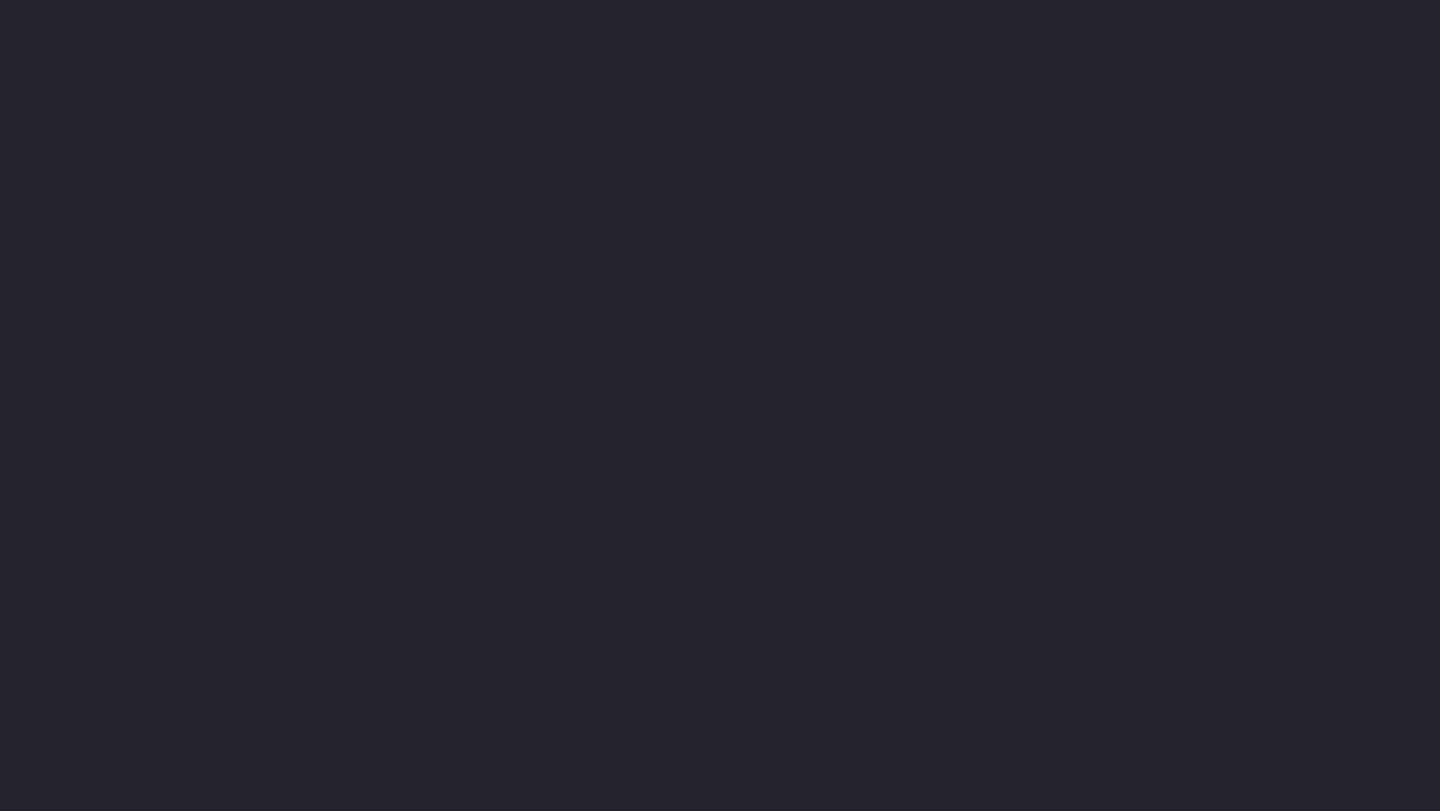 scroll, scrollTop: 0, scrollLeft: 0, axis: both 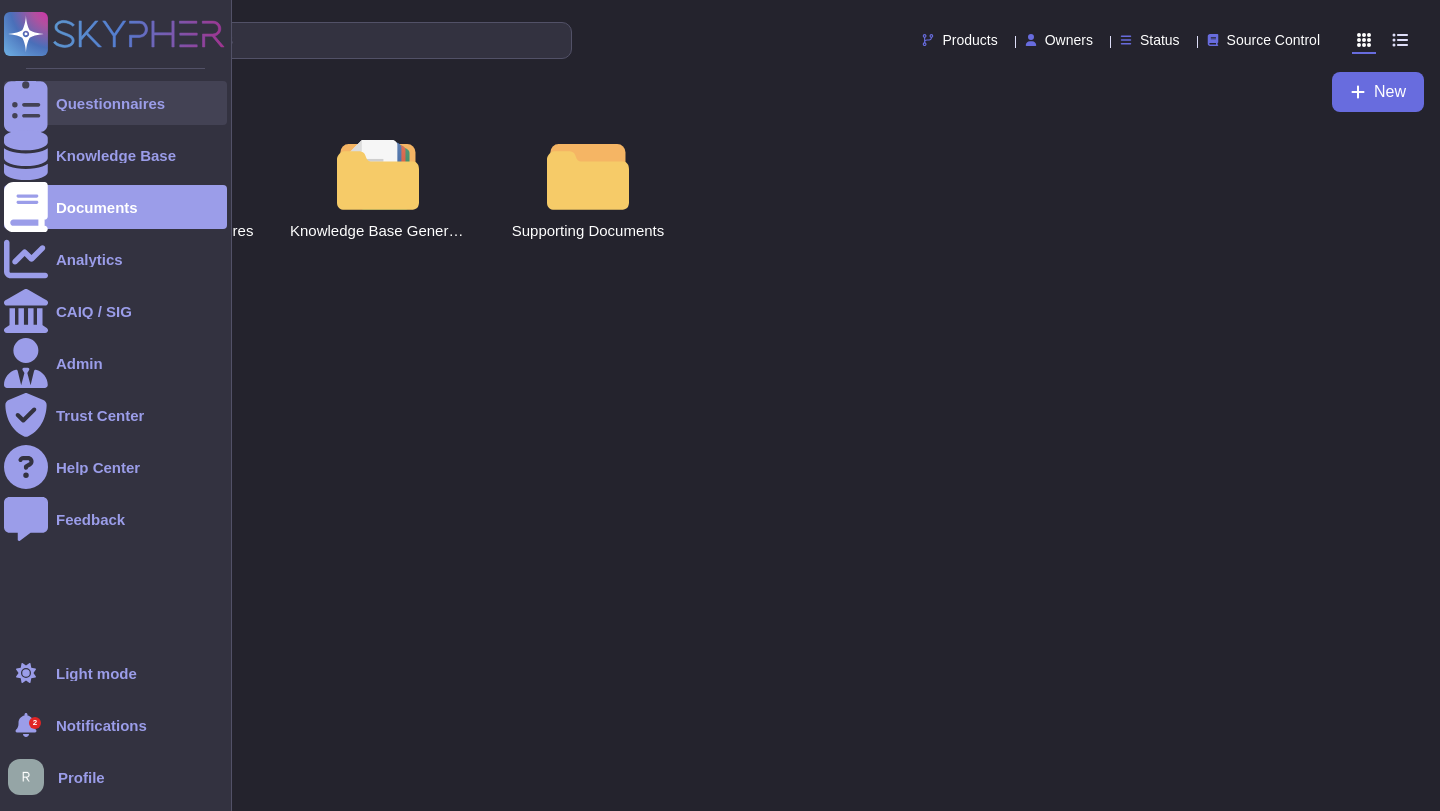 click at bounding box center [26, 103] 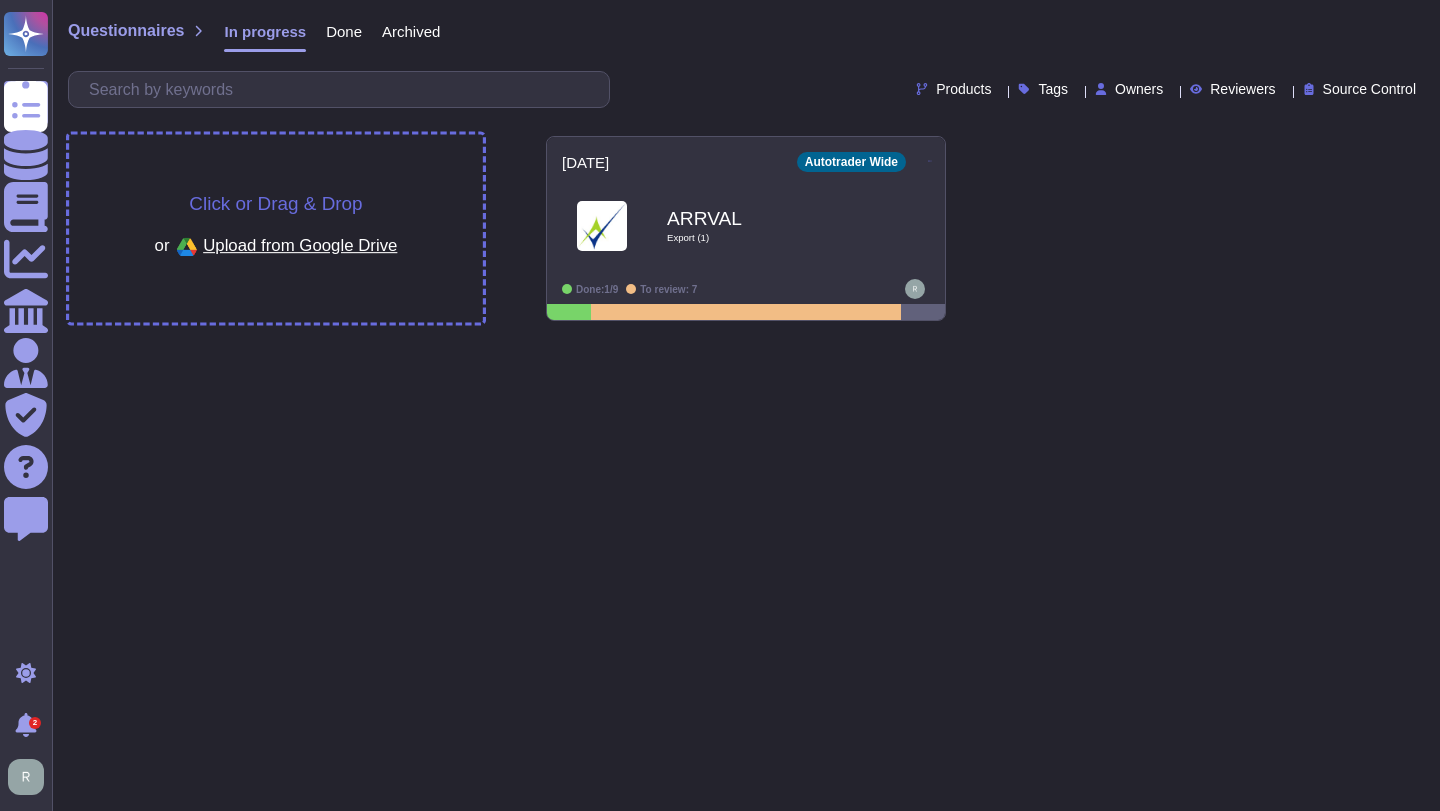click on "Click or Drag & Drop" at bounding box center [275, 203] 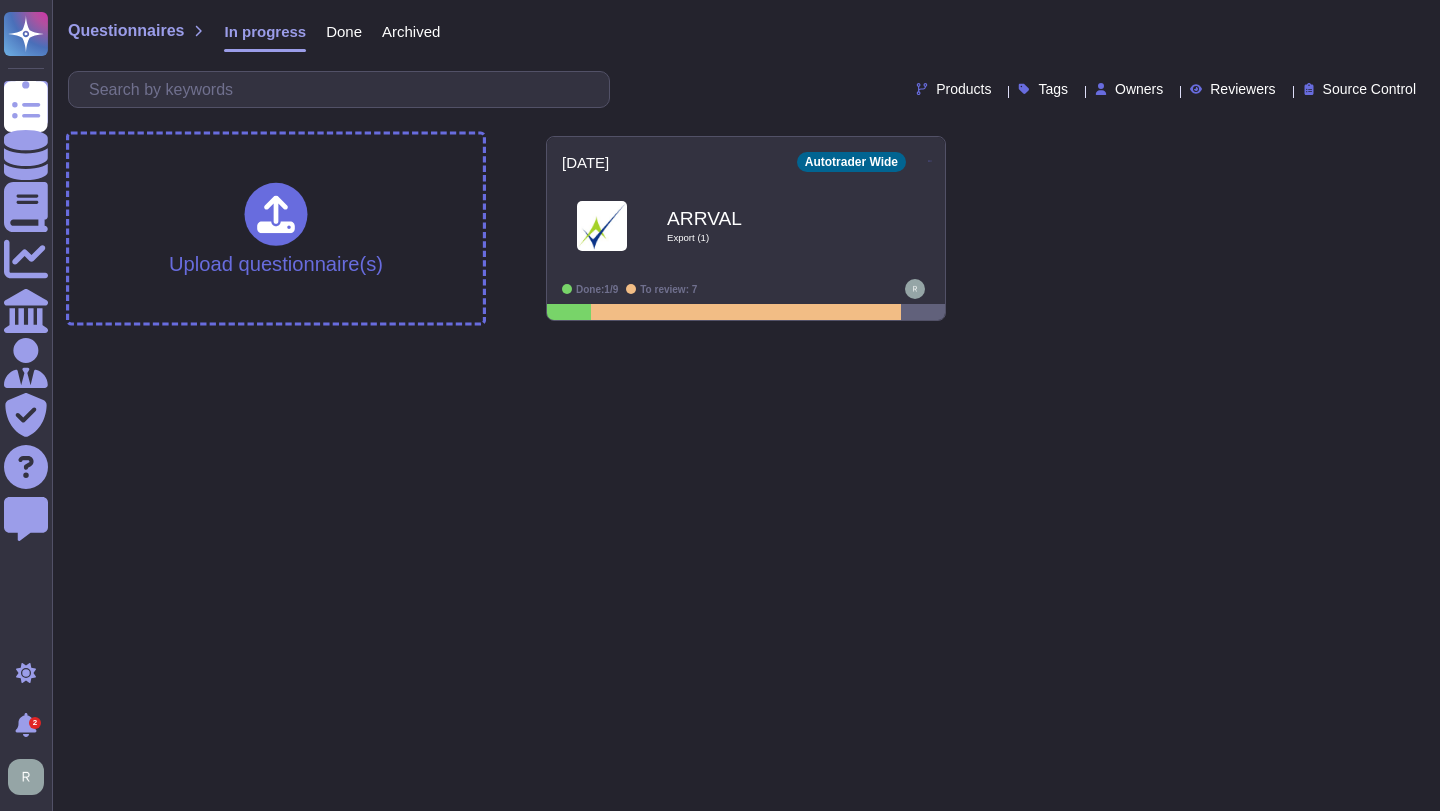 click on "Questionnaires Knowledge Base Documents Analytics CAIQ / SIG Admin Trust Center Help Center Feedback Light mode 2 Notifications Profile Questionnaires In progress Done Archived Products Tags Owners Reviewers Source Control Upload questionnaire(s)  [DATE] Autotrader Wide ARRVAL Export (1) Done: 1/9 To review: 7" at bounding box center [720, 168] 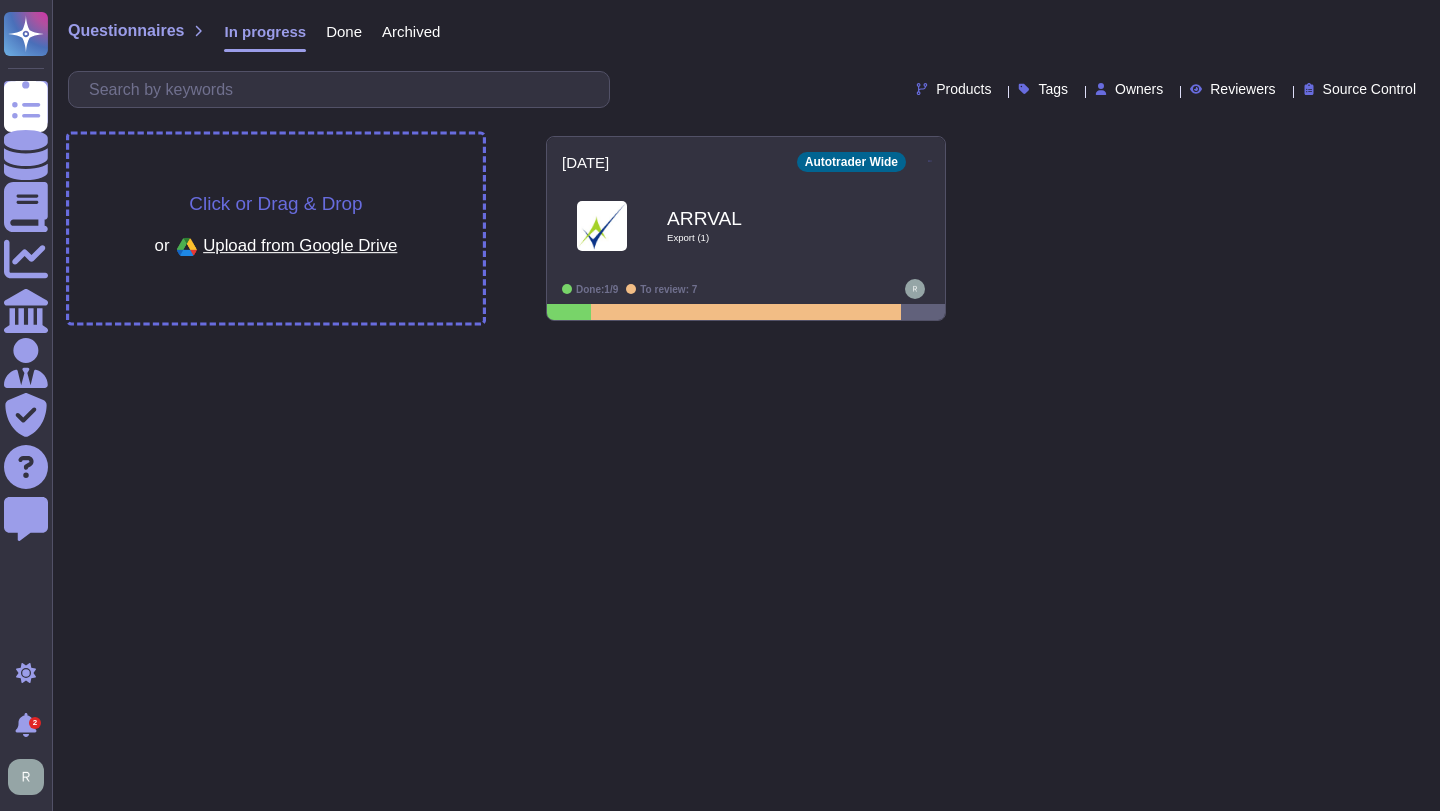click on "Click or Drag & Drop" at bounding box center [275, 203] 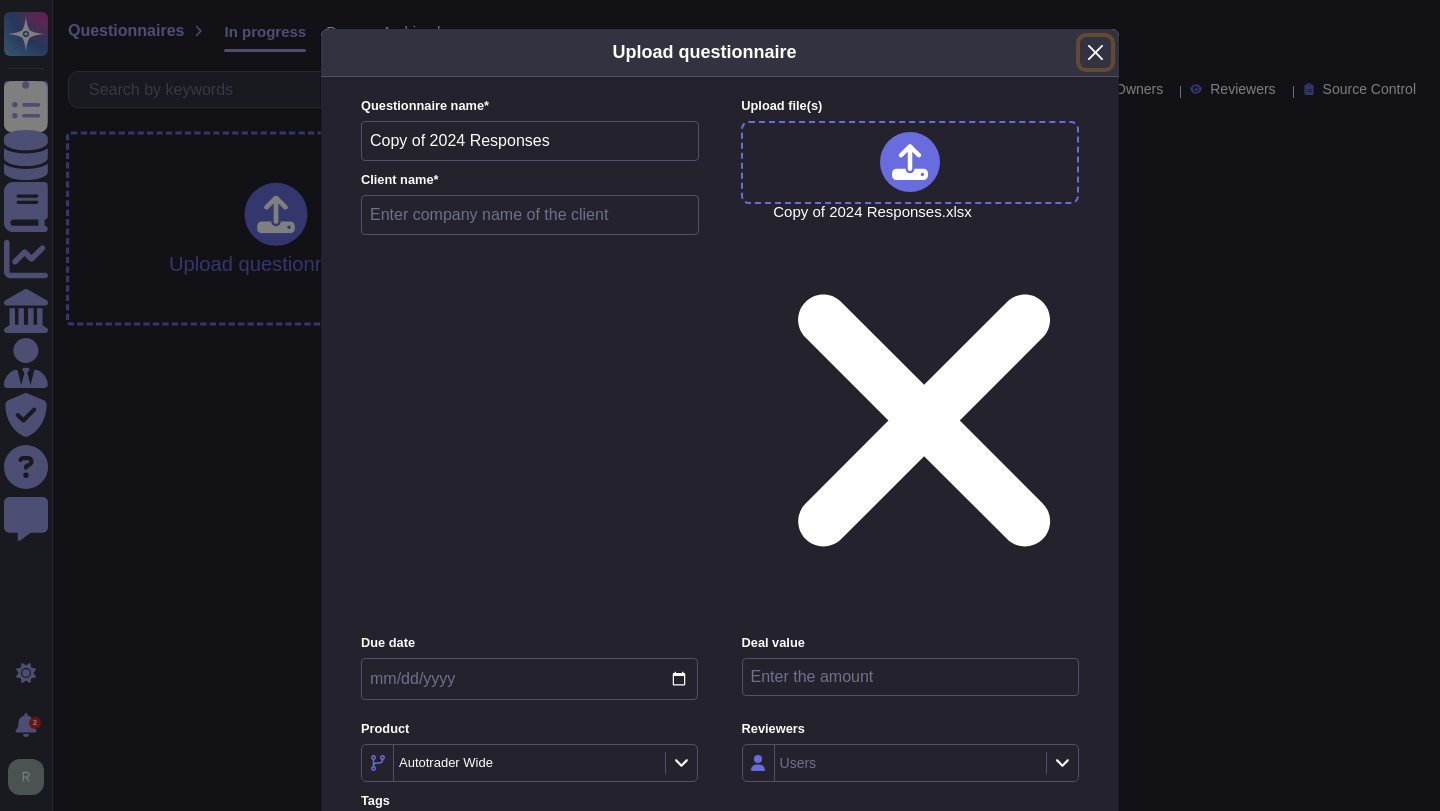 click at bounding box center (1095, 52) 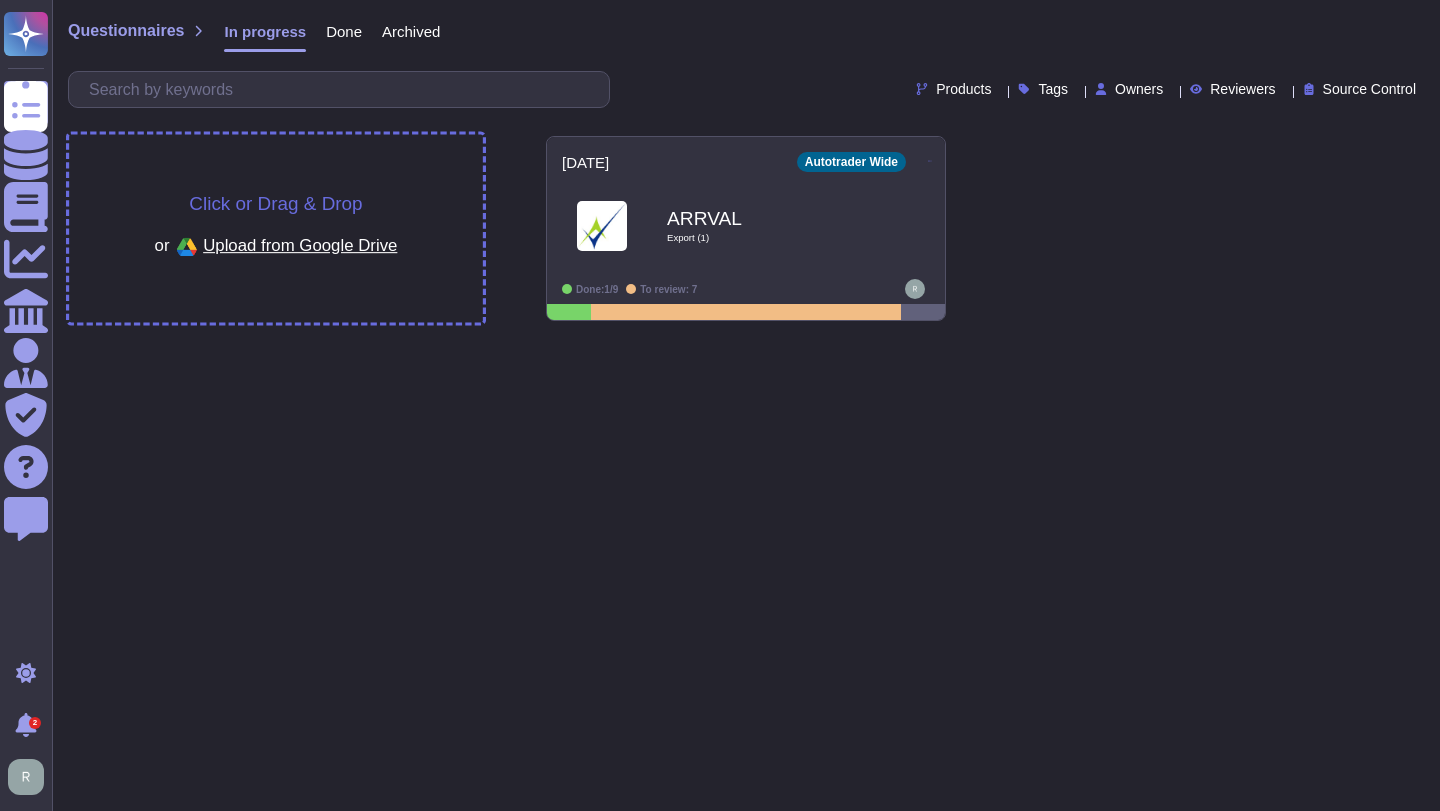 click on "or Upload from Google Drive" at bounding box center [276, 247] 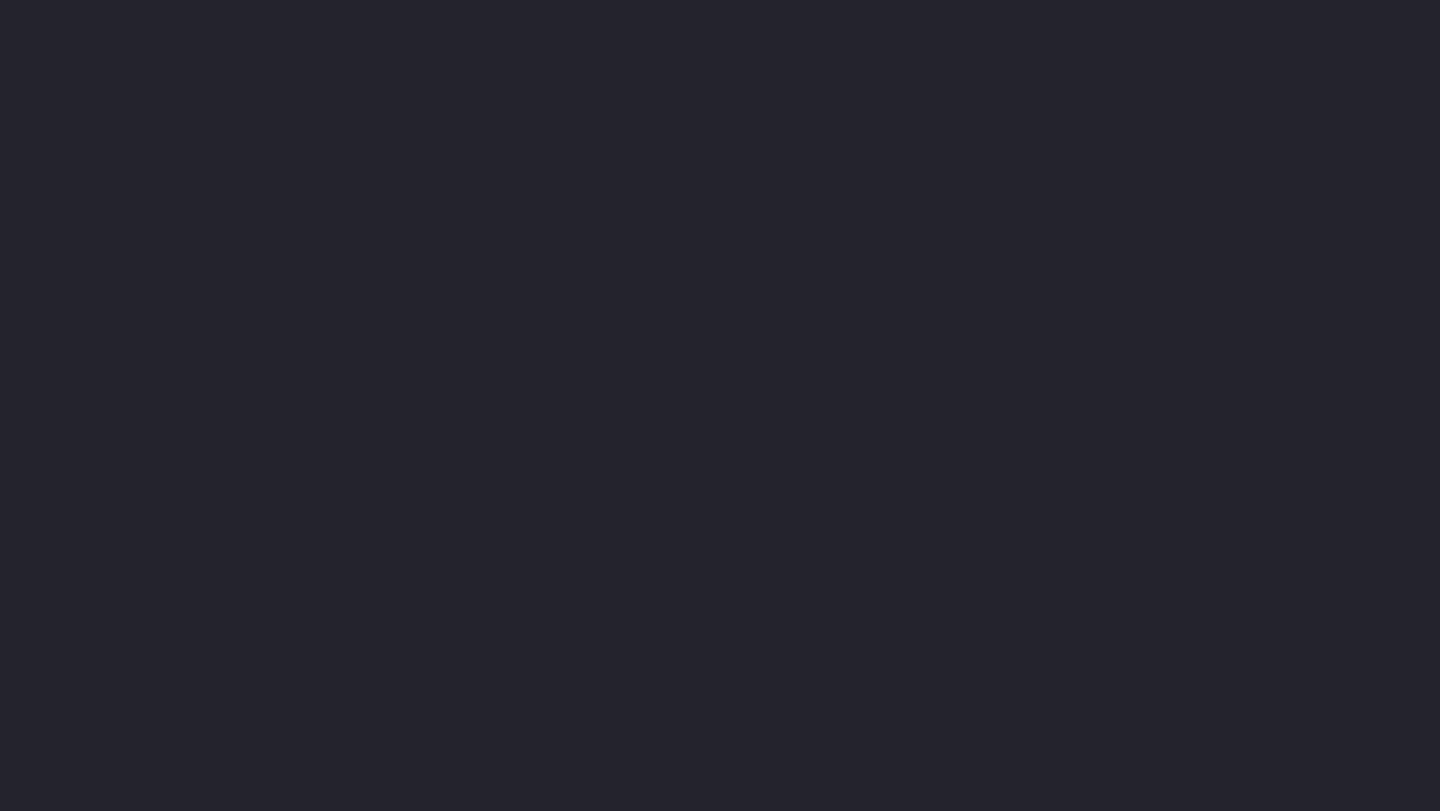 scroll, scrollTop: 0, scrollLeft: 0, axis: both 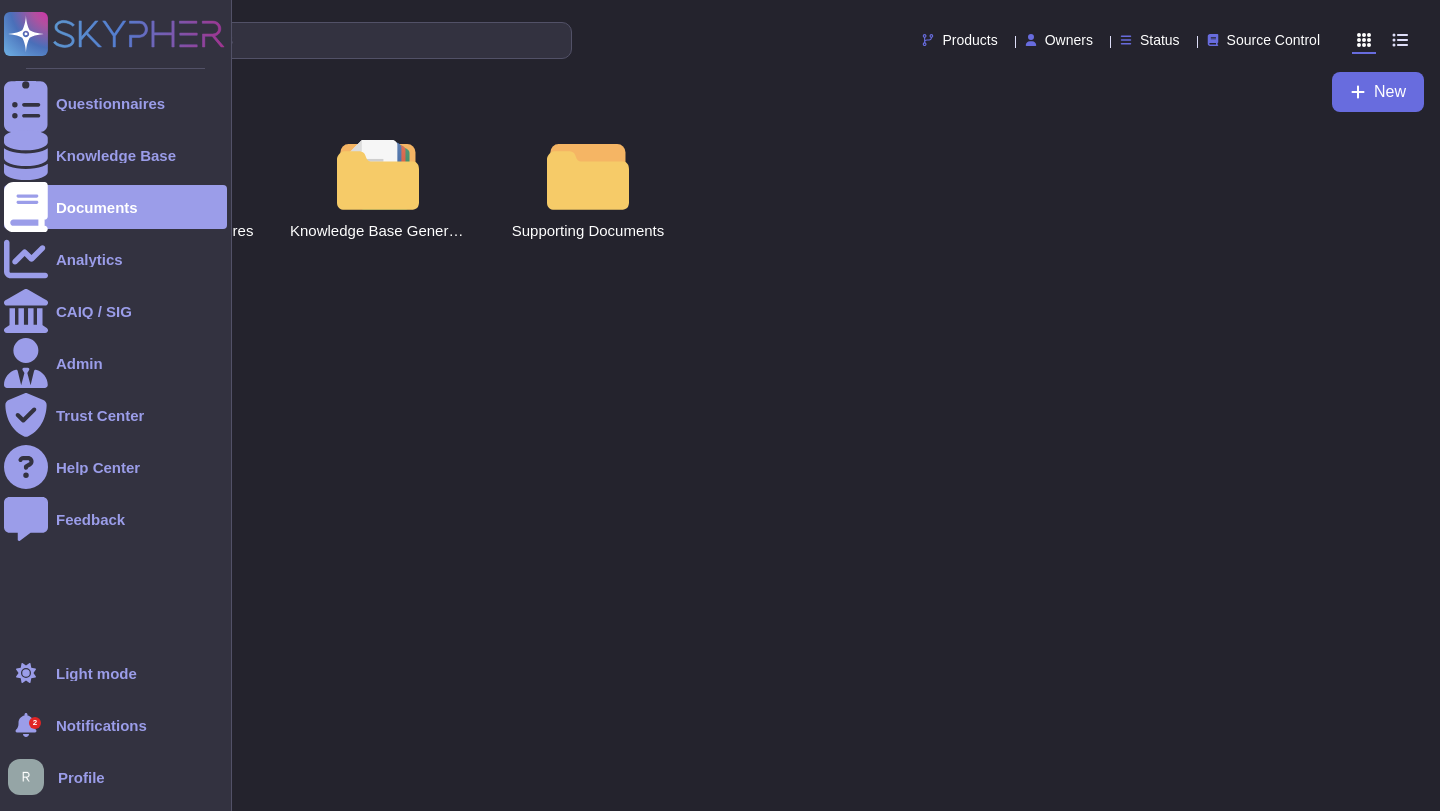 click on "Questionnaires Knowledge Base Documents Analytics CAIQ / SIG Admin Trust Center Help Center Feedback" at bounding box center (115, 325) 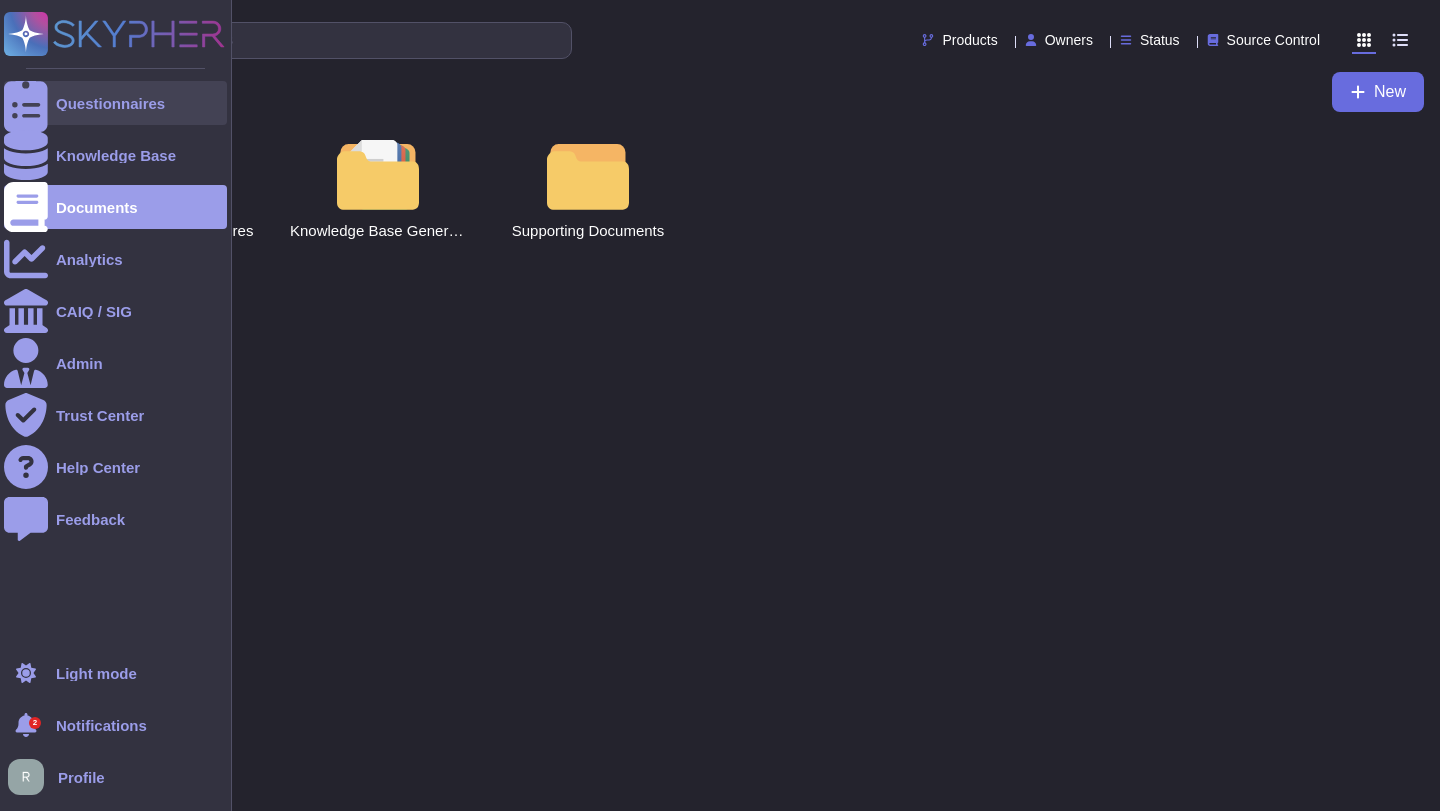 click at bounding box center (26, 103) 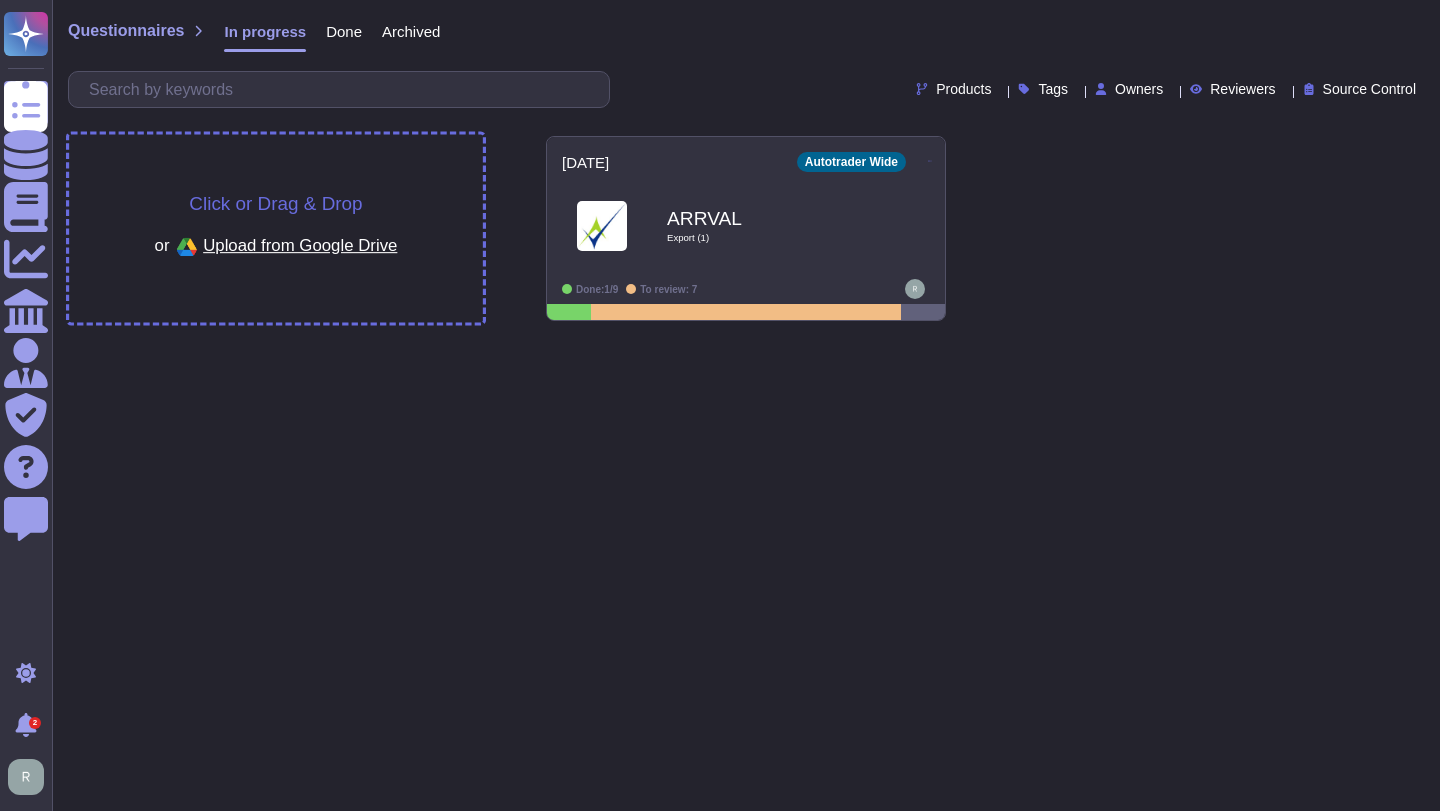 click on "Click or Drag & Drop or Upload from Google Drive" at bounding box center (276, 228) 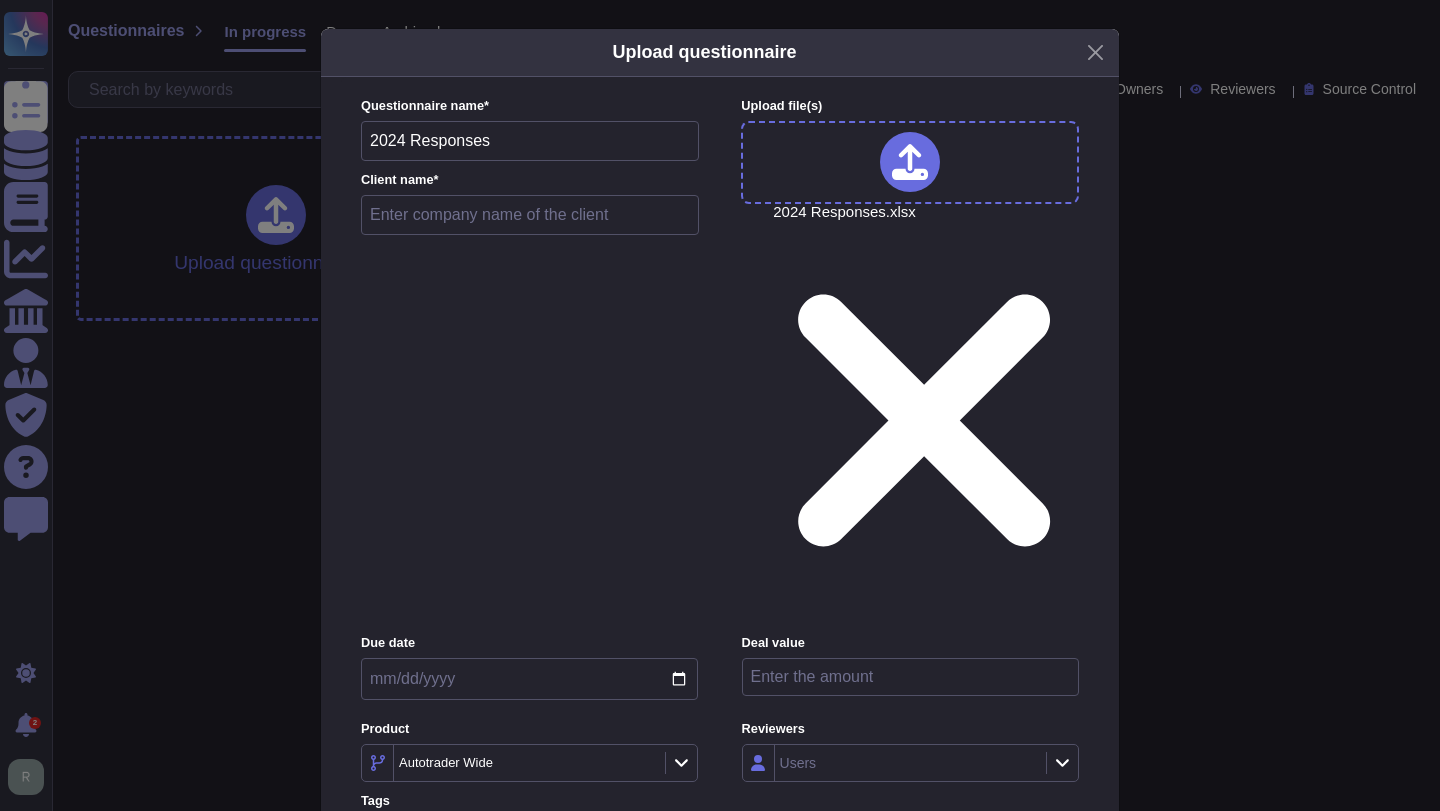 click at bounding box center [530, 215] 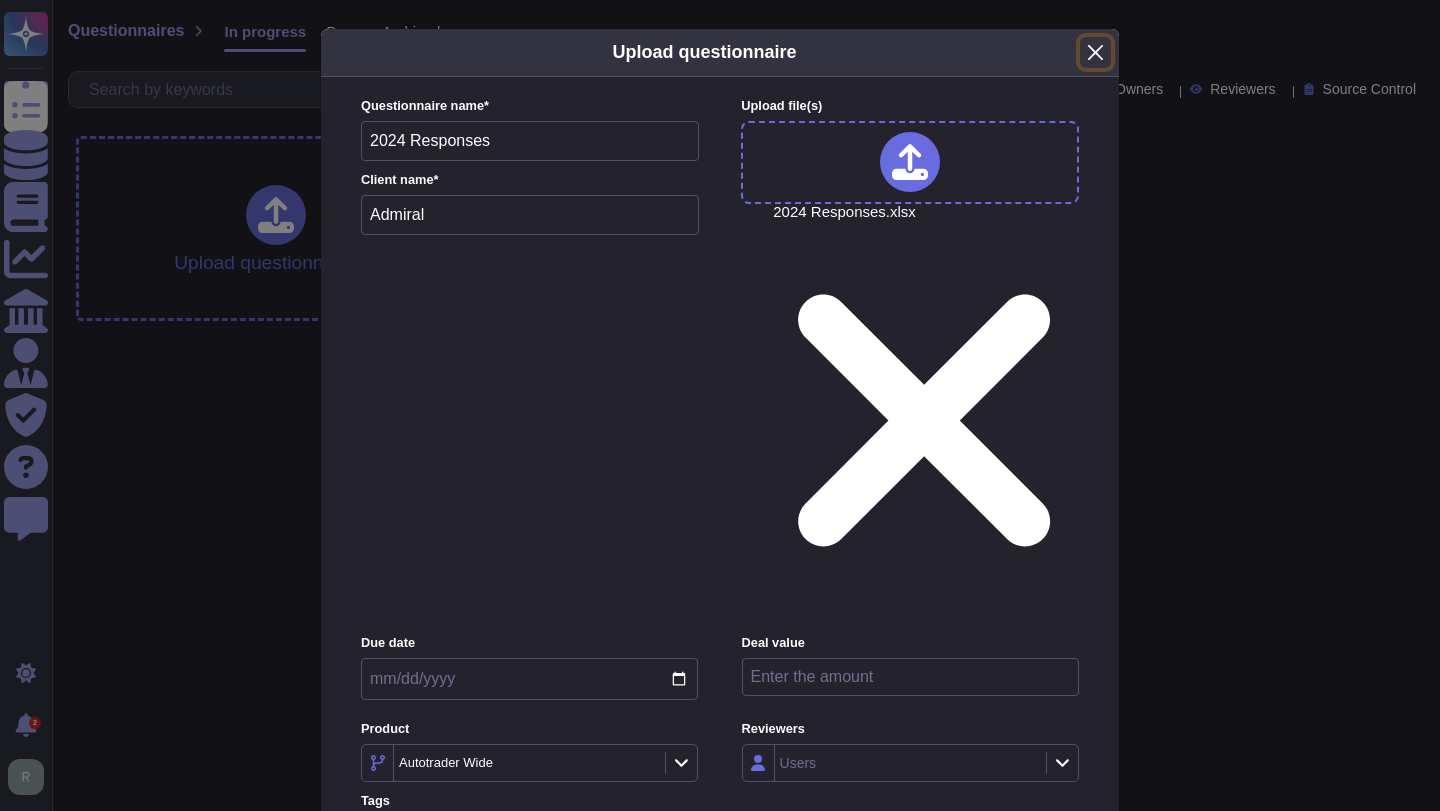 type on "Admiral" 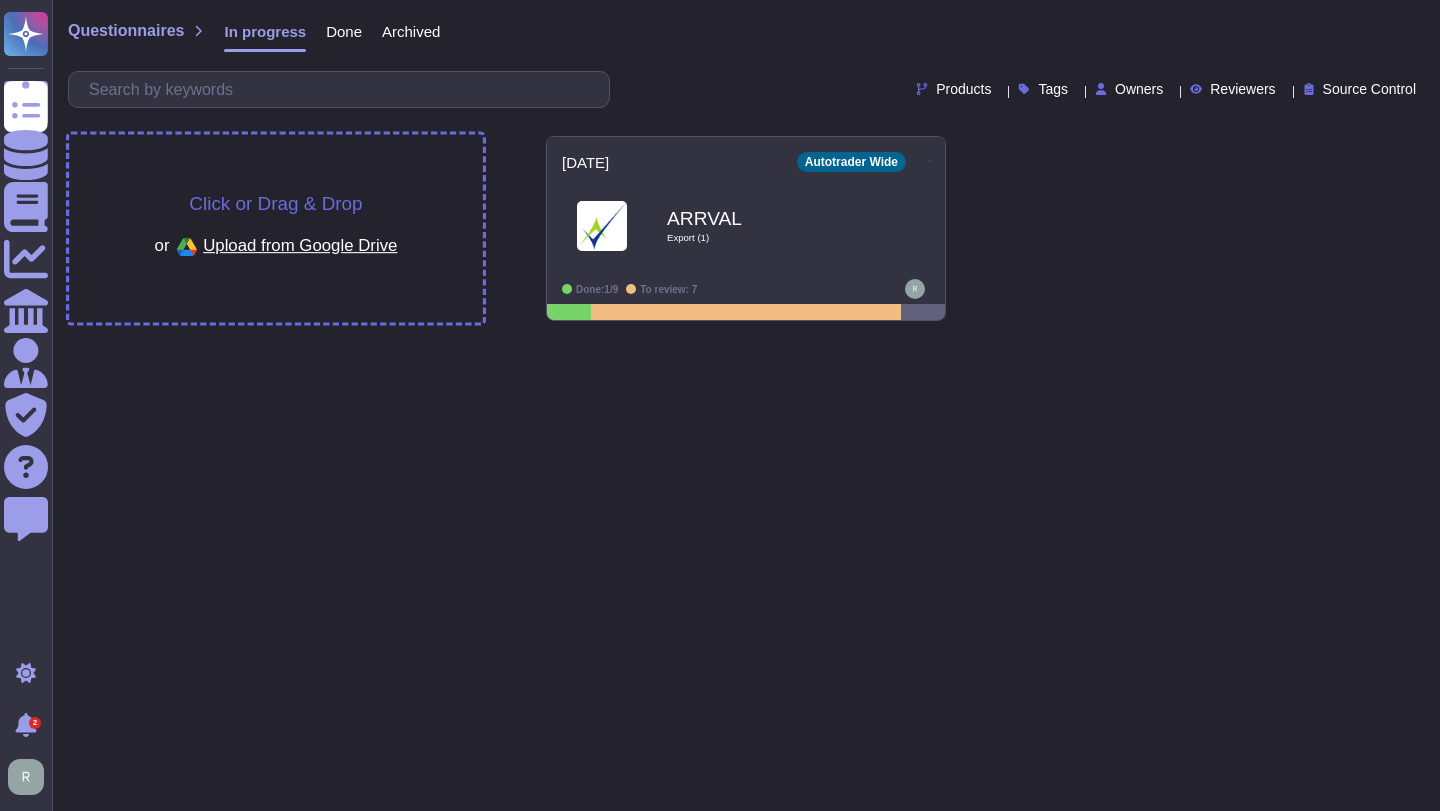click on "Click or Drag & Drop" at bounding box center [275, 203] 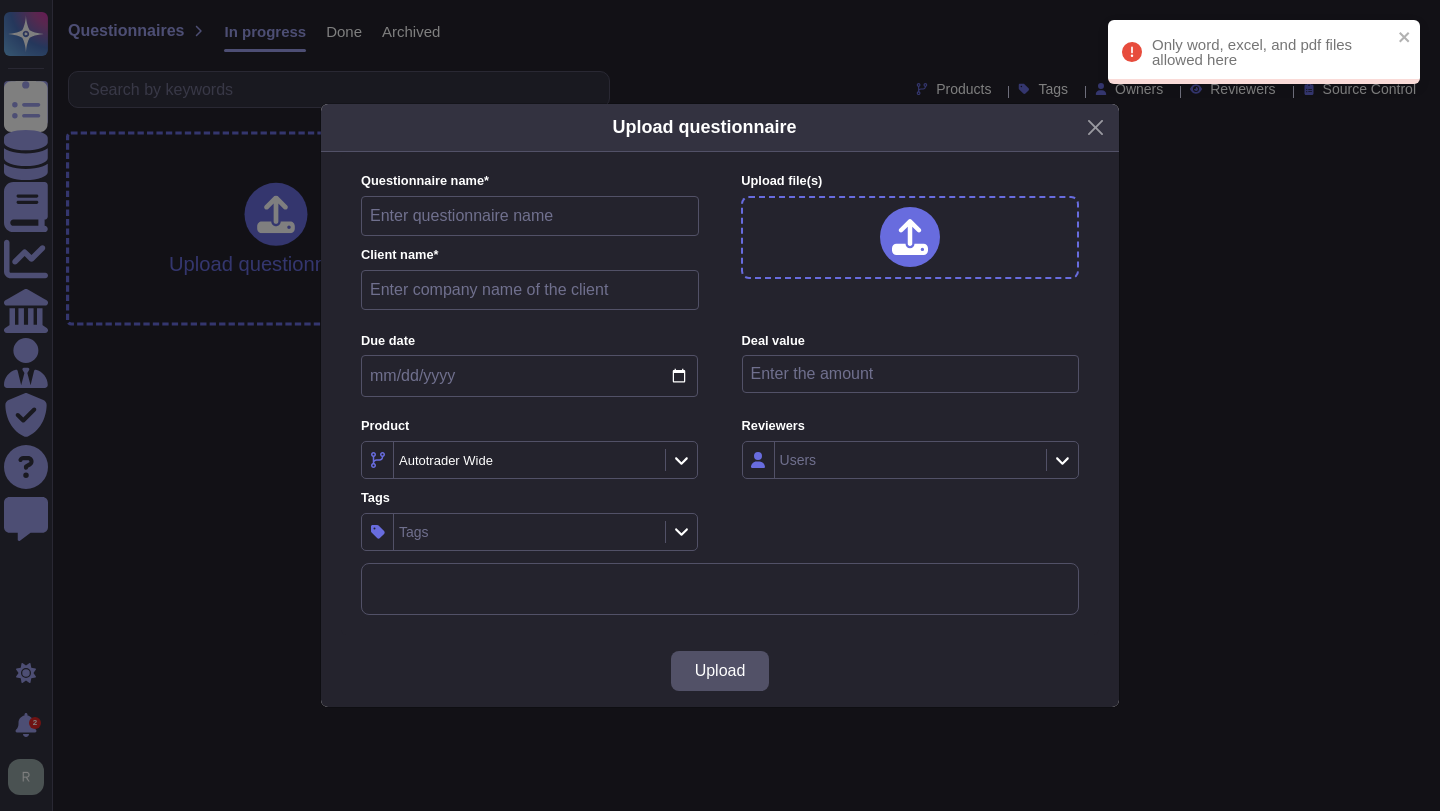 click at bounding box center [530, 216] 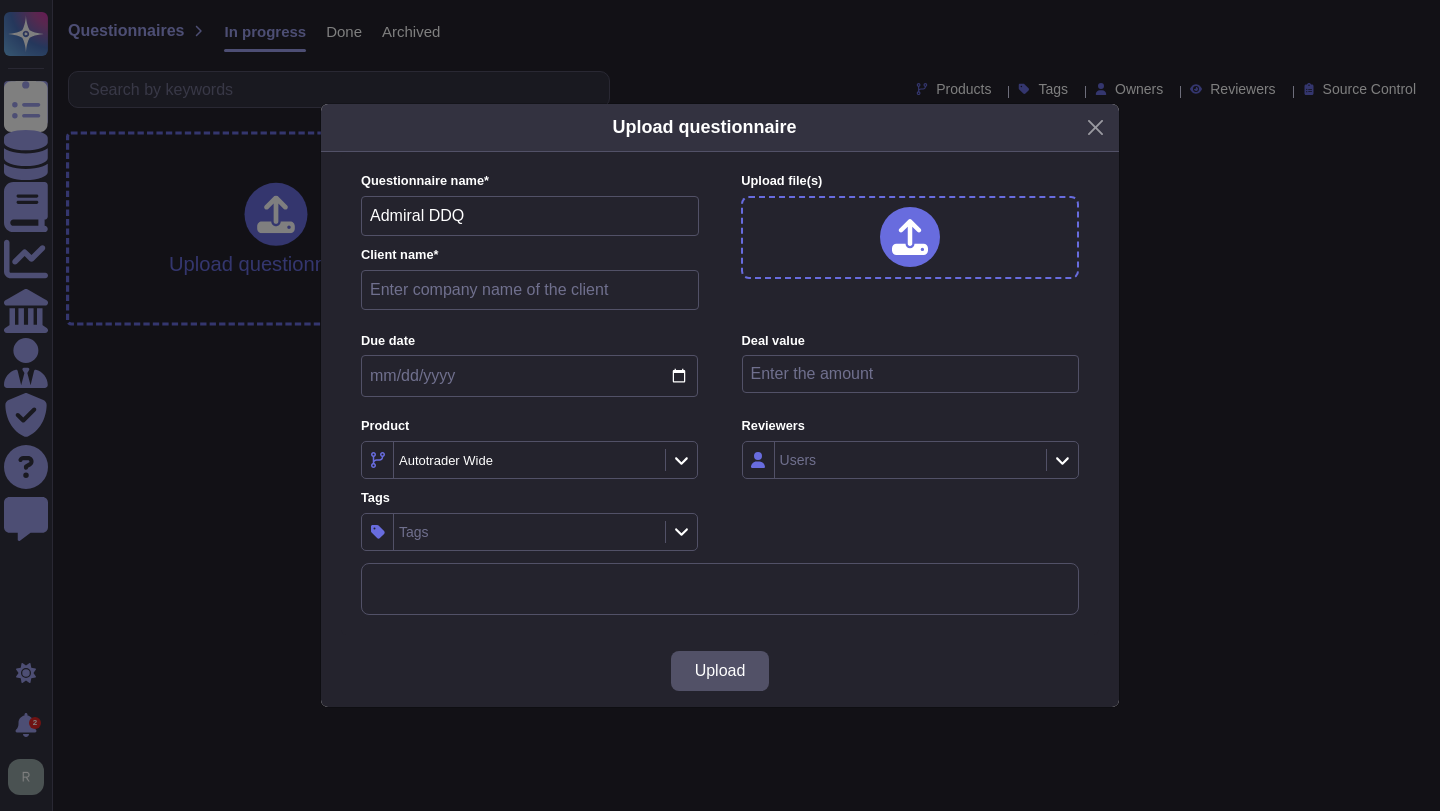 type on "Admiral DDQ" 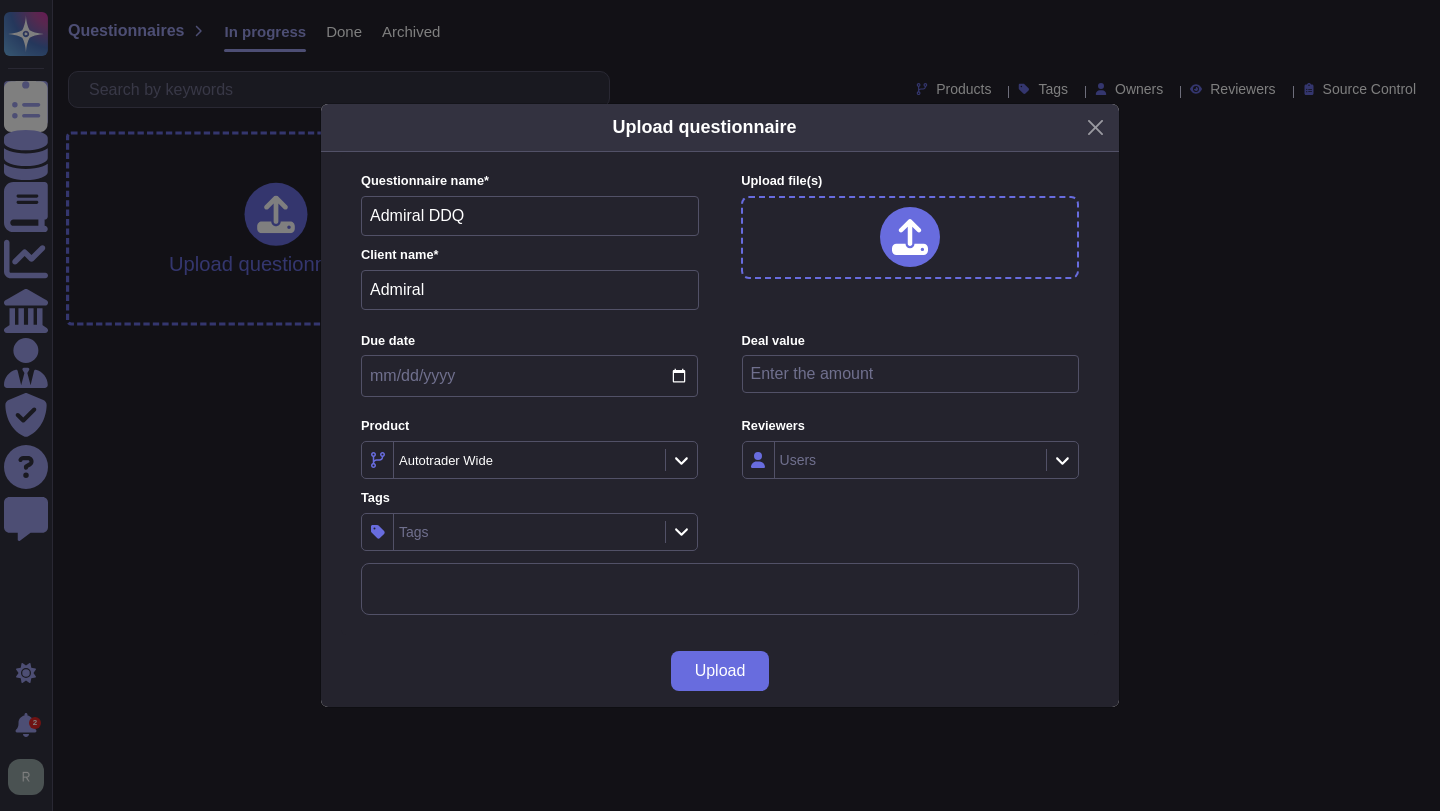 type on "Admiral" 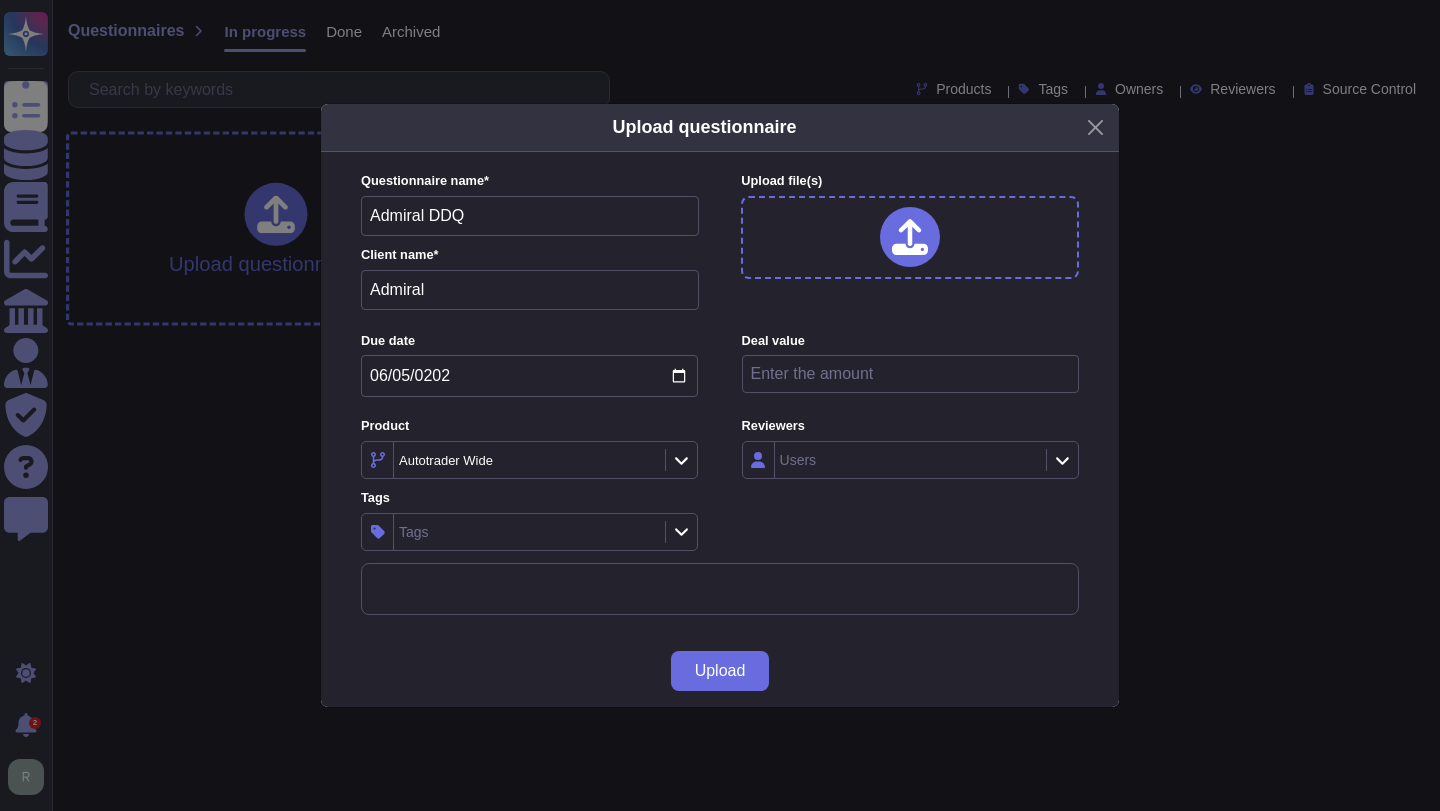 type on "2025-06-05" 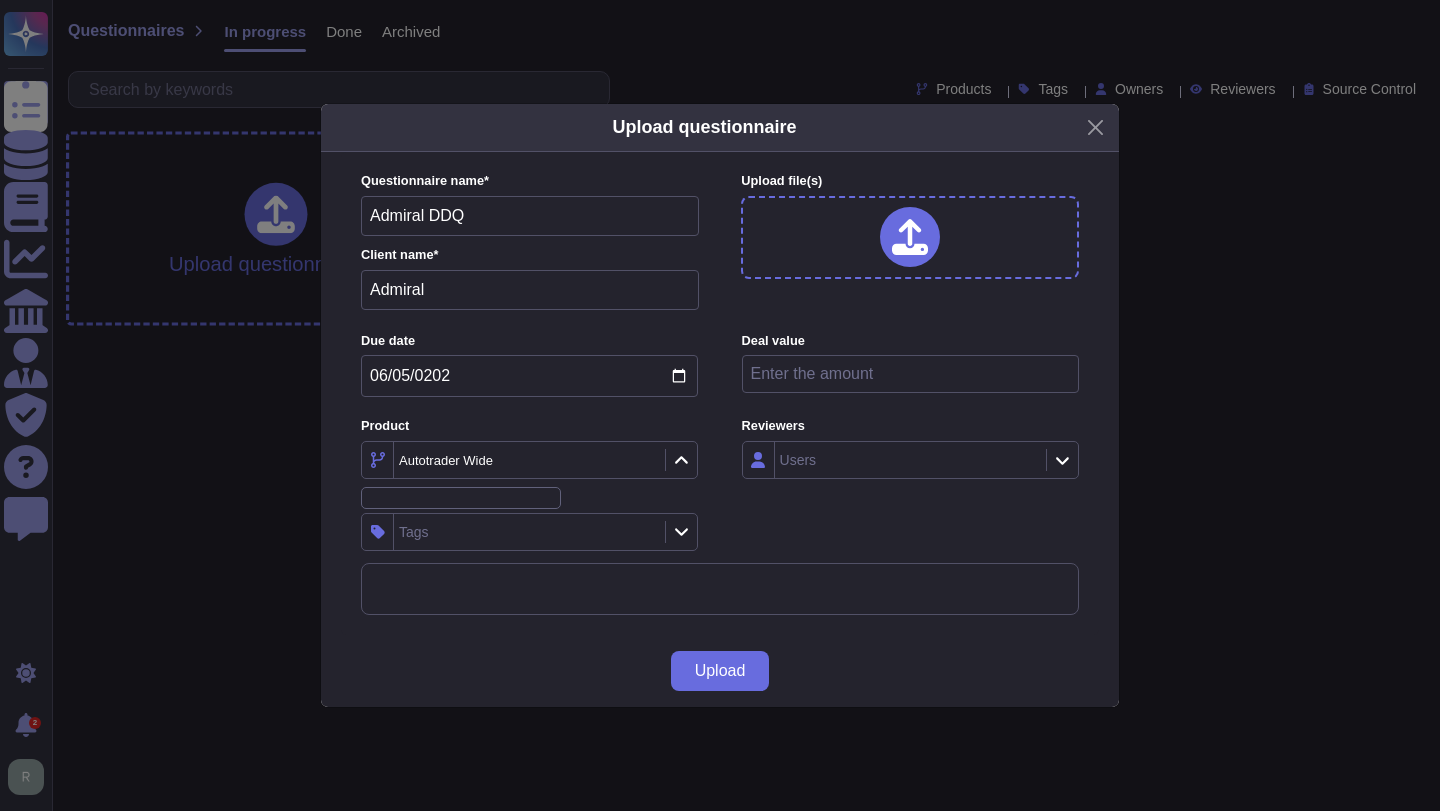 click 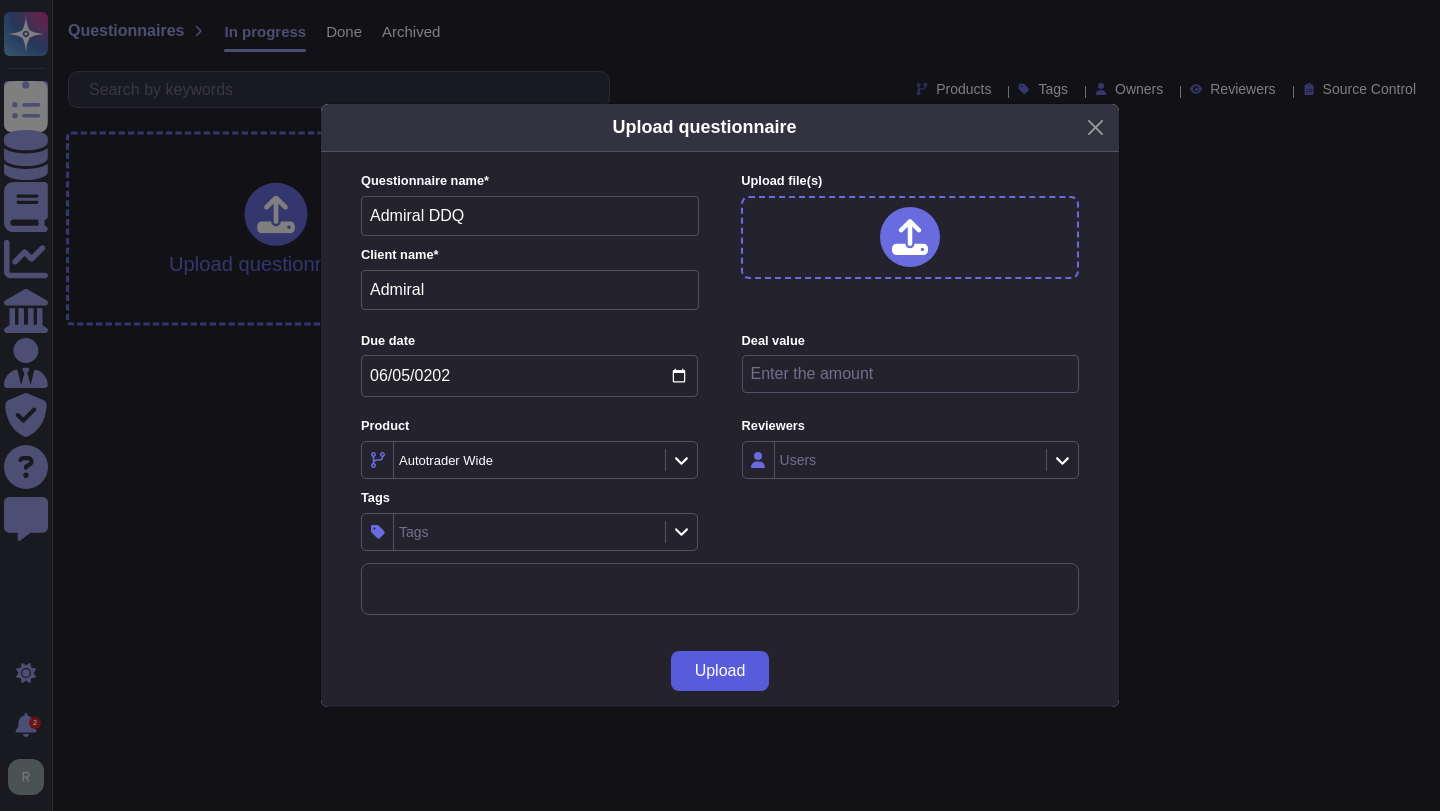 click on "Upload" at bounding box center [720, 671] 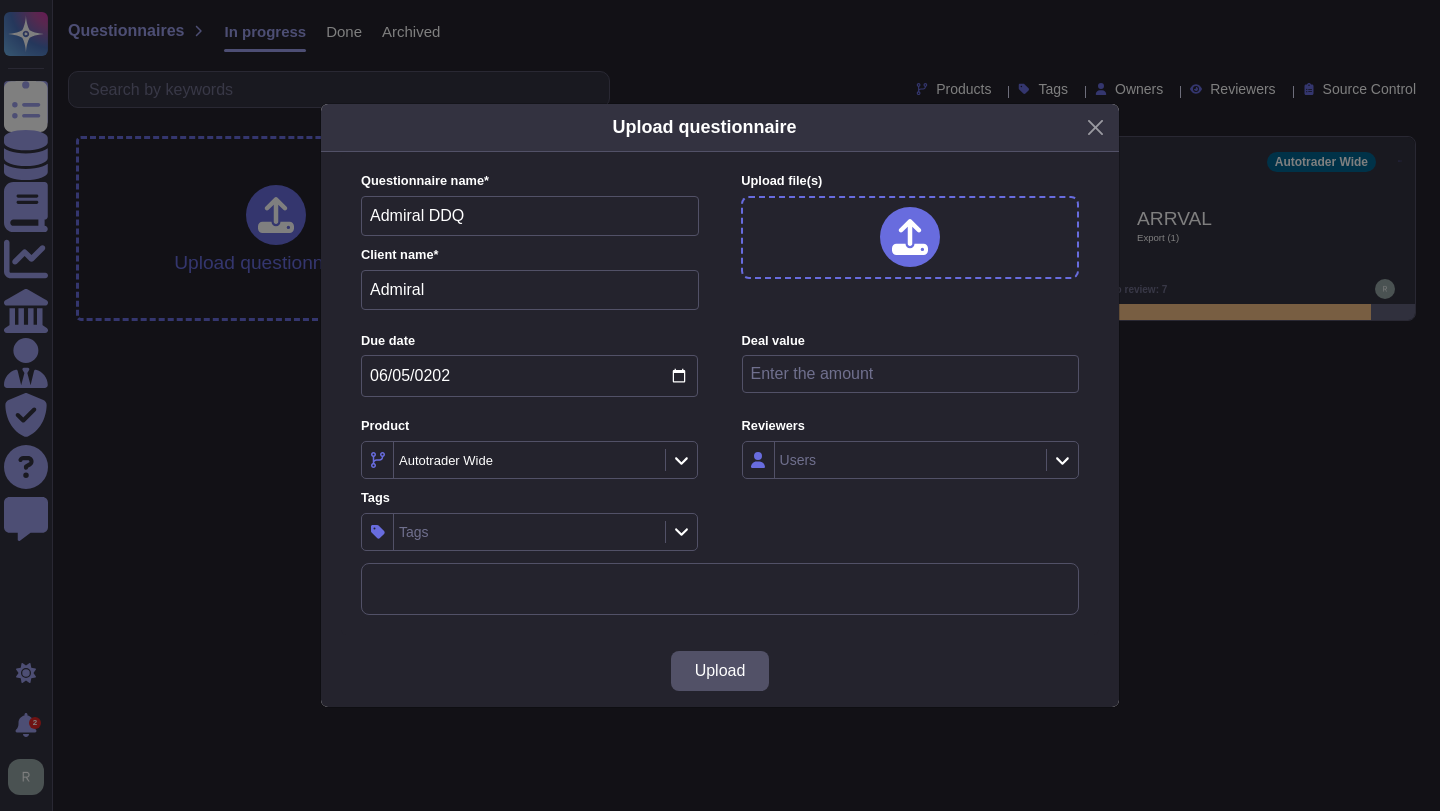 click at bounding box center (910, 237) 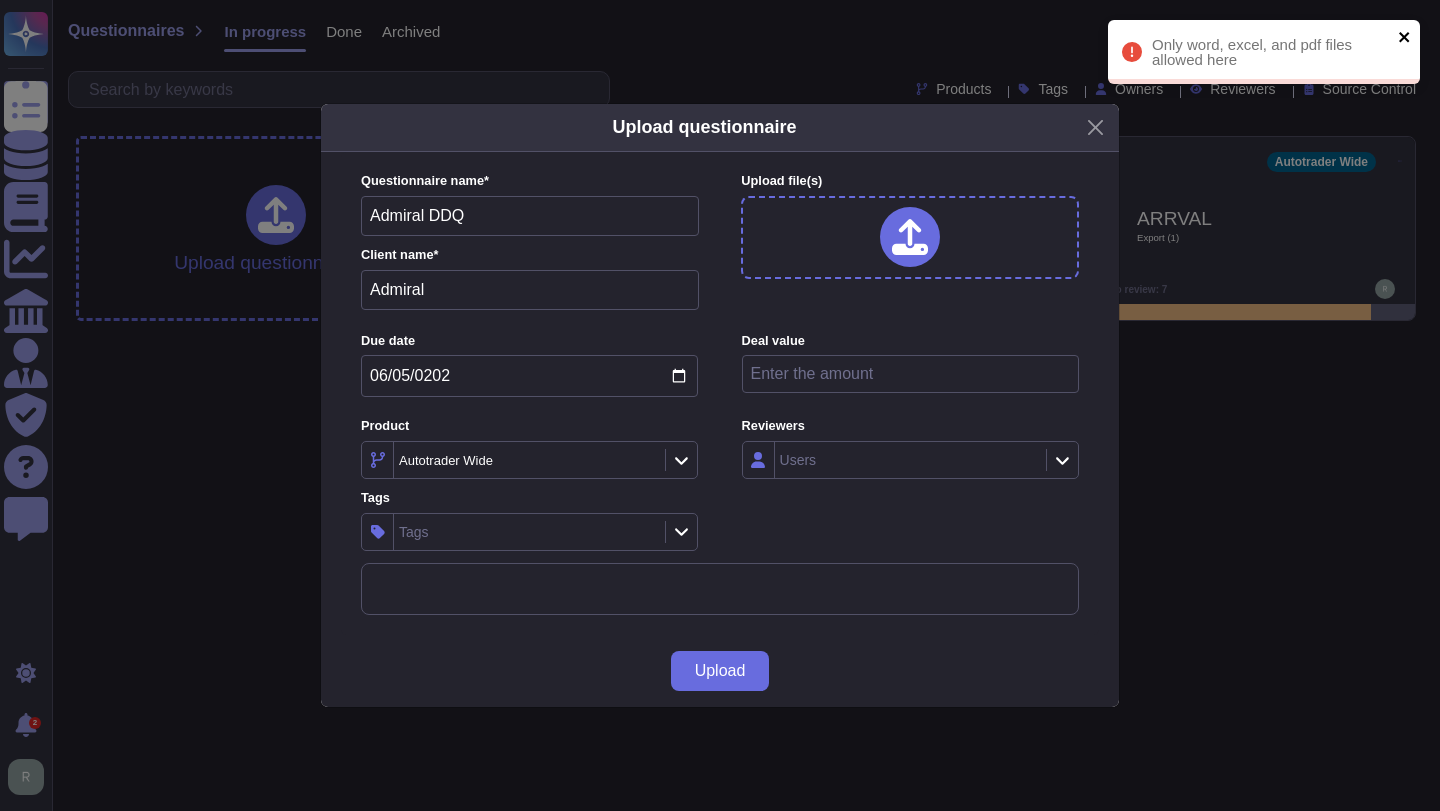 click 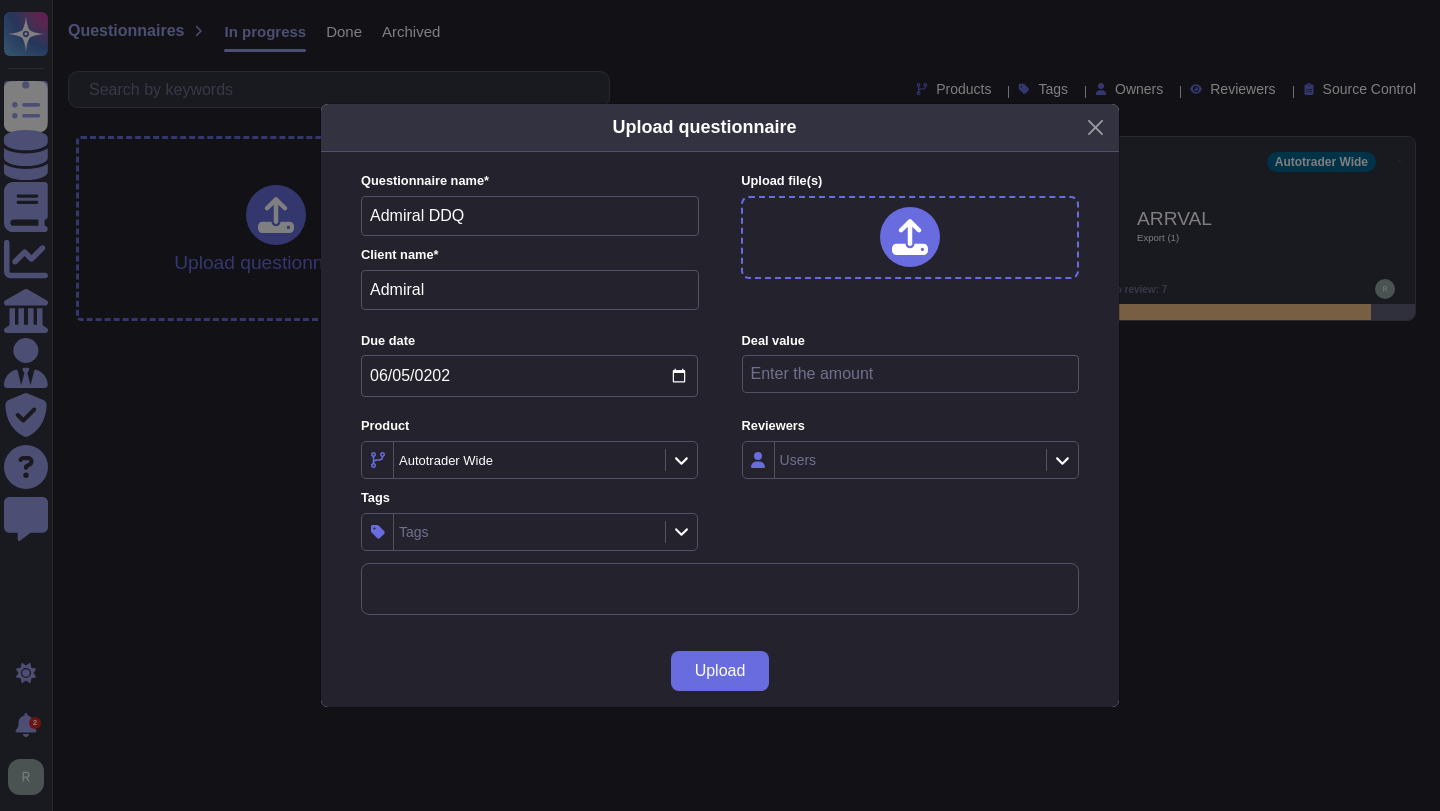 click at bounding box center [910, 237] 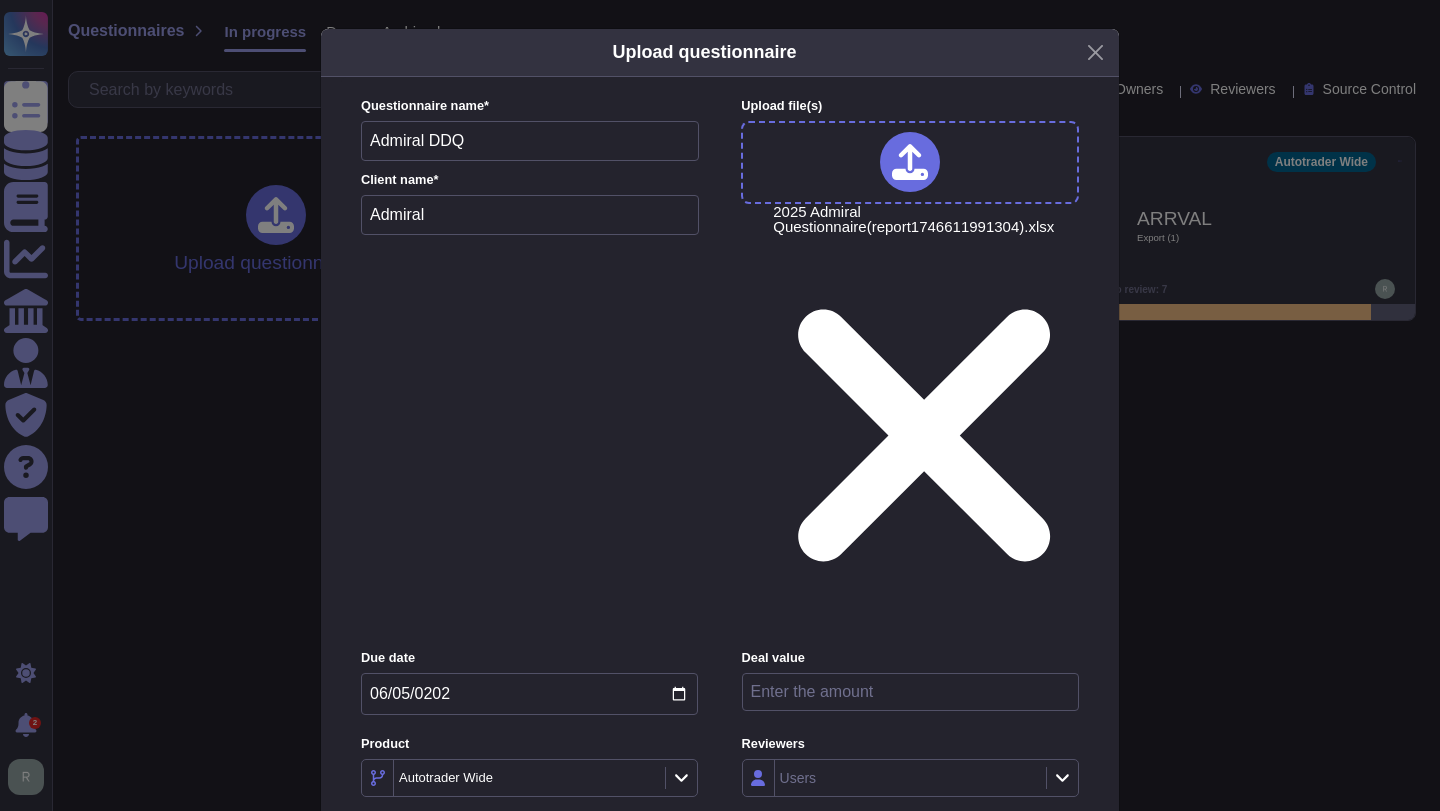click on "Upload" at bounding box center [720, 989] 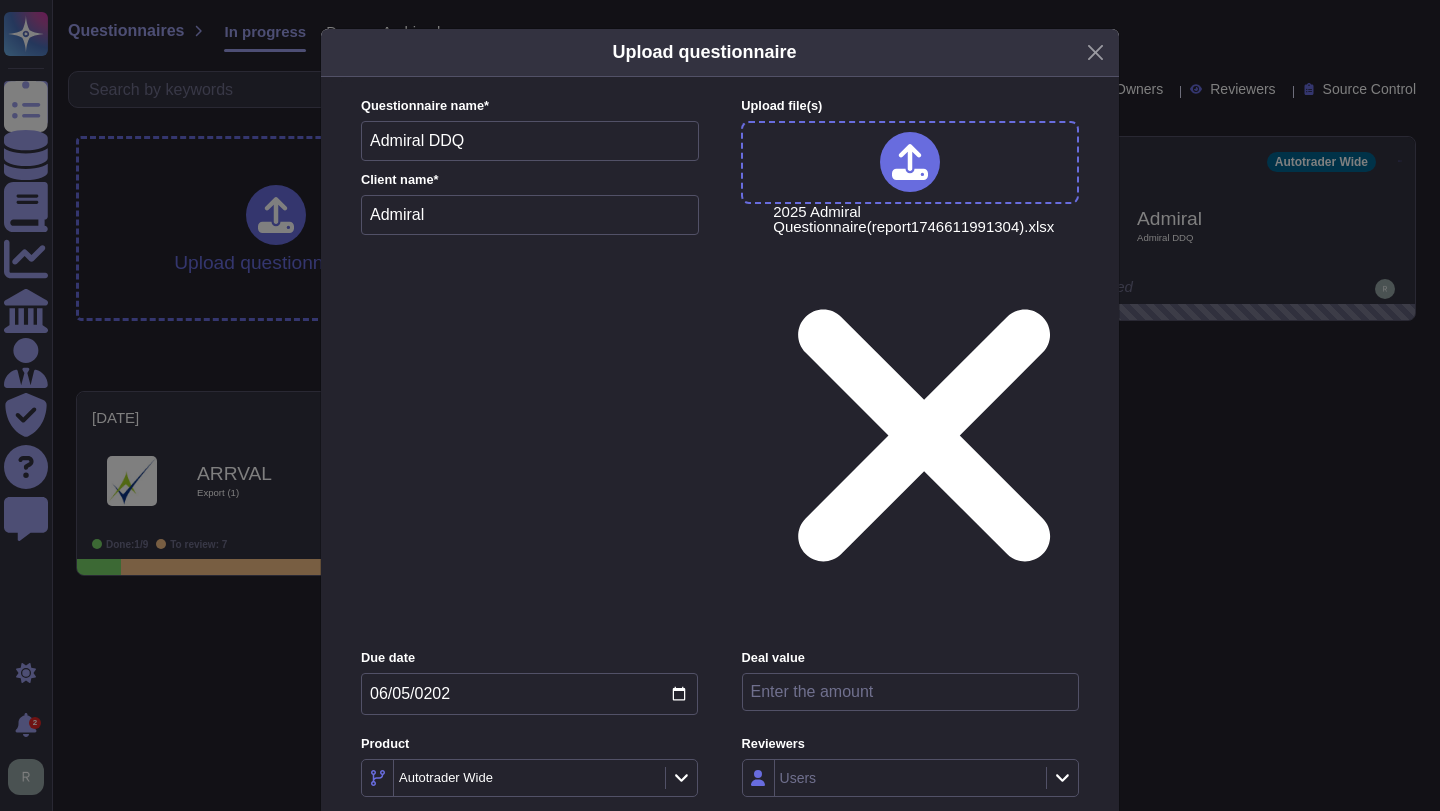 click on "Upload" at bounding box center [720, 989] 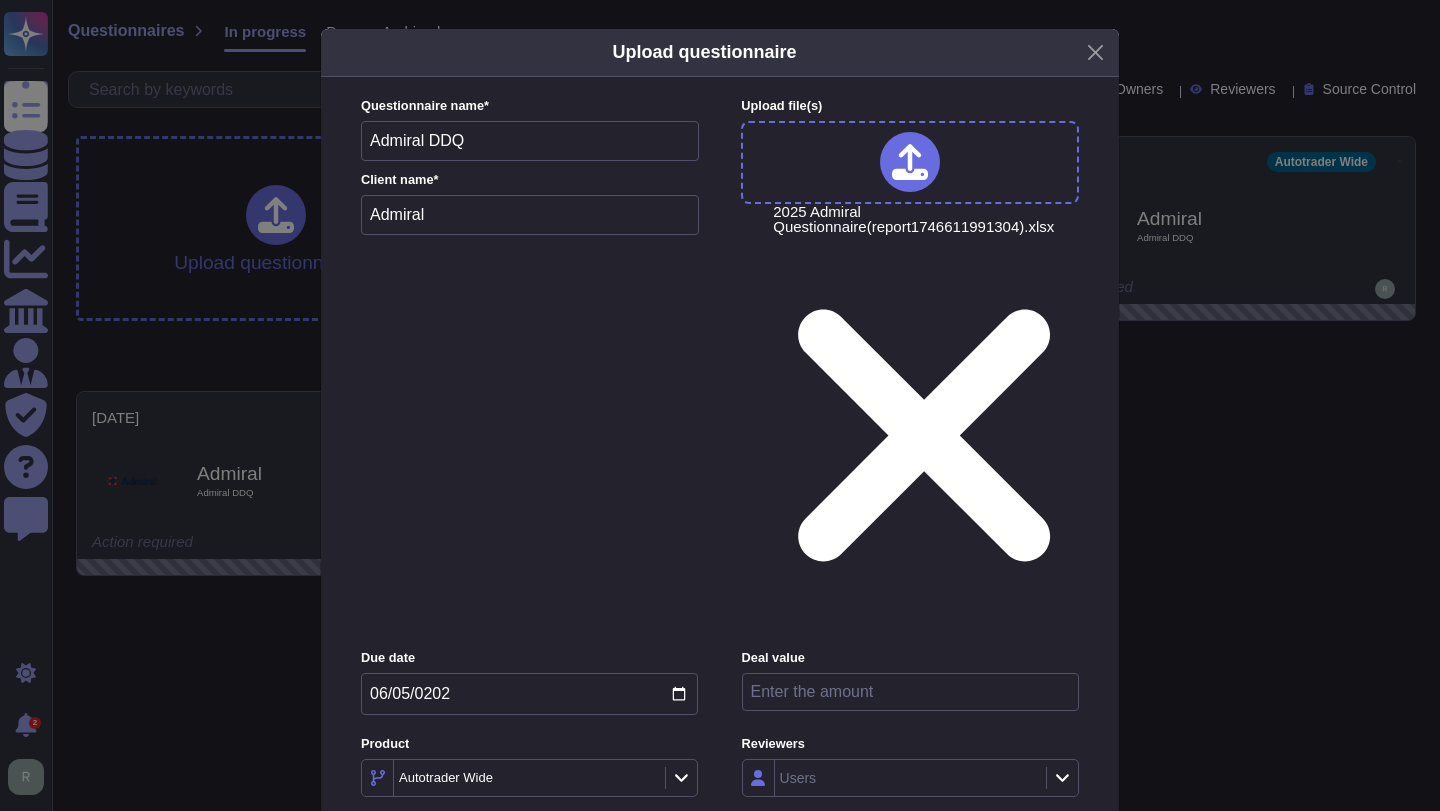 click on "Upload" at bounding box center [720, 989] 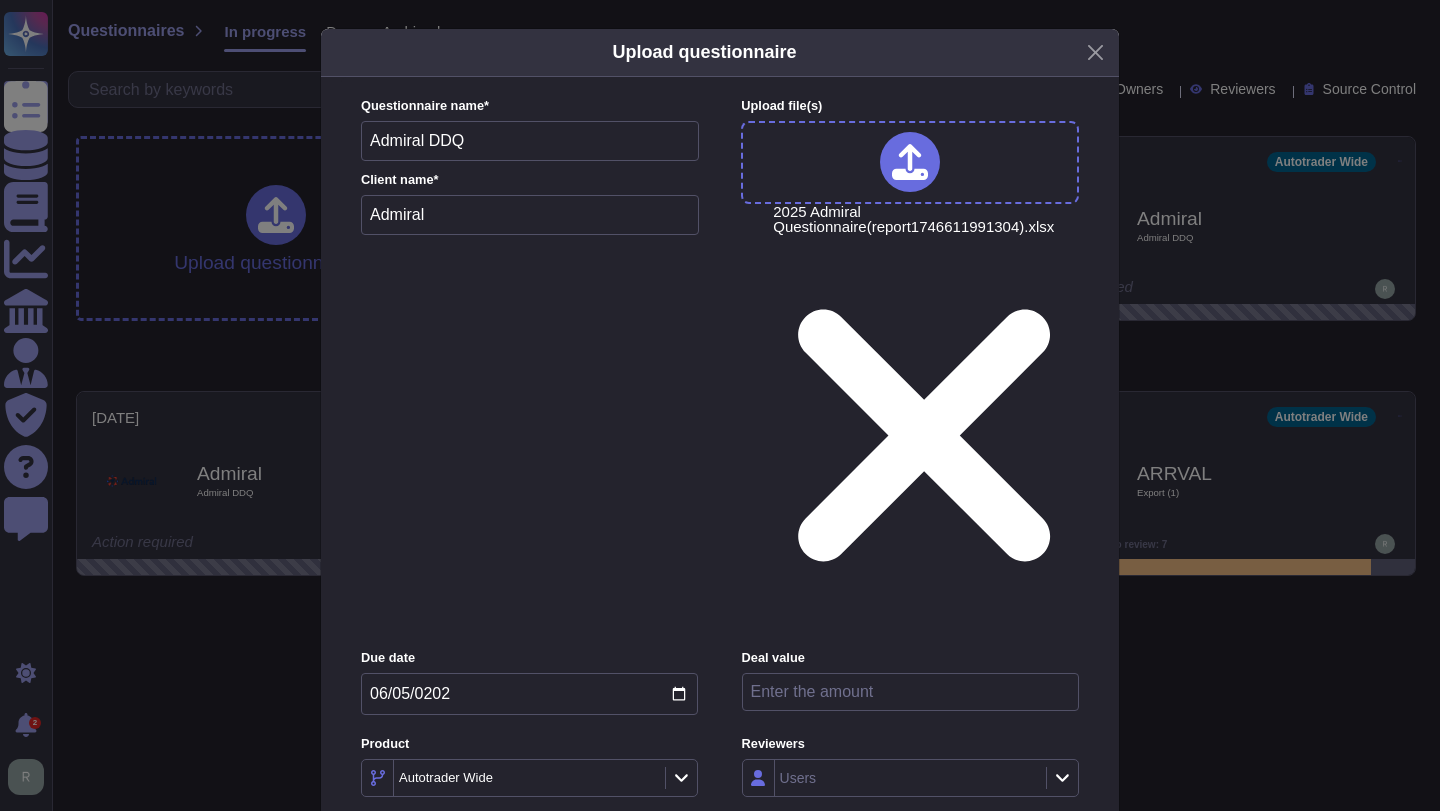 click on "Upload" at bounding box center [720, 989] 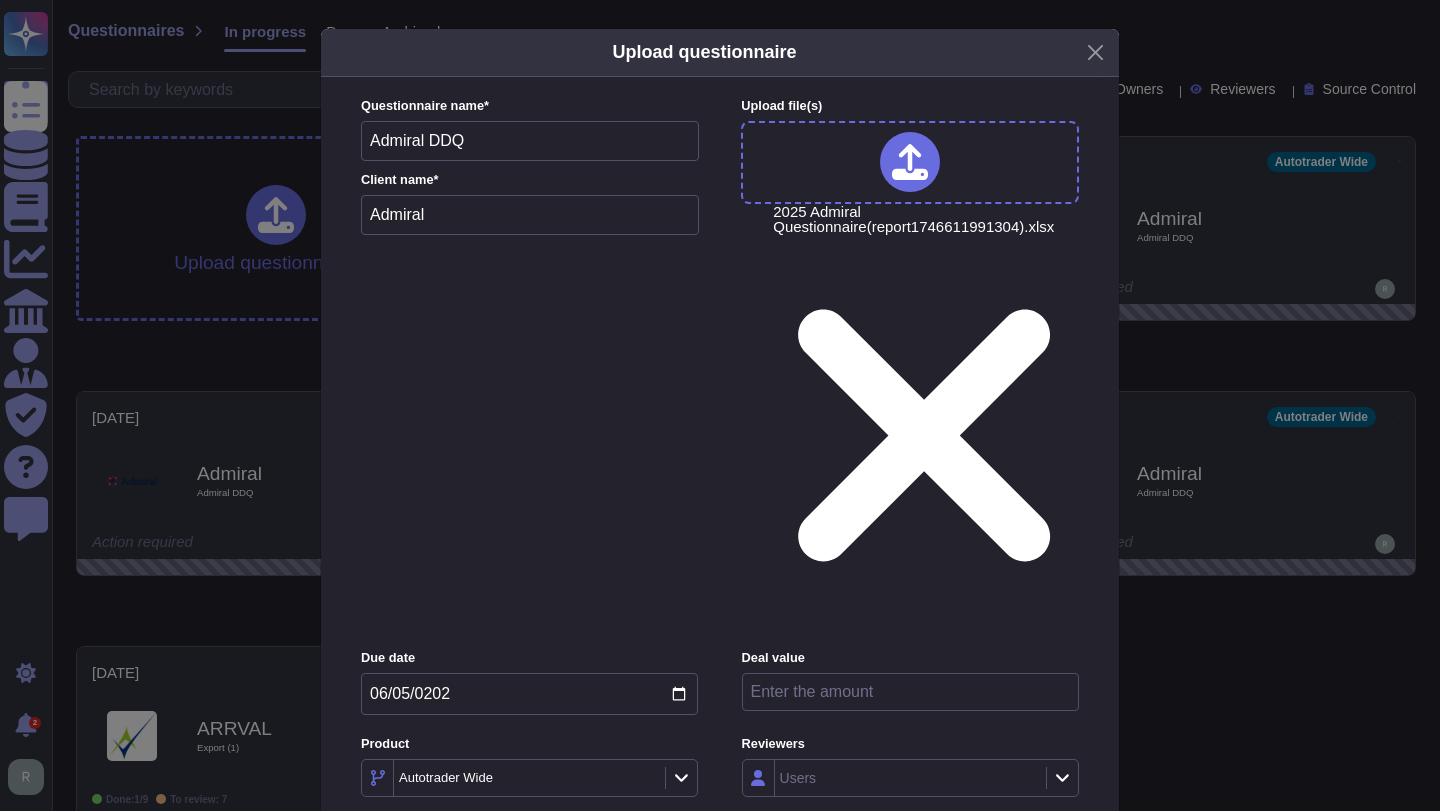 click on "More options" at bounding box center (720, 1192) 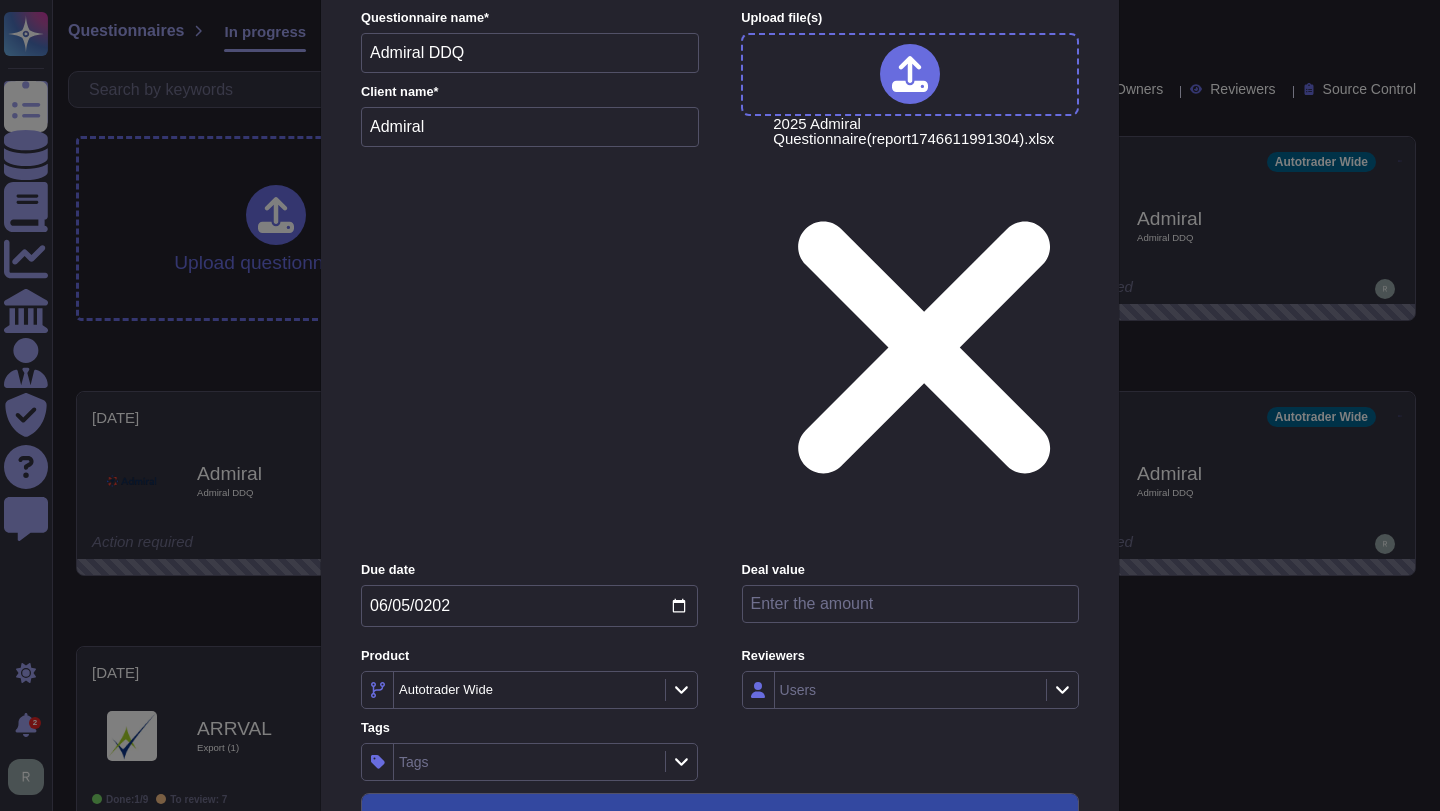 scroll, scrollTop: 0, scrollLeft: 0, axis: both 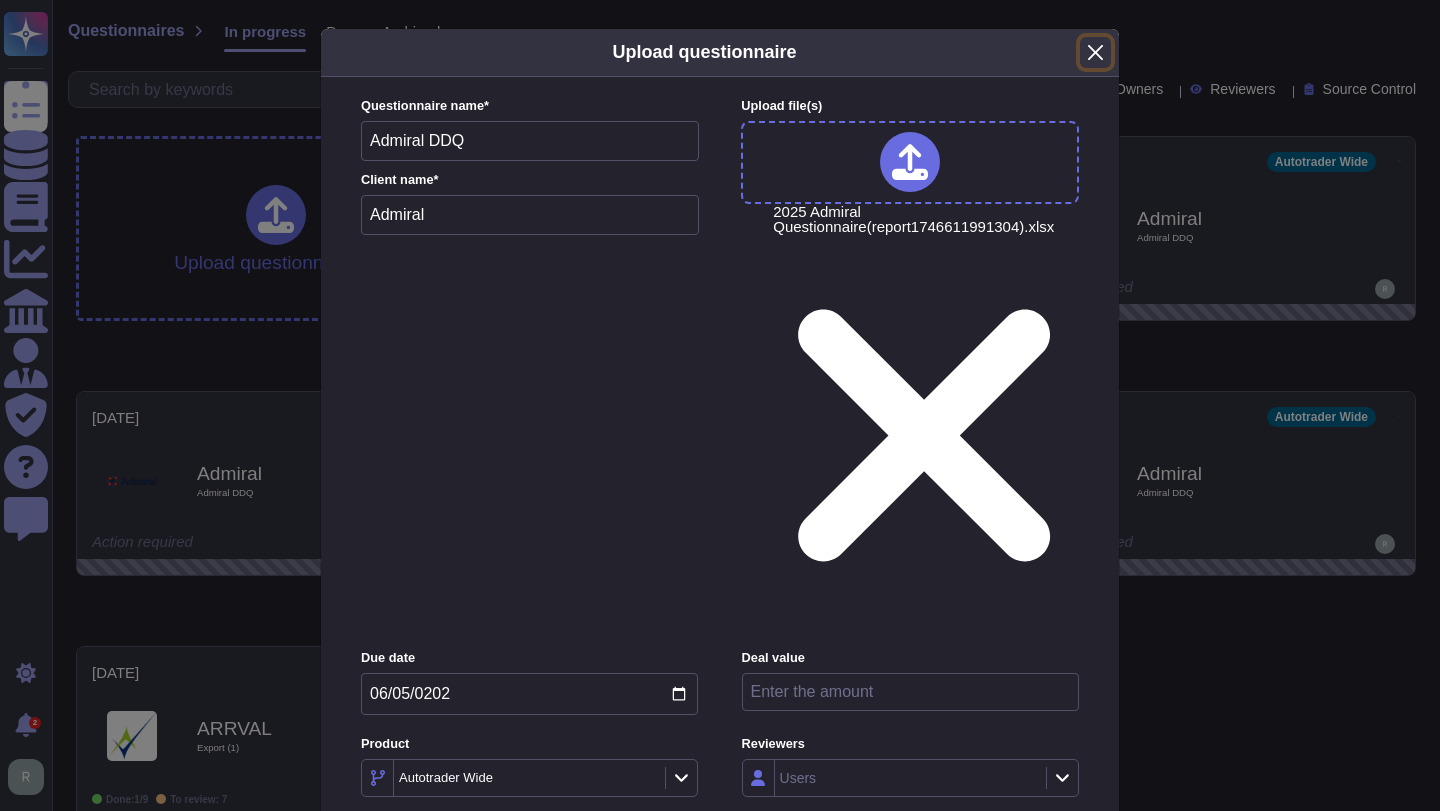 click at bounding box center [1095, 52] 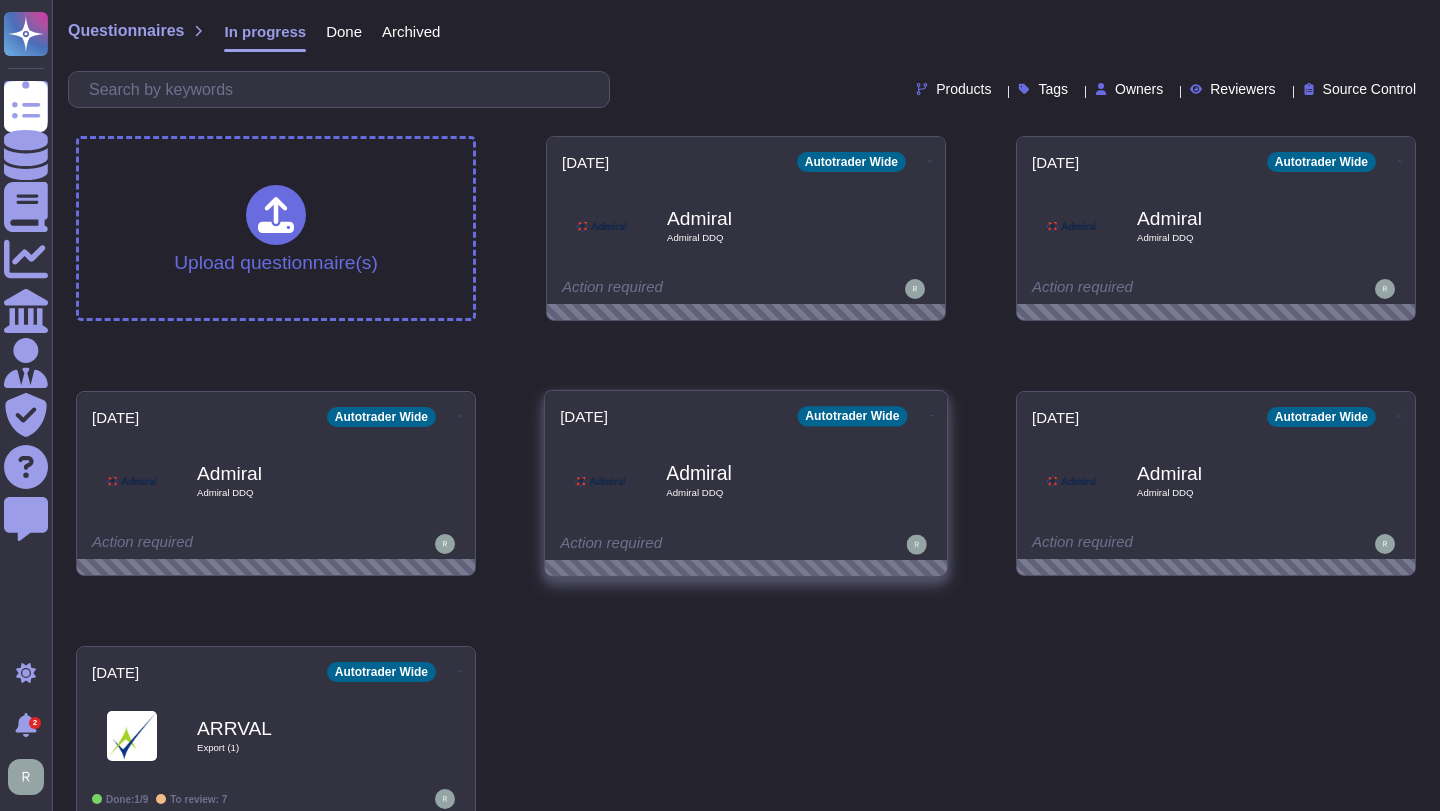 scroll, scrollTop: 36, scrollLeft: 0, axis: vertical 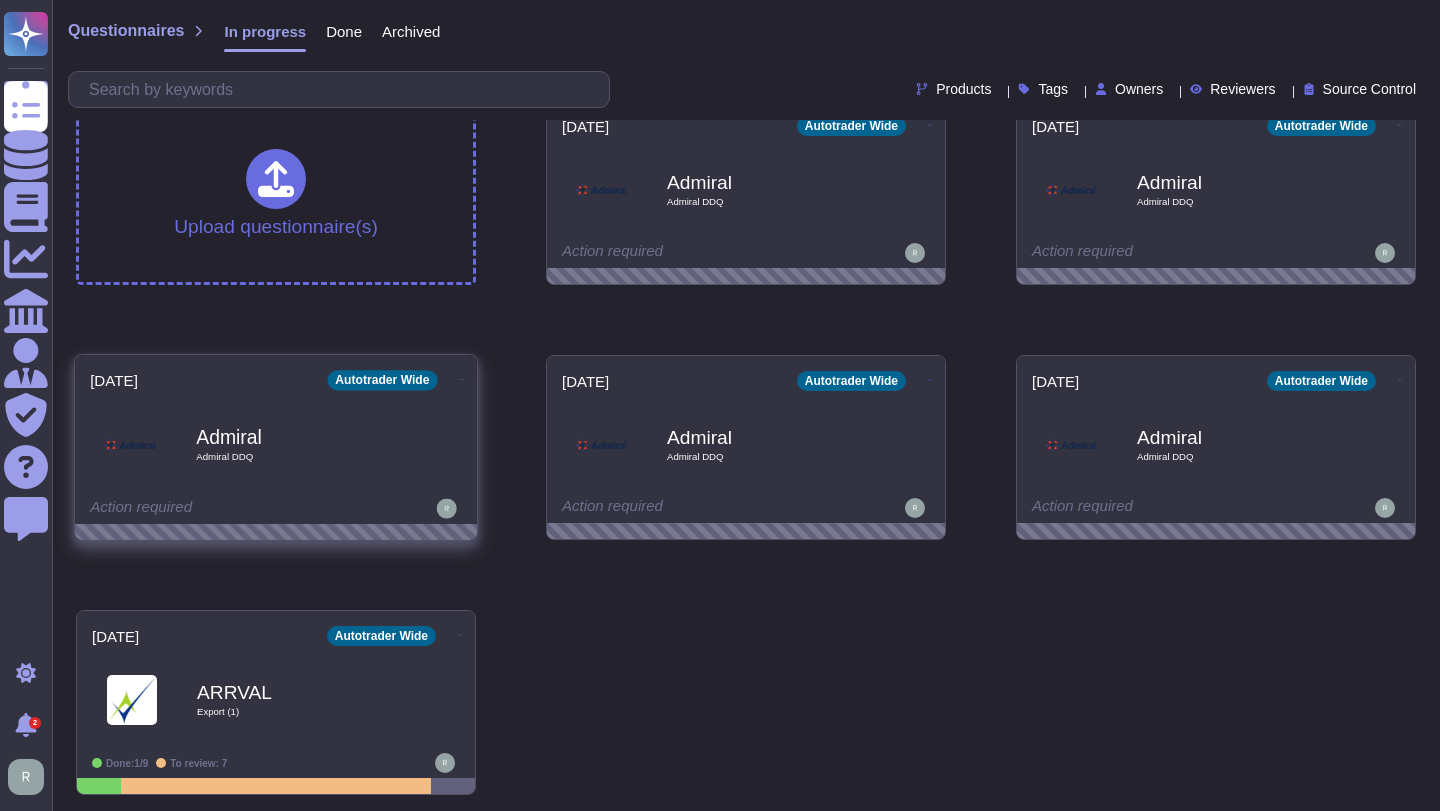 click 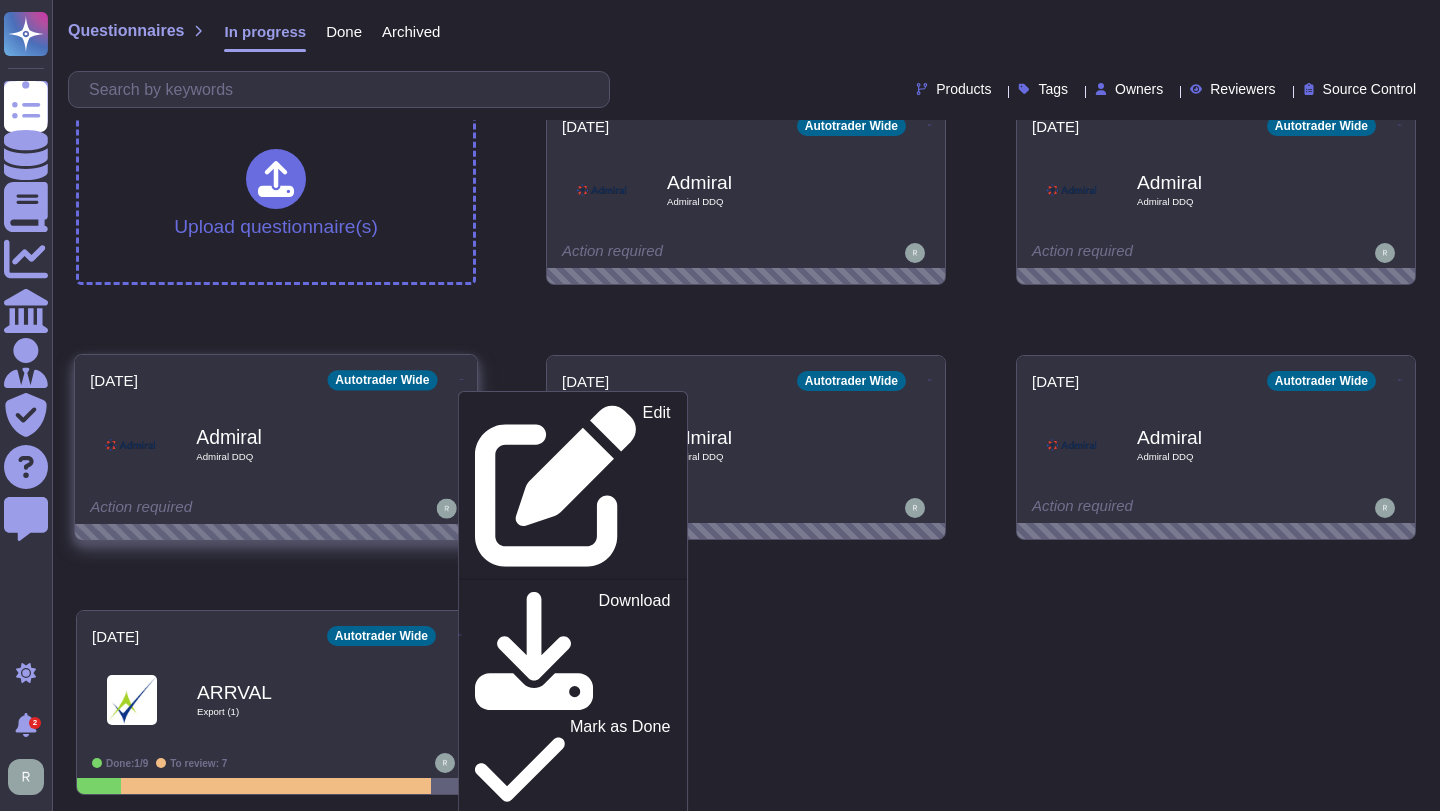 click on "Delete" at bounding box center [647, 1224] 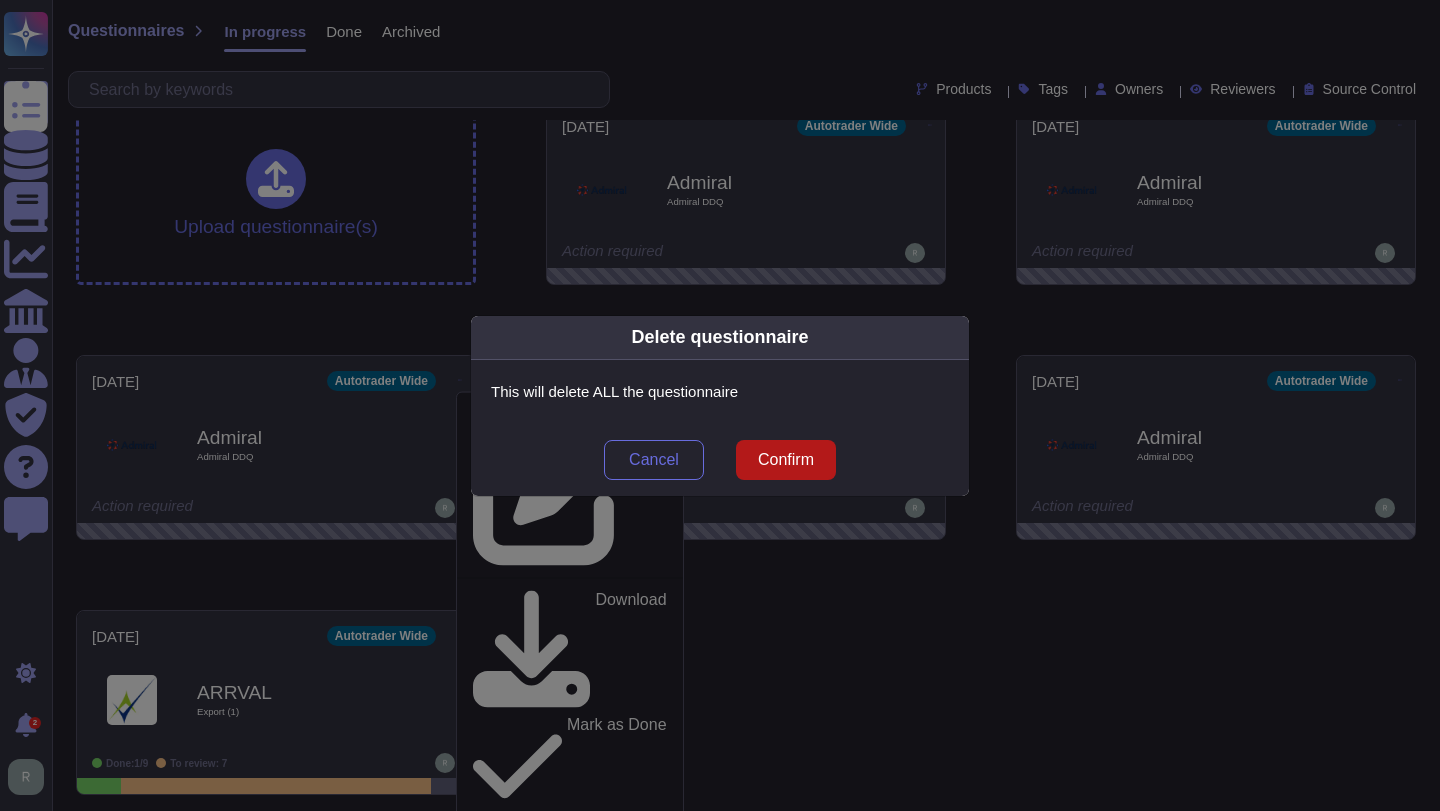 click on "Confirm" at bounding box center [786, 460] 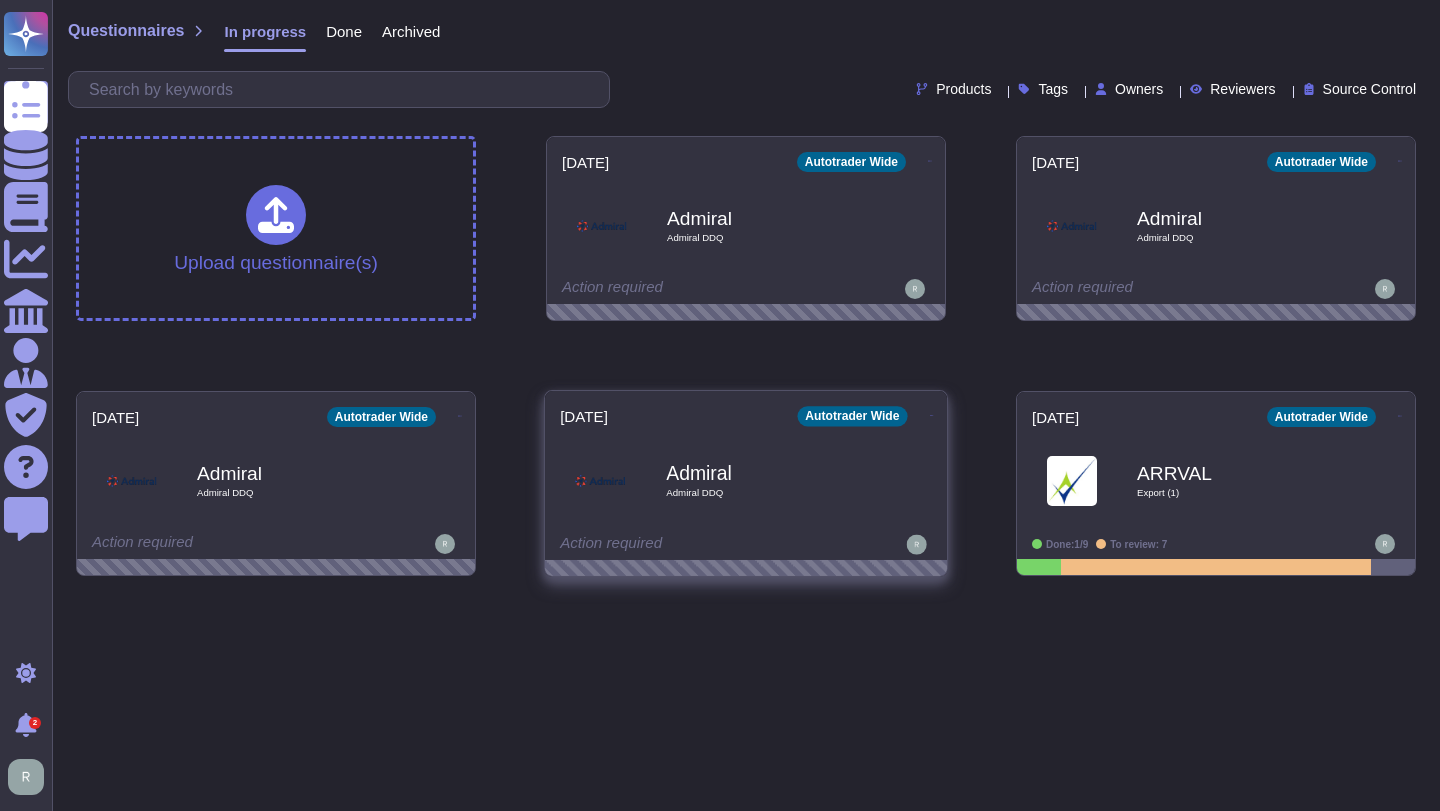 click 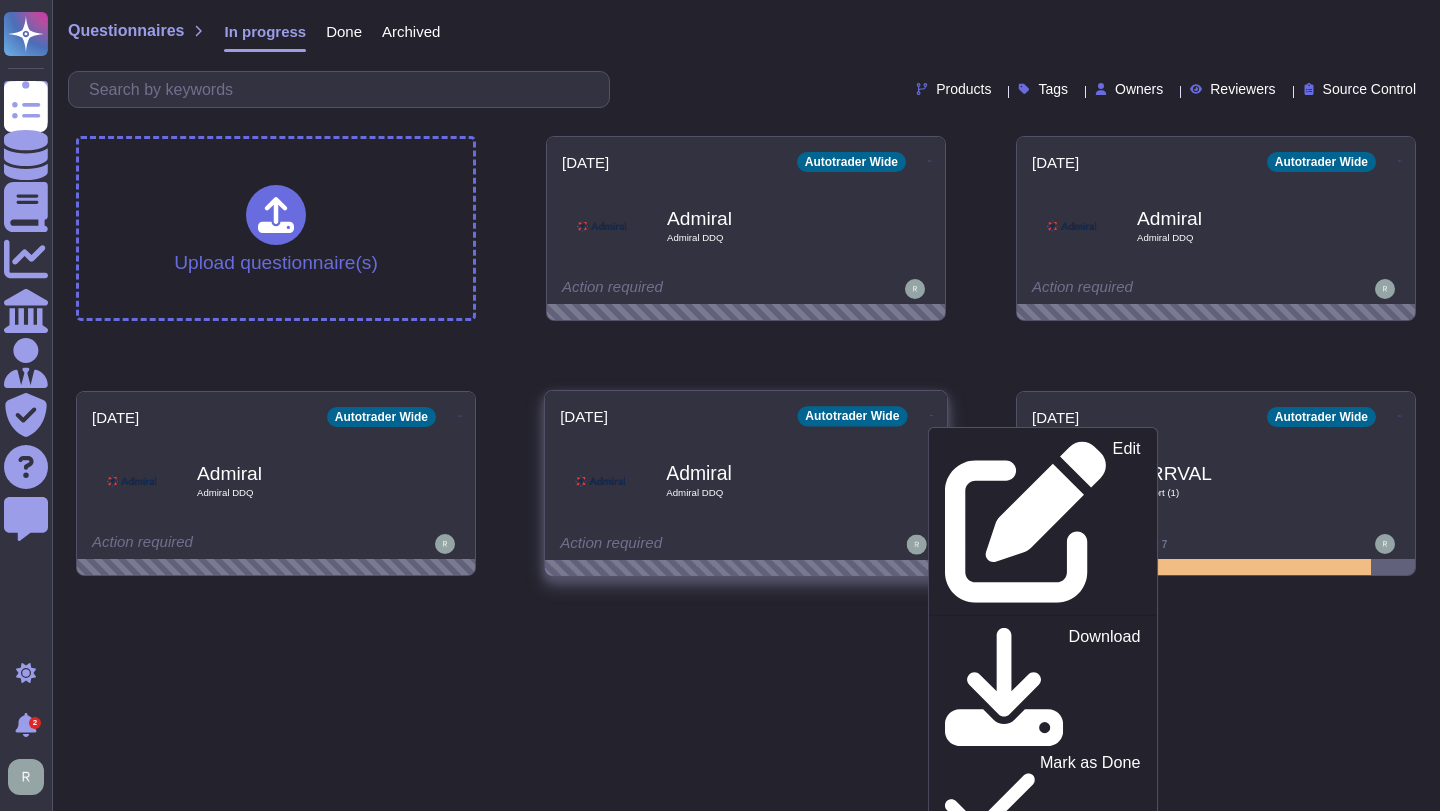 click on "Delete" at bounding box center (1042, 1260) 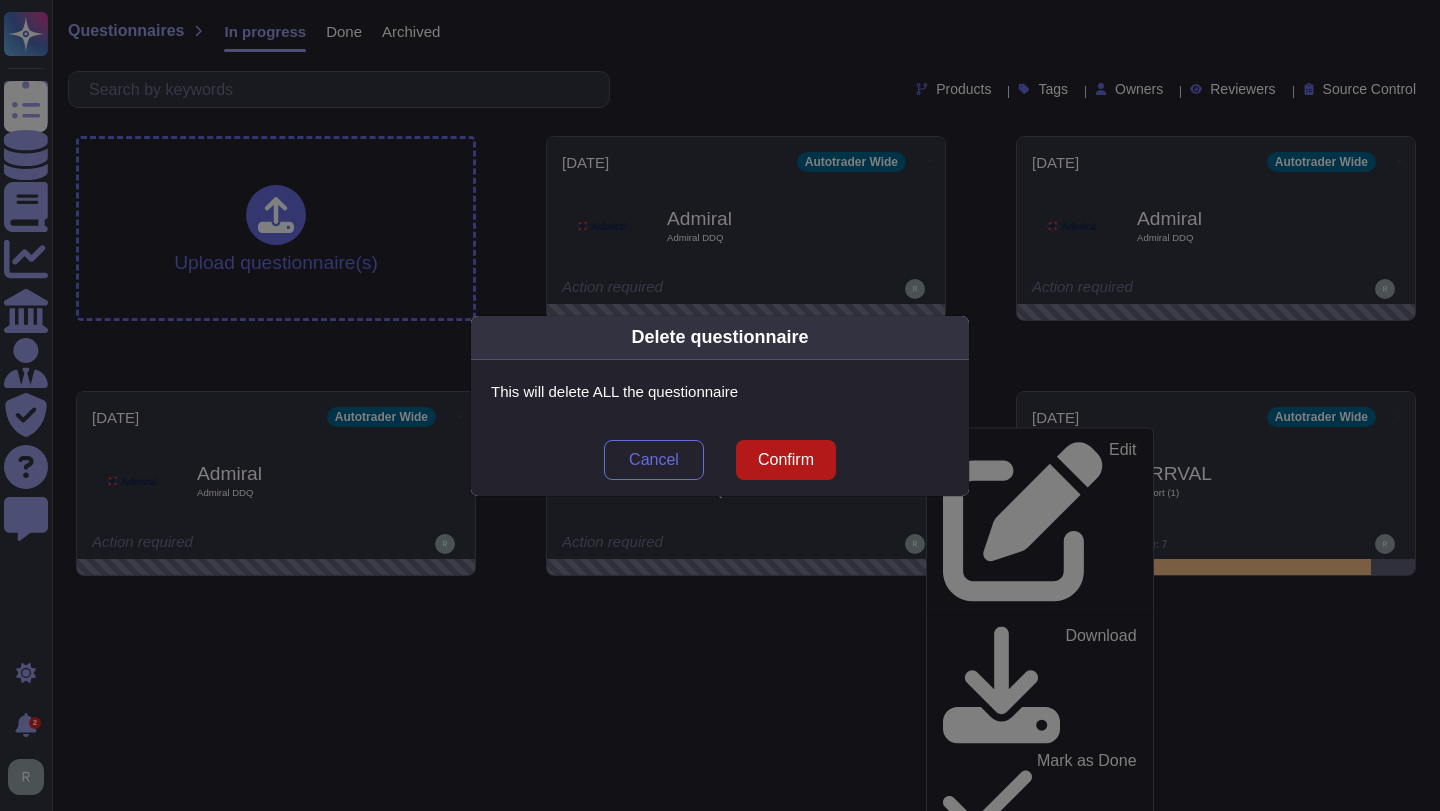 click on "Confirm" at bounding box center [786, 460] 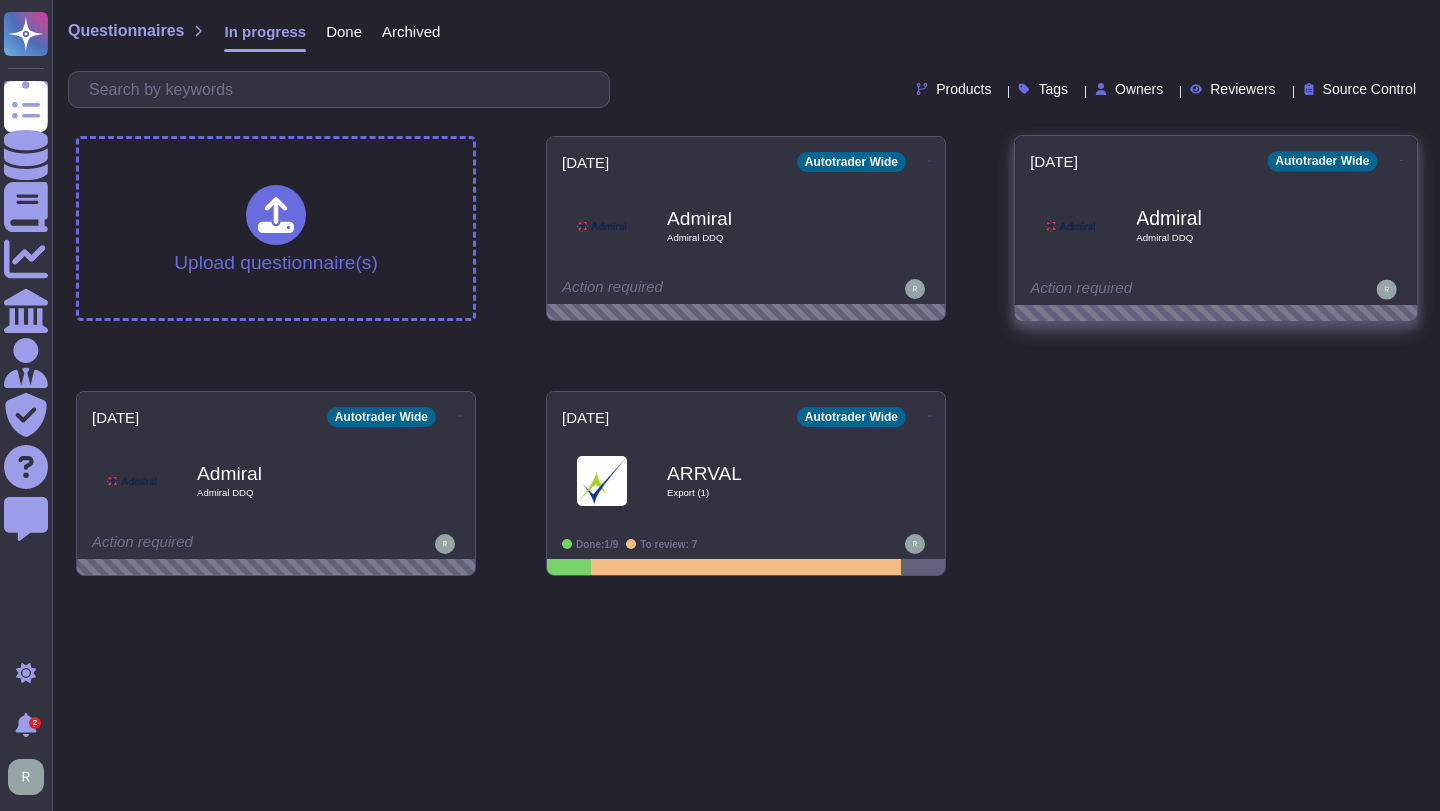 click 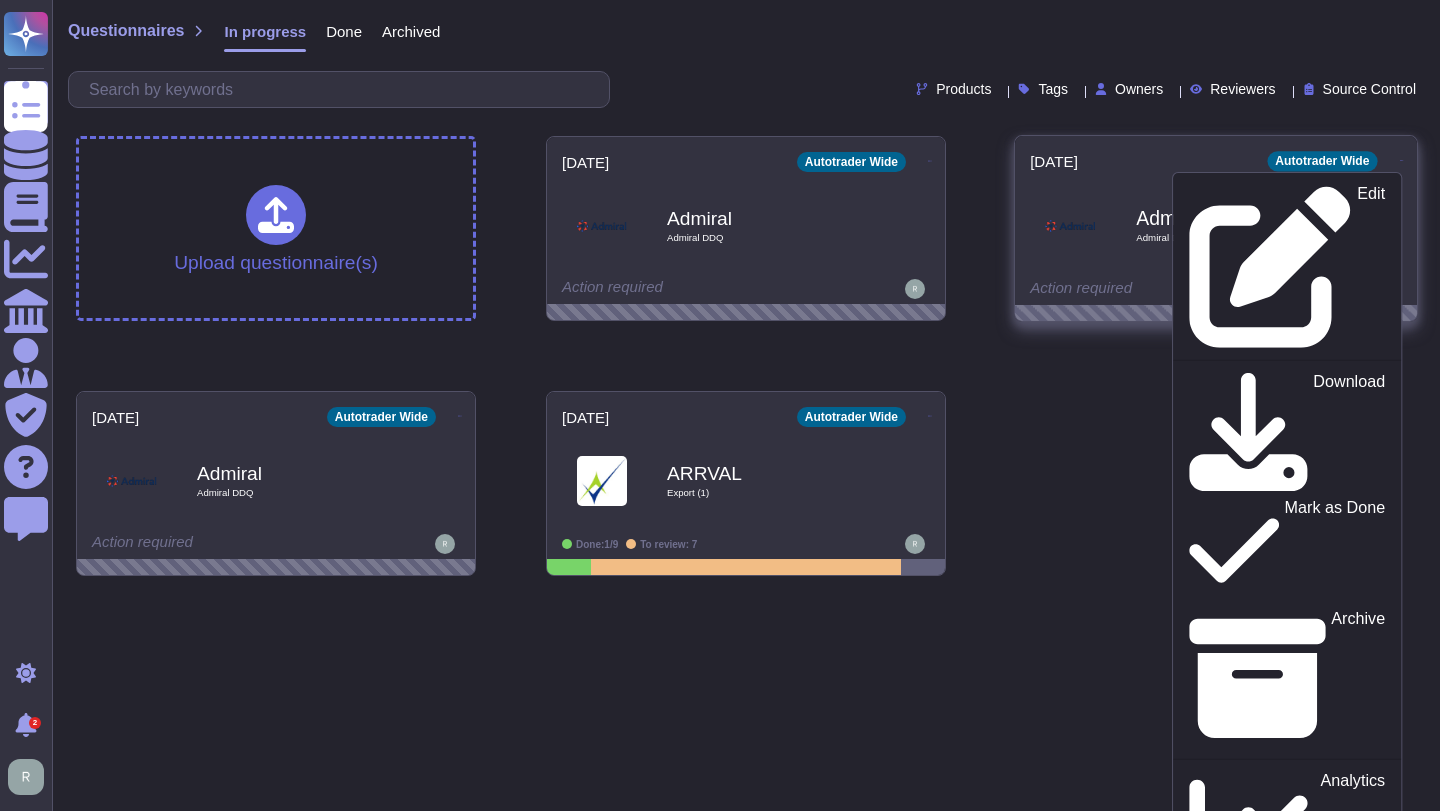 click on "Delete" at bounding box center (1287, 1005) 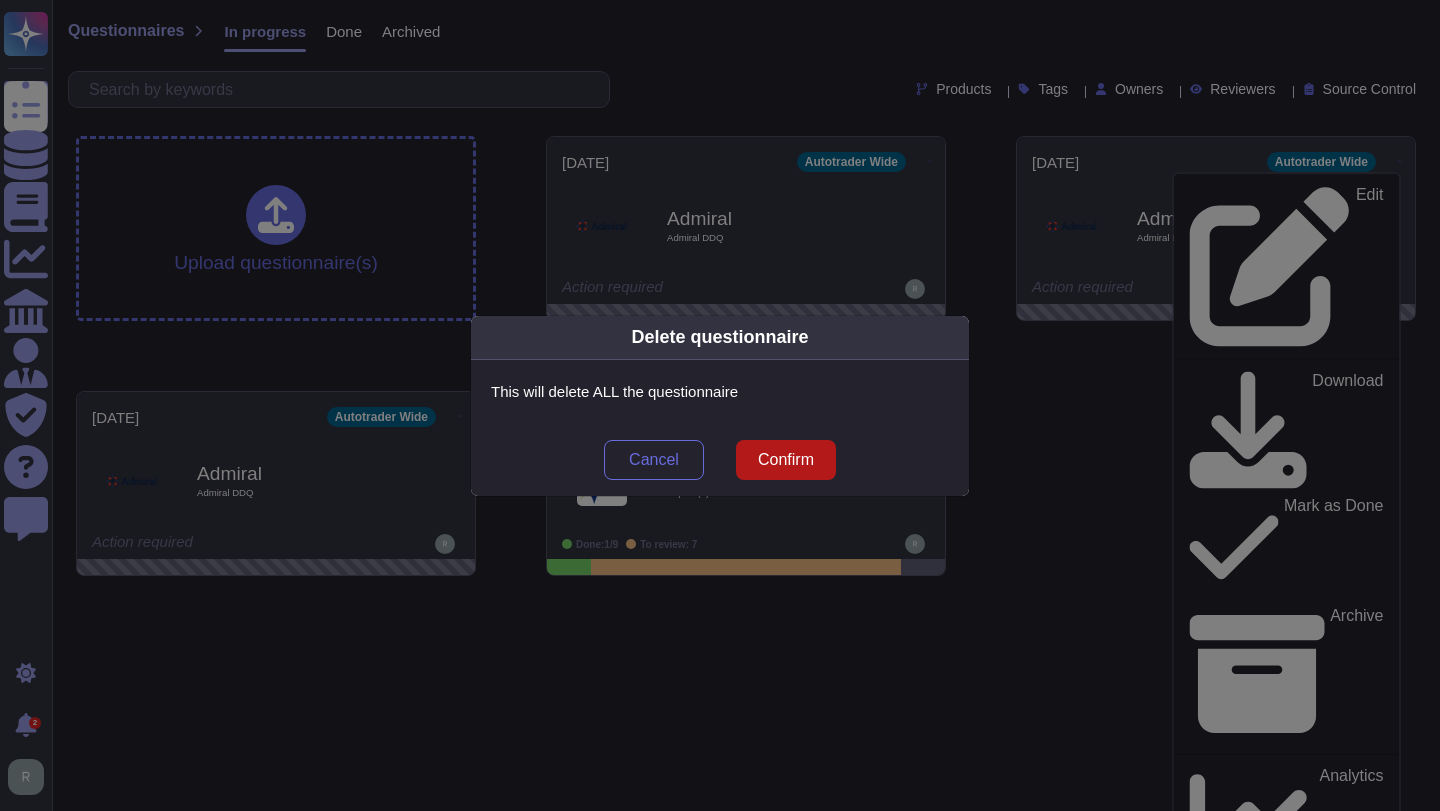 click on "Confirm" at bounding box center (786, 460) 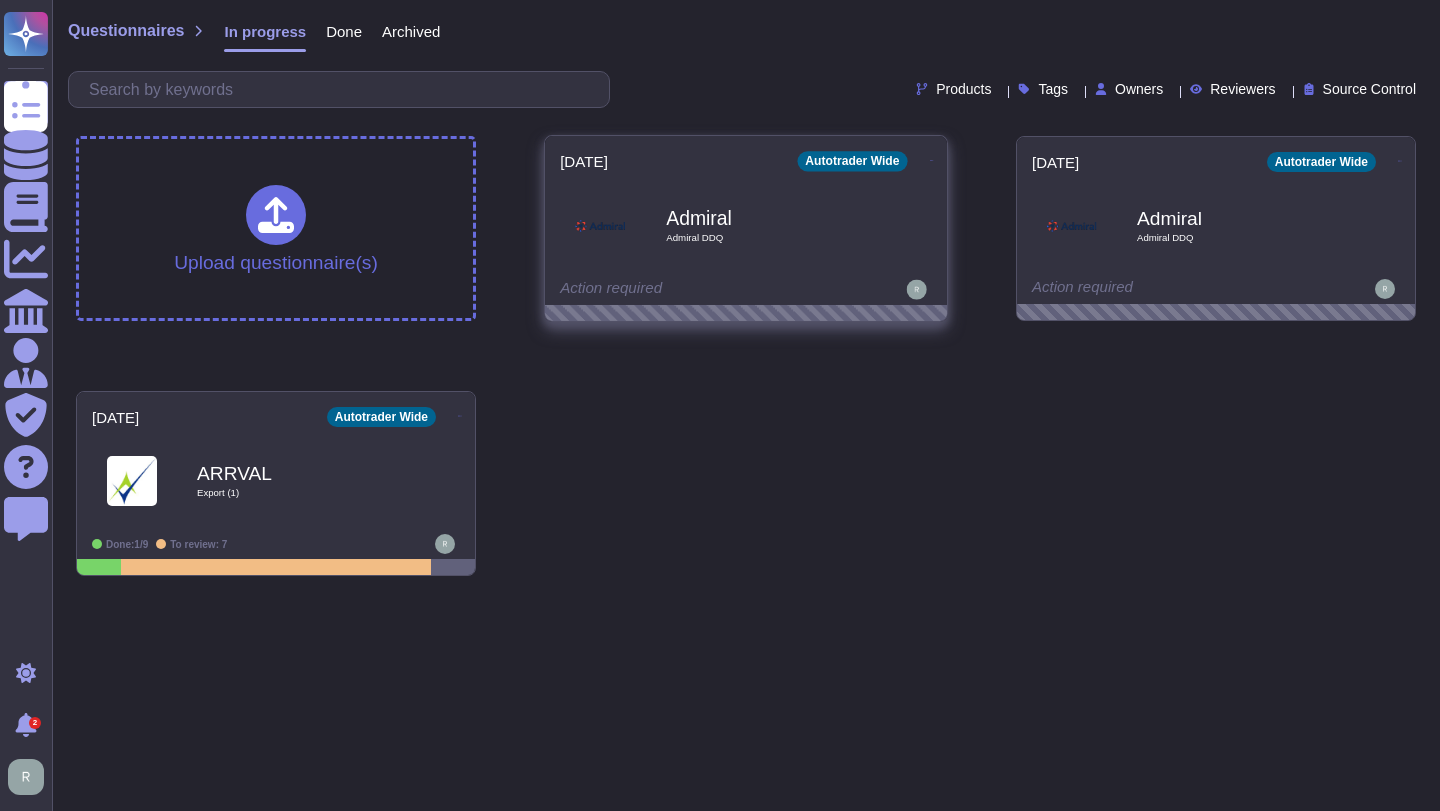 click at bounding box center [932, 158] 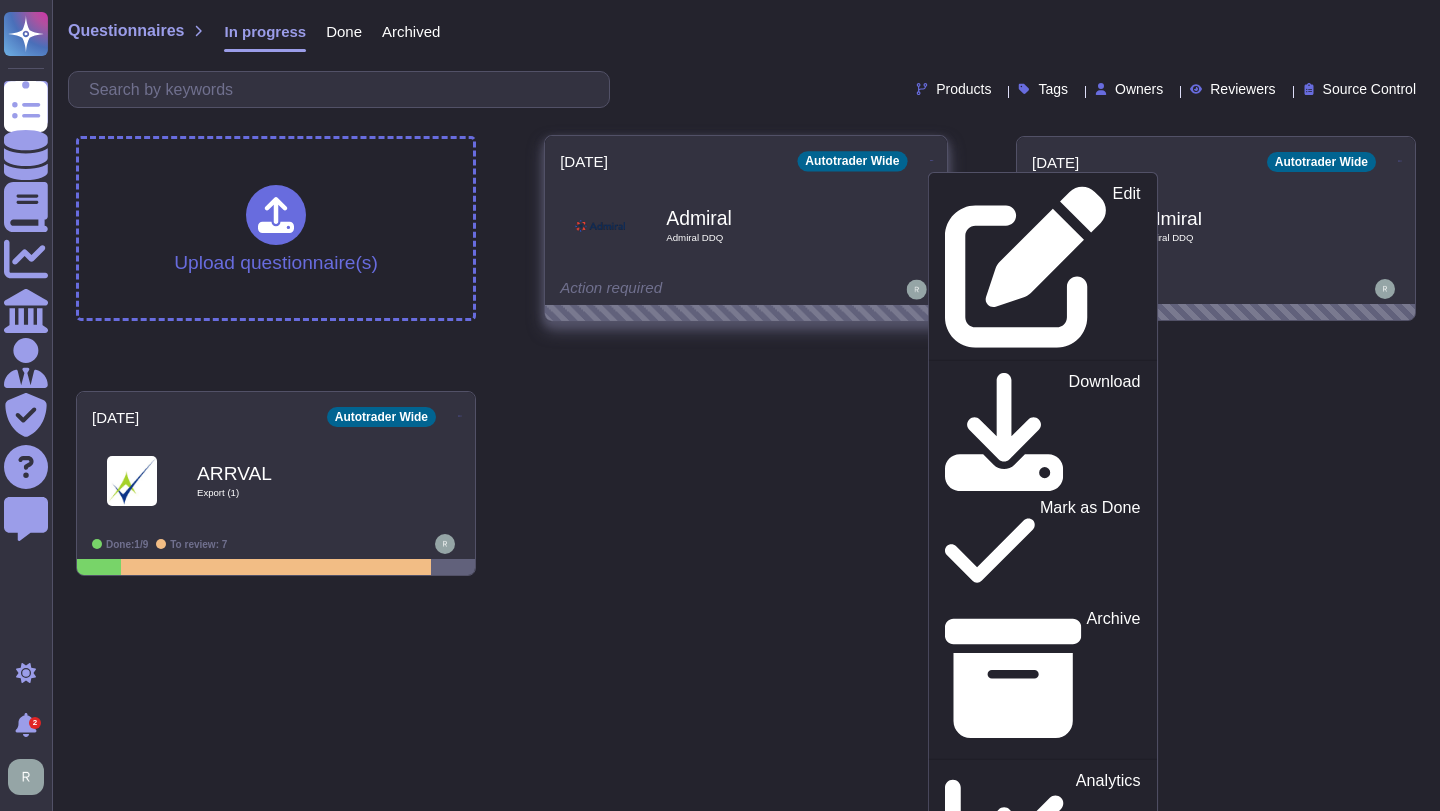 click on "Delete" at bounding box center (1117, 1005) 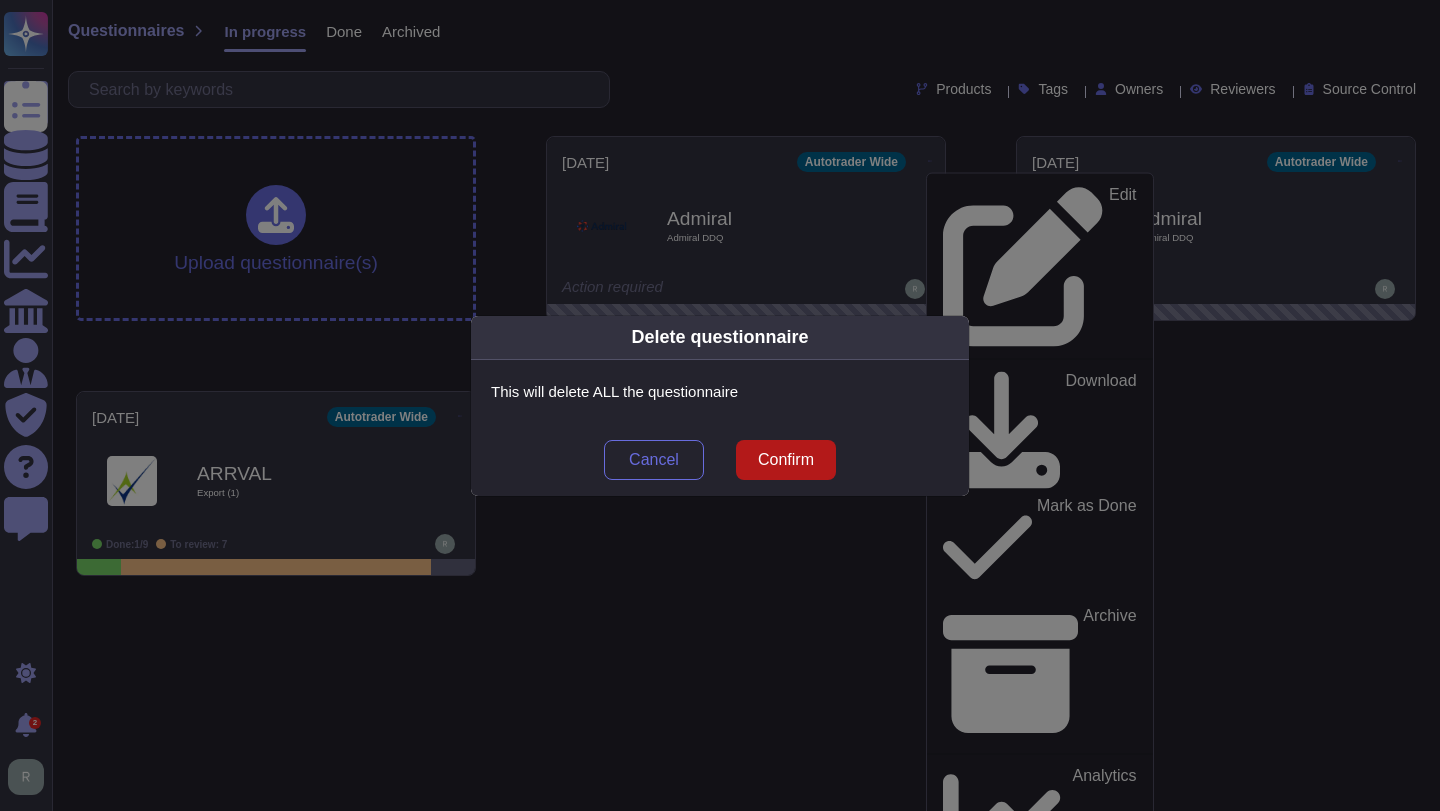 click on "Confirm" at bounding box center (786, 460) 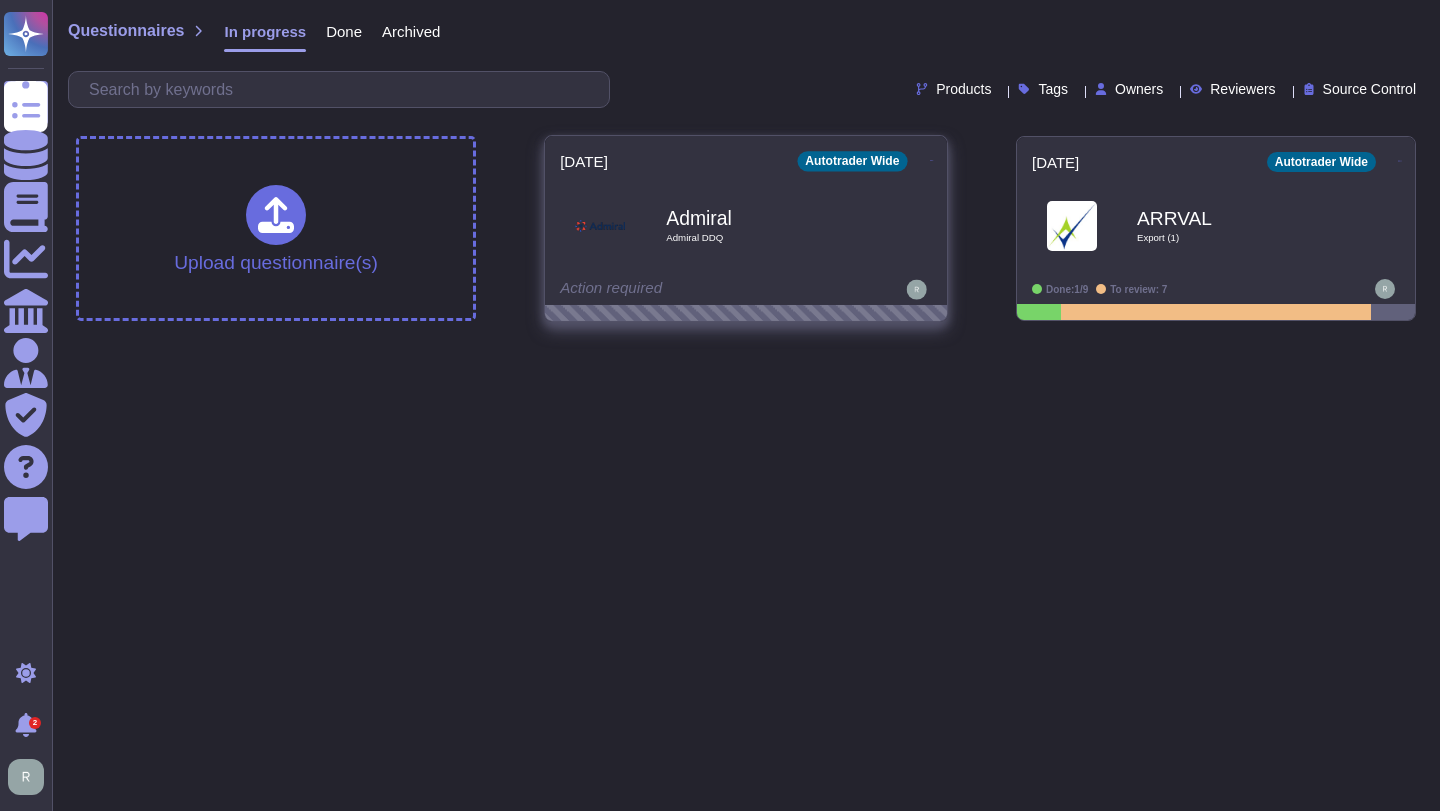 click on "Admiral Admiral DDQ" at bounding box center (767, 225) 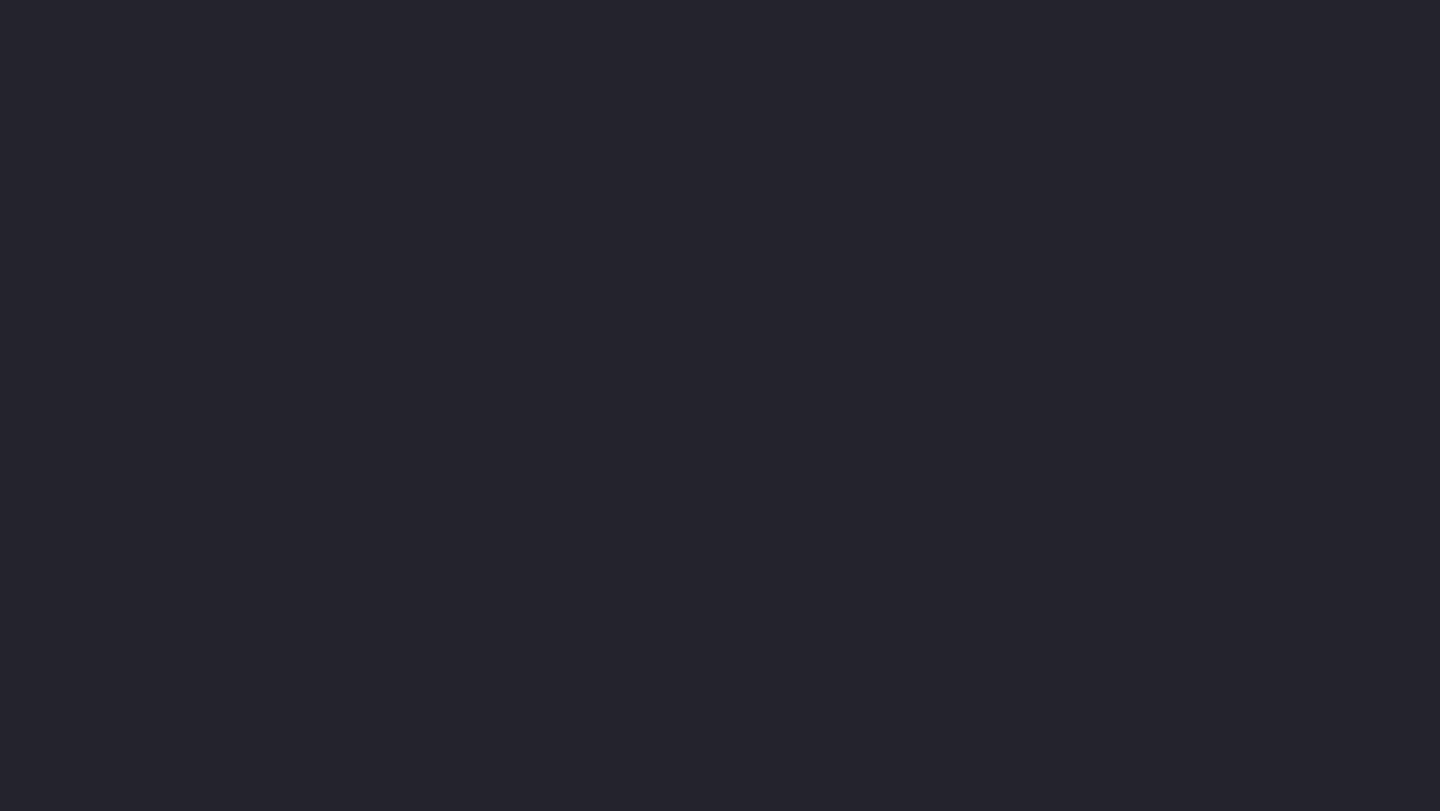 scroll, scrollTop: 0, scrollLeft: 0, axis: both 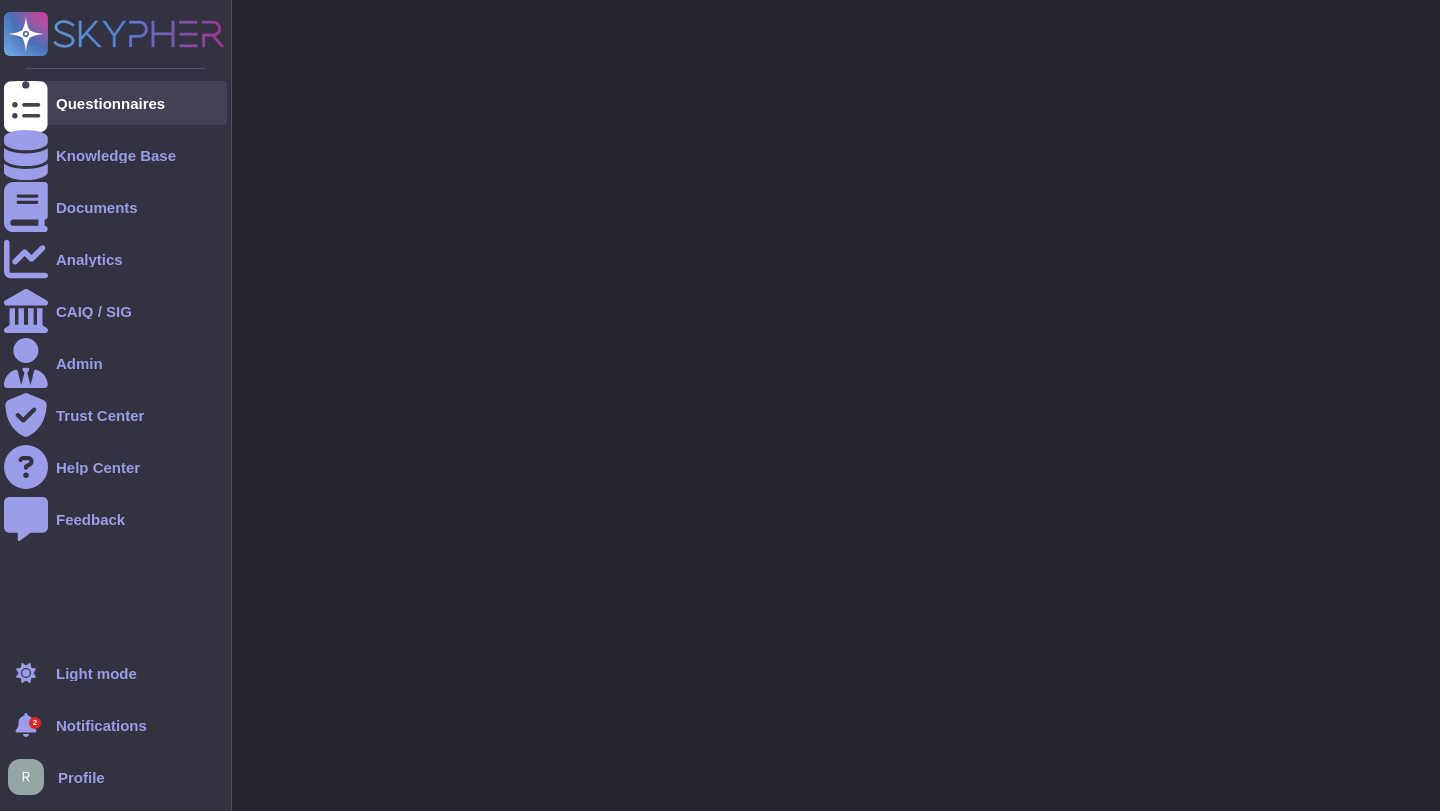 click at bounding box center [26, 103] 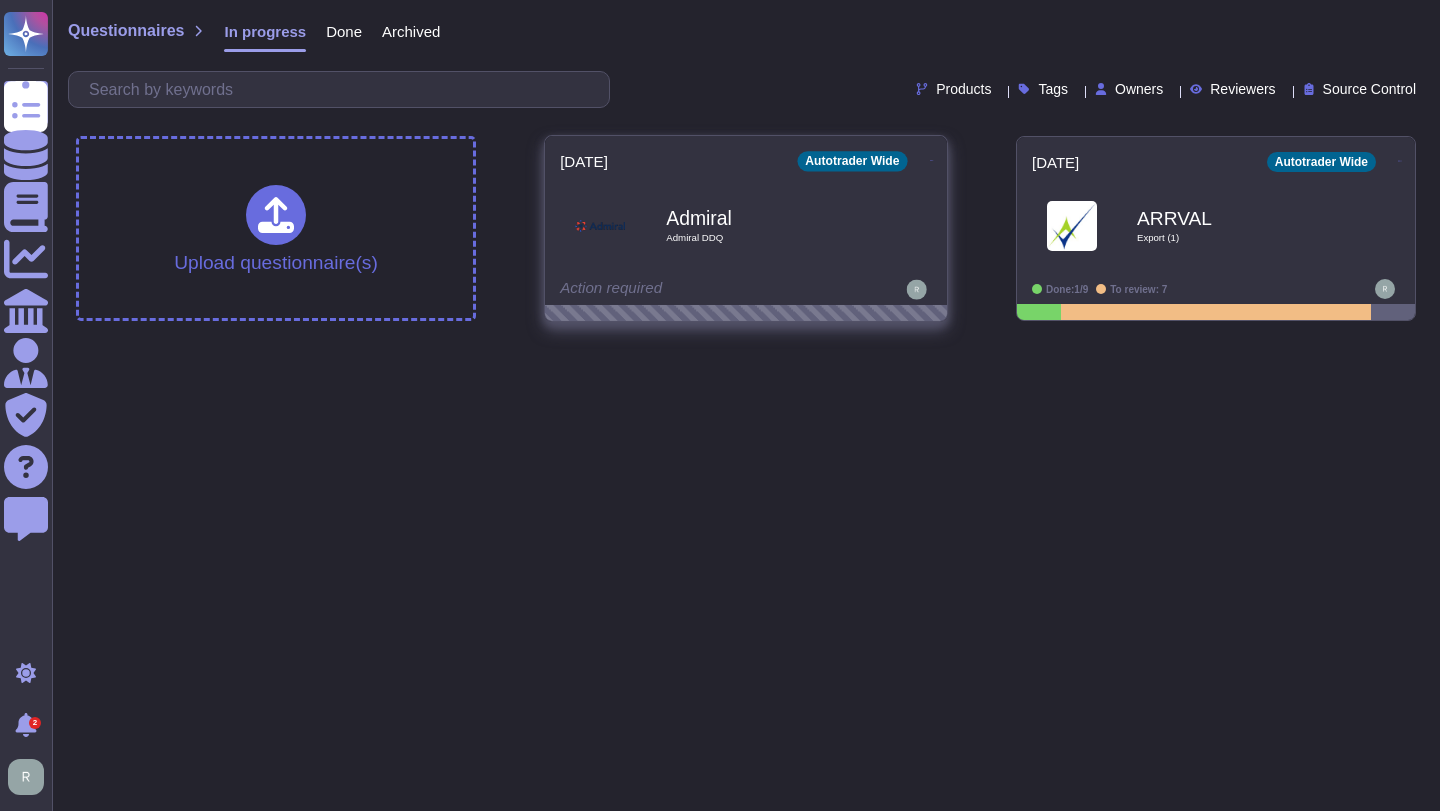 click on "Admiral Admiral DDQ" at bounding box center [767, 225] 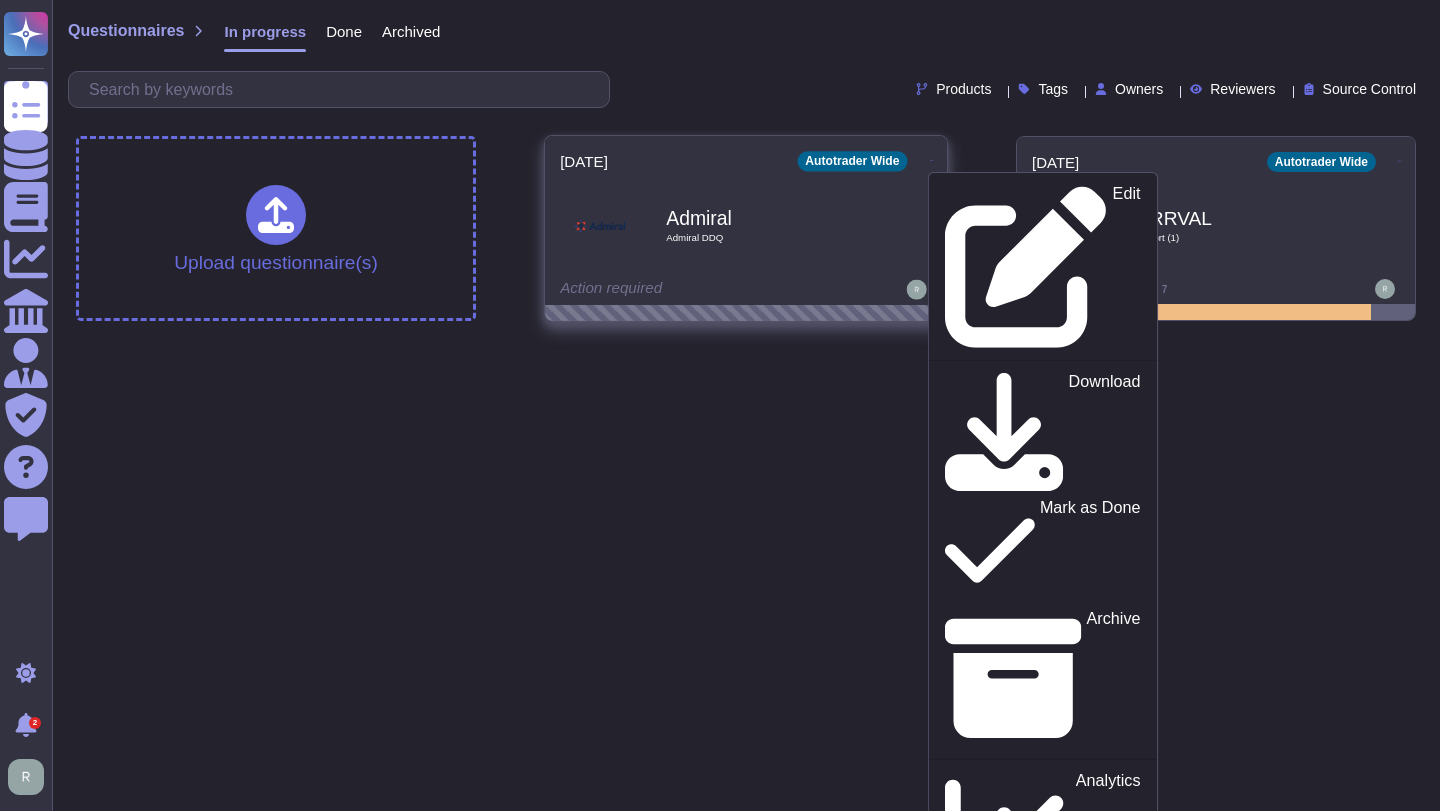 click on "Admiral Admiral DDQ" at bounding box center (767, 225) 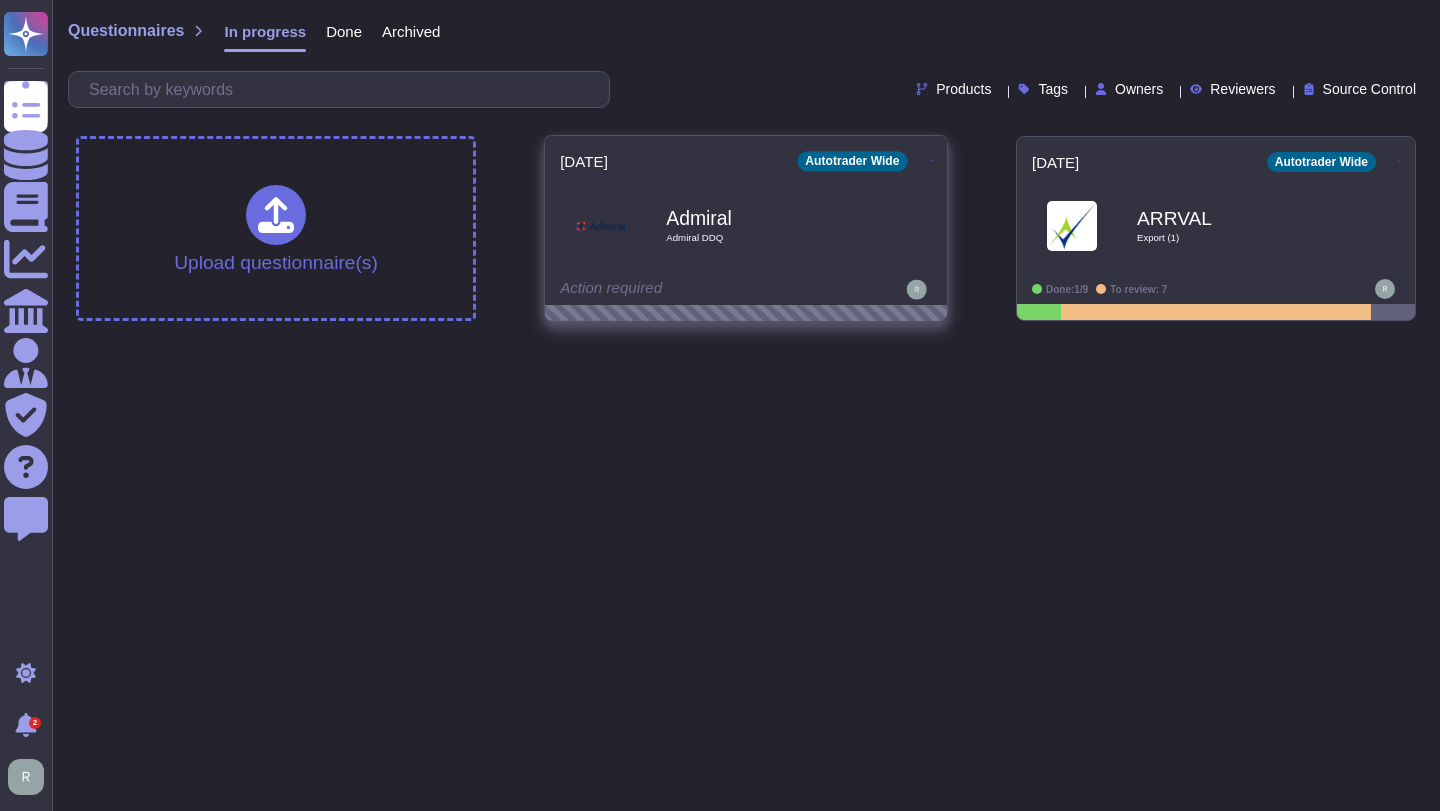 click on "Action required" at bounding box center [684, 290] 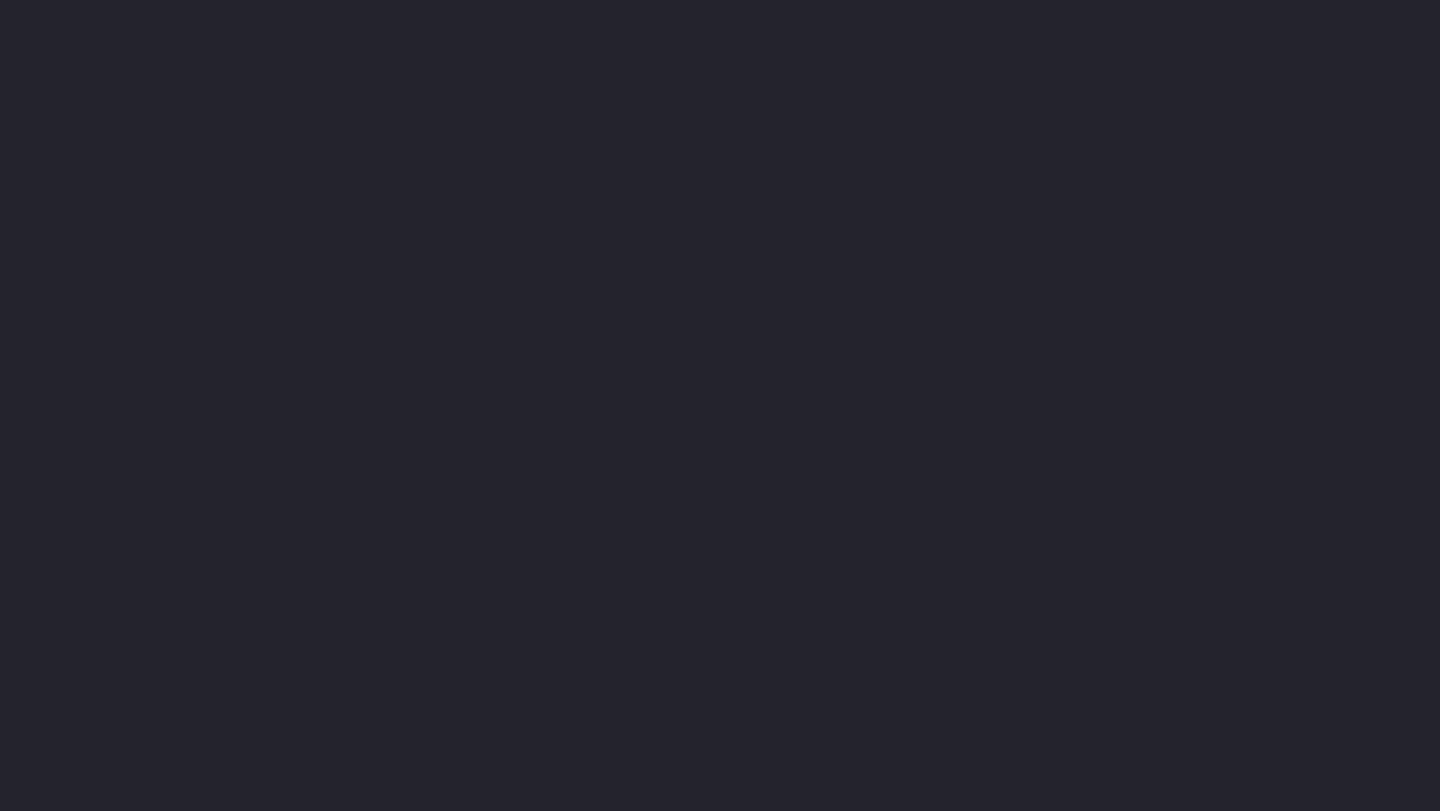 scroll, scrollTop: 0, scrollLeft: 0, axis: both 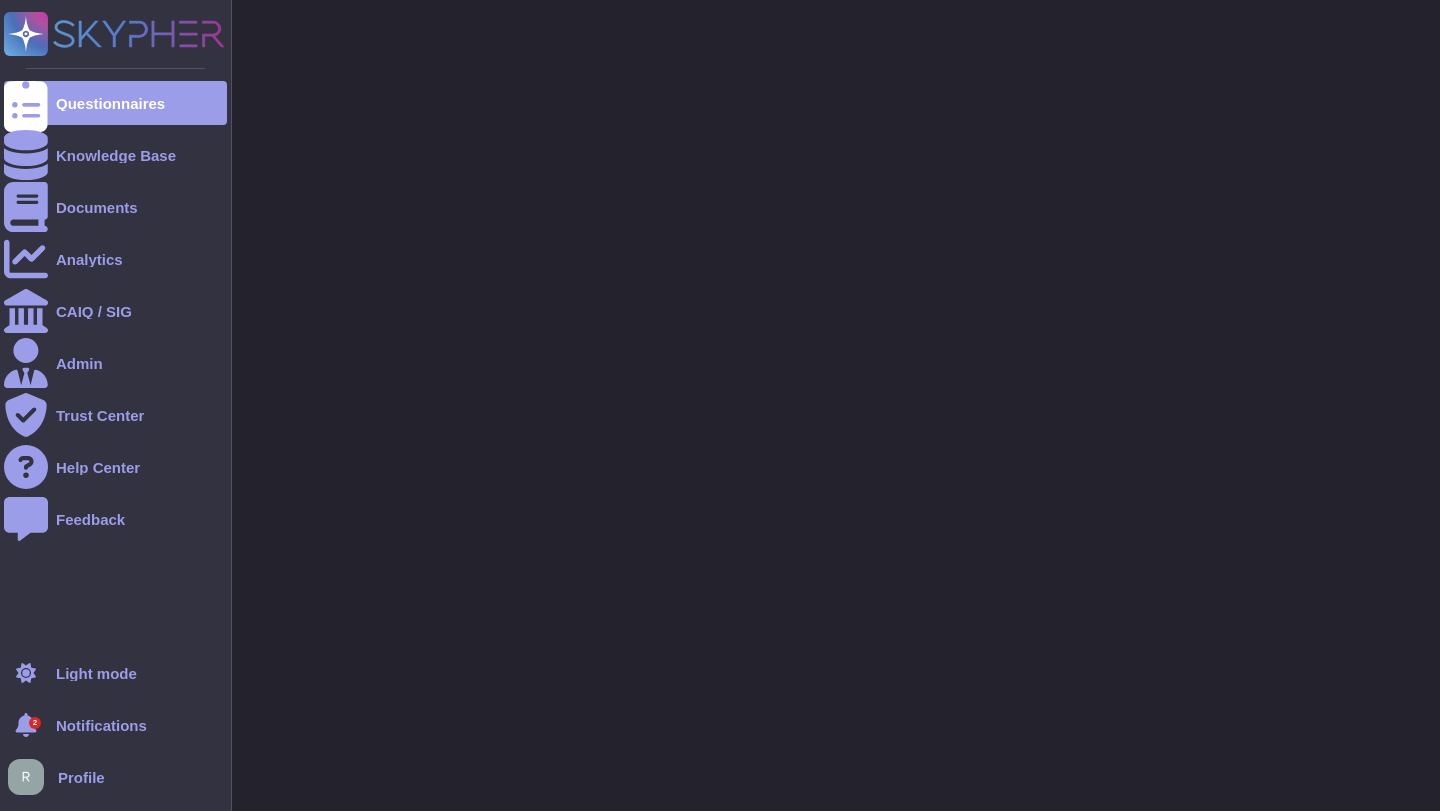click 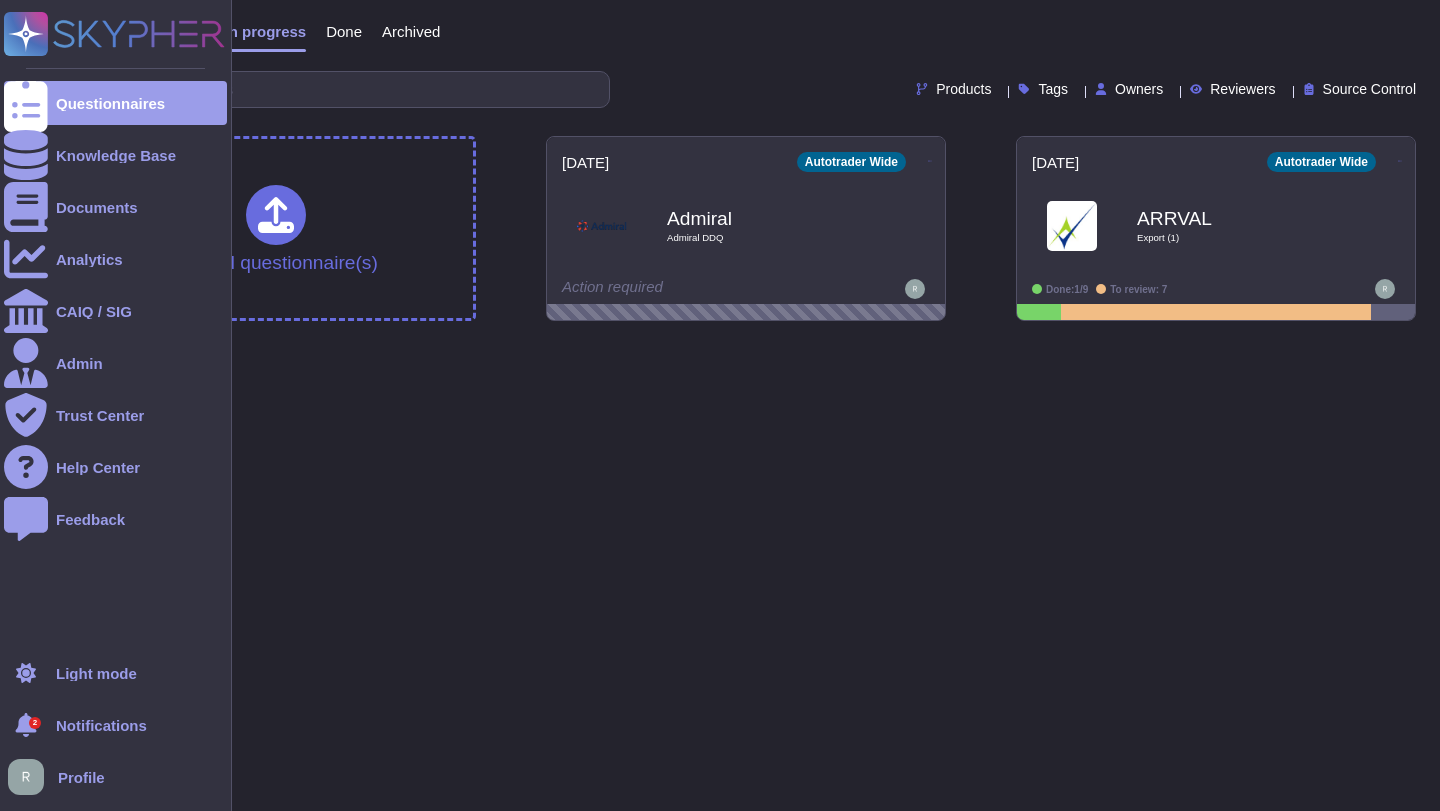 click on "2" at bounding box center (35, 723) 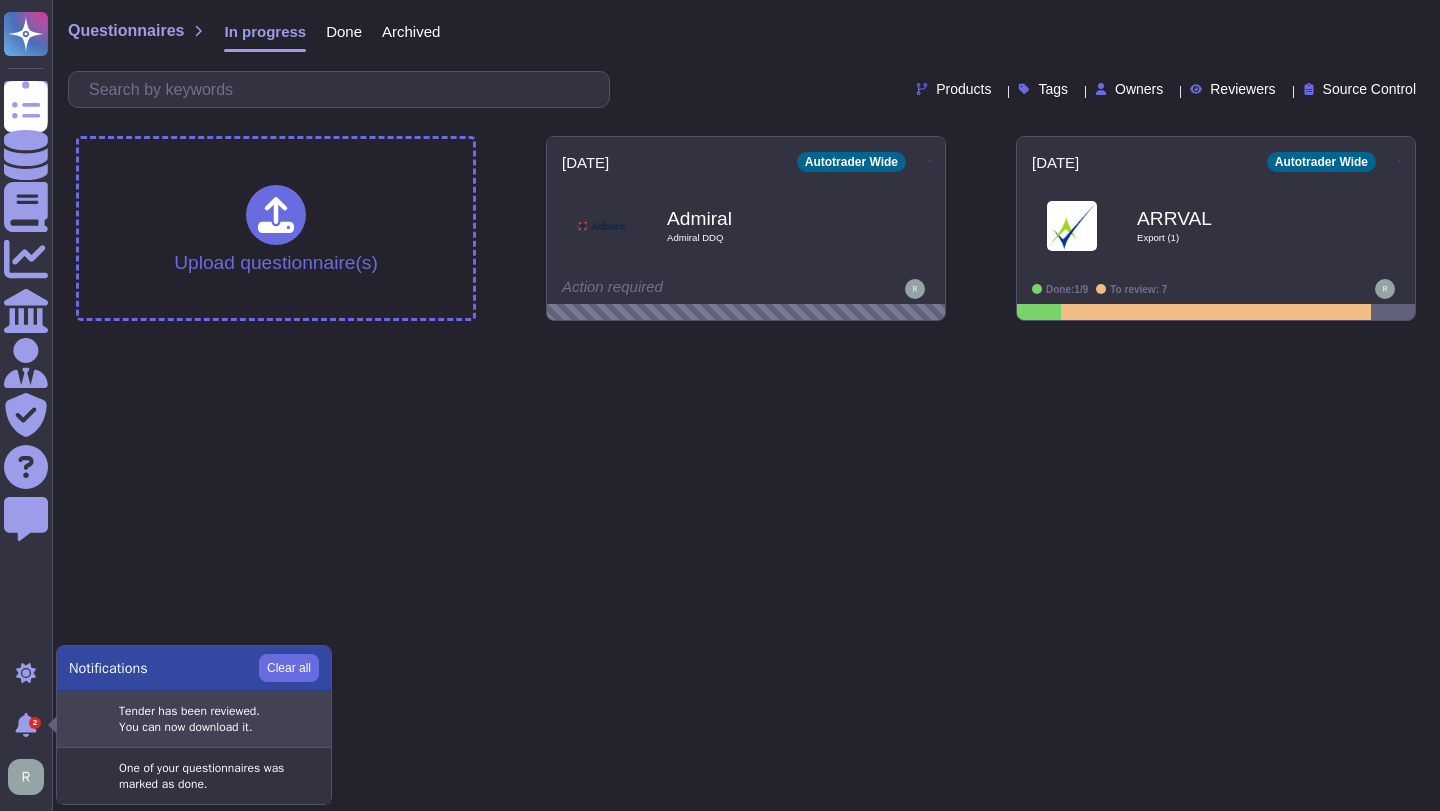 click on "Tender   has been reviewed. You can now download it." at bounding box center (219, 719) 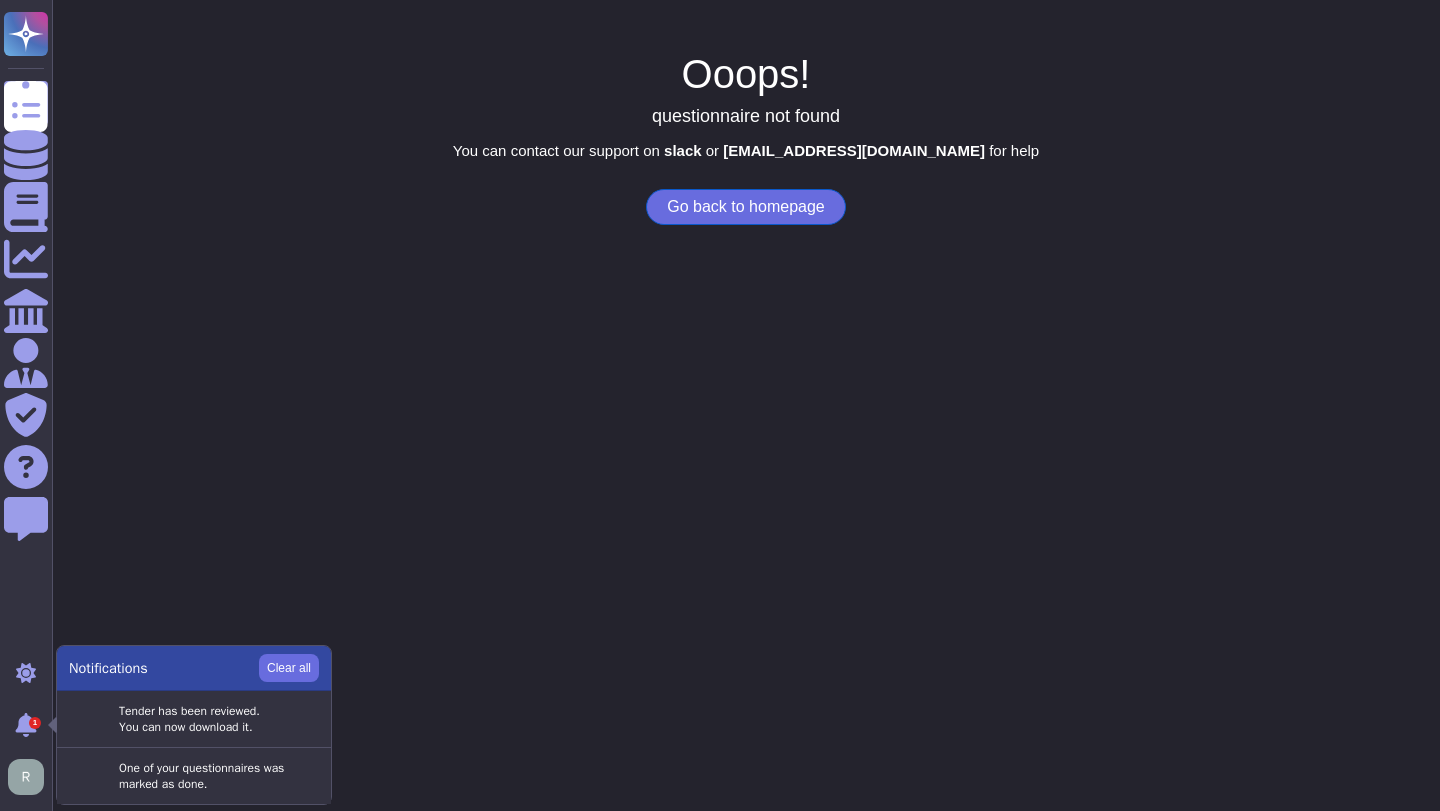 click on "Go back to homepage" at bounding box center (745, 207) 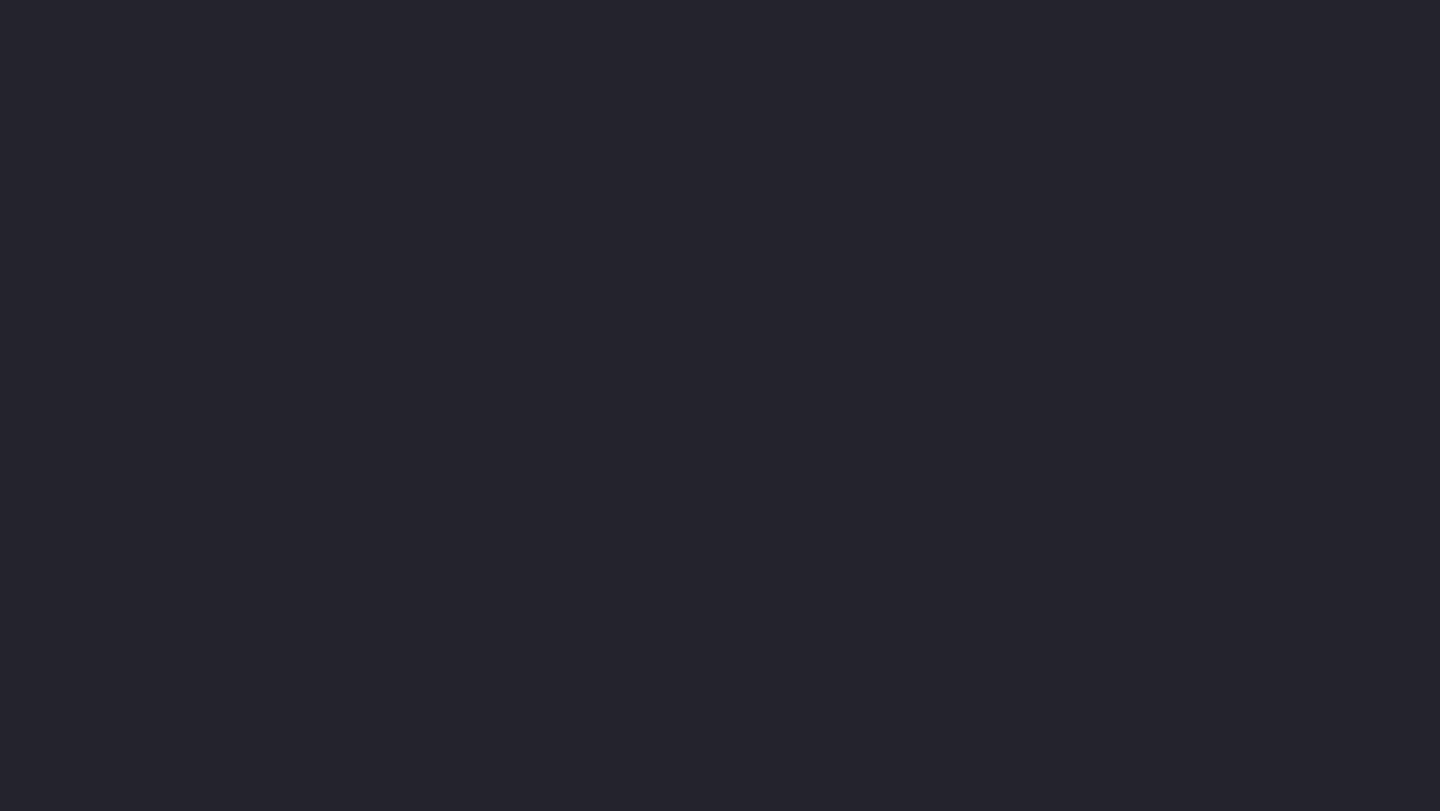 scroll, scrollTop: 0, scrollLeft: 0, axis: both 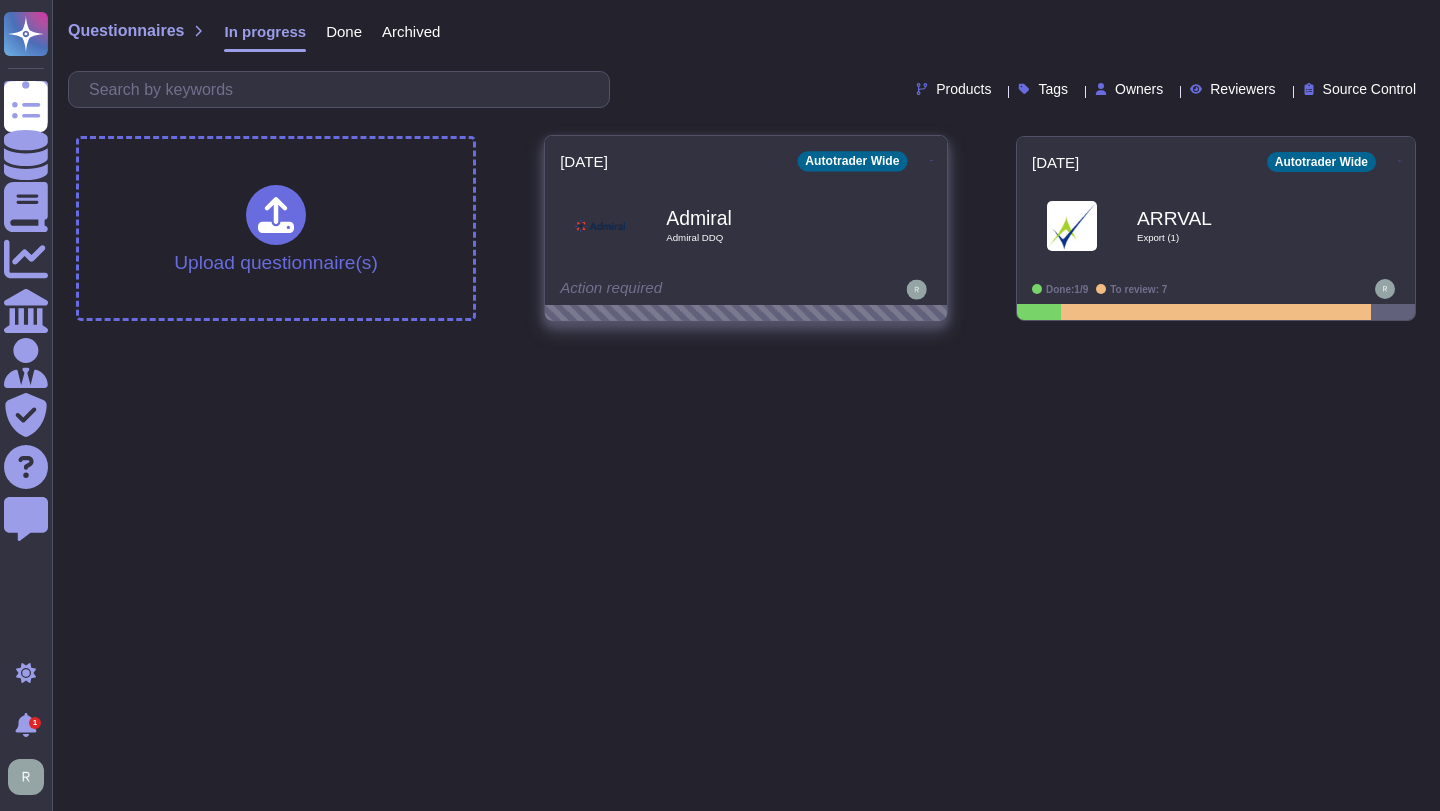 click on "Action required" at bounding box center [684, 290] 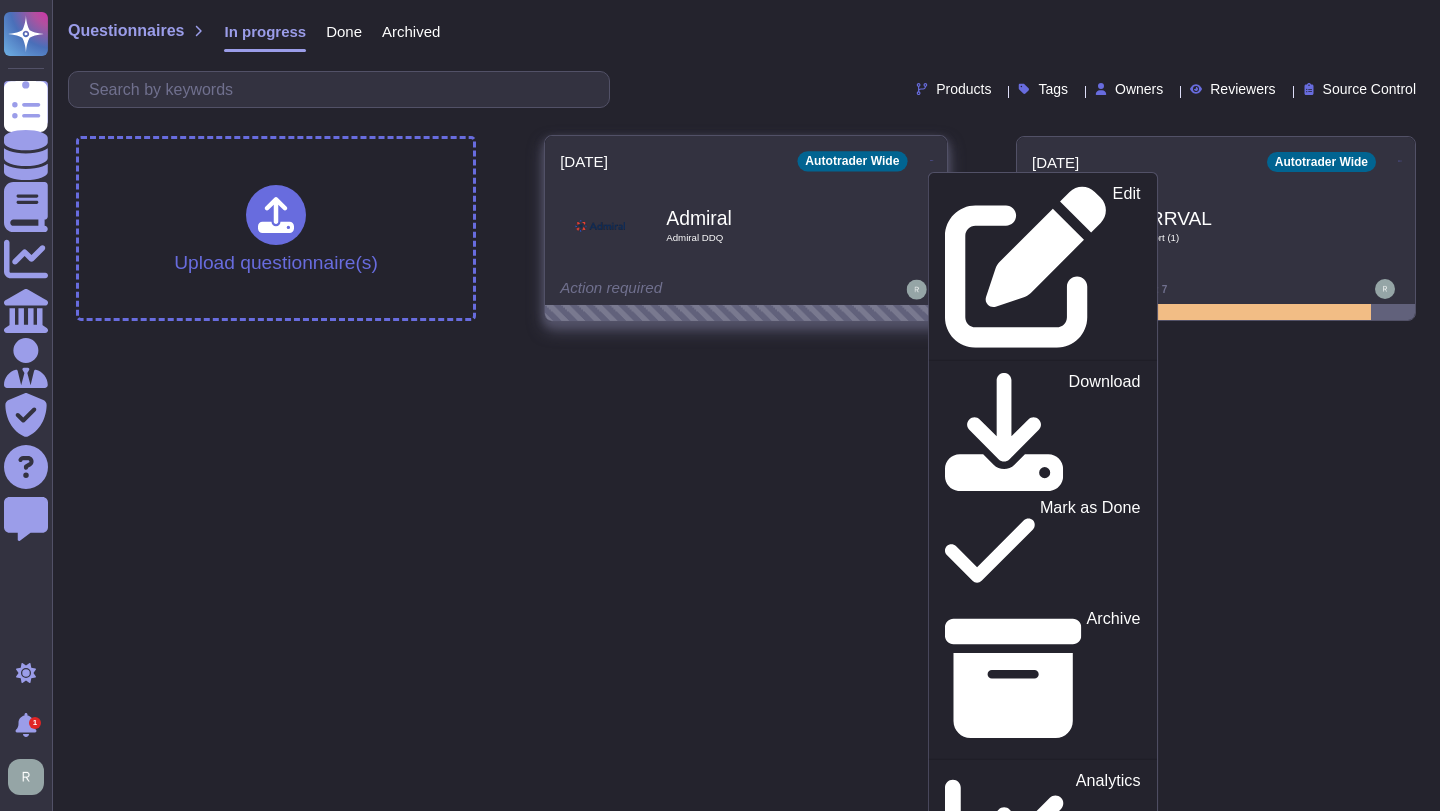 click on "Delete" at bounding box center [1117, 1005] 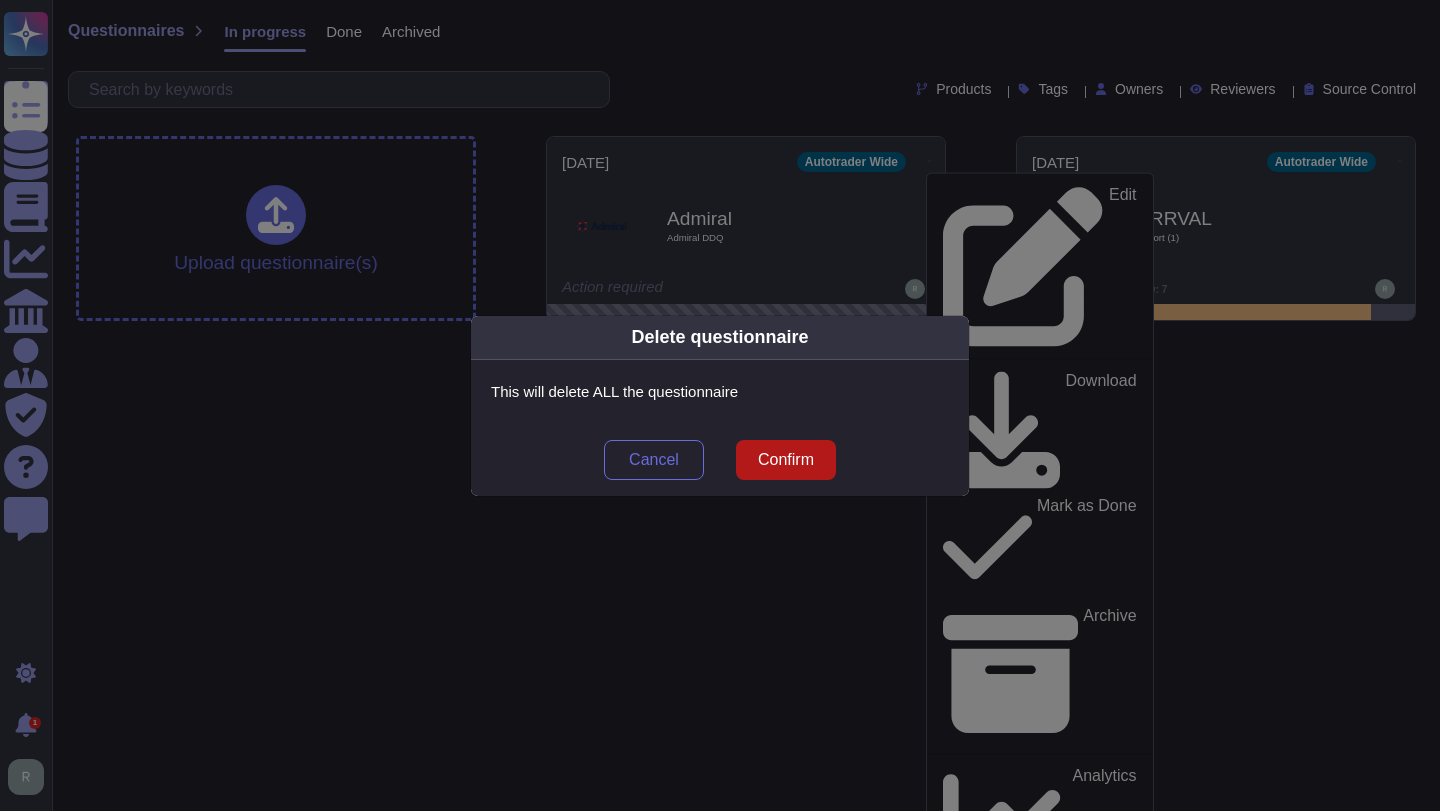 click on "Confirm" at bounding box center (786, 460) 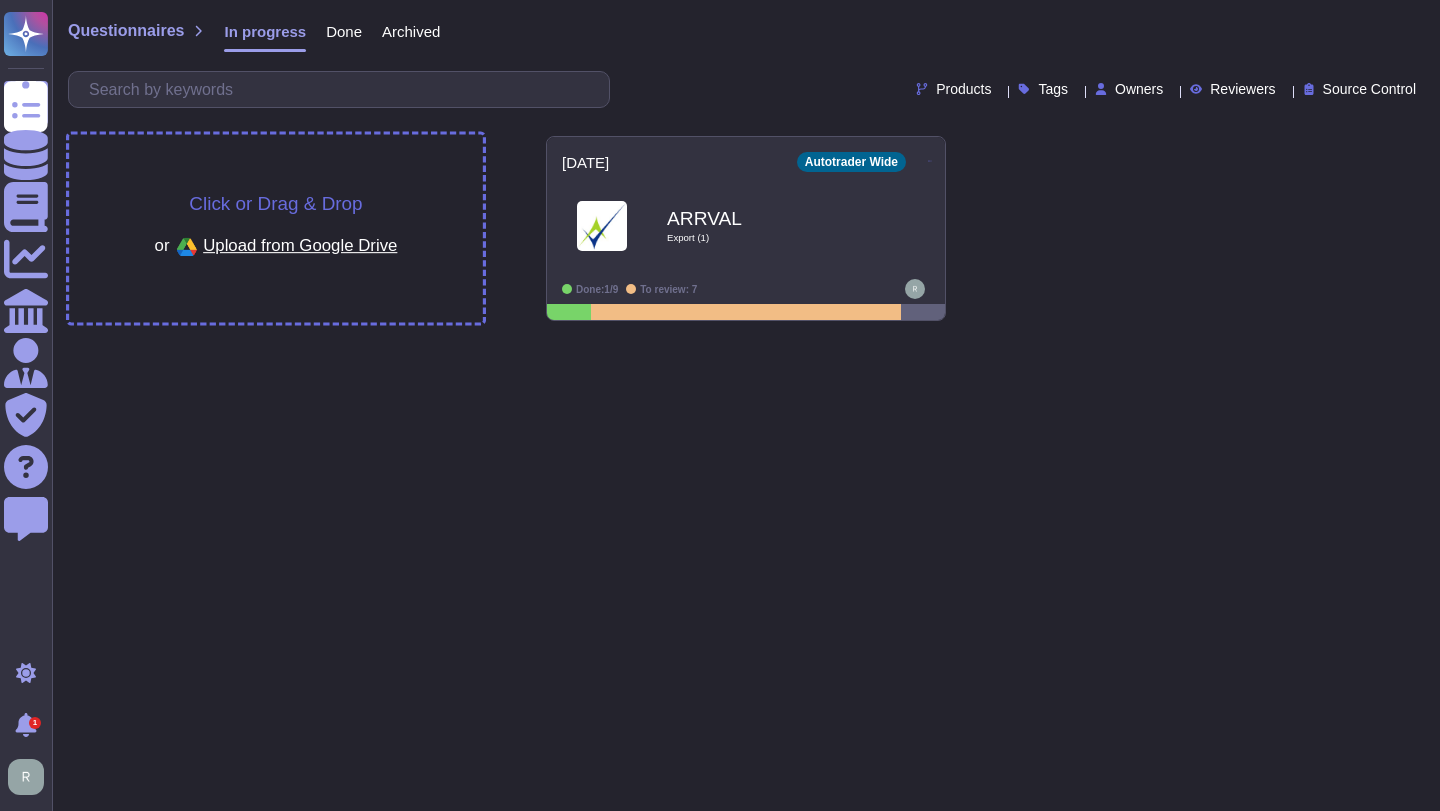 click on "Click or Drag & Drop or Upload from Google Drive" at bounding box center (276, 228) 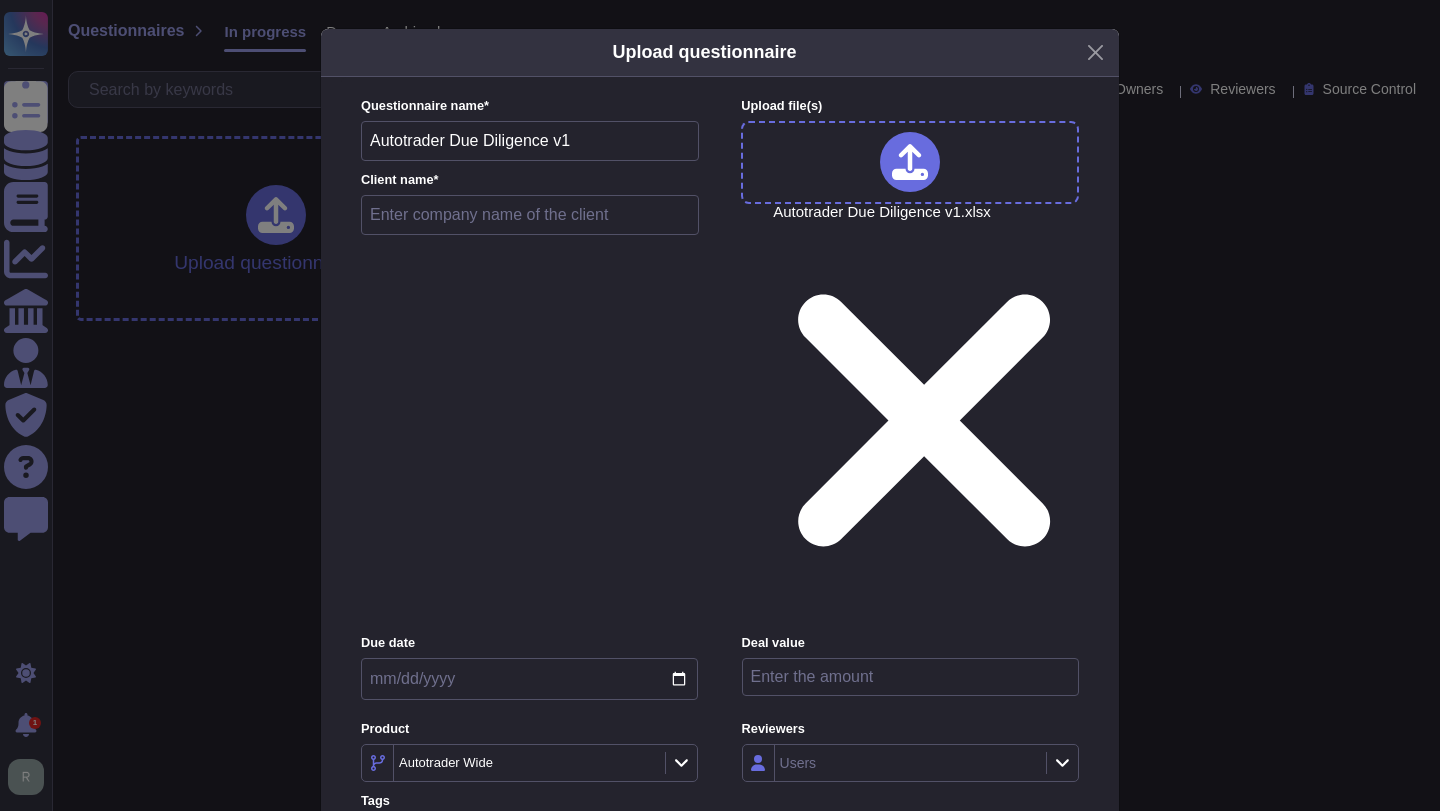 click at bounding box center (530, 215) 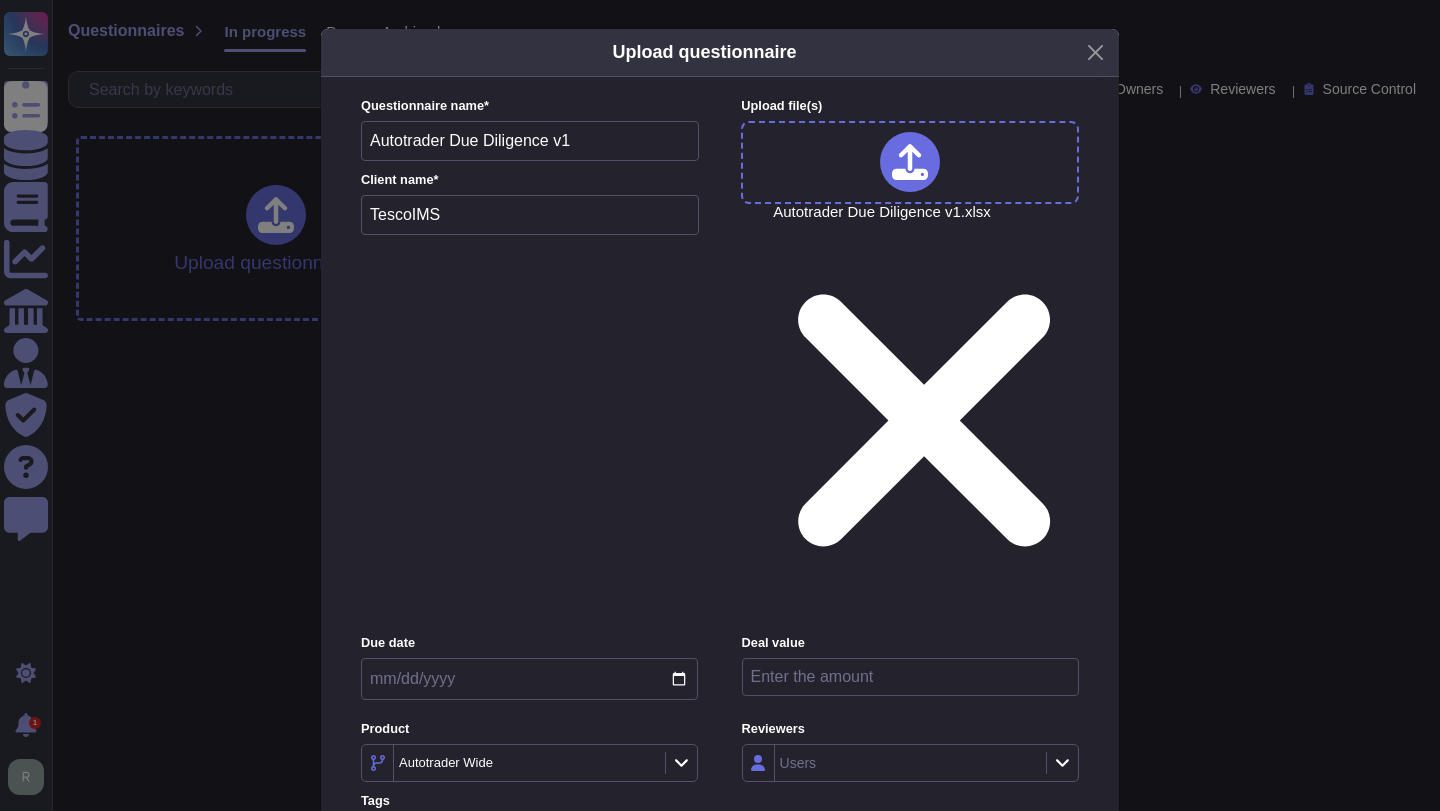 type on "TescoIMS" 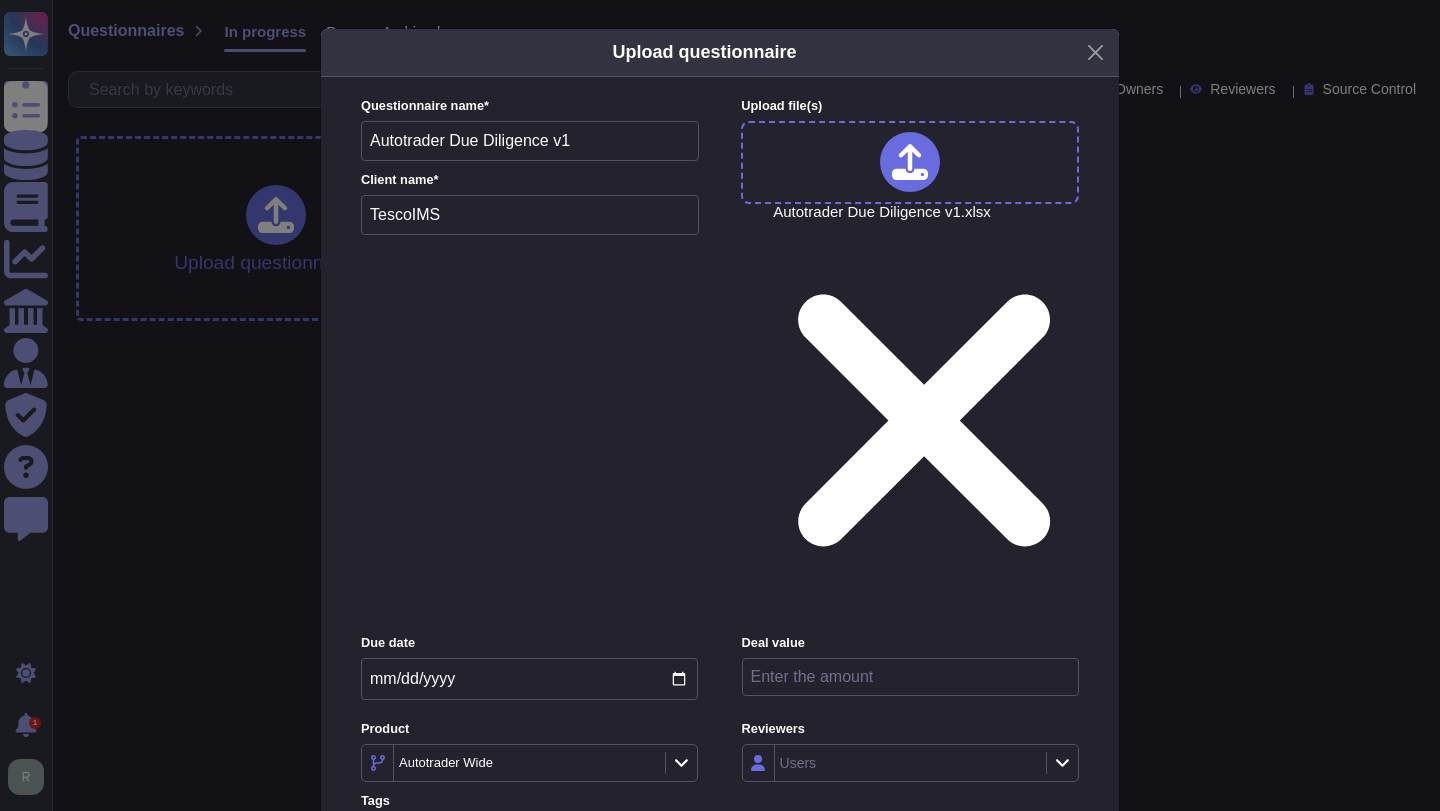 click on "Upload" at bounding box center (720, 974) 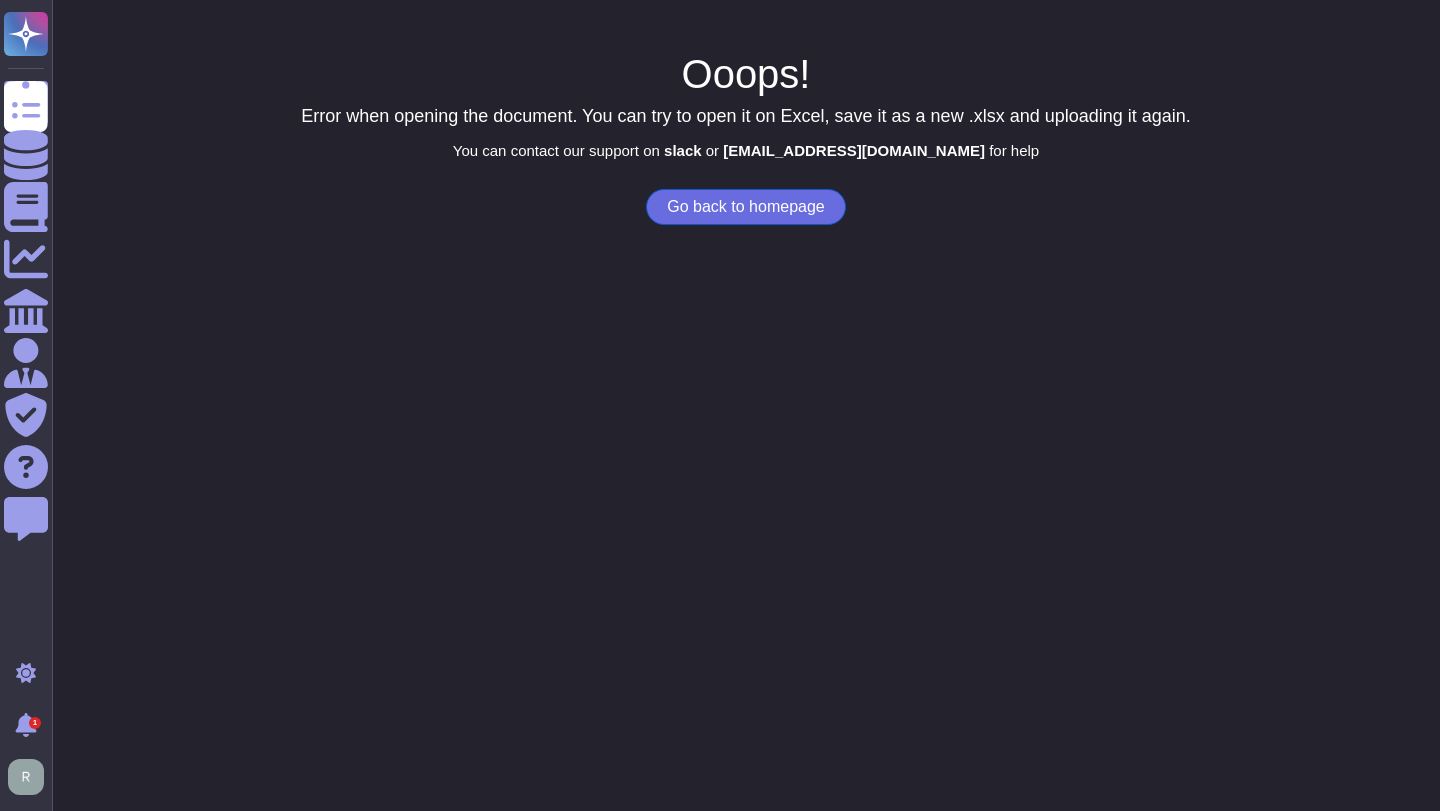 click on "Go back to homepage" at bounding box center (745, 207) 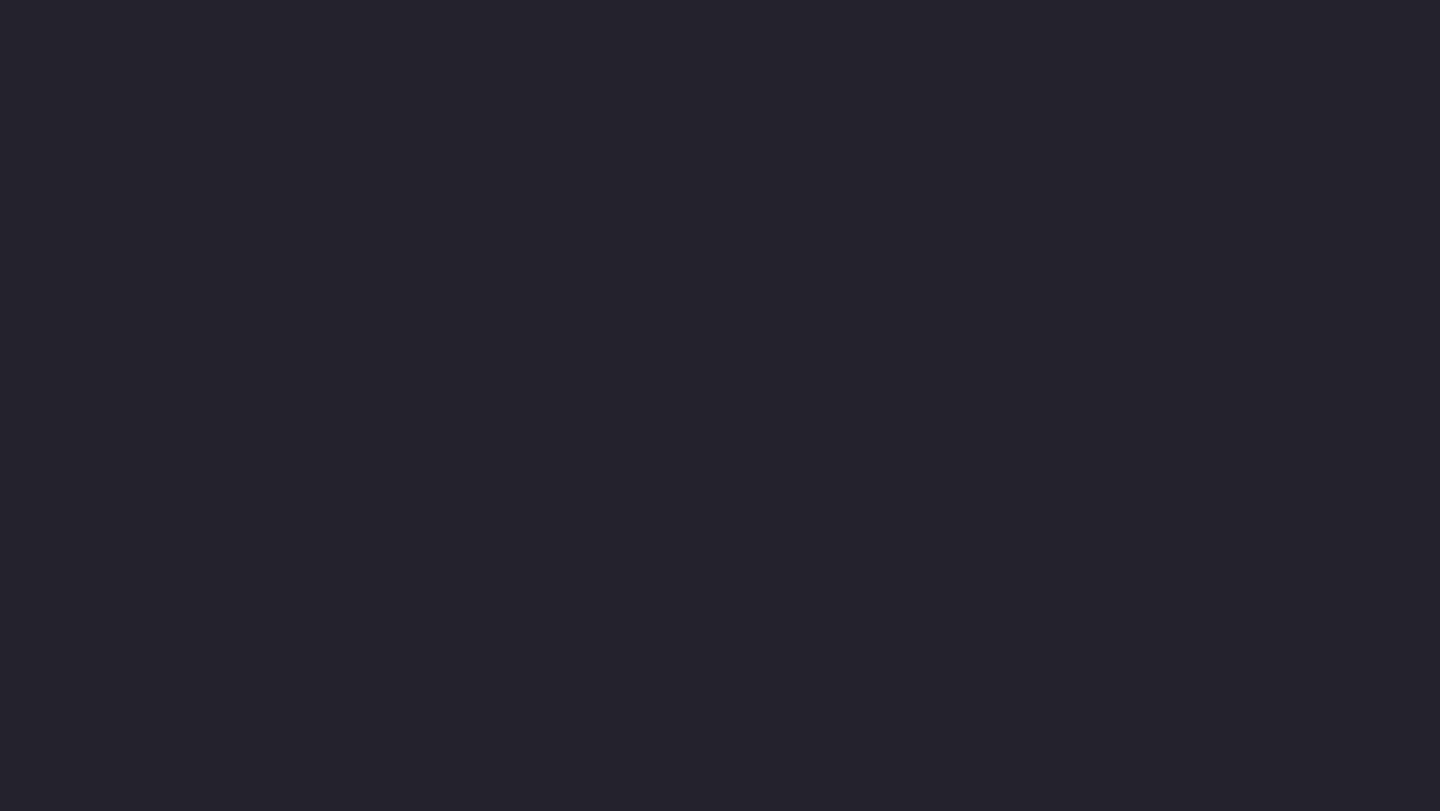 scroll, scrollTop: 0, scrollLeft: 0, axis: both 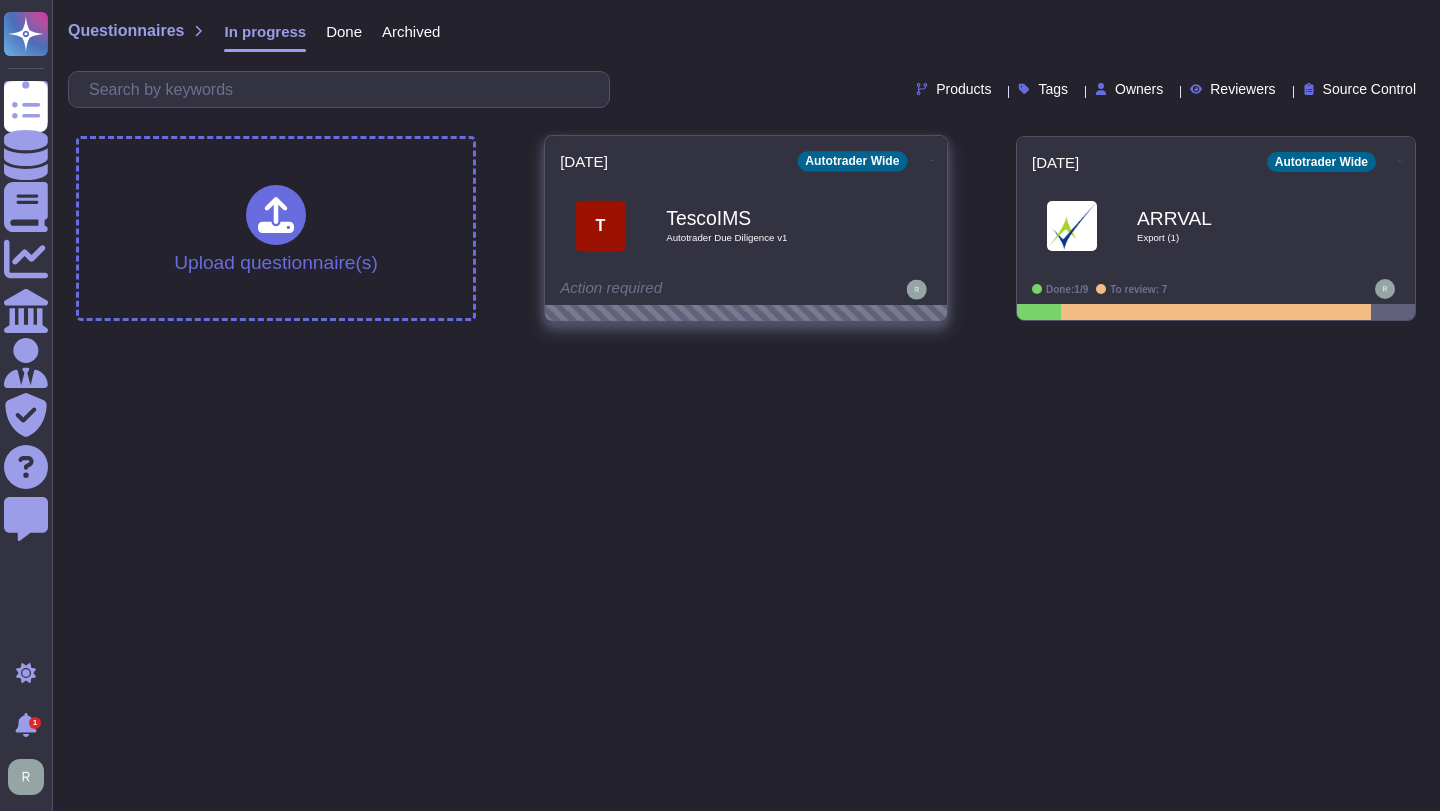 click on "T TescoIMS Autotrader Due Diligence v1" at bounding box center [746, 225] 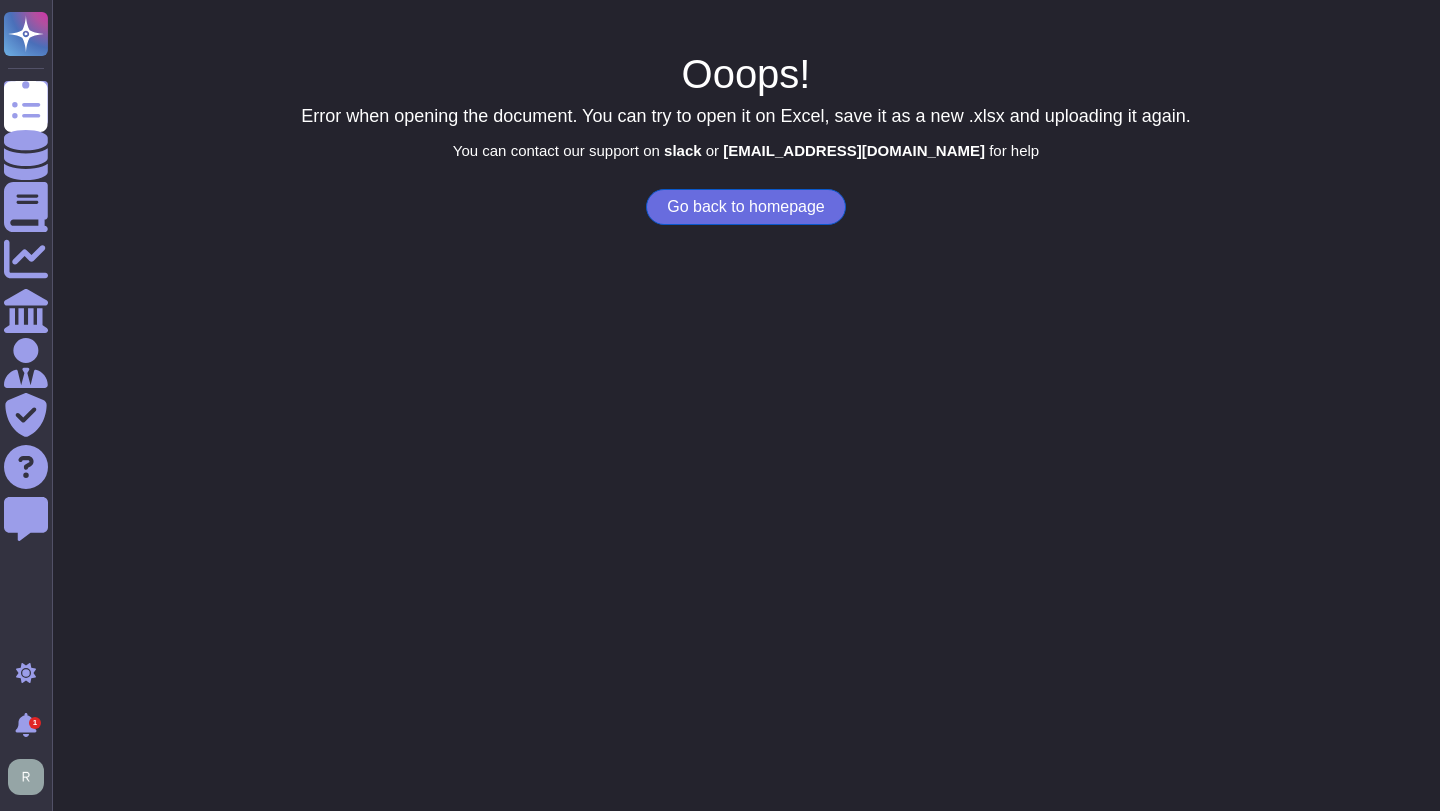 click on "Go back to homepage" at bounding box center [745, 207] 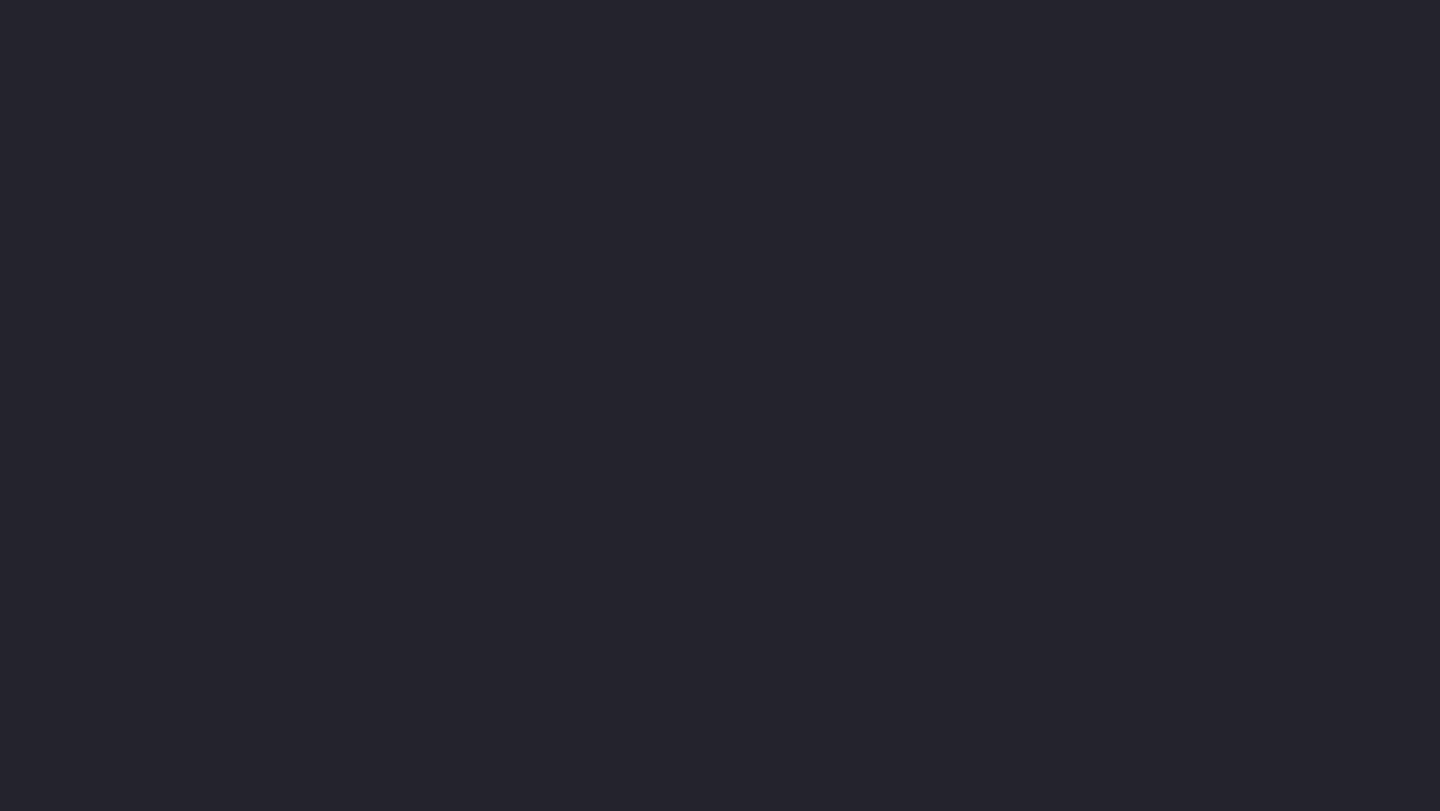 scroll, scrollTop: 0, scrollLeft: 0, axis: both 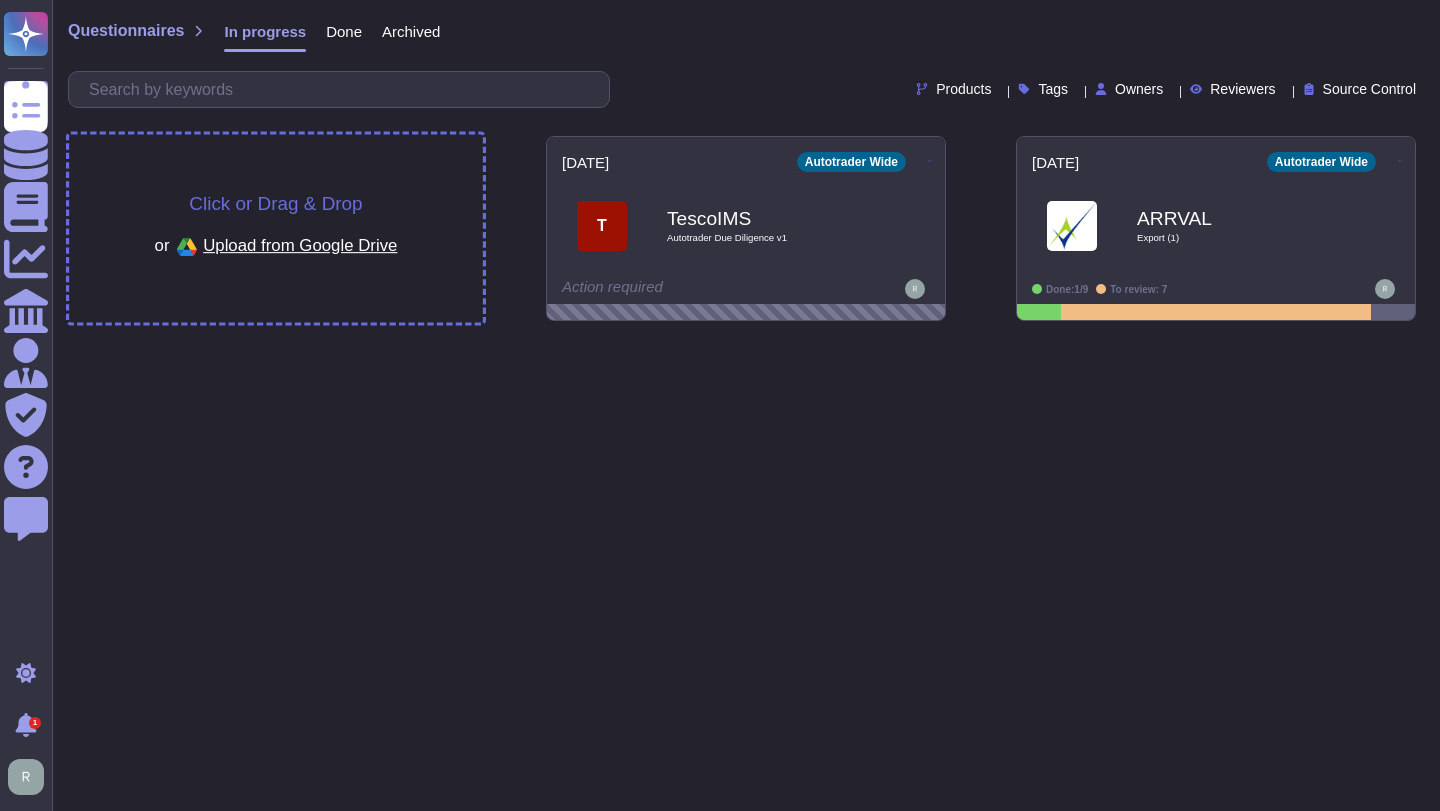 click on "Click or Drag & Drop" at bounding box center [275, 203] 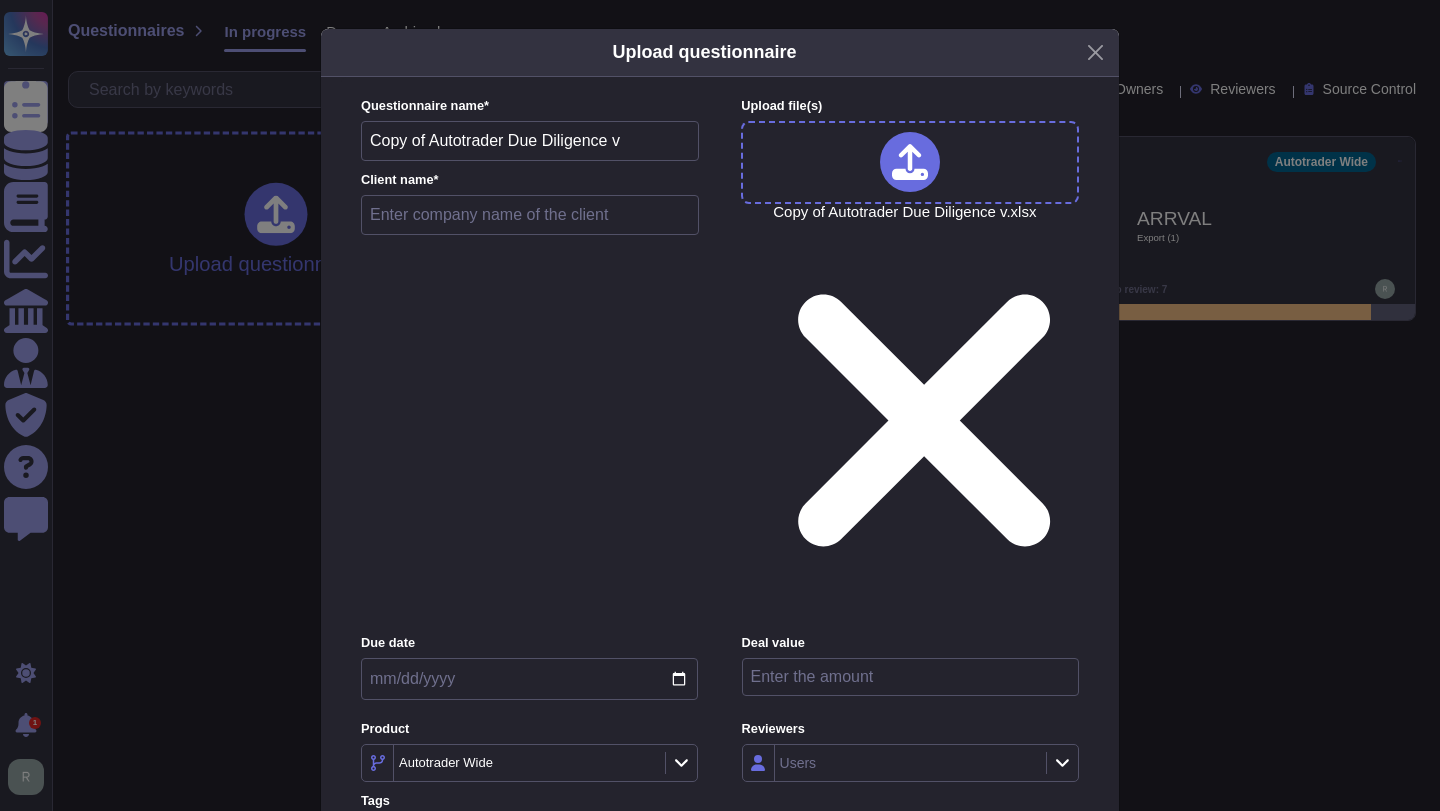 click at bounding box center (530, 215) 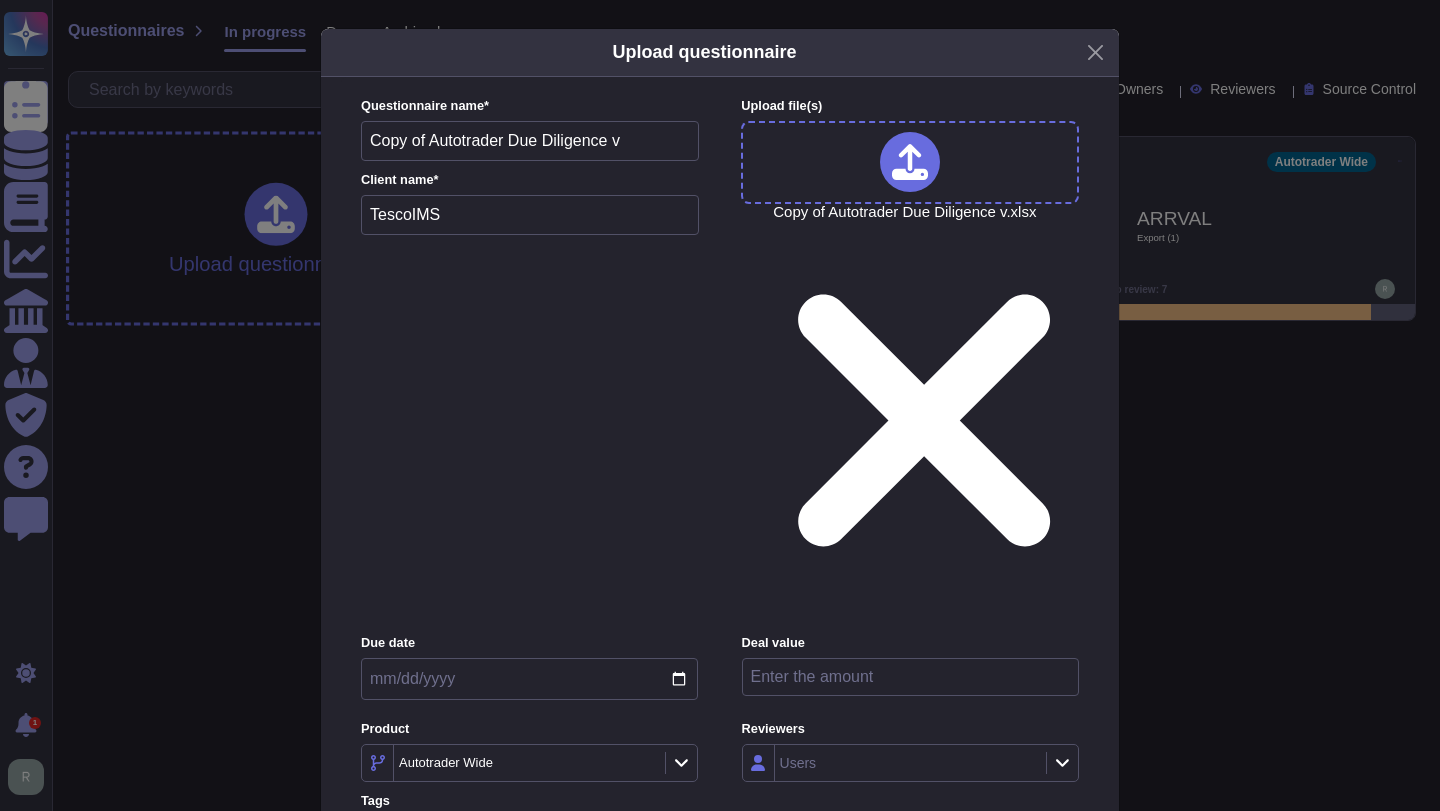 click at bounding box center (529, 679) 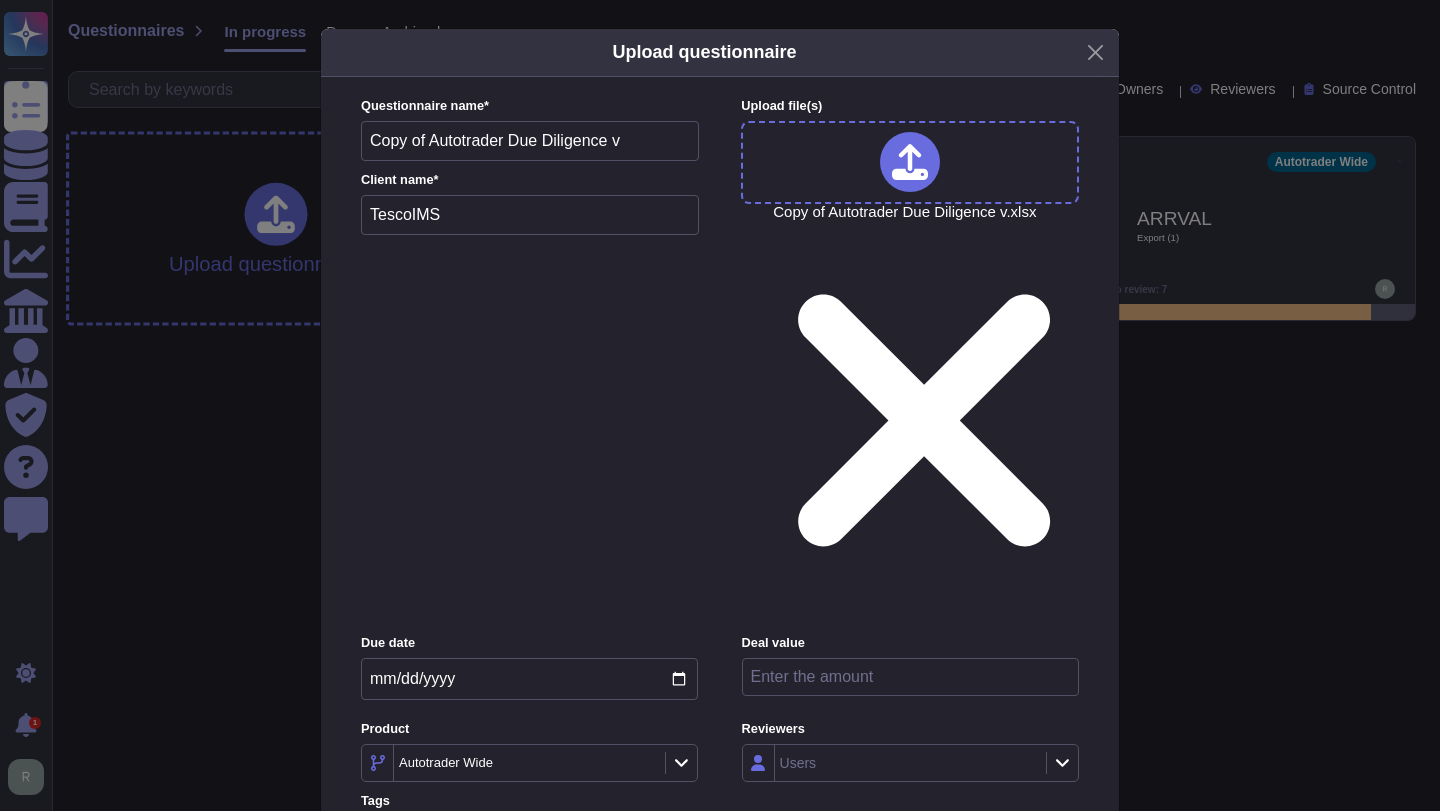 click on "Upload" at bounding box center [720, 974] 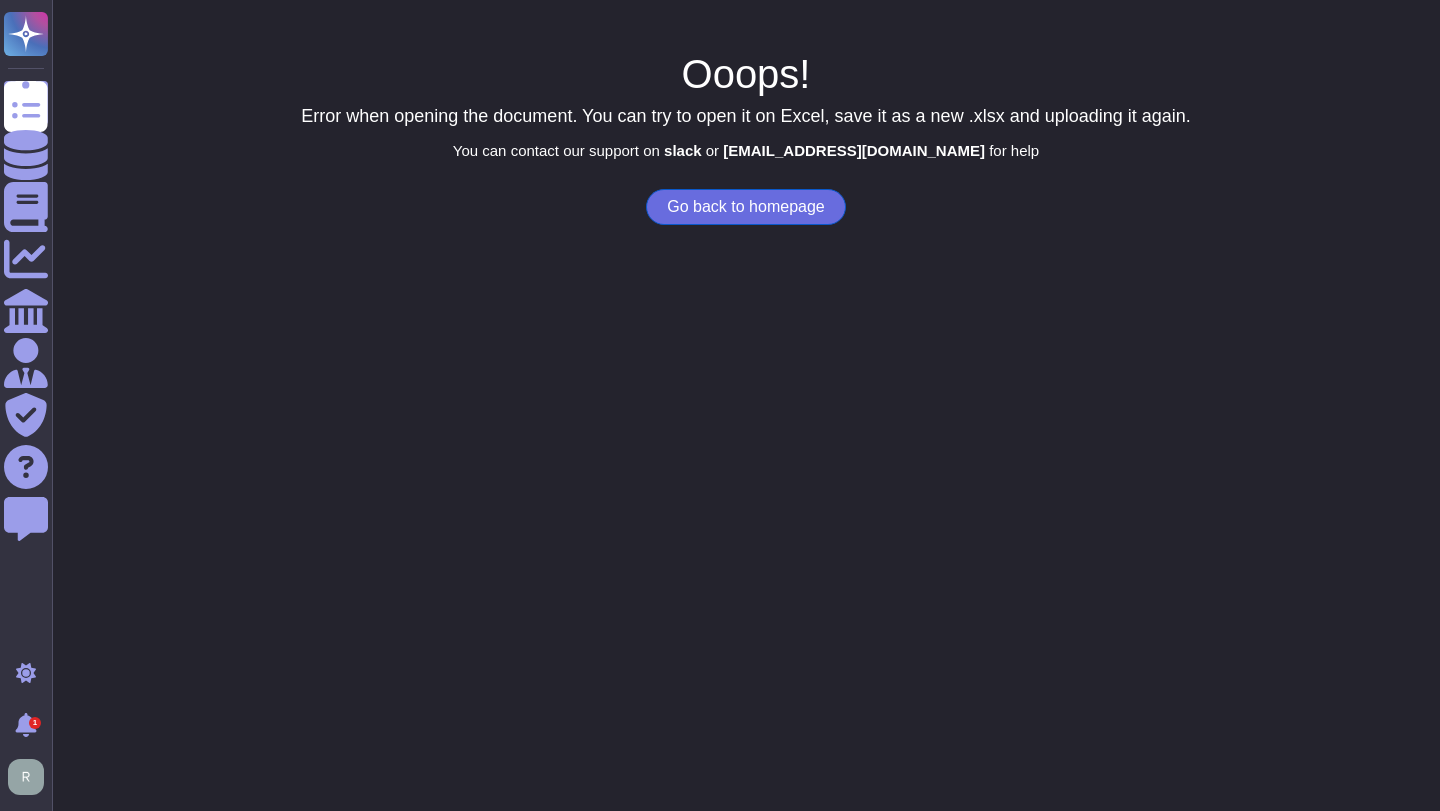 click on "Go back to homepage" at bounding box center (745, 207) 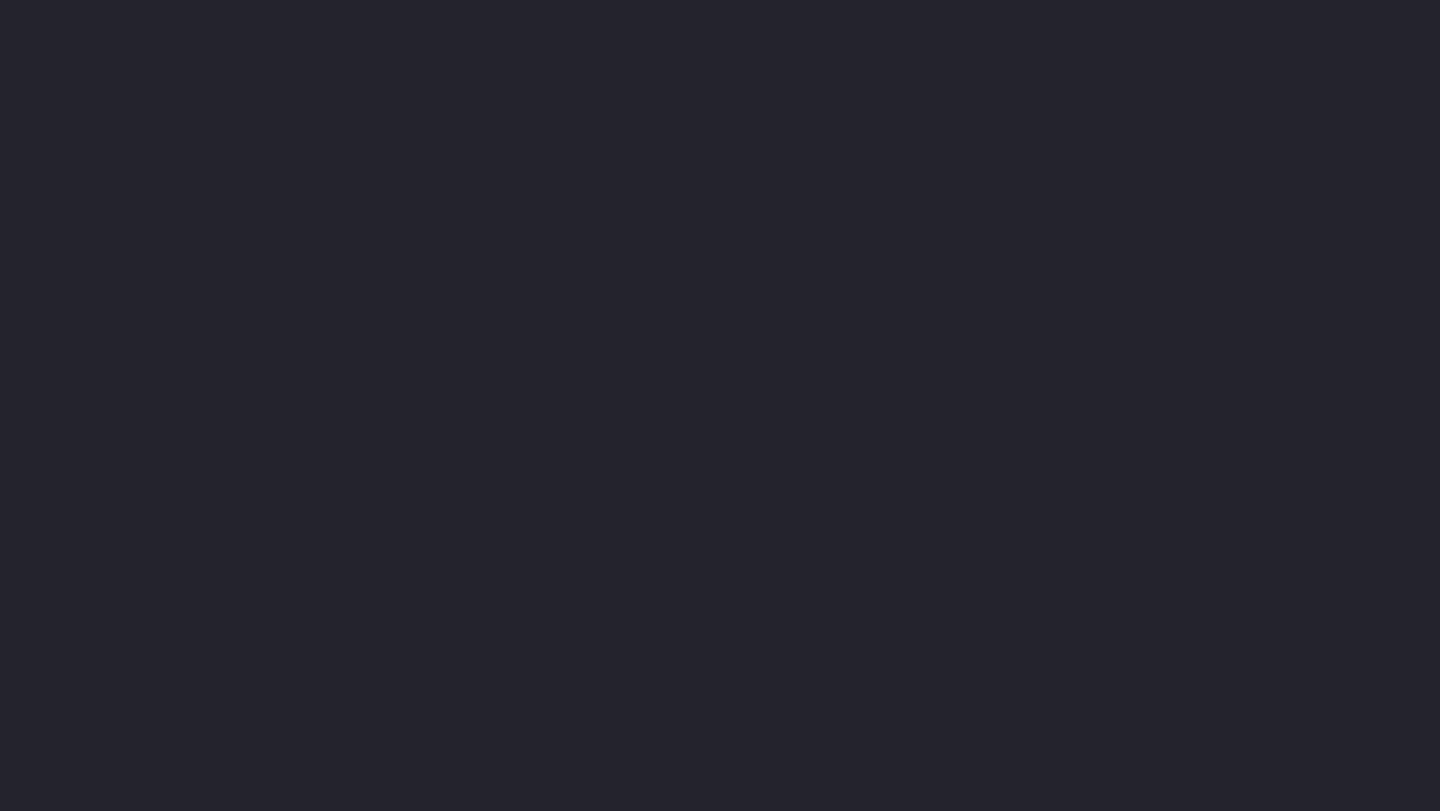 scroll, scrollTop: 0, scrollLeft: 0, axis: both 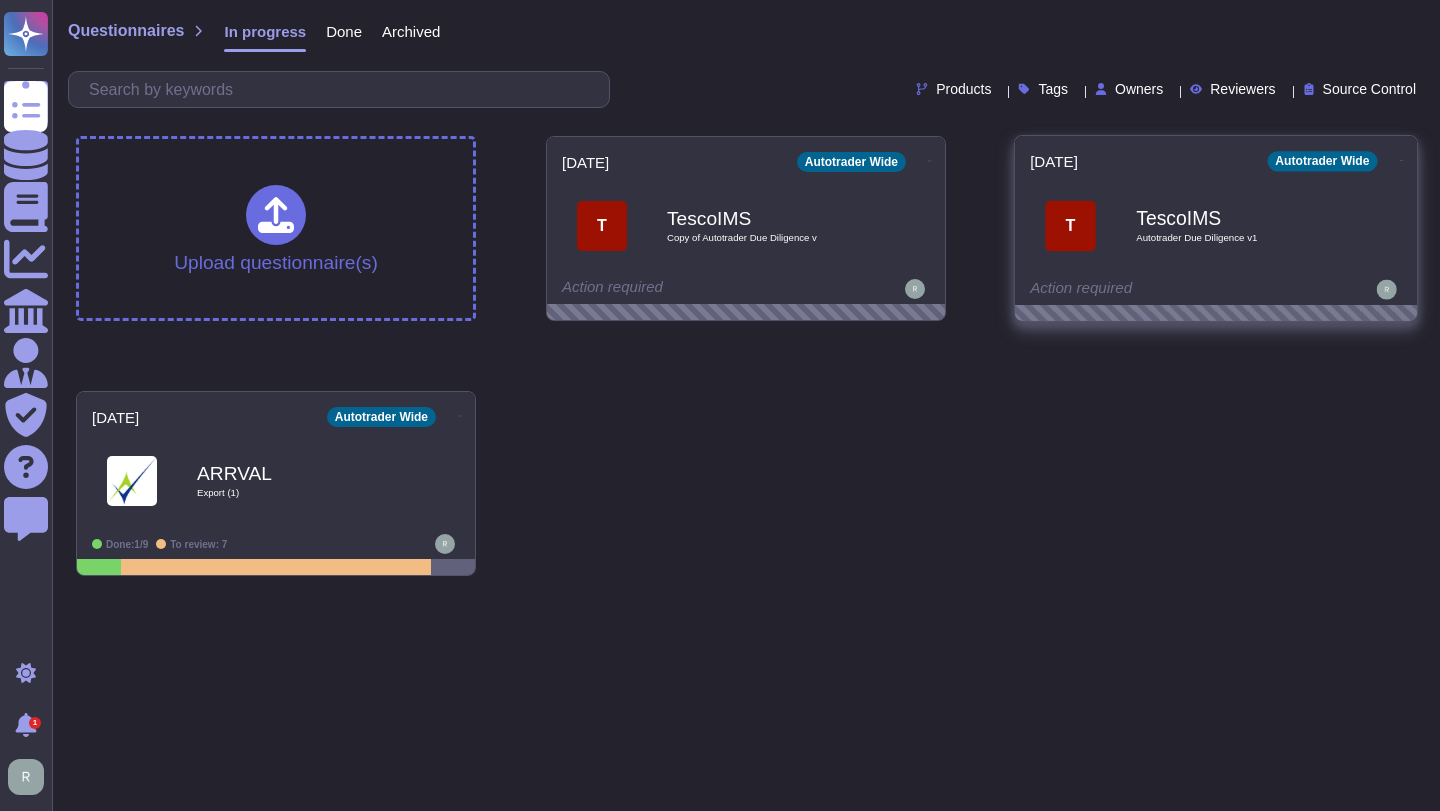 click 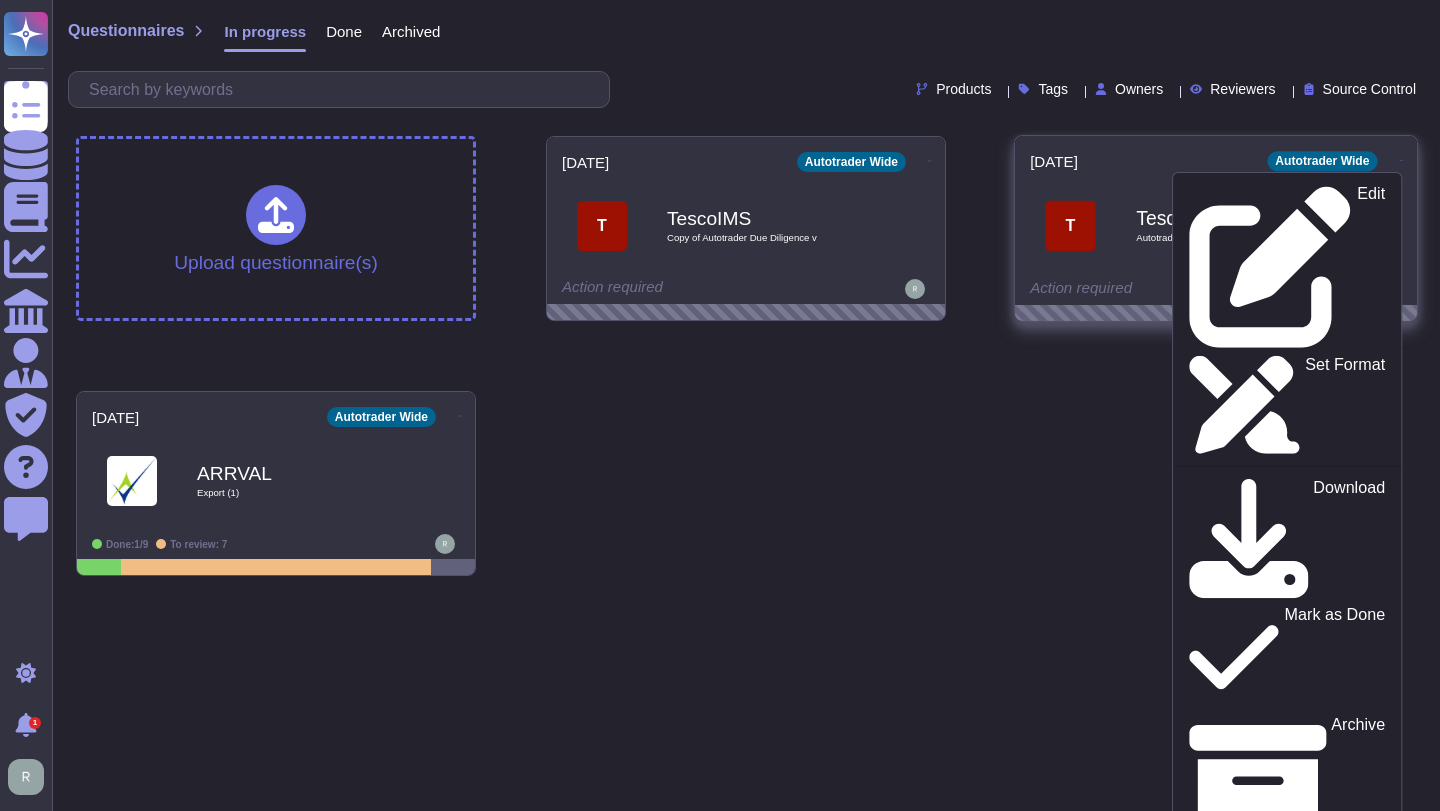 click on "Delete" at bounding box center (1361, 1111) 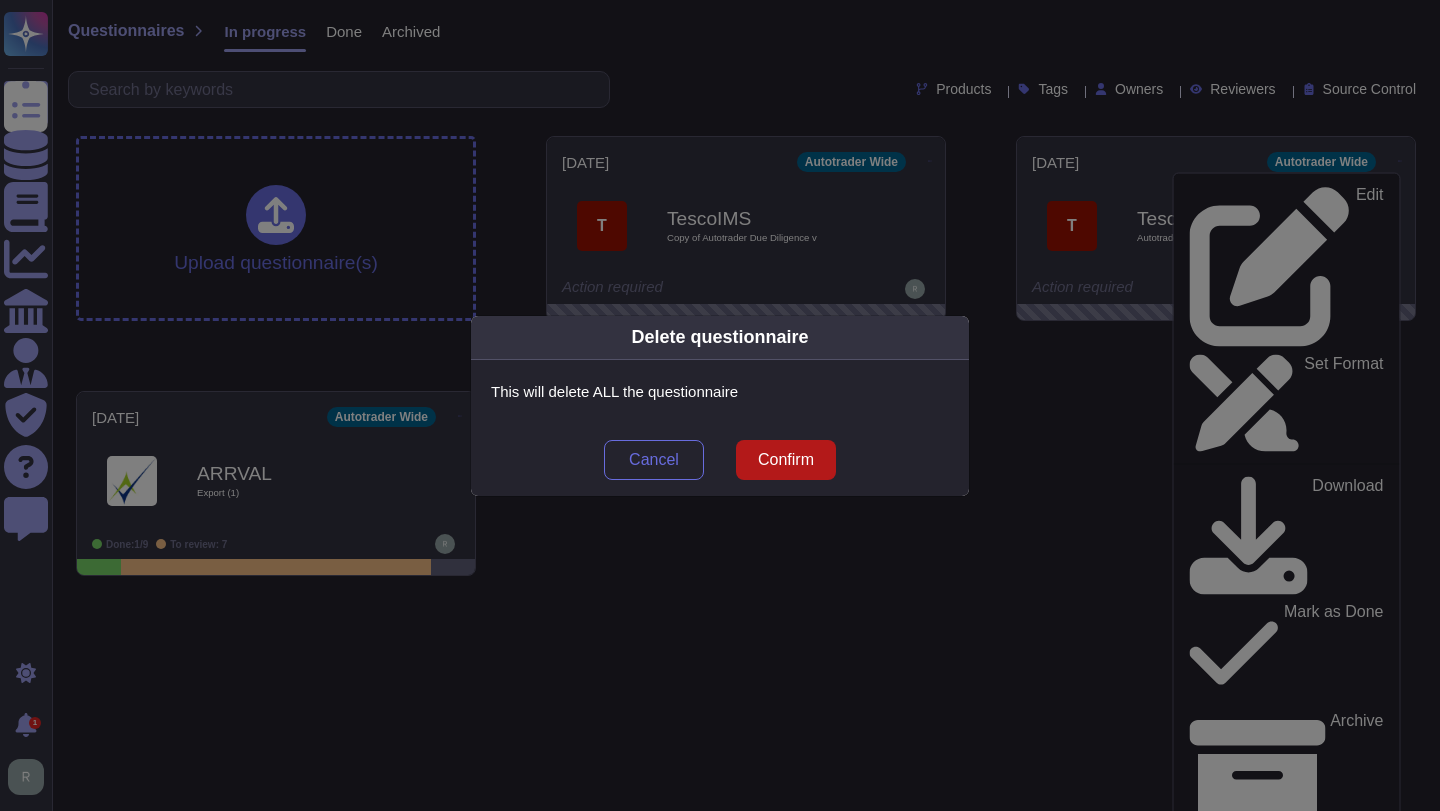 click on "Confirm" at bounding box center (786, 460) 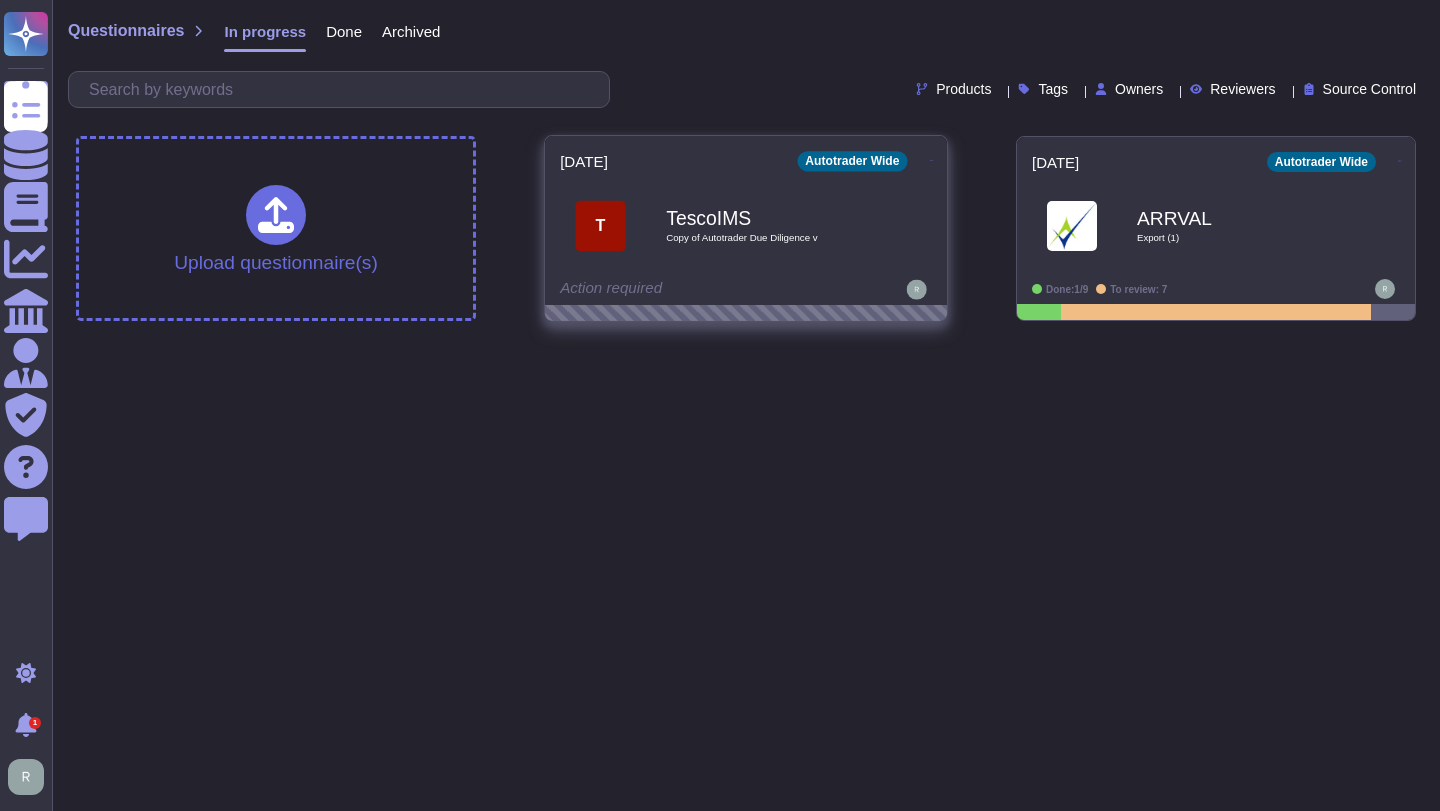 click 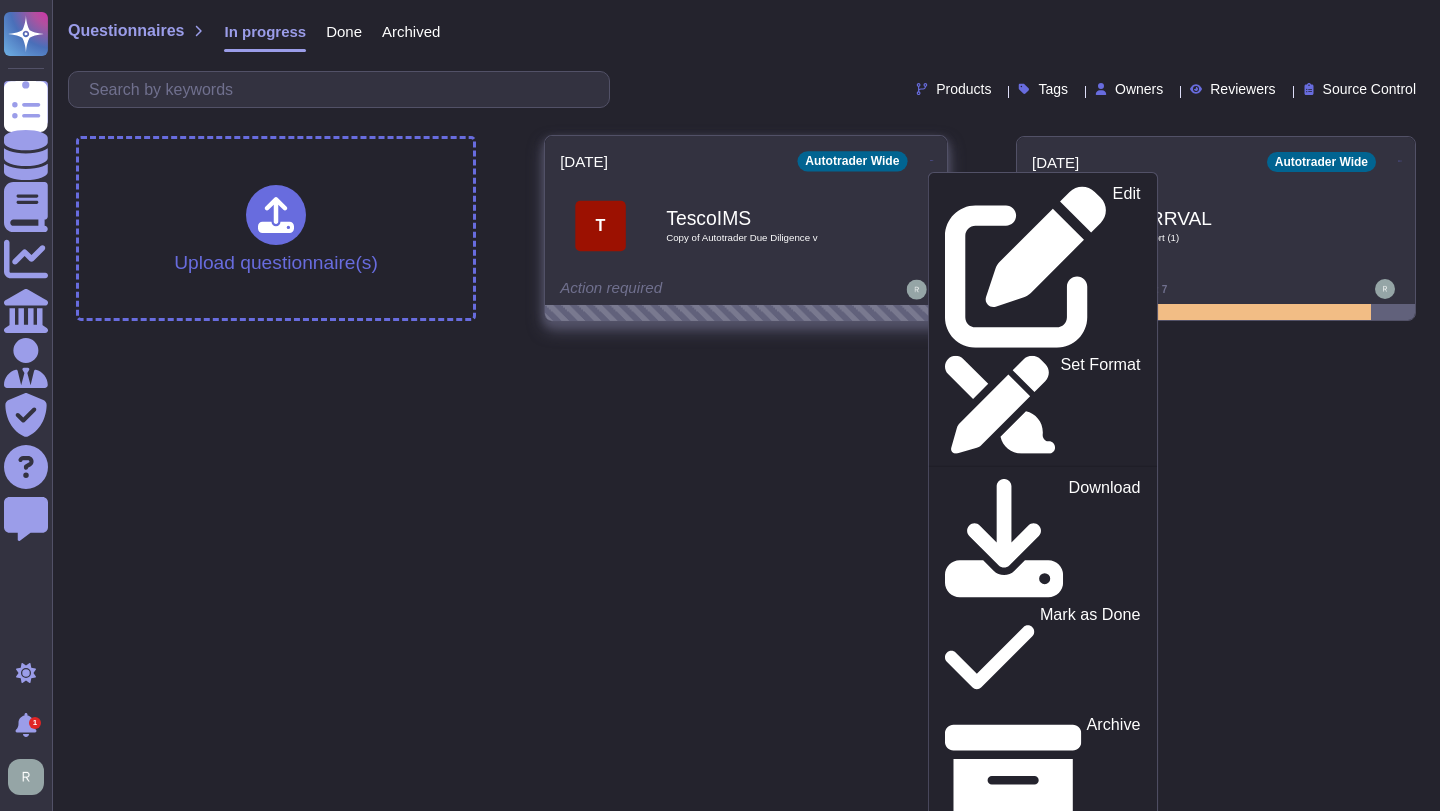 click 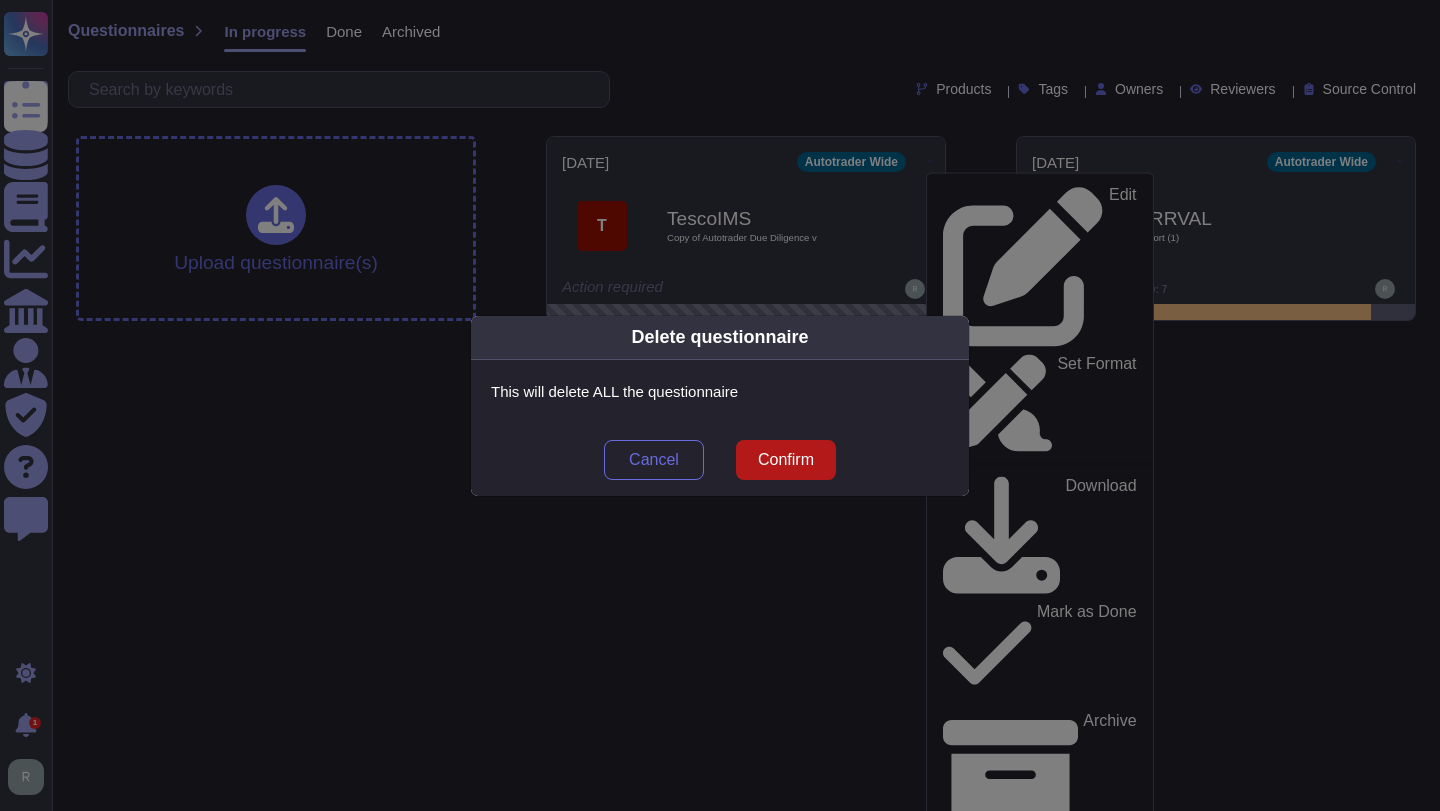 click on "Confirm" at bounding box center (786, 460) 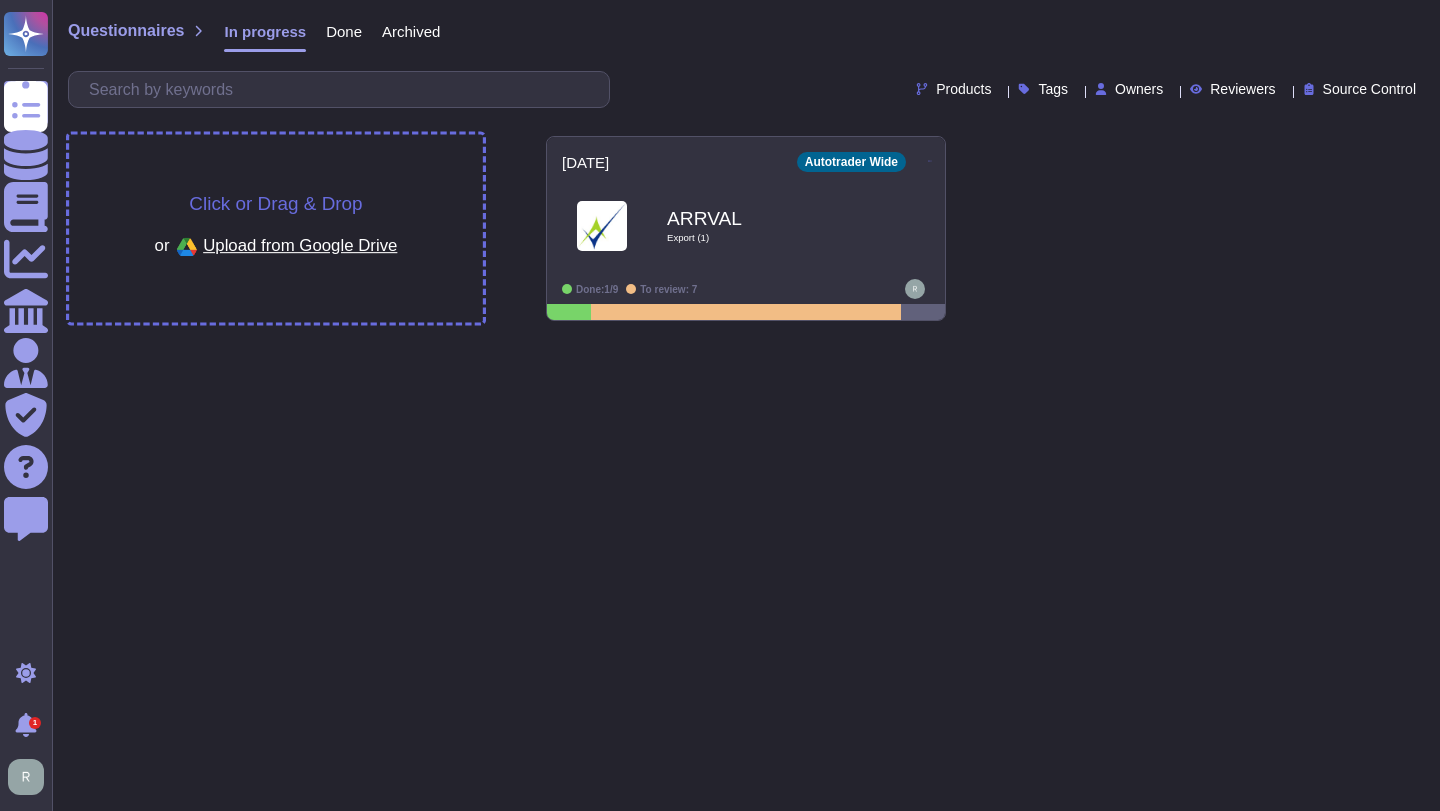 click on "Upload from Google Drive" at bounding box center [300, 245] 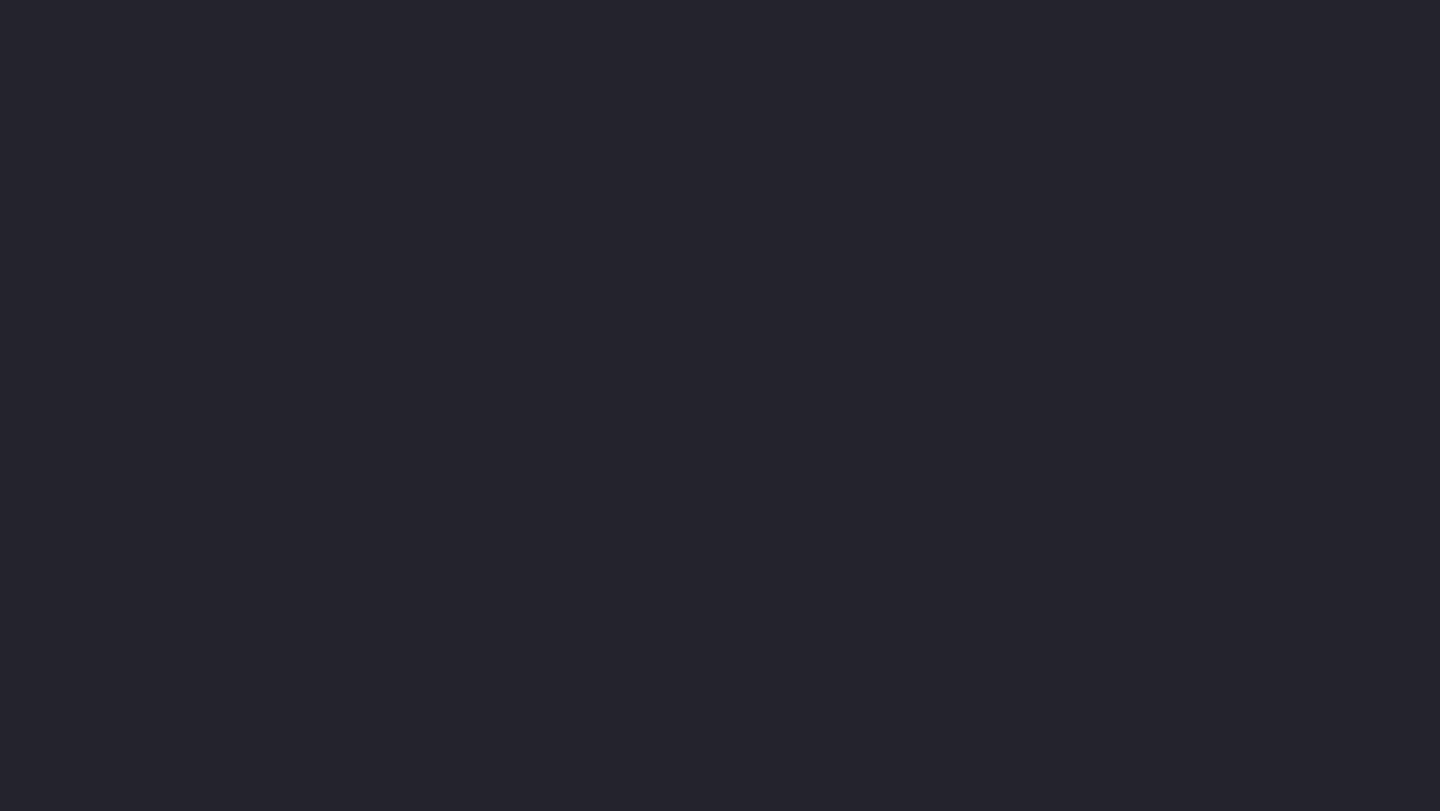scroll, scrollTop: 0, scrollLeft: 0, axis: both 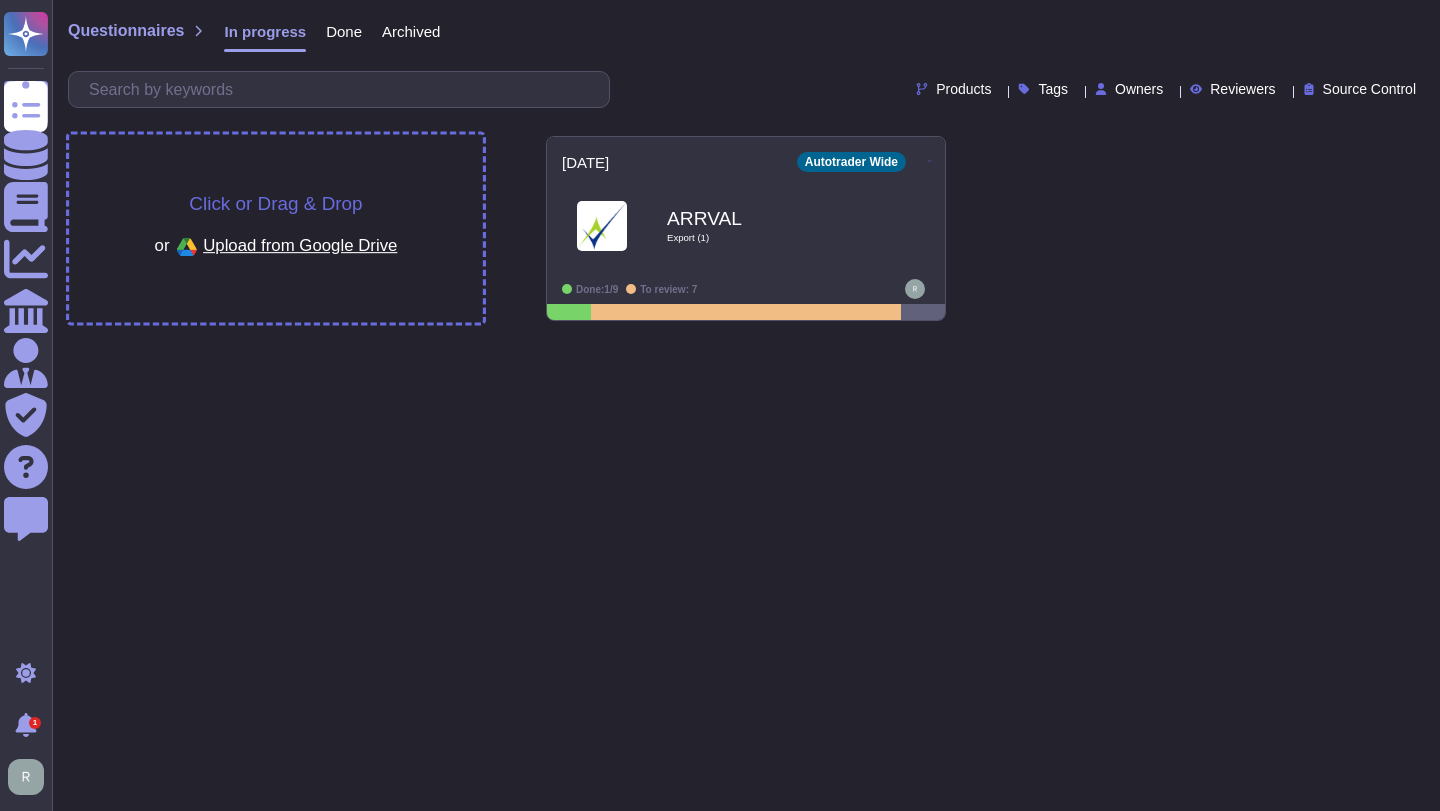 click on "Click or Drag & Drop" at bounding box center (275, 203) 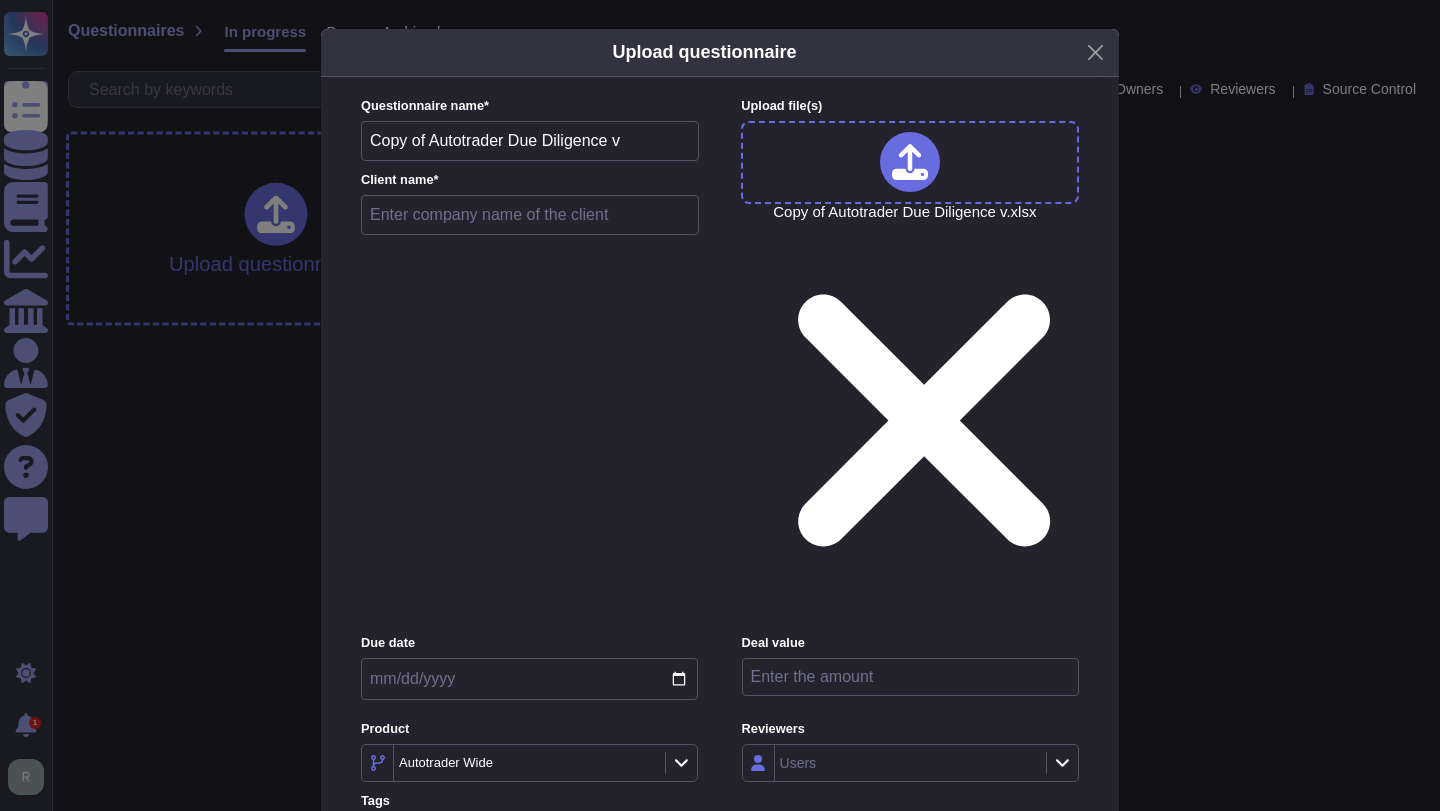 click at bounding box center (530, 215) 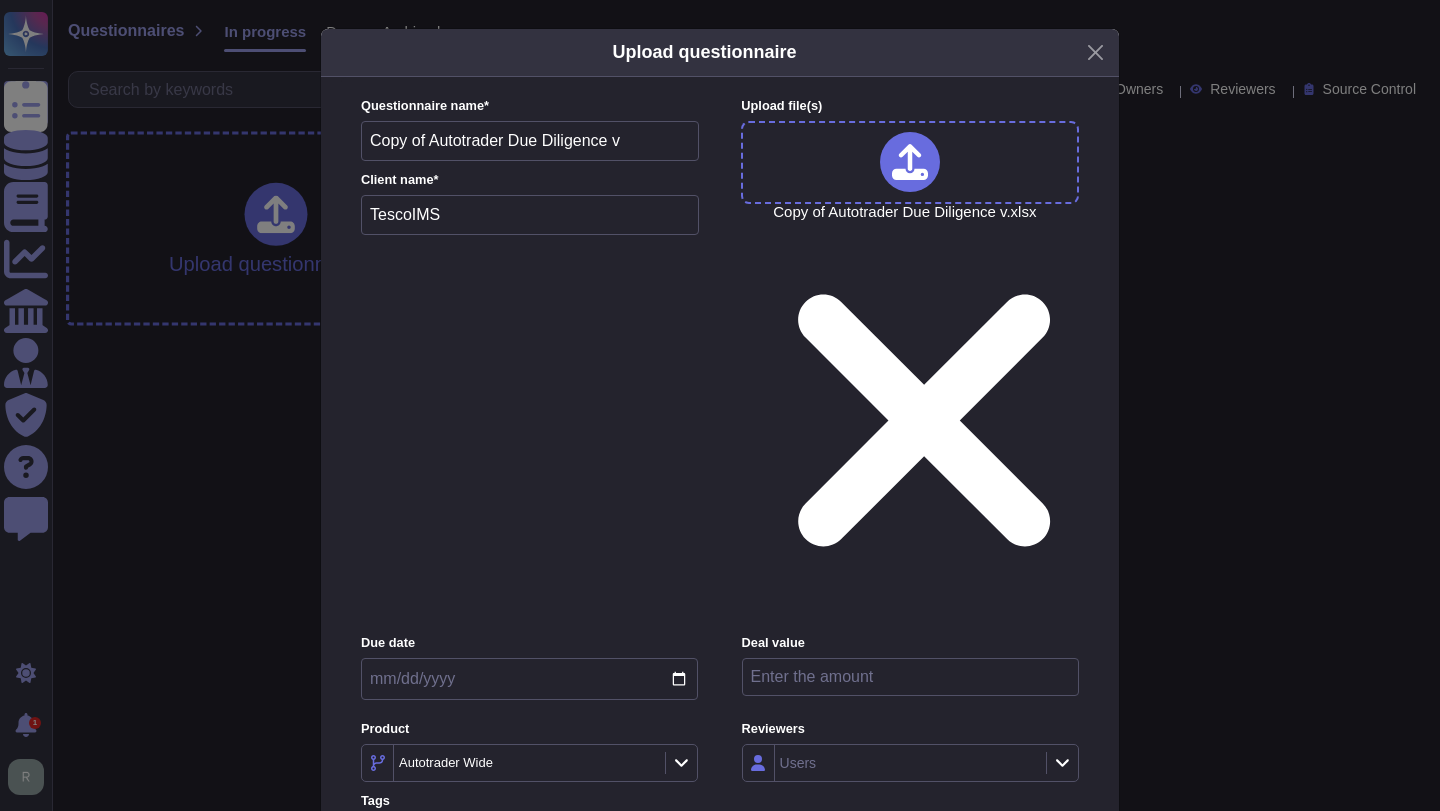 click at bounding box center [529, 679] 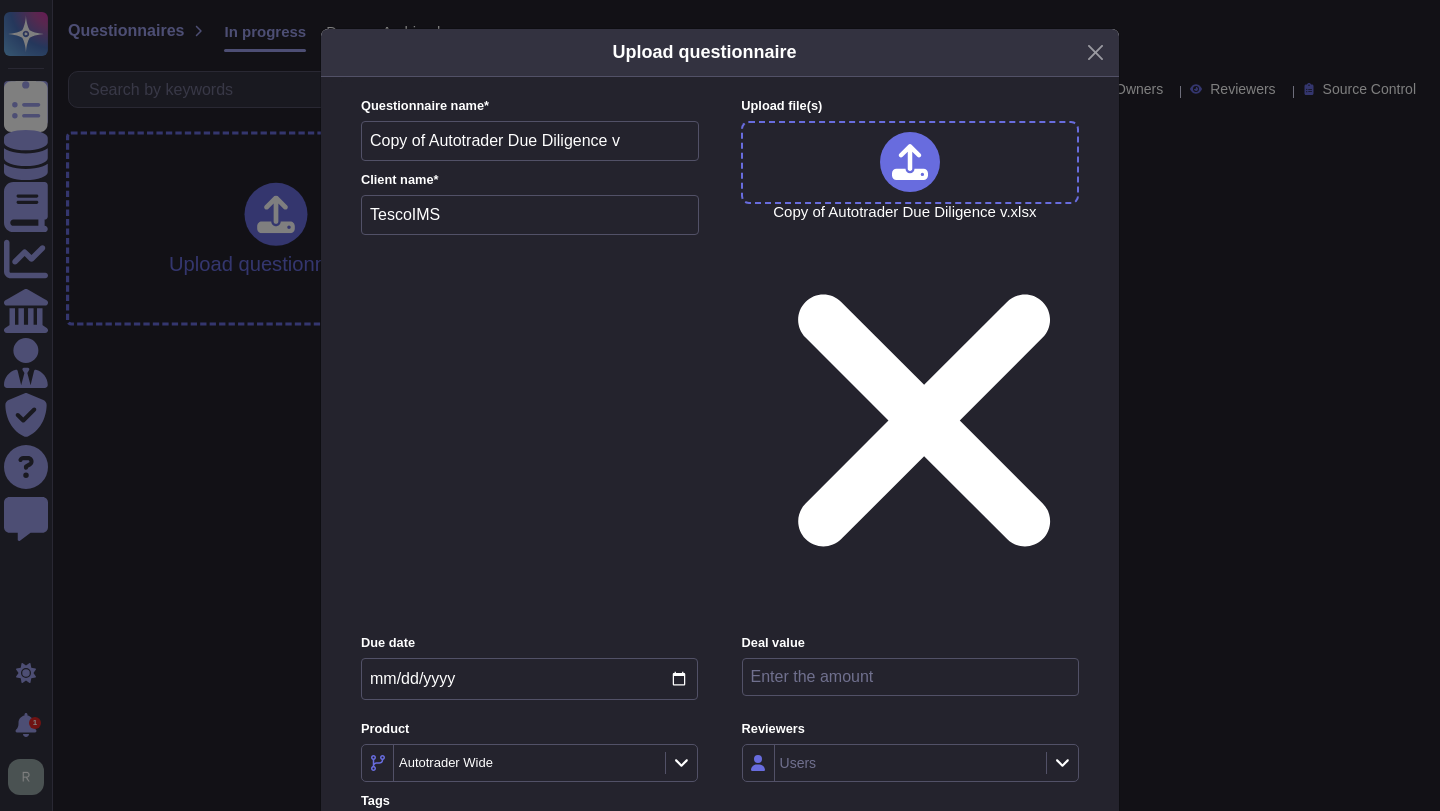 type on "[DATE]" 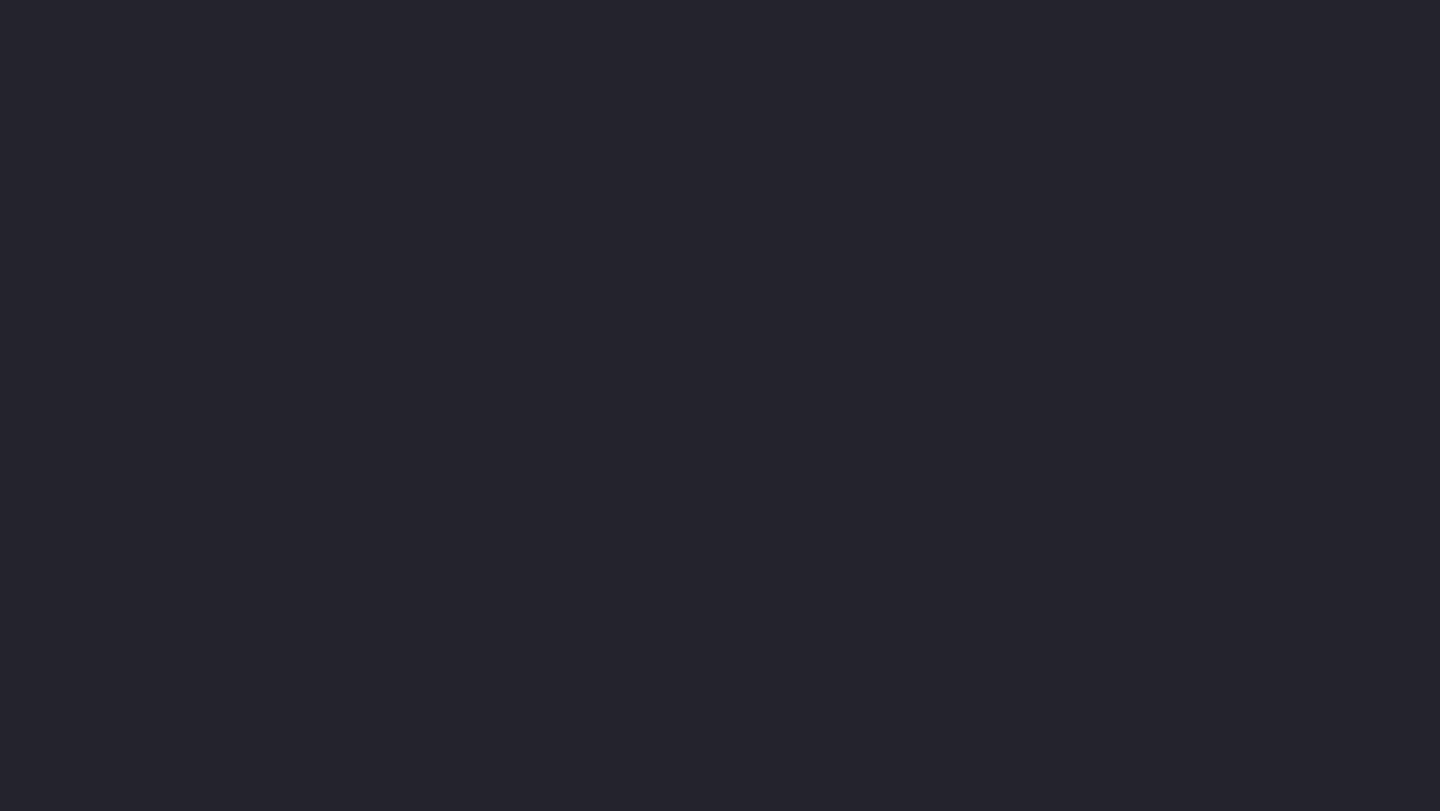 scroll, scrollTop: 0, scrollLeft: 0, axis: both 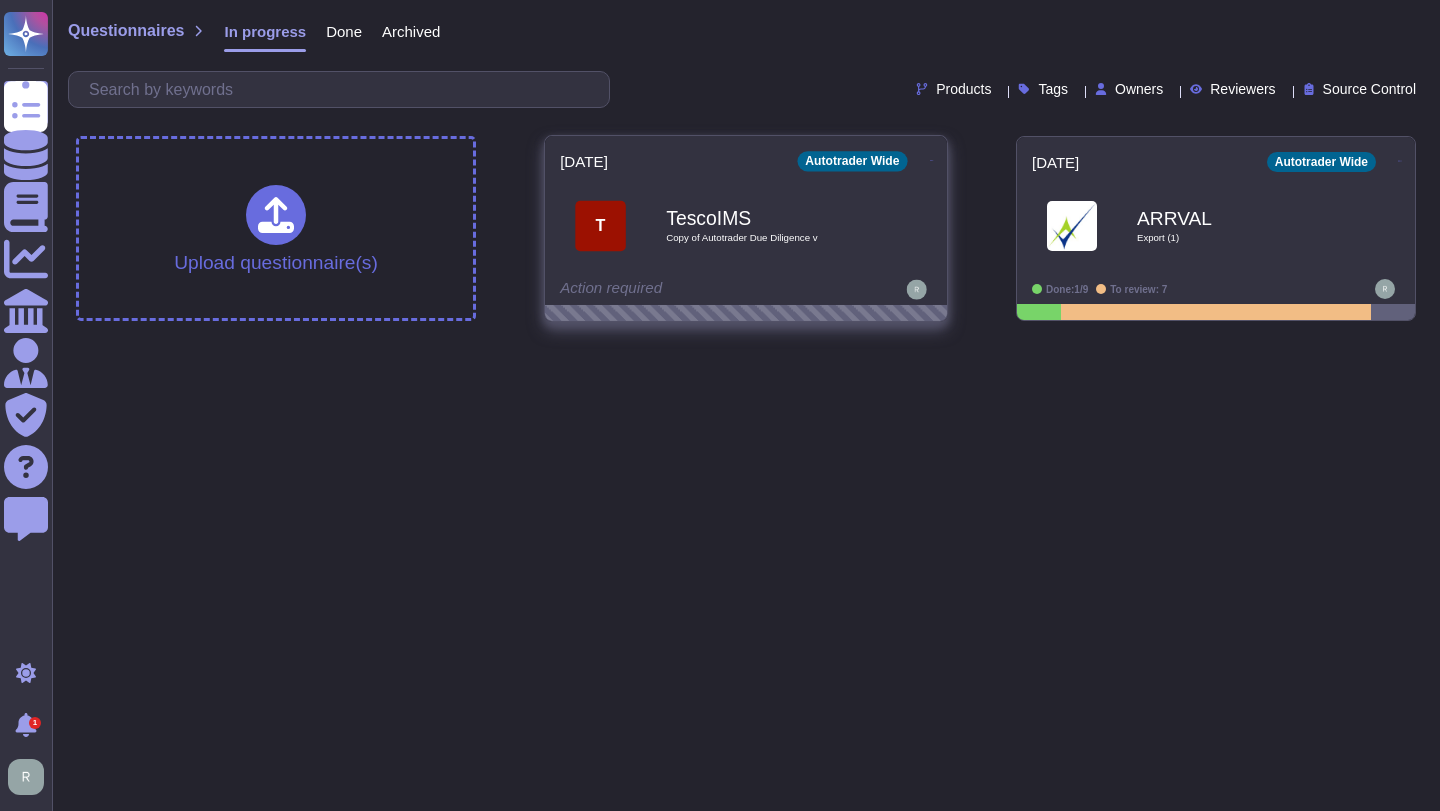 click 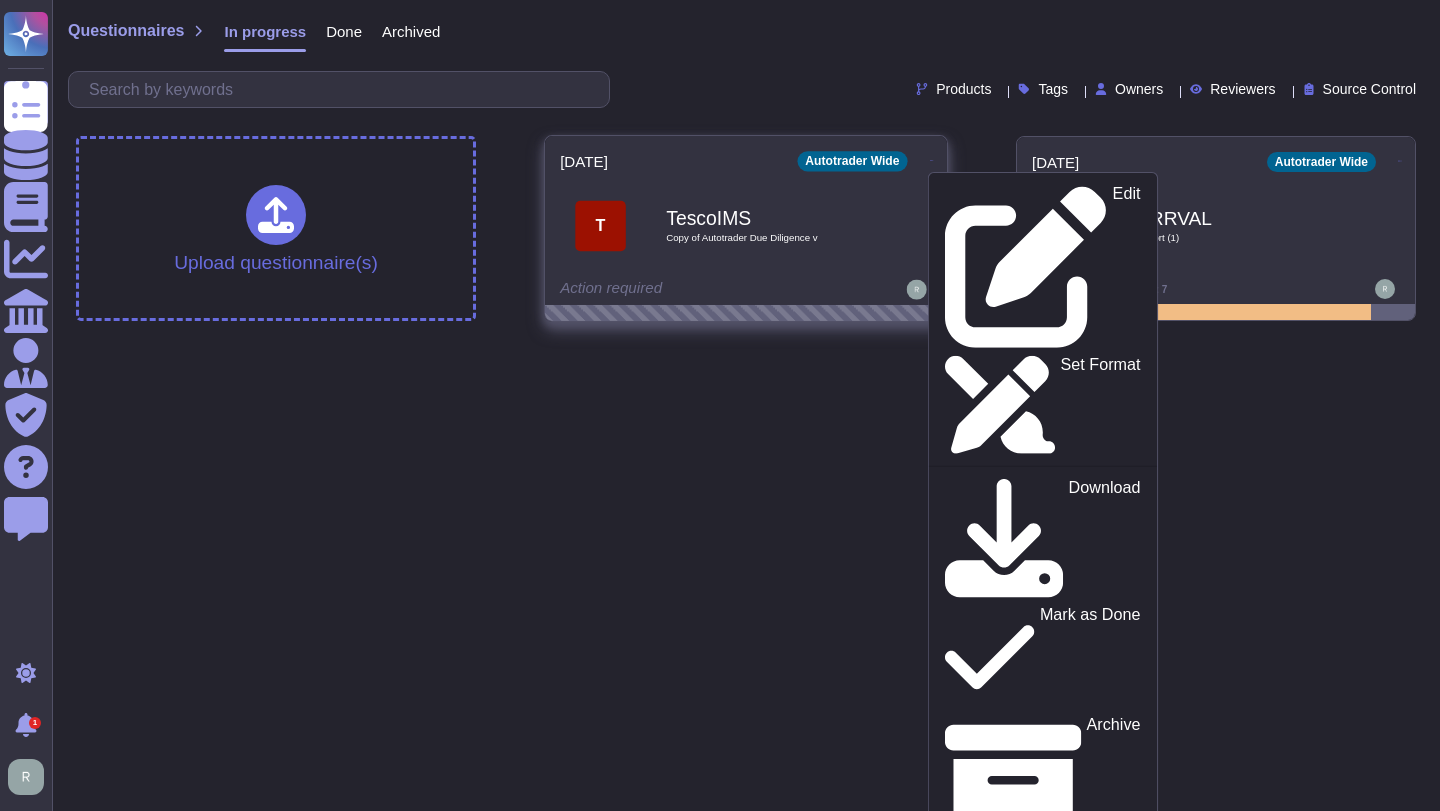 click on "Delete" at bounding box center [1117, 1111] 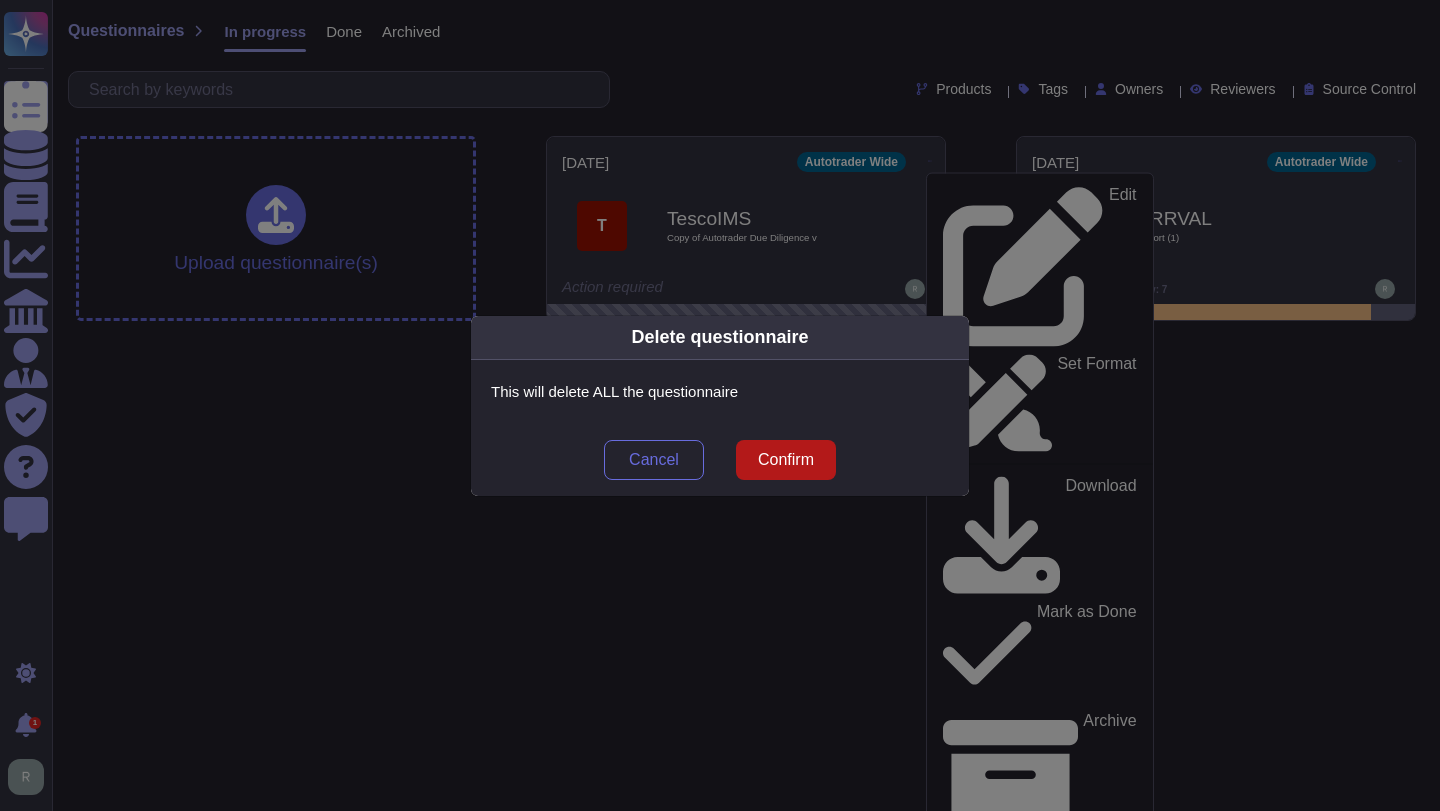 click on "Confirm" at bounding box center (786, 460) 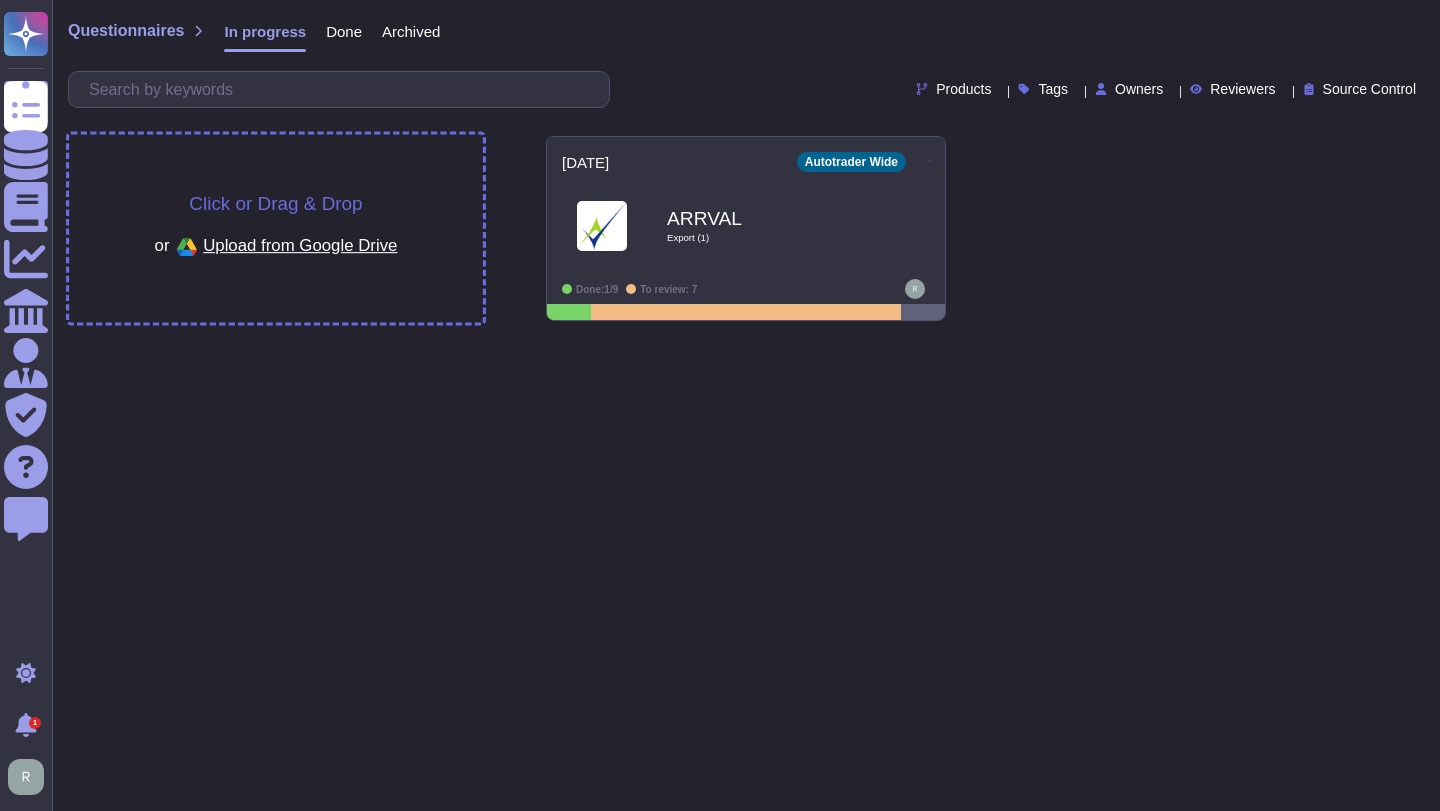 click on "Click or Drag & Drop" at bounding box center (275, 203) 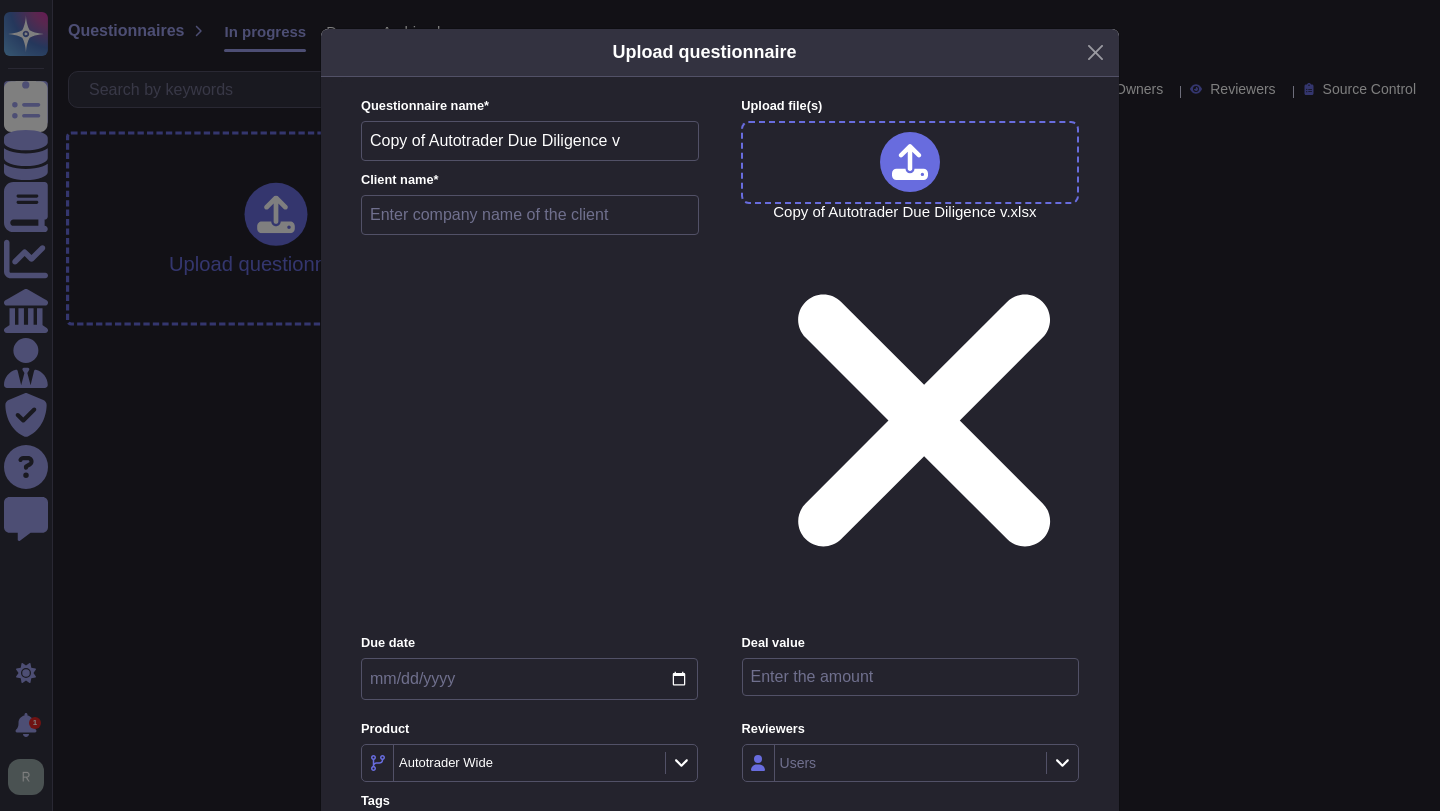 click at bounding box center [529, 679] 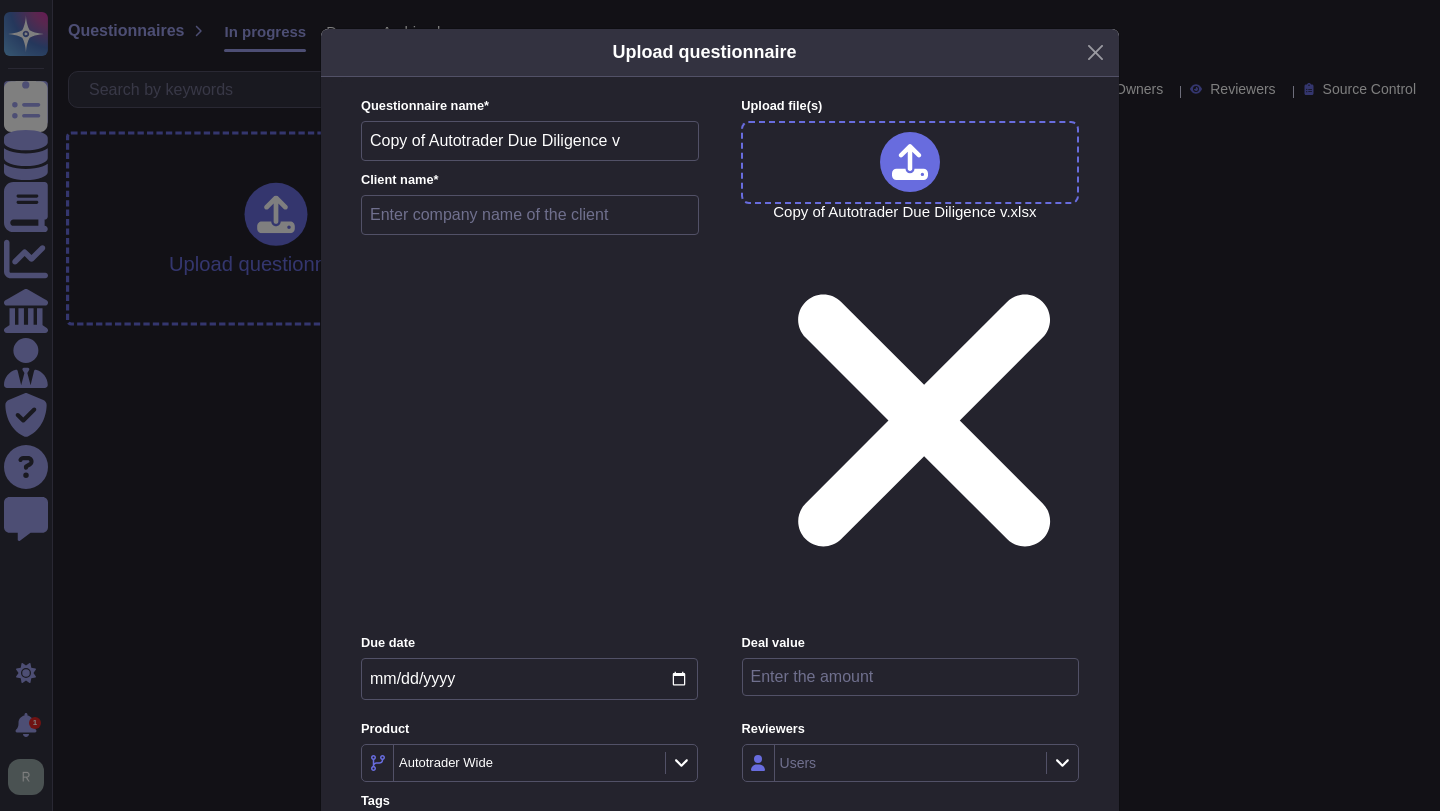 click at bounding box center [530, 215] 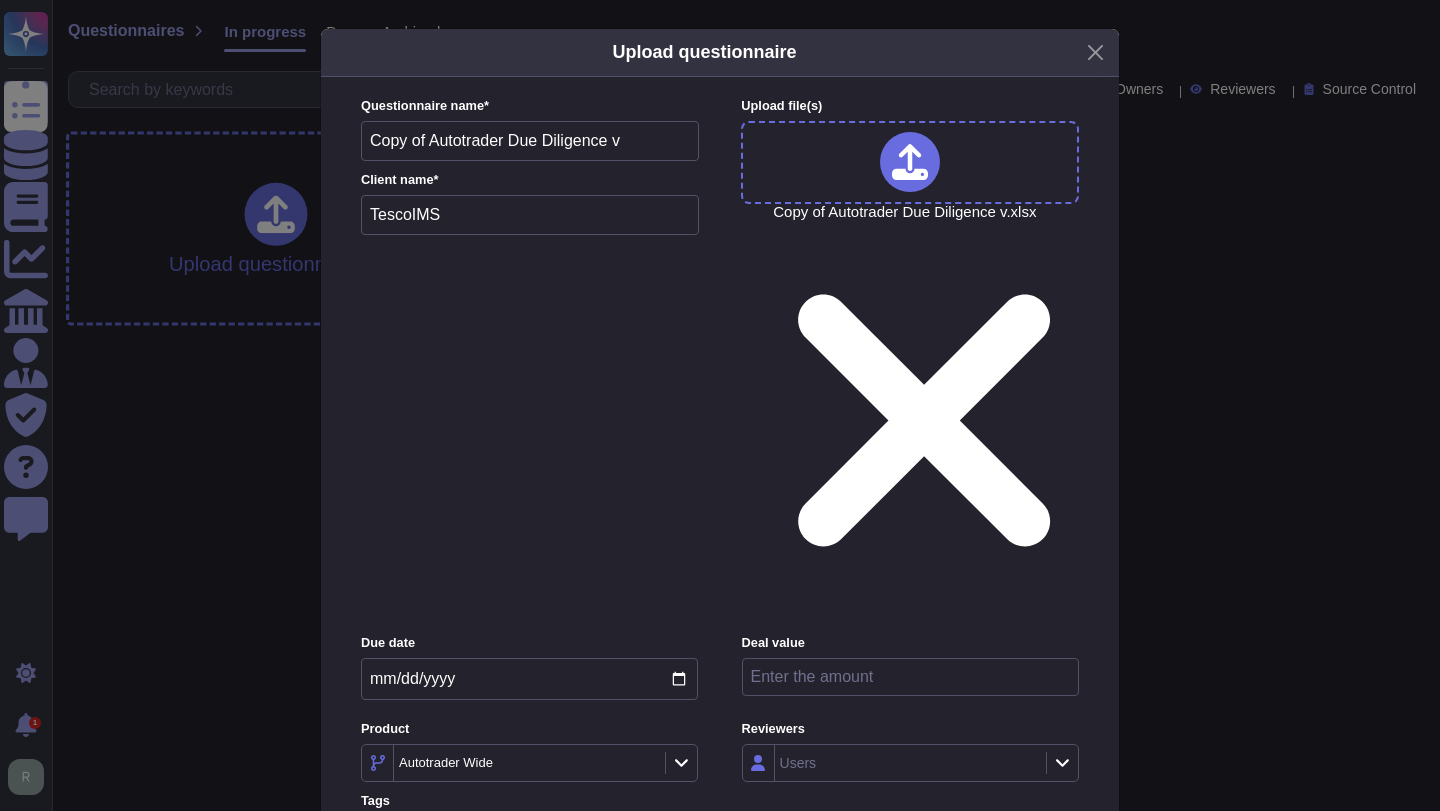 click on "Upload" at bounding box center (720, 974) 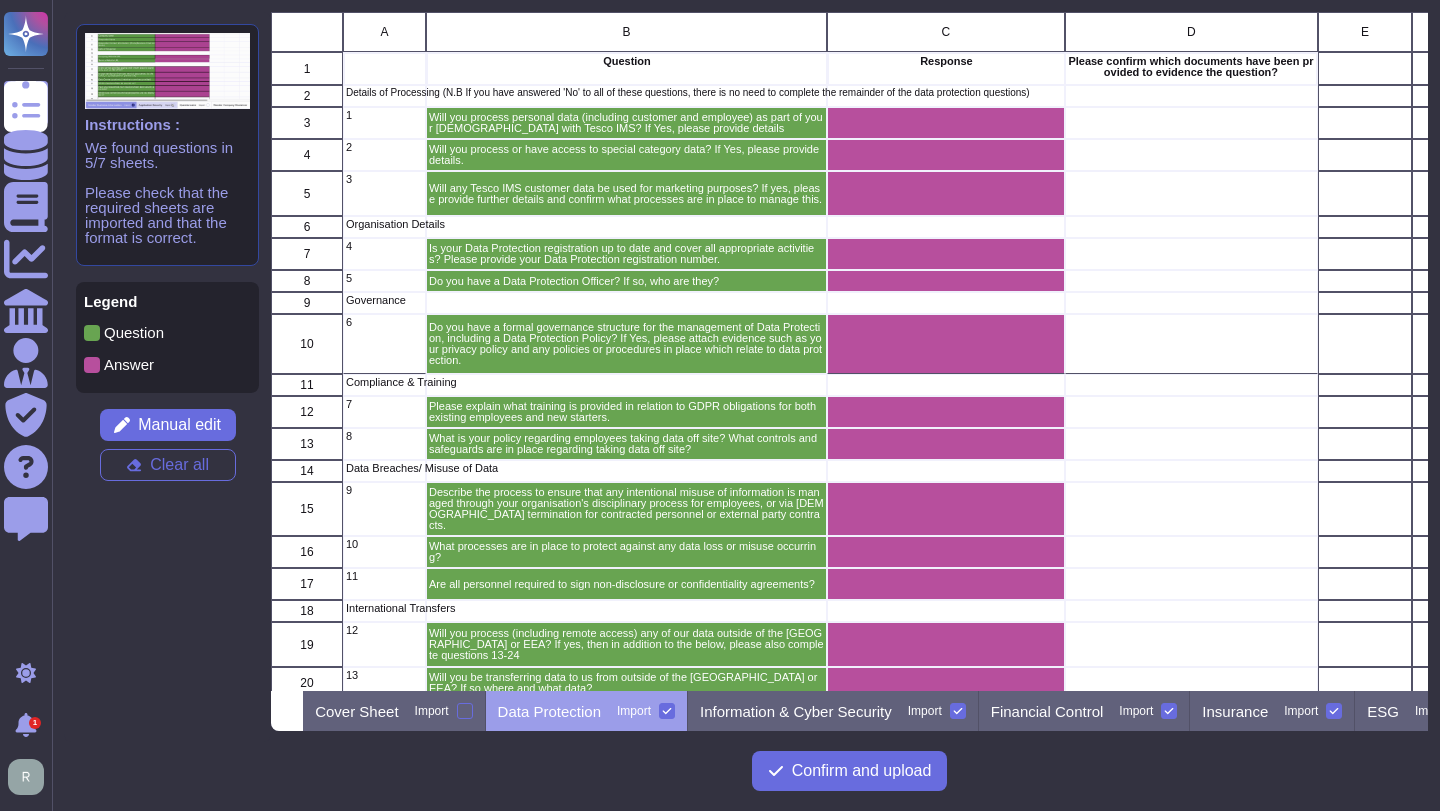 scroll, scrollTop: 1, scrollLeft: 1, axis: both 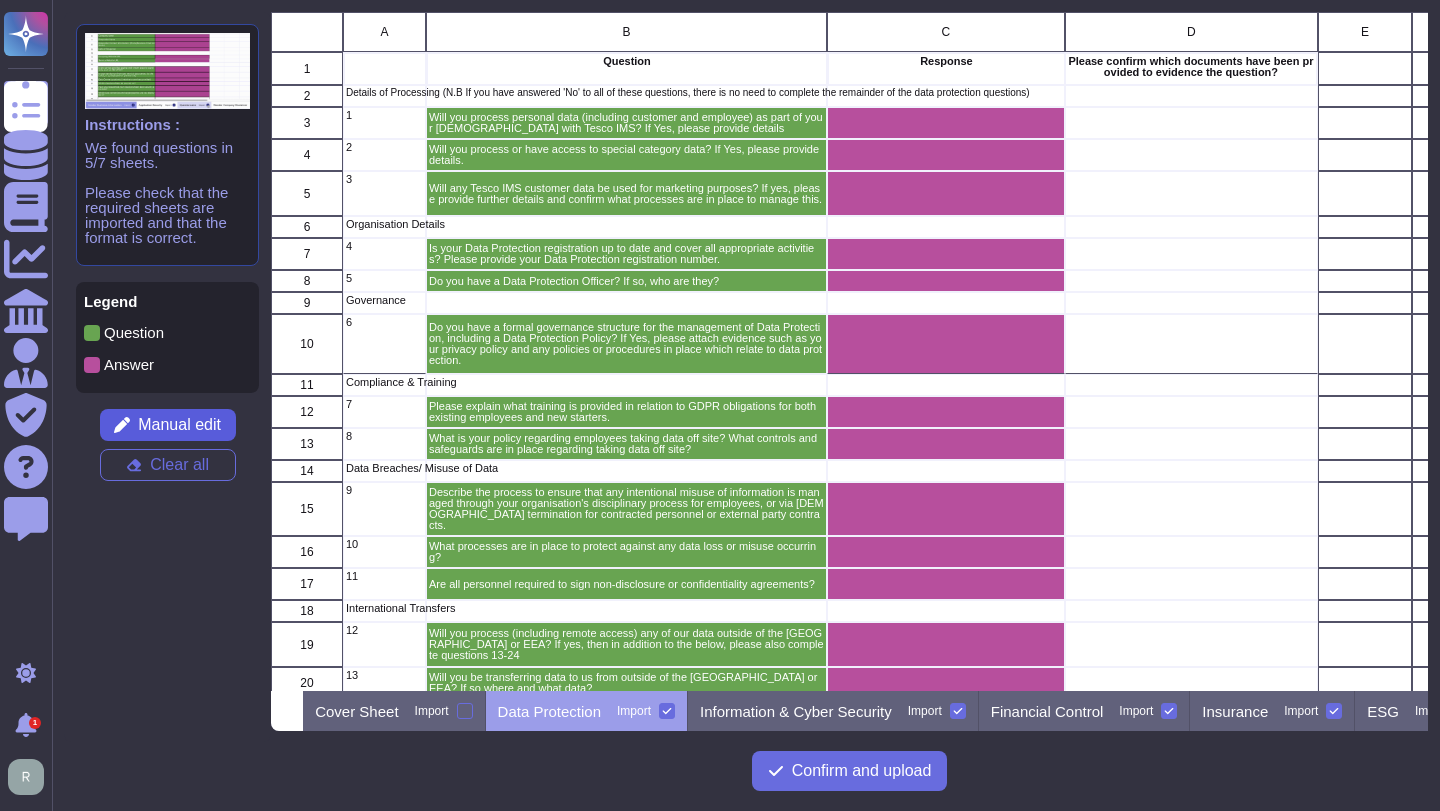 click on "Manual edit" at bounding box center (179, 425) 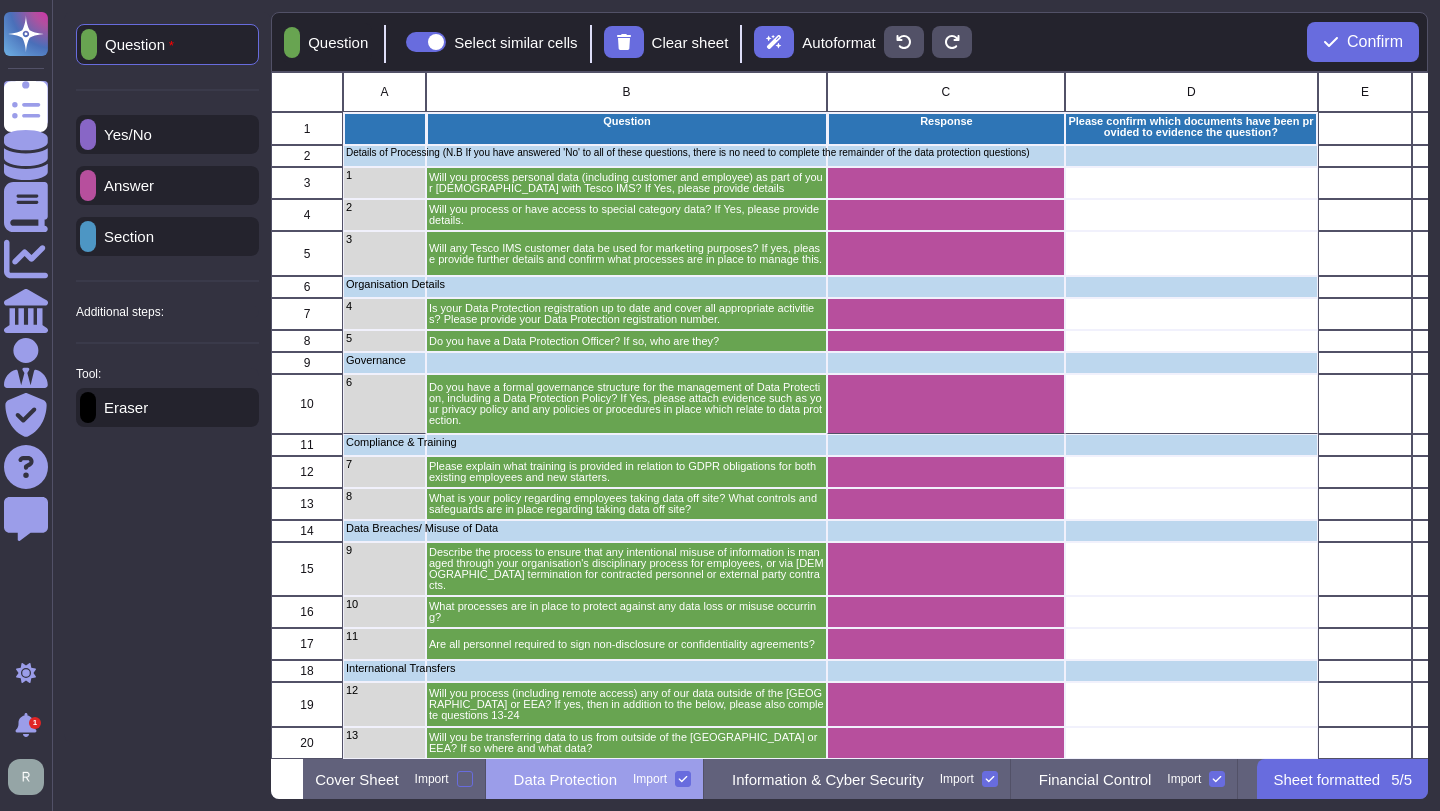 scroll, scrollTop: 1, scrollLeft: 1, axis: both 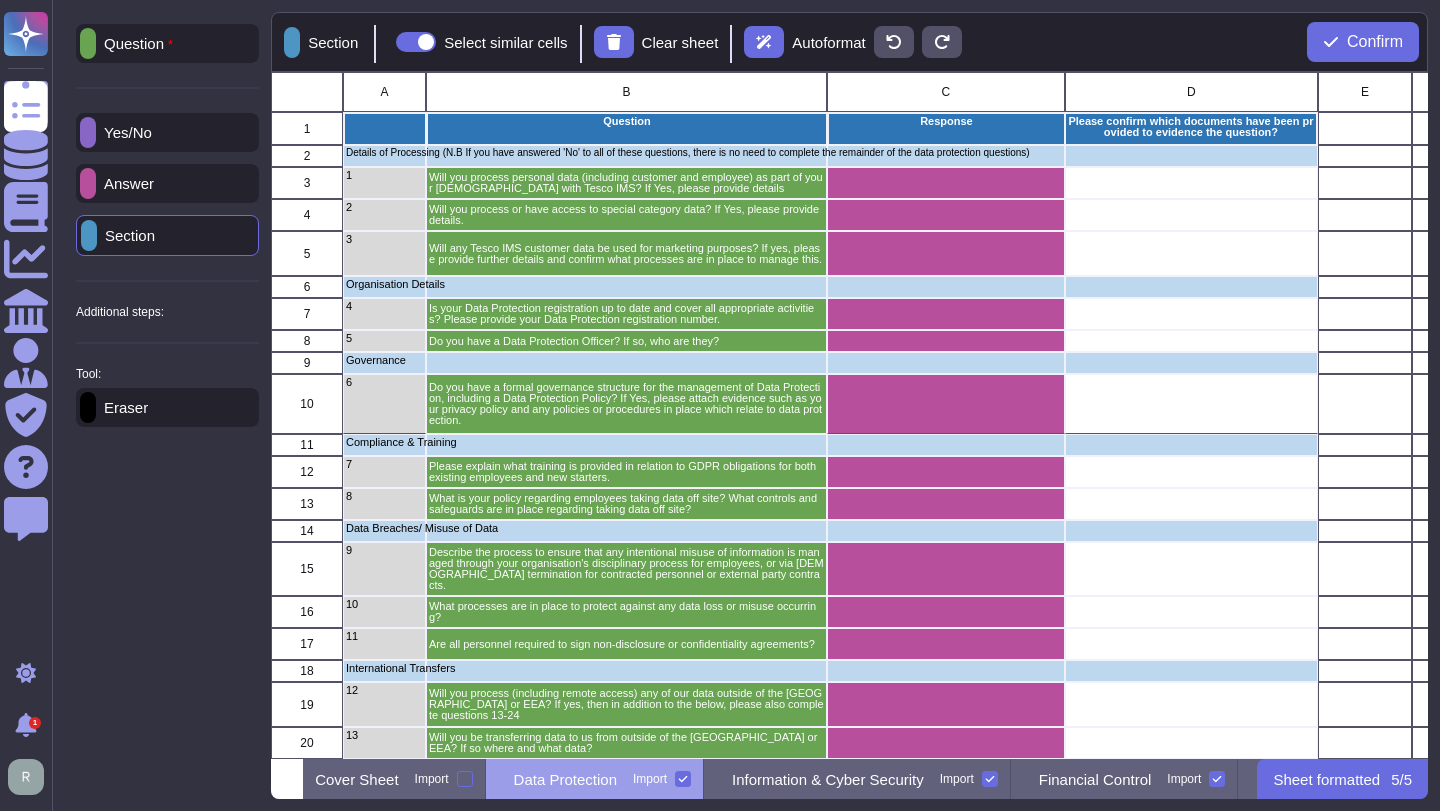 click on "Question Yes/No Answer Section Additional steps: Sub-Question Documents Instructions Sub-Sections 2nd short-answer Tool: Eraser" at bounding box center (167, 225) 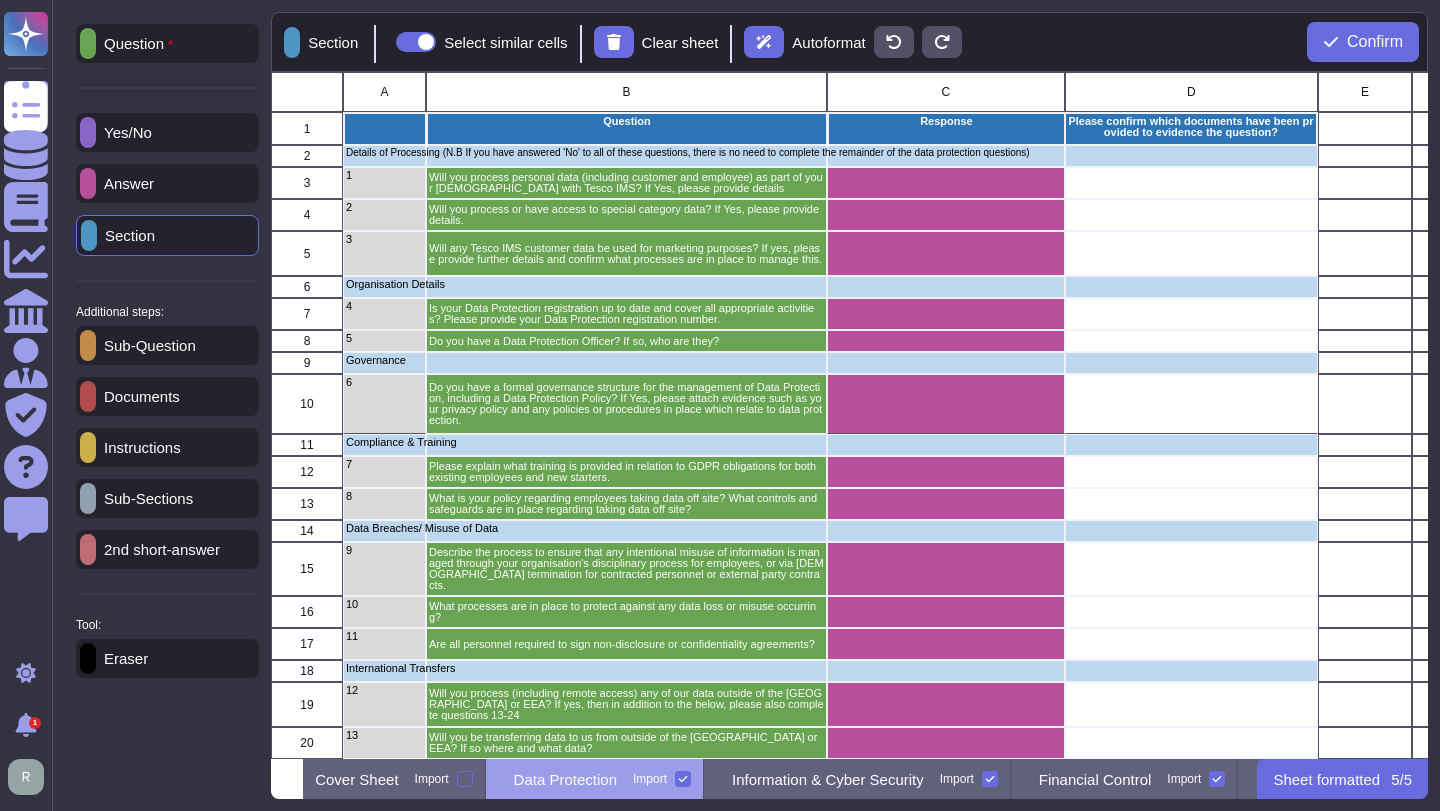 click on "Documents" at bounding box center (138, 396) 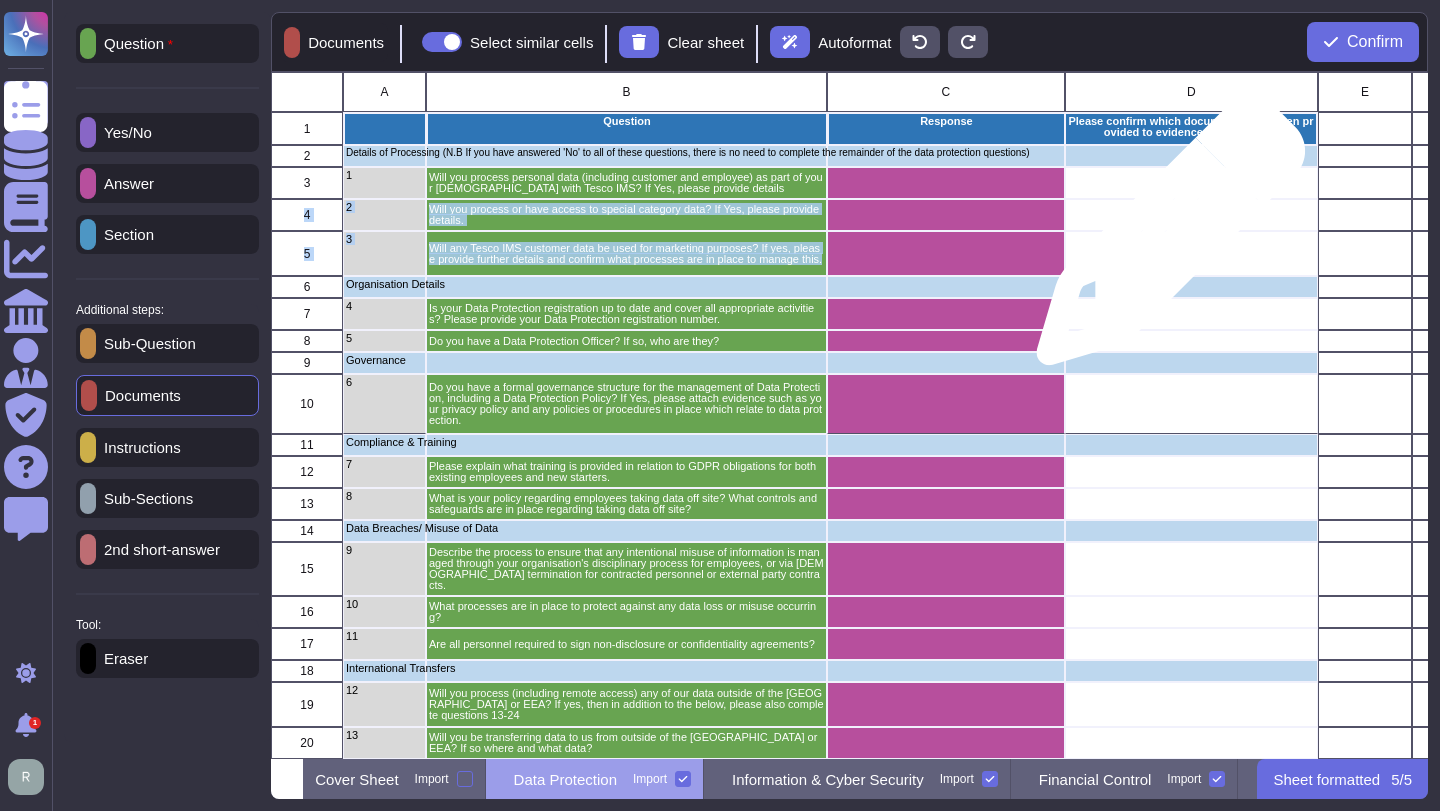 drag, startPoint x: 1170, startPoint y: 188, endPoint x: 1162, endPoint y: 235, distance: 47.67599 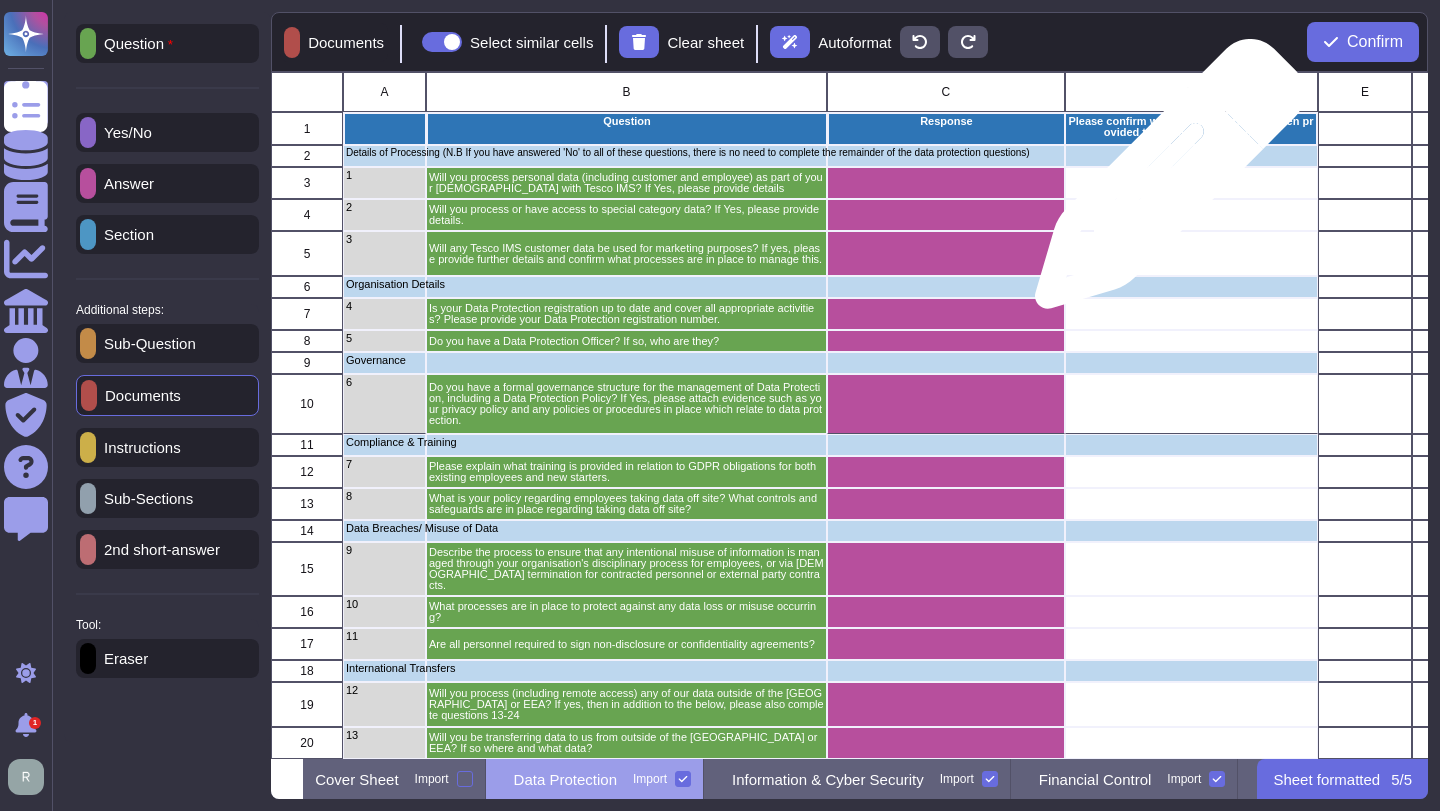 click at bounding box center [1191, 183] 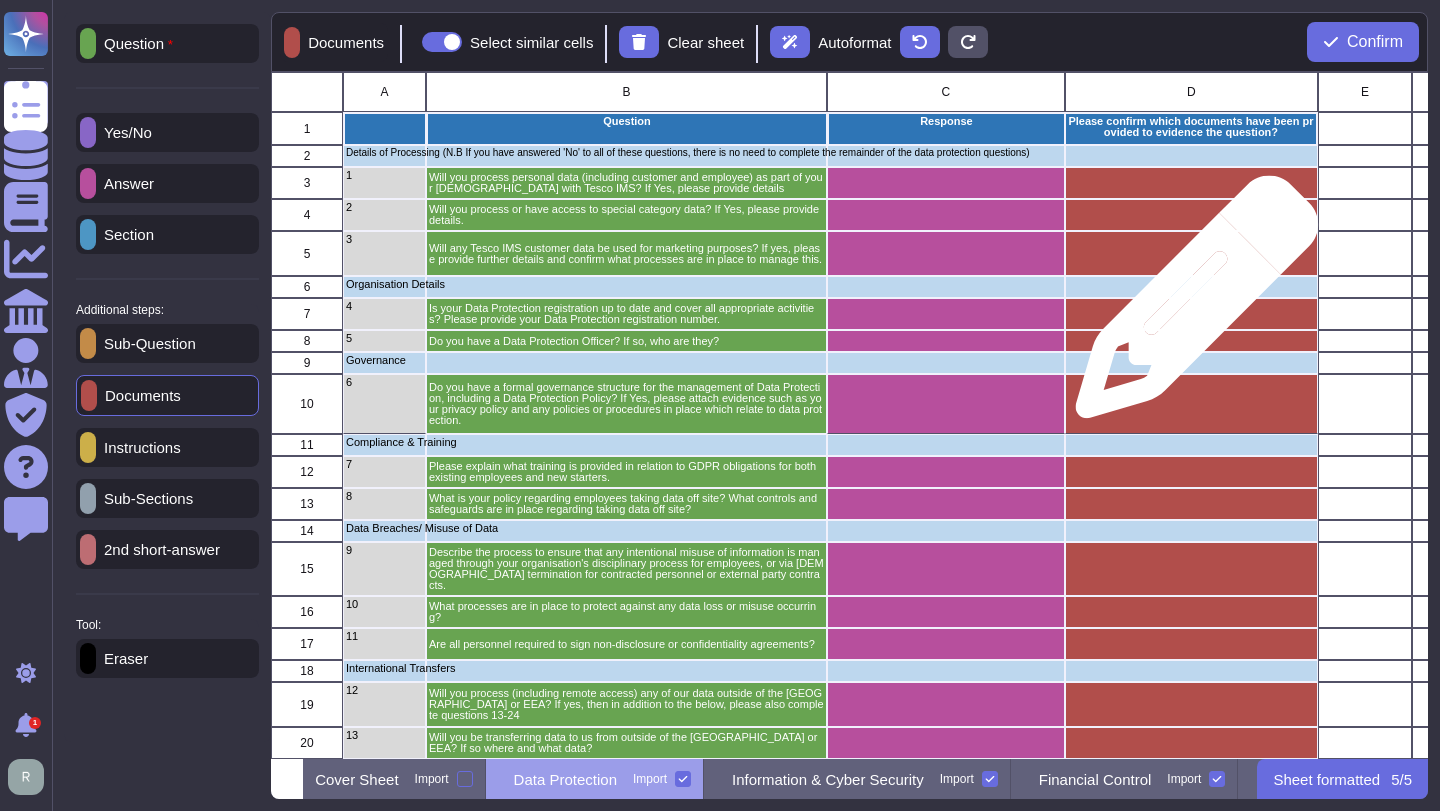 scroll, scrollTop: 459, scrollLeft: 0, axis: vertical 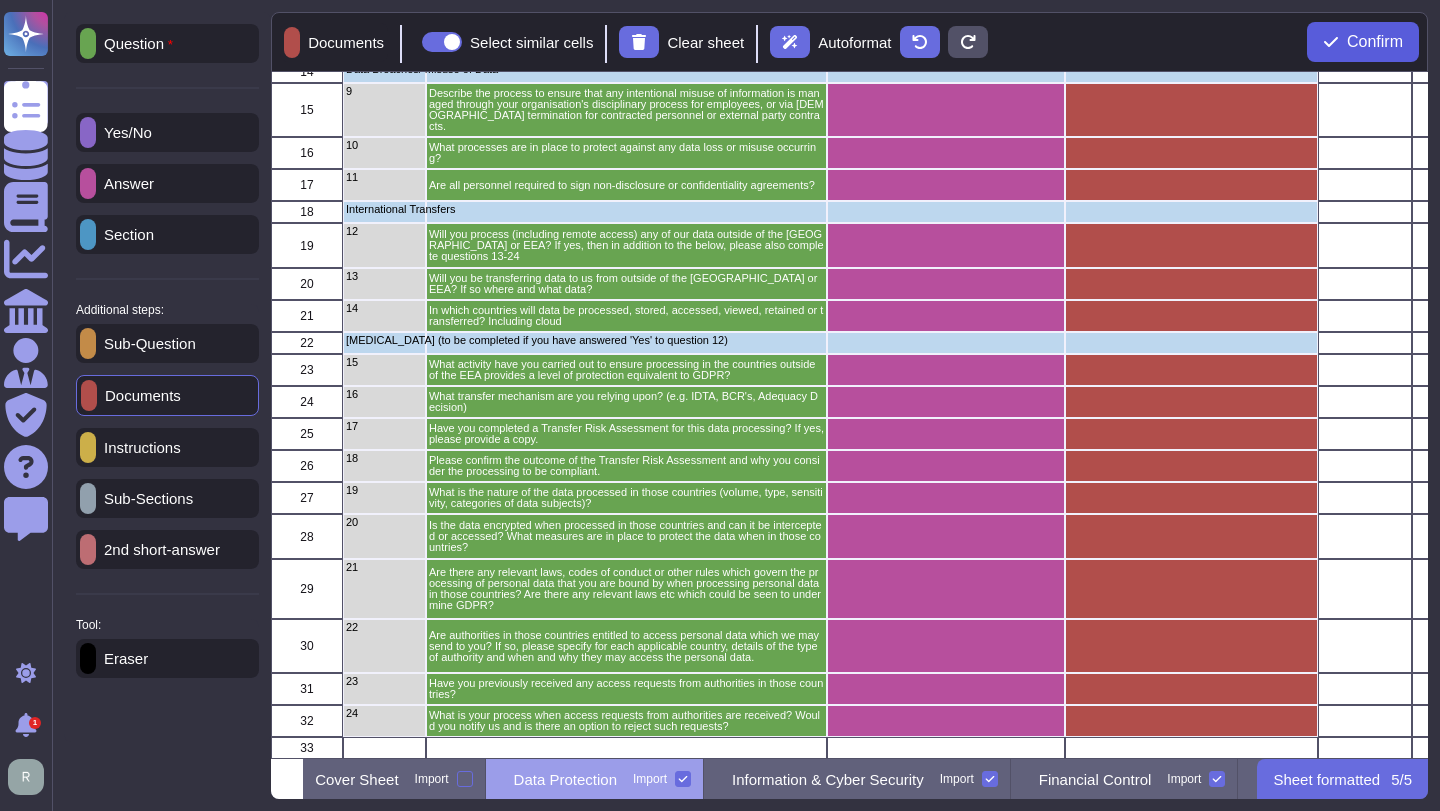 click on "Confirm" at bounding box center [1363, 42] 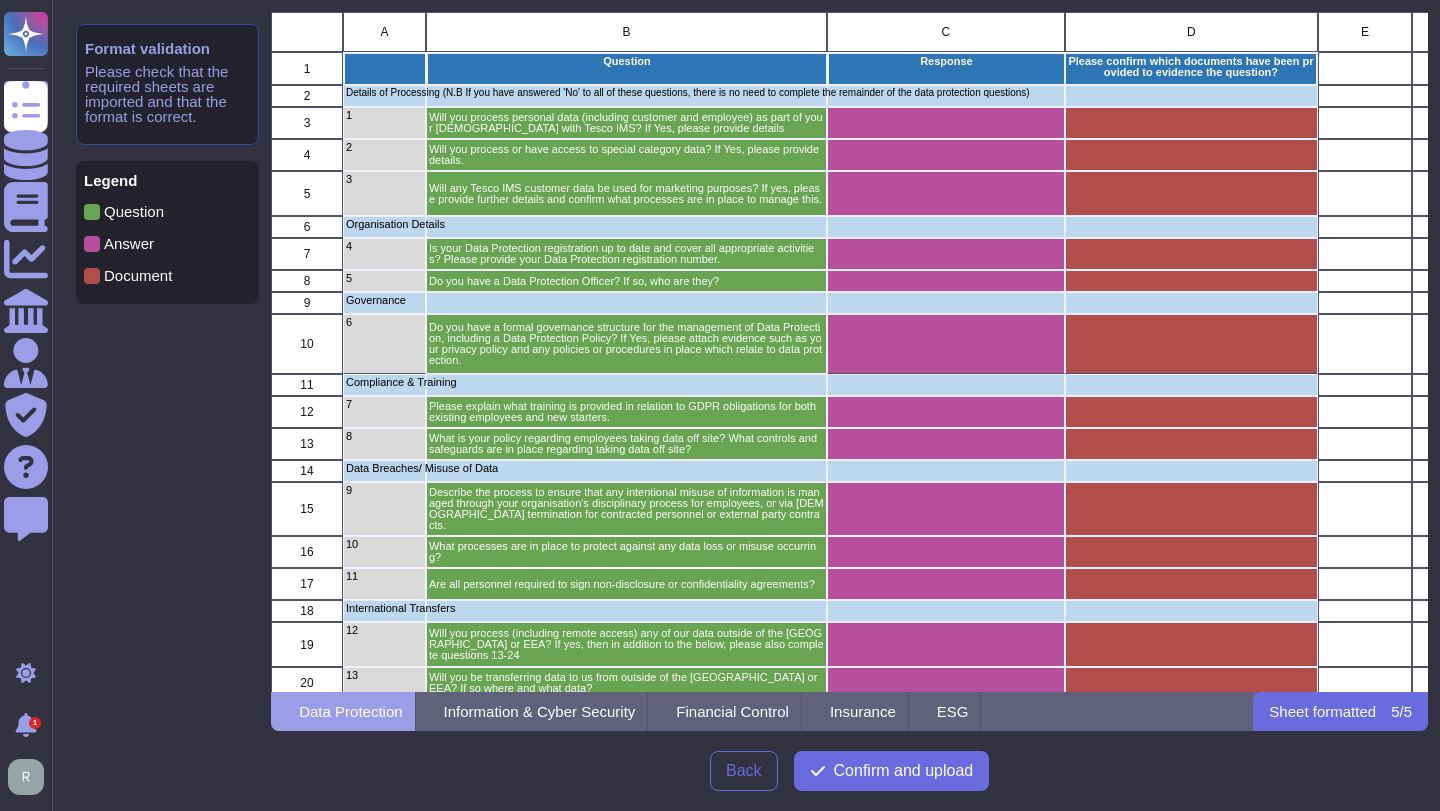 scroll, scrollTop: 1, scrollLeft: 1, axis: both 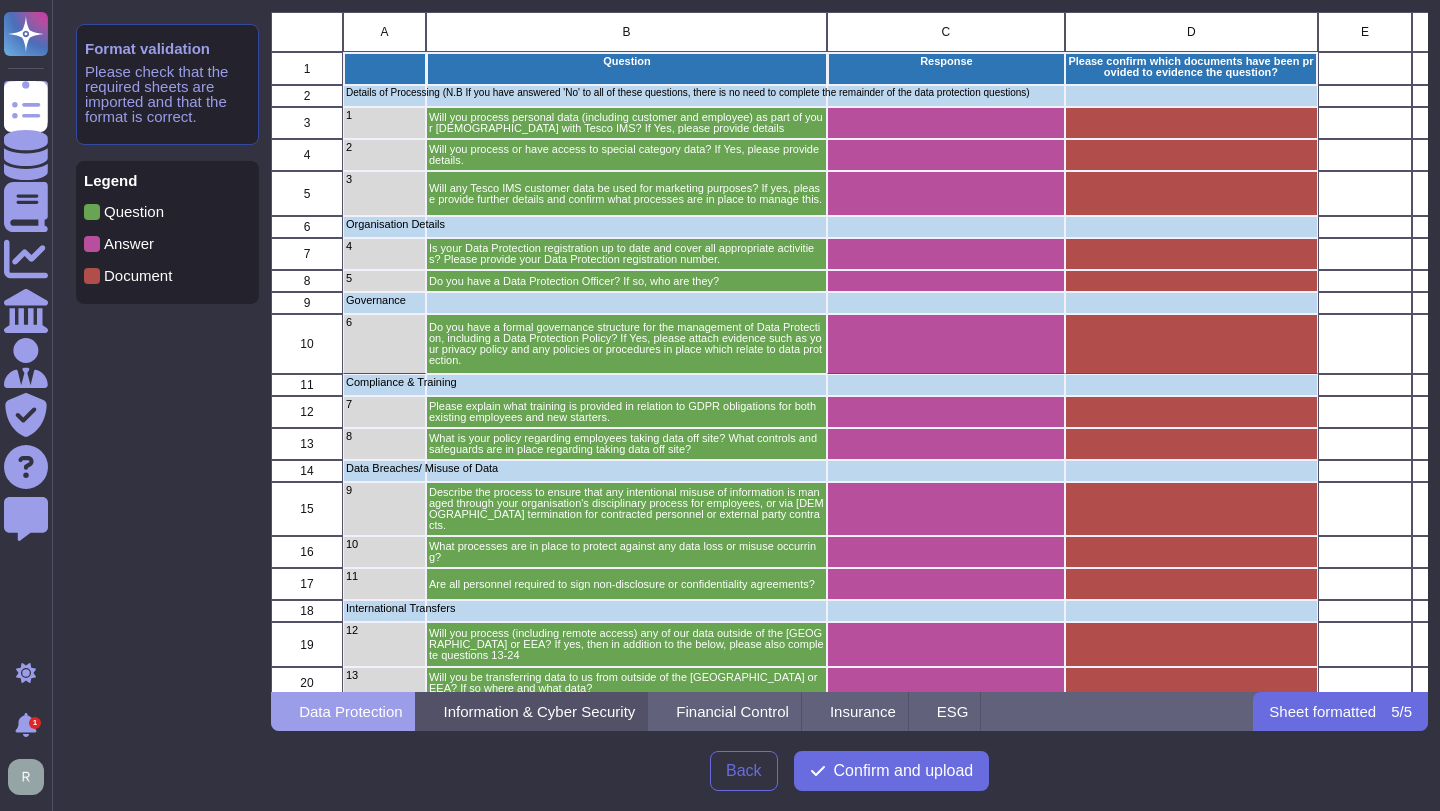 click on "Information & Cyber Security" at bounding box center [532, 711] 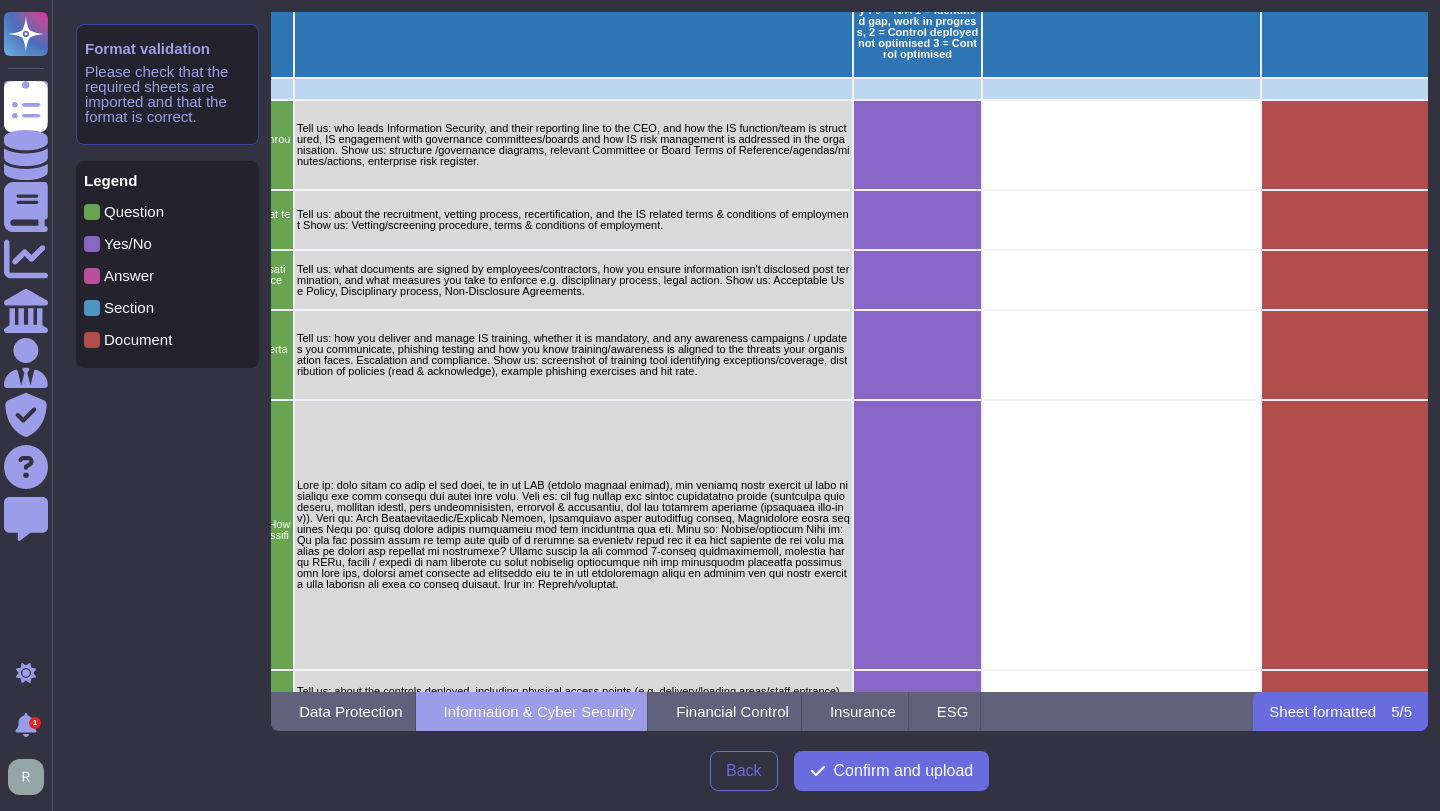 scroll, scrollTop: 90, scrollLeft: 565, axis: both 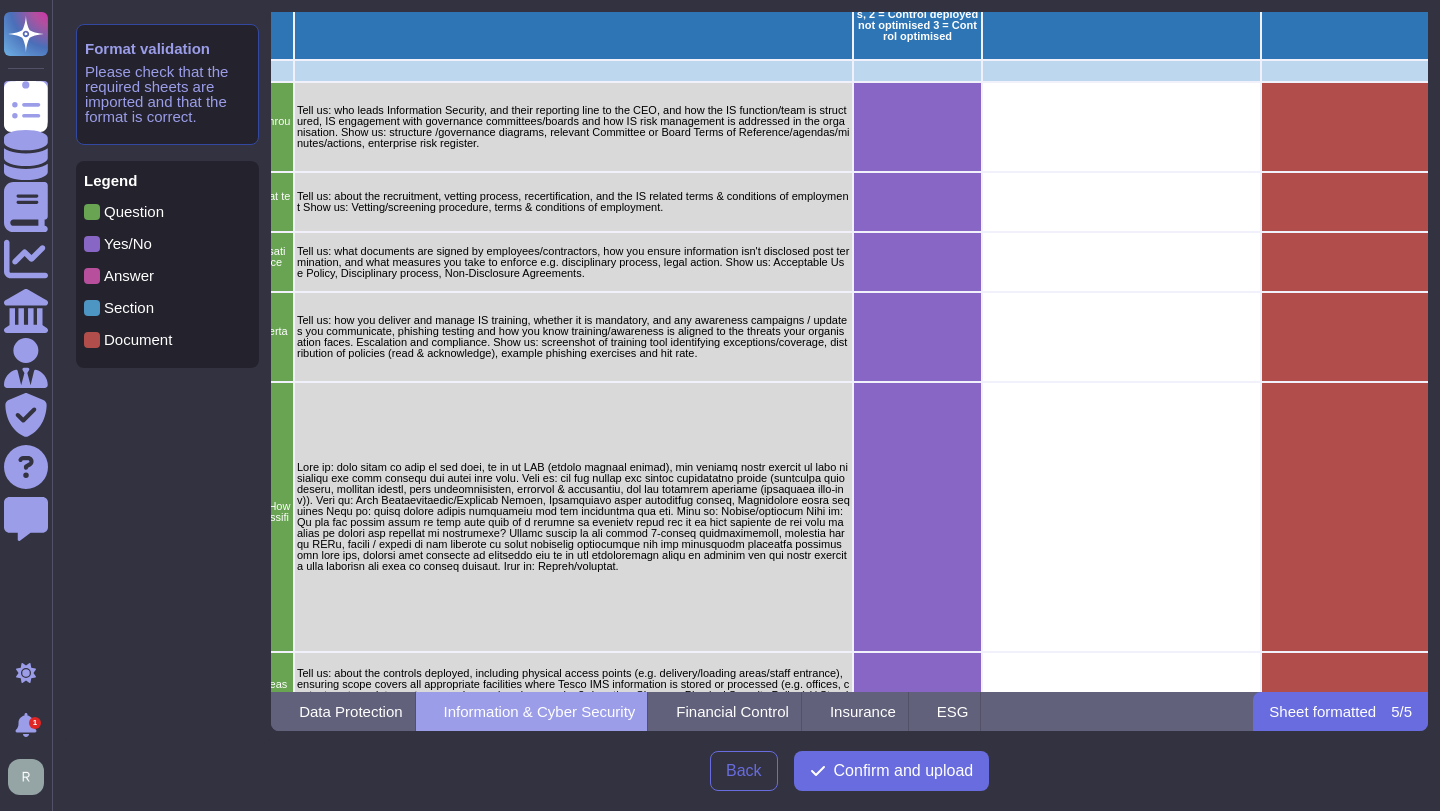 click at bounding box center (92, 276) 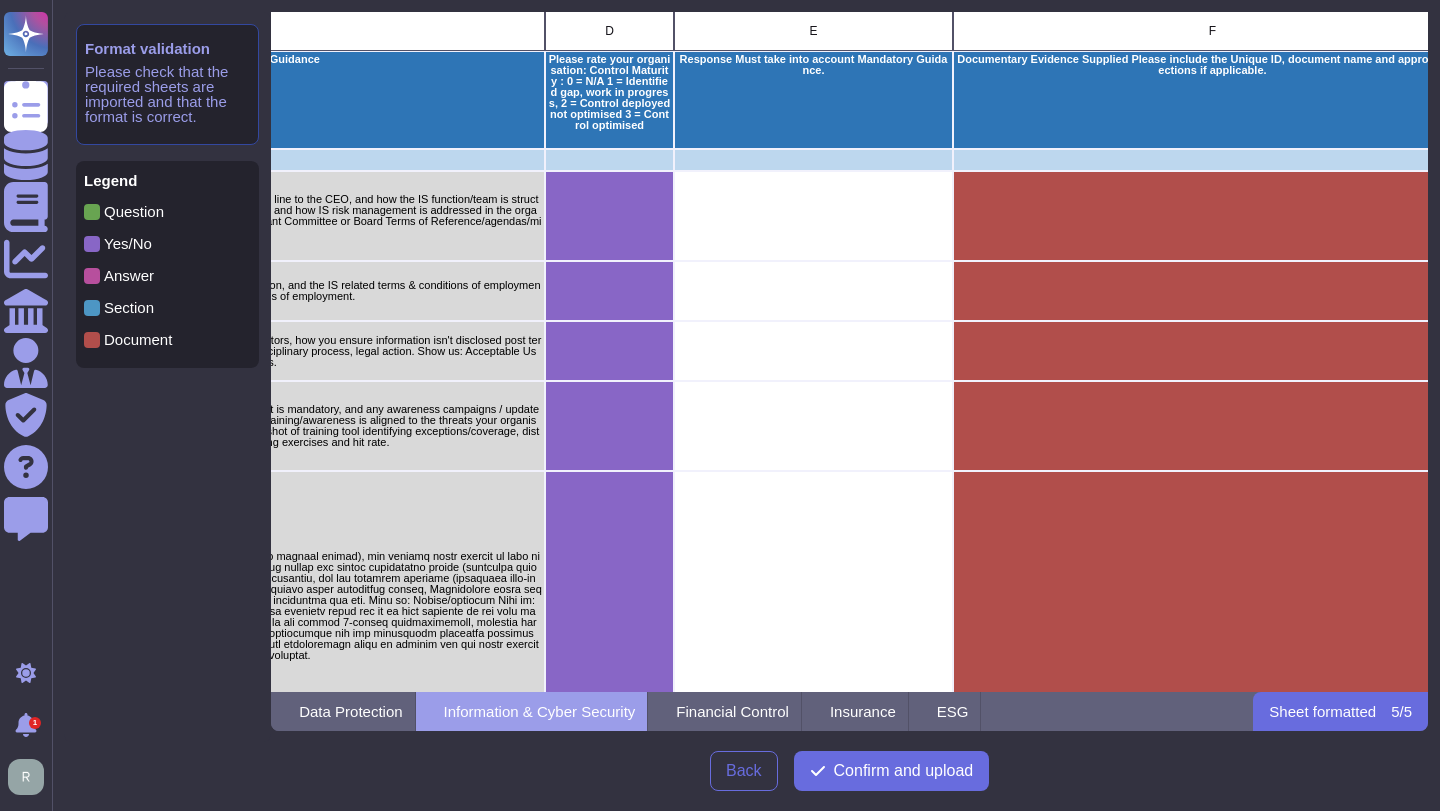 scroll, scrollTop: 1, scrollLeft: 900, axis: both 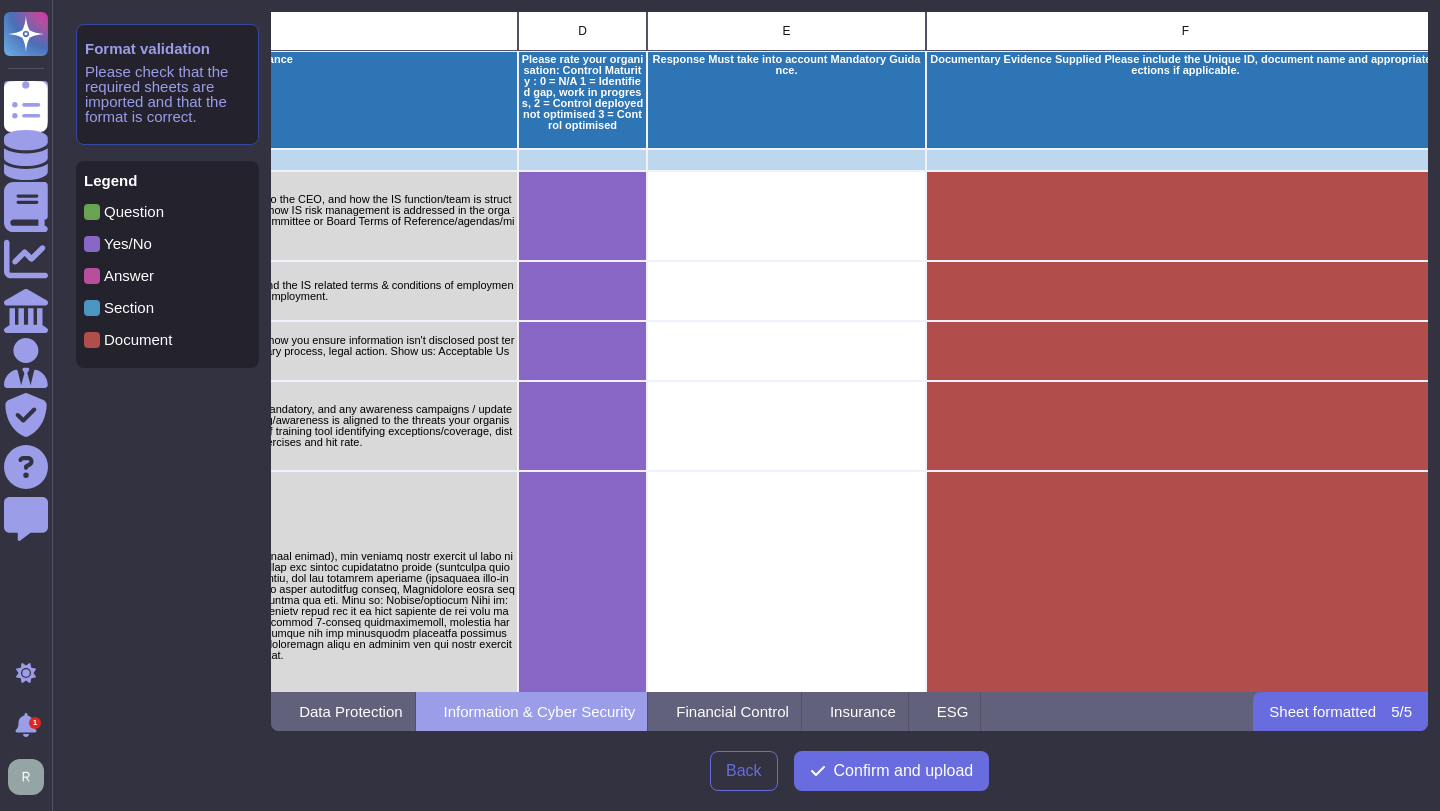 click on "Please check that the required sheets are imported and that the format is correct." at bounding box center (167, 94) 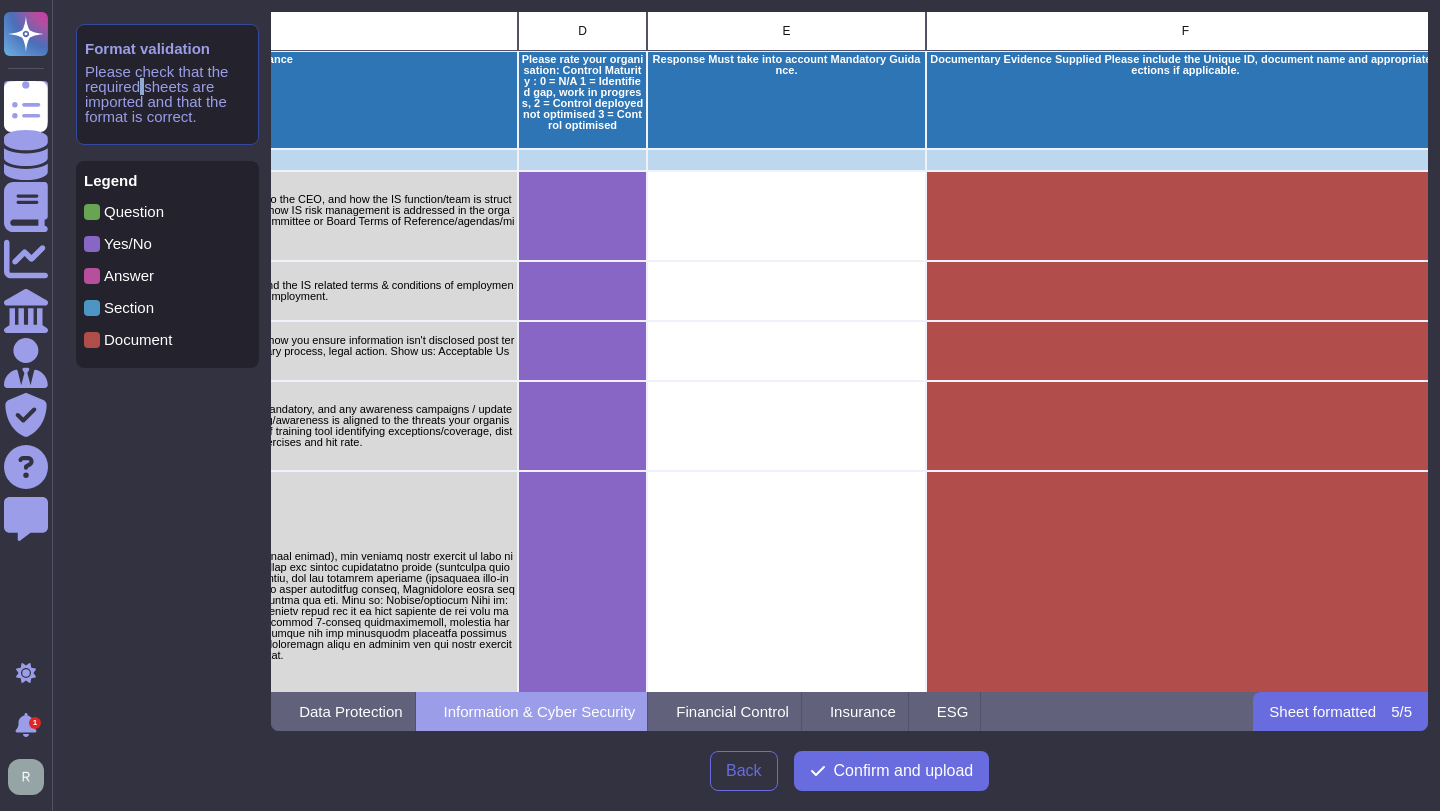 click on "Please check that the required sheets are imported and that the format is correct." at bounding box center [167, 94] 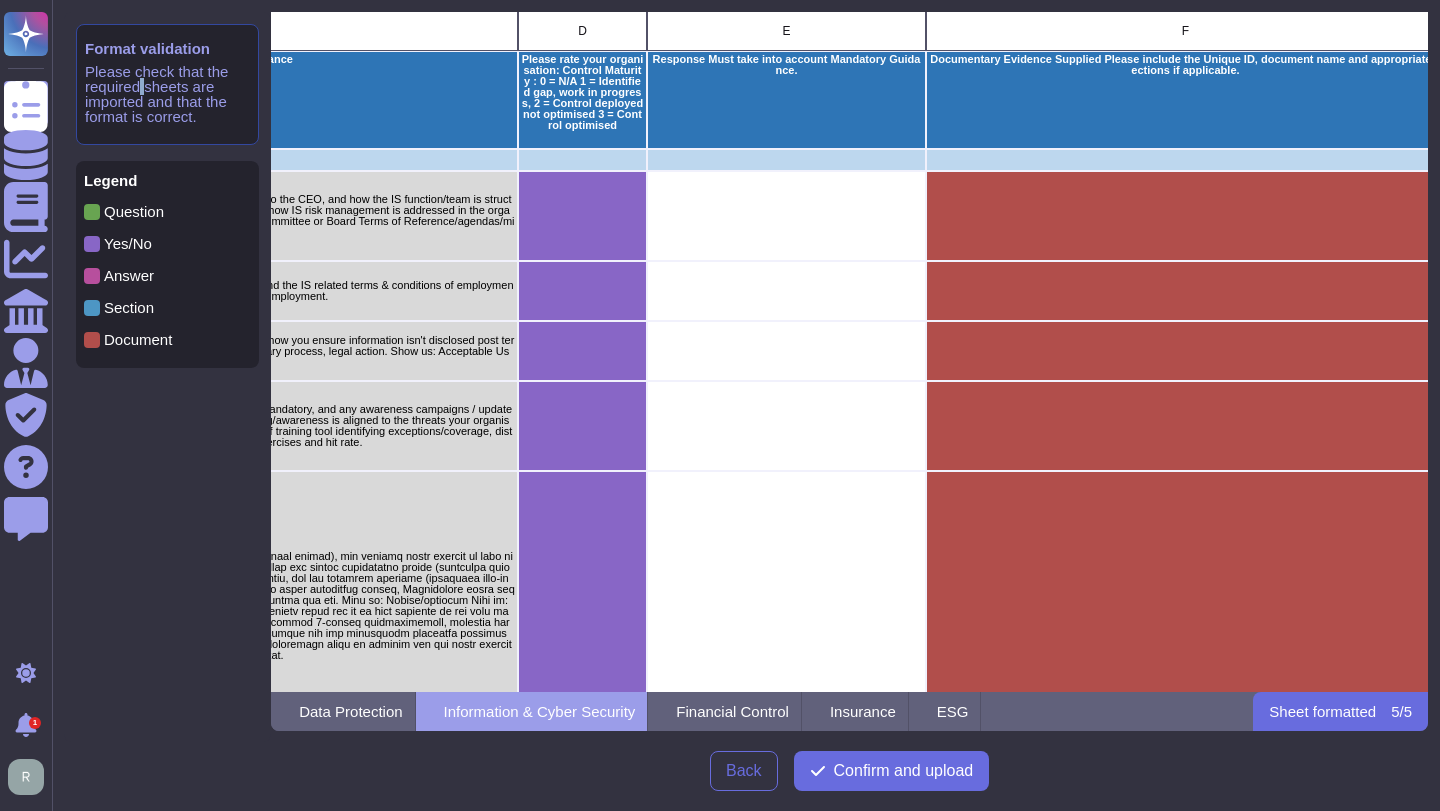 scroll, scrollTop: 0, scrollLeft: 900, axis: horizontal 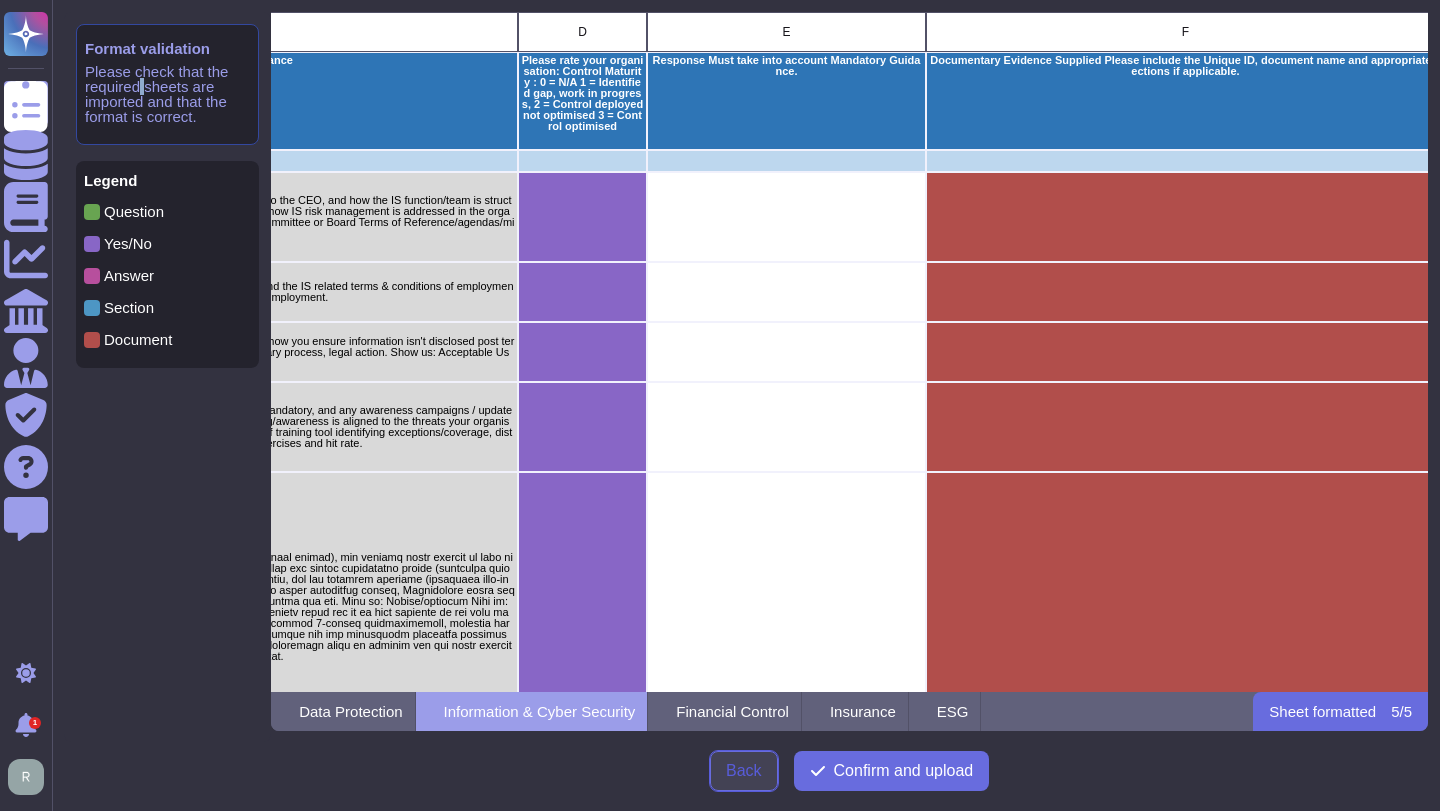 click on "Back" at bounding box center [744, 771] 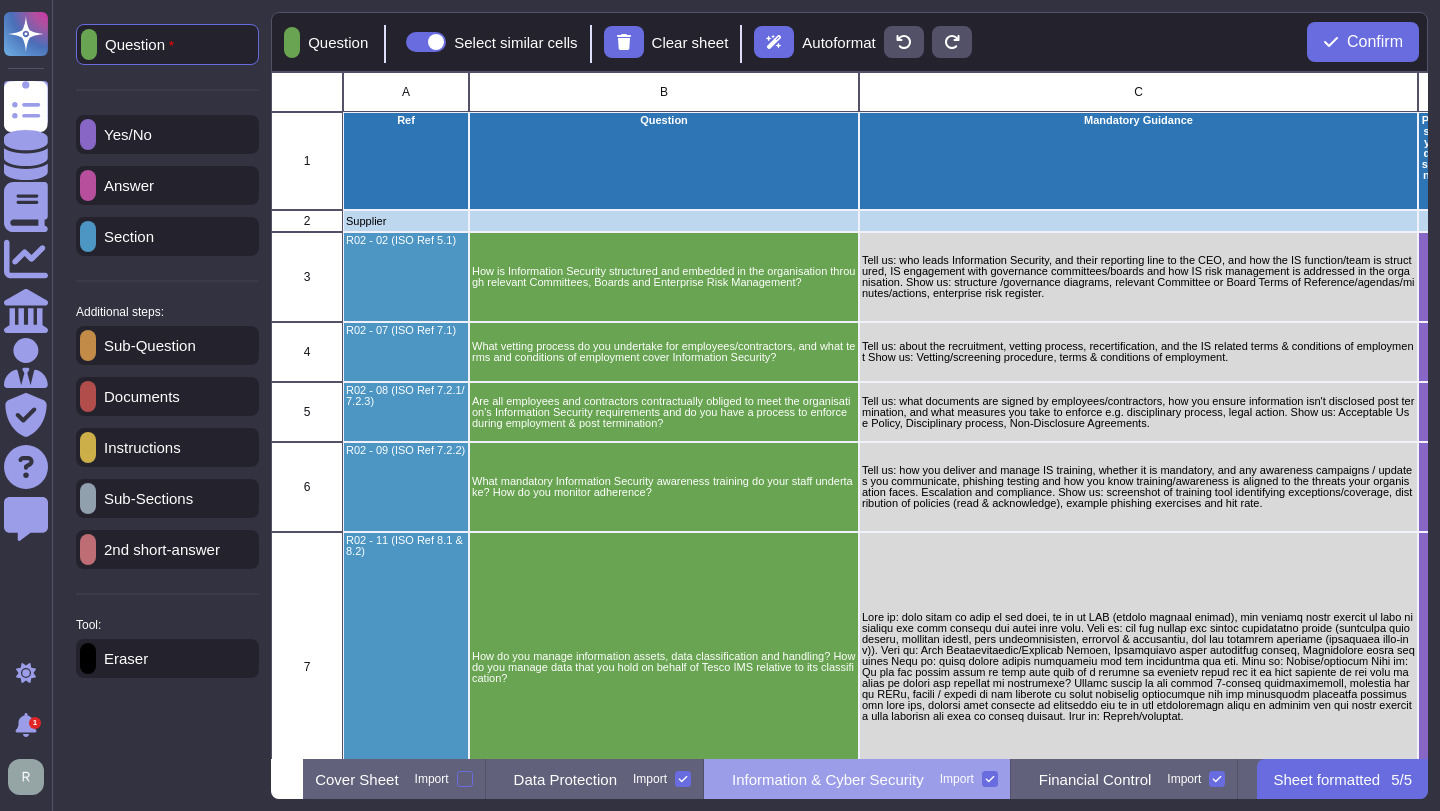 scroll, scrollTop: 0, scrollLeft: 49, axis: horizontal 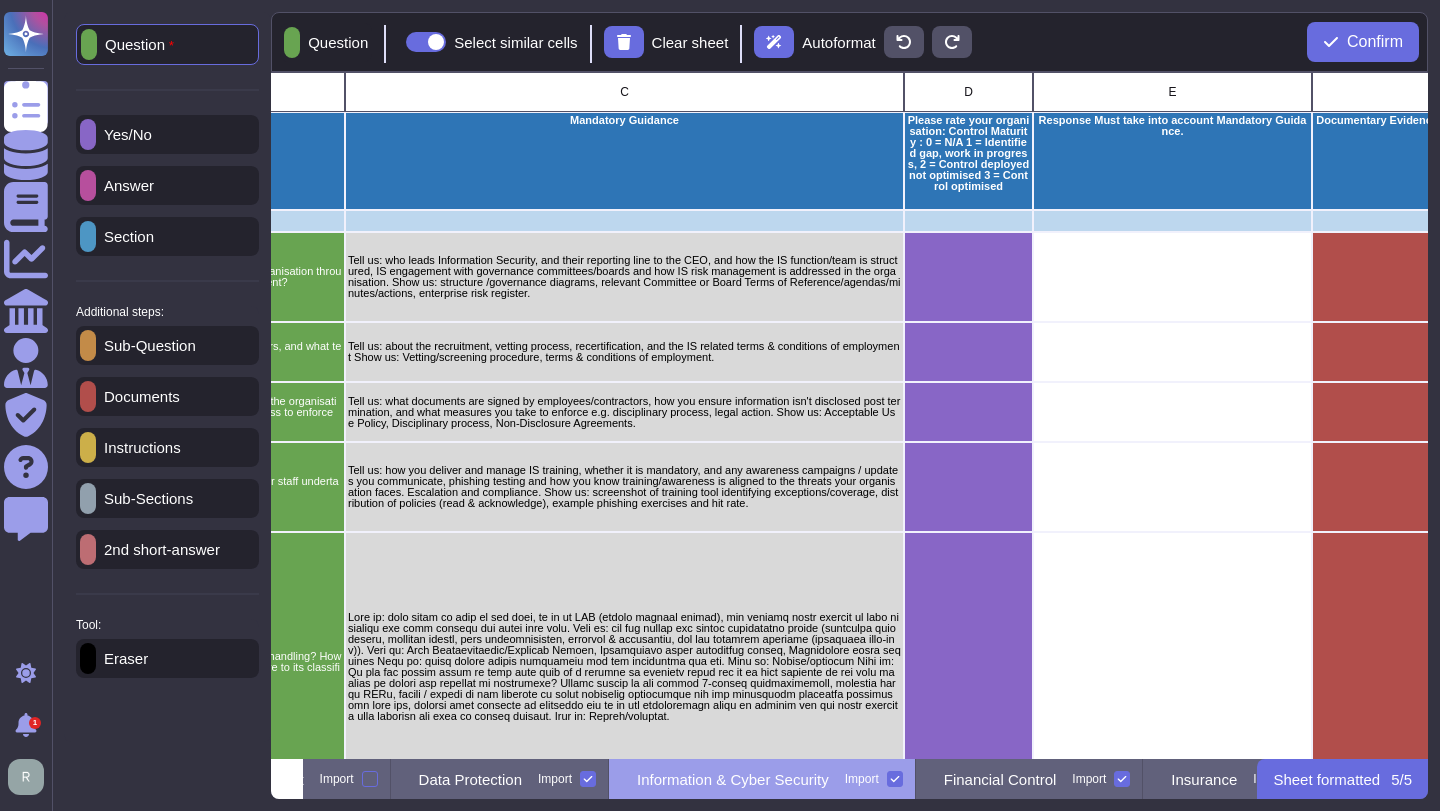 click on "Answer" at bounding box center [125, 185] 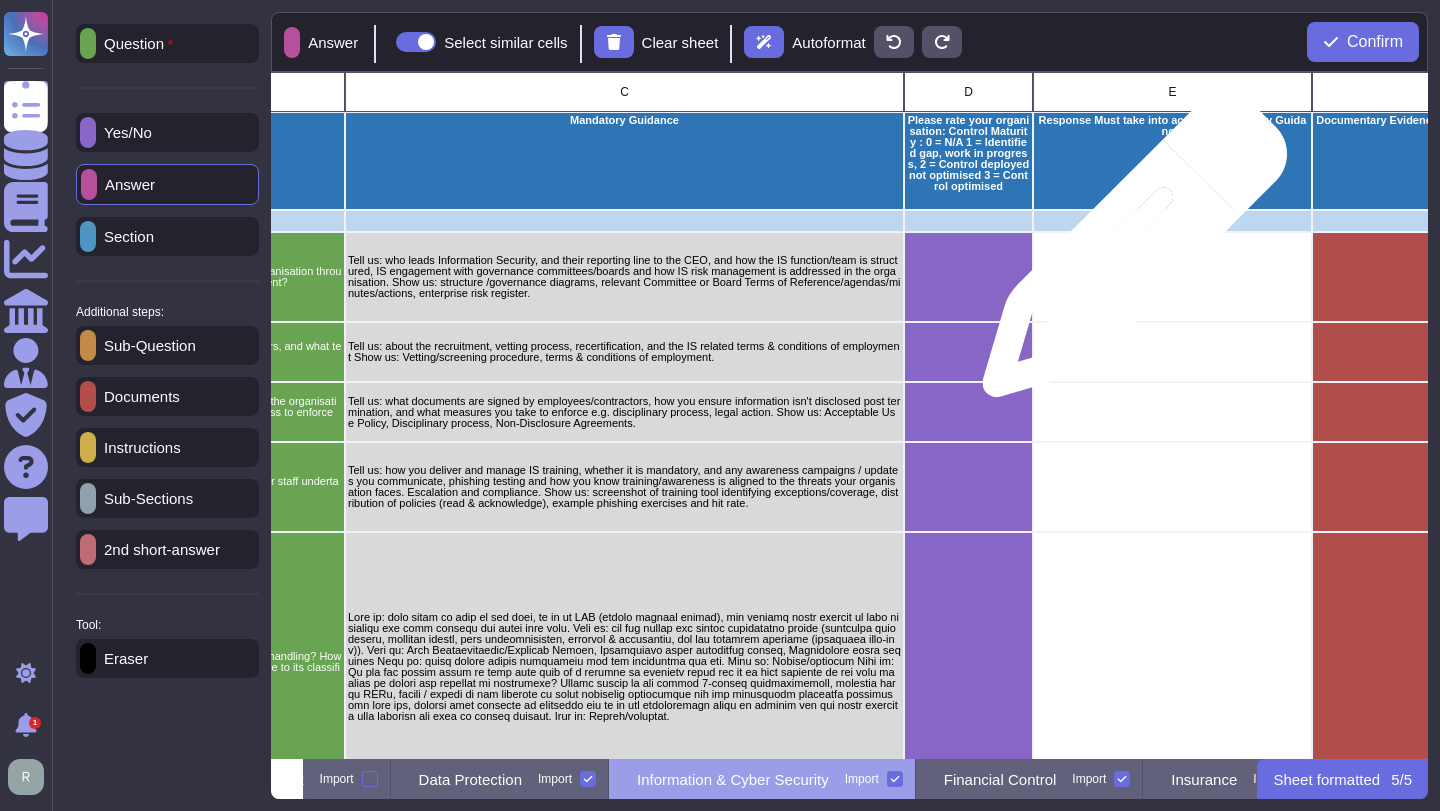 click at bounding box center (1172, 277) 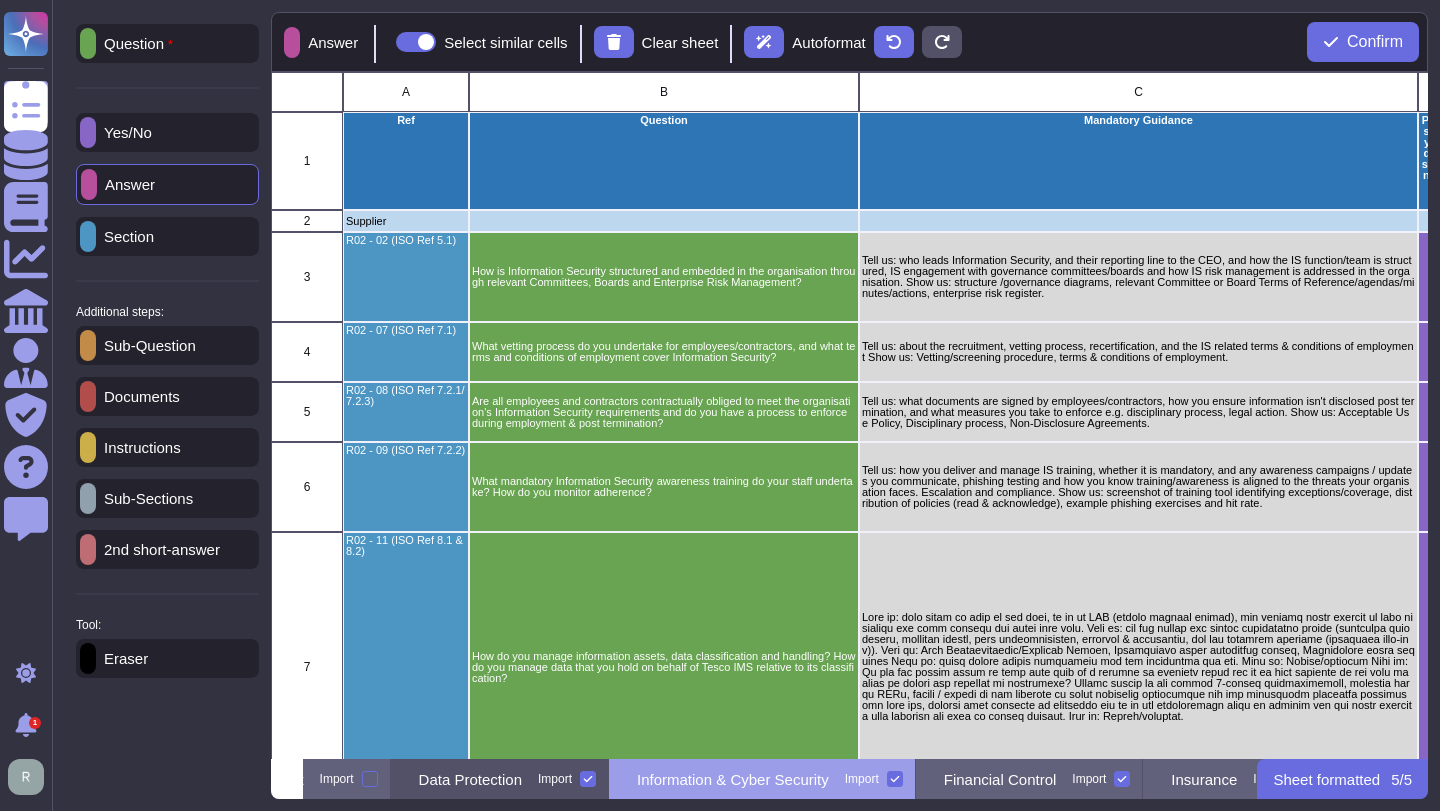 click on "Data Protection" at bounding box center (470, 779) 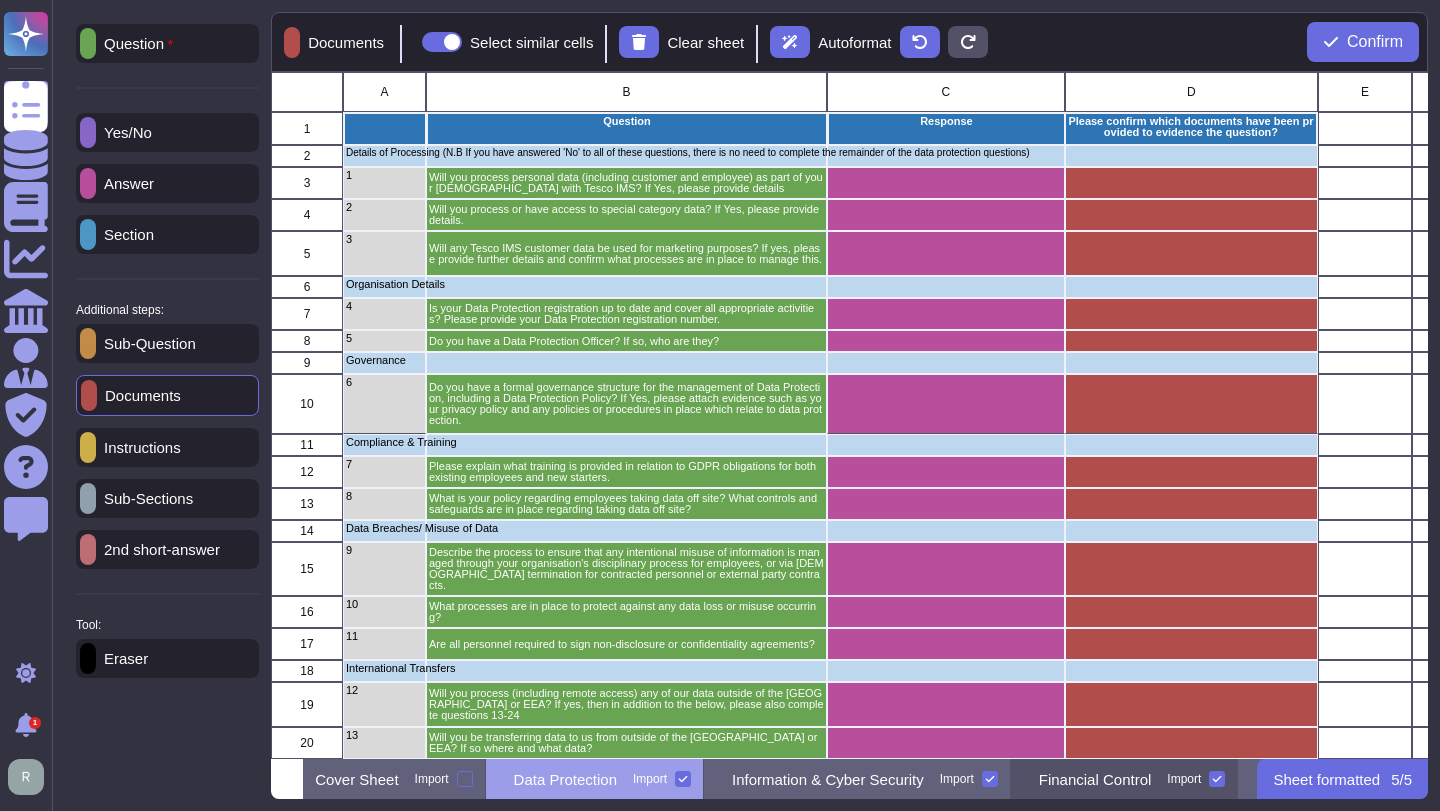 click on "Financial Control" at bounding box center [1095, 779] 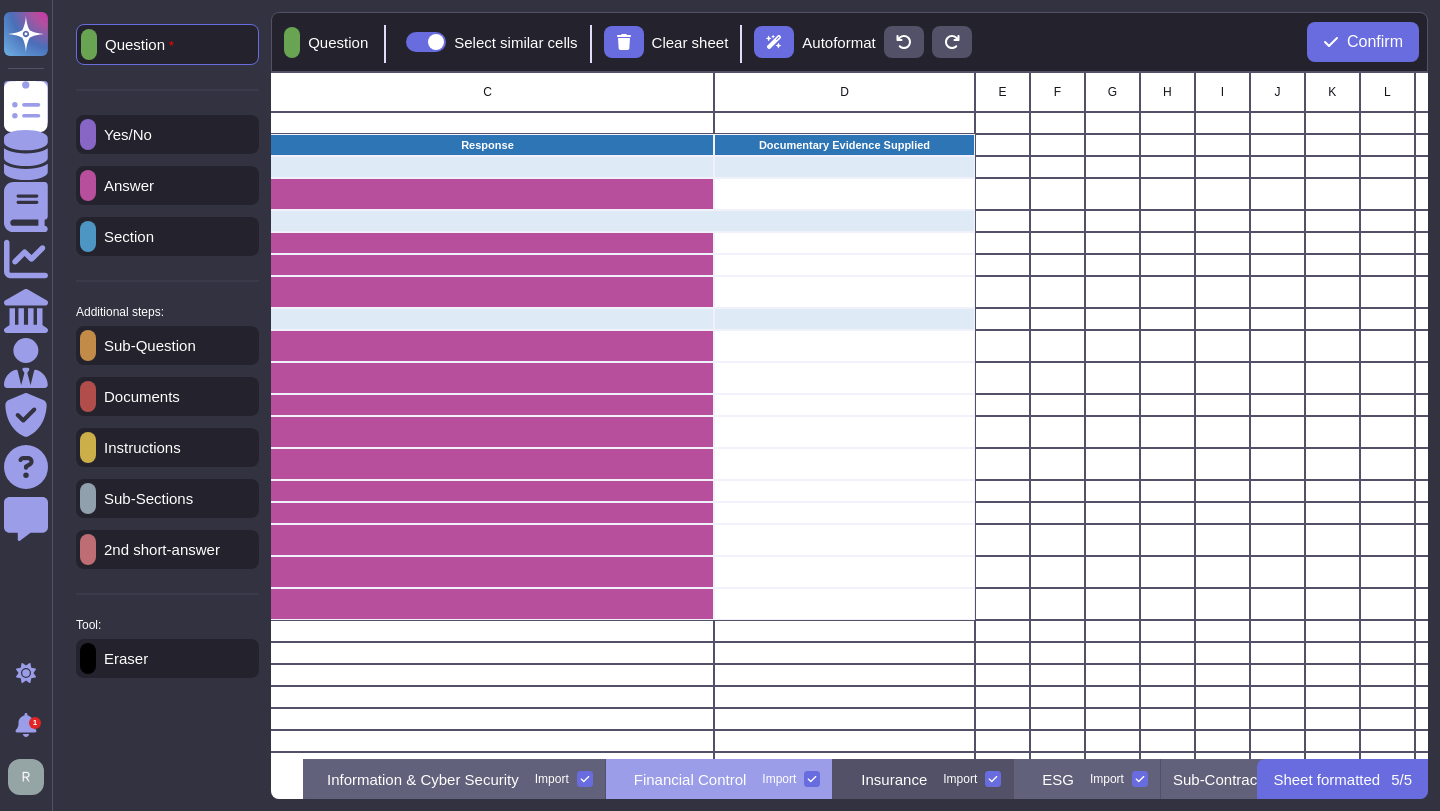 click on "Insurance  Import" at bounding box center (923, 779) 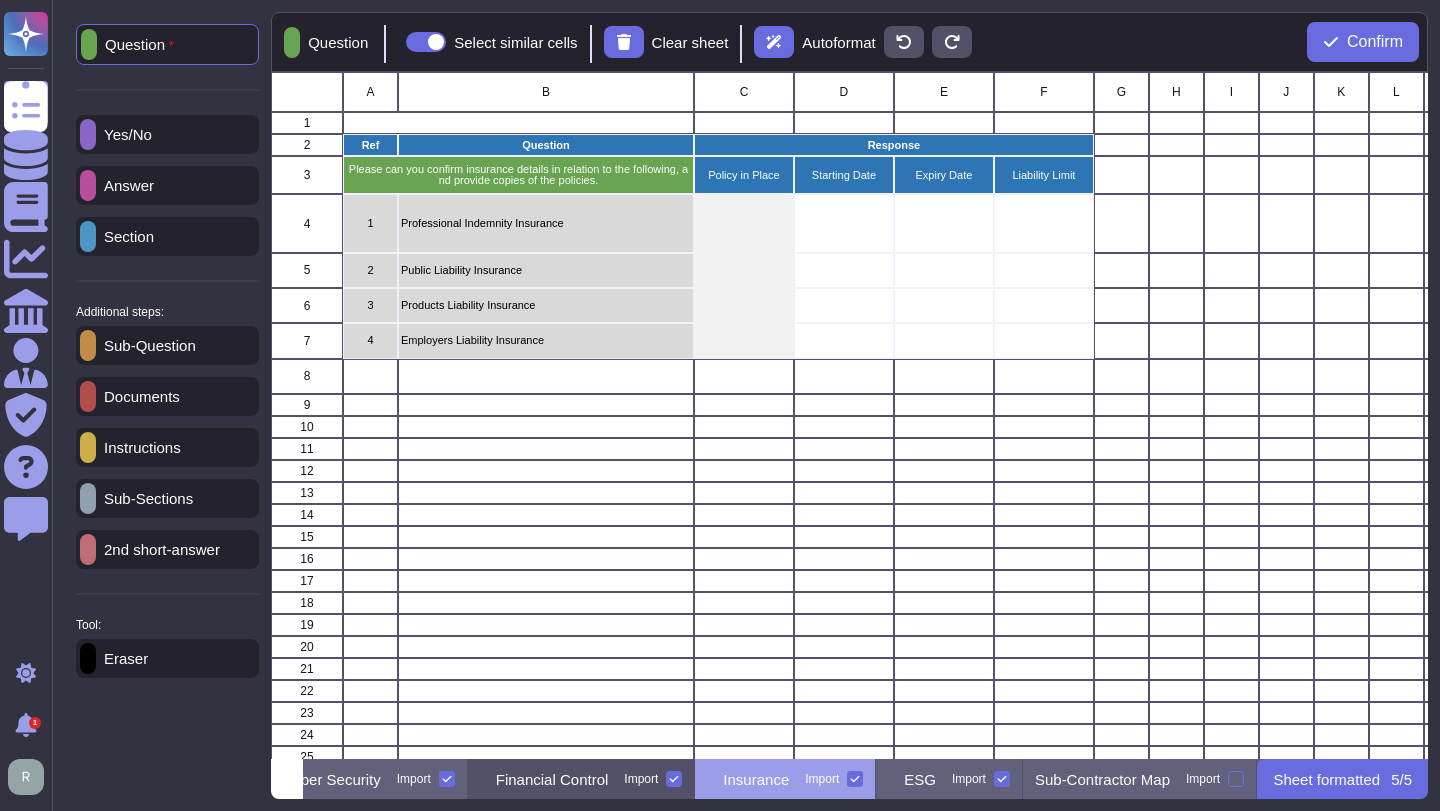 click on "Financial Control  Import" at bounding box center [582, 779] 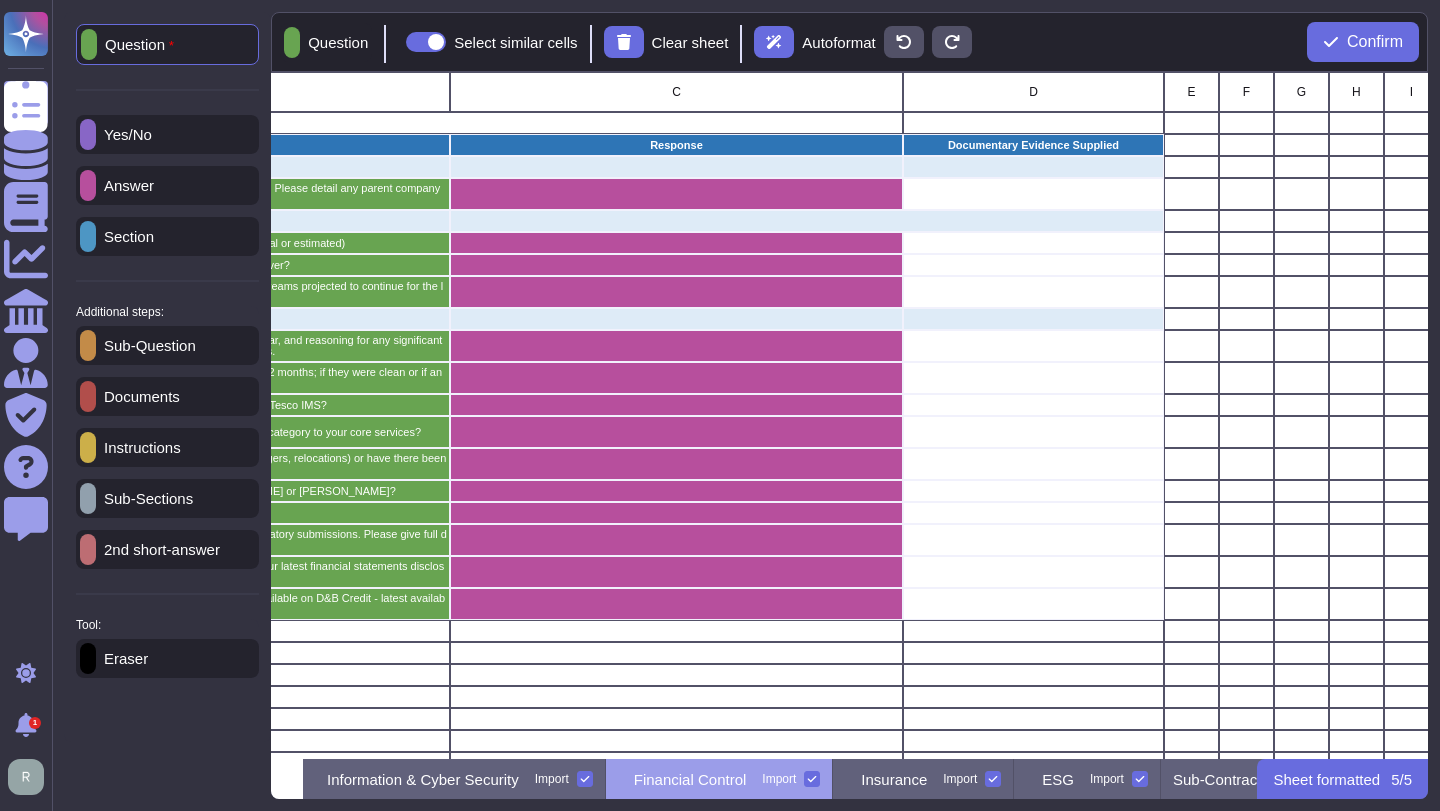 click on "Documents" at bounding box center (138, 396) 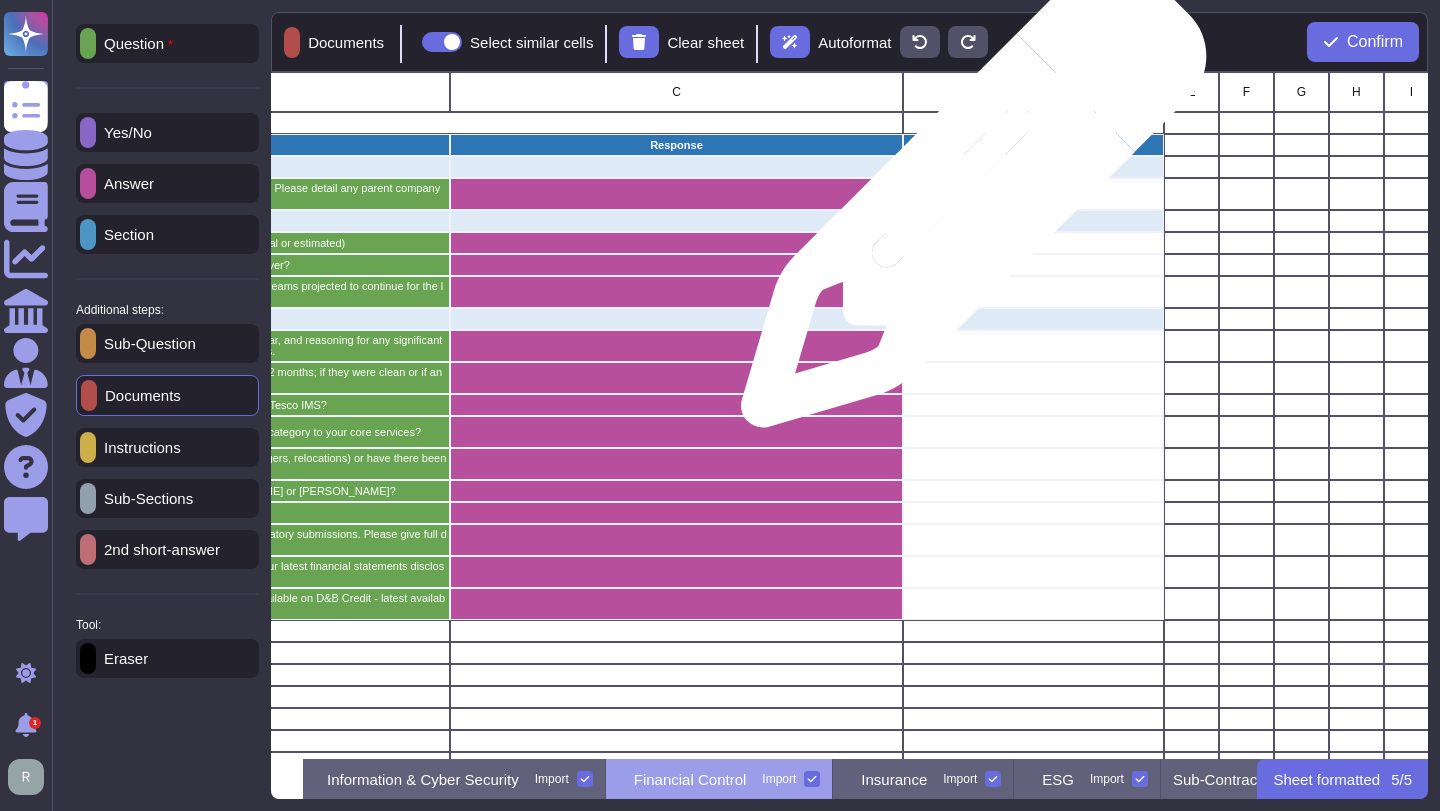 click at bounding box center [1033, 194] 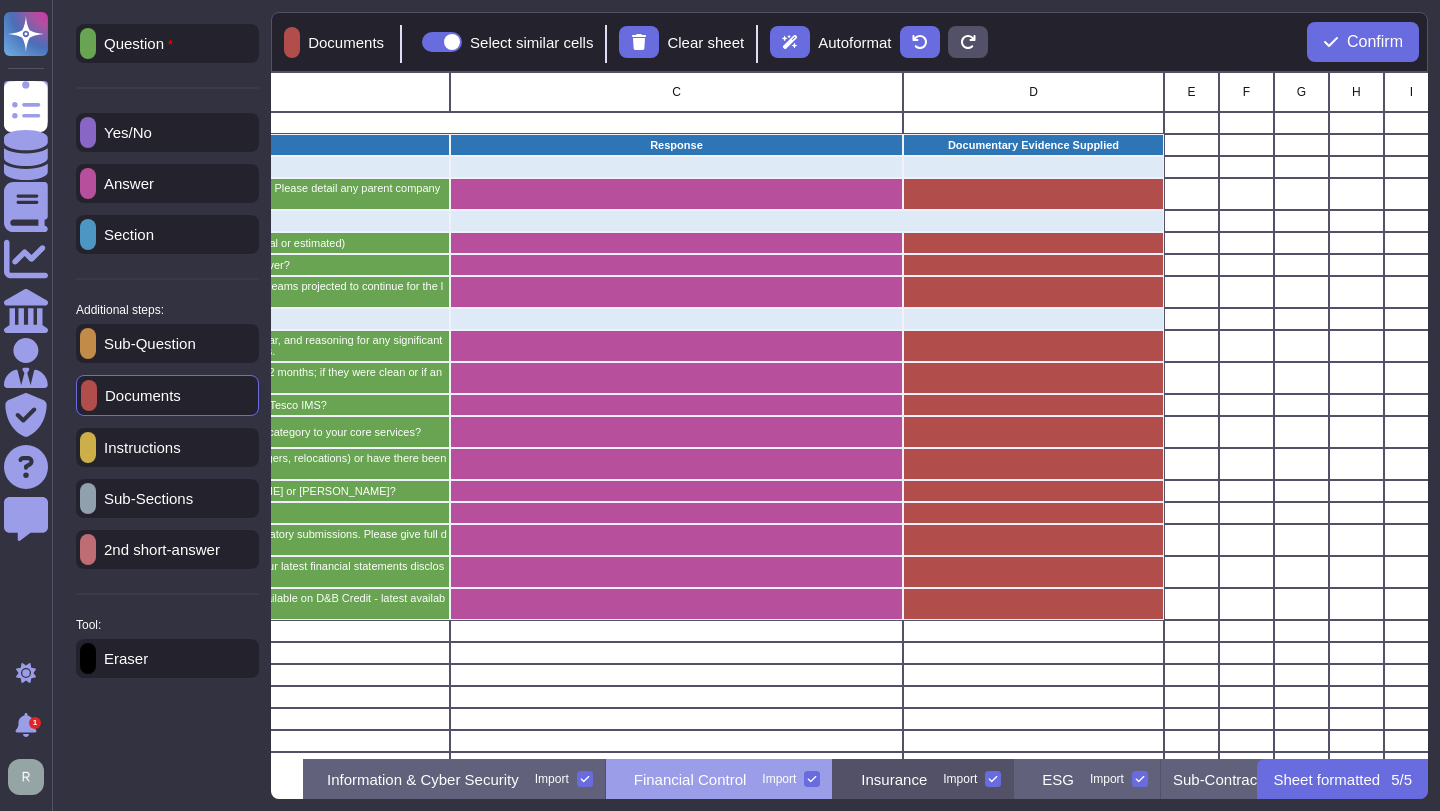click on "Insurance" at bounding box center (894, 779) 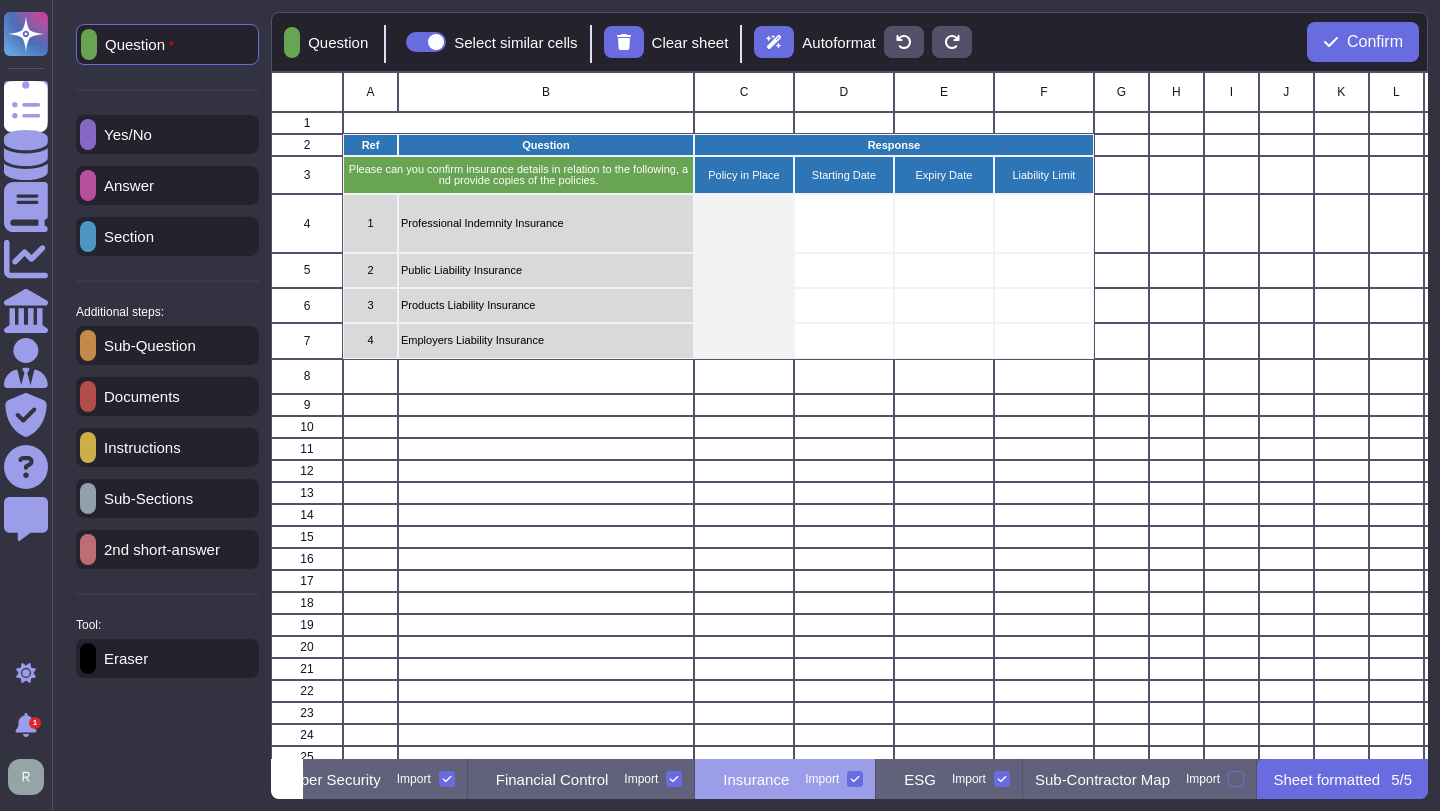 click on "Yes/No" at bounding box center (167, 134) 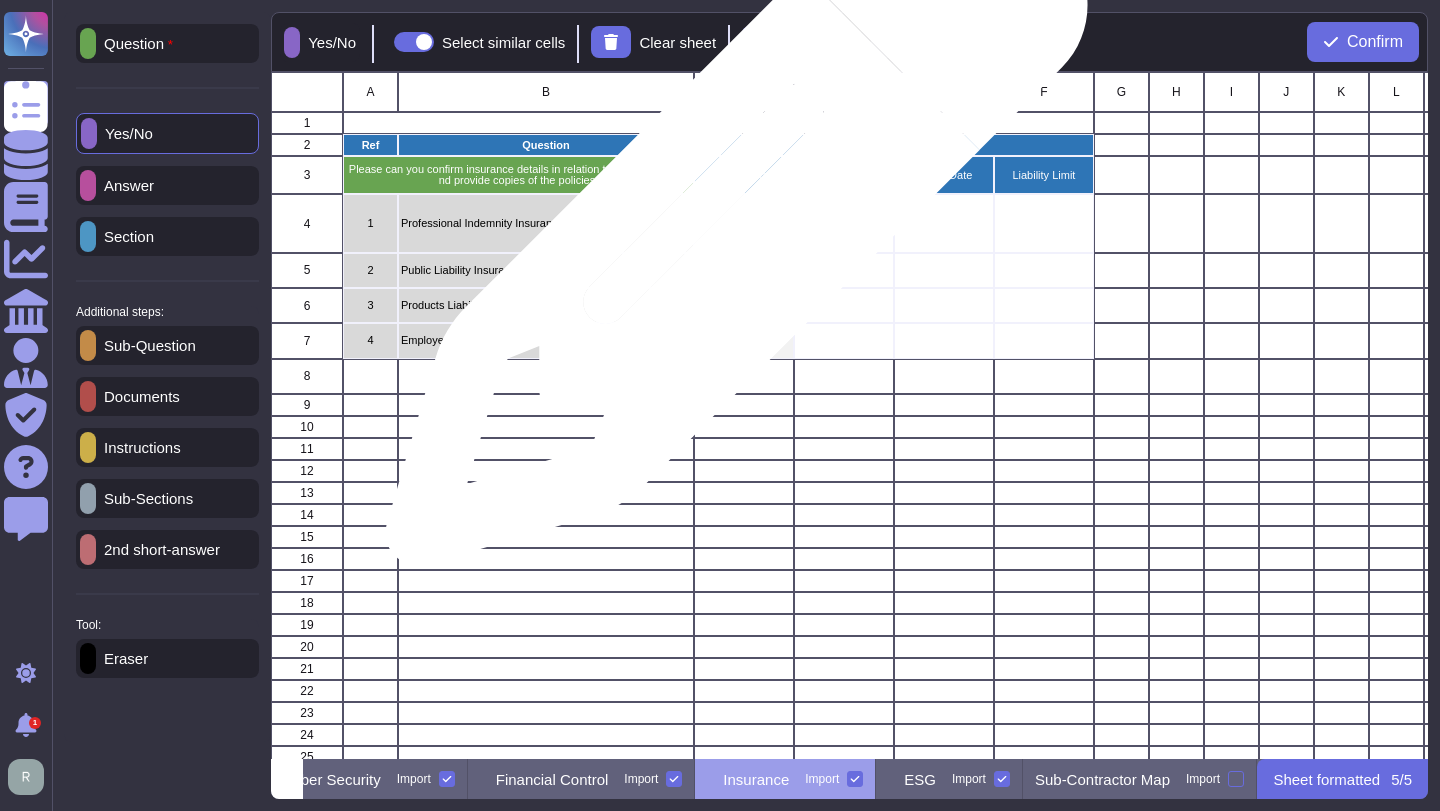 click at bounding box center [744, 223] 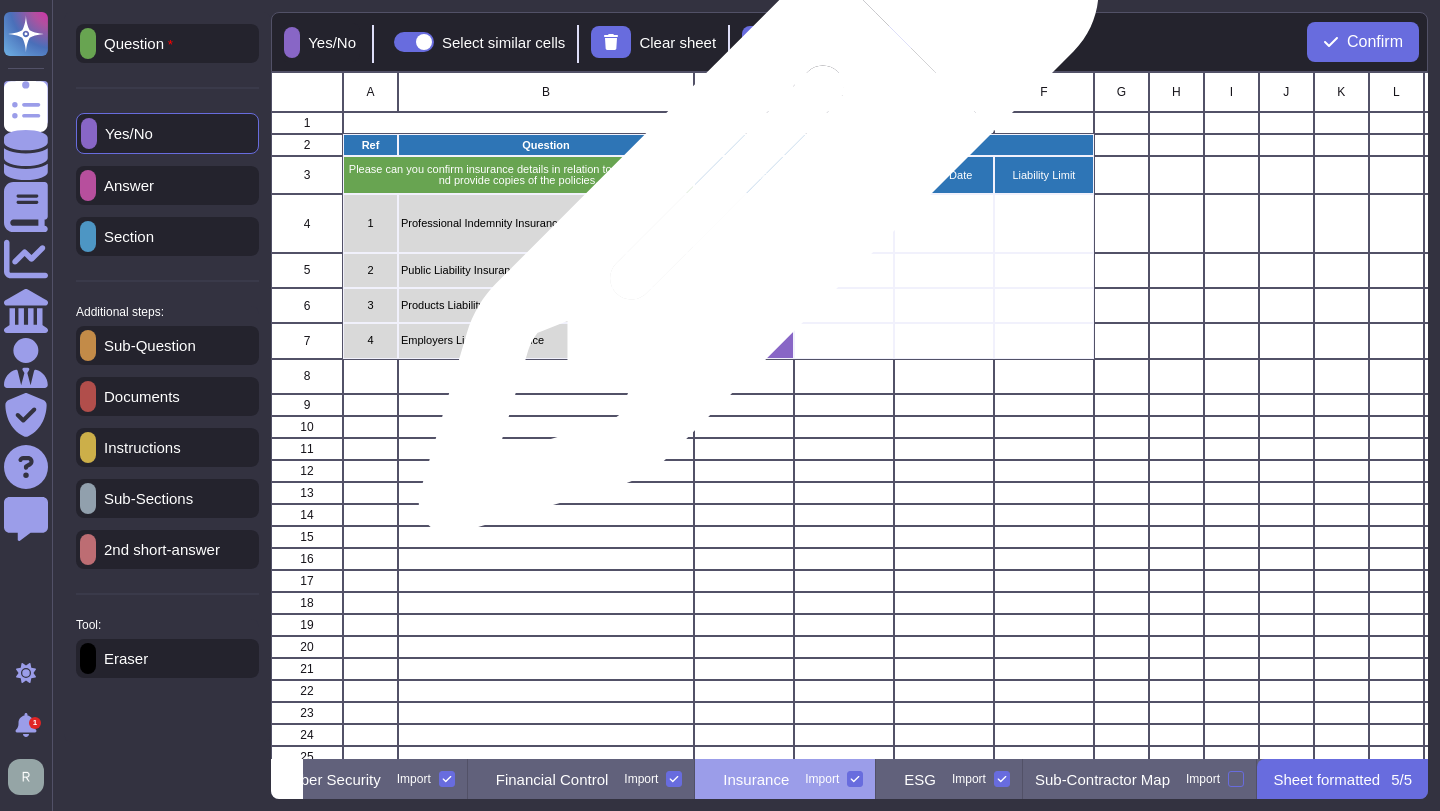 click at bounding box center [744, 223] 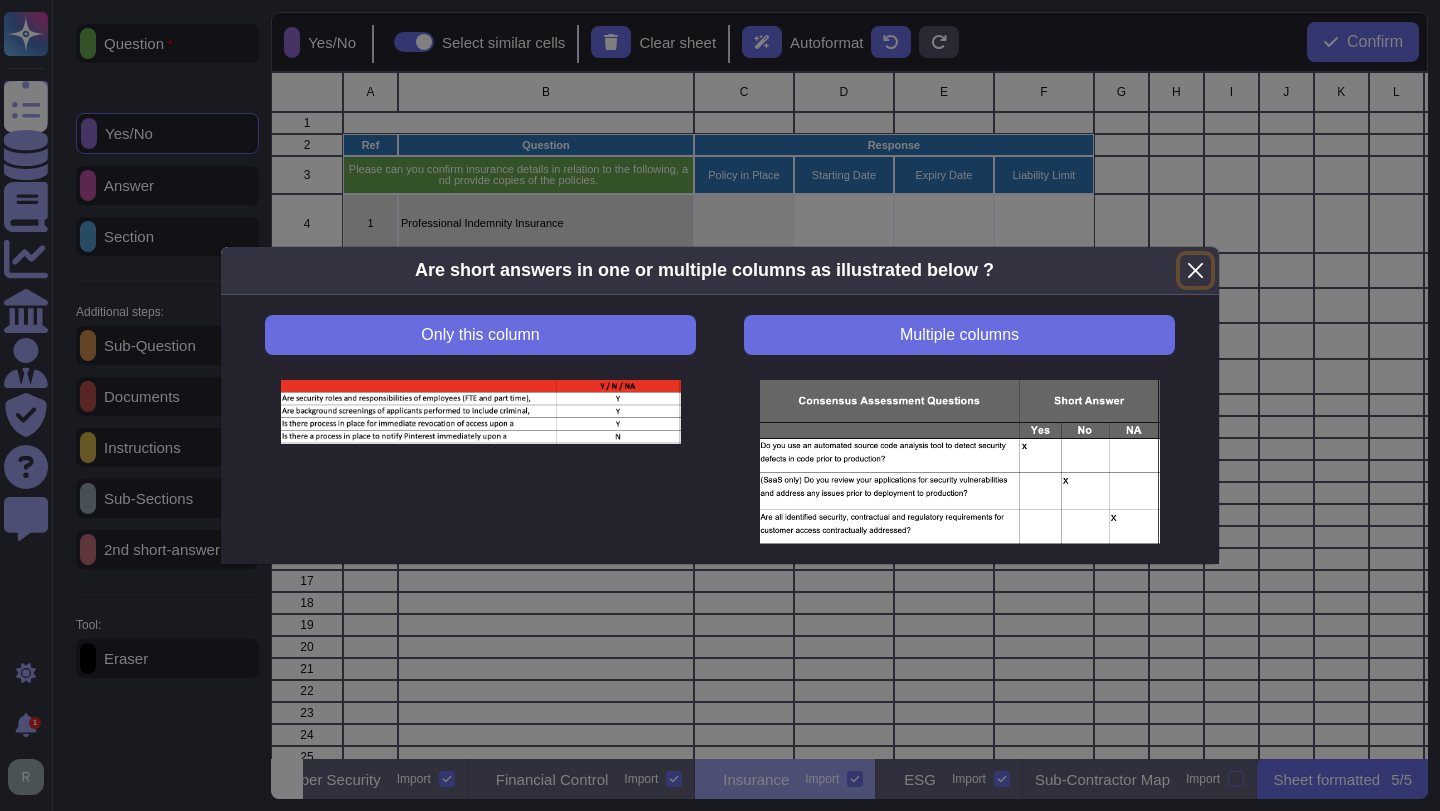 click at bounding box center (1195, 270) 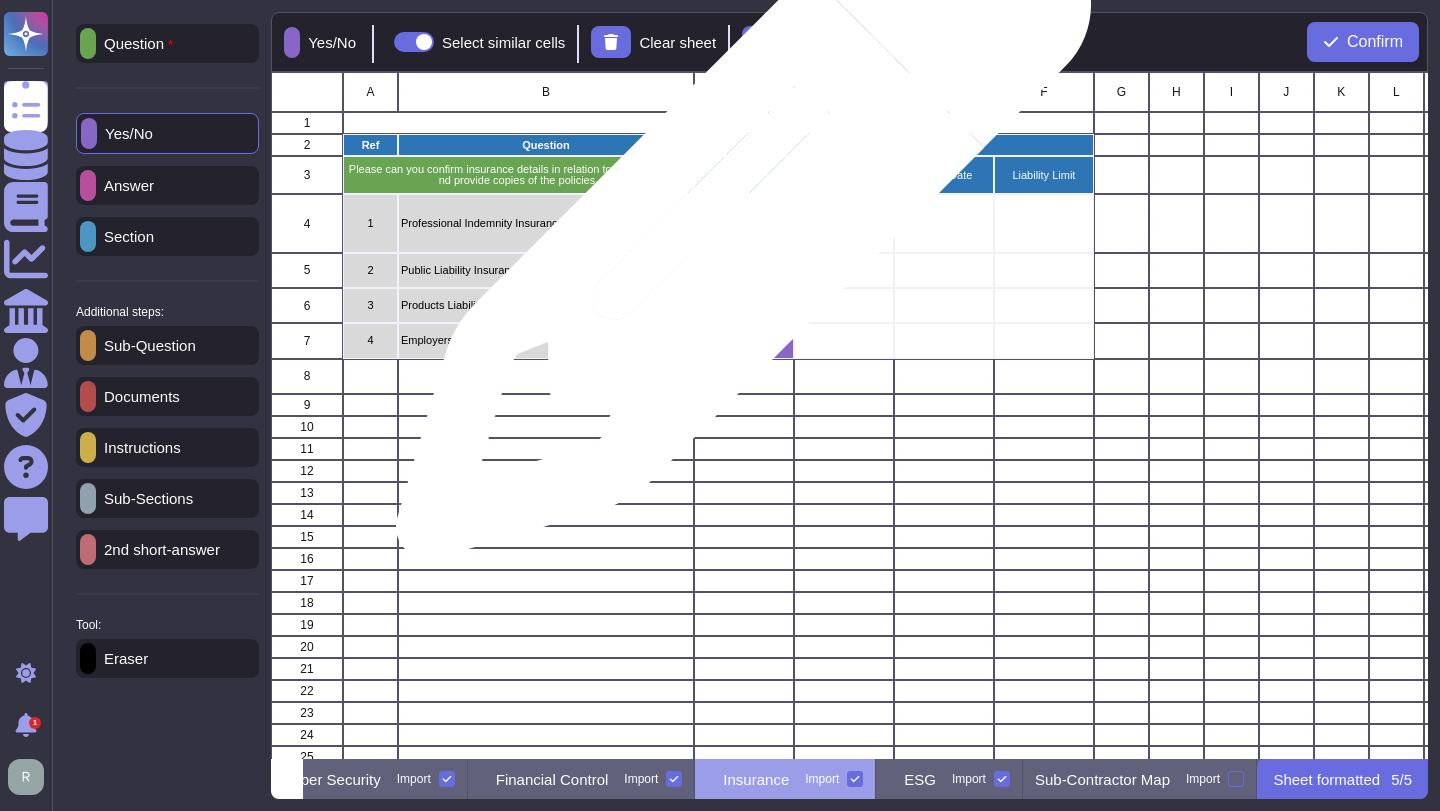 click at bounding box center [744, 223] 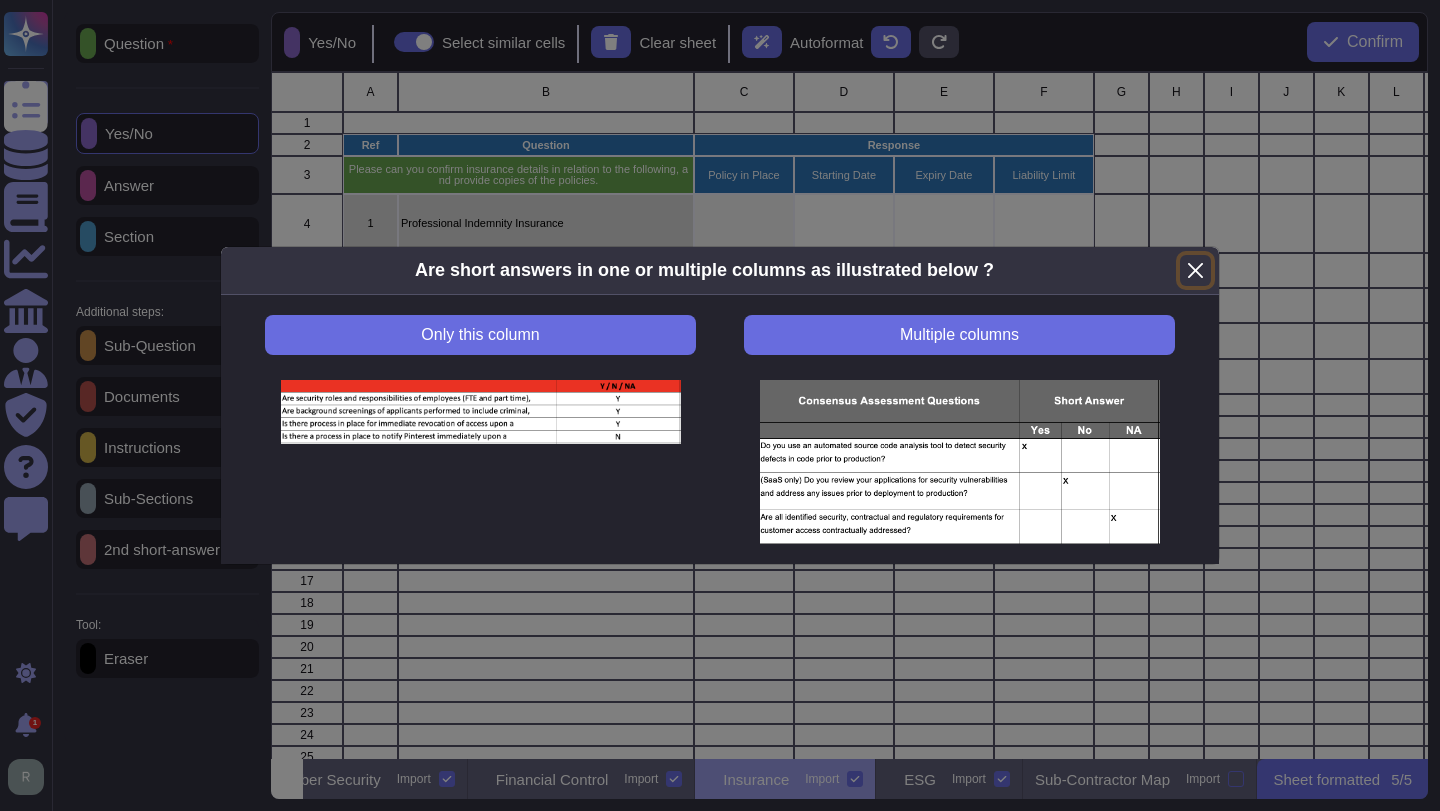 click at bounding box center [1195, 270] 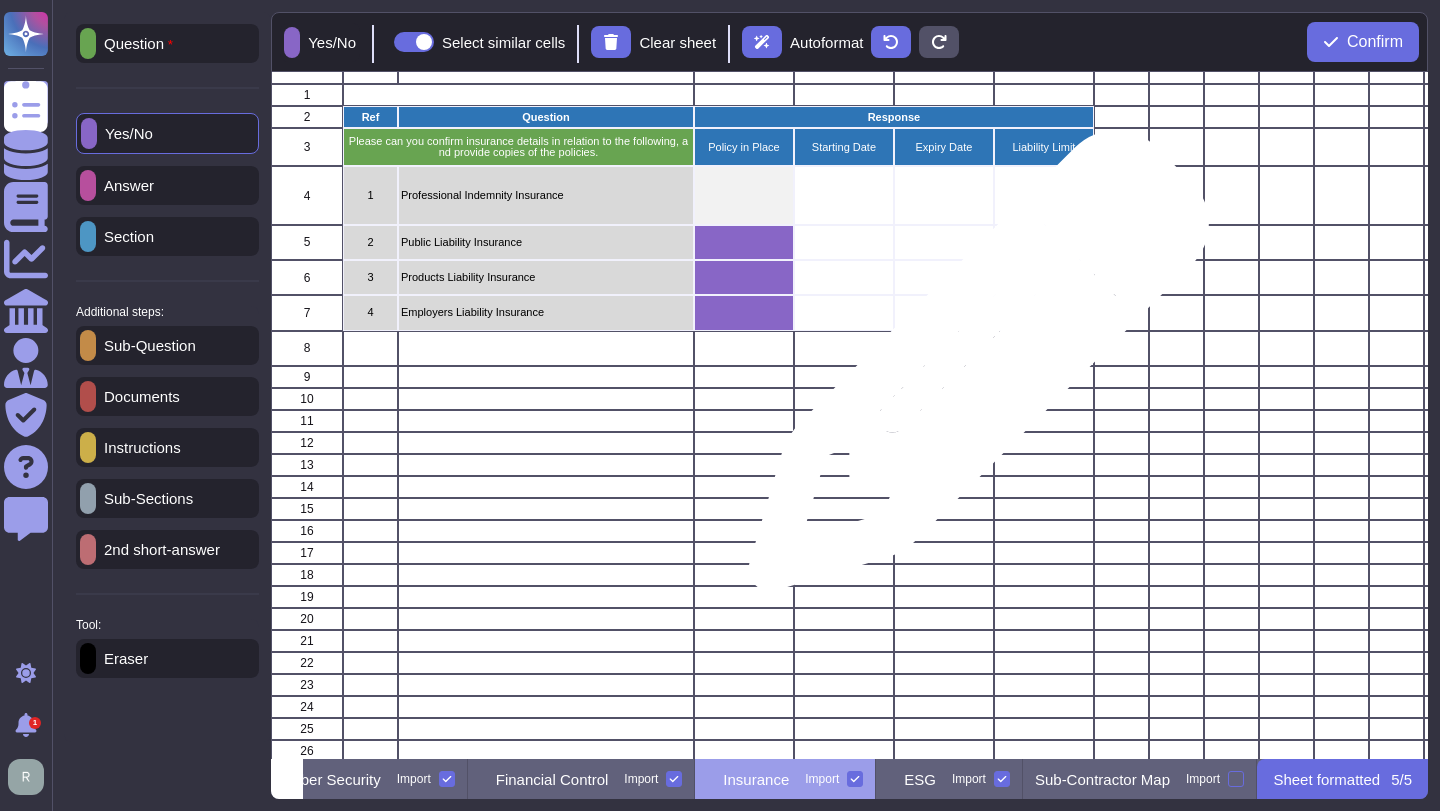 scroll, scrollTop: 36, scrollLeft: 0, axis: vertical 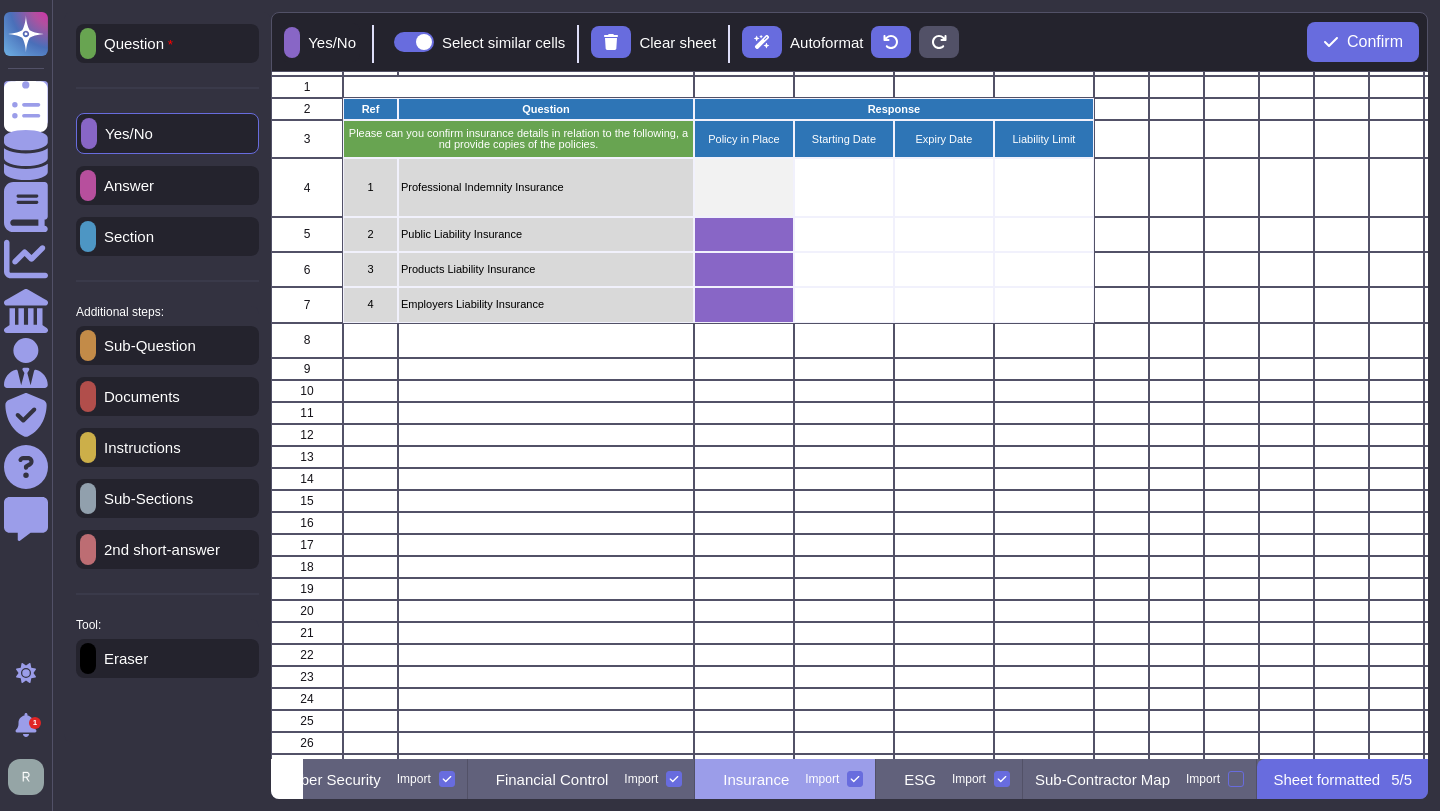click on "Answer" at bounding box center [167, 185] 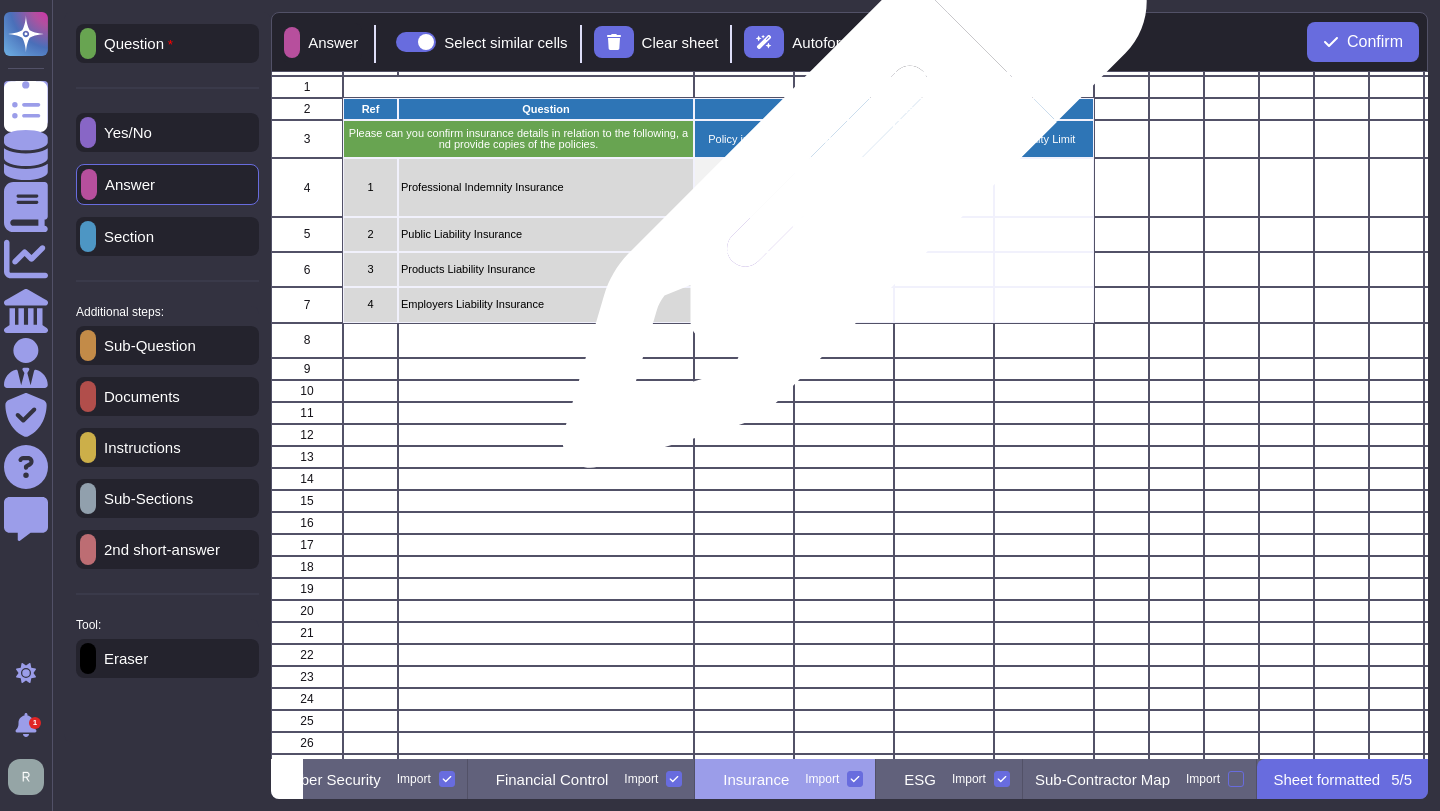 click at bounding box center (844, 187) 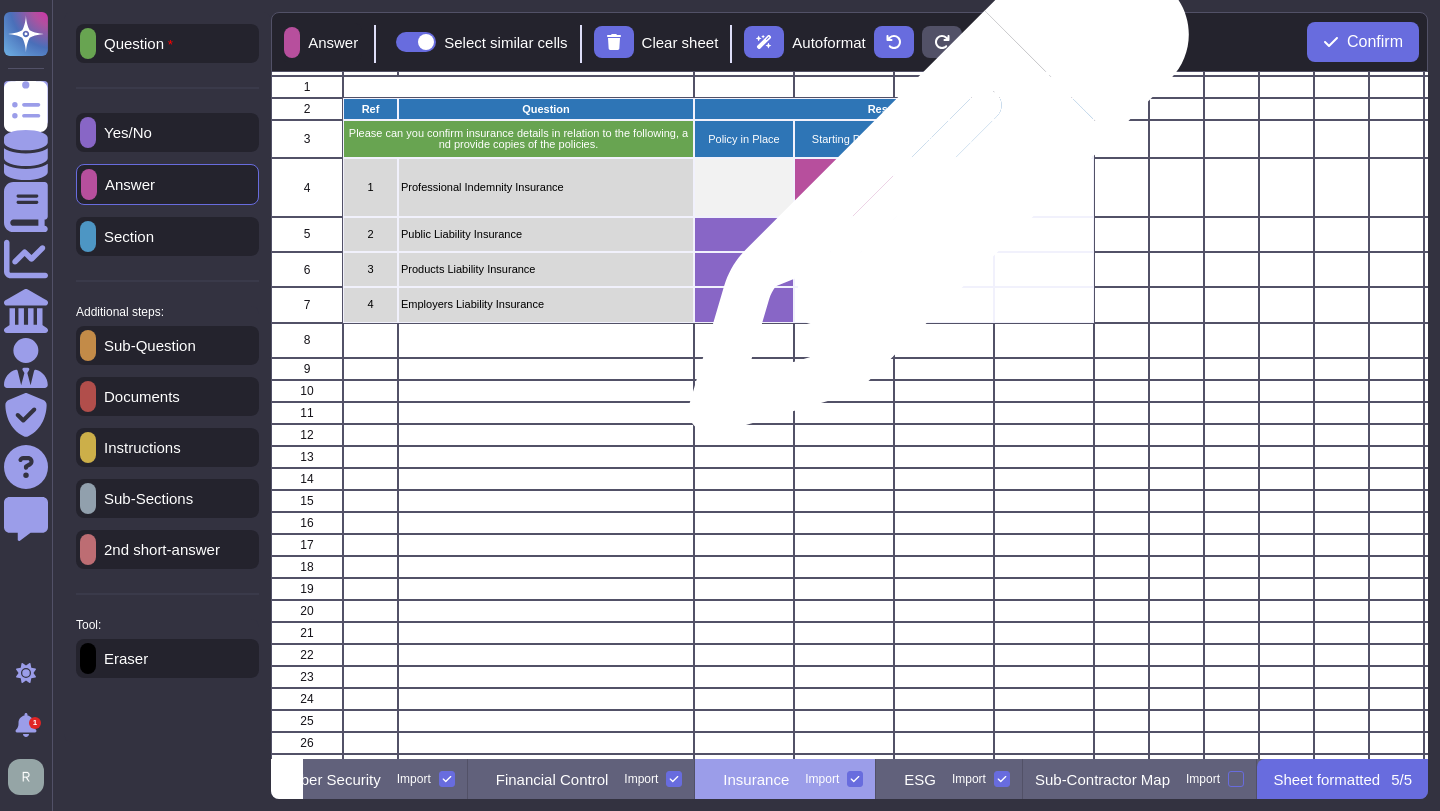click at bounding box center [944, 187] 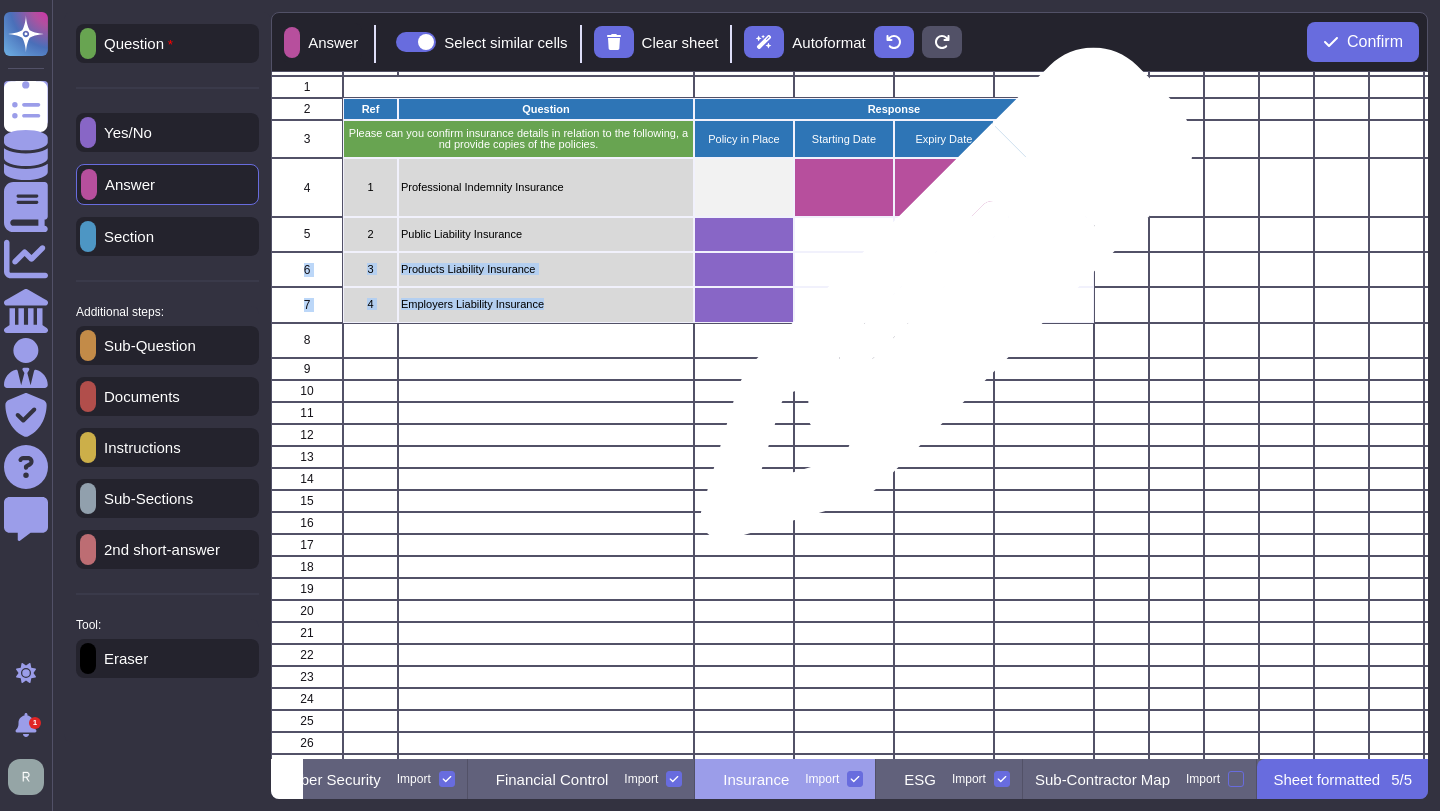 drag, startPoint x: 866, startPoint y: 229, endPoint x: 937, endPoint y: 303, distance: 102.55243 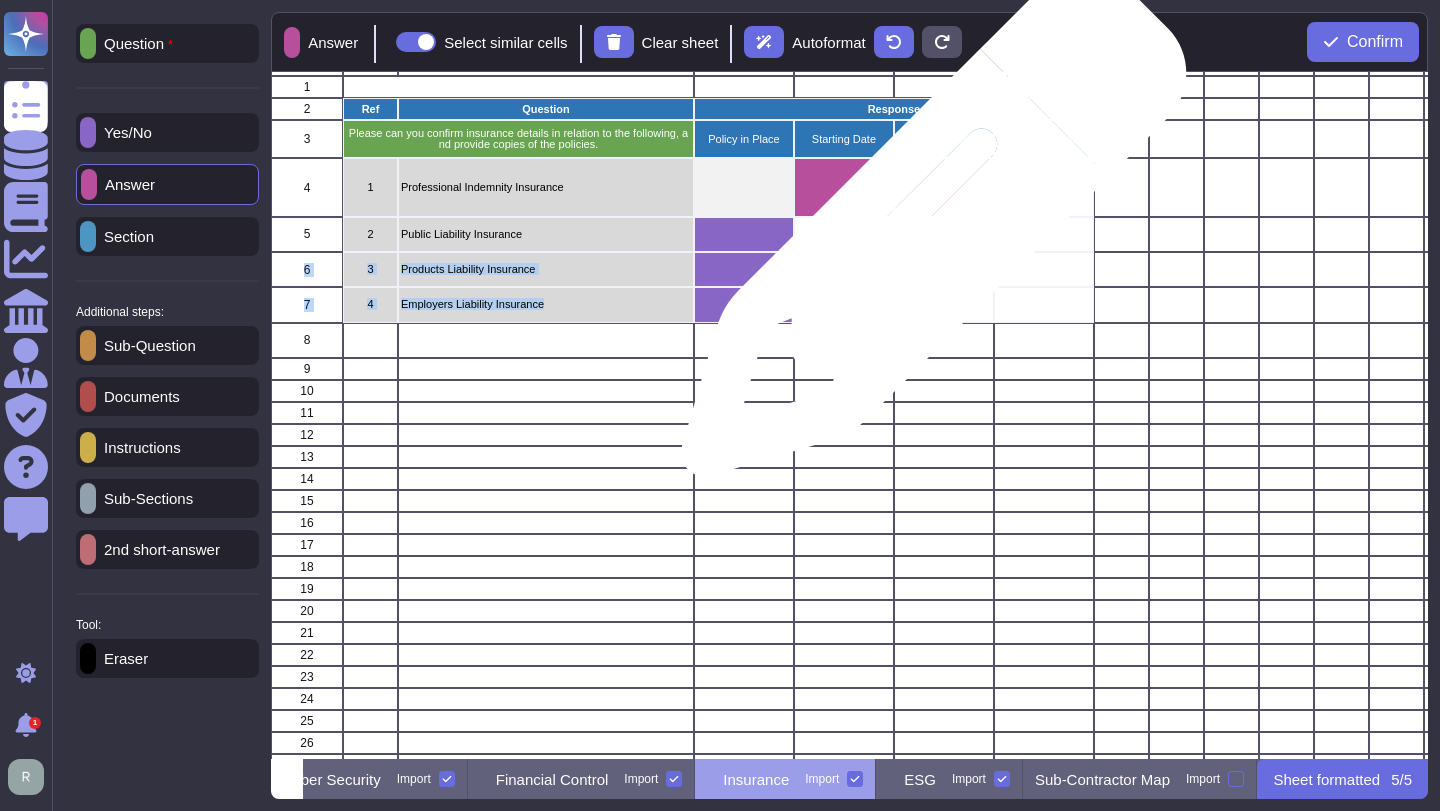 click at bounding box center [944, 234] 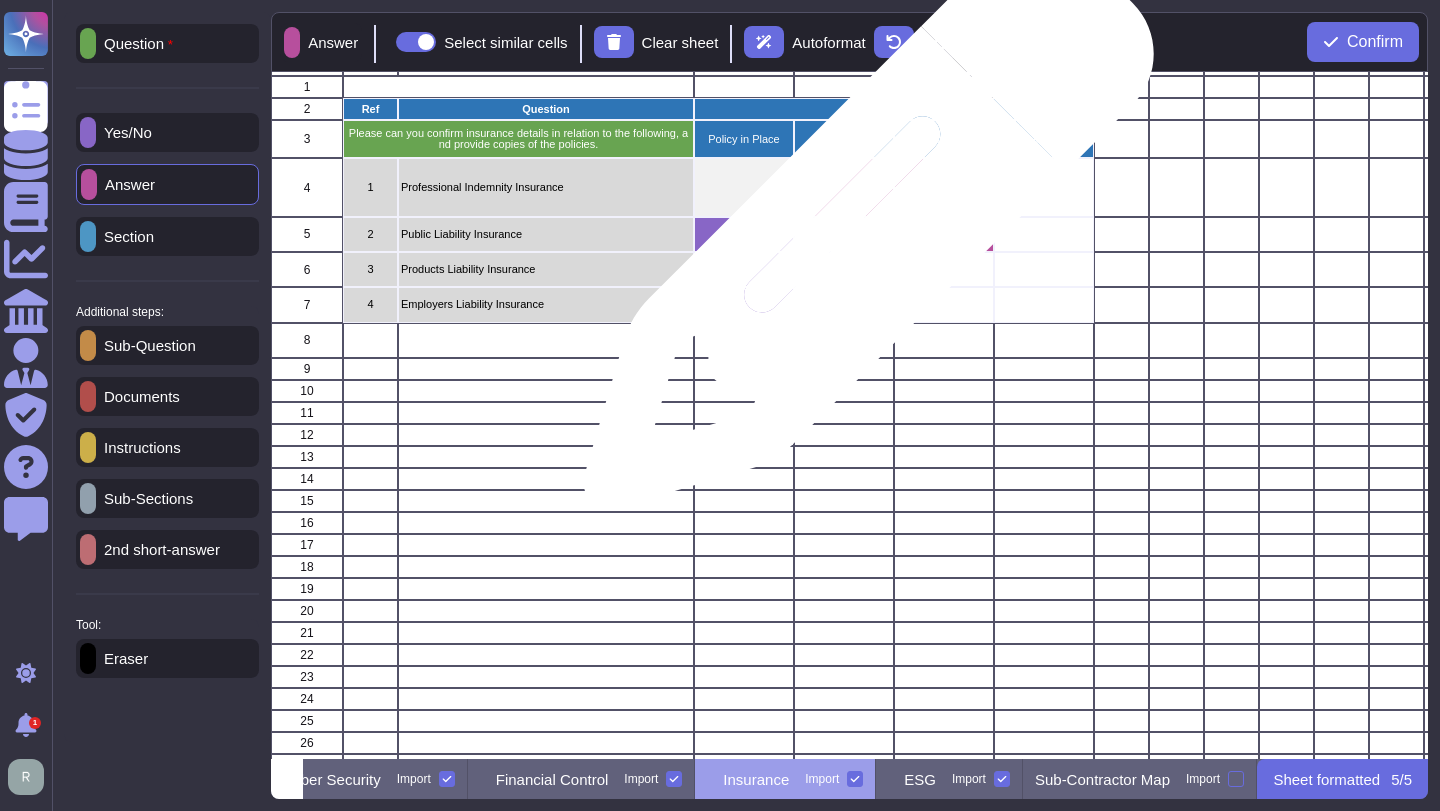 click at bounding box center (844, 234) 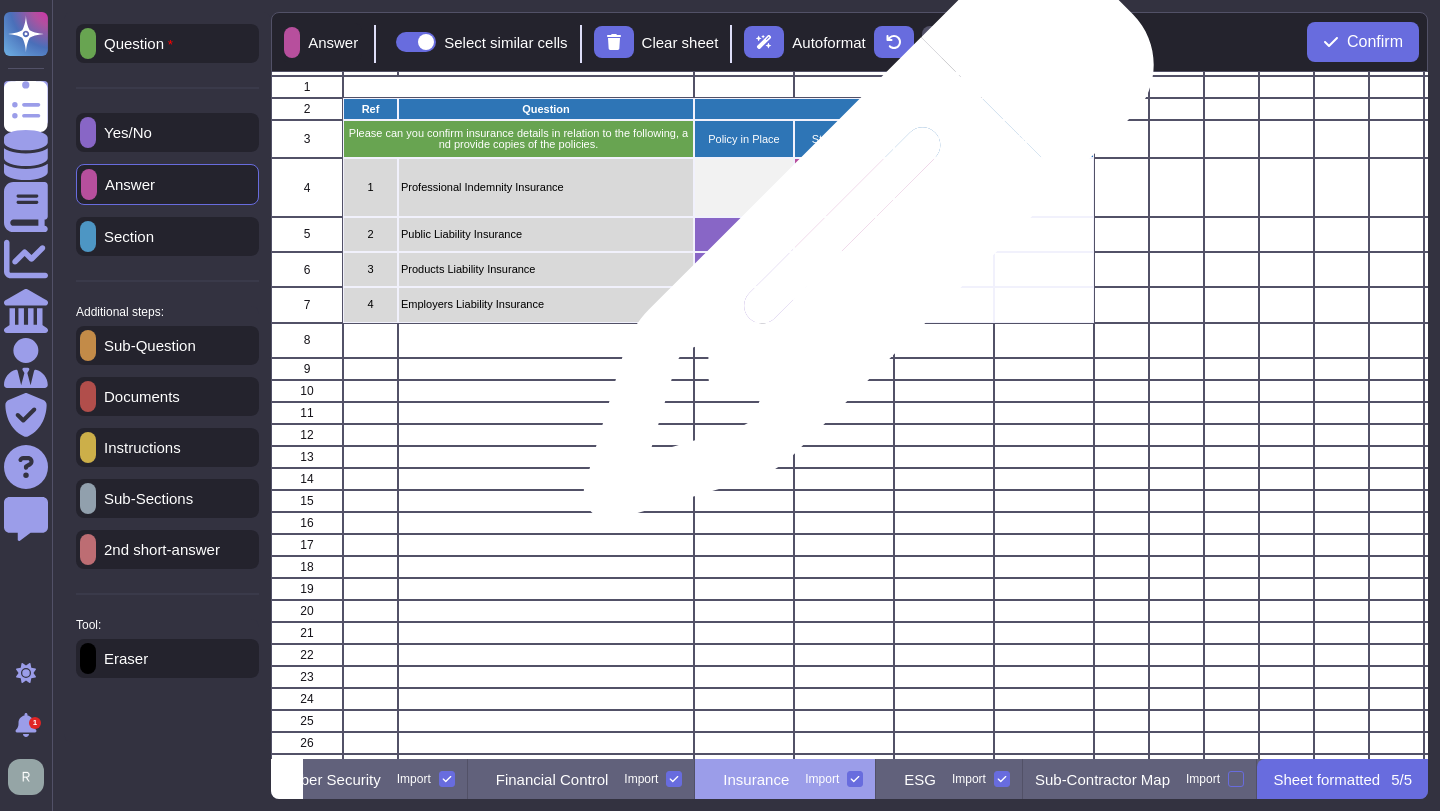 click at bounding box center (844, 269) 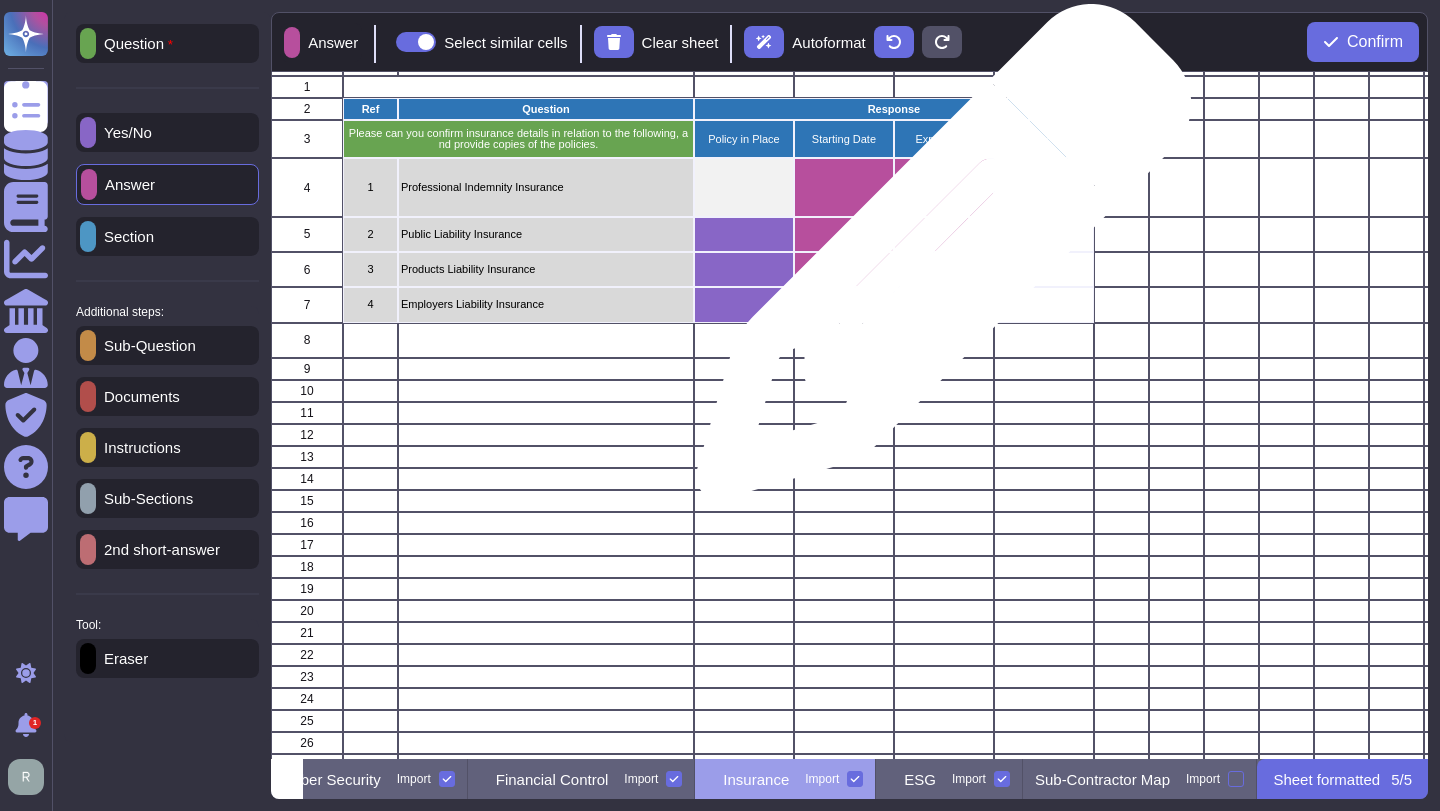 click at bounding box center [944, 269] 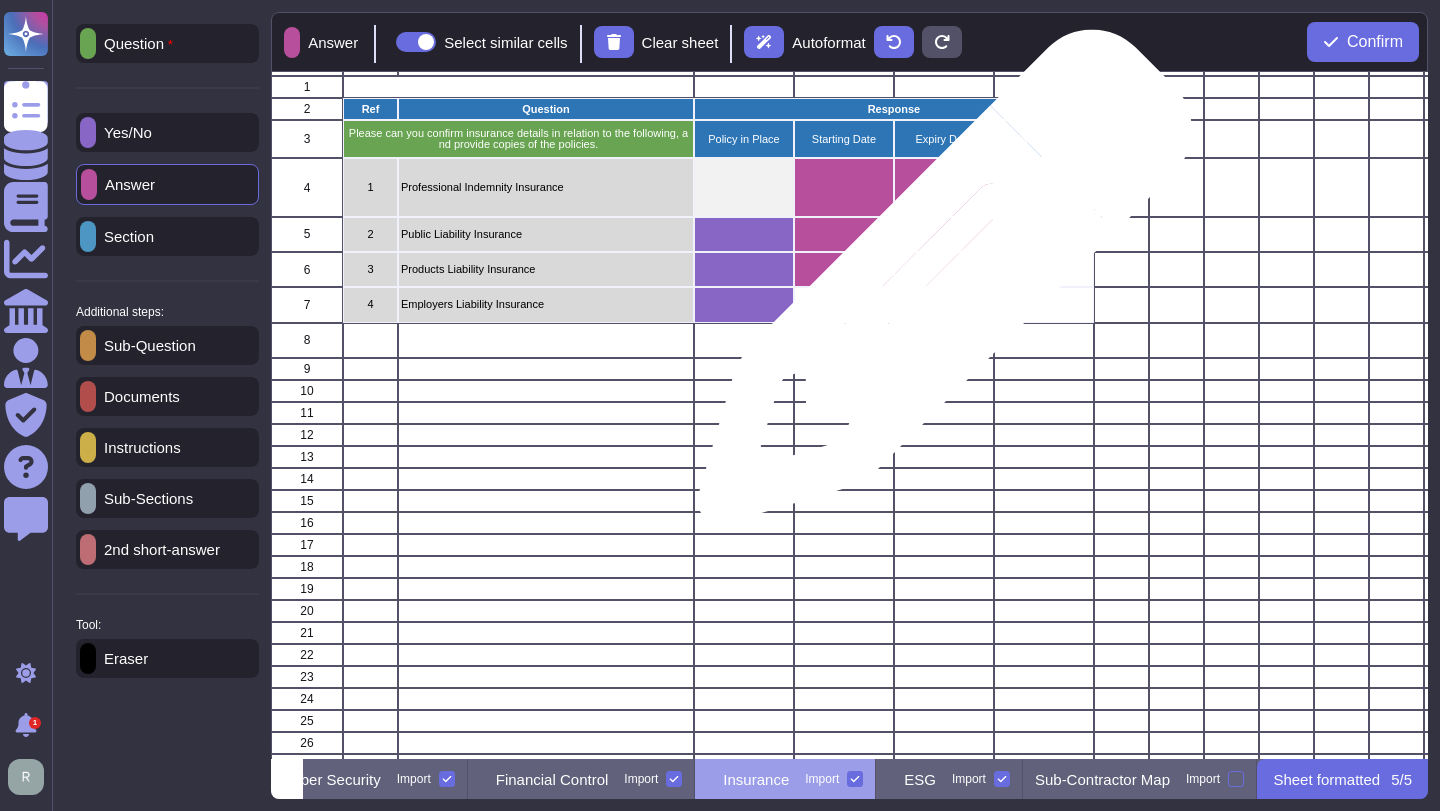 click at bounding box center (944, 304) 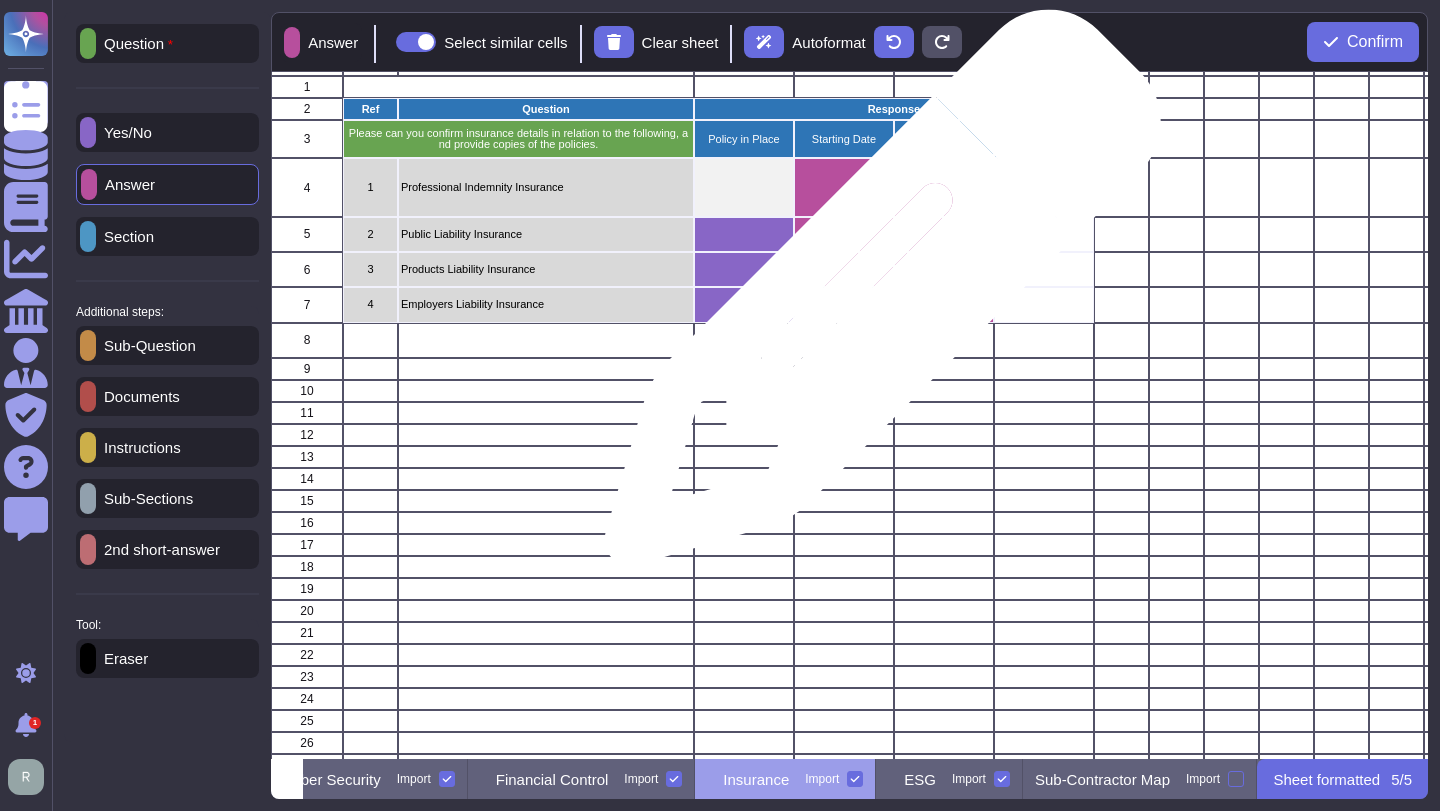 click at bounding box center [844, 304] 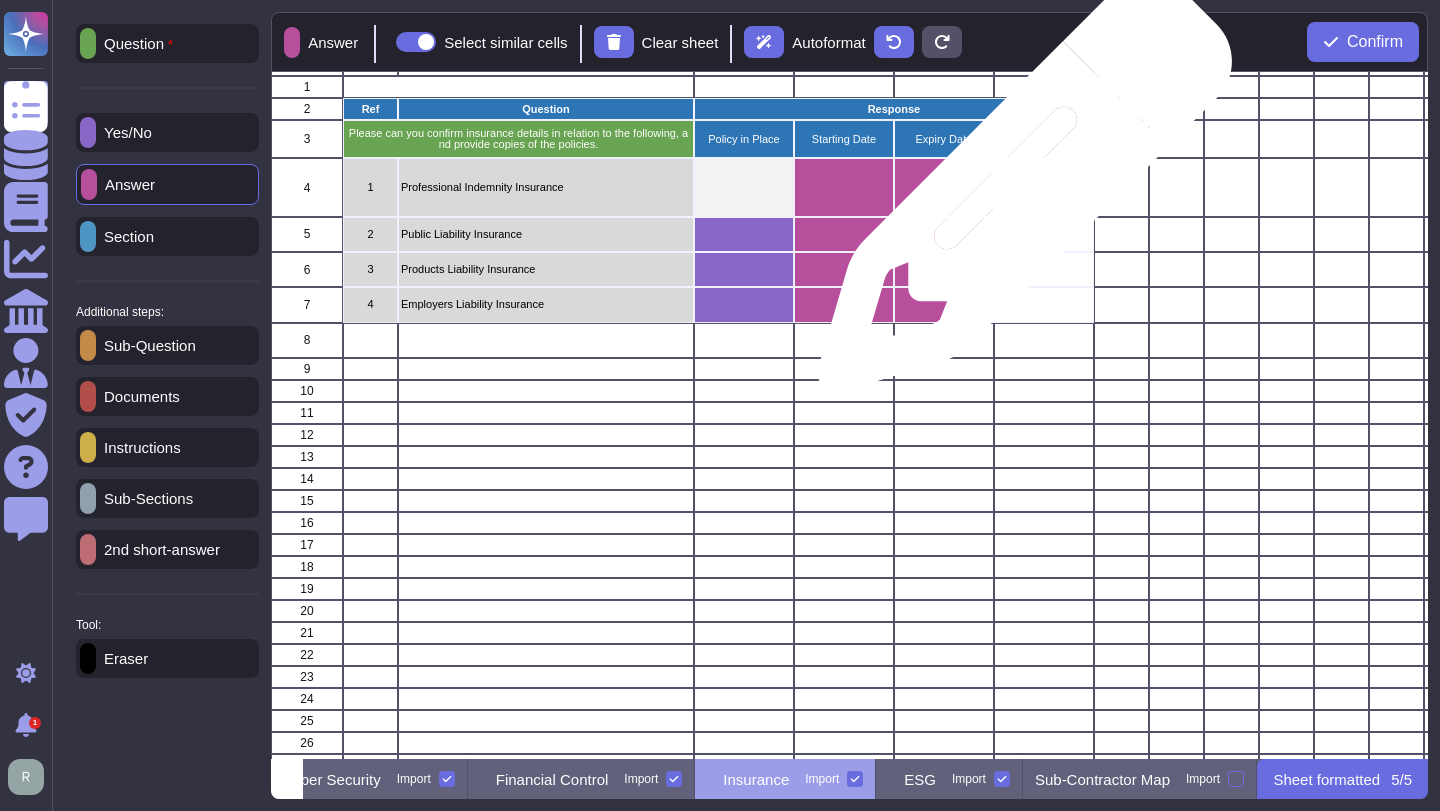 drag, startPoint x: 1022, startPoint y: 193, endPoint x: 1022, endPoint y: 206, distance: 13 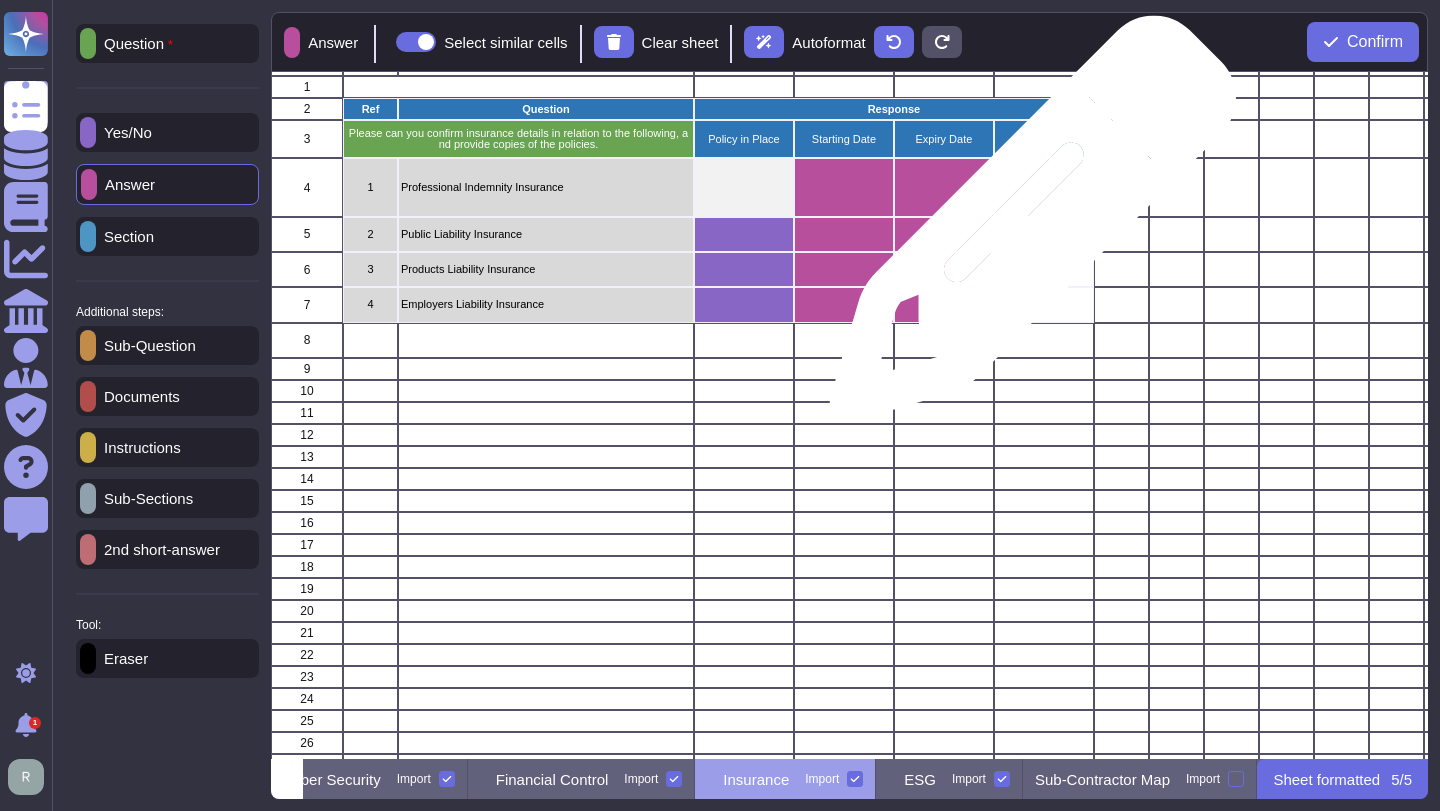 click at bounding box center [1044, 234] 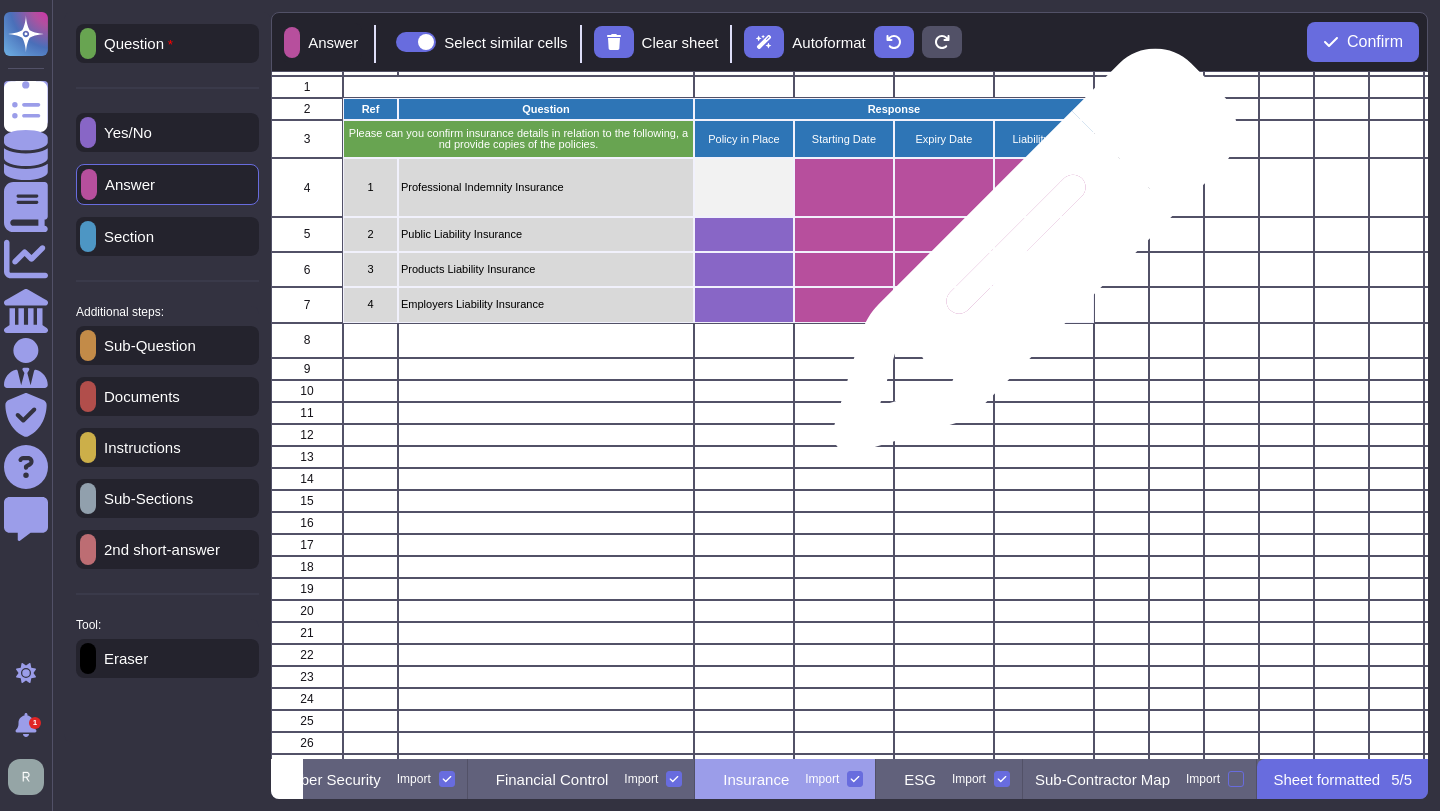 click at bounding box center [1044, 269] 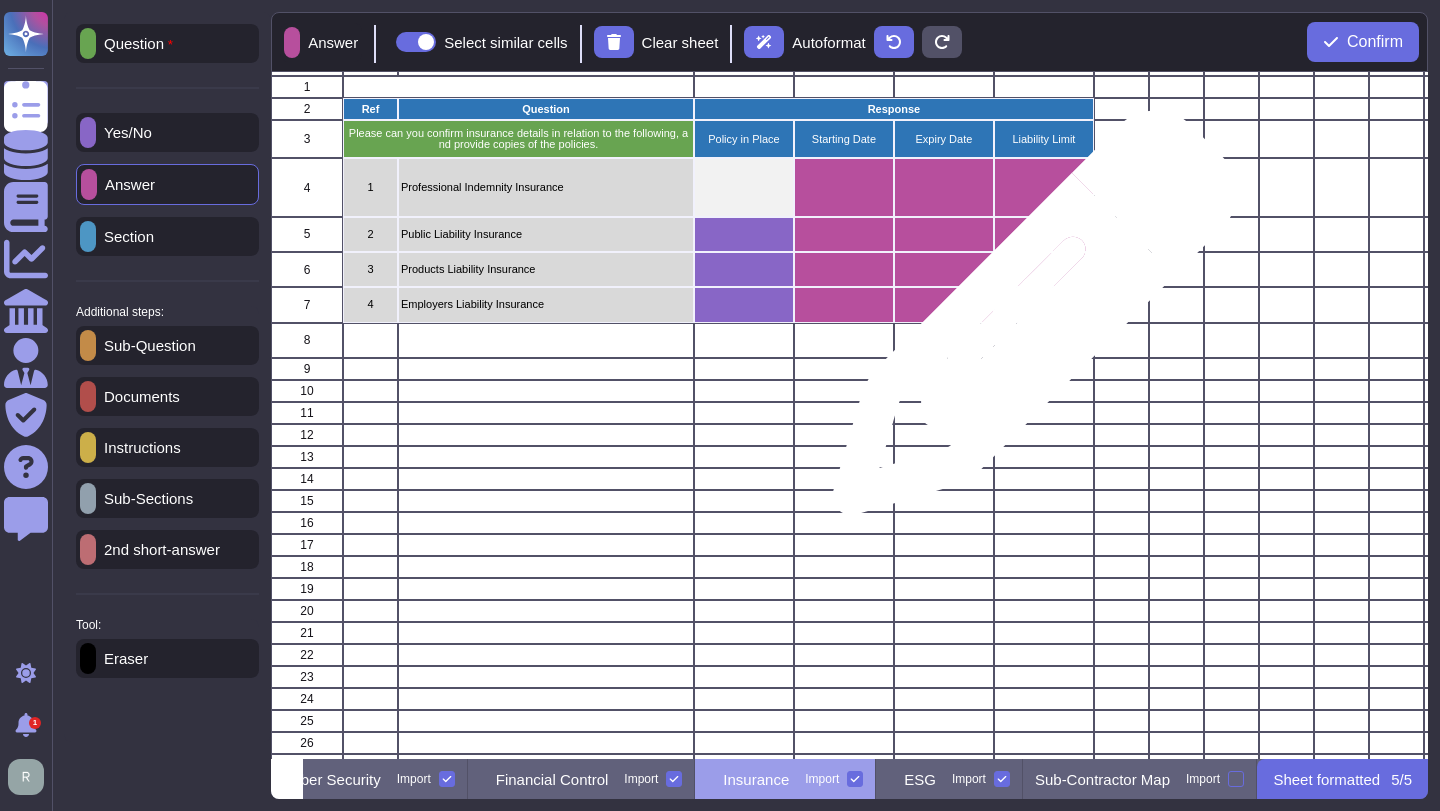 click at bounding box center (1044, 340) 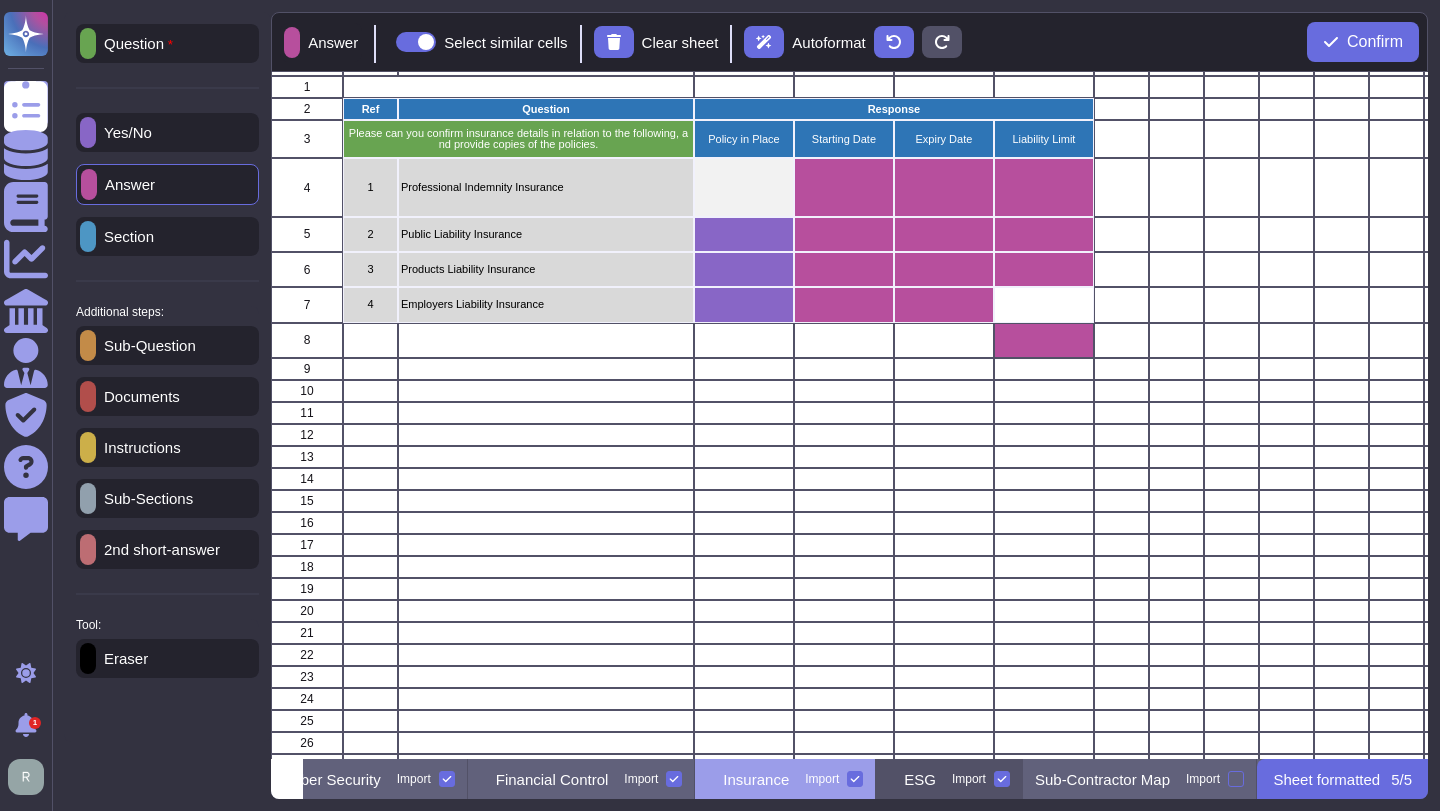 click on "ESG  Import" at bounding box center [949, 779] 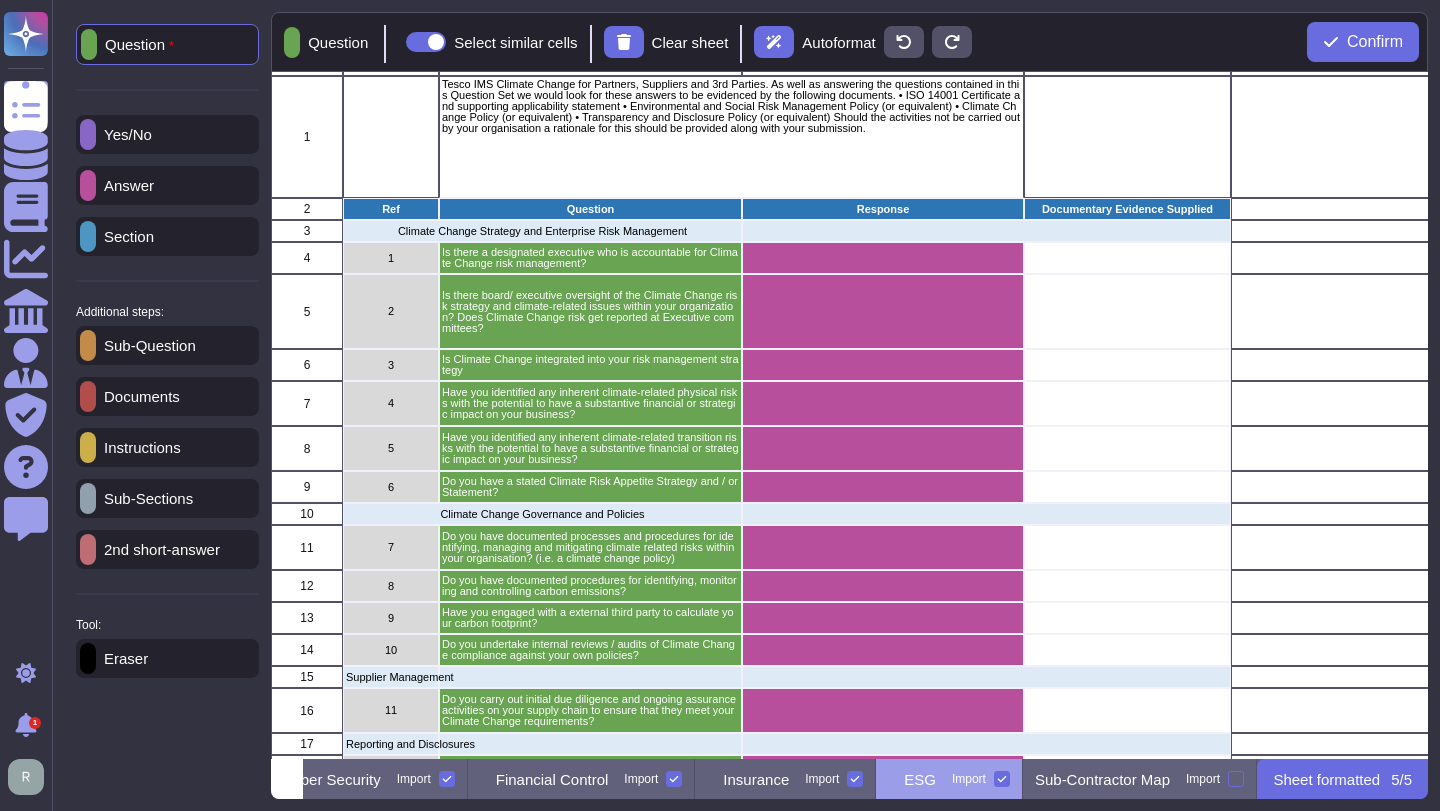 scroll, scrollTop: 0, scrollLeft: 0, axis: both 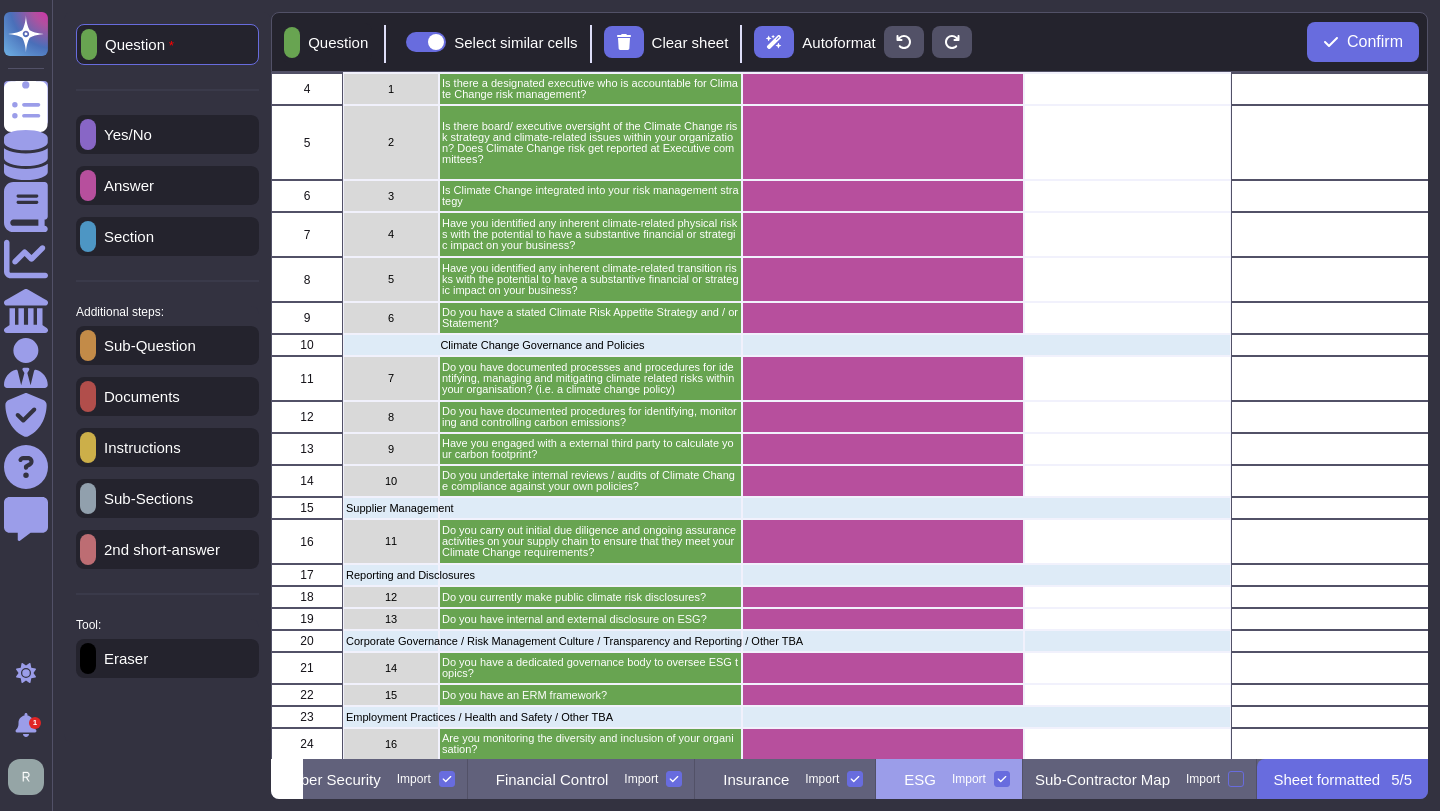 click on "Documents" at bounding box center (138, 396) 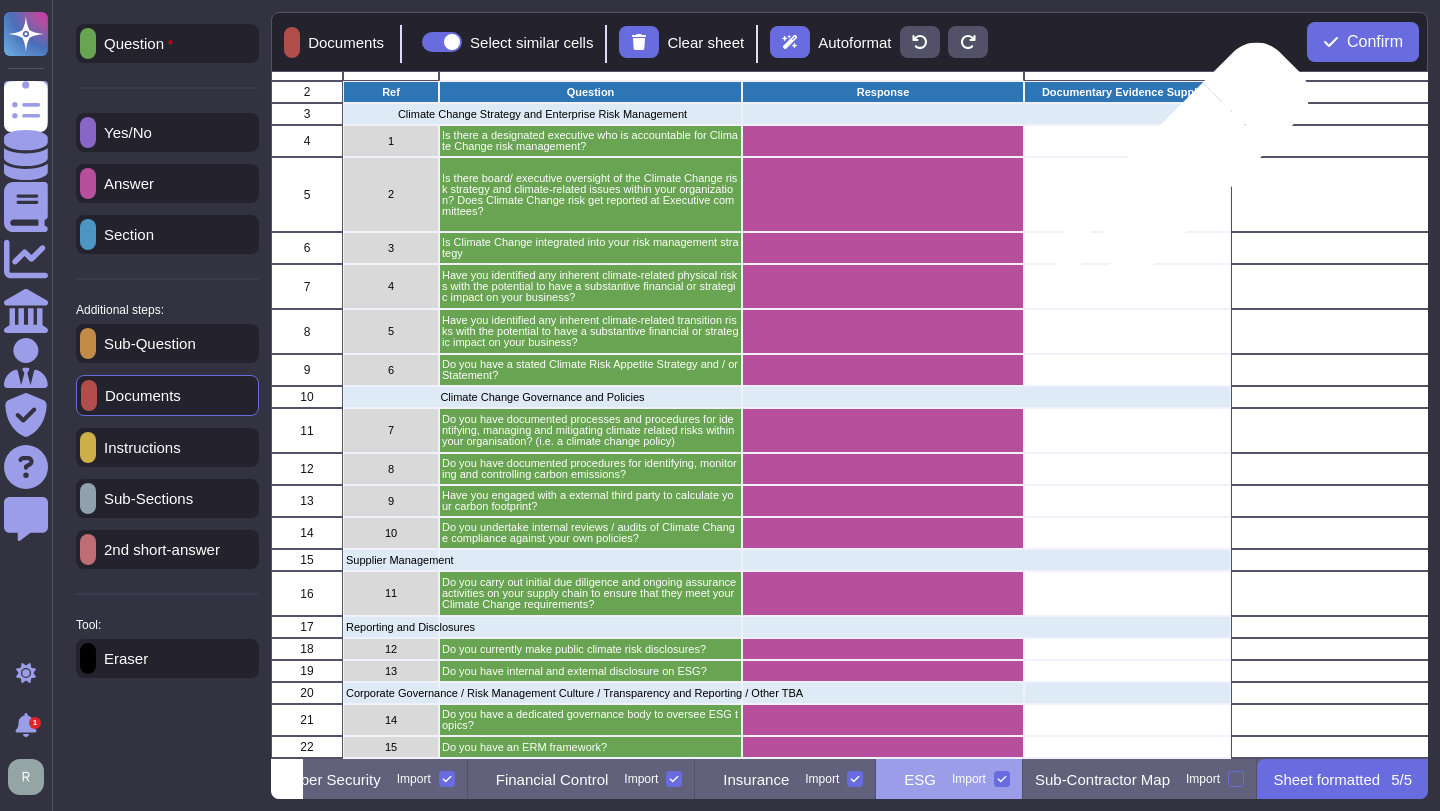 scroll, scrollTop: 150, scrollLeft: 0, axis: vertical 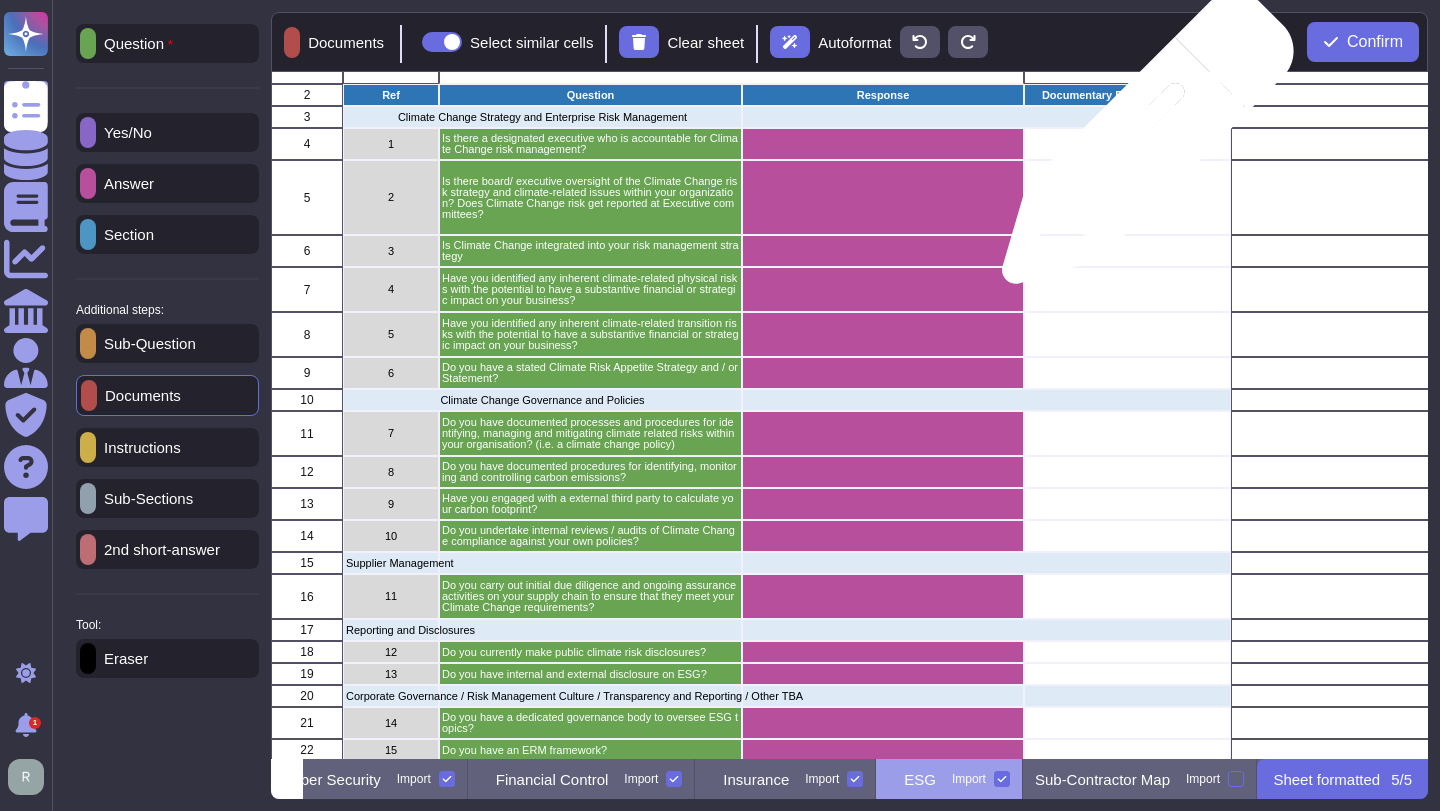 click at bounding box center (1127, 144) 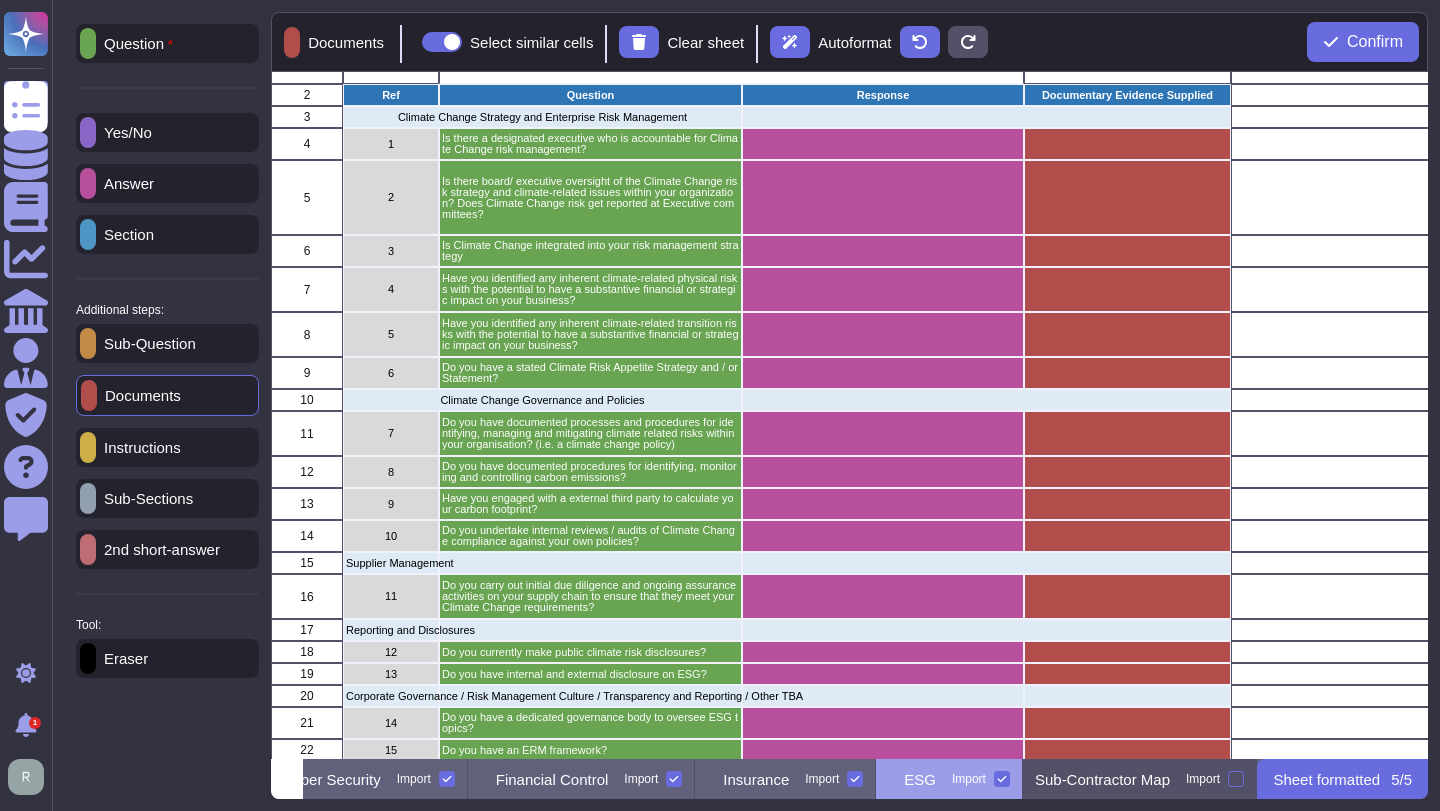click on "Sub-Contractor Map Import" at bounding box center [1140, 779] 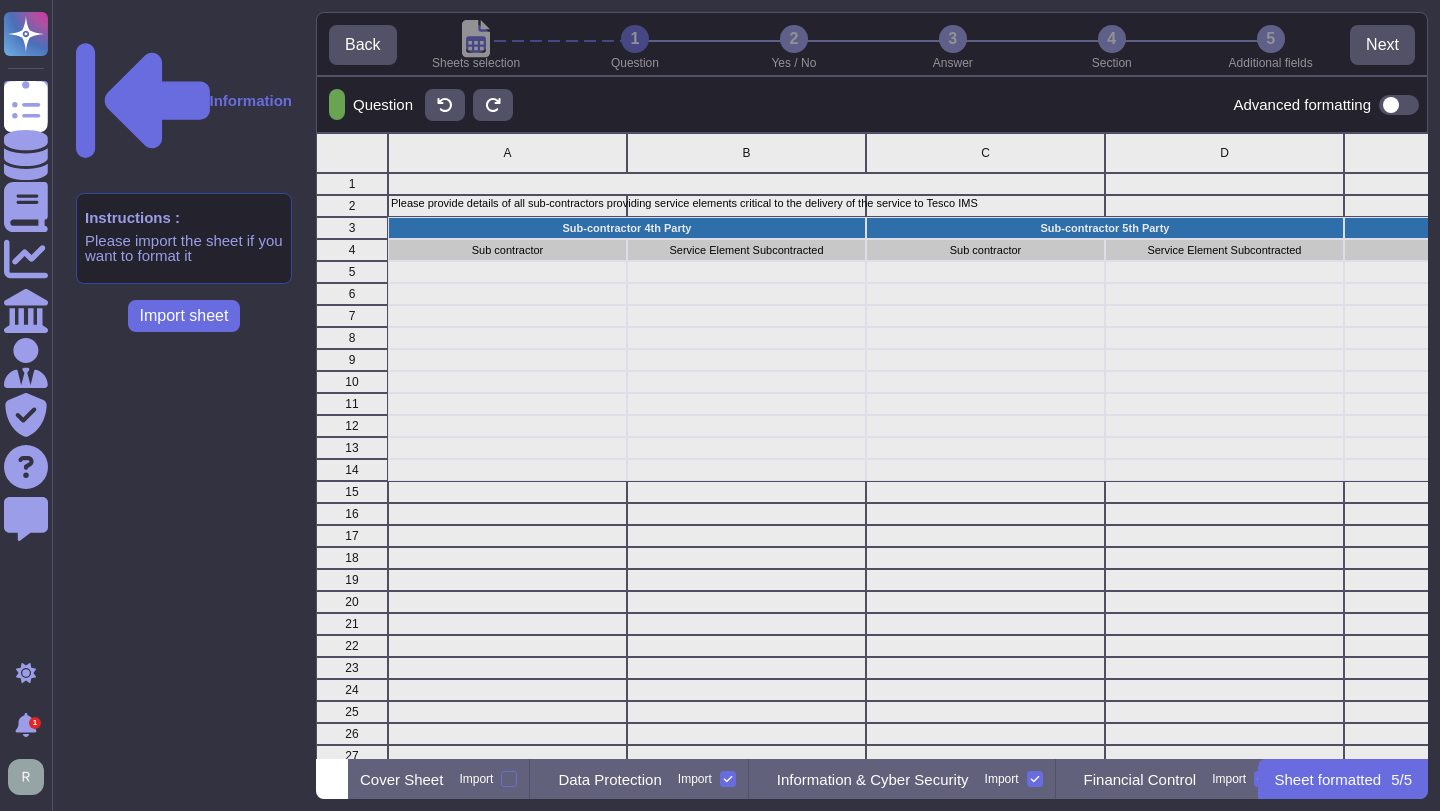 scroll, scrollTop: 0, scrollLeft: 65, axis: horizontal 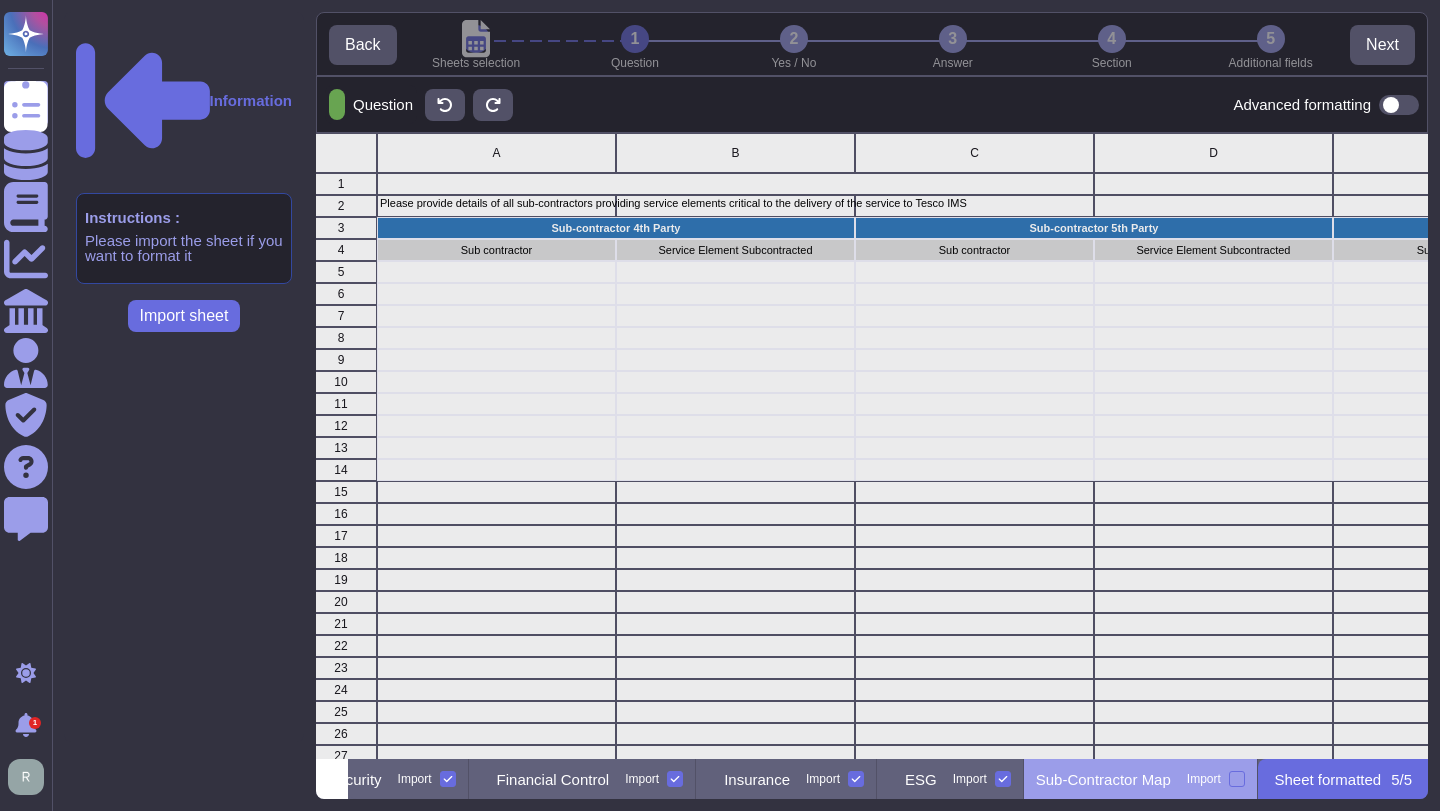 click at bounding box center [496, 294] 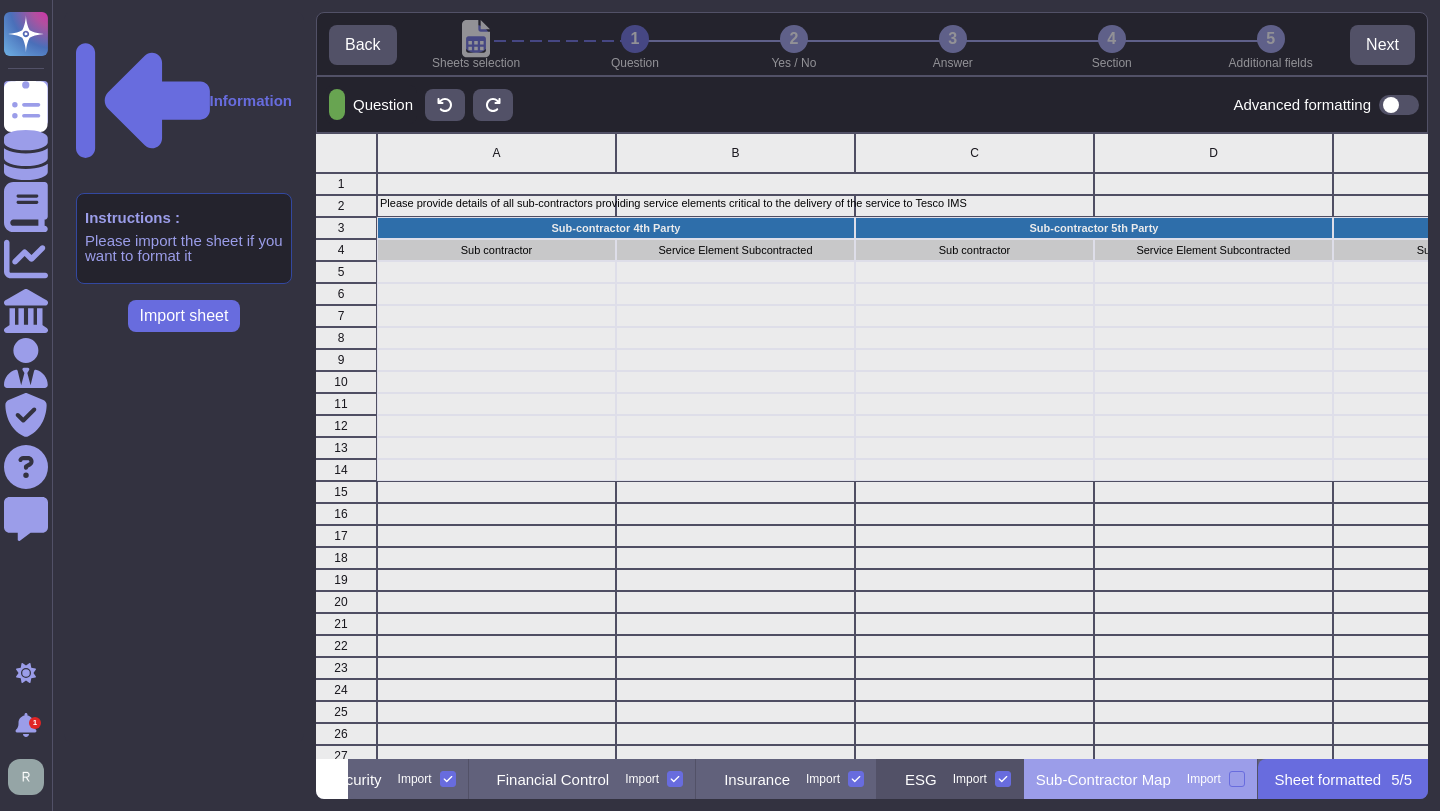 click on "ESG  Import" at bounding box center [950, 779] 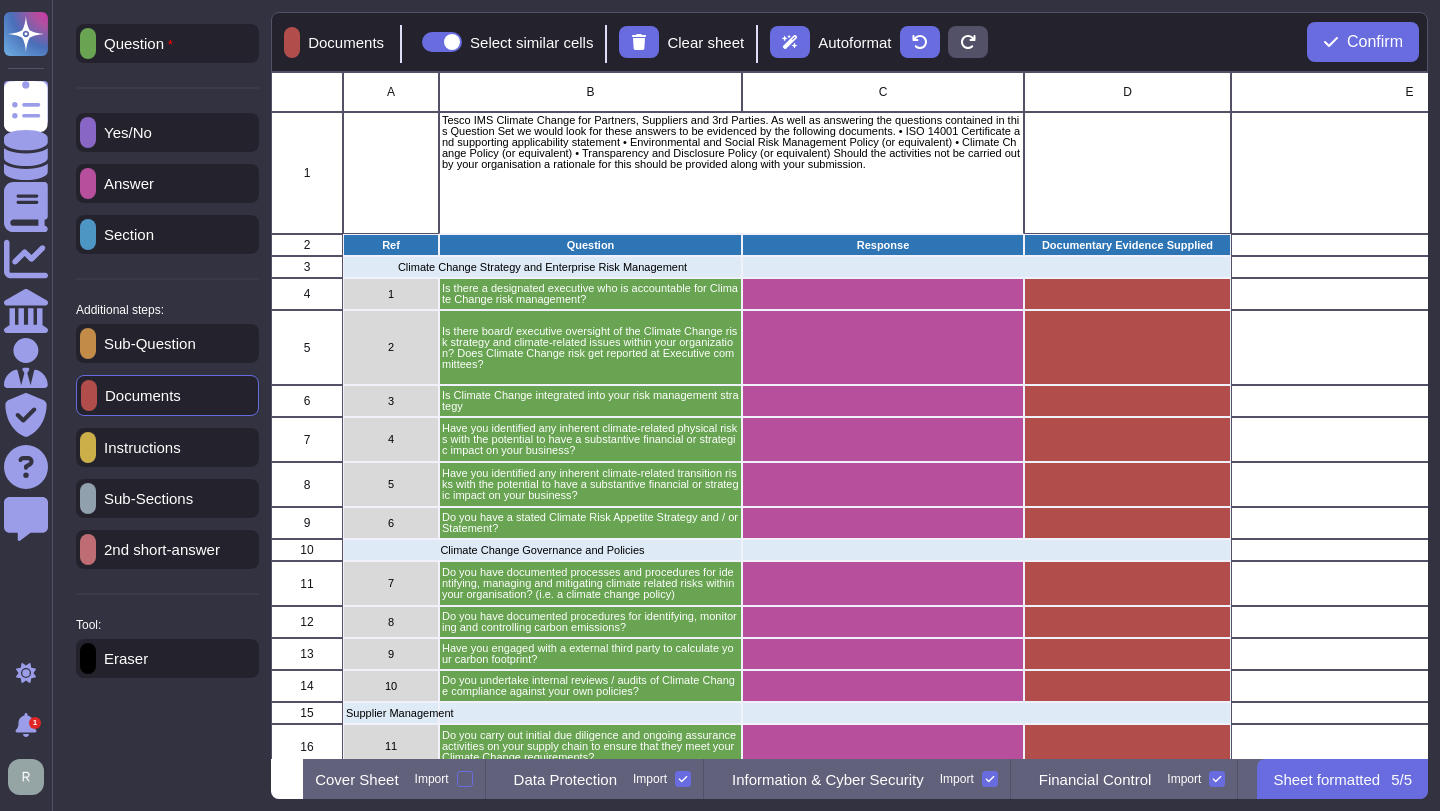 scroll, scrollTop: 0, scrollLeft: 50, axis: horizontal 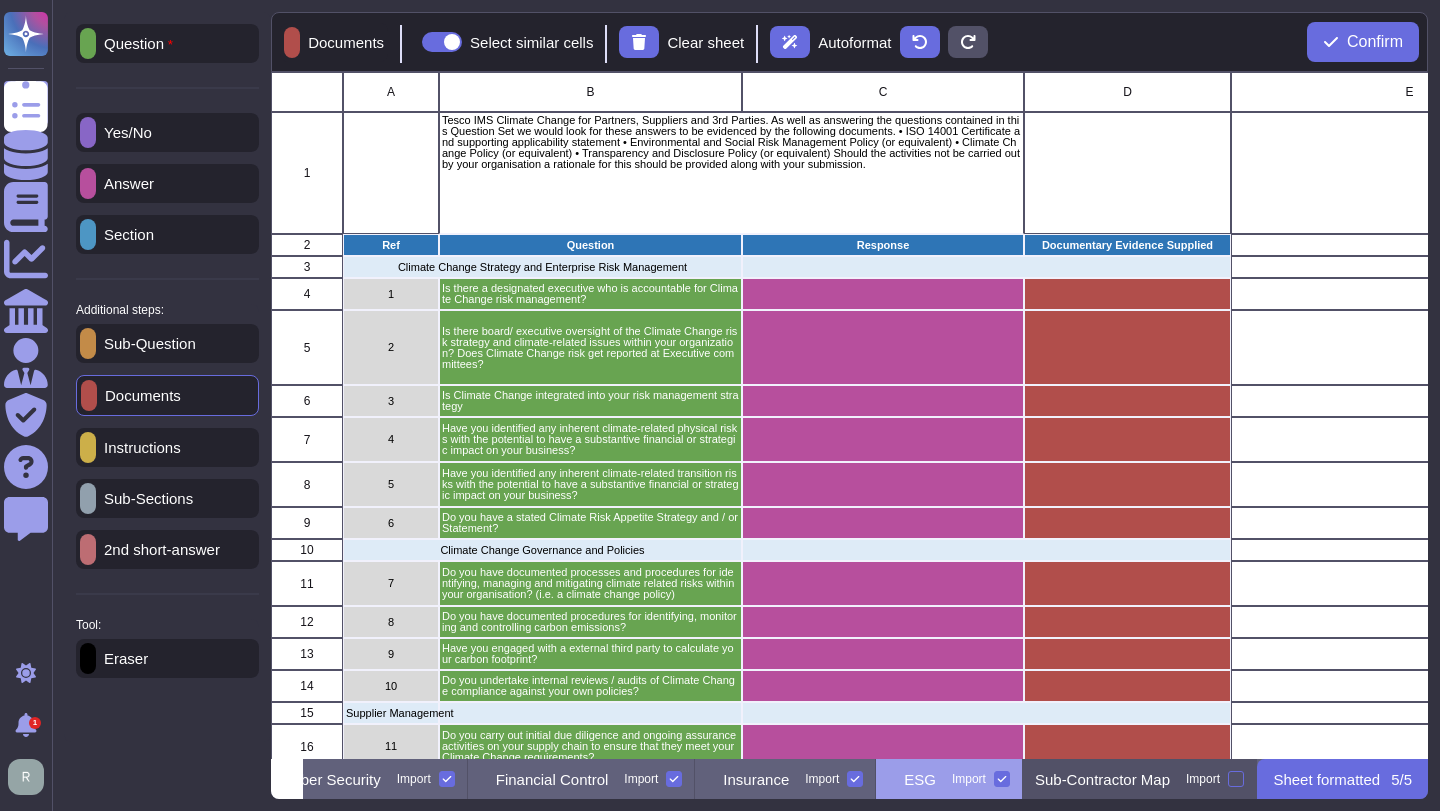 click on "Sub-Contractor Map" at bounding box center [1102, 779] 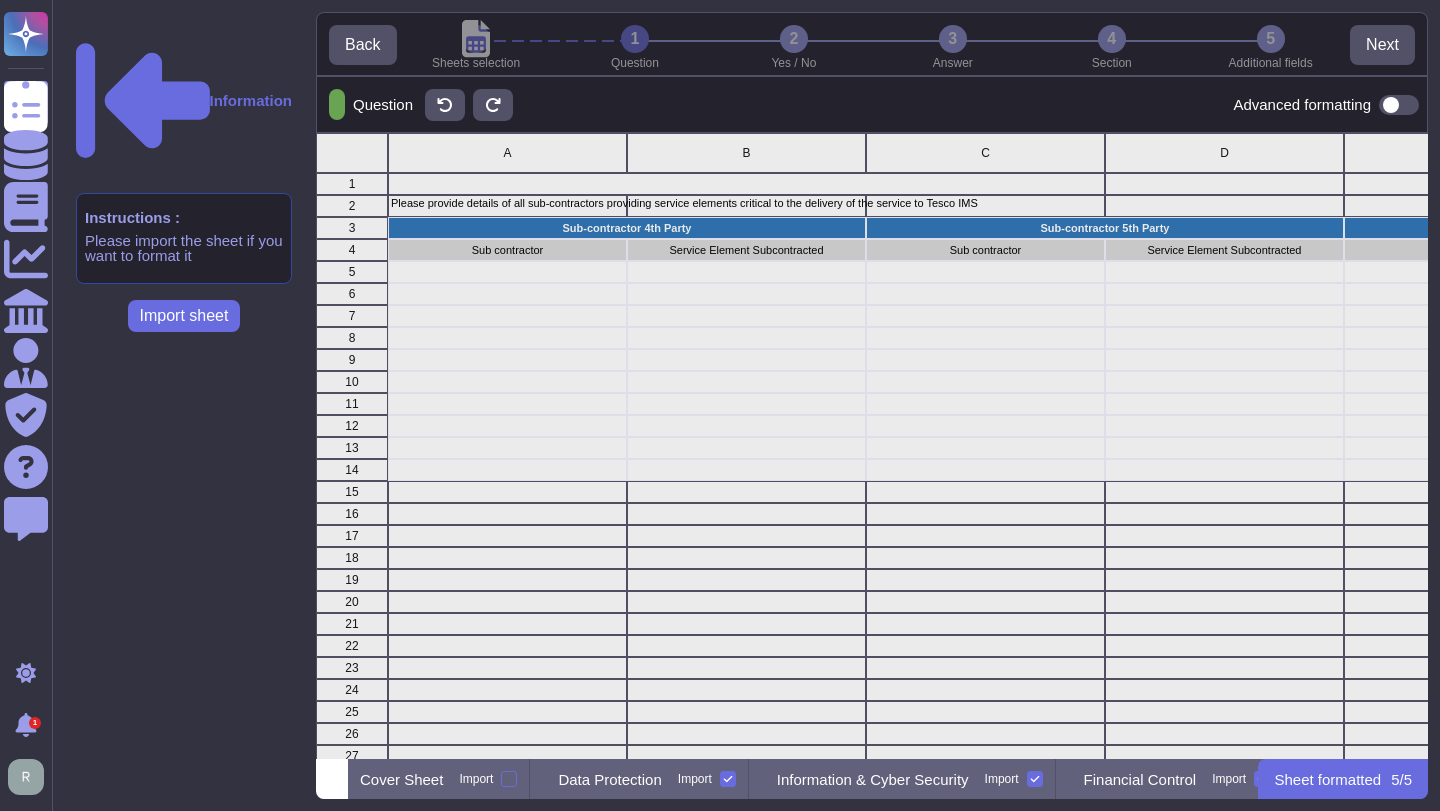 scroll, scrollTop: 0, scrollLeft: 50, axis: horizontal 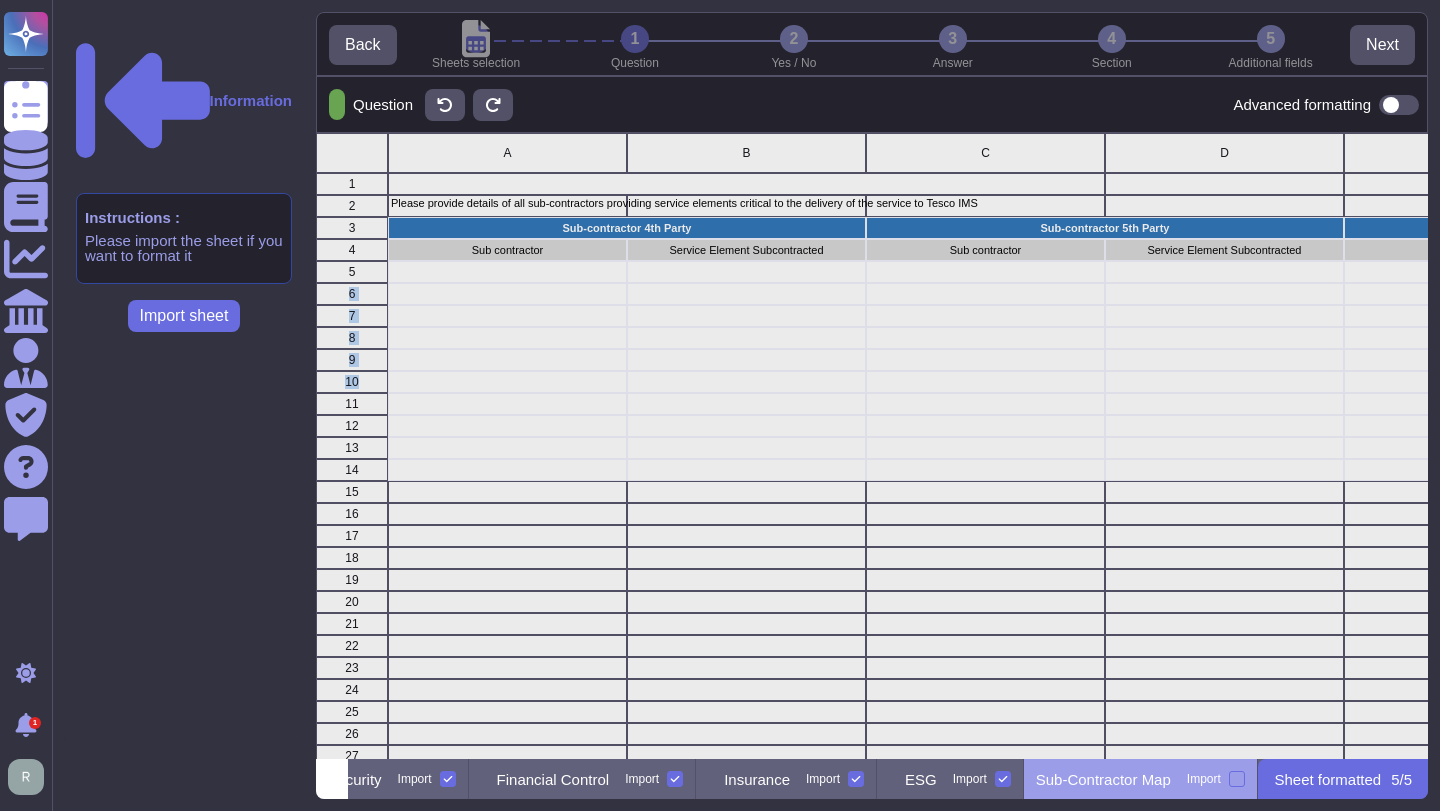 drag, startPoint x: 547, startPoint y: 281, endPoint x: 568, endPoint y: 393, distance: 113.951744 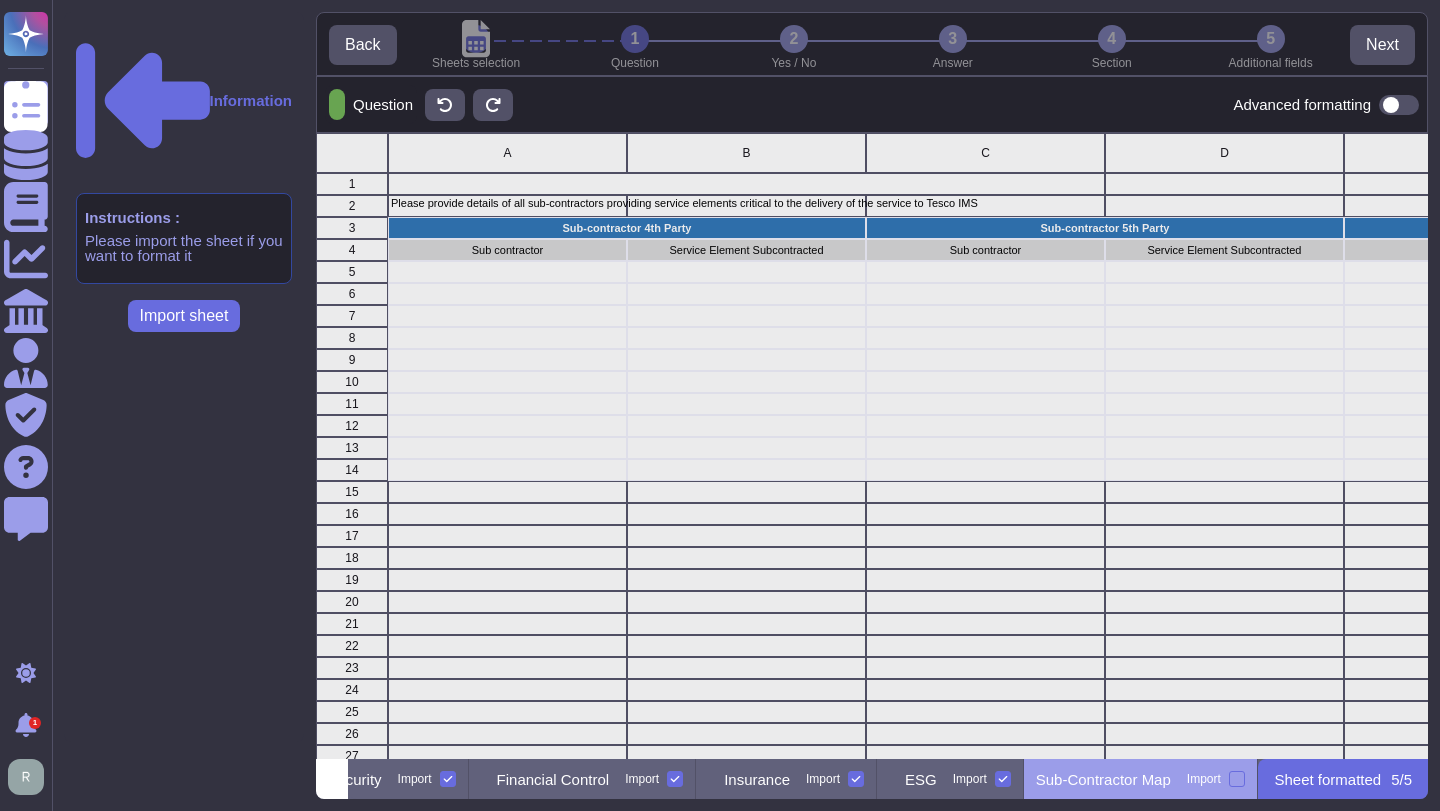 click 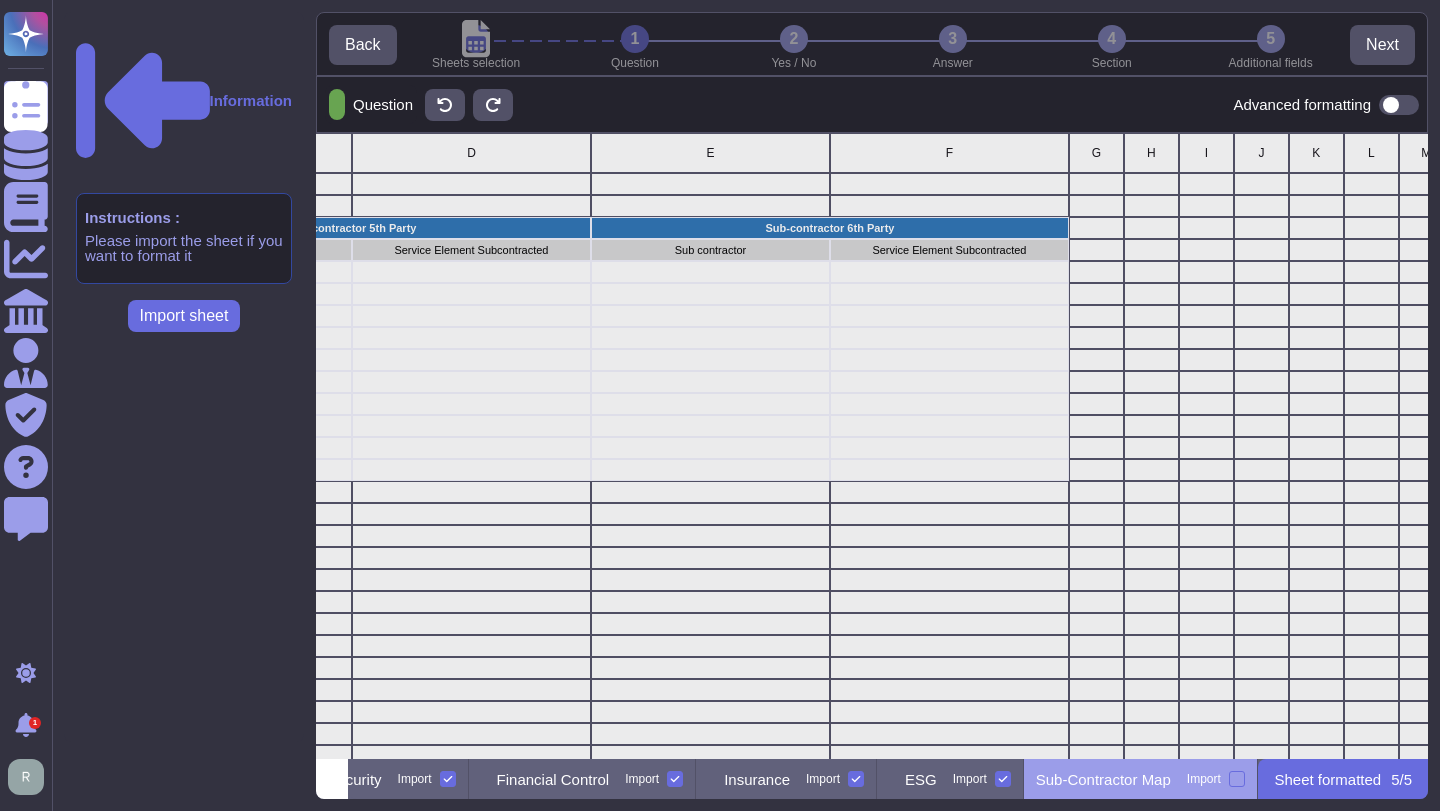scroll, scrollTop: 0, scrollLeft: 871, axis: horizontal 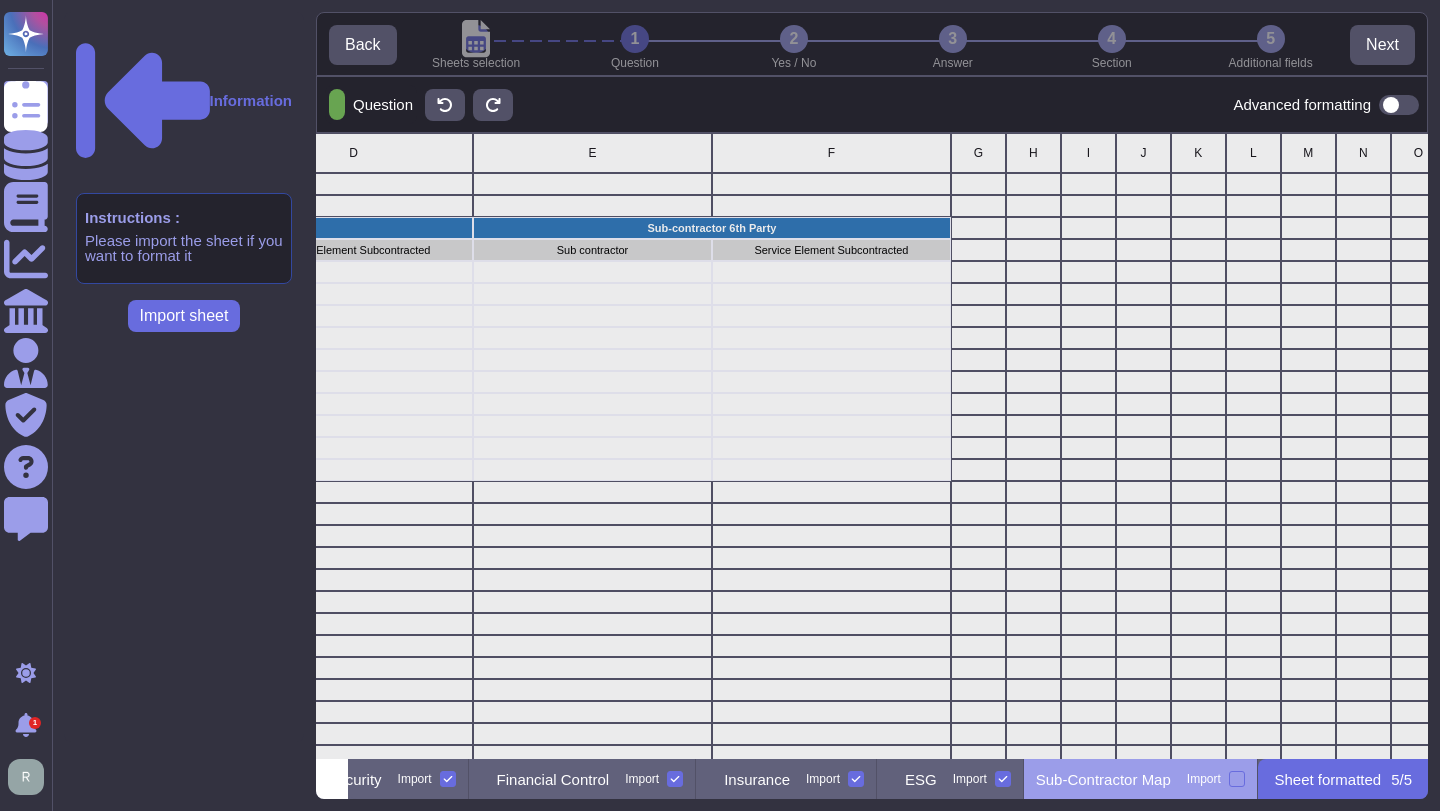 click on "Sub-Contractor Map Import" at bounding box center (1141, 779) 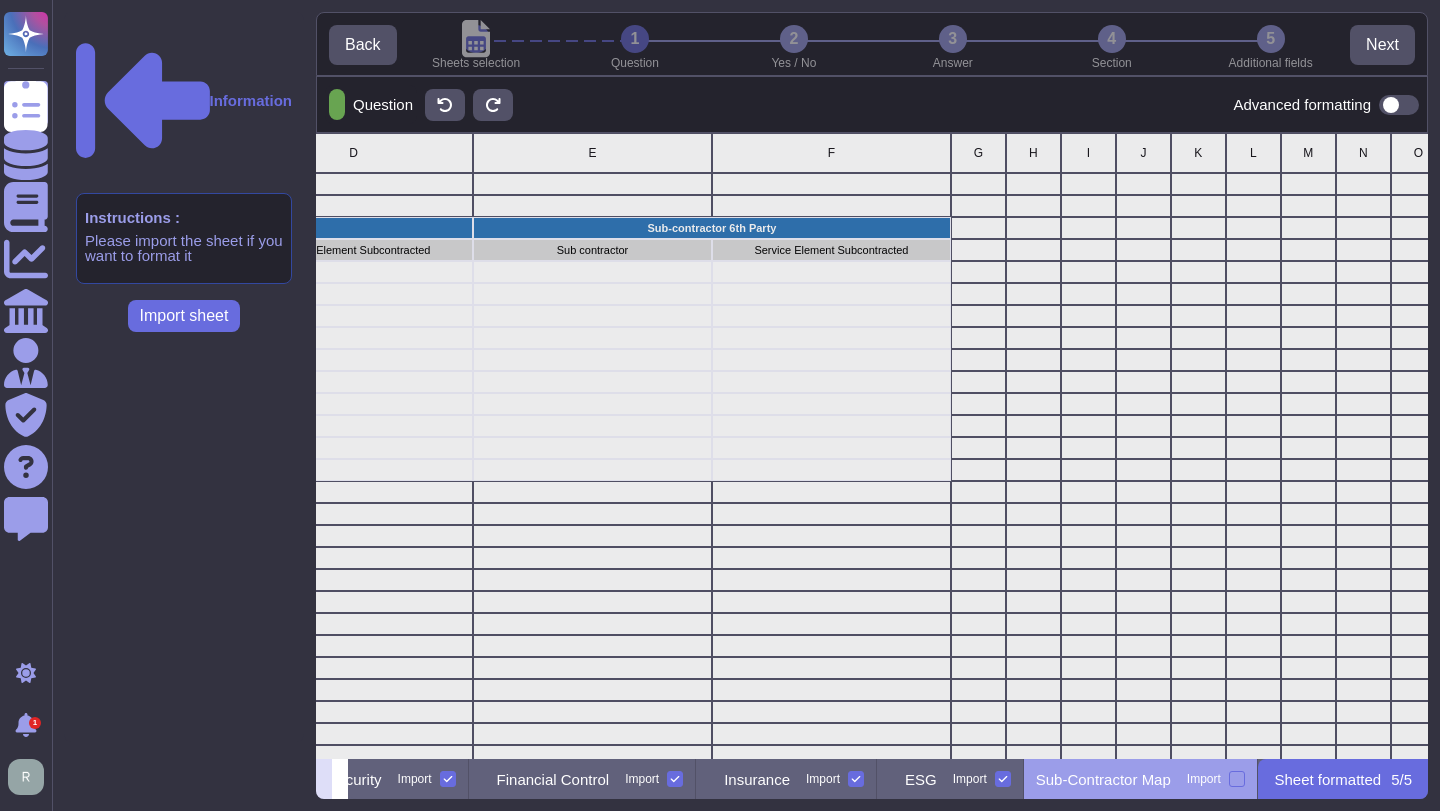 click 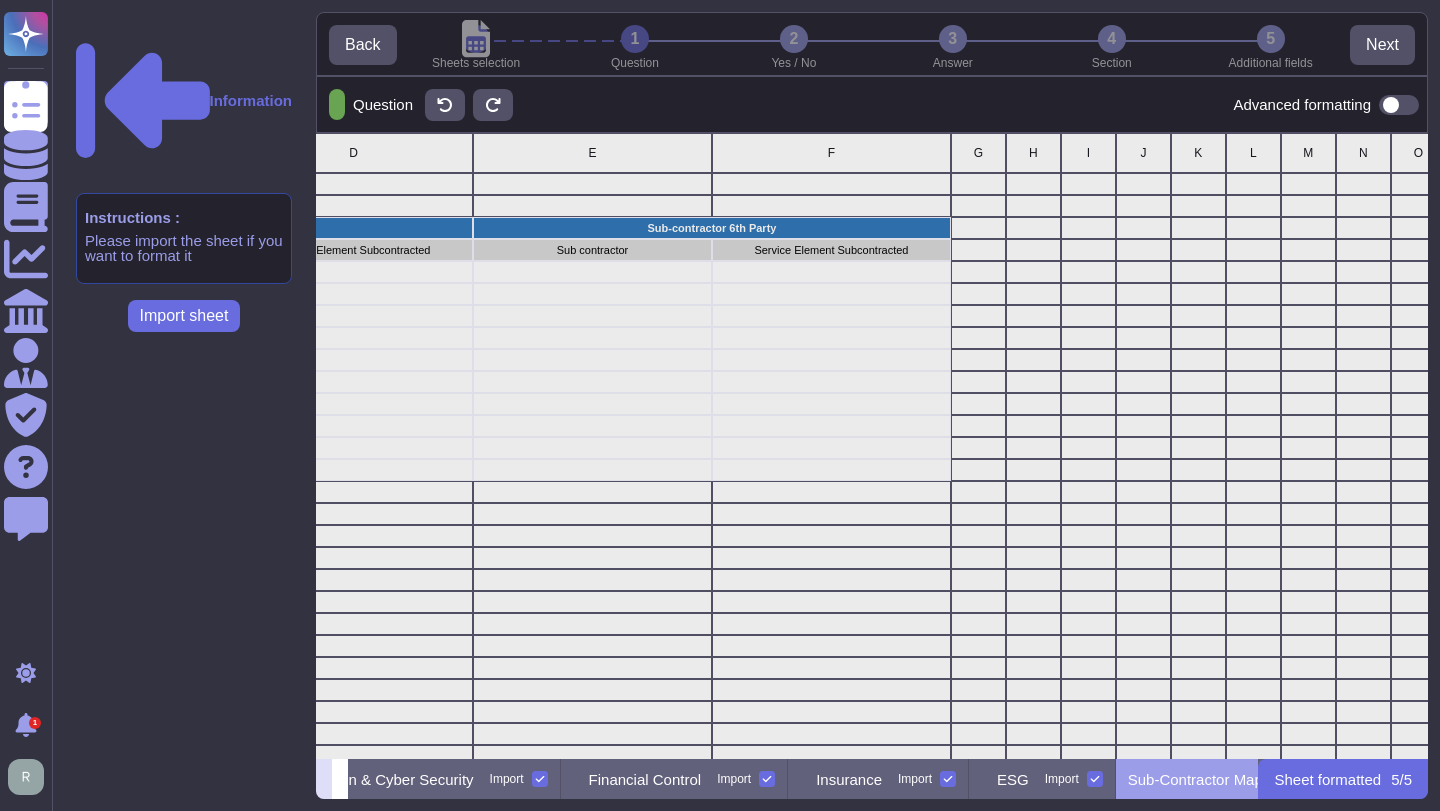 click 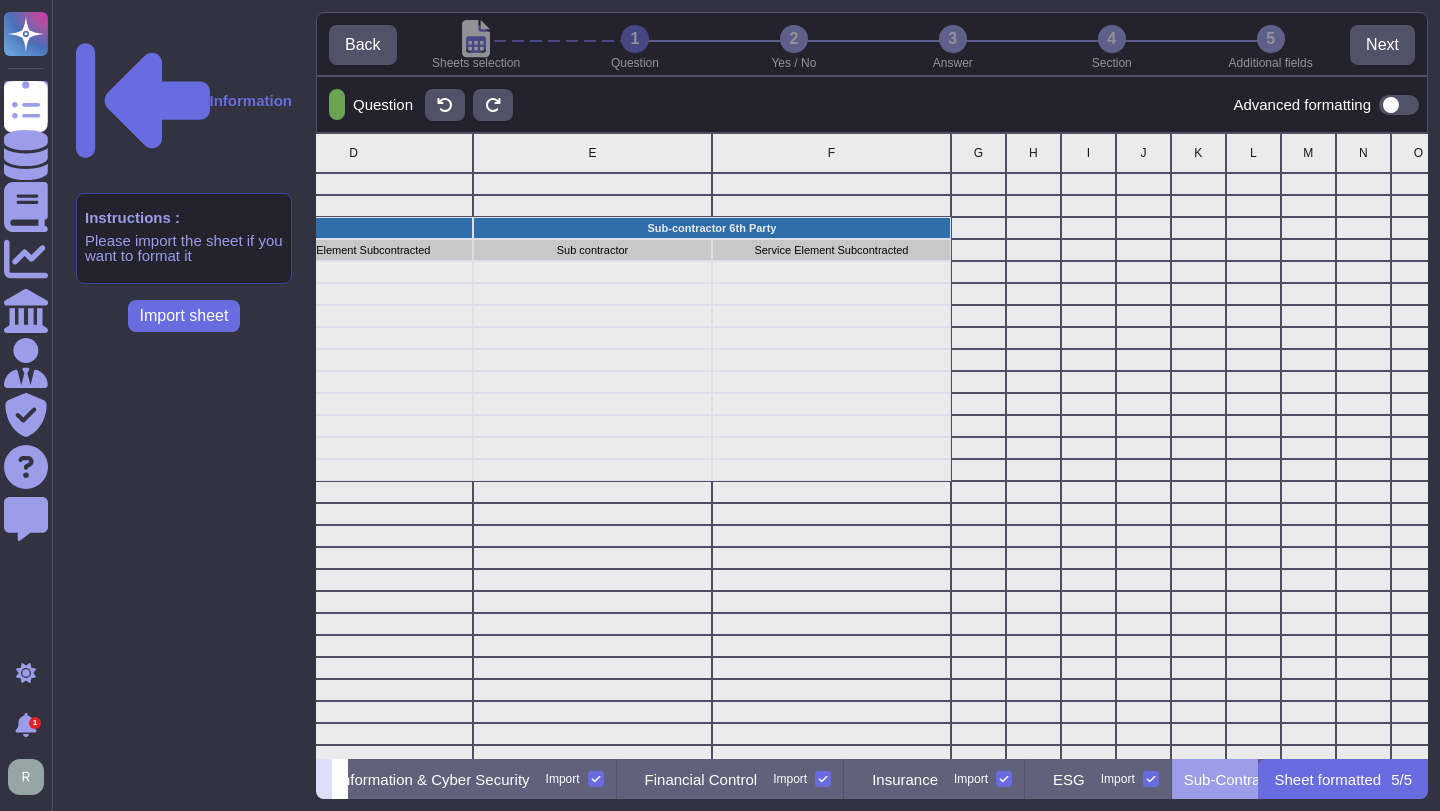 click 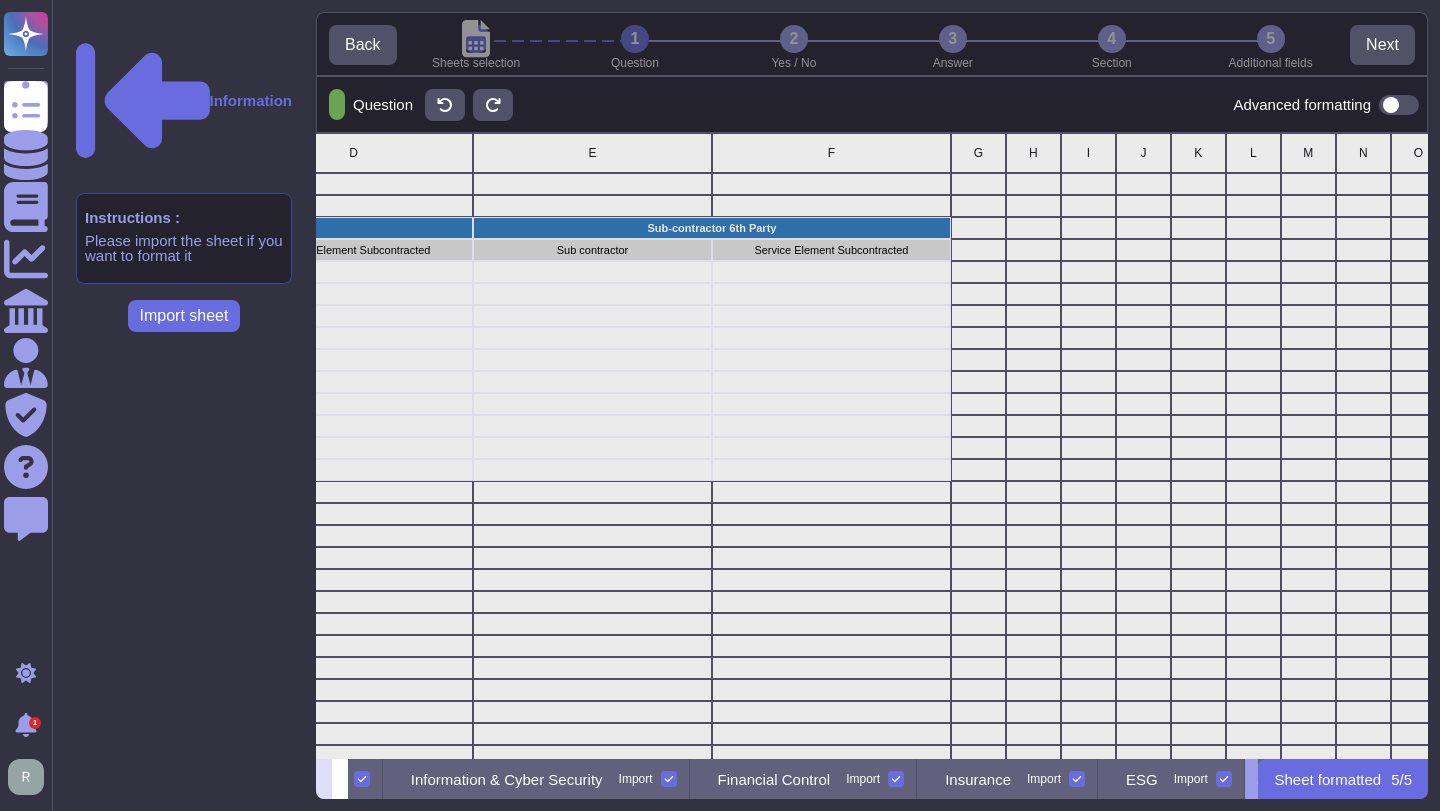 click 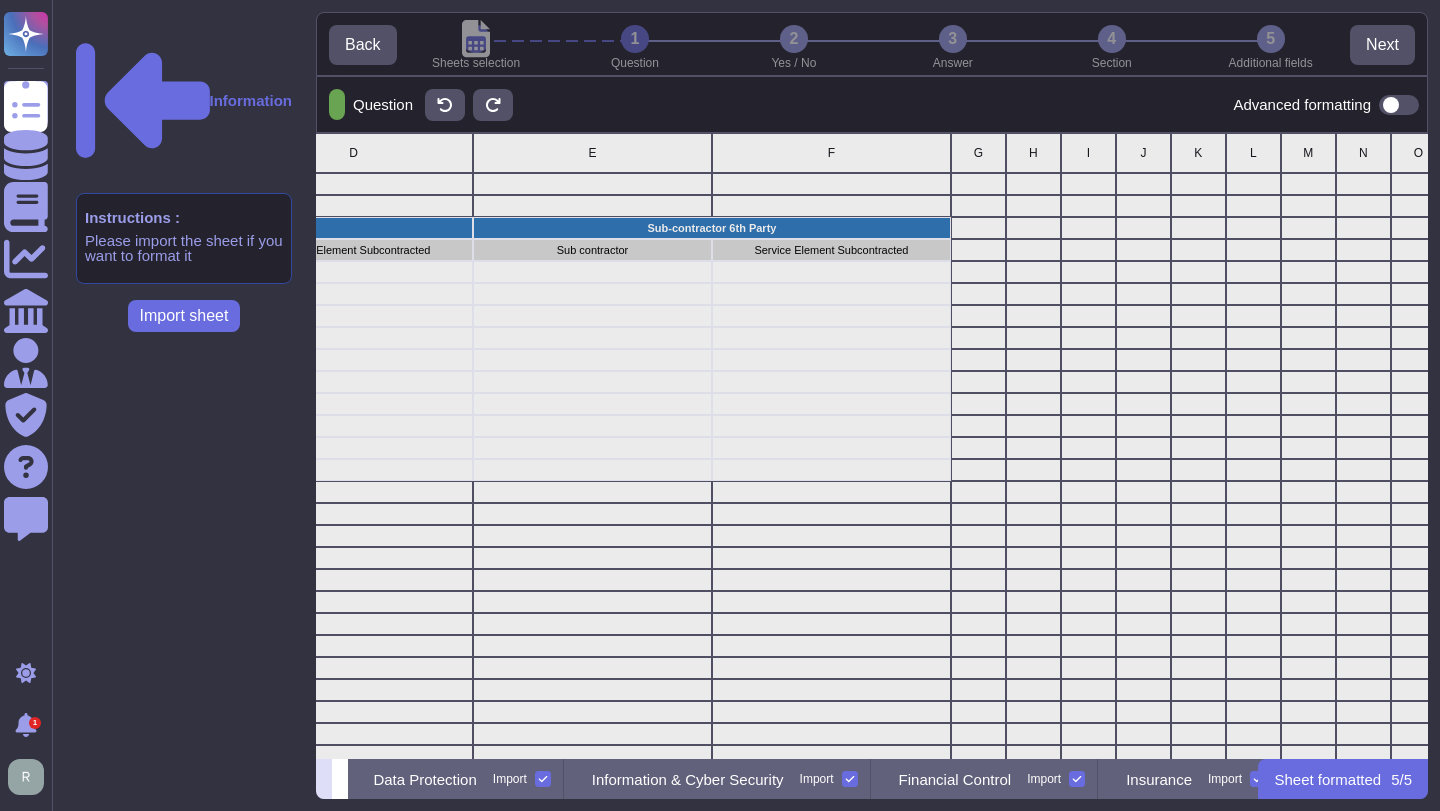 click 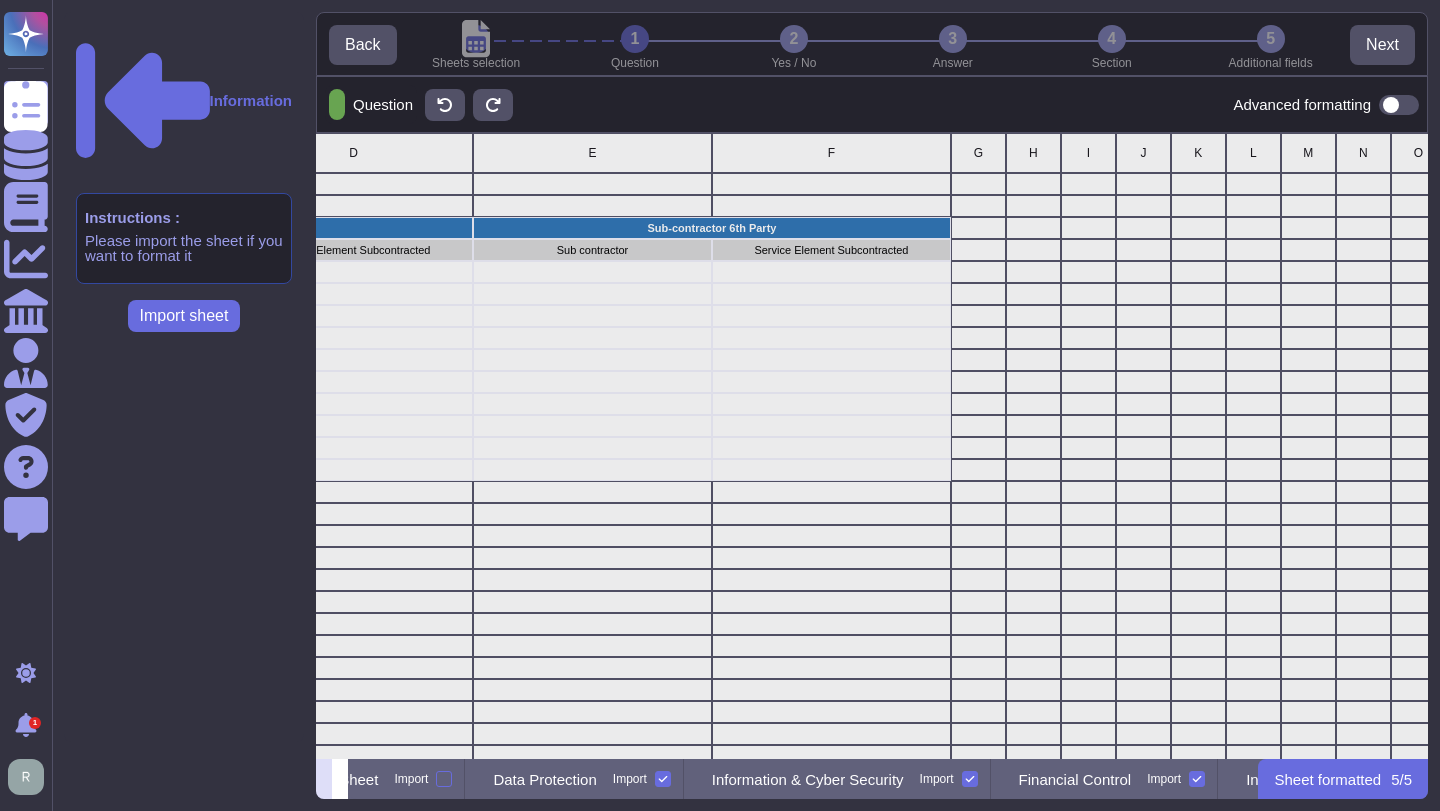 click 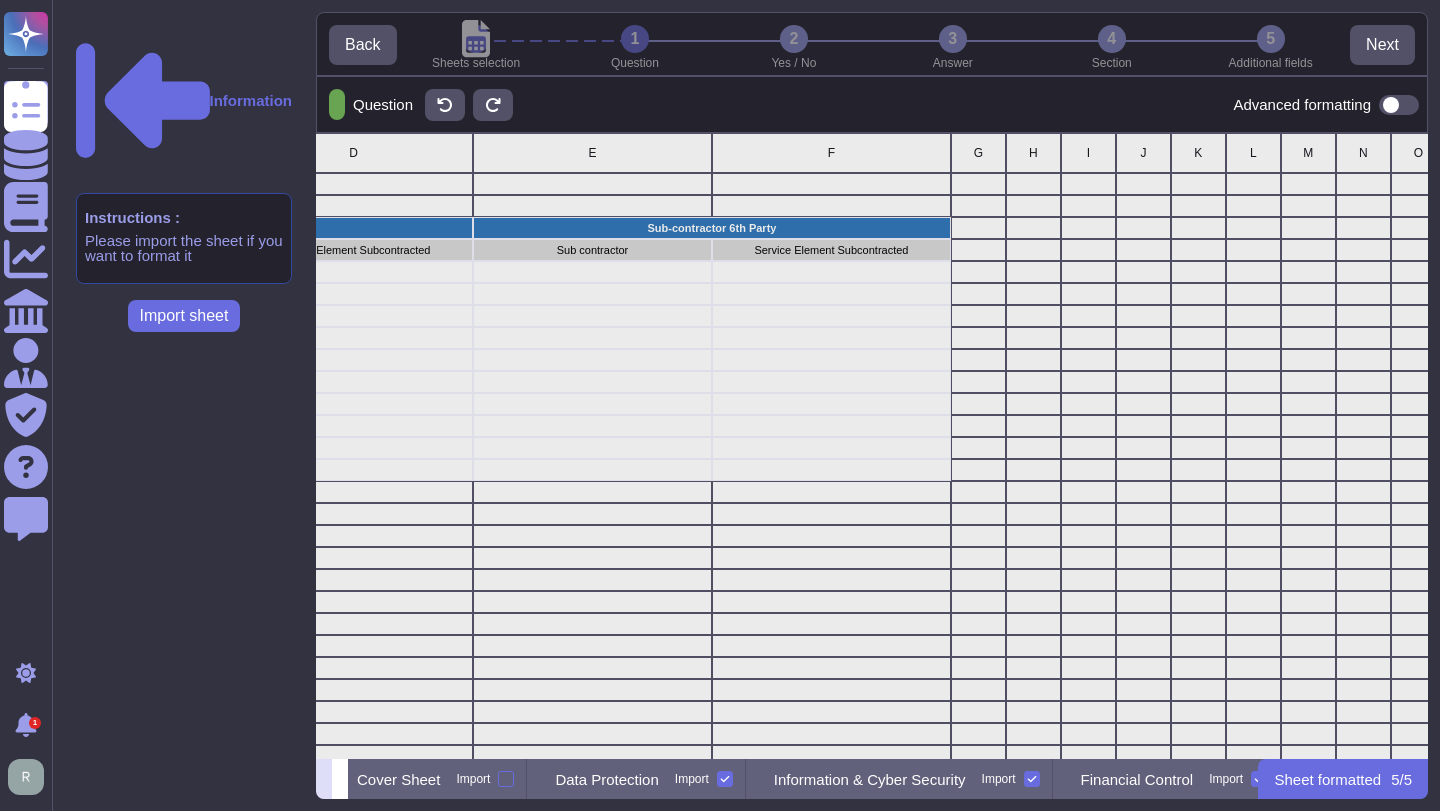 scroll, scrollTop: 0, scrollLeft: 0, axis: both 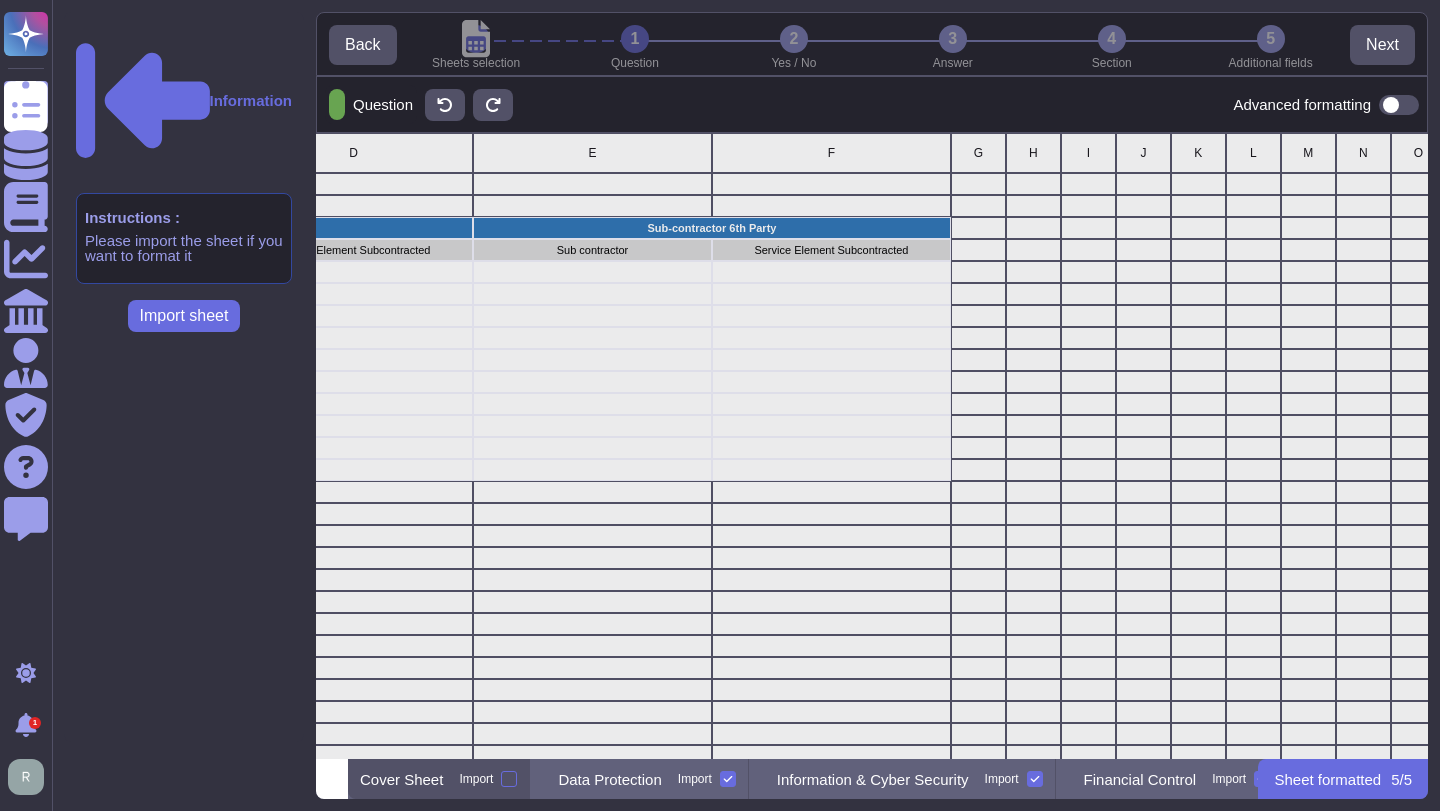 click on "Cover Sheet" at bounding box center (401, 779) 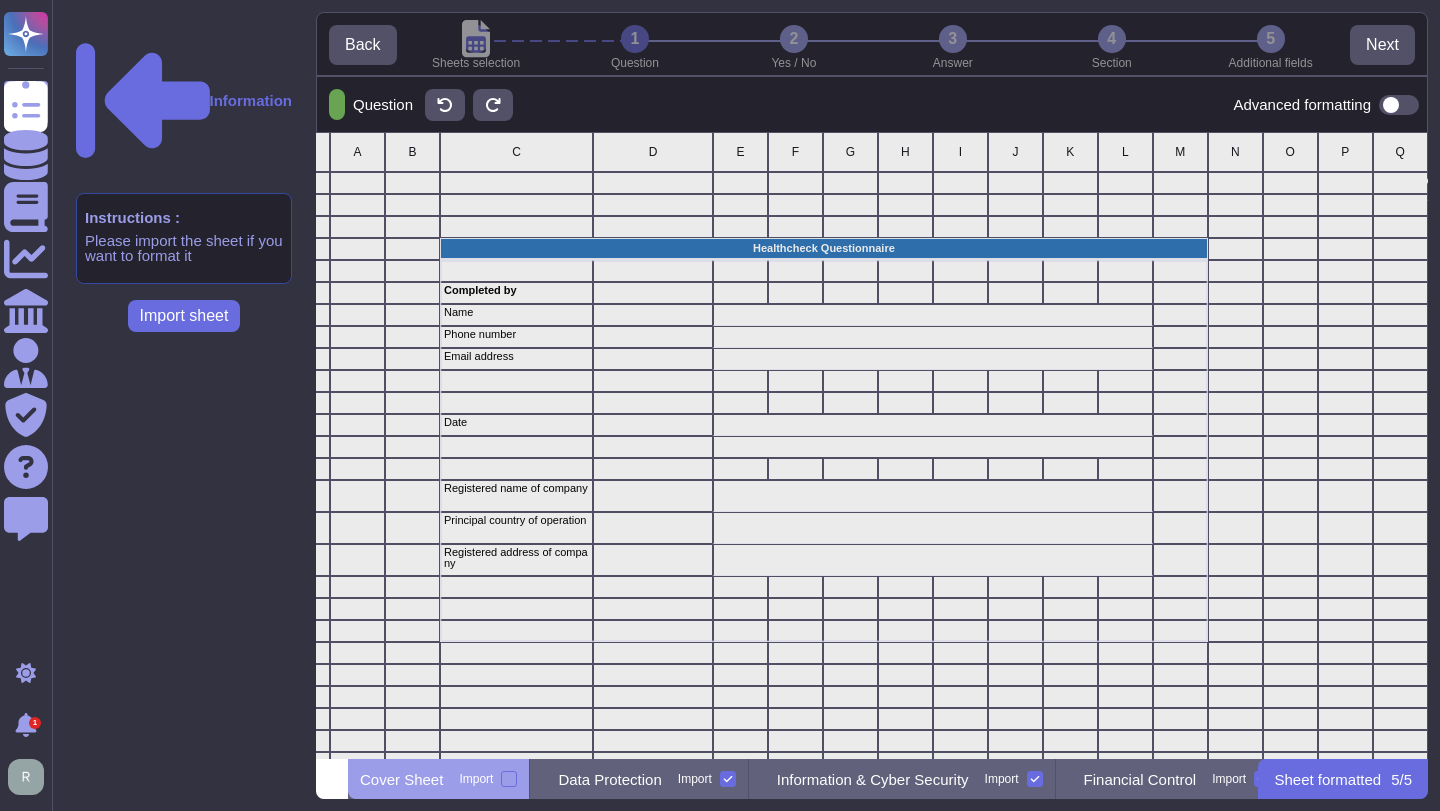 scroll, scrollTop: 1, scrollLeft: 0, axis: vertical 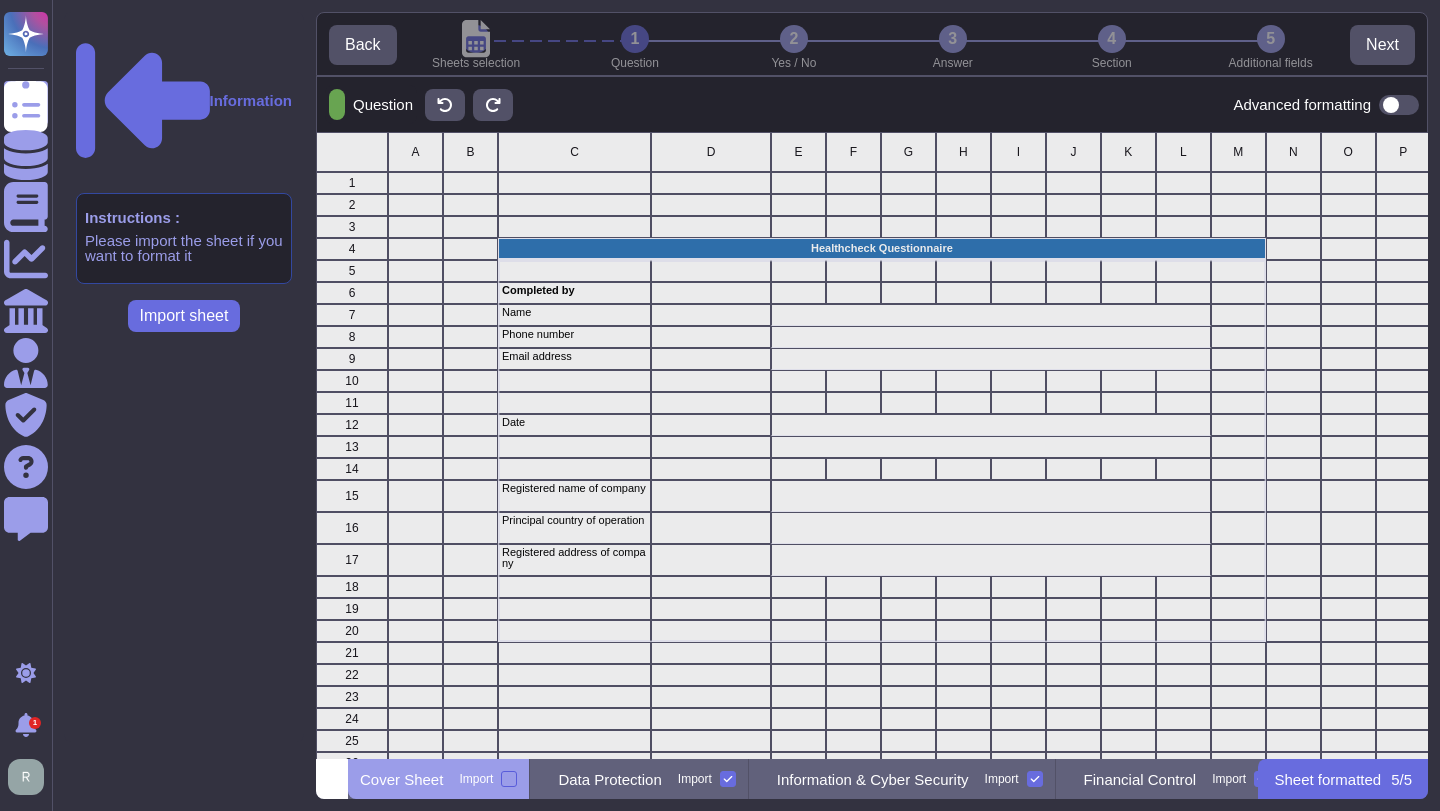 click at bounding box center (509, 779) 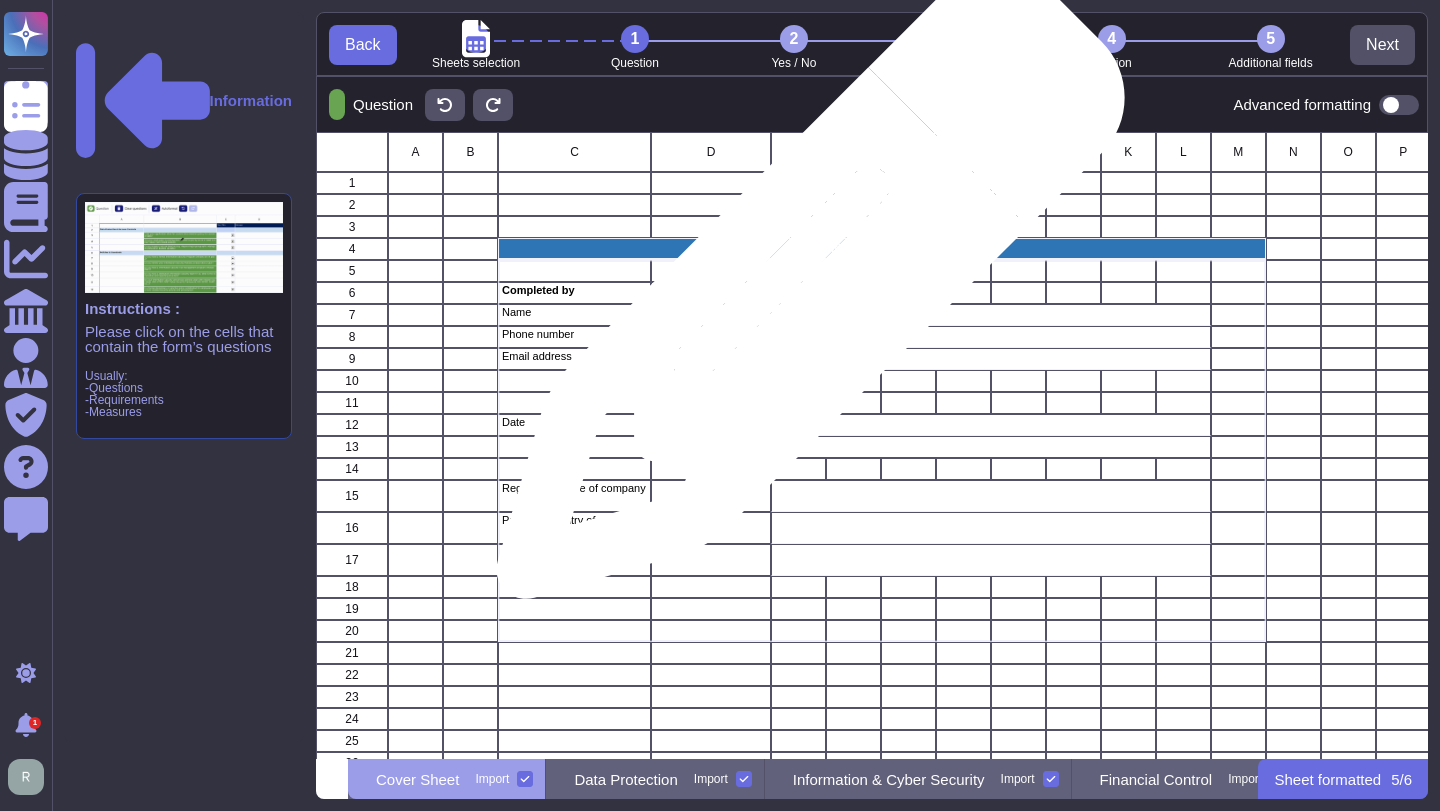 click at bounding box center (798, 293) 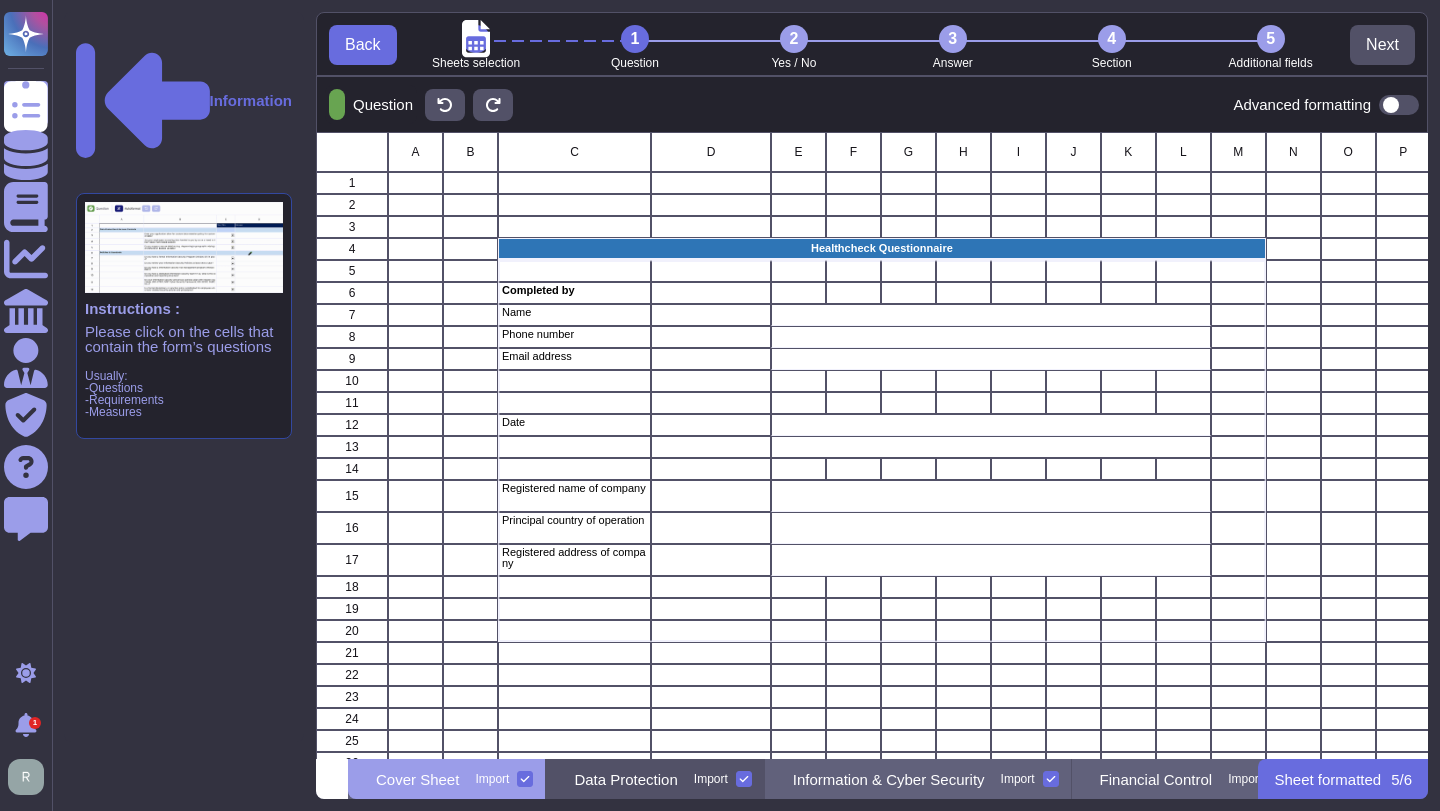 click on "Data Protection Import" at bounding box center [655, 779] 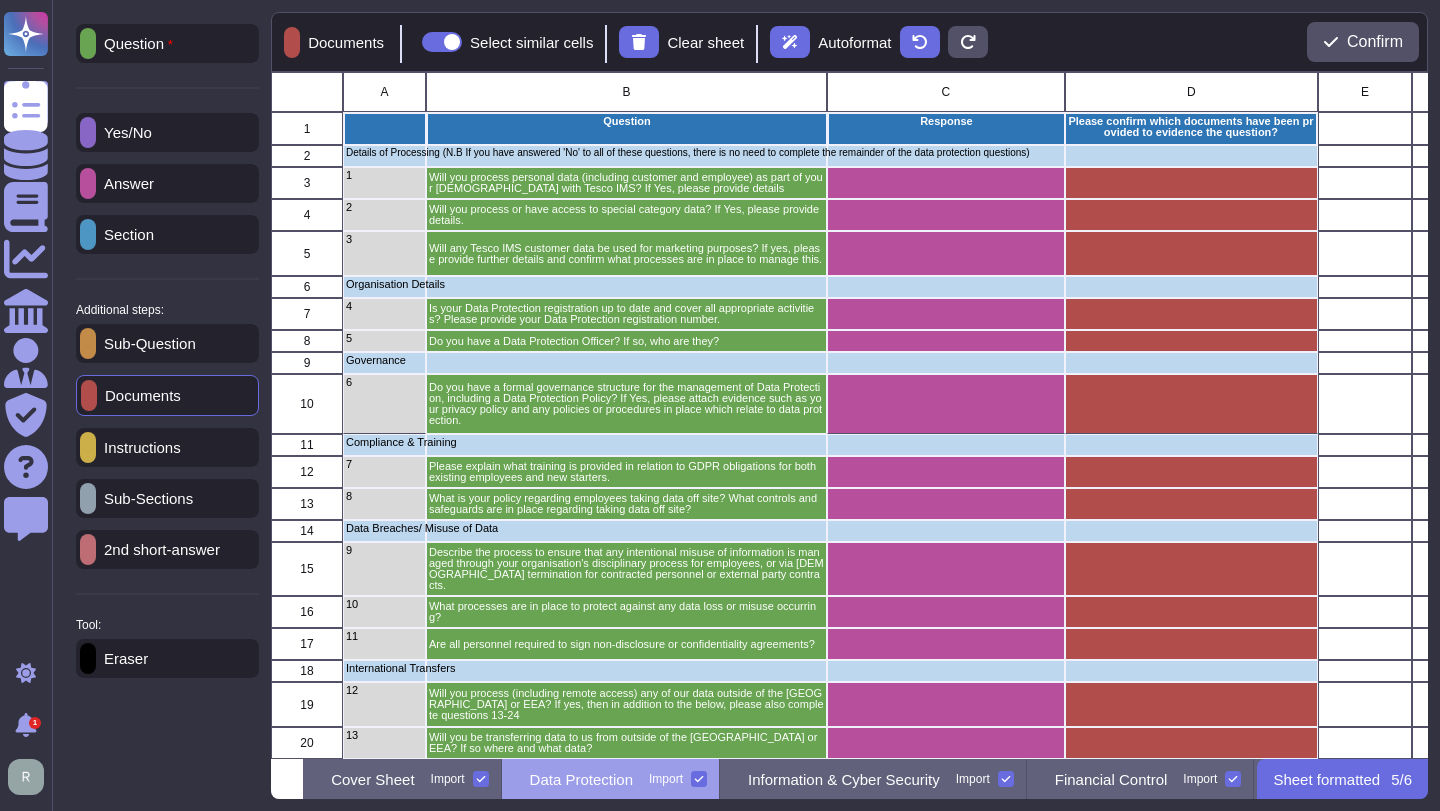 scroll, scrollTop: 1, scrollLeft: 1, axis: both 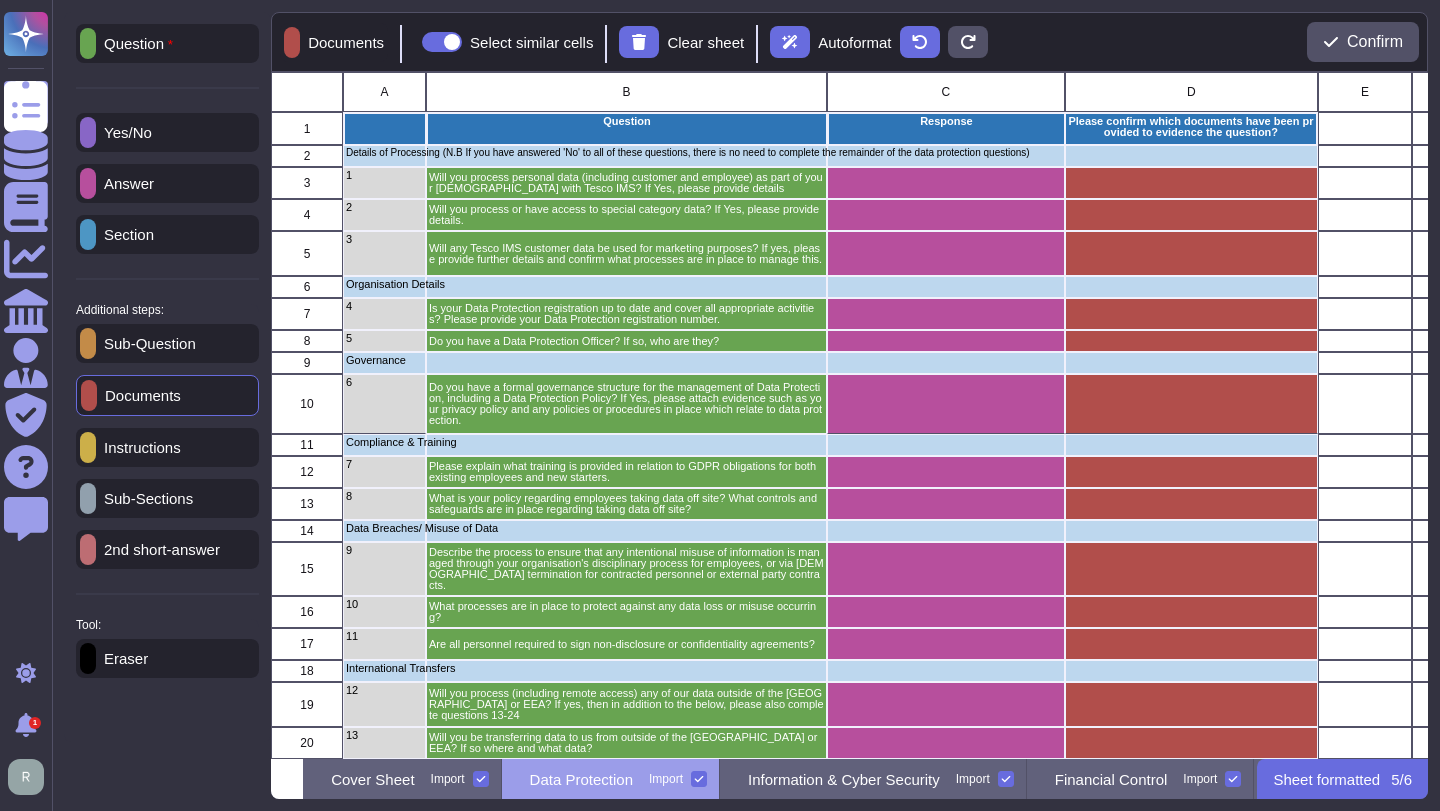 click on "Question Yes/No Answer Section Additional steps: Sub-Question Documents Instructions Sub-Sections 2nd short-answer Tool: Eraser Documents Select similar cells Clear sheet Autoformat Confirm A B C D E F G H I J K L 1 Question Response Please confirm which documents have been provided to evidence the question? 2 Details of Processing (N.B If you have answered 'No' to all of these questions, there is no need to complete the remainder of the data protection questions)  3 1 Will you process personal data (including customer and employee) as part of your contract with Tesco IMS? If Yes, please provide details 4 2 Will you process or have access to special category data? If Yes, please provide details. 5 3 Will any Tesco IMS customer data be used for marketing purposes? If yes, please provide further details and confirm what processes are in place to manage this.  6 Organisation Details 7 4 8 5 Do you have a Data Protection Officer? If so, who are they? 9 Governance 10 6 11 Compliance & Training 12 7 13 8 14 15 9 16" at bounding box center (746, 405) 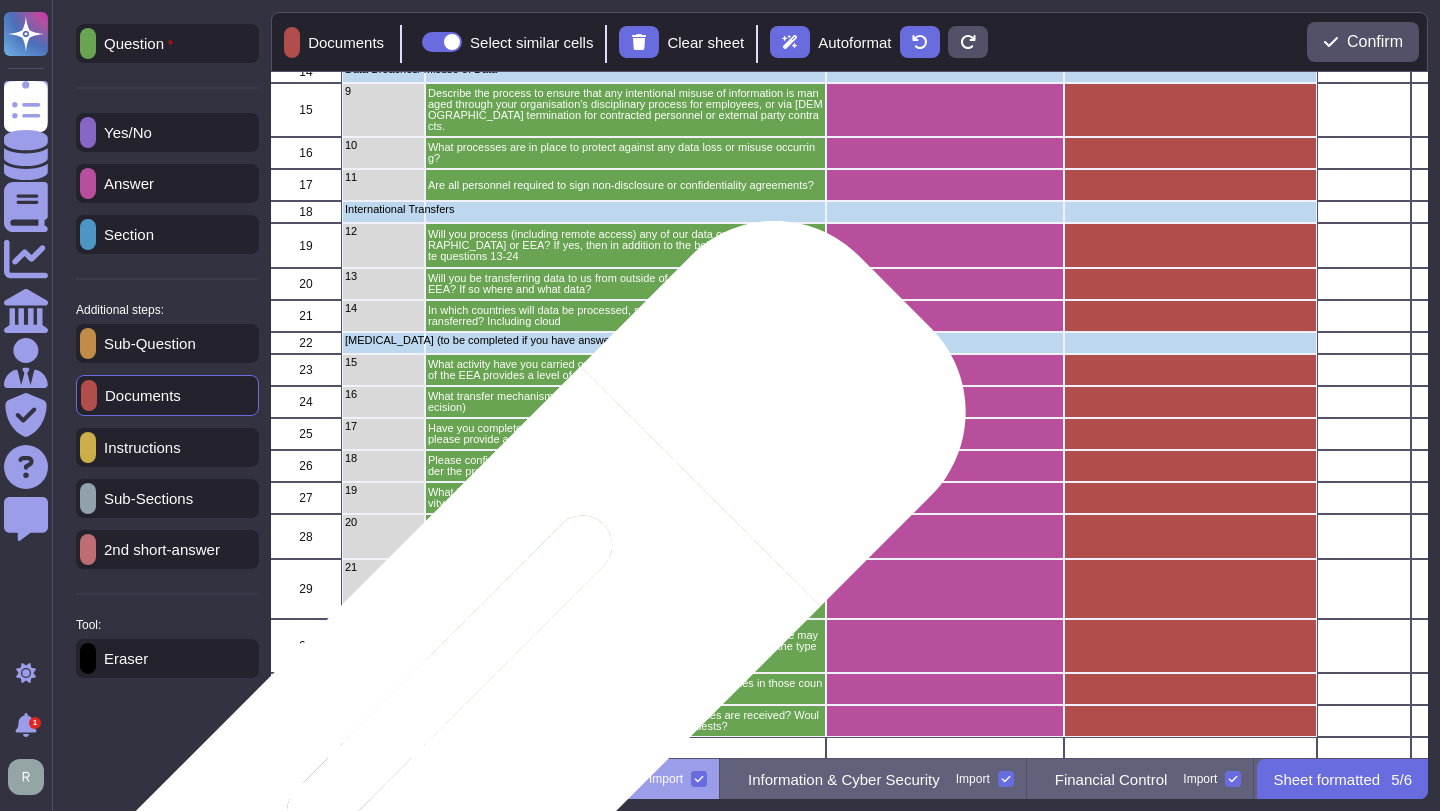 scroll, scrollTop: 0, scrollLeft: 1, axis: horizontal 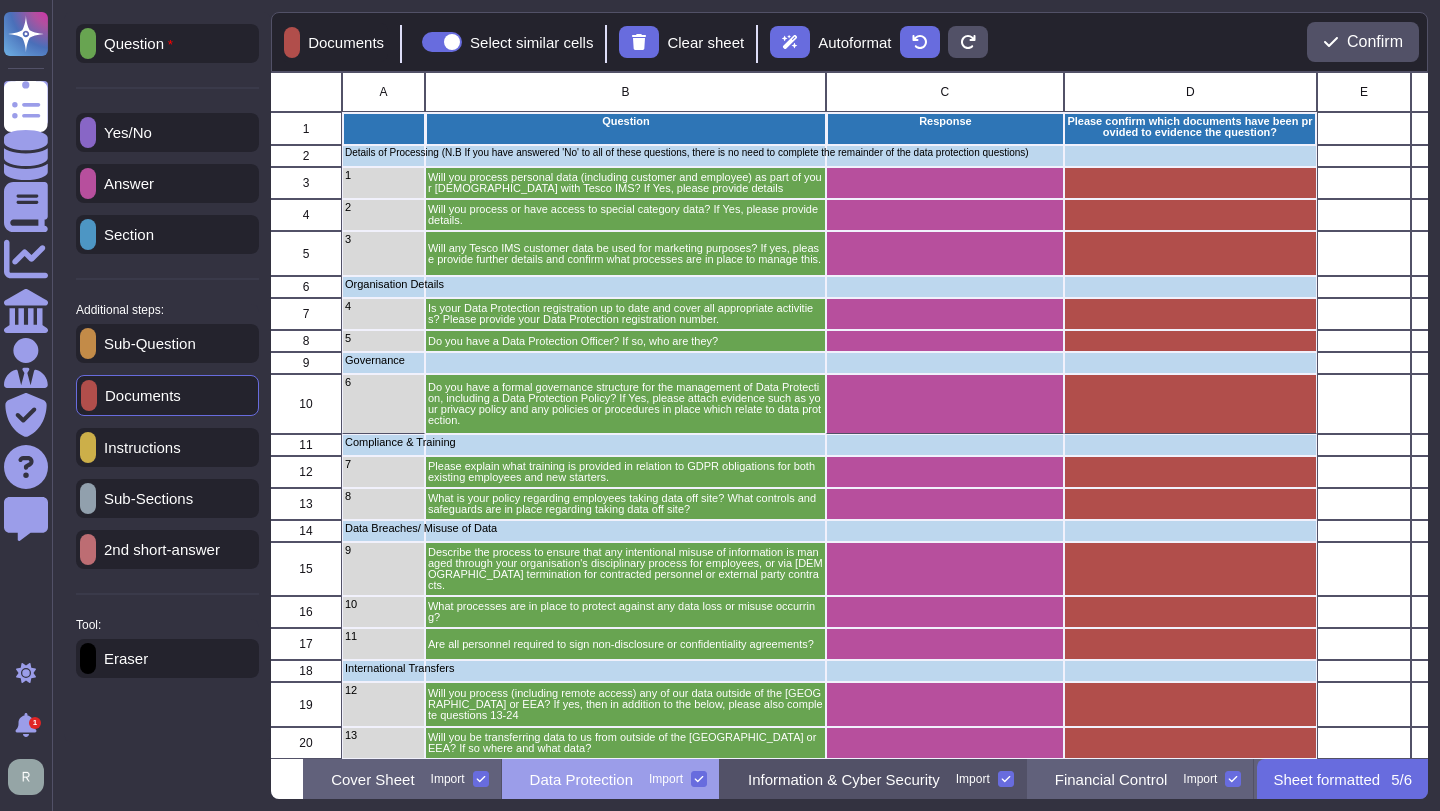 click on "Information & Cyber Security Import" at bounding box center (873, 779) 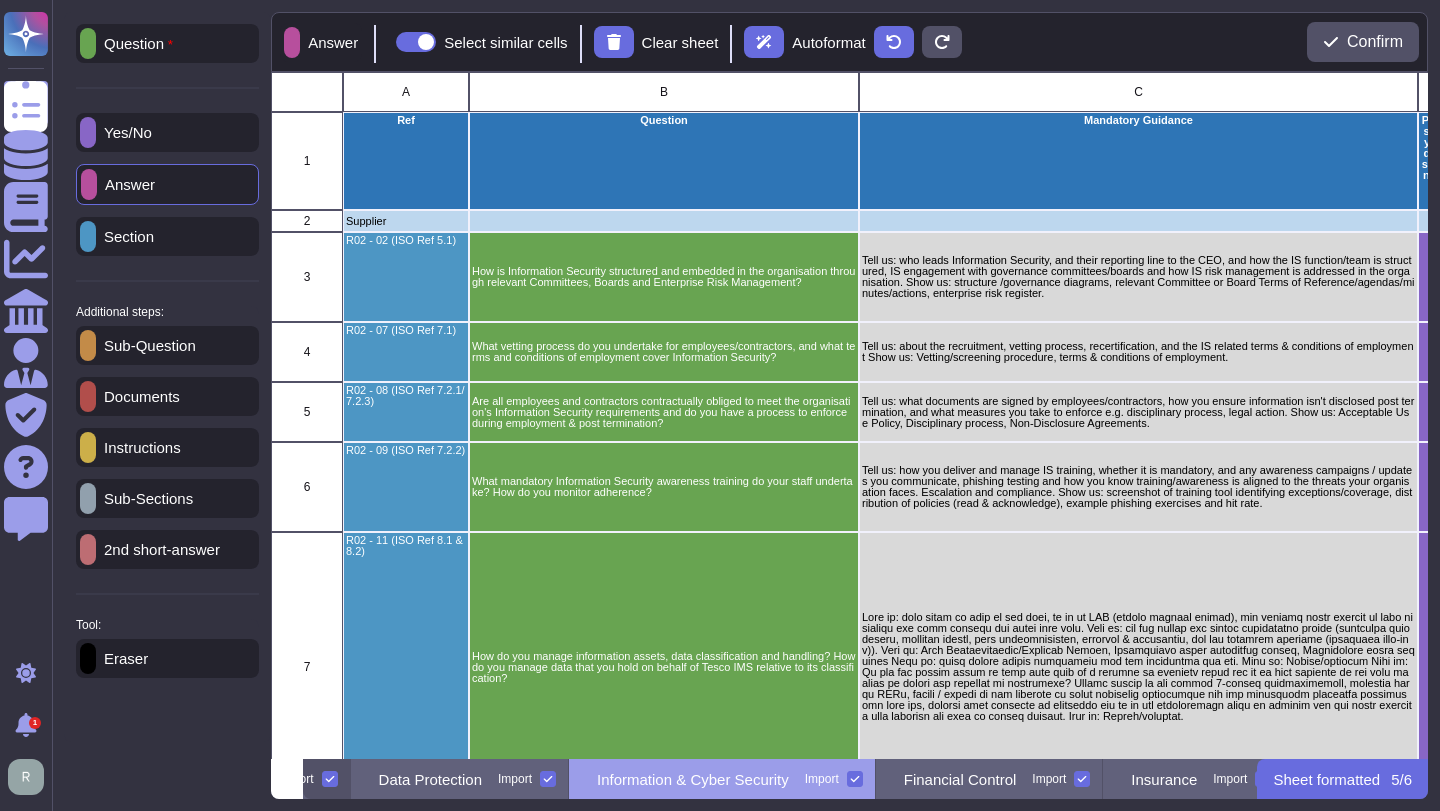 click 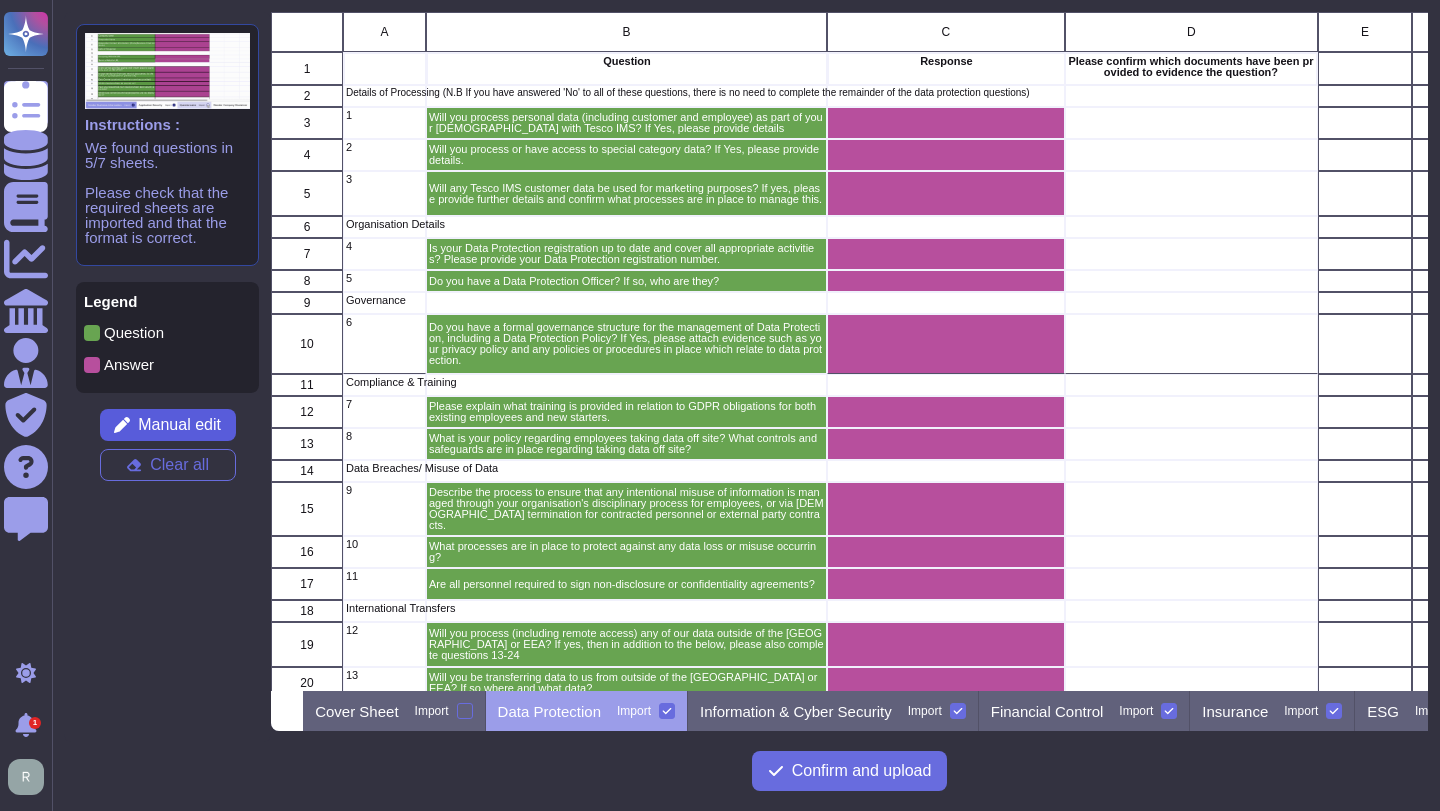 click on "Manual edit" at bounding box center [168, 425] 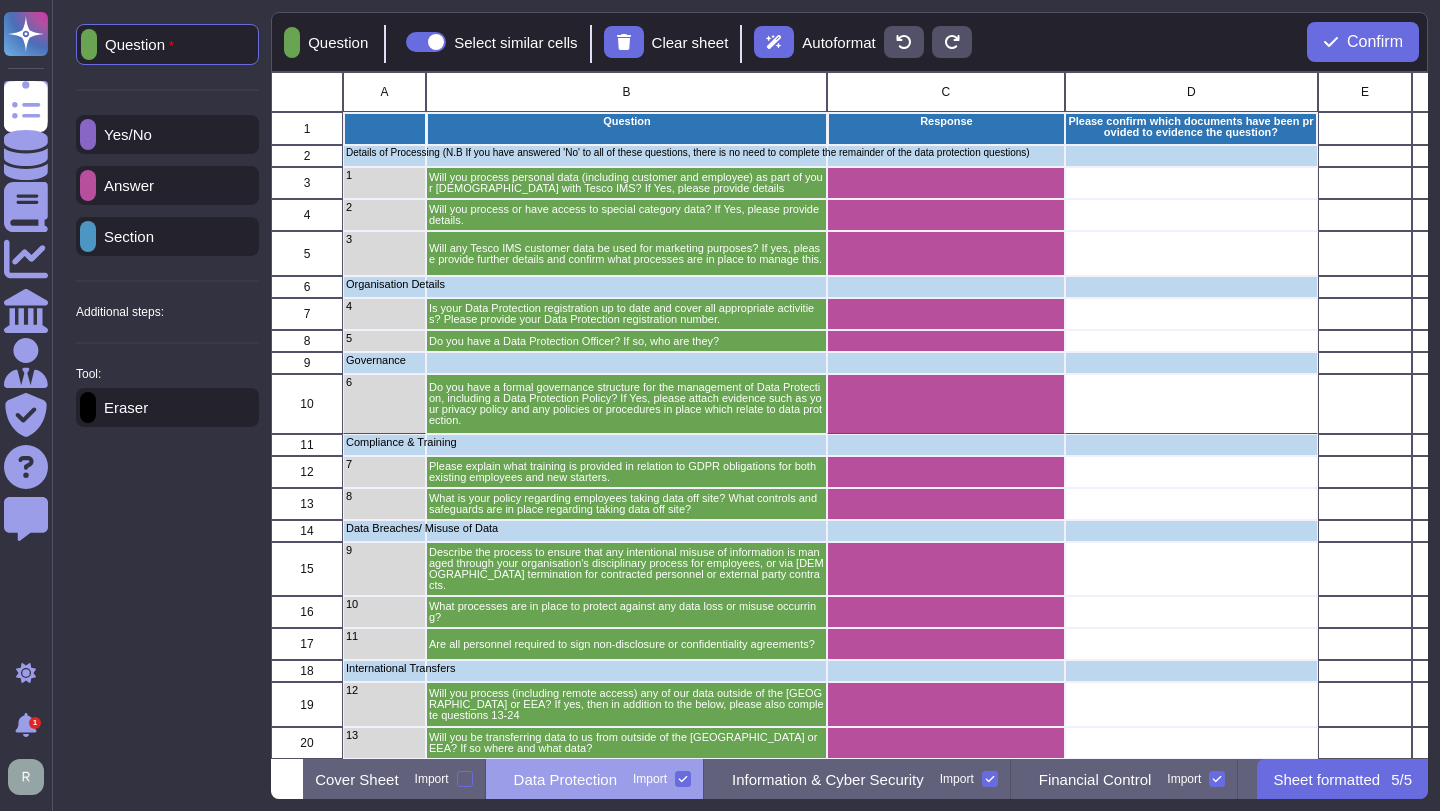 click 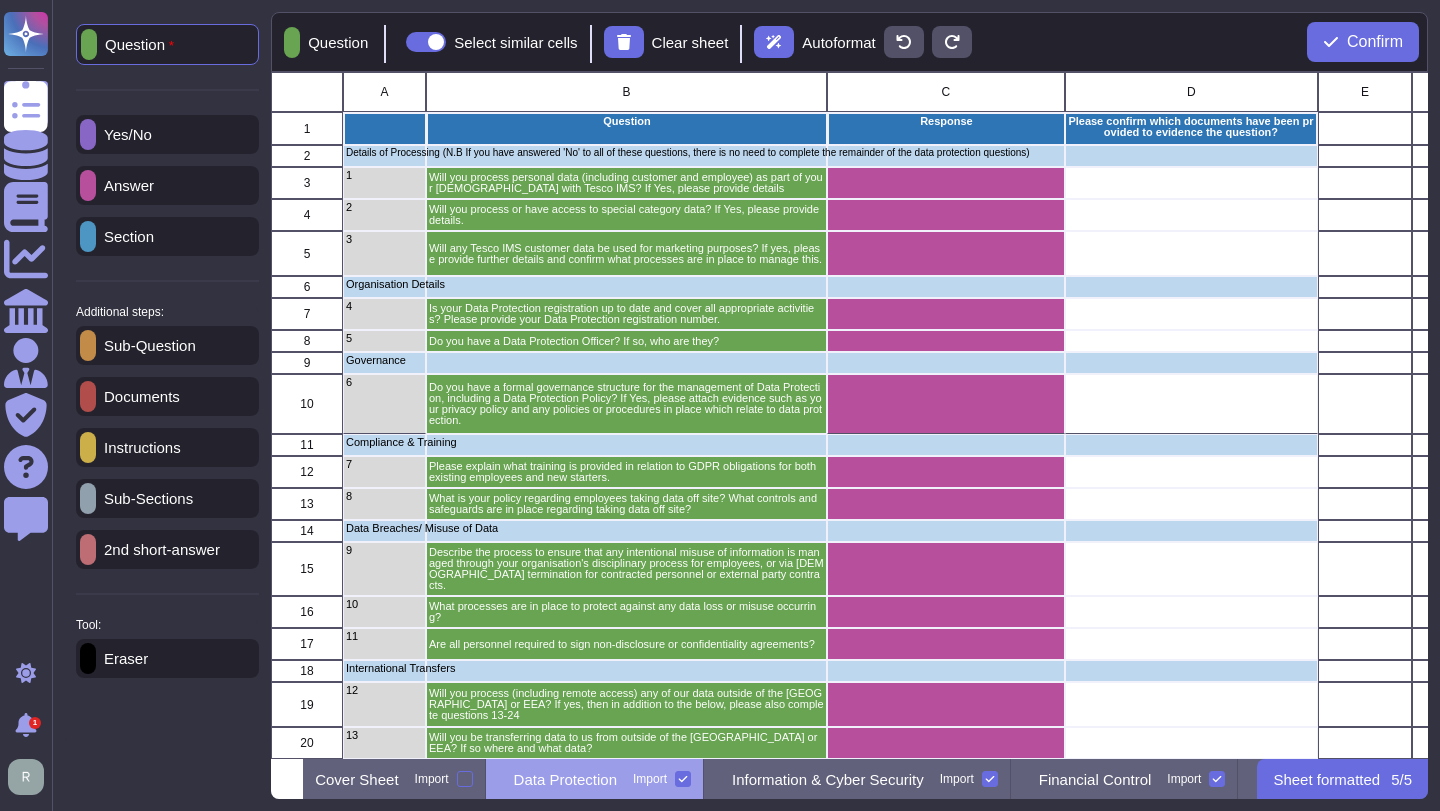 click on "Documents" at bounding box center [138, 396] 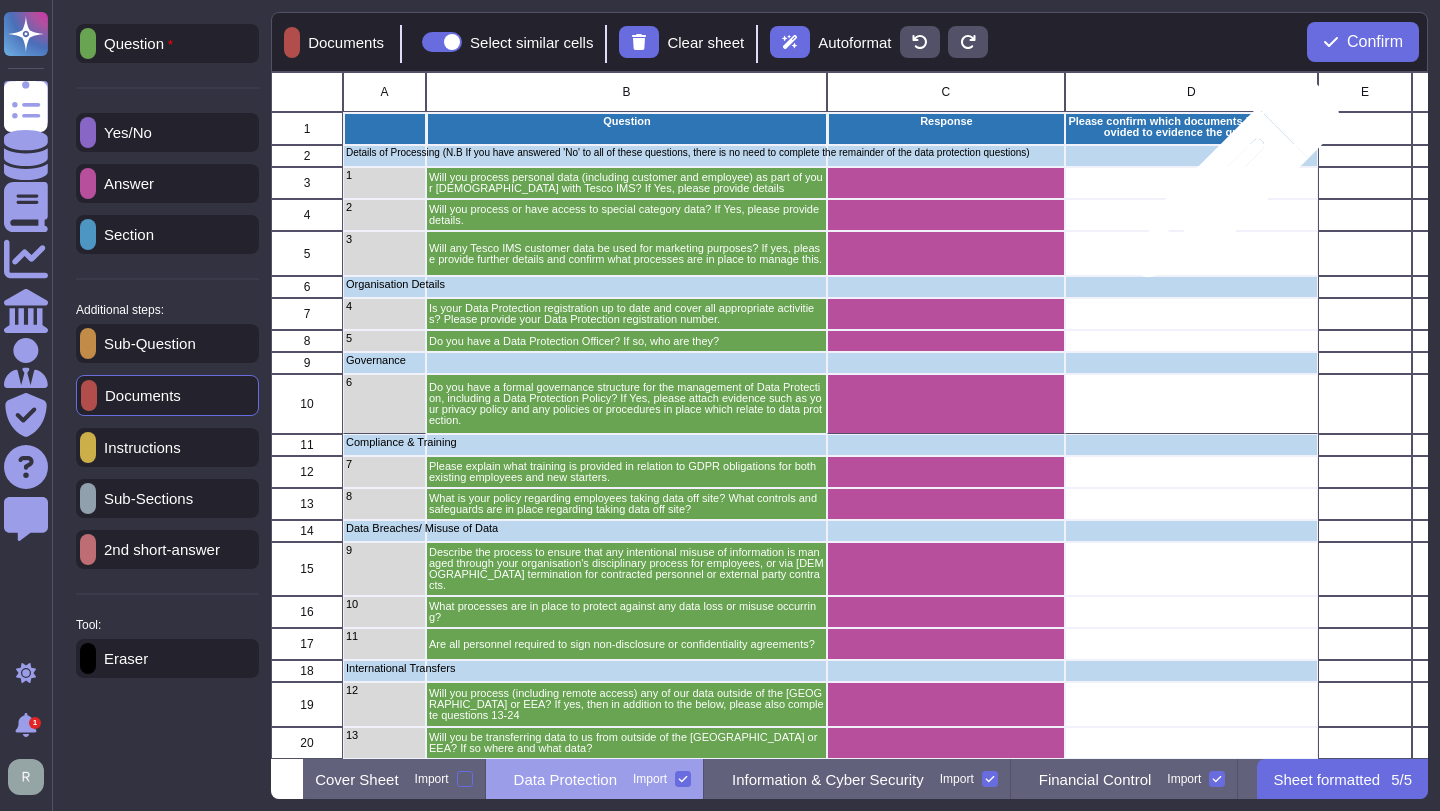 click at bounding box center (1191, 183) 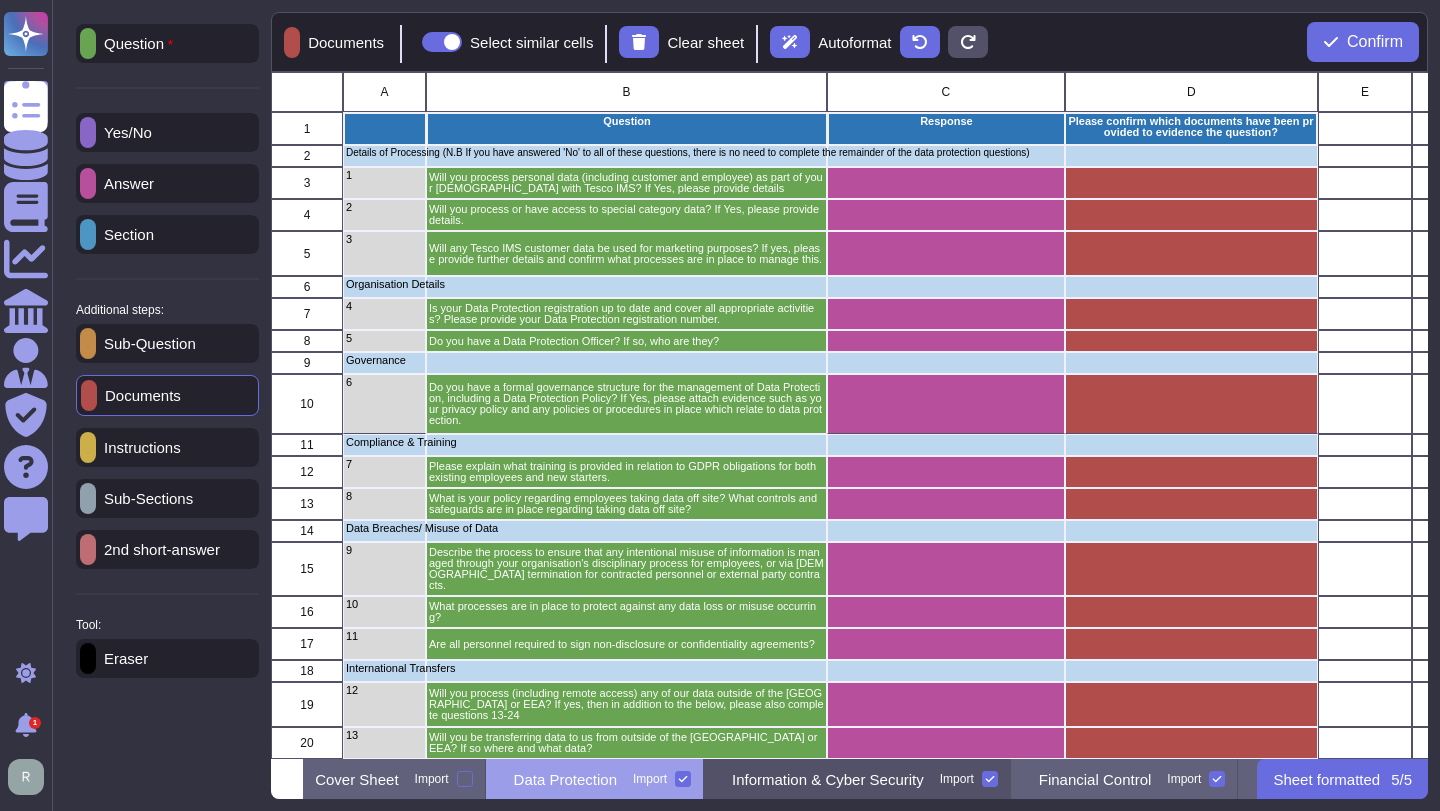 click on "Information & Cyber Security Import" at bounding box center [857, 779] 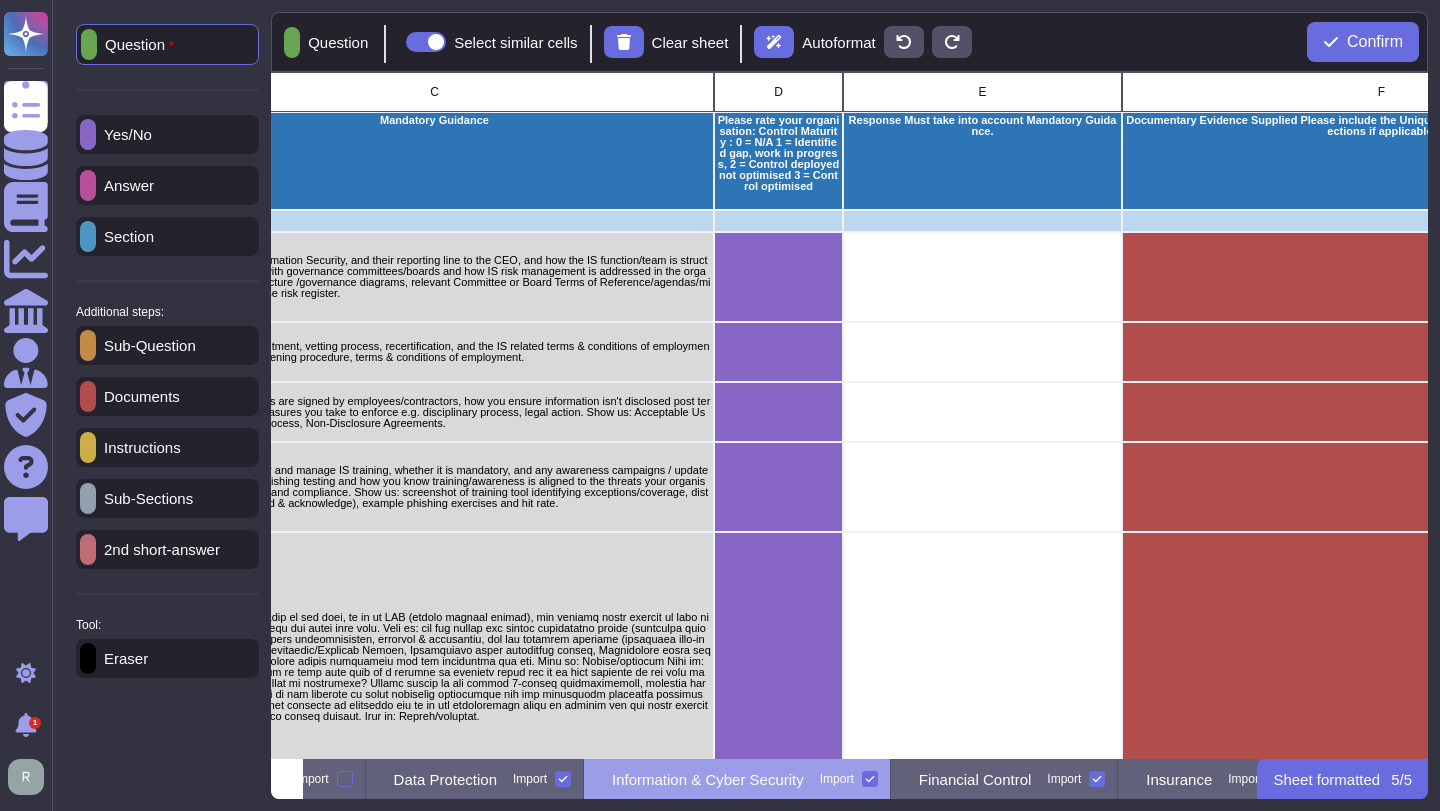 click 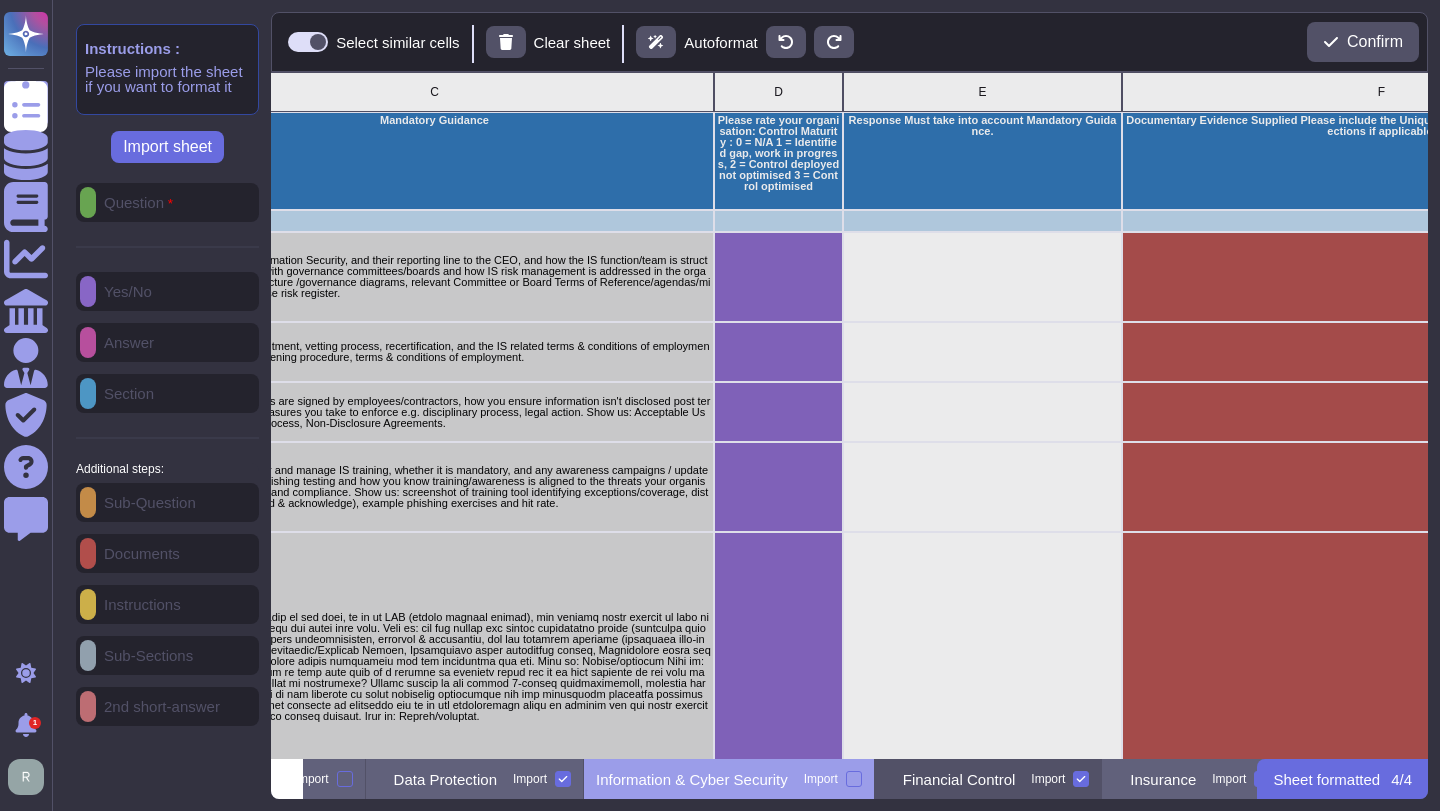 click on "Financial Control" at bounding box center [959, 779] 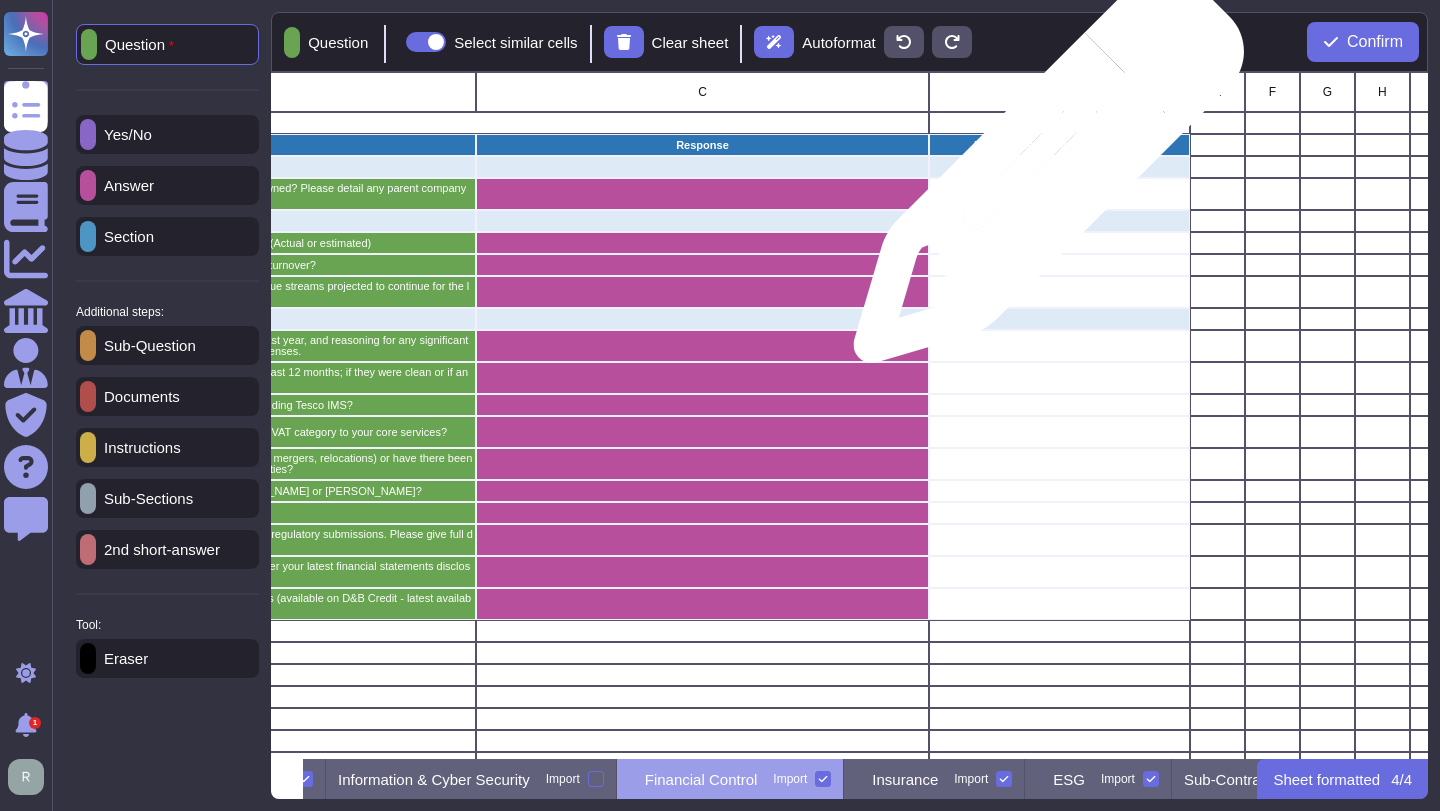 click at bounding box center (1059, 194) 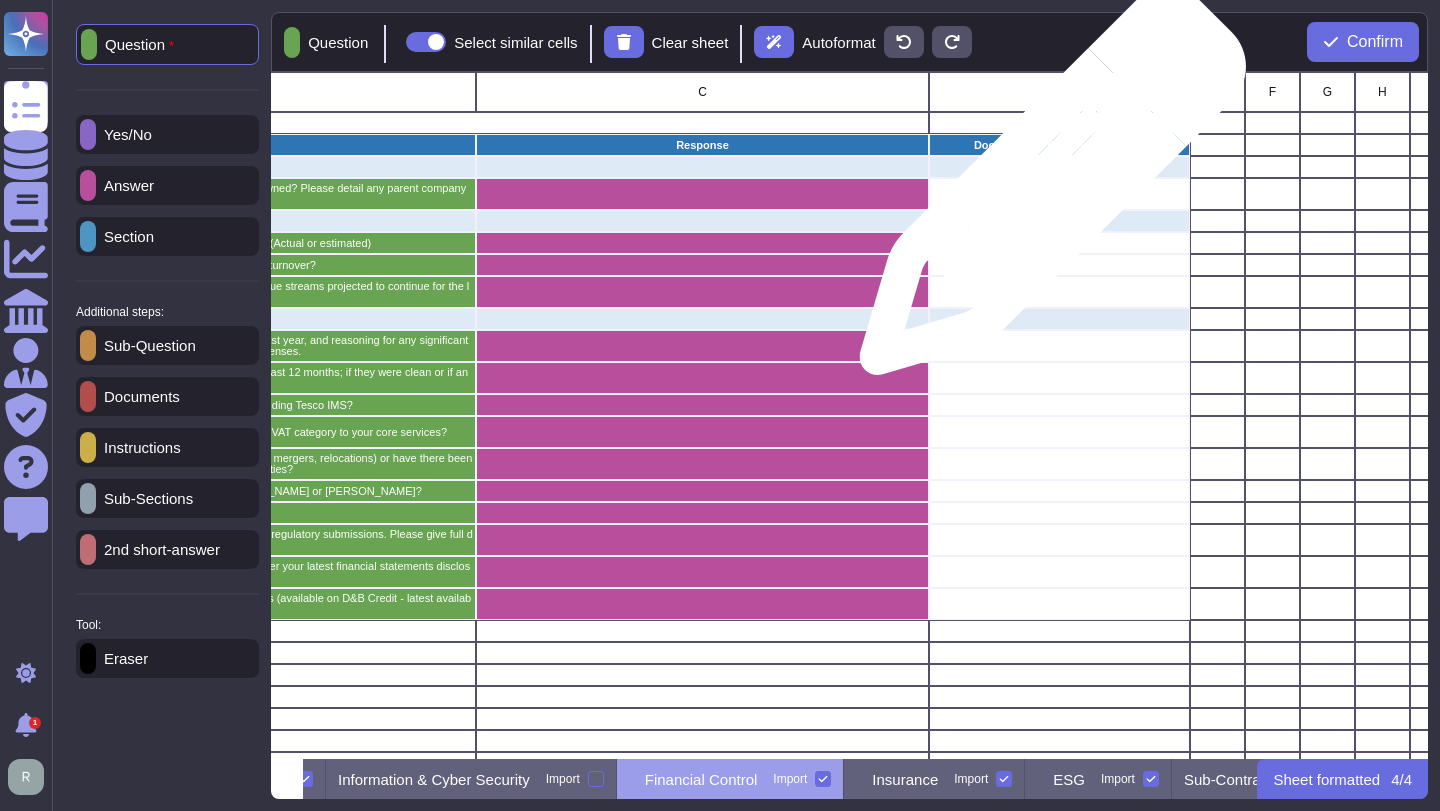 click at bounding box center [1059, 194] 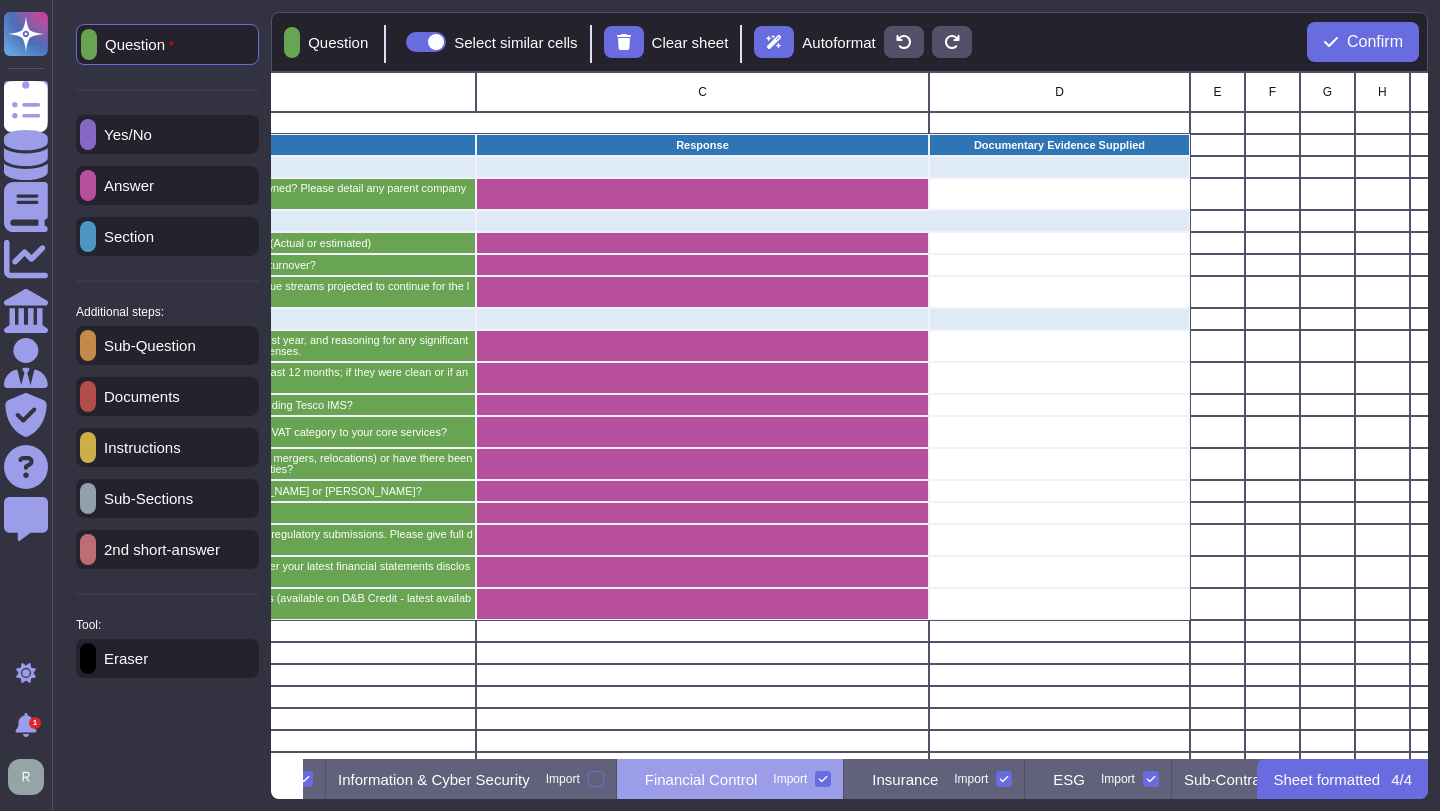 click on "Documents" at bounding box center (167, 396) 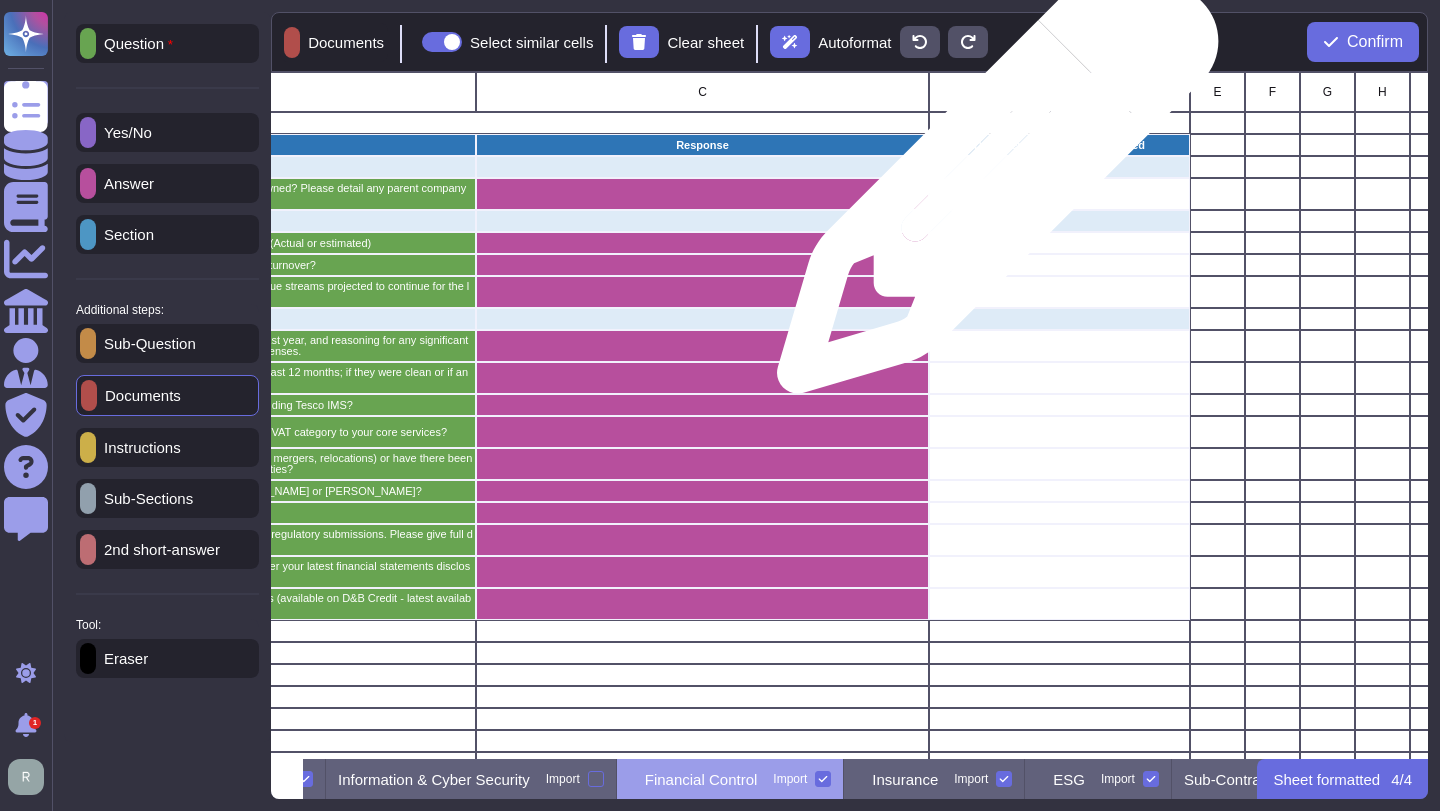 click at bounding box center [1059, 194] 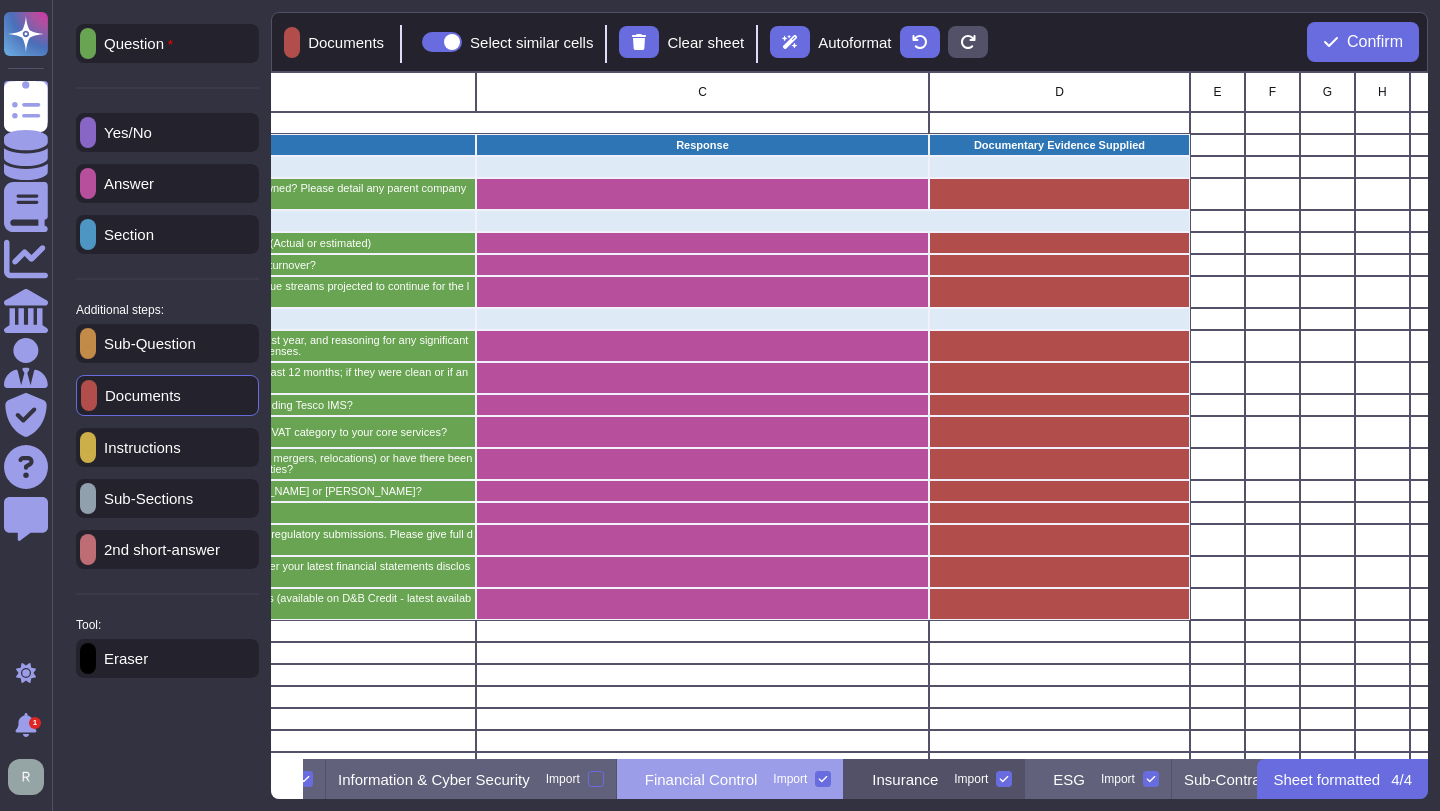 click on "Insurance  Import" at bounding box center (934, 779) 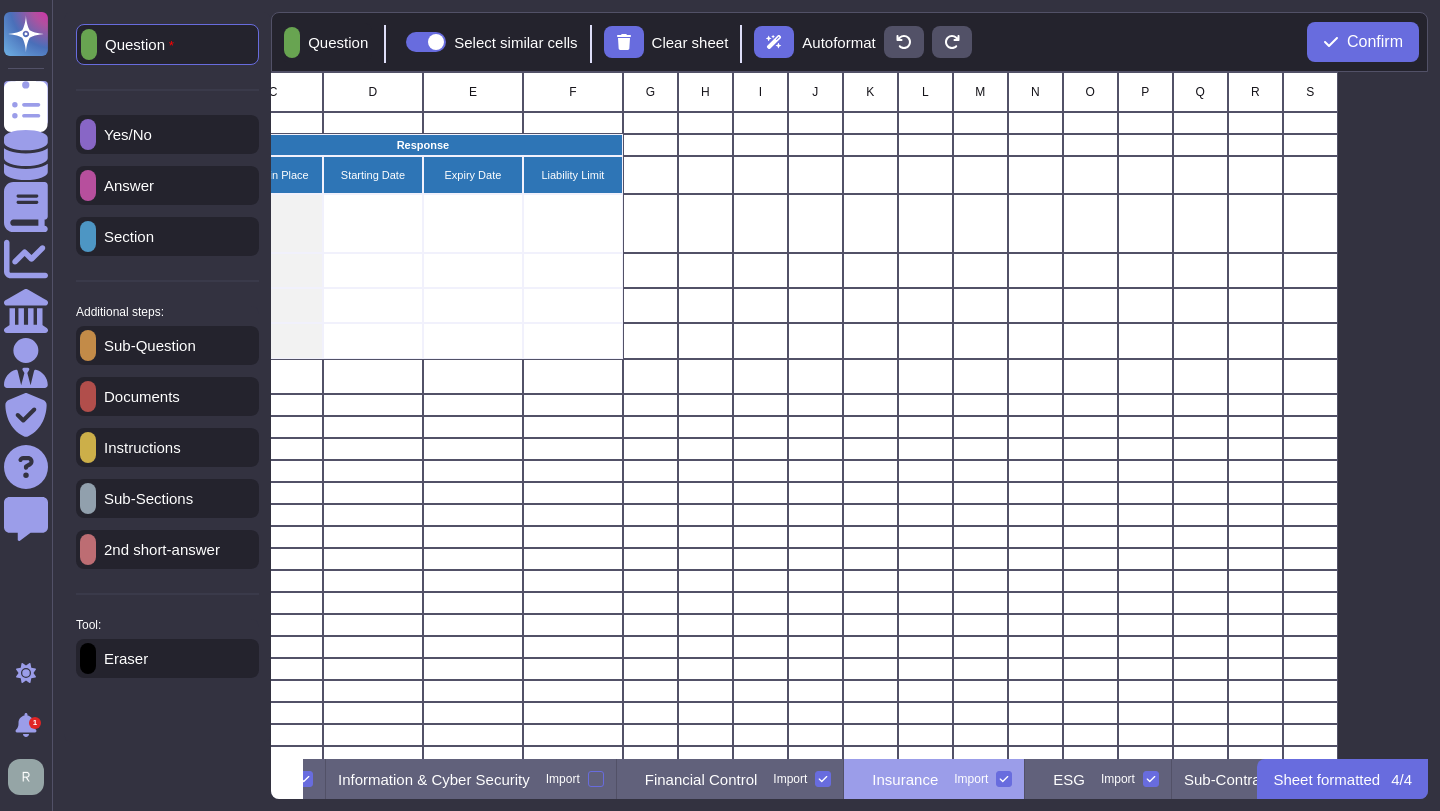 scroll, scrollTop: 0, scrollLeft: 0, axis: both 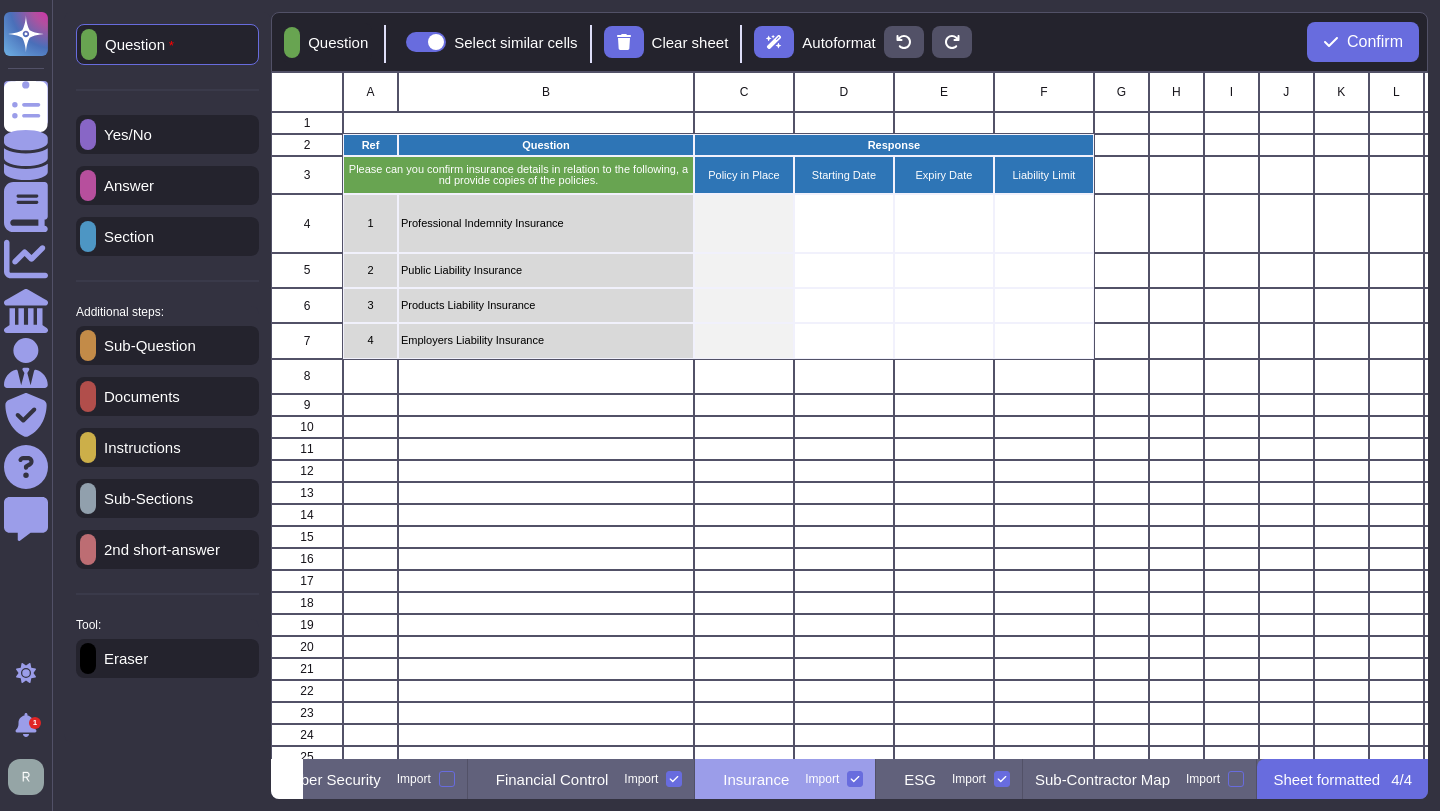click on "Yes/No" at bounding box center (167, 134) 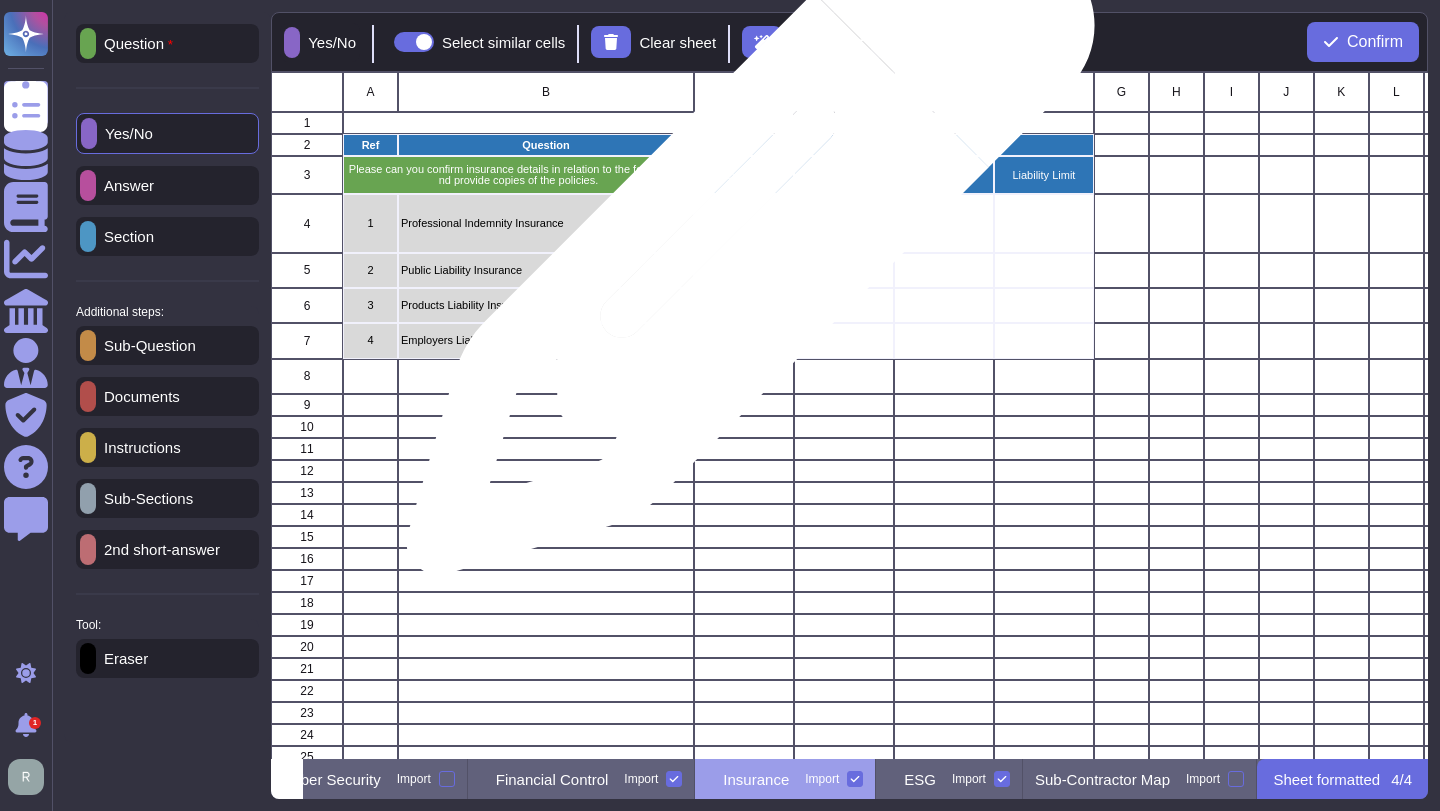 click at bounding box center (744, 223) 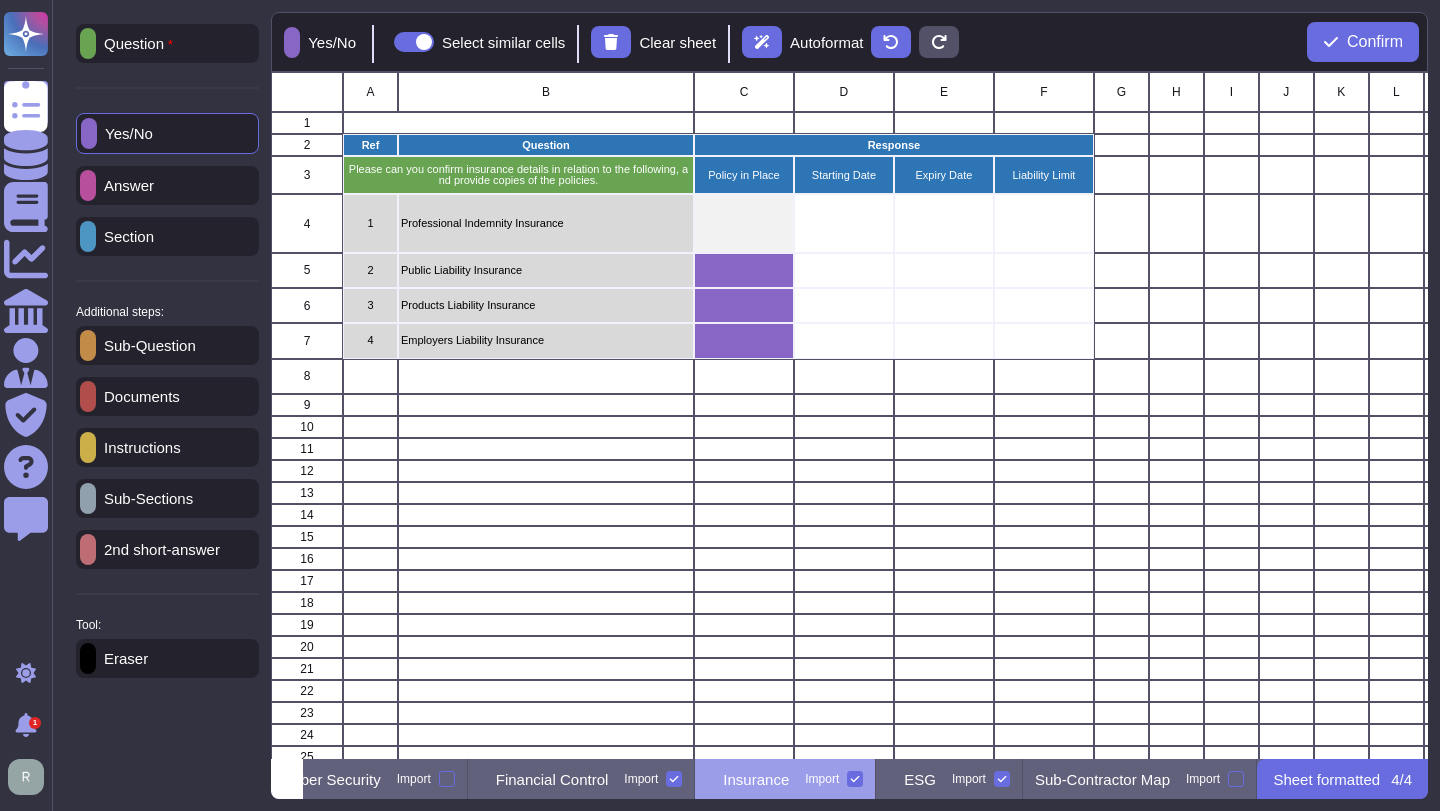 click on "Answer" at bounding box center [125, 185] 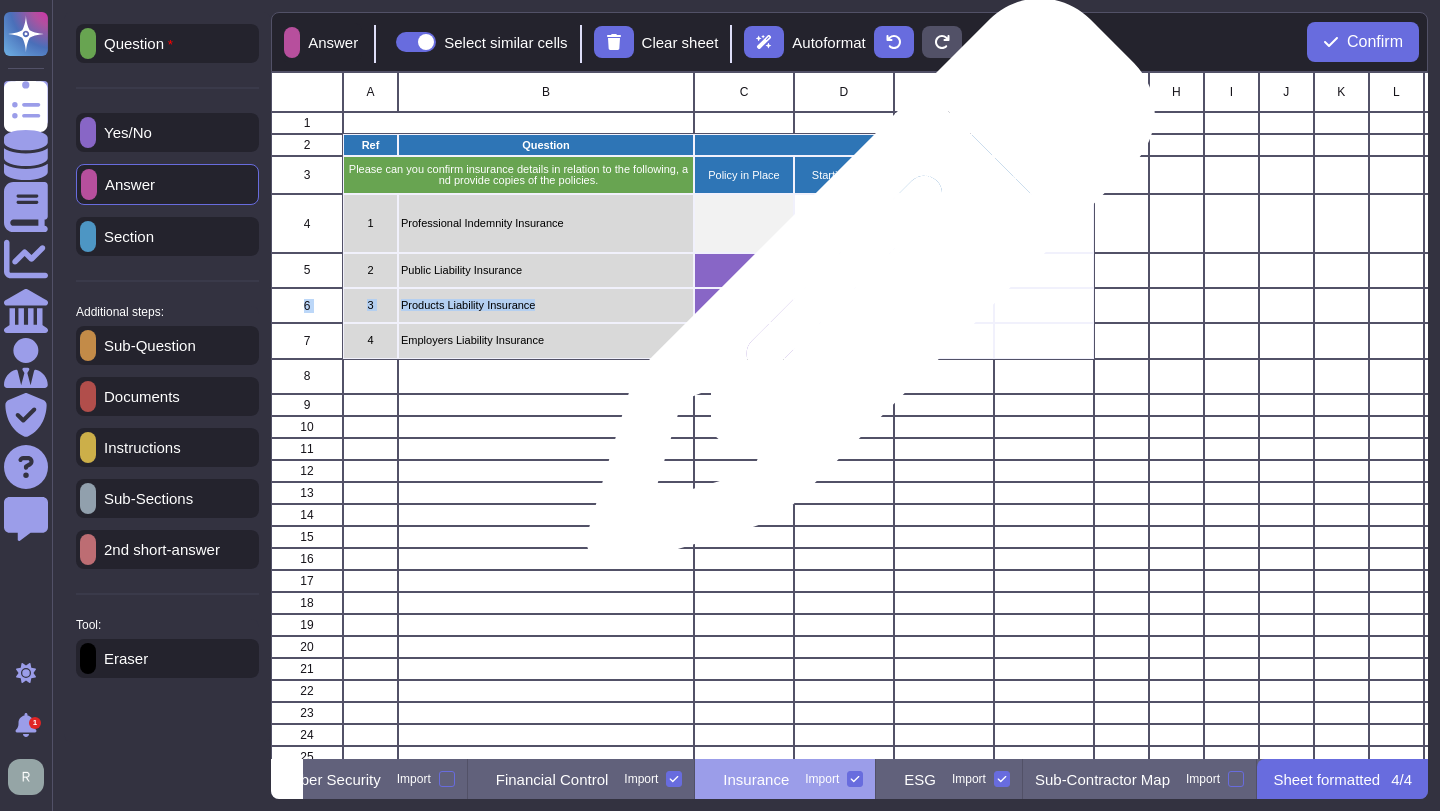 drag, startPoint x: 861, startPoint y: 283, endPoint x: 865, endPoint y: 318, distance: 35.22783 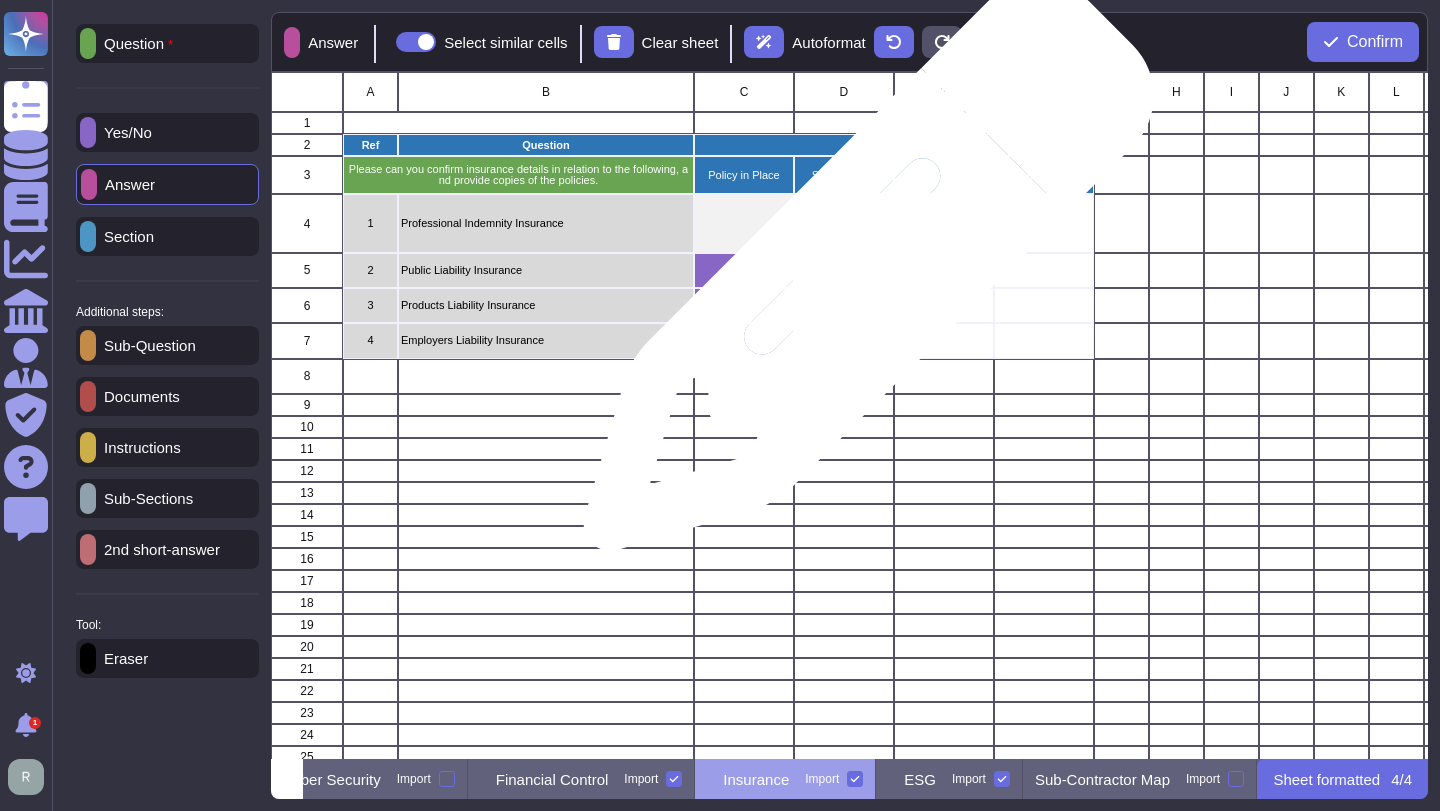 click at bounding box center (844, 270) 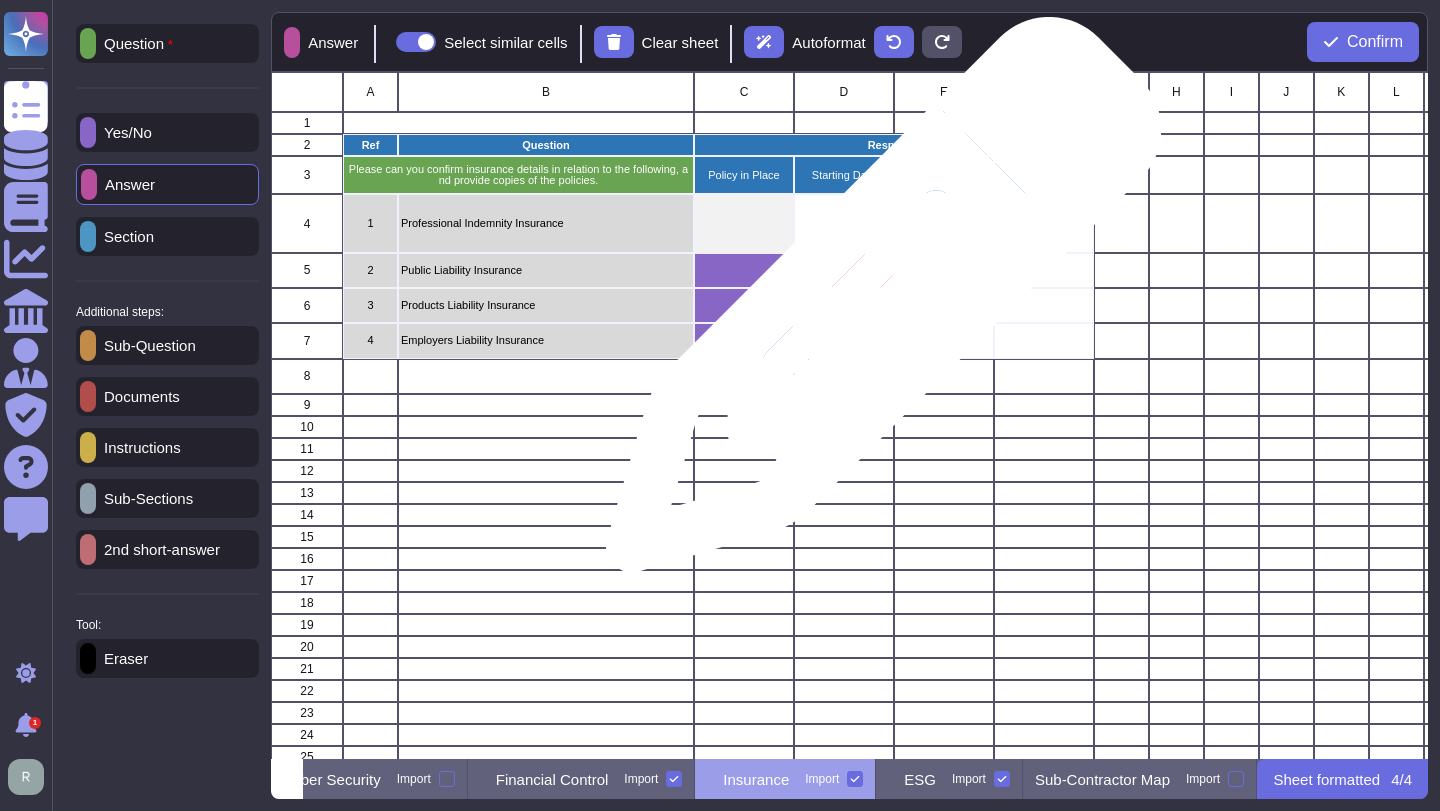 click at bounding box center (844, 305) 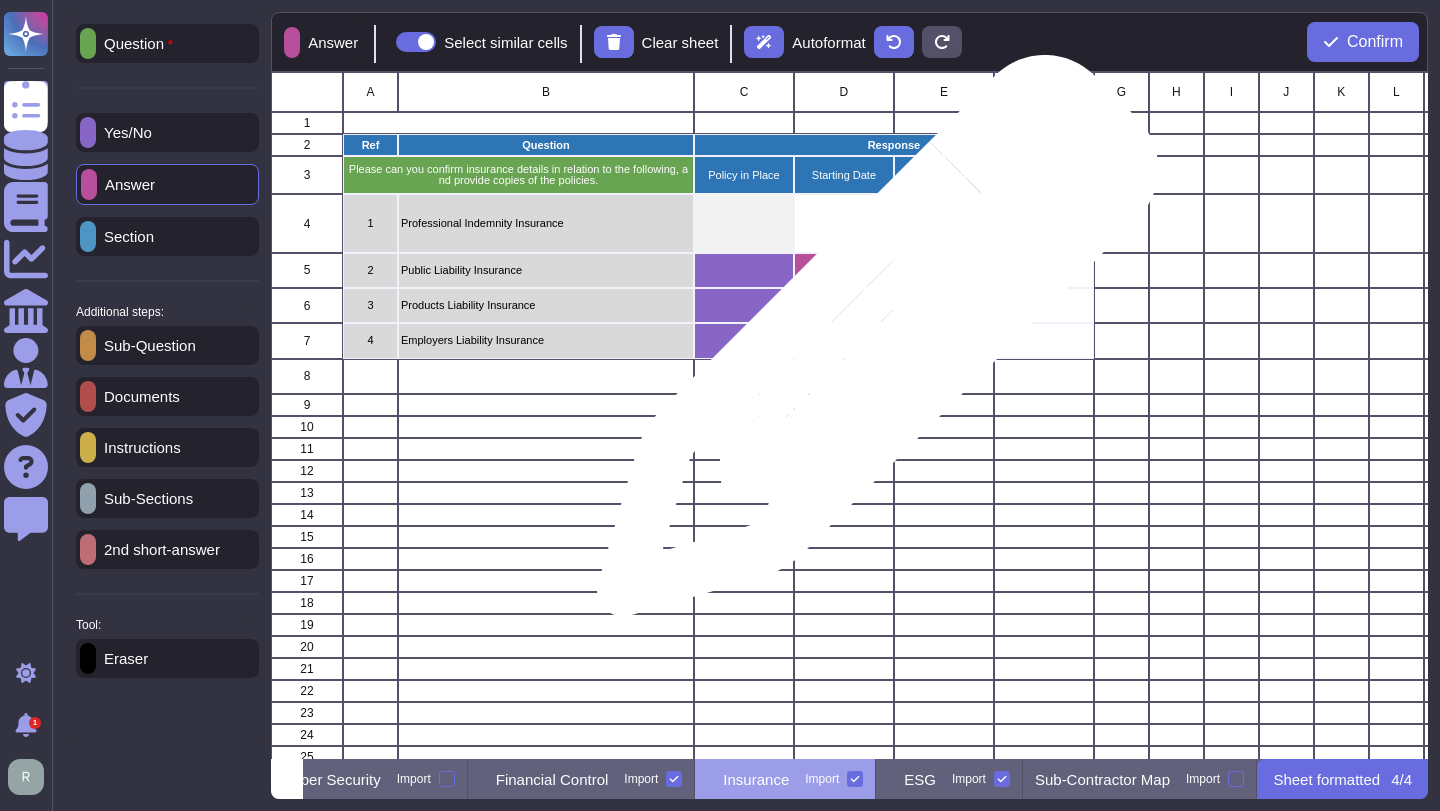 click at bounding box center [844, 340] 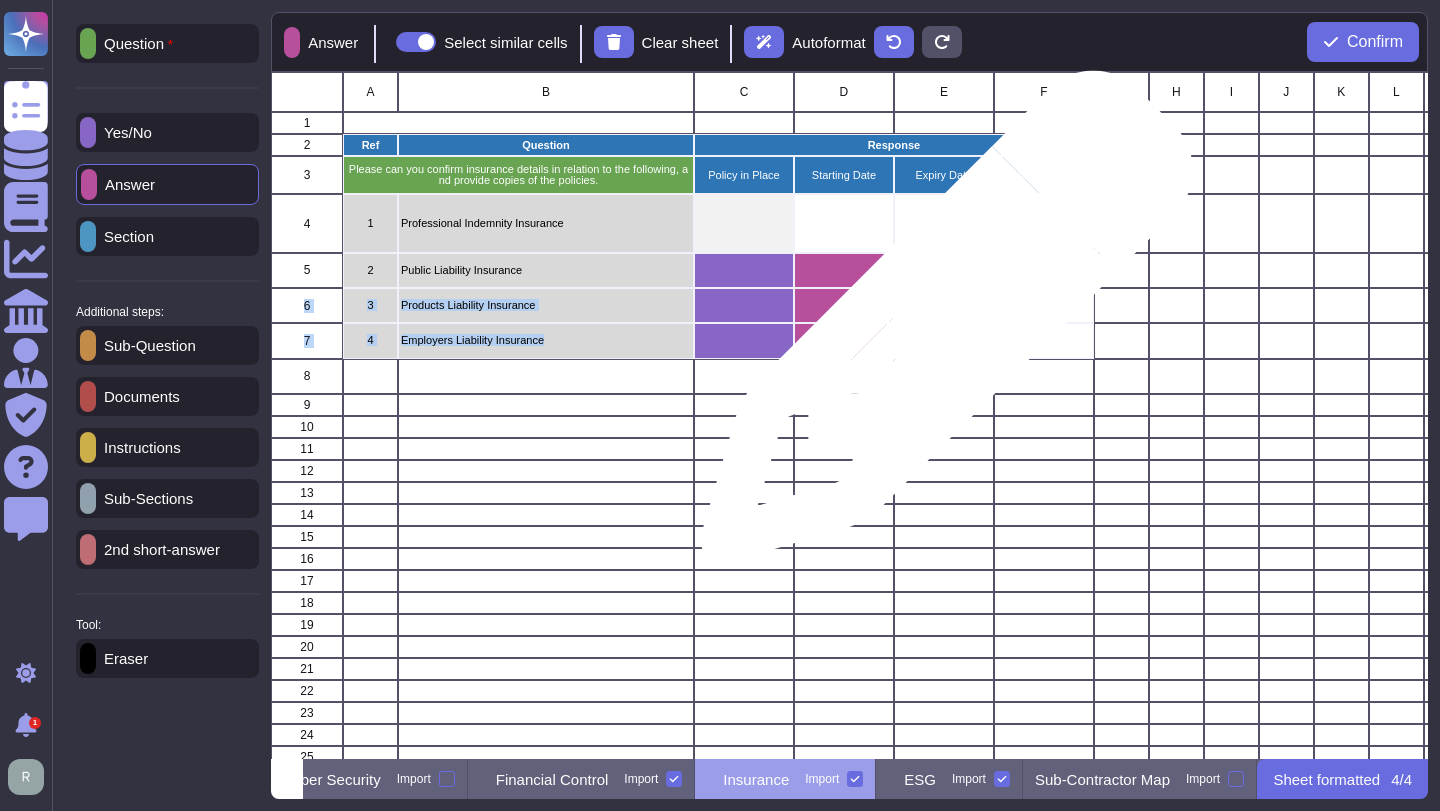 drag, startPoint x: 928, startPoint y: 279, endPoint x: 943, endPoint y: 348, distance: 70.61161 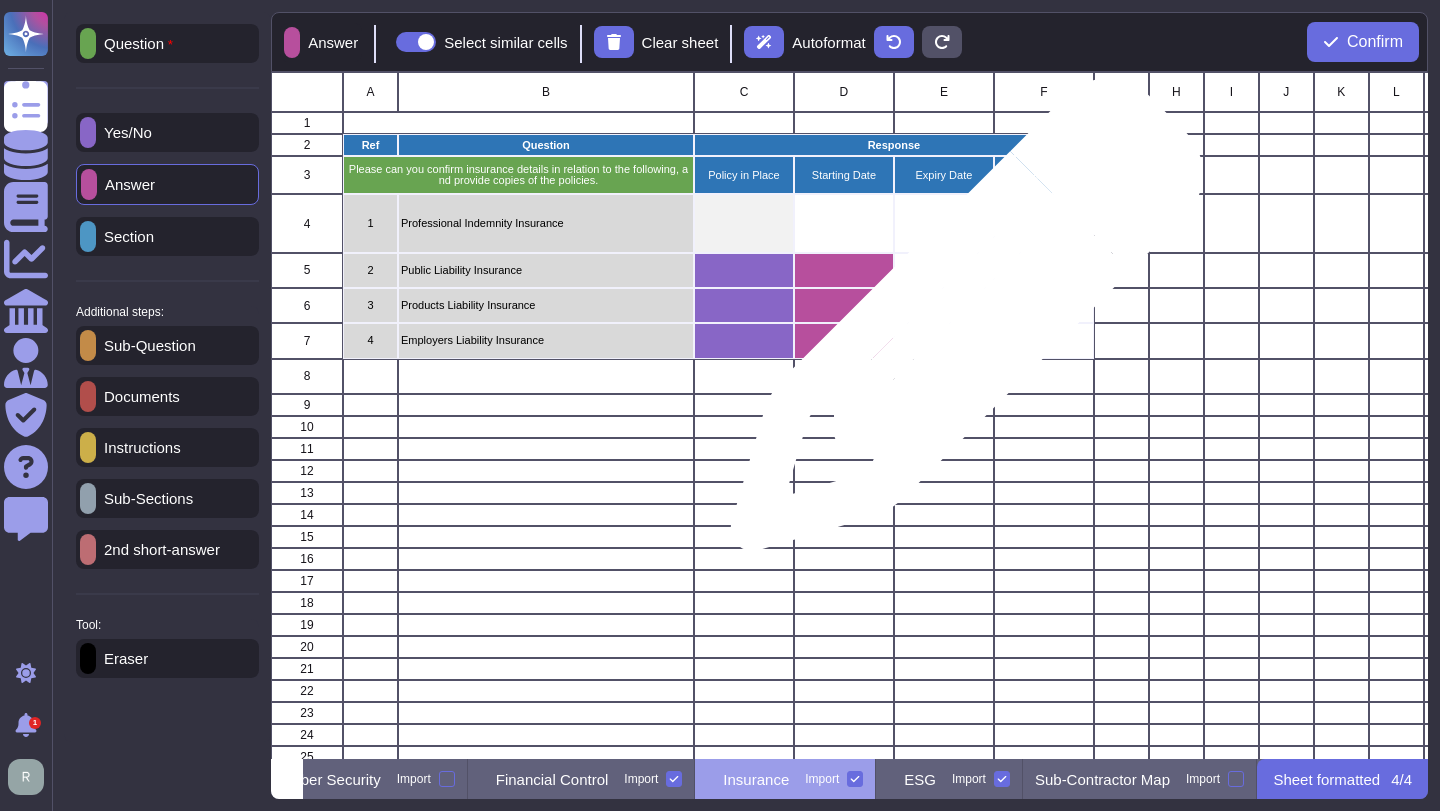 click at bounding box center [944, 340] 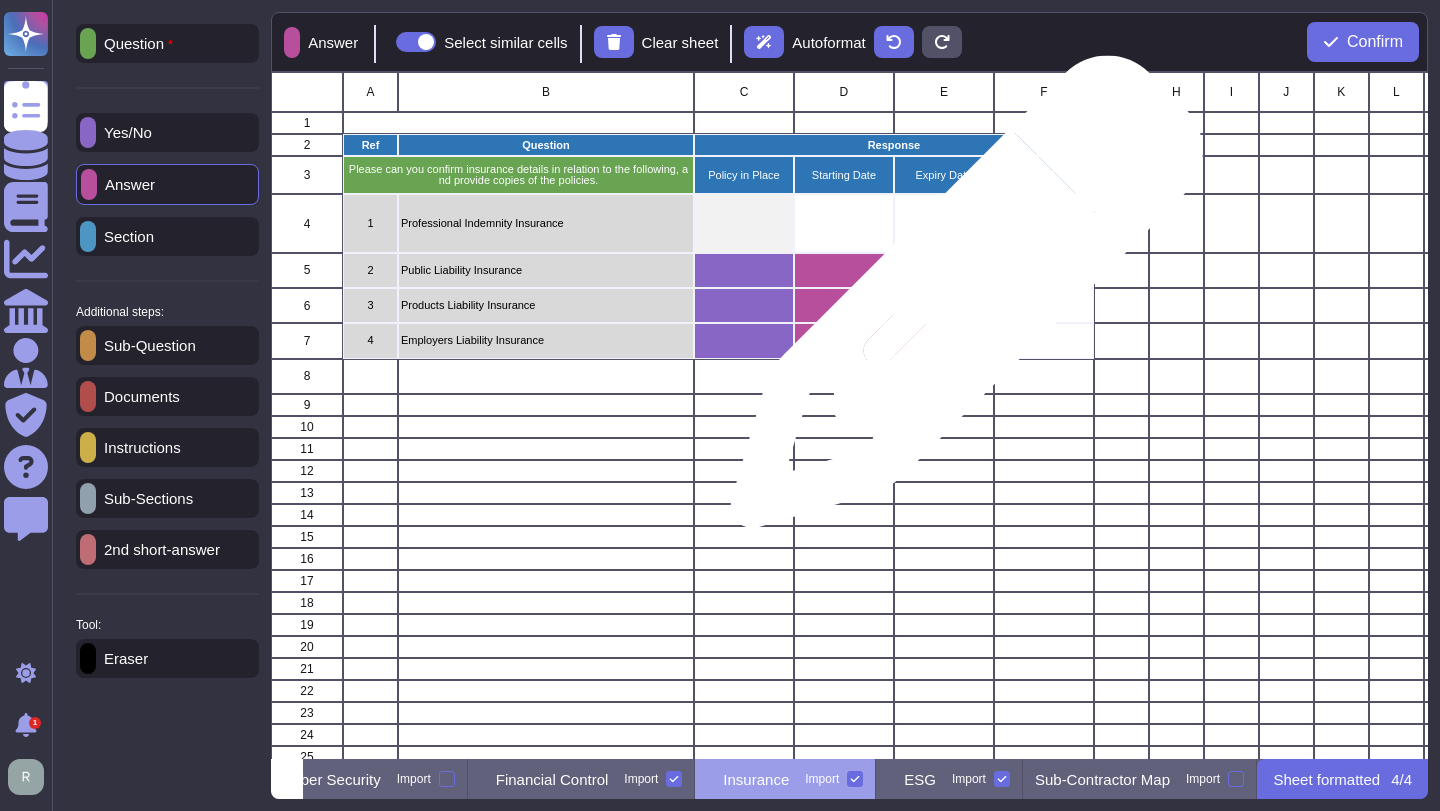click at bounding box center [944, 305] 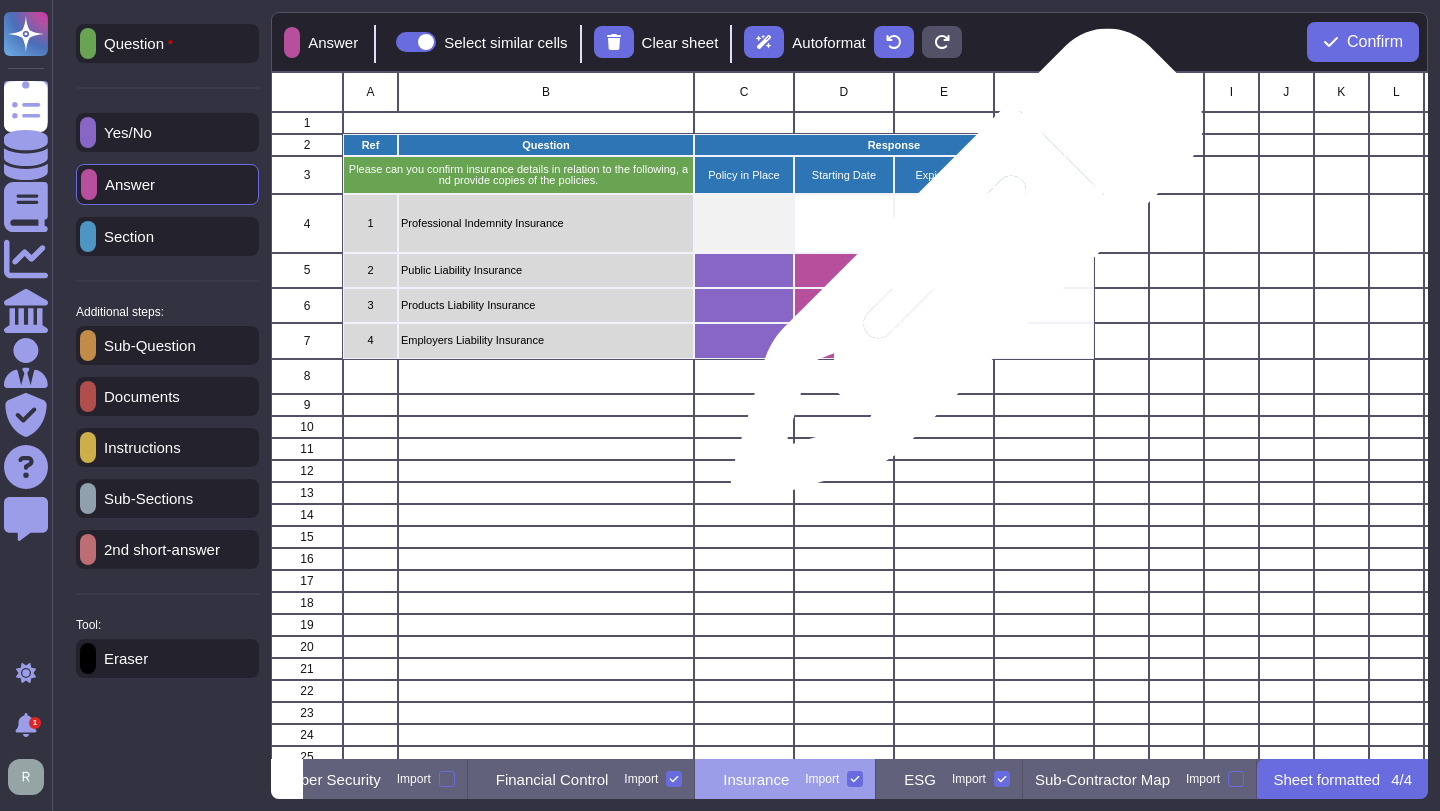 click at bounding box center [944, 270] 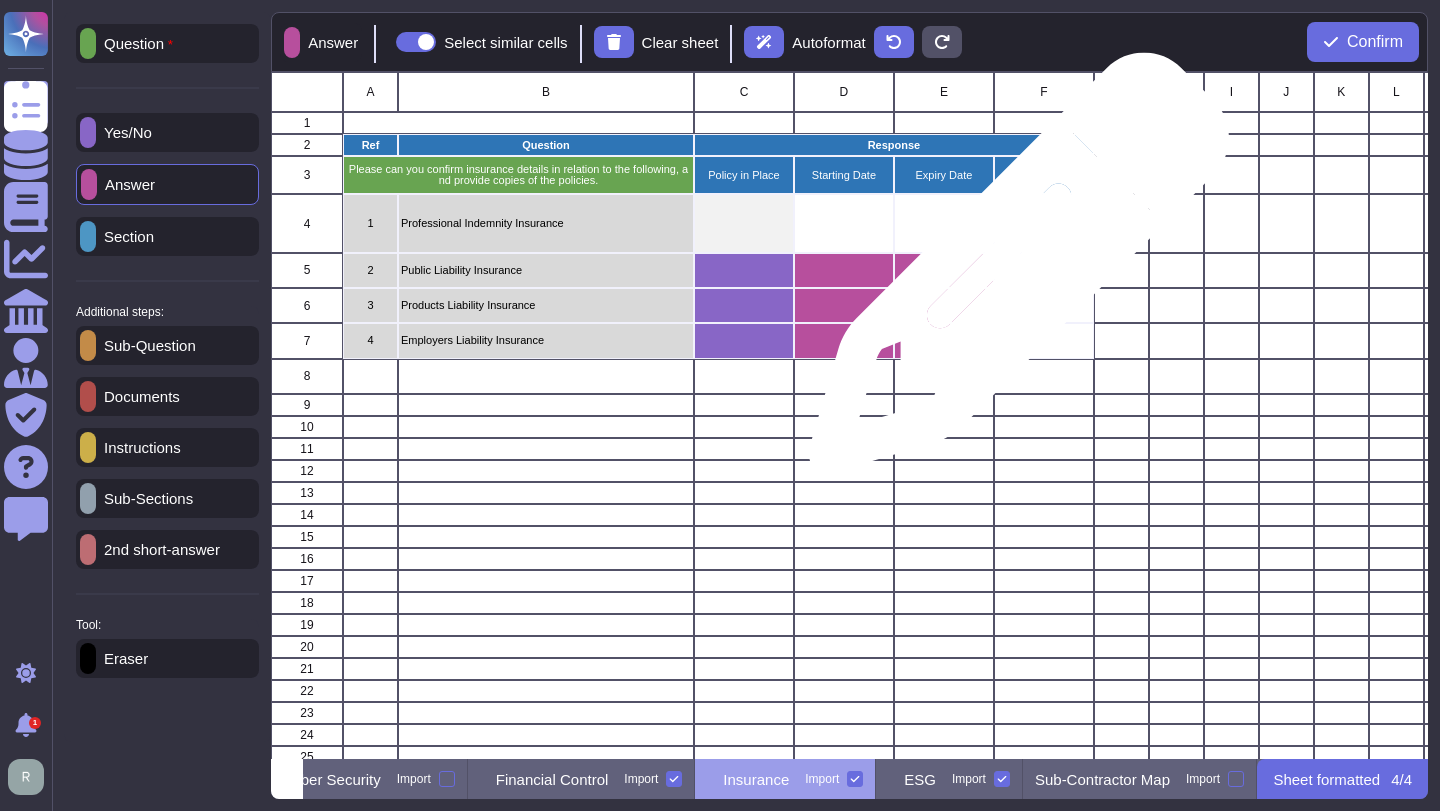 click at bounding box center (1044, 270) 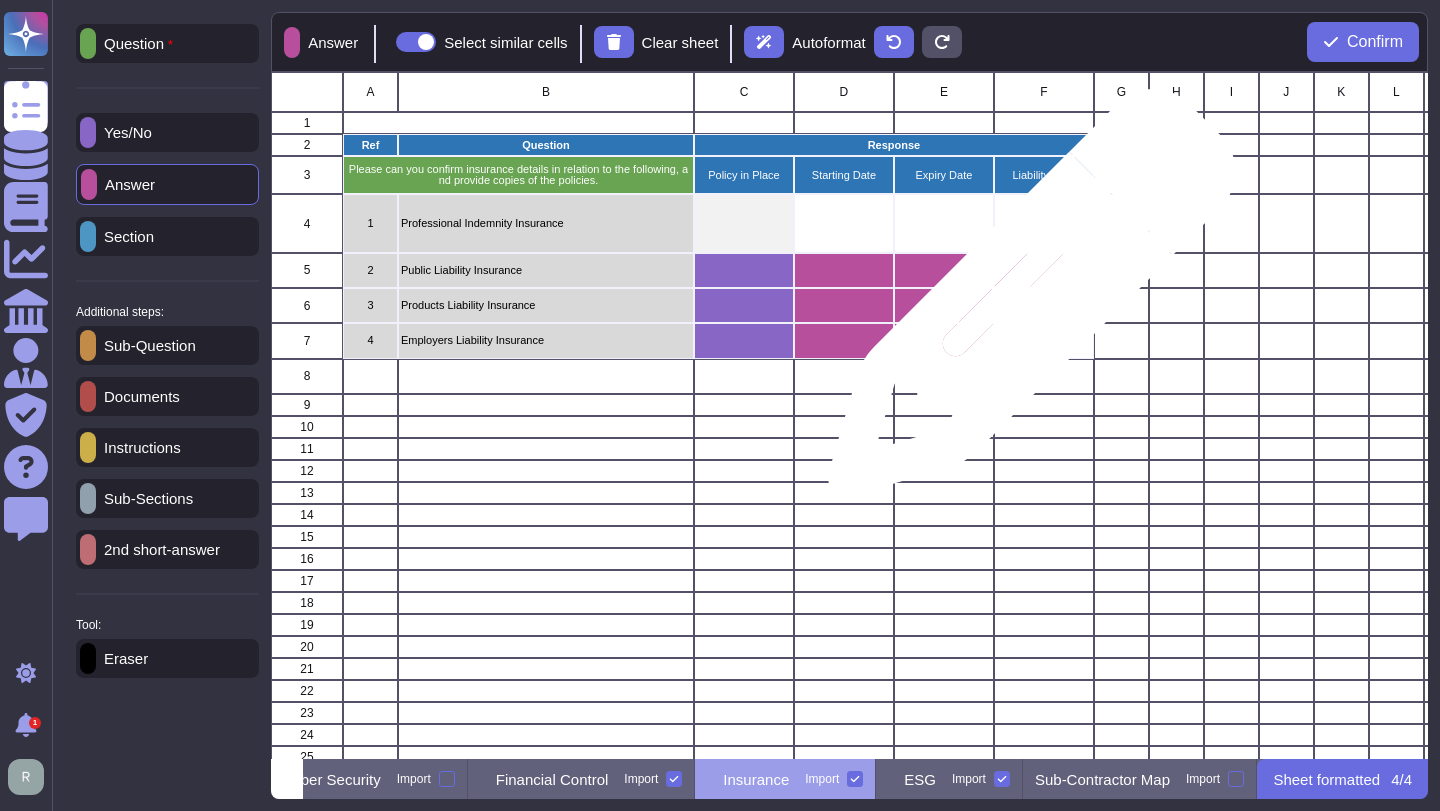 click at bounding box center (1044, 305) 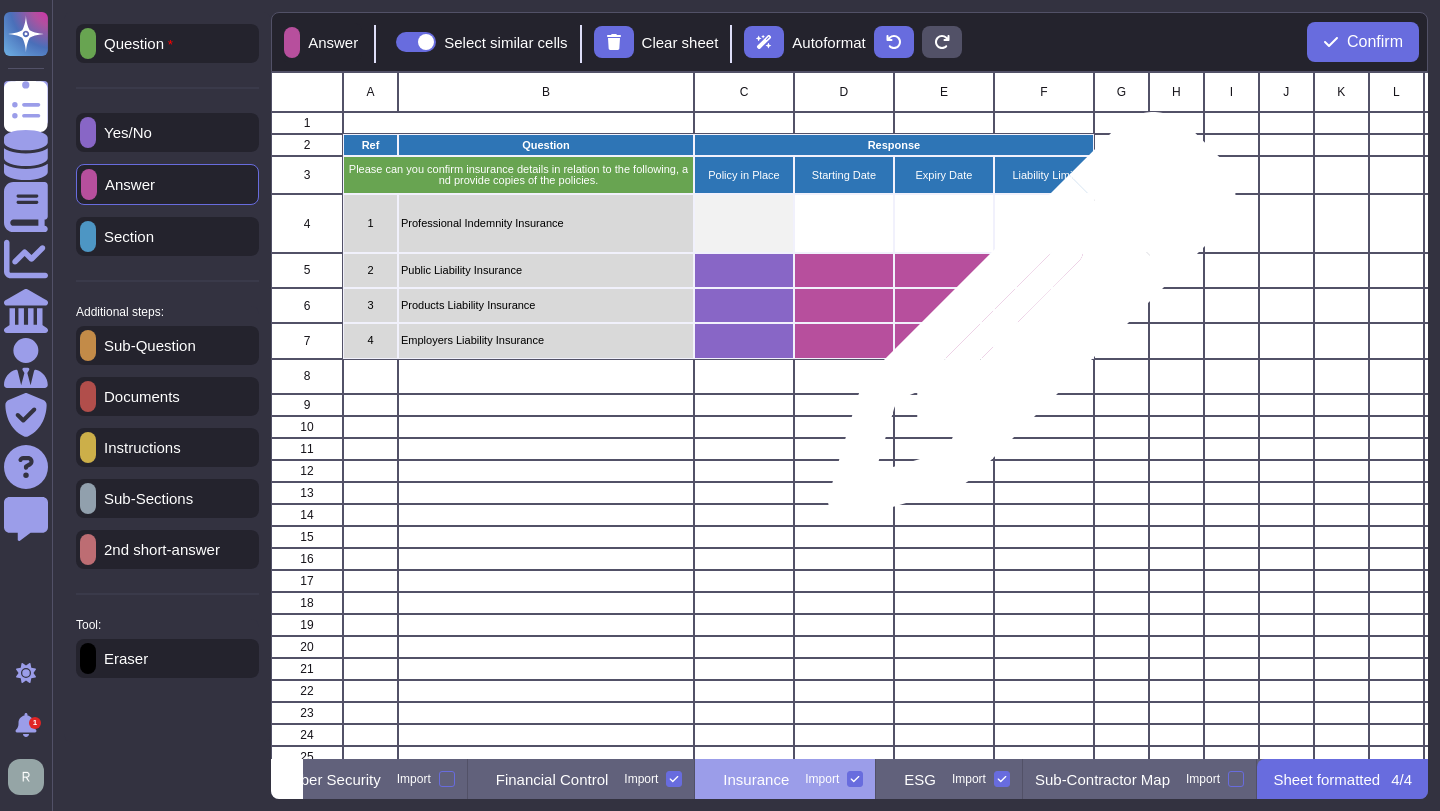 click at bounding box center (1044, 340) 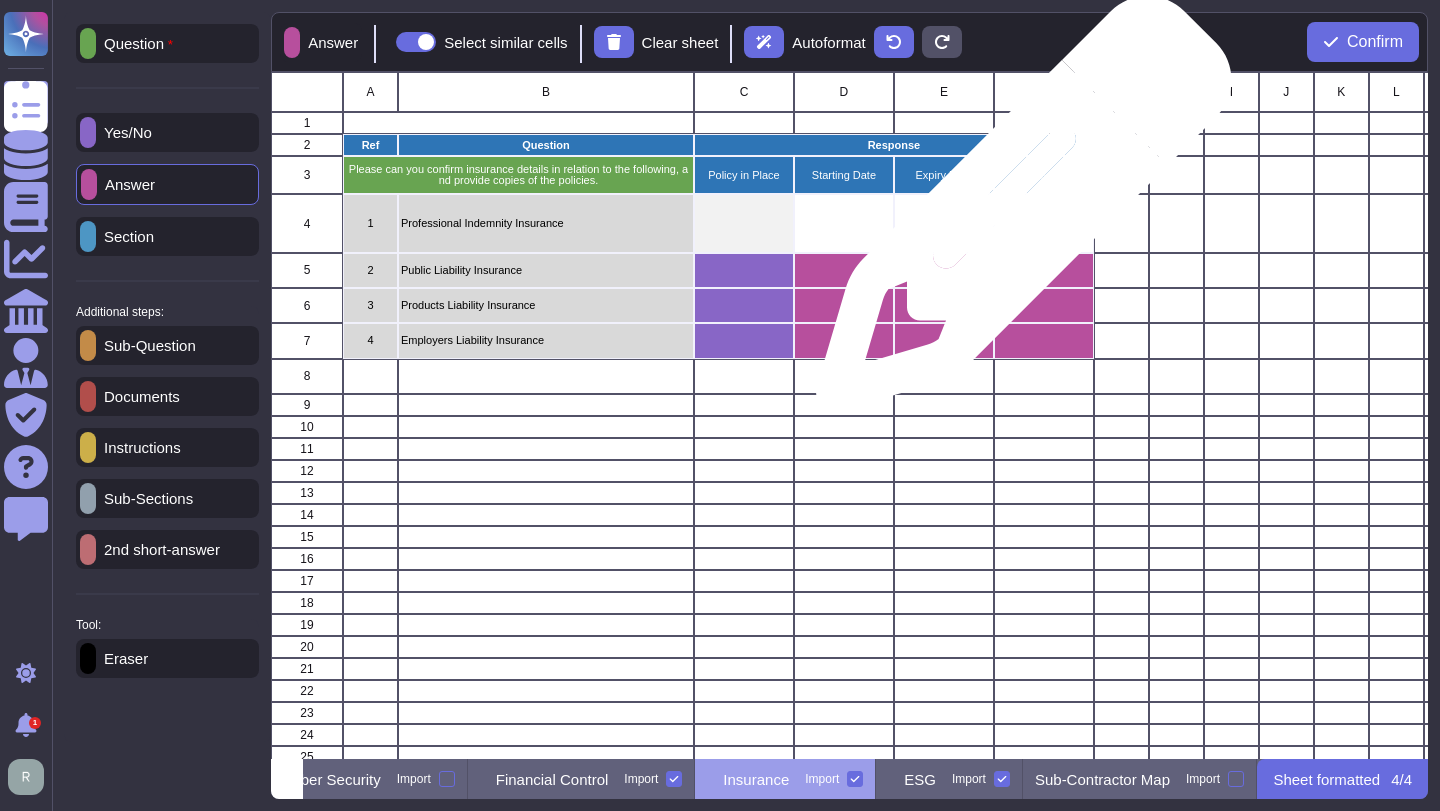 click at bounding box center [1044, 223] 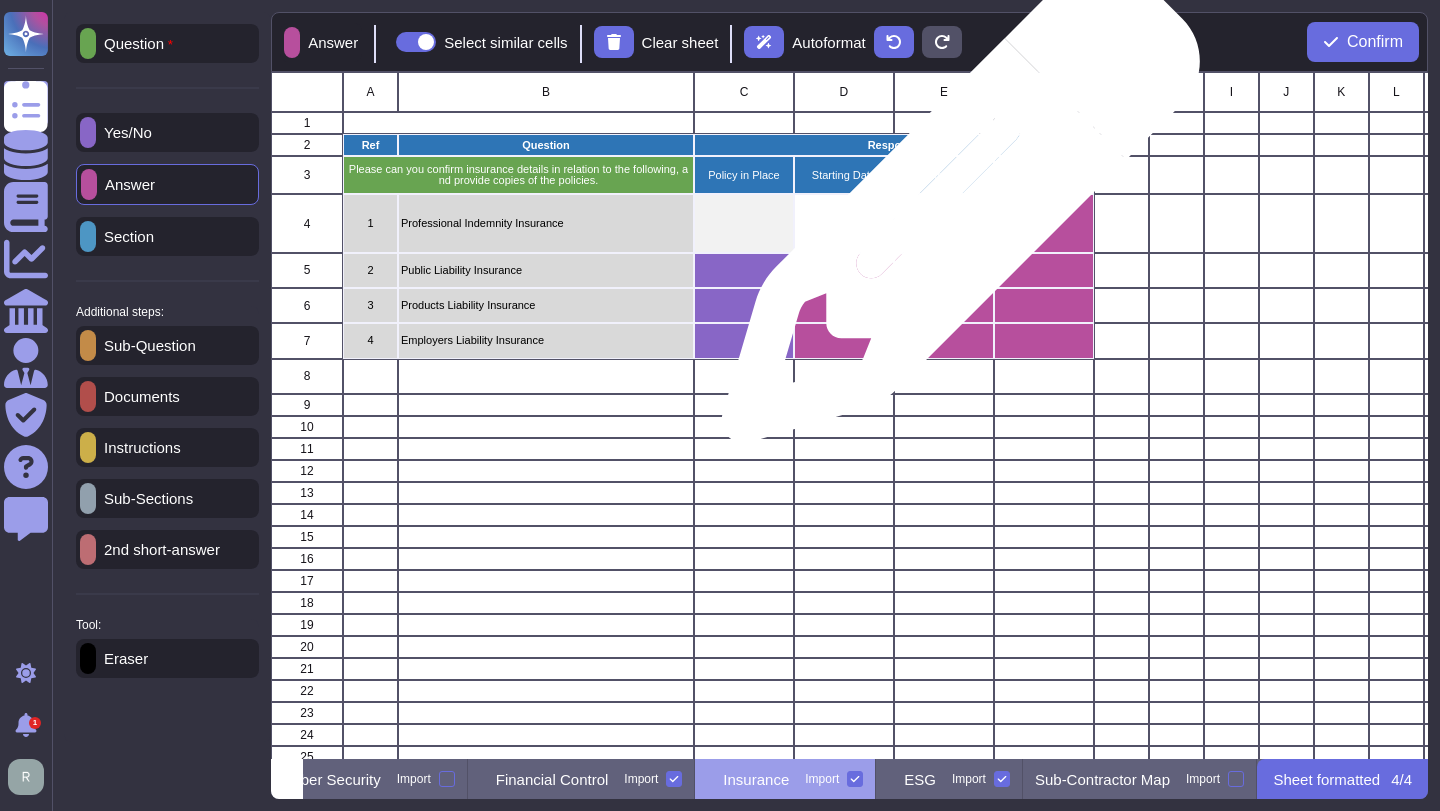 click at bounding box center (944, 223) 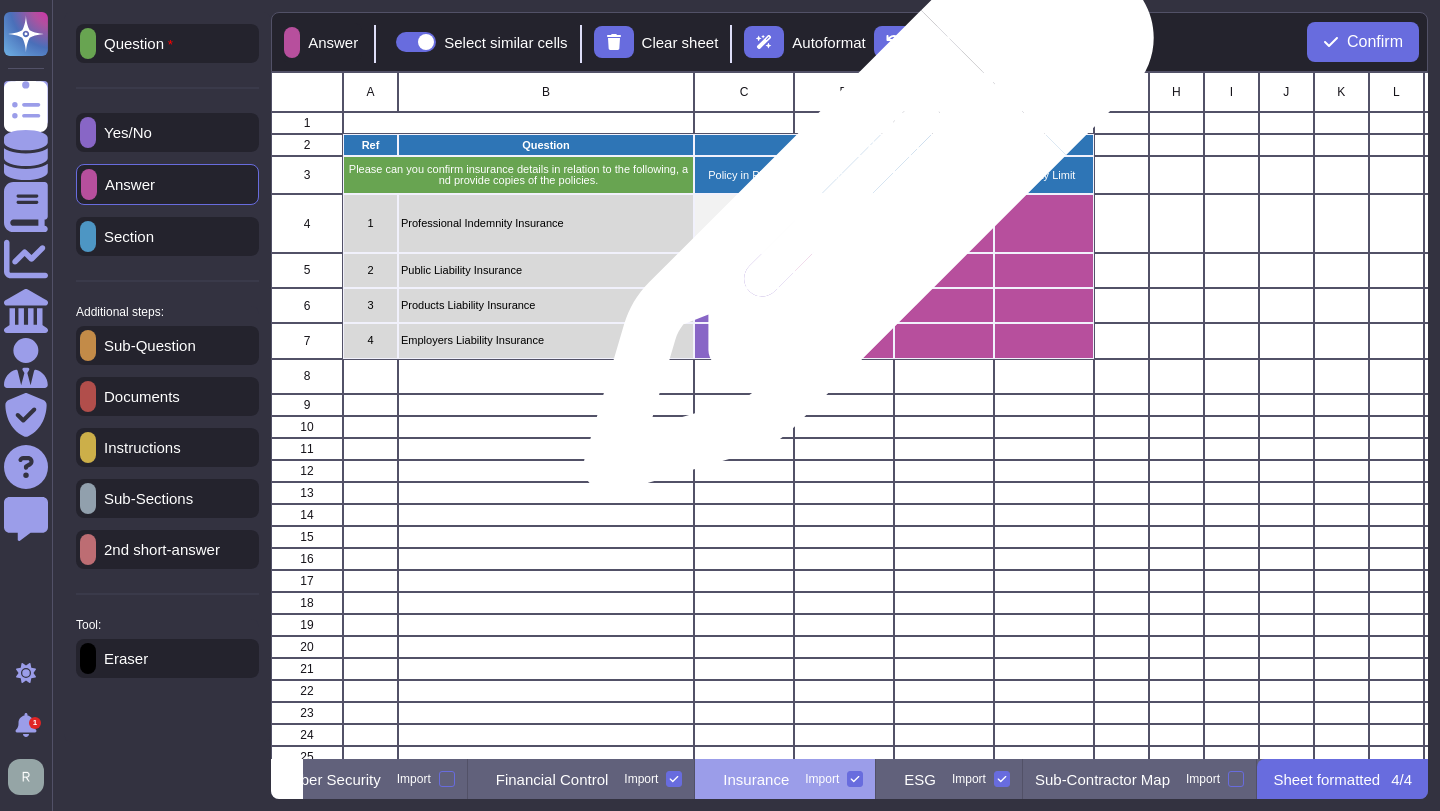 click at bounding box center [844, 223] 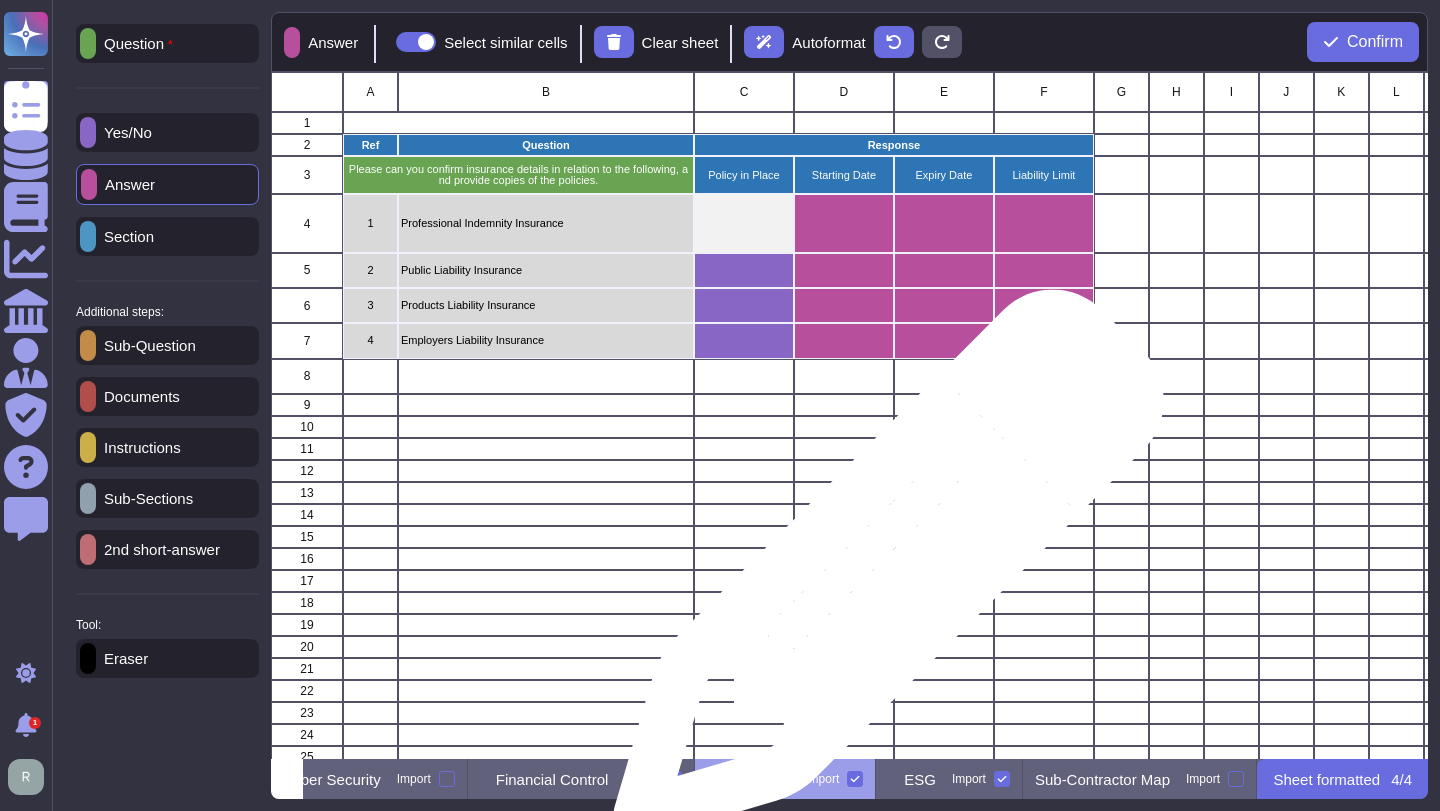 scroll, scrollTop: 42, scrollLeft: 0, axis: vertical 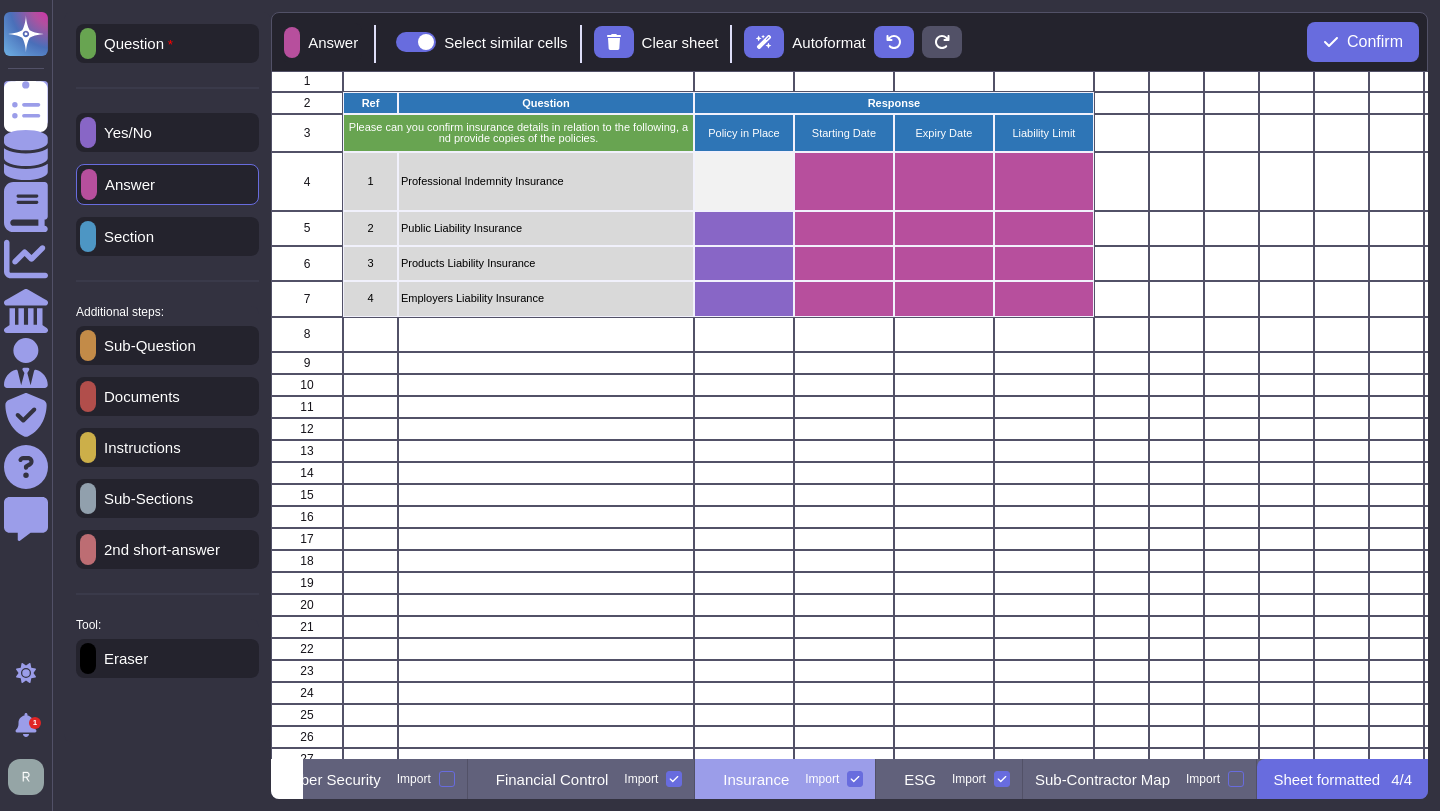 click on "Question Yes/No Answer Section Additional steps: Sub-Question Documents Instructions Sub-Sections 2nd short-answer Tool: Eraser Answer Select similar cells Clear sheet Autoformat Confirm A B C D E F G H I J K L M N O P Q R S 1 2 Ref Question Response 3 Please can you confirm insurance details in relation to the following, and provide copies of the policies. Policy in Place Starting Date Expiry Date Liability  Limit  4 1 Professional Indemnity Insurance 5 2 Public Liability Insurance 6 3 Products Liability Insurance 7 4 Employers Liability Insurance 8 9 10 11 12 13 14 15 16 17 18 19 20 21 22 23 24 25 26 27 28 29 Cover Sheet Import Data Protection Import Information & Cyber Security Import Financial Control  Import Insurance  Import ESG  Import Sub-Contractor Map Import Sheet formatted 4 / 4" at bounding box center (746, 405) 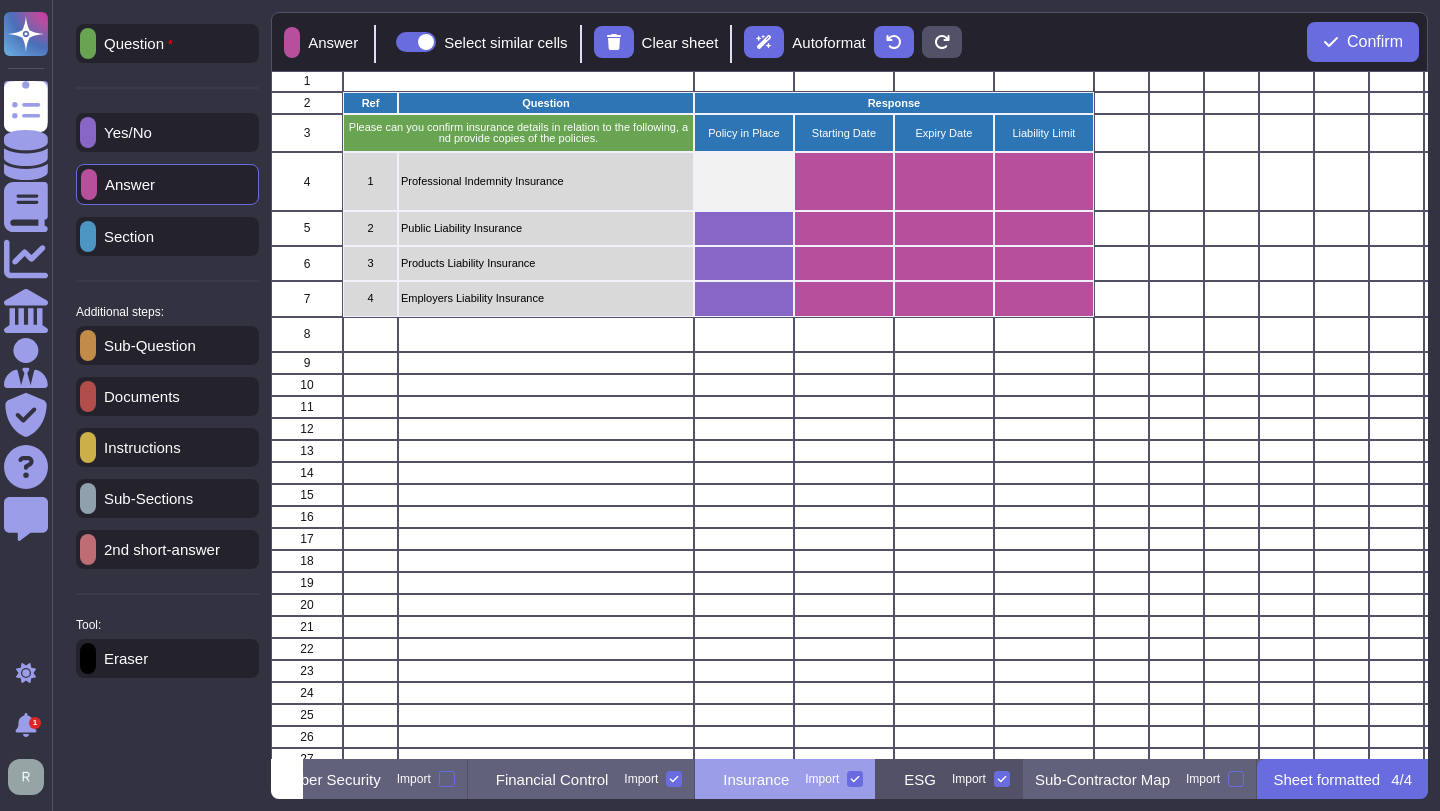 click on "ESG  Import" at bounding box center [949, 779] 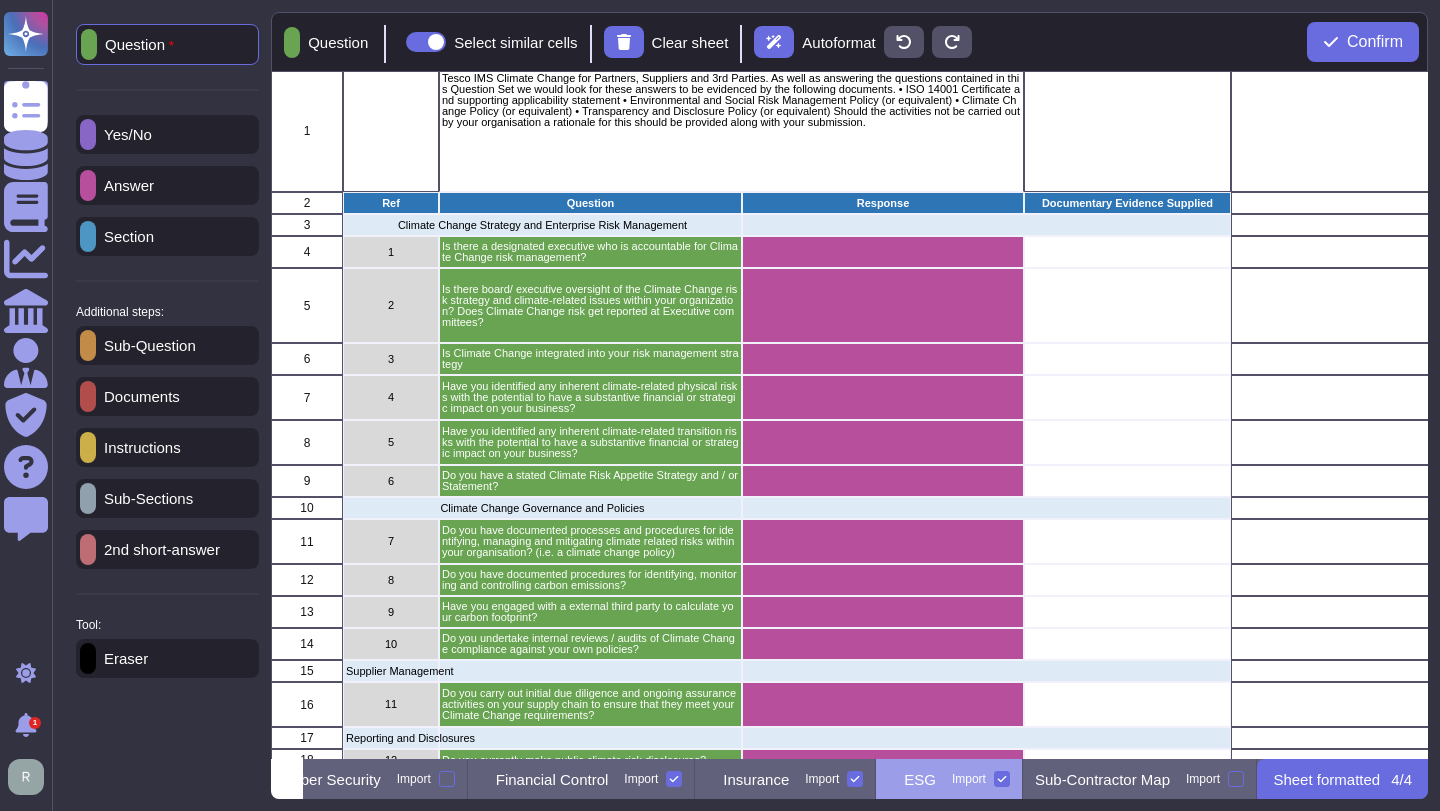 scroll, scrollTop: 0, scrollLeft: 0, axis: both 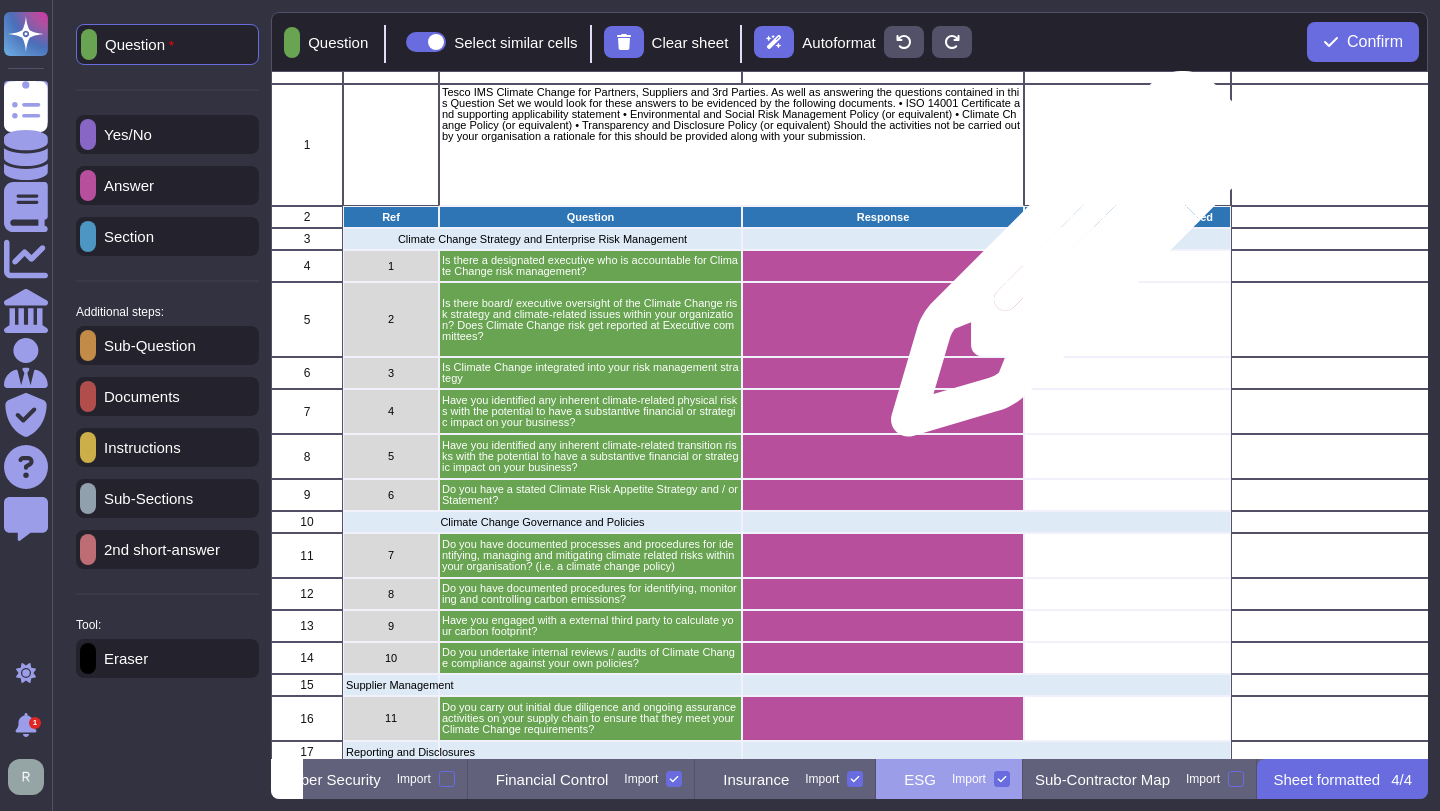 click at bounding box center [1127, 266] 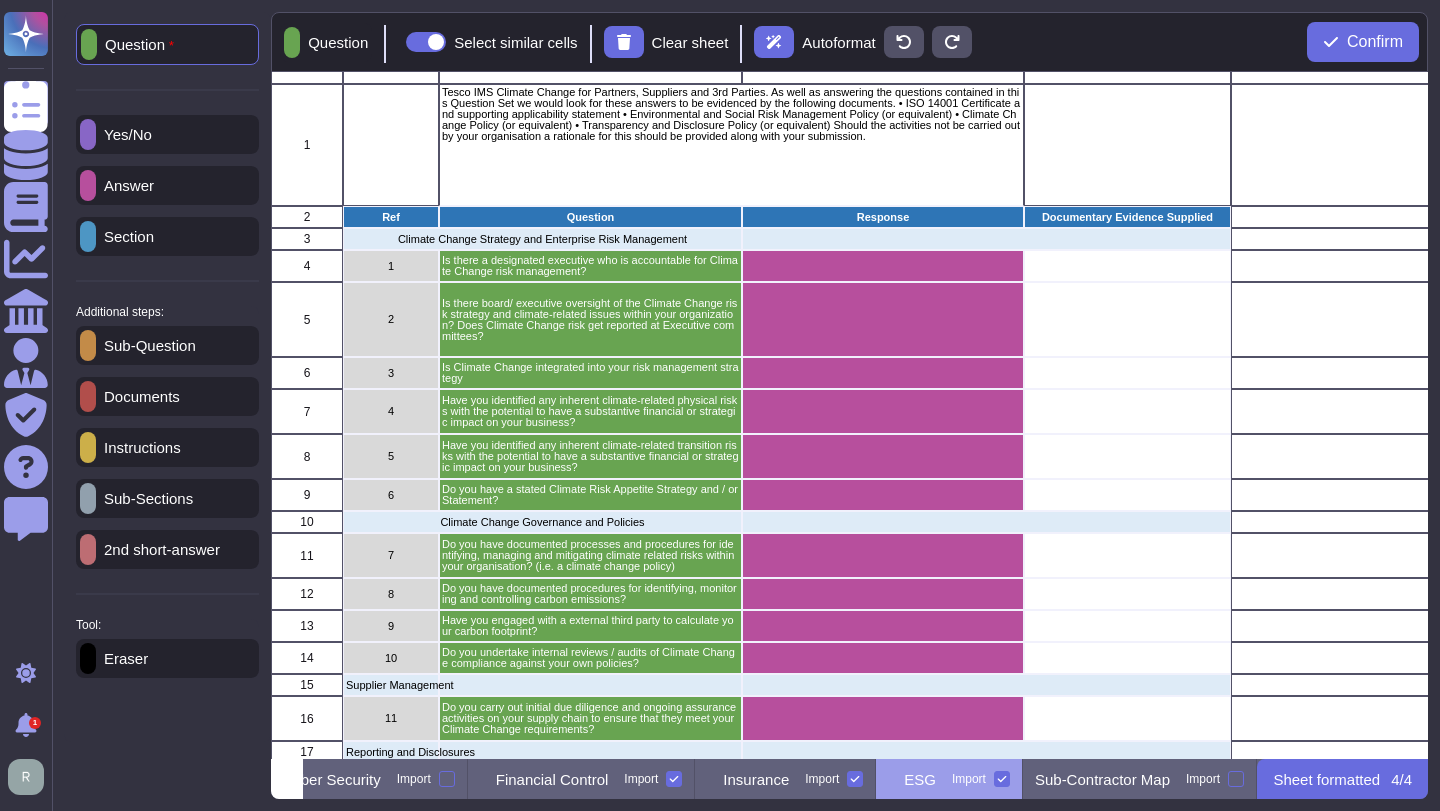 click on "Documents" at bounding box center (138, 396) 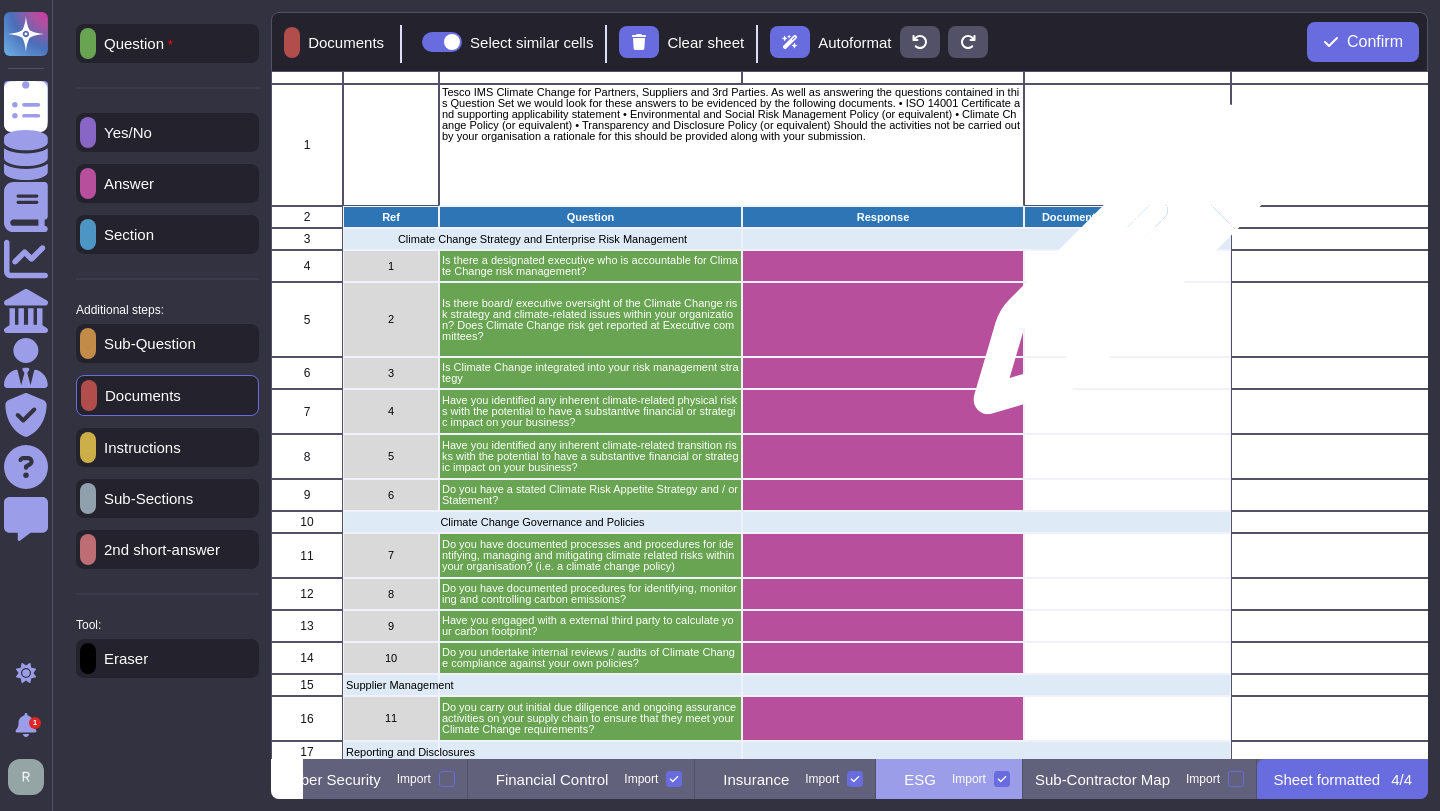 click at bounding box center (1127, 266) 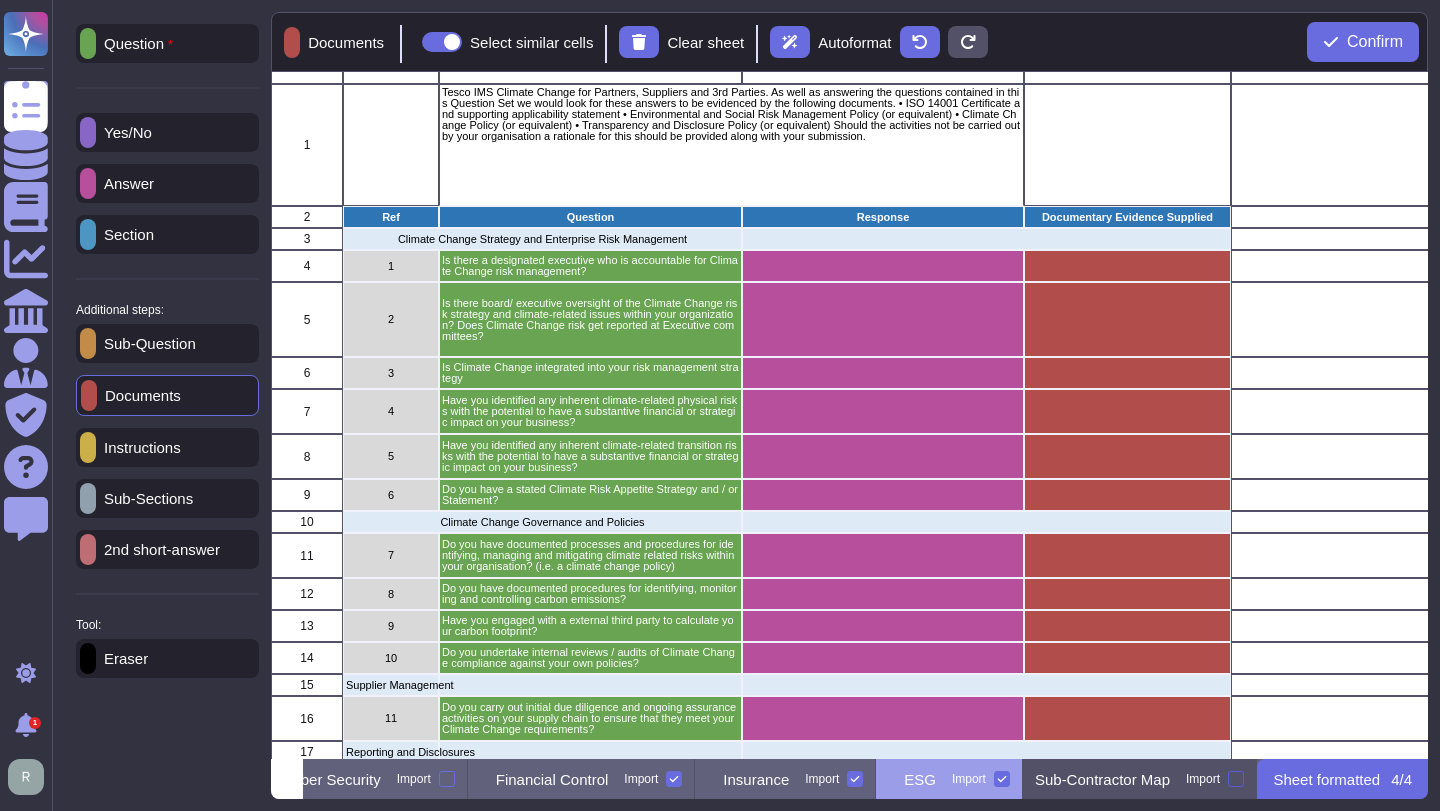 click at bounding box center [1236, 779] 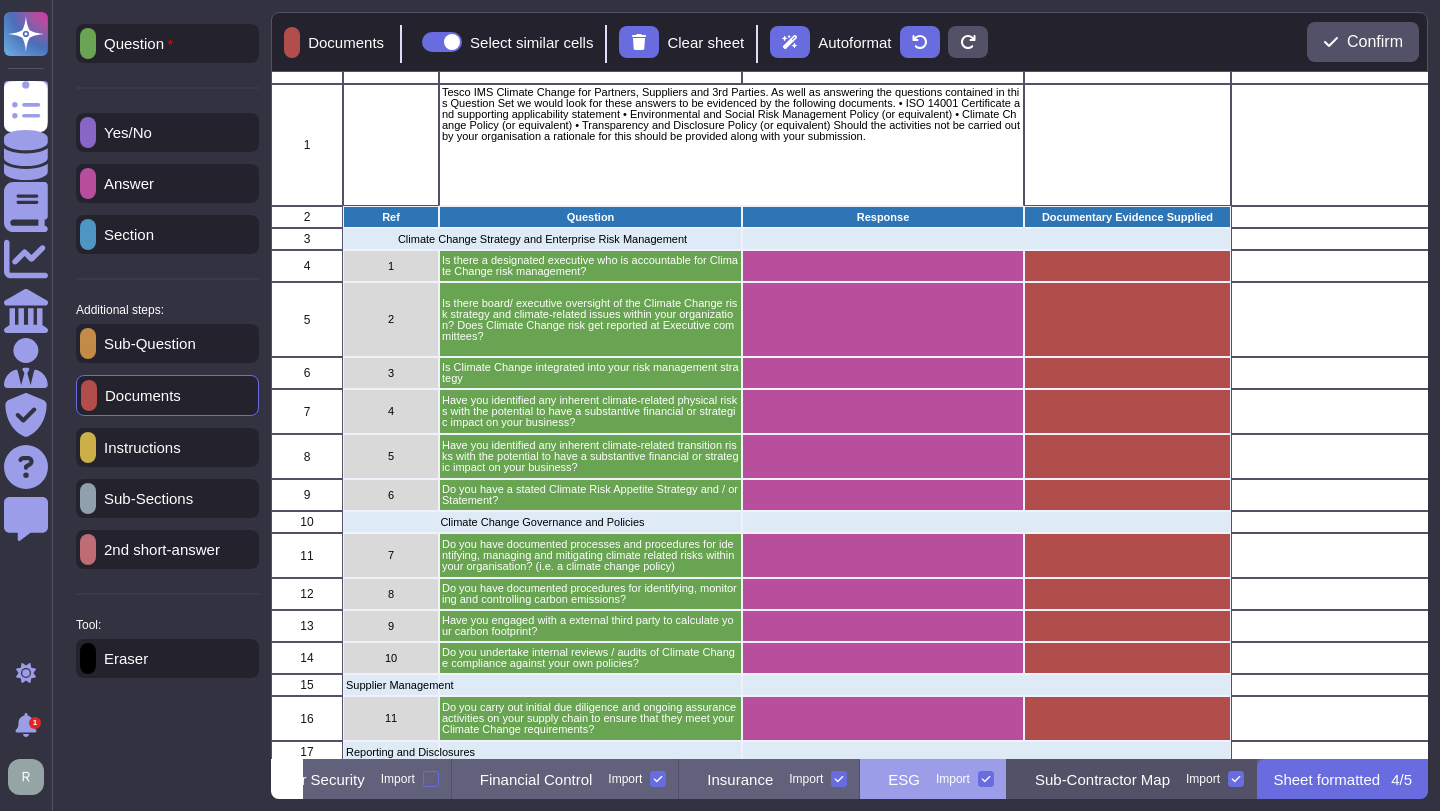 click on "Sub-Contractor Map Import" at bounding box center (1132, 779) 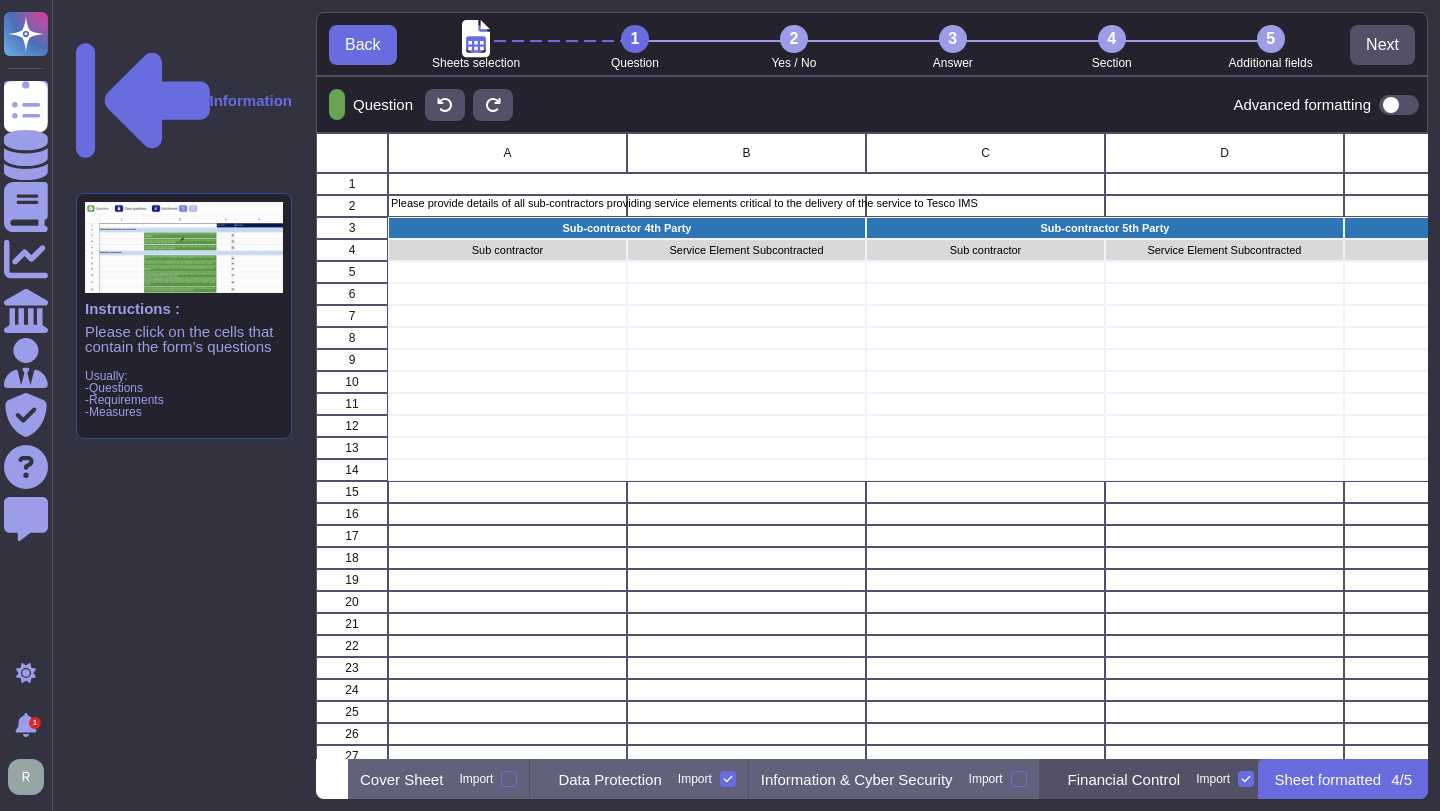 scroll, scrollTop: 0, scrollLeft: 50, axis: horizontal 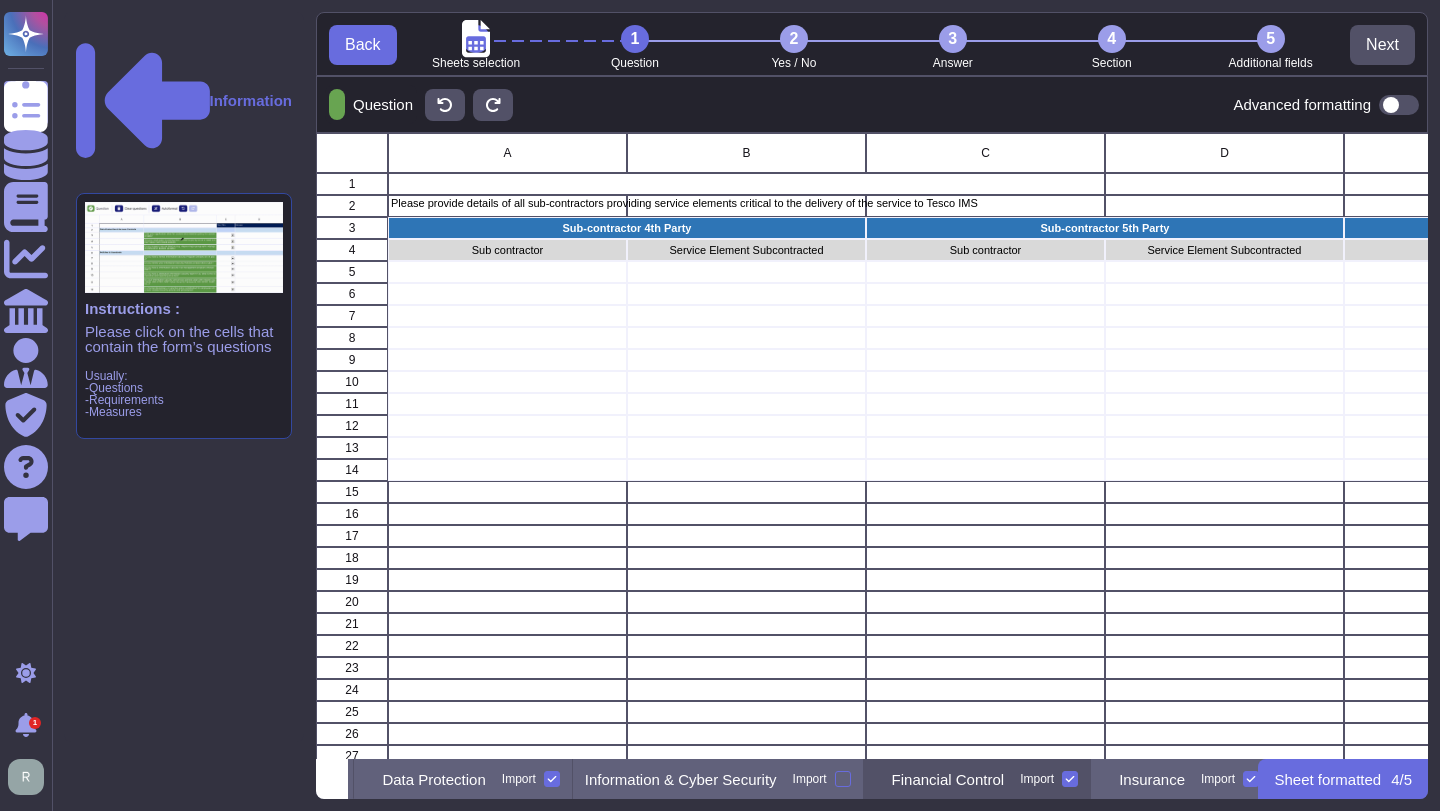 click on "Financial Control  Import" at bounding box center [978, 779] 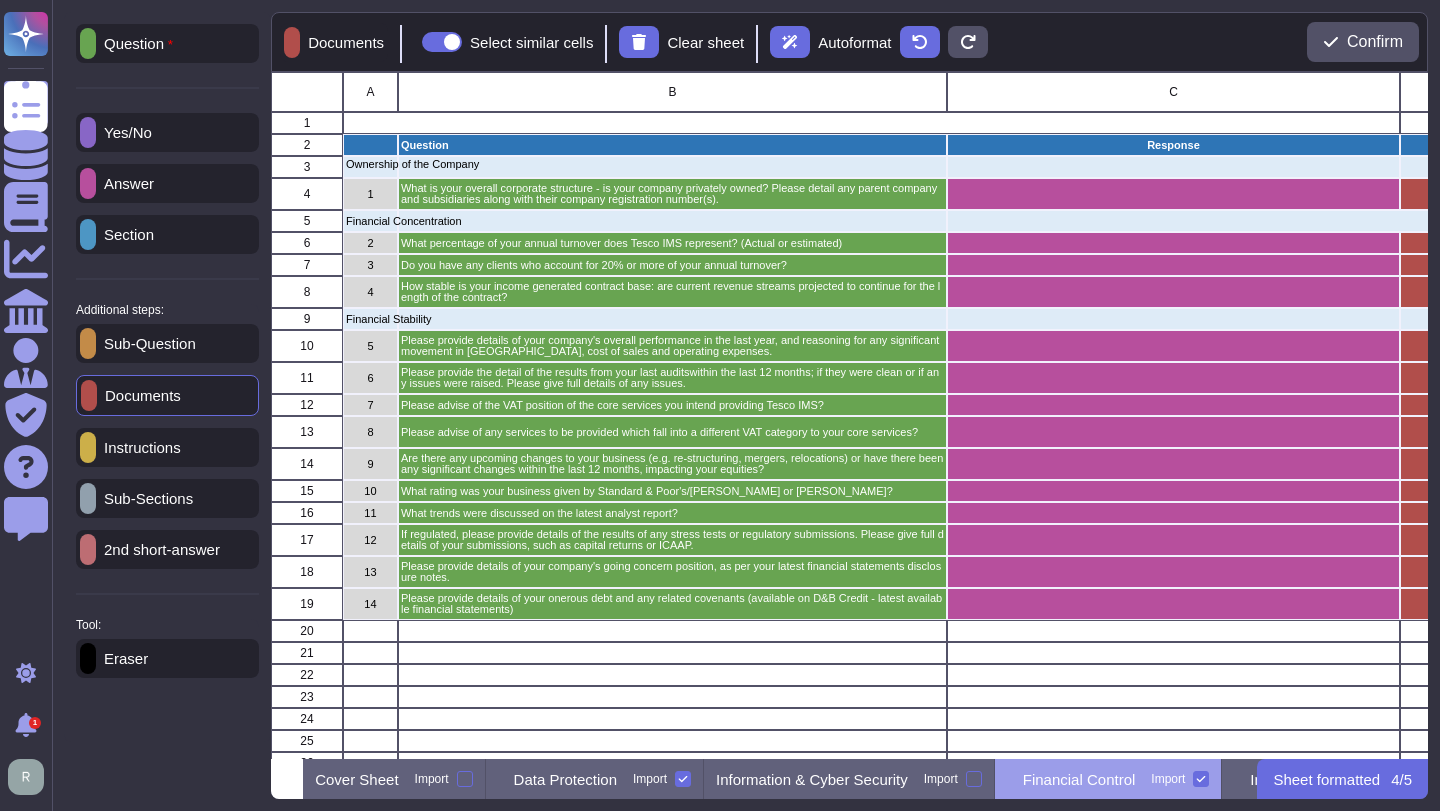 scroll, scrollTop: 0, scrollLeft: 193, axis: horizontal 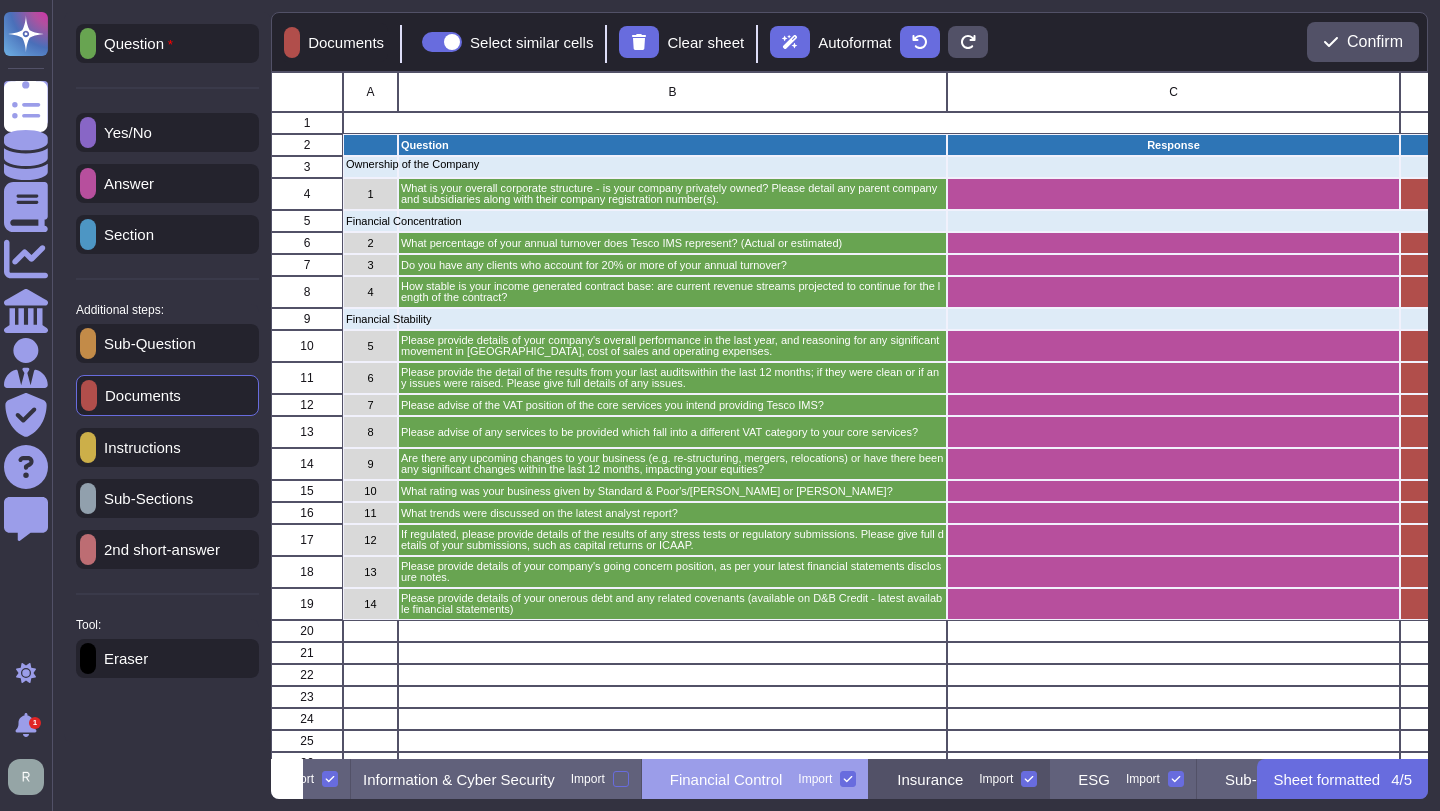 click on "Insurance  Import" at bounding box center (959, 779) 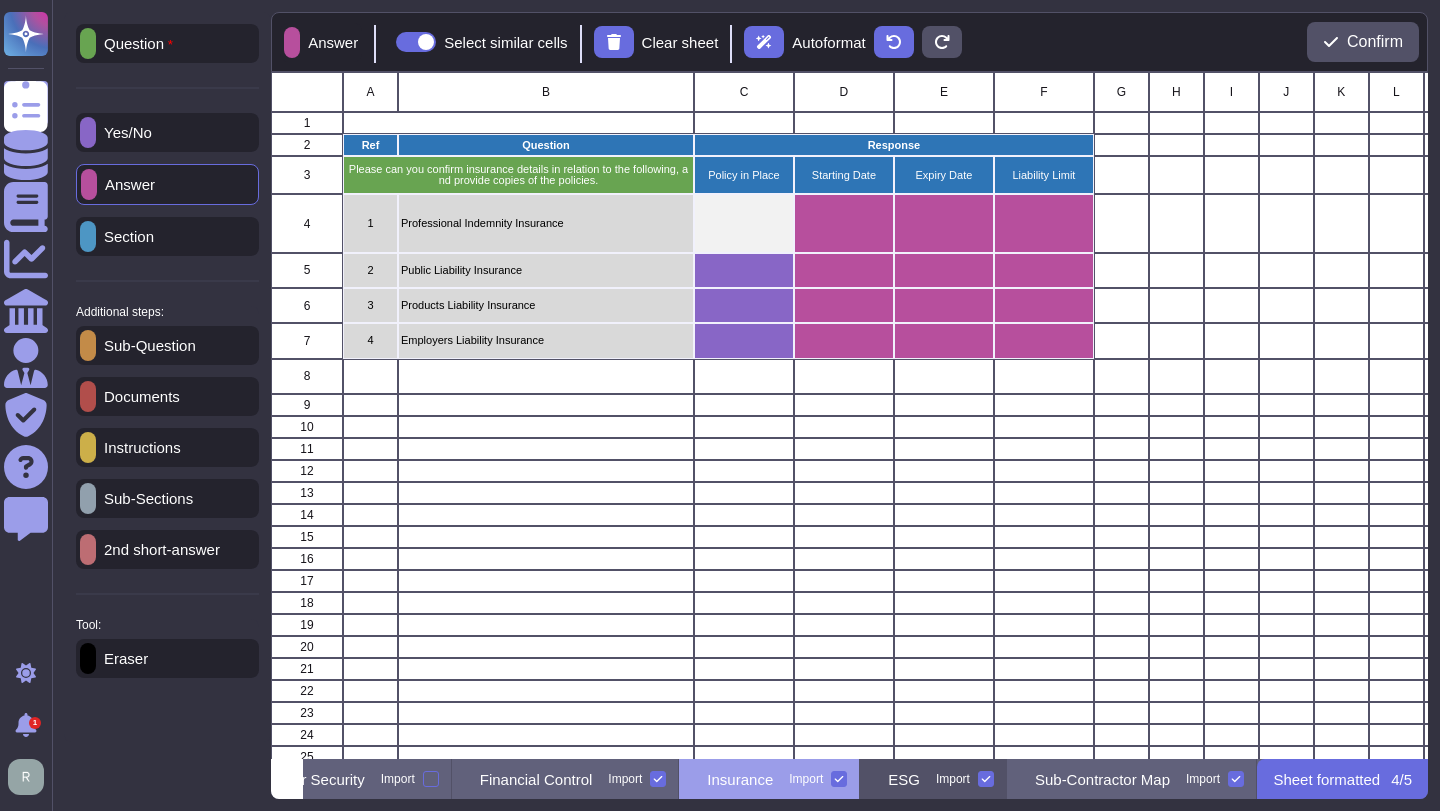 scroll, scrollTop: 0, scrollLeft: 598, axis: horizontal 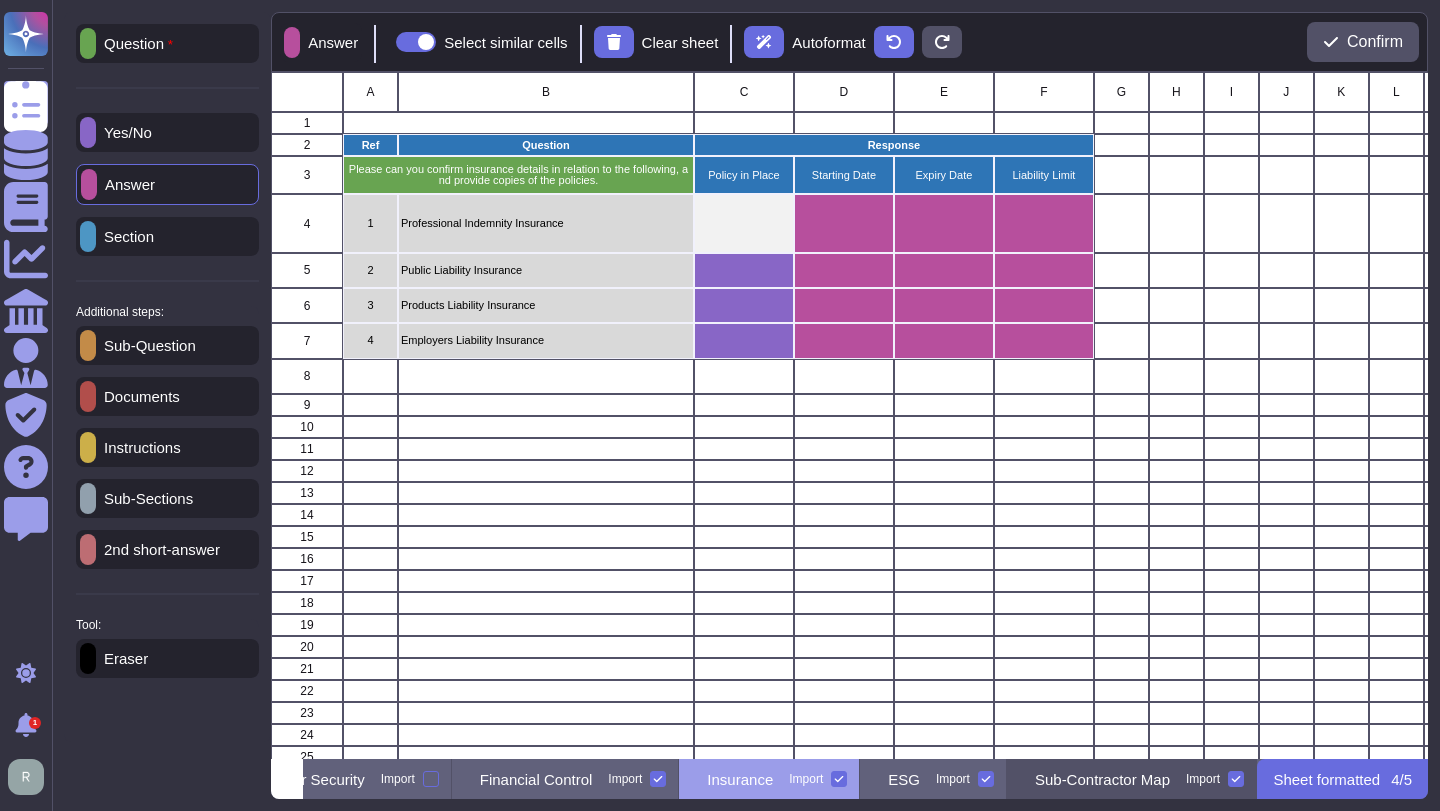 click on "Sub-Contractor Map Import" at bounding box center [1132, 779] 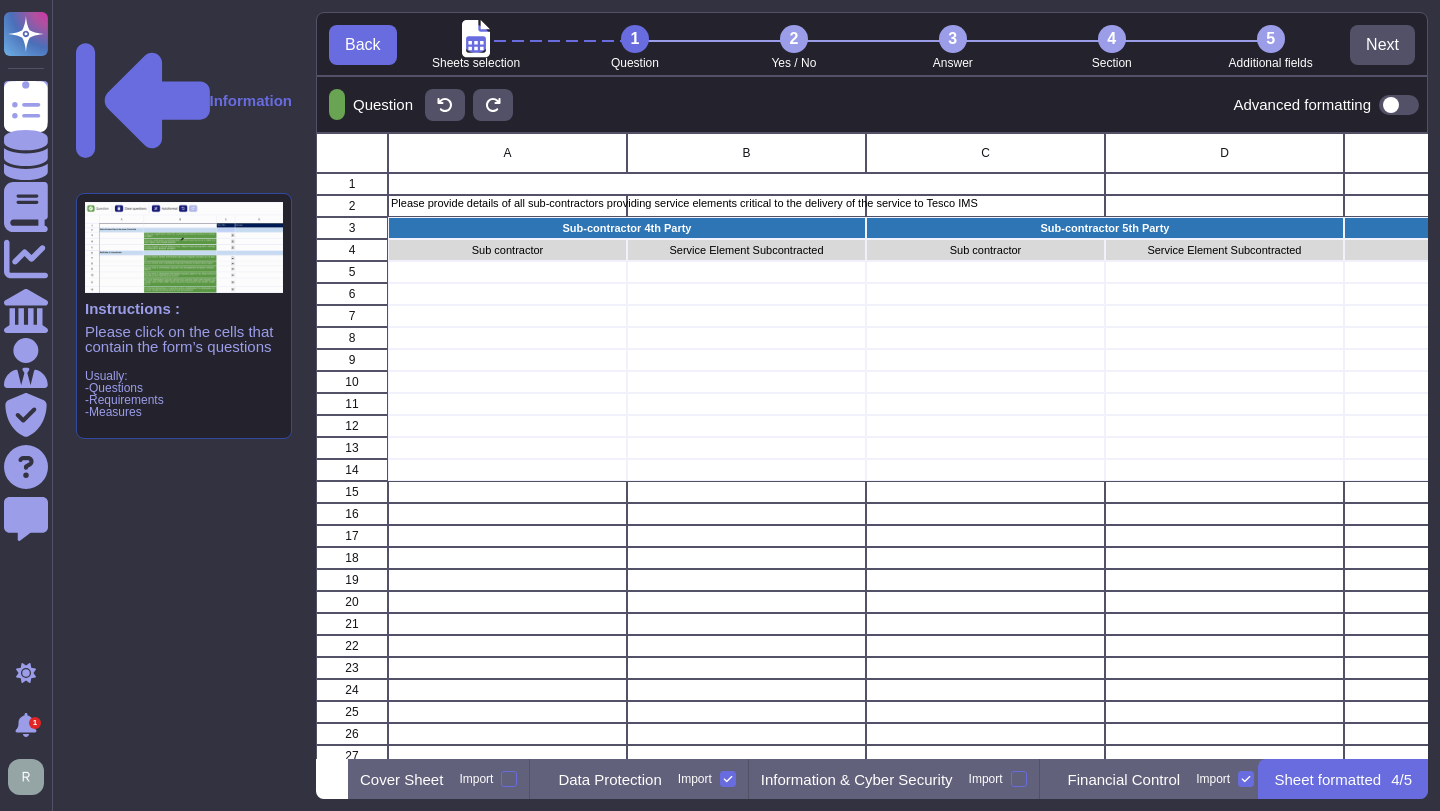 scroll, scrollTop: 0, scrollLeft: 50, axis: horizontal 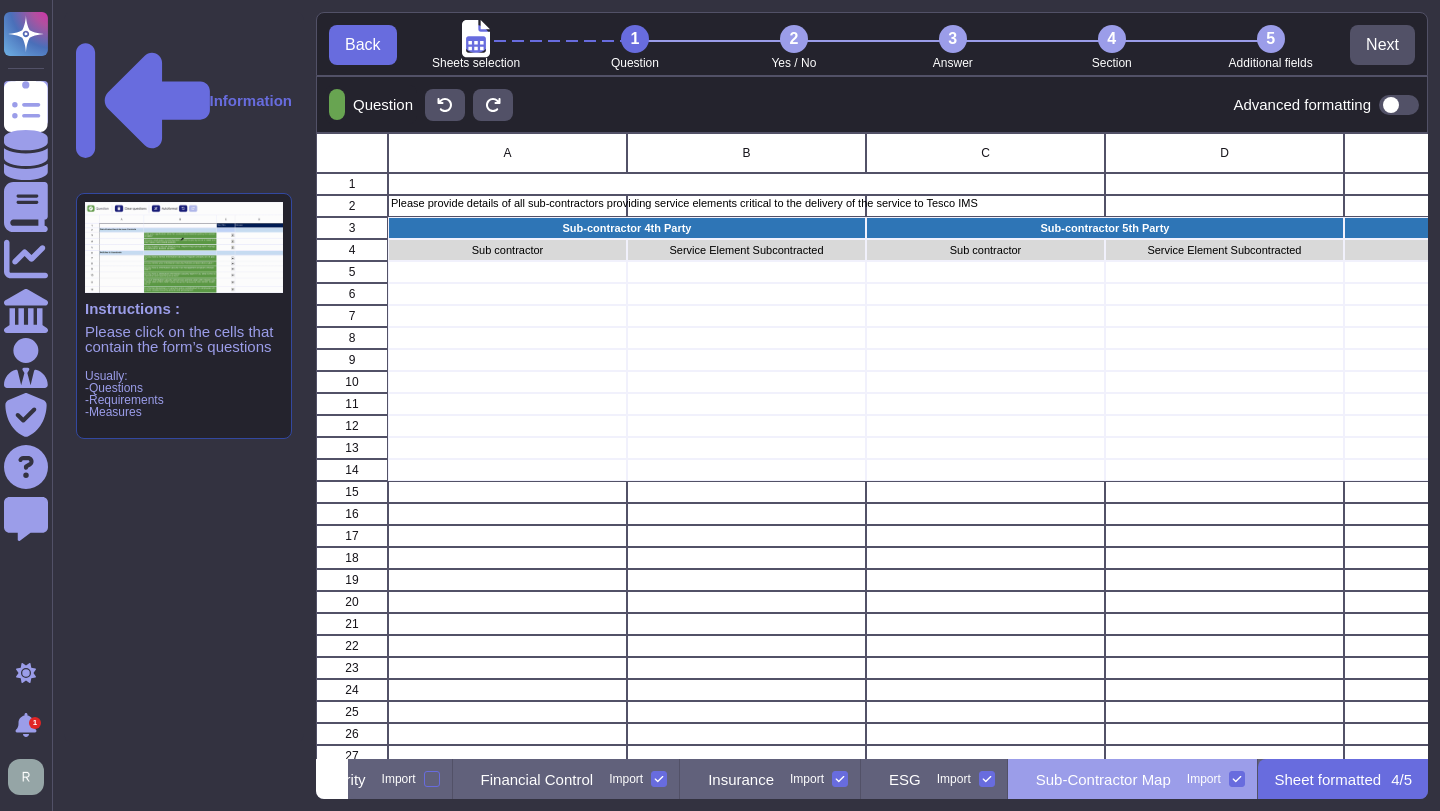 click on "Please click on the cells that contain the form’s questions" at bounding box center (184, 339) 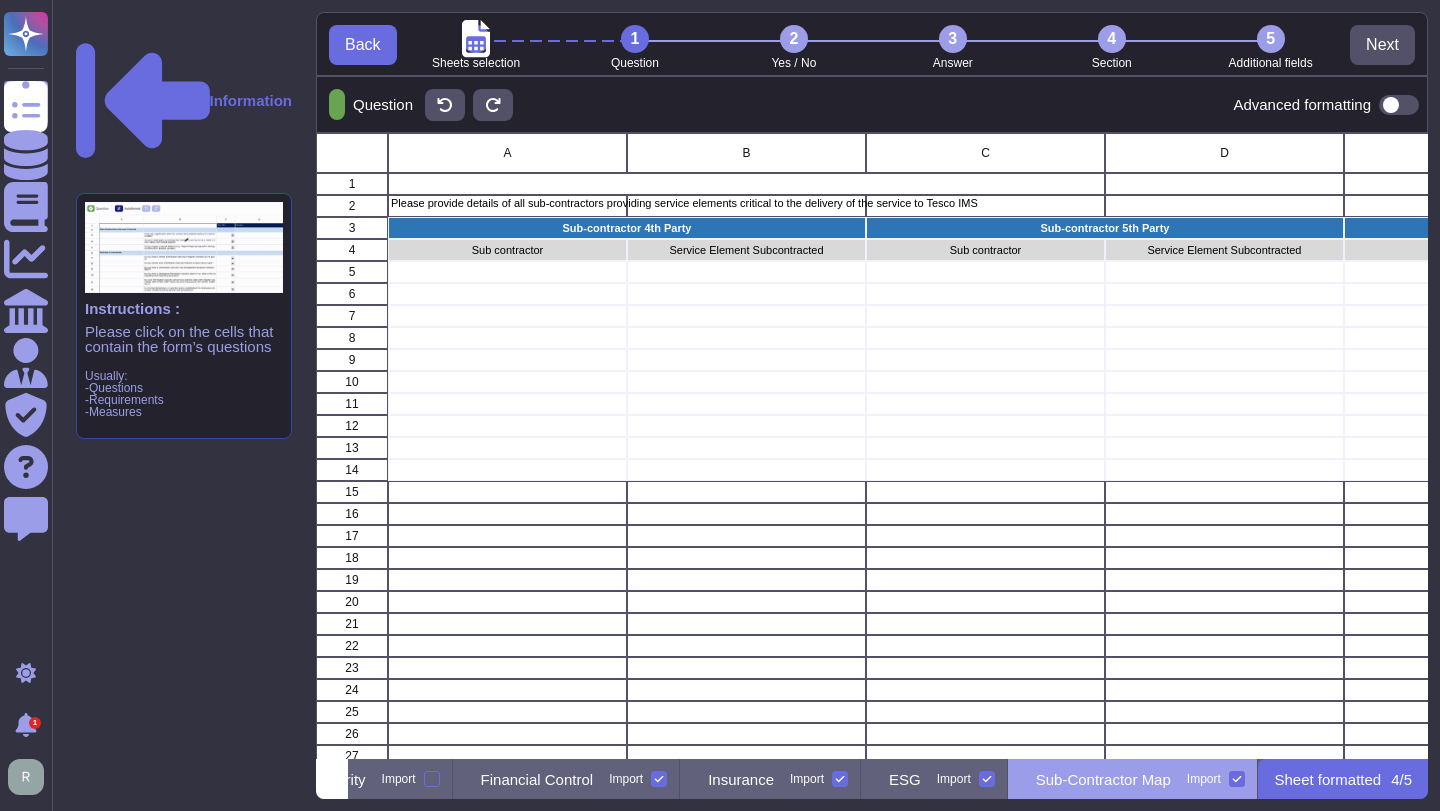 click on "Usually:
-Questions
-Requirements
-Measures" at bounding box center (184, 394) 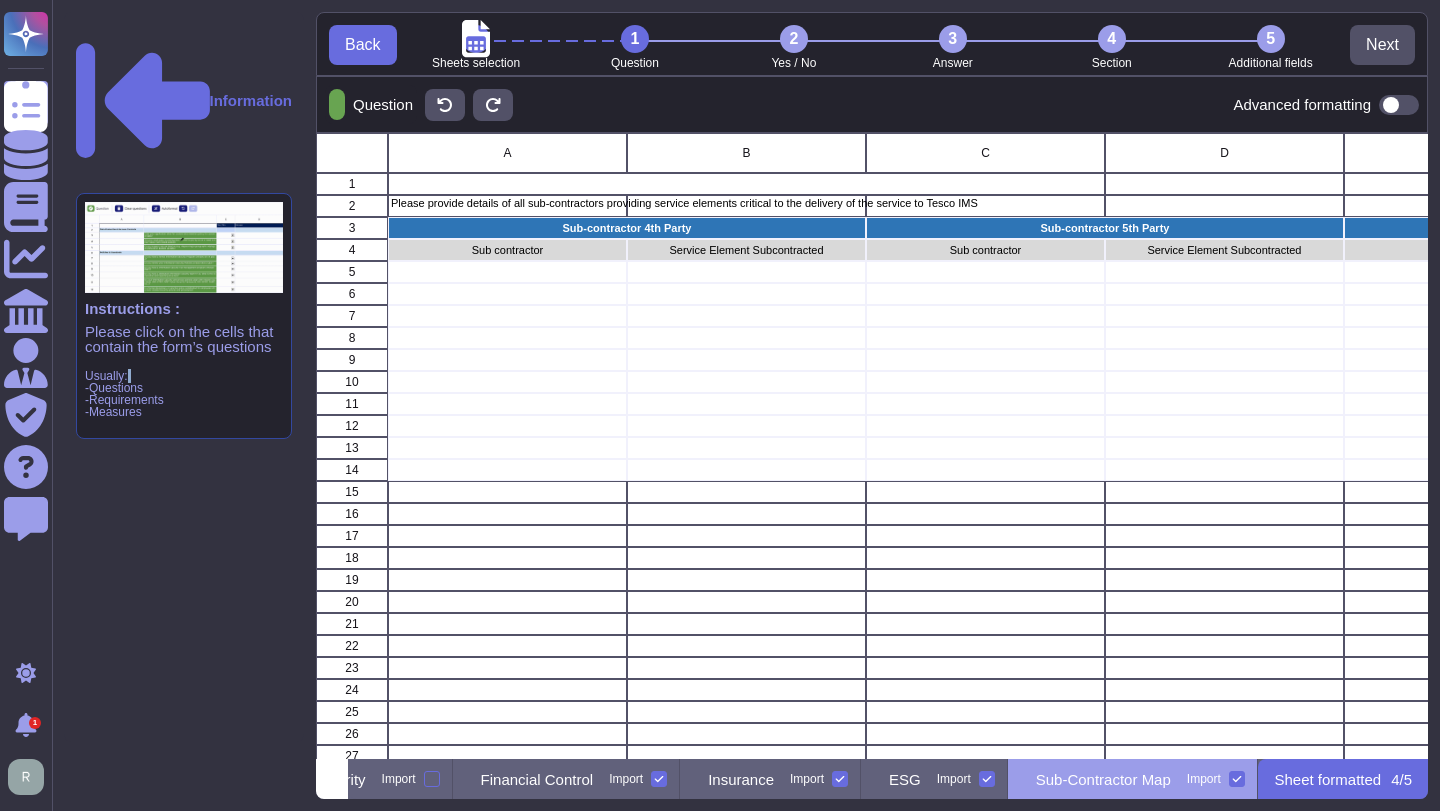 click on "Usually:
-Questions
-Requirements
-Measures" at bounding box center [184, 394] 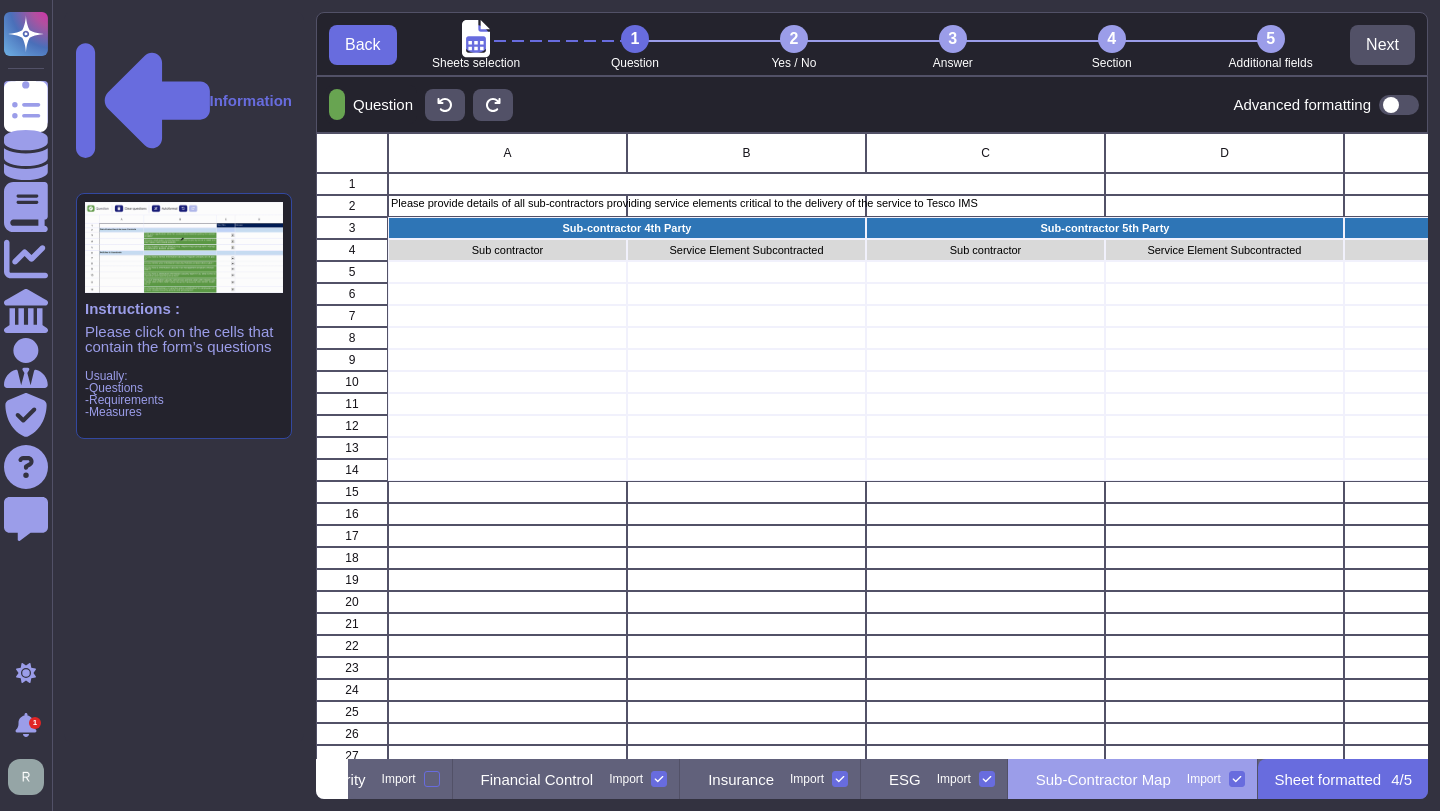 click at bounding box center [1399, 105] 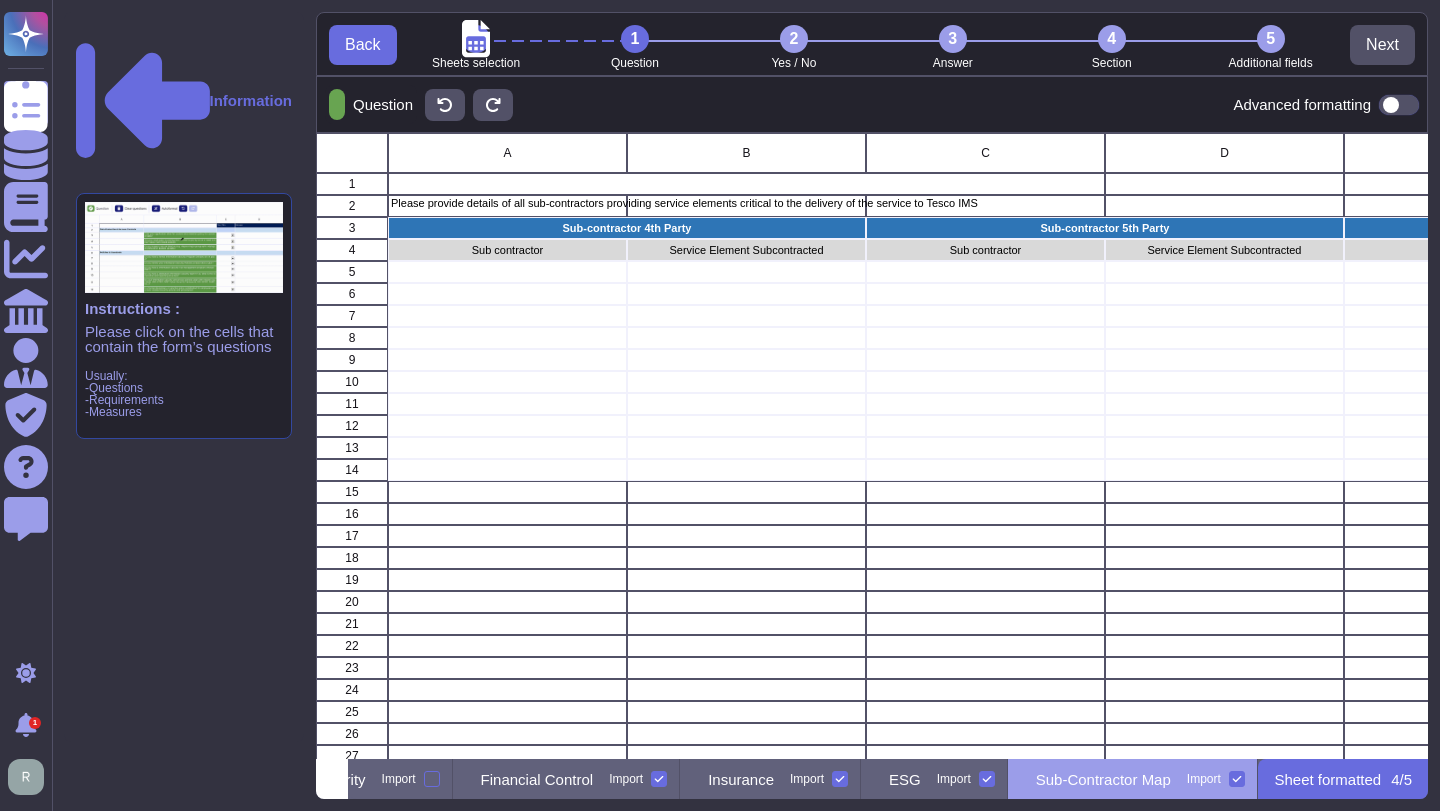 click at bounding box center (1371, 105) 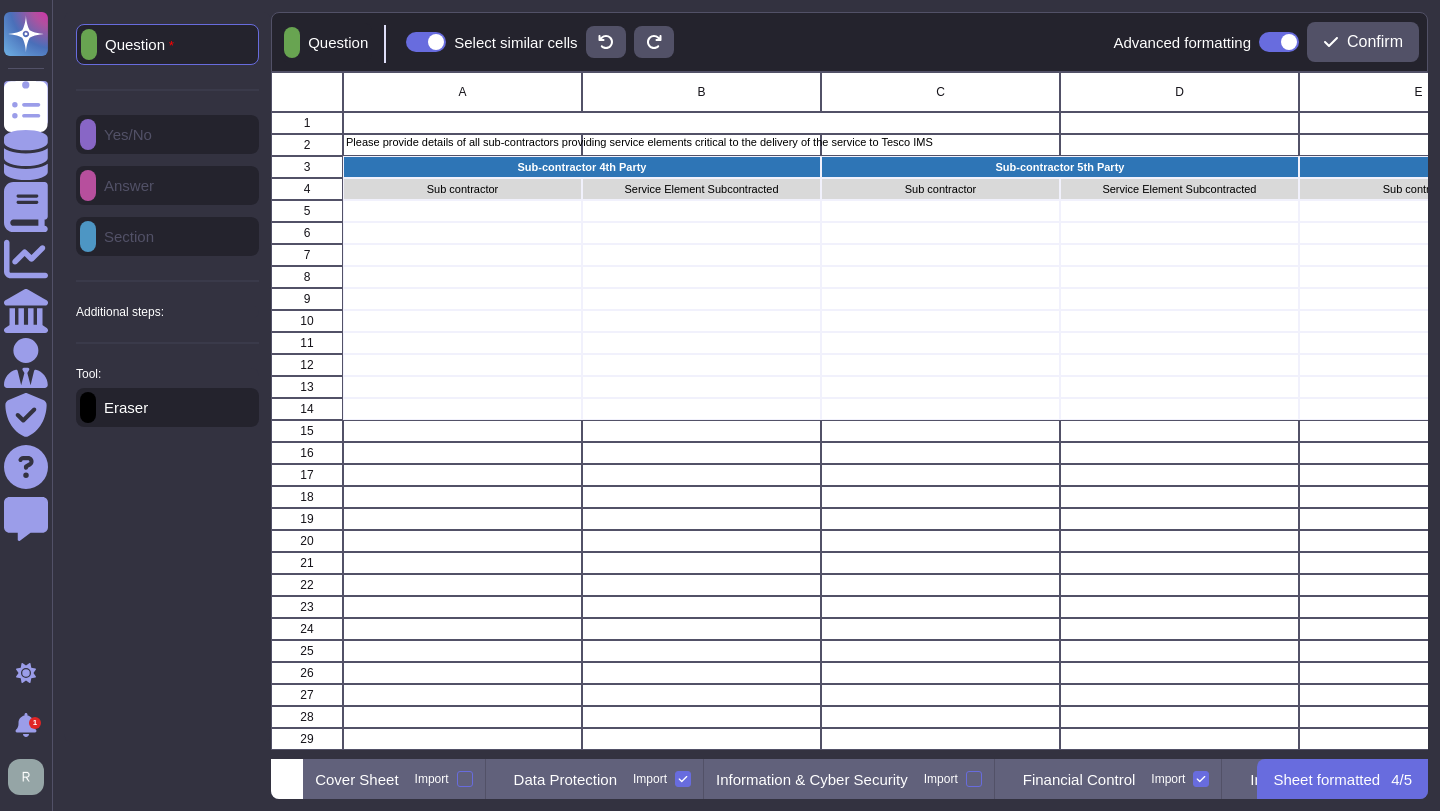 scroll, scrollTop: 0, scrollLeft: 50, axis: horizontal 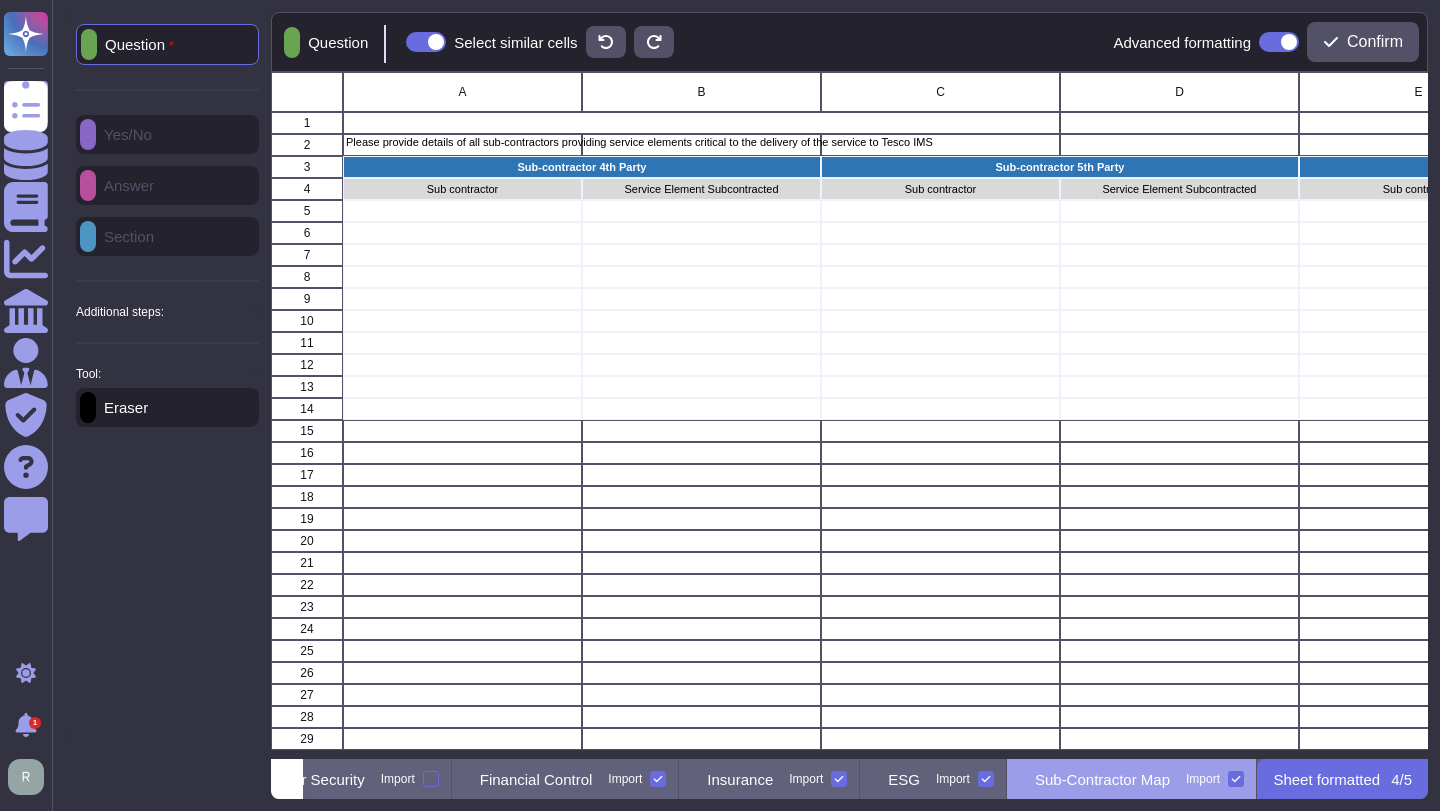click on "Question Yes/No Answer Section Additional steps: Sub-Question Documents Instructions Sub-Sections 2nd short-answer Tool: Eraser" at bounding box center (167, 225) 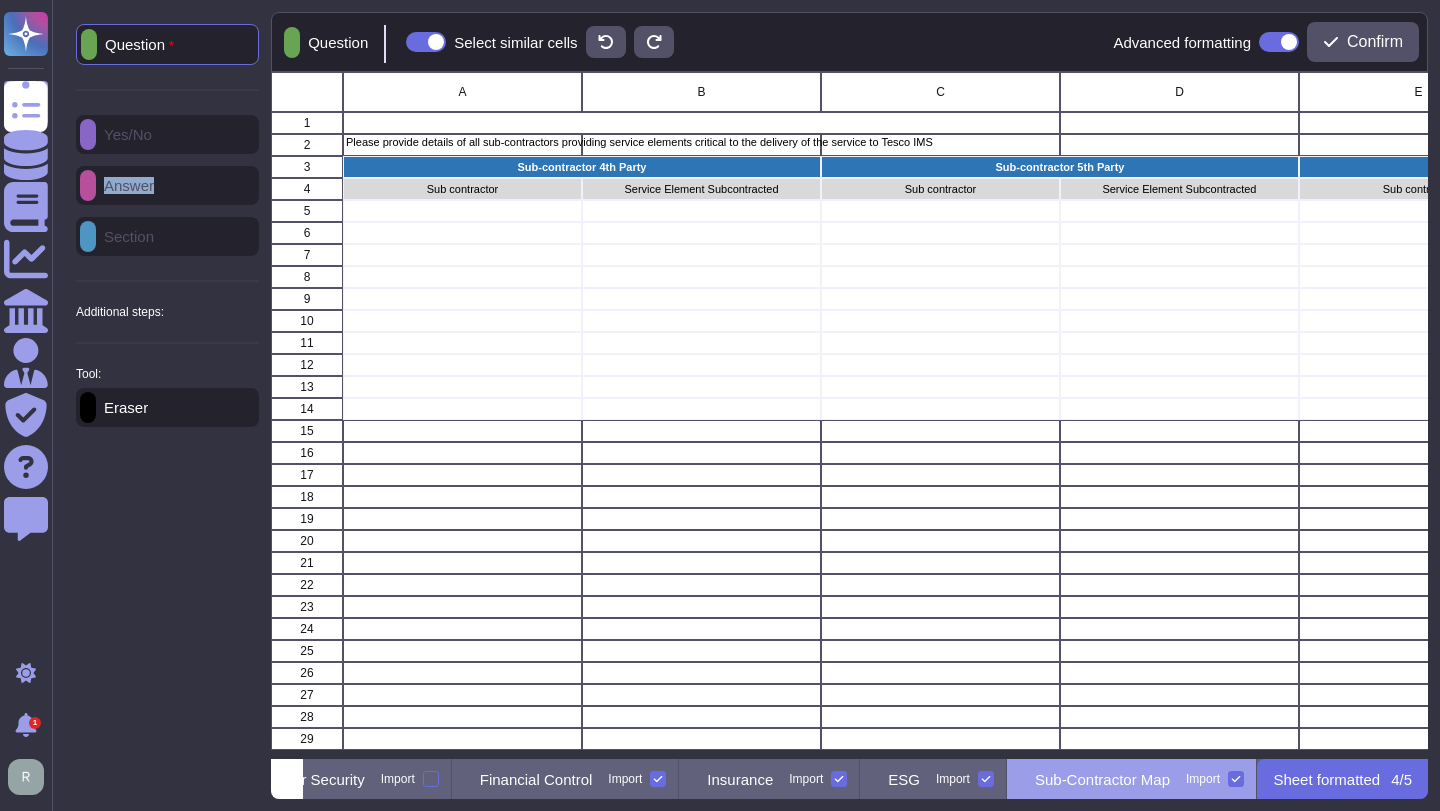 click on "Question Yes/No Answer Section Additional steps: Sub-Question Documents Instructions Sub-Sections 2nd short-answer Tool: Eraser" at bounding box center (167, 225) 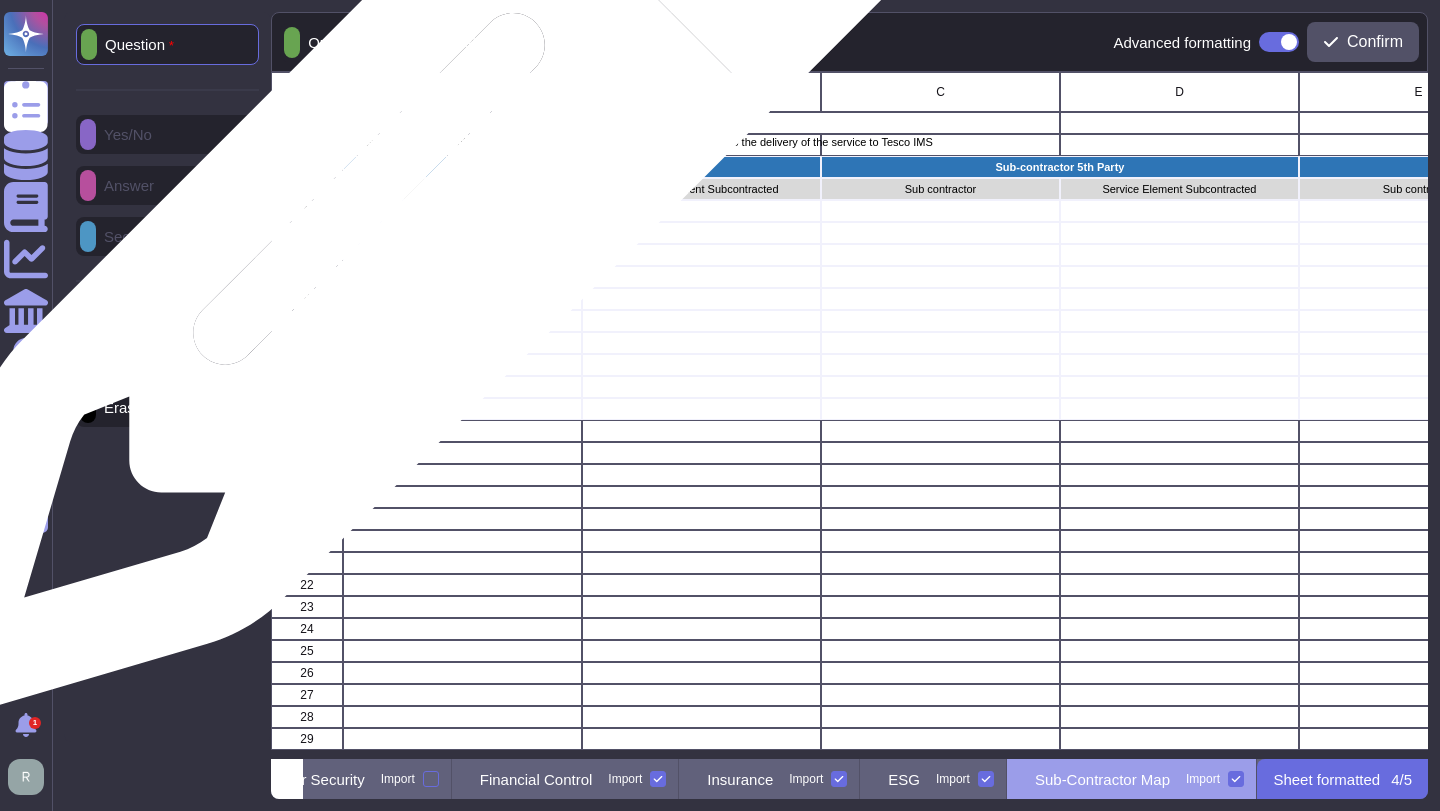 drag, startPoint x: 409, startPoint y: 216, endPoint x: 437, endPoint y: 275, distance: 65.30697 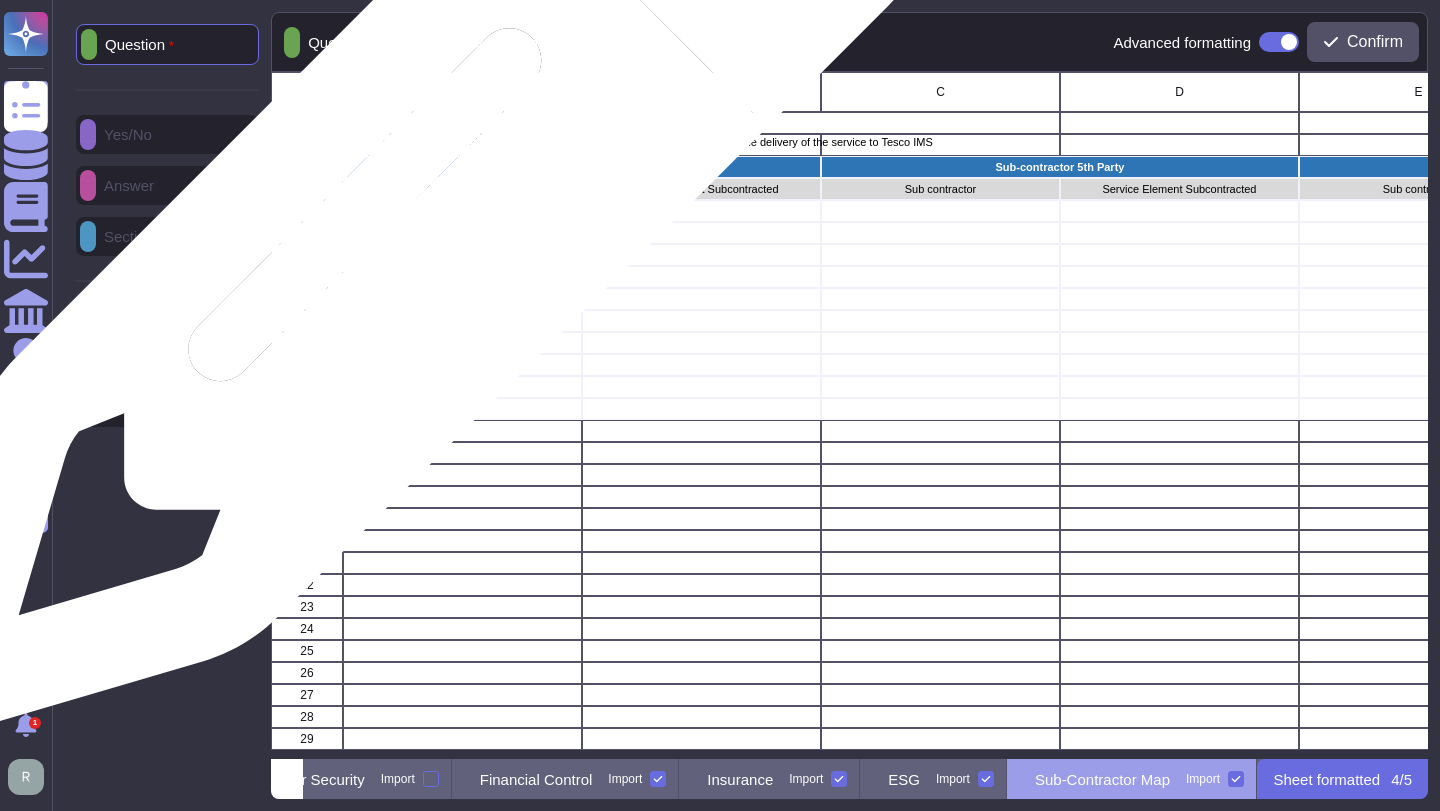 click at bounding box center (462, 233) 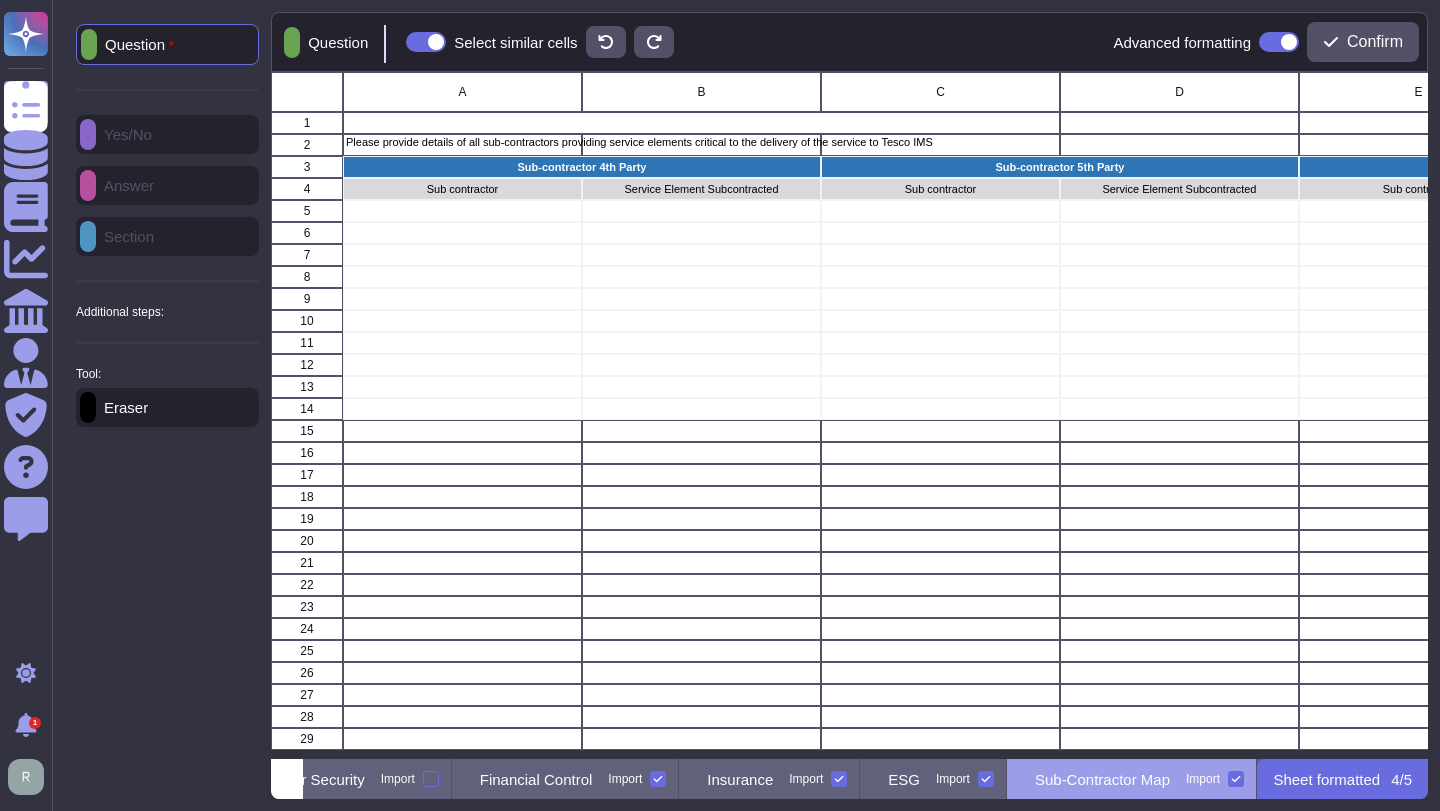 click 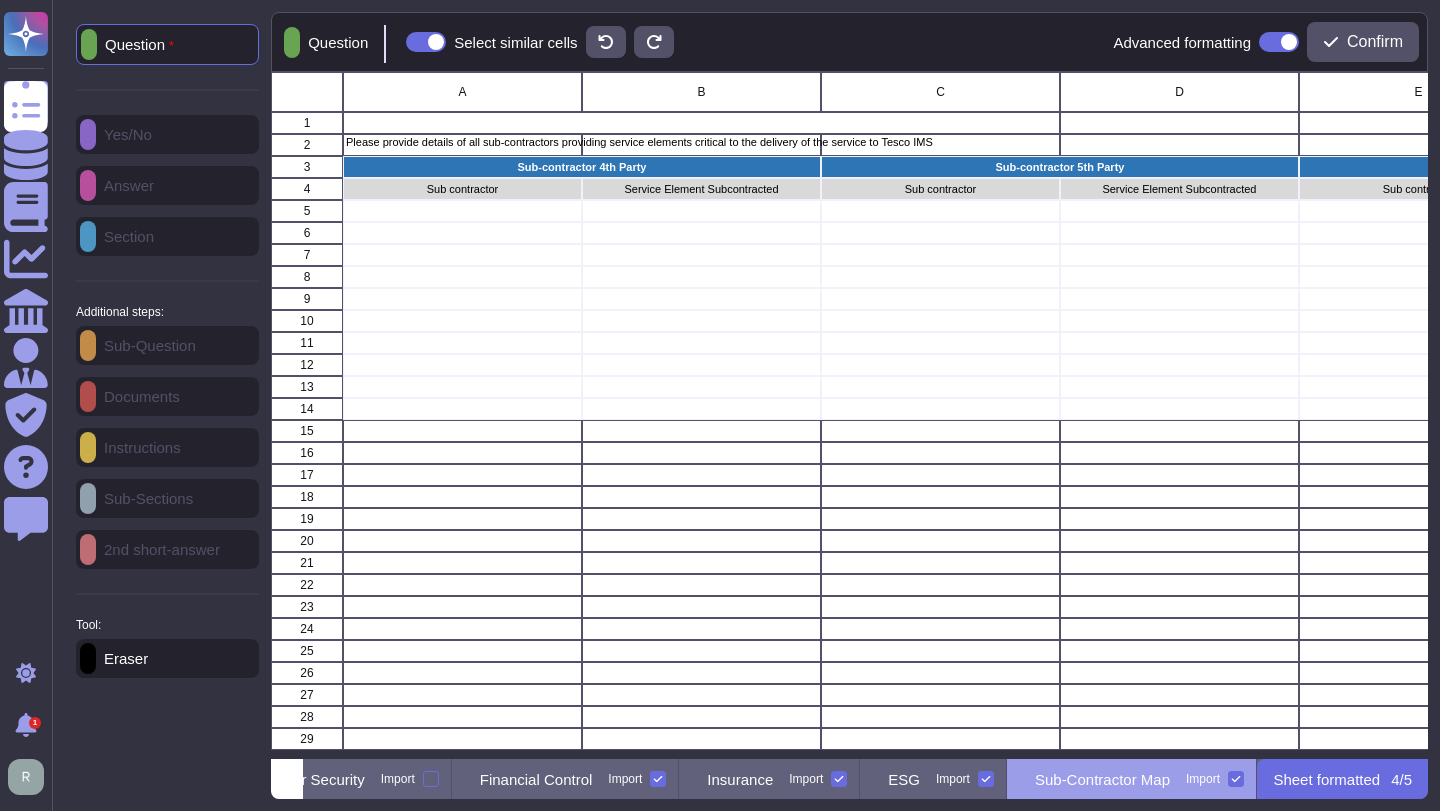 click on "Sub-Question Documents Instructions Sub-Sections 2nd short-answer" at bounding box center [167, 447] 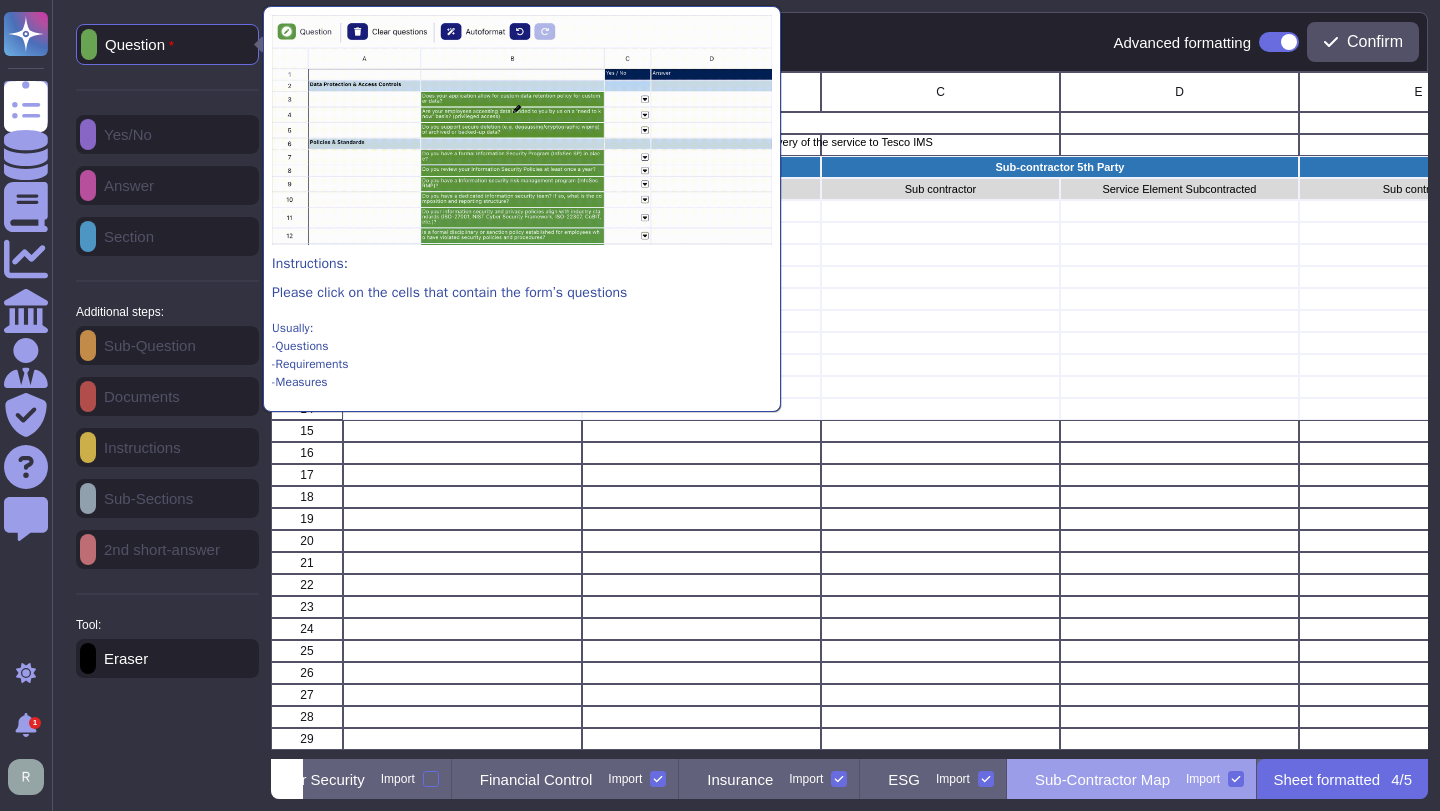 click 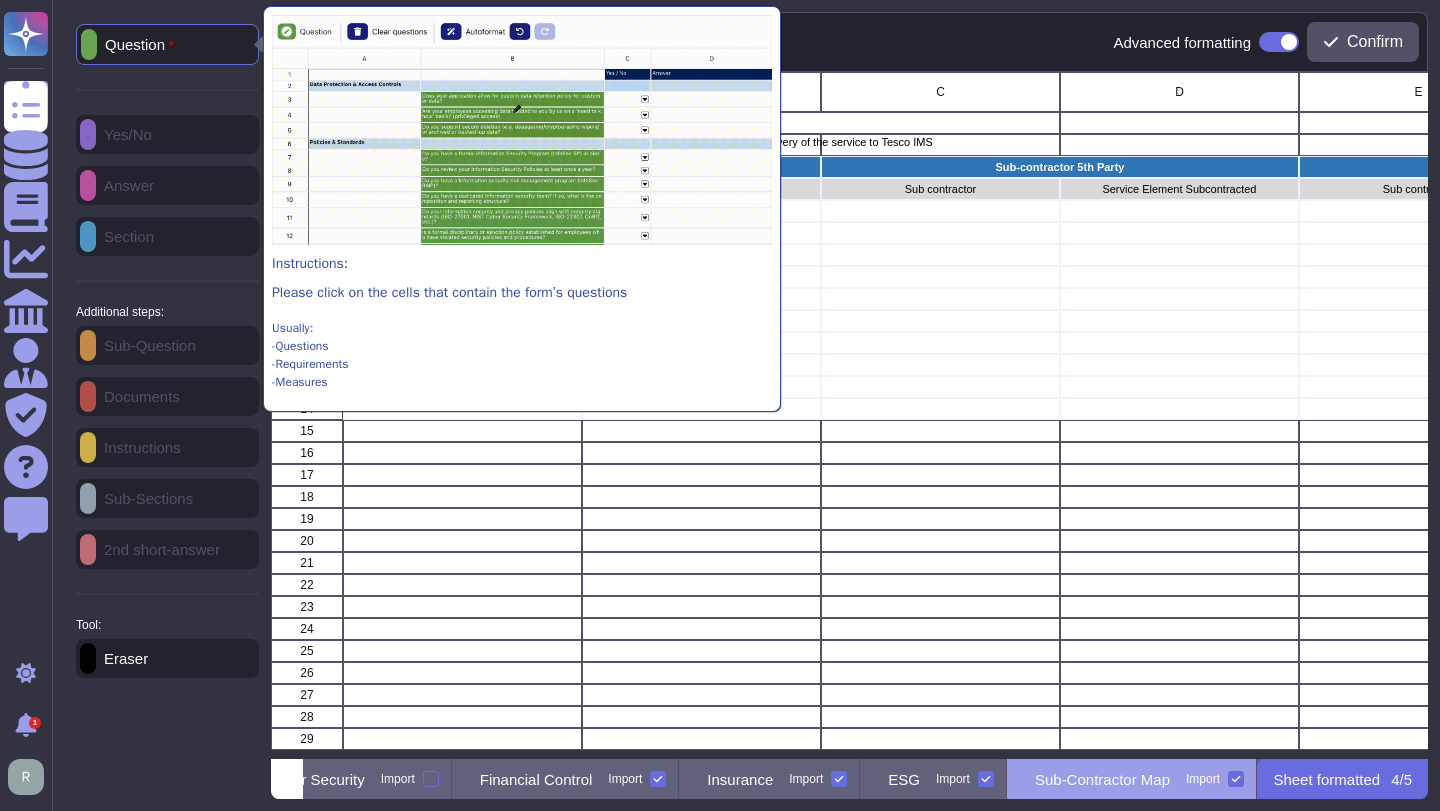 scroll, scrollTop: 1, scrollLeft: 1, axis: both 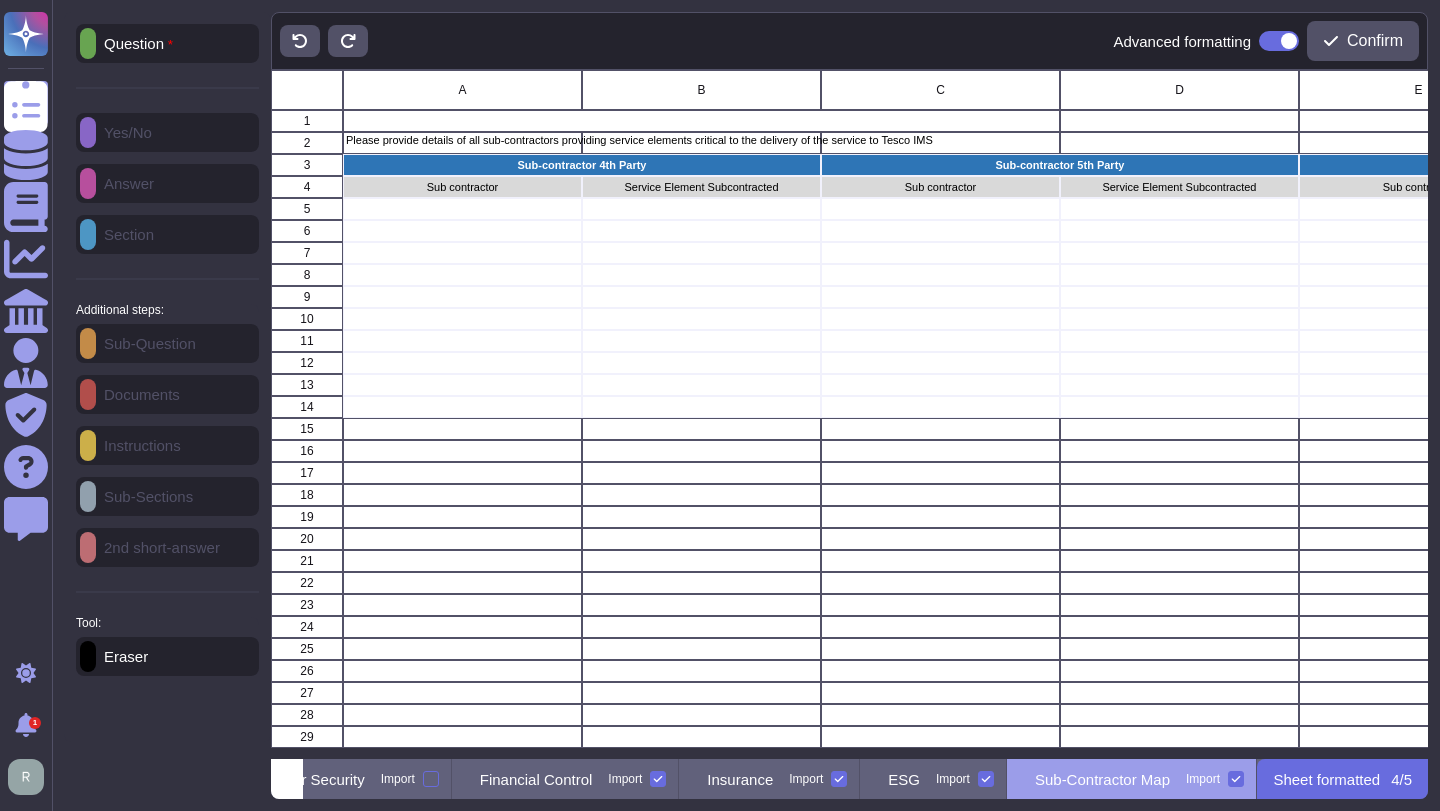 click on "Service Element Subcontracted" at bounding box center (701, 187) 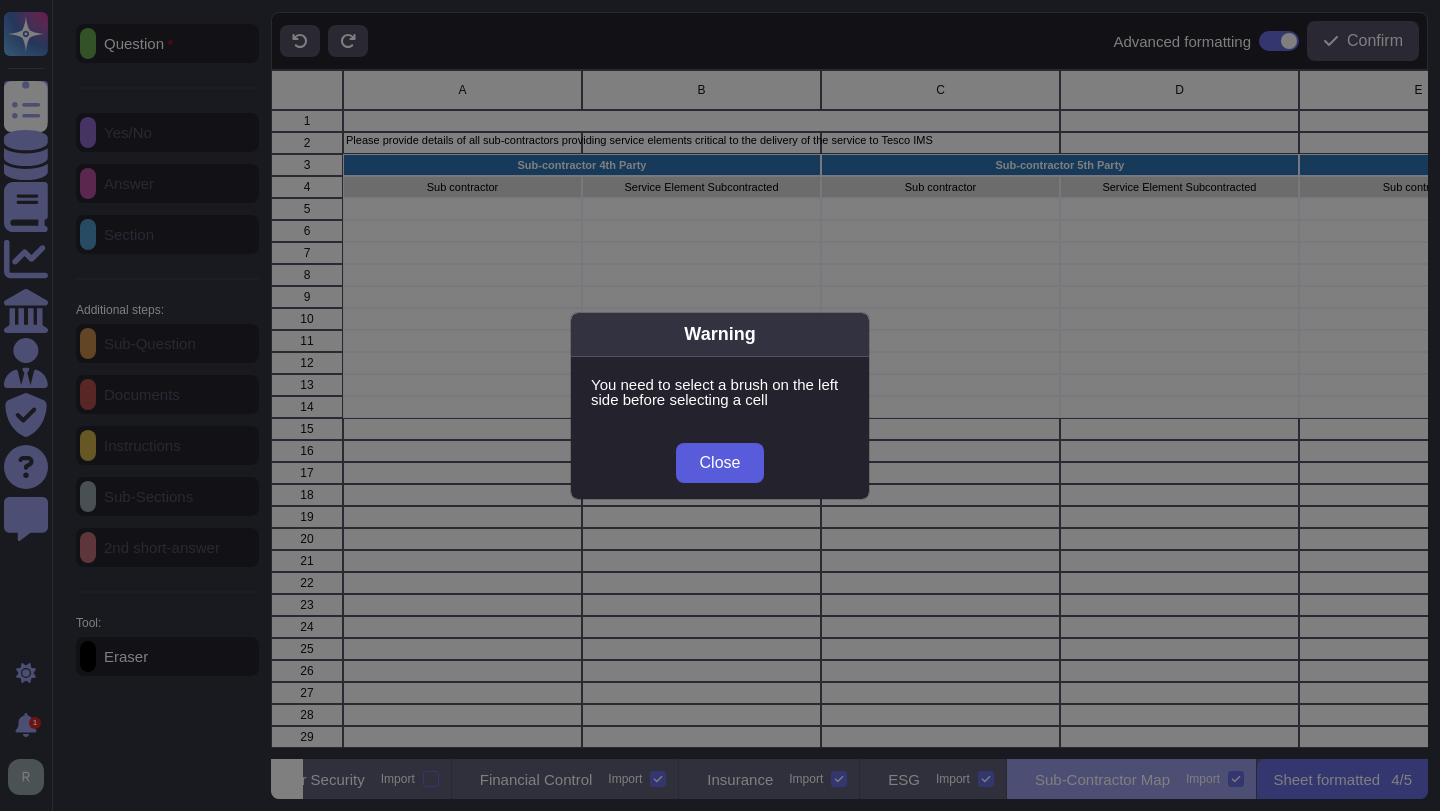 click on "Close" at bounding box center (720, 463) 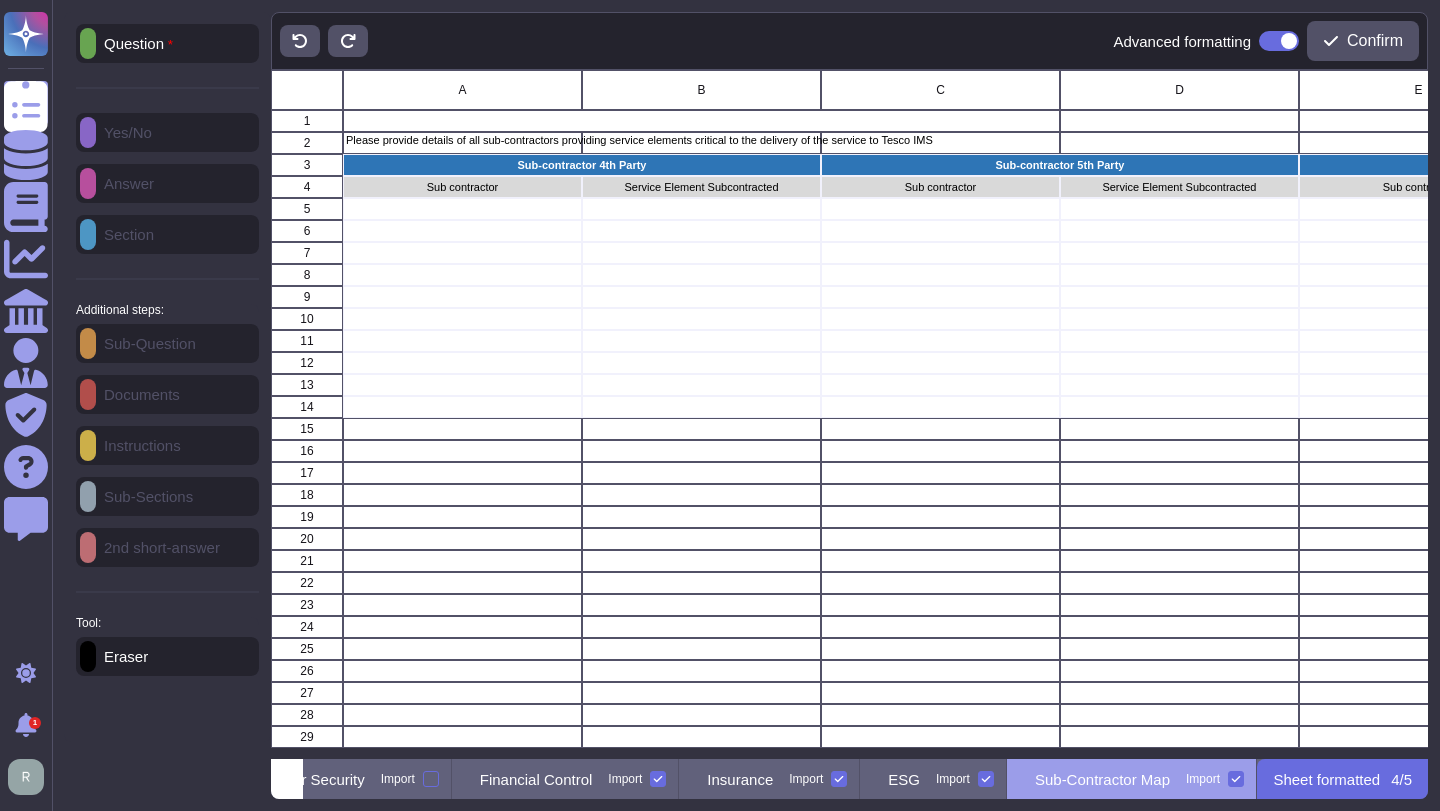 click at bounding box center (1279, 41) 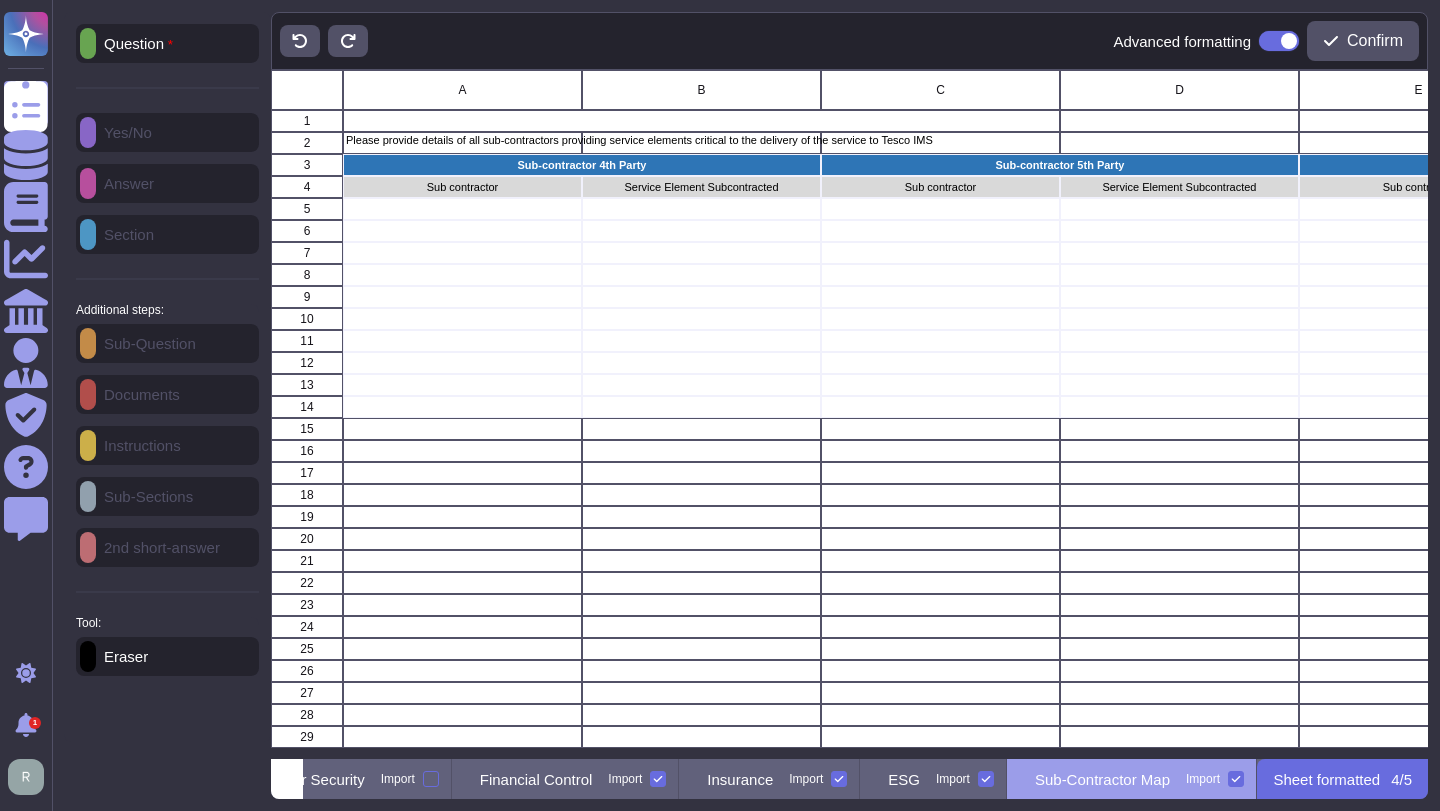 click at bounding box center [1251, 41] 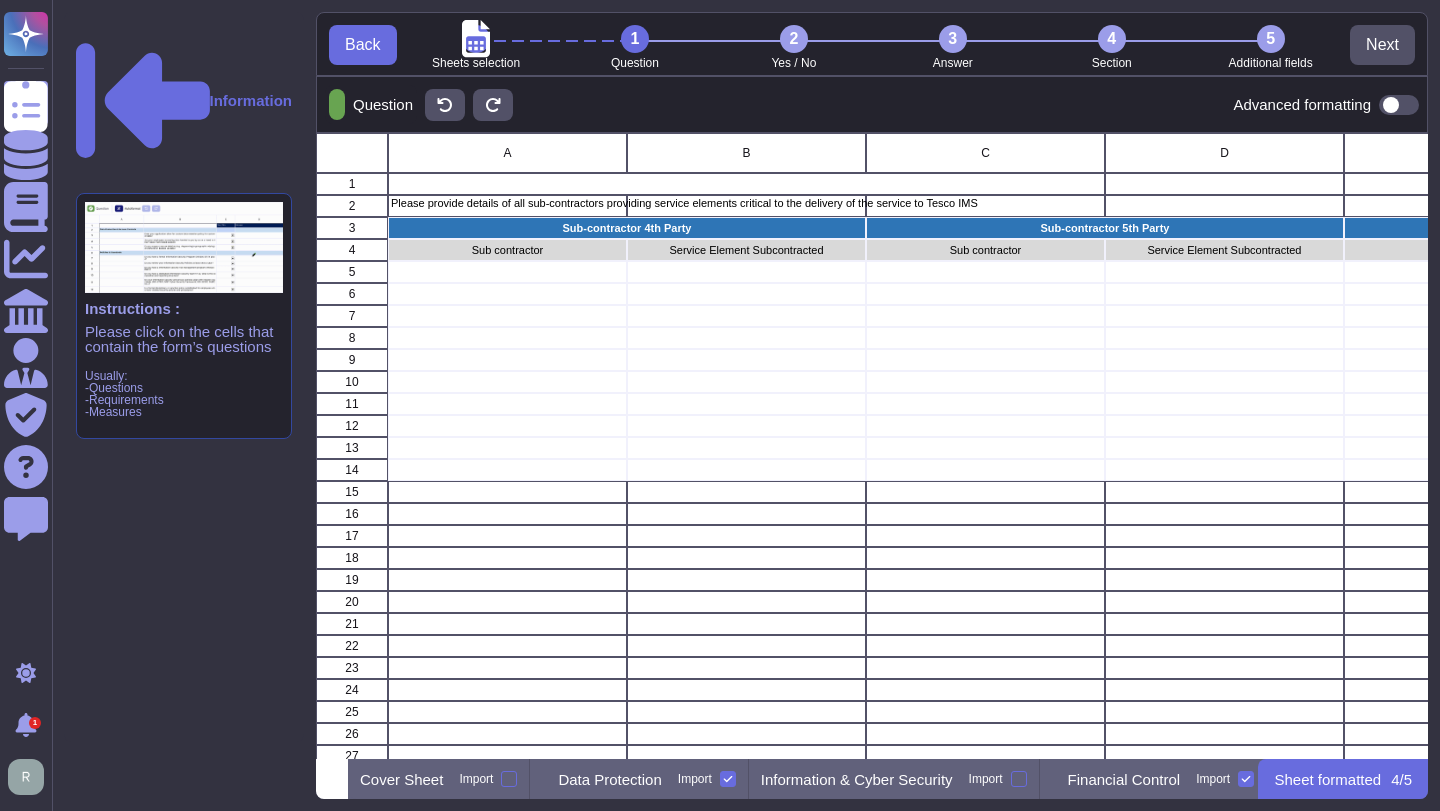 scroll, scrollTop: 0, scrollLeft: 50, axis: horizontal 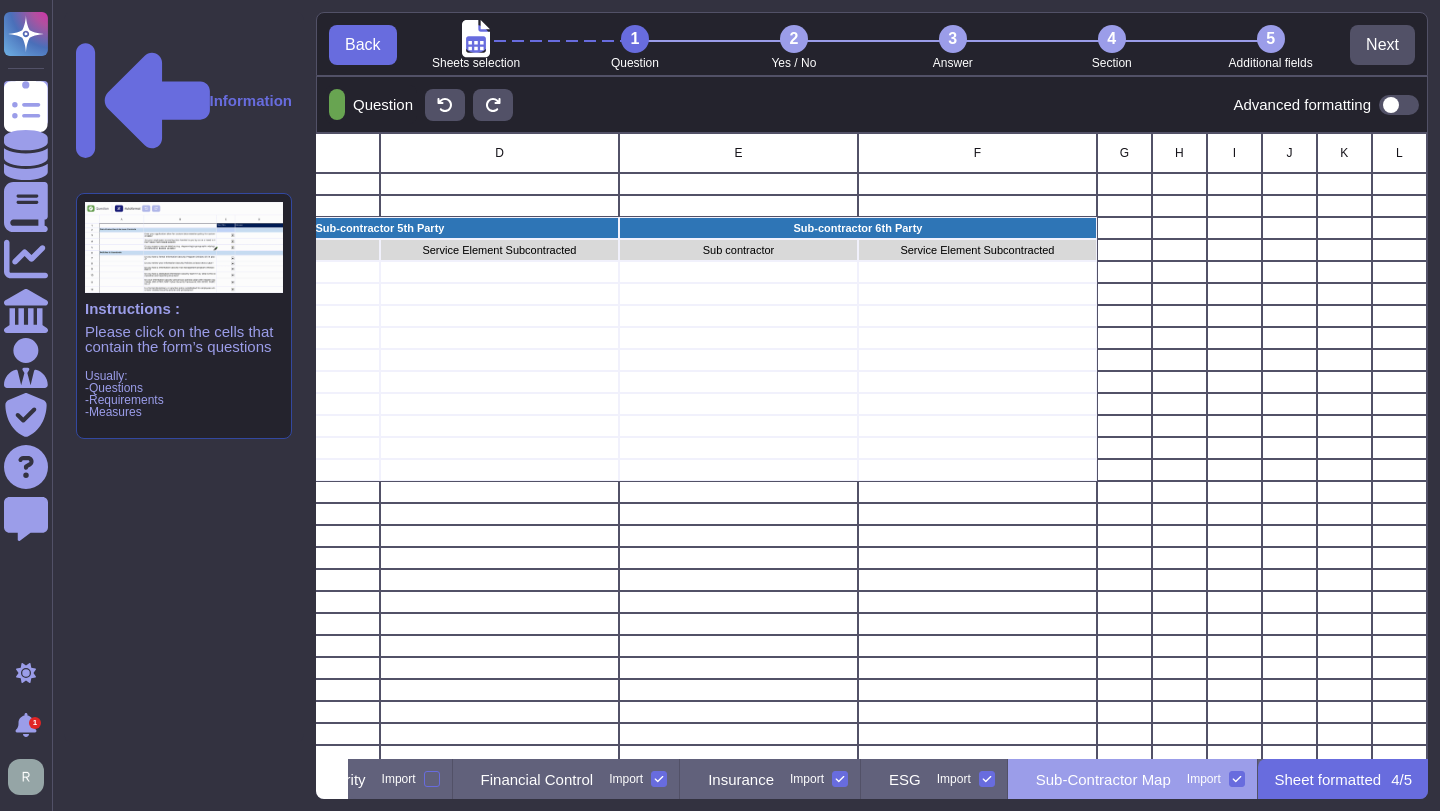 click on "Import" at bounding box center [1204, 779] 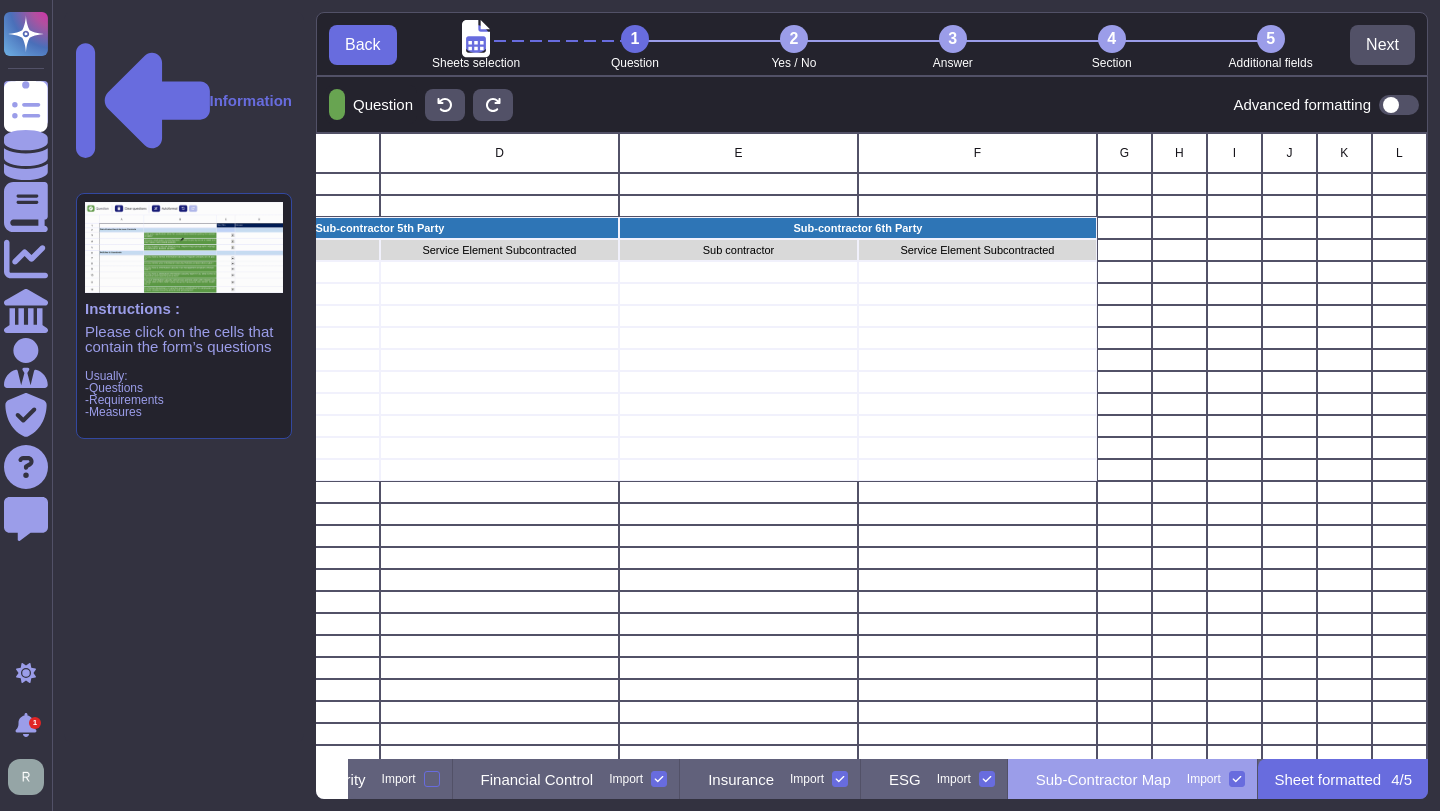 click on "Import" at bounding box center (0, 0) 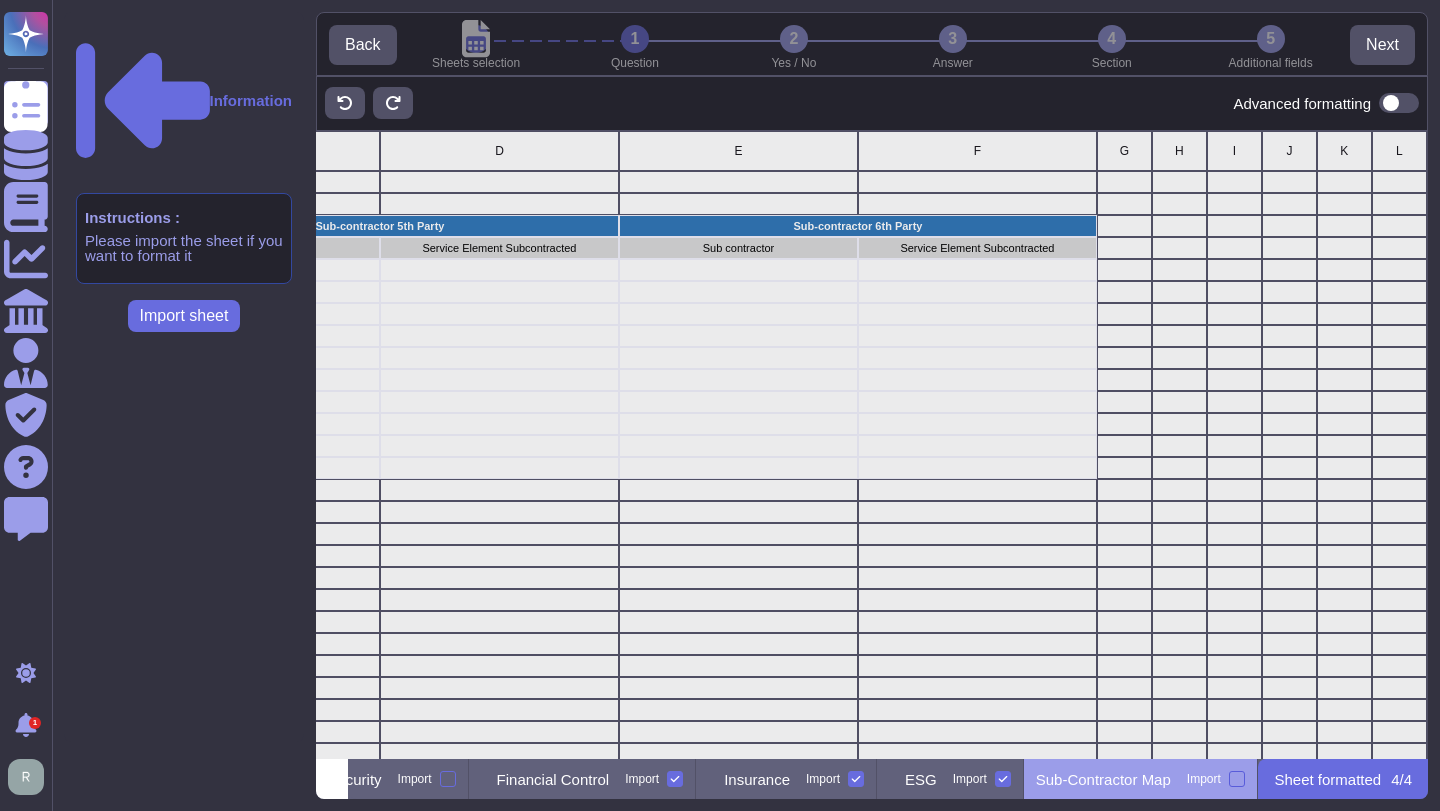 scroll, scrollTop: 0, scrollLeft: 1, axis: horizontal 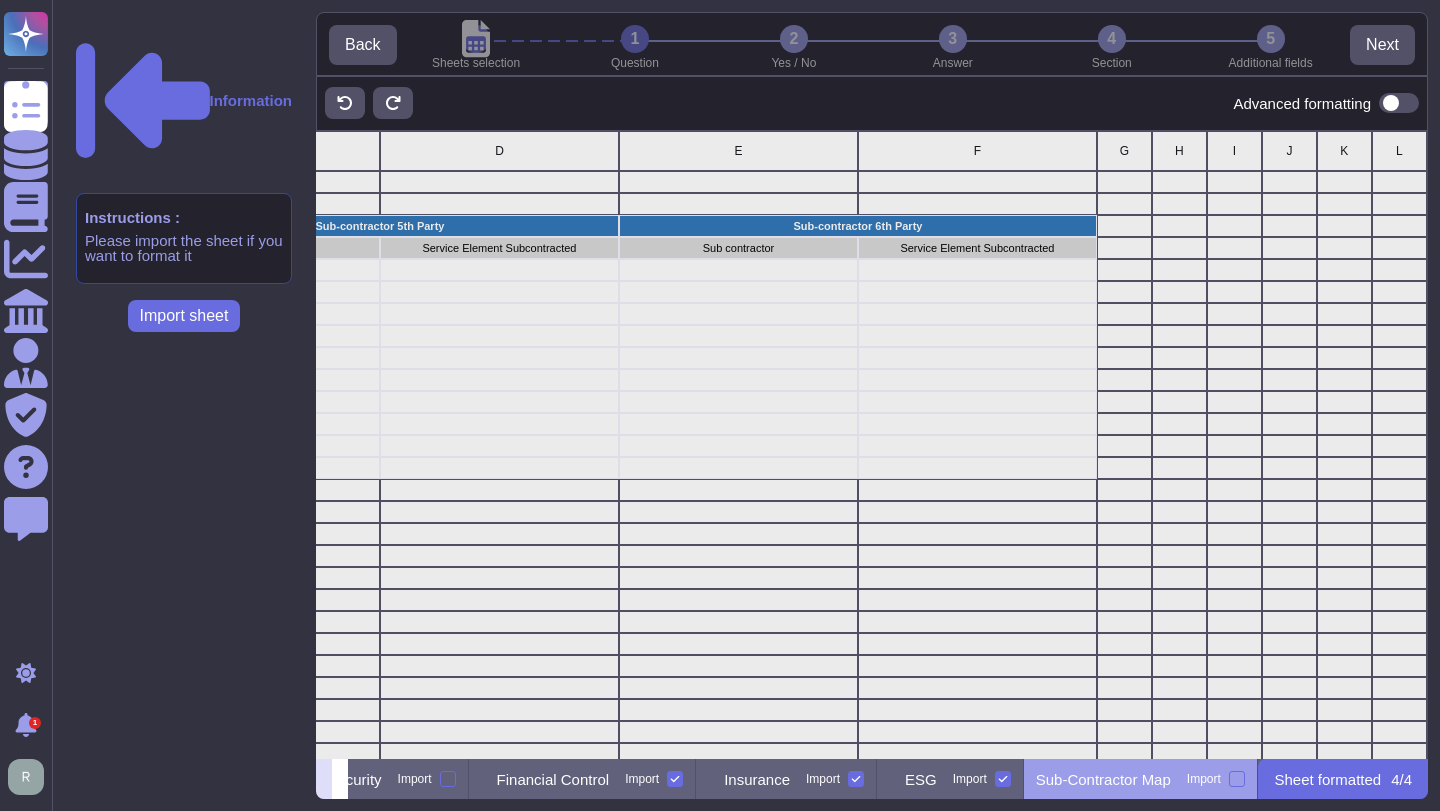 click at bounding box center [324, 779] 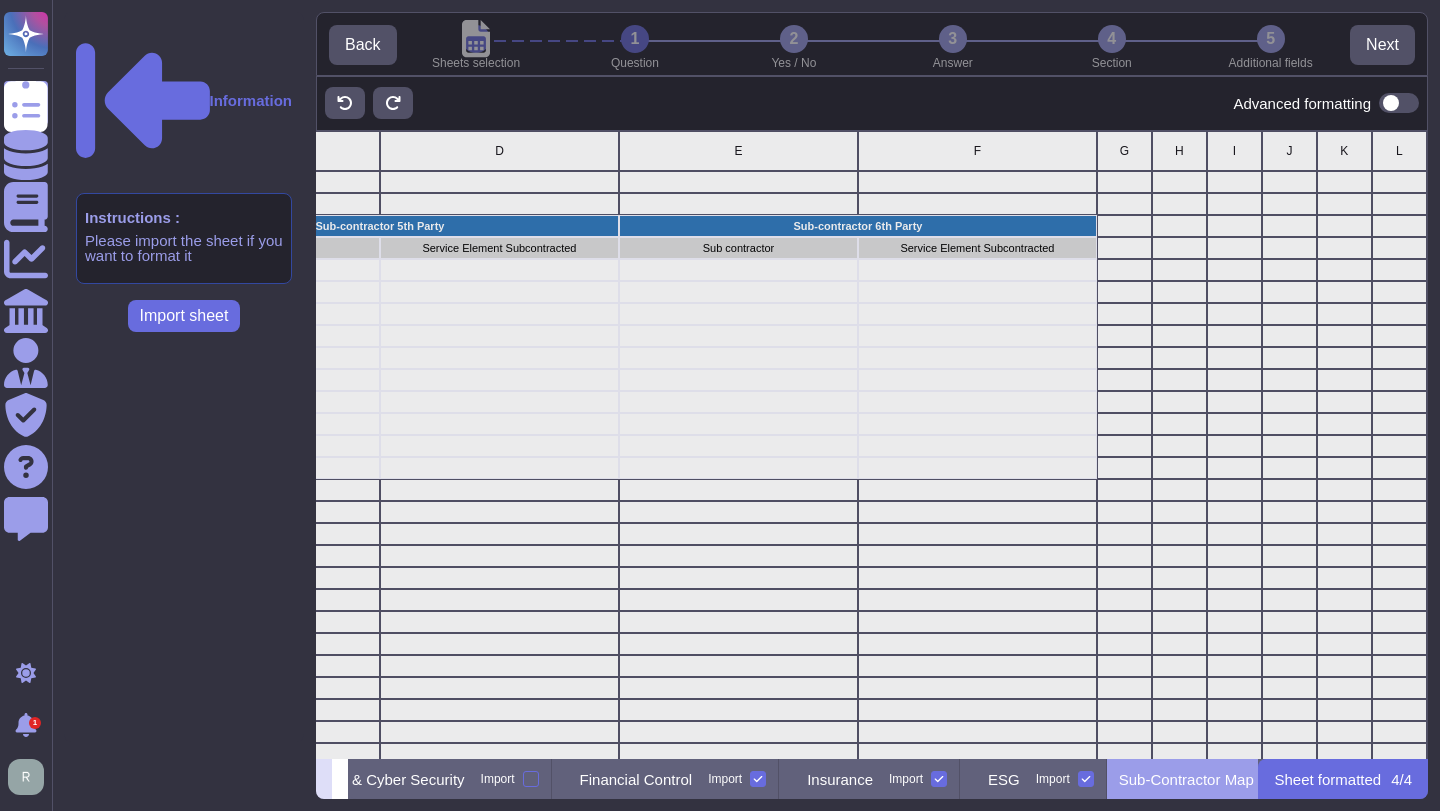 click at bounding box center [324, 779] 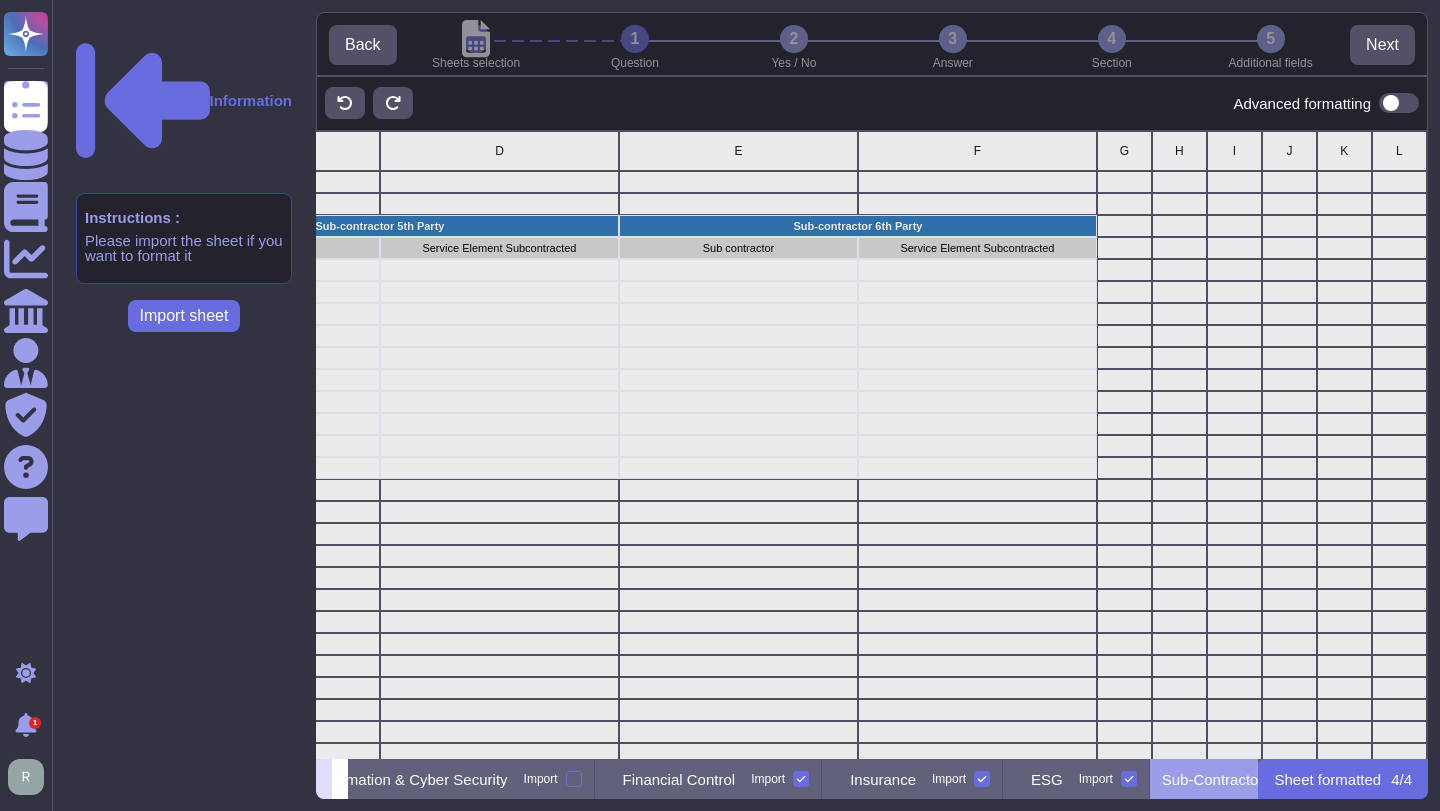 click at bounding box center [324, 779] 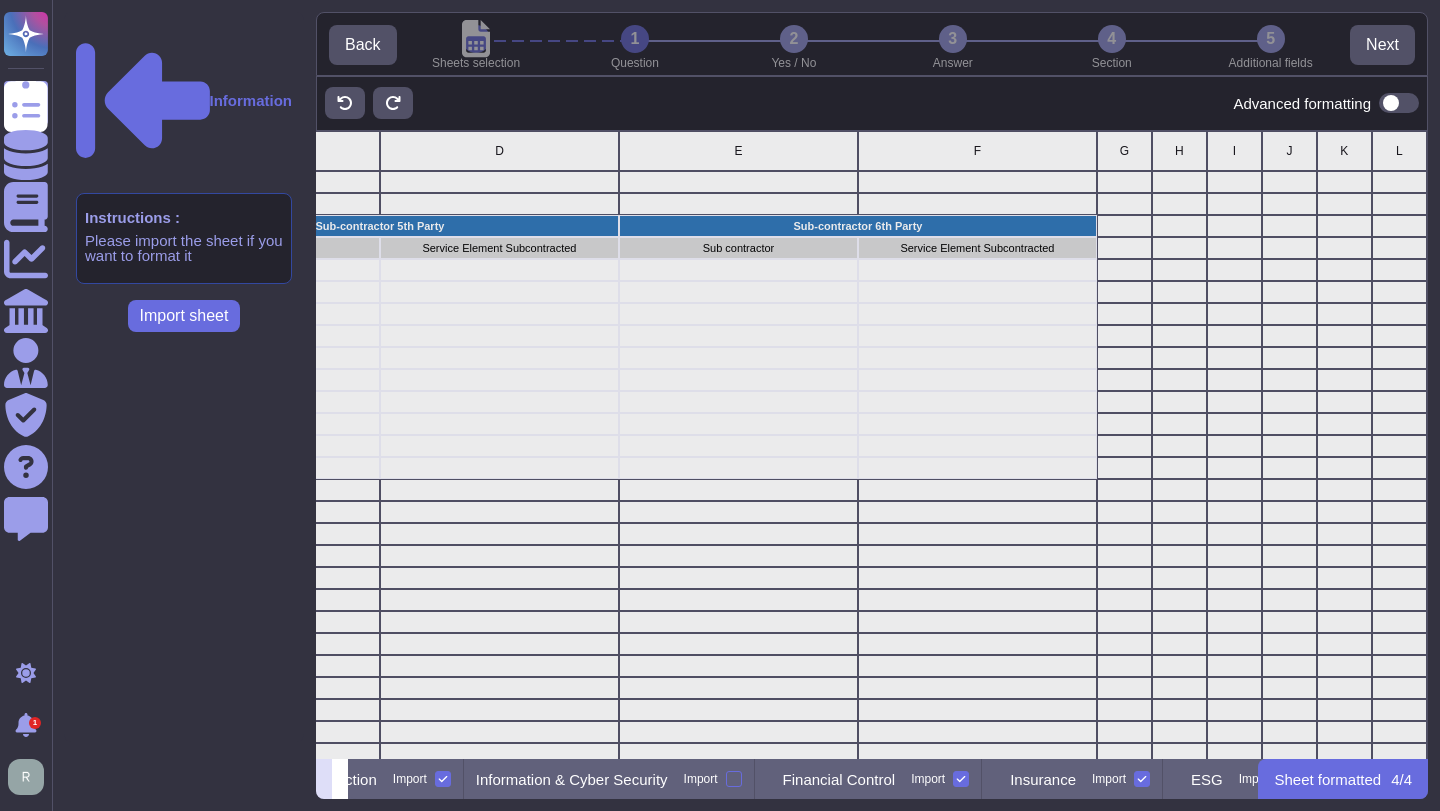 click at bounding box center [324, 779] 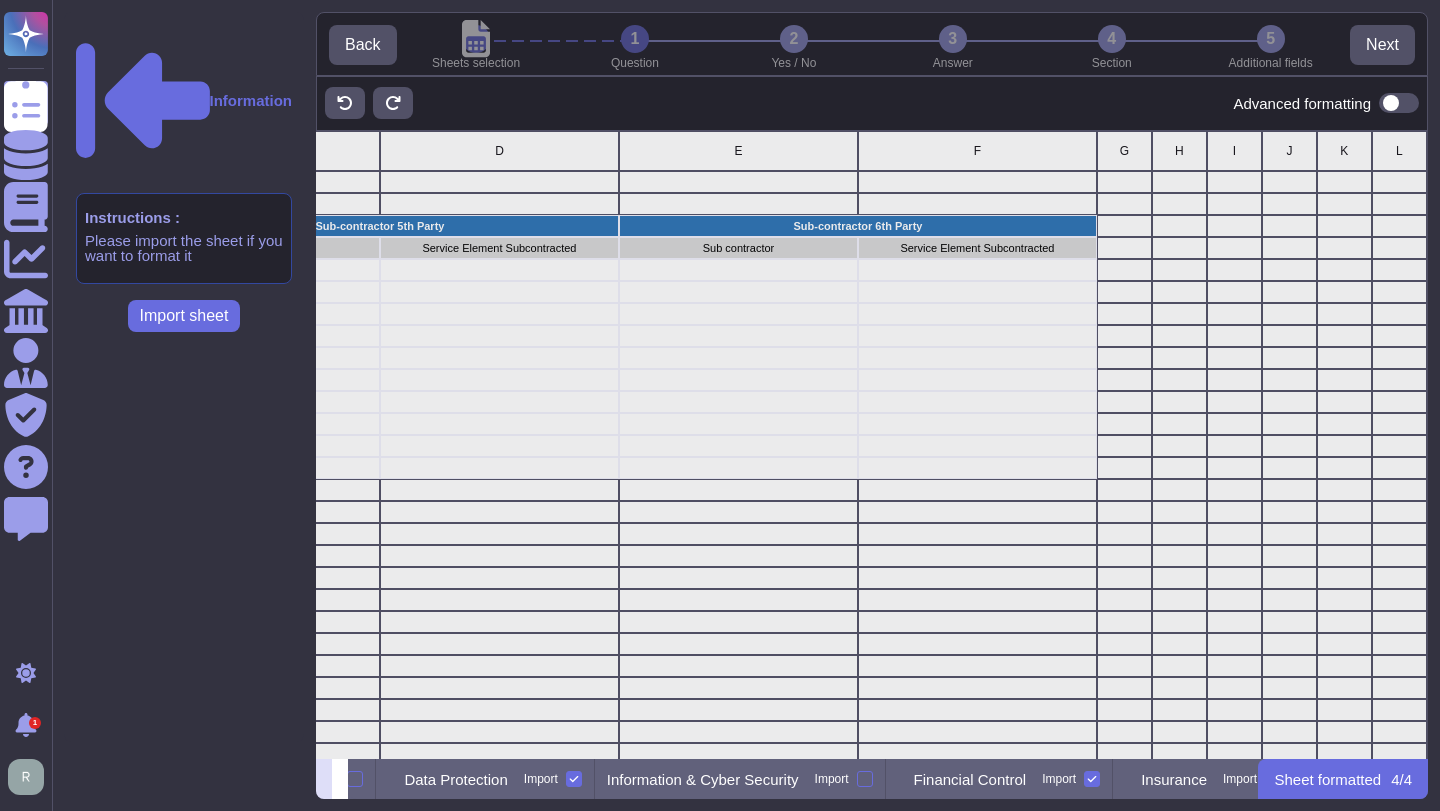 click at bounding box center (324, 779) 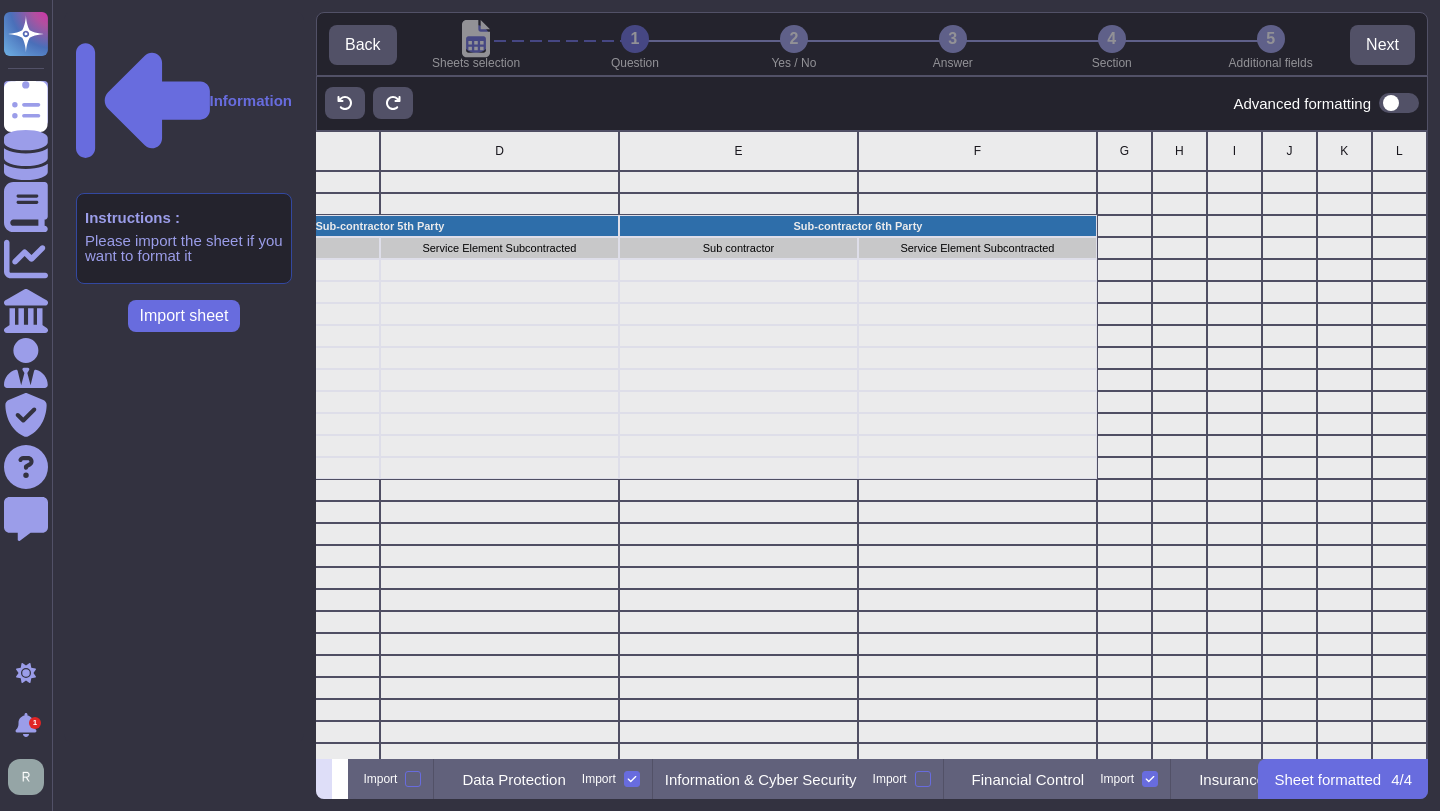 scroll, scrollTop: 0, scrollLeft: 16, axis: horizontal 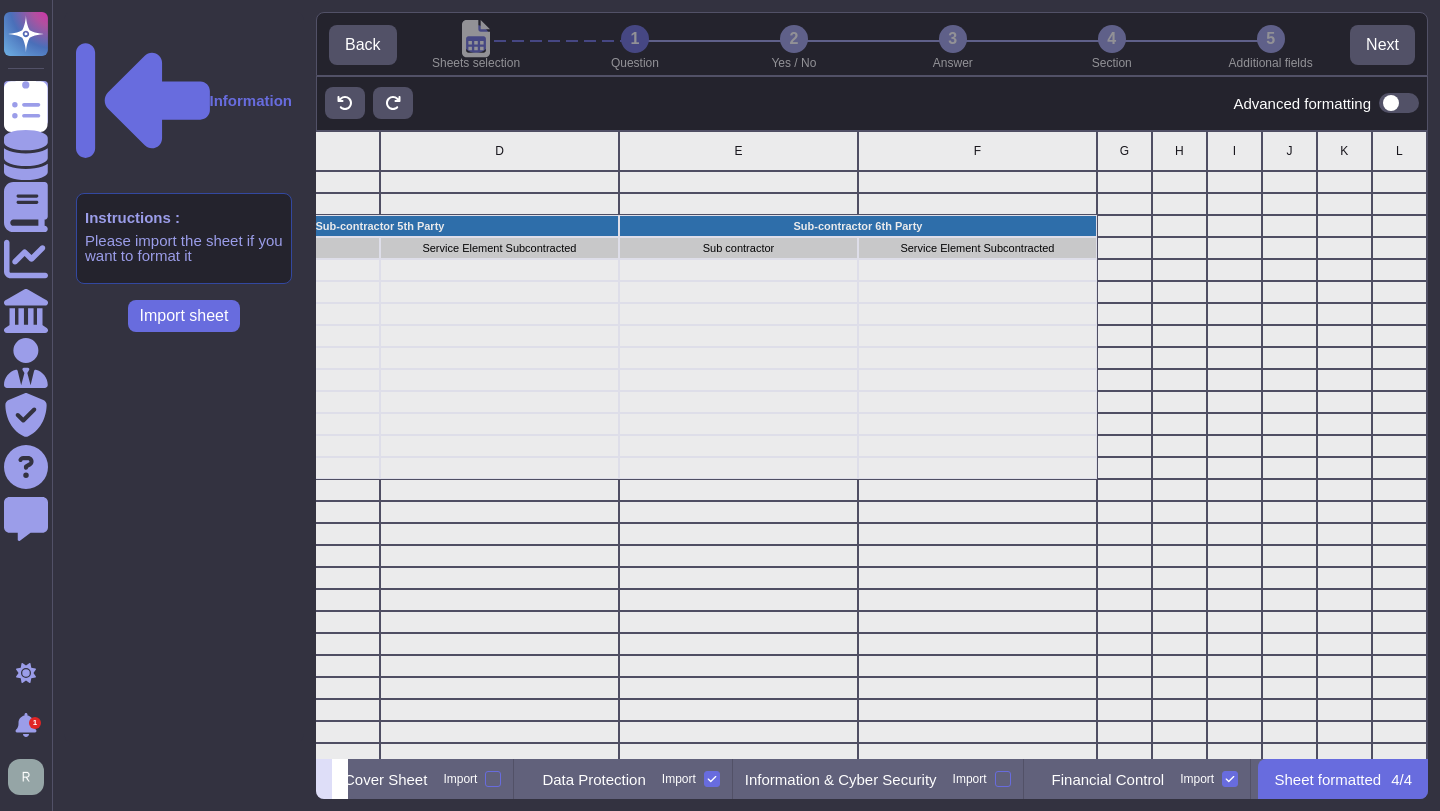 click at bounding box center (324, 779) 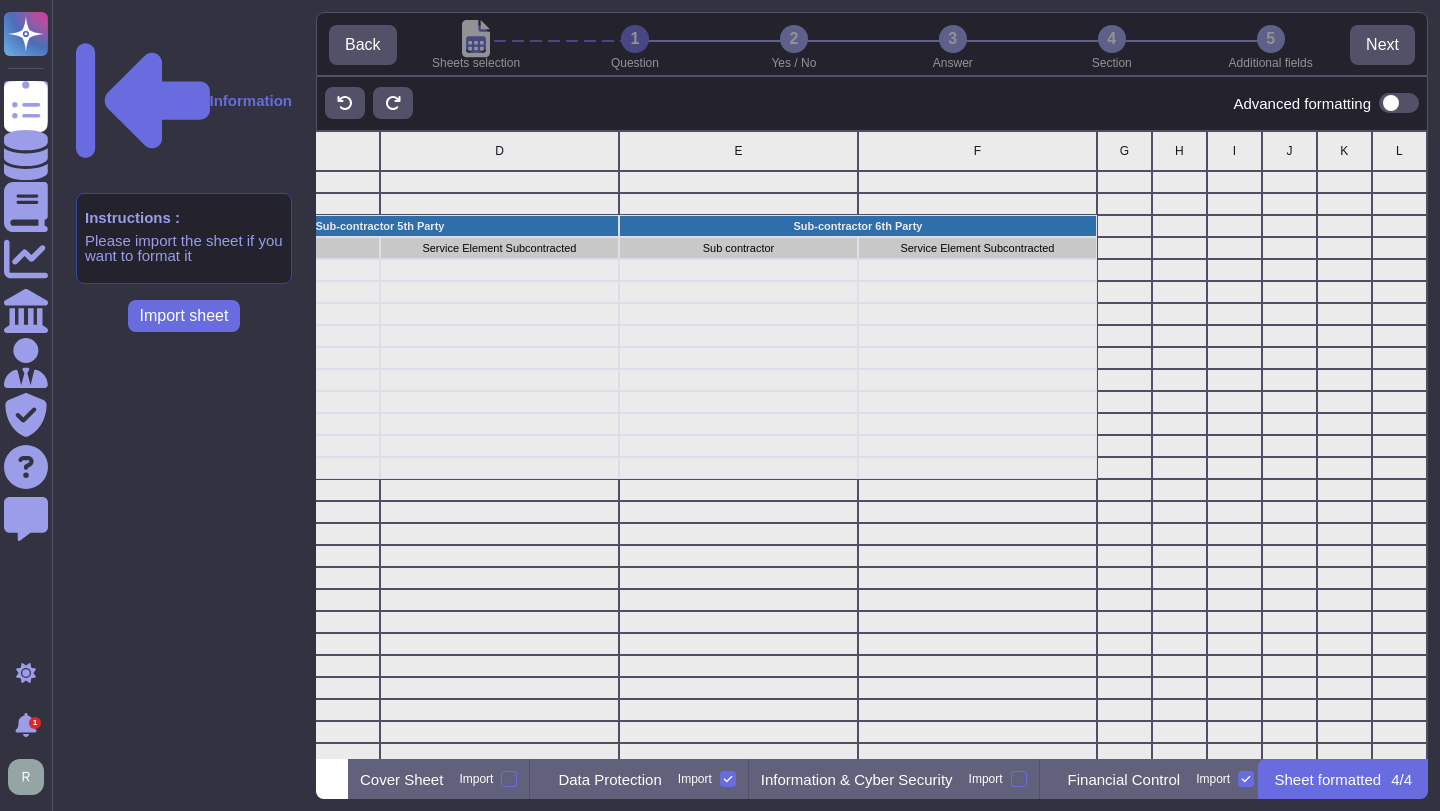 click at bounding box center (738, 644) 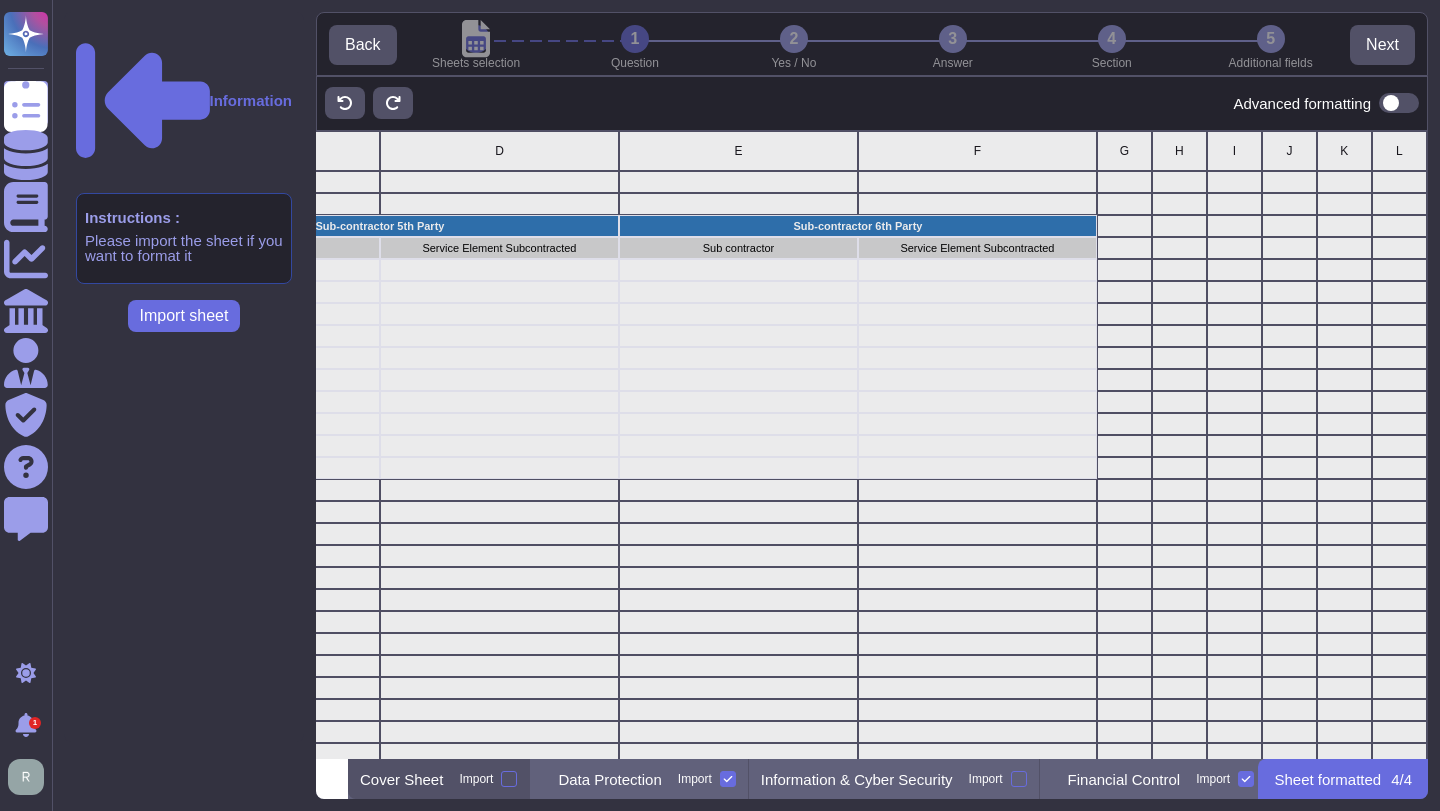 click on "Cover Sheet Import" at bounding box center [439, 779] 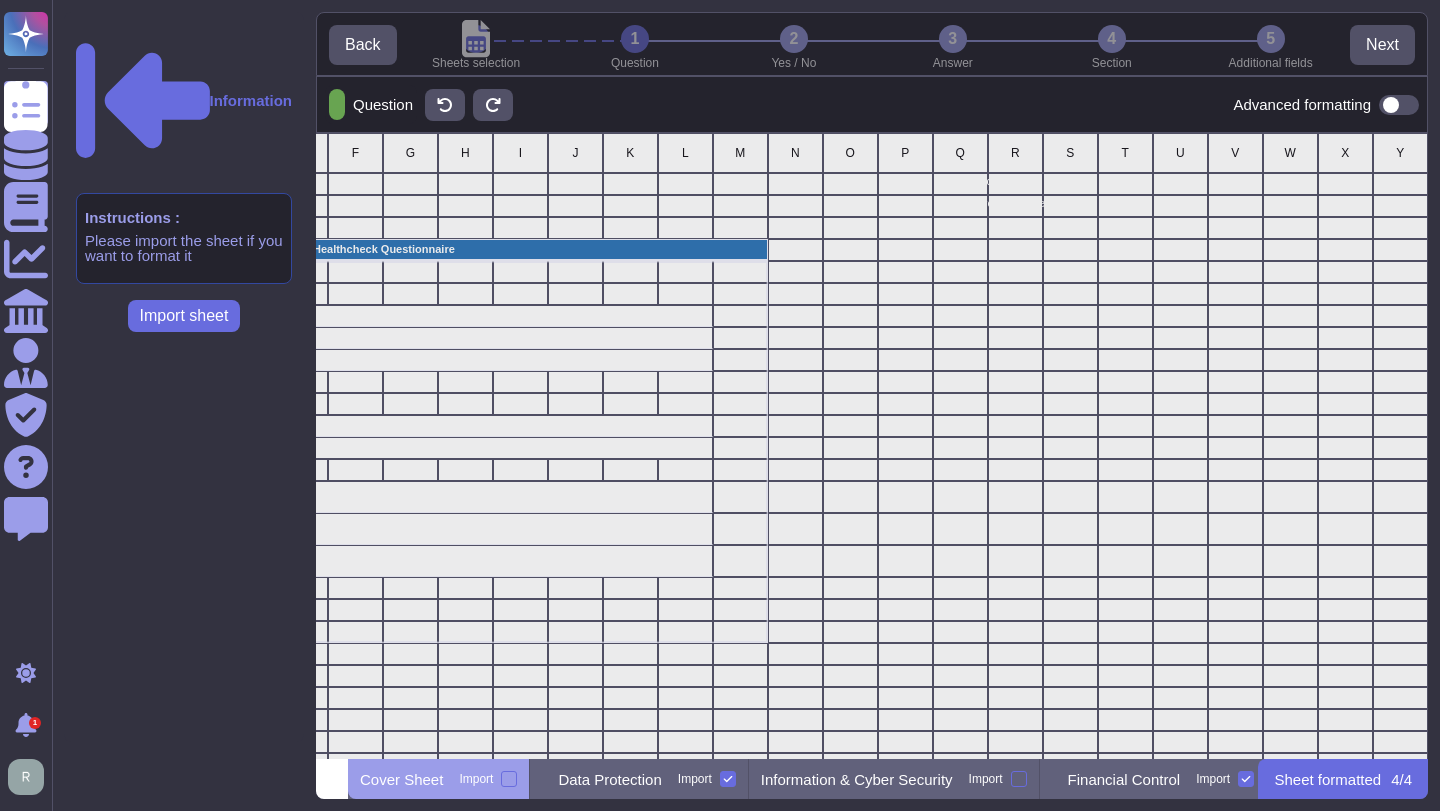 scroll, scrollTop: 0, scrollLeft: 497, axis: horizontal 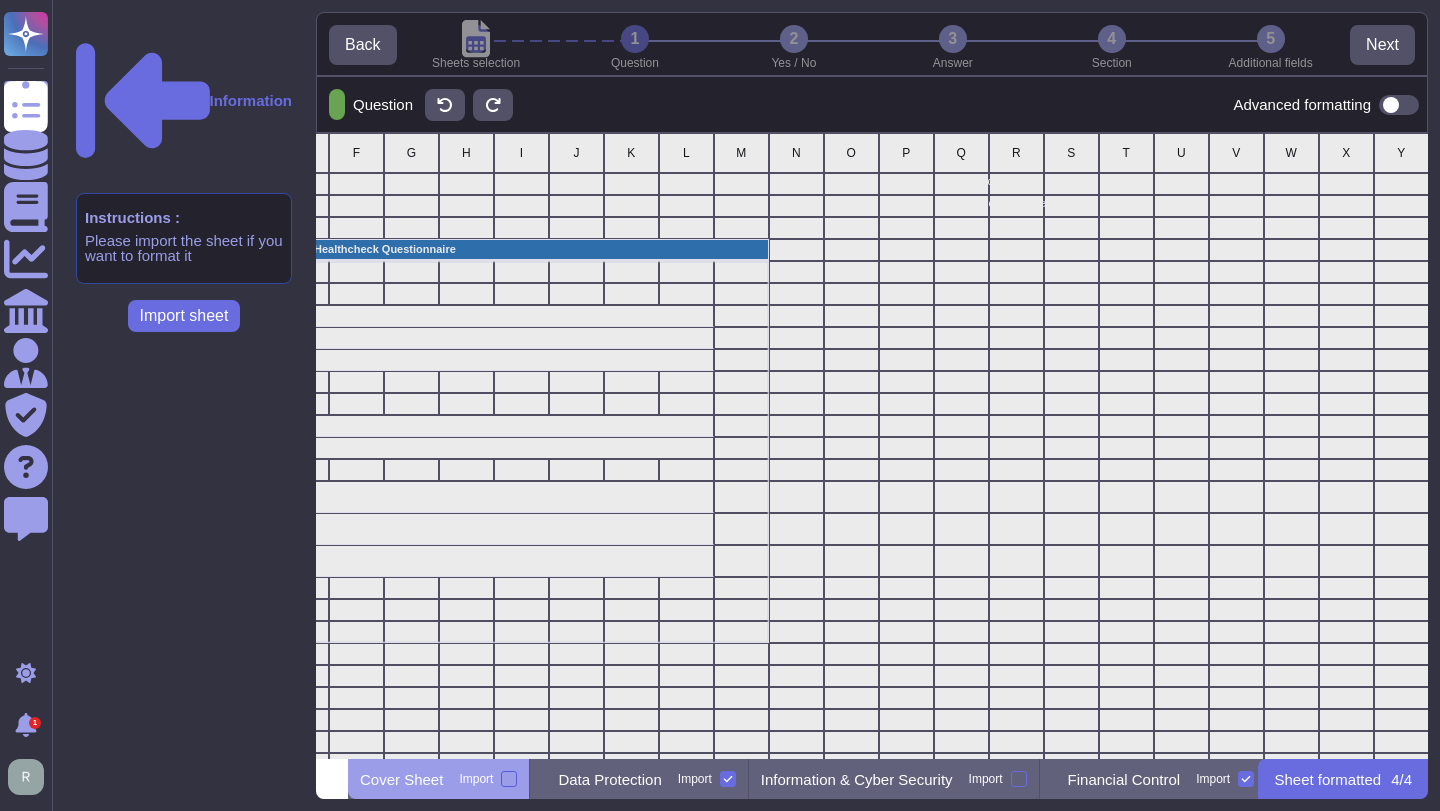 click at bounding box center (509, 779) 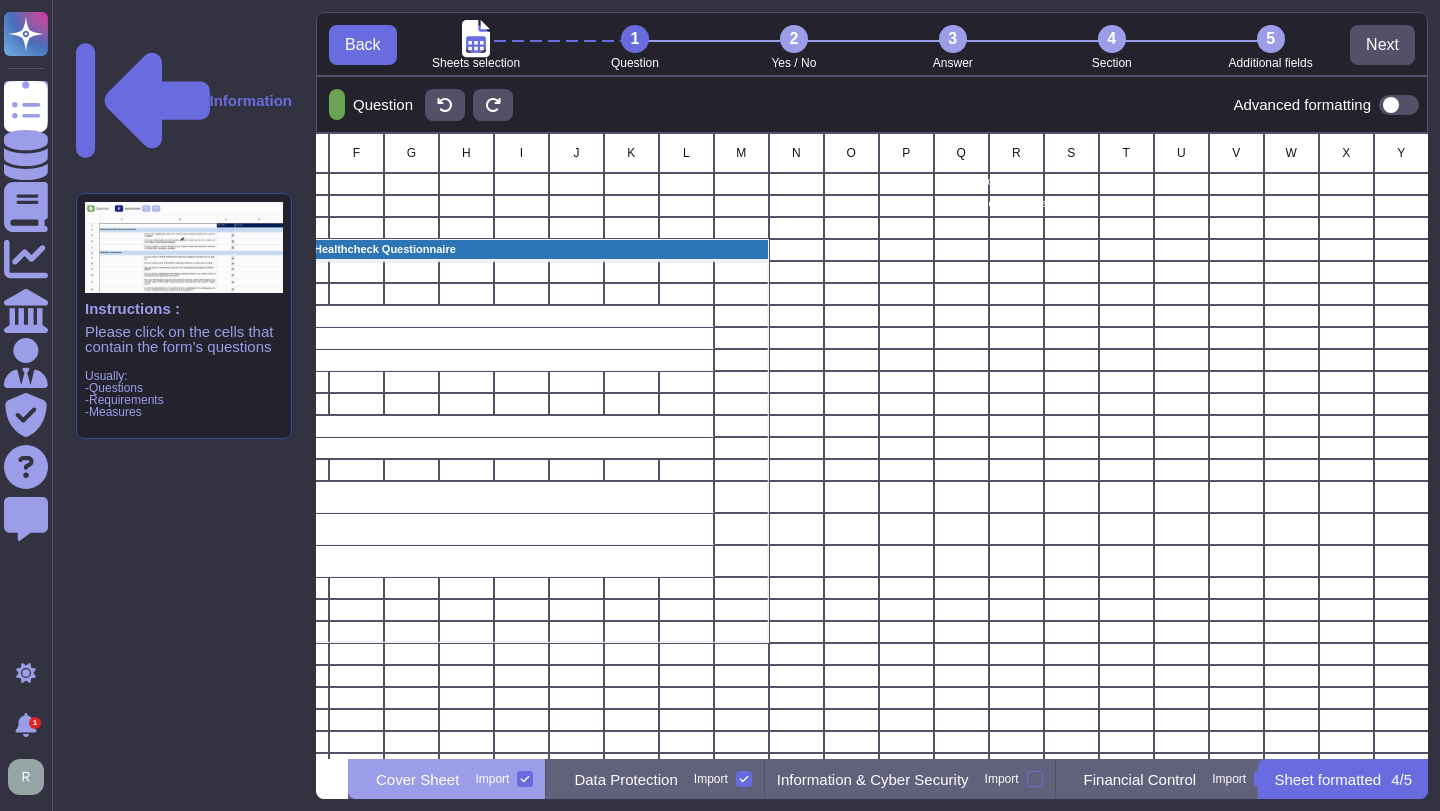 click on "Import" at bounding box center [492, 779] 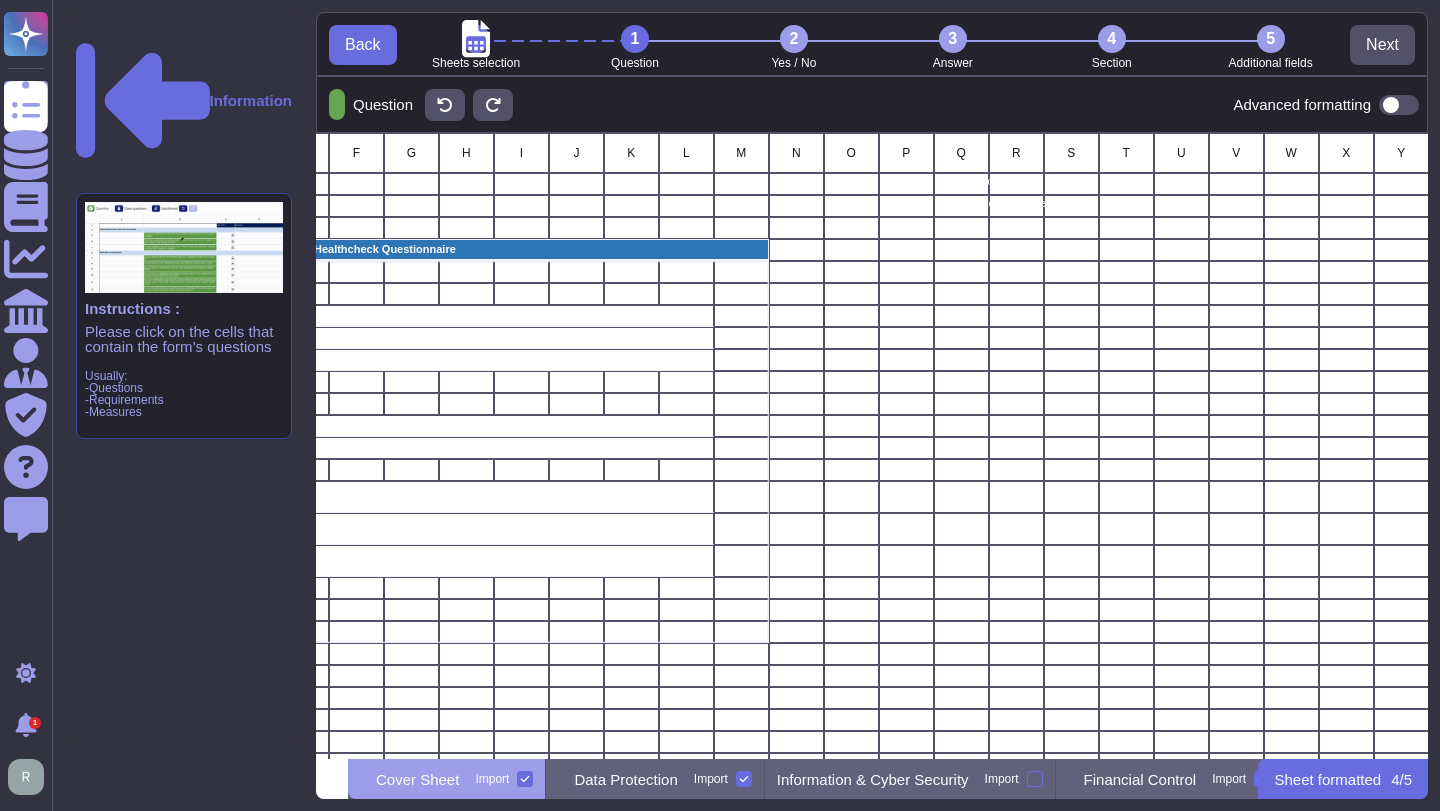 click on "Import" at bounding box center [0, 0] 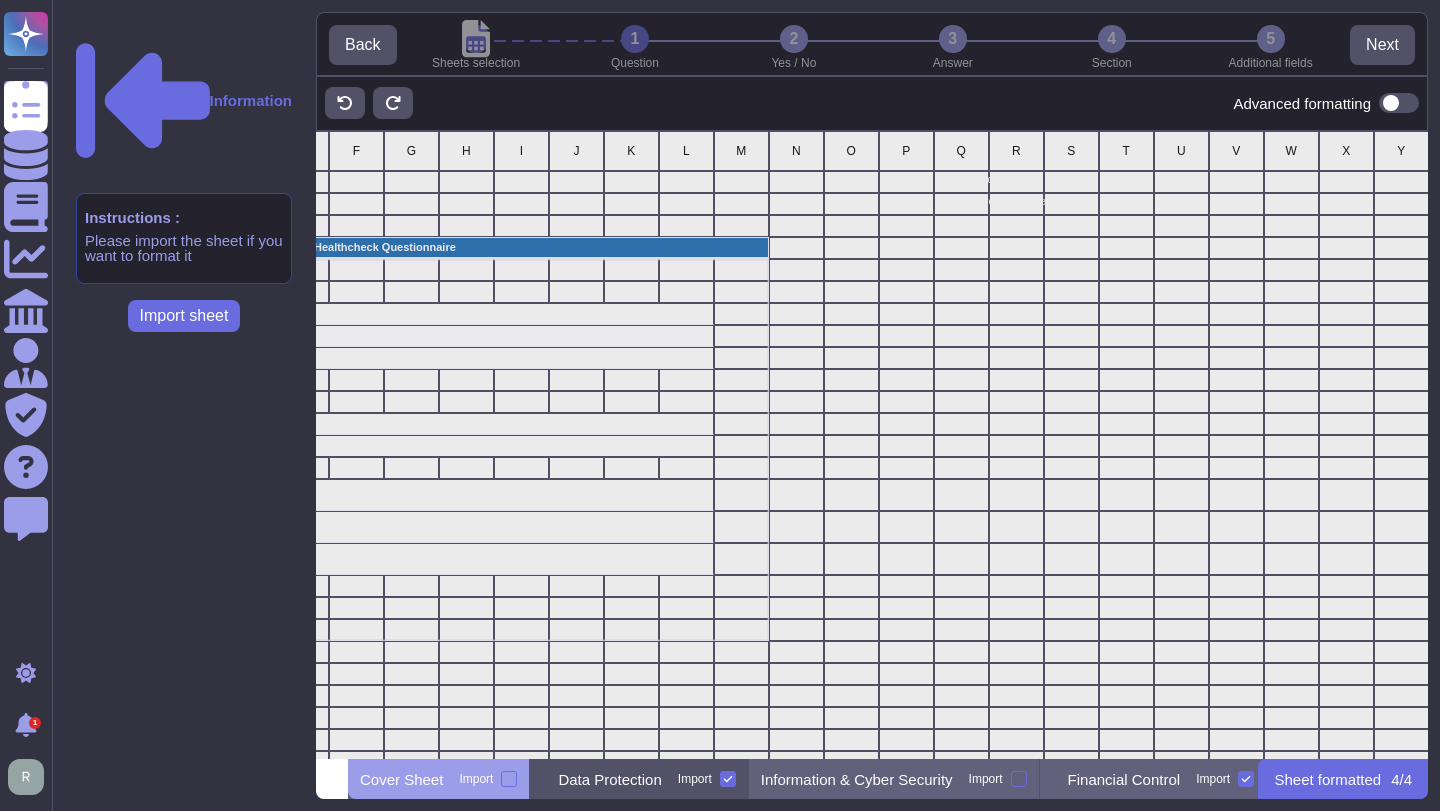 click on "Data Protection Import" at bounding box center (639, 779) 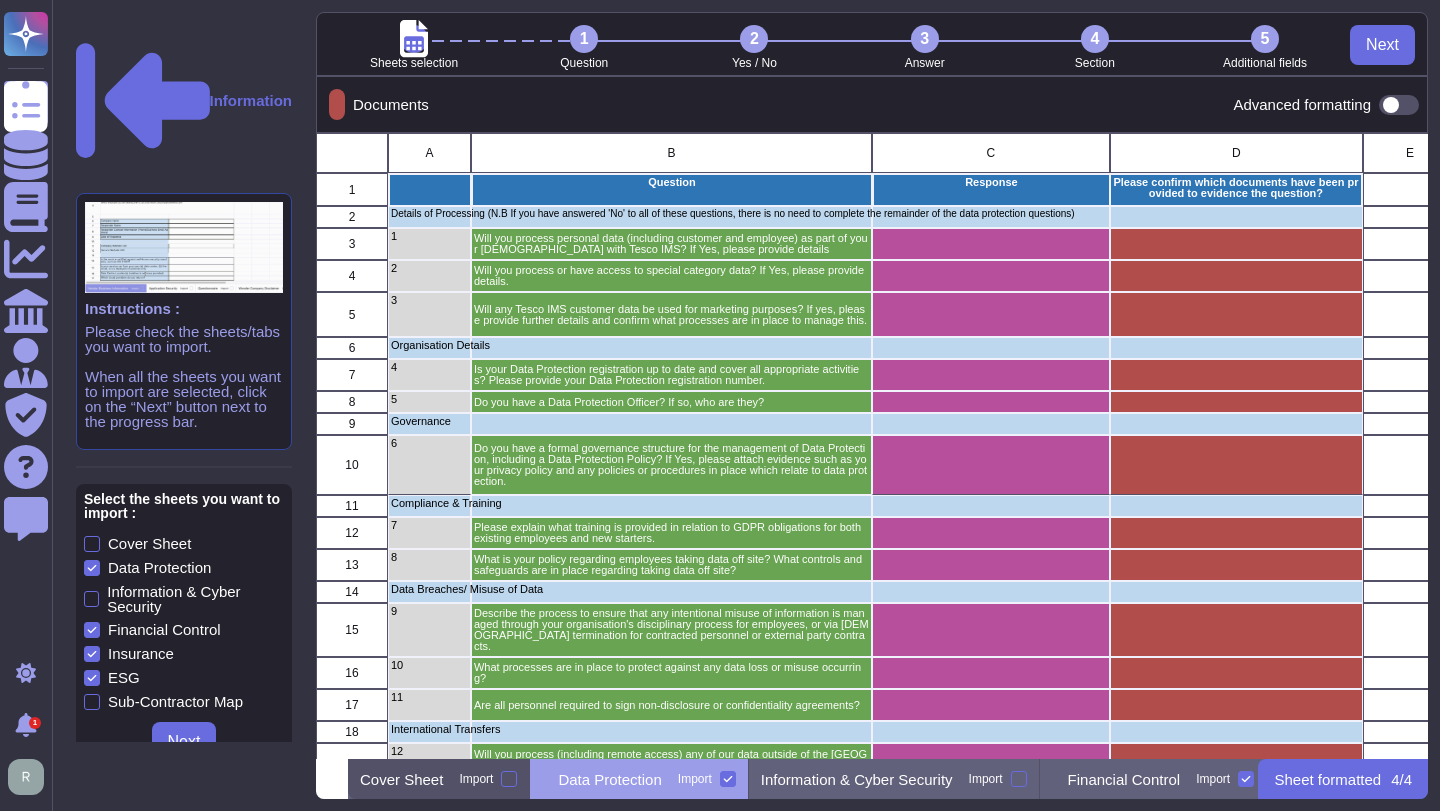 click on "Cover Sheet Import" at bounding box center [439, 779] 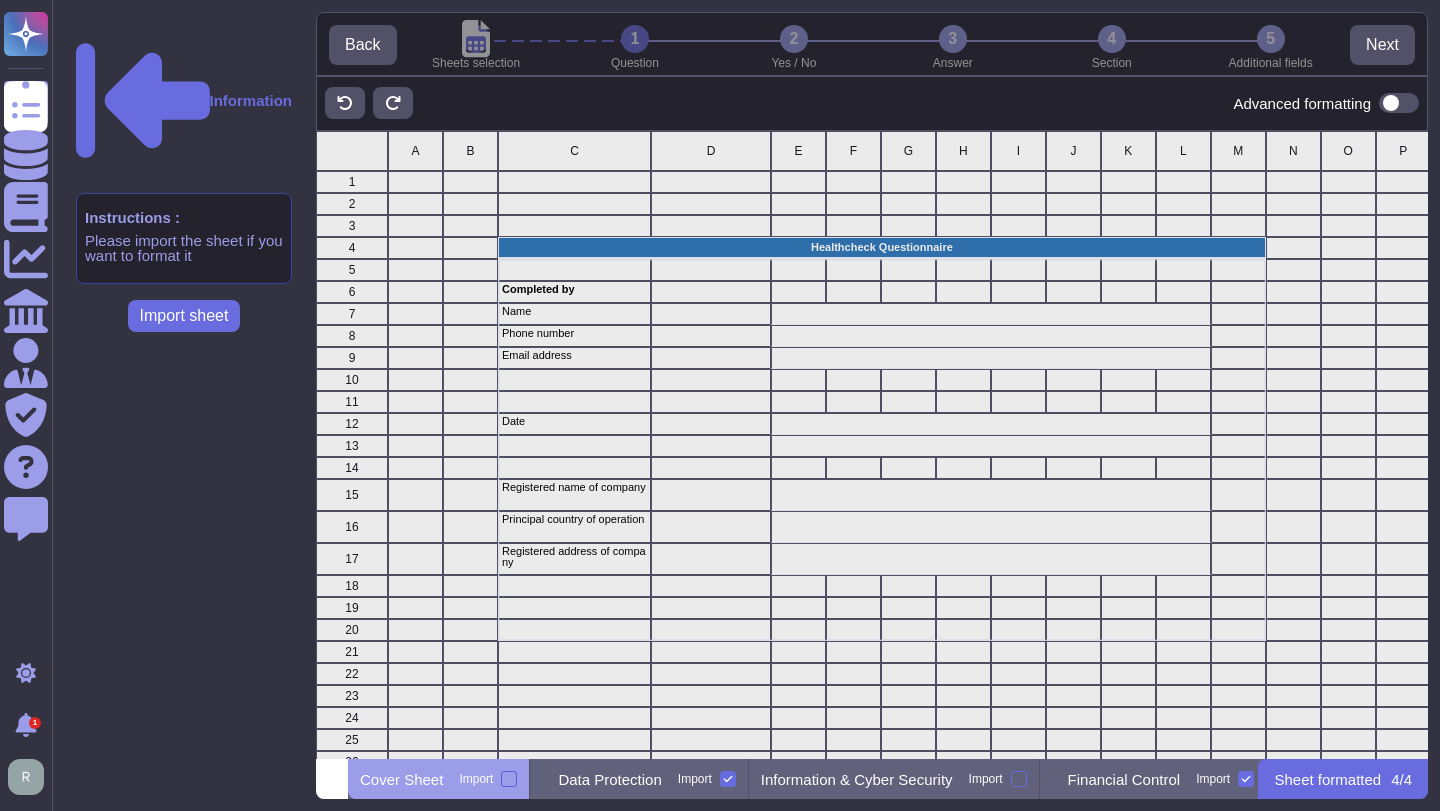 click at bounding box center [509, 779] 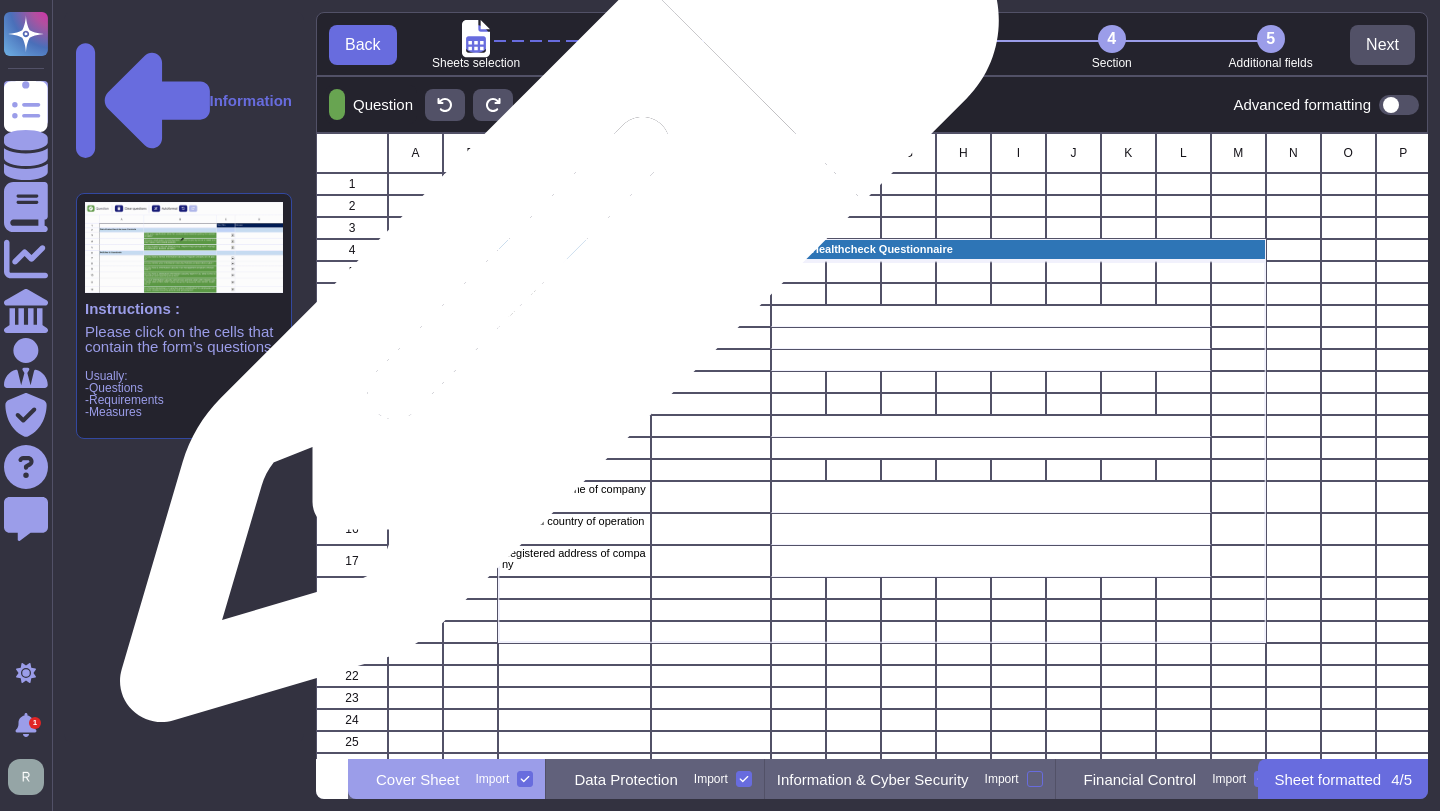 click on "Completed by" at bounding box center [575, 291] 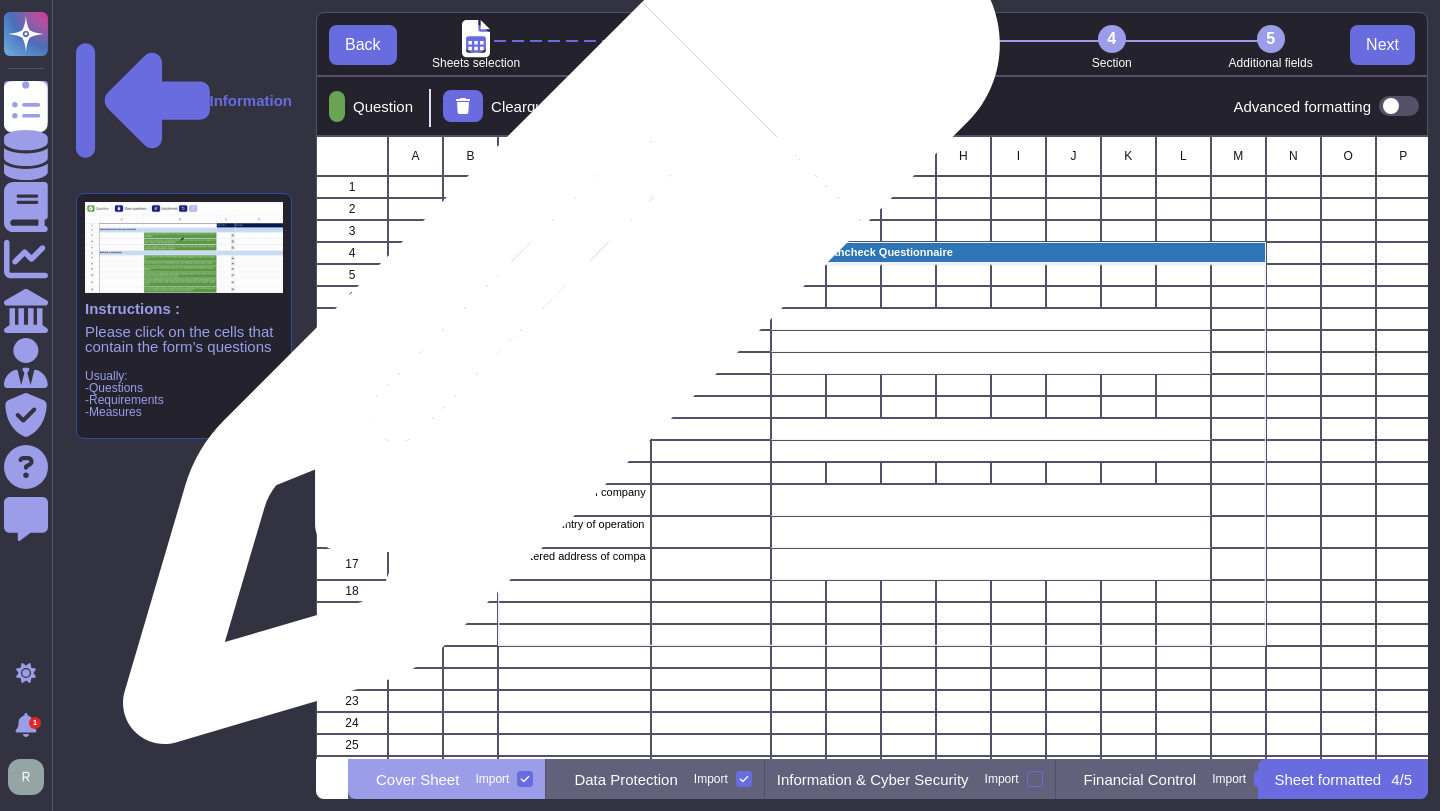 click on "Name" at bounding box center (575, 316) 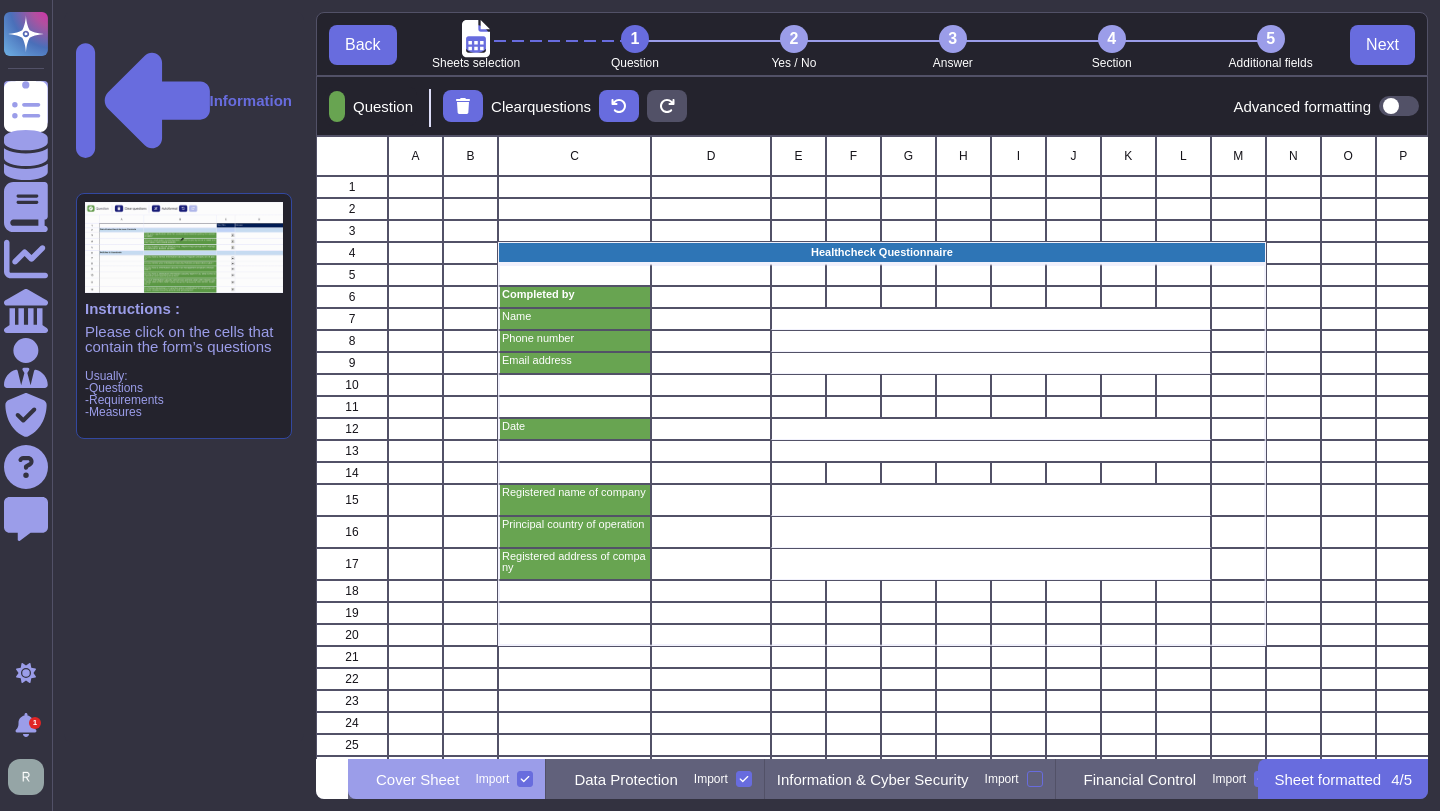 click on "Instructions : Please click on the cells that contain the form’s questions Usually:
-Questions
-Requirements
-Measures" at bounding box center [184, 316] 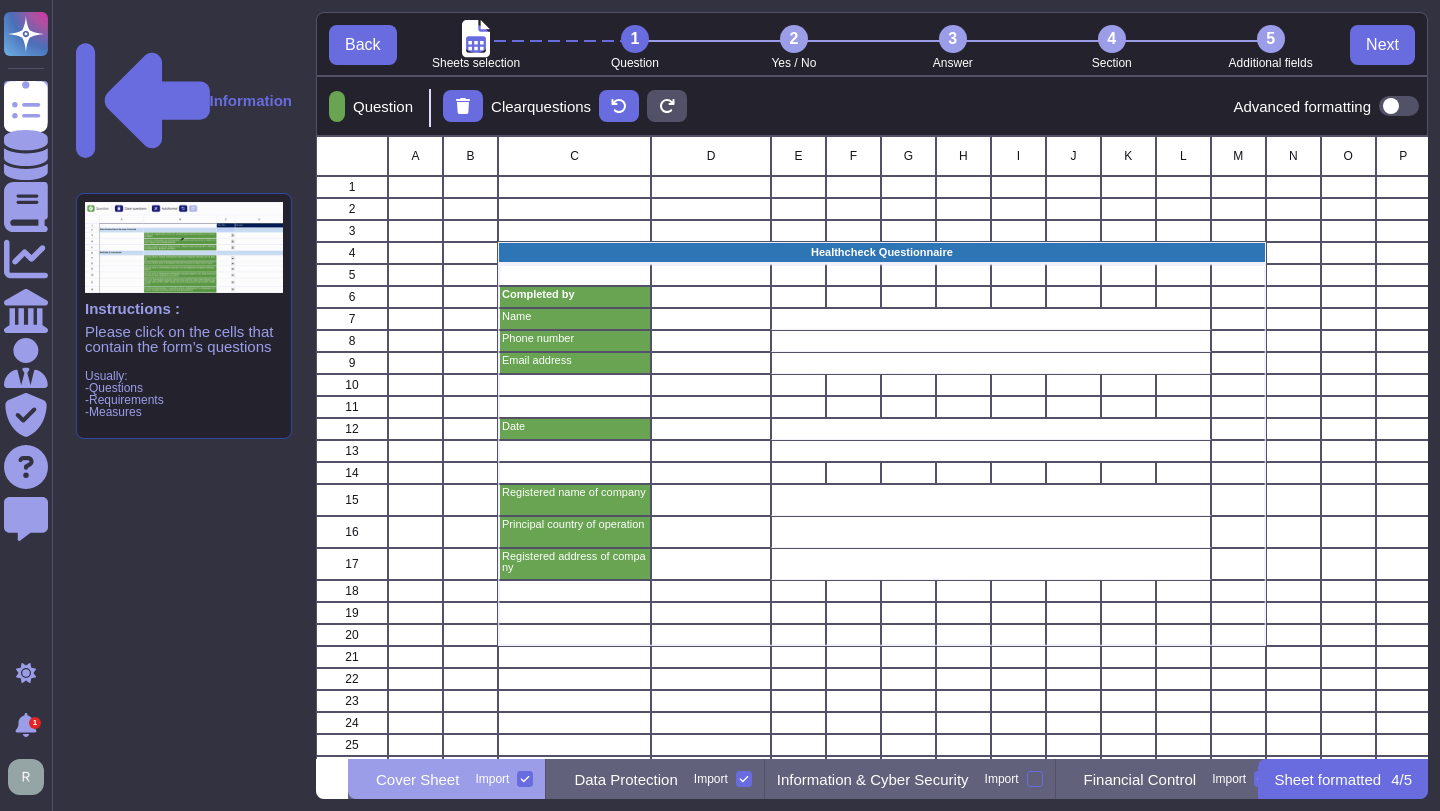 click on "Instructions : Please click on the cells that contain the form’s questions Usually:
-Questions
-Requirements
-Measures" at bounding box center [184, 316] 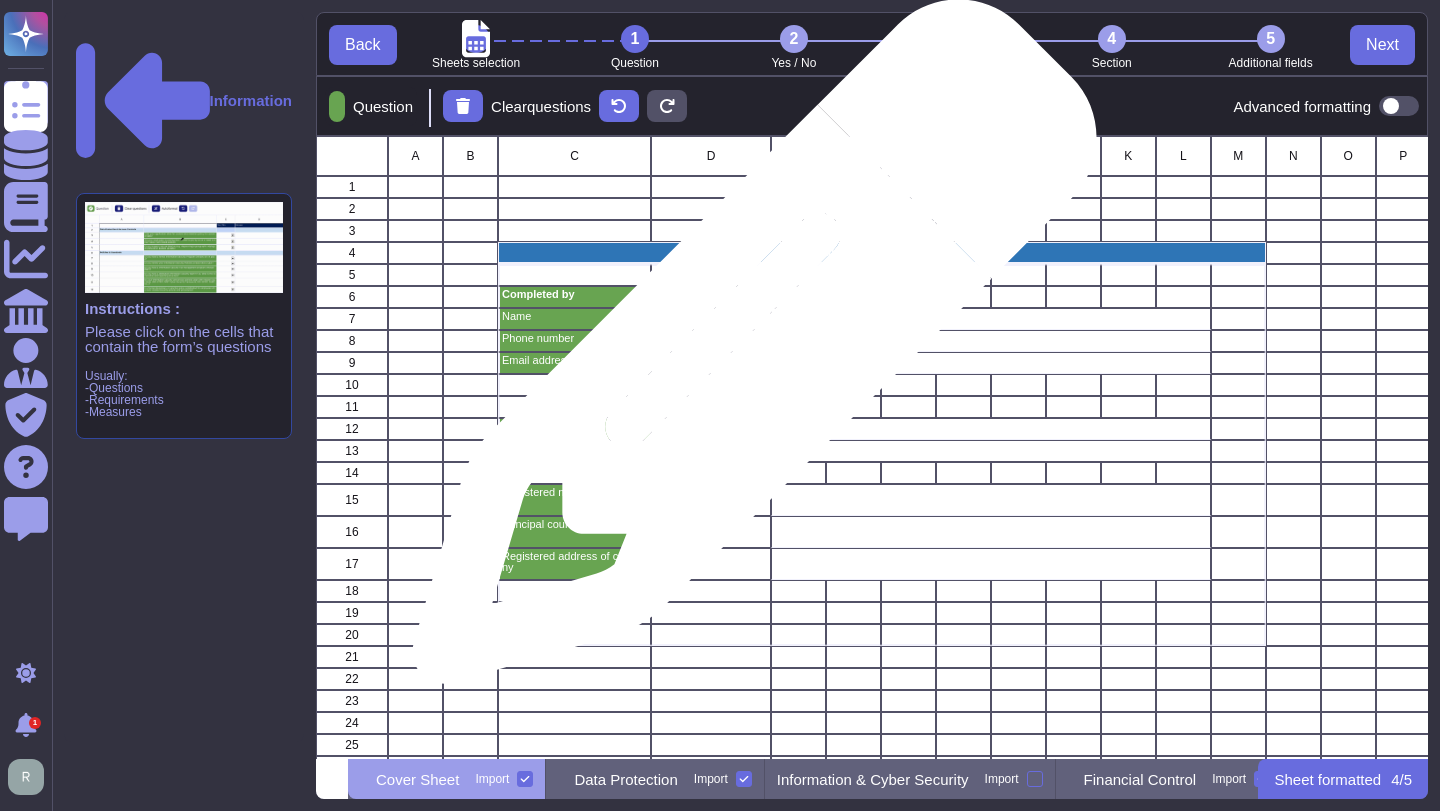 click at bounding box center [711, 363] 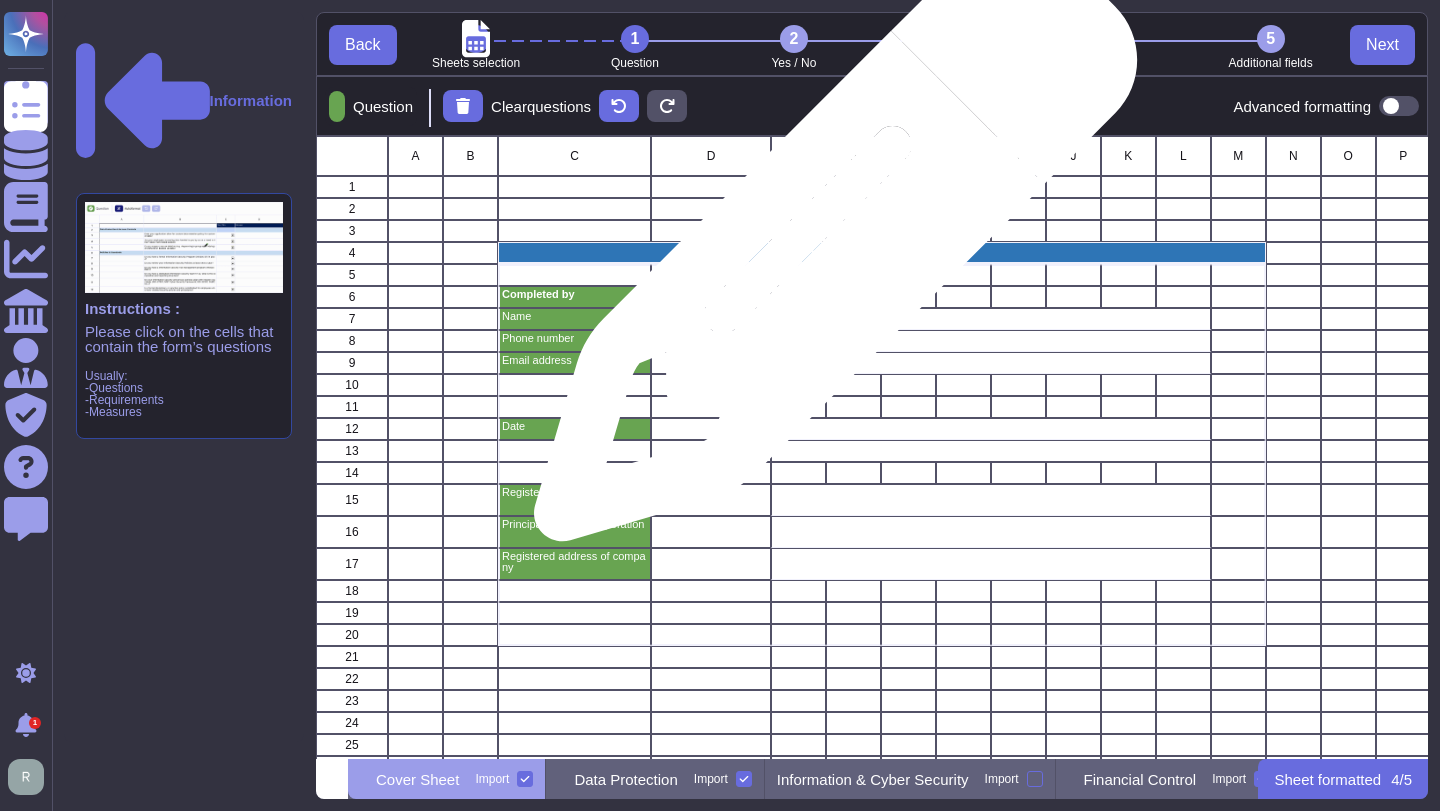 click on "Healthcheck Questionnaire" at bounding box center [882, 252] 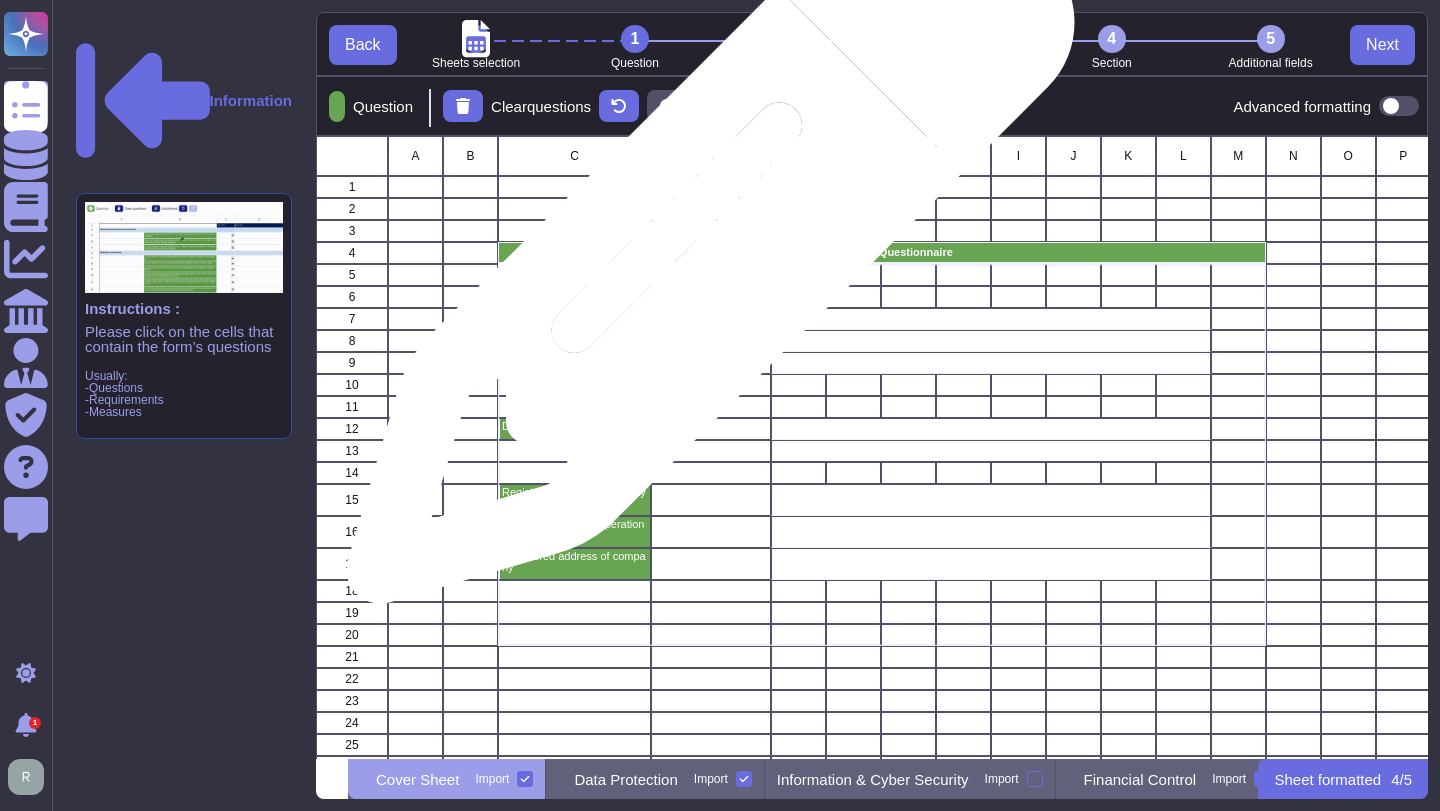 click on "Healthcheck Questionnaire" at bounding box center [882, 252] 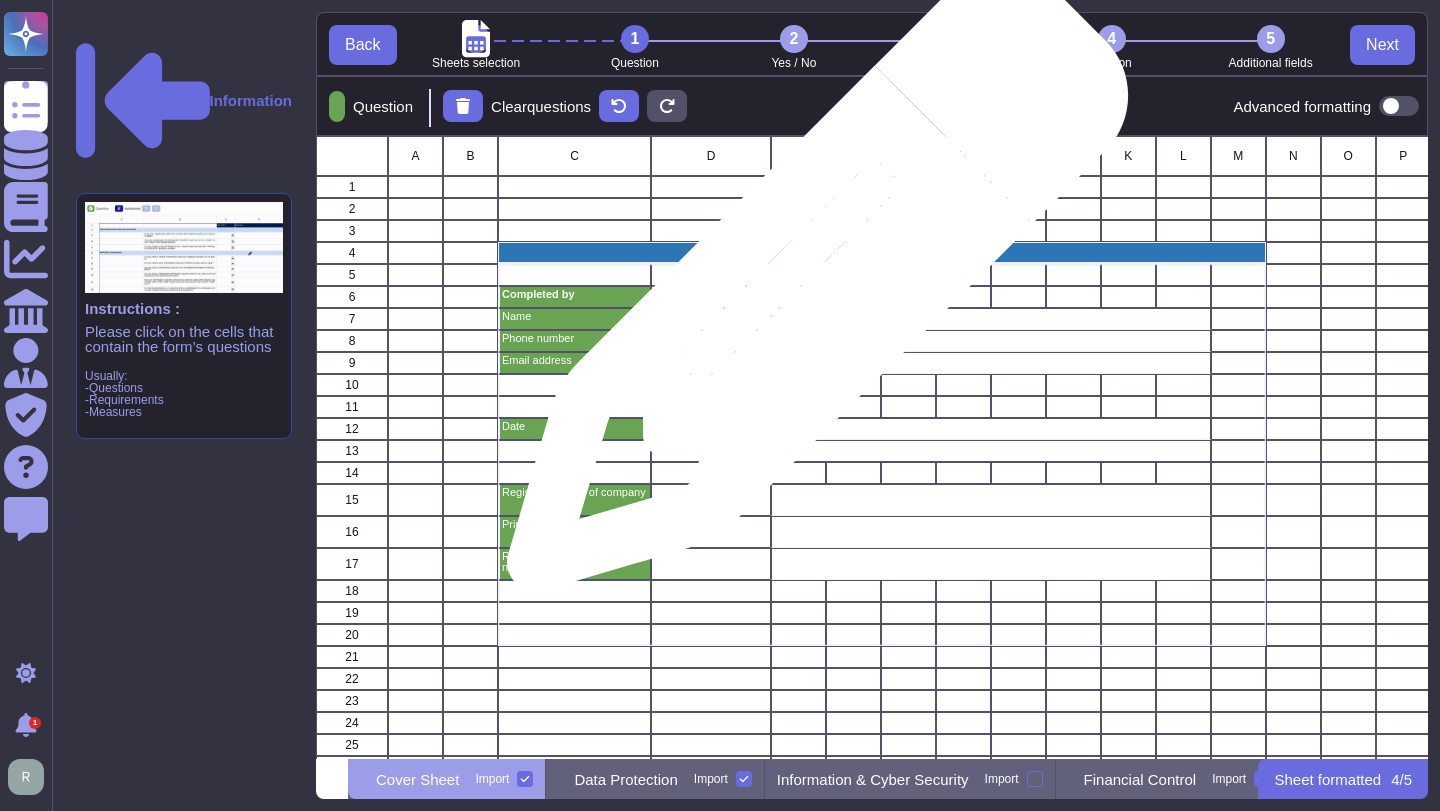 click at bounding box center [798, 297] 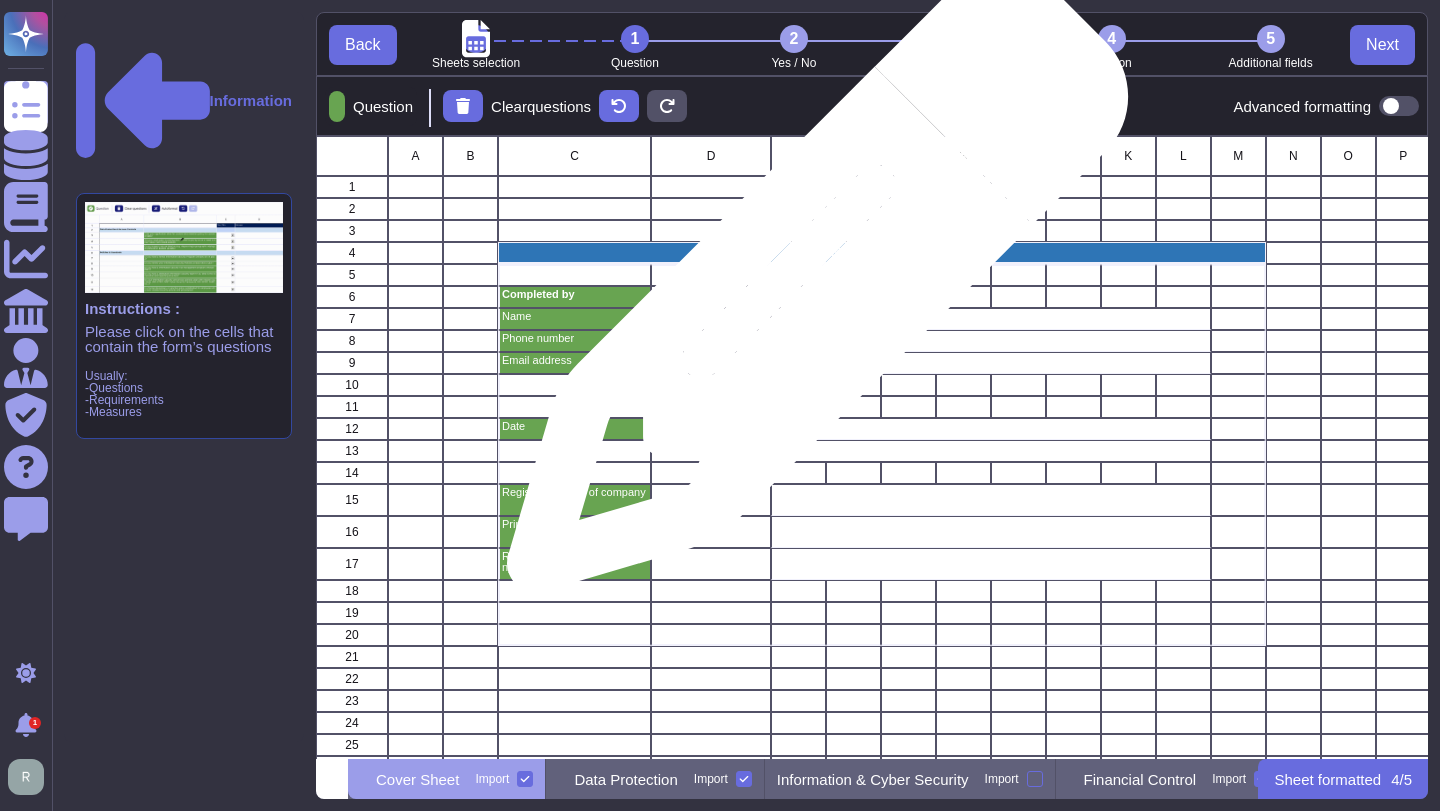 click at bounding box center [798, 297] 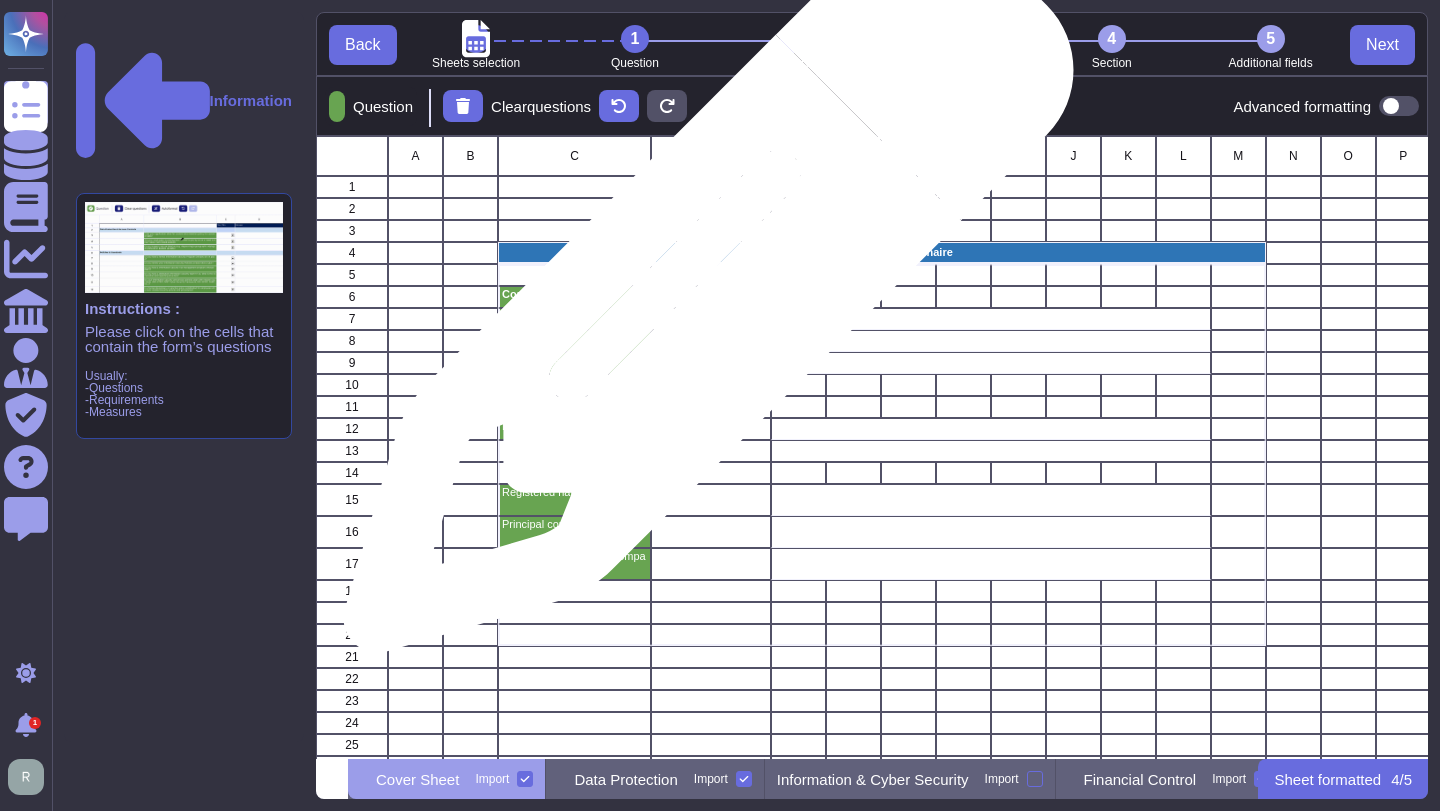 click at bounding box center (711, 297) 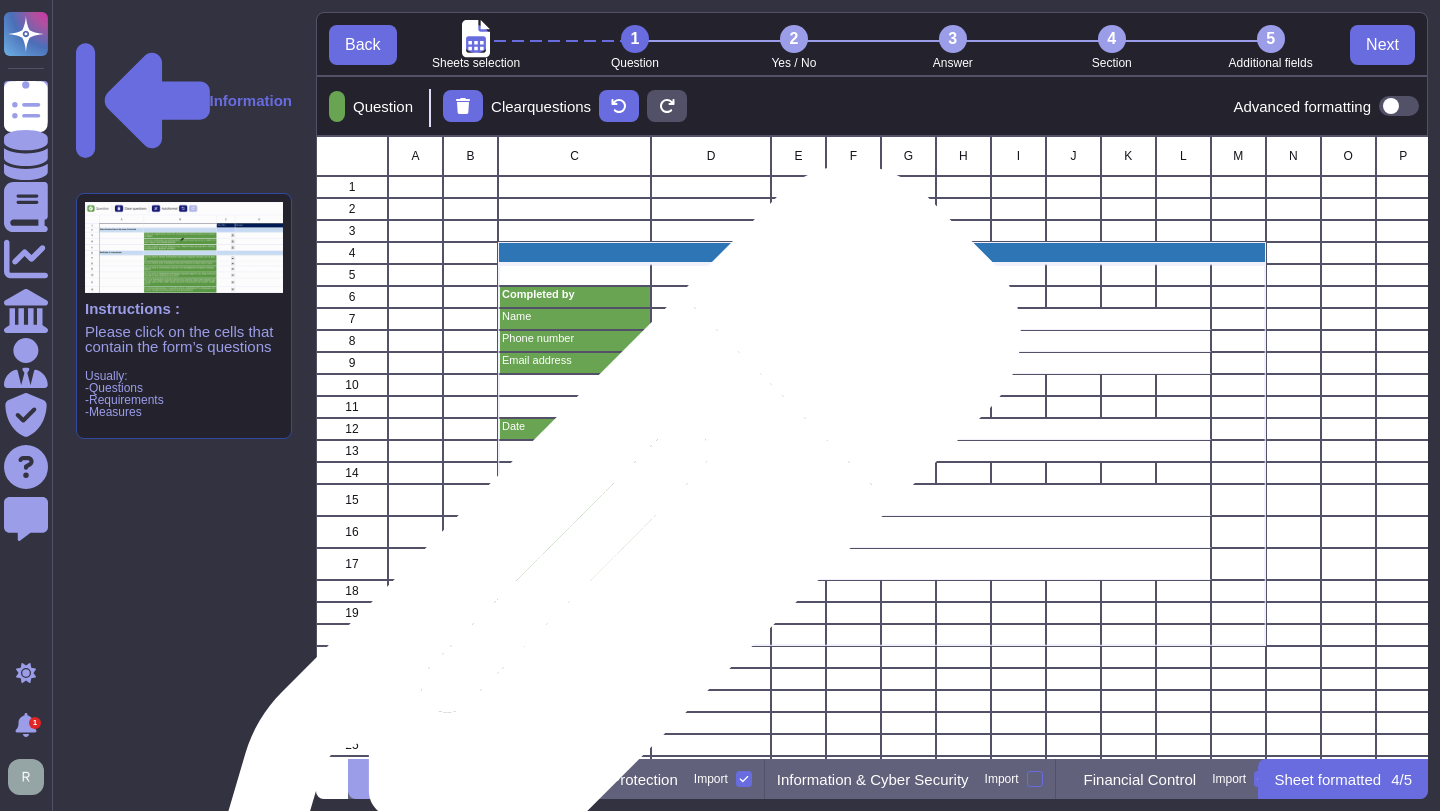 click at bounding box center (574, 613) 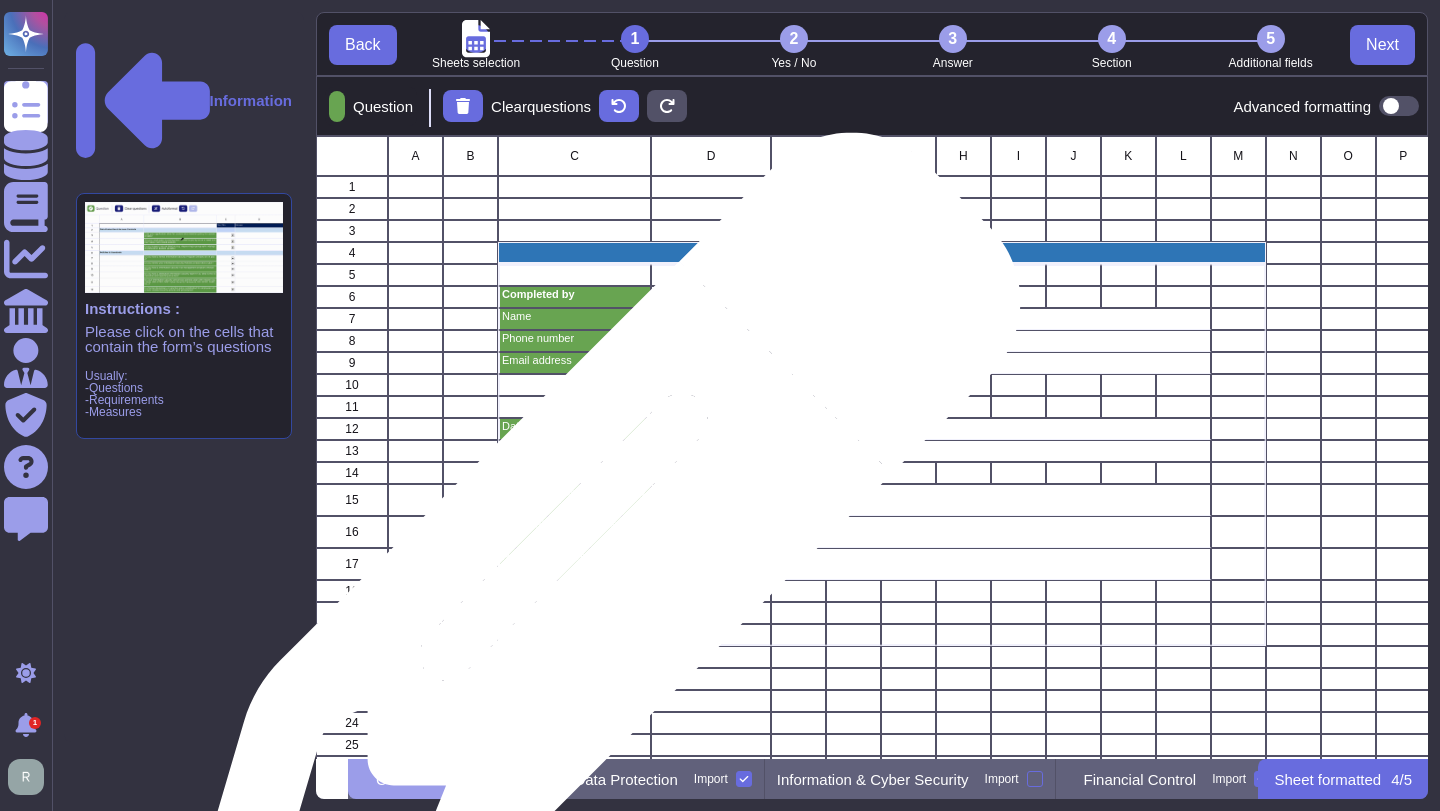 click on "Registered address of company" at bounding box center (575, 562) 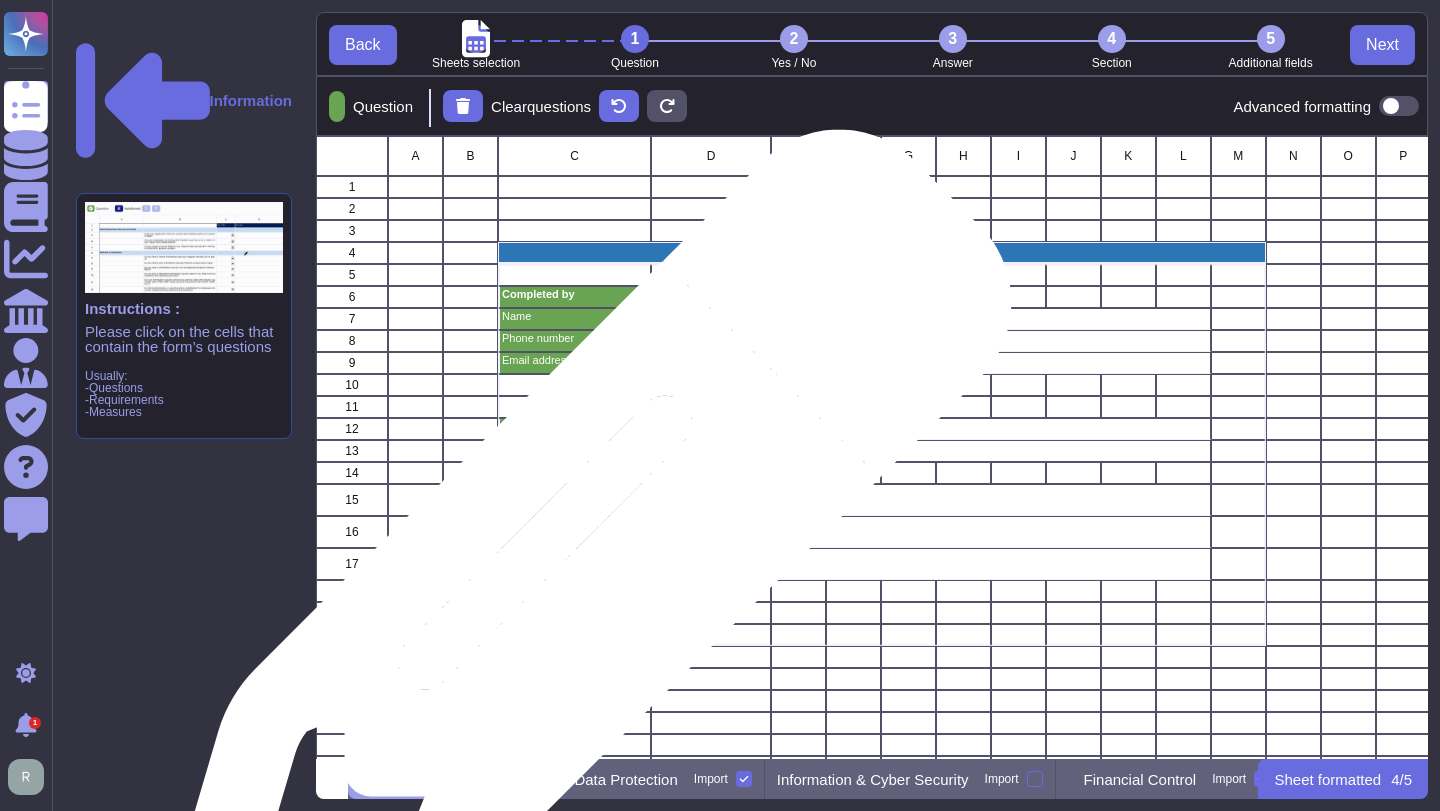 click on "Registered address of company" at bounding box center (575, 562) 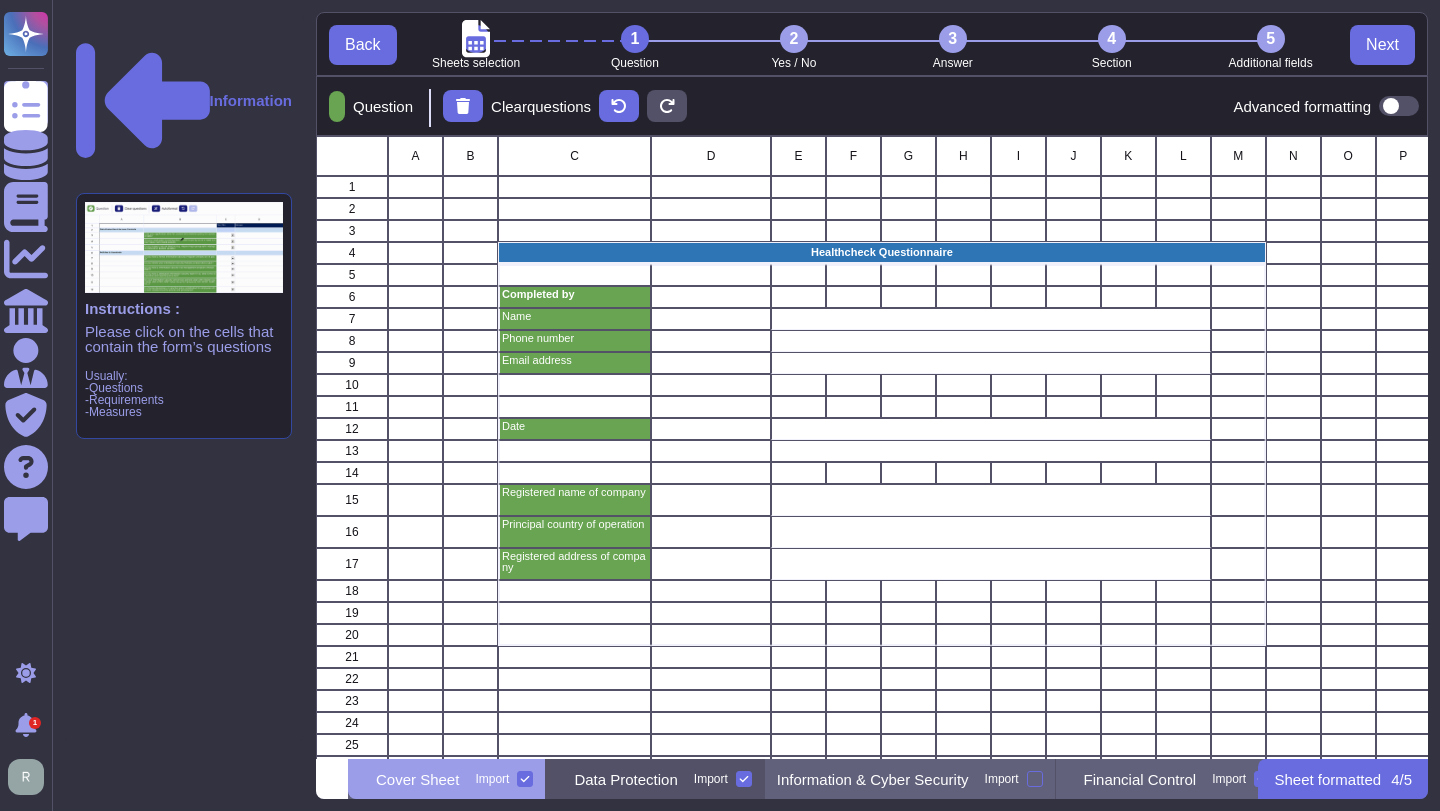 click on "Data Protection Import" at bounding box center (655, 779) 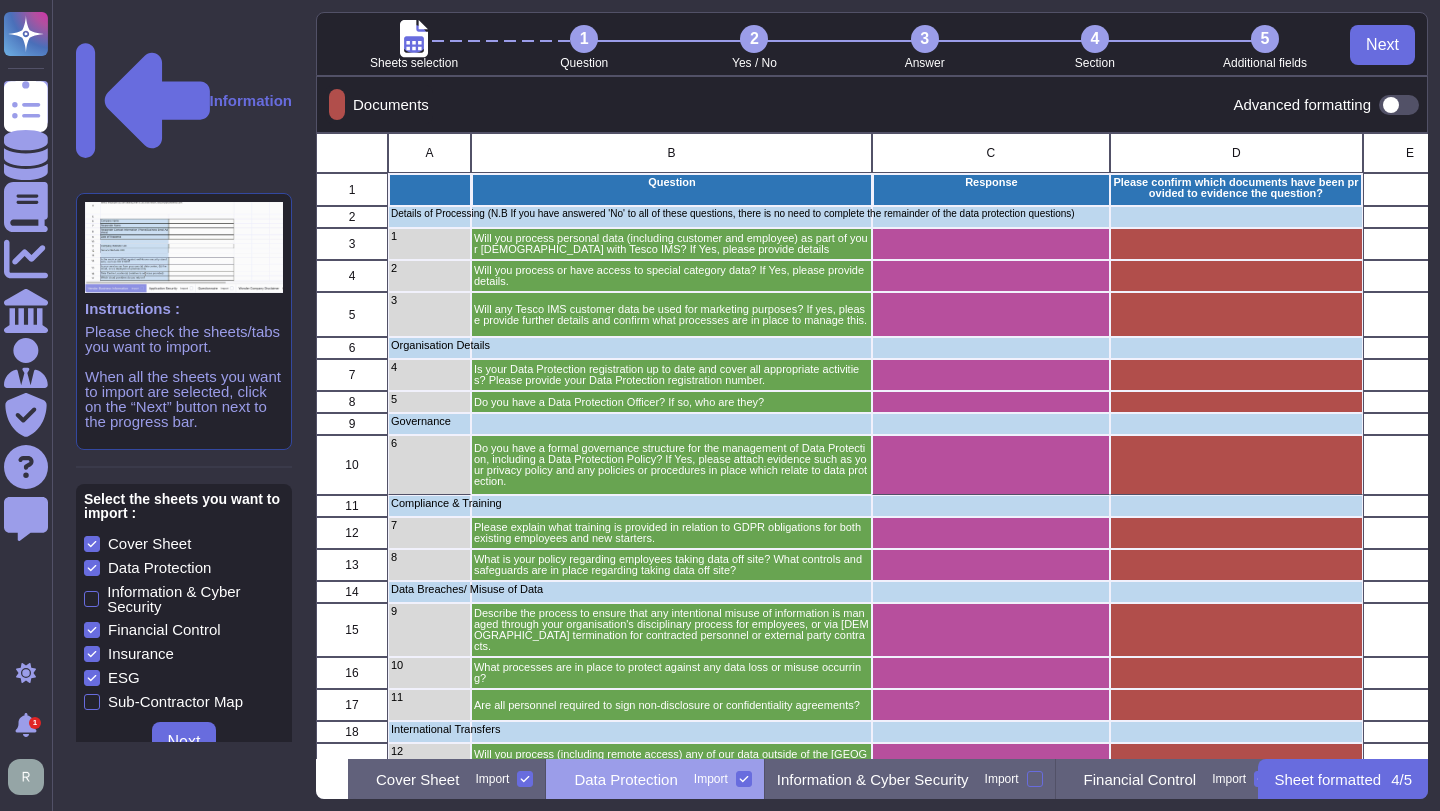 scroll, scrollTop: 1, scrollLeft: 1, axis: both 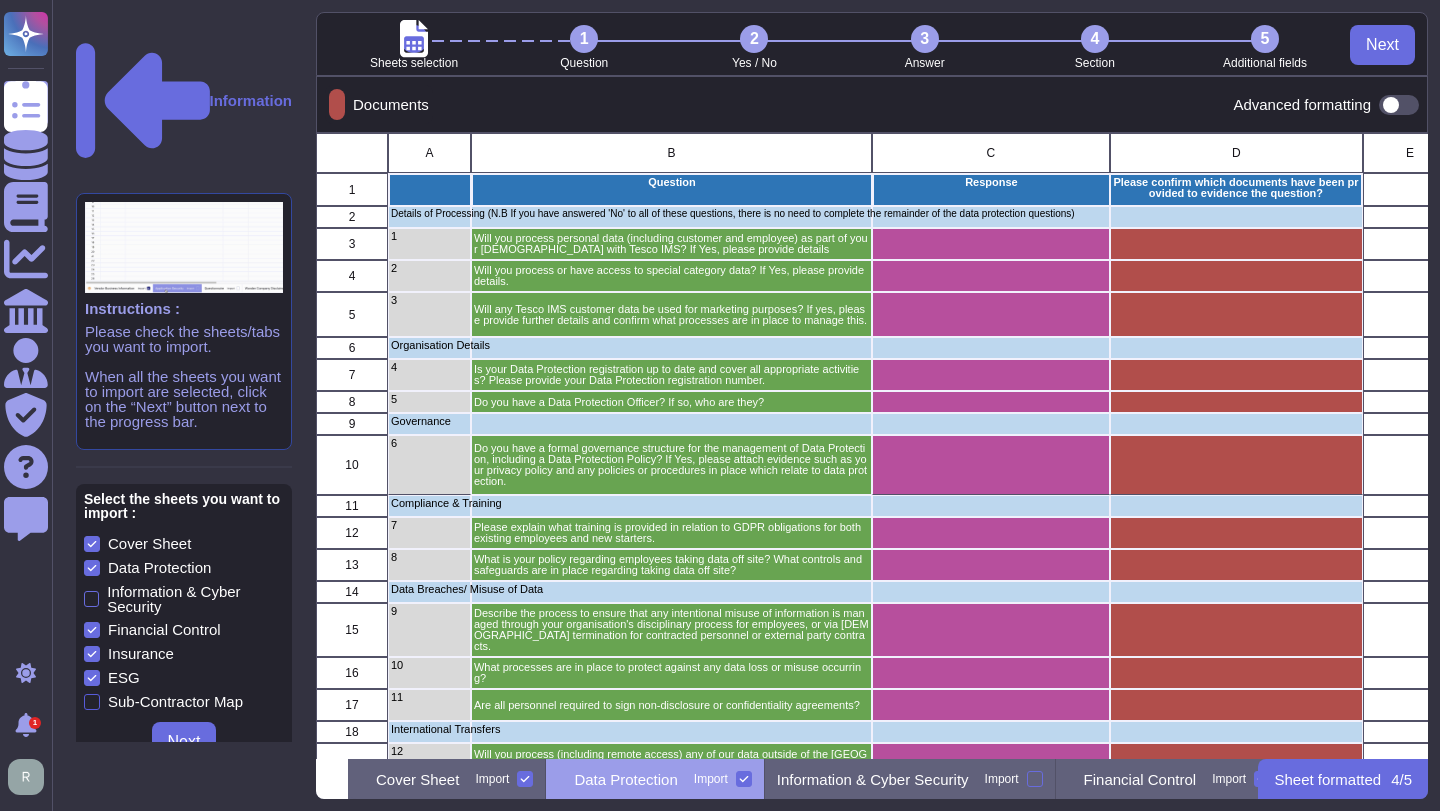 click on "Sub-Contractor Map" at bounding box center [163, 702] 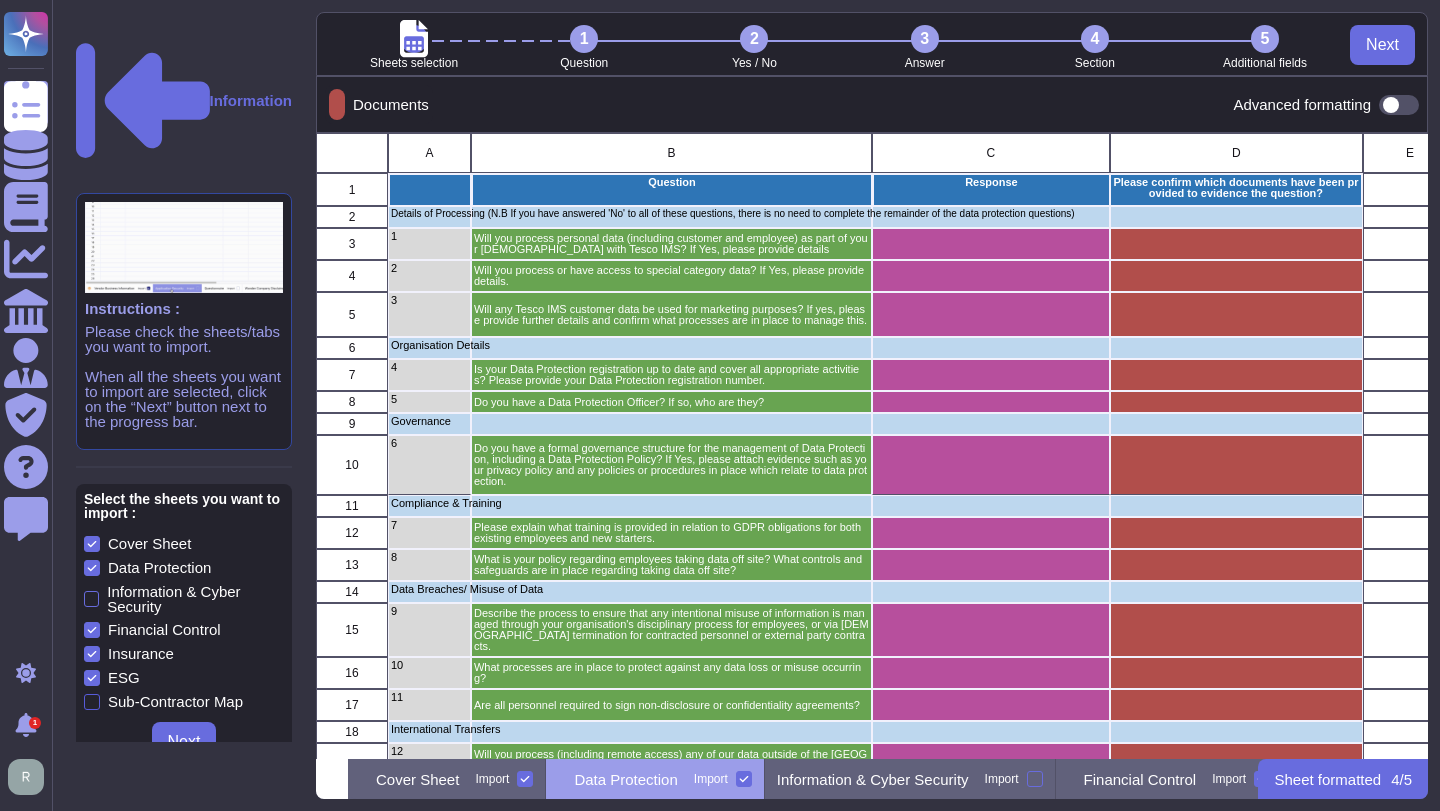 click on "Sub-Contractor Map" at bounding box center [0, 0] 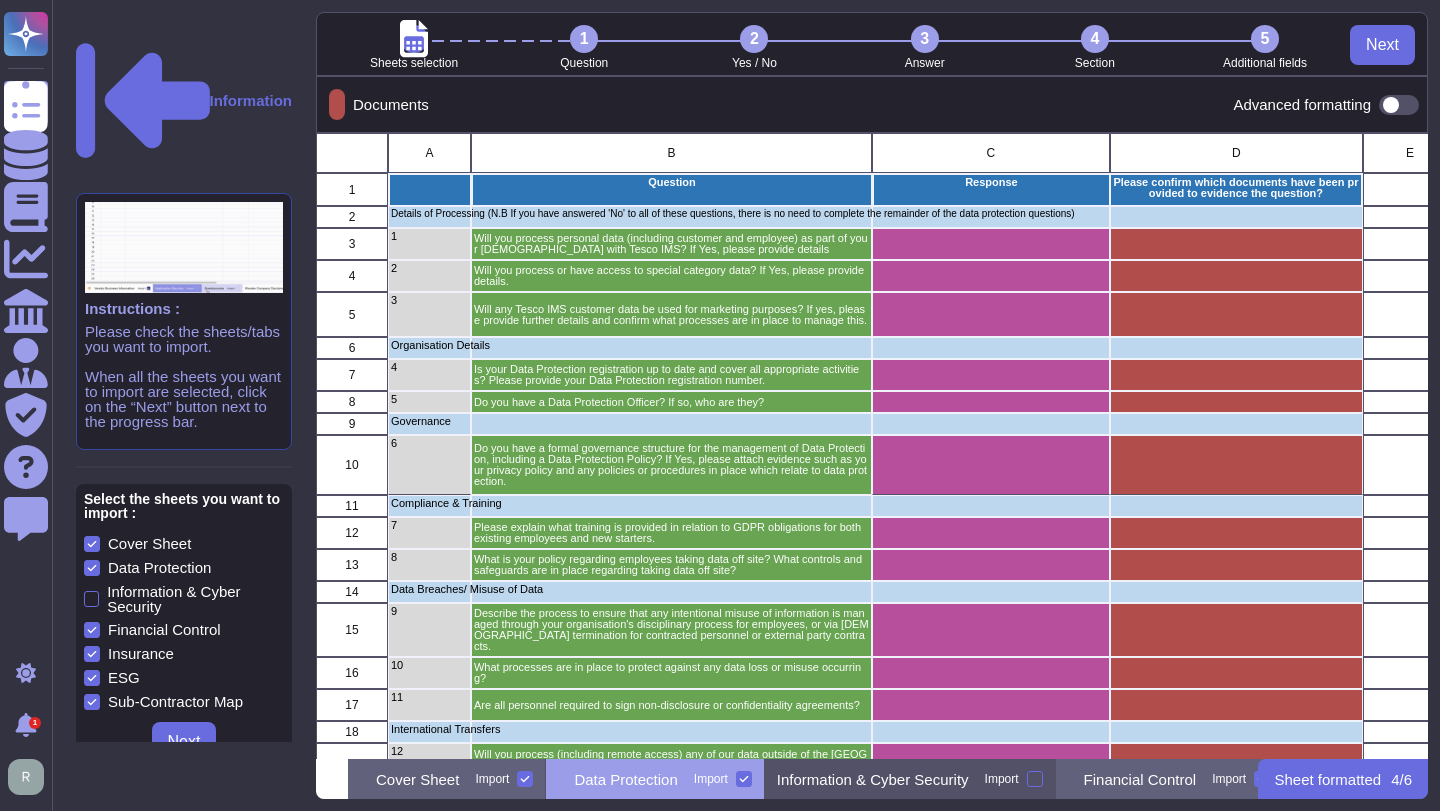 click on "Information & Cyber Security Import" at bounding box center (910, 779) 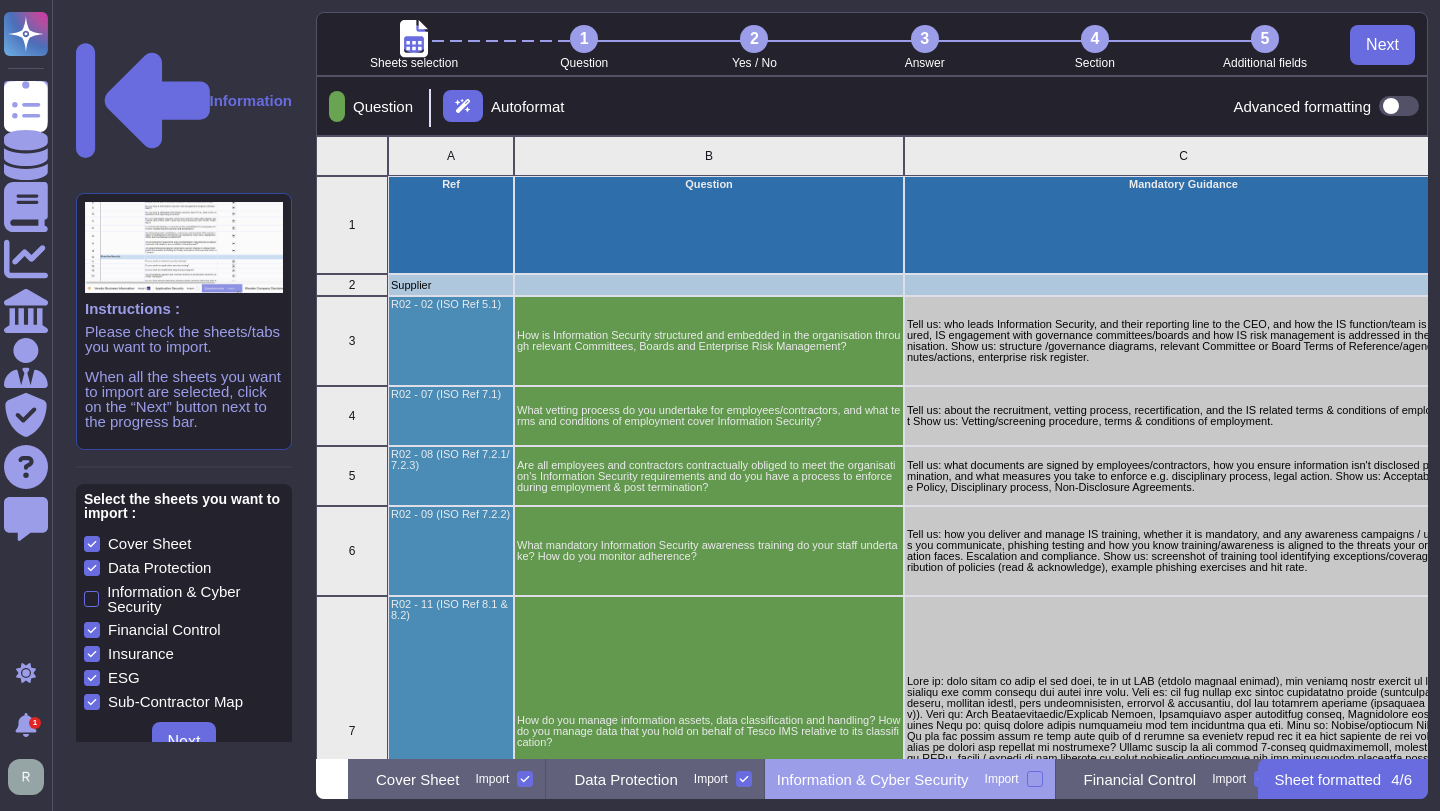 scroll, scrollTop: 623, scrollLeft: 1112, axis: both 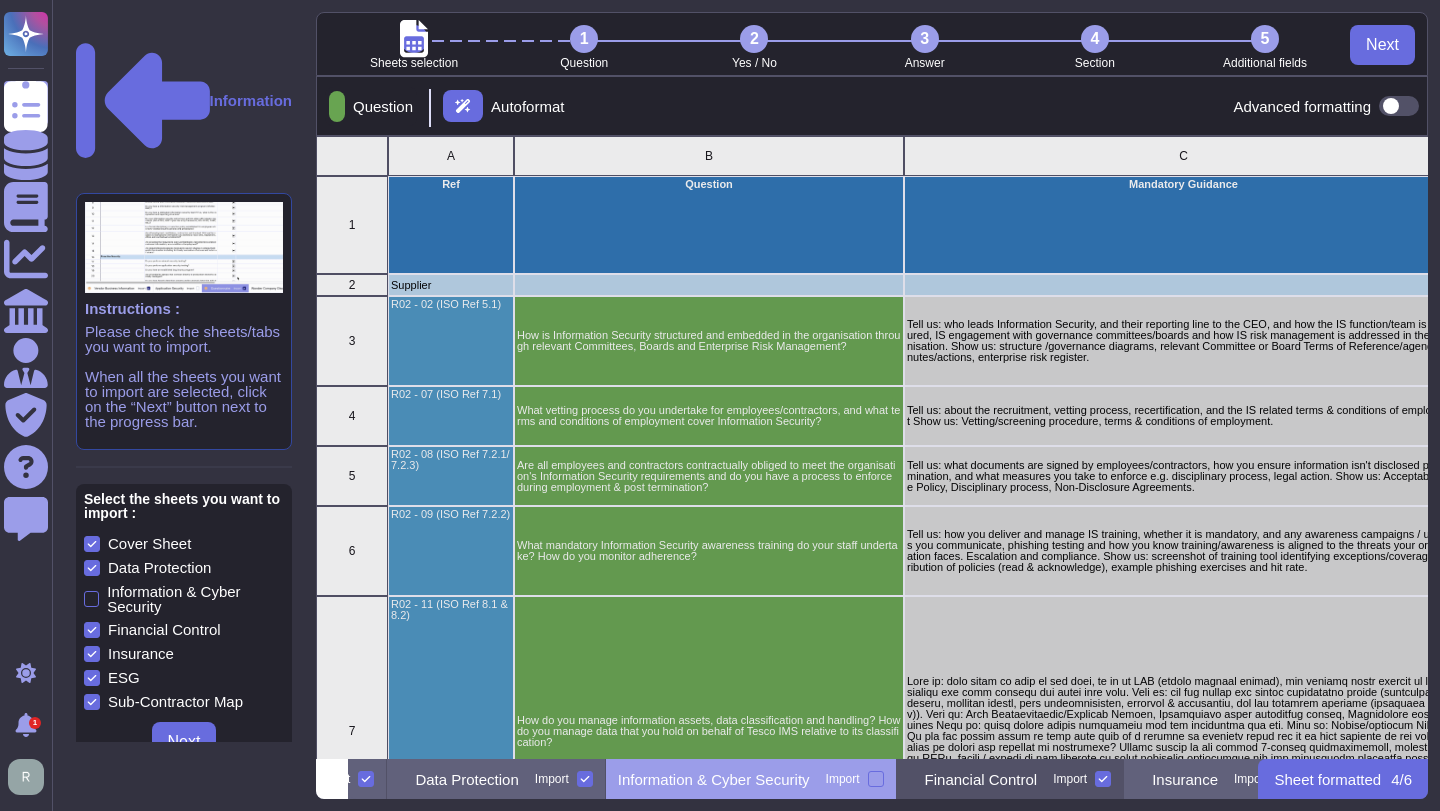 click on "Financial Control  Import" at bounding box center (1011, 779) 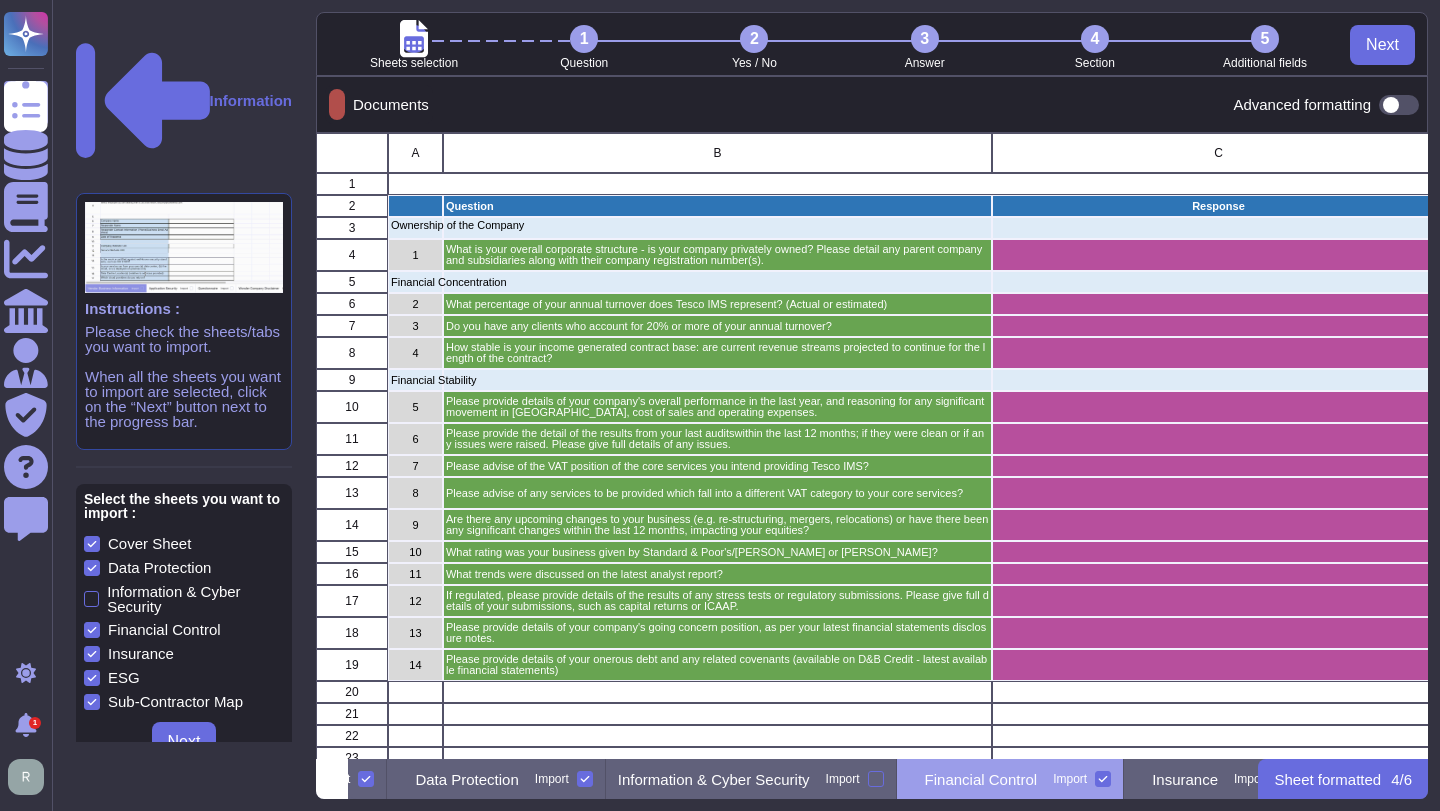 scroll, scrollTop: 1, scrollLeft: 1, axis: both 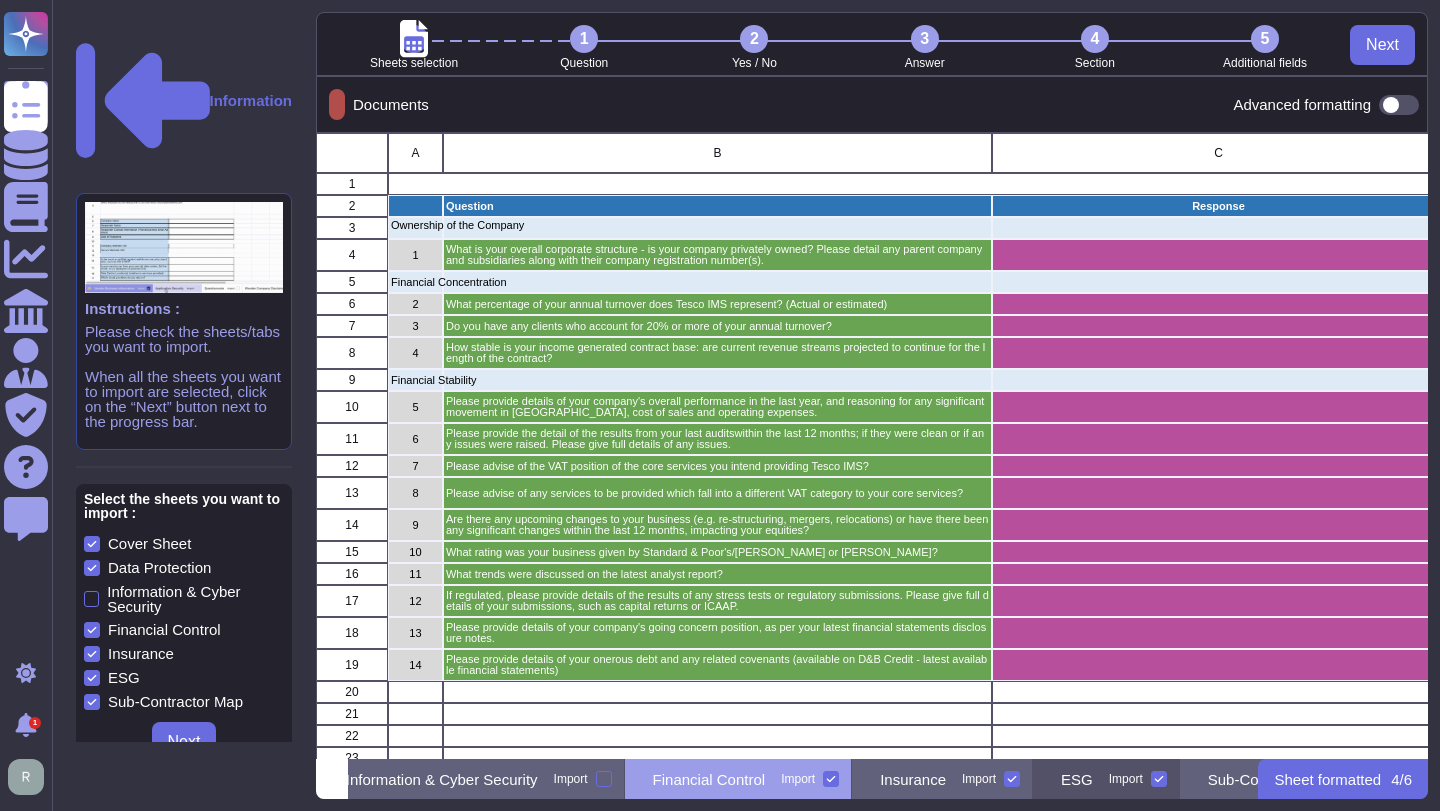 click on "ESG" at bounding box center (1077, 779) 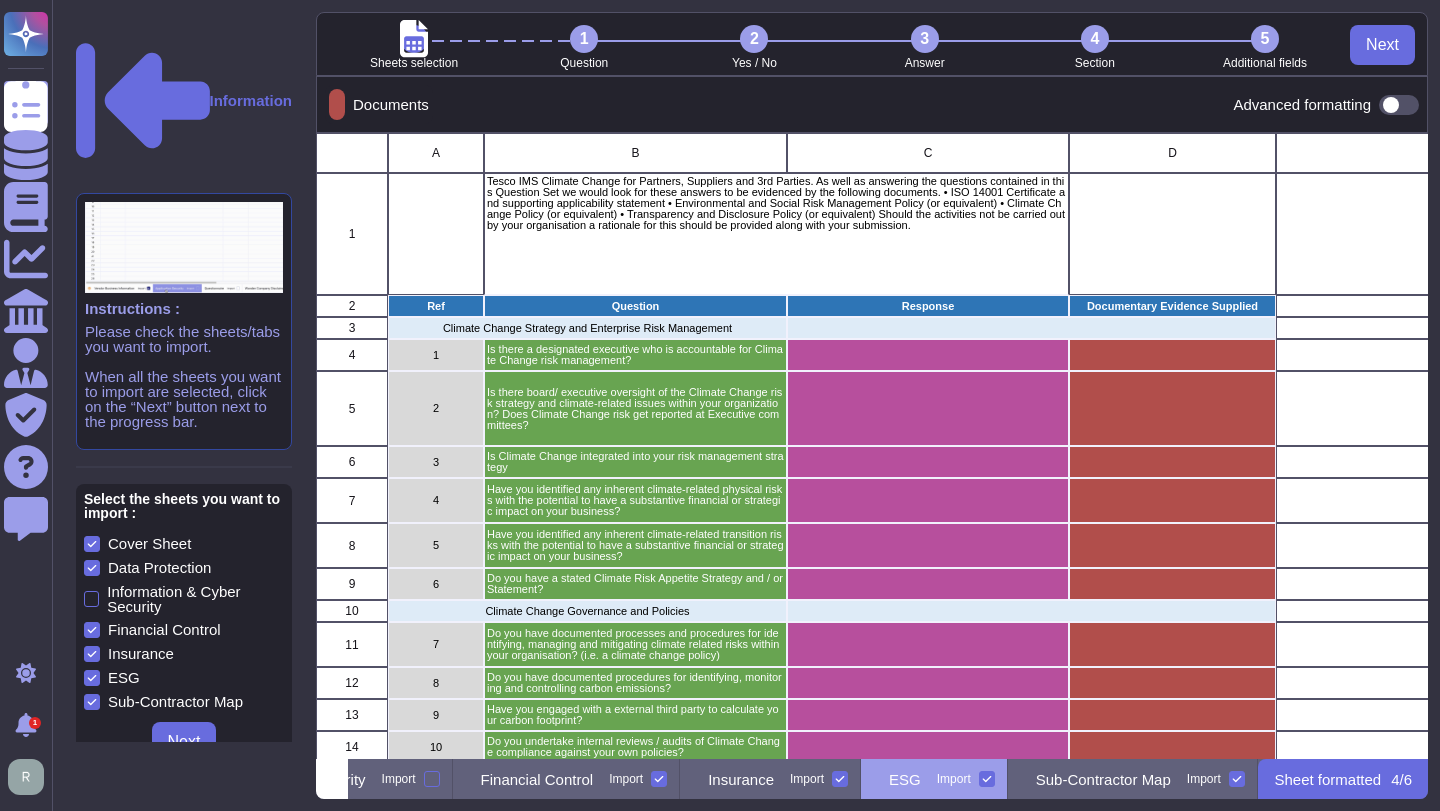 scroll, scrollTop: 0, scrollLeft: 738, axis: horizontal 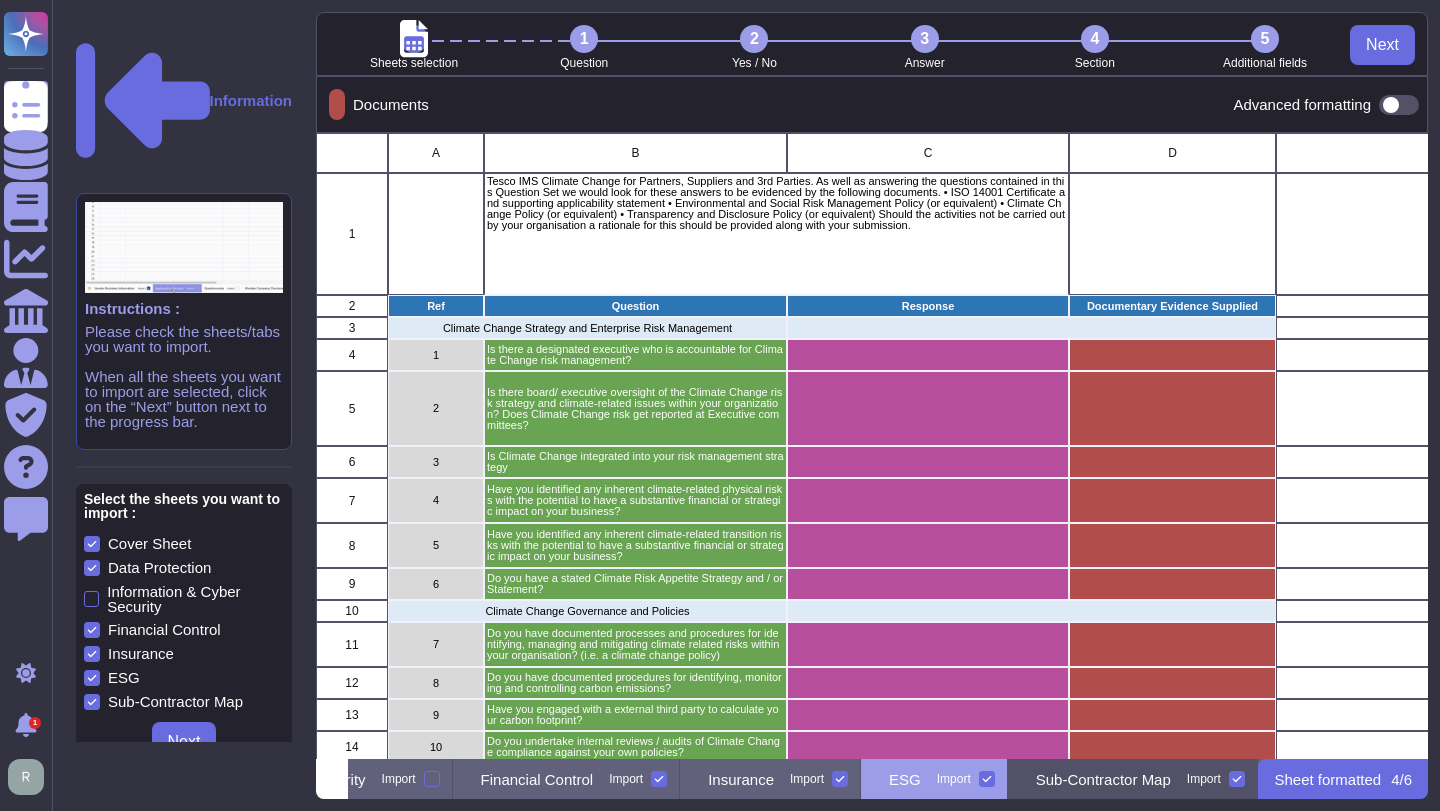 click on "Sub-Contractor Map" at bounding box center (1103, 779) 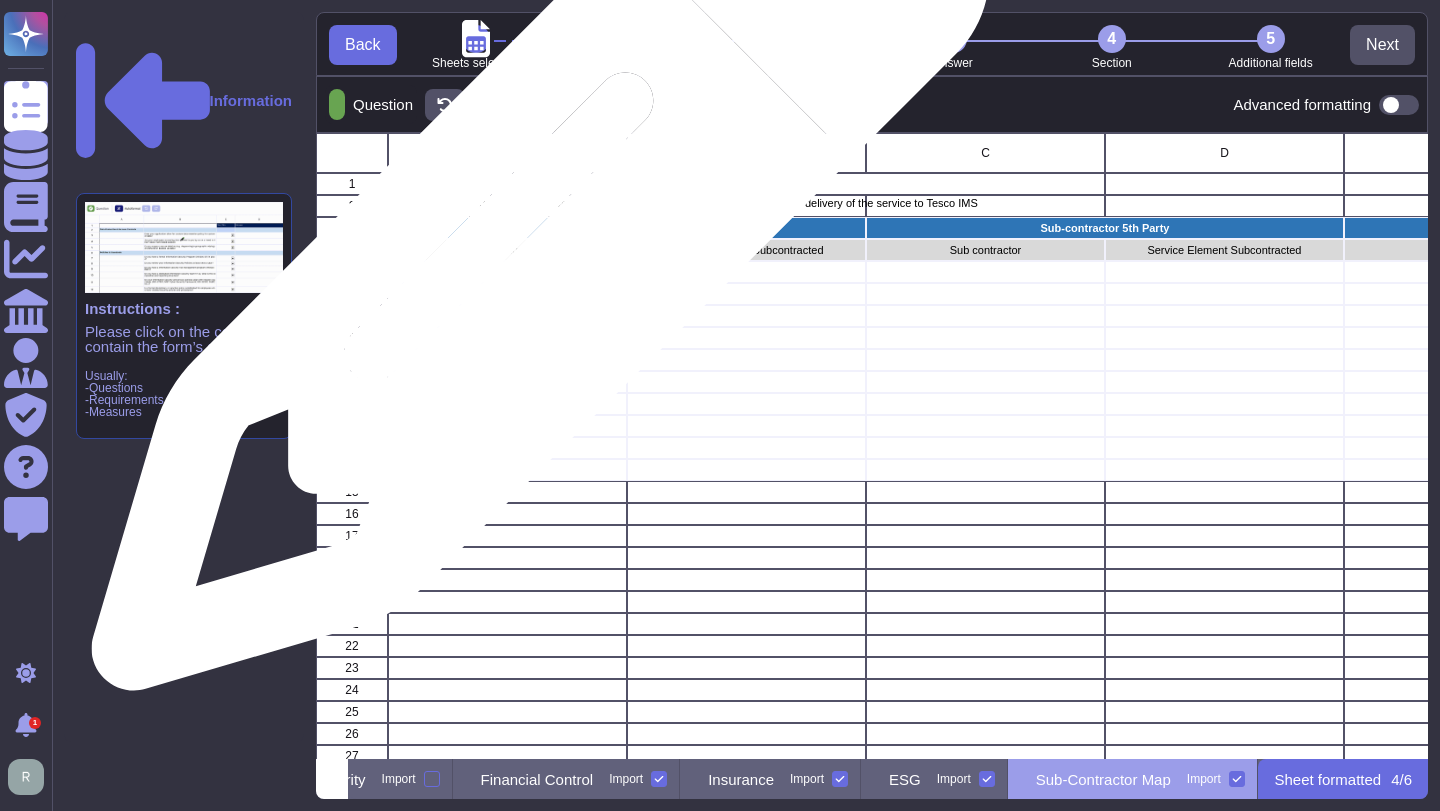 click on "Sub contractor" at bounding box center (507, 250) 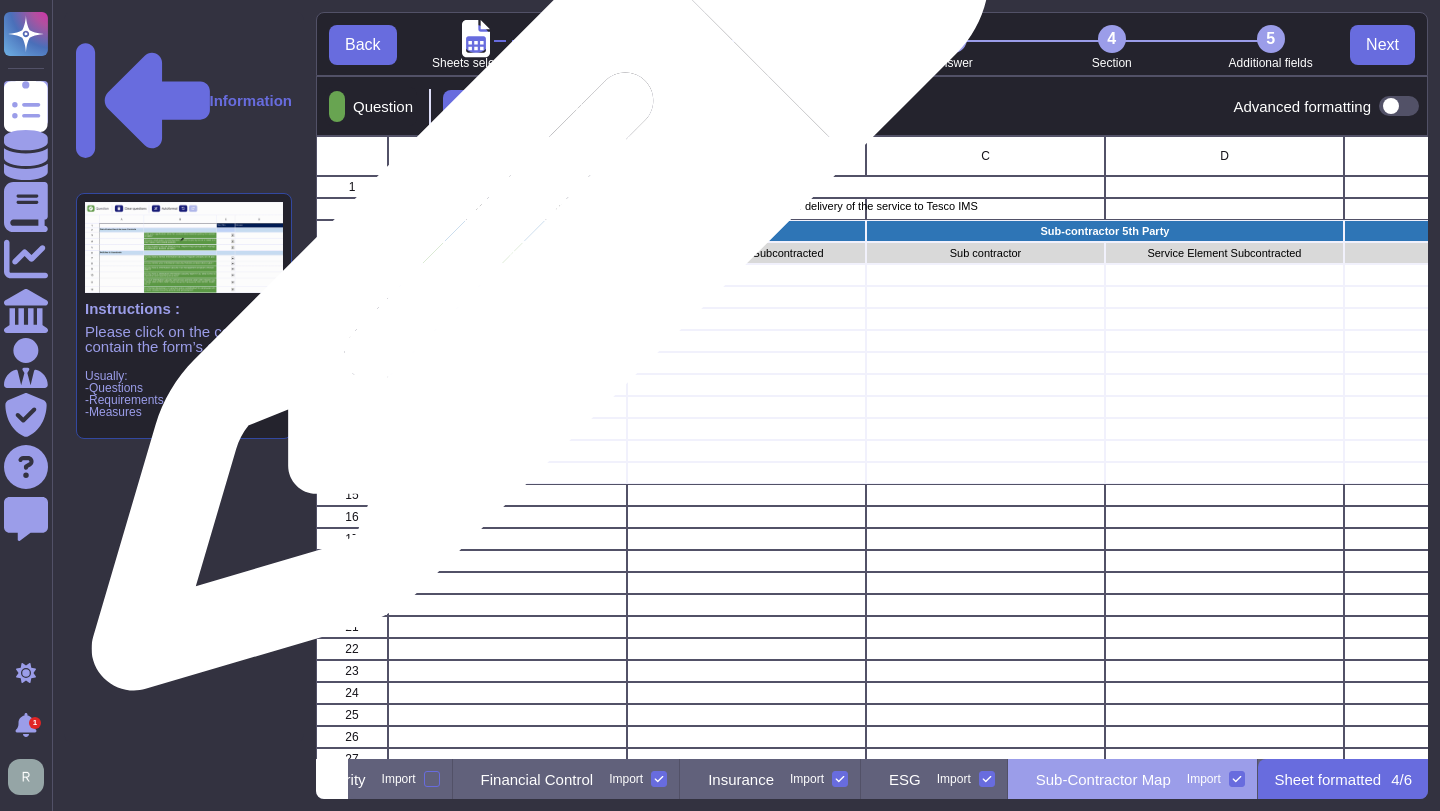 scroll, scrollTop: 623, scrollLeft: 1112, axis: both 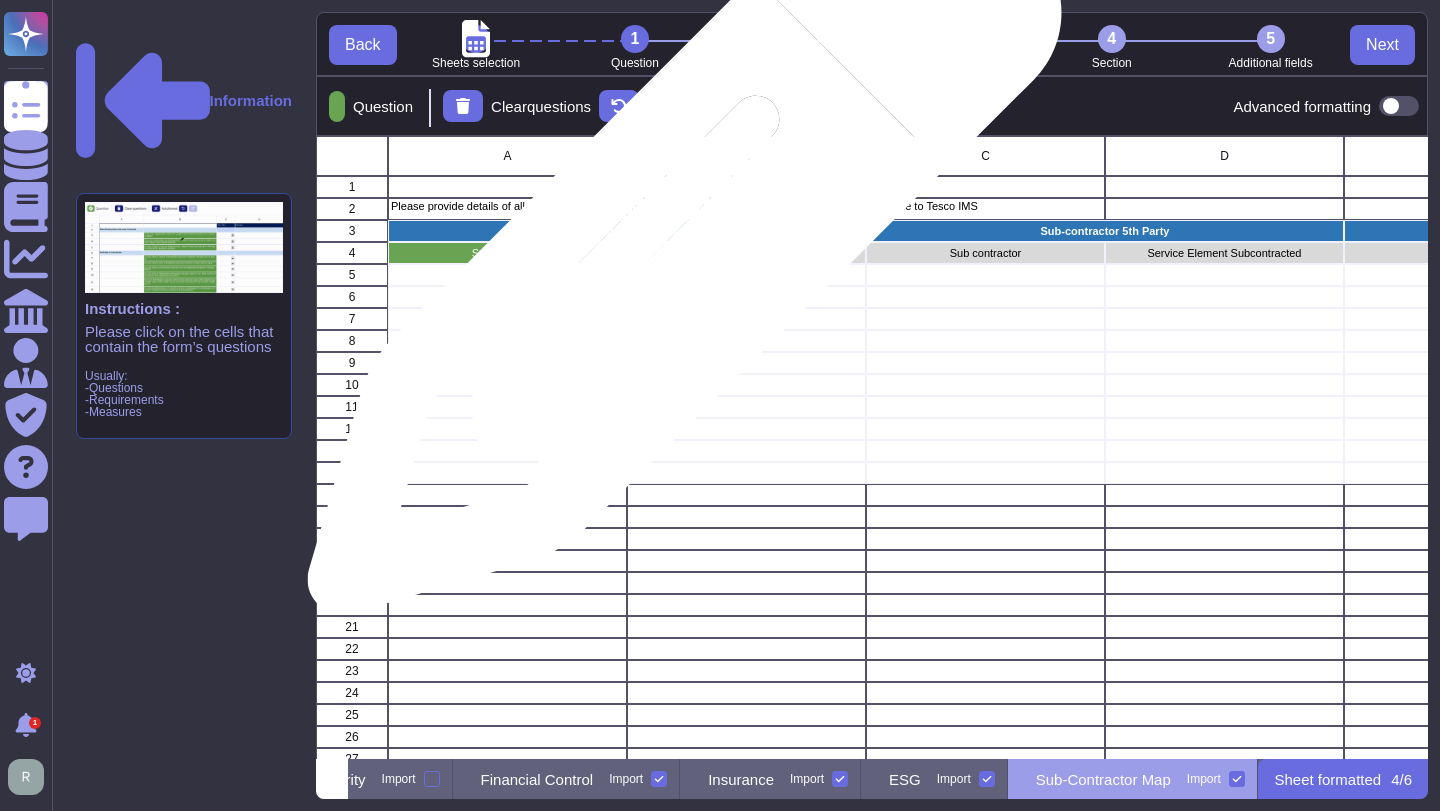 click on "Service Element Subcontracted" at bounding box center [746, 253] 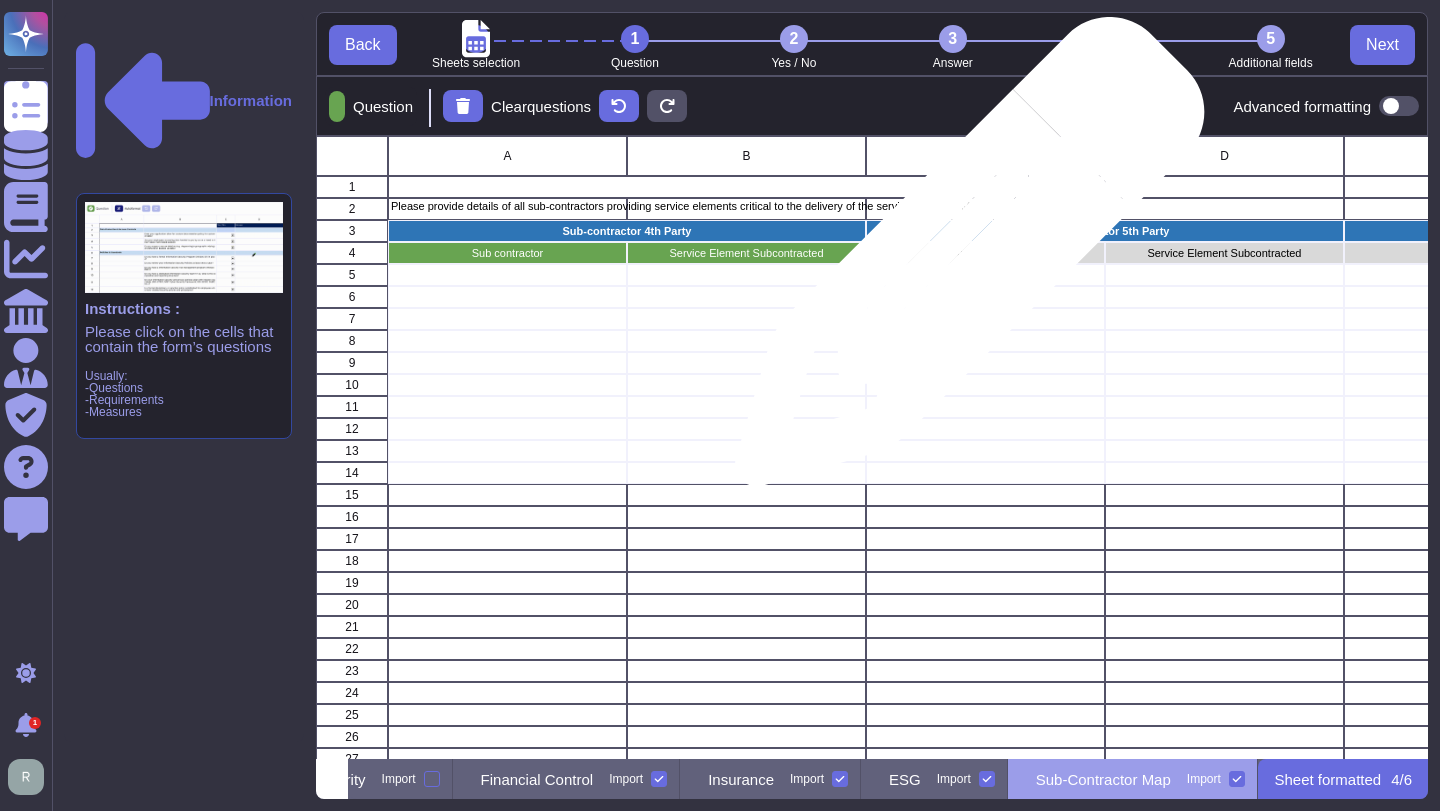 click on "Sub contractor" at bounding box center [985, 253] 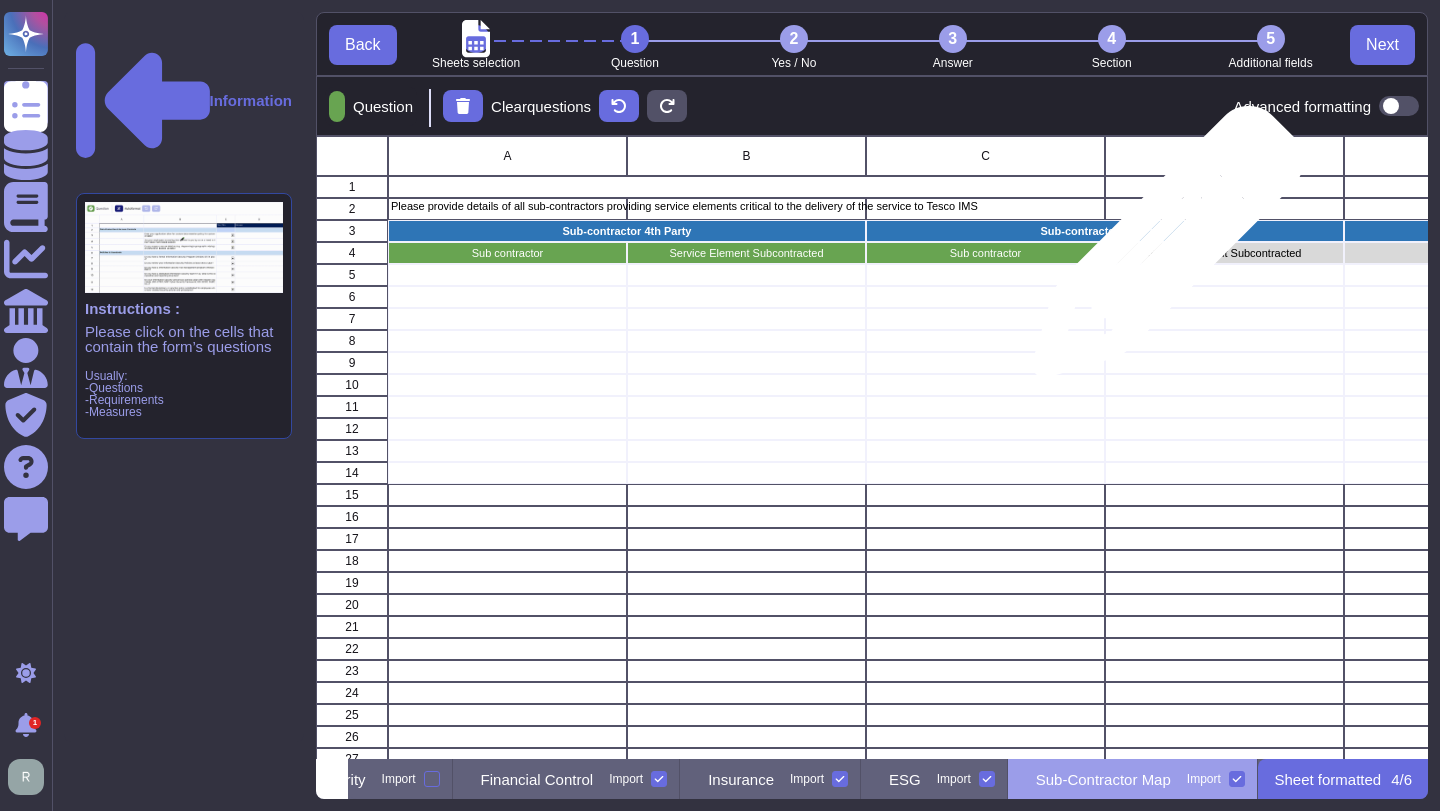 click on "Service Element Subcontracted" at bounding box center [1224, 253] 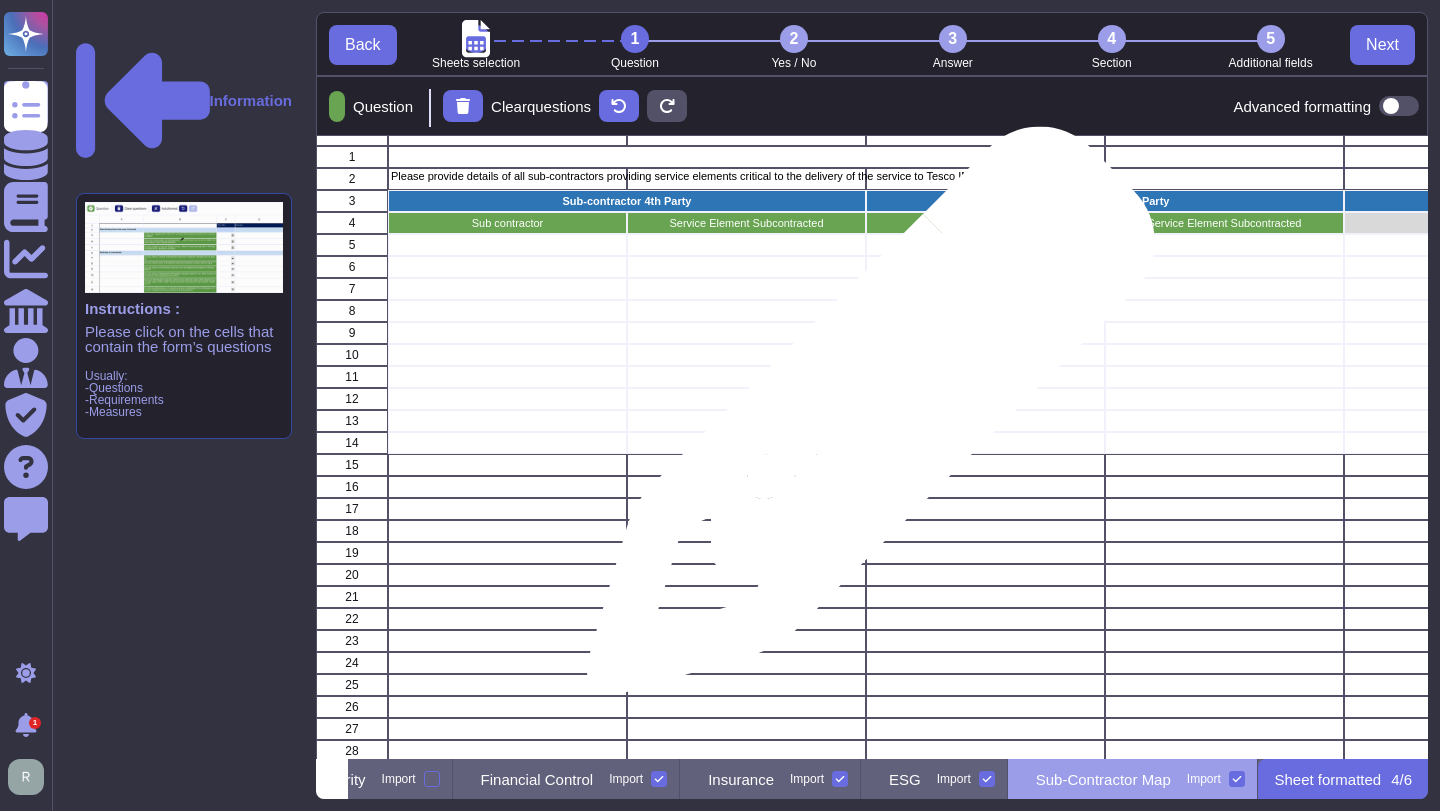 scroll, scrollTop: 38, scrollLeft: 0, axis: vertical 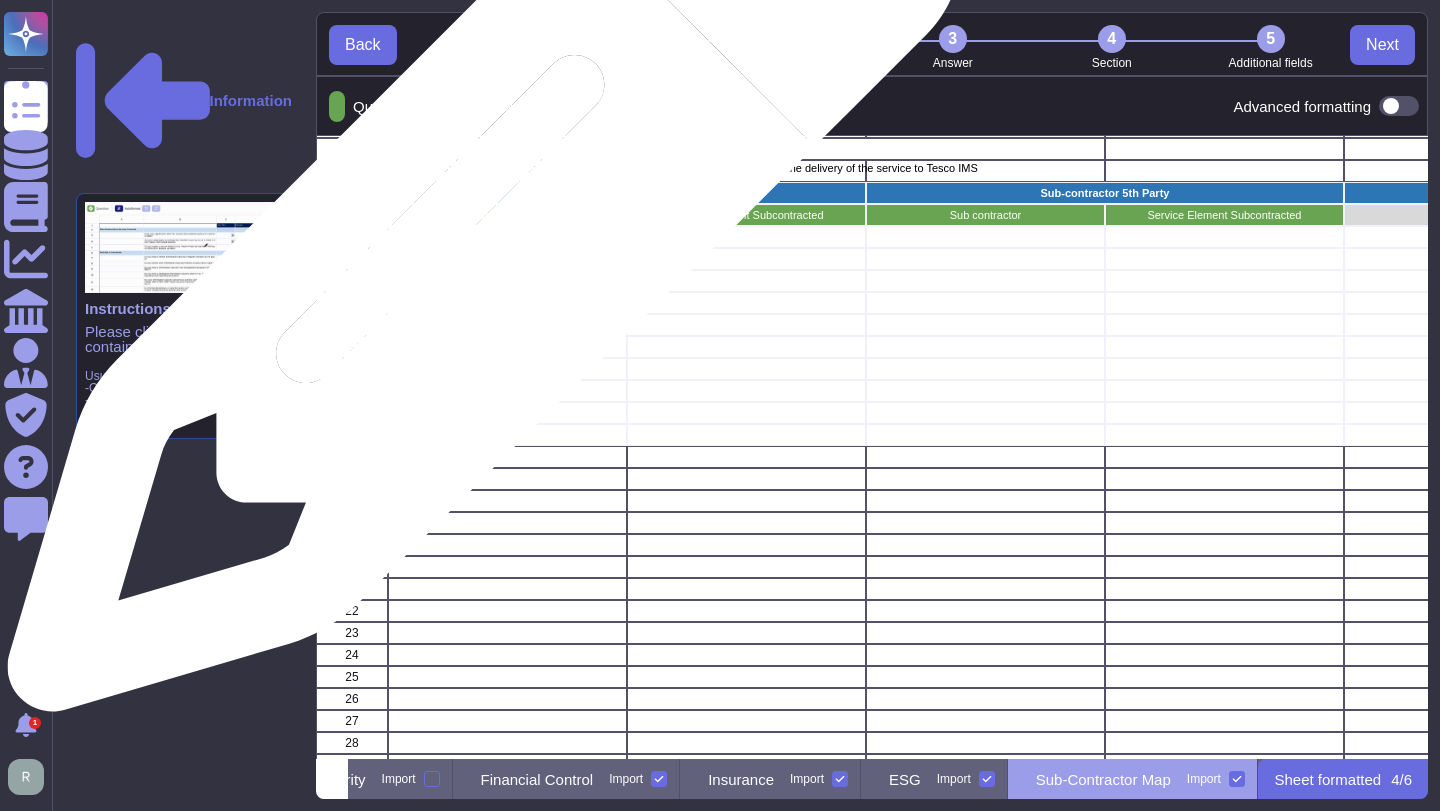 click at bounding box center (507, 237) 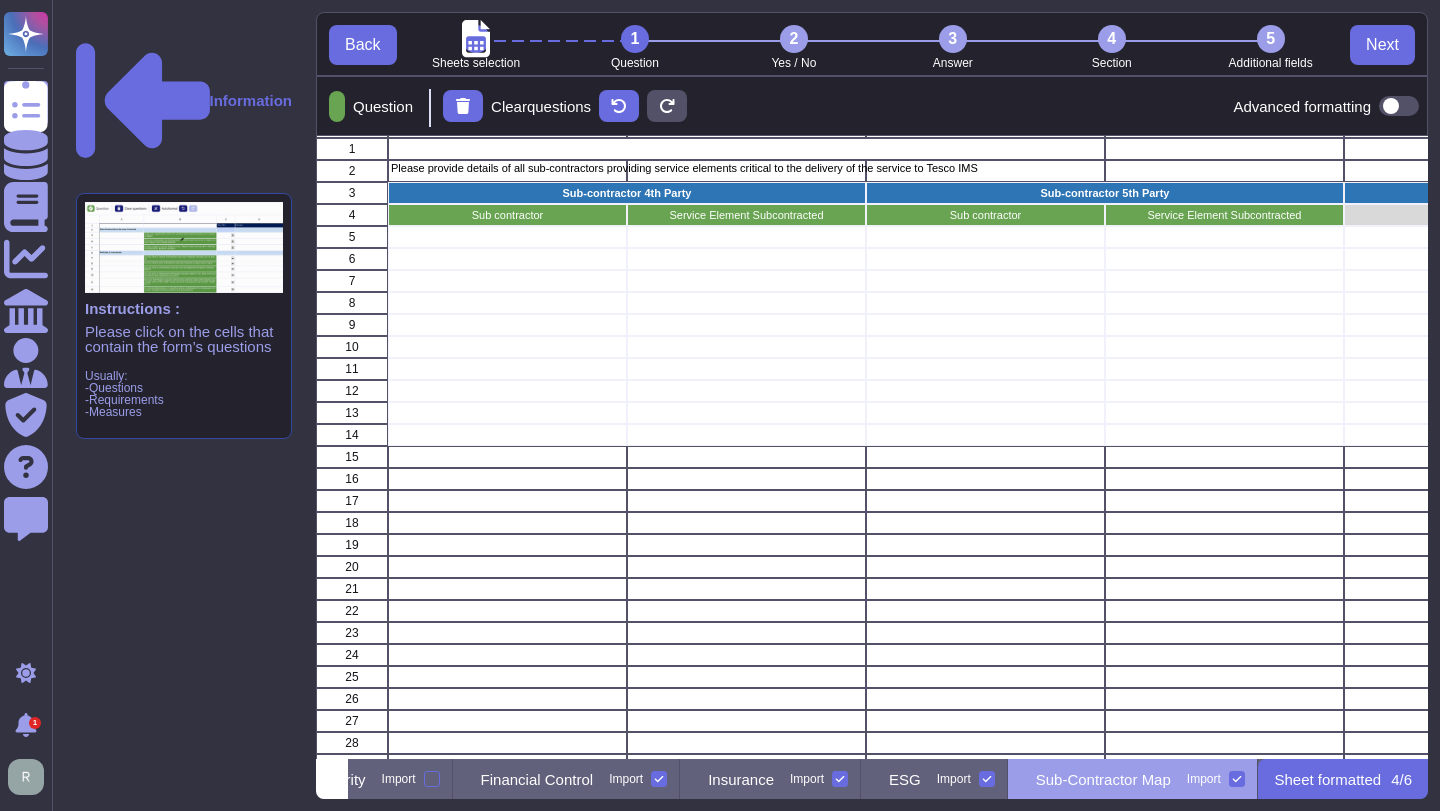 click on "Question" at bounding box center (379, 106) 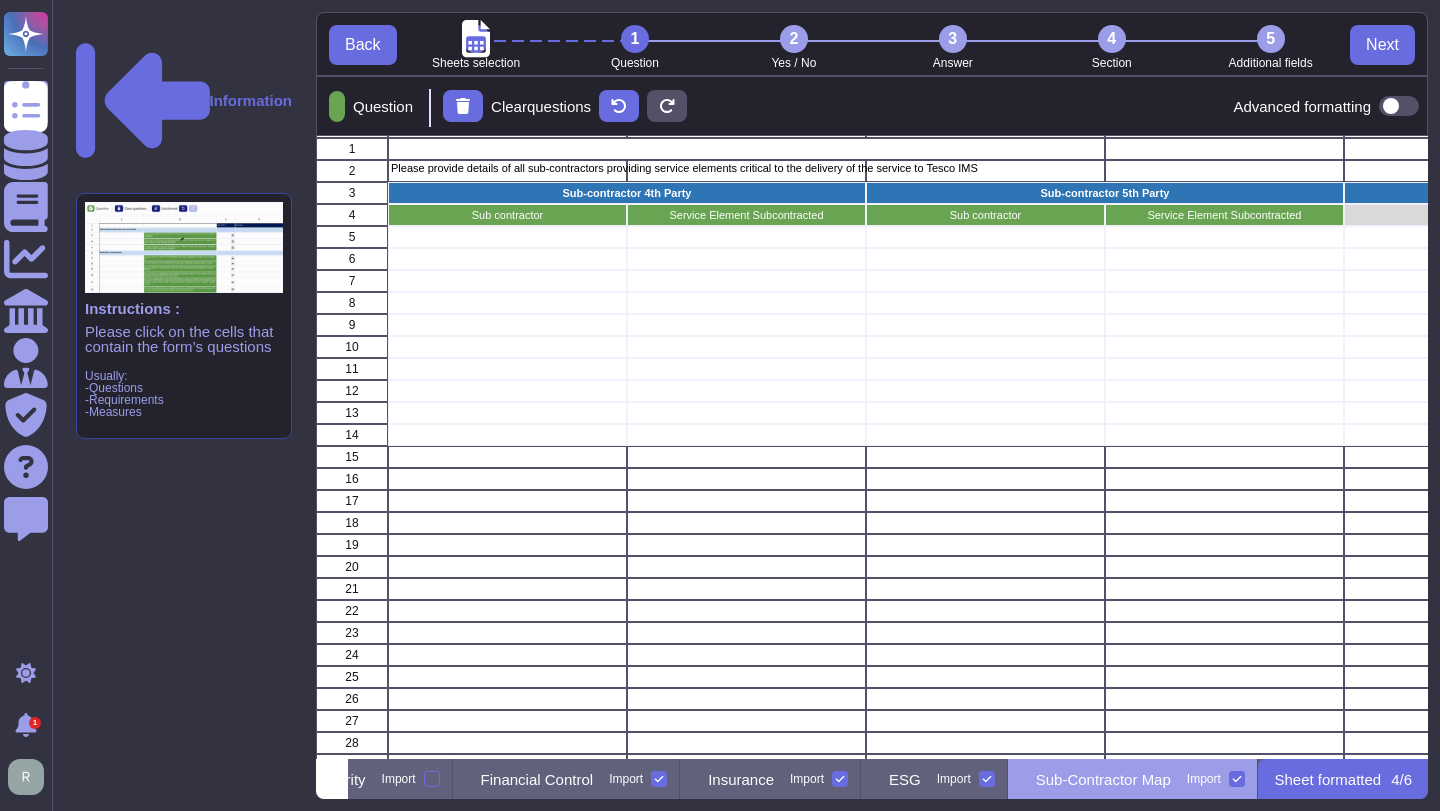 click on "Question" at bounding box center [379, 106] 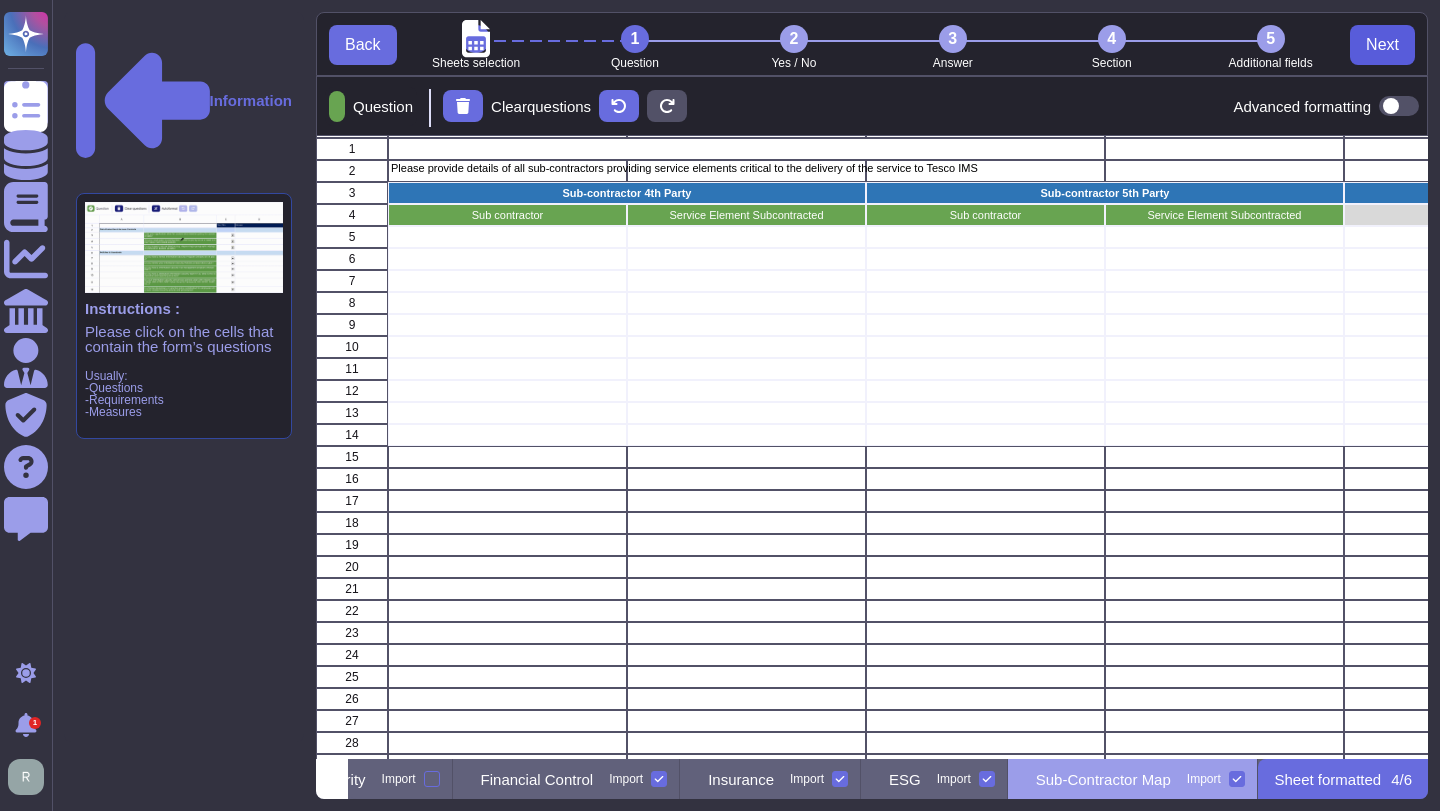 click on "Next" at bounding box center [1382, 45] 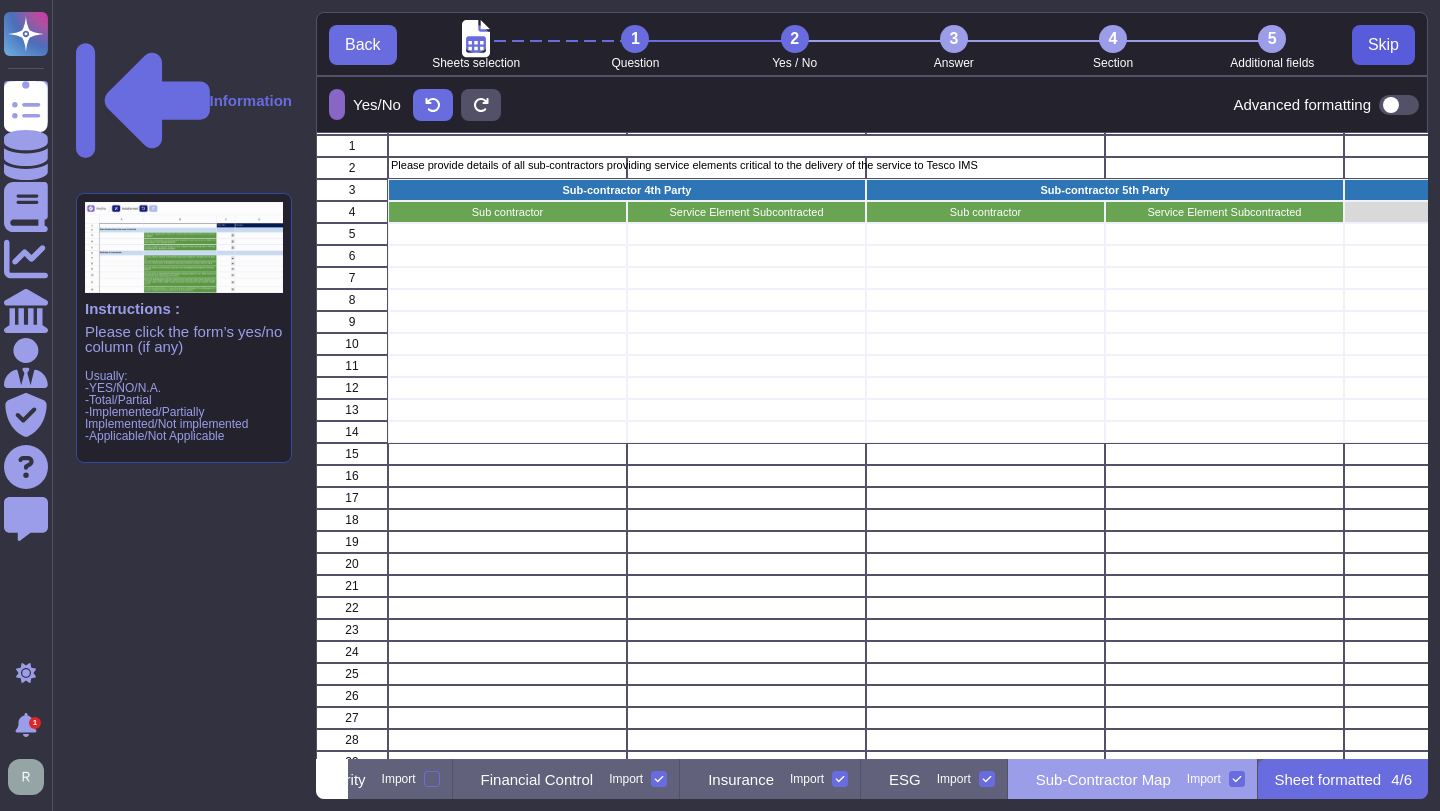 scroll, scrollTop: 1, scrollLeft: 1, axis: both 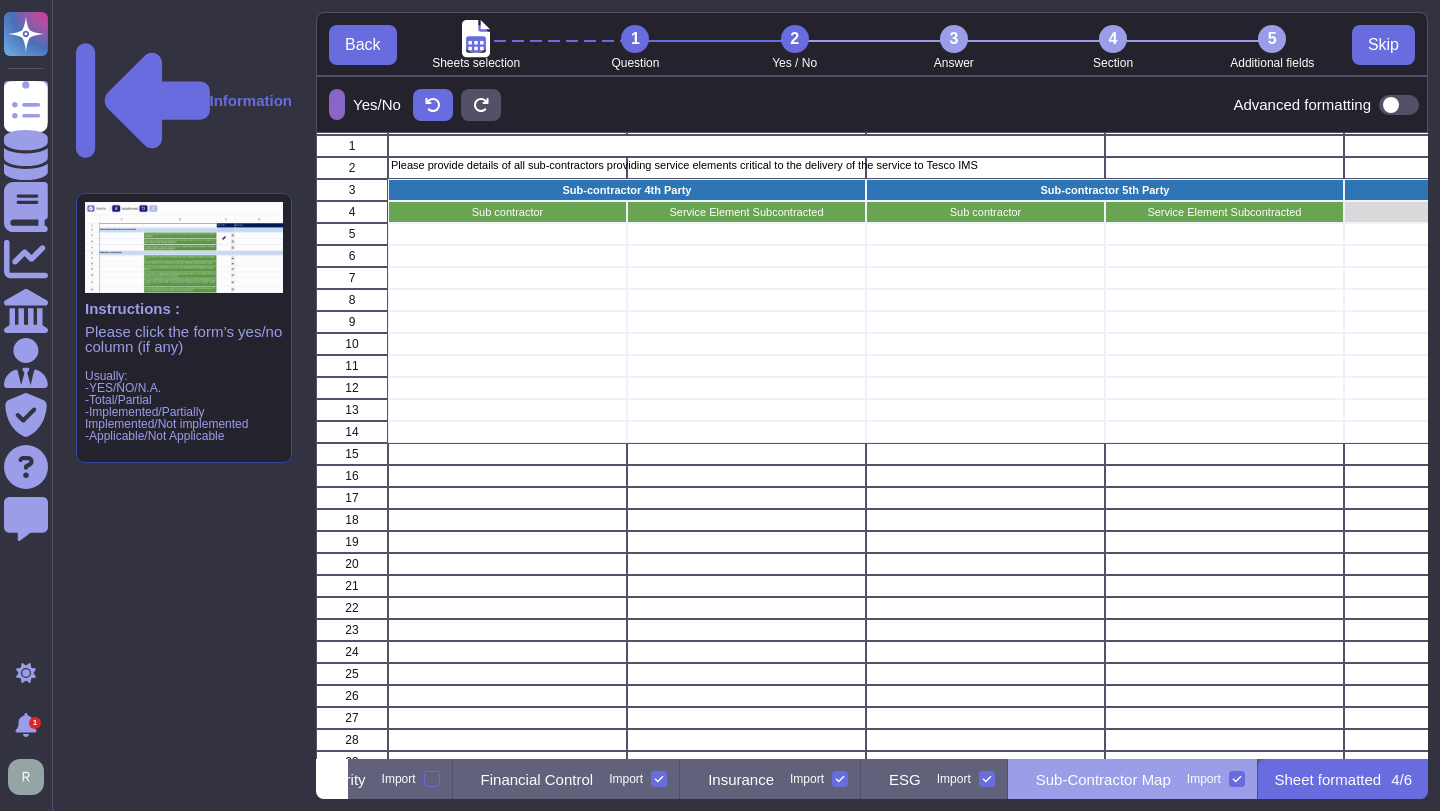 click on "Sheet formatted" at bounding box center [1327, 779] 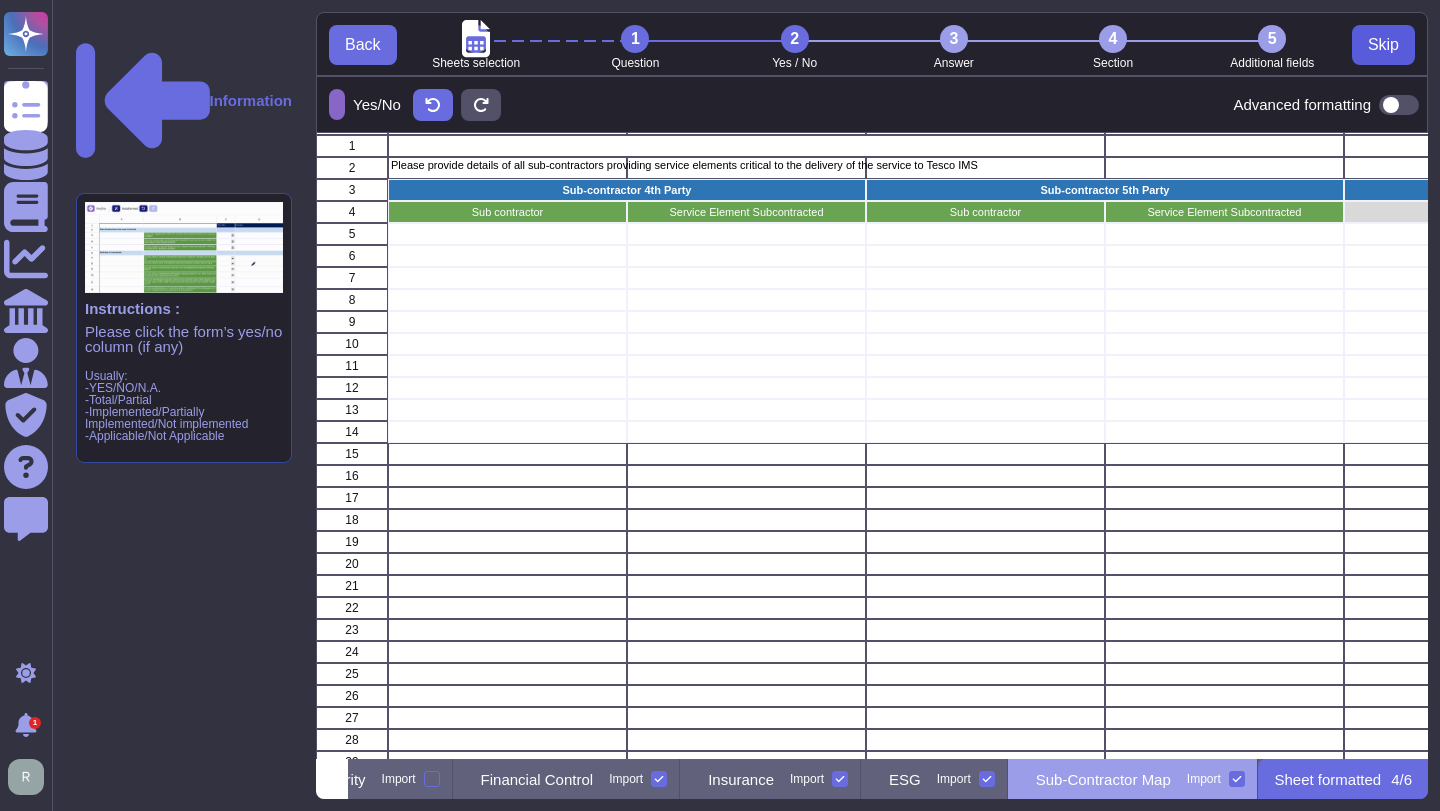 click on "Skip" at bounding box center (1383, 45) 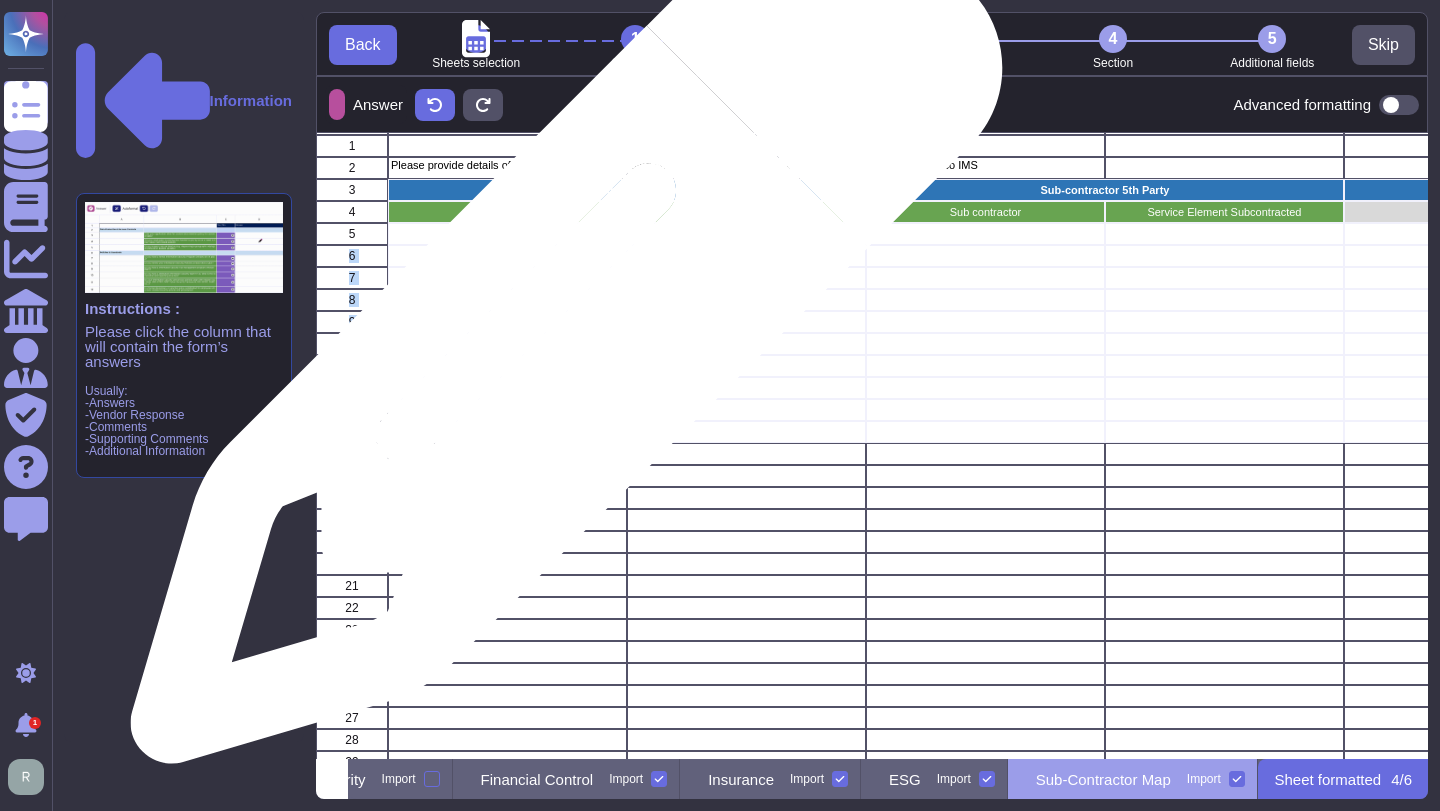 drag, startPoint x: 524, startPoint y: 235, endPoint x: 559, endPoint y: 338, distance: 108.78419 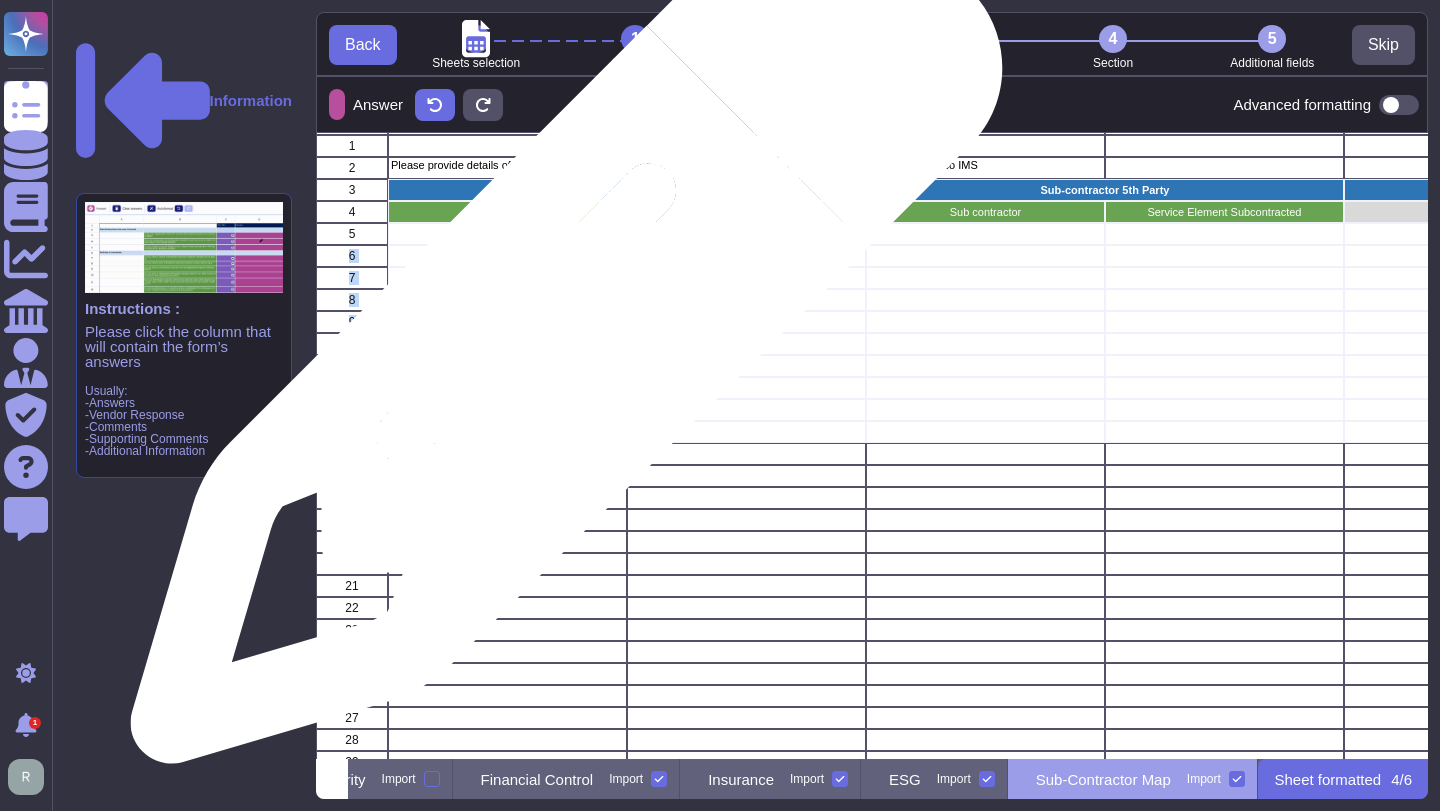 click on "A B C D E F G H I J K 1 2 Please provide details of all sub-contractors providing service elements critical to the delivery of the service to Tesco IMS 3 Sub-contractor 4th Party Sub-contractor 5th Party Sub-contractor 6th Party 4 Sub contractor Service Element Subcontracted Sub contractor Service Element Subcontracted Sub contractor Service Element Subcontracted 5 6 7 8 9 10 11 12 13 14 15 16 17 18 19 20 21 22 23 24 25 26 27 28 29" at bounding box center [1906, 434] 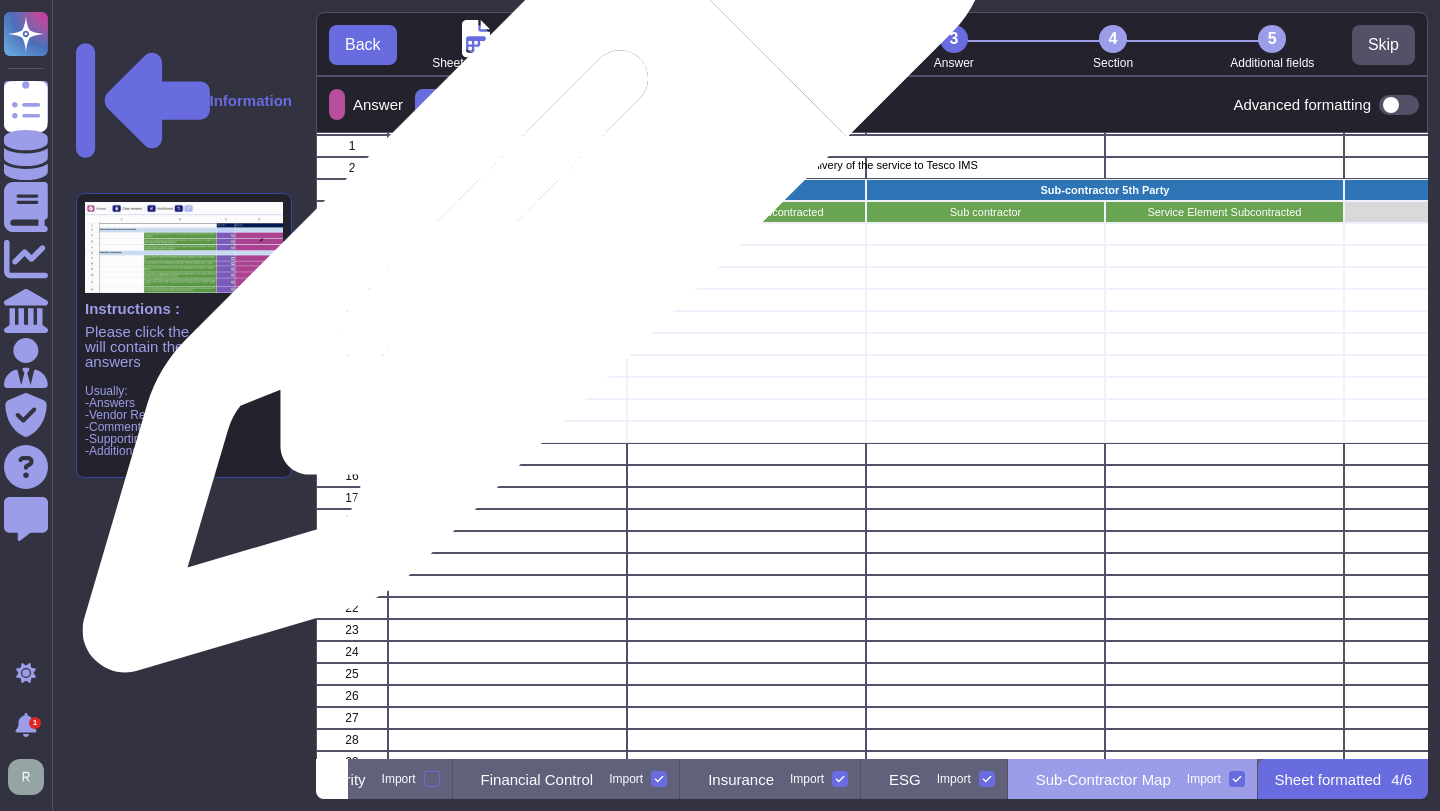 click at bounding box center (507, 234) 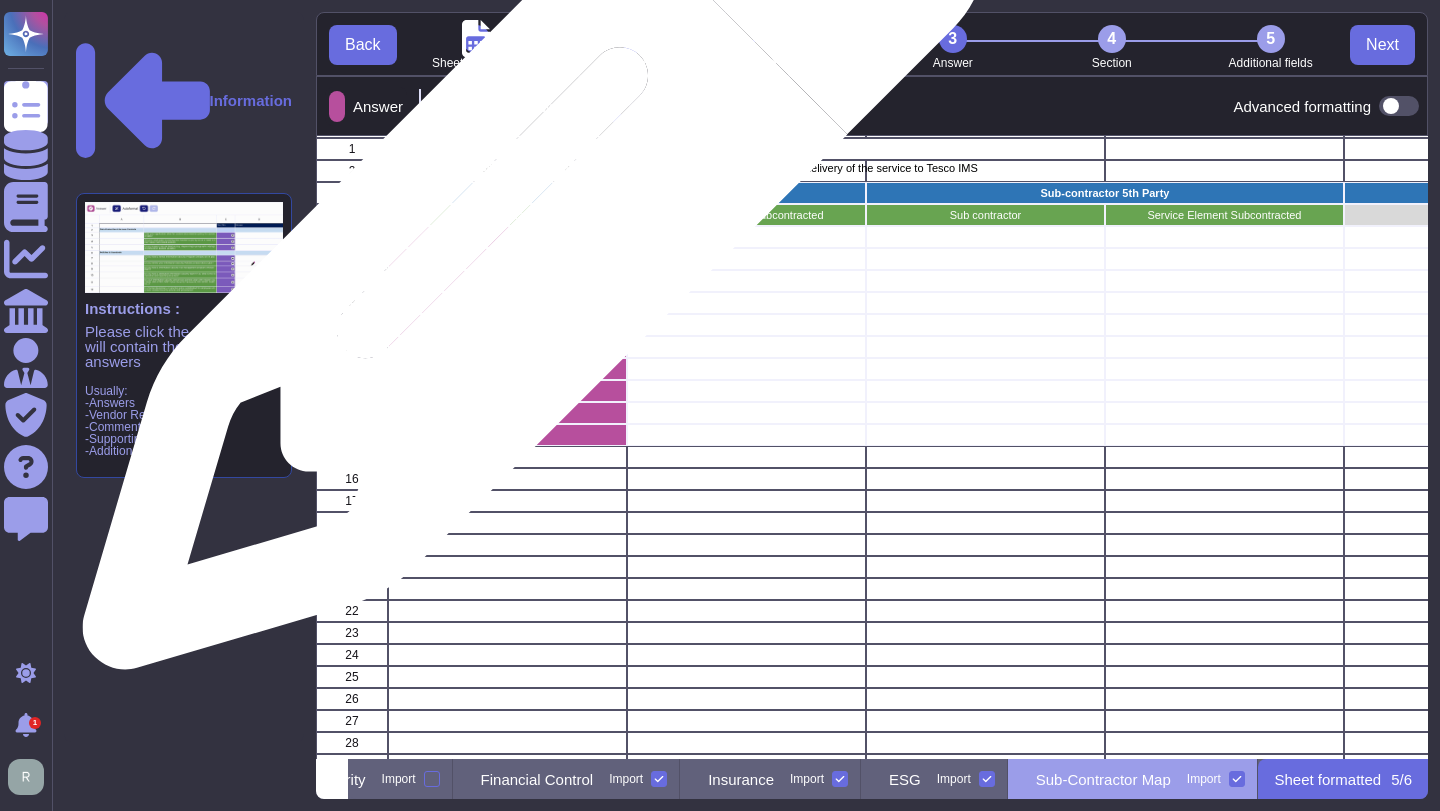 scroll, scrollTop: 0, scrollLeft: 734, axis: horizontal 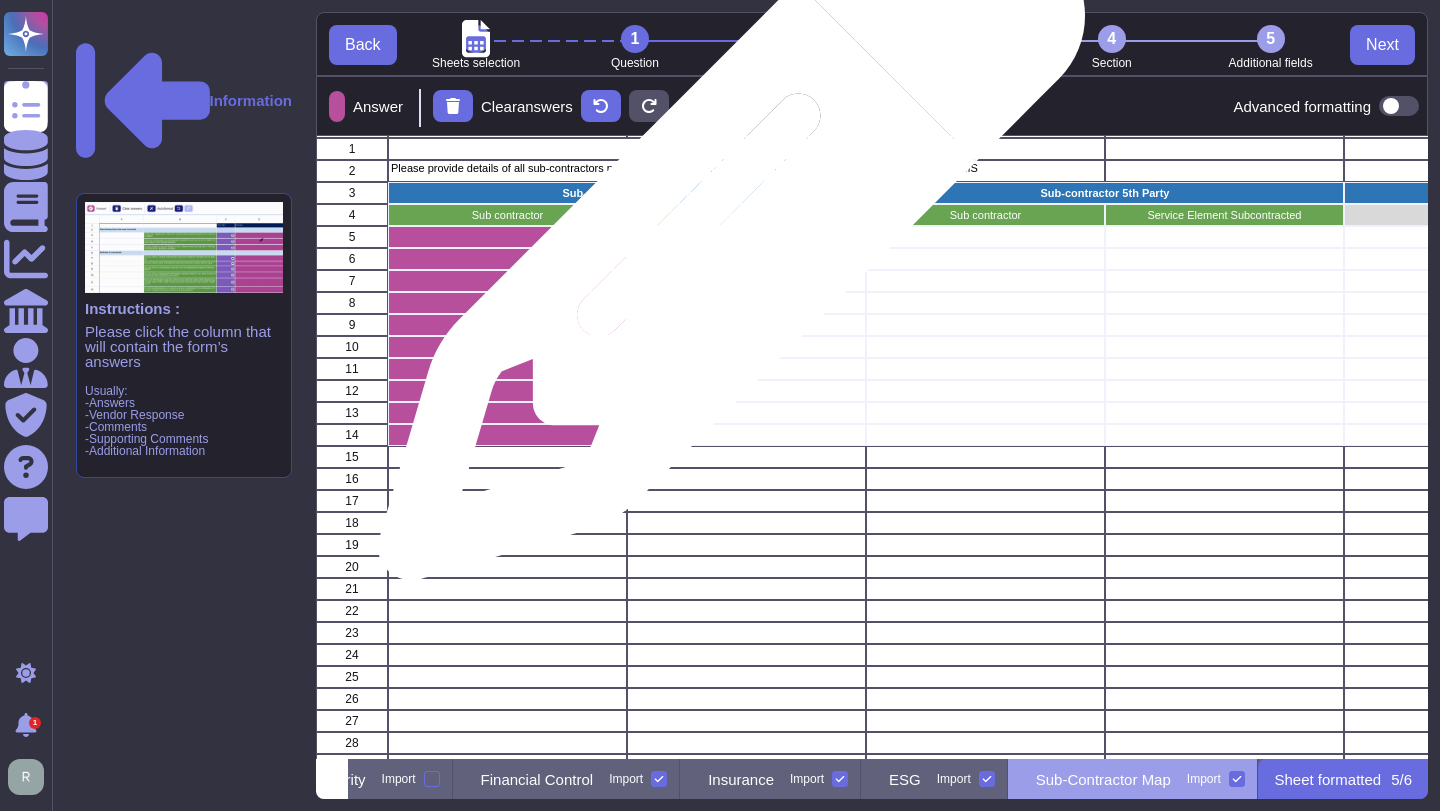 click at bounding box center (746, 237) 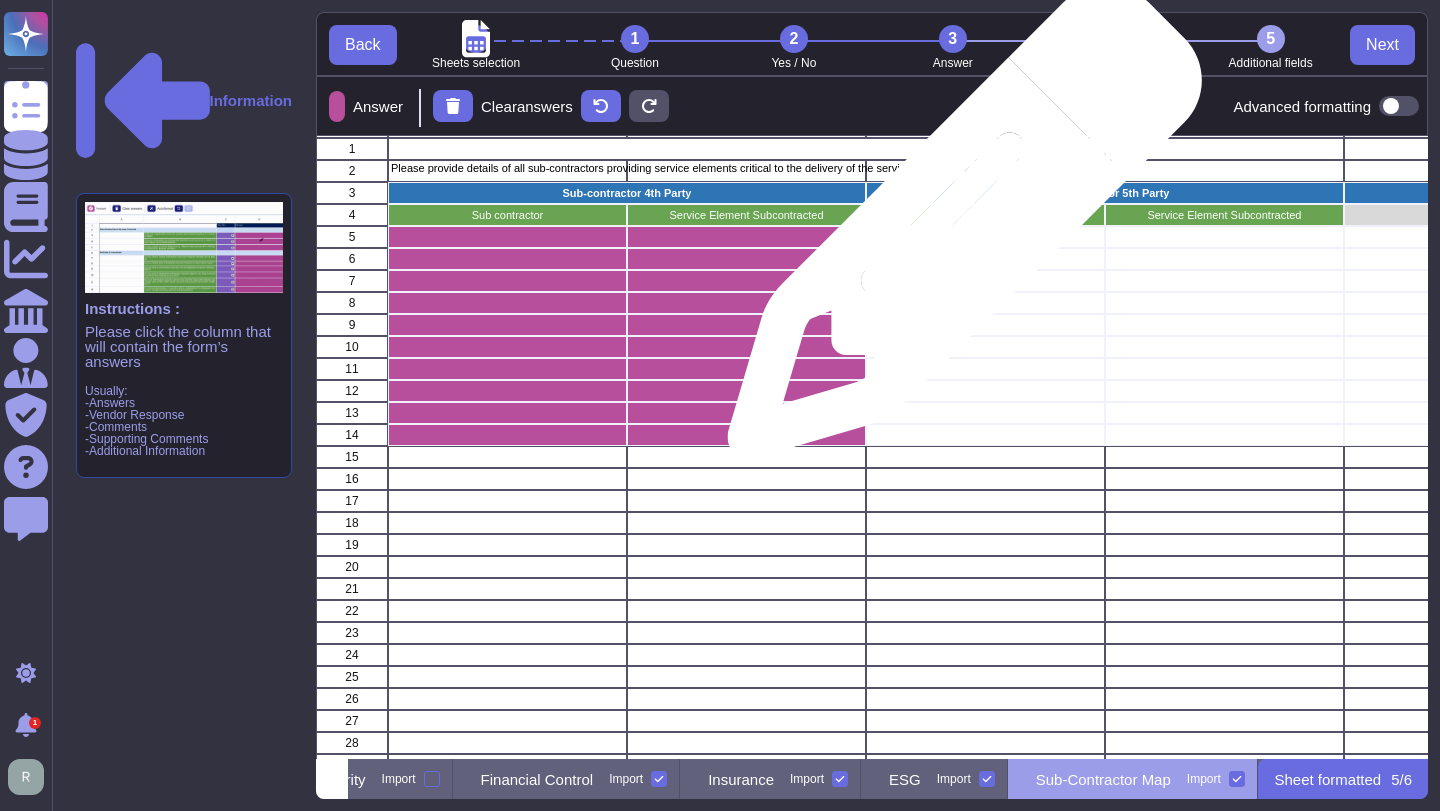 click at bounding box center [985, 237] 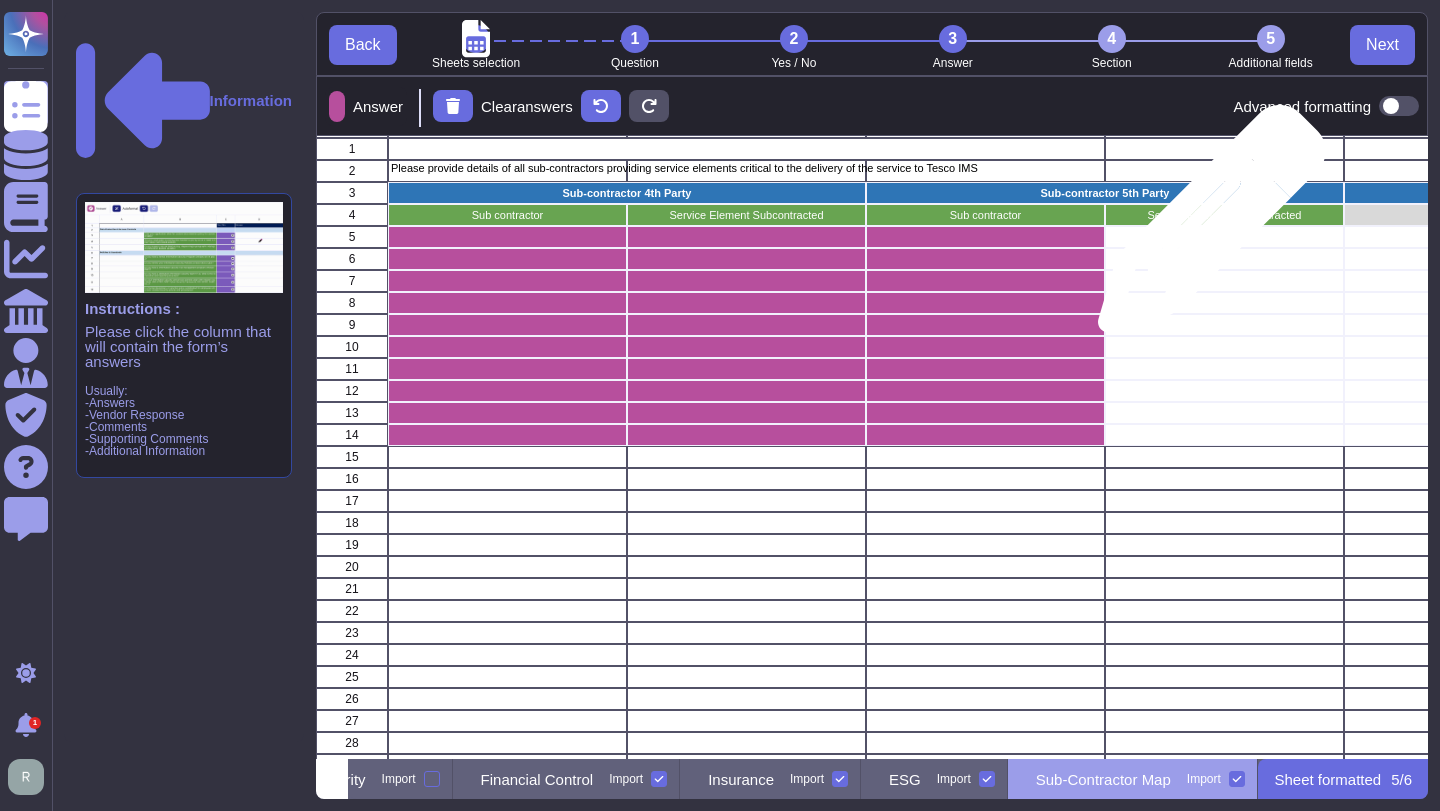 click at bounding box center [1224, 237] 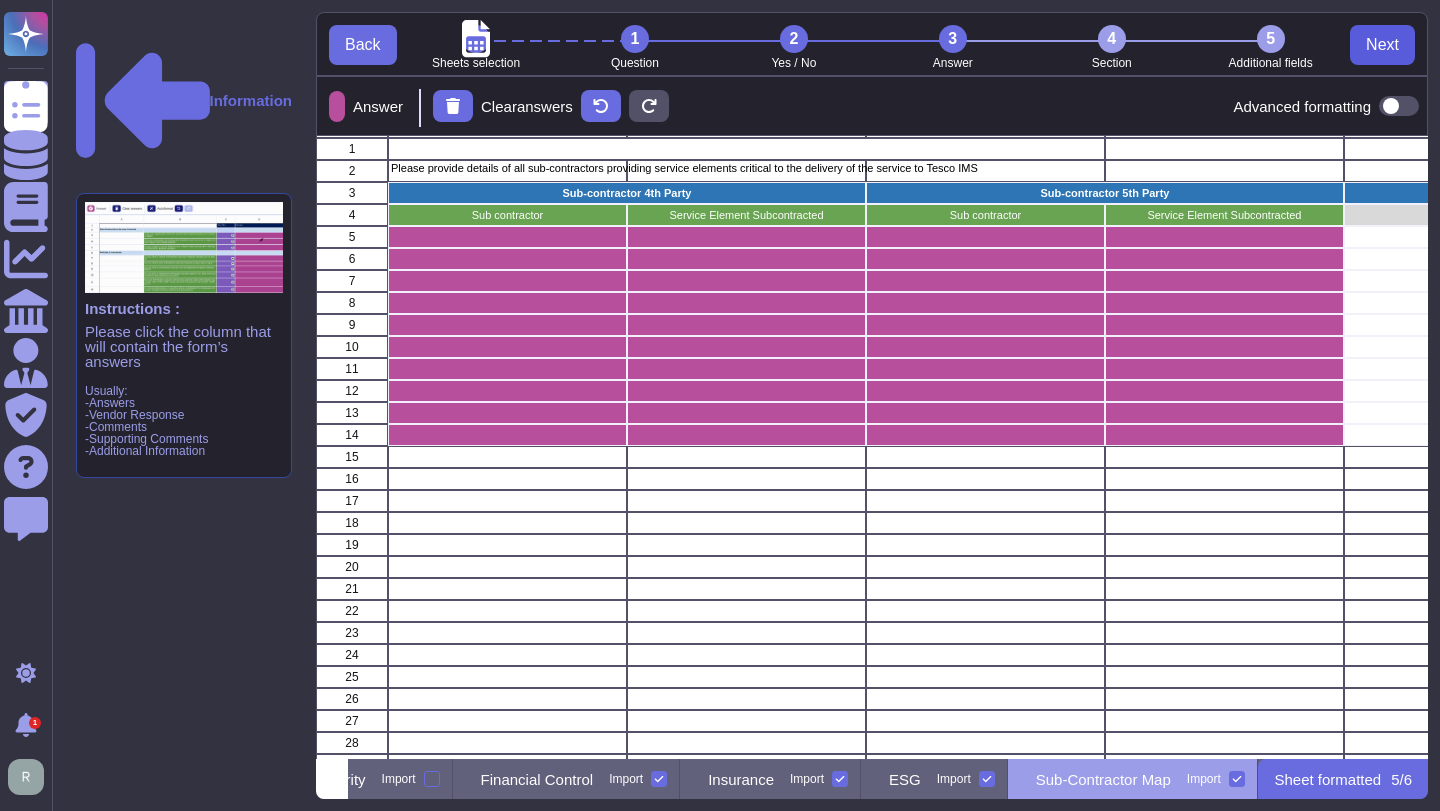 click on "Next" at bounding box center (1382, 45) 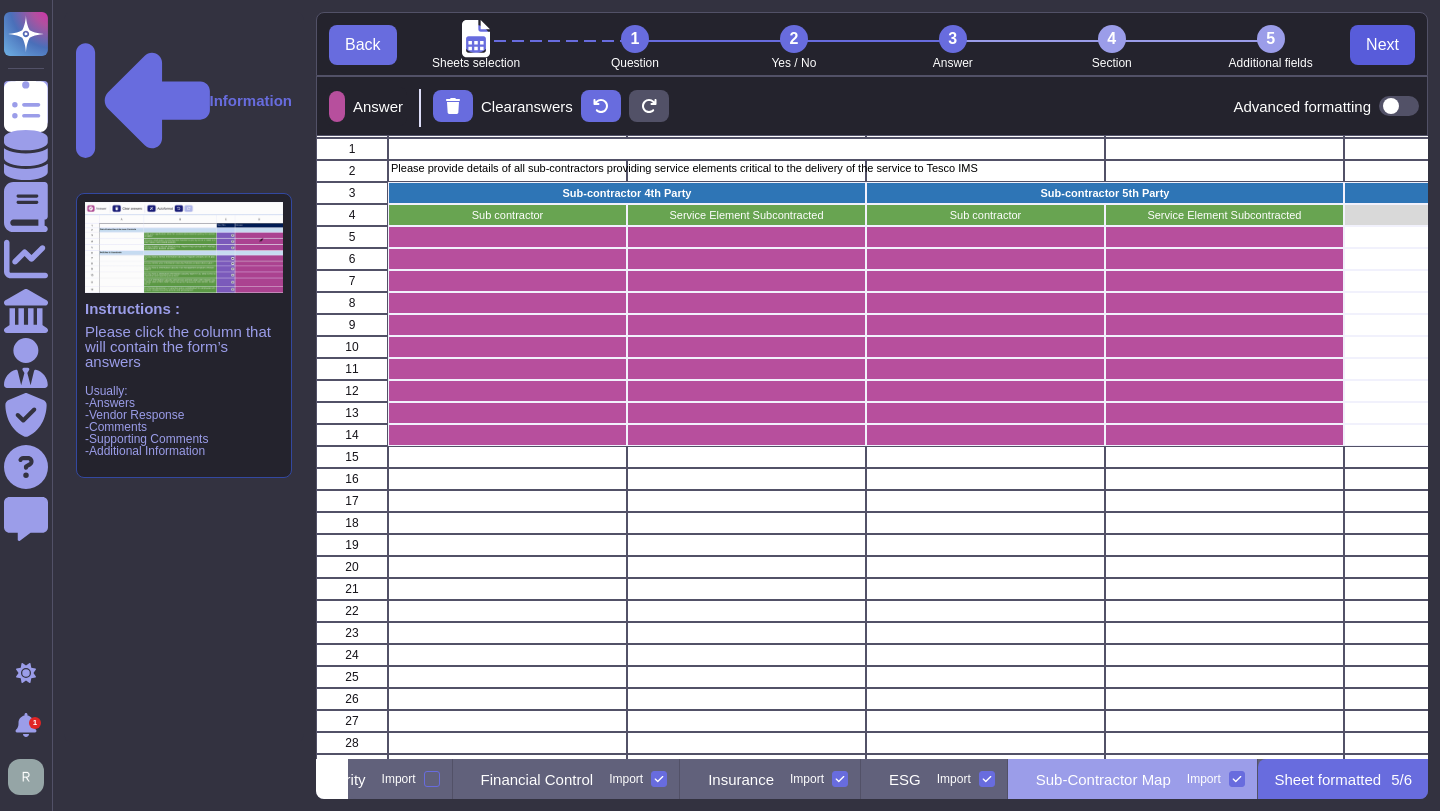scroll, scrollTop: 1, scrollLeft: 1, axis: both 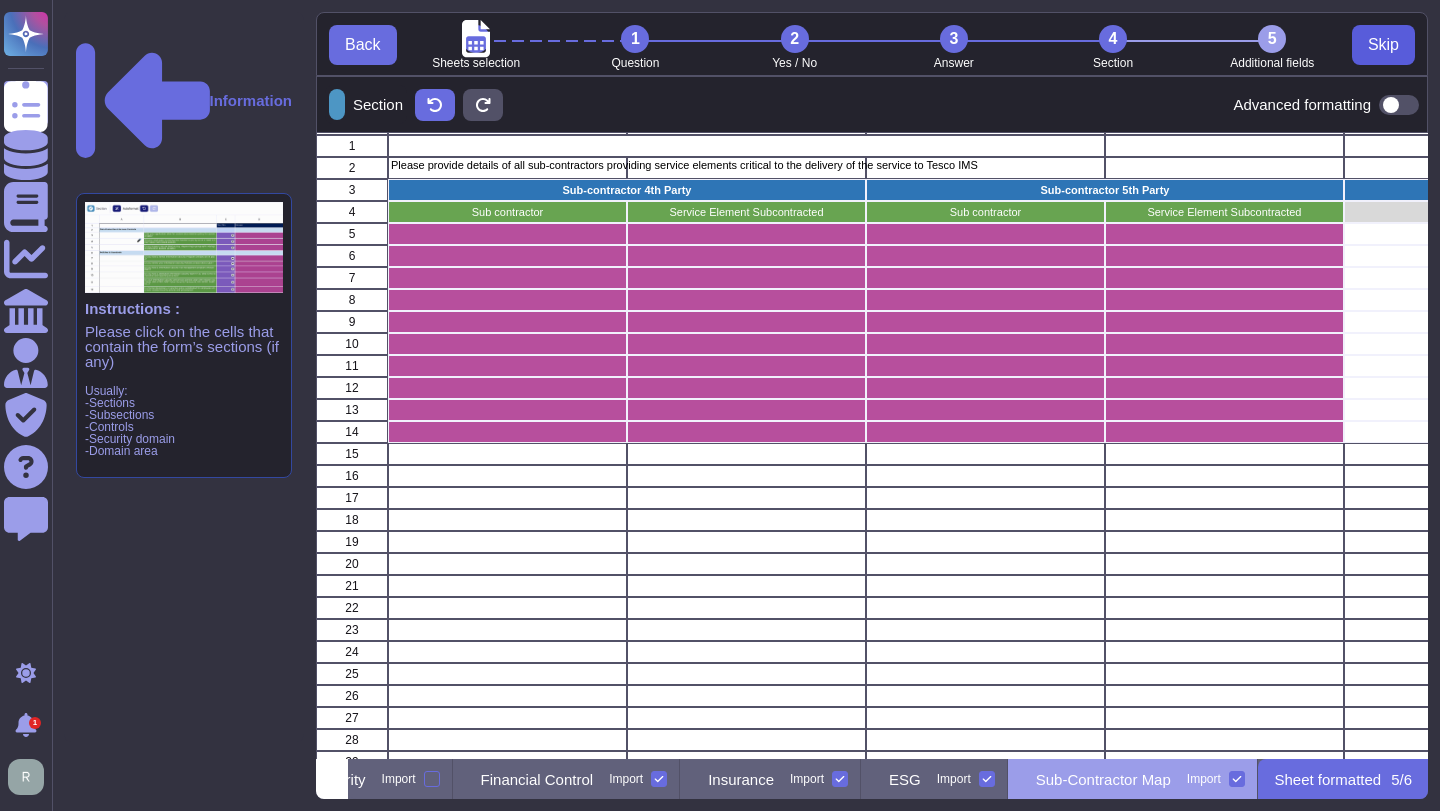 click on "Skip" at bounding box center (1383, 45) 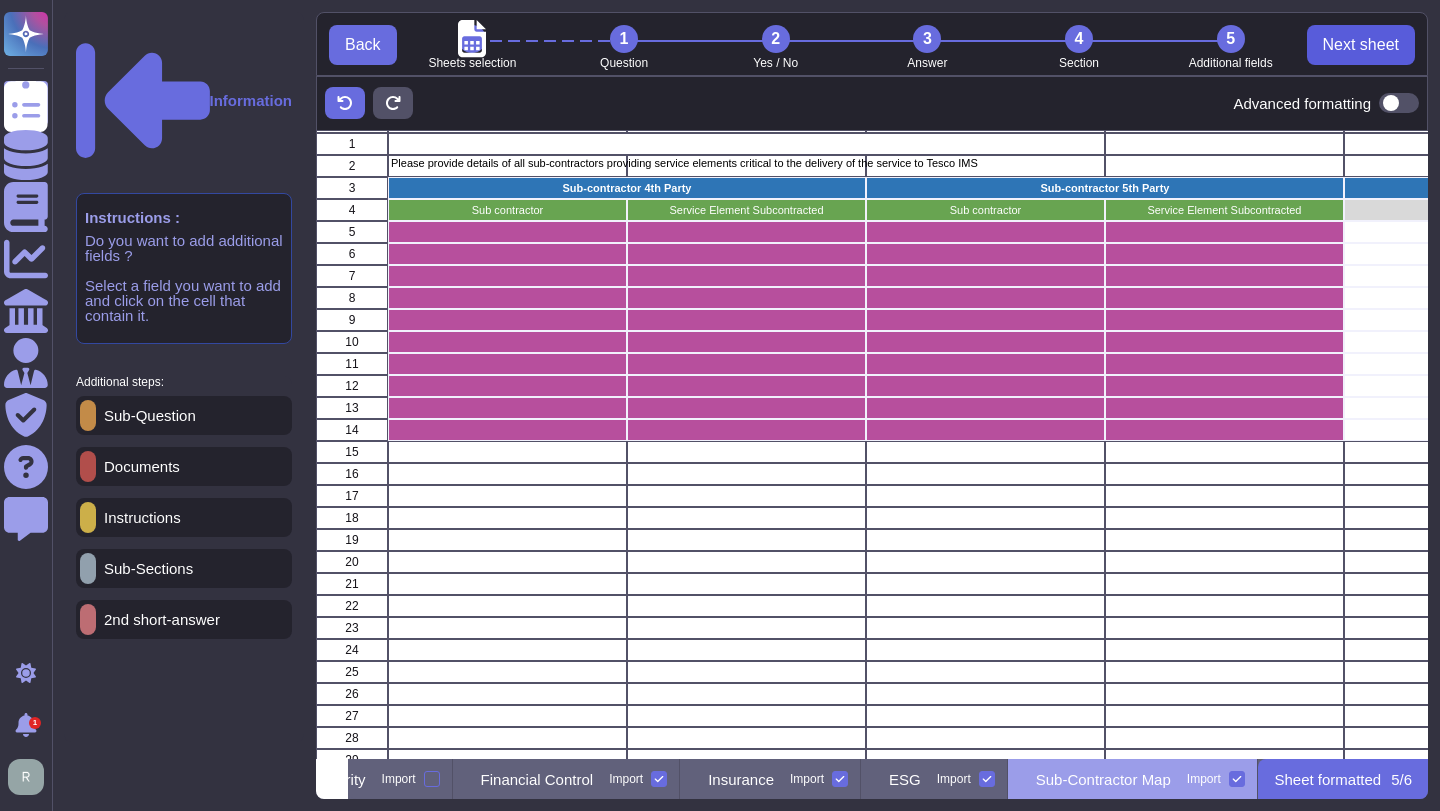 scroll, scrollTop: 0, scrollLeft: 1, axis: horizontal 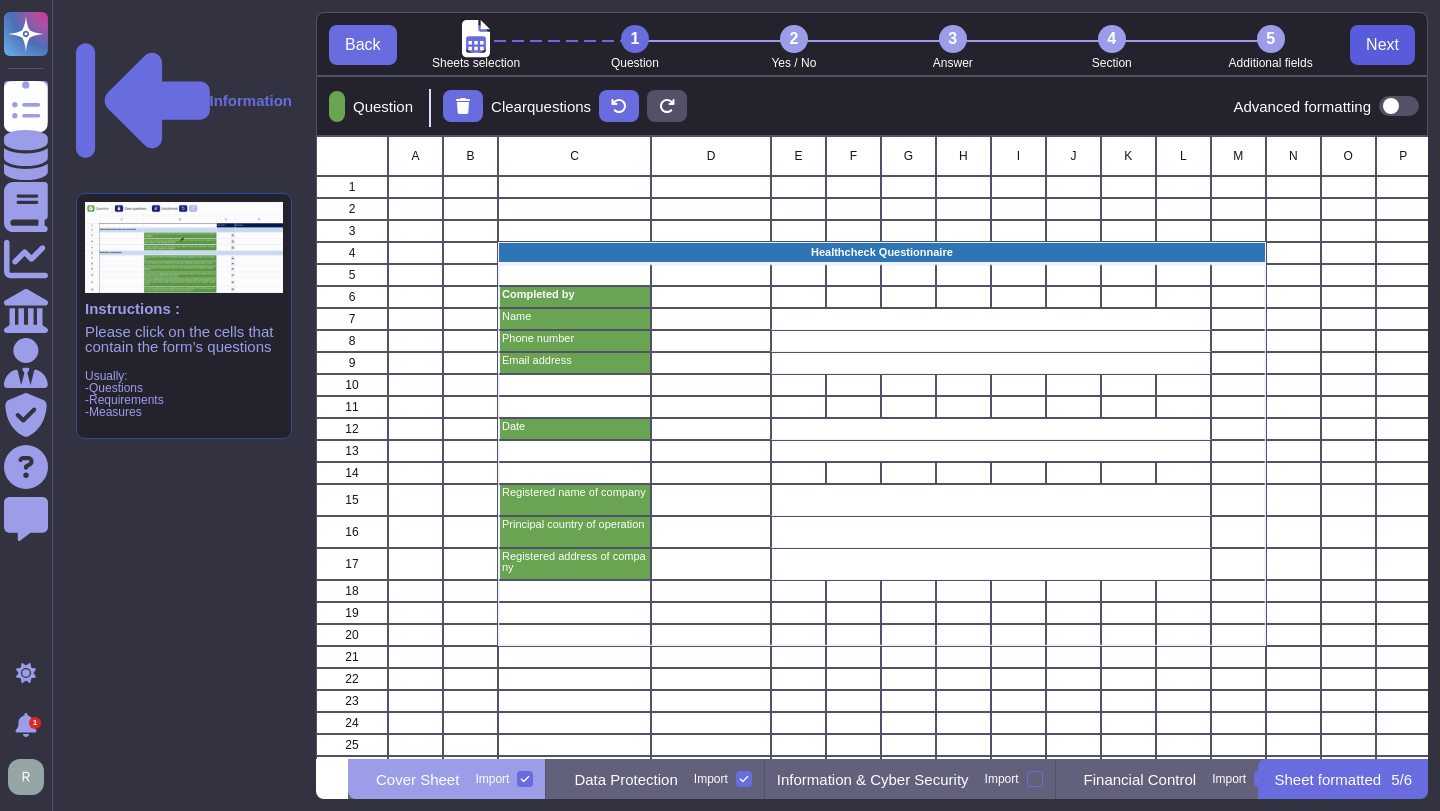 click on "Next" at bounding box center (1382, 45) 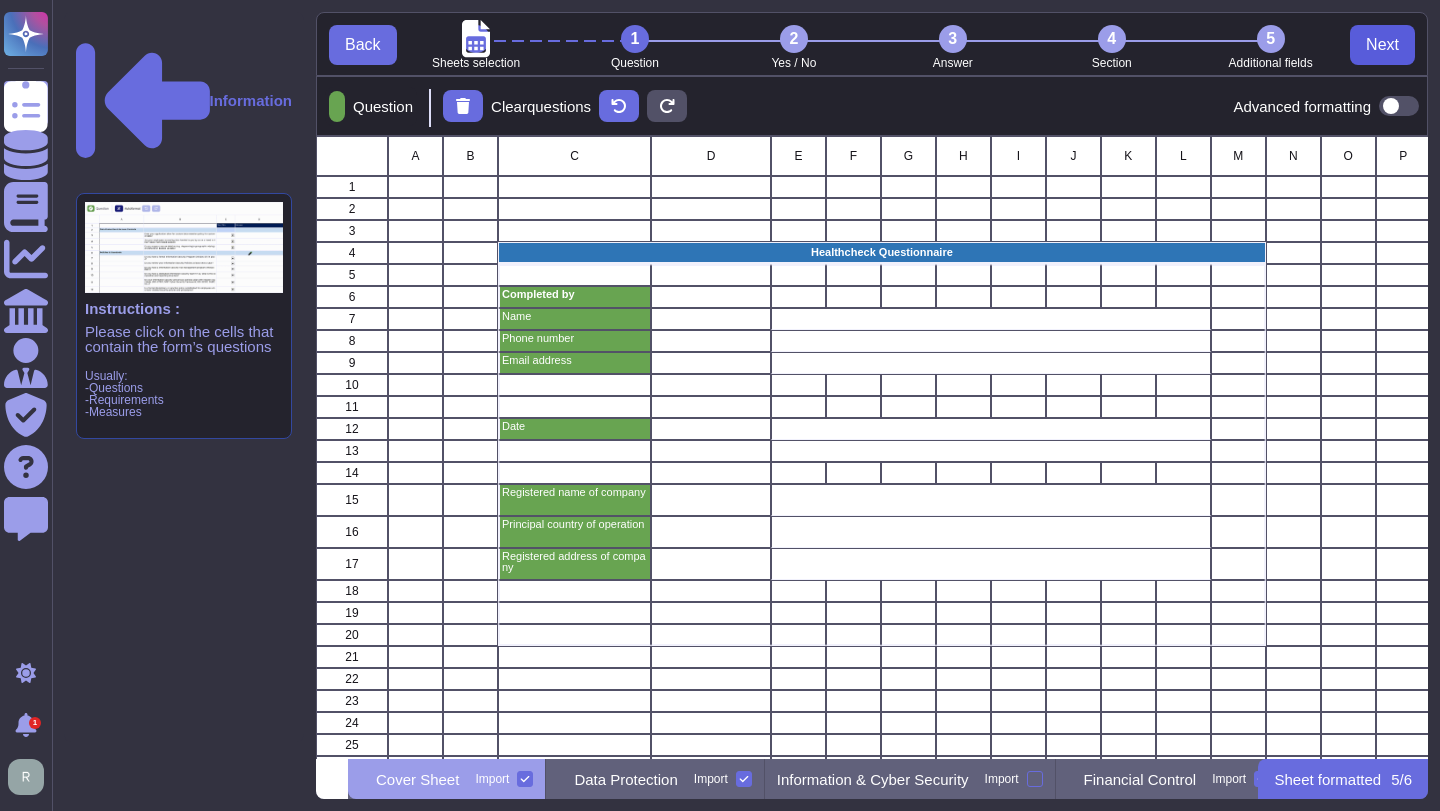 scroll, scrollTop: 1, scrollLeft: 1, axis: both 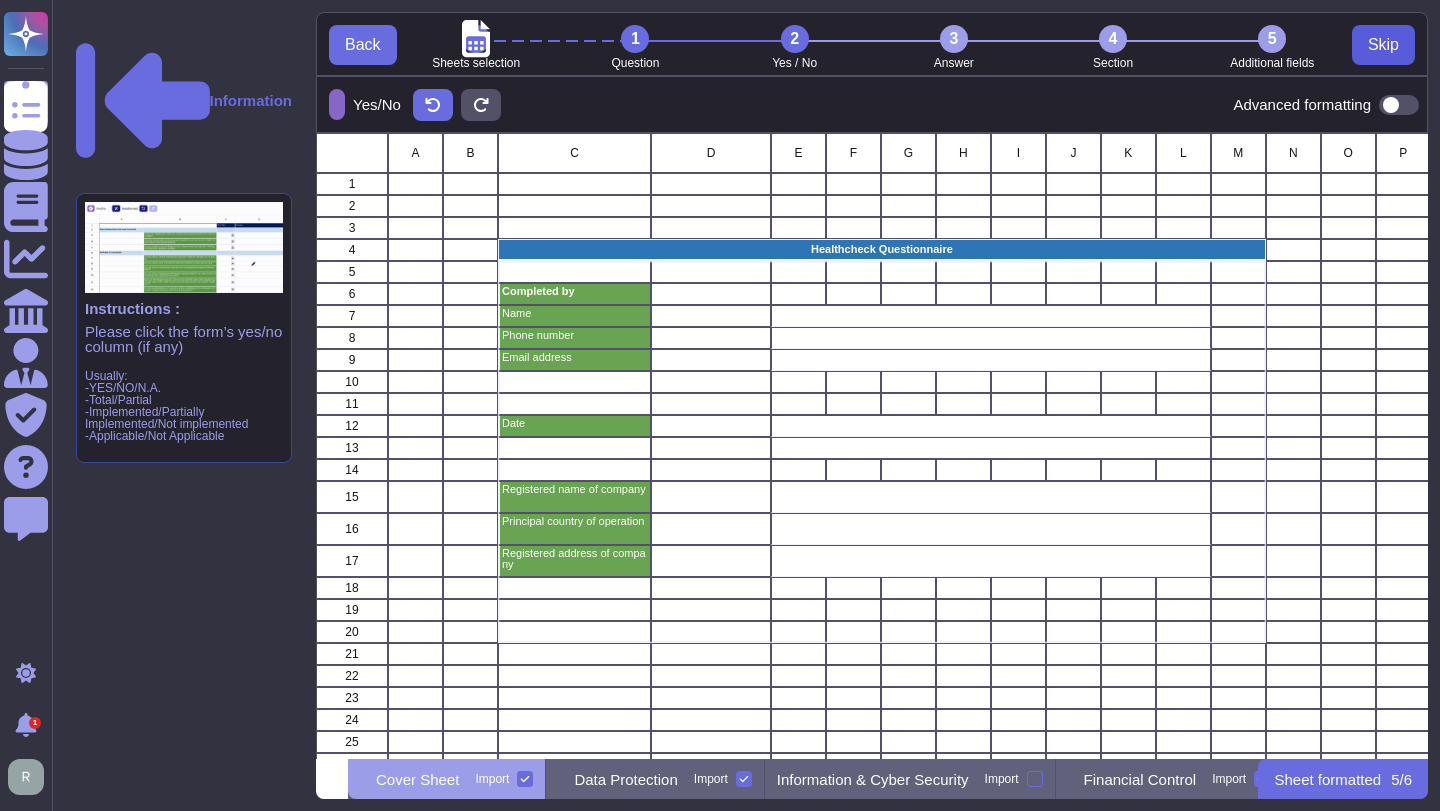 click on "Skip" at bounding box center [1383, 45] 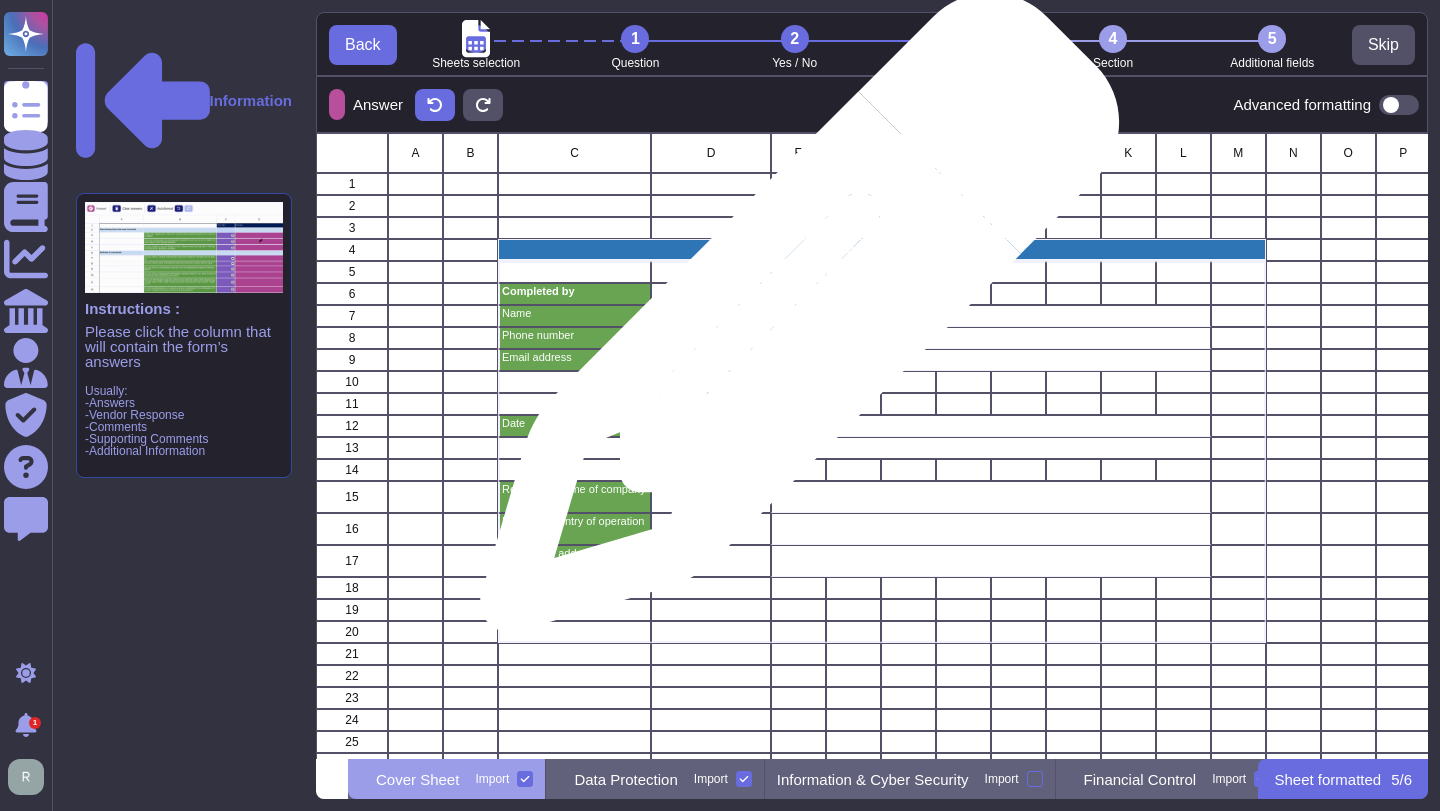click at bounding box center [991, 316] 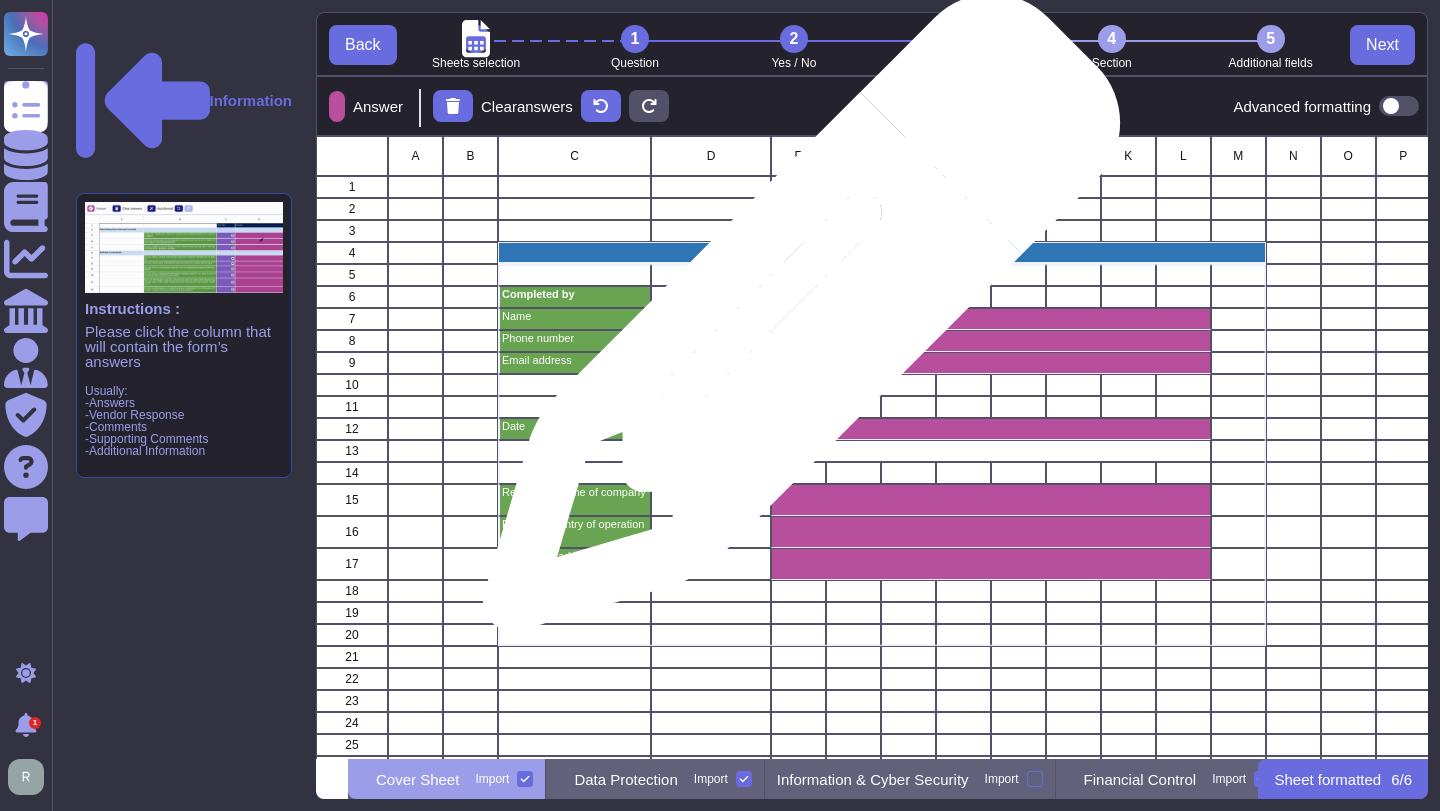 scroll, scrollTop: 623, scrollLeft: 1112, axis: both 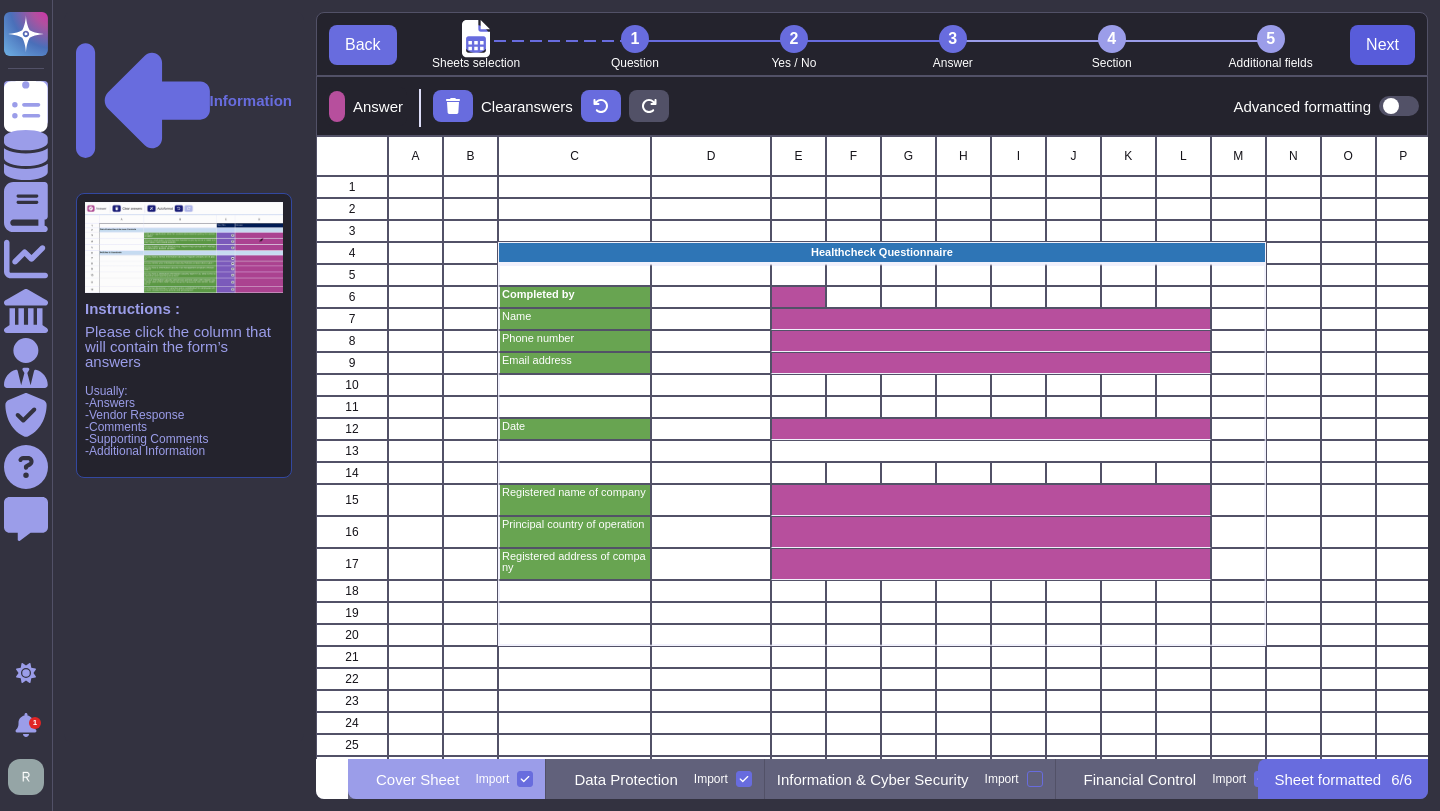 click on "Next" at bounding box center (1382, 45) 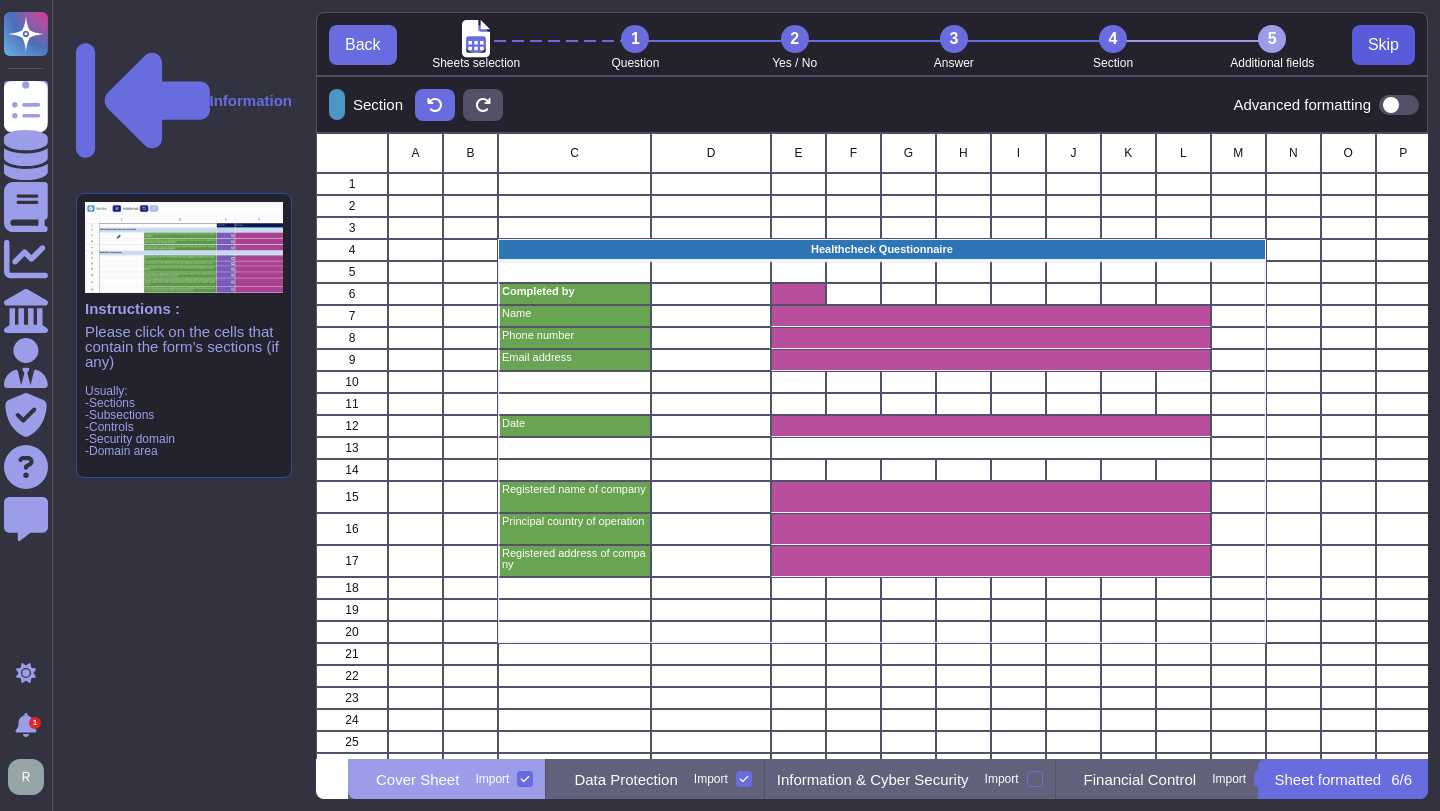 scroll, scrollTop: 1, scrollLeft: 1, axis: both 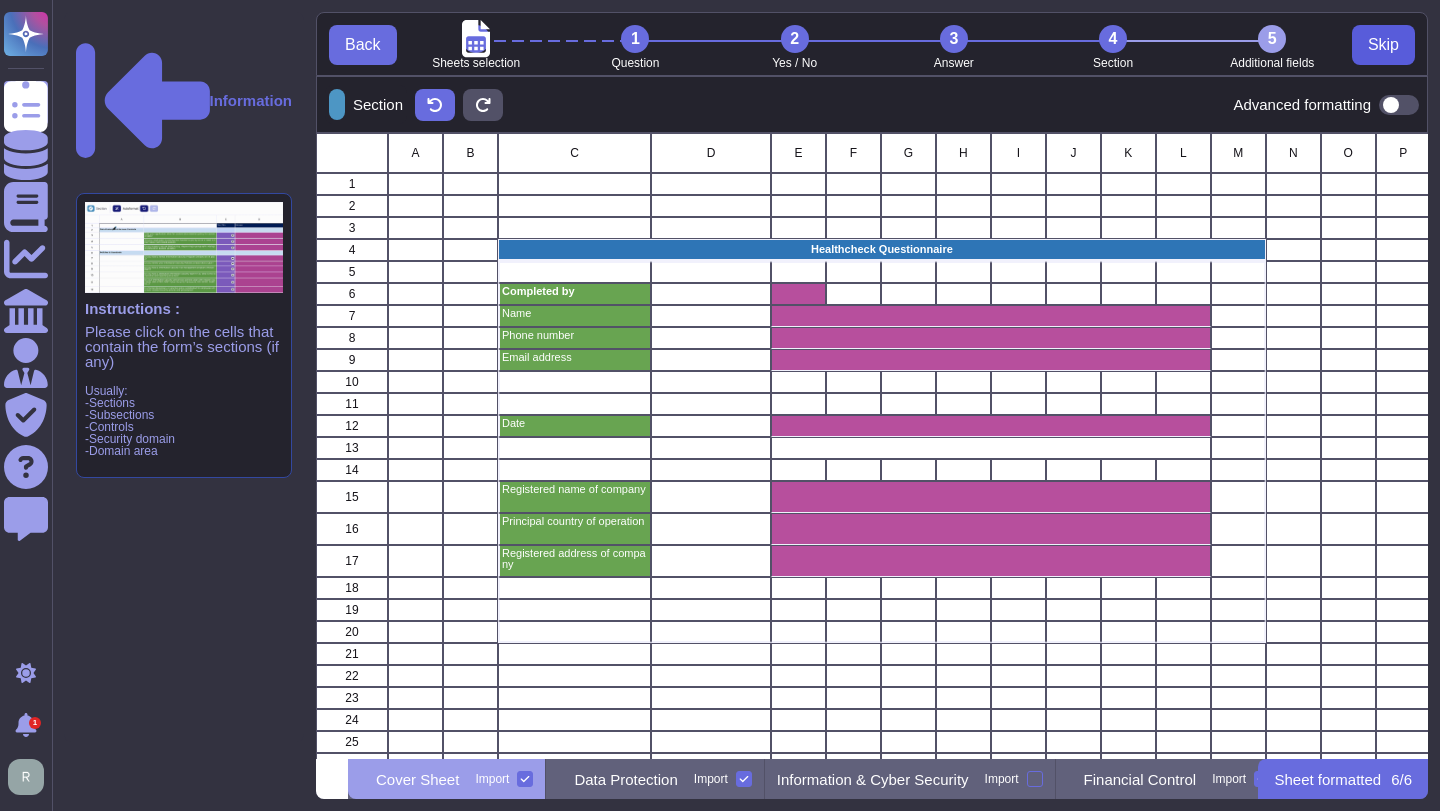 click on "Skip" at bounding box center (1383, 45) 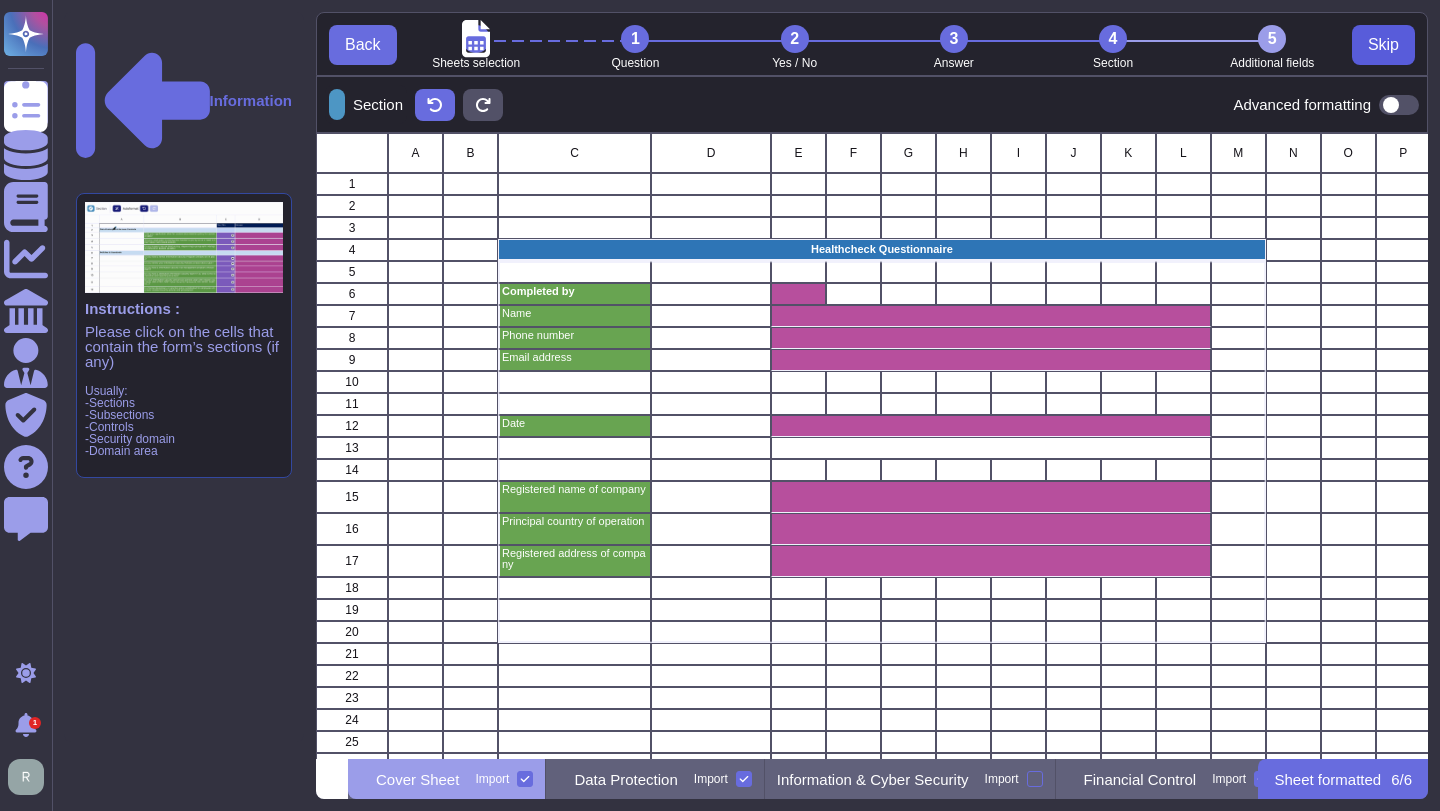 scroll, scrollTop: 0, scrollLeft: 1, axis: horizontal 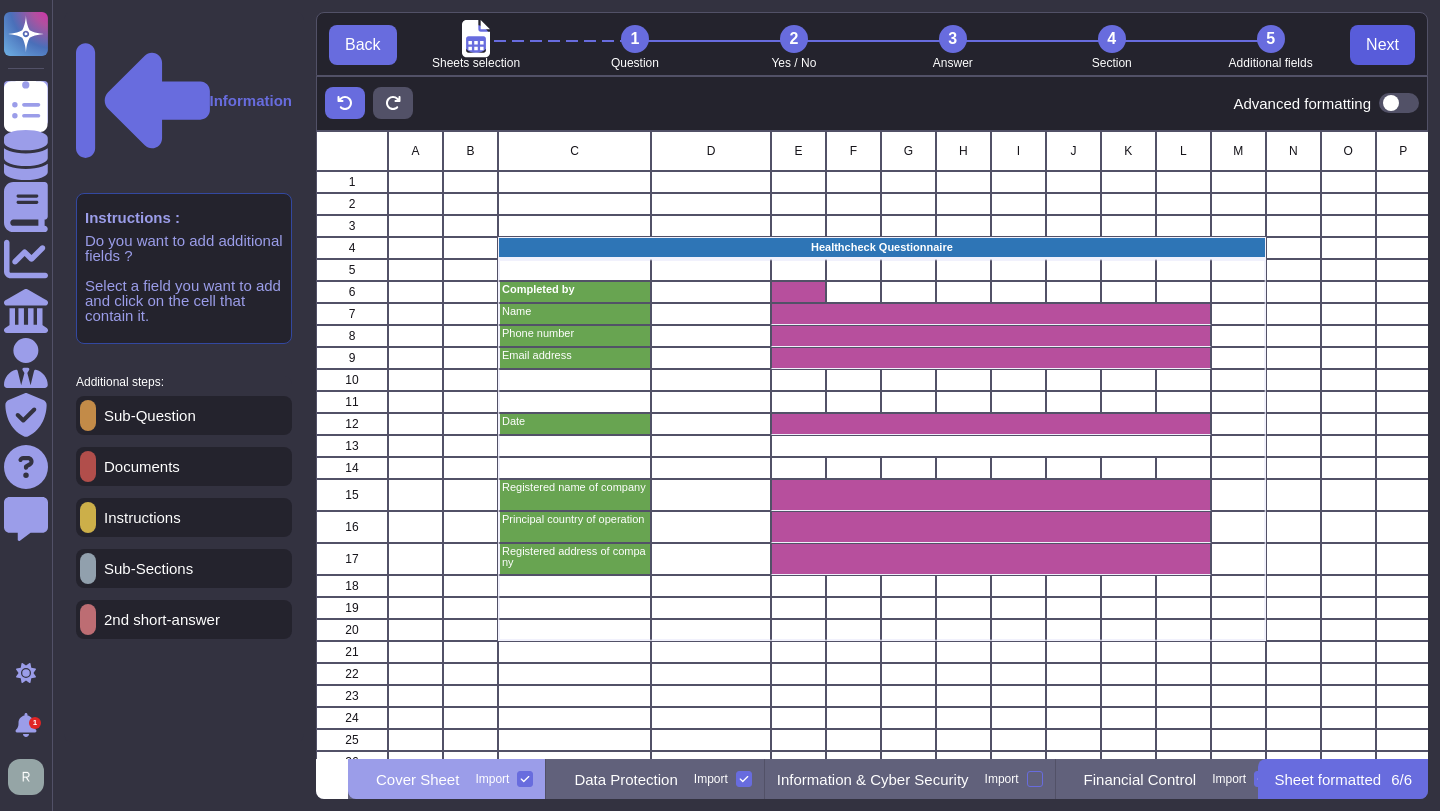 click on "Next" at bounding box center (1382, 45) 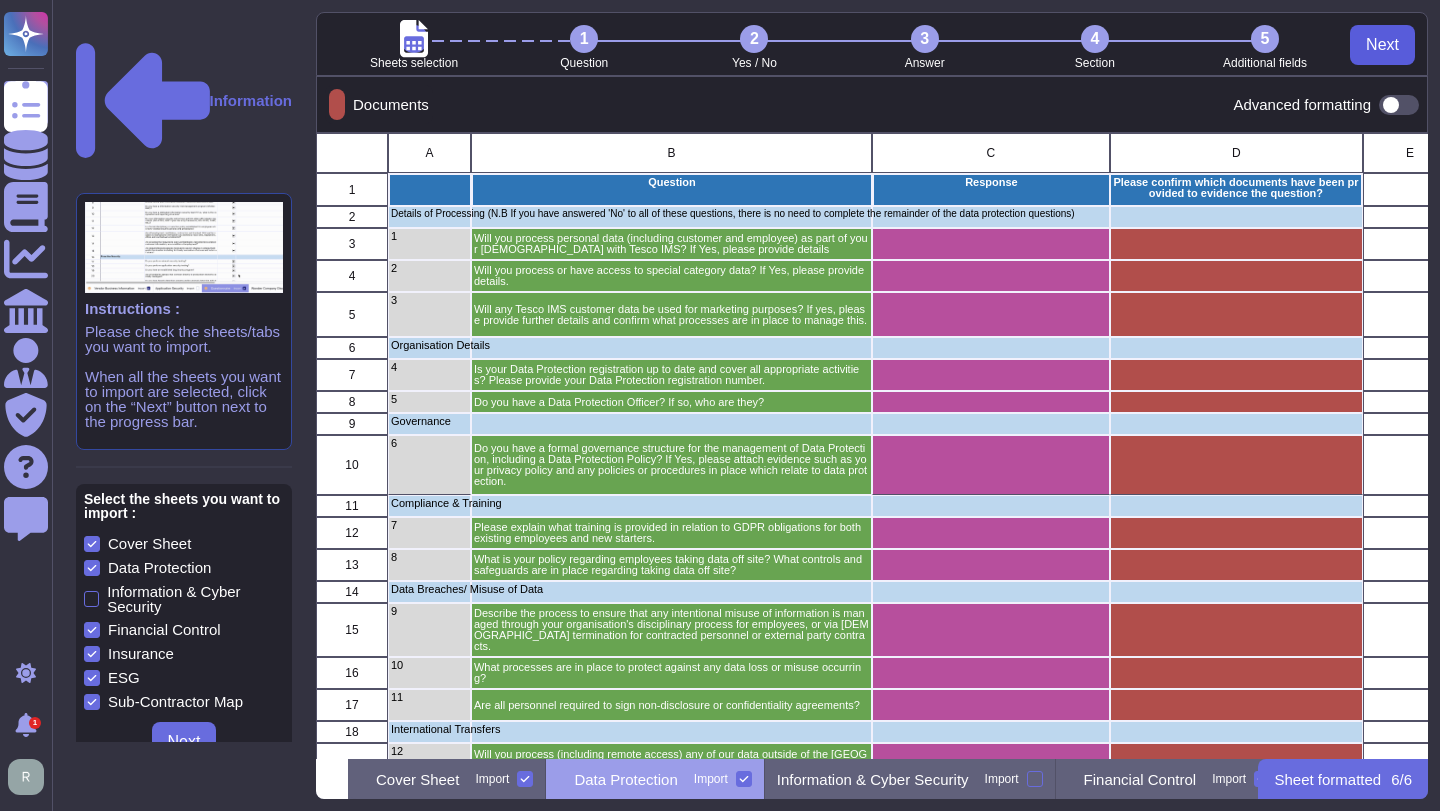 scroll, scrollTop: 626, scrollLeft: 1112, axis: both 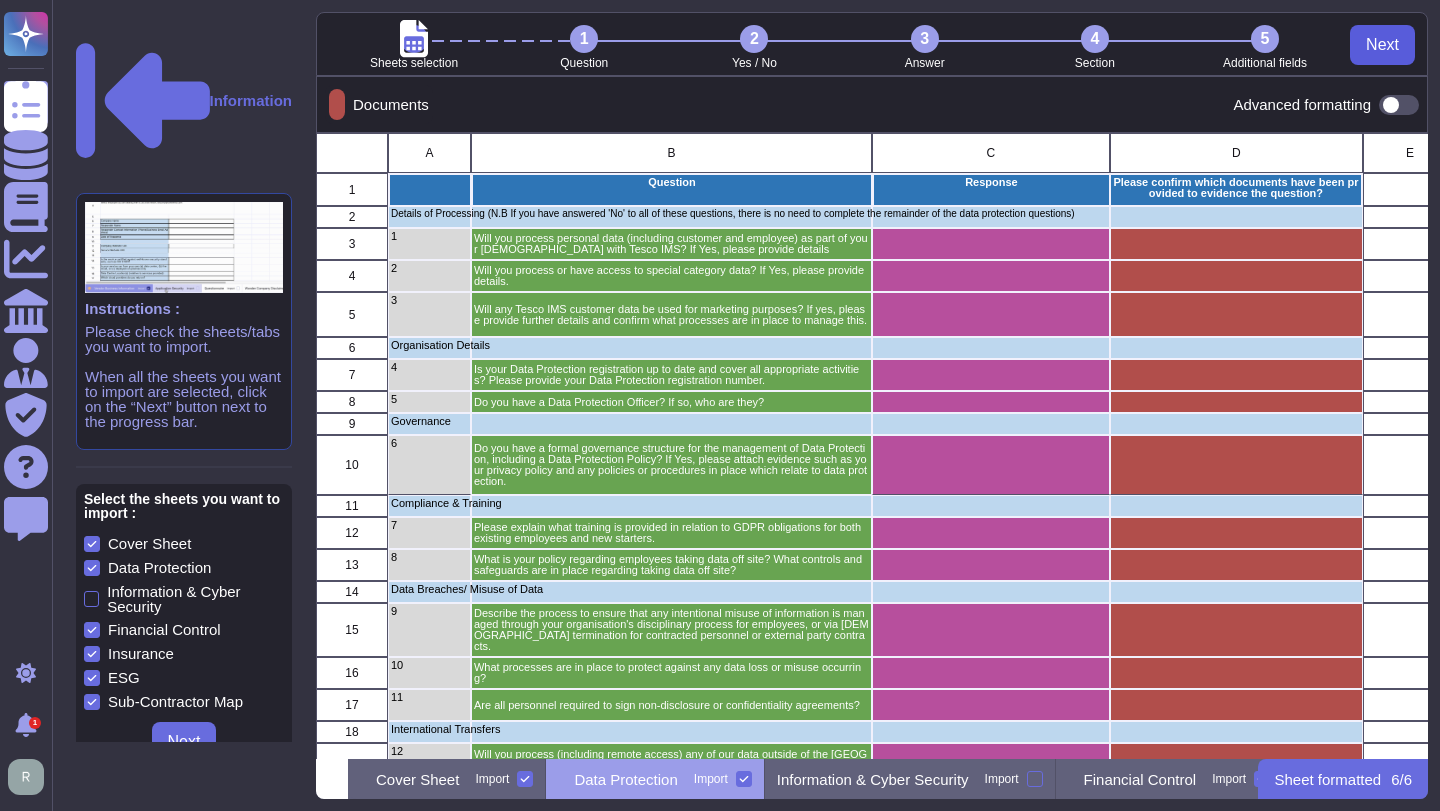 click on "Next" at bounding box center (1382, 45) 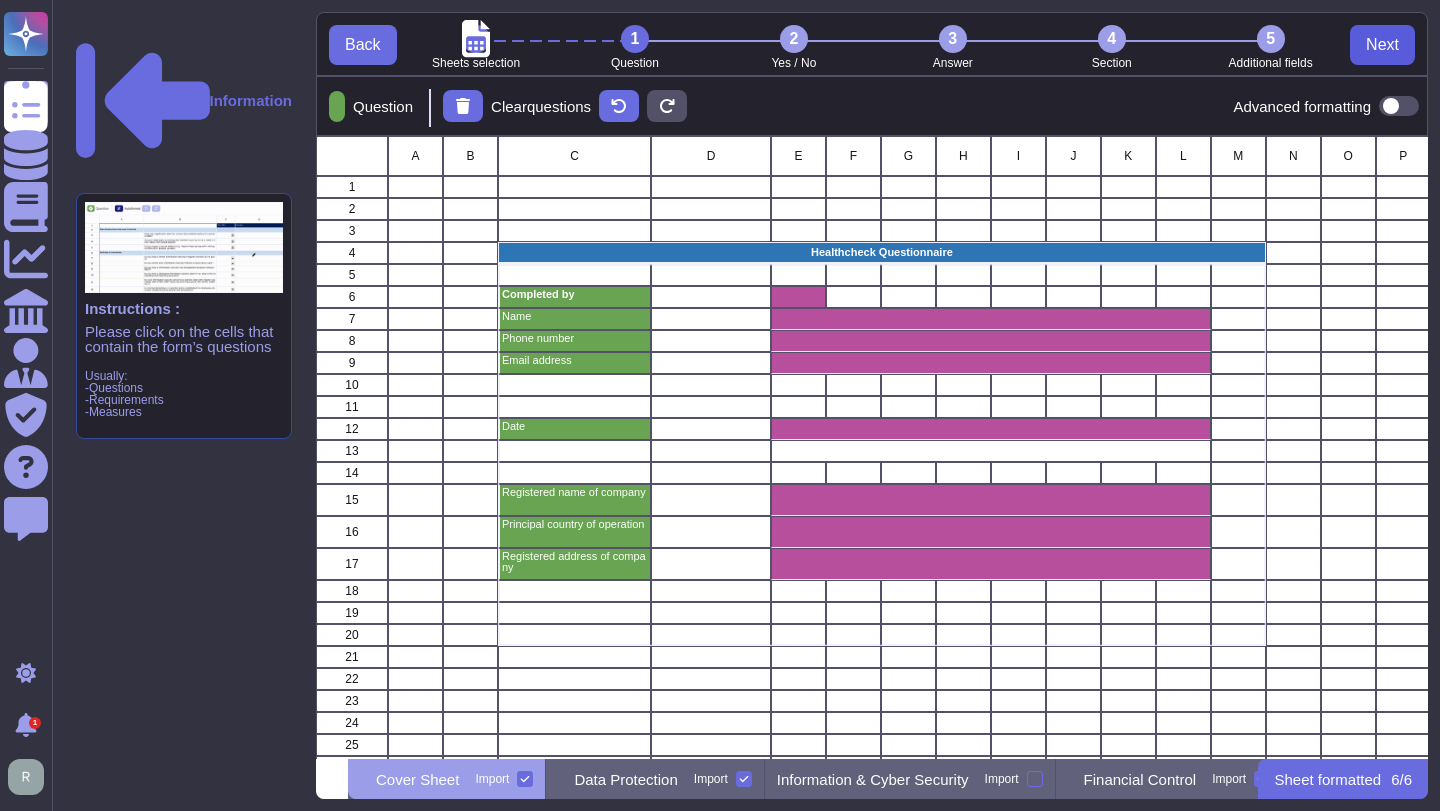 click on "Next" at bounding box center (1382, 45) 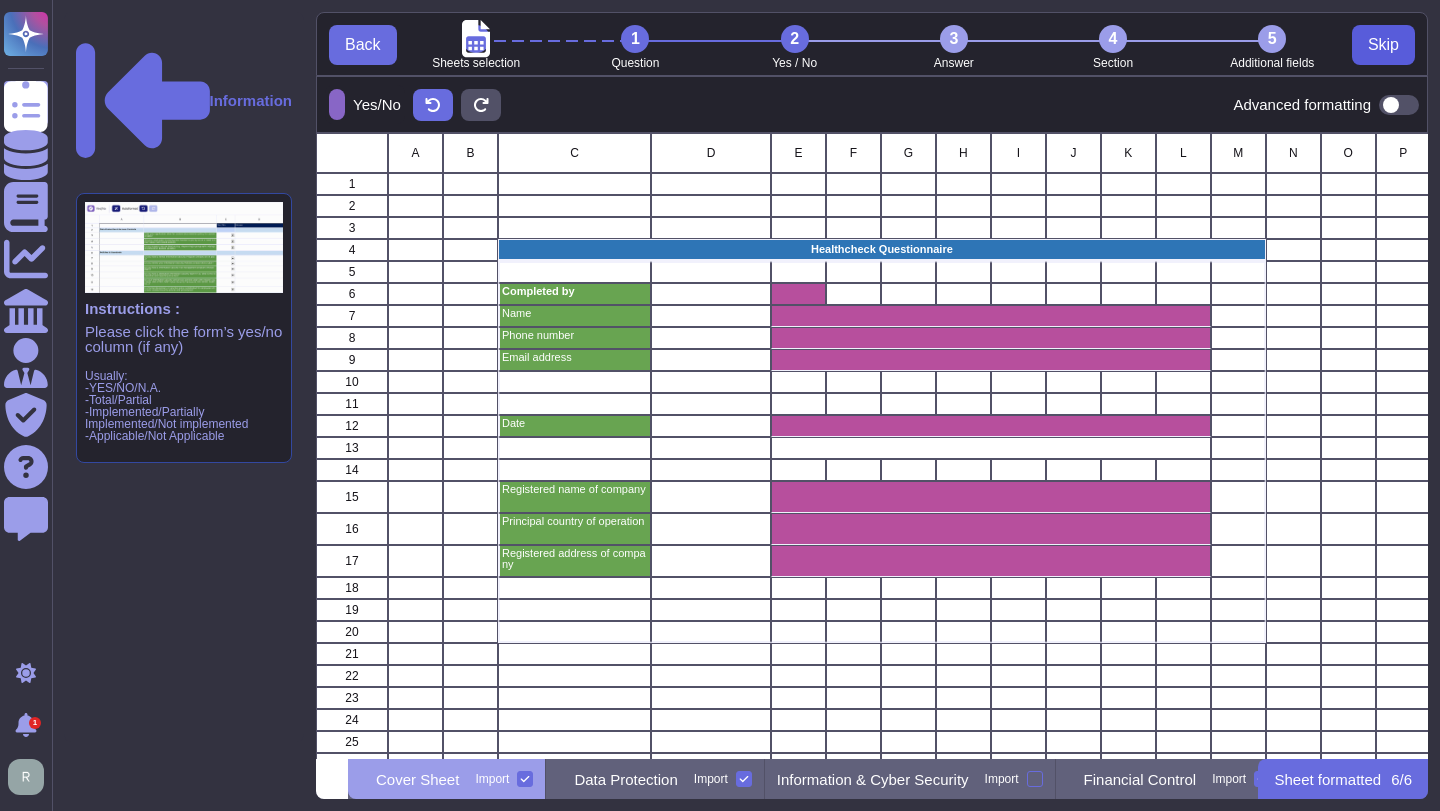 click on "Skip" at bounding box center [1383, 45] 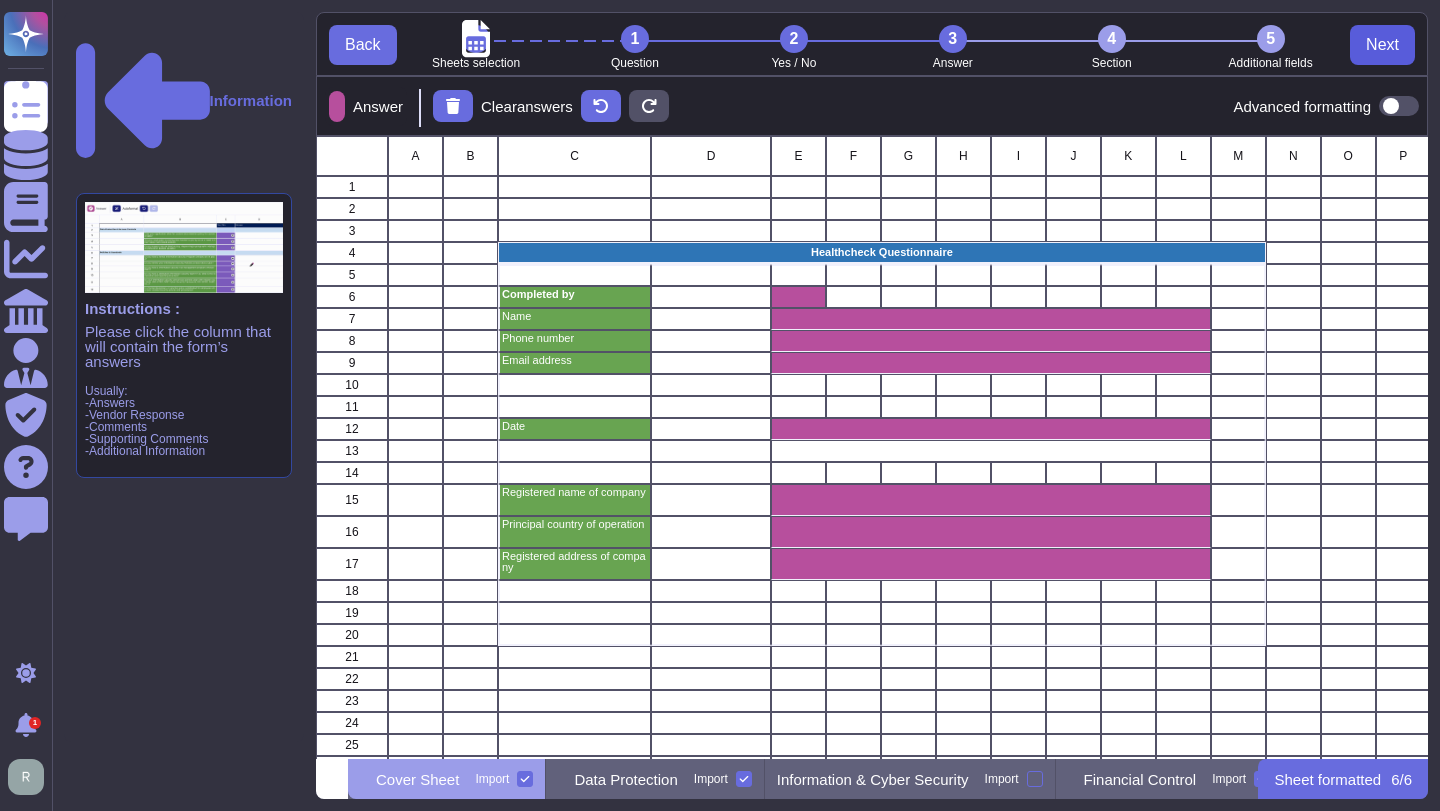 click on "Next" at bounding box center (1382, 45) 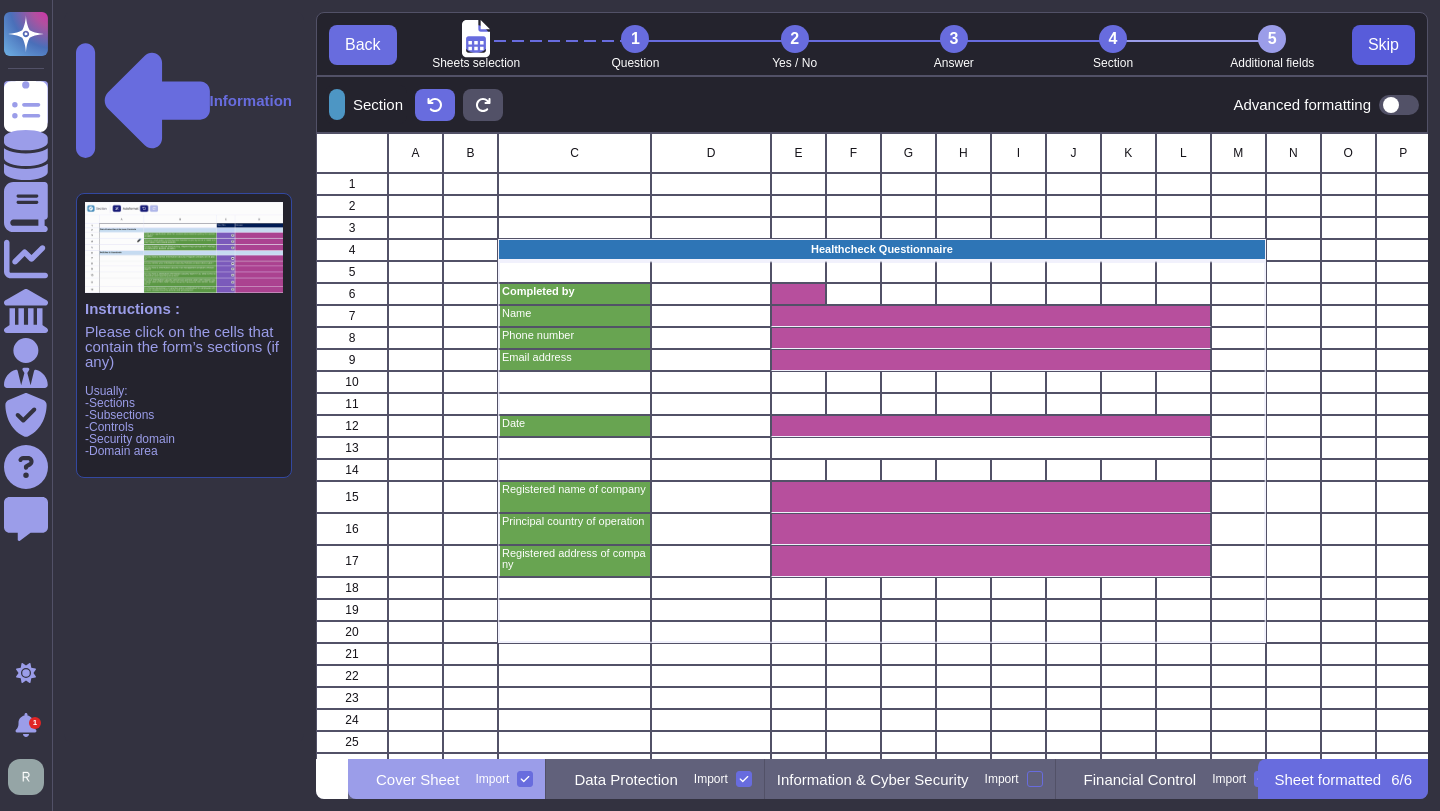 click on "Skip" at bounding box center [1383, 45] 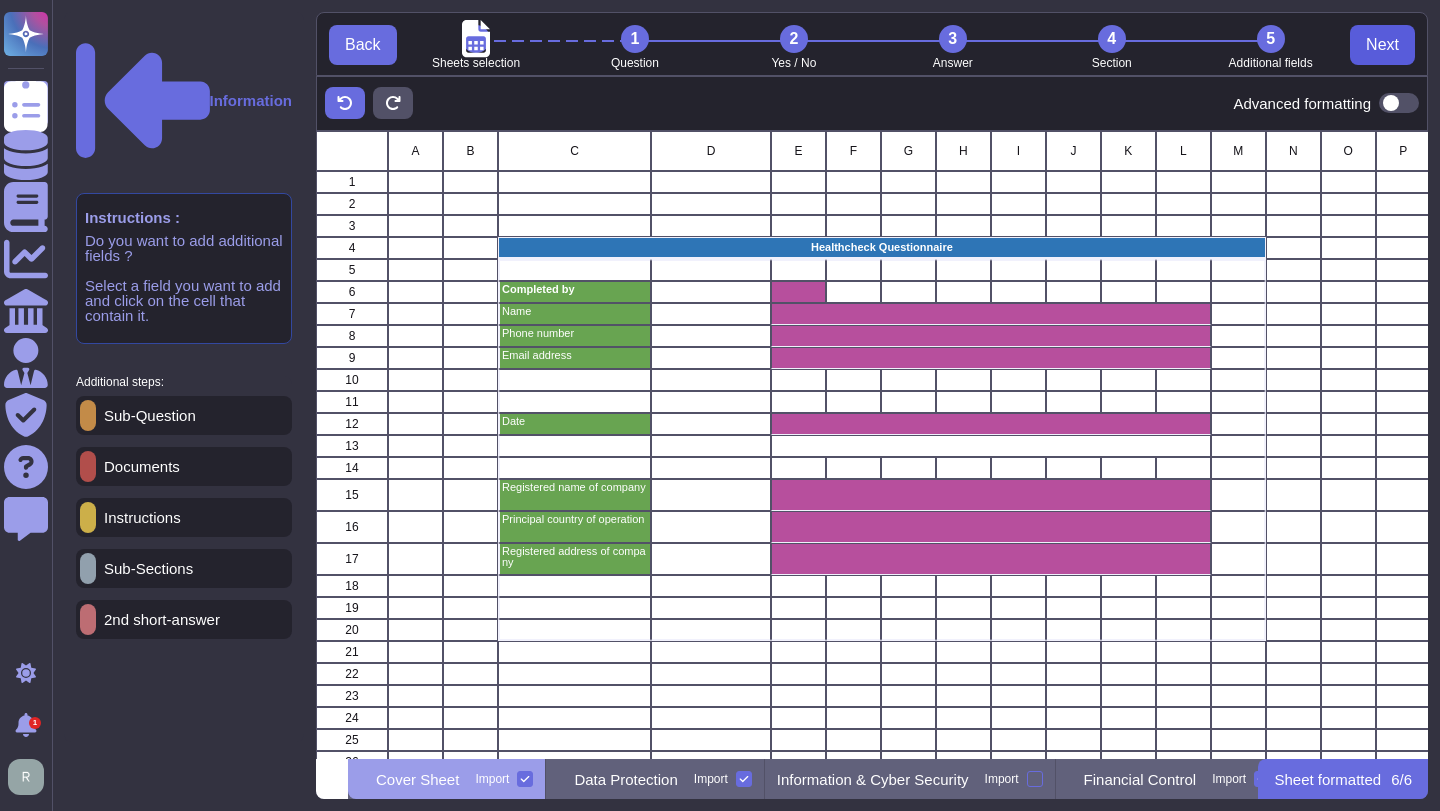 click on "Next" at bounding box center (1382, 45) 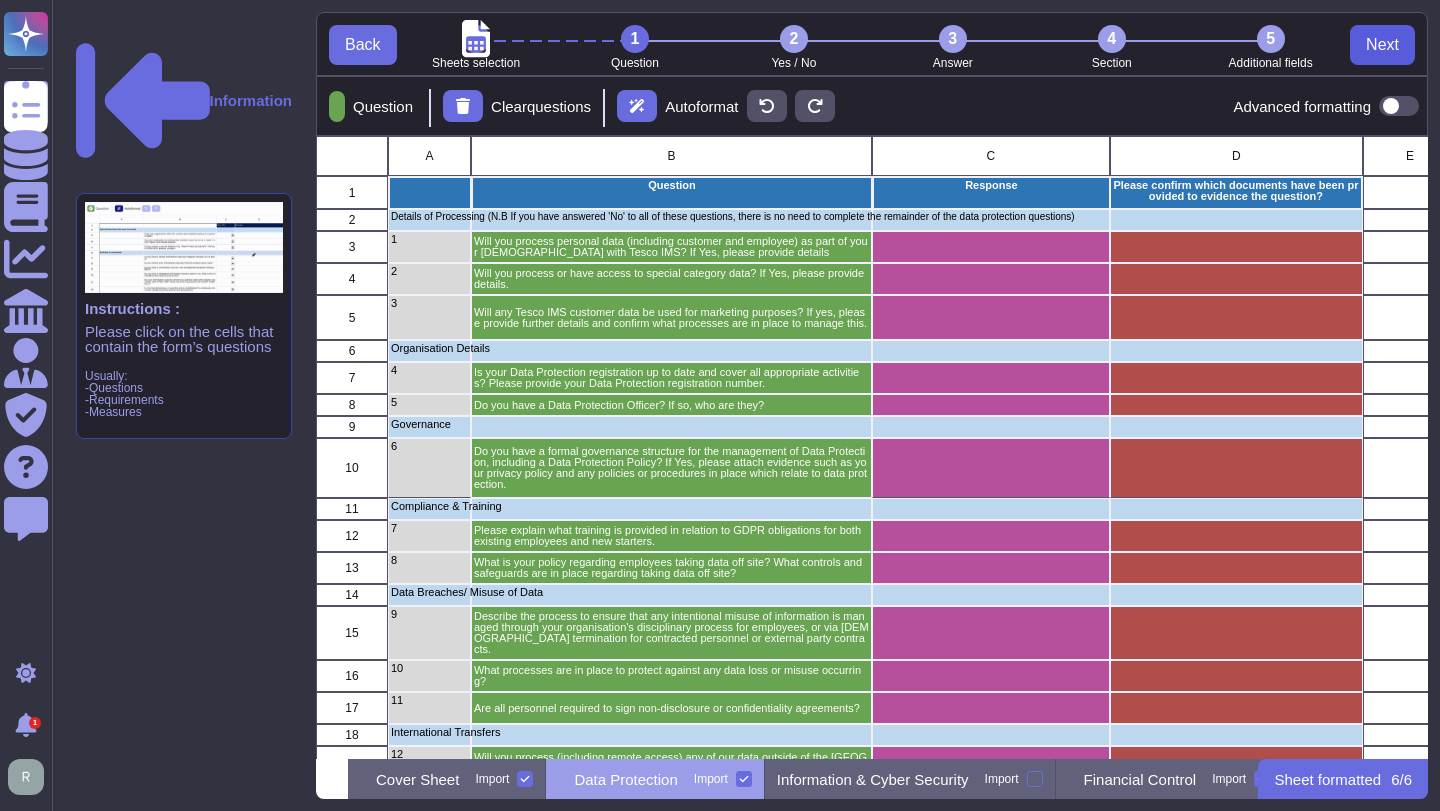 click on "Next" at bounding box center (1382, 45) 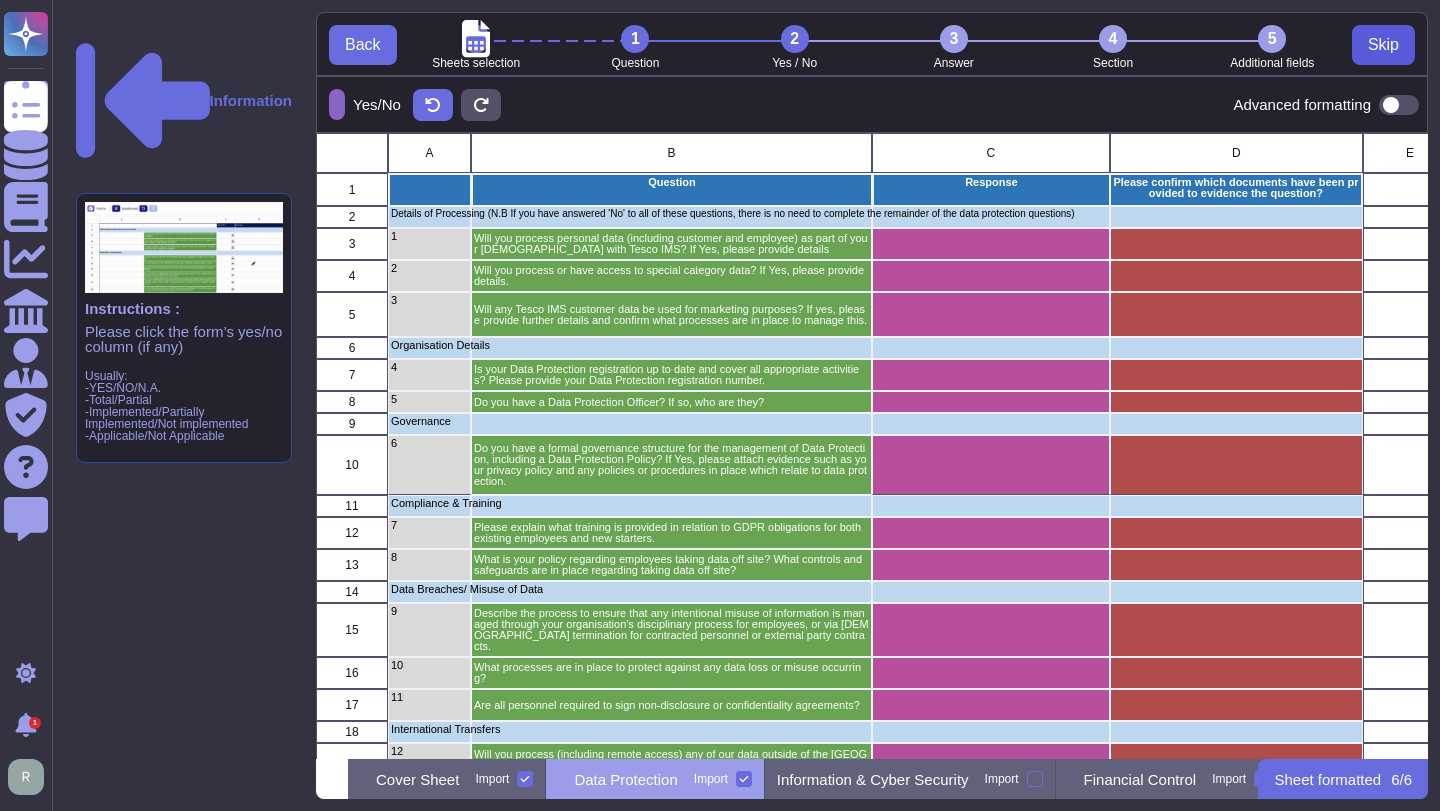 click on "Skip" at bounding box center [1383, 45] 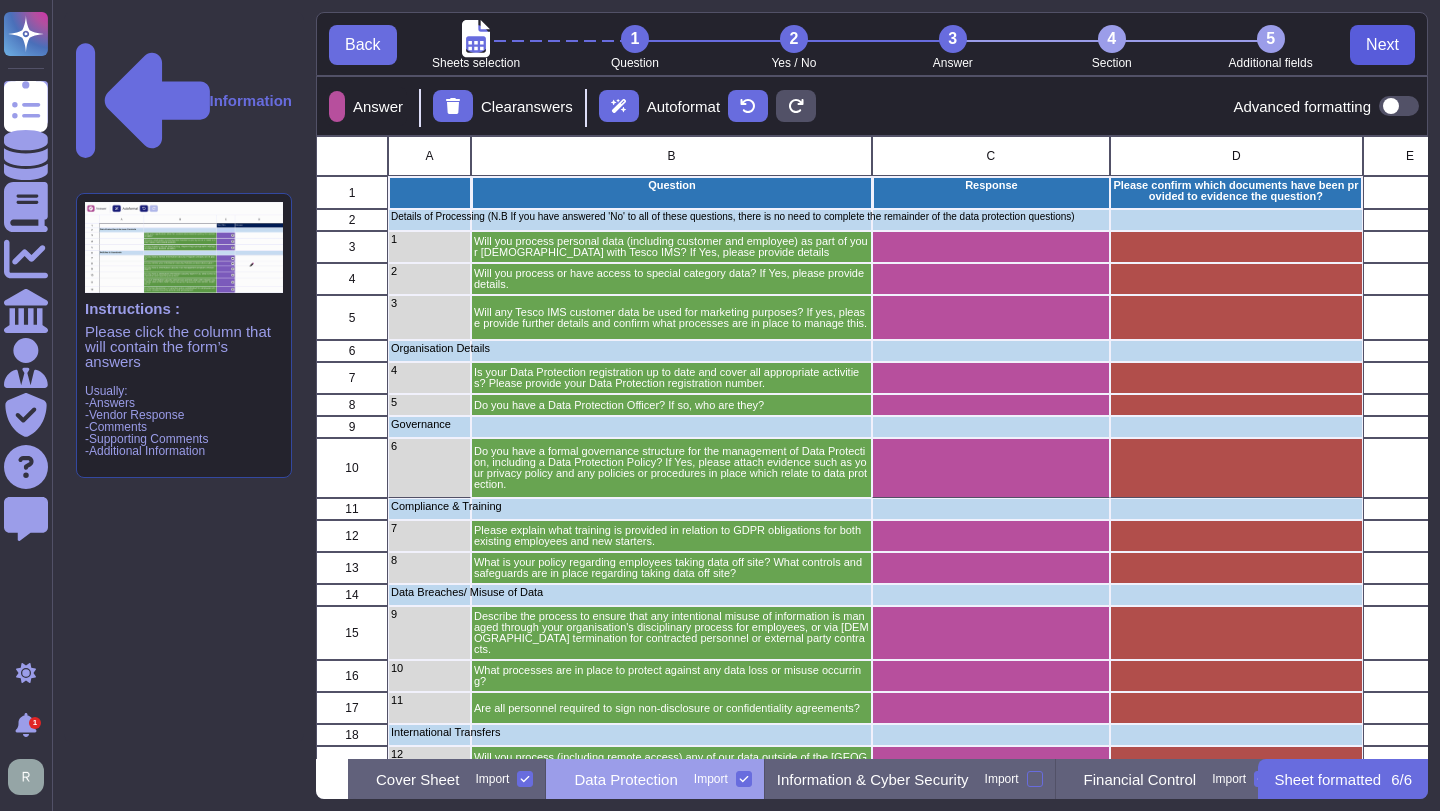 click on "Next" at bounding box center (1382, 45) 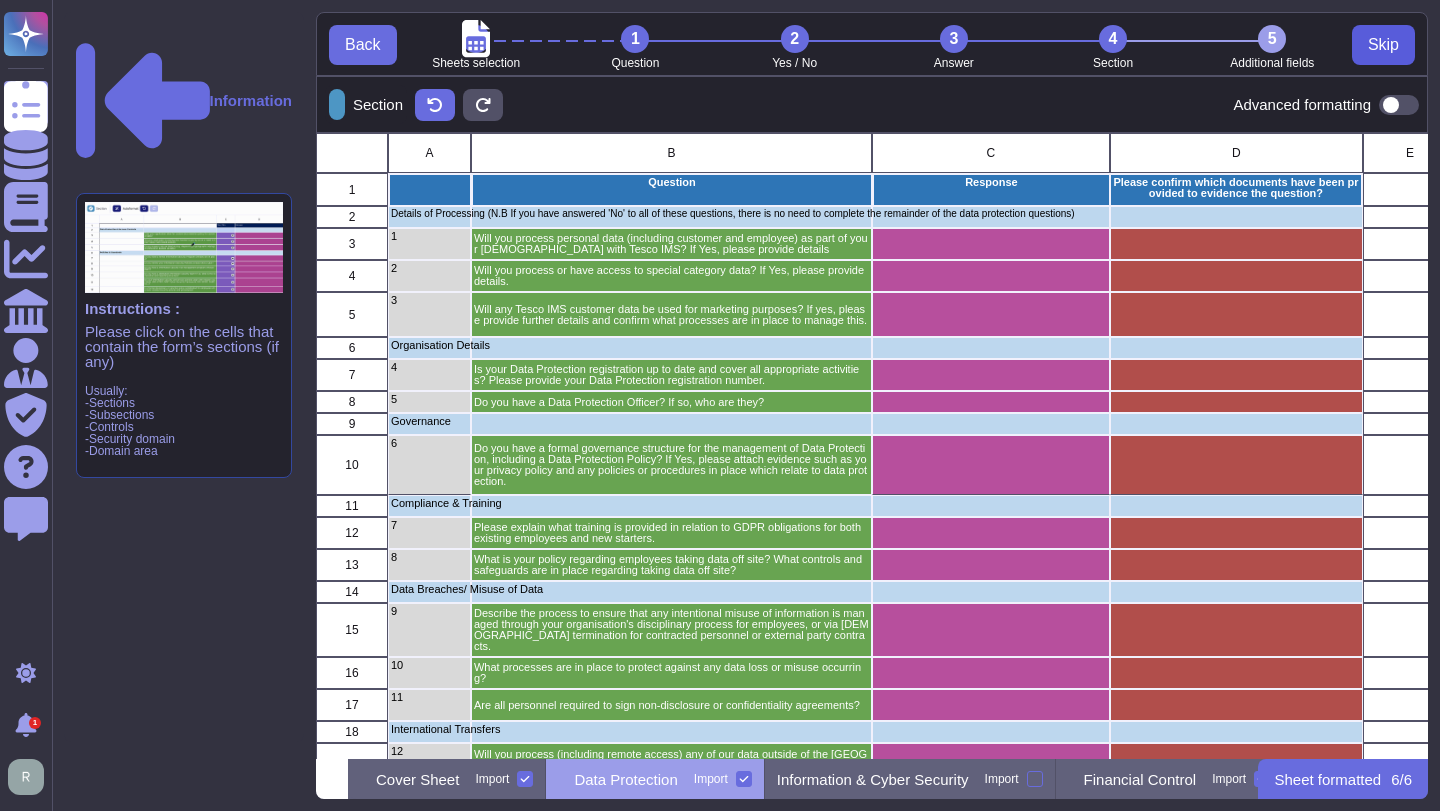 click on "Skip" at bounding box center [1383, 45] 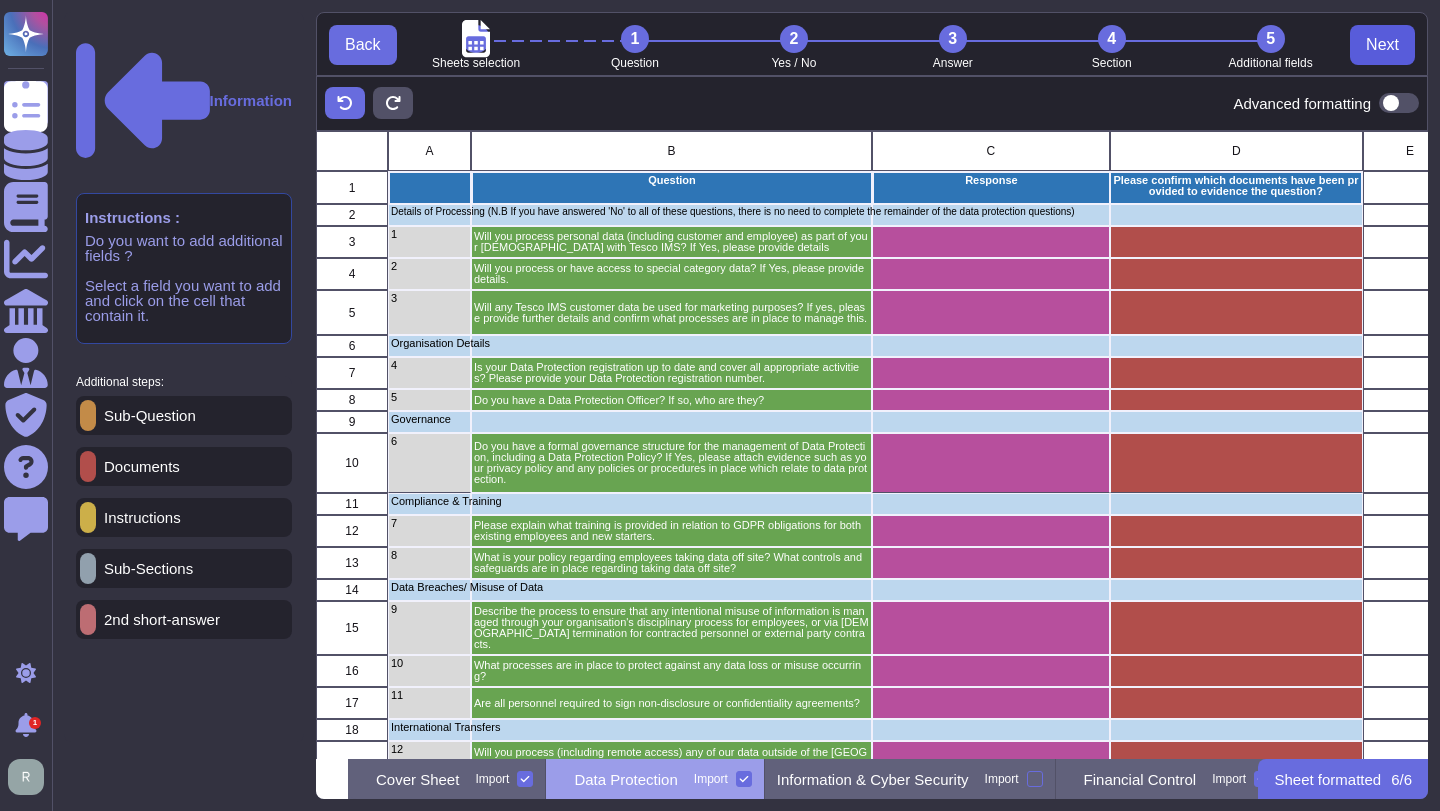 click on "Next" at bounding box center (1382, 45) 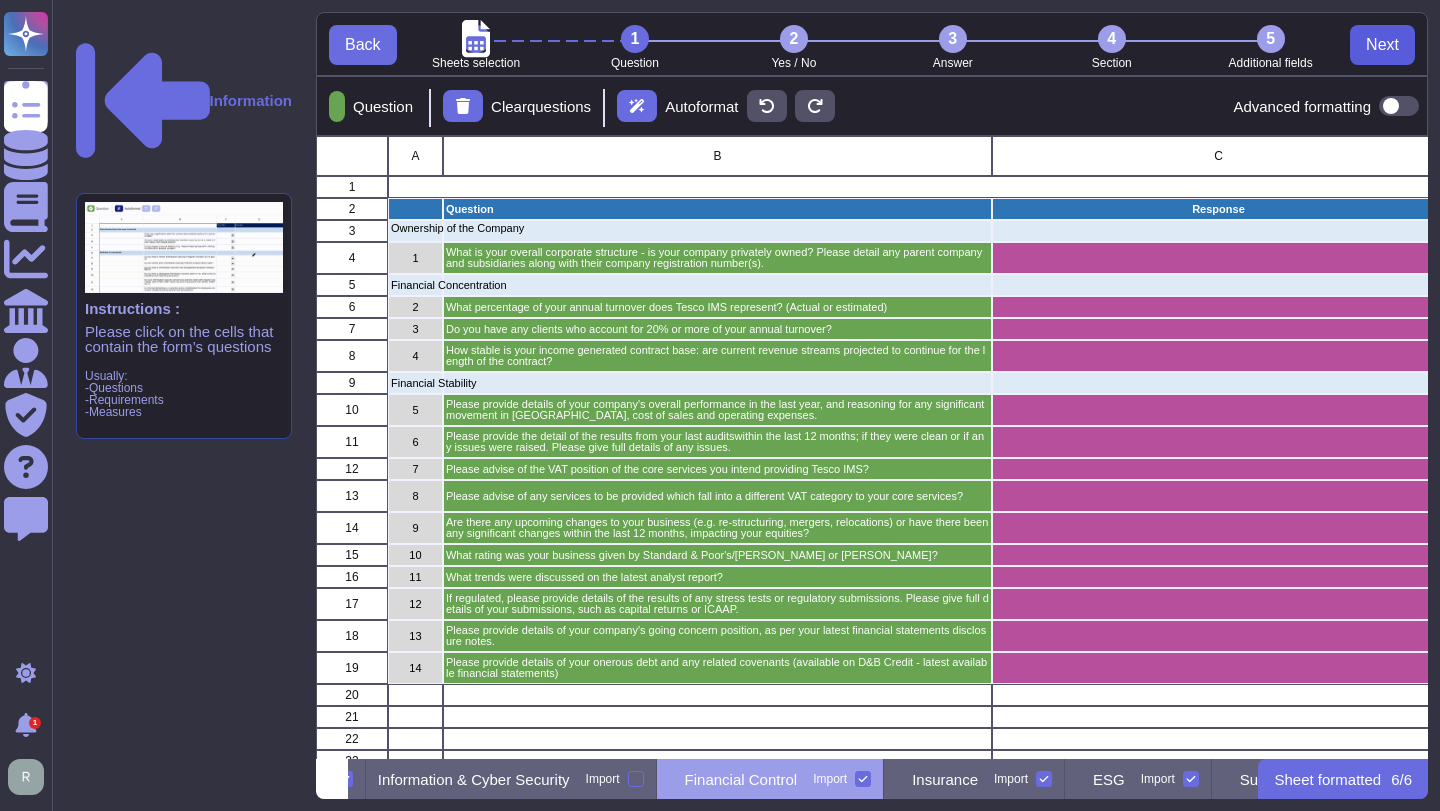click on "Next" at bounding box center (1382, 45) 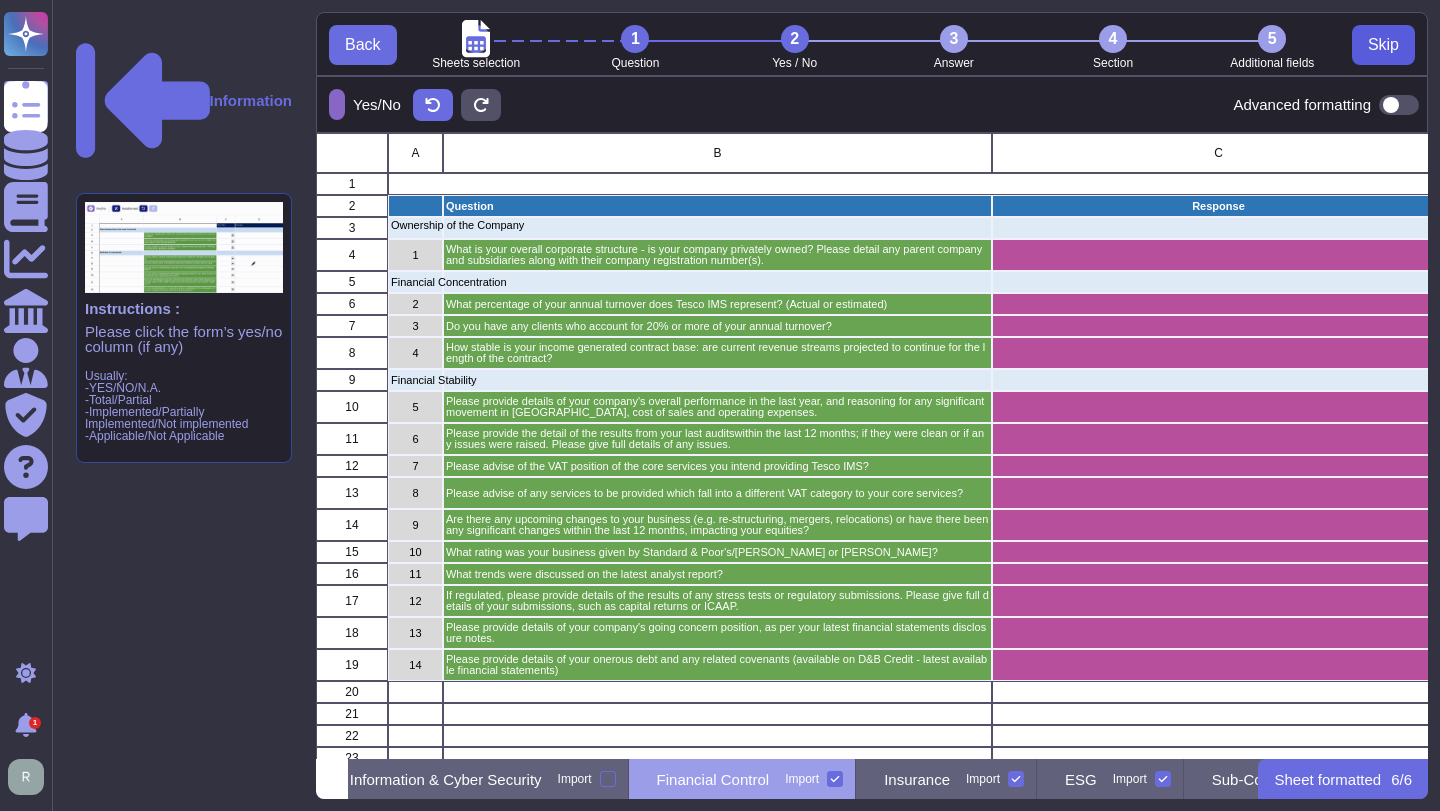 click on "Skip" at bounding box center [1383, 45] 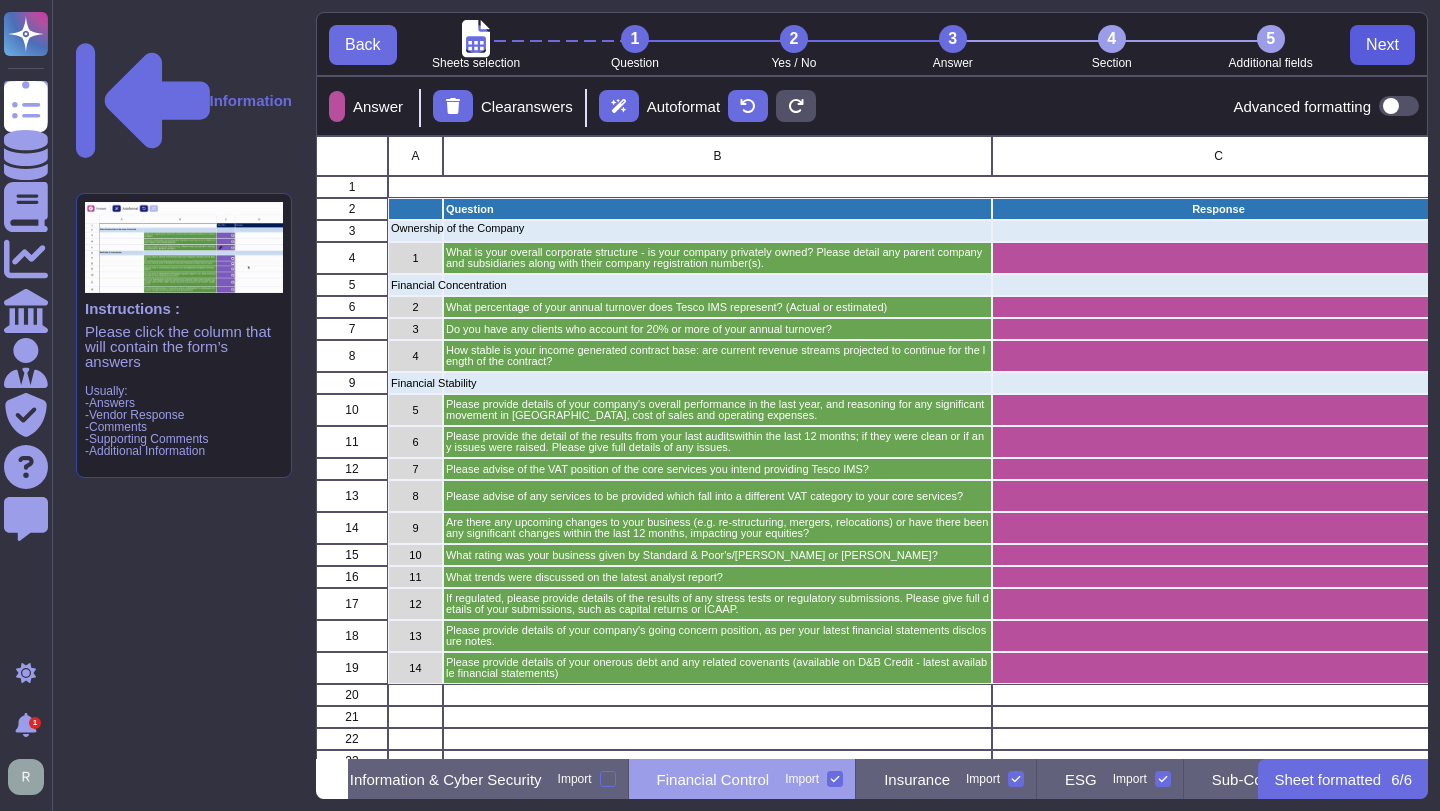 click on "Next" at bounding box center [1382, 45] 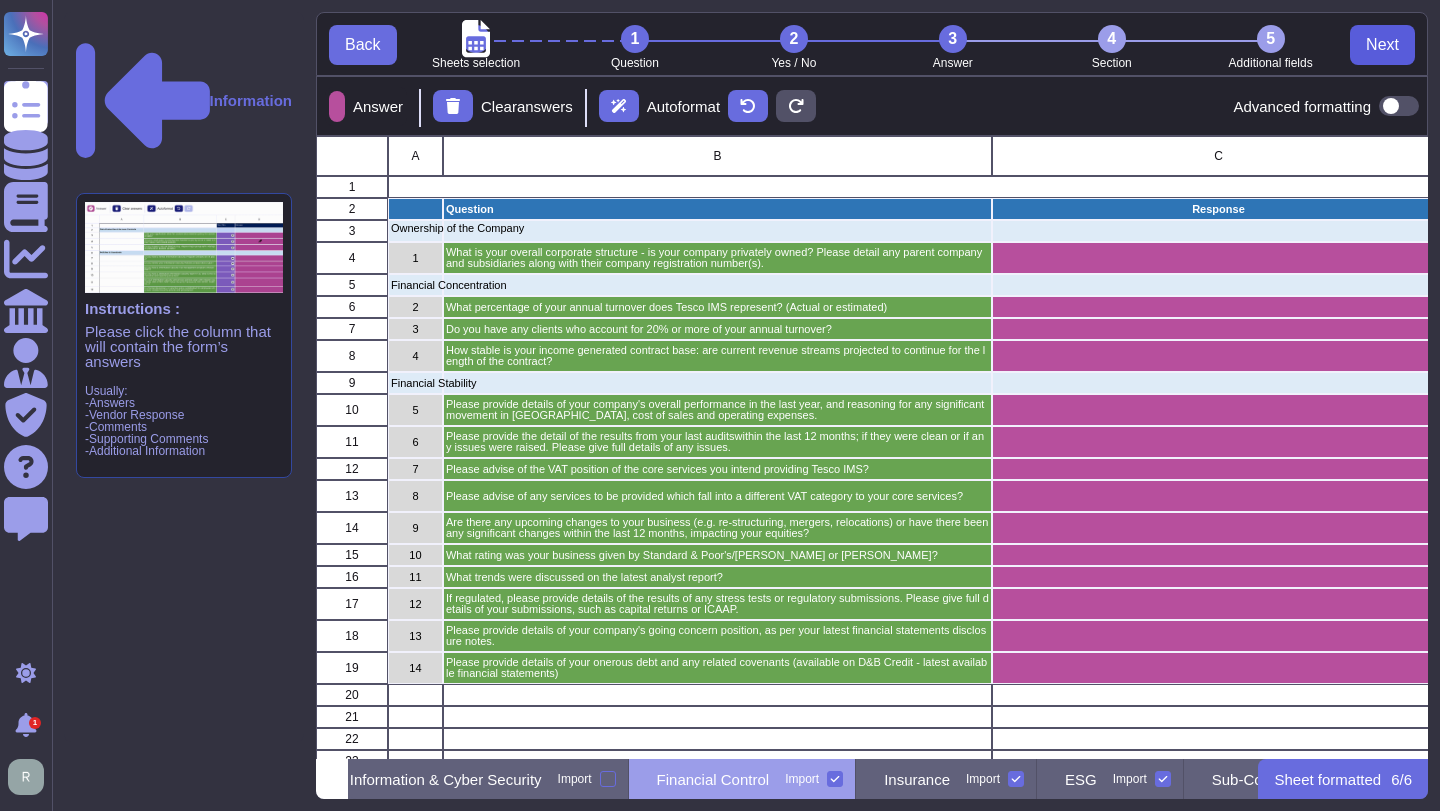 click on "Next" at bounding box center (1382, 45) 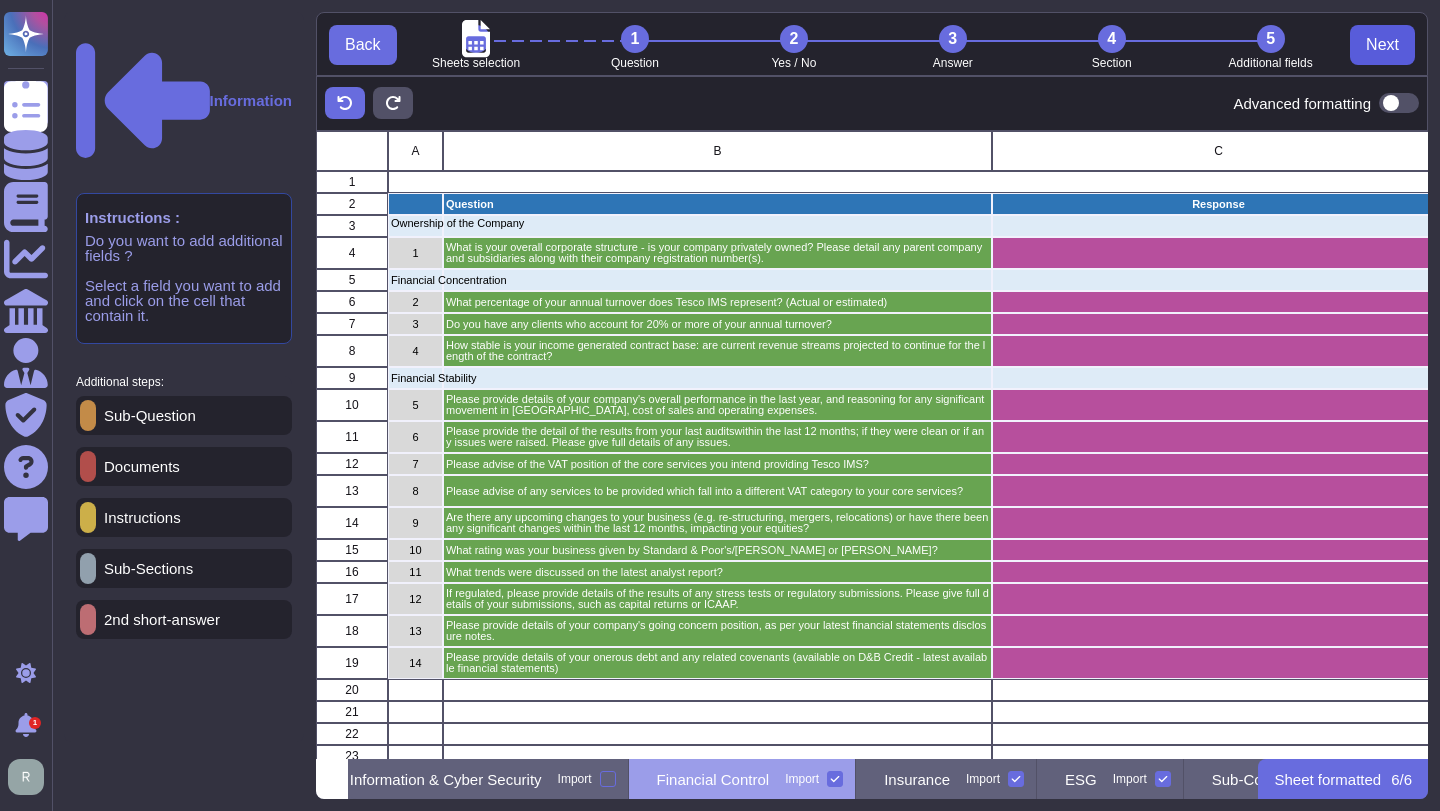 click on "Next" at bounding box center (1382, 45) 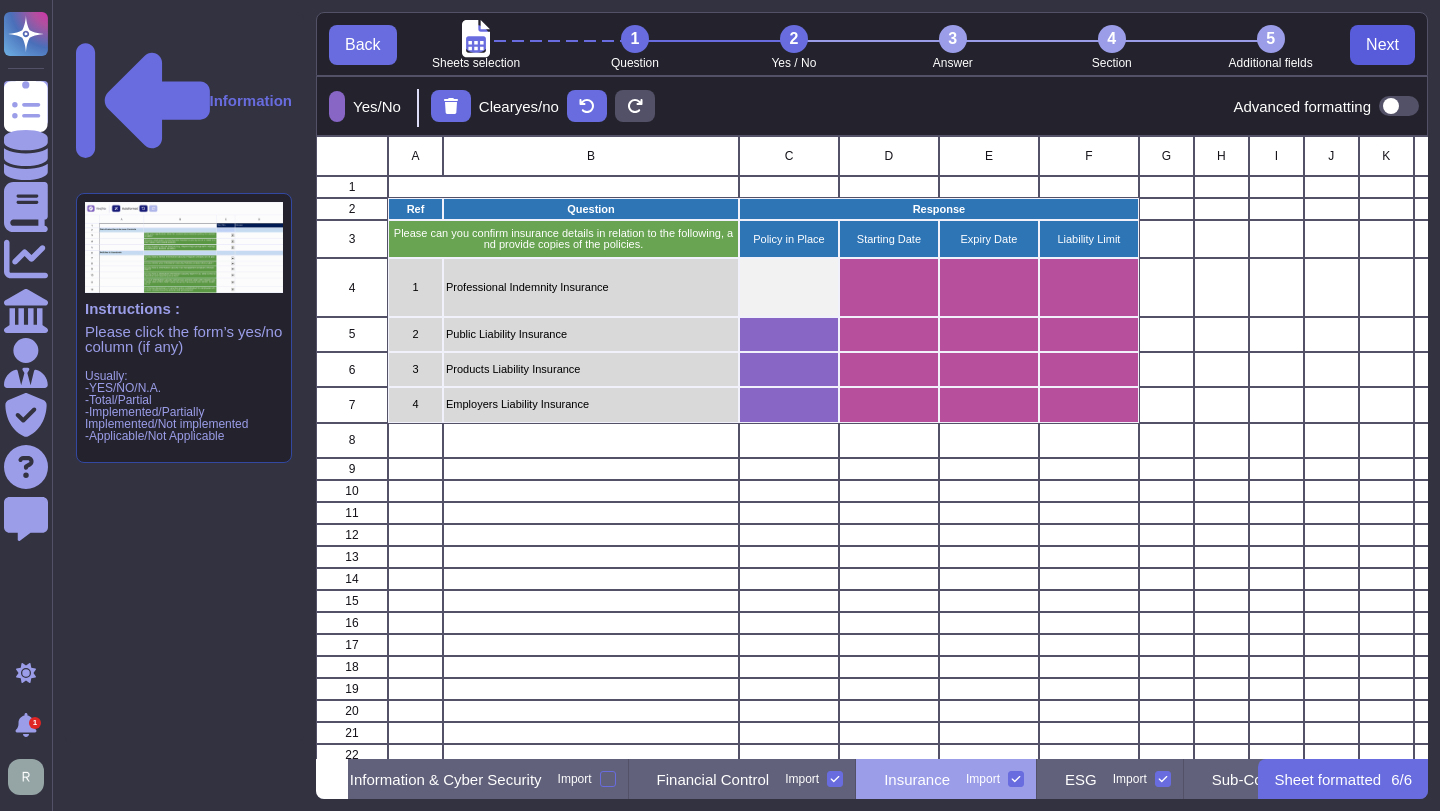 click on "Next" at bounding box center (1382, 45) 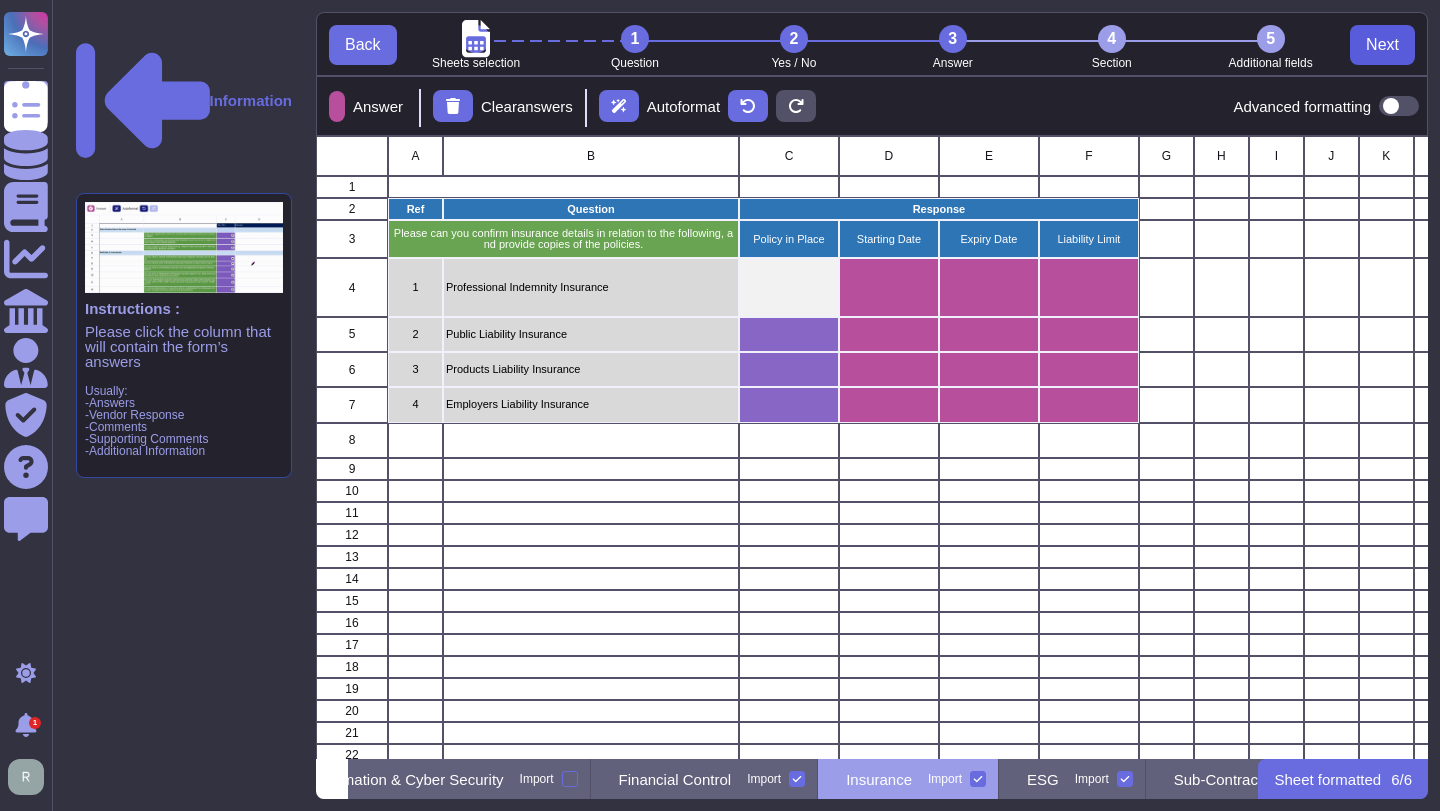 click on "Next" at bounding box center [1382, 45] 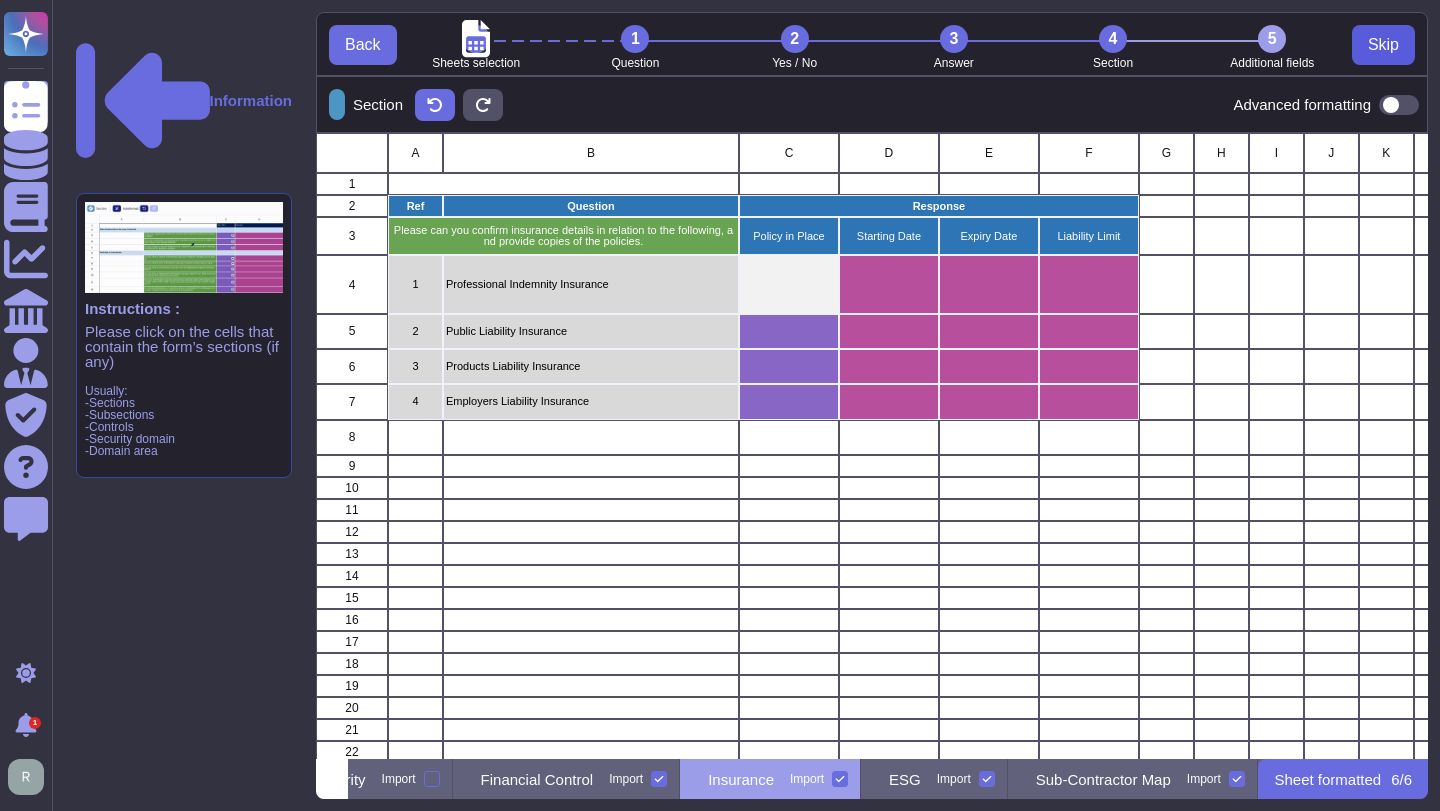 click on "Skip" at bounding box center (1383, 45) 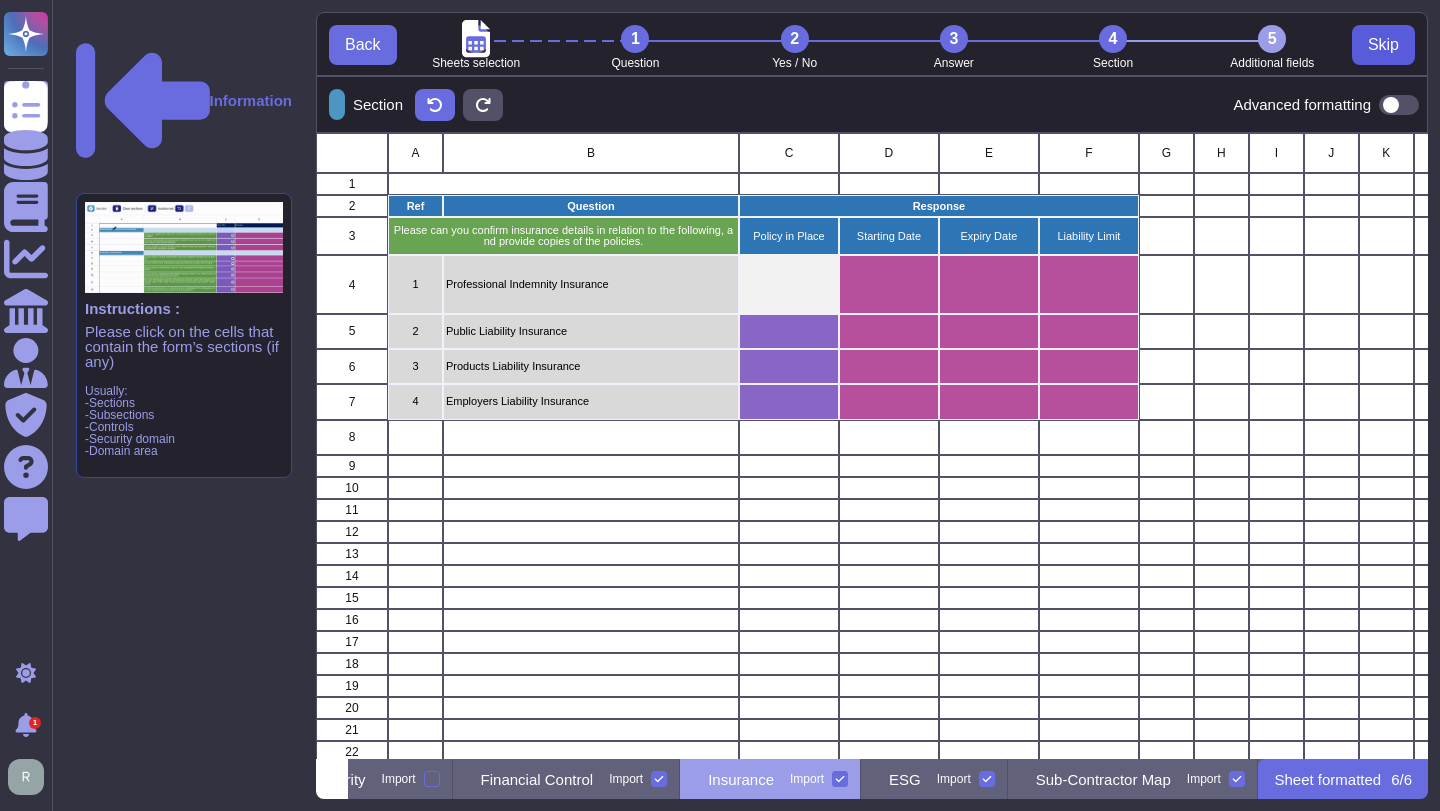 click on "Skip" at bounding box center [1383, 45] 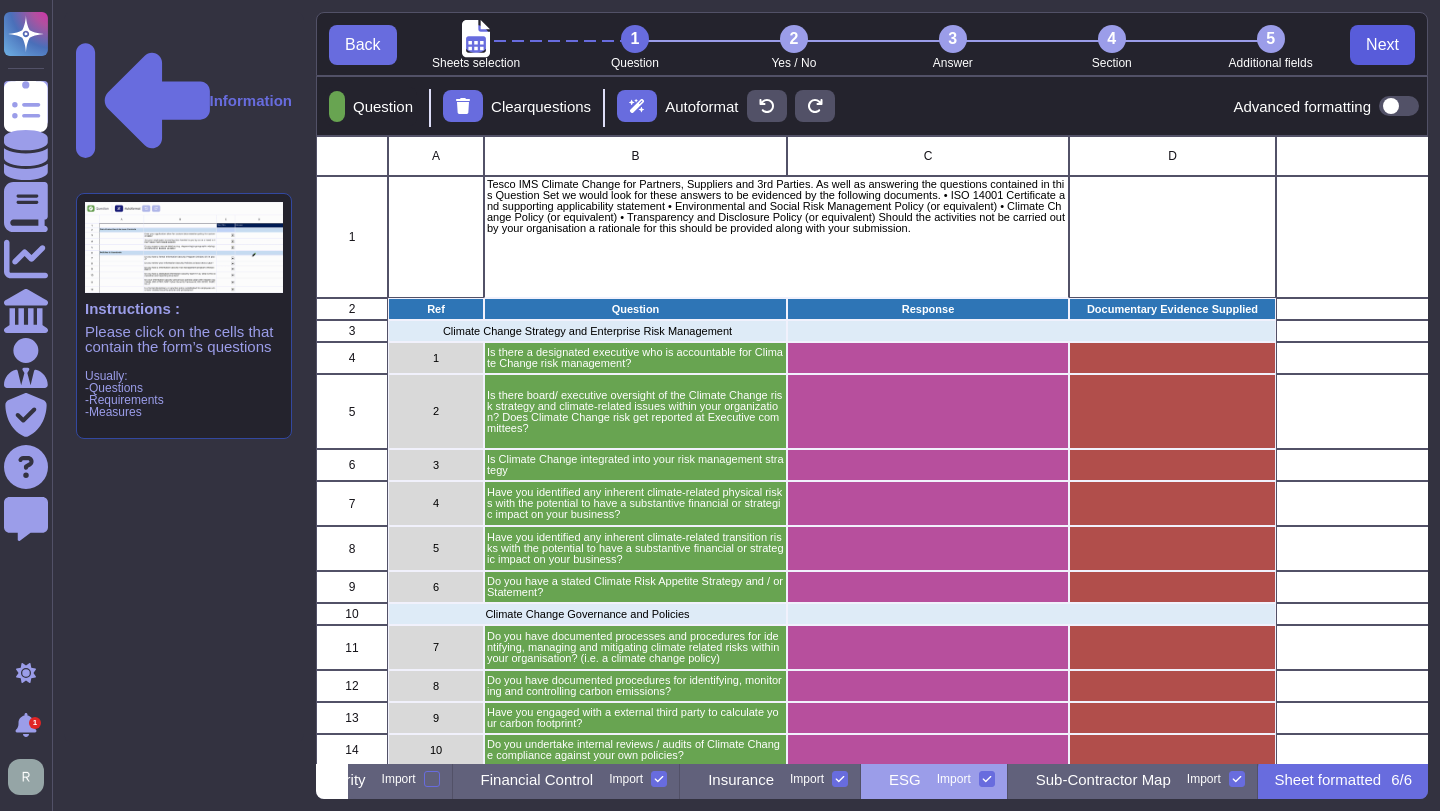click on "Next" at bounding box center [1382, 45] 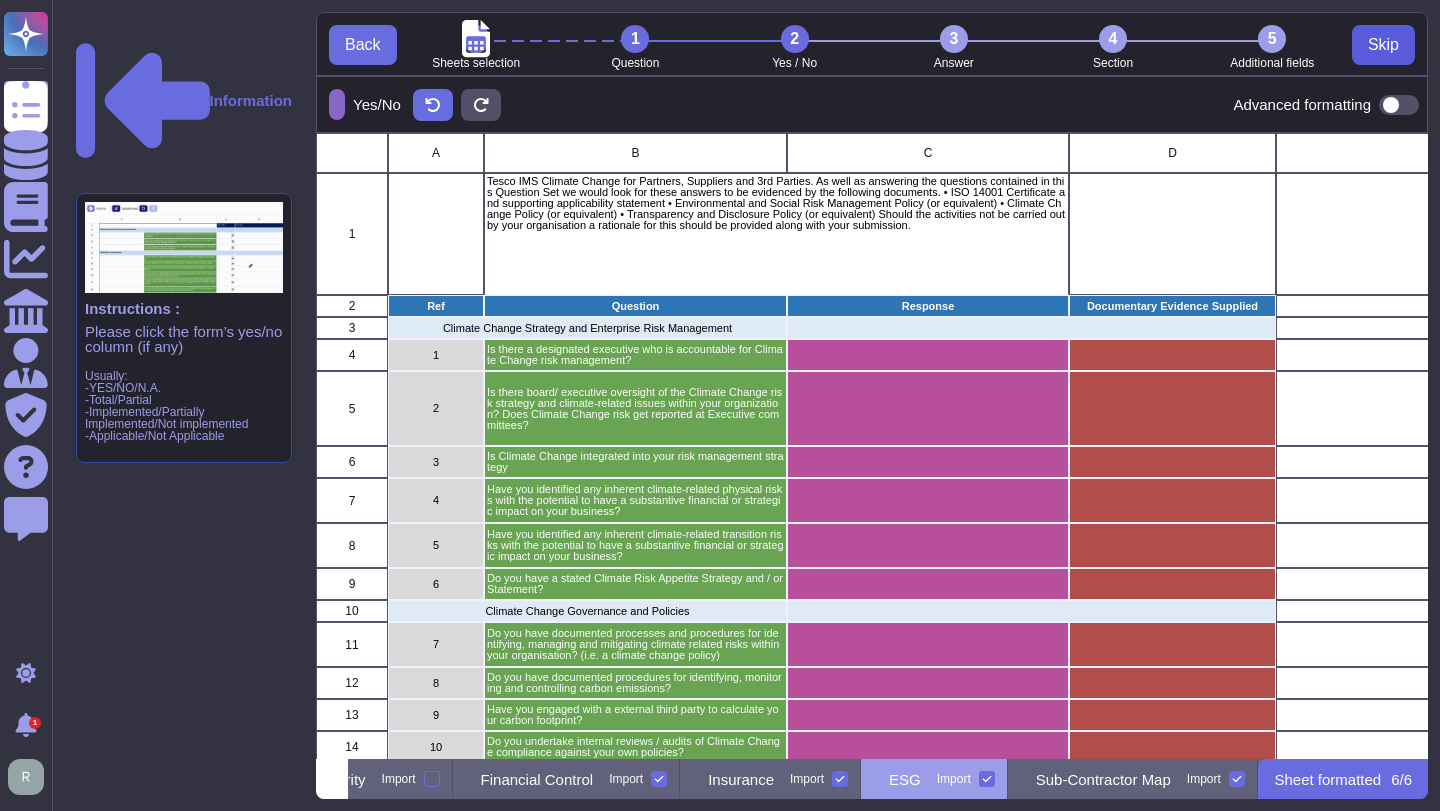 click on "Skip" at bounding box center [1383, 45] 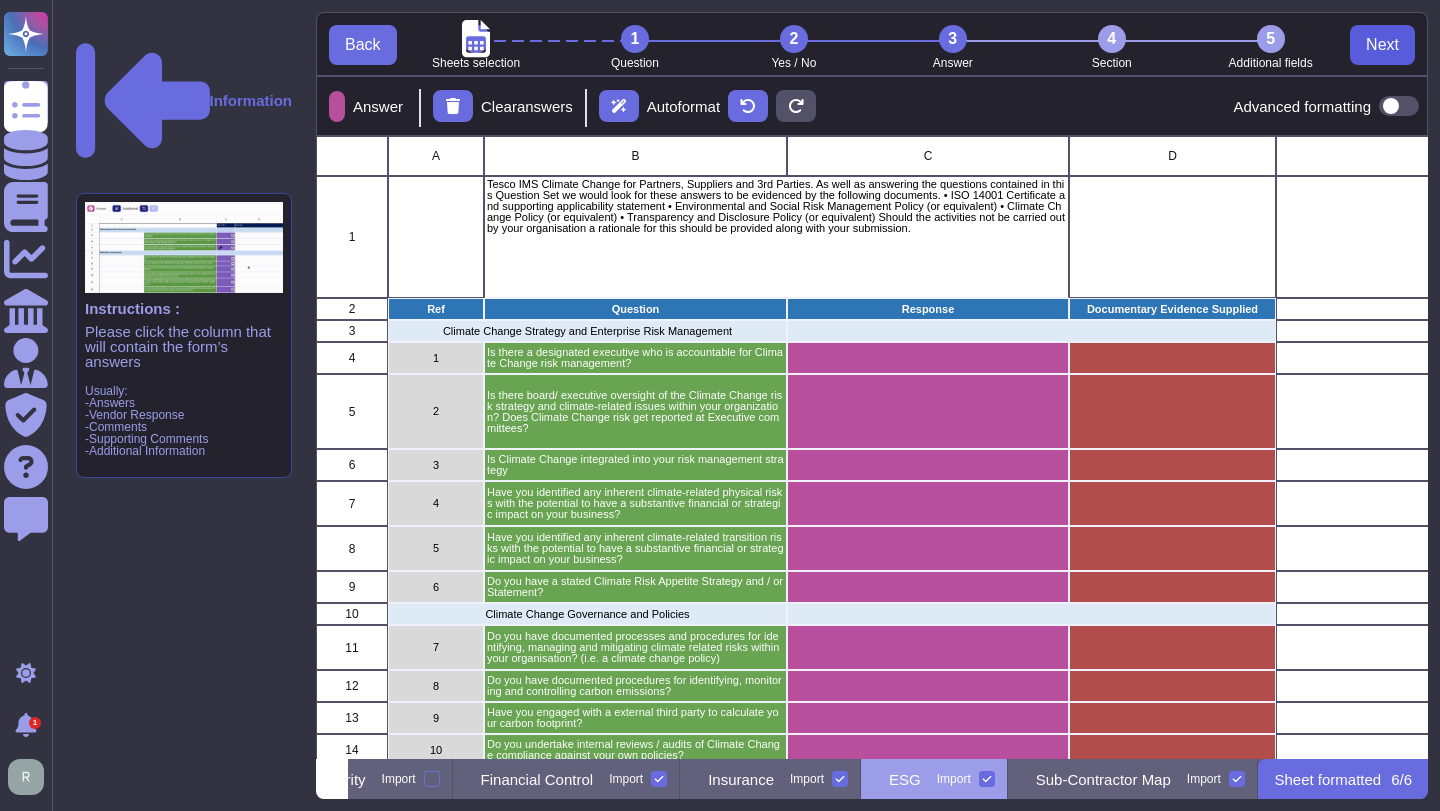 click on "Next" at bounding box center [1382, 45] 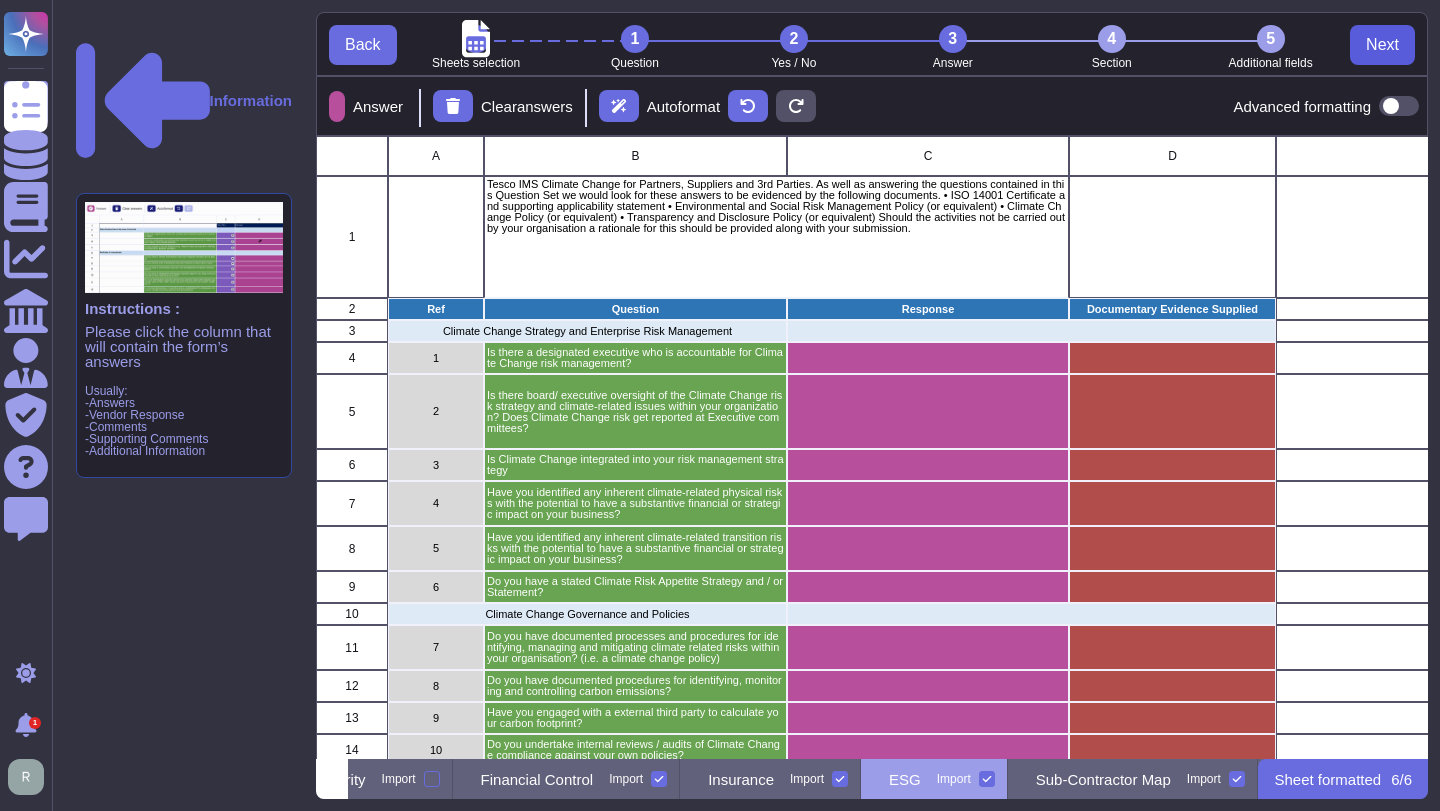 click on "Next" at bounding box center [1382, 45] 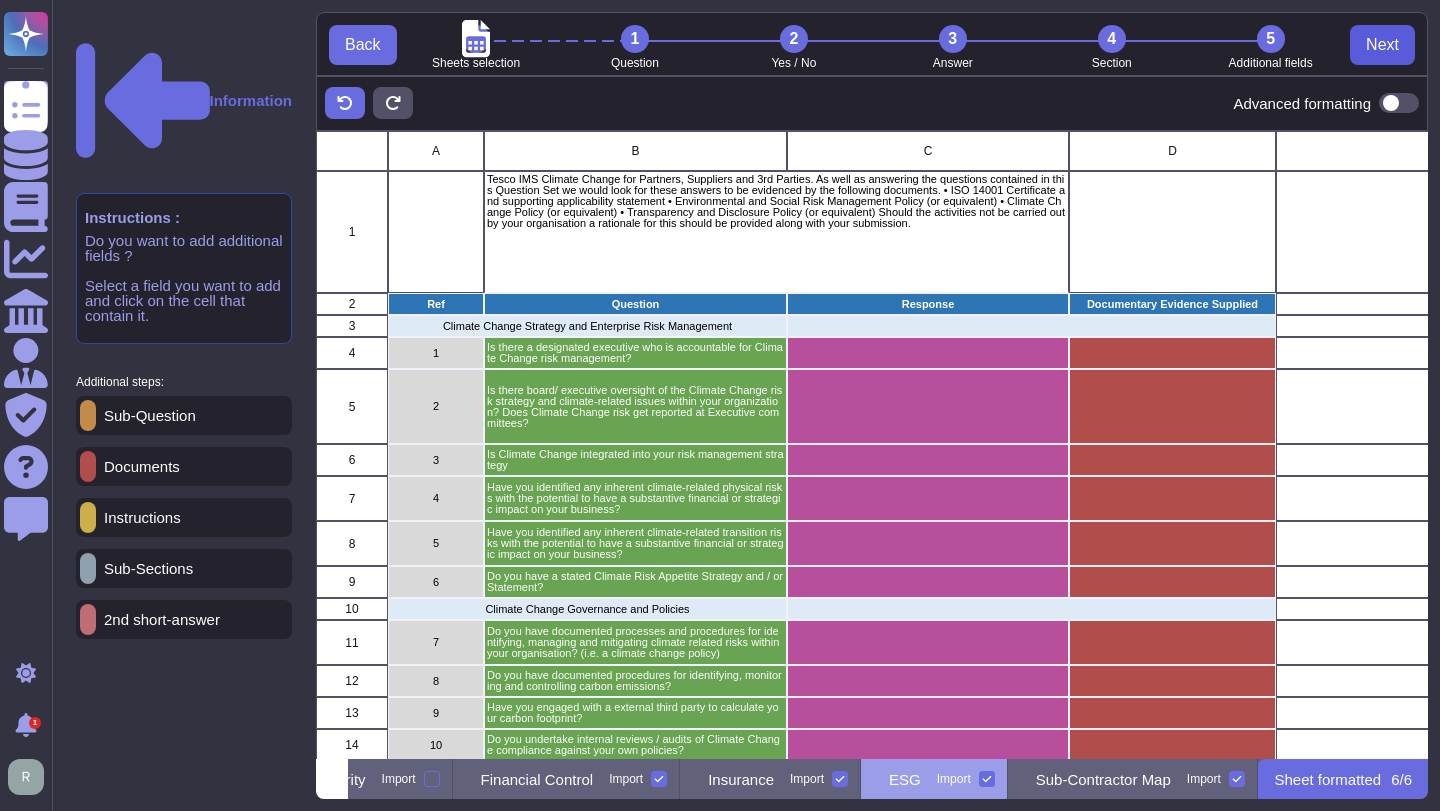 click on "Next" at bounding box center (1382, 45) 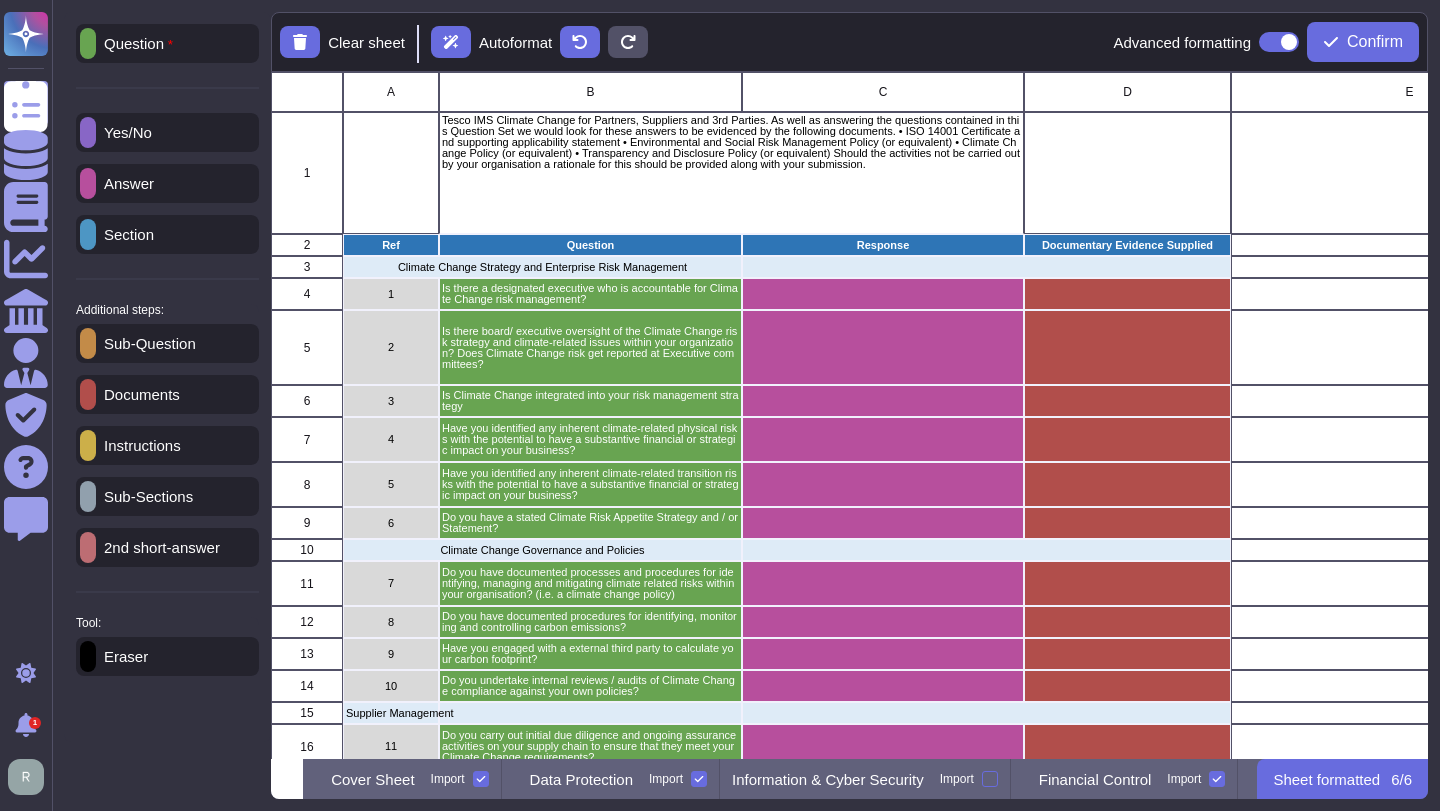 click on "Confirm" at bounding box center (1375, 42) 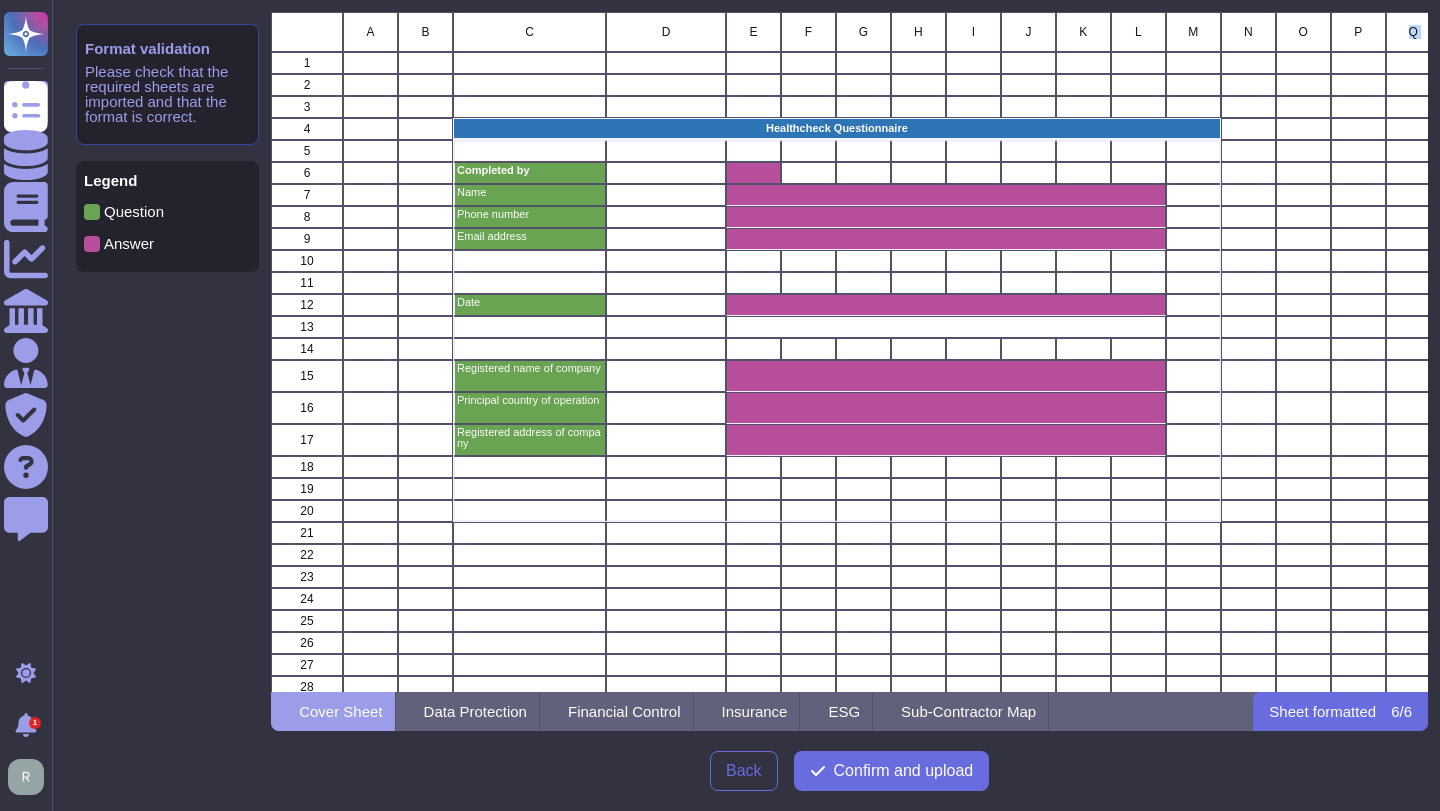 click on "Q" at bounding box center (1413, 32) 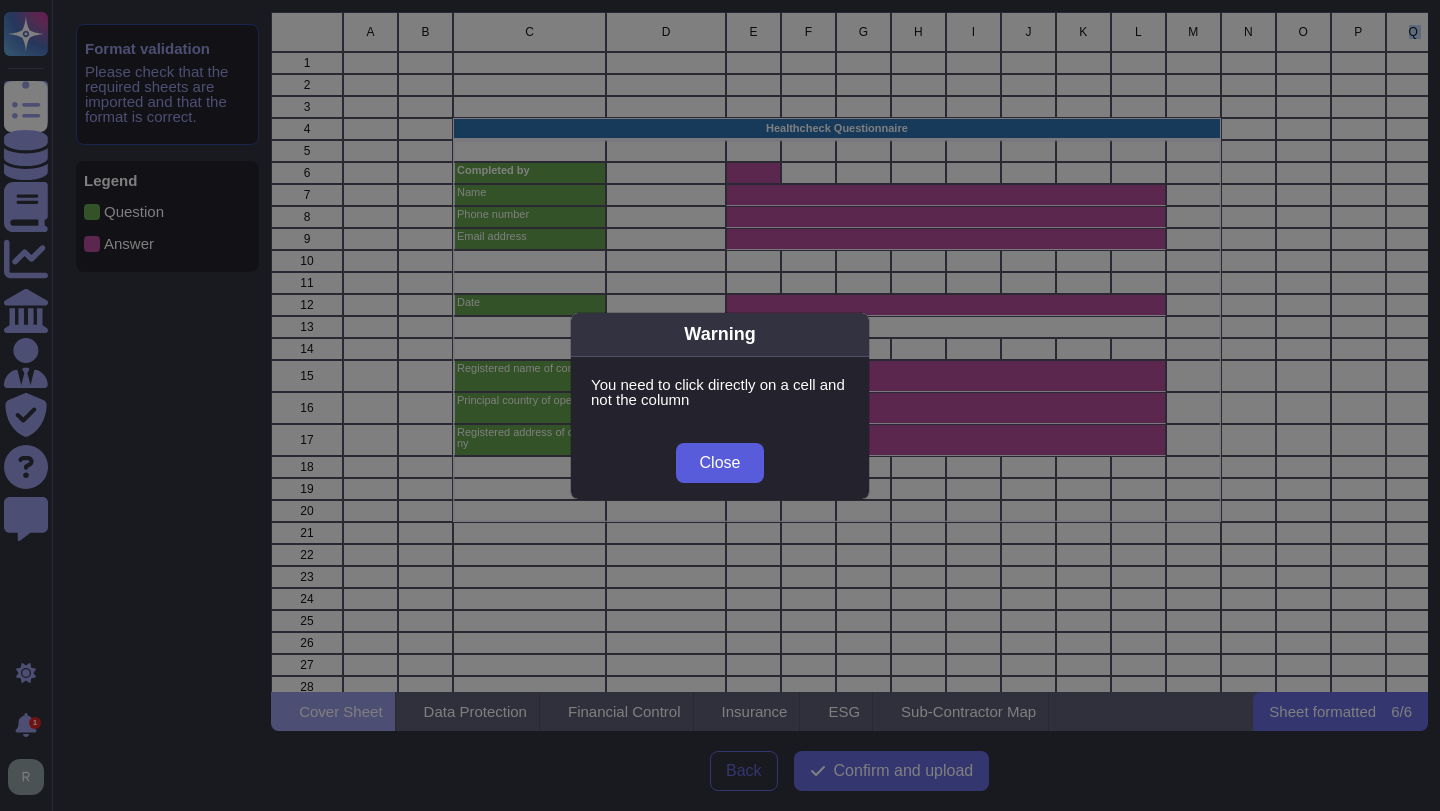 click on "Close" at bounding box center [720, 463] 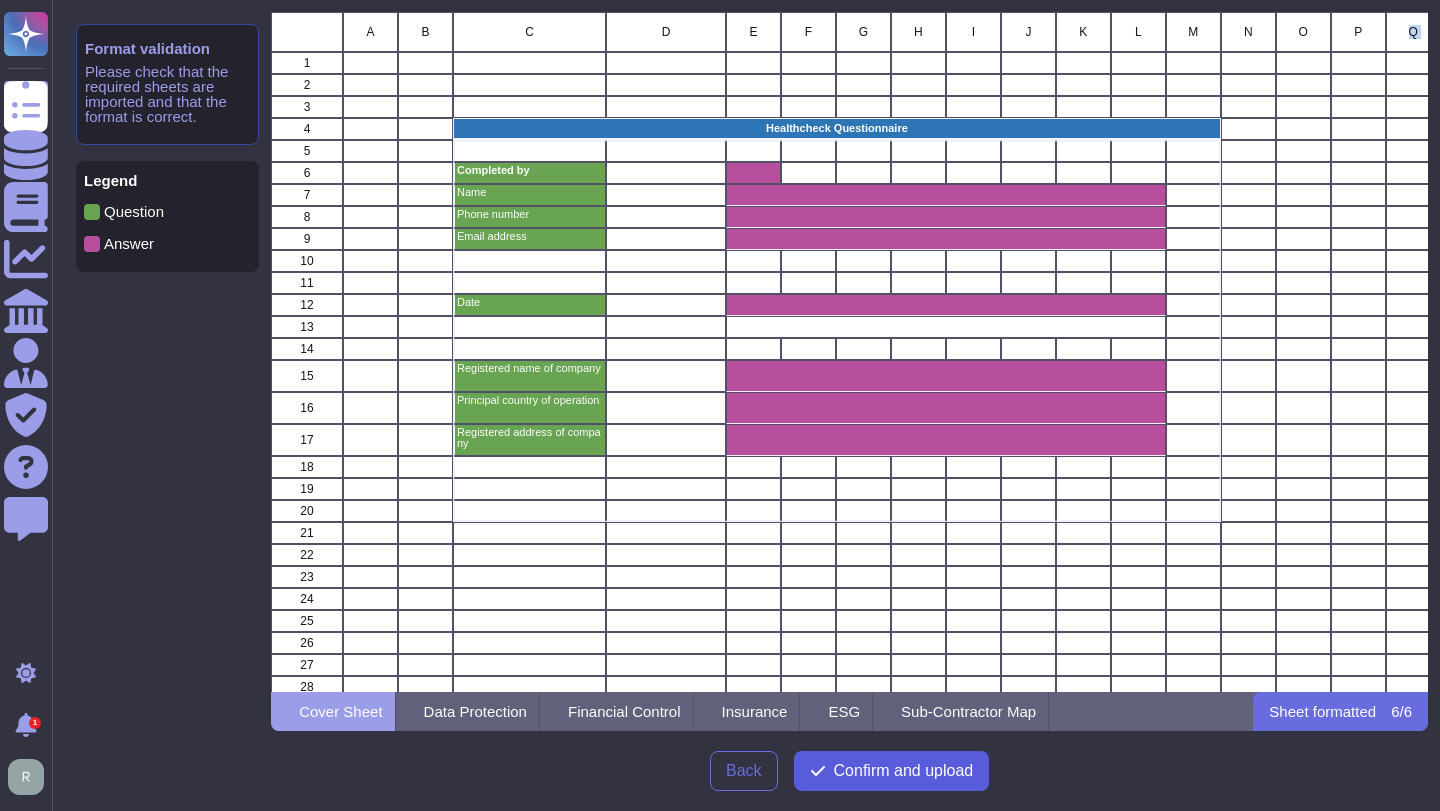 click on "Confirm and upload" at bounding box center [904, 771] 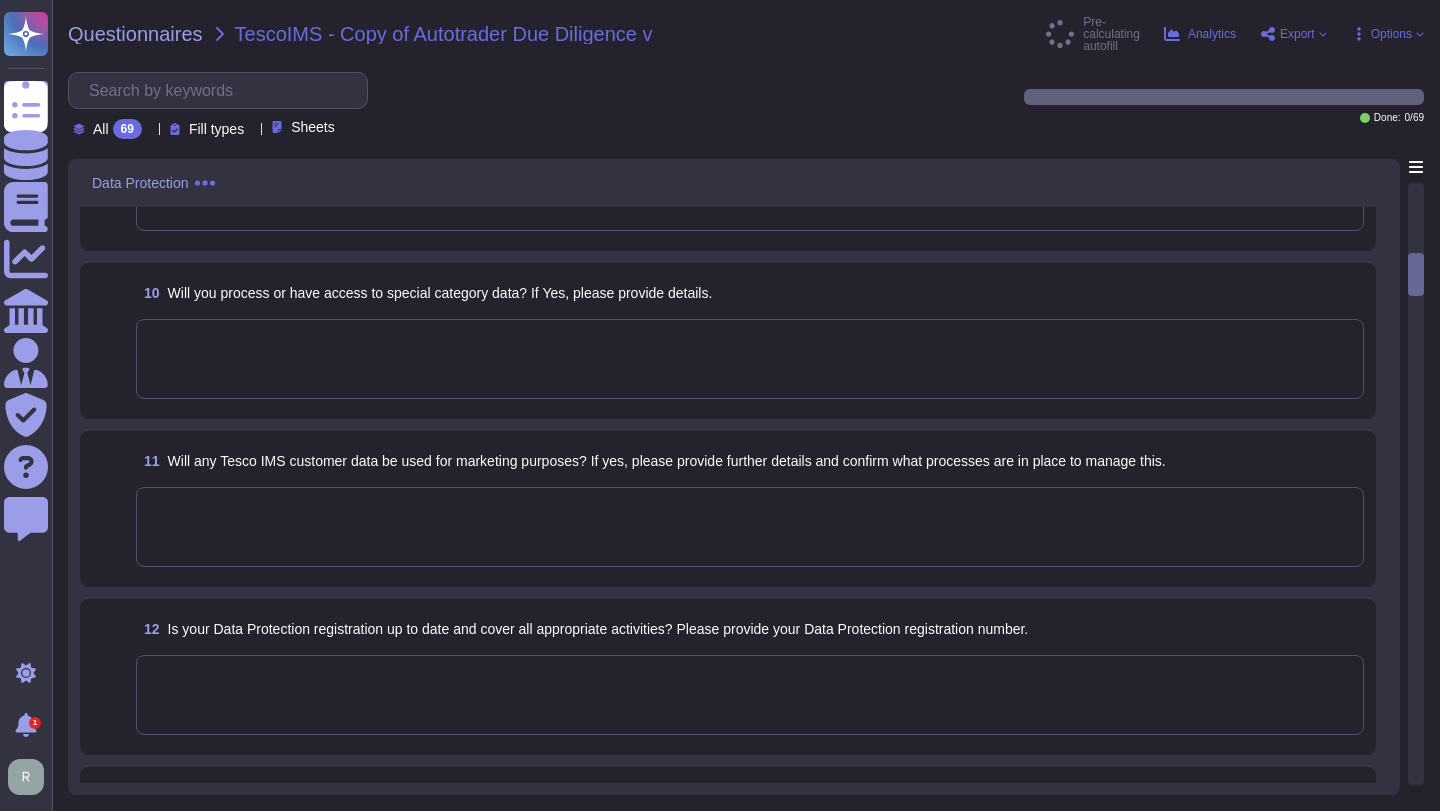 click on "All 69 Fill types Sheets" at bounding box center (512, 105) 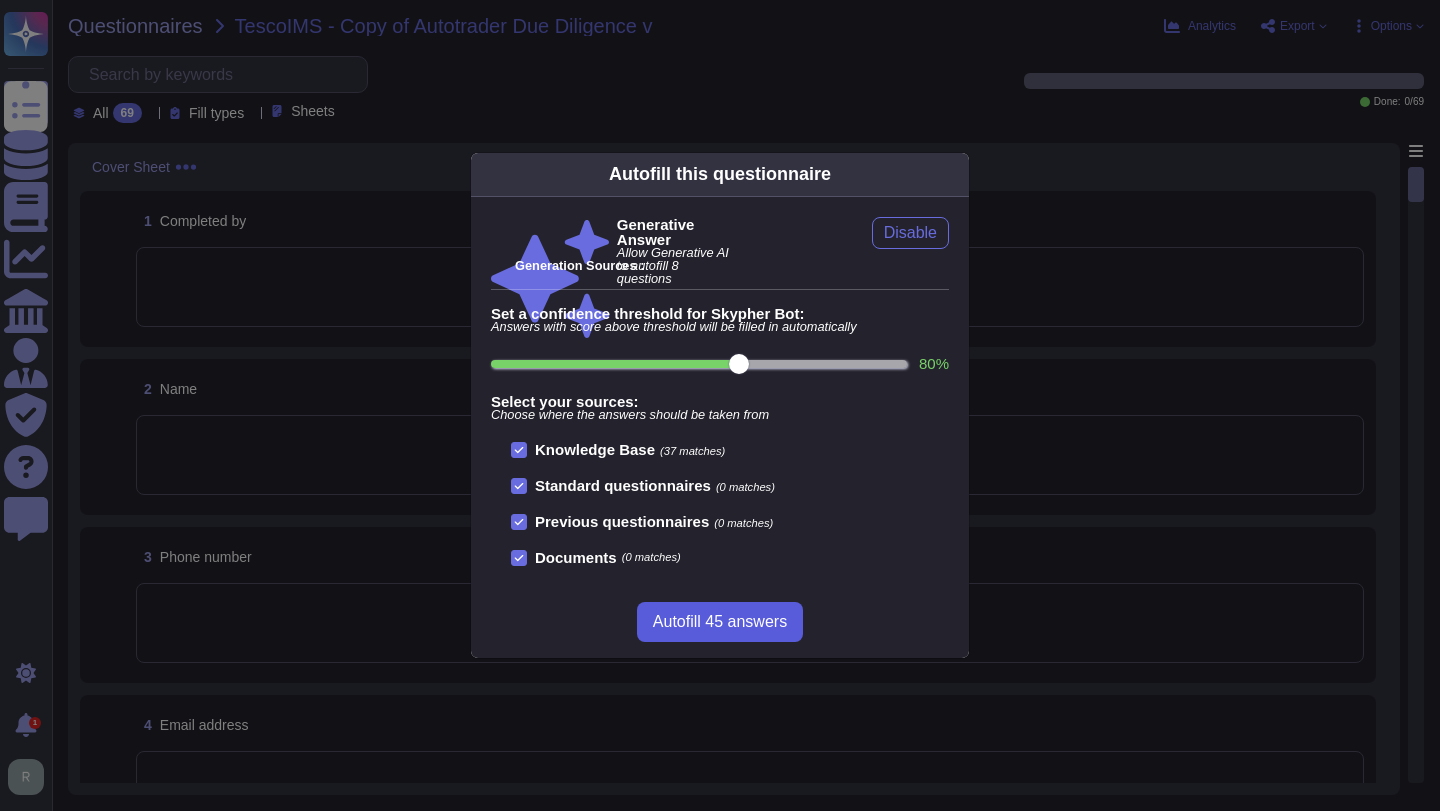click on "Autofill 45 answers" at bounding box center (720, 622) 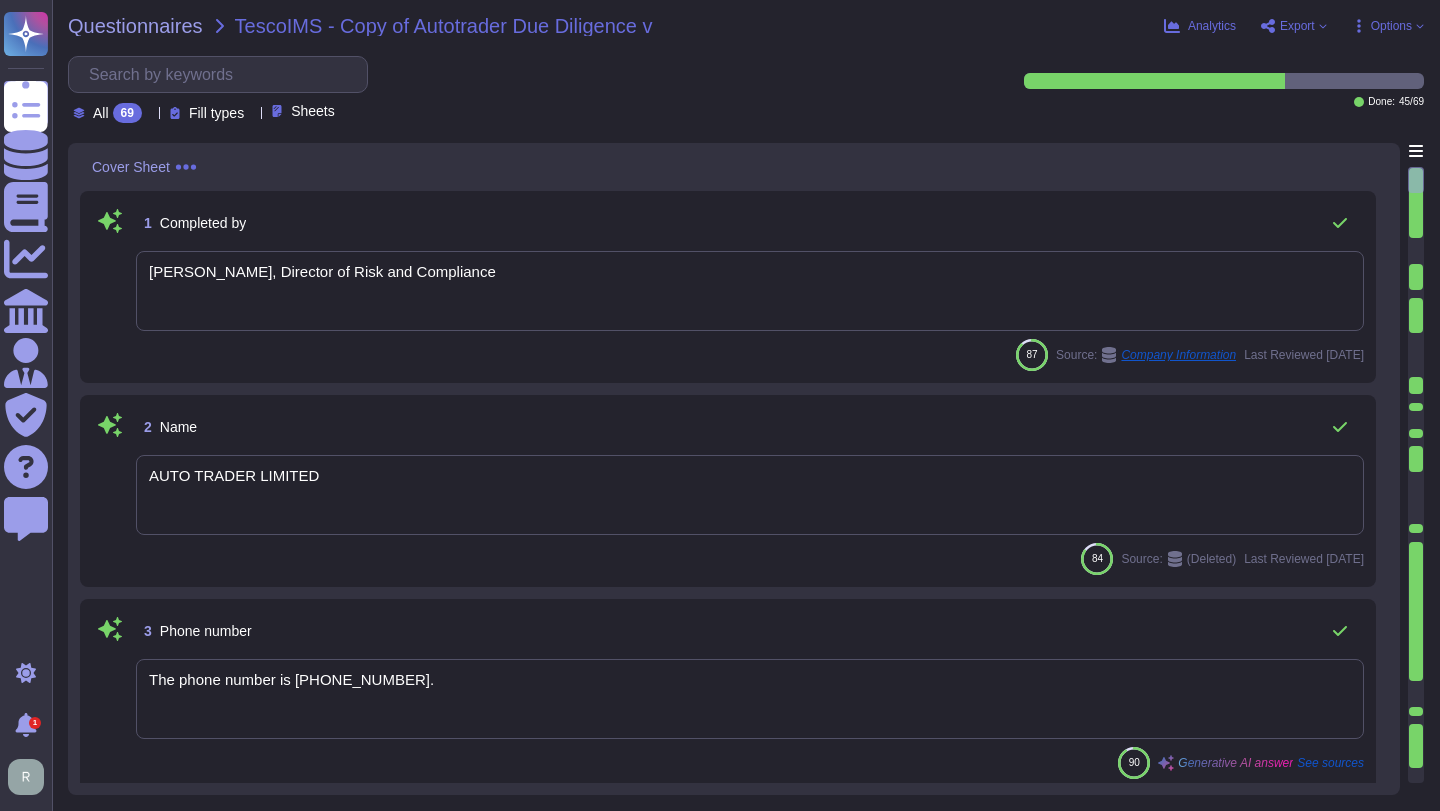 click on "Helena Fearon, Director of Risk and Compliance" at bounding box center (750, 291) 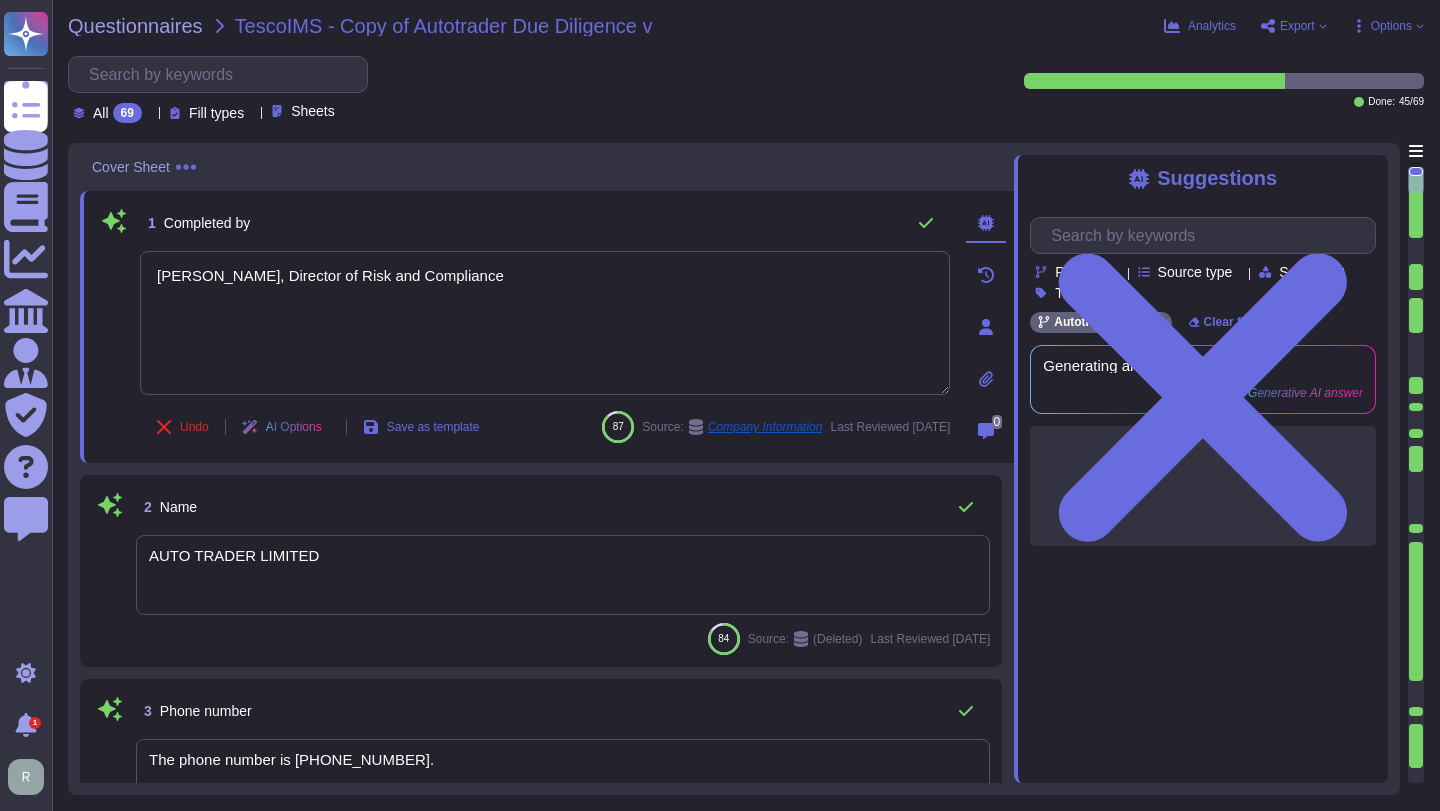 type on "Helena Fearon, Director of Risk and Compliance" 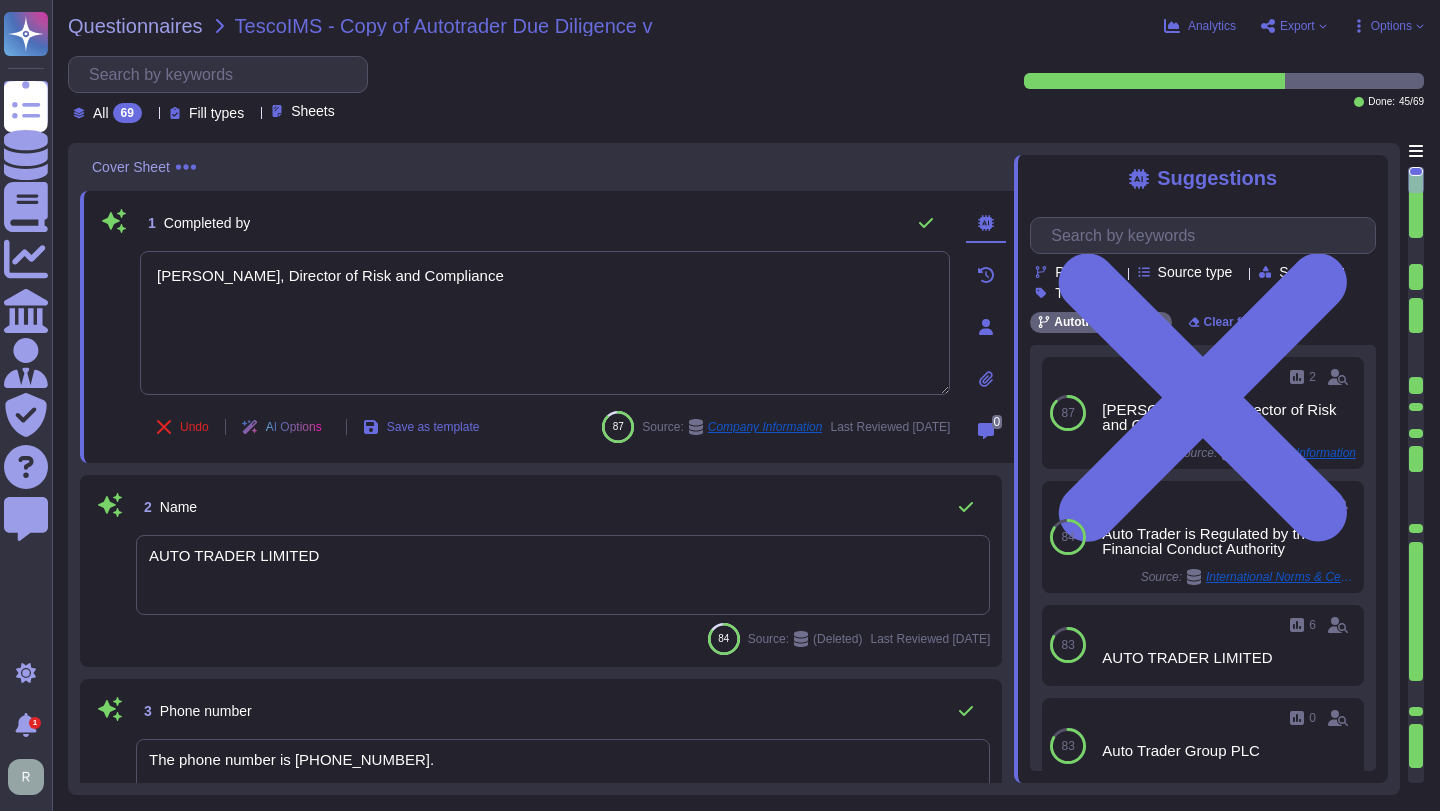 drag, startPoint x: 486, startPoint y: 283, endPoint x: 132, endPoint y: 279, distance: 354.02258 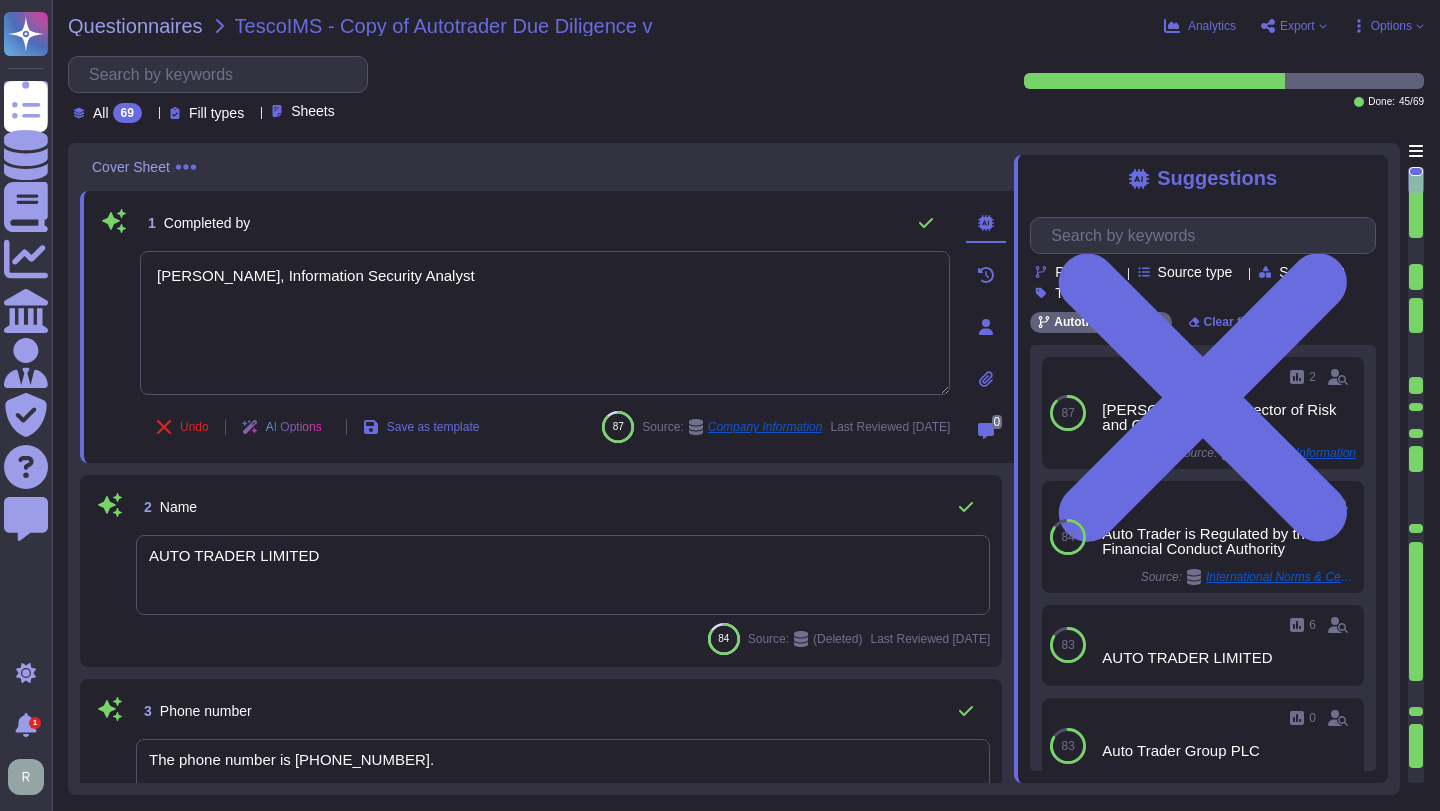 type on "Rizwan Sabeer, Information Security Analyst" 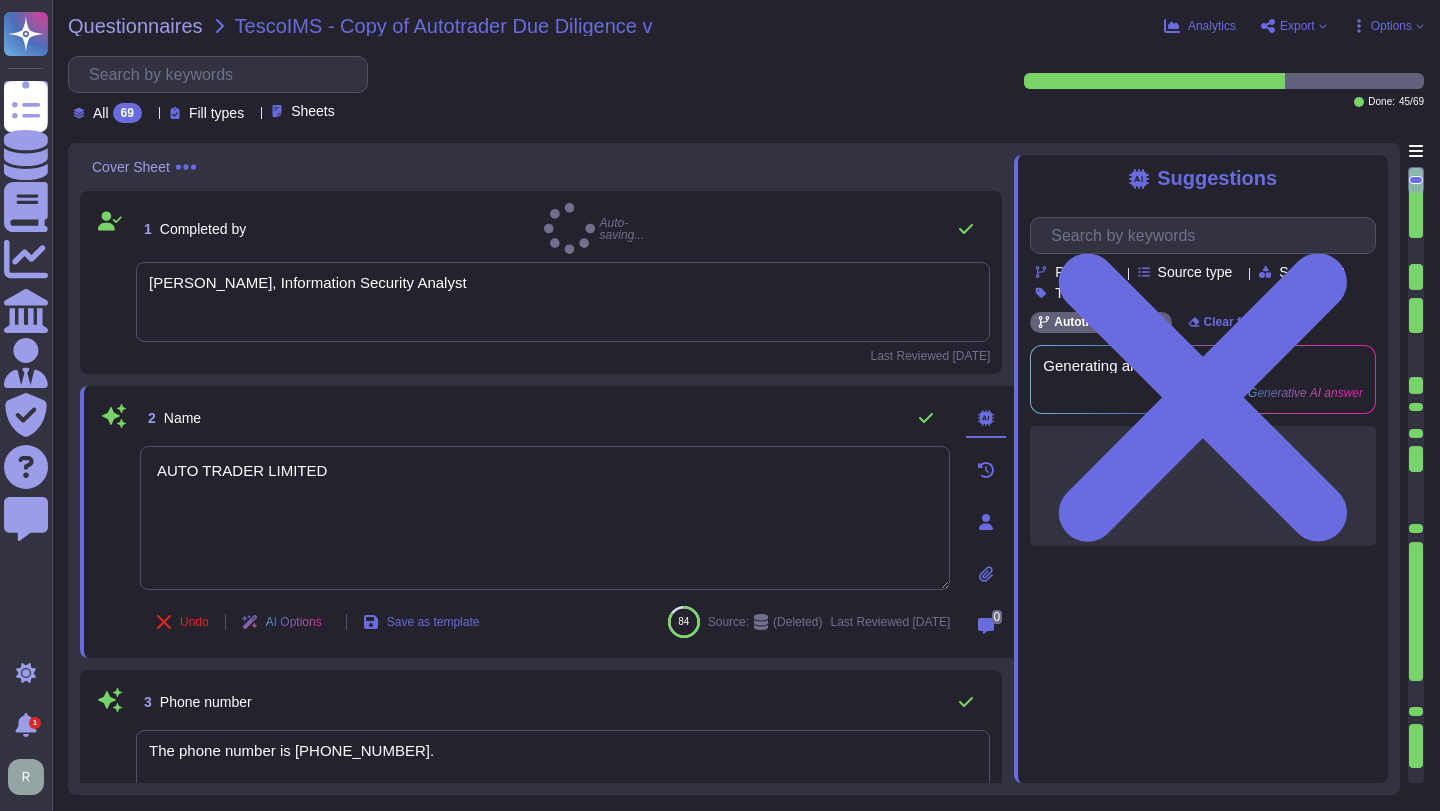 type on "AUTO TRADER LIMITED" 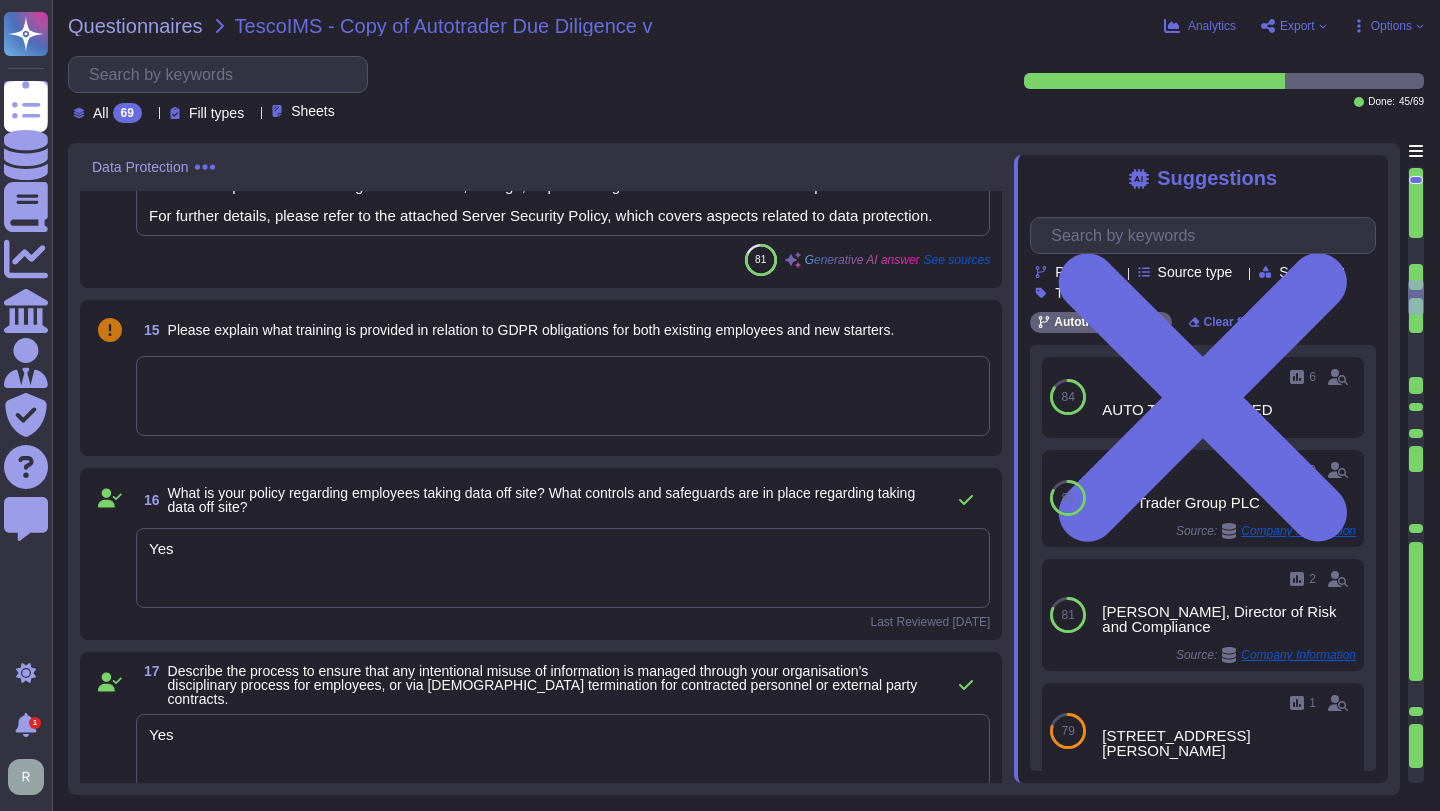 scroll, scrollTop: 2648, scrollLeft: 0, axis: vertical 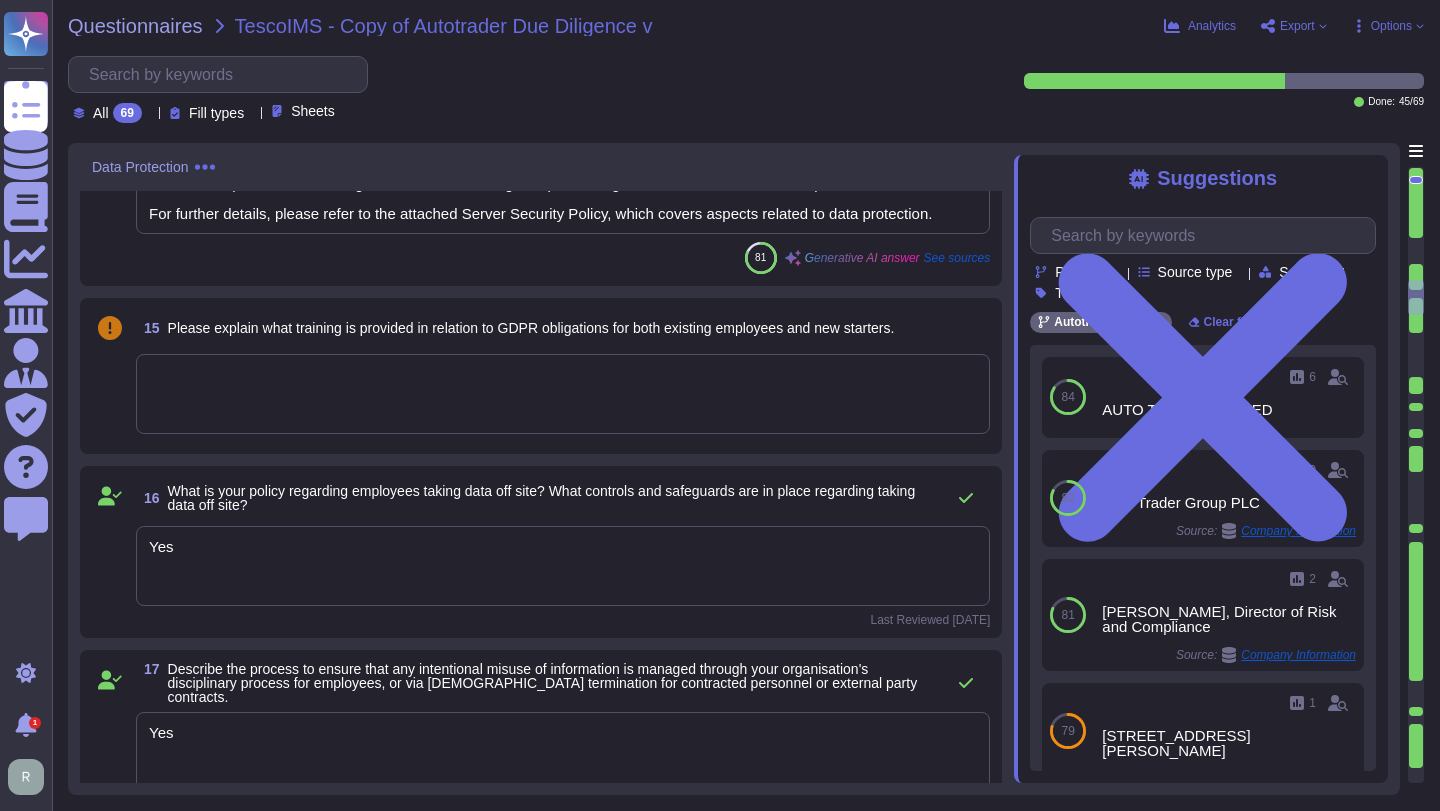 click on "Suggestions Products Source type Section Tags Autotrader Wide Clear filters 84 6 AUTO TRADER LIMITED Used 82 0 Auto Trader Group PLC Source: Company Information Use 81 2 Helena Fearon, Director of Risk and Compliance Source: Company Information Use 79 1 1 Tony Wilson Place, Manchester, England, M15 4FN Use 78 1 Auto Trader is Regulated by the Financial Conduct Authority Source: International Norms & Certifications Use Load more..." at bounding box center (1201, 469) 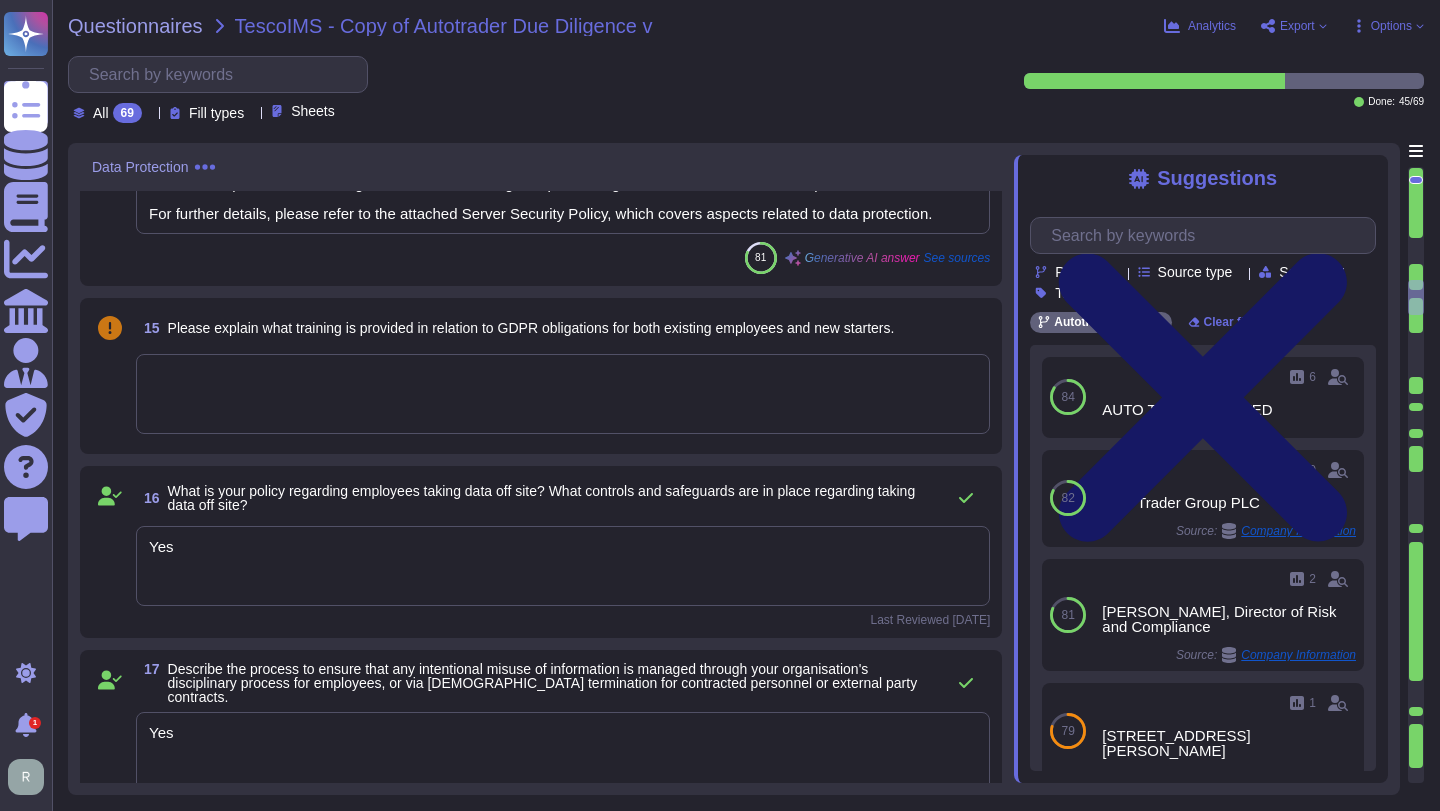click 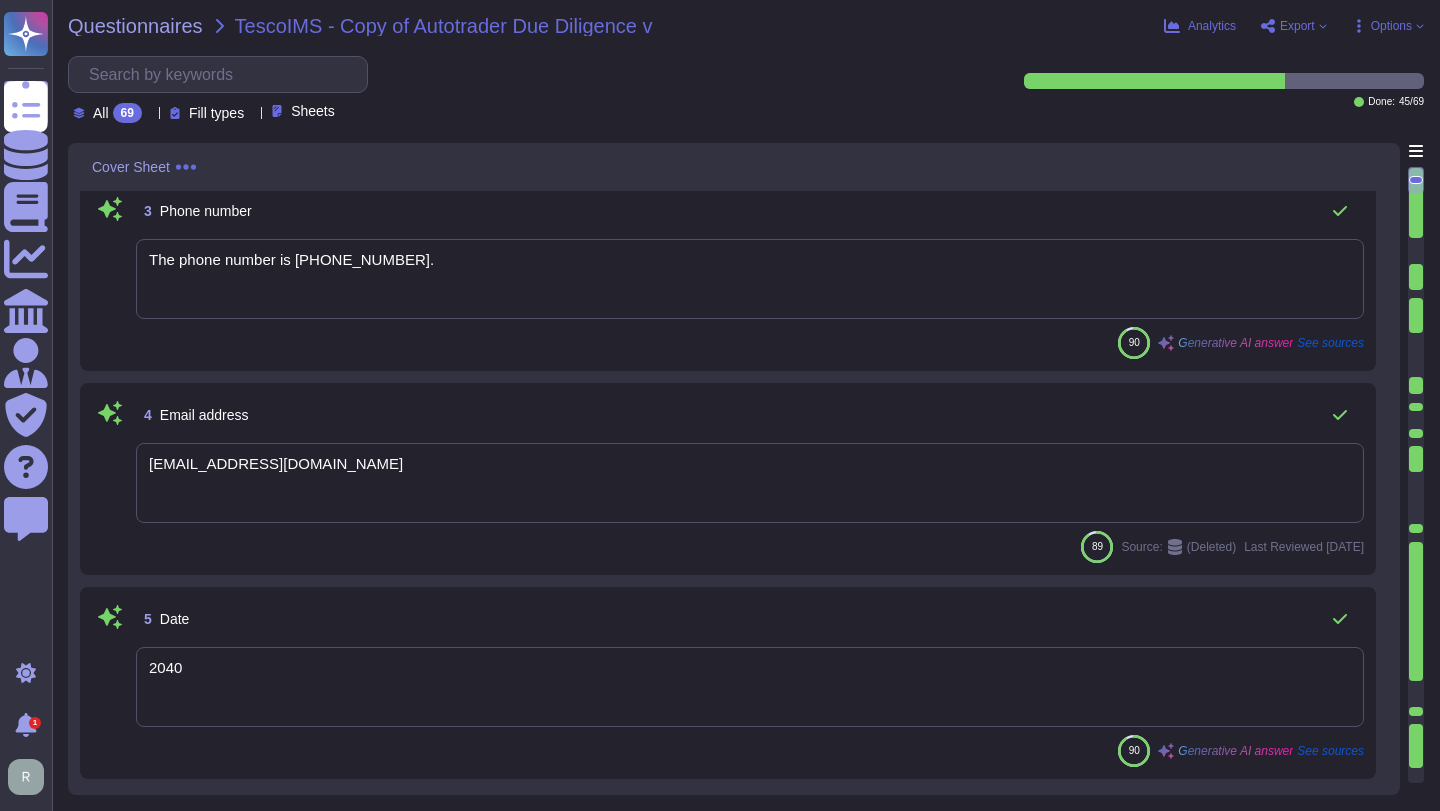 scroll, scrollTop: 0, scrollLeft: 0, axis: both 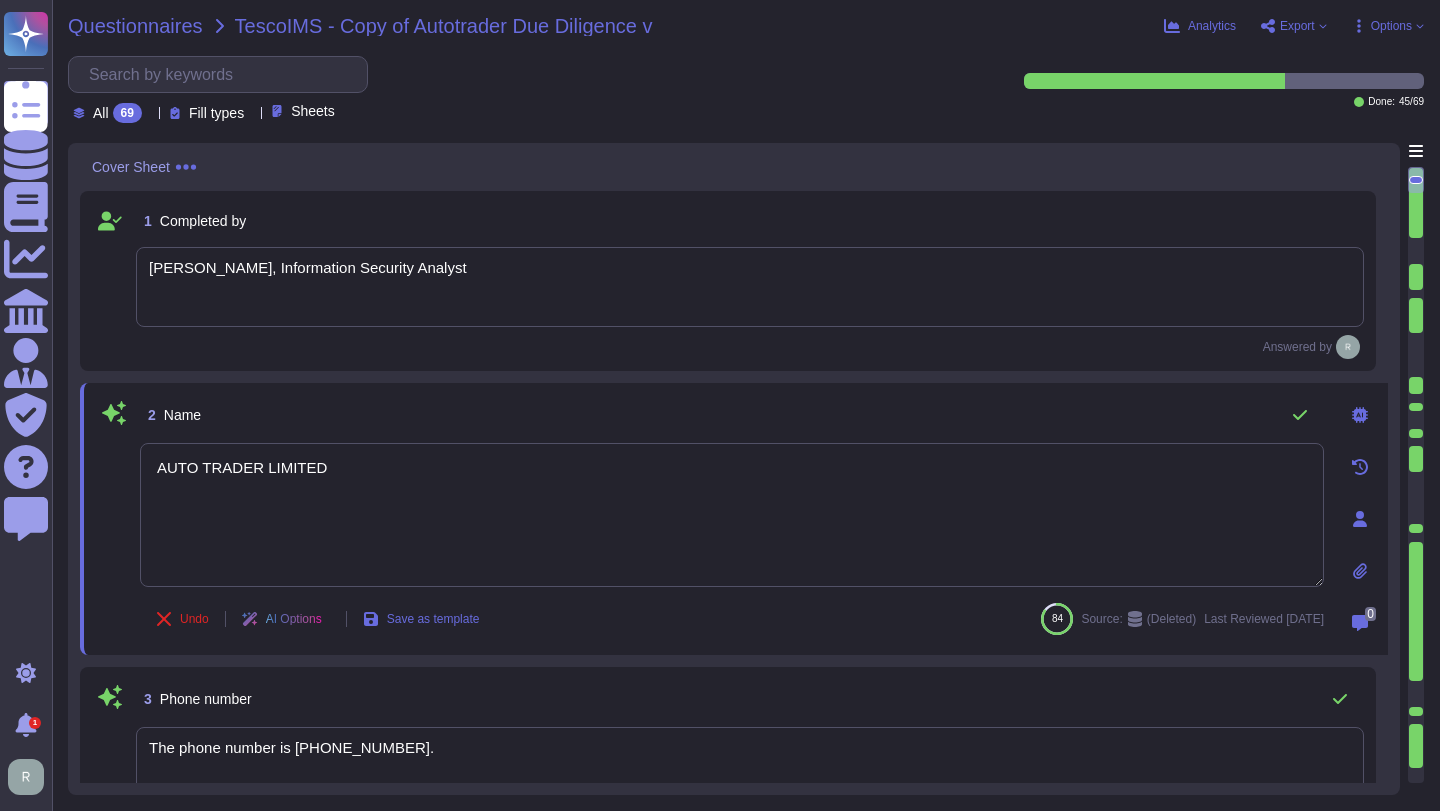 click on "Questionnaires" at bounding box center [135, 26] 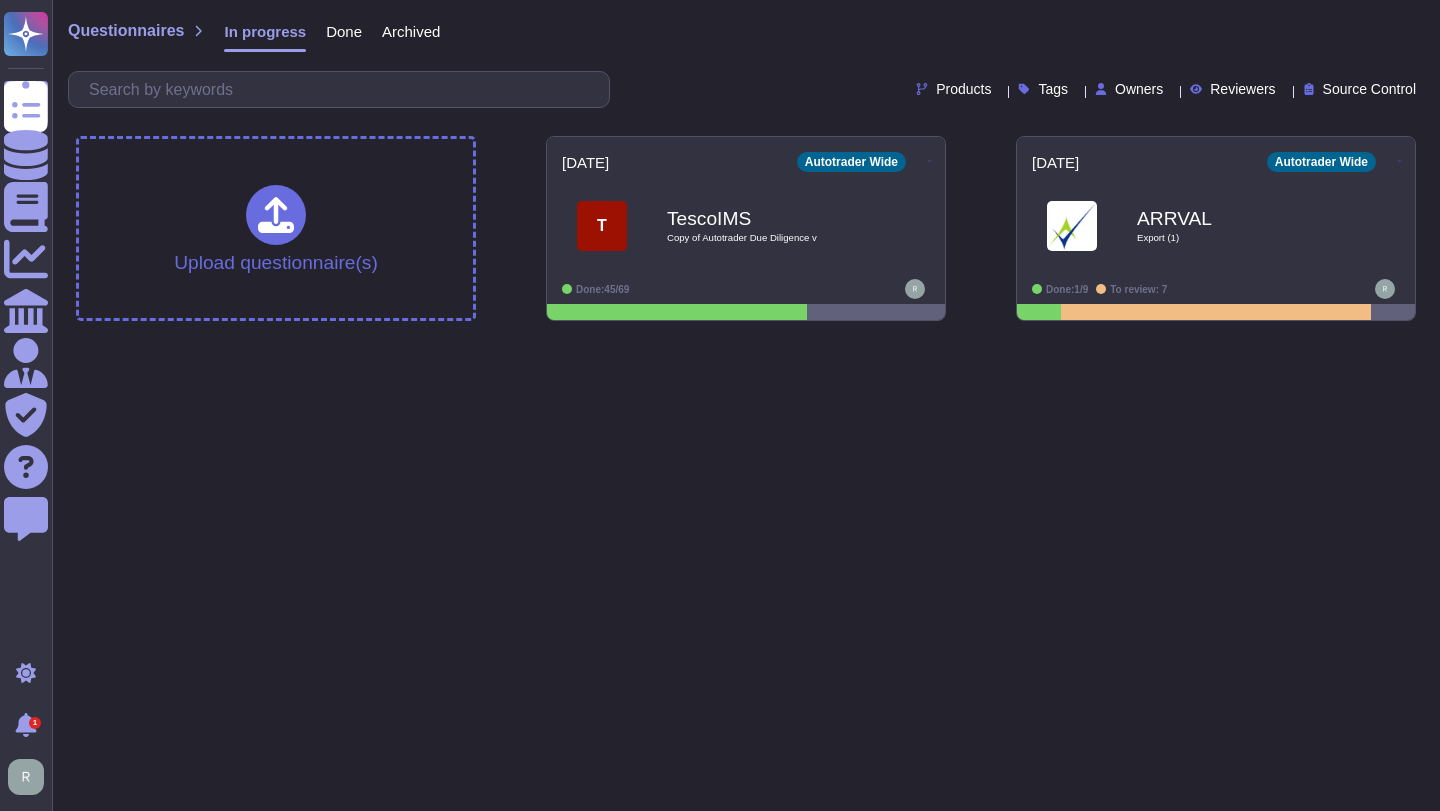 click on "Questionnaires" at bounding box center (126, 31) 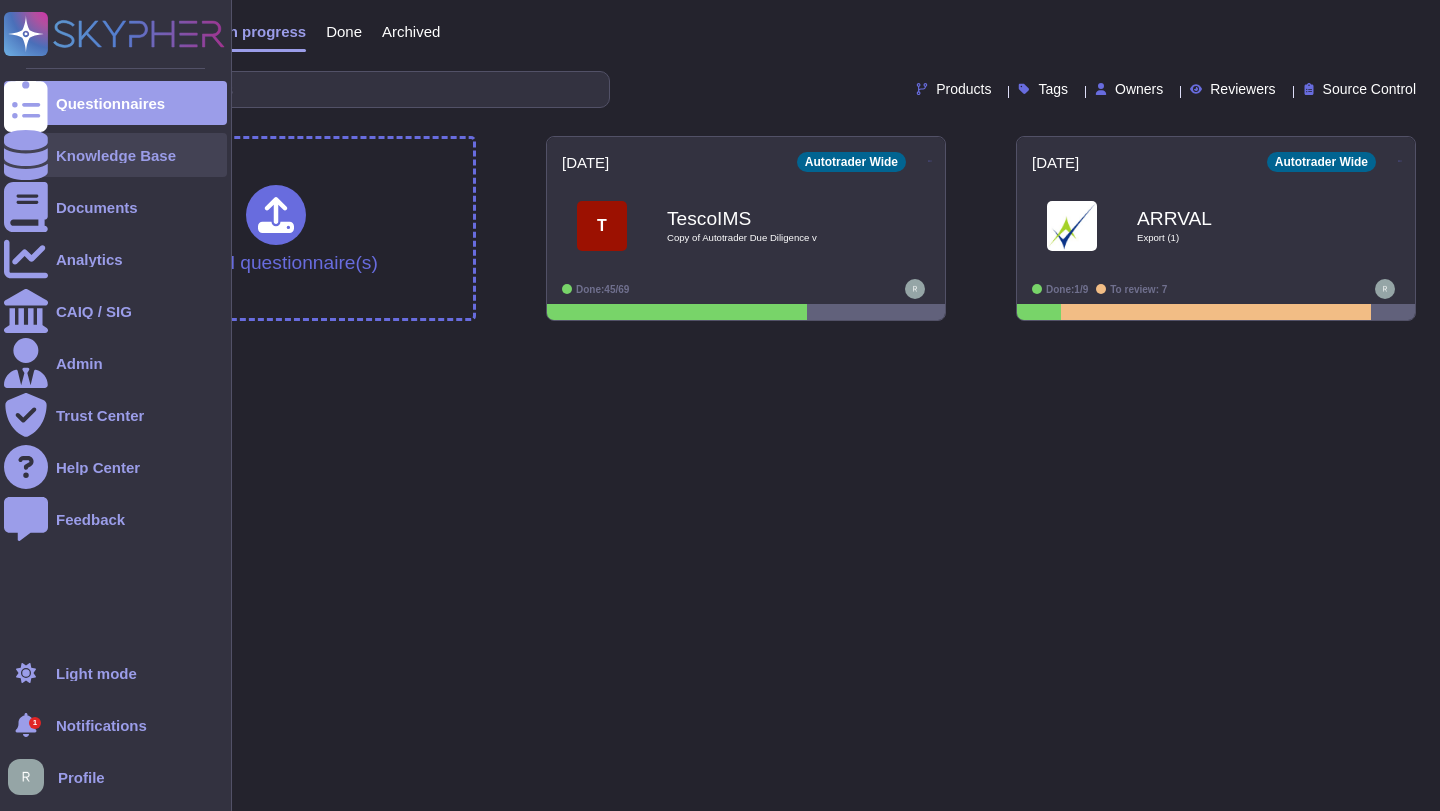 click on "Knowledge Base" at bounding box center [116, 155] 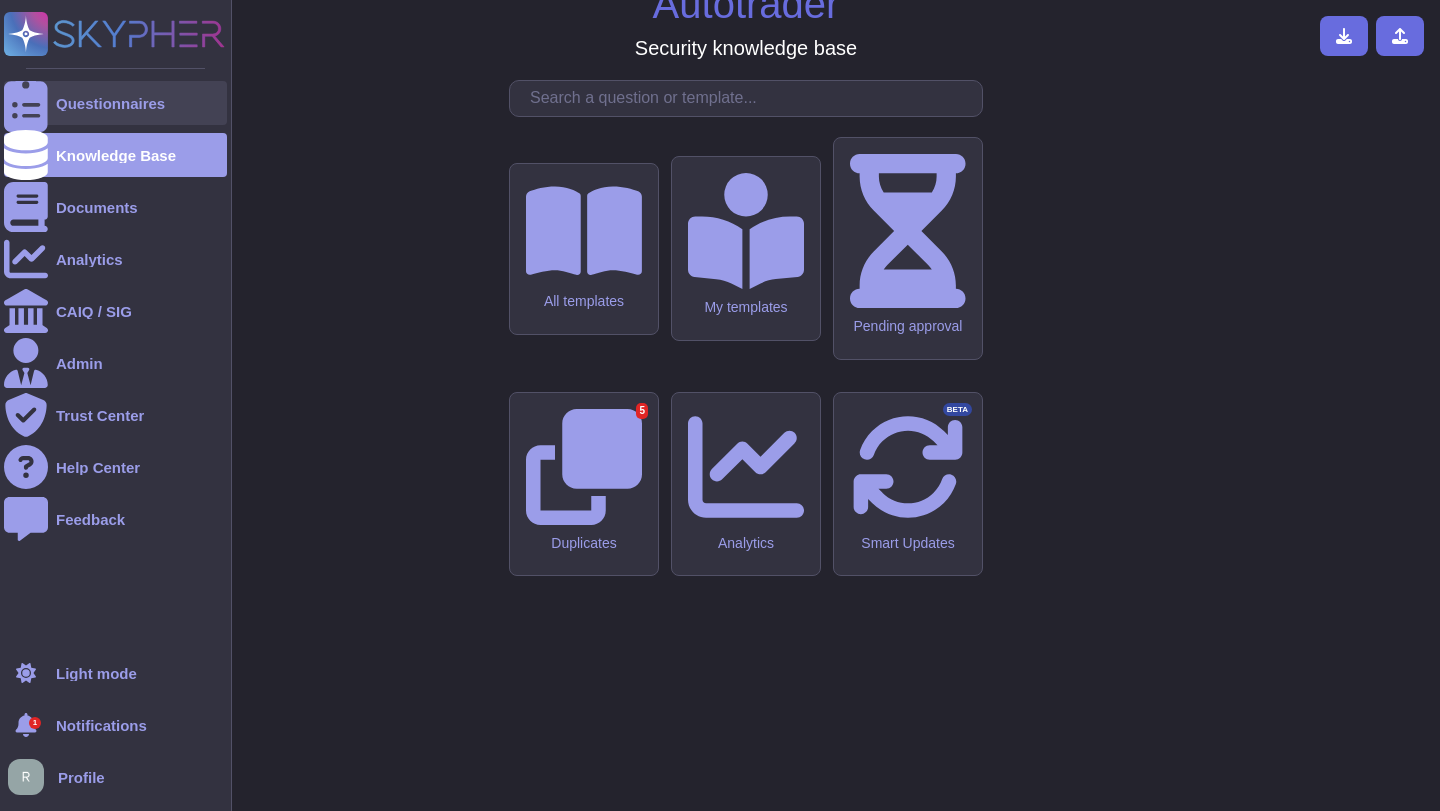 click on "Questionnaires" at bounding box center (110, 103) 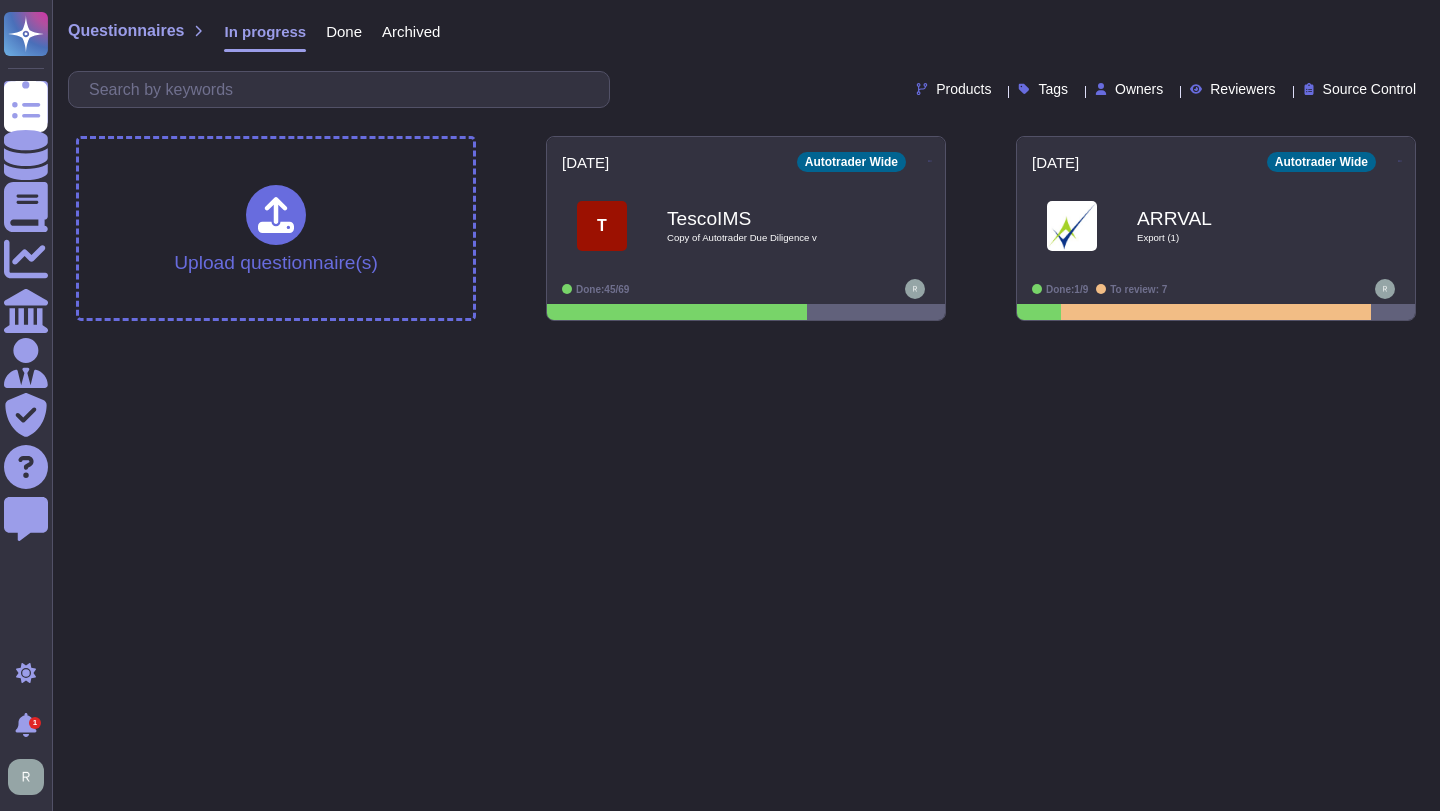 click on "Done" at bounding box center (344, 31) 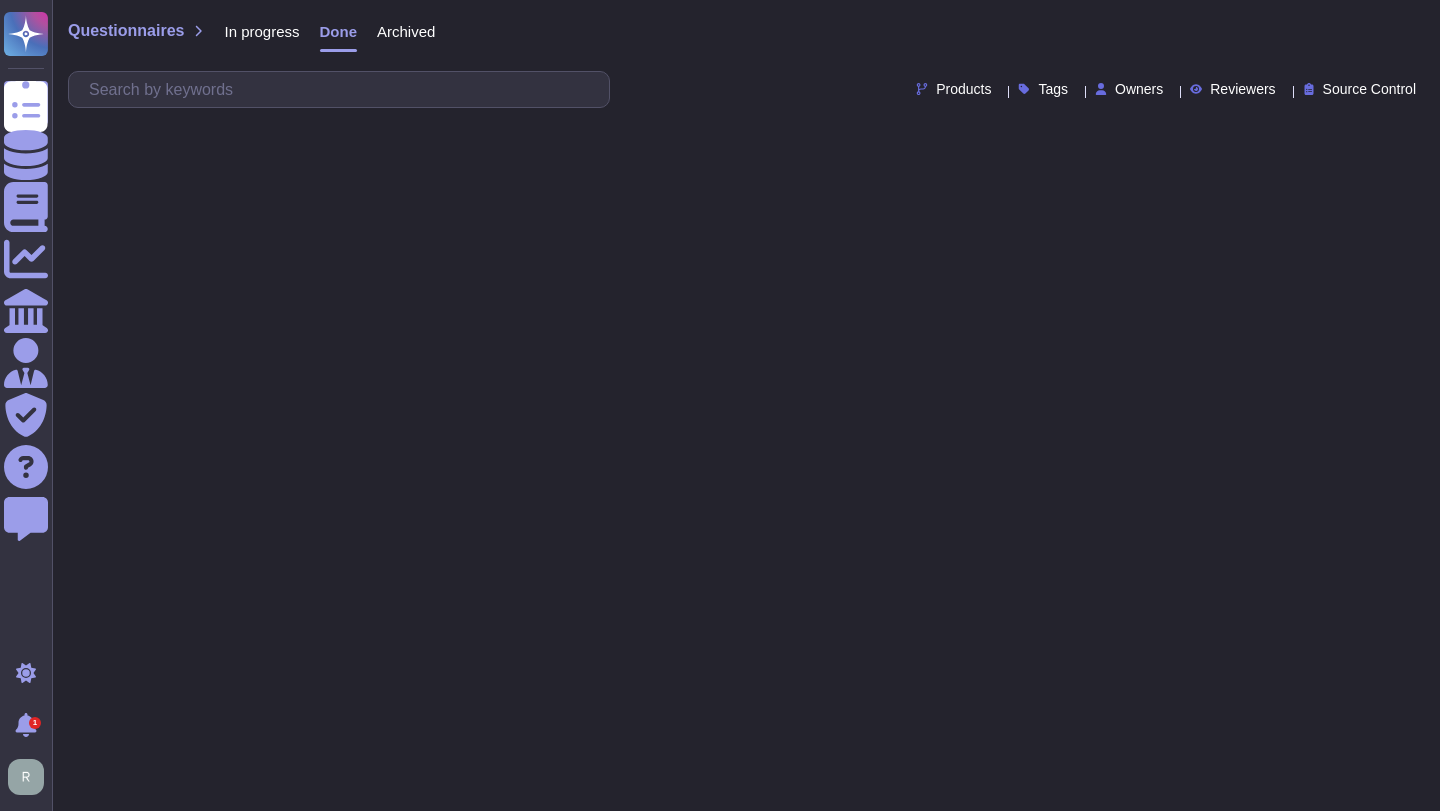 click on "Archived" at bounding box center (406, 31) 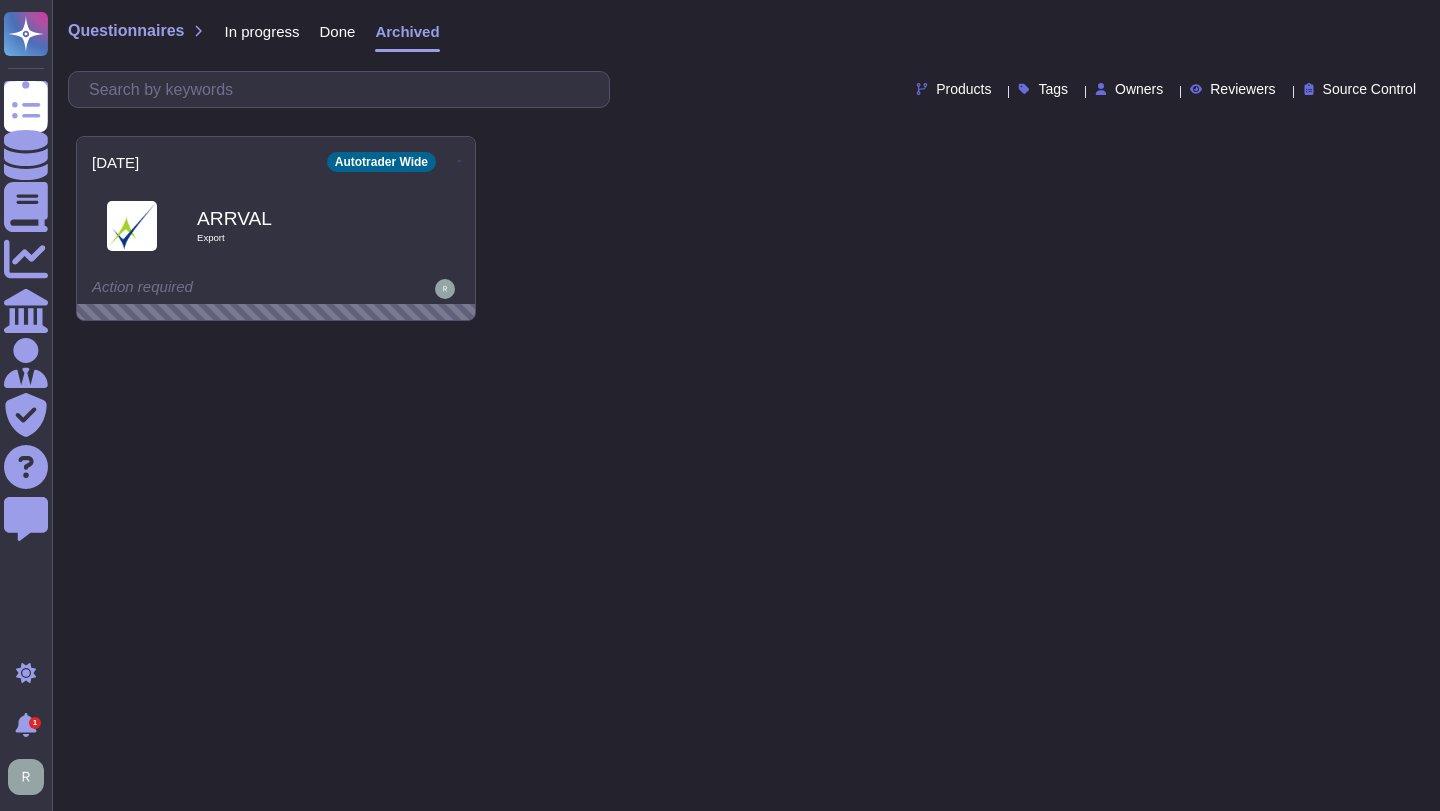 click on "Done" at bounding box center [328, 36] 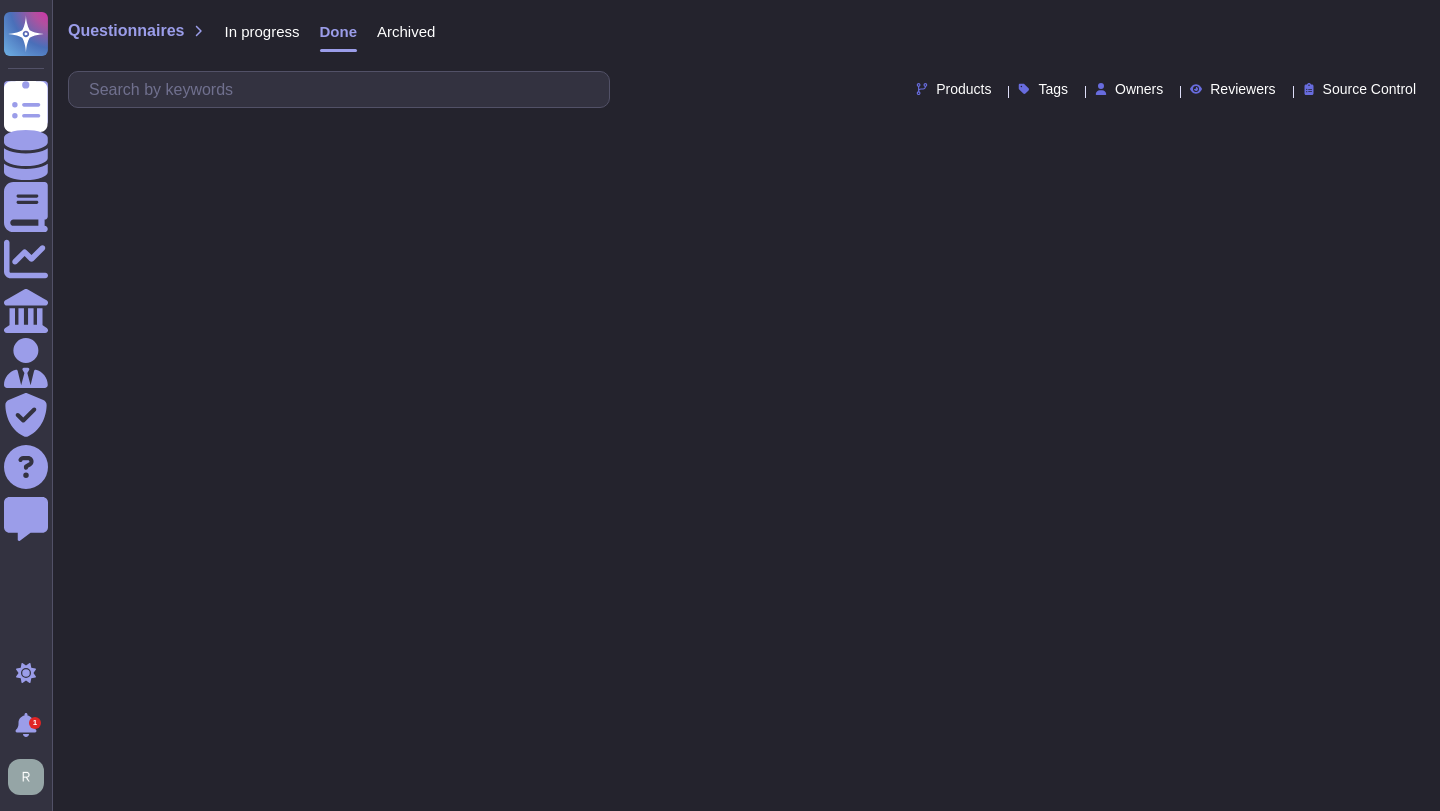 click on "Questionnaires" at bounding box center [126, 31] 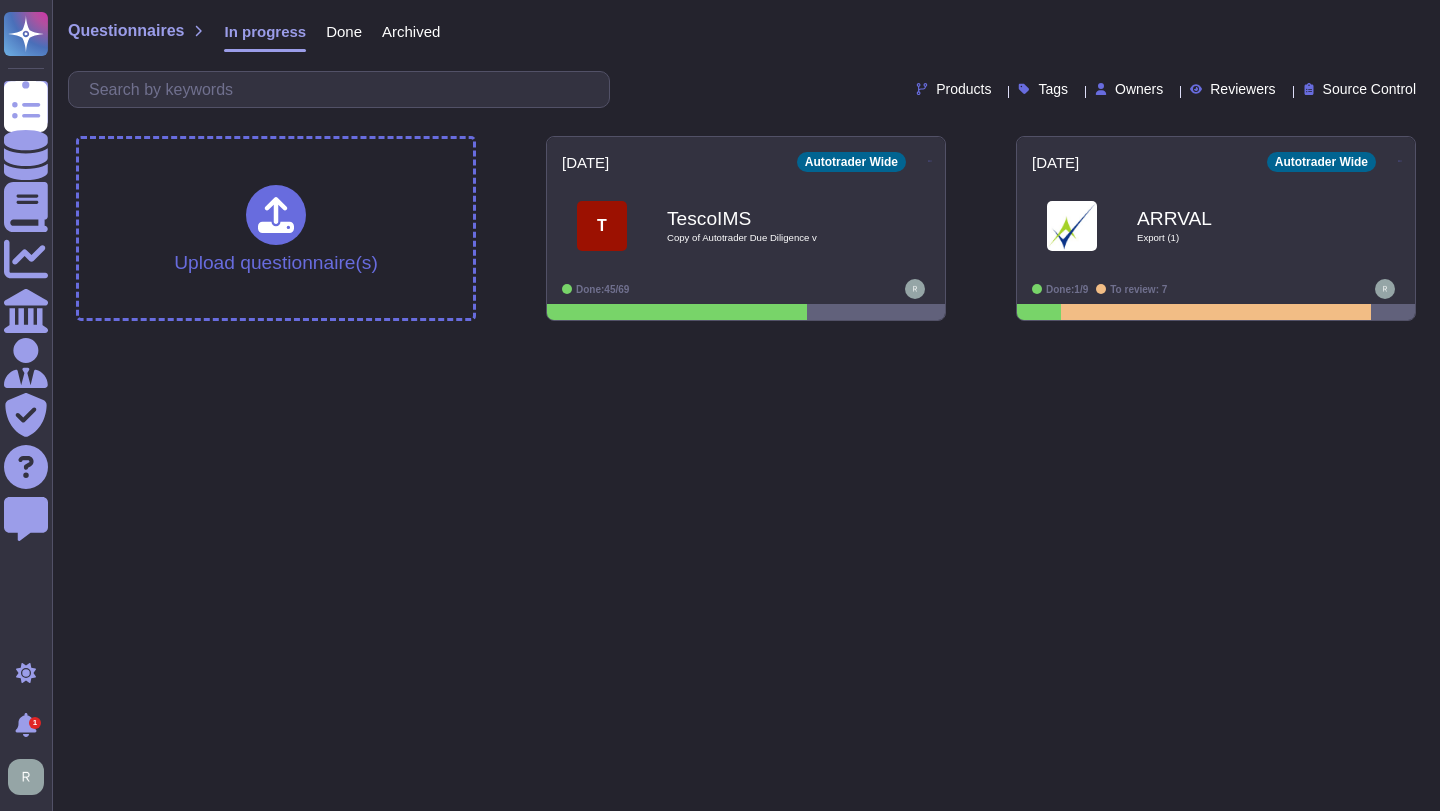 click on "Questionnaires In progress Done Archived" at bounding box center [746, 36] 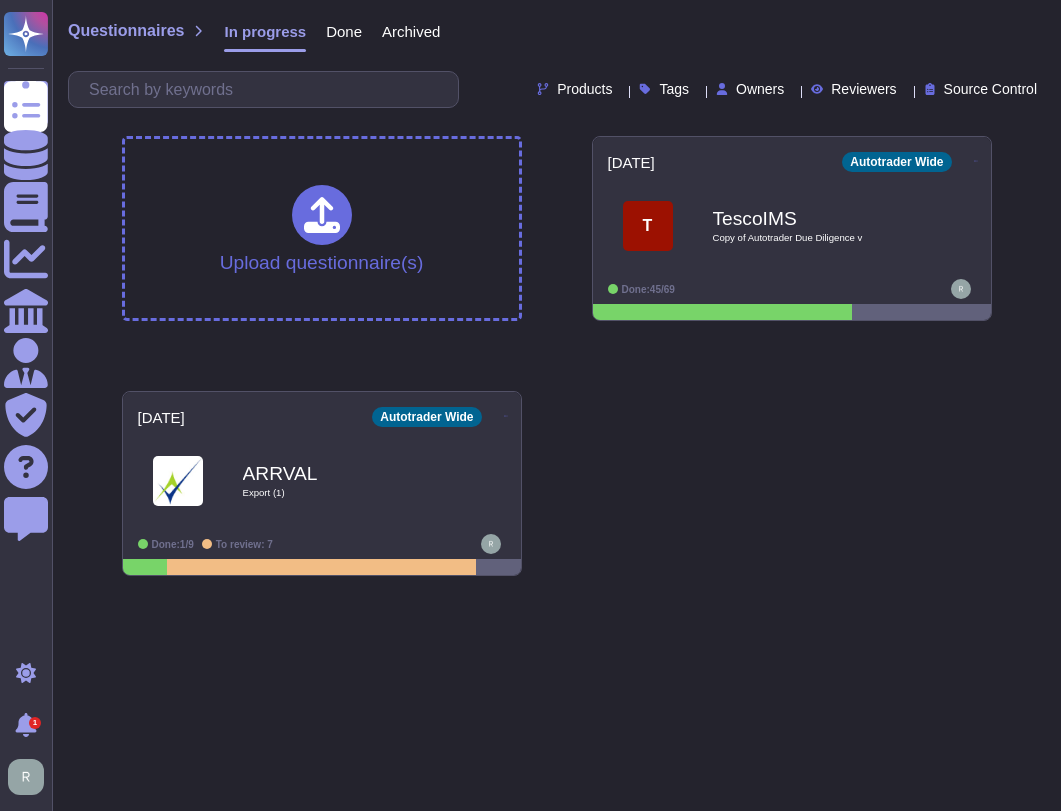 click on "Products" at bounding box center [584, 89] 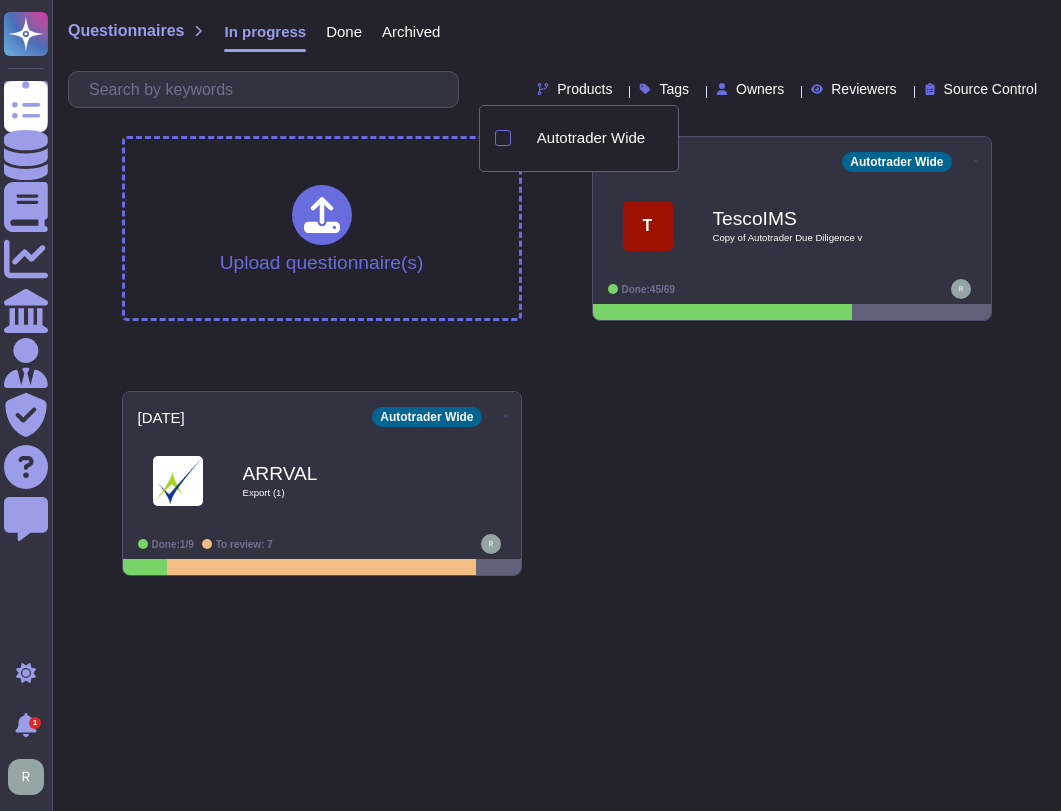 click on "Source Control" at bounding box center (990, 89) 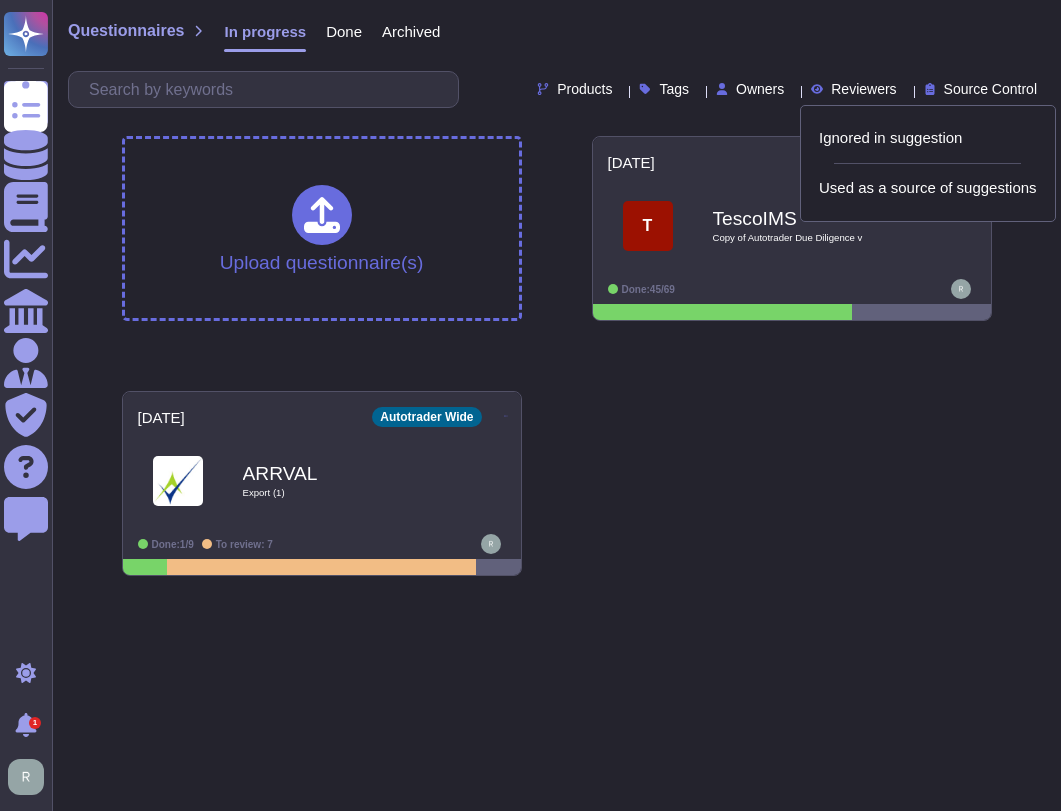 click on "Upload questionnaire(s)  2025-07-09 Autotrader Wide T TescoIMS Copy of Autotrader Due Diligence v Done: 45/69  2025-06-20 Autotrader Wide ARRVAL Export (1) Done: 1/9 To review: 7" at bounding box center (557, 356) 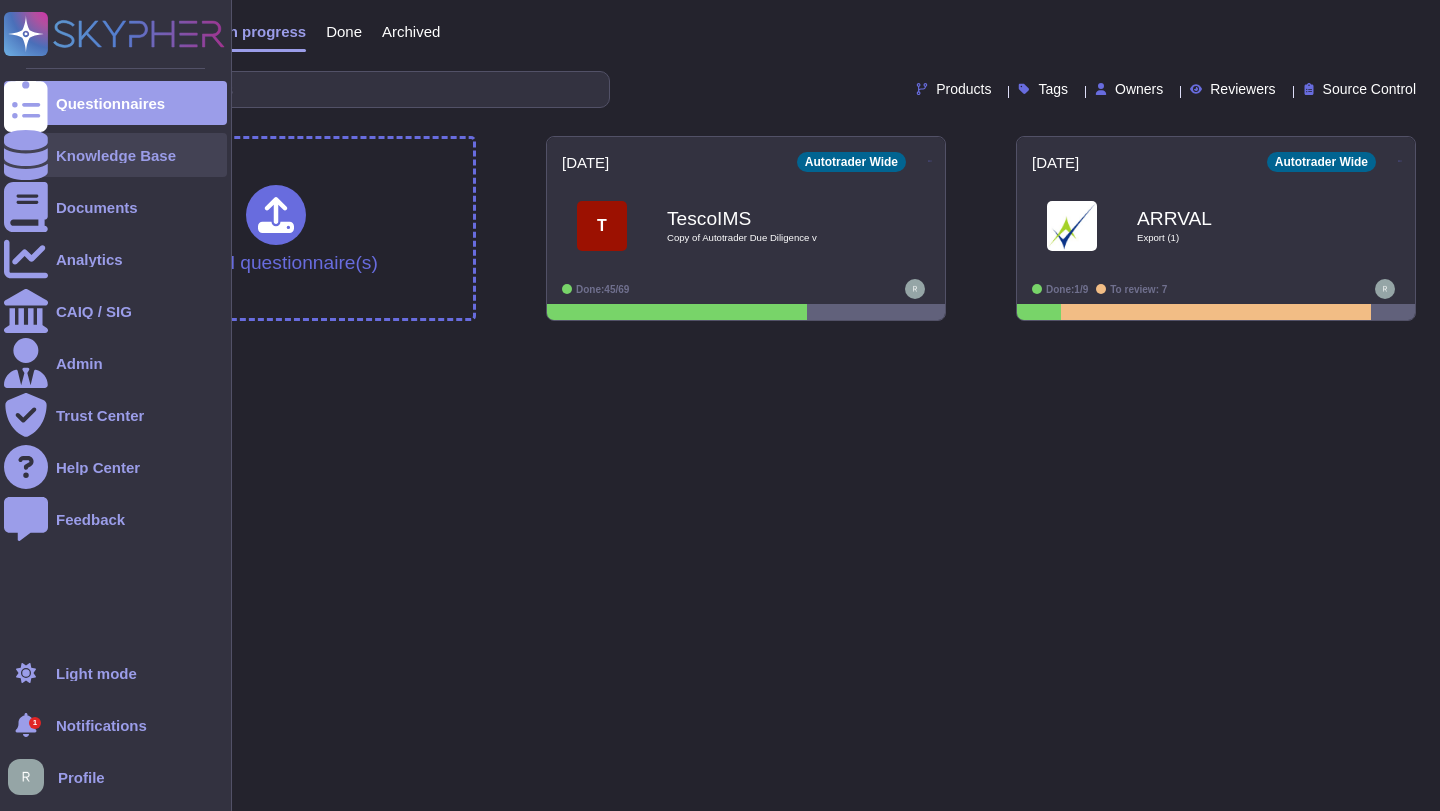 click at bounding box center [26, 155] 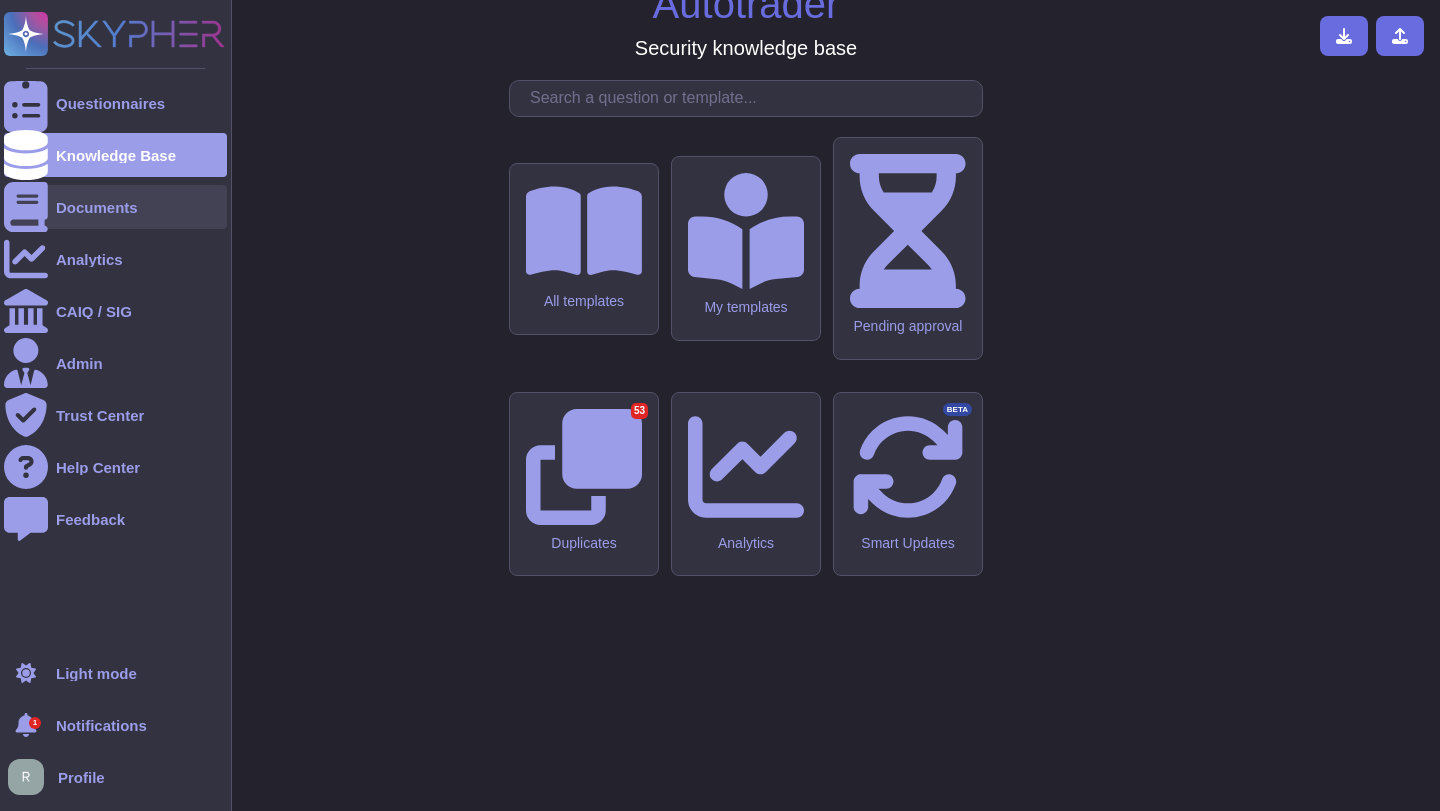 click on "Documents" at bounding box center (115, 207) 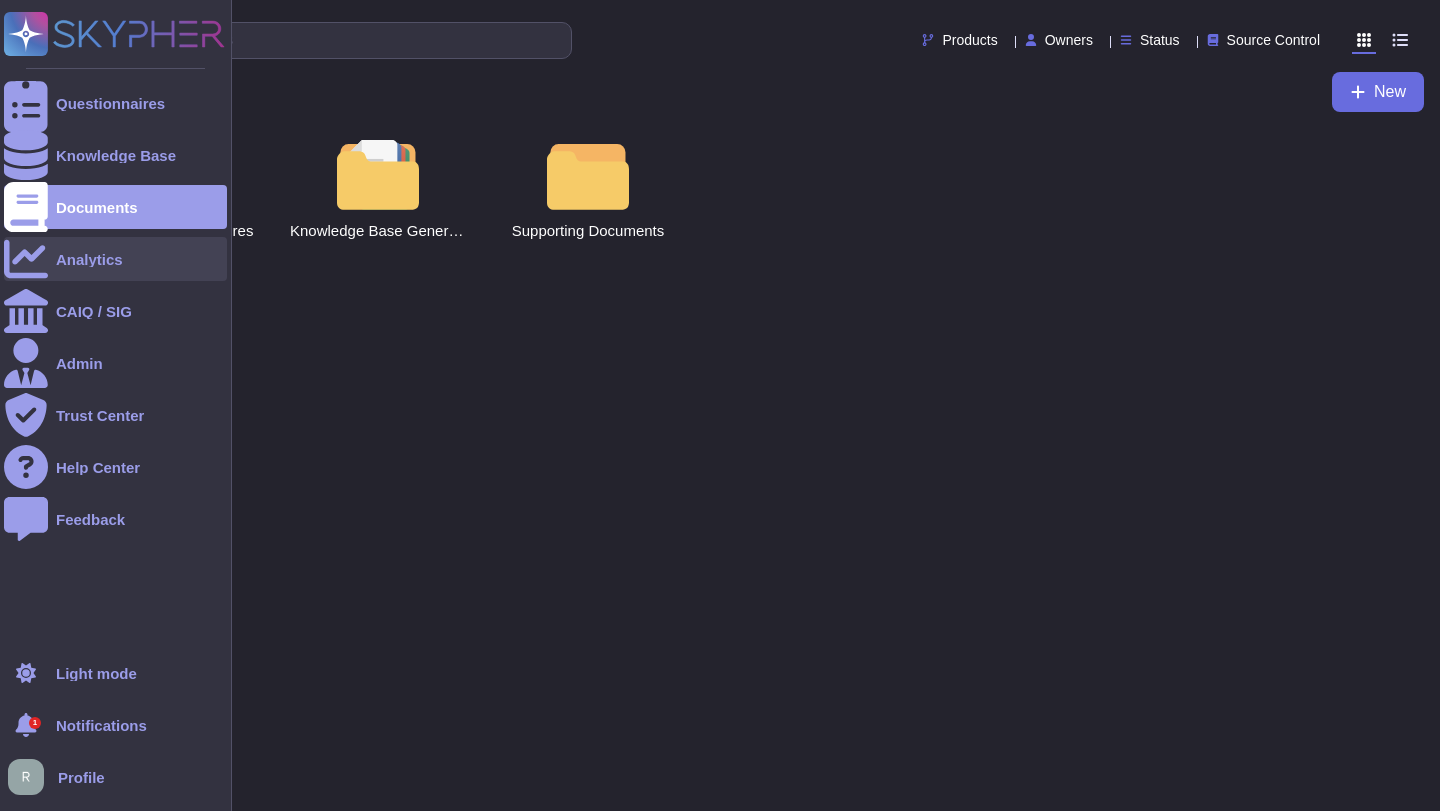 click on "Analytics" at bounding box center (115, 259) 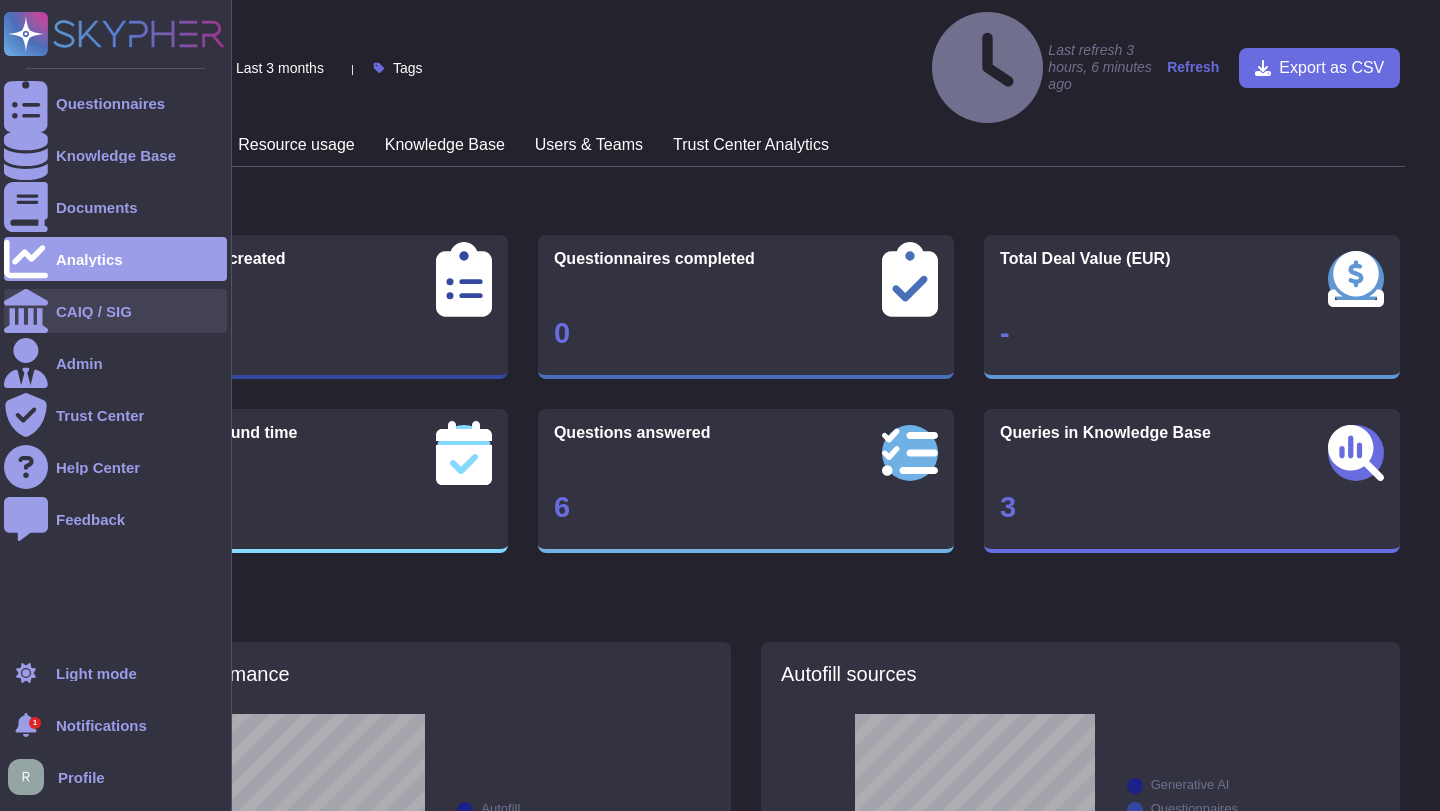 click 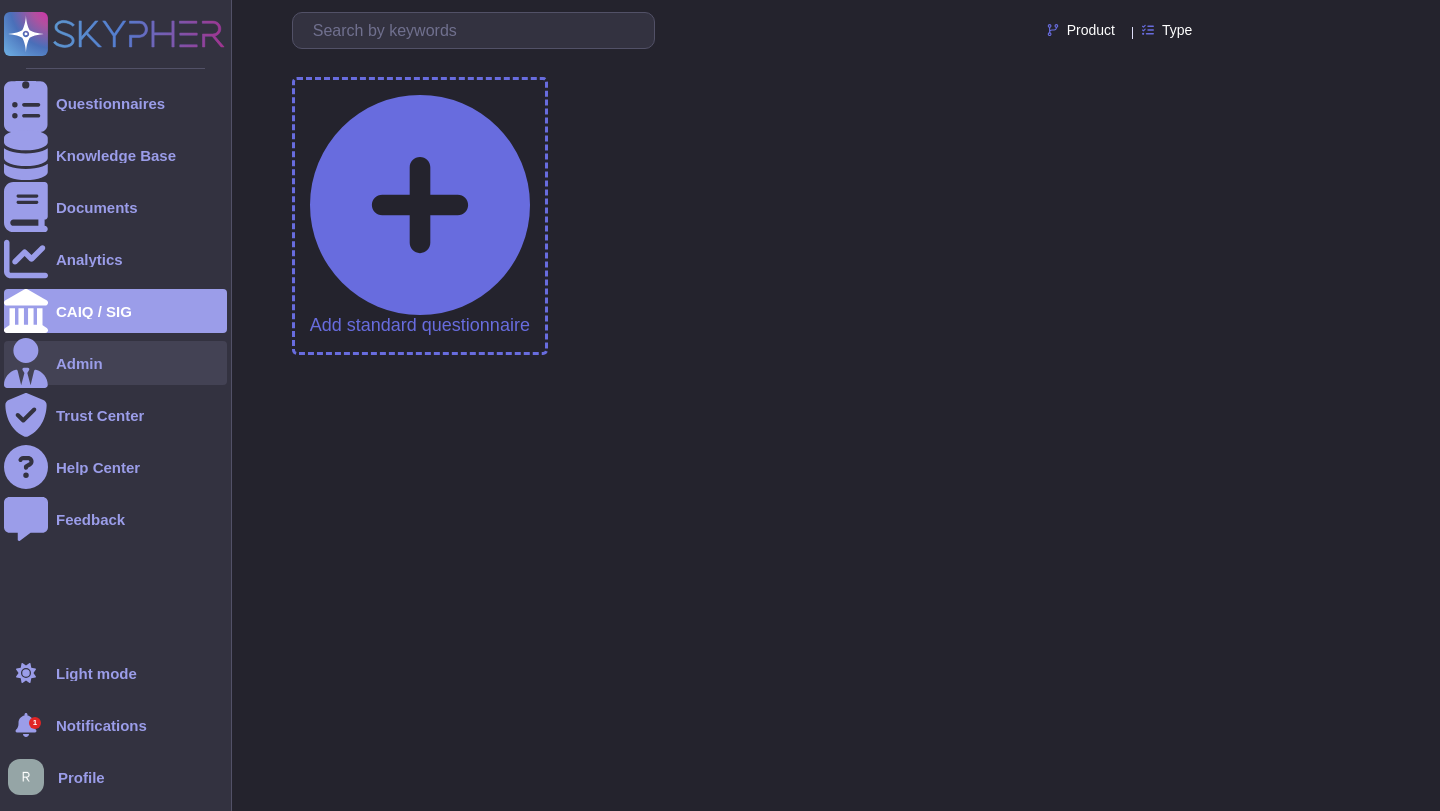 click on "Admin" at bounding box center (115, 363) 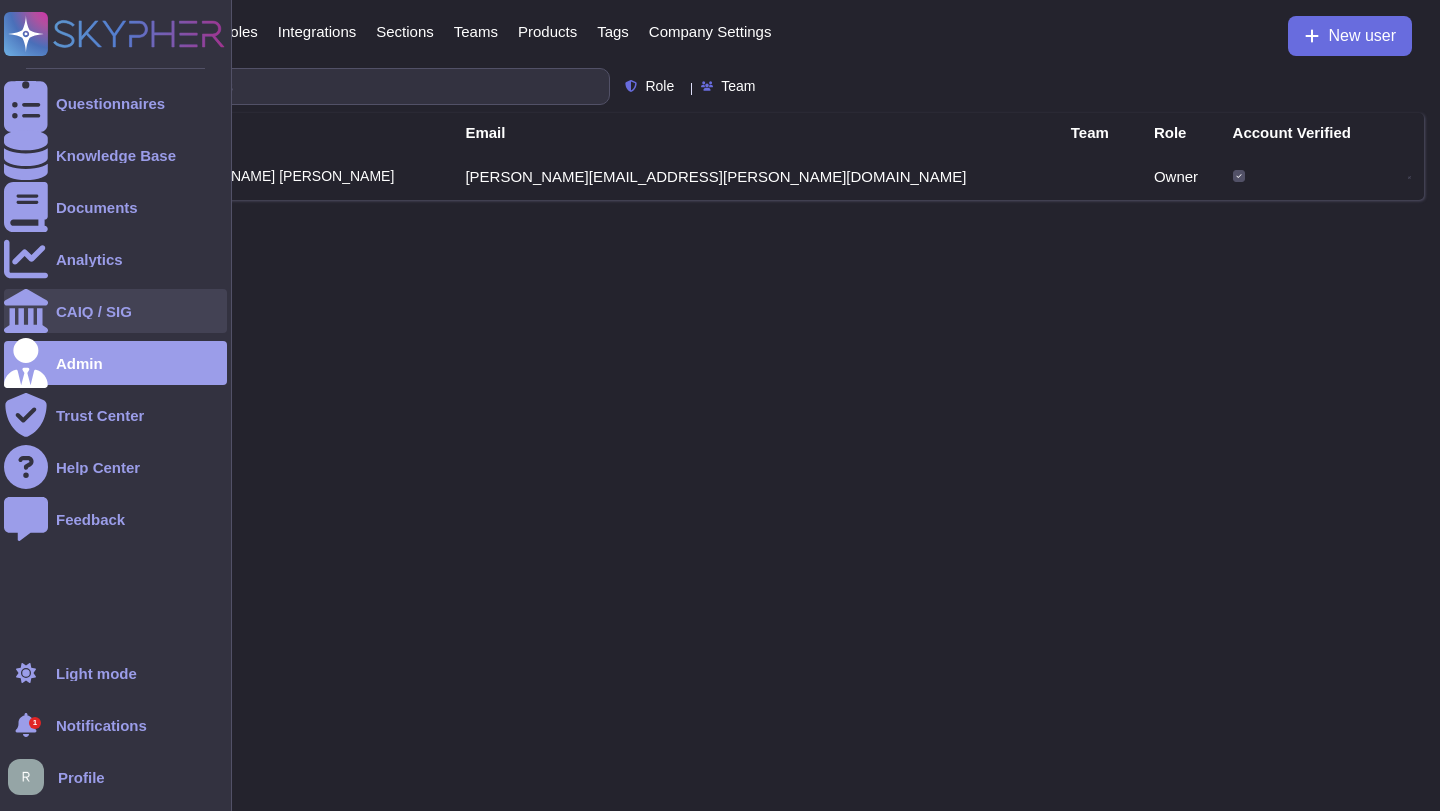 click on "CAIQ / SIG" at bounding box center [115, 311] 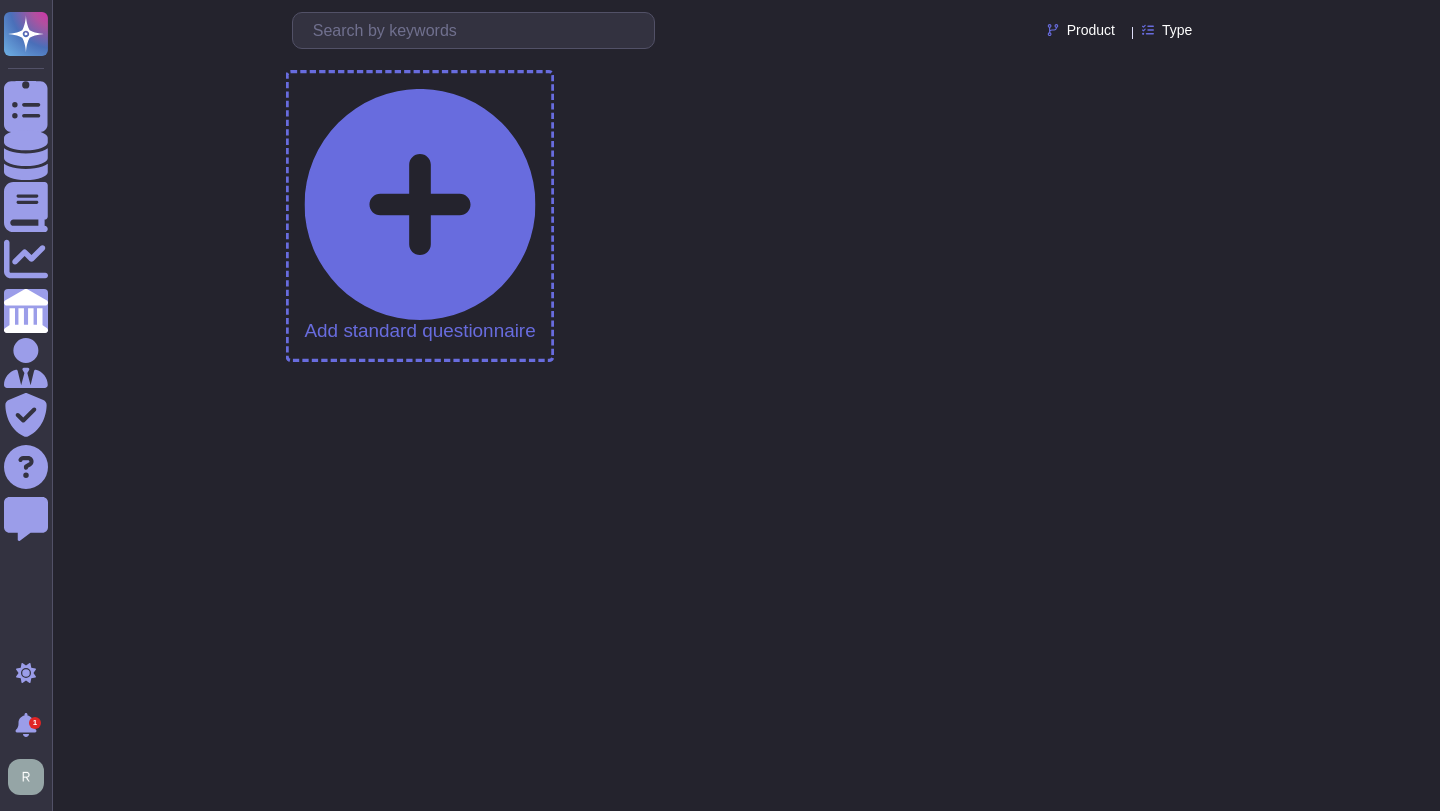 click on "Add standard questionnaire" at bounding box center [419, 216] 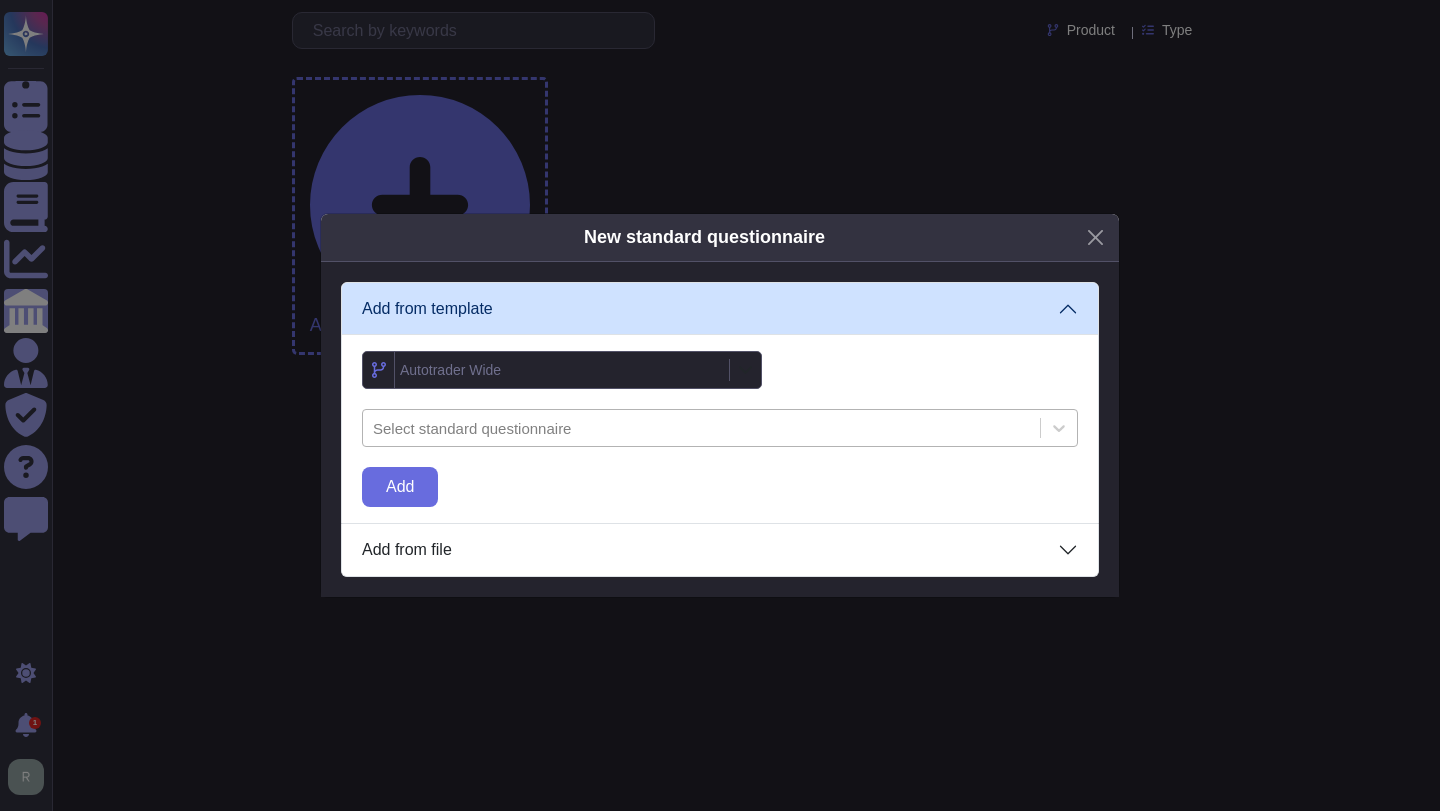 click at bounding box center [701, 428] 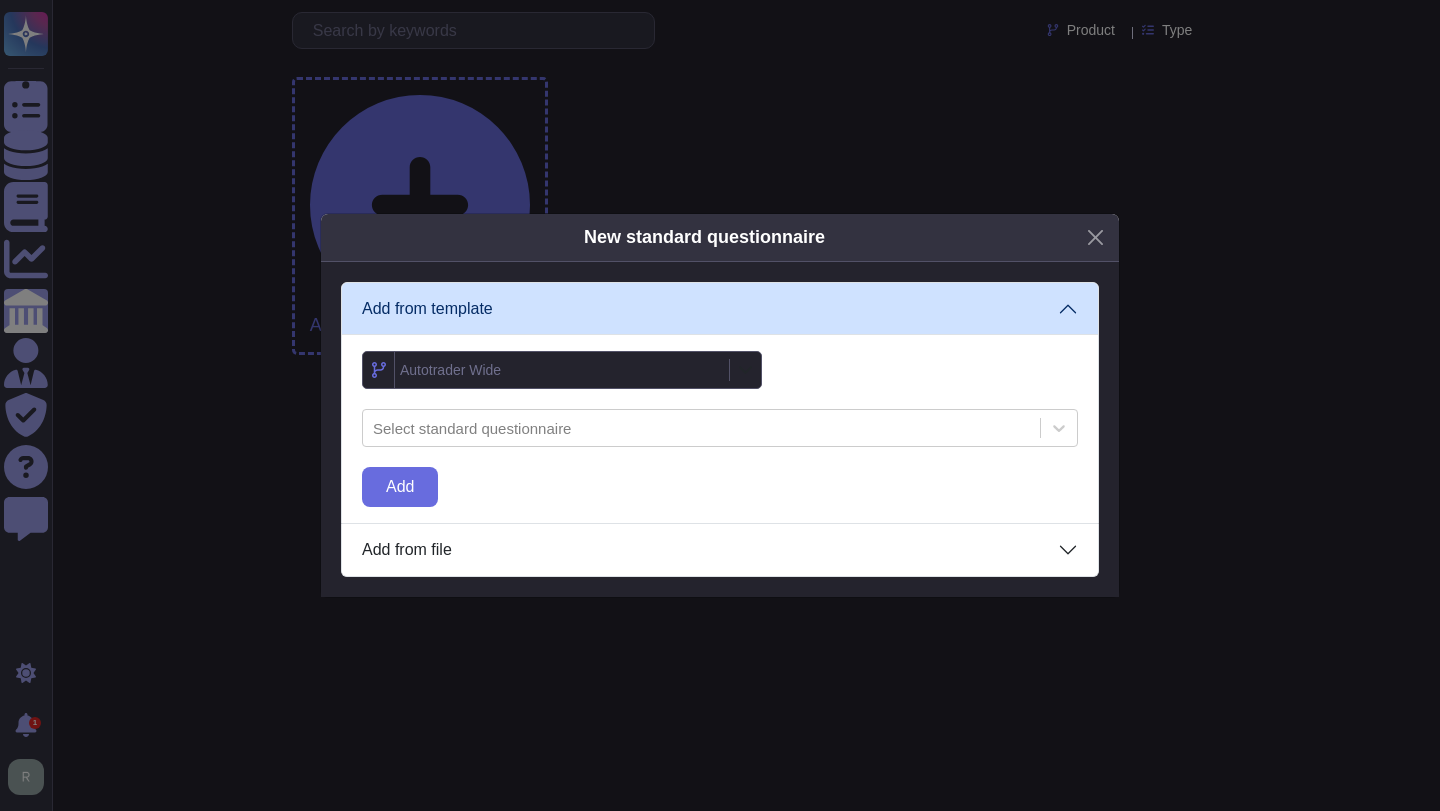 click on "New standard questionnaire Add from template Autotrader Wide Select standard questionnaire Add Add from file Upload questionnaire" at bounding box center (720, 405) 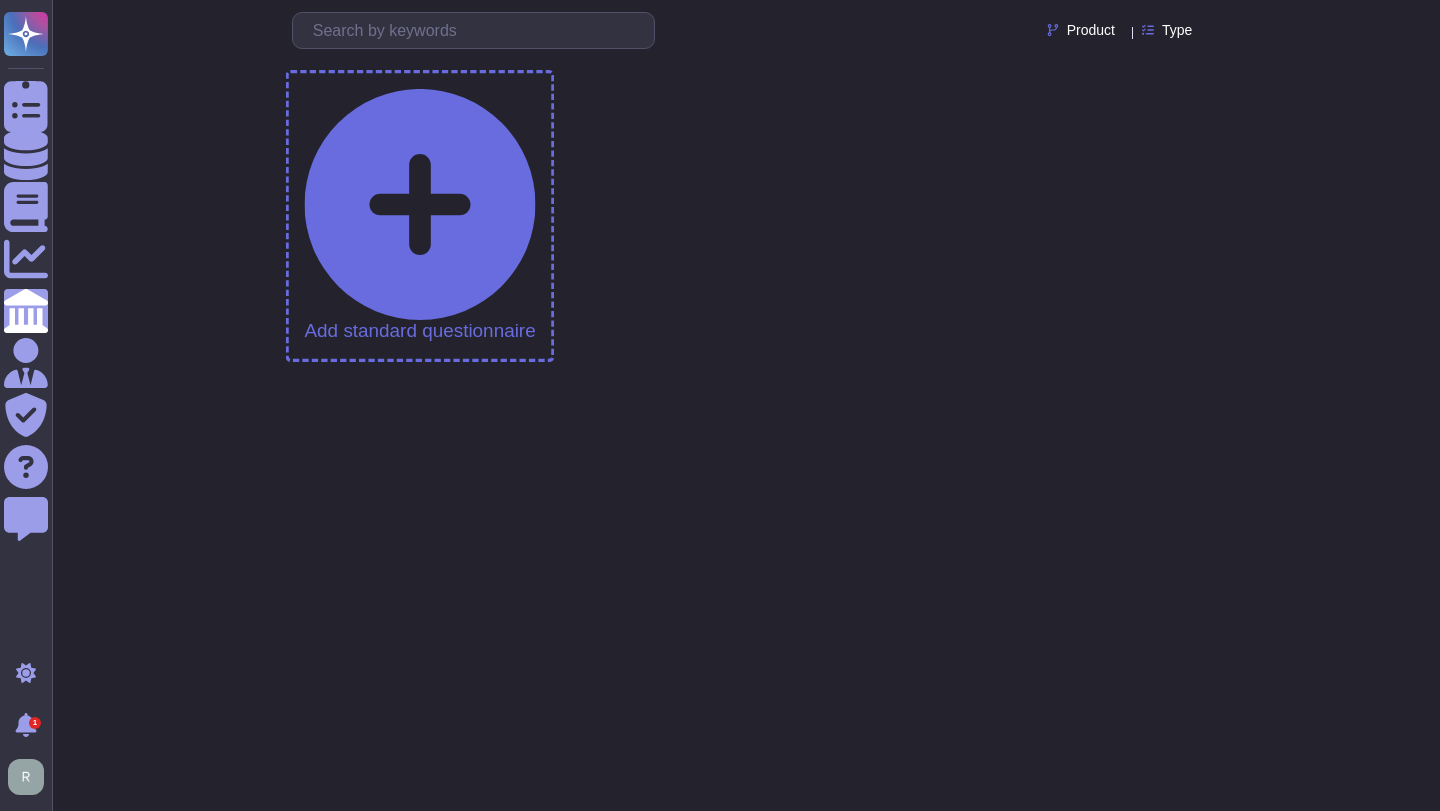 click on "Add standard questionnaire" at bounding box center [419, 216] 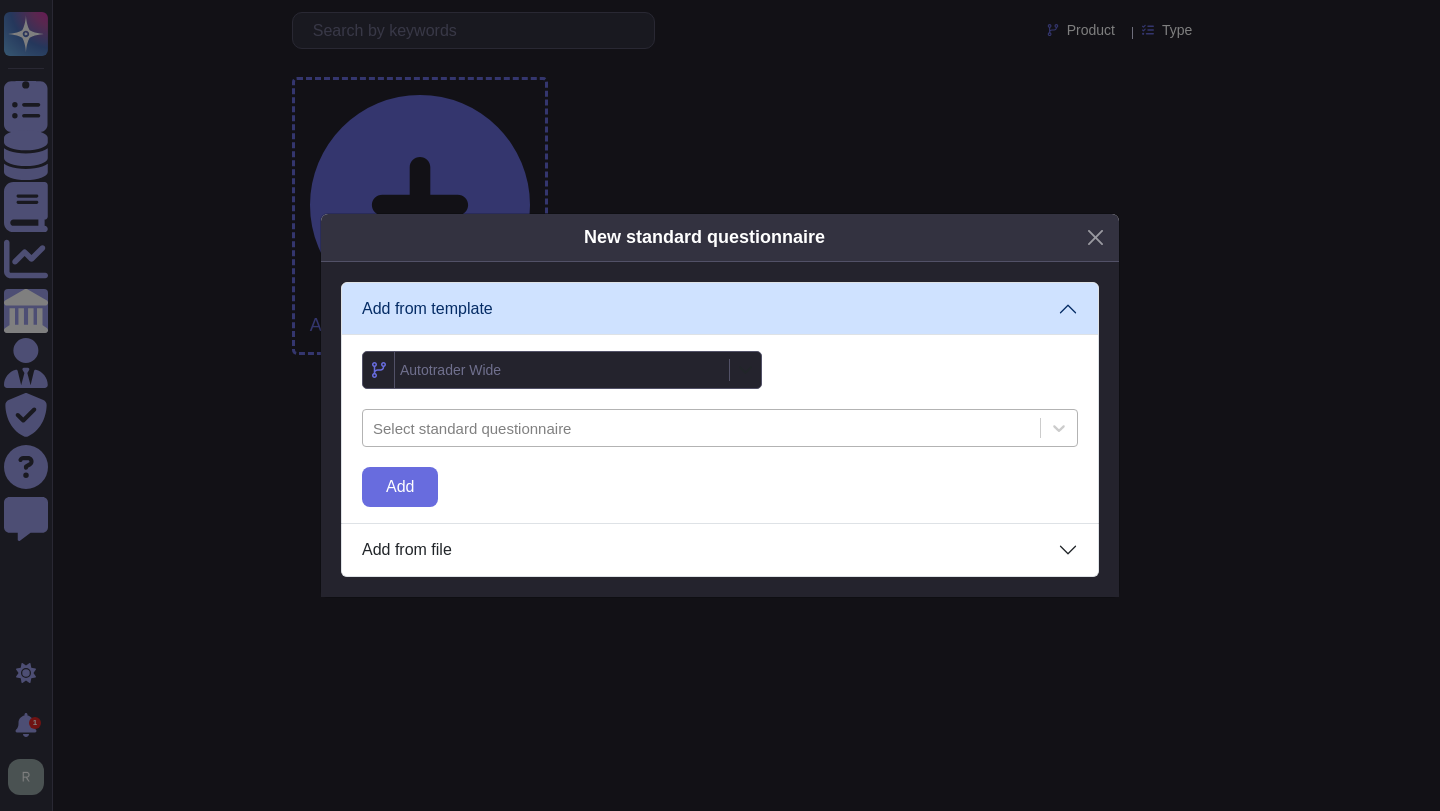 click at bounding box center [701, 428] 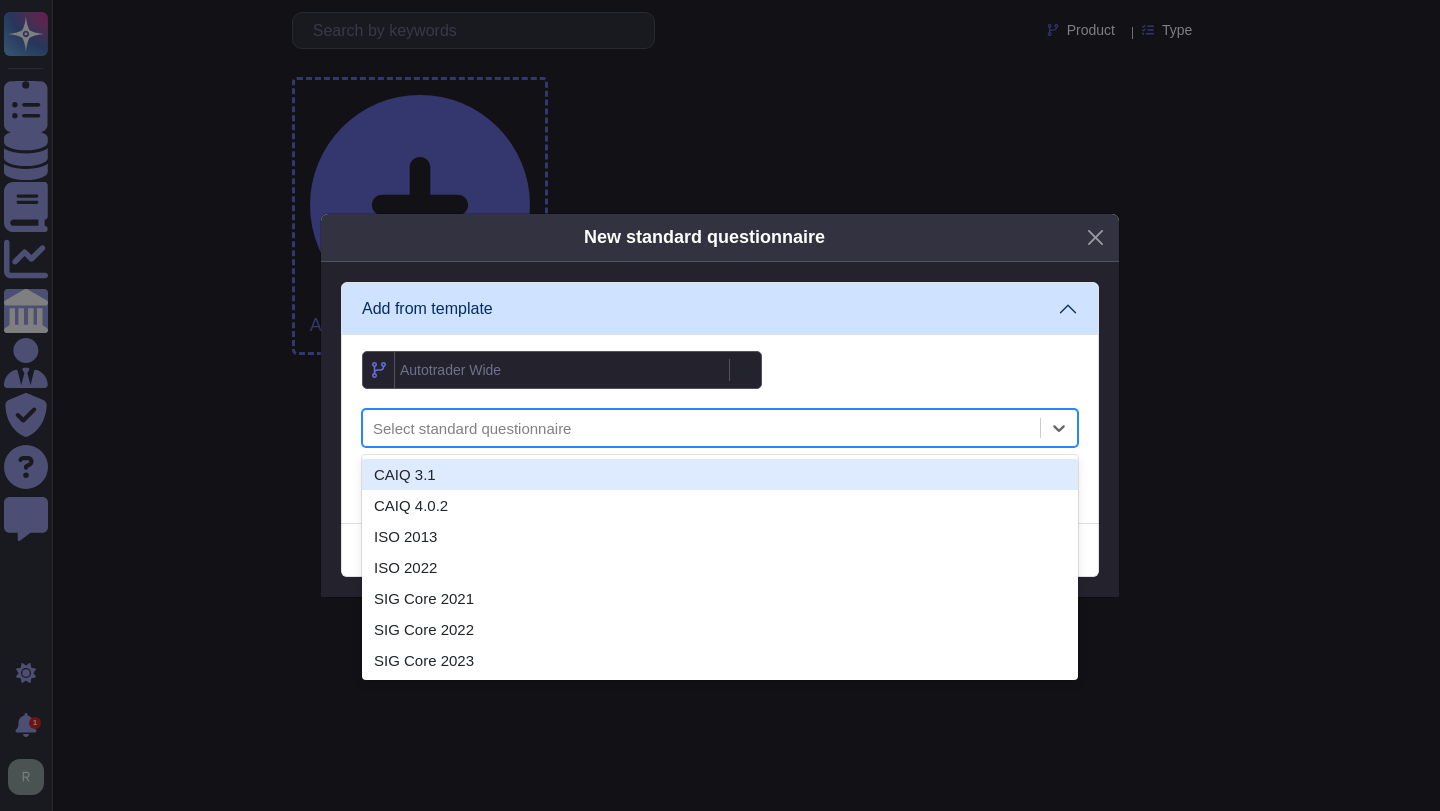 click on "Add from template Autotrader Wide CAIQ
3.1, 1 of 7. 7 results available. Use Up and Down to choose options, press Enter to select the currently focused option, press Escape to exit the menu, press Tab to select the option and exit the menu. Select standard questionnaire CAIQ
3.1 CAIQ
4.0.2 ISO
2013 ISO
2022 SIG Core
2021 SIG Core
2022 SIG Core
2023 Add Add from file Upload questionnaire" at bounding box center (720, 429) 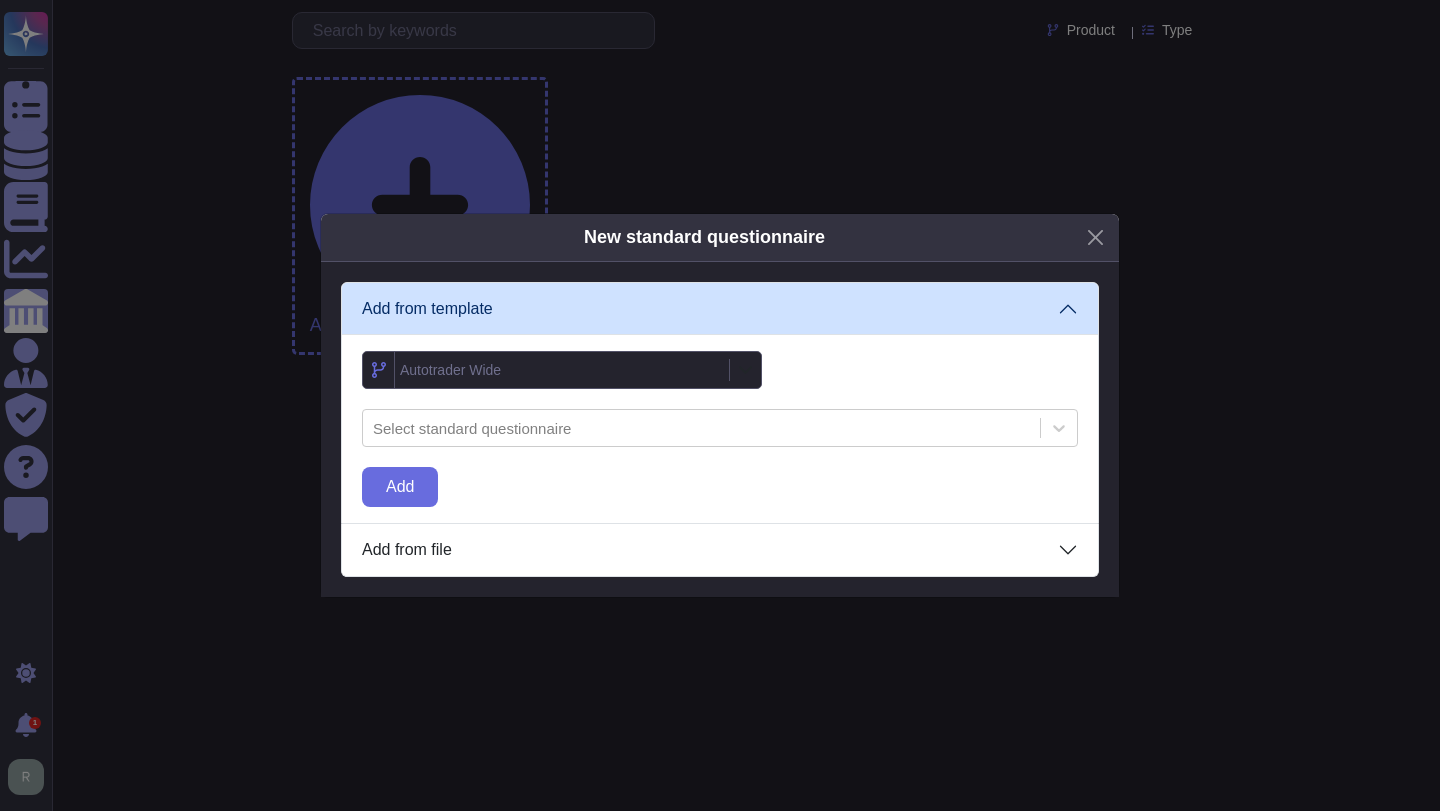 click on "New standard questionnaire Add from template Autotrader Wide Select standard questionnaire Add Add from file Upload questionnaire" at bounding box center [720, 405] 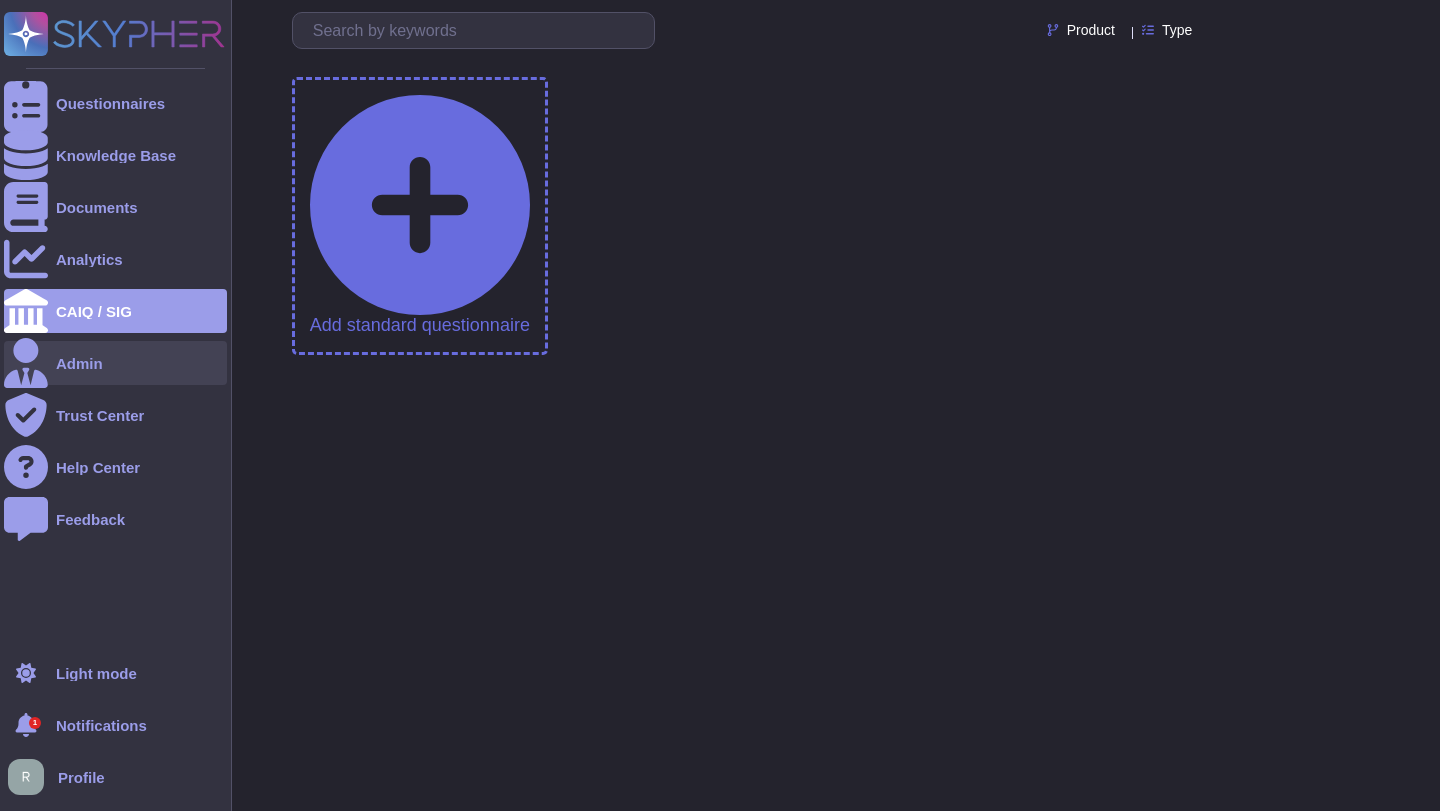 click 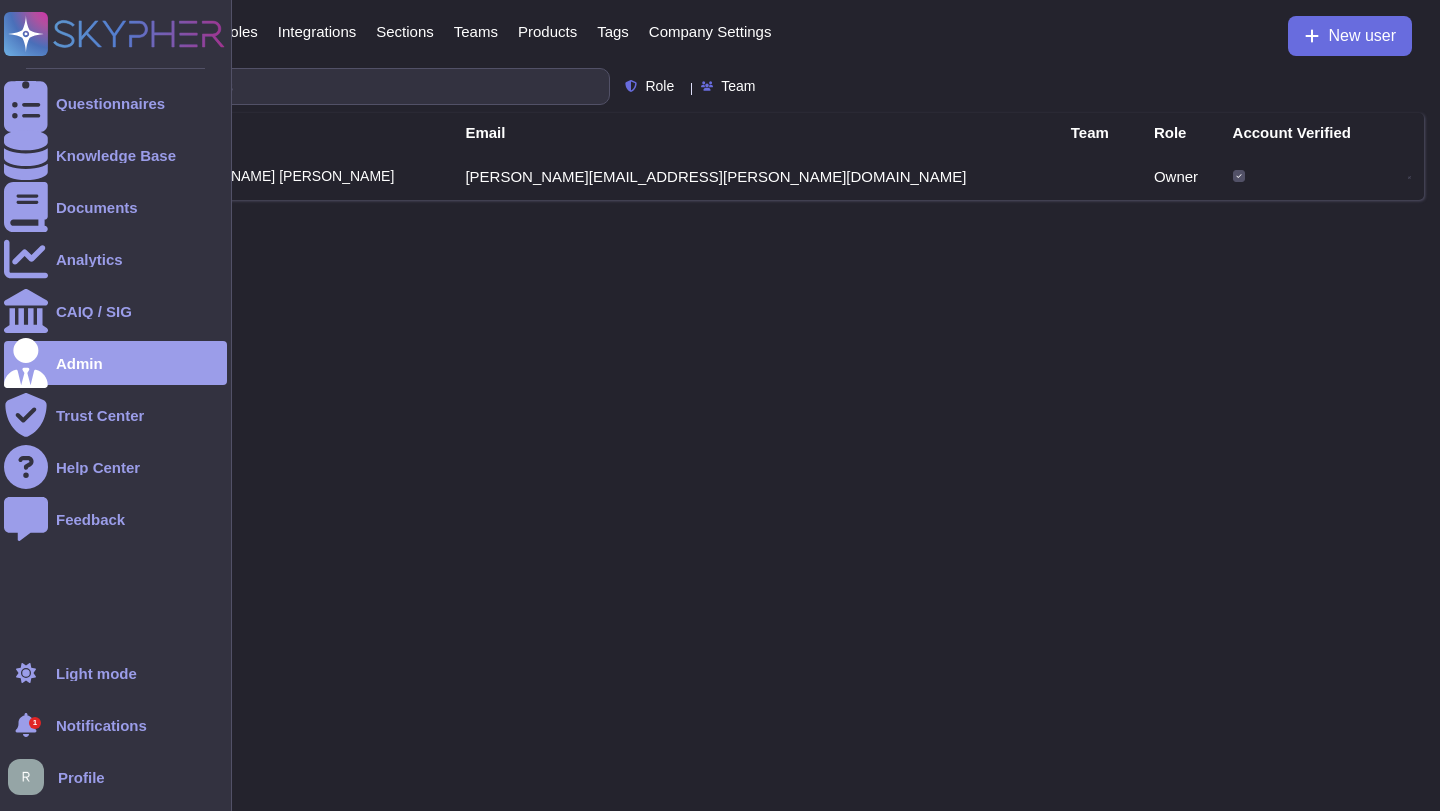 click on "Questionnaires Knowledge Base Documents Analytics CAIQ / SIG Admin Trust Center Help Center Feedback" at bounding box center [115, 360] 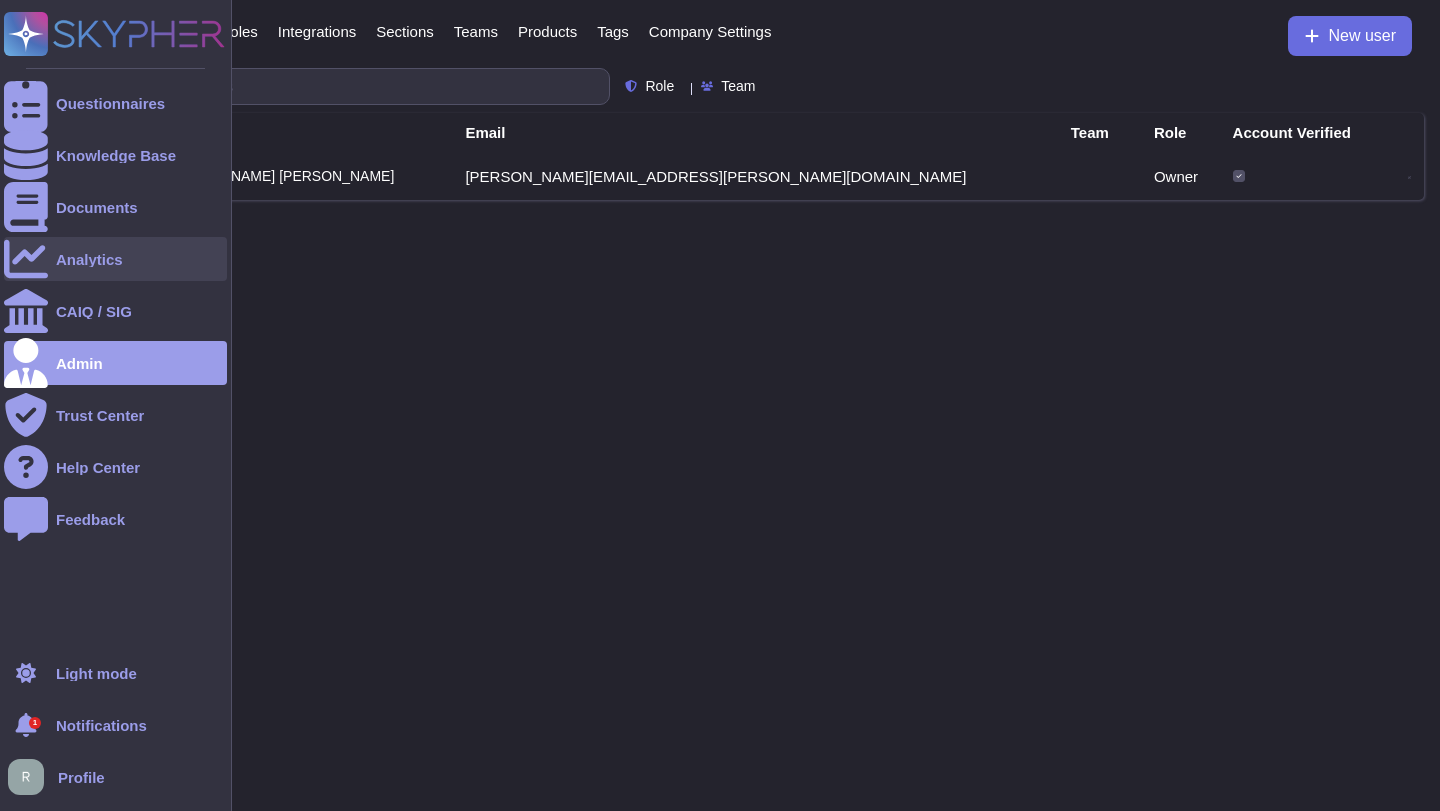click on "Analytics" at bounding box center [115, 259] 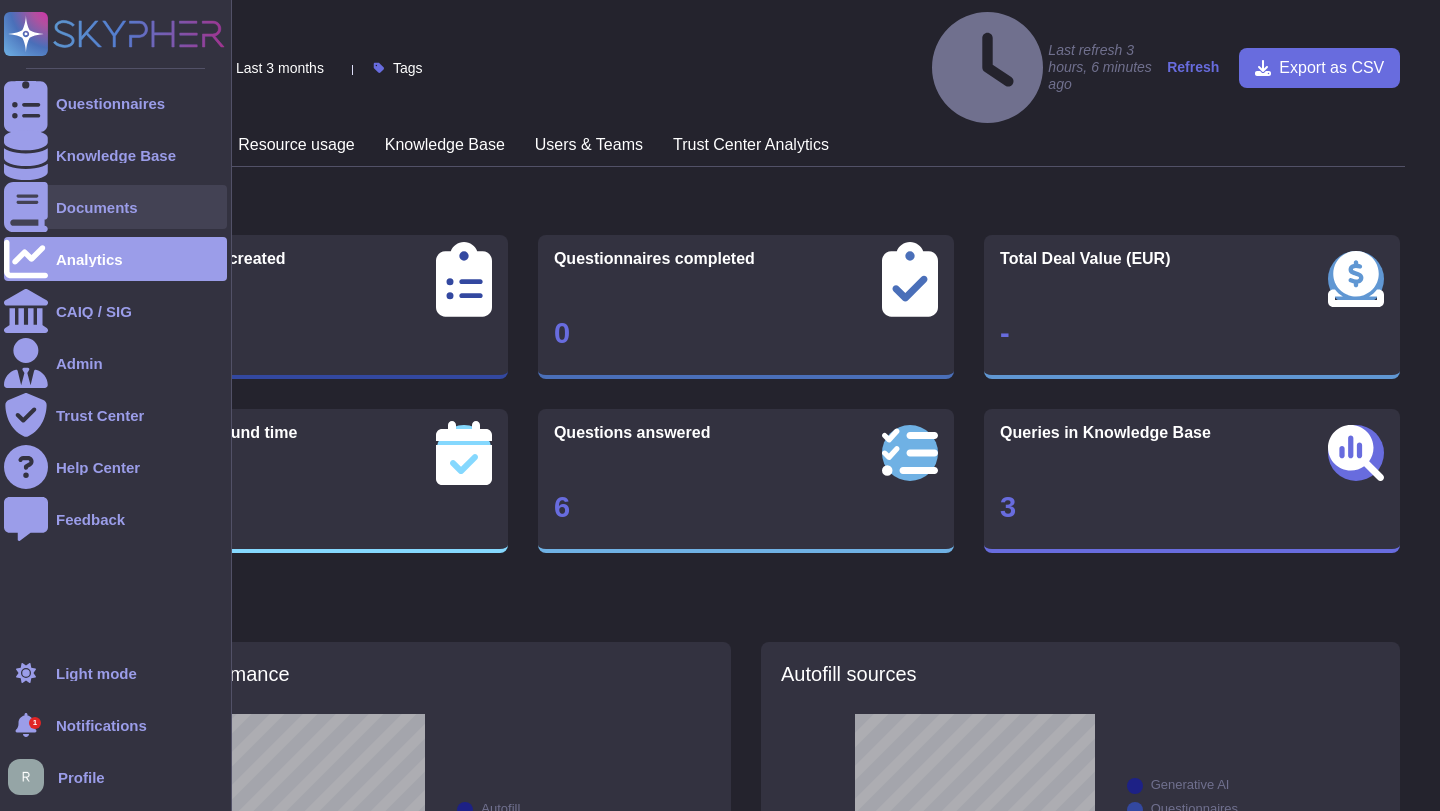 click at bounding box center (26, 207) 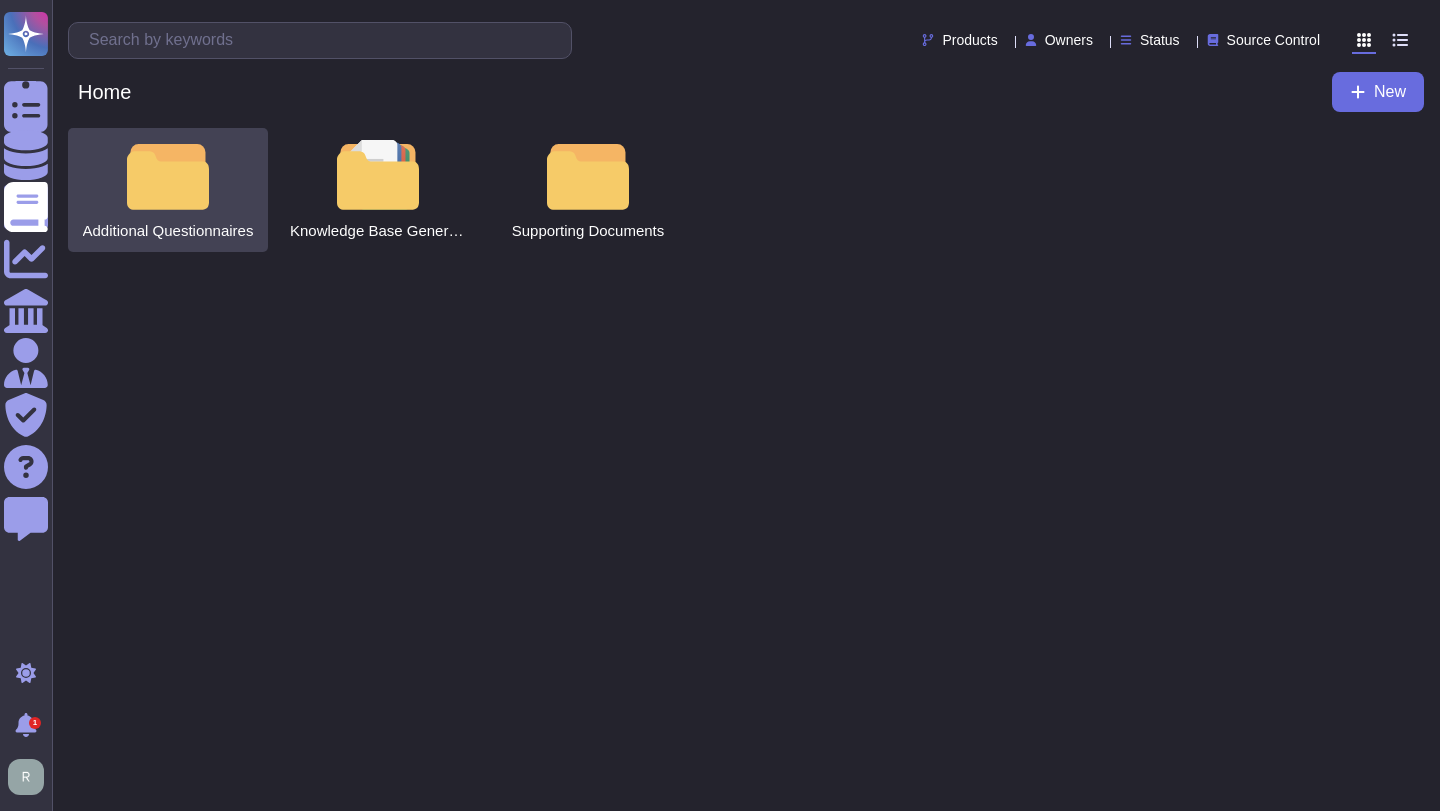click at bounding box center [168, 175] 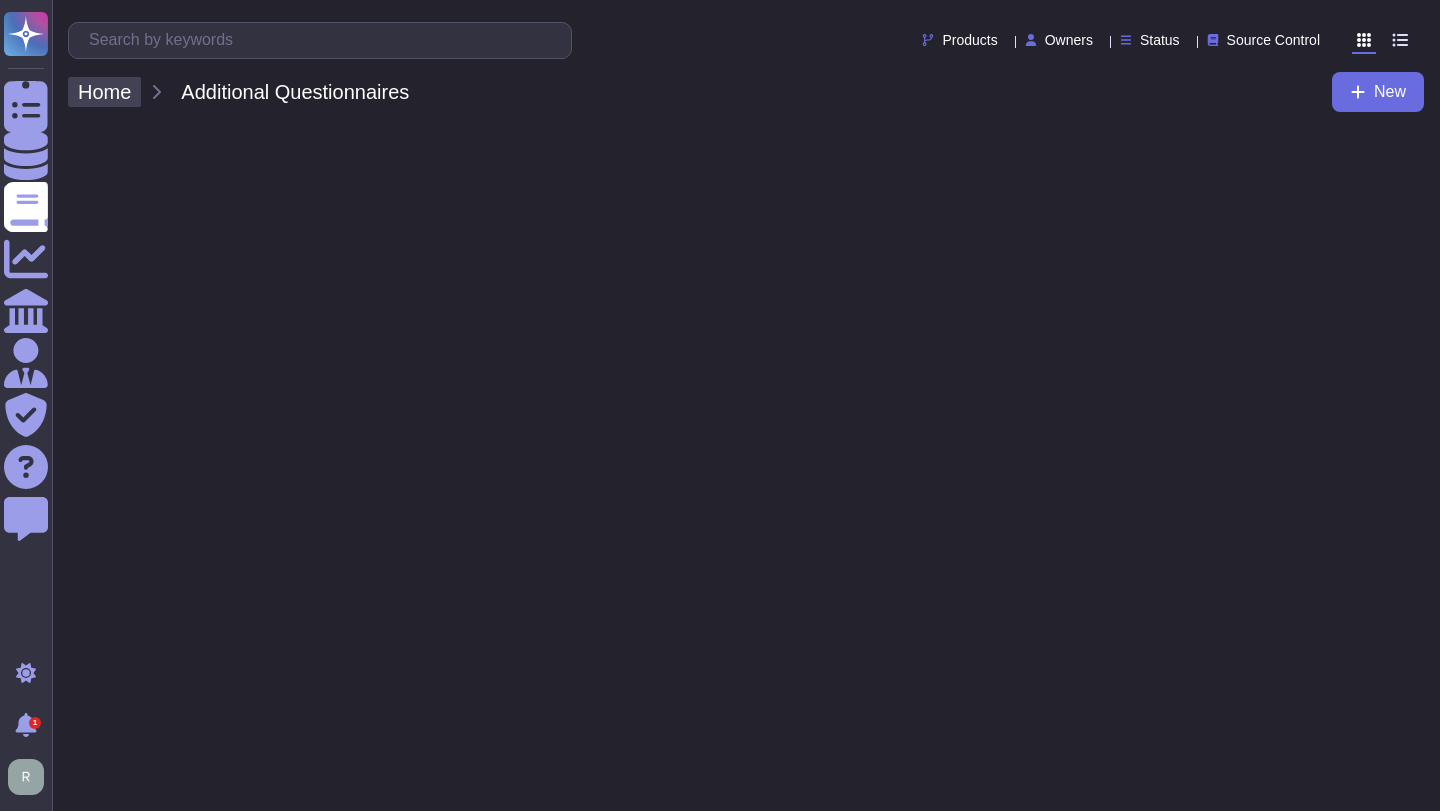 click on "Home" at bounding box center [104, 92] 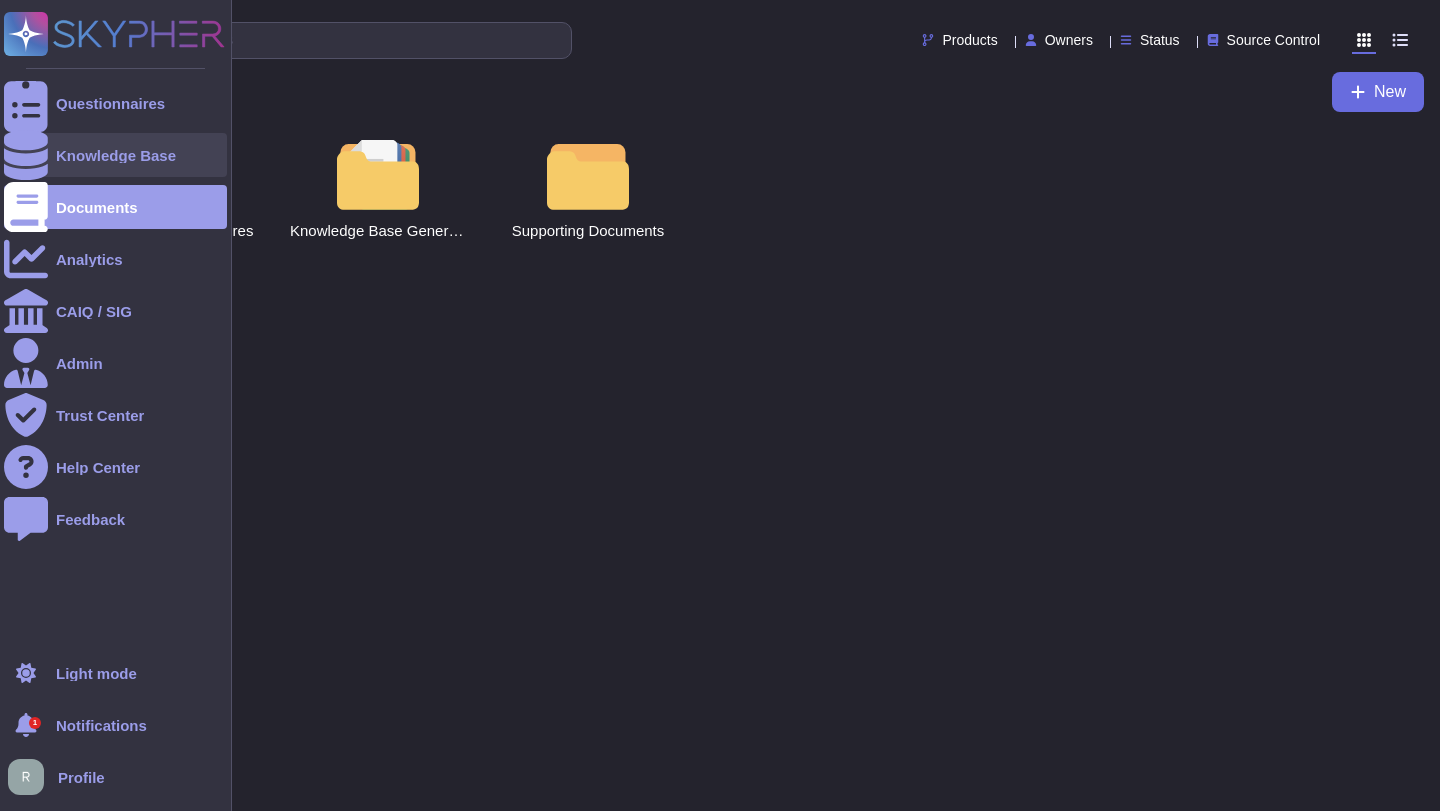 click 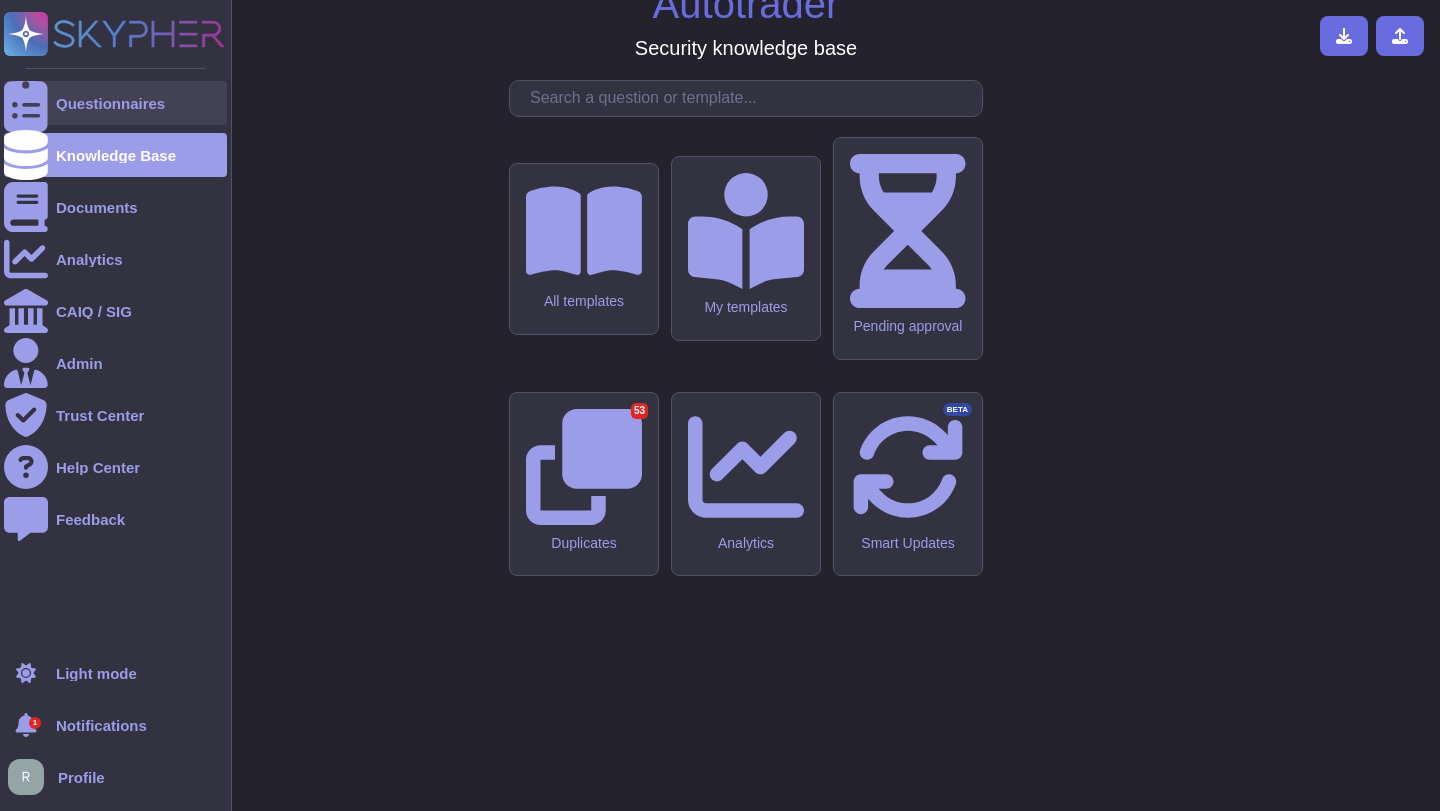 click 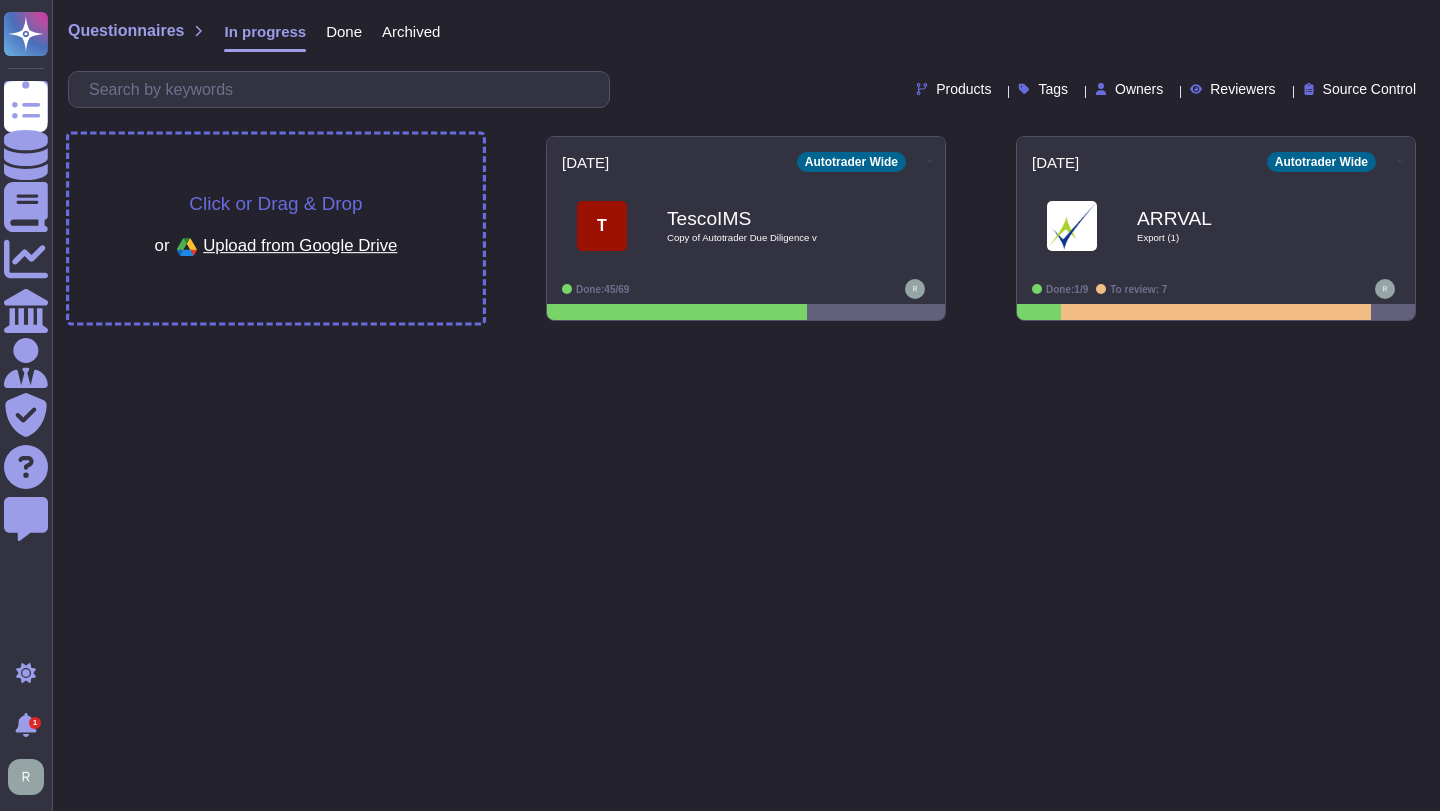 click on "Click or Drag & Drop or Upload from Google Drive" at bounding box center (276, 229) 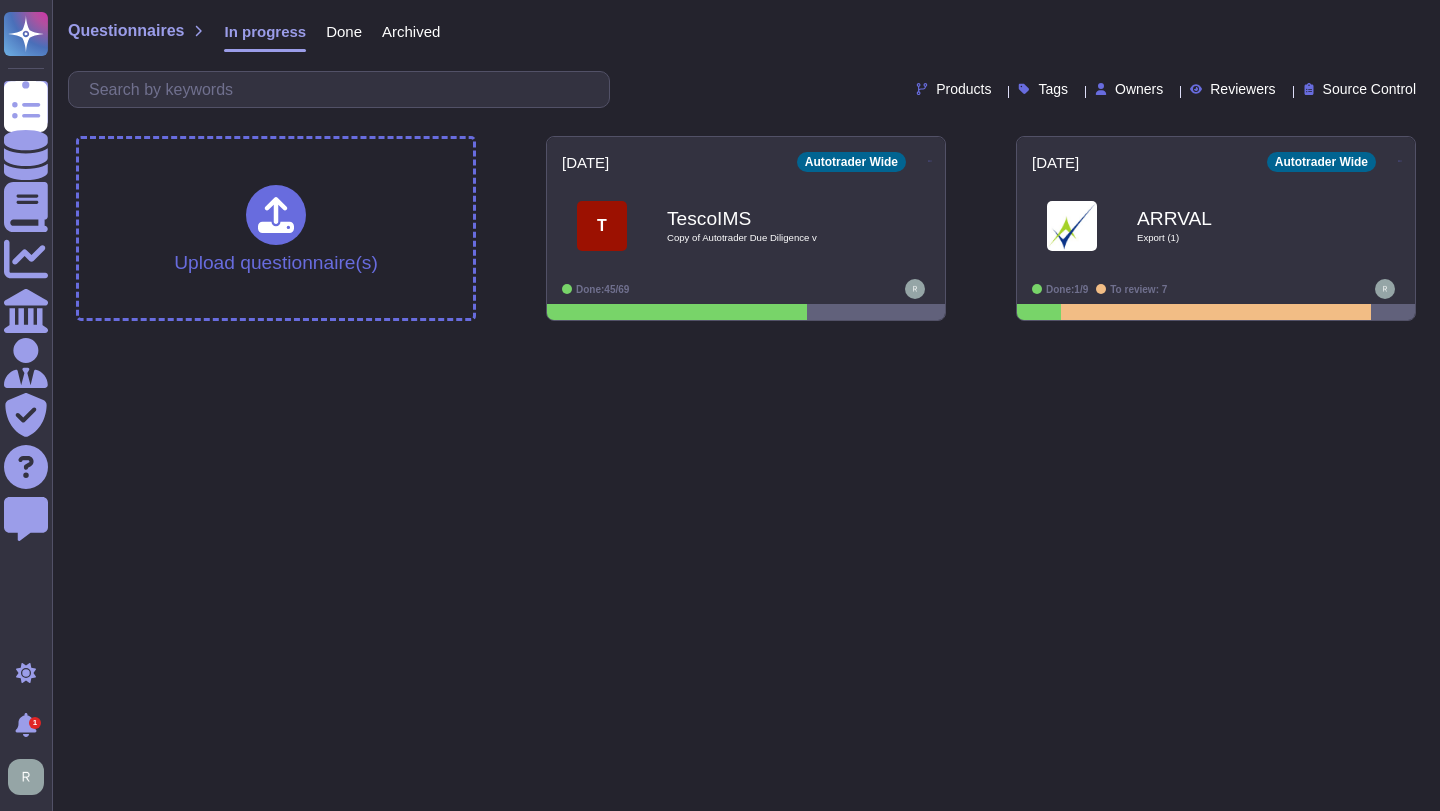 click on "Archived" at bounding box center (411, 31) 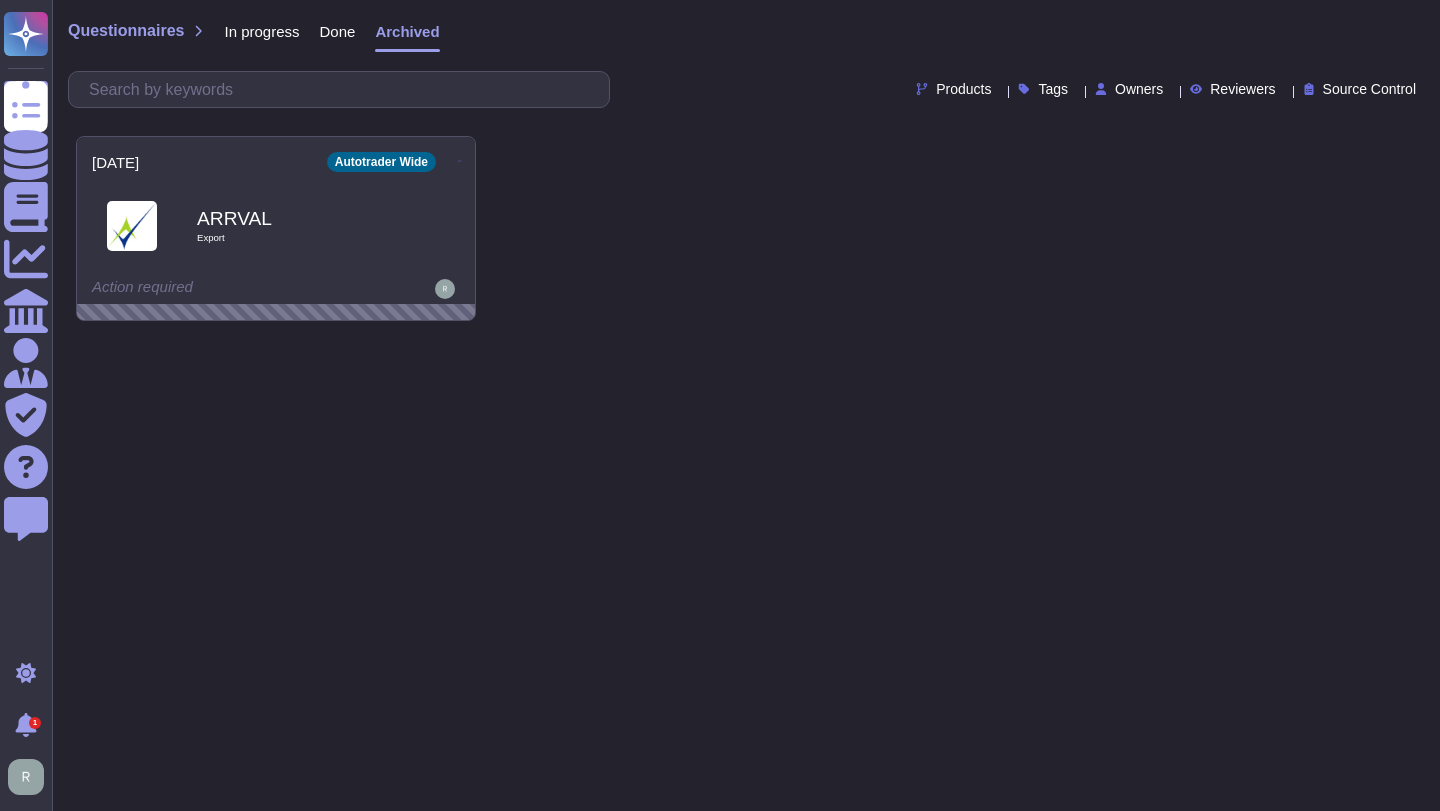 click on "Done" at bounding box center [338, 31] 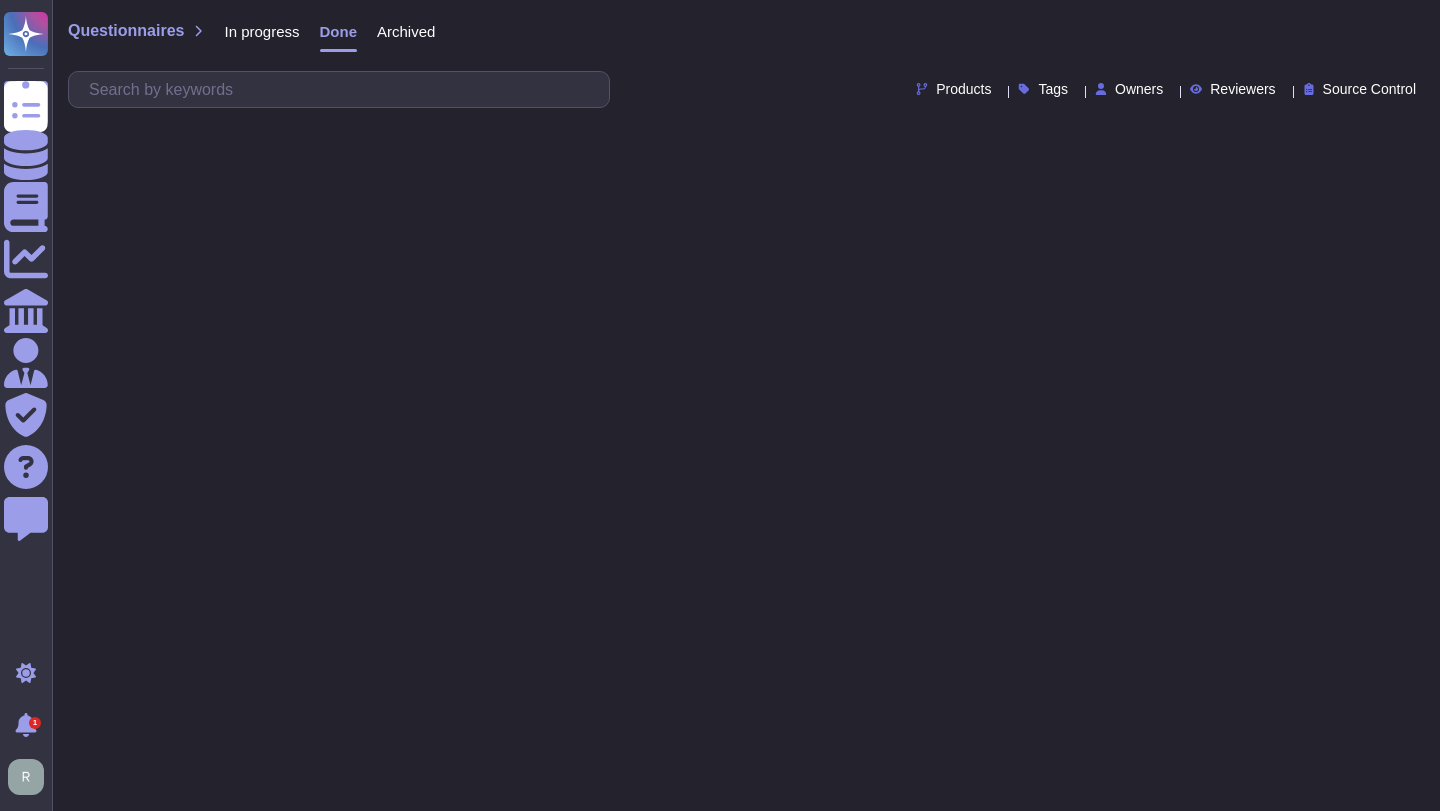 click on "In progress" at bounding box center (251, 36) 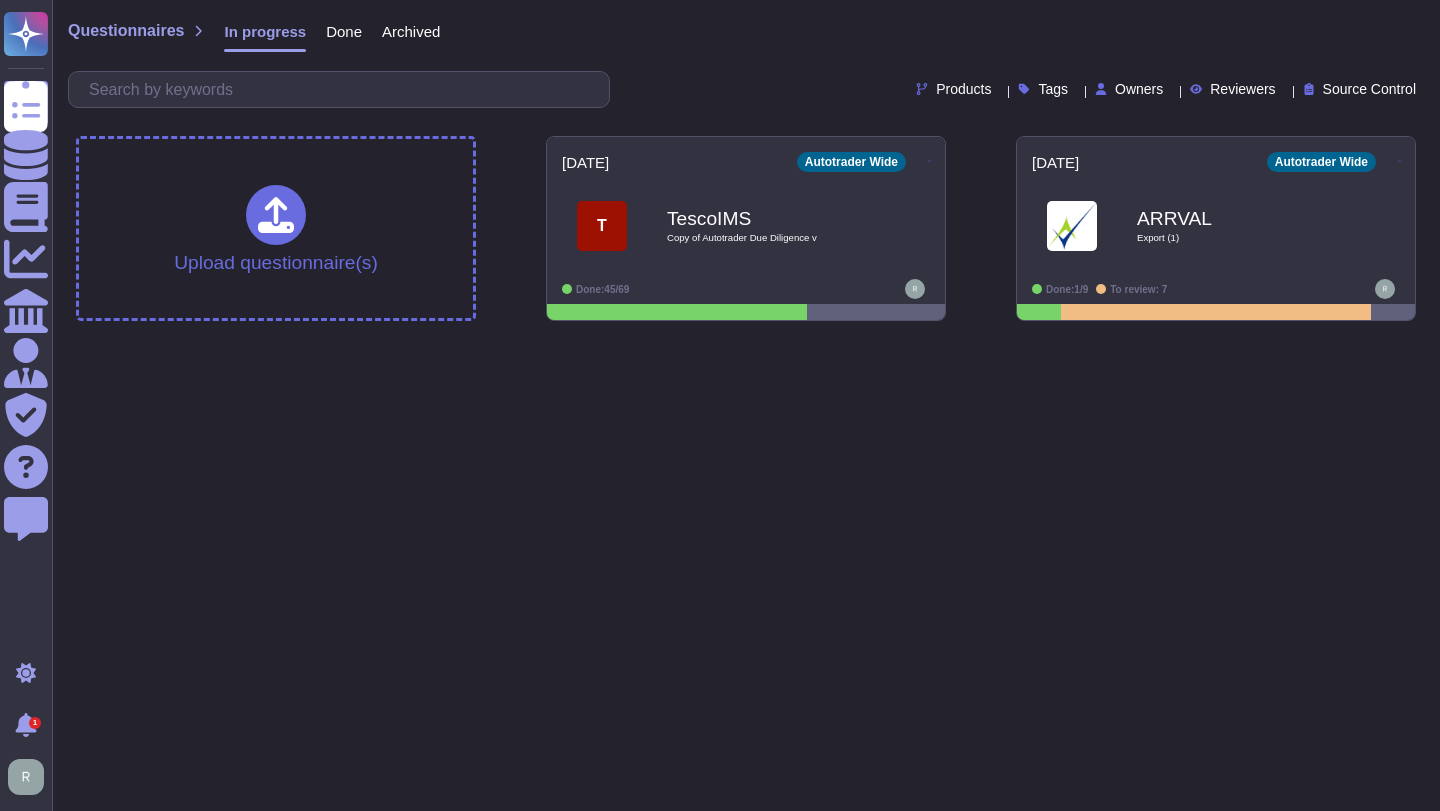 click on "Questionnaires In progress Done Archived" at bounding box center [746, 36] 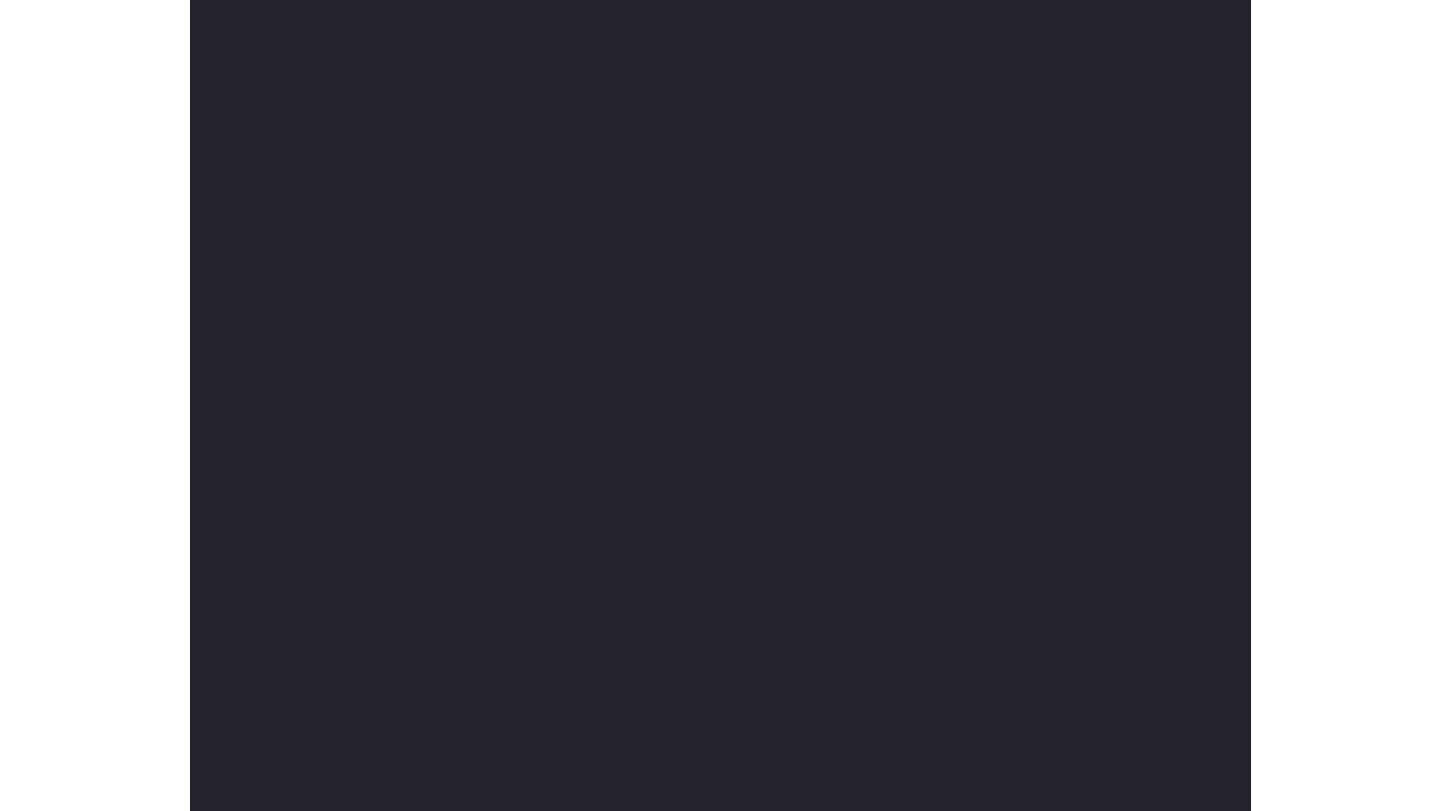 scroll, scrollTop: 0, scrollLeft: 0, axis: both 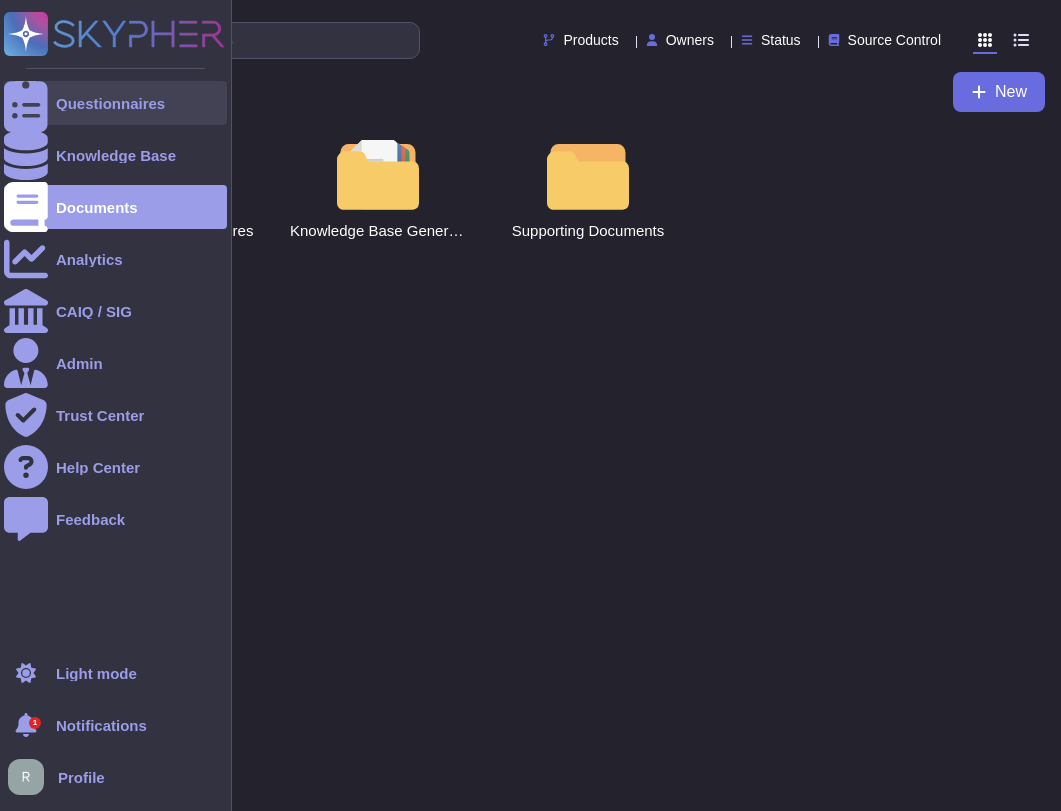 click 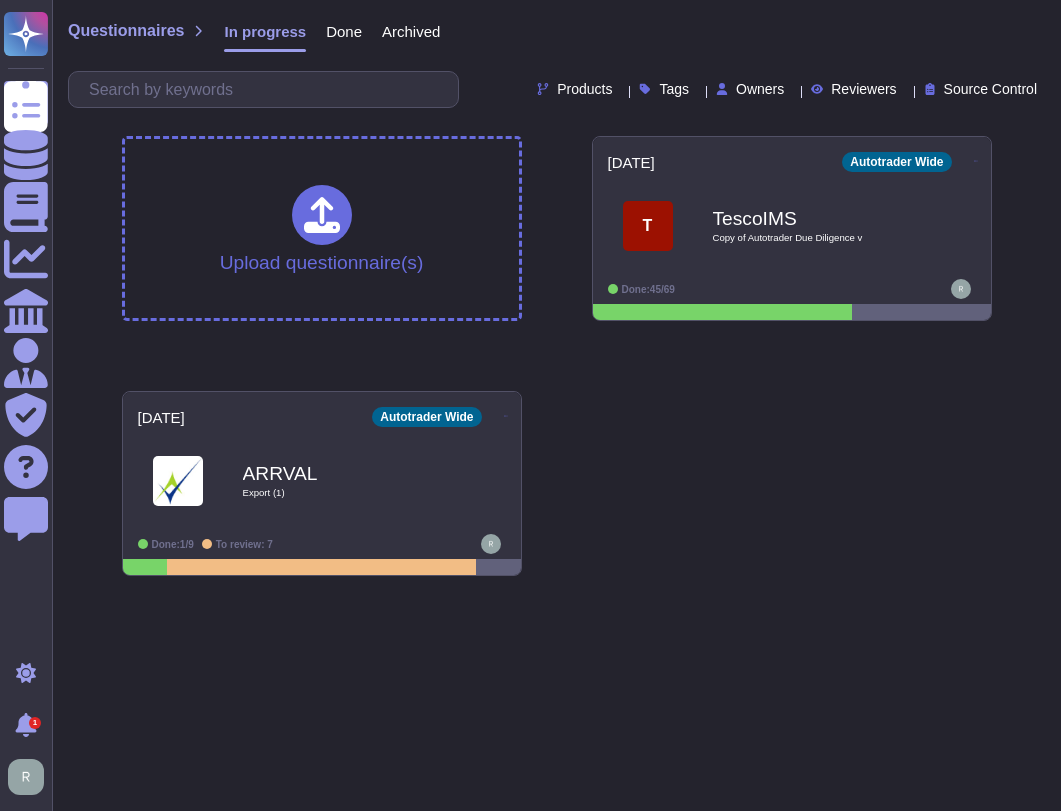 click on "Source Control" at bounding box center (990, 89) 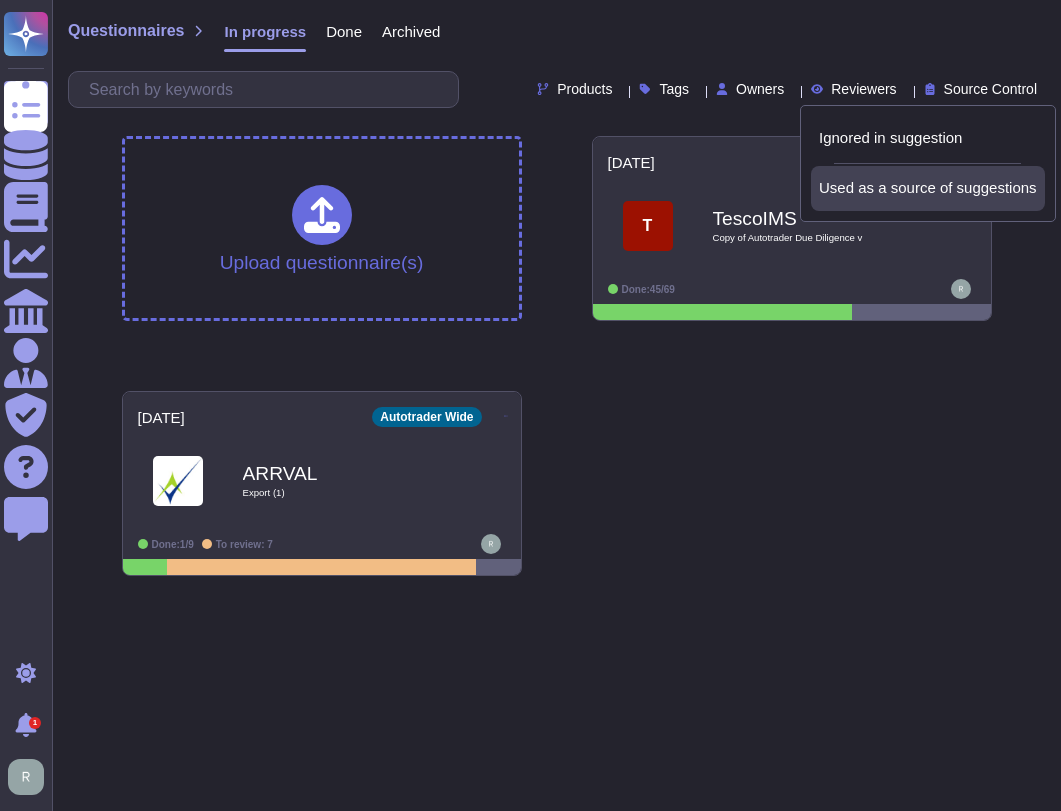click on "Used as a source of suggestions" at bounding box center (928, 188) 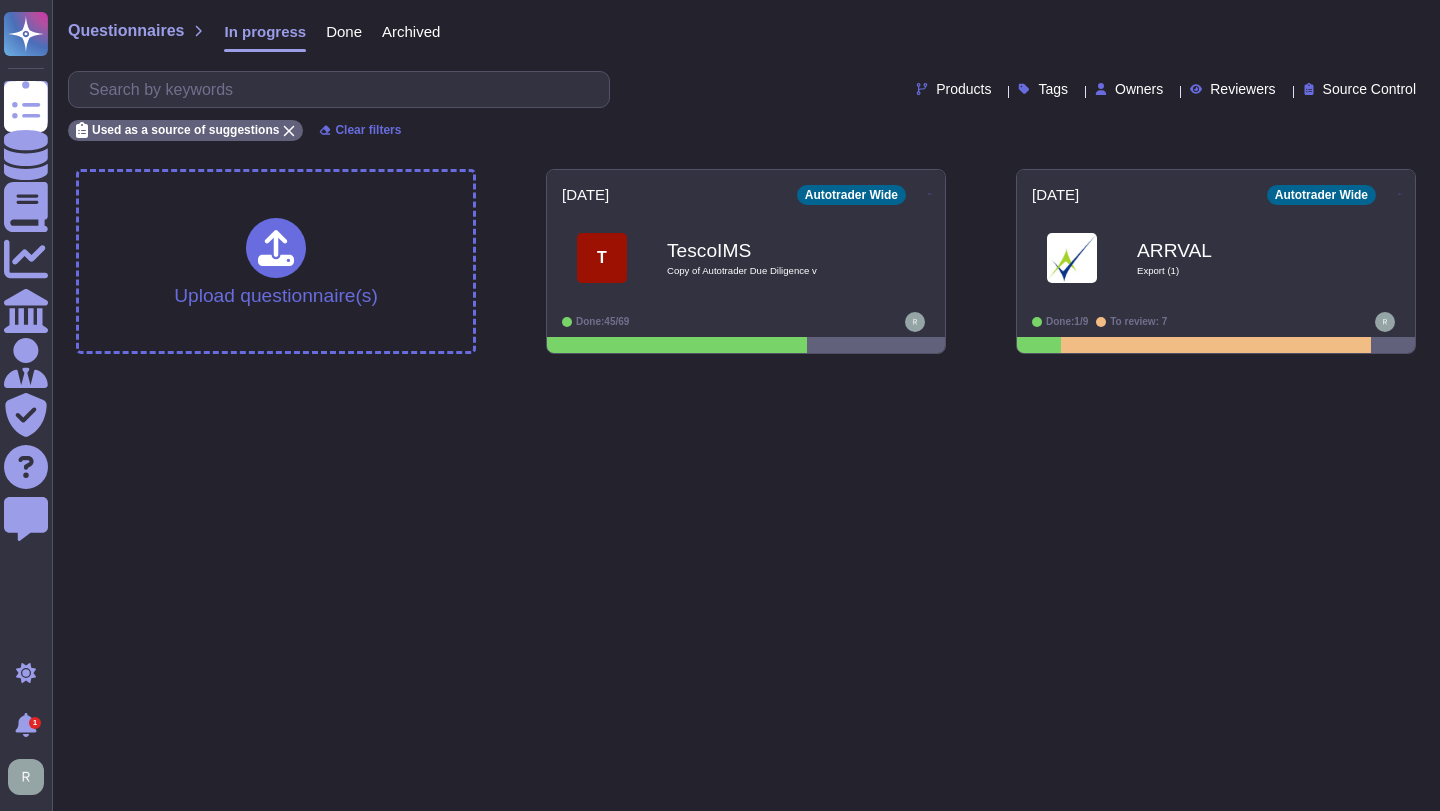 click on "Done" at bounding box center (344, 31) 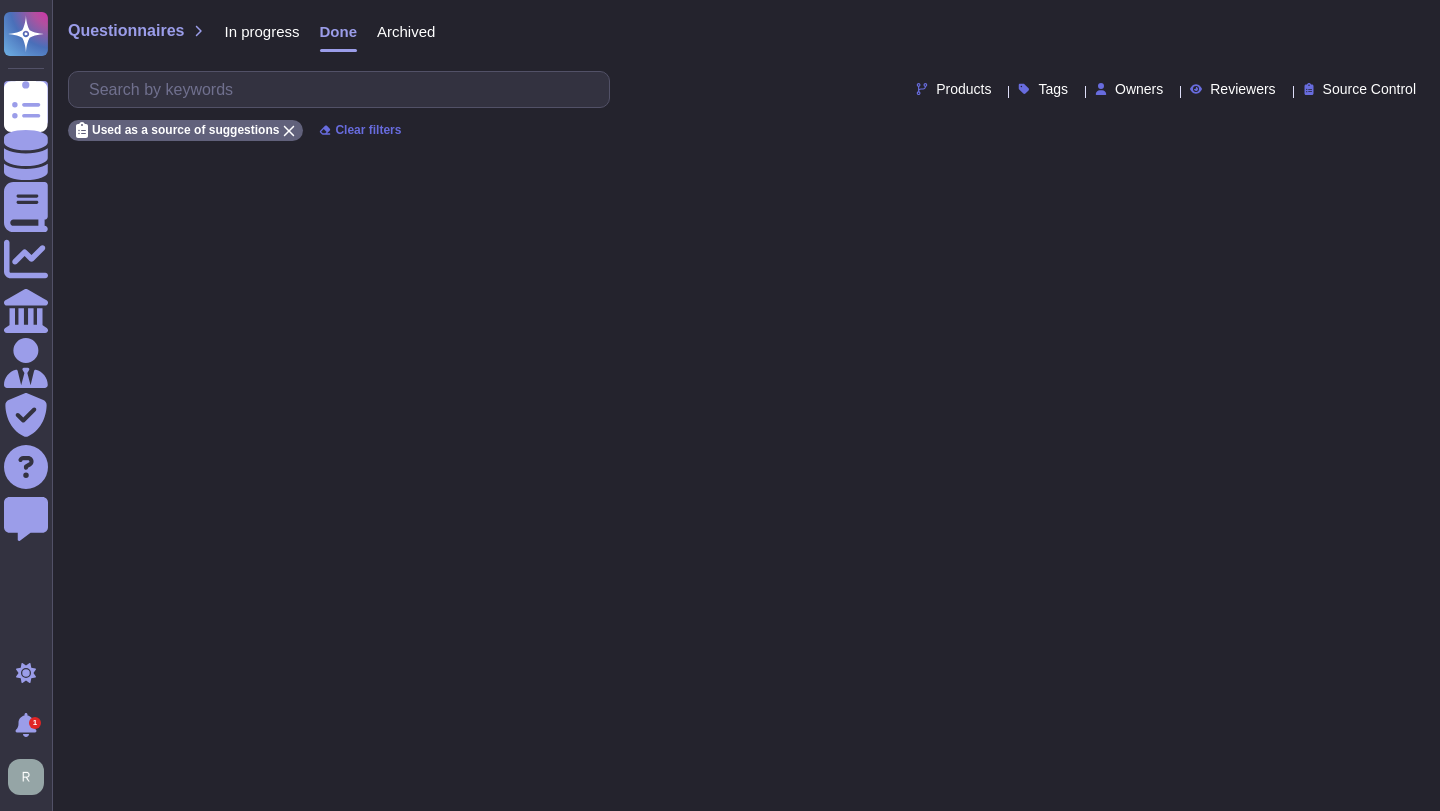 click on "Archived" at bounding box center (406, 31) 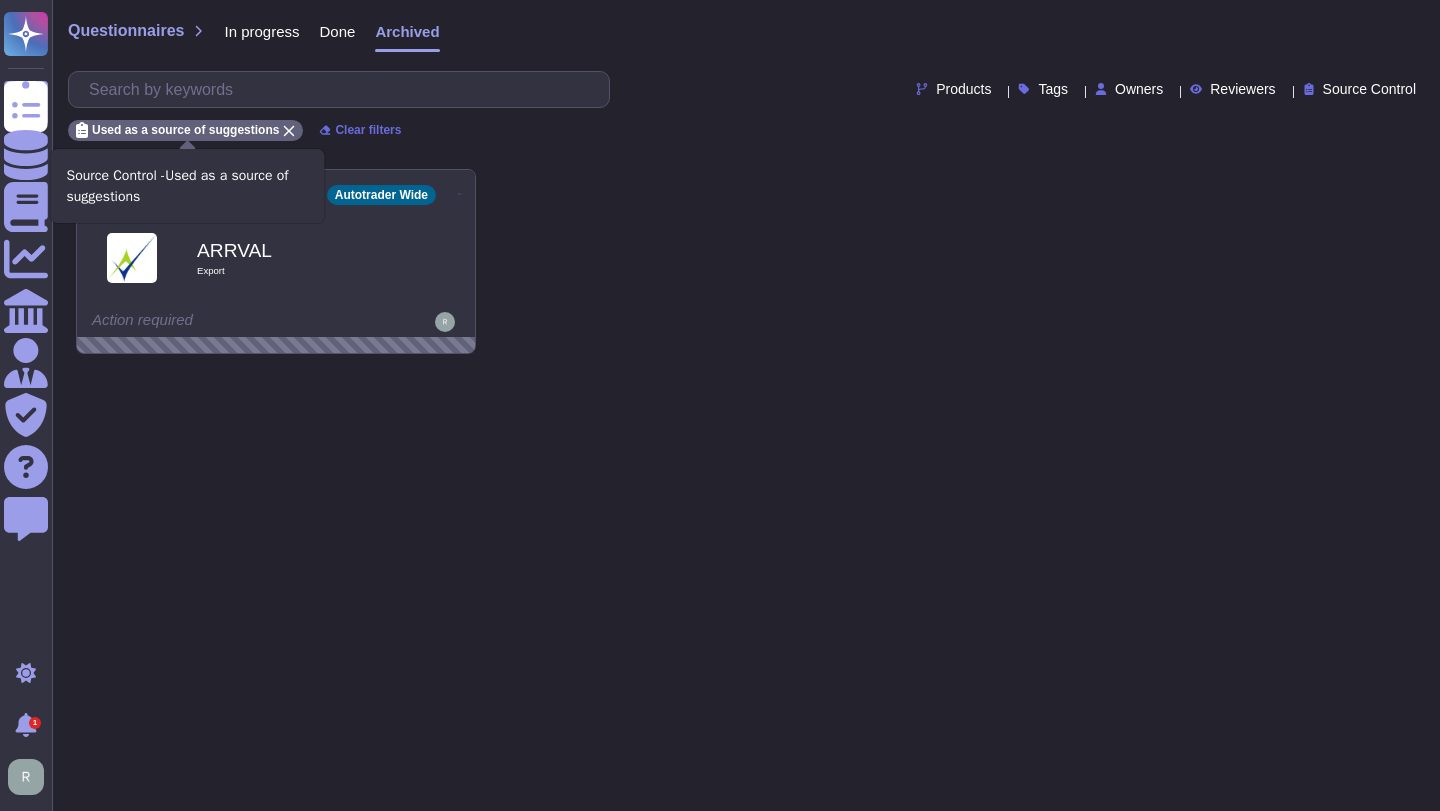 click 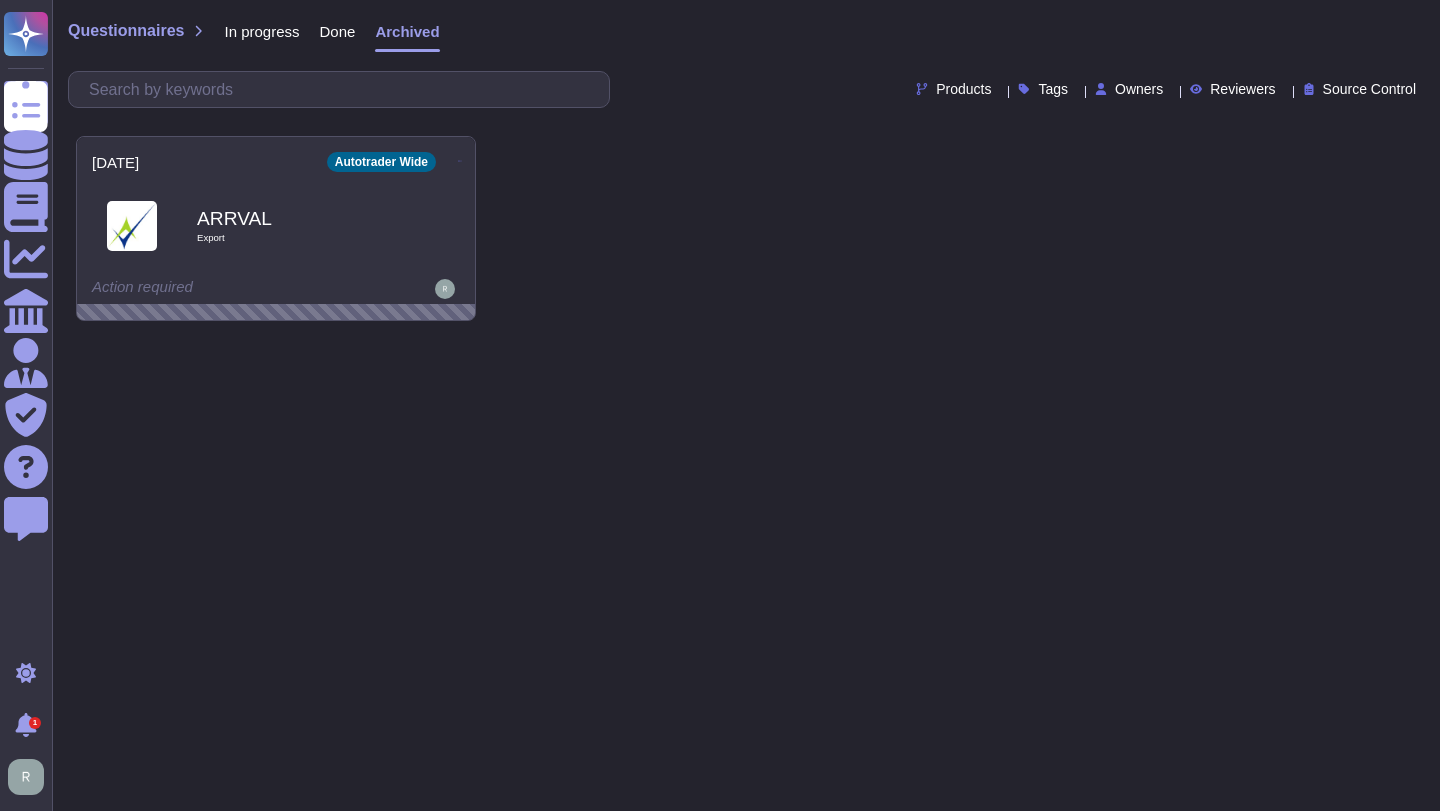 click on "In progress" at bounding box center (261, 31) 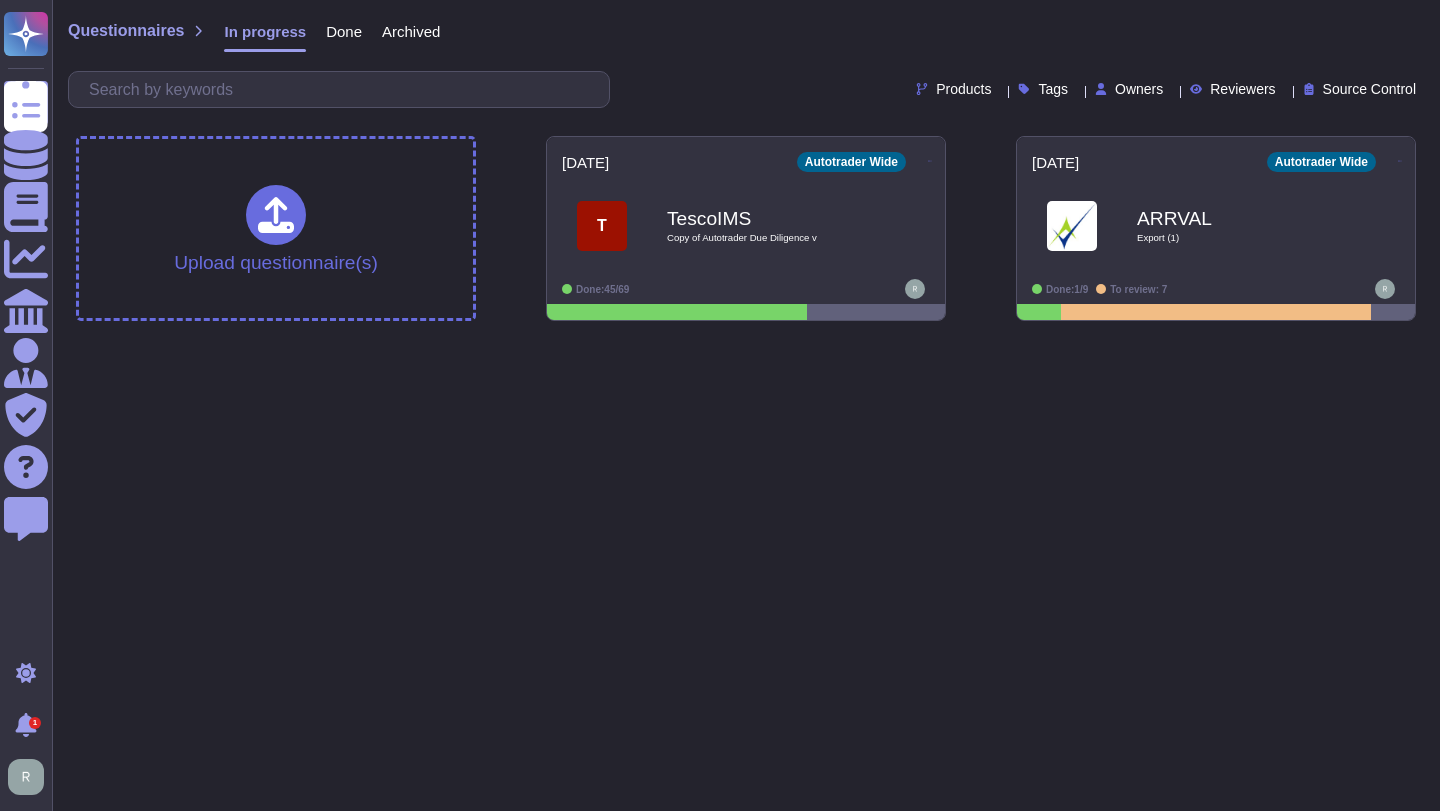 click on "Questionnaires" at bounding box center (126, 31) 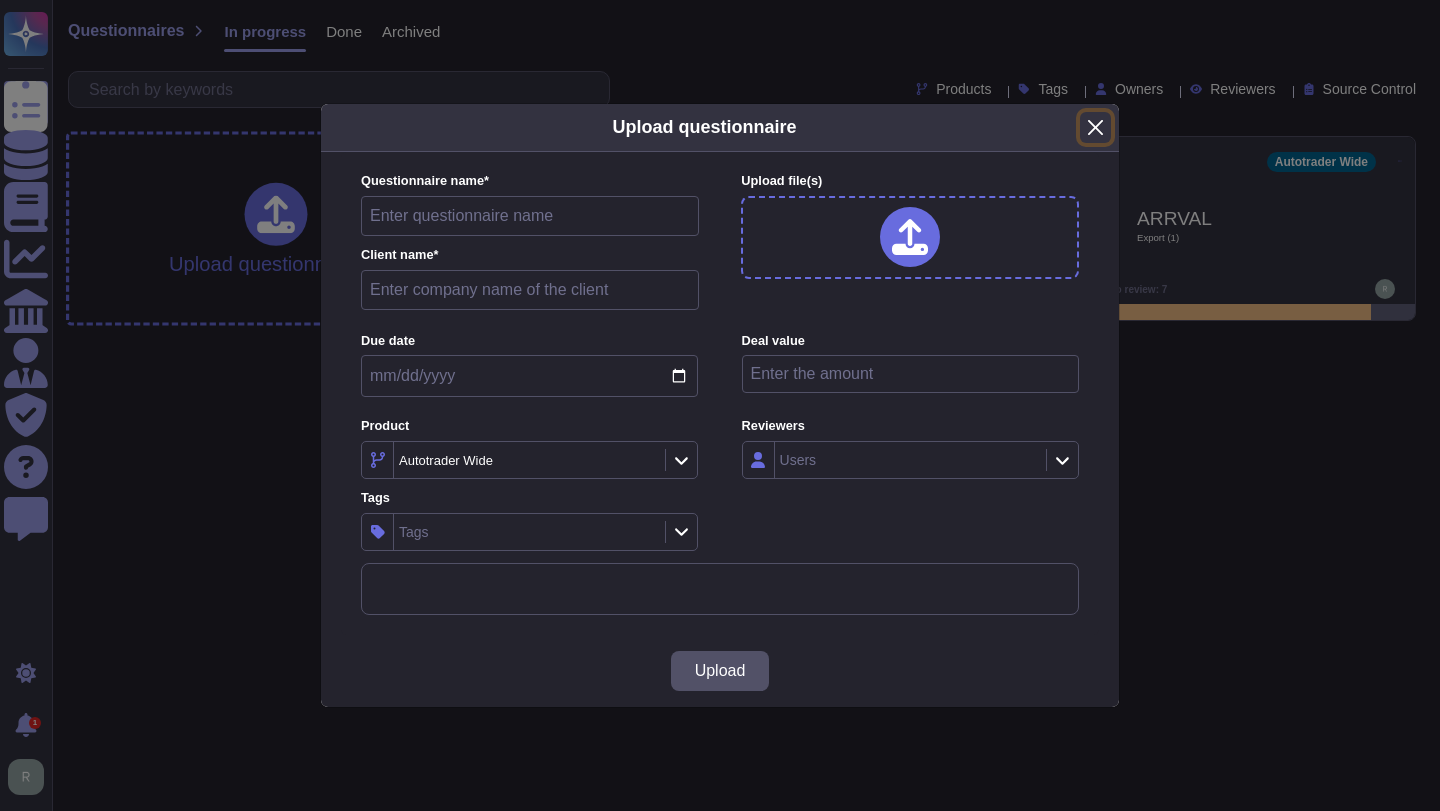 click at bounding box center [1095, 127] 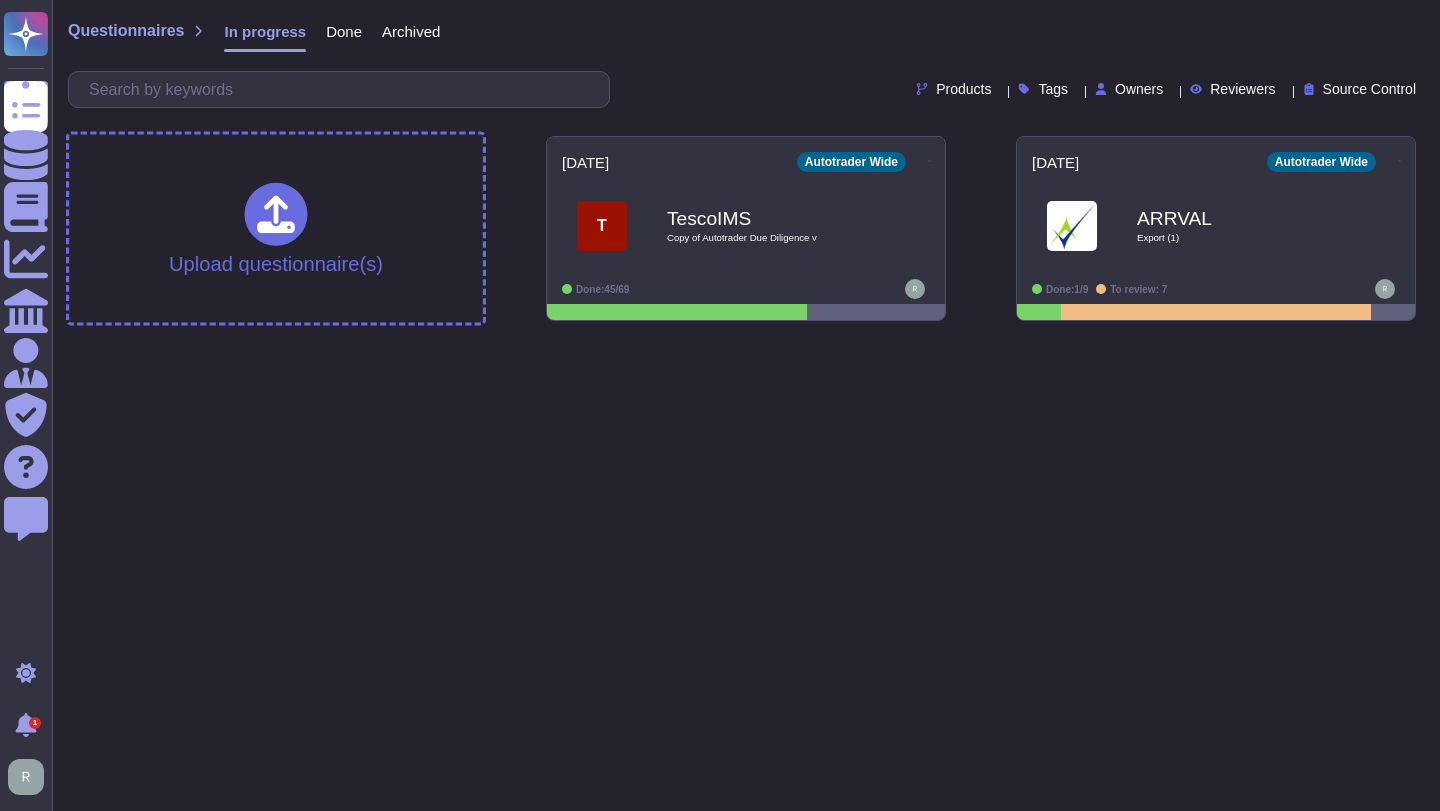 click on "Questionnaires" at bounding box center (136, 31) 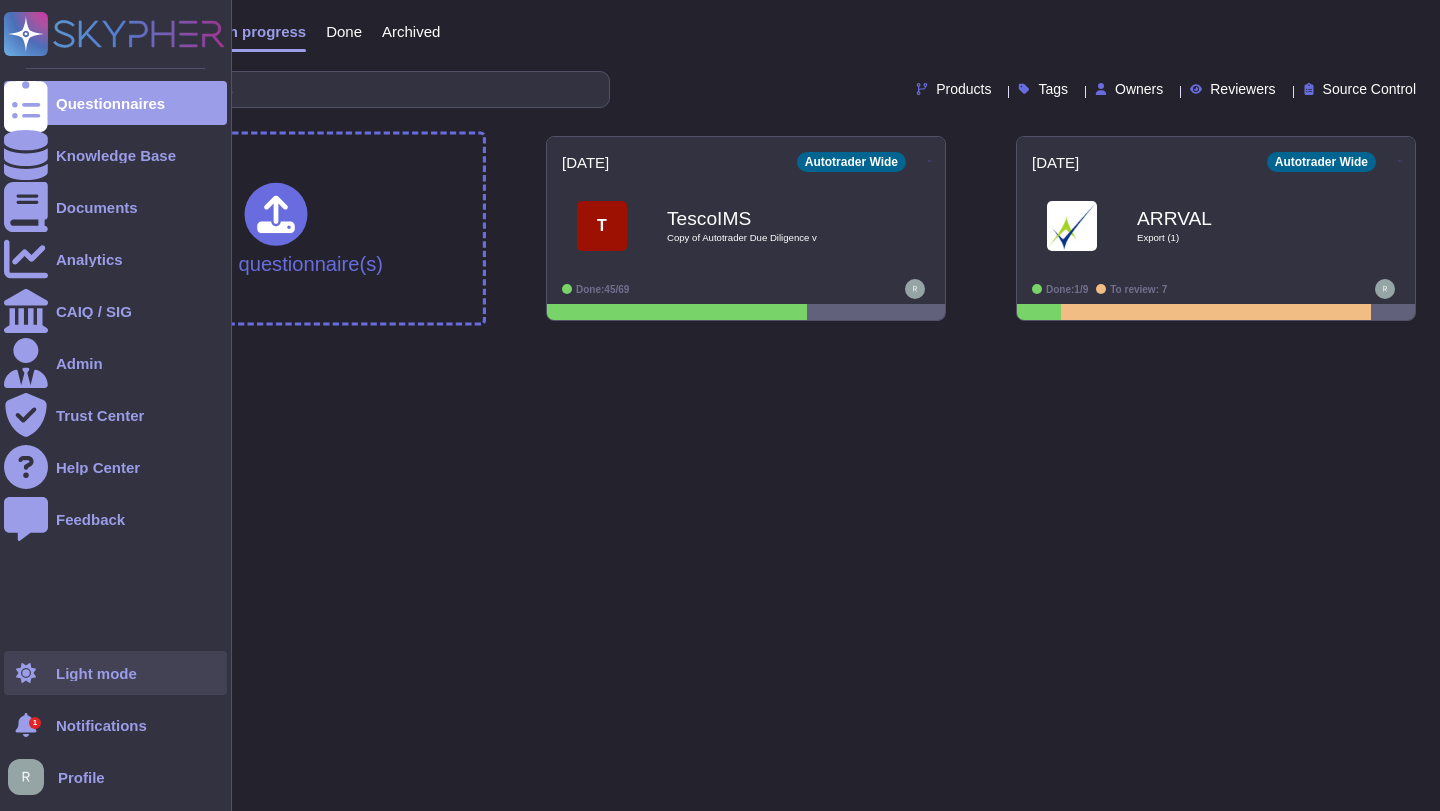 click 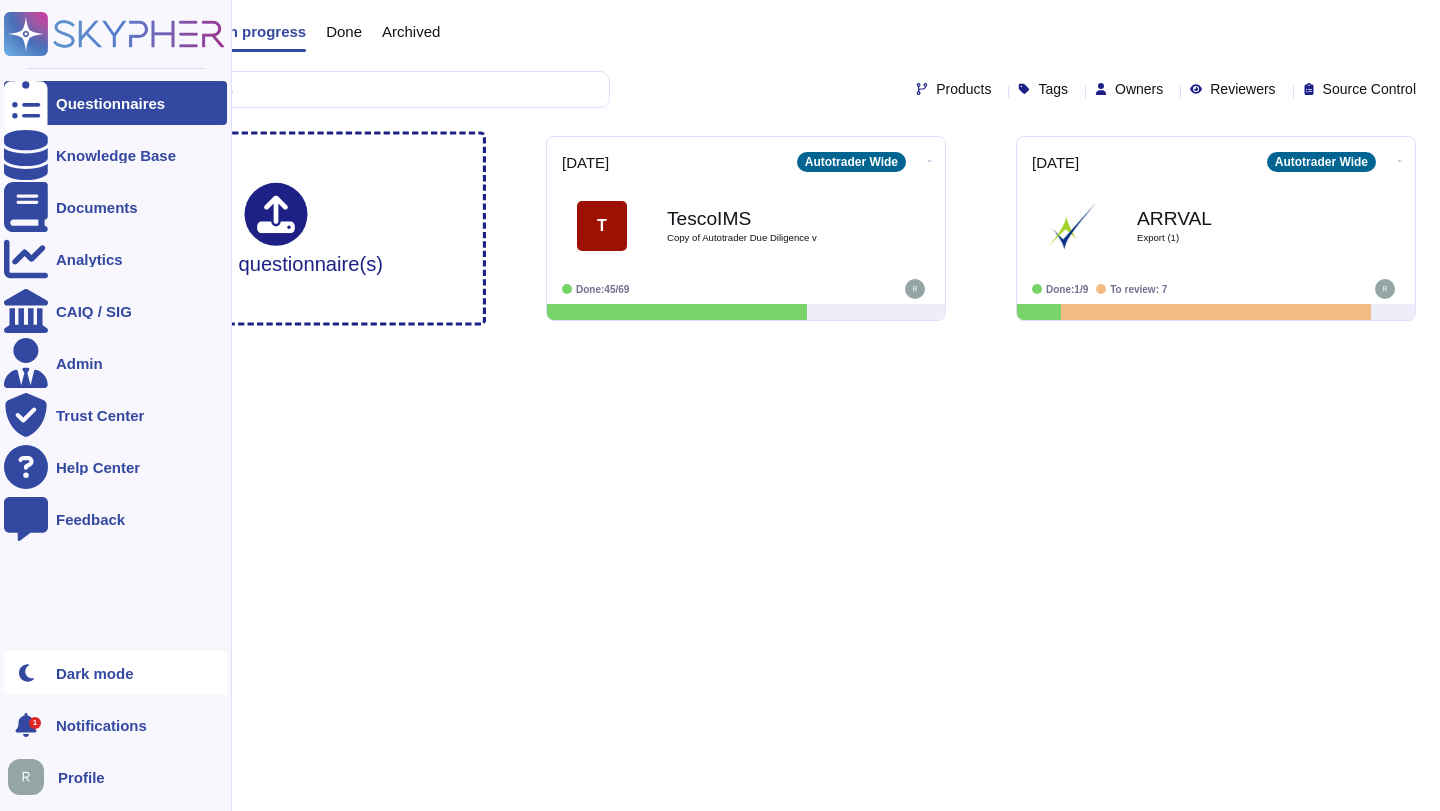 click at bounding box center (26, 673) 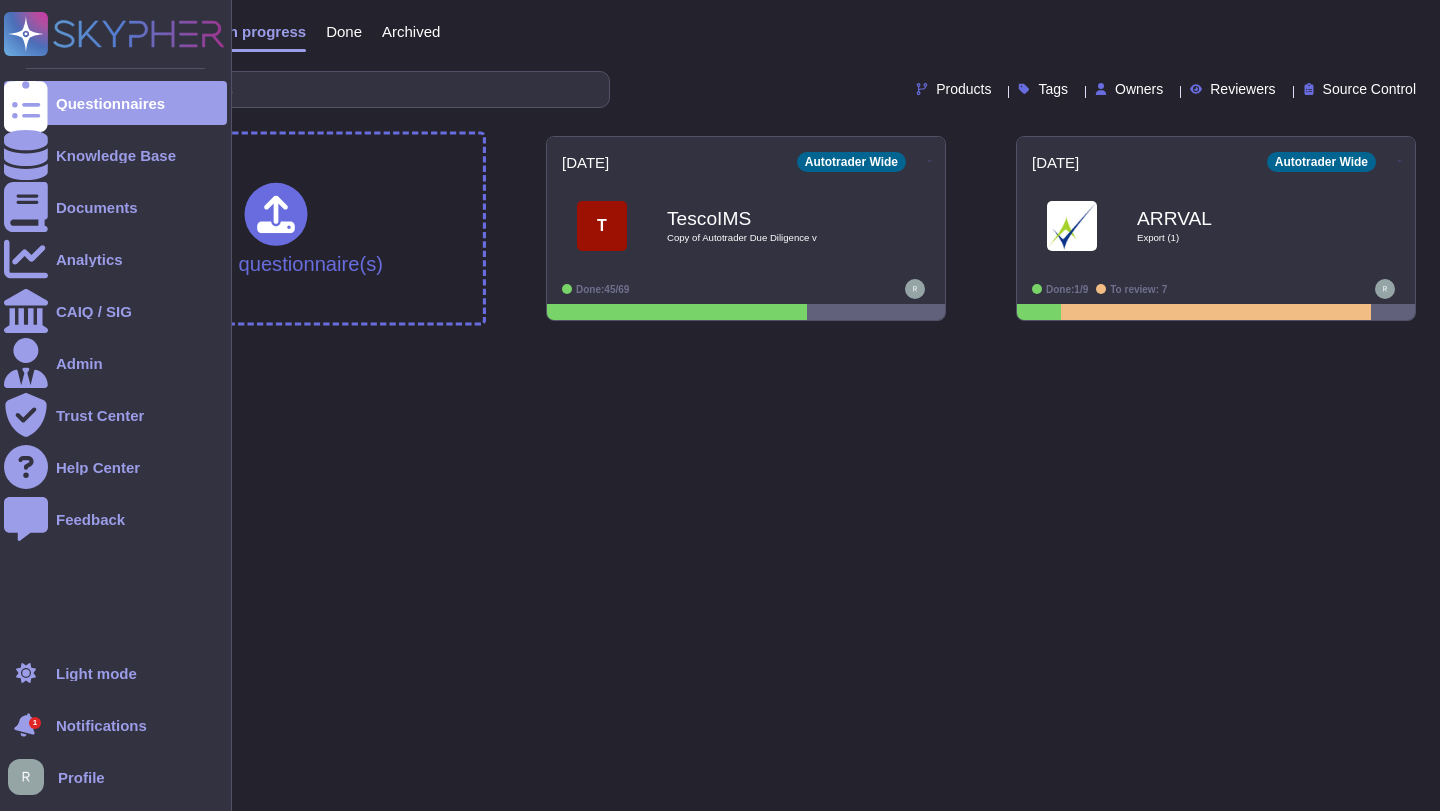click 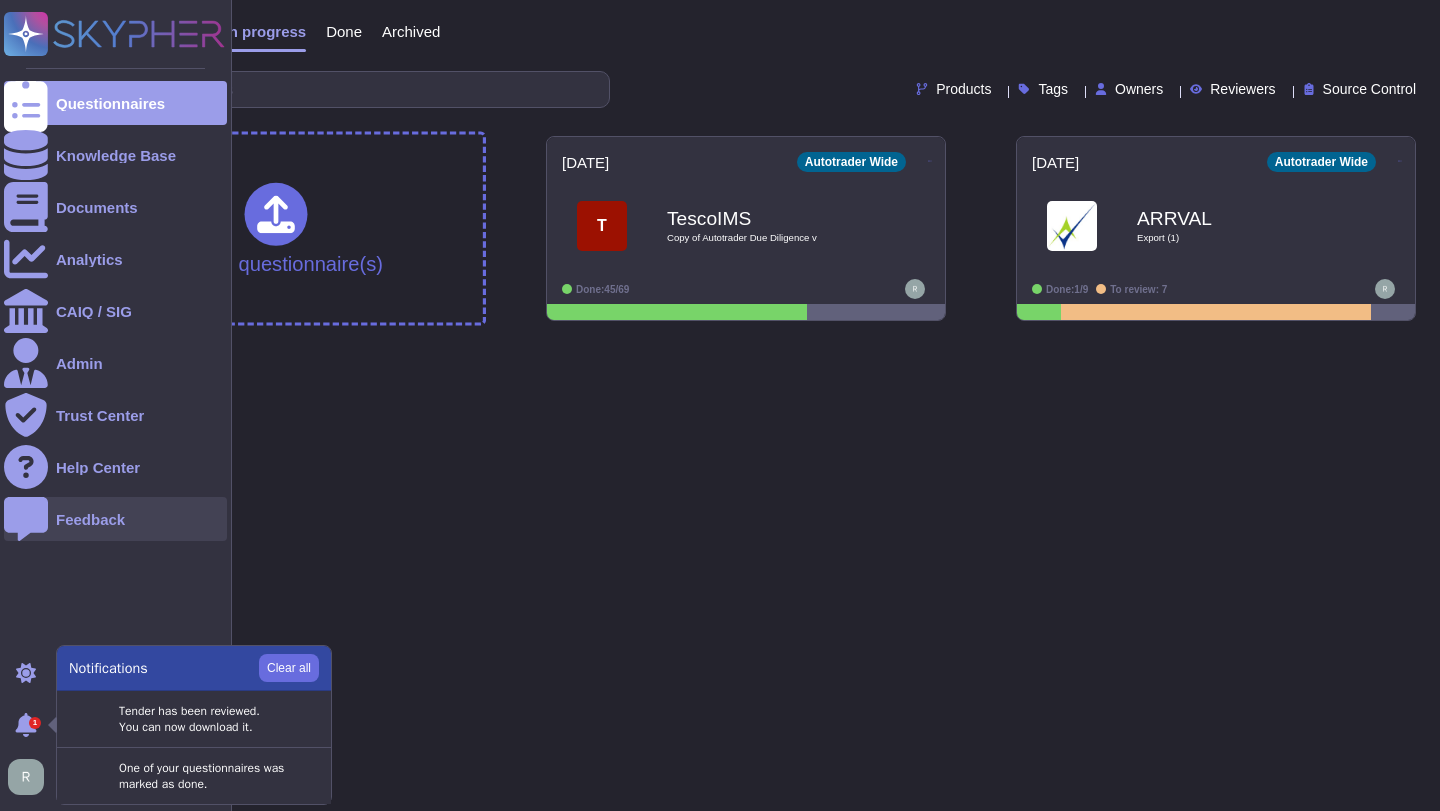 click on "Feedback" at bounding box center (90, 519) 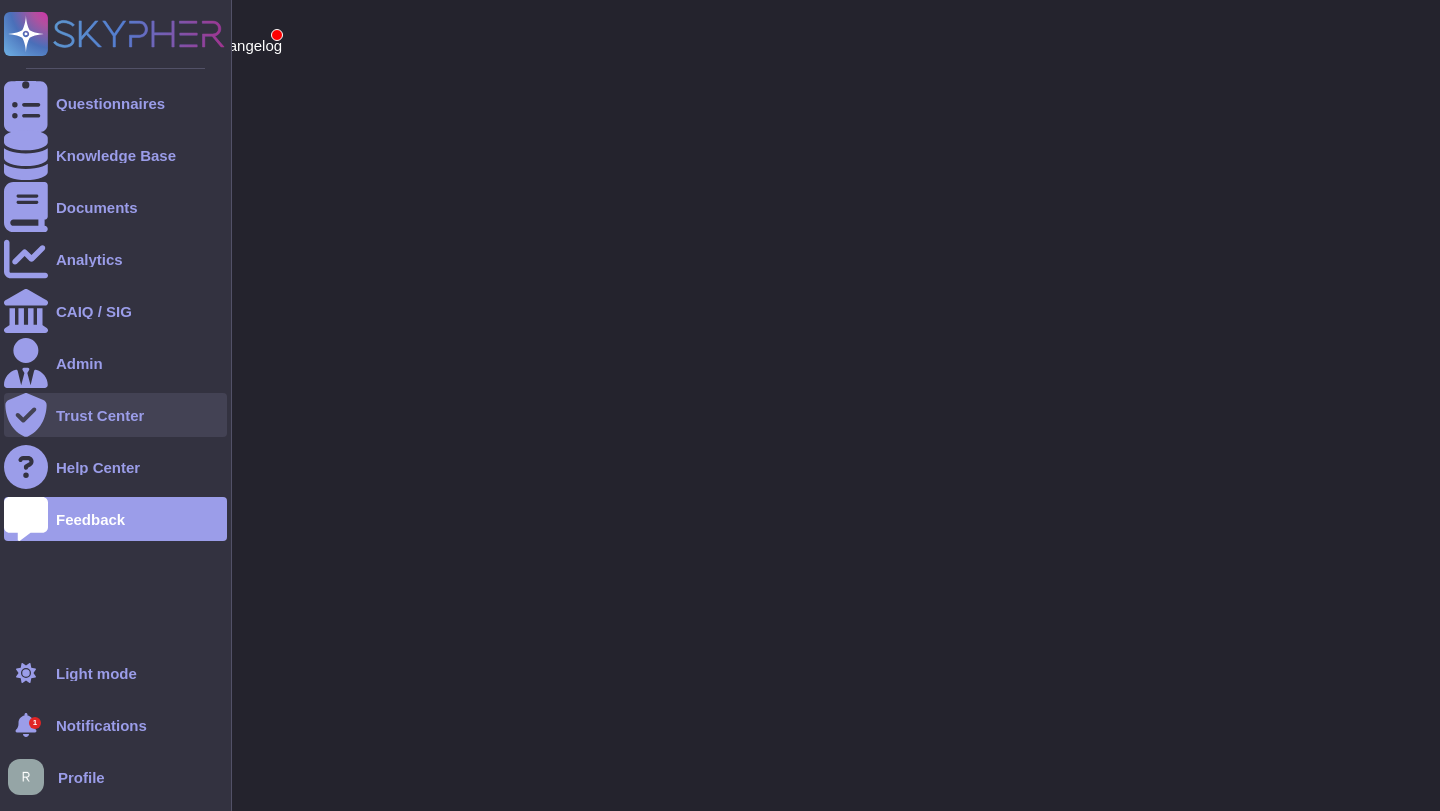 click on "Trust Center" at bounding box center (115, 415) 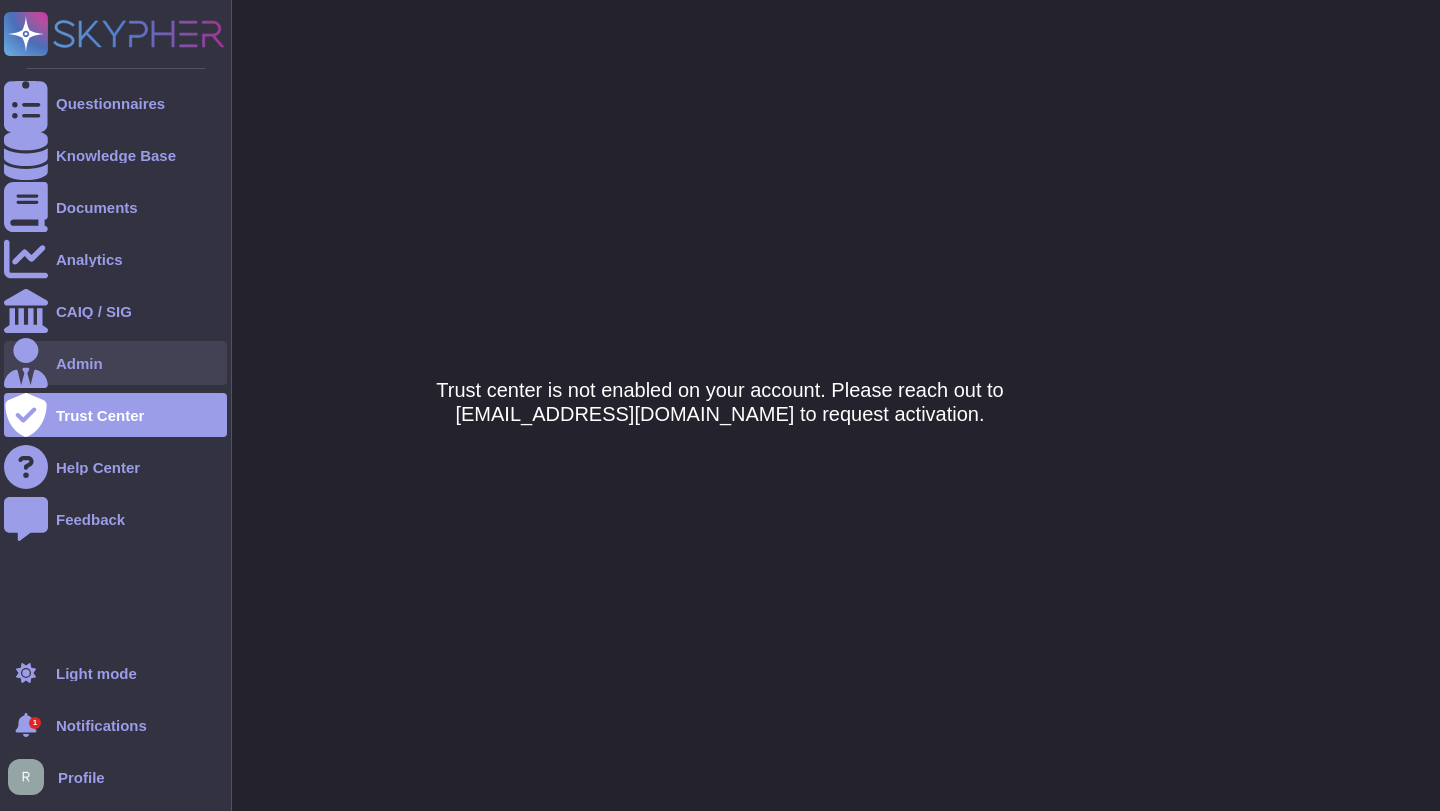 click on "Admin" at bounding box center [115, 363] 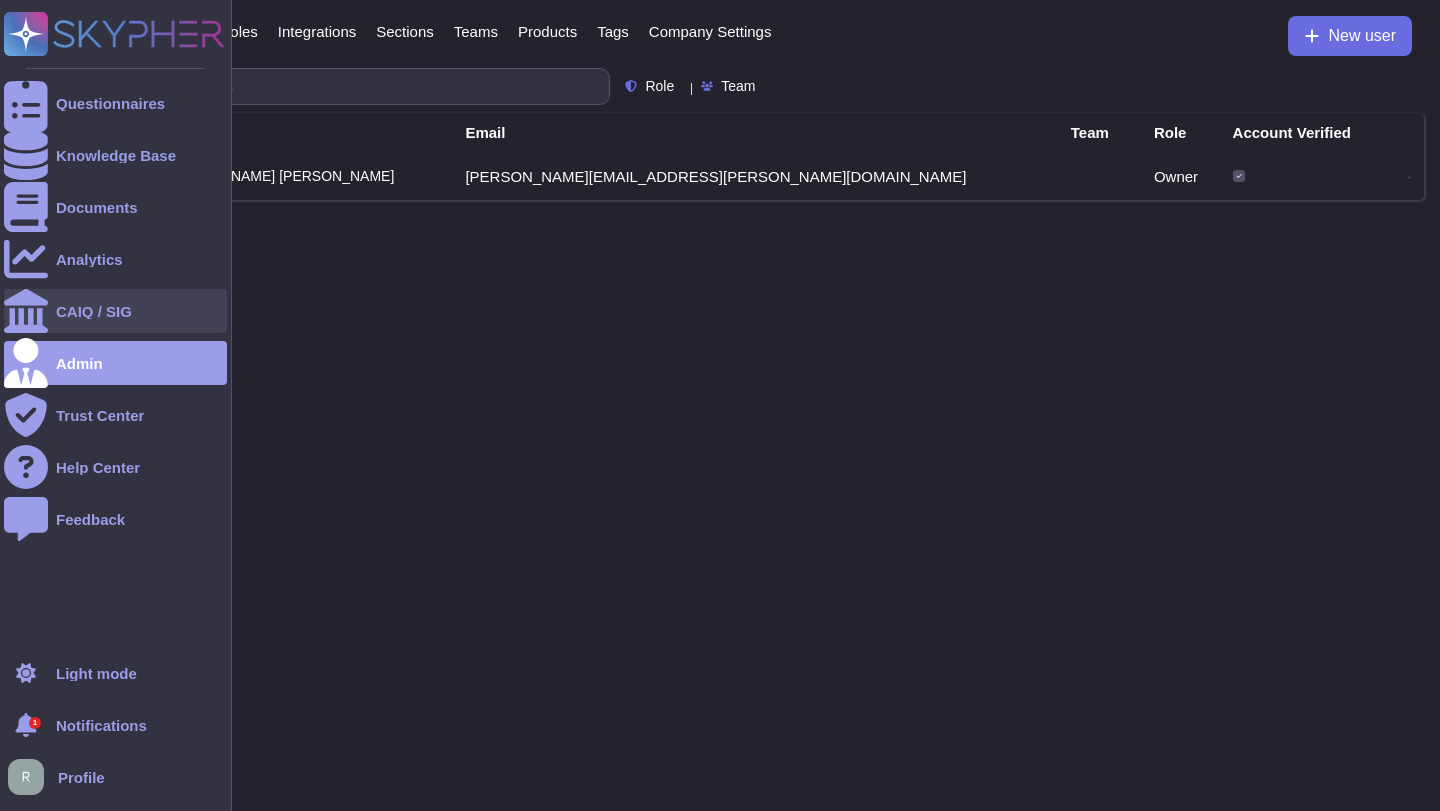 click on "CAIQ / SIG" at bounding box center [94, 311] 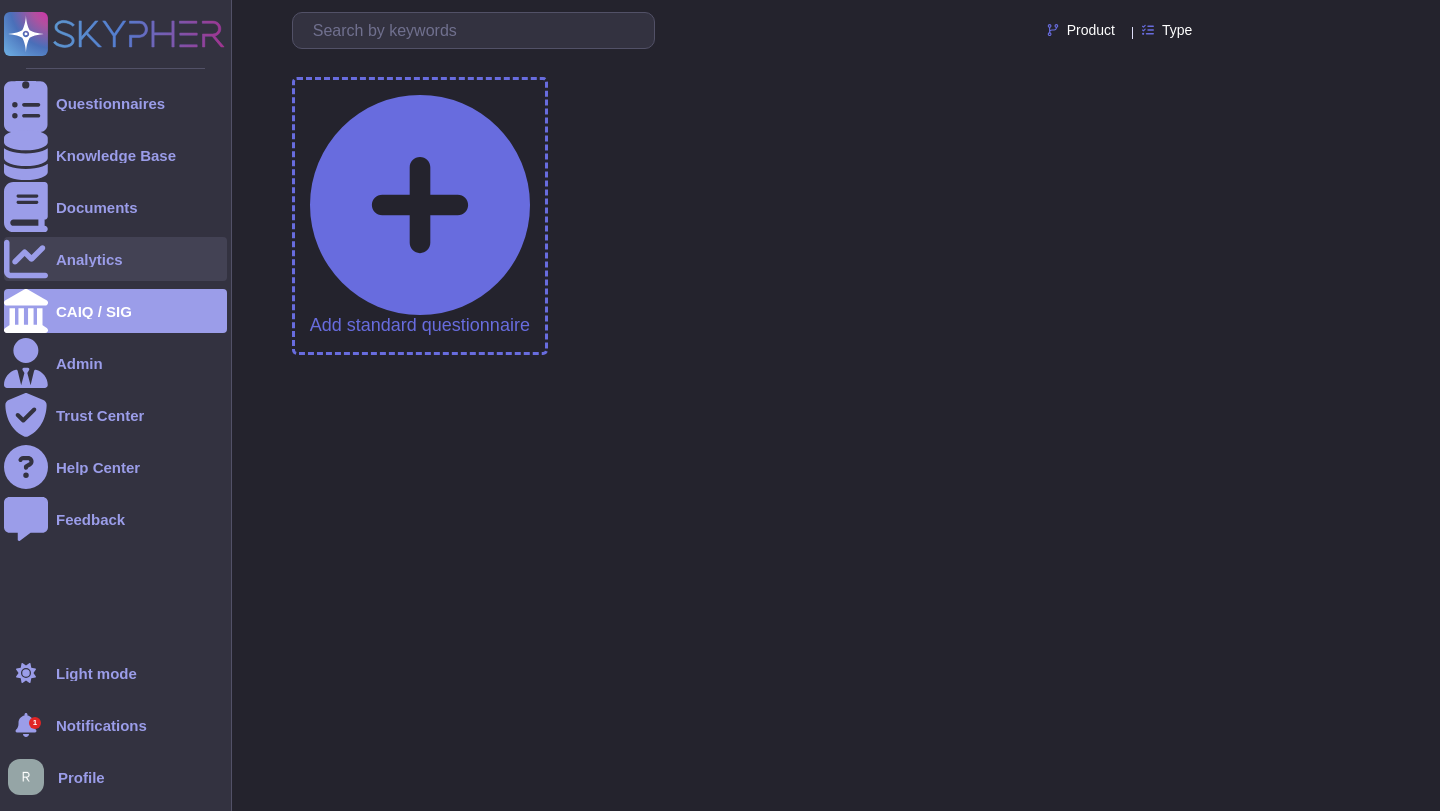 click on "Analytics" at bounding box center (115, 259) 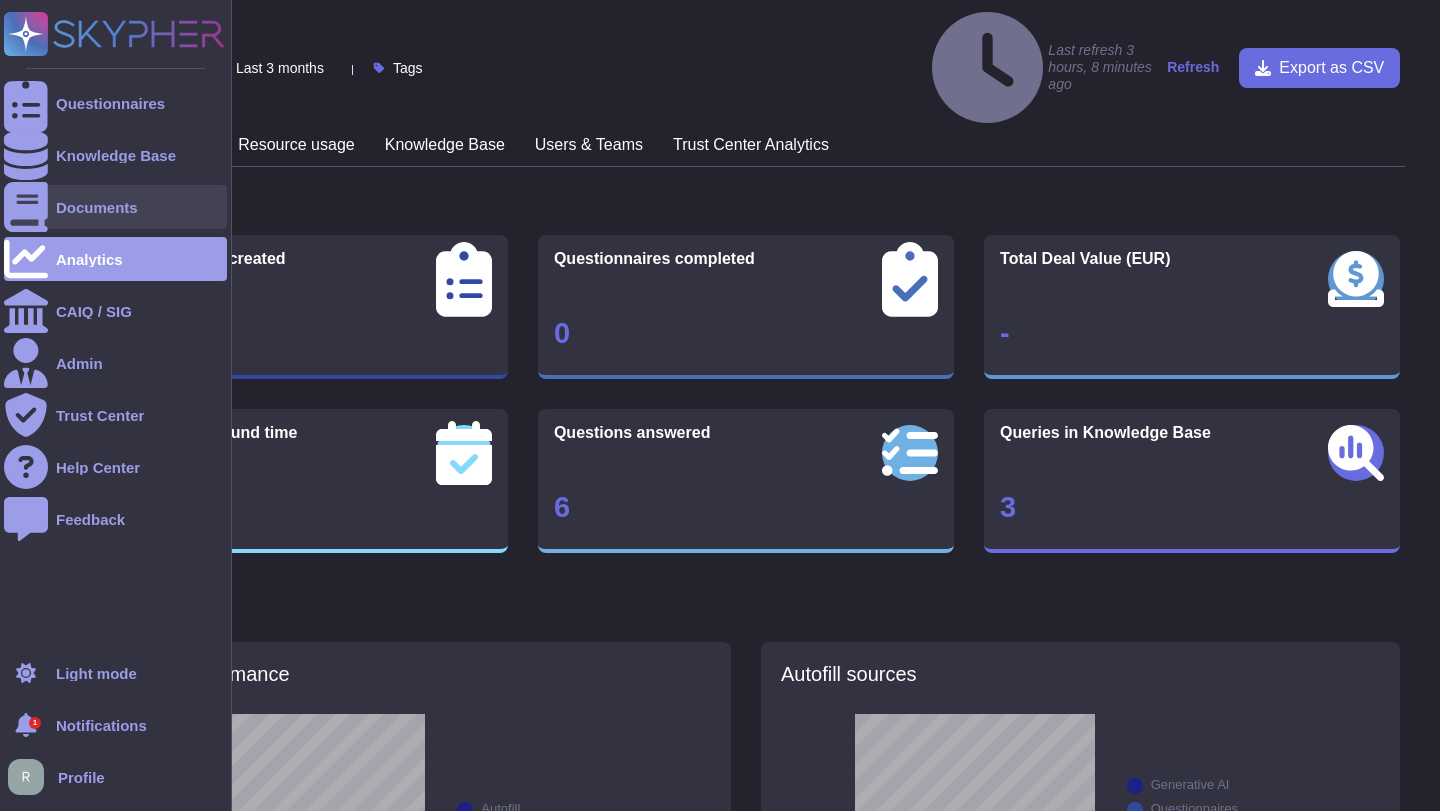 click at bounding box center [26, 207] 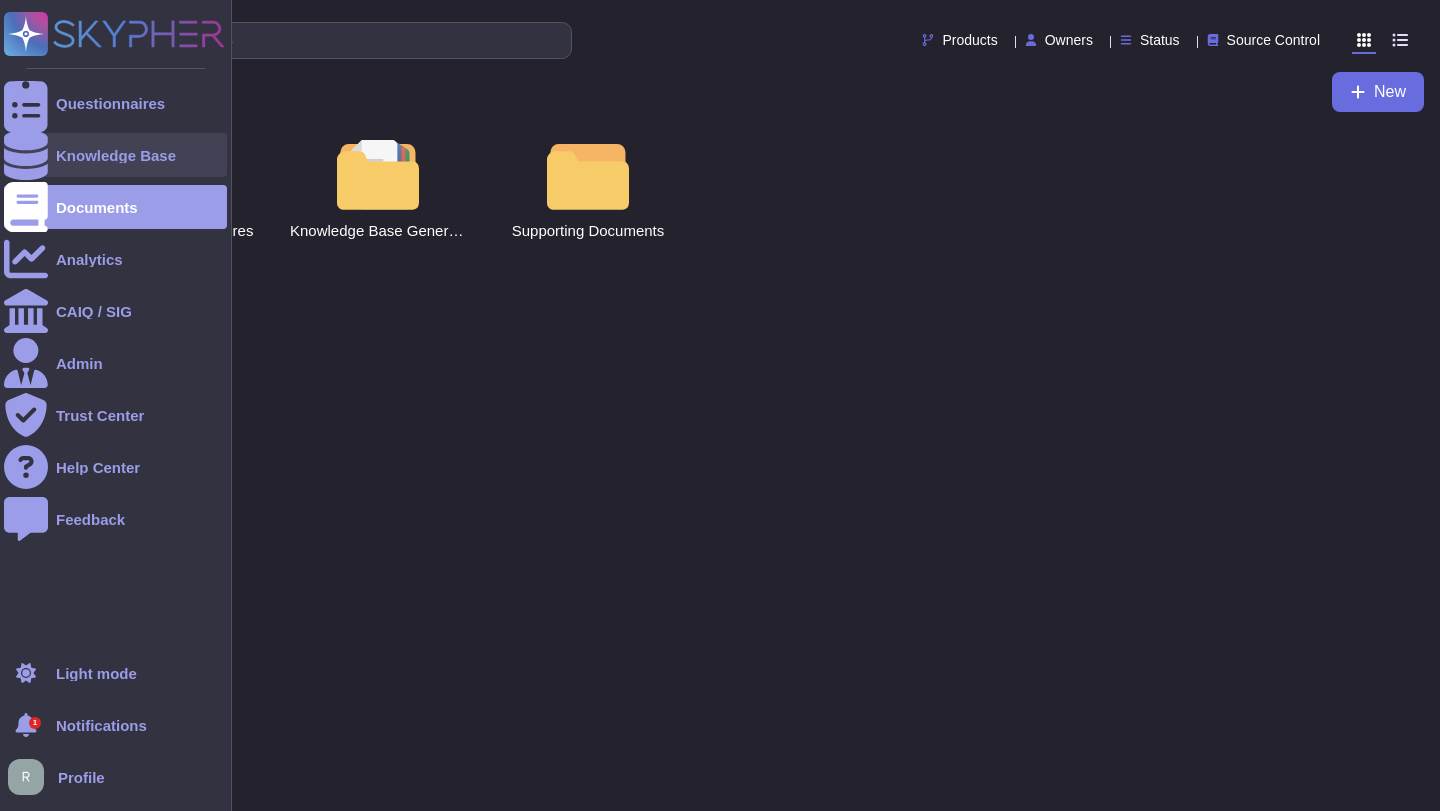 click on "Knowledge Base" at bounding box center (115, 155) 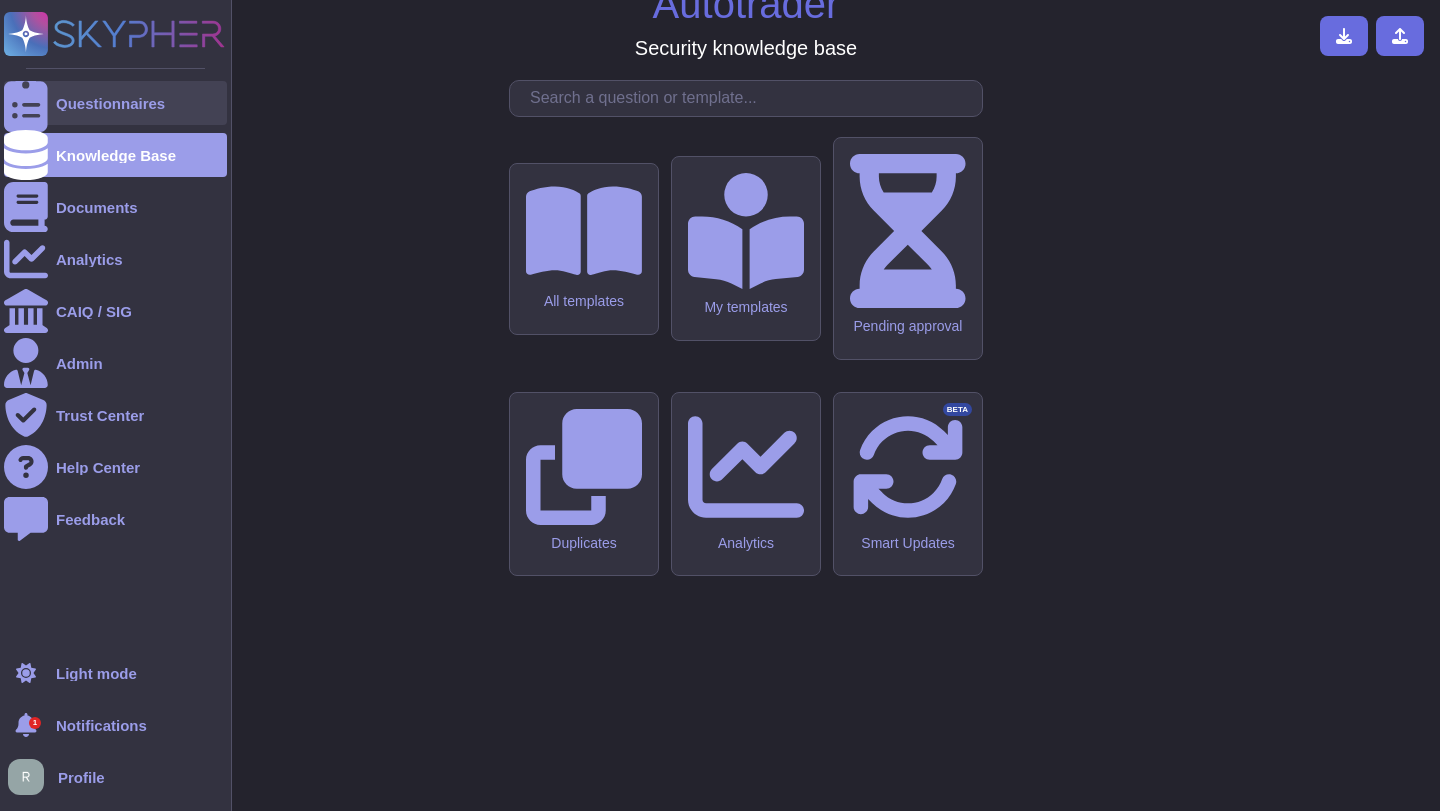 click on "Questionnaires" at bounding box center [115, 103] 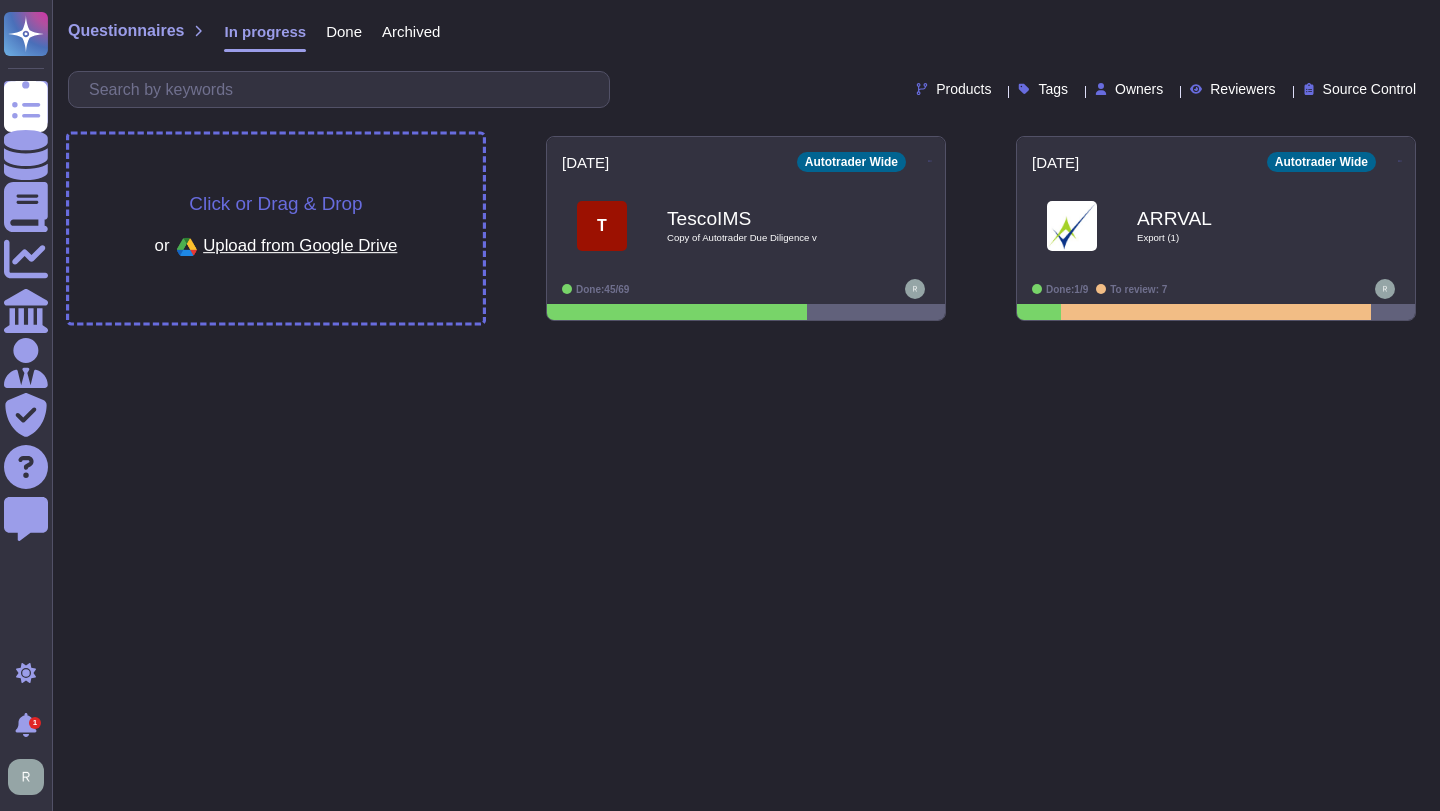 click on "Click or Drag & Drop" at bounding box center (275, 203) 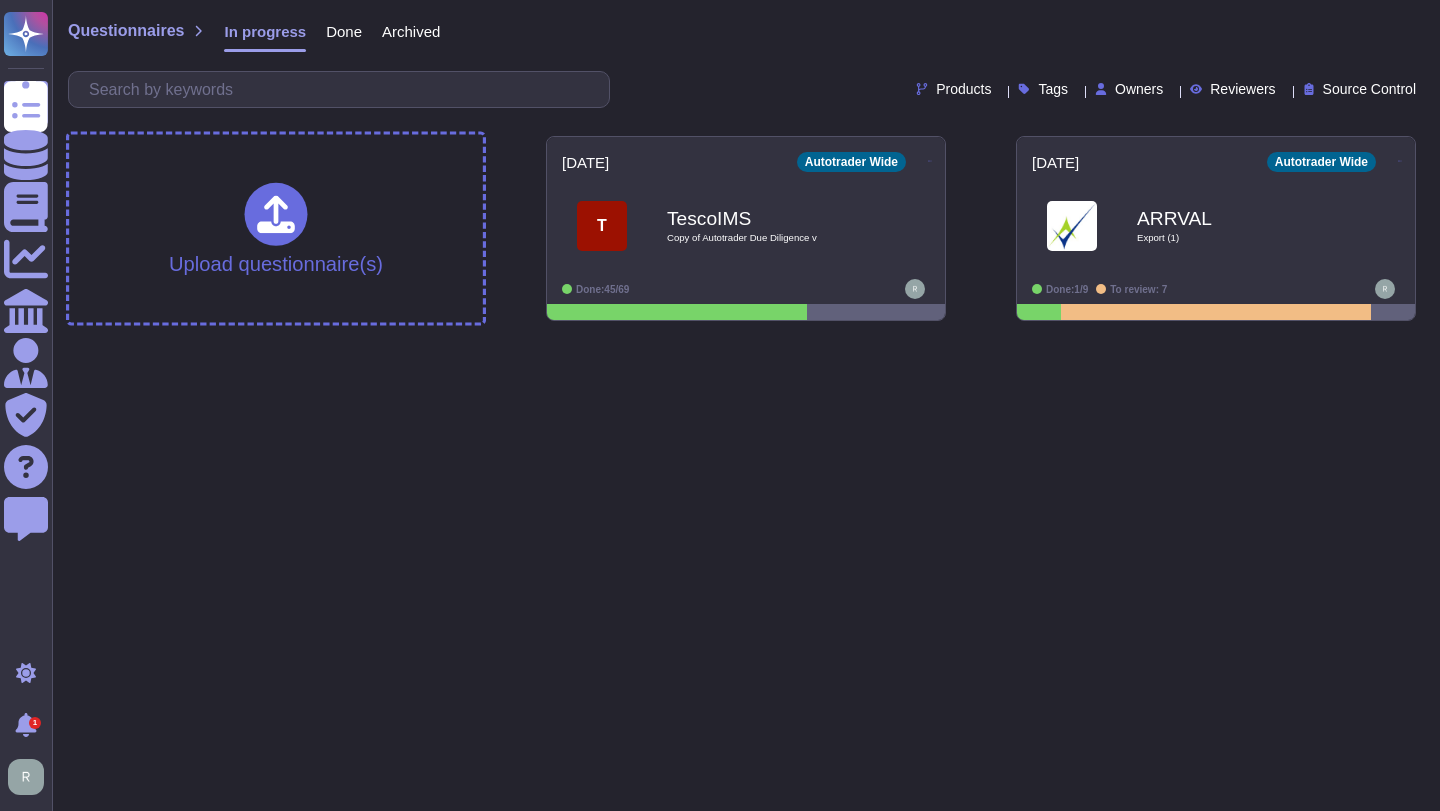 click on "Questionnaires In progress Done Archived Products Tags Owners Reviewers Source Control" at bounding box center (746, 60) 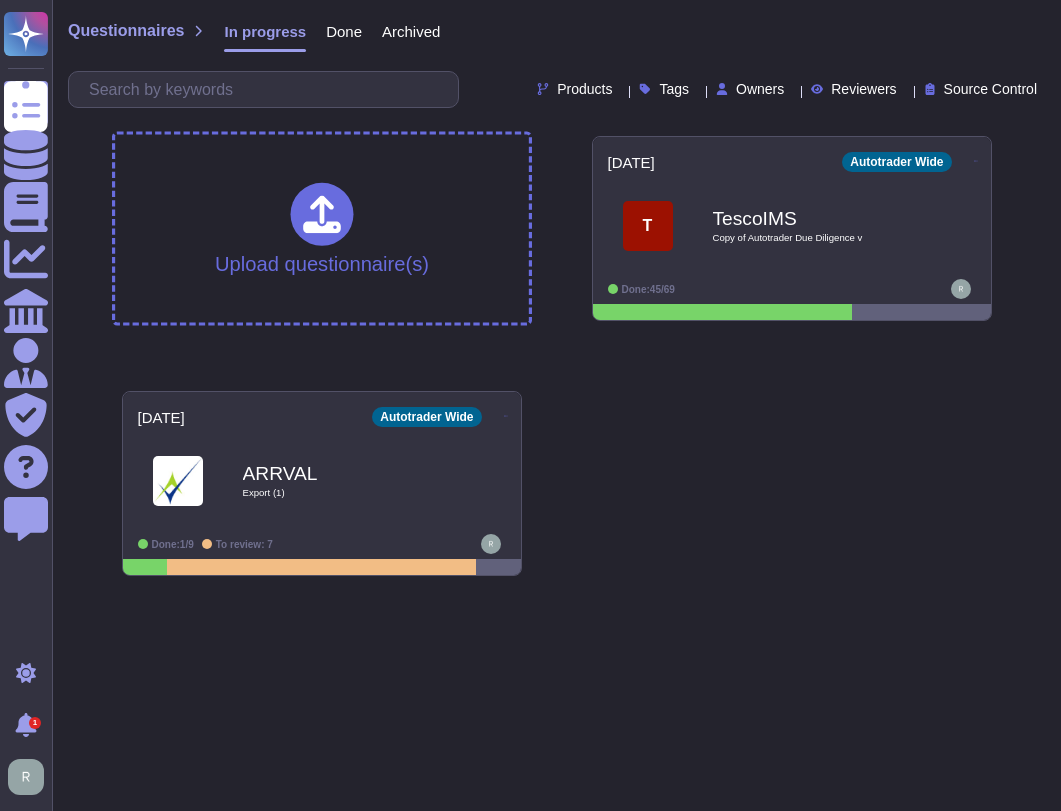 click on "Upload questionnaire(s)  2025-07-09 Autotrader Wide T TescoIMS Copy of Autotrader Due Diligence v Done: 45/69  2025-06-20 Autotrader Wide ARRVAL Export (1) Done: 1/9 To review: 7" at bounding box center [557, 356] 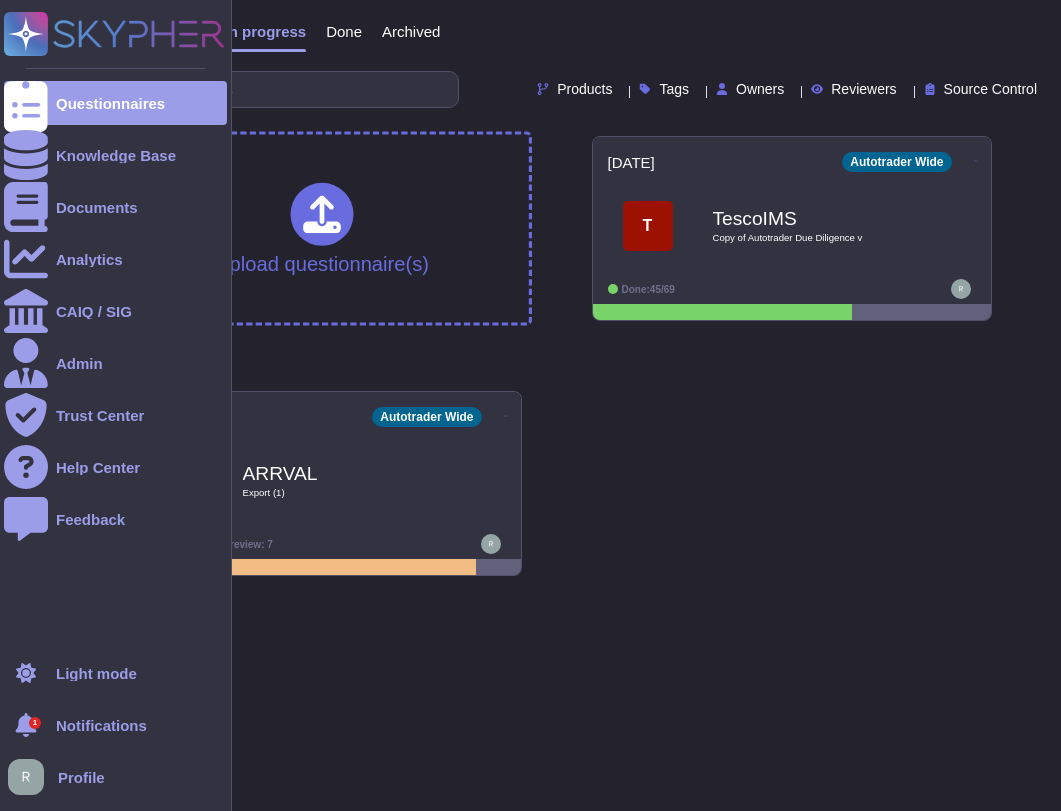 click on "1" at bounding box center [35, 723] 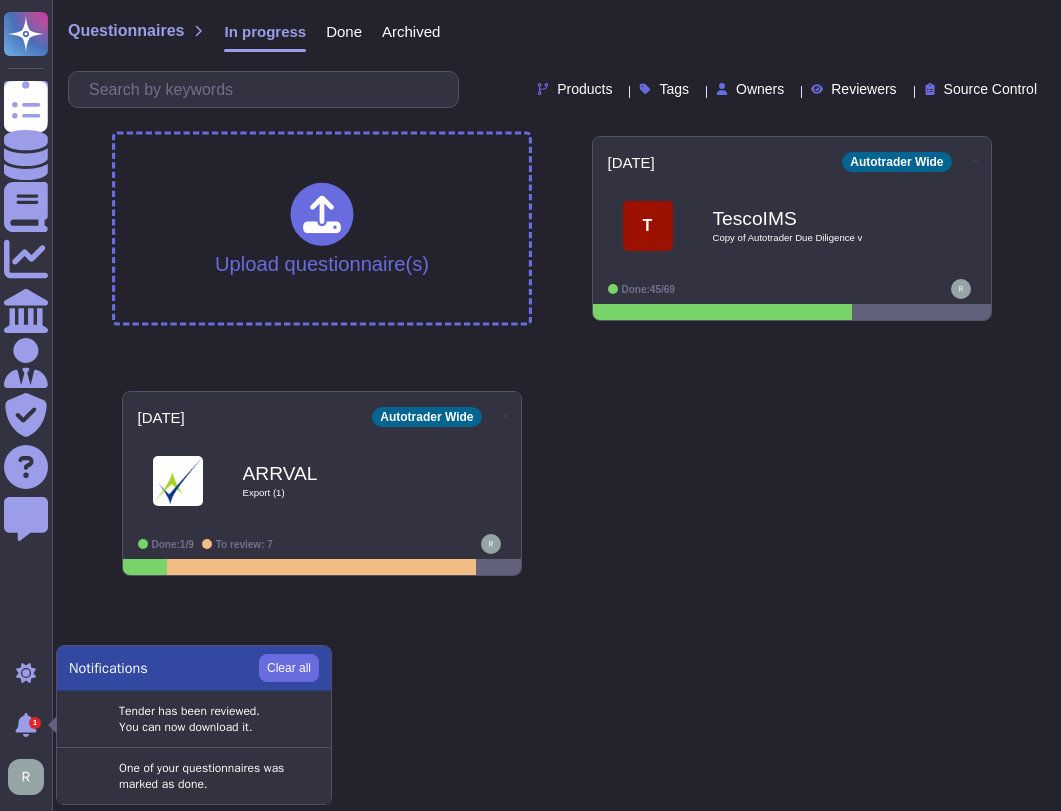 click on "Questionnaires Knowledge Base Documents Analytics CAIQ / SIG Admin Trust Center Help Center Feedback Light mode 1 Notifications Profile Questionnaires In progress Done Archived Products Tags Owners Reviewers Source Control Upload questionnaire(s)  2025-07-09 Autotrader Wide T TescoIMS Copy of Autotrader Due Diligence v Done: 45/69  2025-06-20 Autotrader Wide ARRVAL Export (1) Done: 1/9 To review: 7
Notifications Clear all   Tender   has been reviewed. You can now download it.   One of your questionnaires was marked as done." at bounding box center [530, 296] 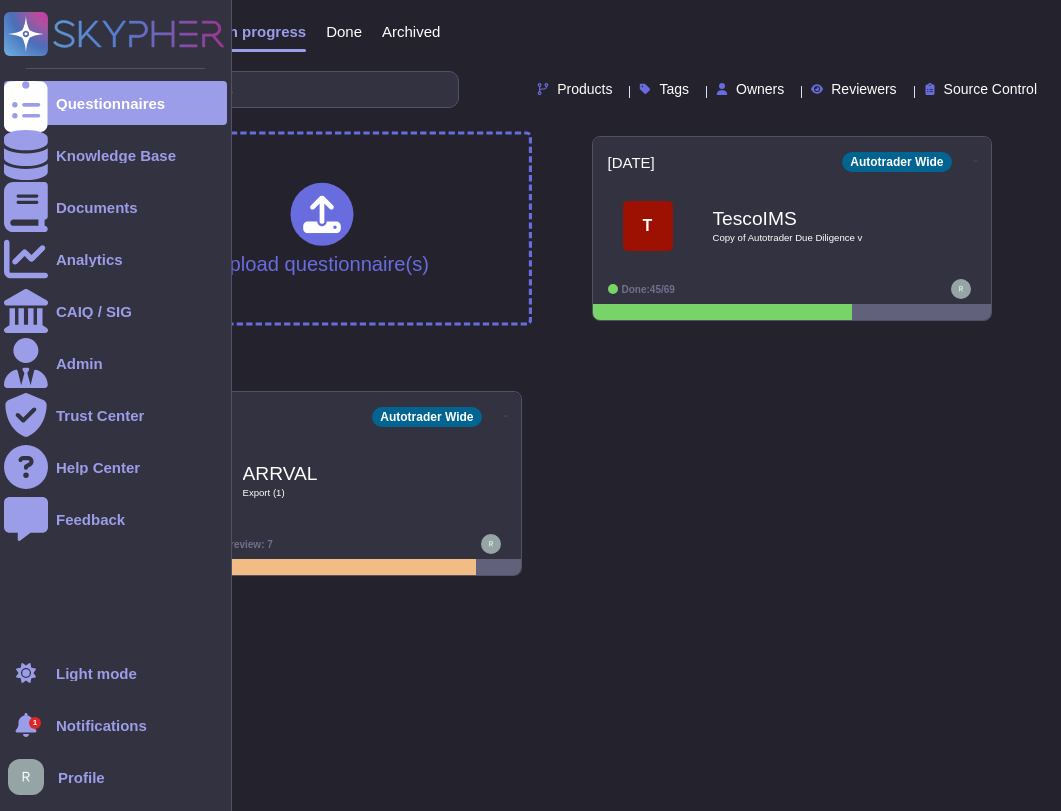 click on "1" at bounding box center [35, 723] 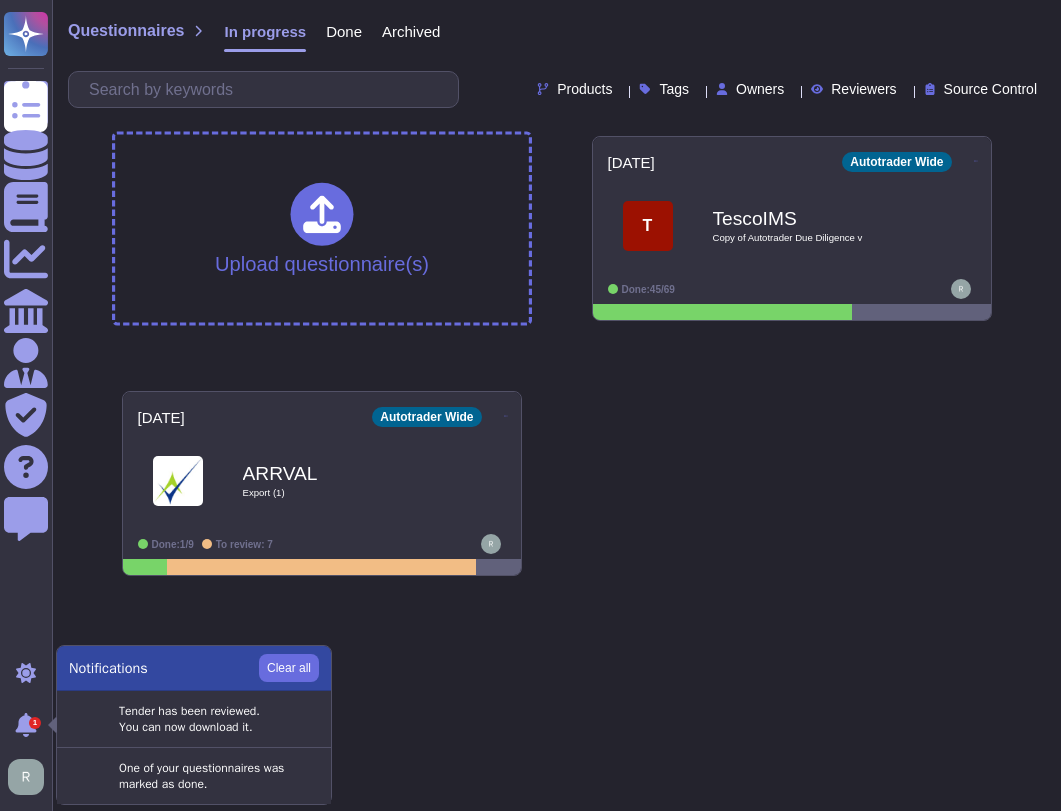 click on "Questionnaires Knowledge Base Documents Analytics CAIQ / SIG Admin Trust Center Help Center Feedback Light mode 1 Notifications Profile Questionnaires In progress Done Archived Products Tags Owners Reviewers Source Control Upload questionnaire(s)  2025-07-09 Autotrader Wide T TescoIMS Copy of Autotrader Due Diligence v Done: 45/69  2025-06-20 Autotrader Wide ARRVAL Export (1) Done: 1/9 To review: 7
Notifications Clear all   Tender   has been reviewed. You can now download it.   One of your questionnaires was marked as done." at bounding box center (530, 296) 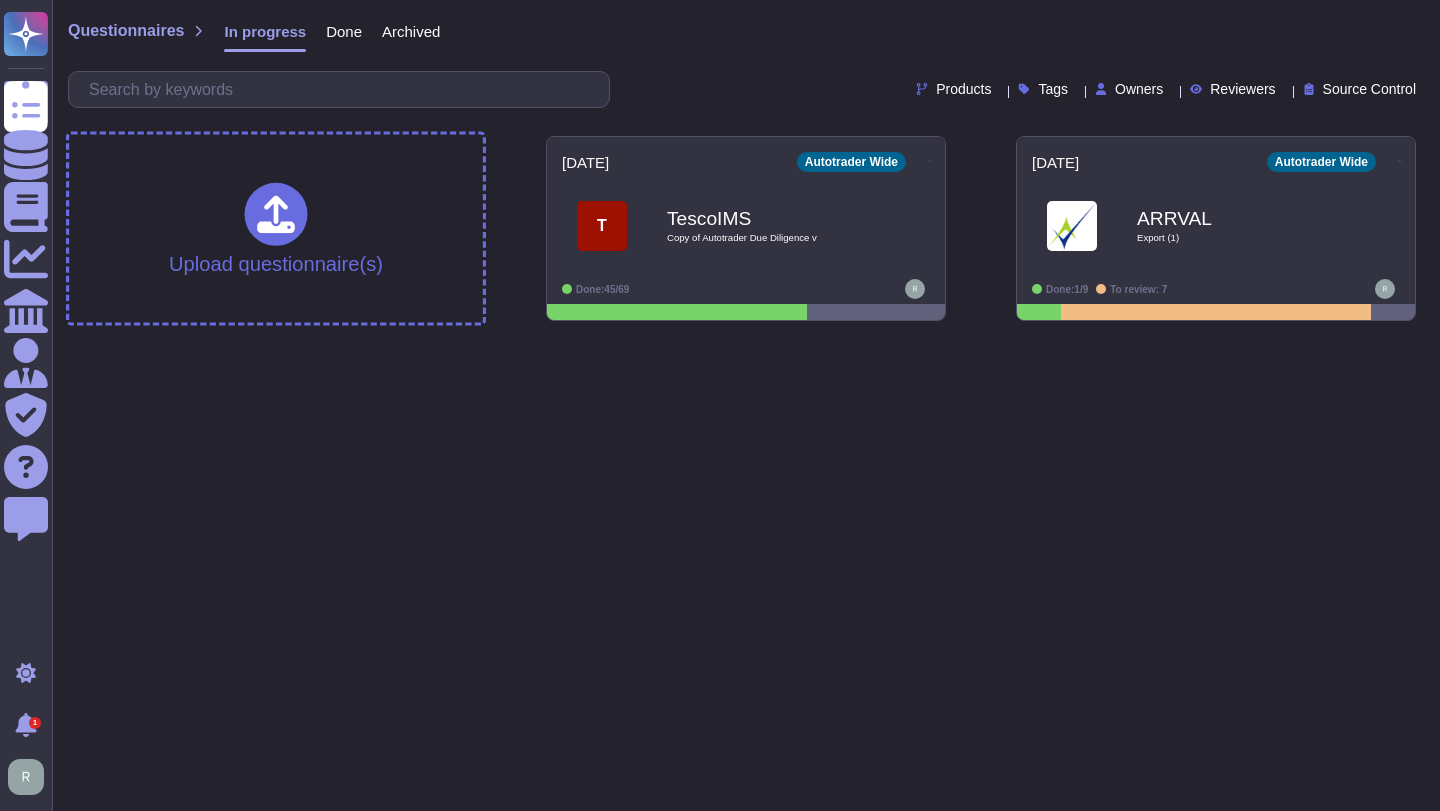 click on "Questionnaires Knowledge Base Documents Analytics CAIQ / SIG Admin Trust Center Help Center Feedback Light mode 1 Notifications Profile Questionnaires In progress Done Archived Products Tags Owners Reviewers Source Control Upload questionnaire(s)  2025-07-09 Autotrader Wide T TescoIMS Copy of Autotrader Due Diligence v Done: 45/69  2025-06-20 Autotrader Wide ARRVAL Export (1) Done: 1/9 To review: 7" at bounding box center (720, 168) 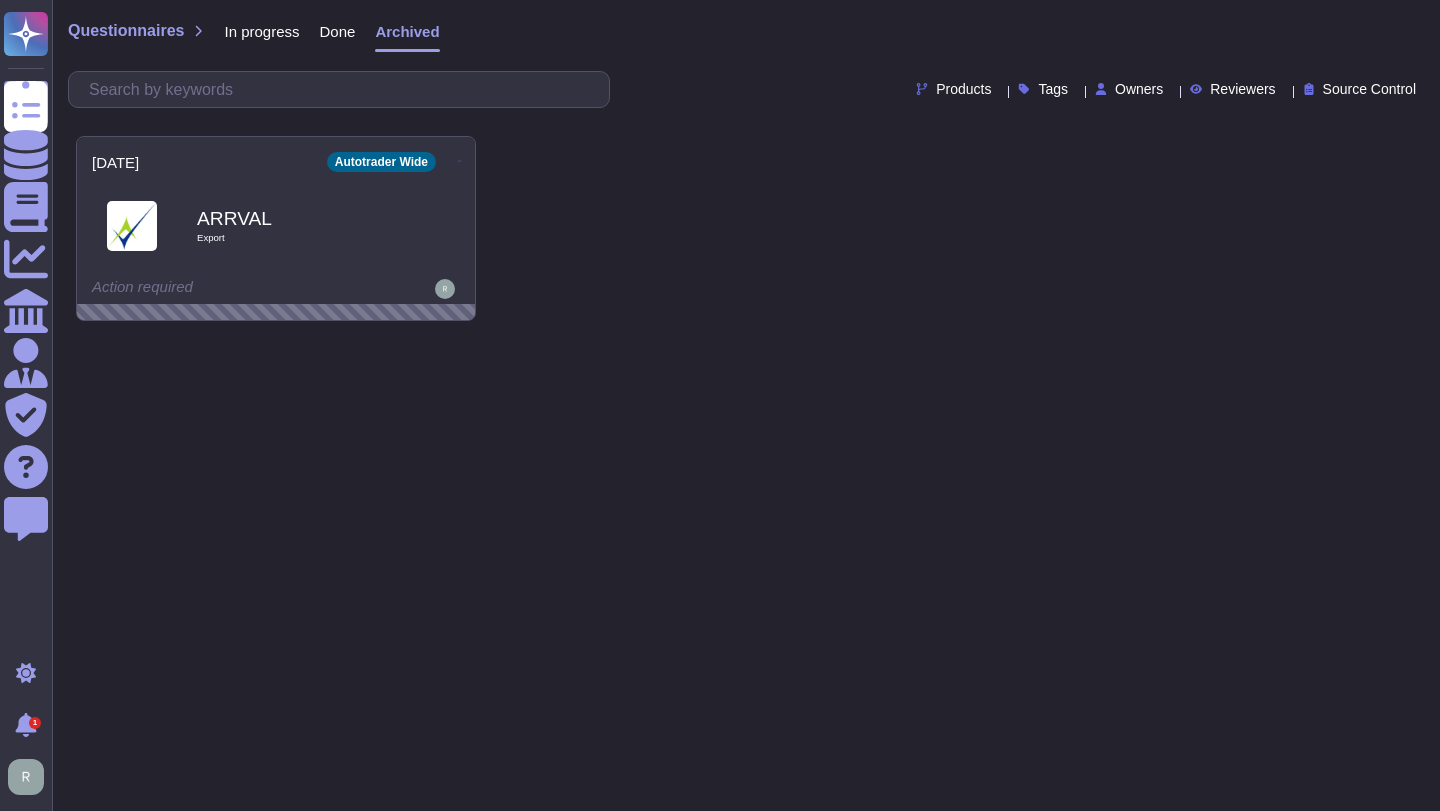 click on "Done" at bounding box center [338, 31] 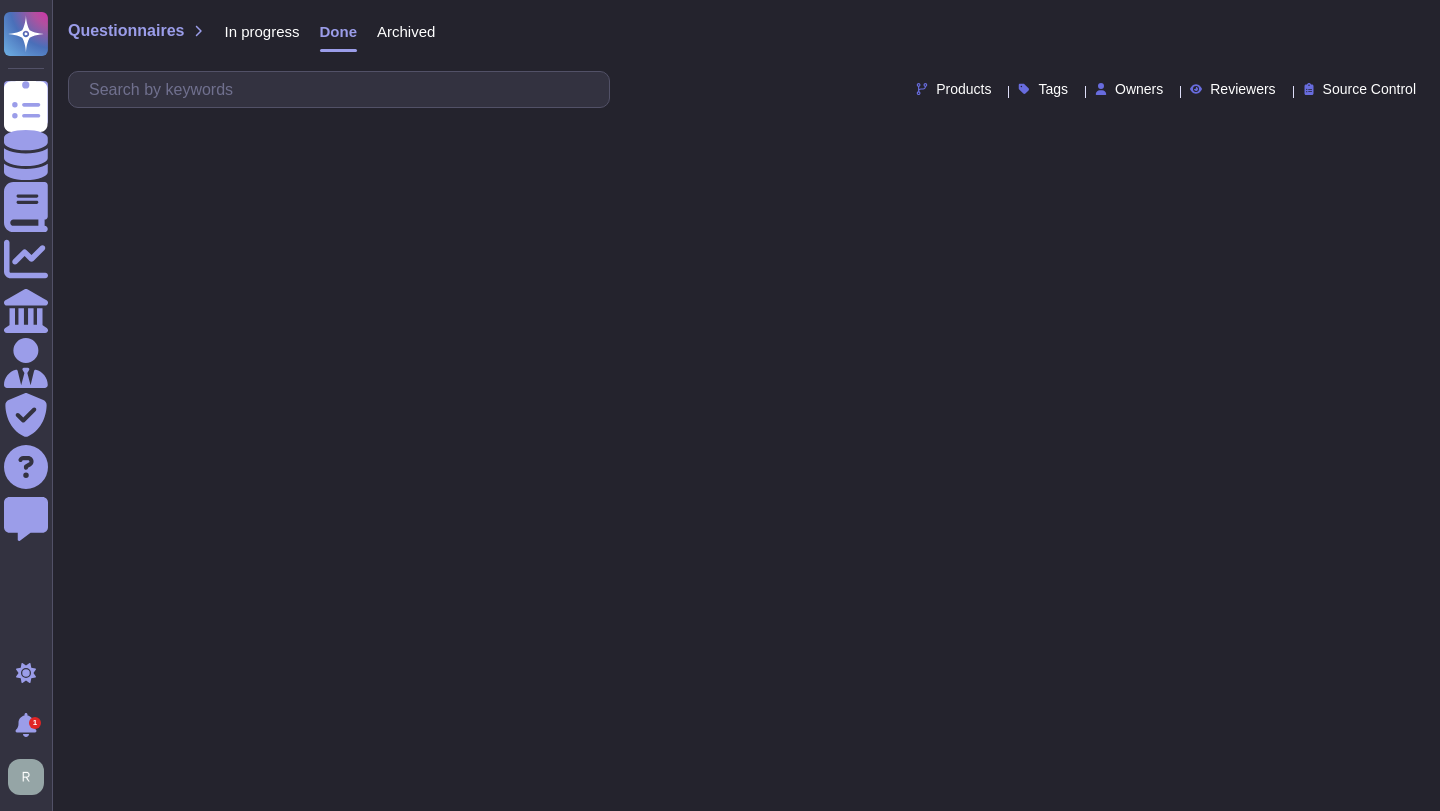 click on "In progress" at bounding box center [261, 31] 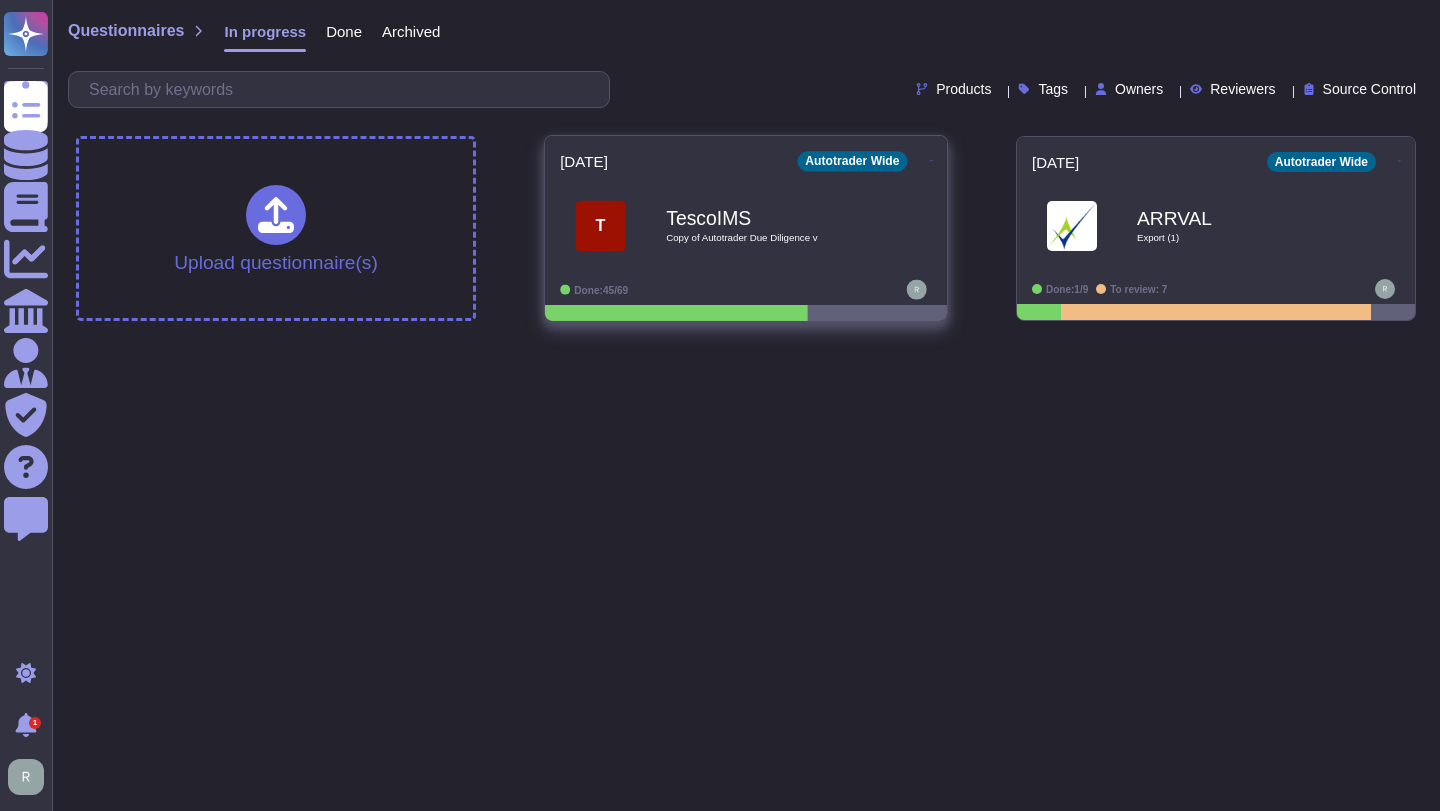 click on "TescoIMS" at bounding box center (767, 217) 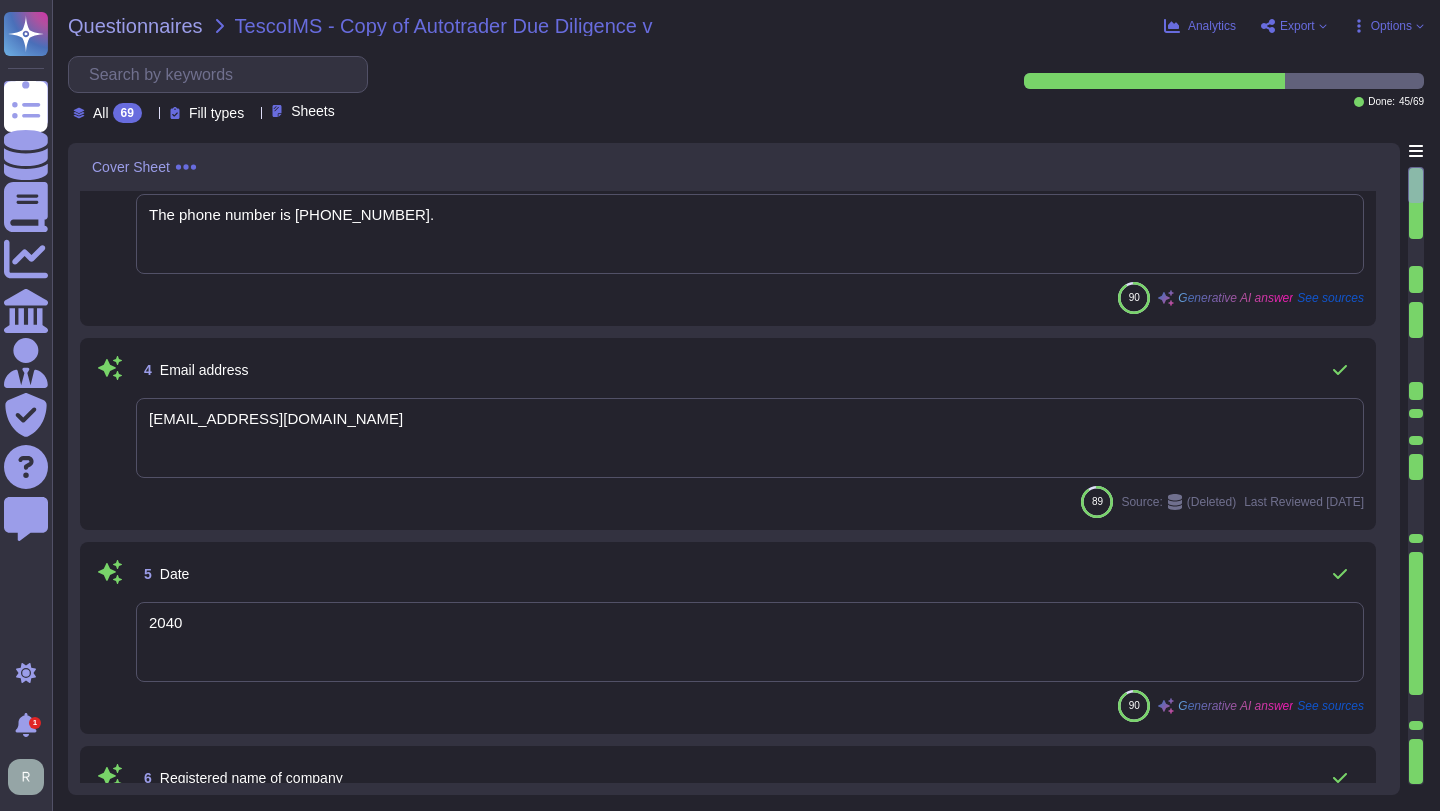 scroll, scrollTop: 0, scrollLeft: 0, axis: both 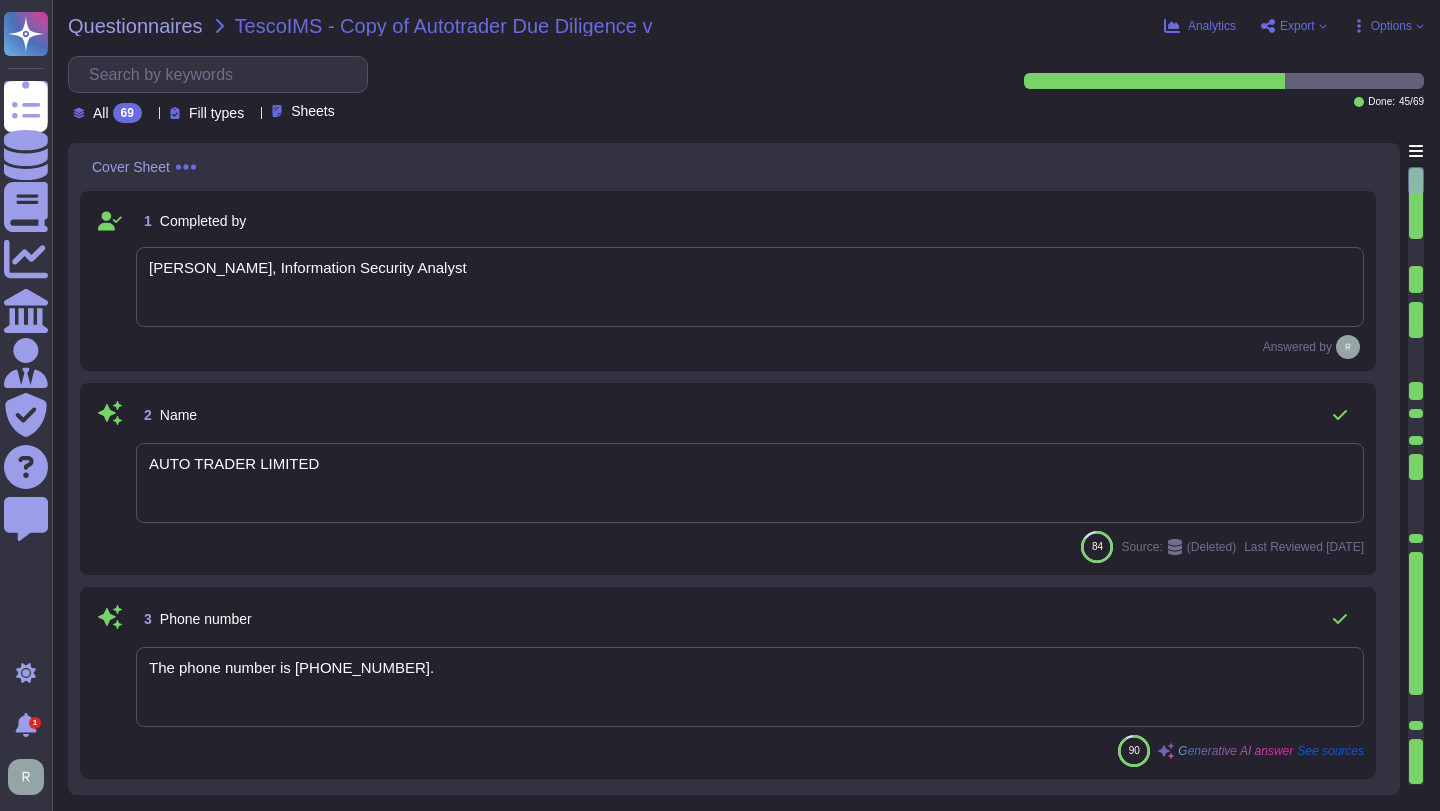 click on "All 69 Fill types Sheets Done: 45 / 69" at bounding box center [746, 89] 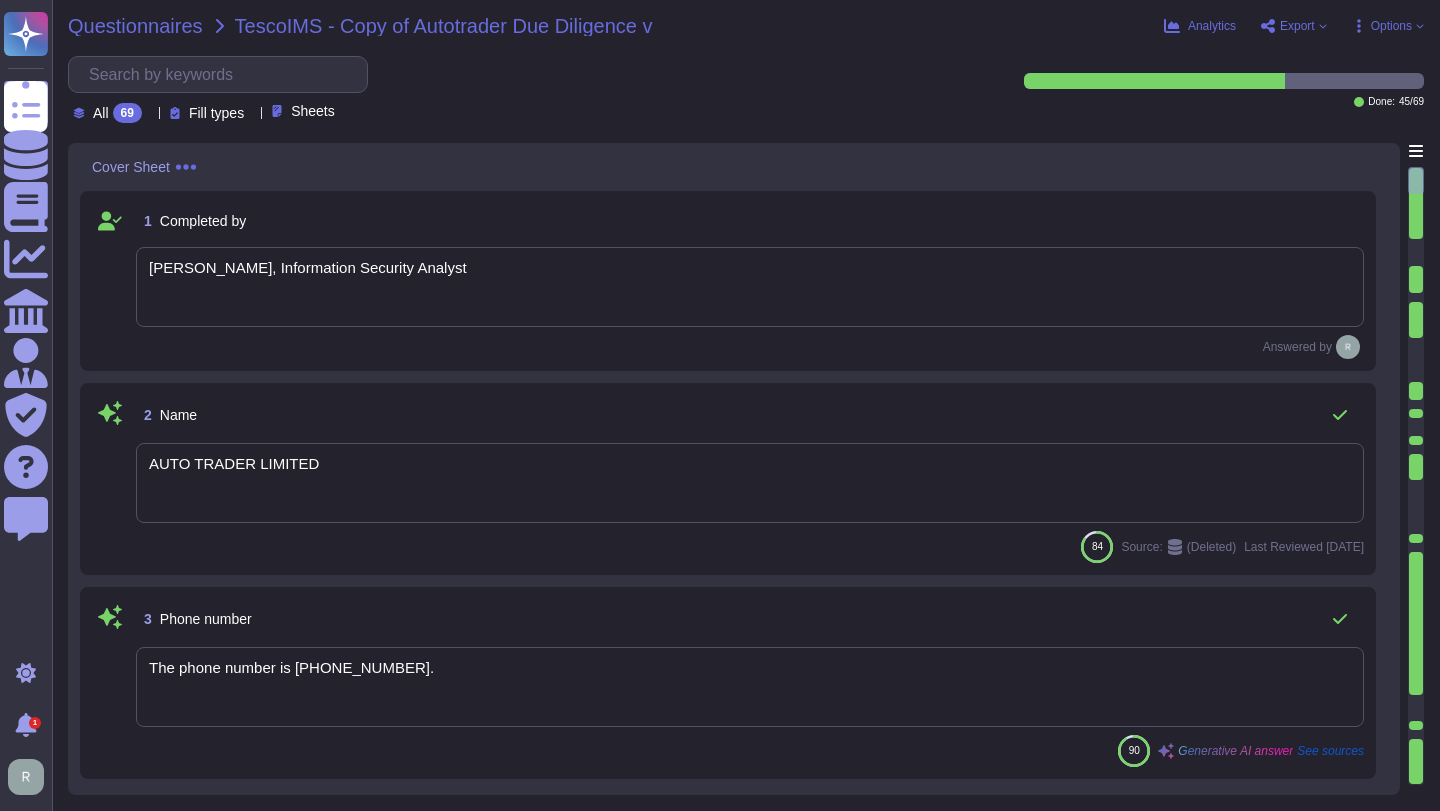click on "Questionnaires" at bounding box center (135, 26) 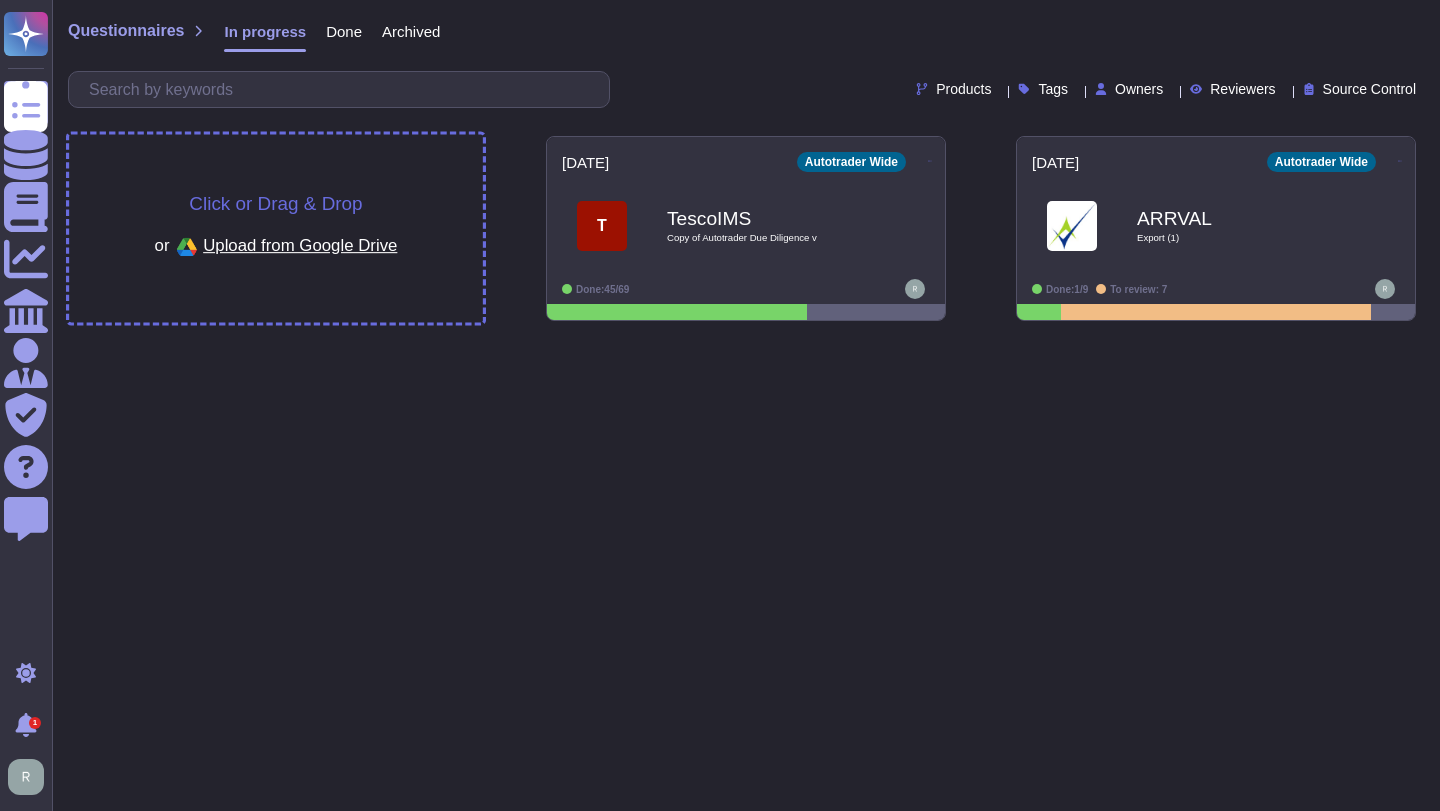 click on "Click or Drag & Drop" at bounding box center [275, 203] 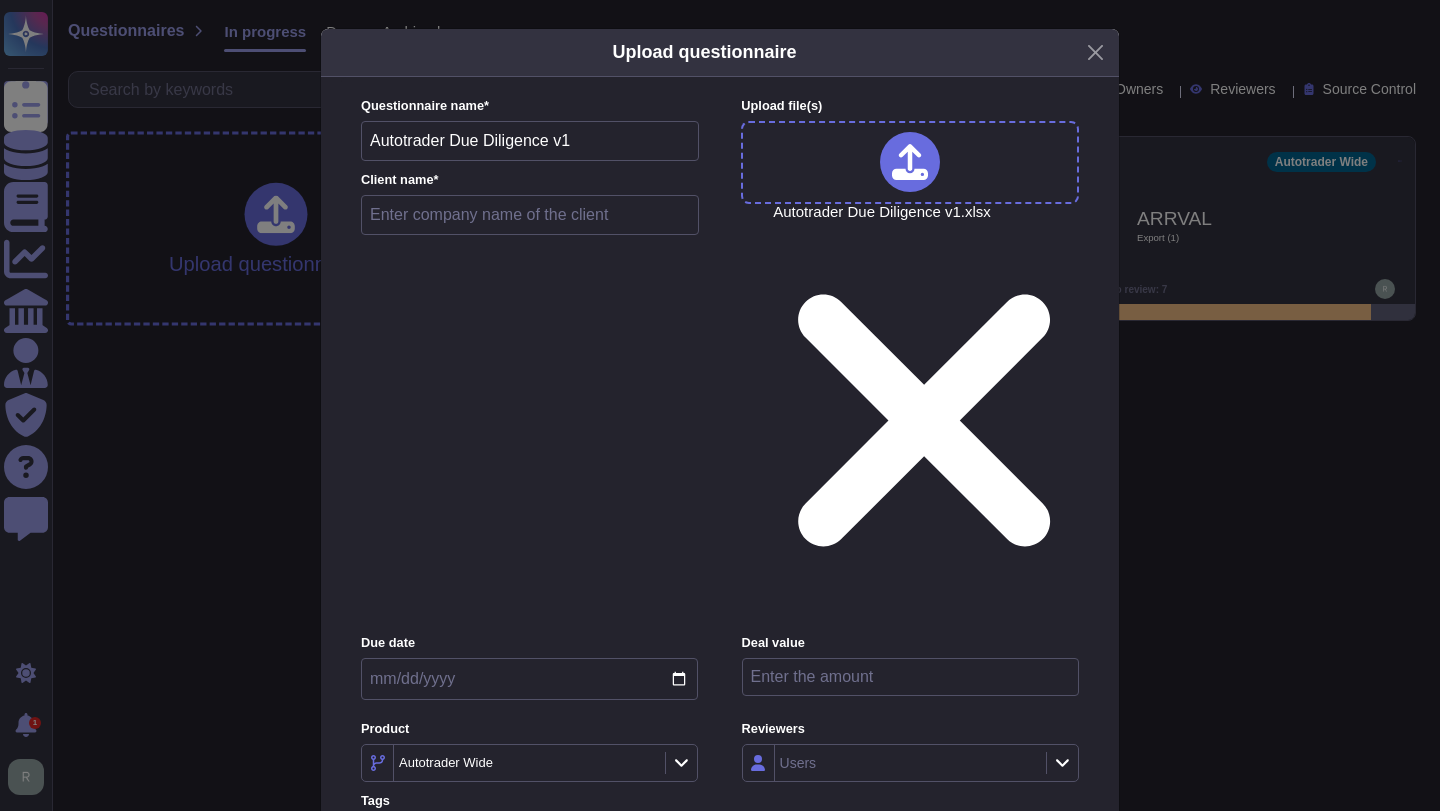 click at bounding box center (530, 215) 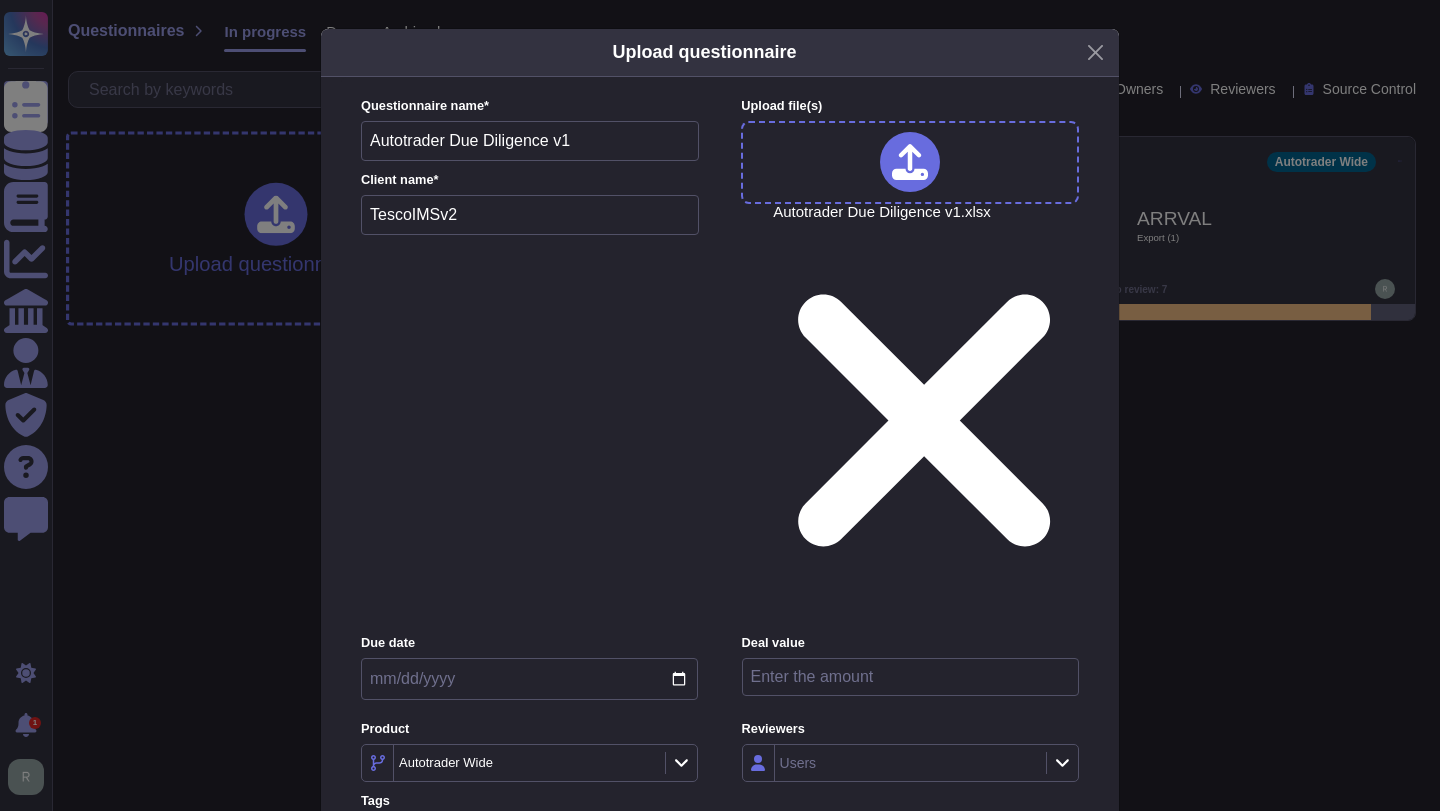 type on "TescoIMSv2" 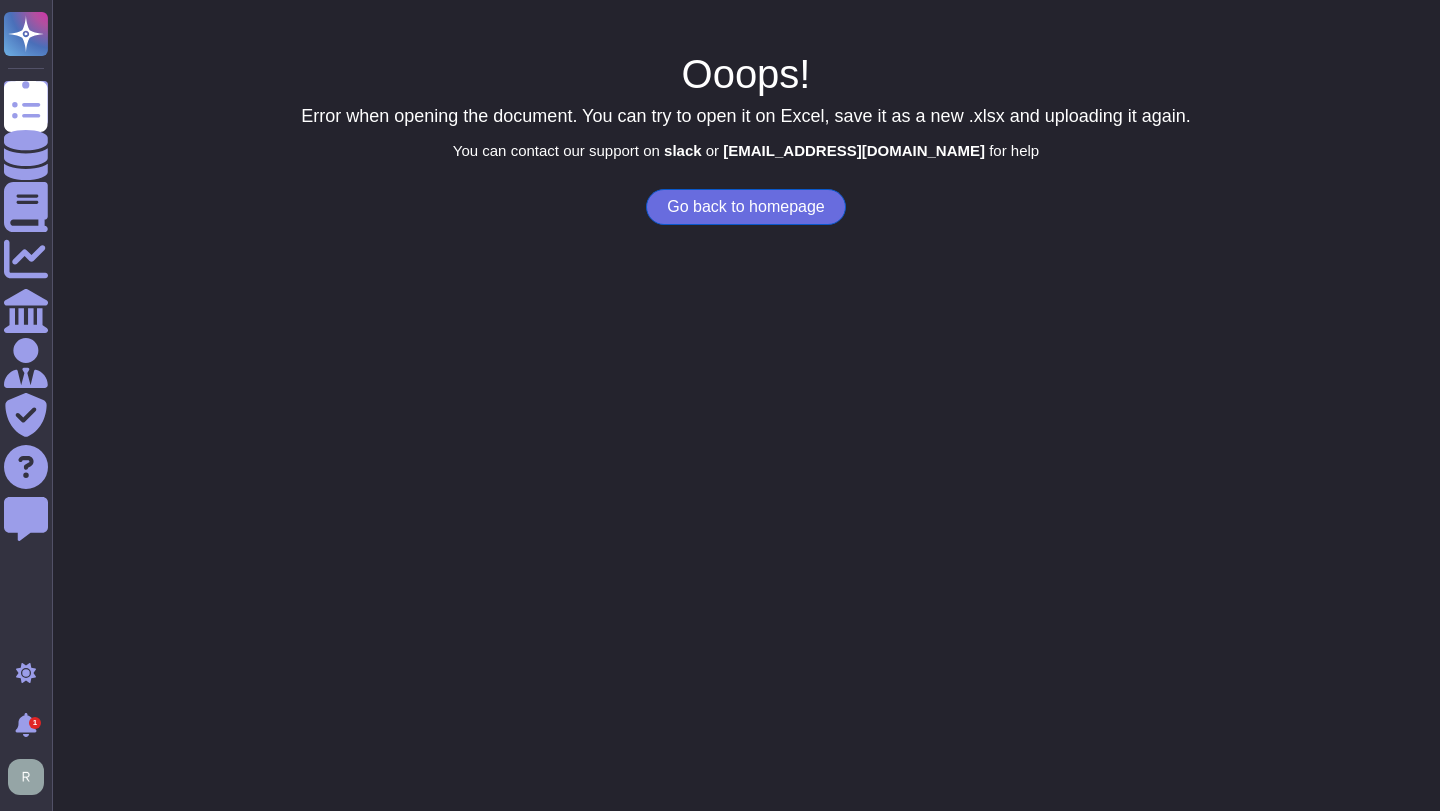 click on "Go back to homepage" at bounding box center (745, 207) 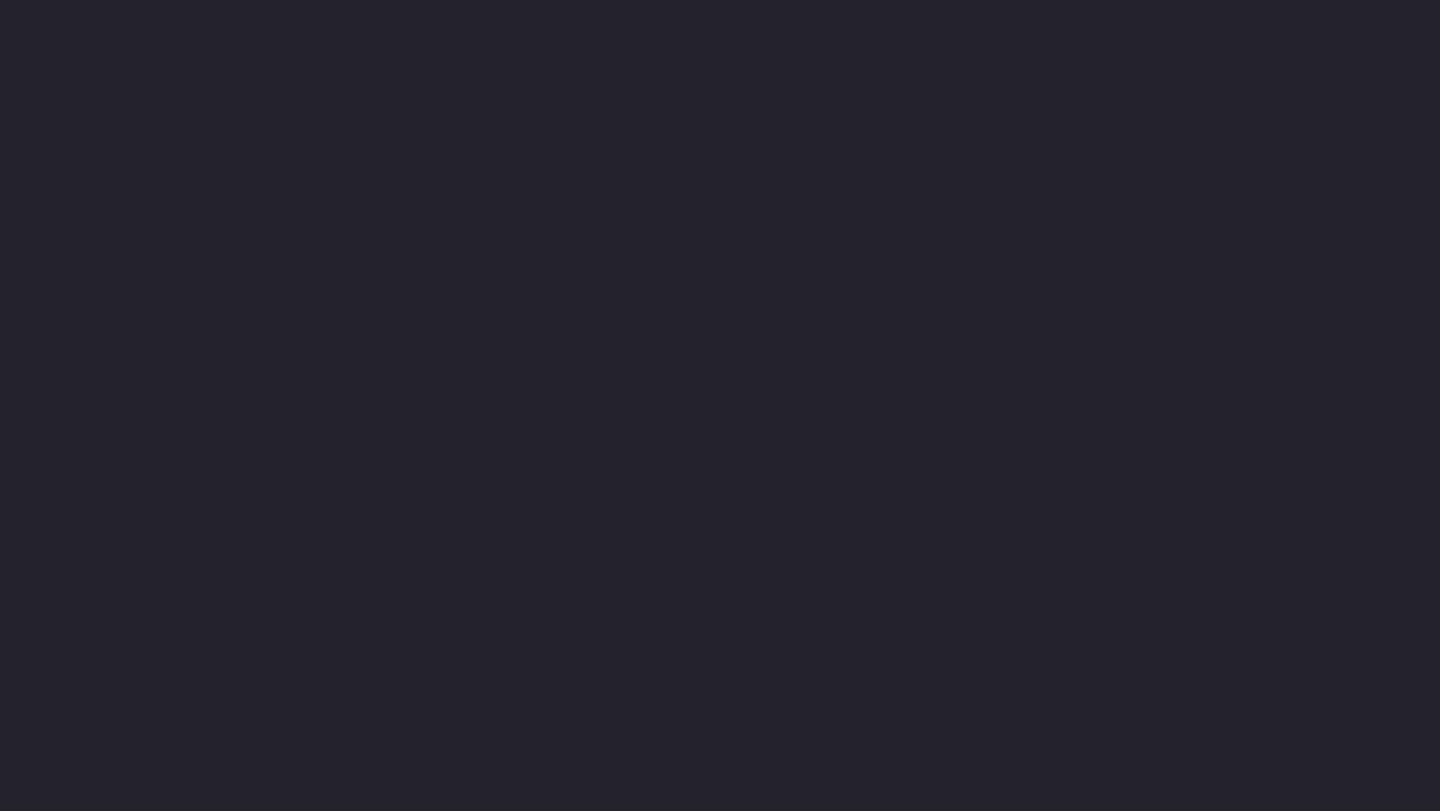 scroll, scrollTop: 0, scrollLeft: 0, axis: both 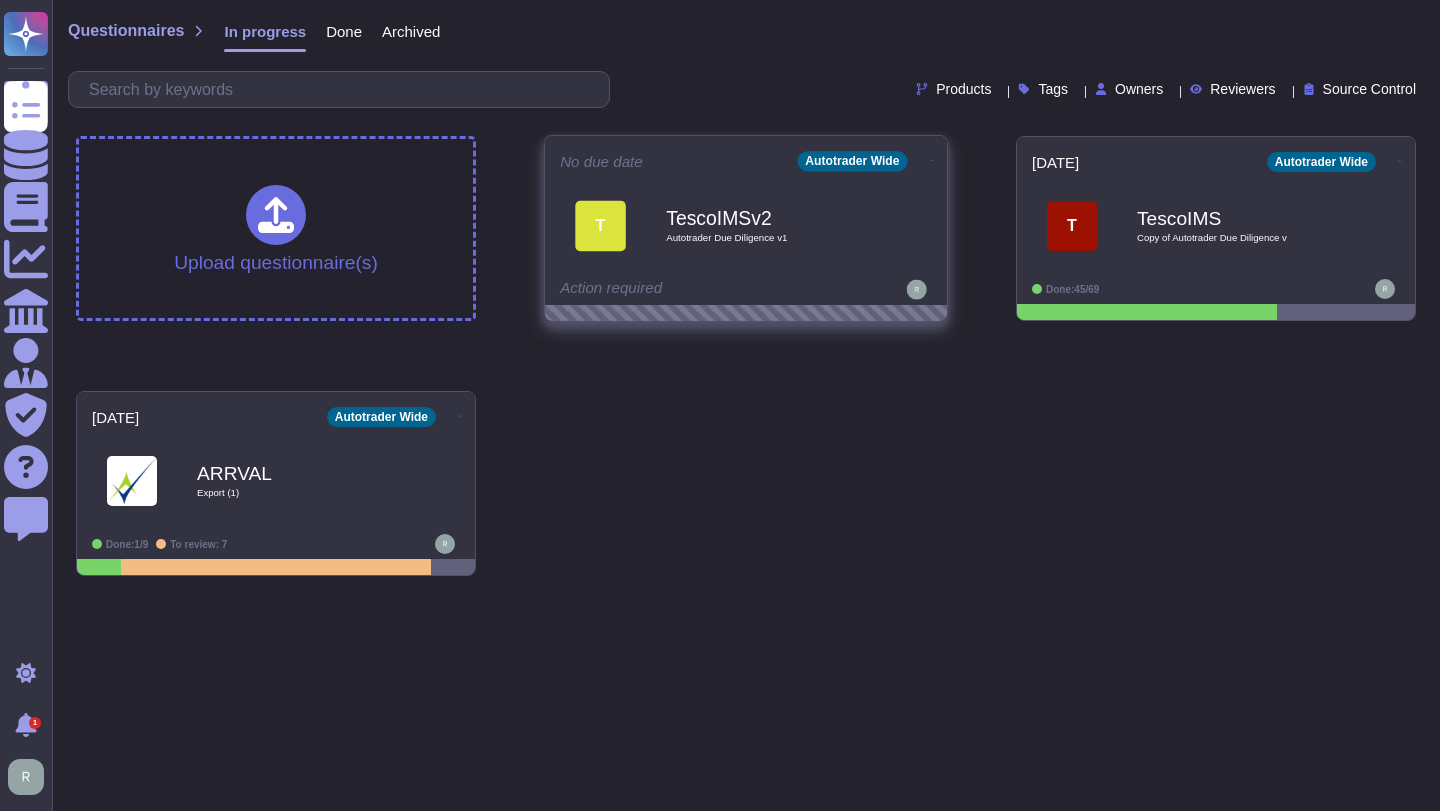 click on "No due date Autotrader Wide T TescoIMSv2 Autotrader Due Diligence v1 Action required" at bounding box center (746, 220) 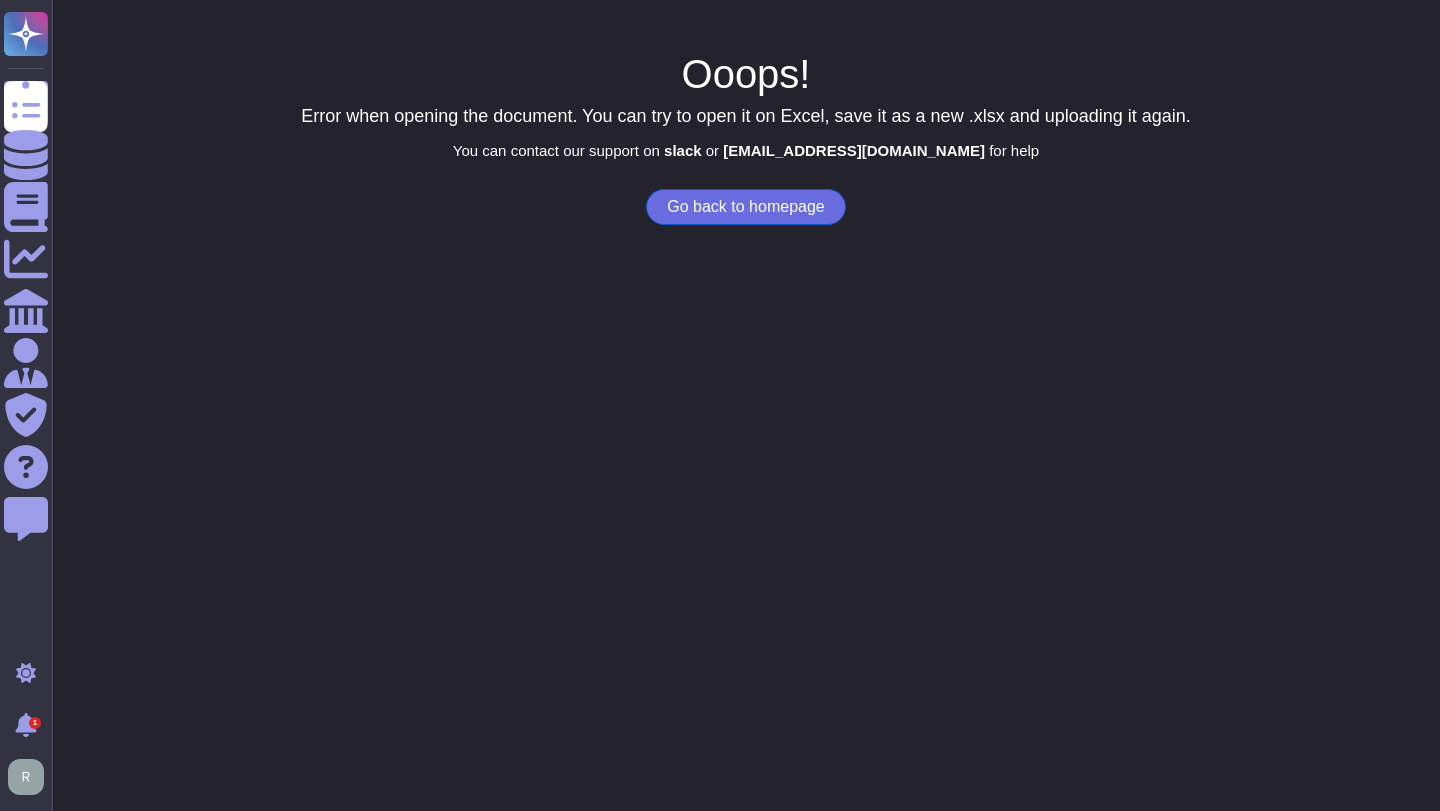 click on "Go back to homepage" at bounding box center [745, 207] 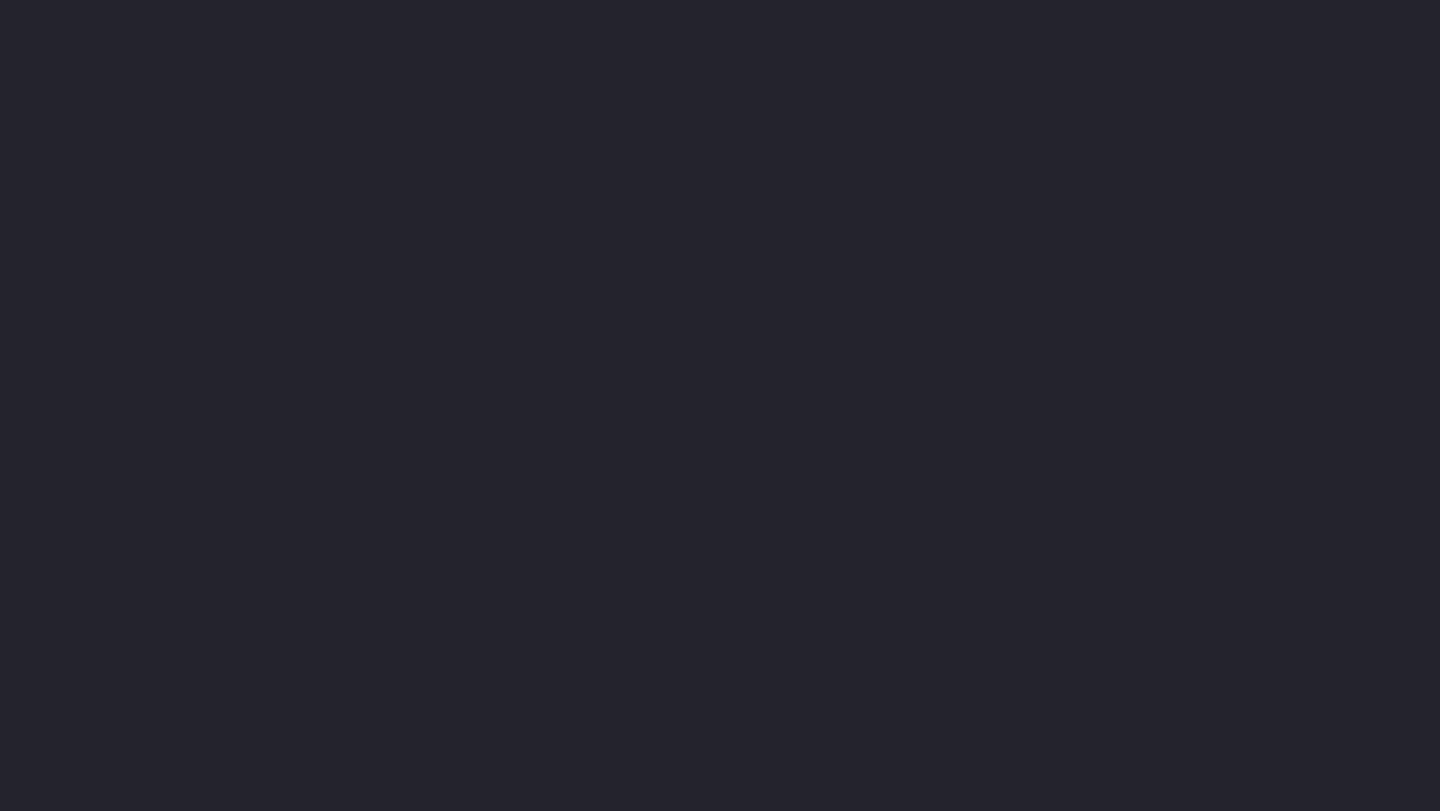 scroll, scrollTop: 0, scrollLeft: 0, axis: both 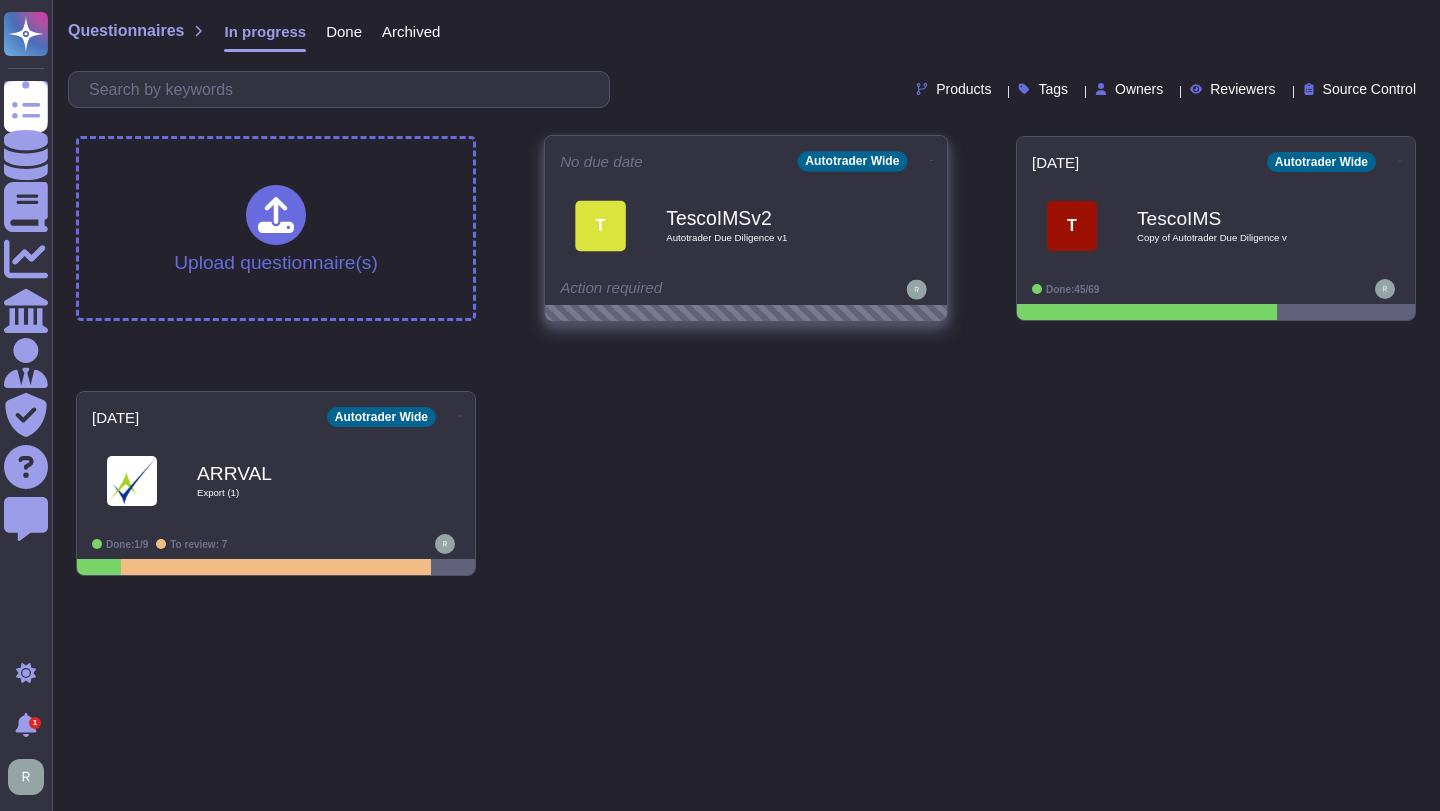 click 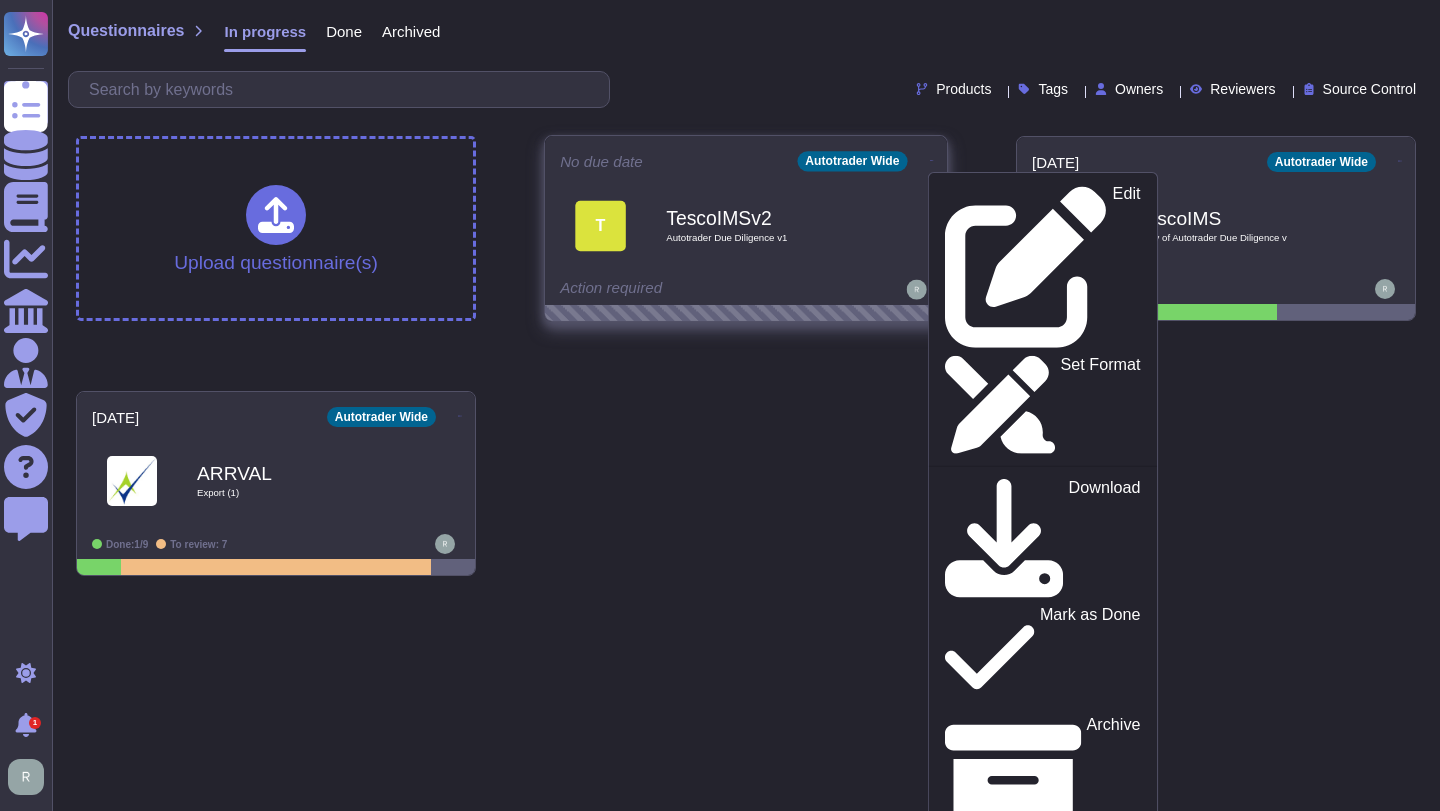 click on "Delete" at bounding box center [1117, 1111] 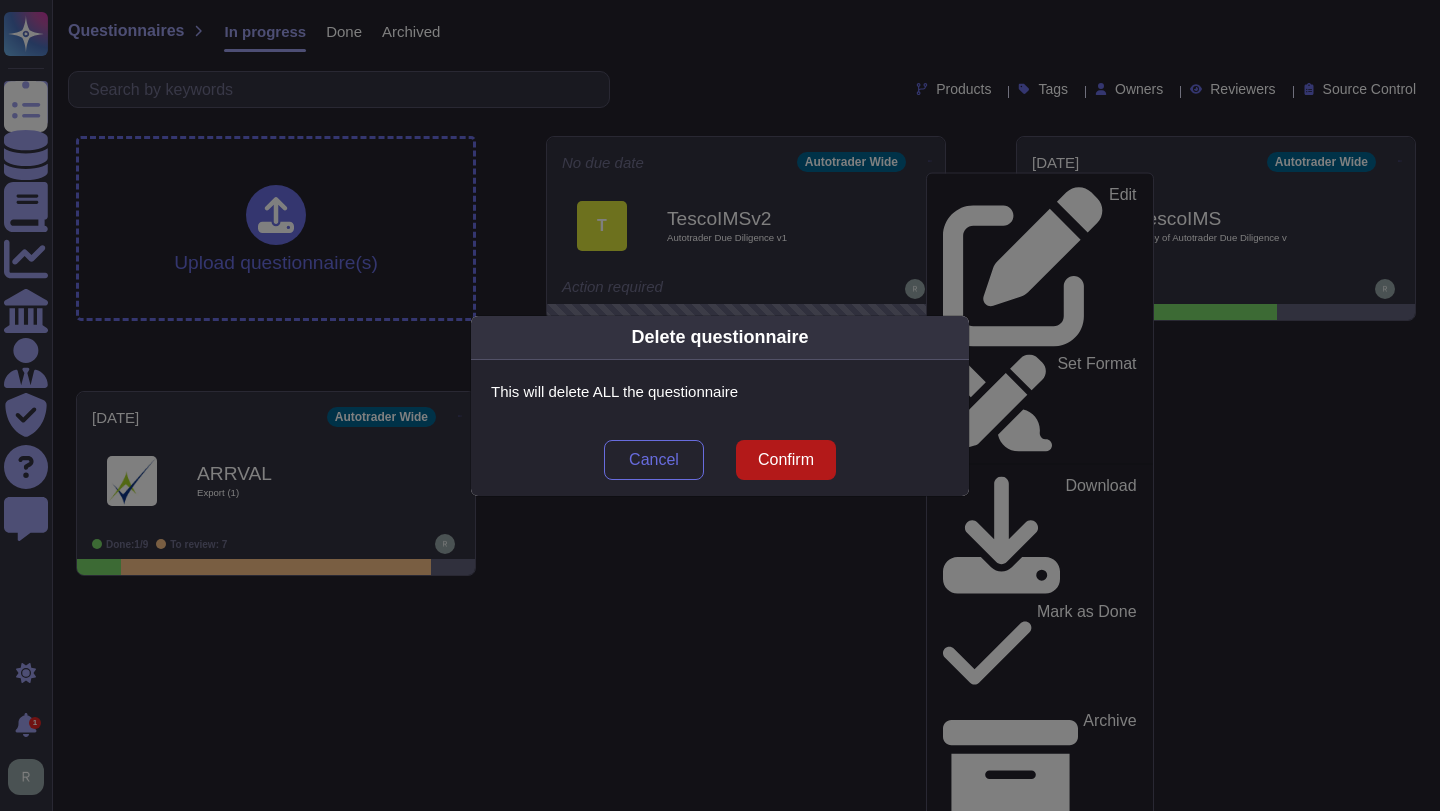 click on "Confirm" at bounding box center [786, 460] 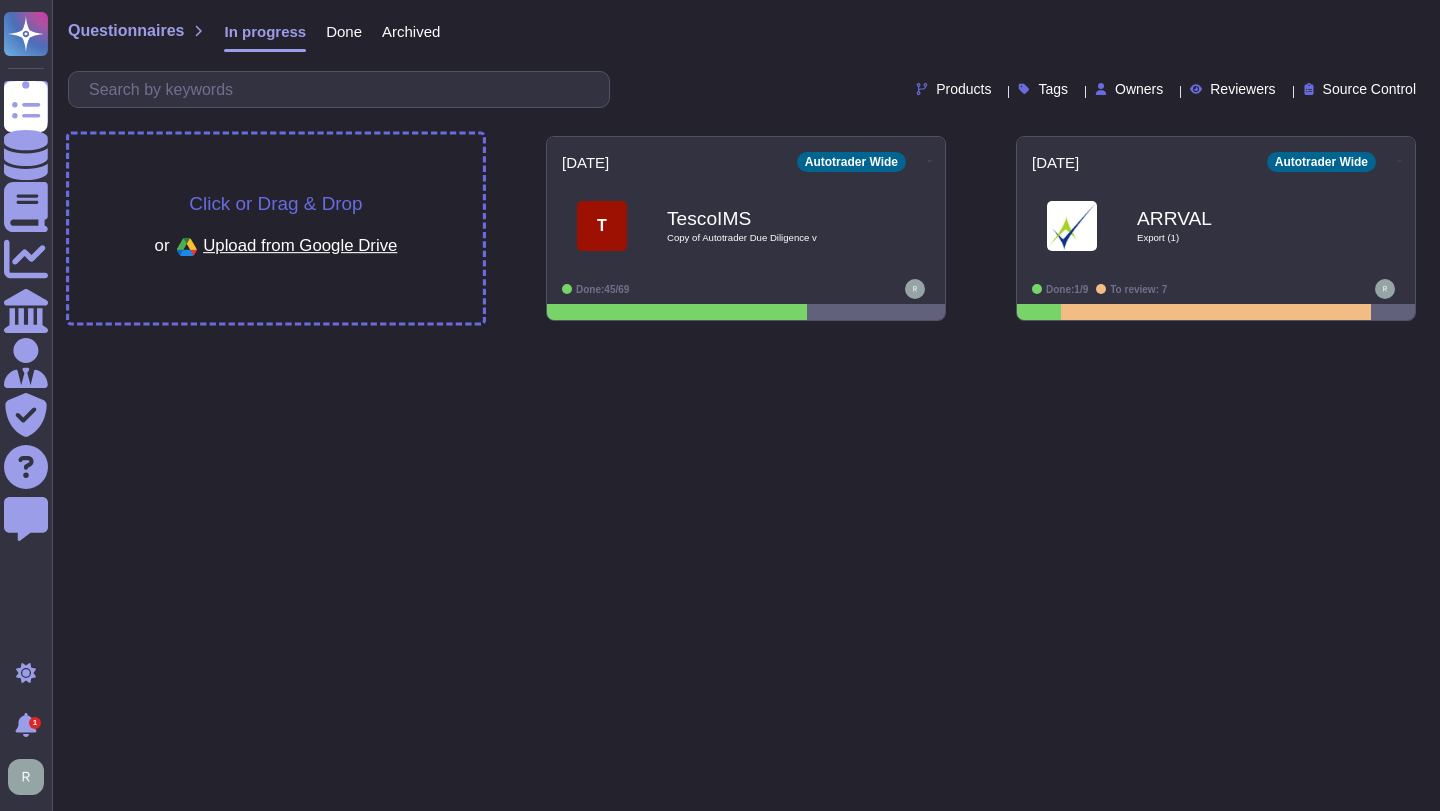 click on "Click or Drag & Drop or Upload from Google Drive" at bounding box center [276, 229] 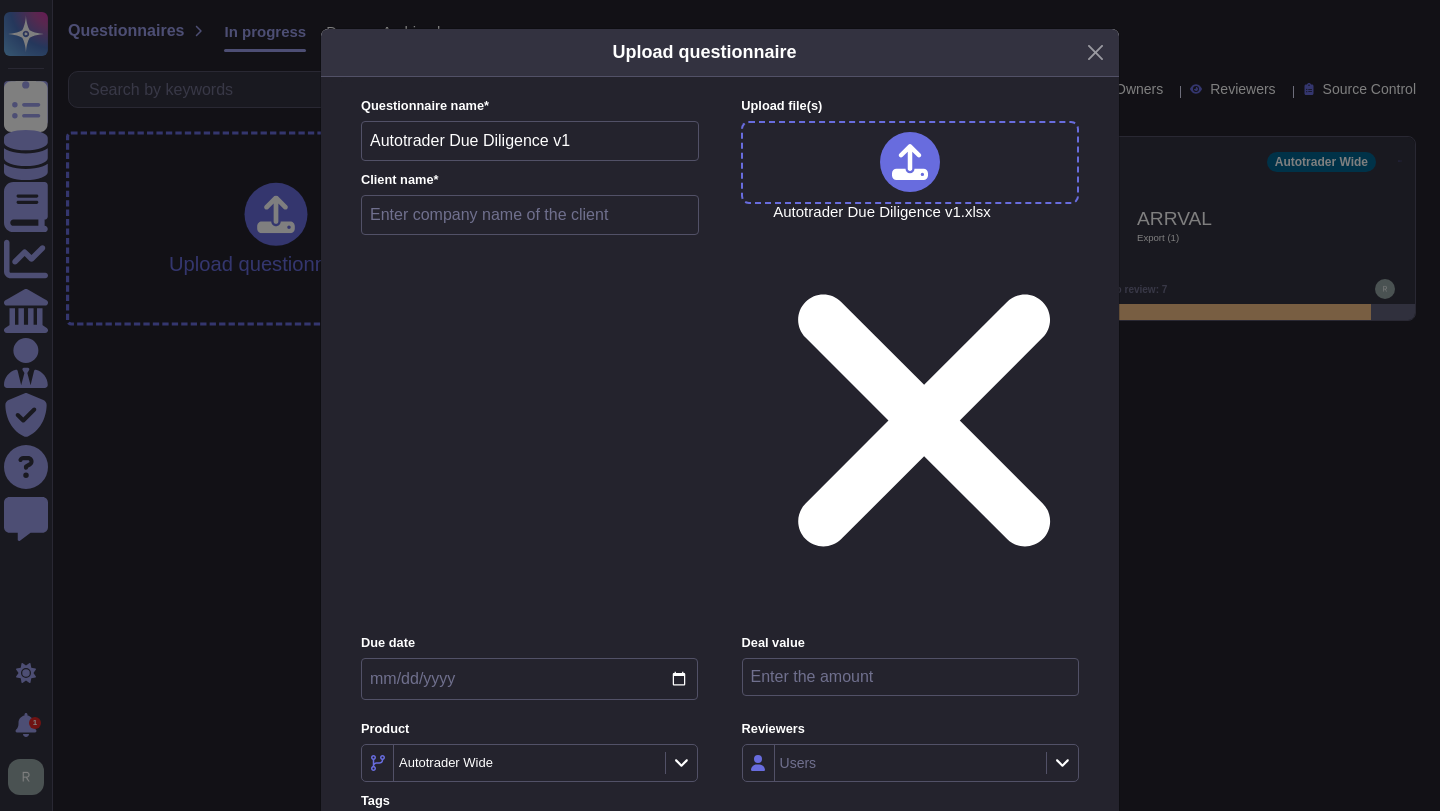 click at bounding box center [530, 215] 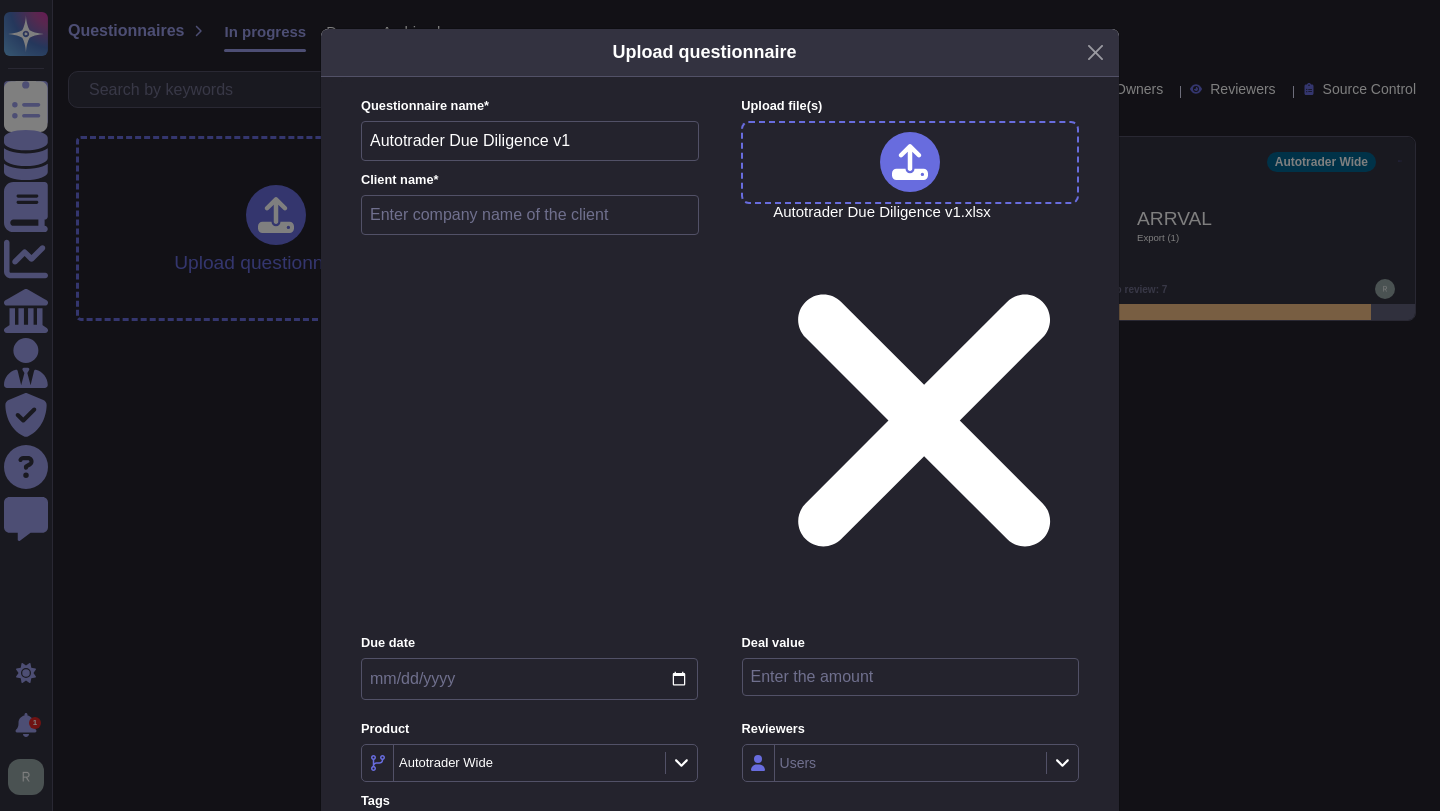 type on "TescoIMSv2" 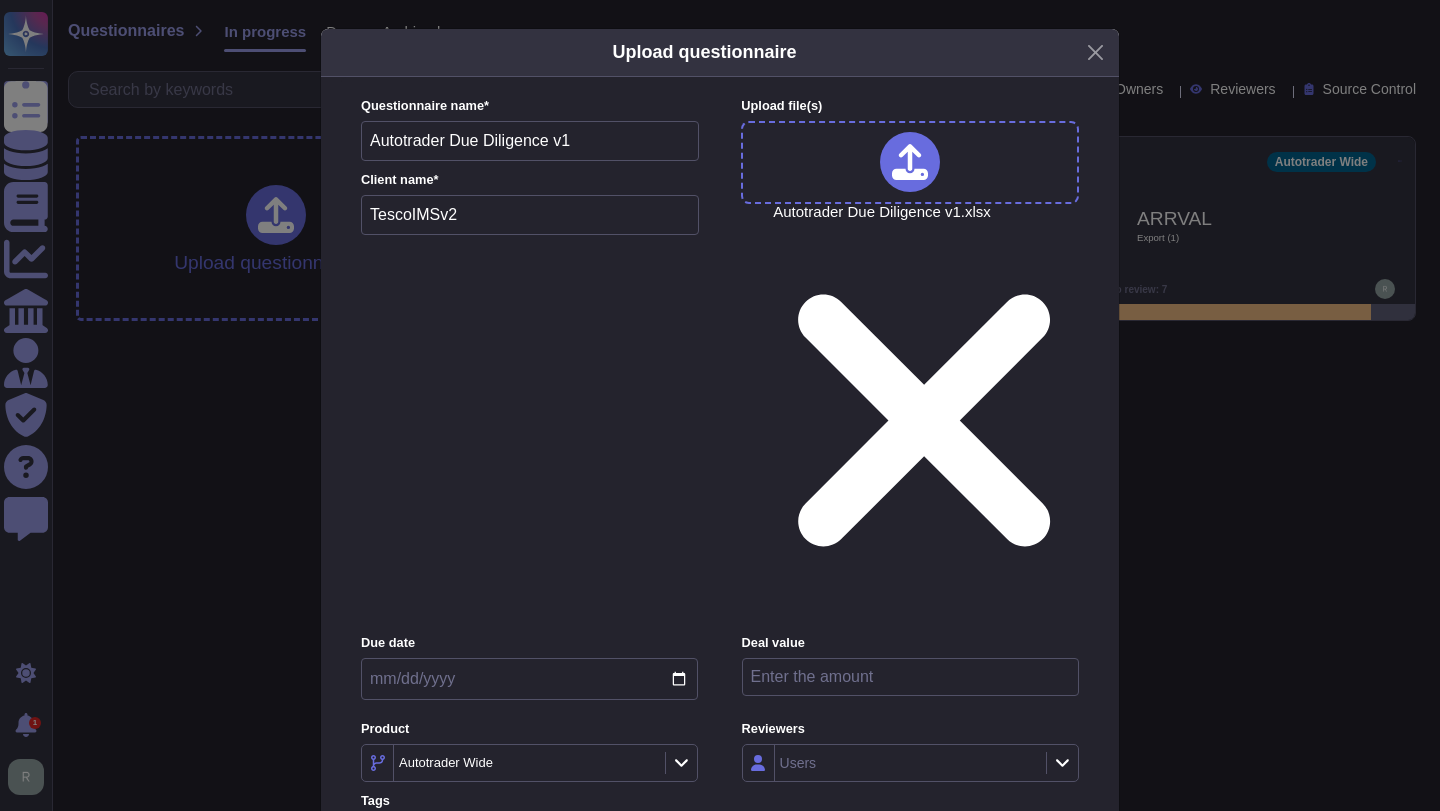click on "Questionnaire name * Autotrader Due Diligence v1 Client name * TescoIMSv2     Upload file (s) Autotrader Due Diligence v1.xlsx     Due date Deal value Product Autotrader Wide Reviewers Users Tags Tags More options Automatically format file when possible Automatically assign teams on questions Keep existing answers from the file Require a review of existing answers (recommended for questionnaires to be filled out) Auto-approve existing answers (recommended for already filled out questionnaires) Use this questionnaire as a source of suggestions Use anonymization filter on the suggestions File Password (optional)" at bounding box center (720, 507) 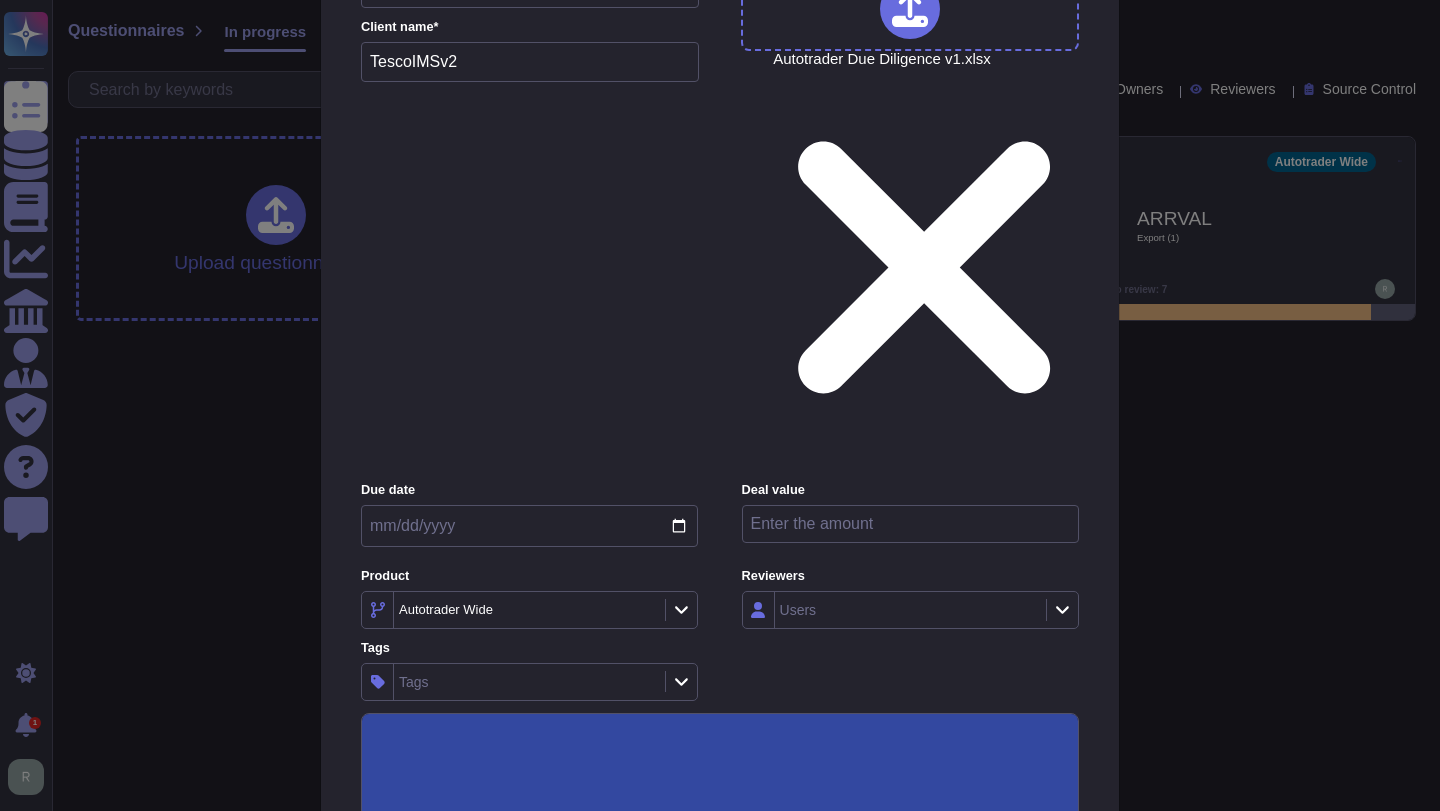 scroll, scrollTop: 170, scrollLeft: 0, axis: vertical 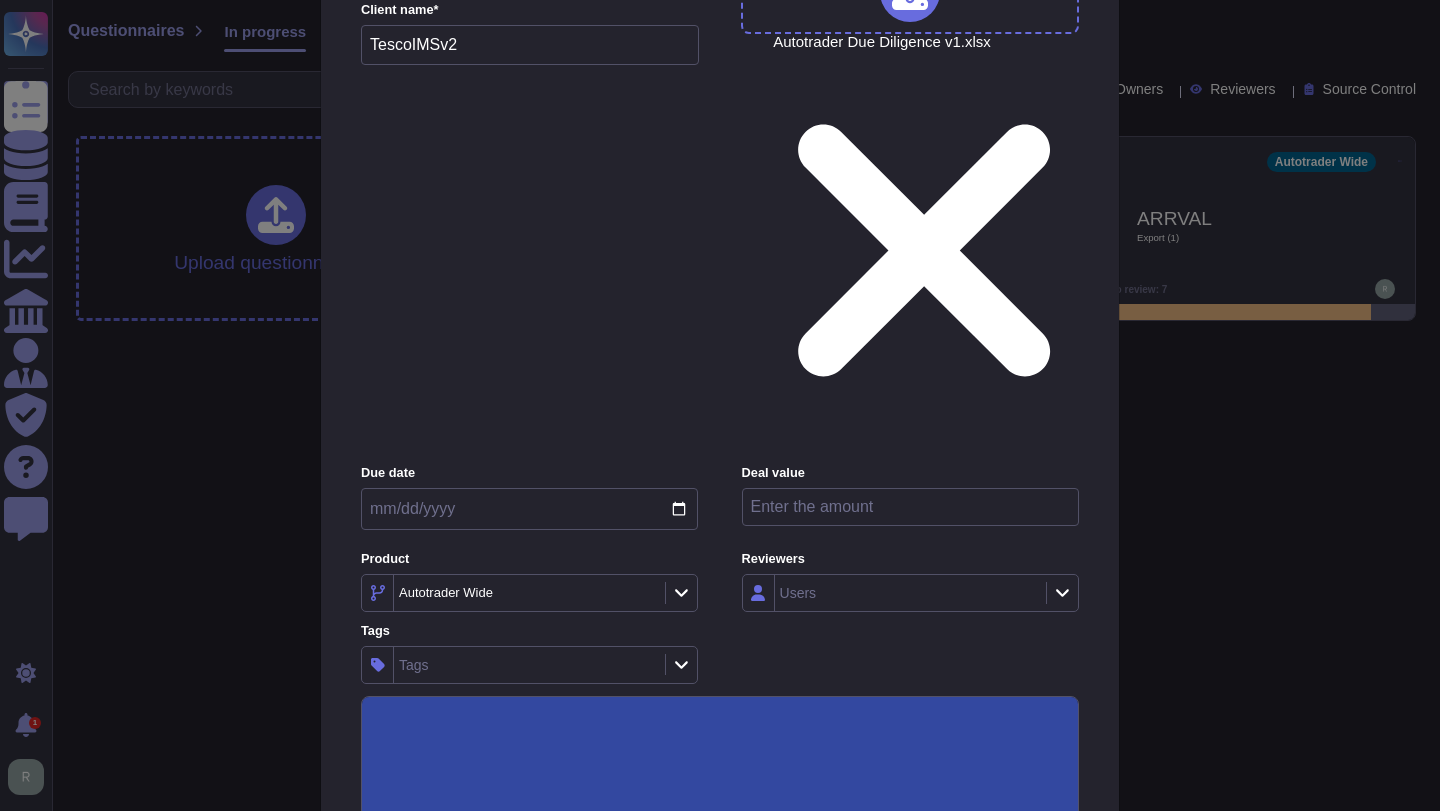 click on "Questionnaire name * Autotrader Due Diligence v1 Client name * TescoIMSv2     Upload file (s) Autotrader Due Diligence v1.xlsx     Due date Deal value Product Autotrader Wide Reviewers Users Tags Tags More options Automatically format file when possible Automatically assign teams on questions Keep existing answers from the file Require a review of existing answers (recommended for questionnaires to be filled out) Auto-approve existing answers (recommended for already filled out questionnaires) Use this questionnaire as a source of suggestions Use anonymization filter on the suggestions File Password (optional)" at bounding box center (720, 499) 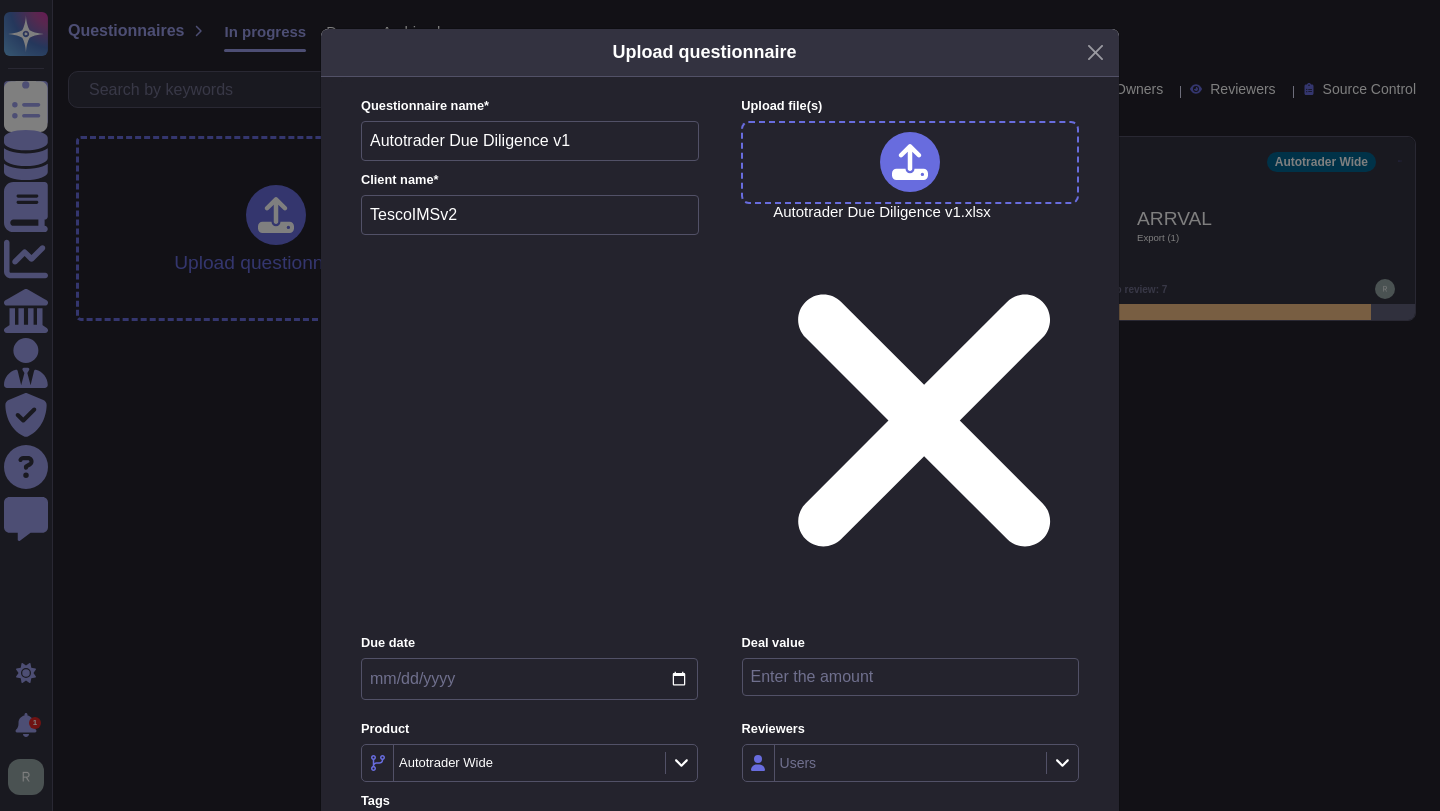 scroll, scrollTop: 170, scrollLeft: 0, axis: vertical 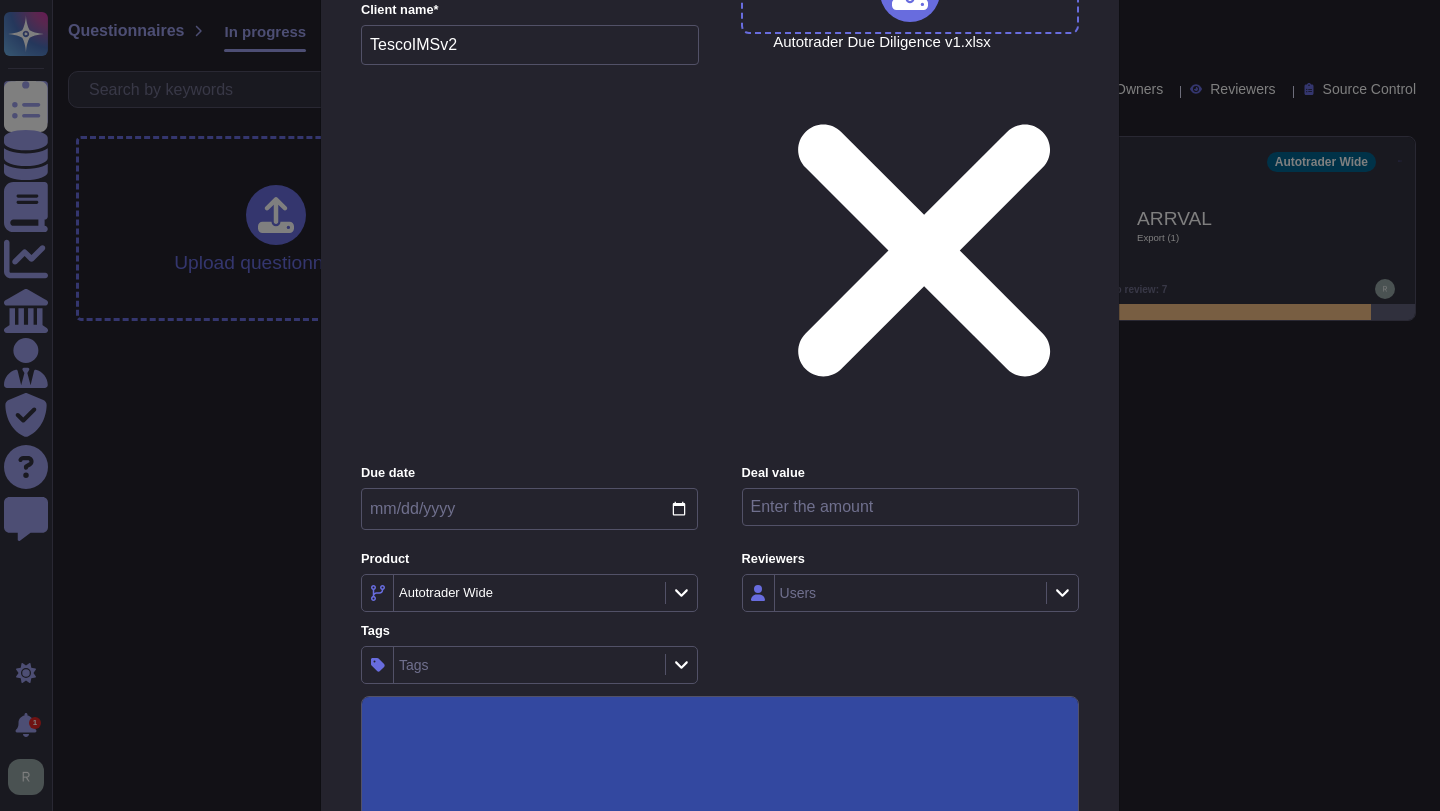 click on "Upload" at bounding box center [720, 1127] 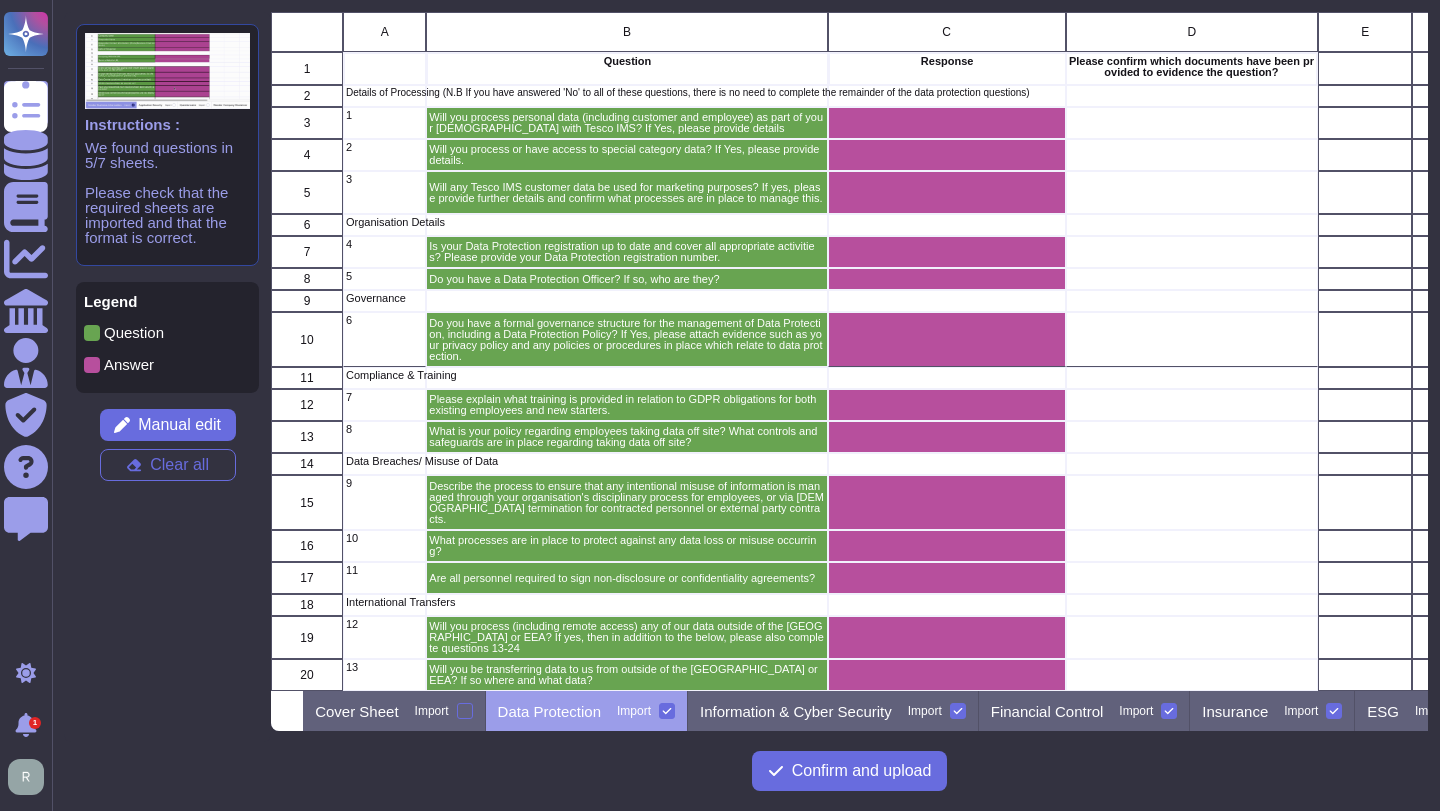 scroll, scrollTop: 1, scrollLeft: 1, axis: both 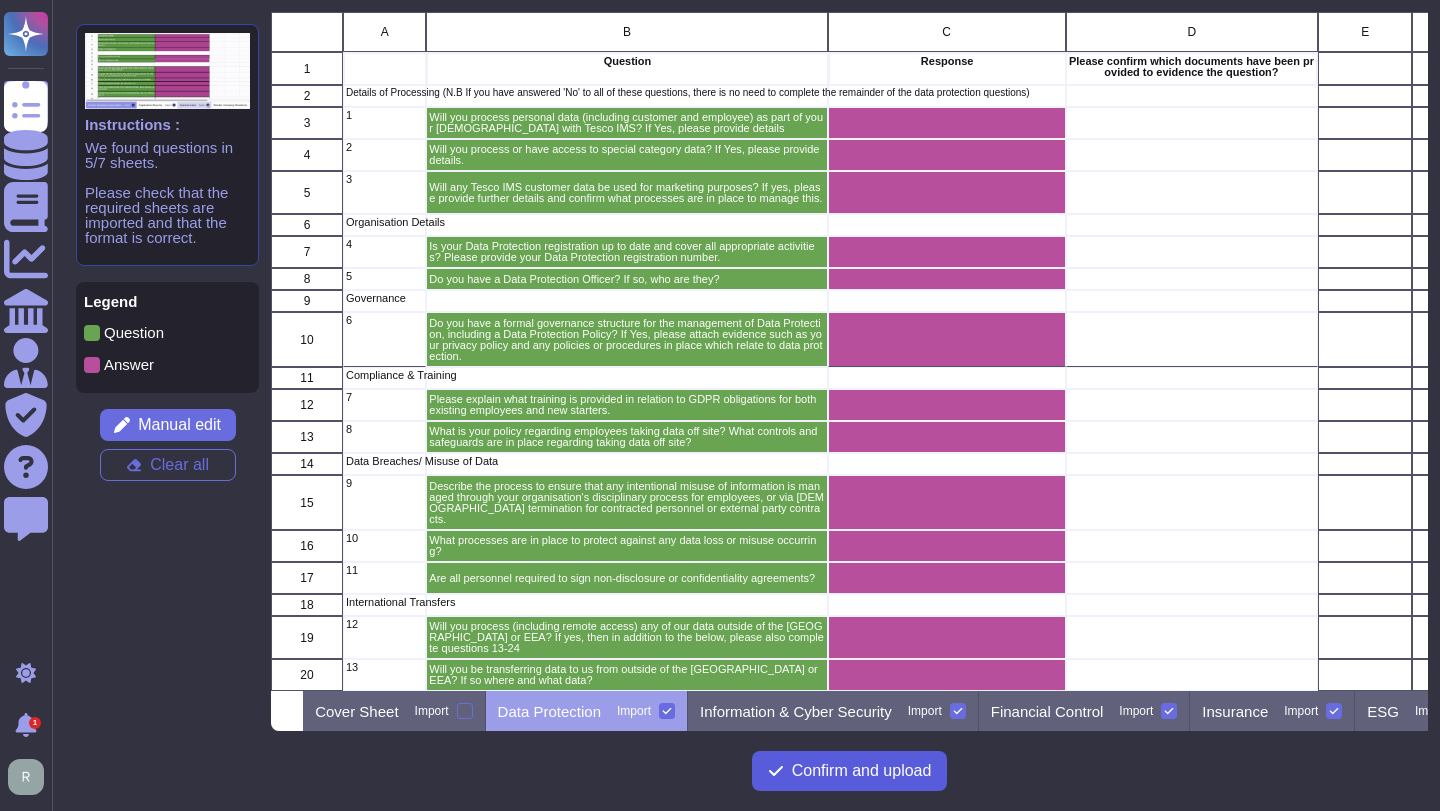 click on "Confirm and upload" at bounding box center [862, 771] 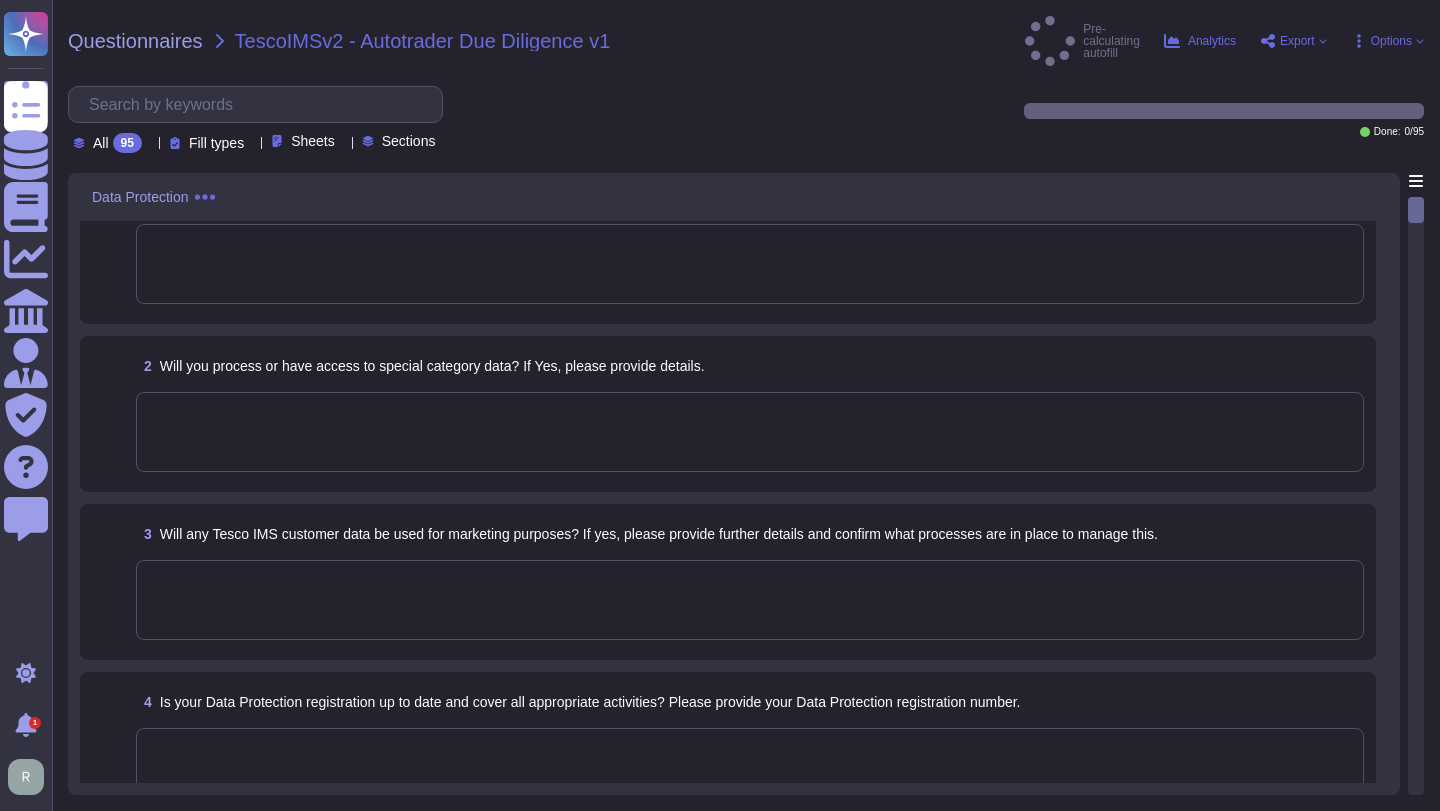 scroll, scrollTop: 0, scrollLeft: 0, axis: both 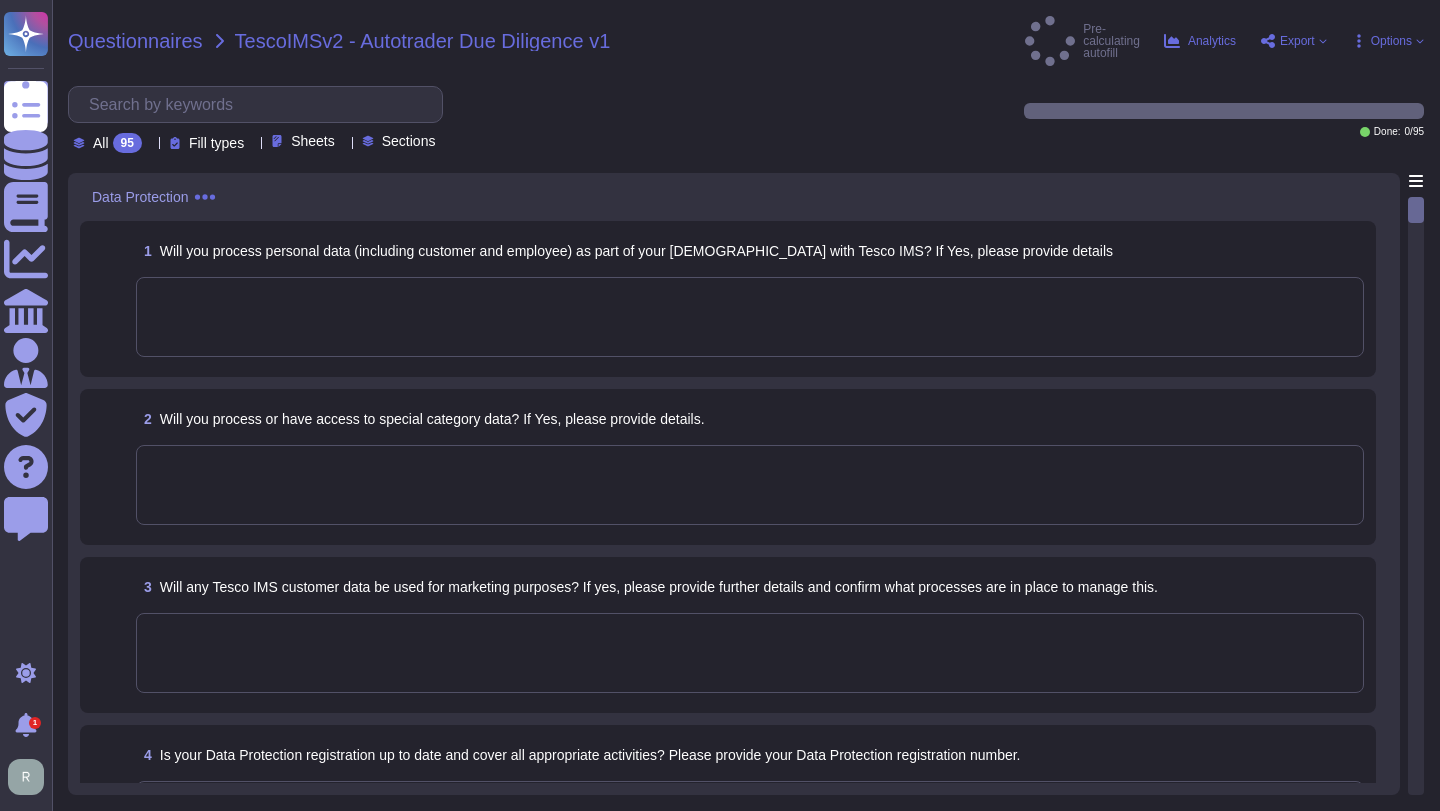 click on "Questionnaires" at bounding box center [135, 41] 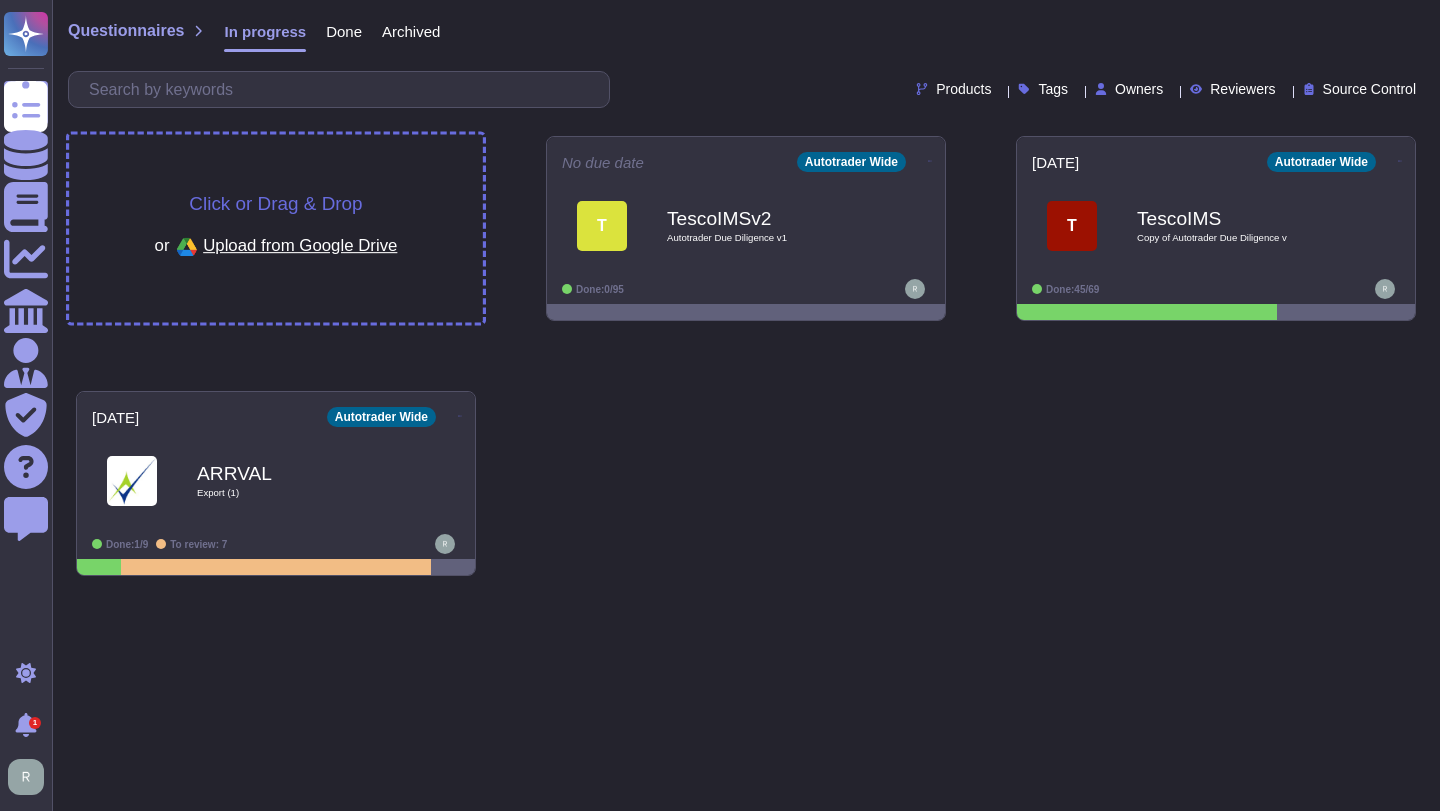 click on "Click or Drag & Drop" at bounding box center [275, 203] 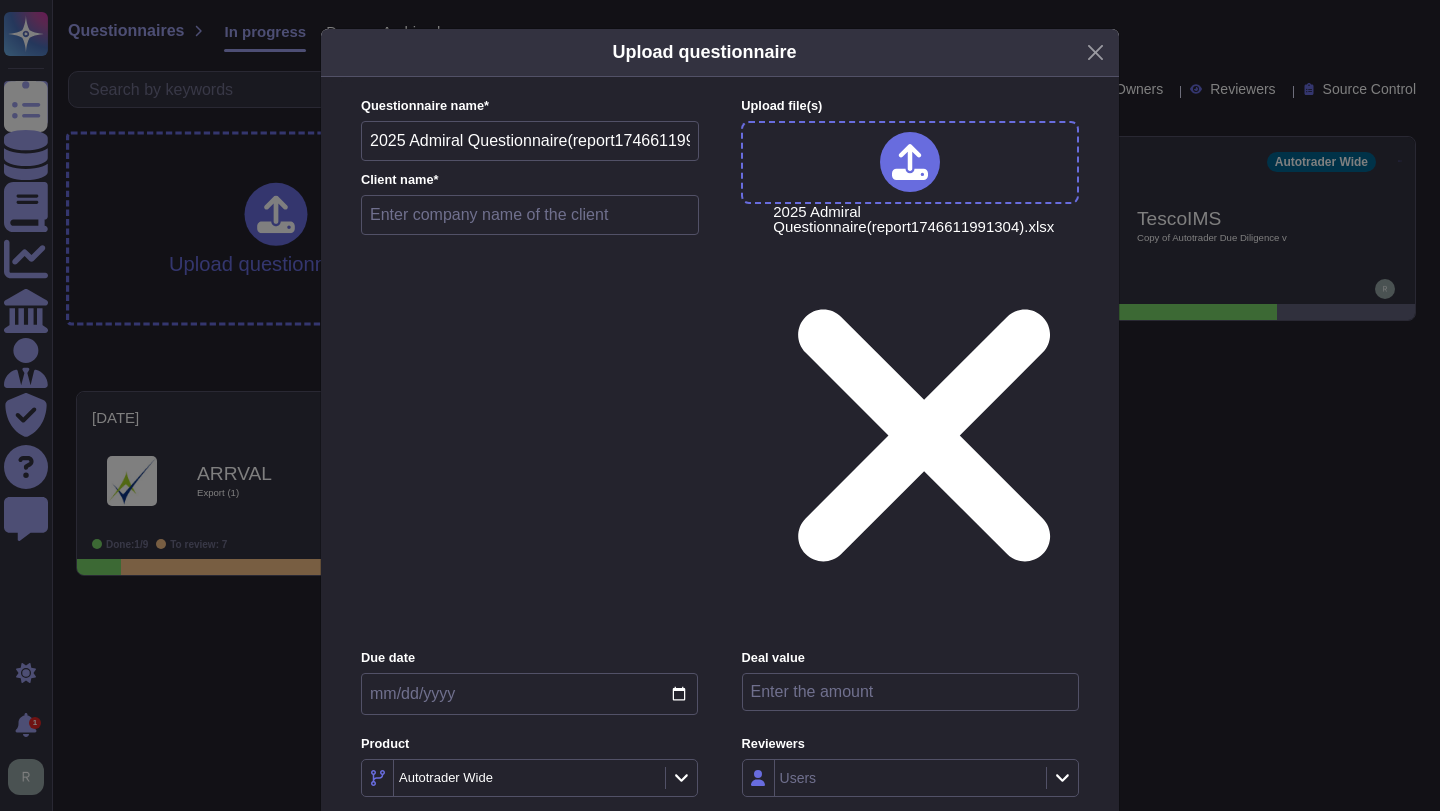 click at bounding box center [530, 215] 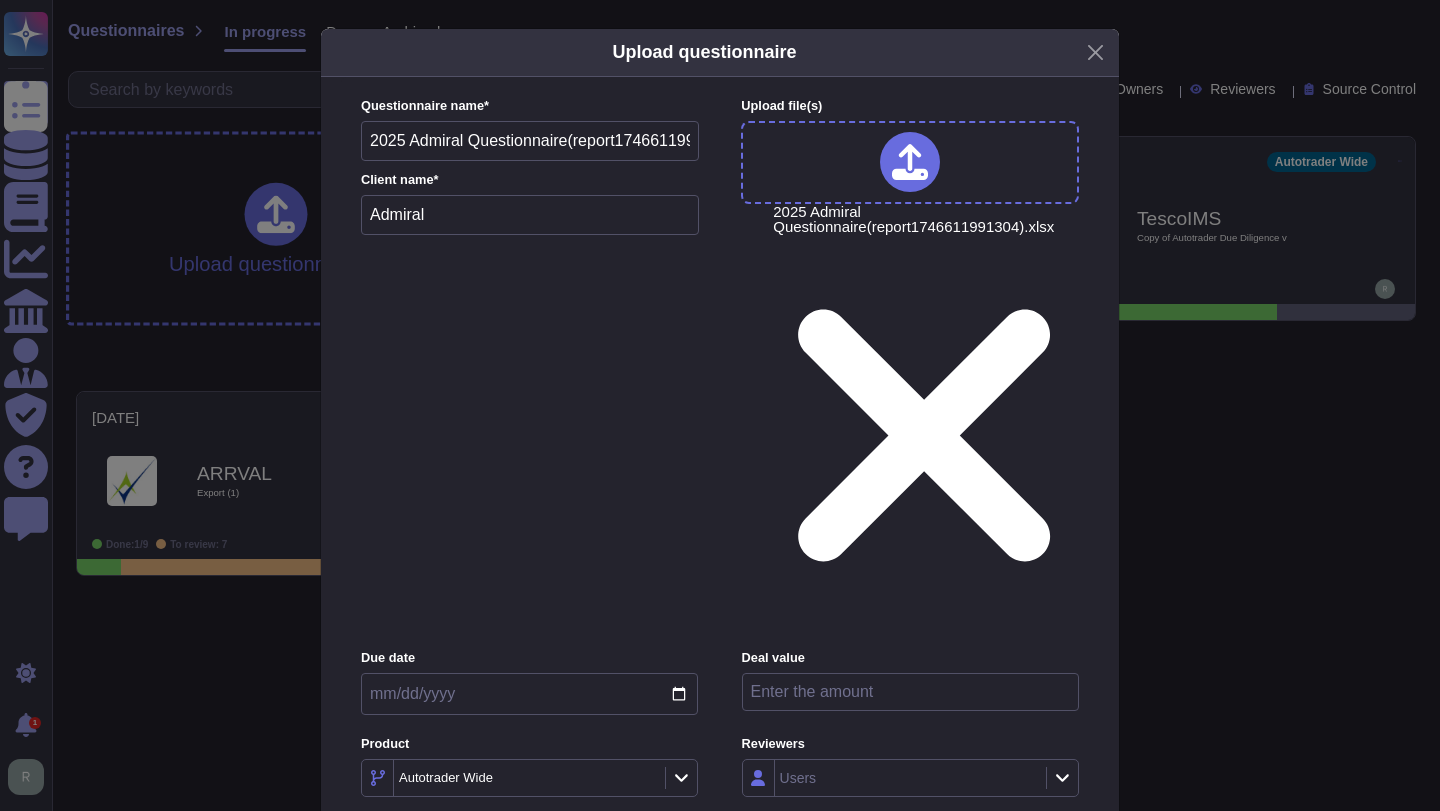 click on "Upload" at bounding box center [720, 989] 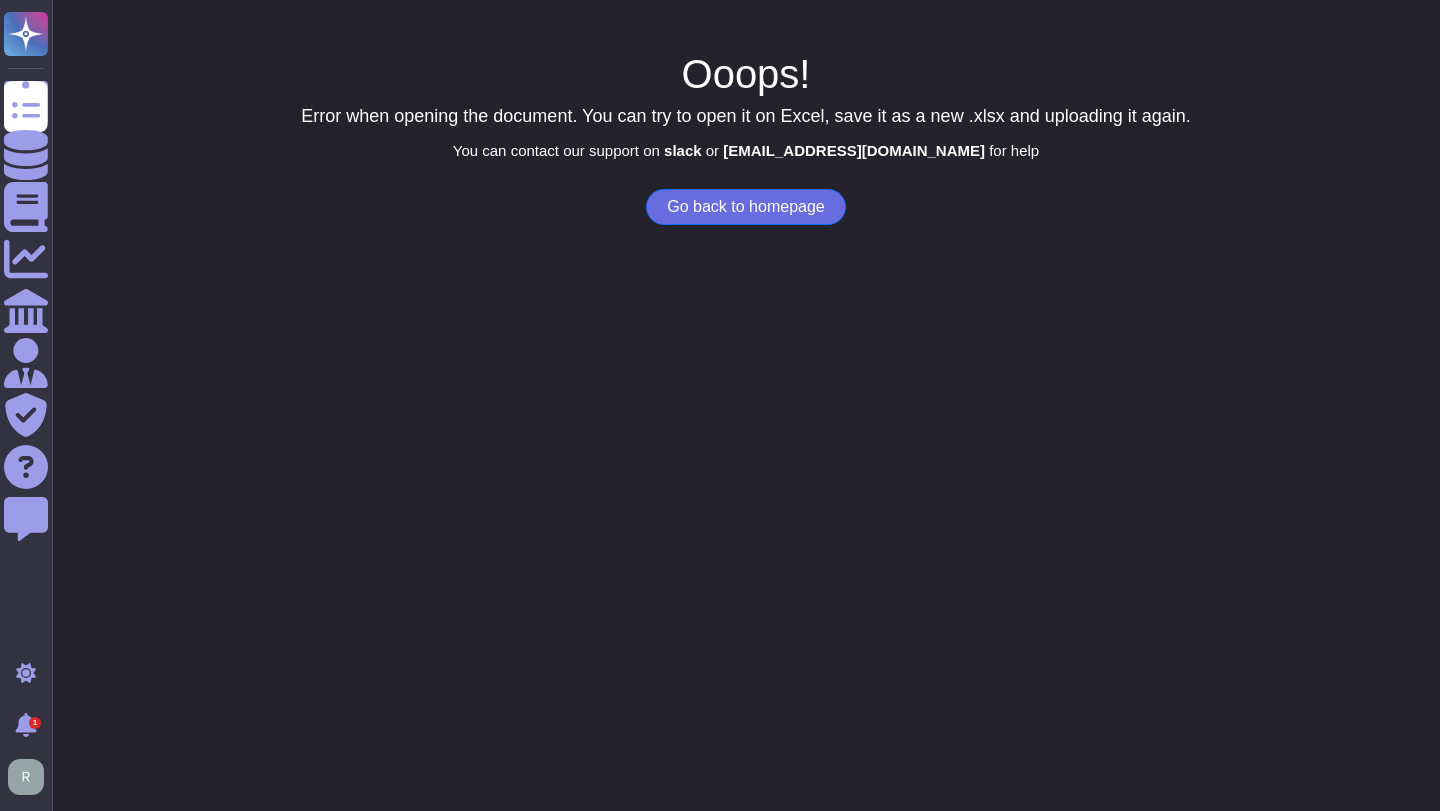 click on "Questionnaires Knowledge Base Documents Analytics CAIQ / SIG Admin Trust Center Help Center Feedback Light mode 1 Notifications Profile Ooops! Error when opening the document. You can try to open it on Excel, save it as a new .xlsx and uploading it again. You can contact our support on   slack   or   support@skypher.co   for help Go back to homepage" at bounding box center (720, 112) 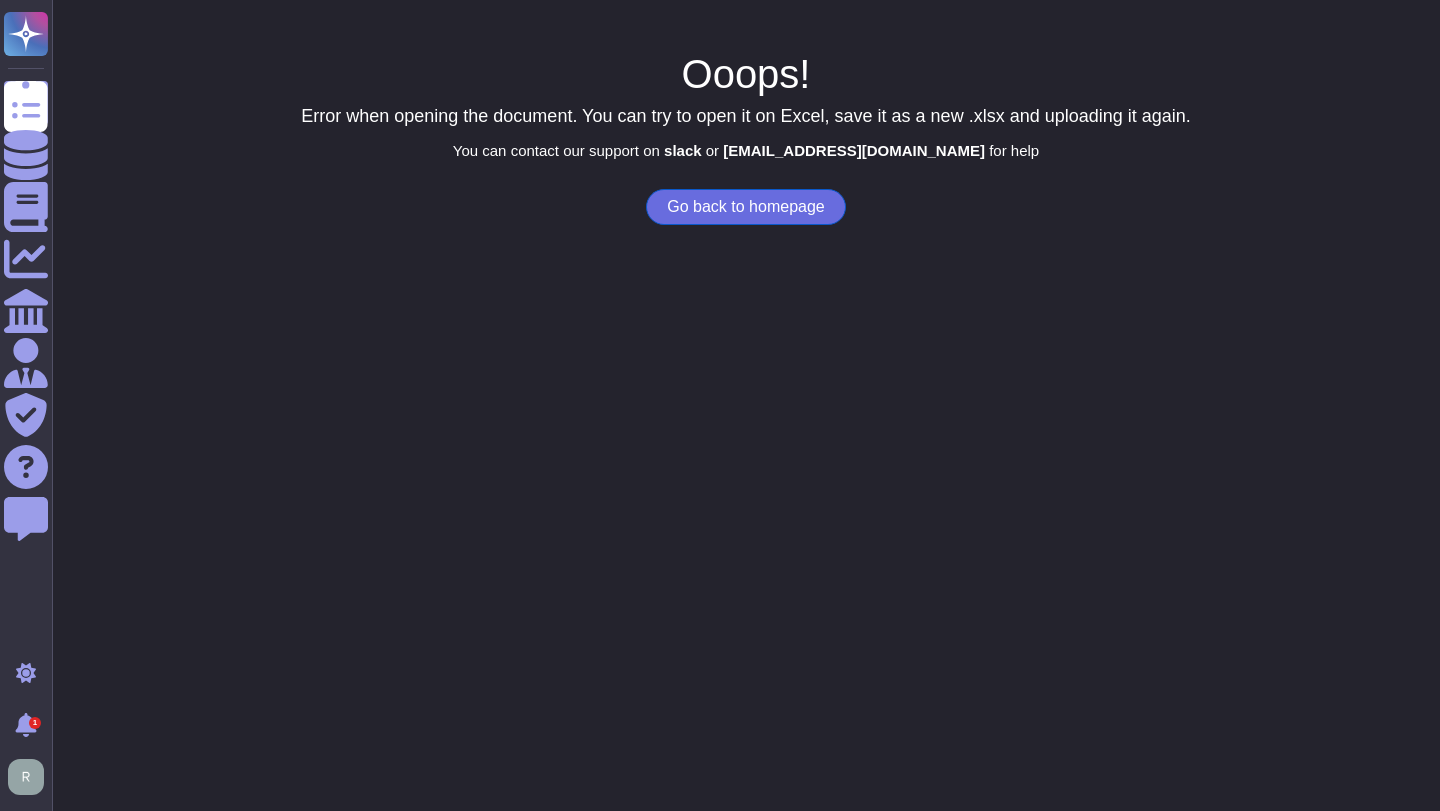 click on "Go back to homepage" at bounding box center (745, 207) 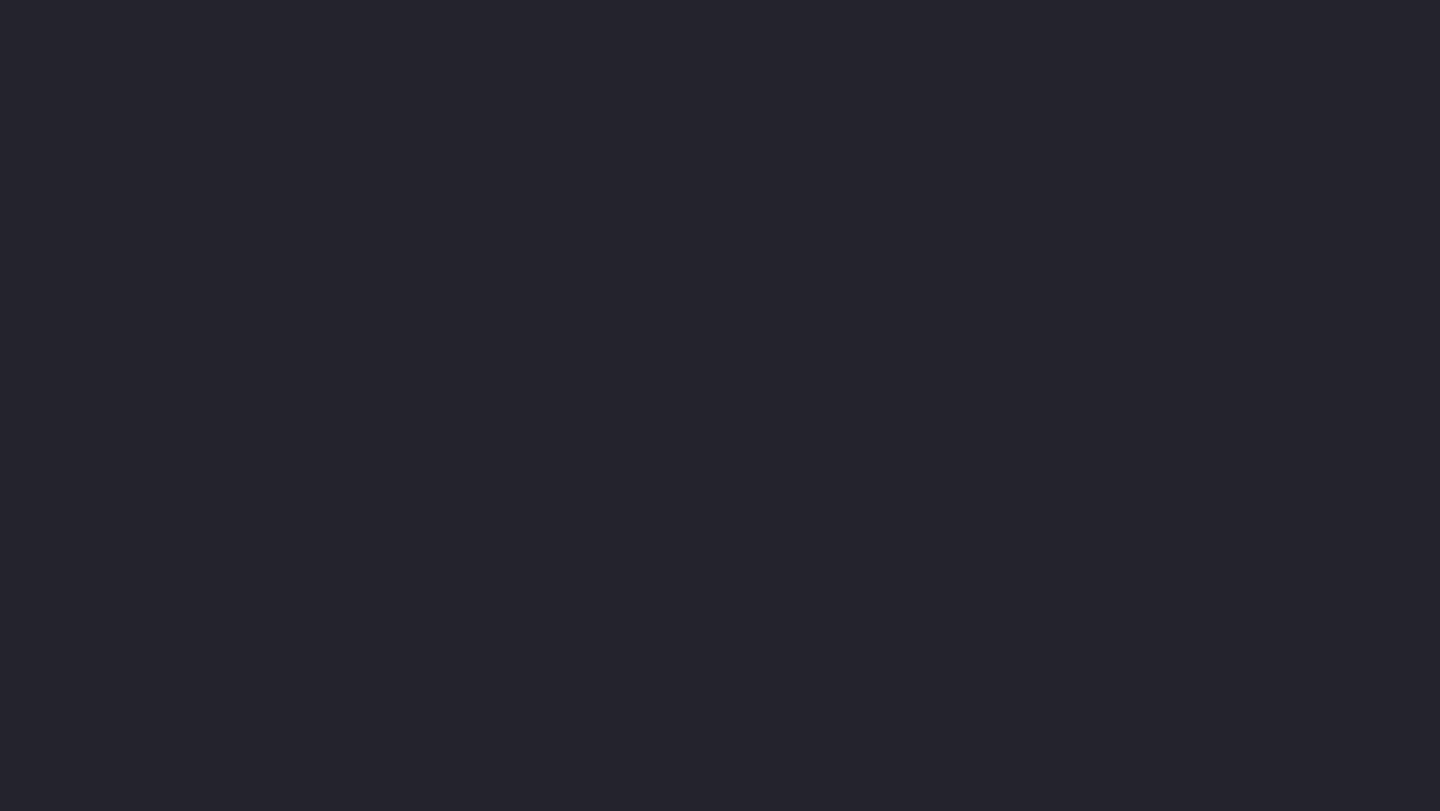 scroll, scrollTop: 0, scrollLeft: 0, axis: both 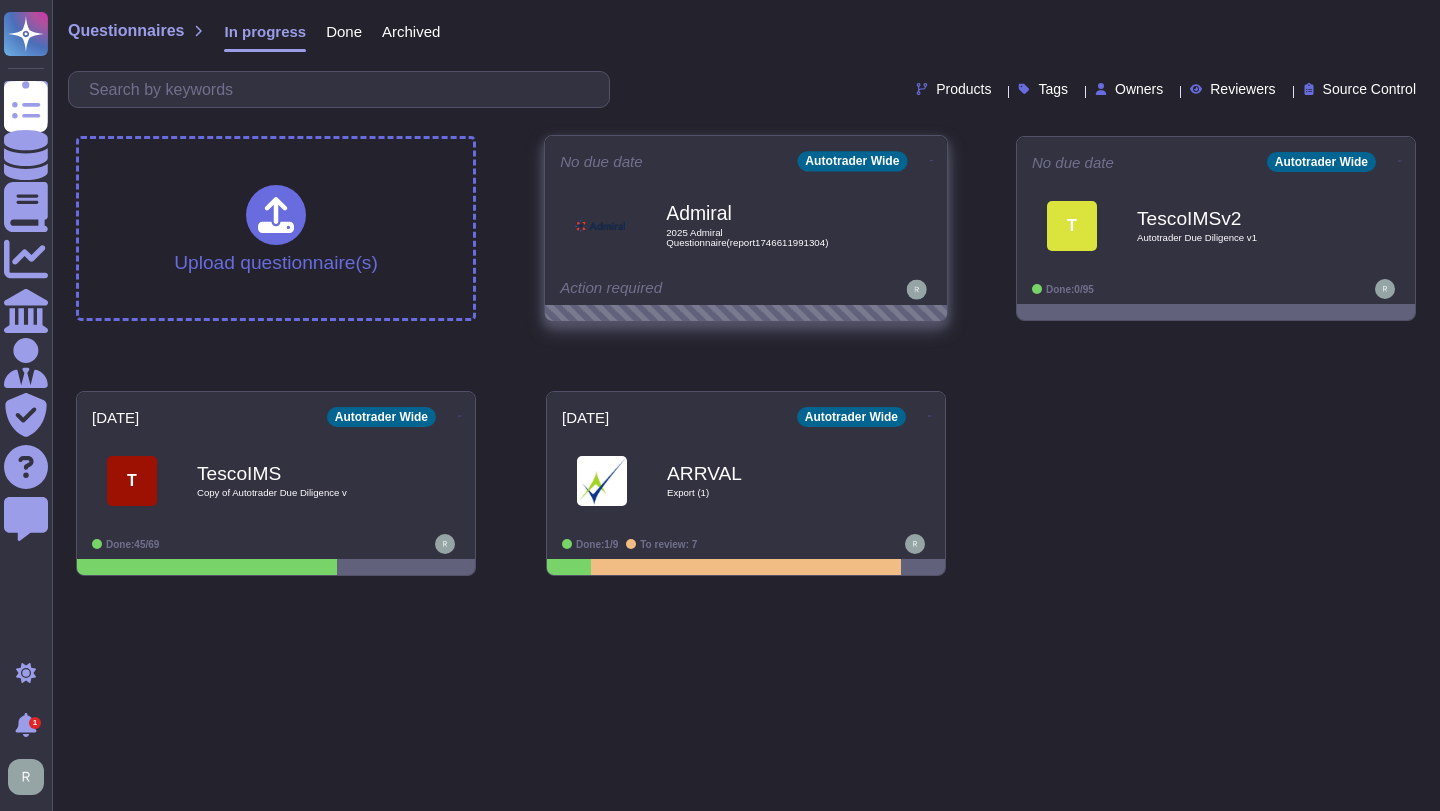 click 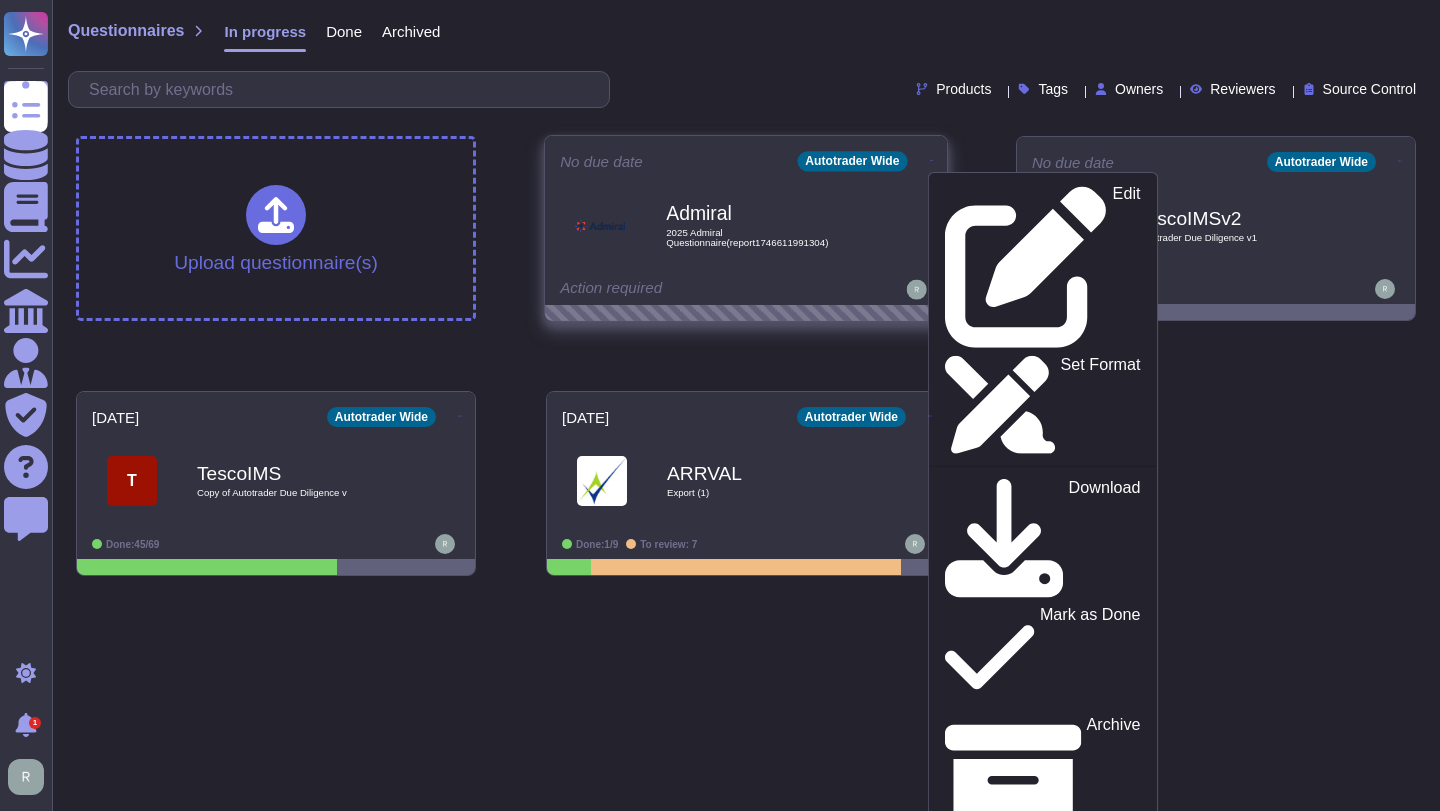 click 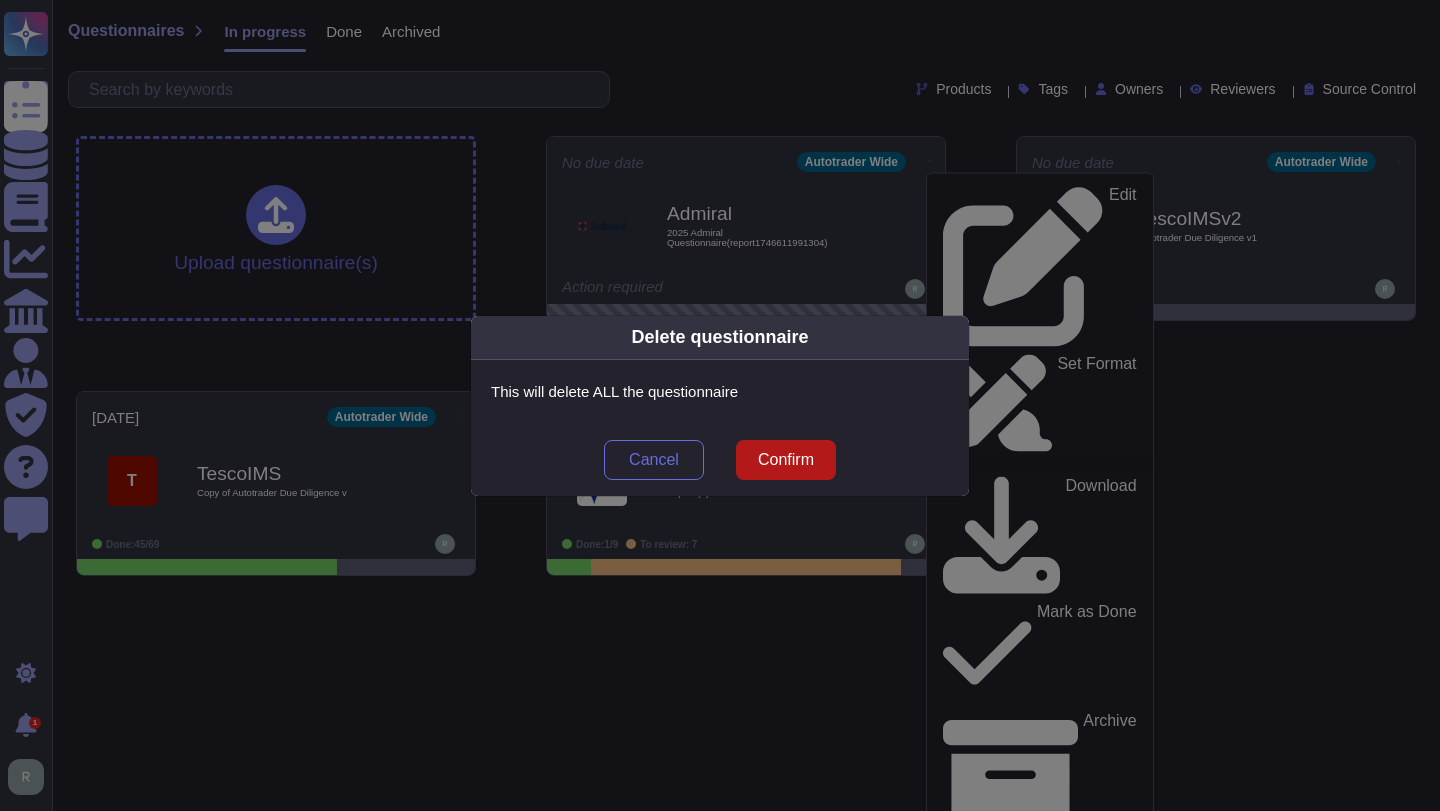 click on "Confirm" at bounding box center (786, 460) 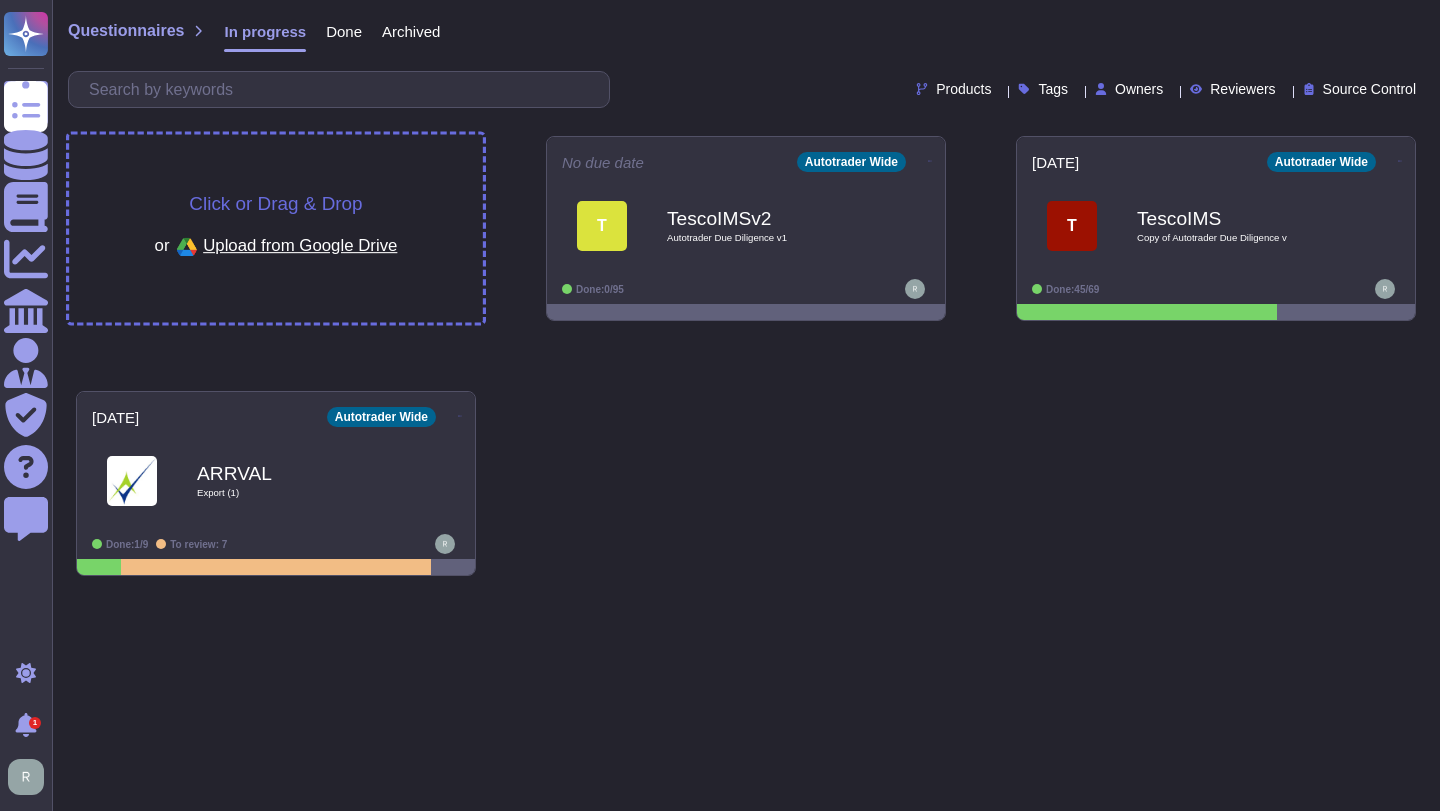 click on "Click or Drag & Drop or Upload from Google Drive" at bounding box center [276, 229] 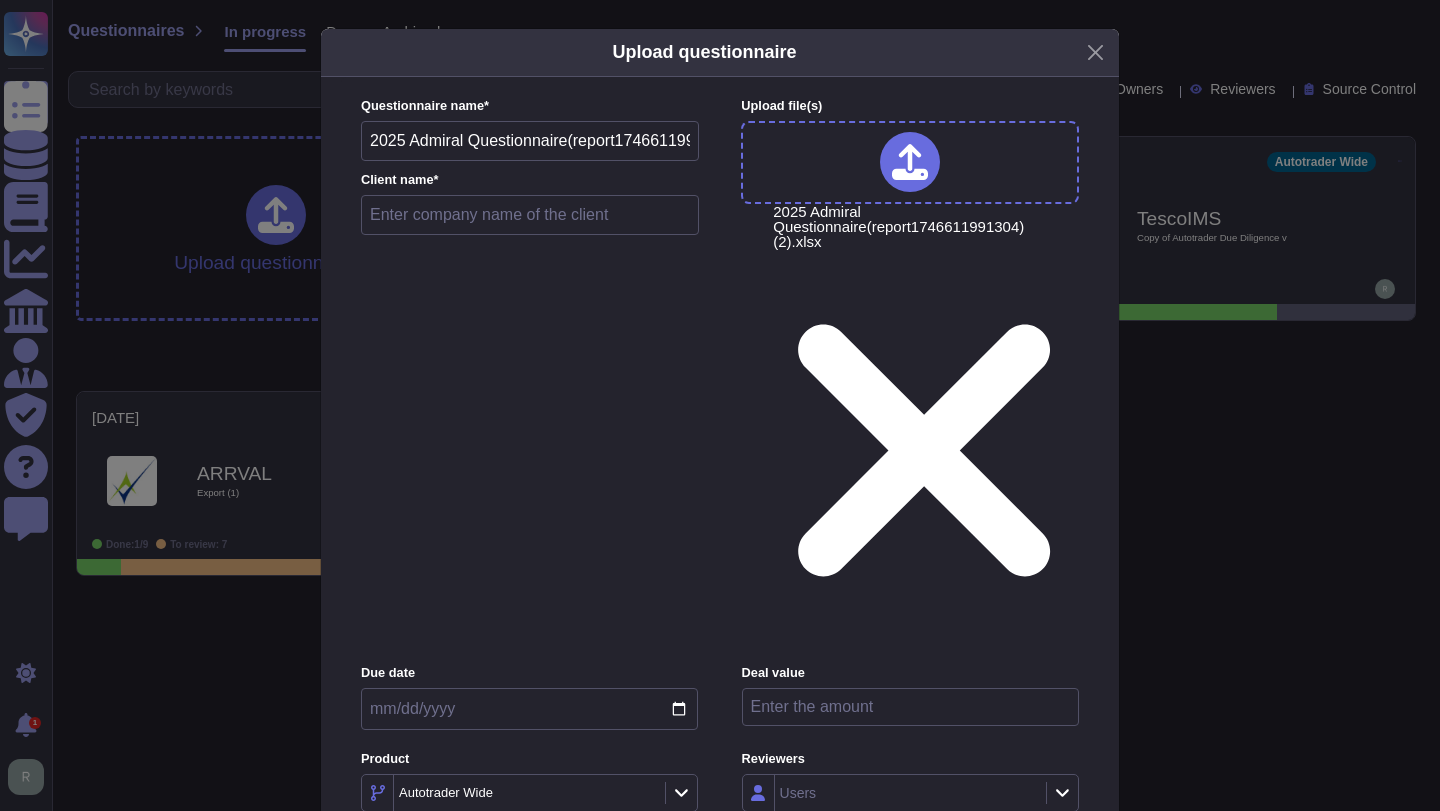 click at bounding box center (530, 215) 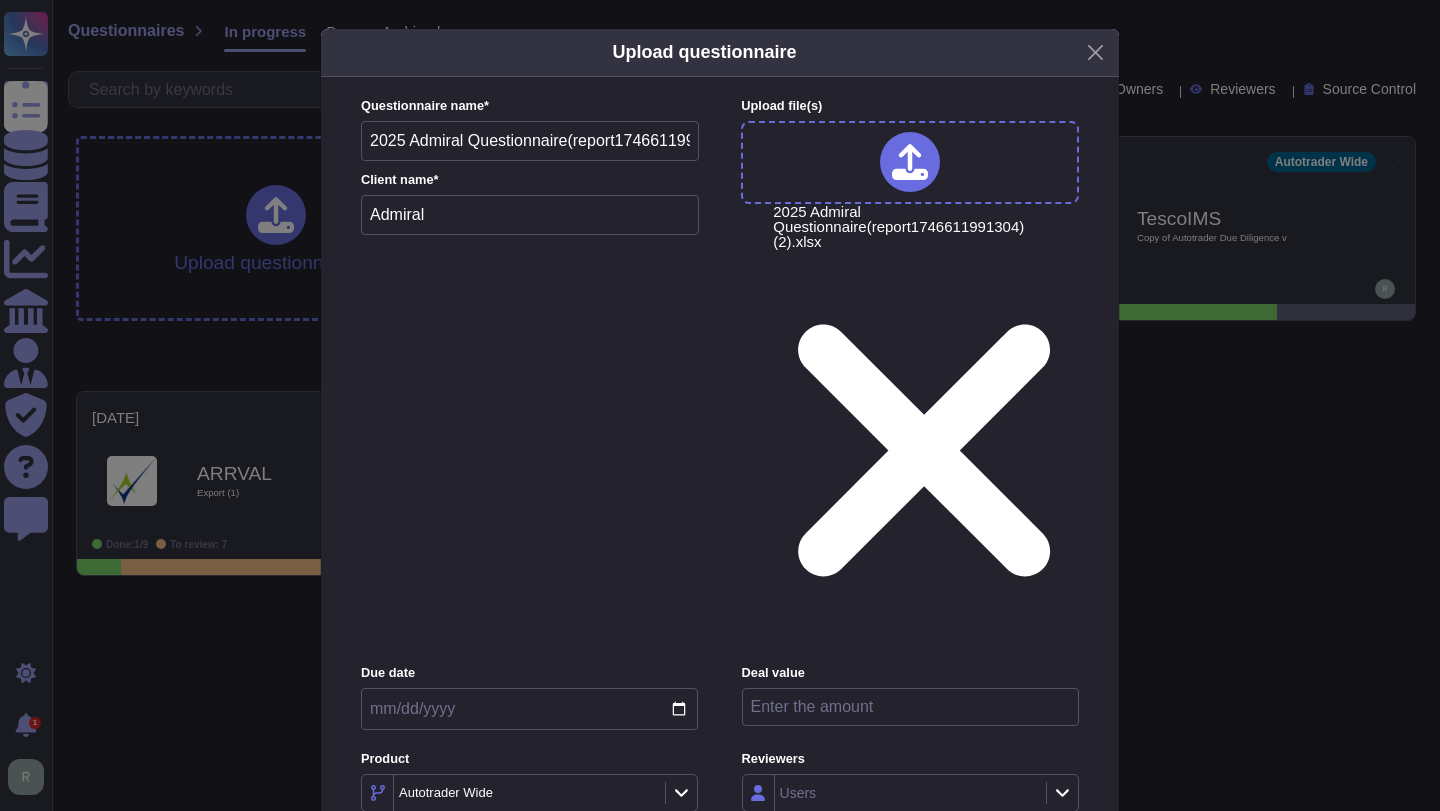 click on "Upload" at bounding box center [720, 1004] 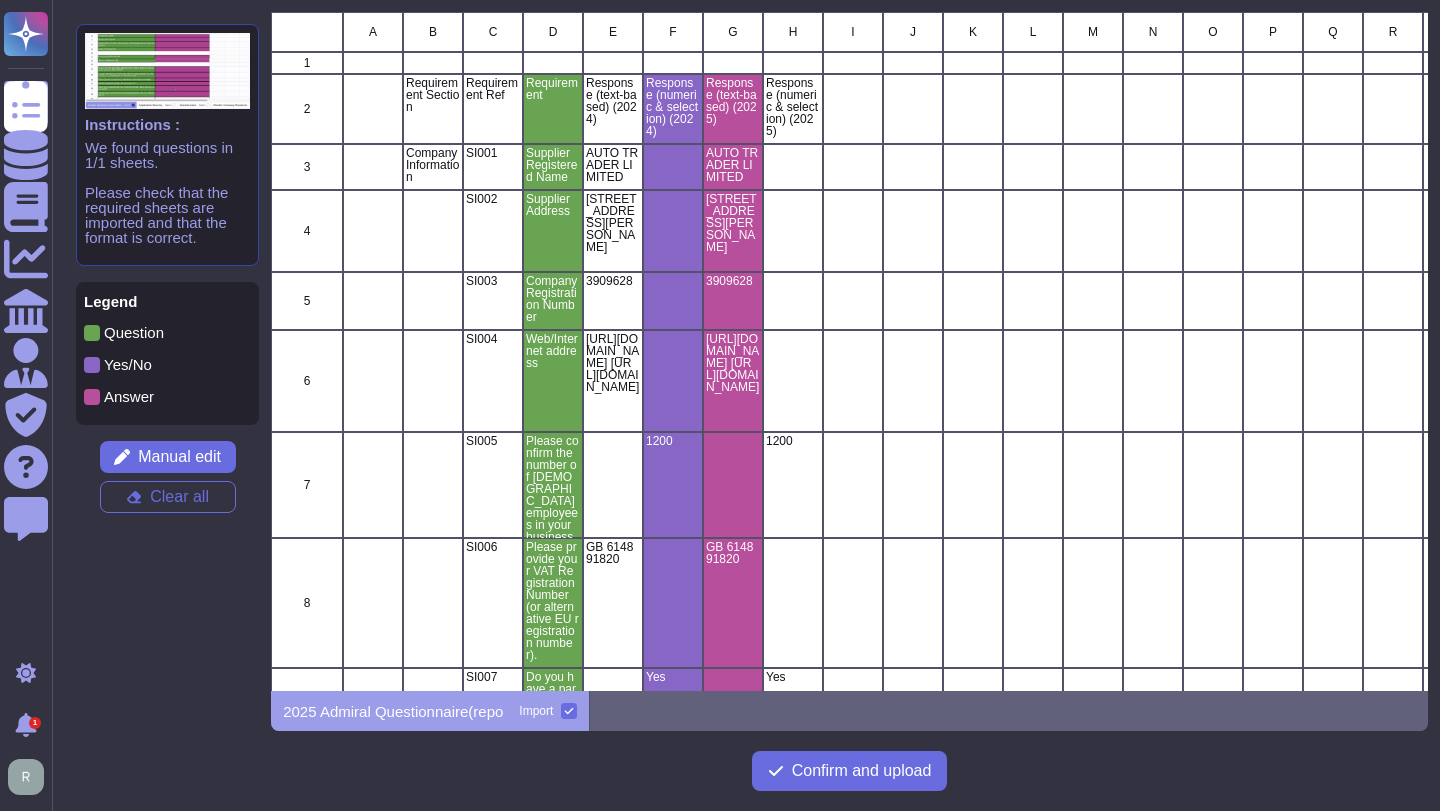 scroll, scrollTop: 1, scrollLeft: 1, axis: both 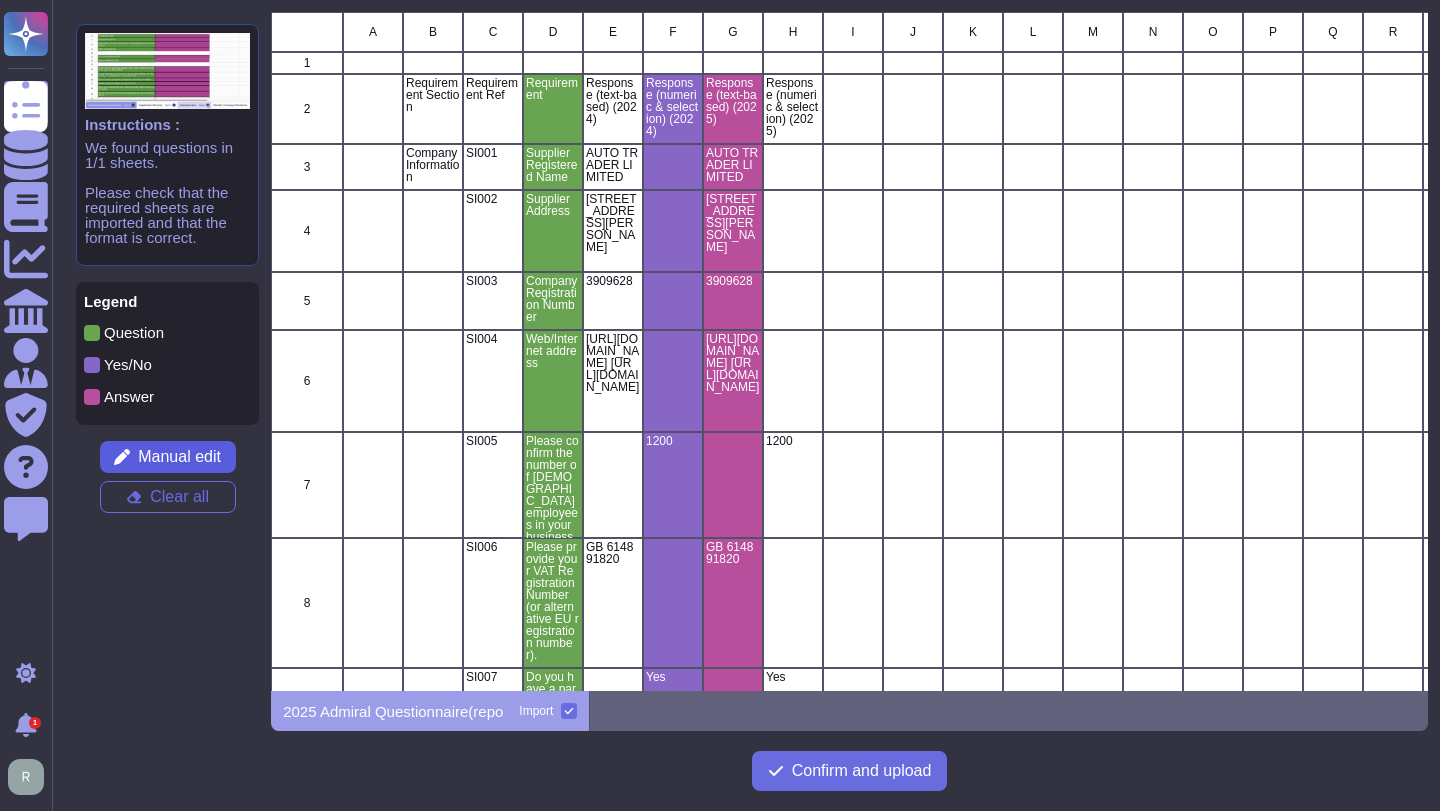 click on "Manual edit" at bounding box center [179, 457] 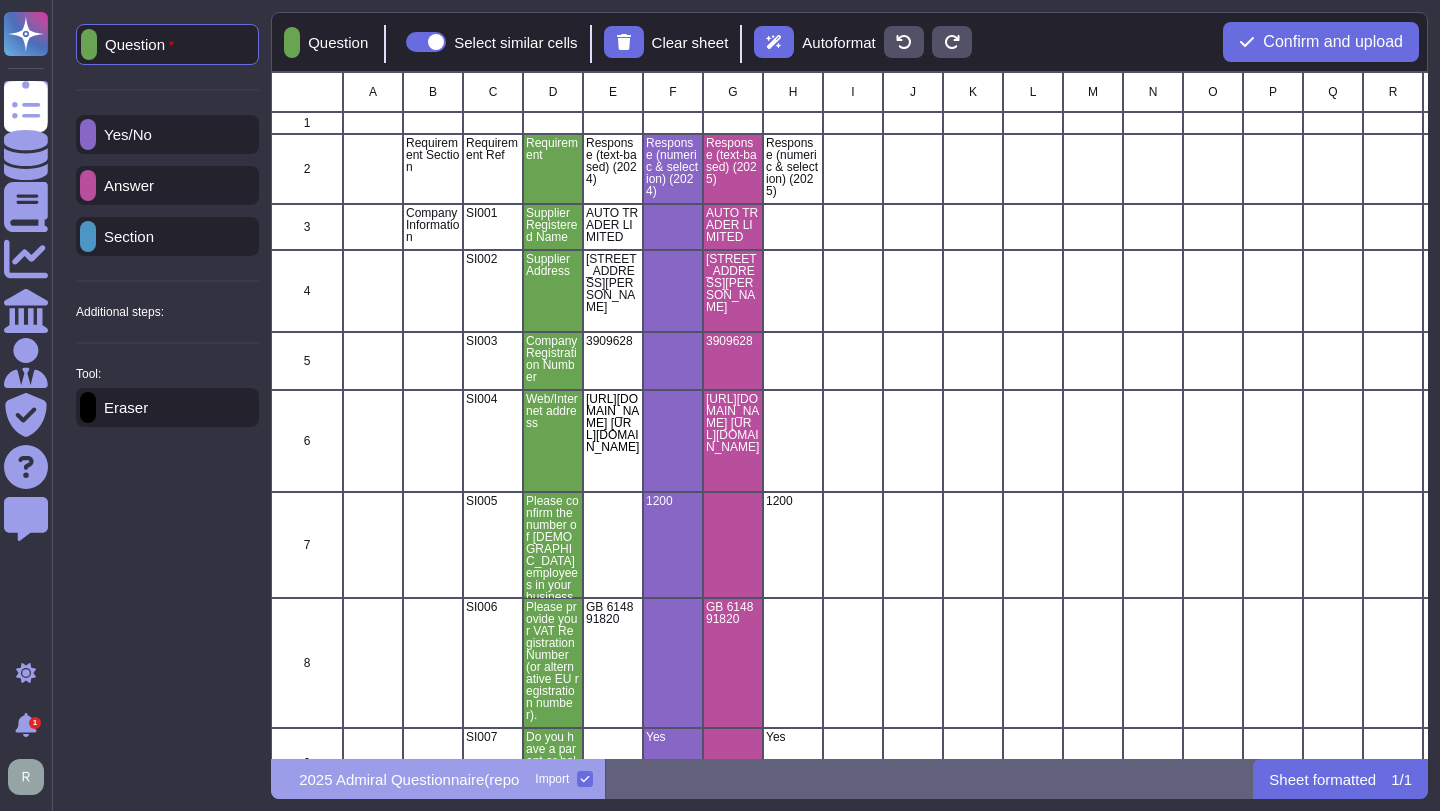 scroll, scrollTop: 1, scrollLeft: 1, axis: both 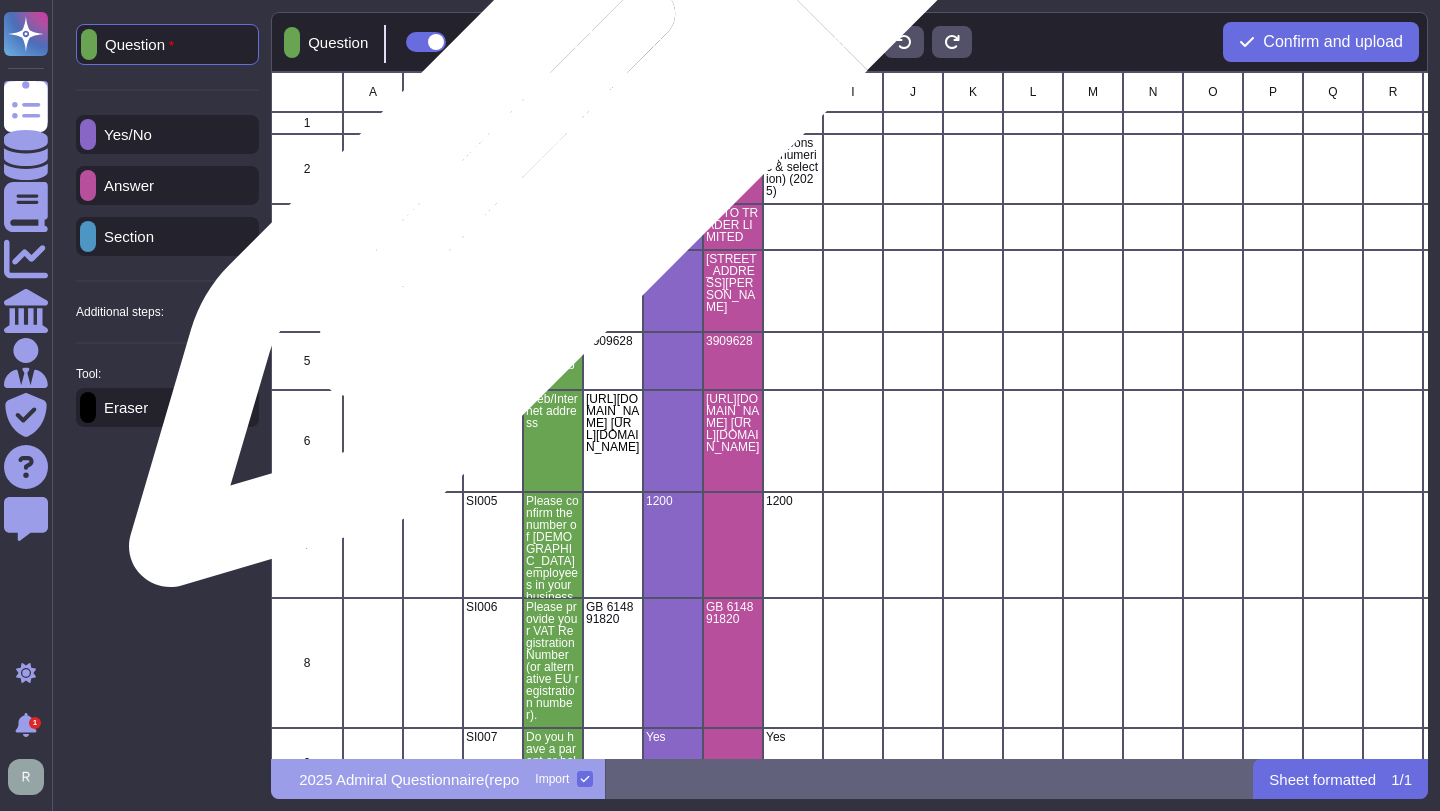 click on "Requirement" at bounding box center [553, 169] 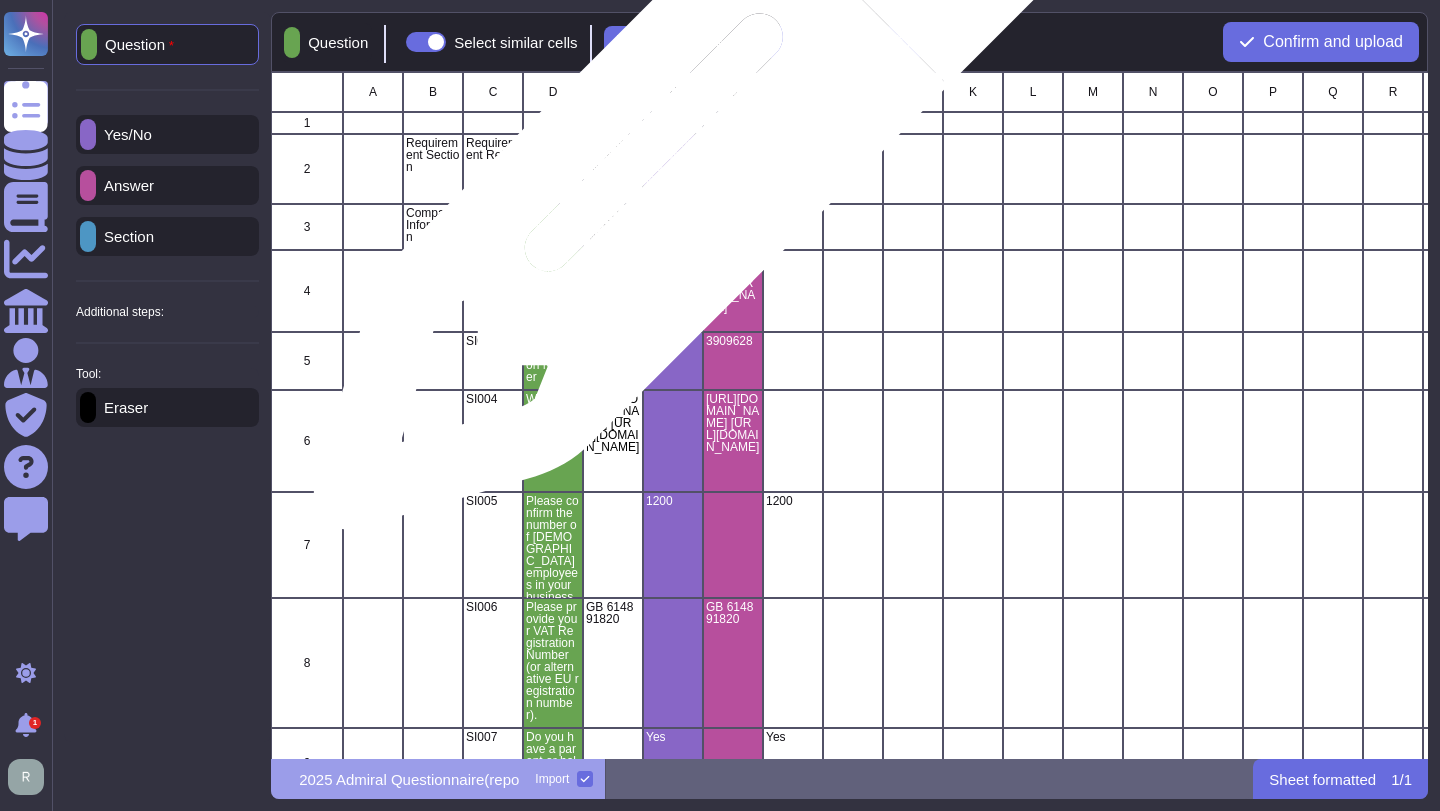 click on "Response (numeric & selection) (2024)" at bounding box center [673, 167] 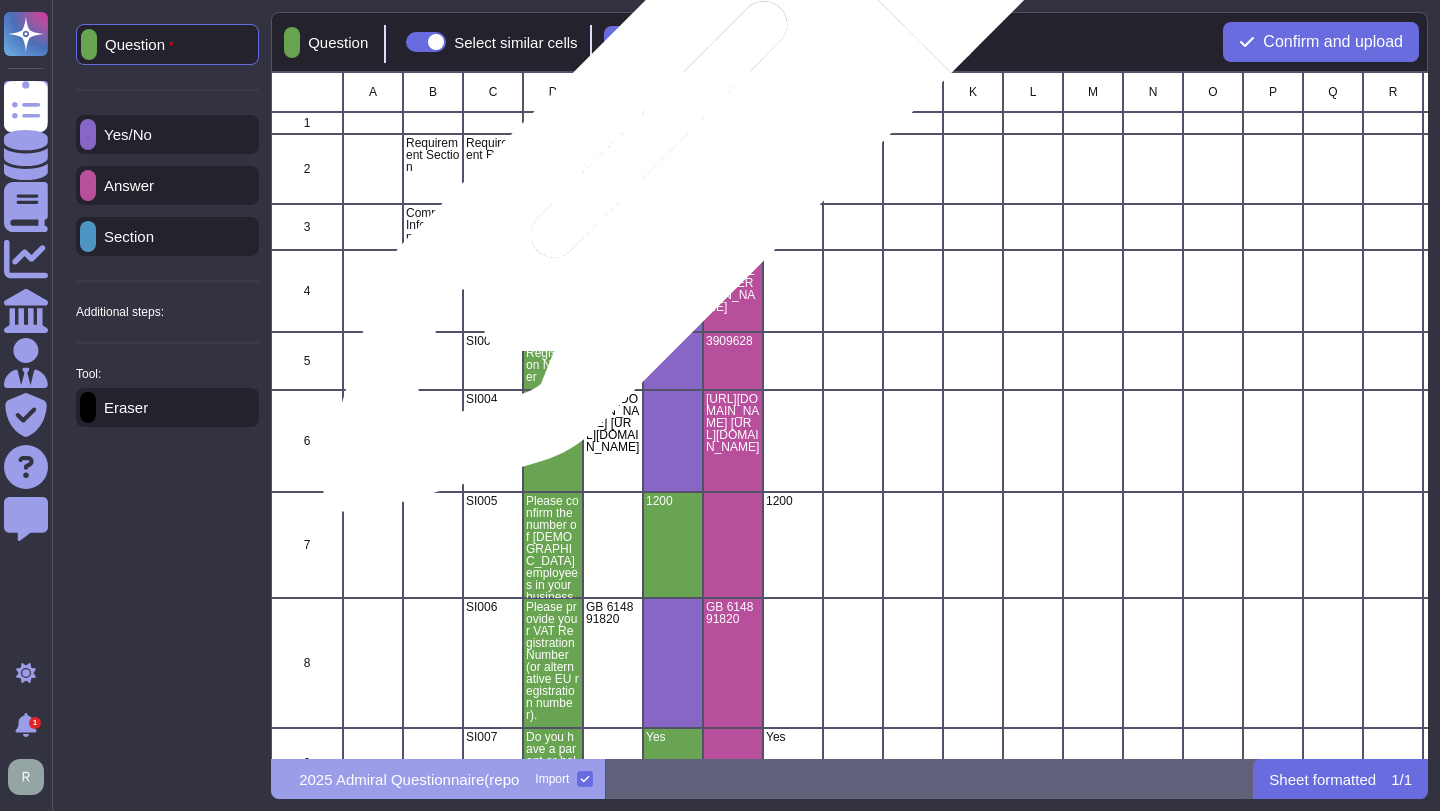 click on "Response (numeric & selection) (2024)" at bounding box center (673, 167) 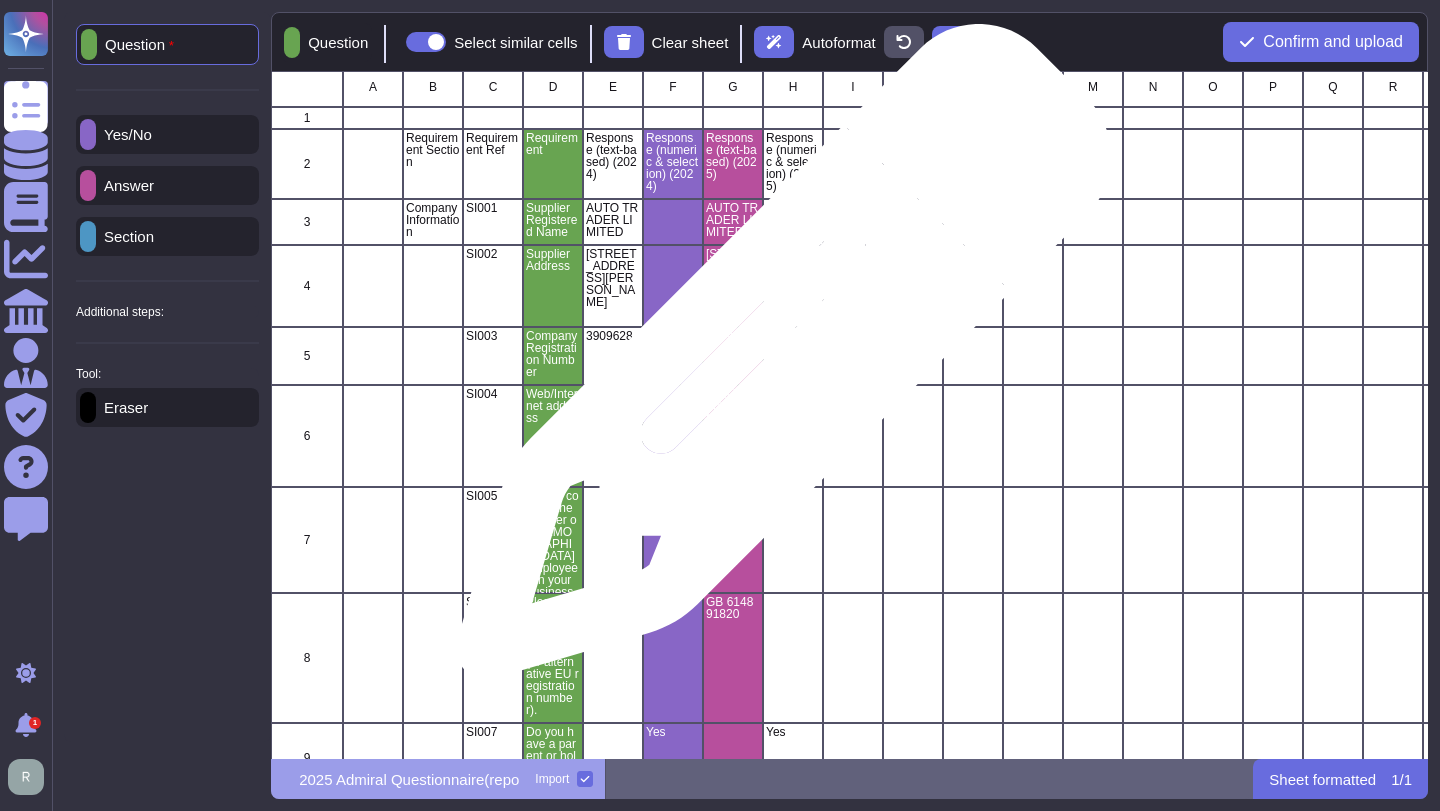 scroll, scrollTop: 0, scrollLeft: 0, axis: both 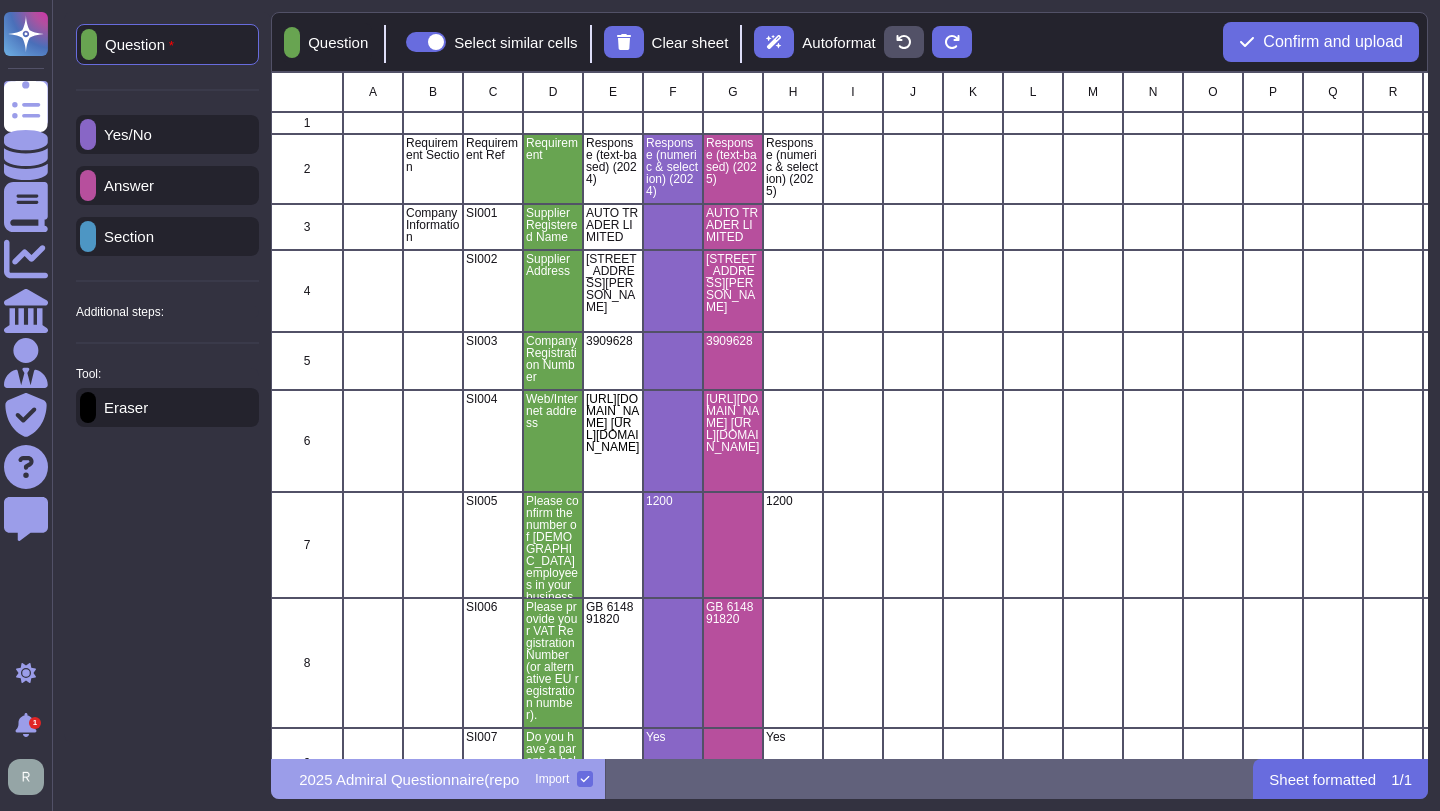 click on "Eraser" at bounding box center [167, 407] 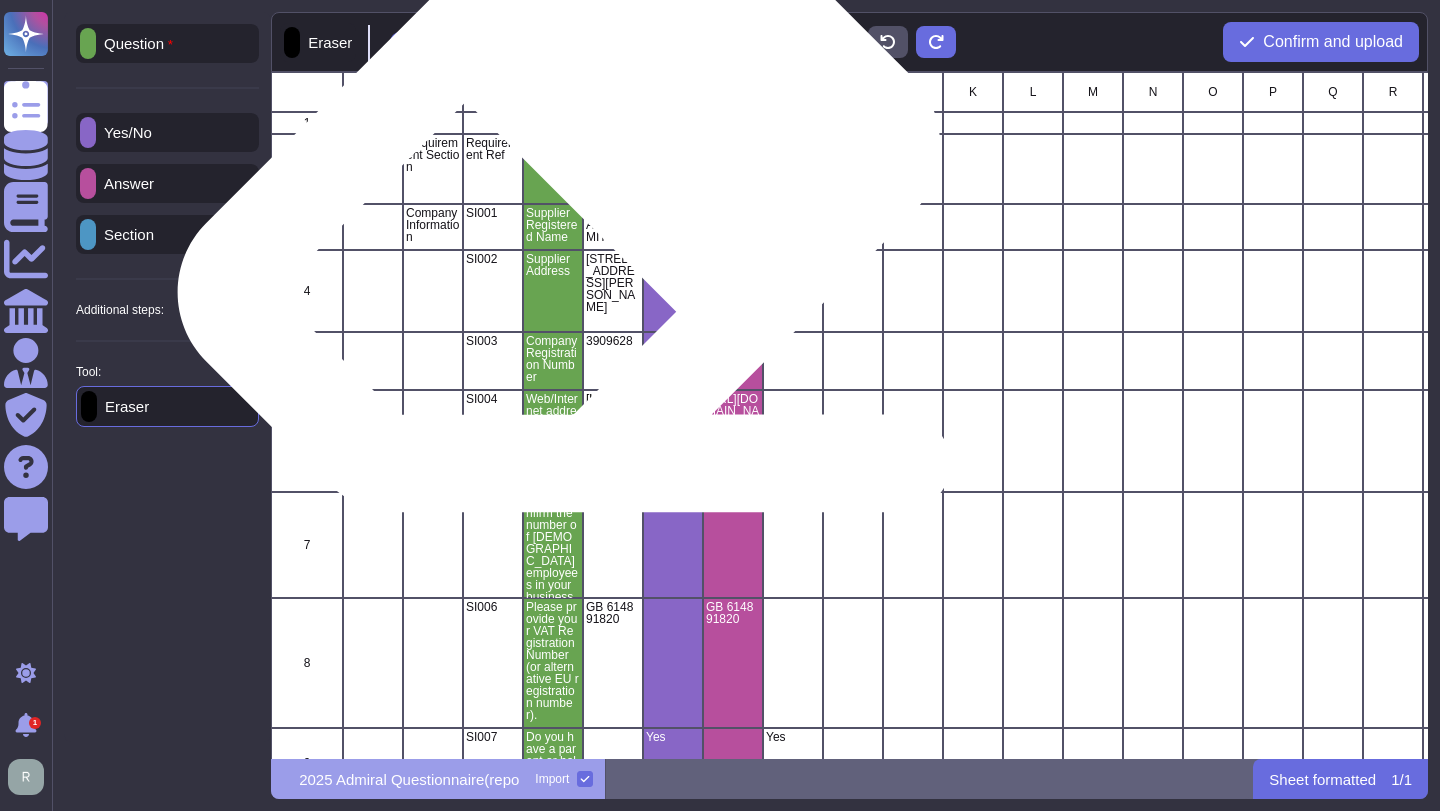click on "Requirement" at bounding box center [553, 169] 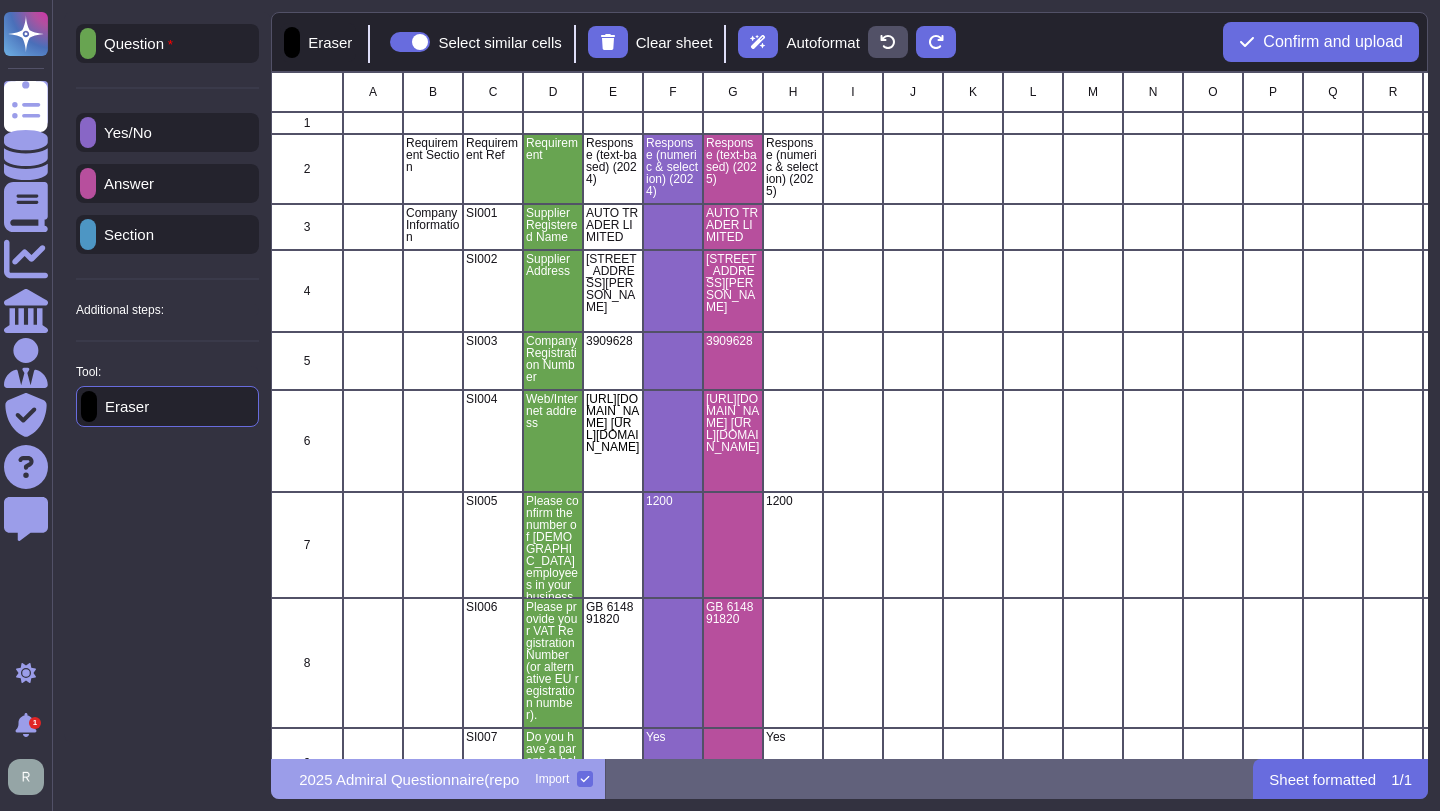 click at bounding box center (410, 42) 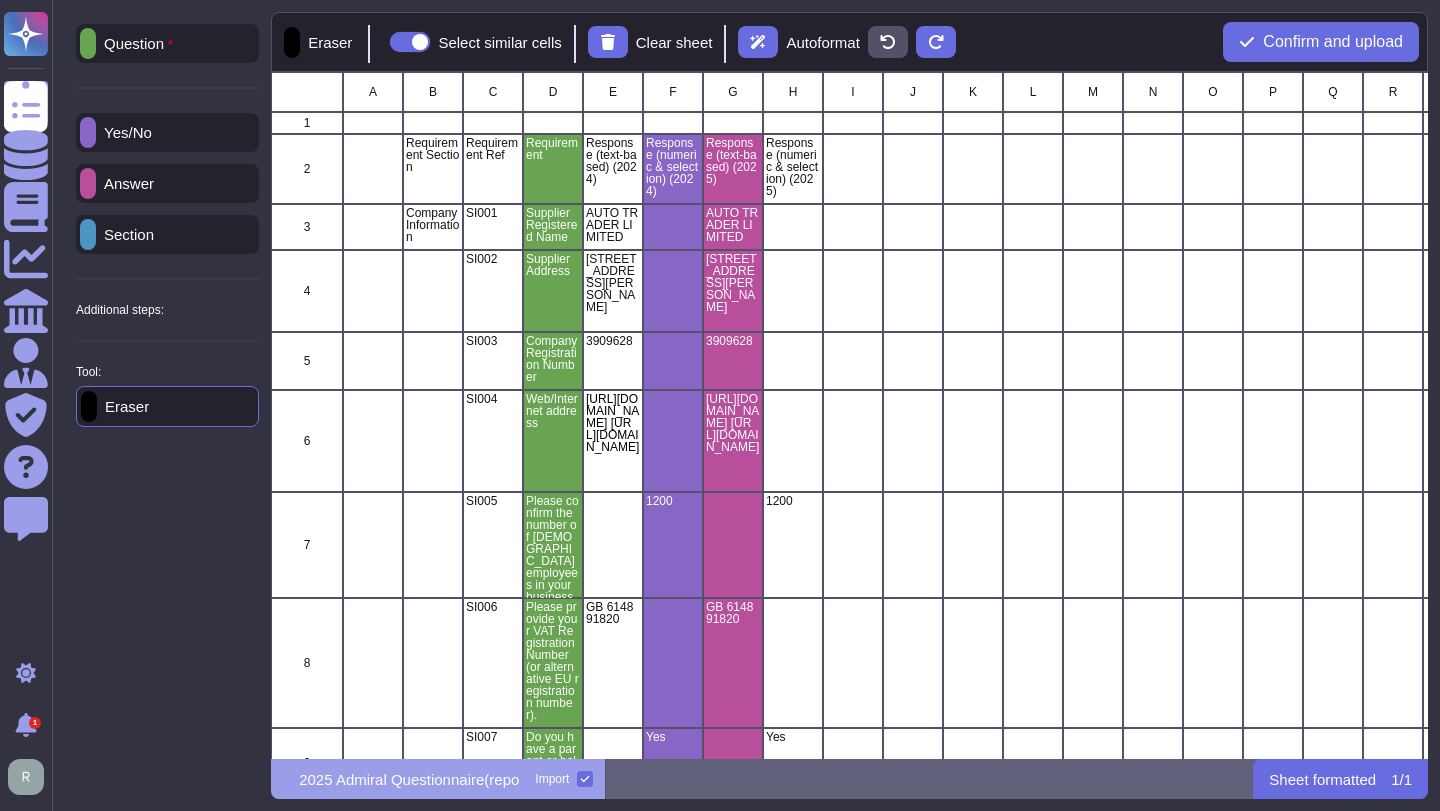 click on "Select similar cells" at bounding box center (382, 42) 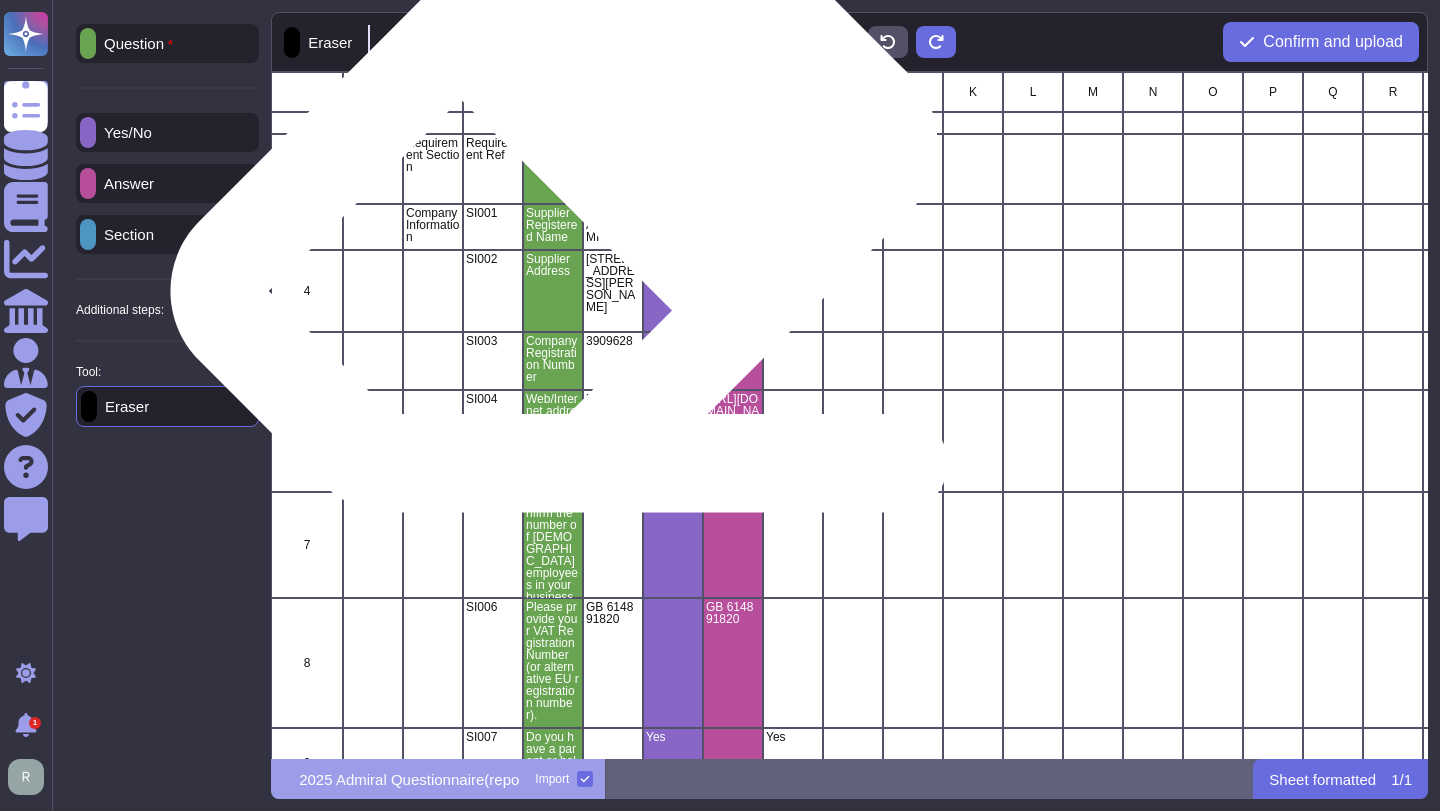 click on "Requirement" at bounding box center [553, 169] 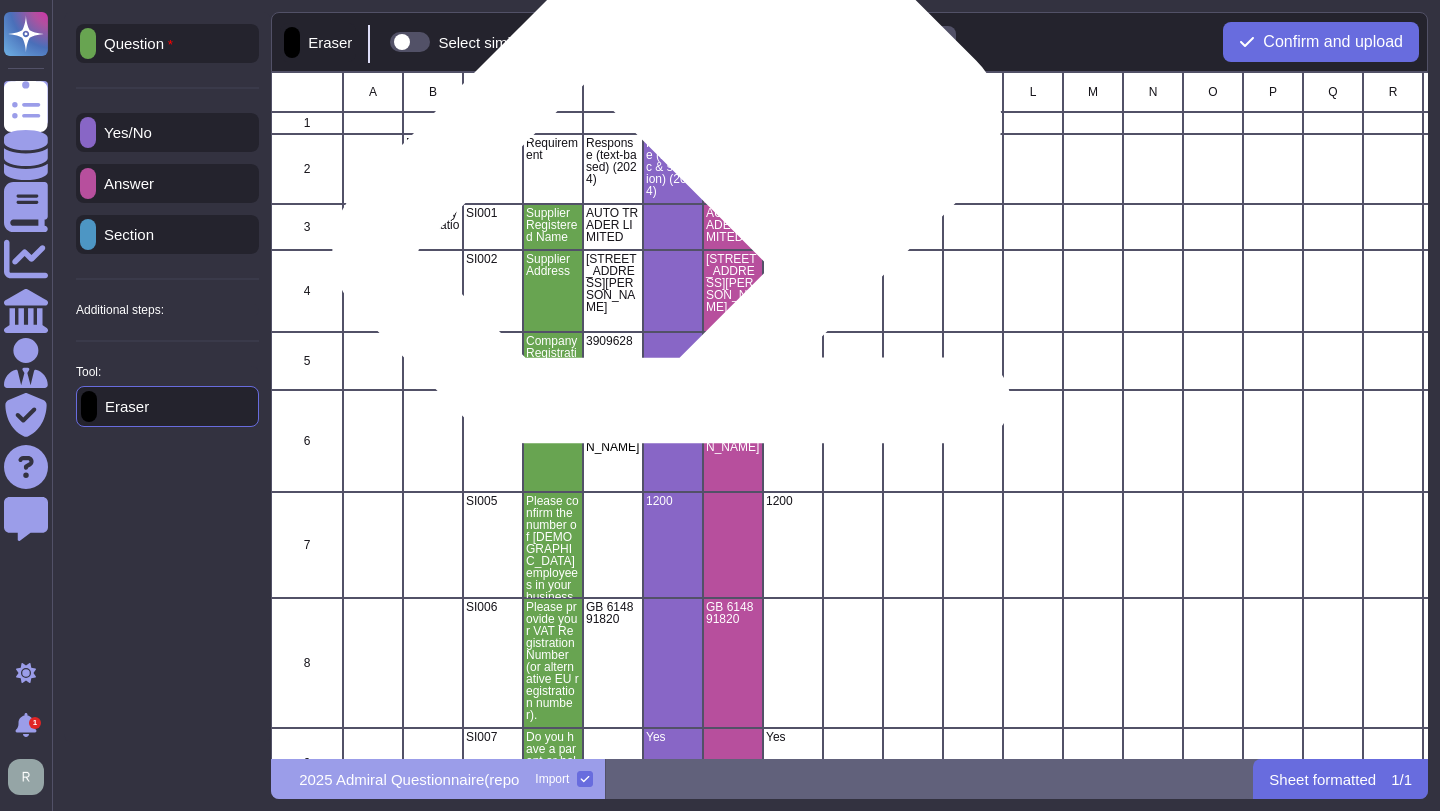 click on "Response (numeric & selection) (2024)" at bounding box center [673, 167] 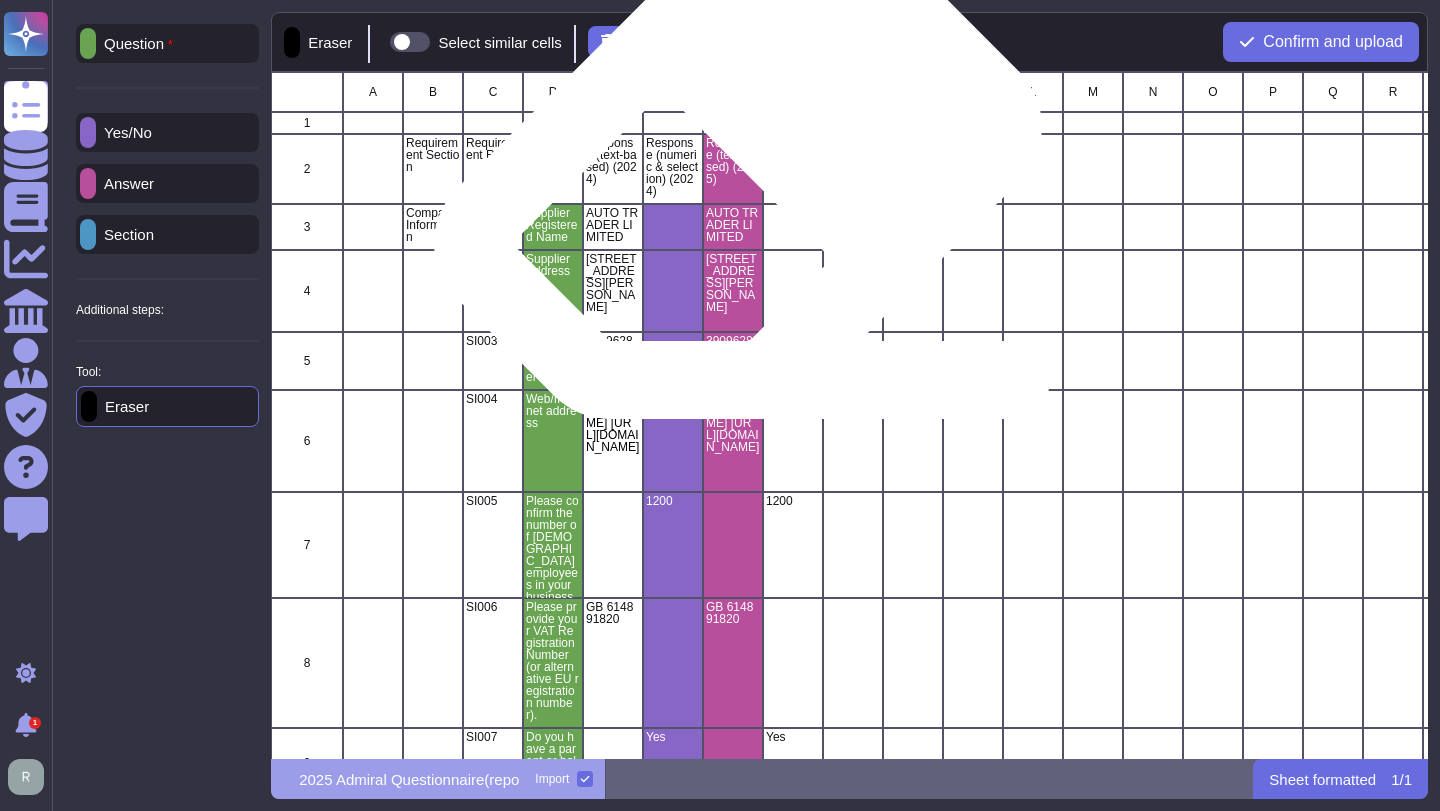 click on "Response (text-based) (2025)" at bounding box center [733, 161] 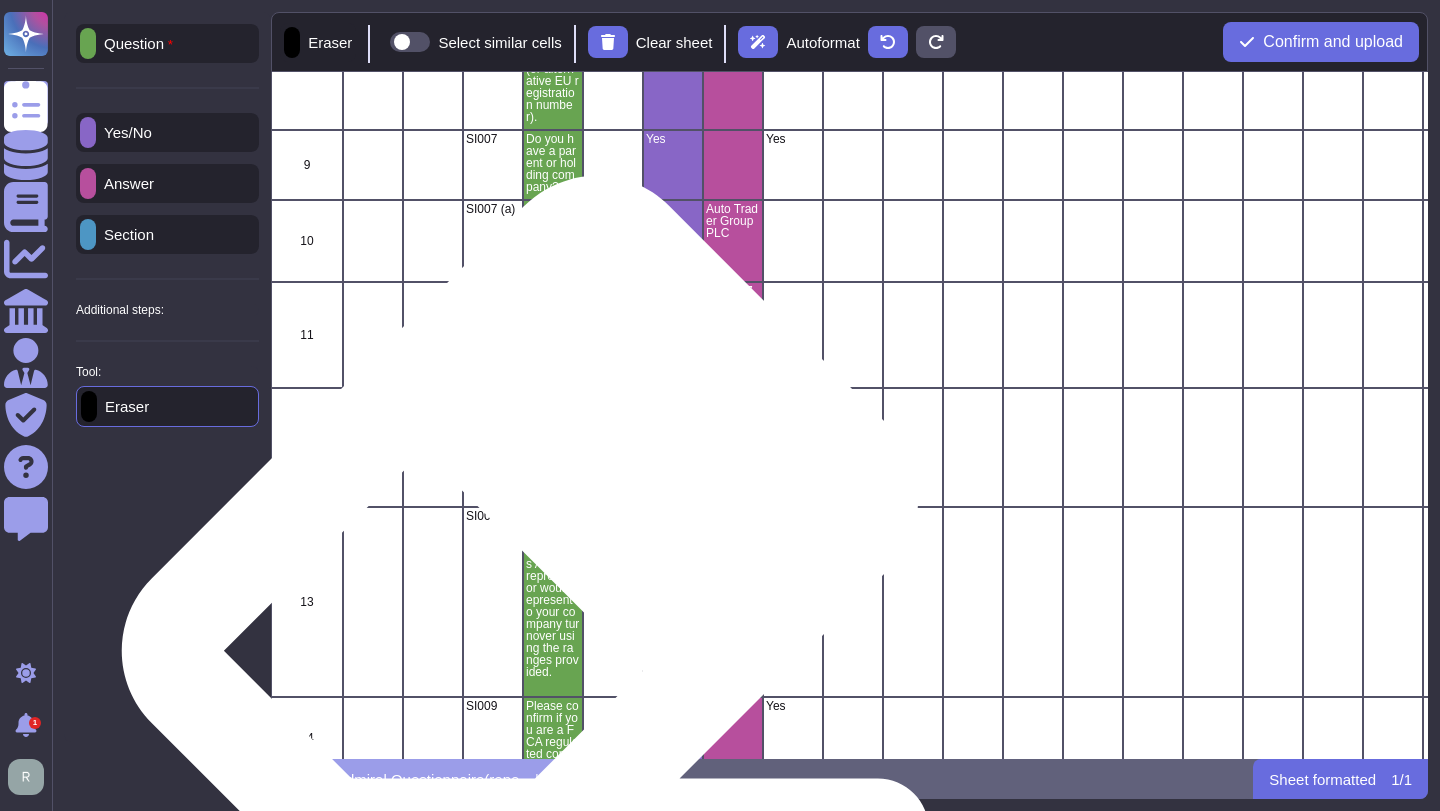 scroll, scrollTop: 0, scrollLeft: 0, axis: both 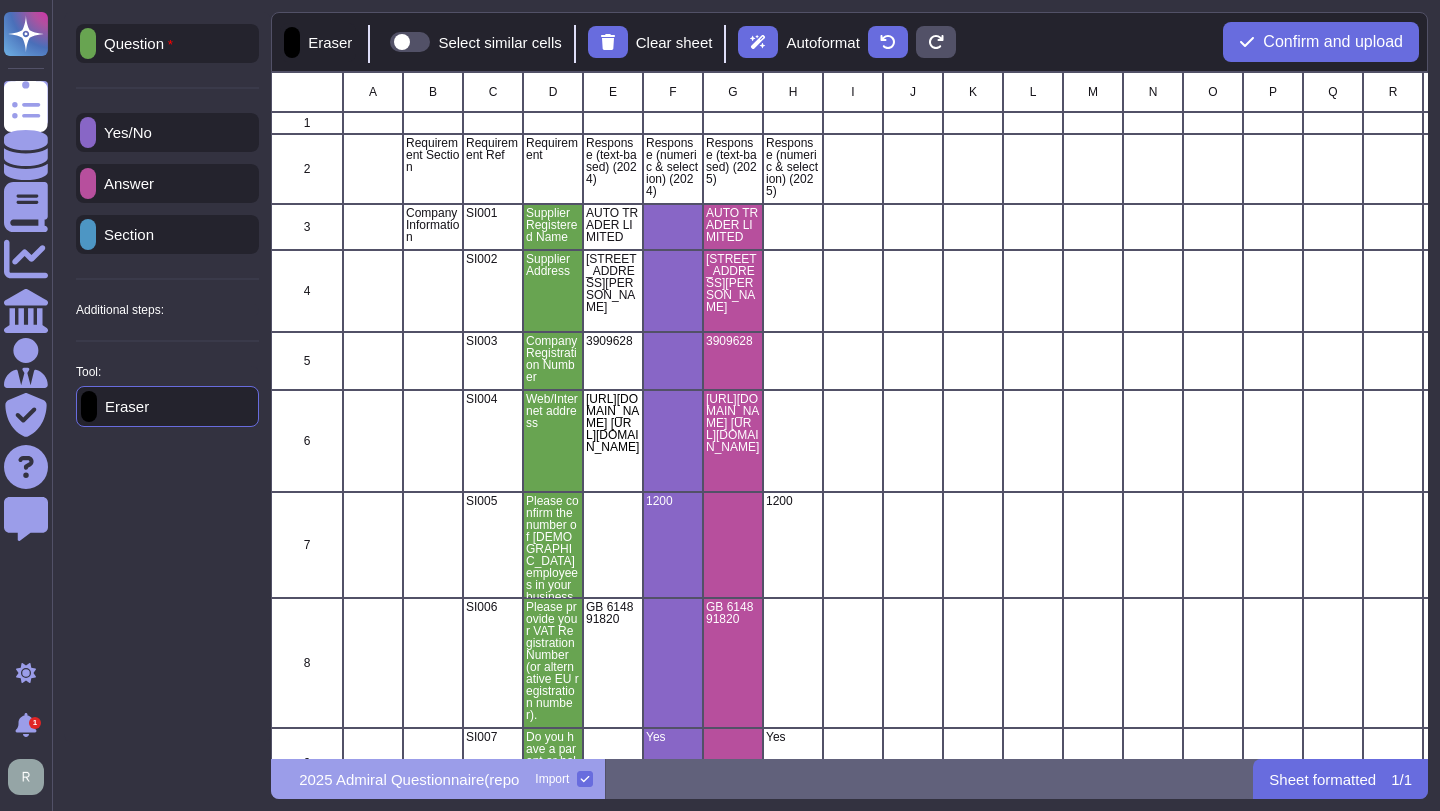 drag, startPoint x: 1387, startPoint y: 34, endPoint x: 1085, endPoint y: 55, distance: 302.72925 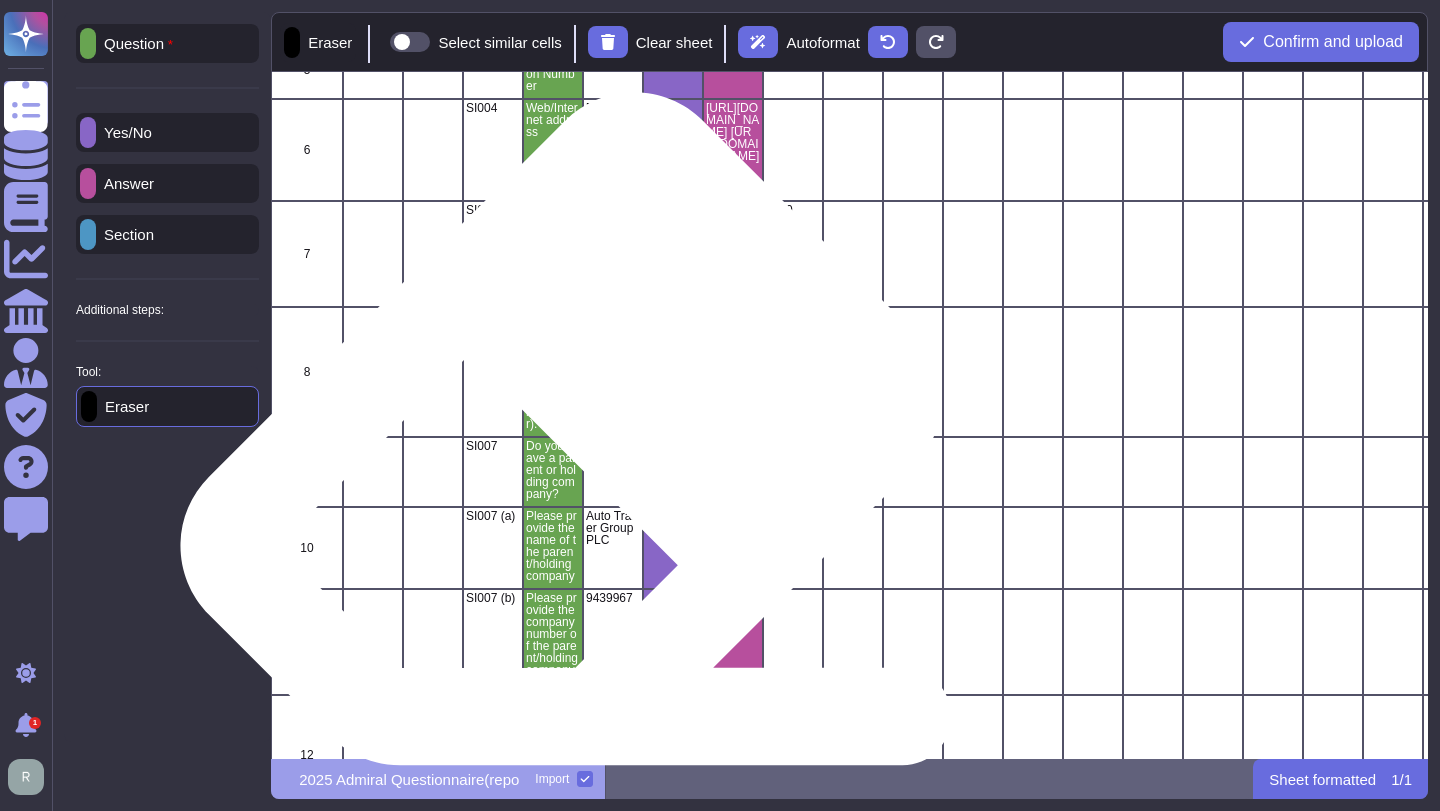 scroll, scrollTop: 0, scrollLeft: 0, axis: both 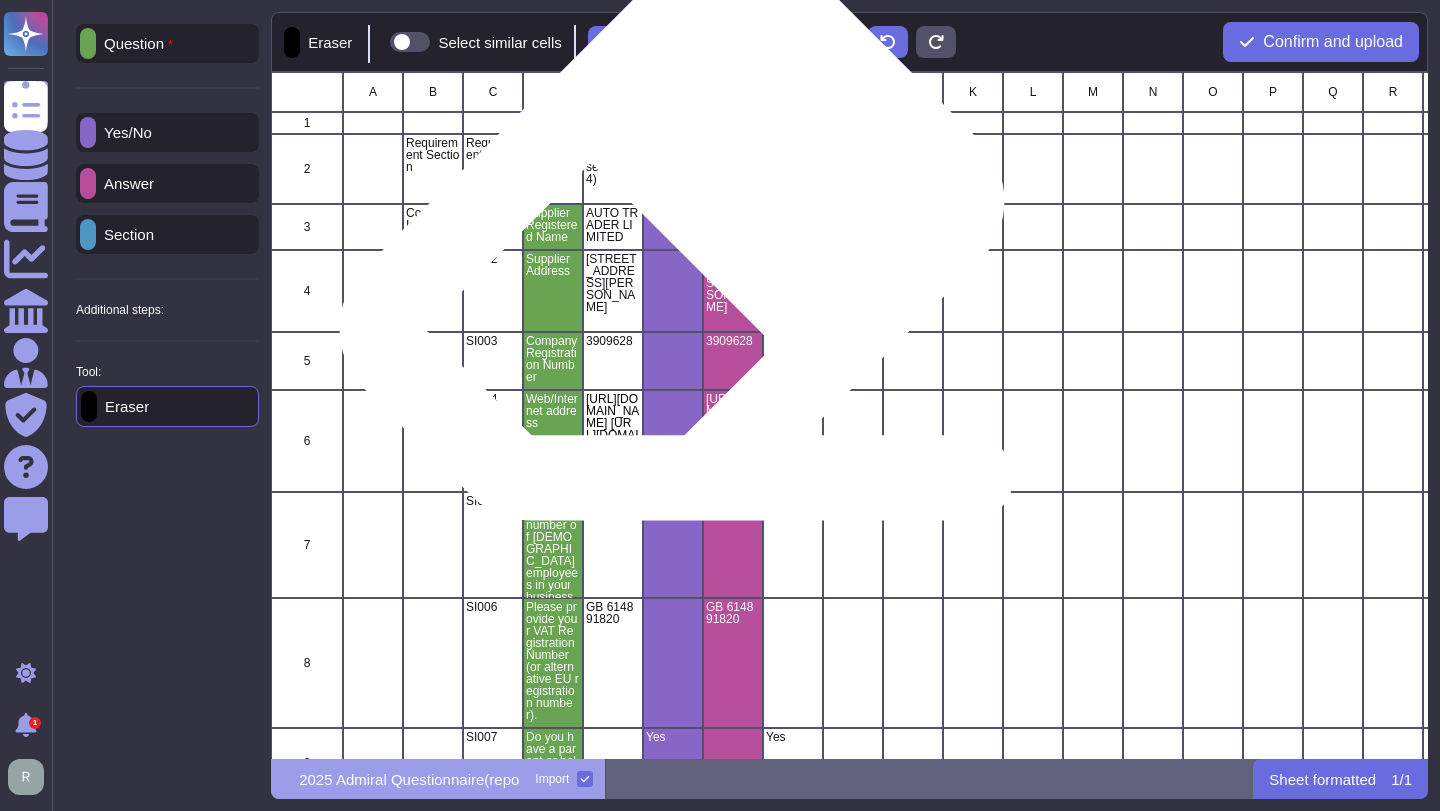 click at bounding box center (673, 227) 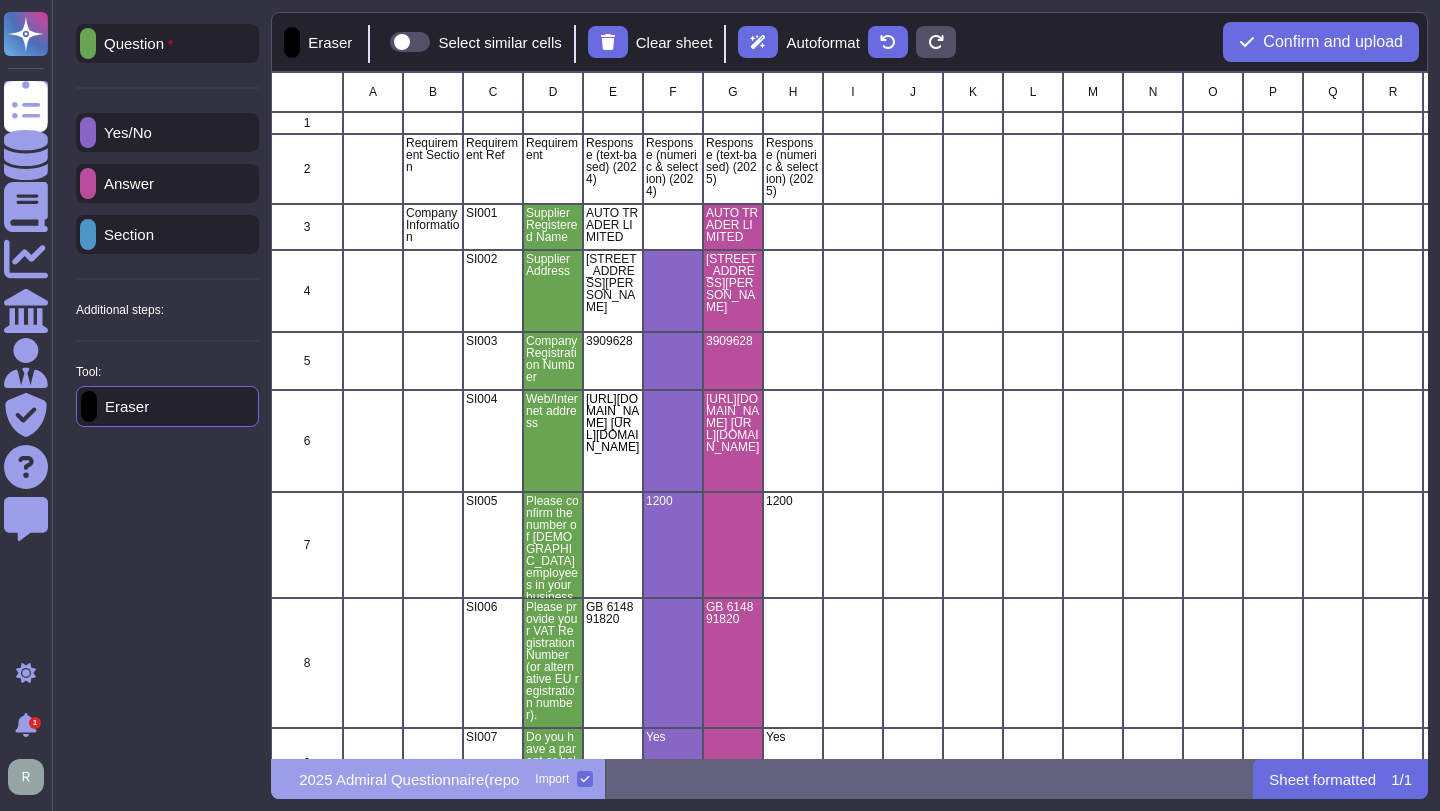 click at bounding box center [410, 42] 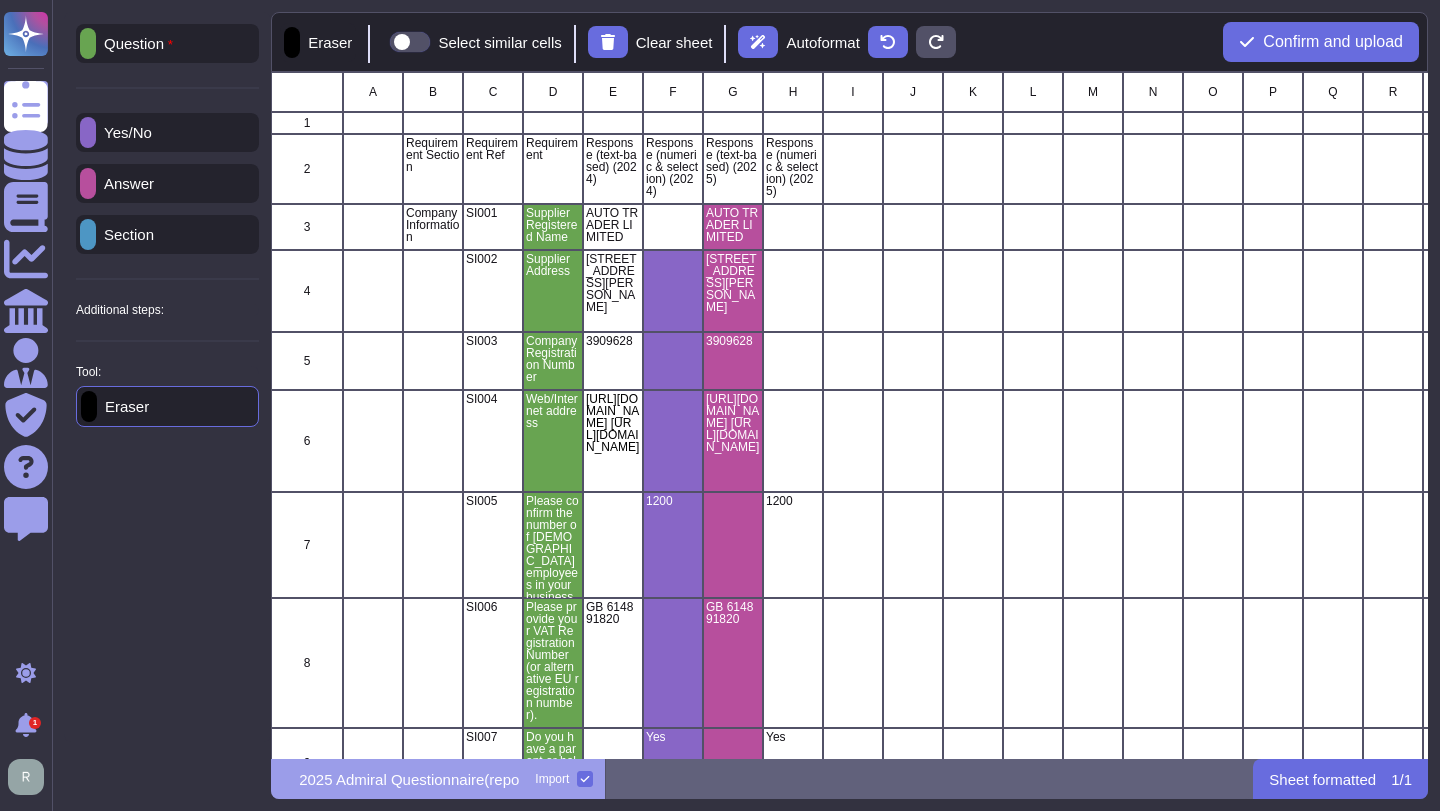 click on "Select similar cells" at bounding box center [382, 42] 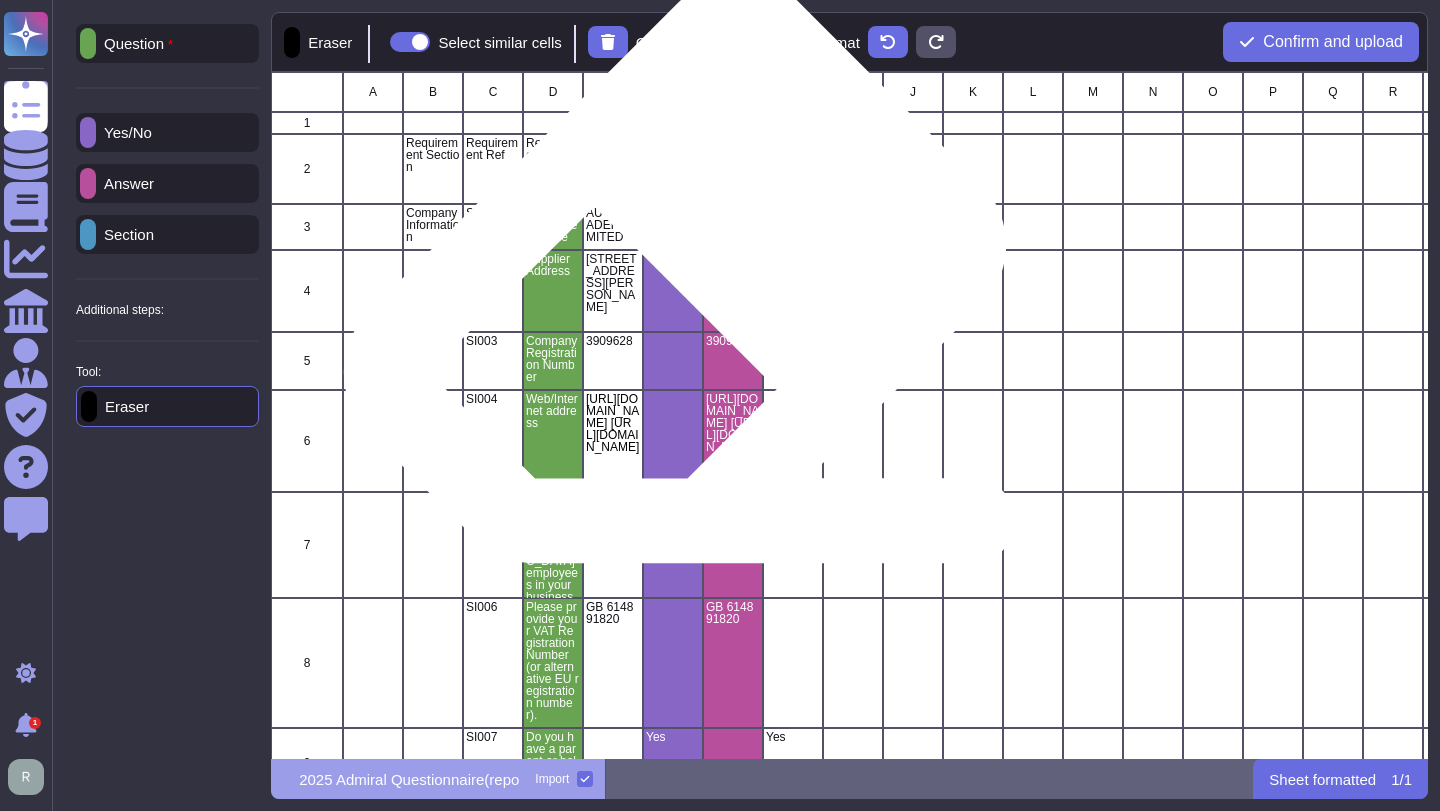 click at bounding box center (673, 291) 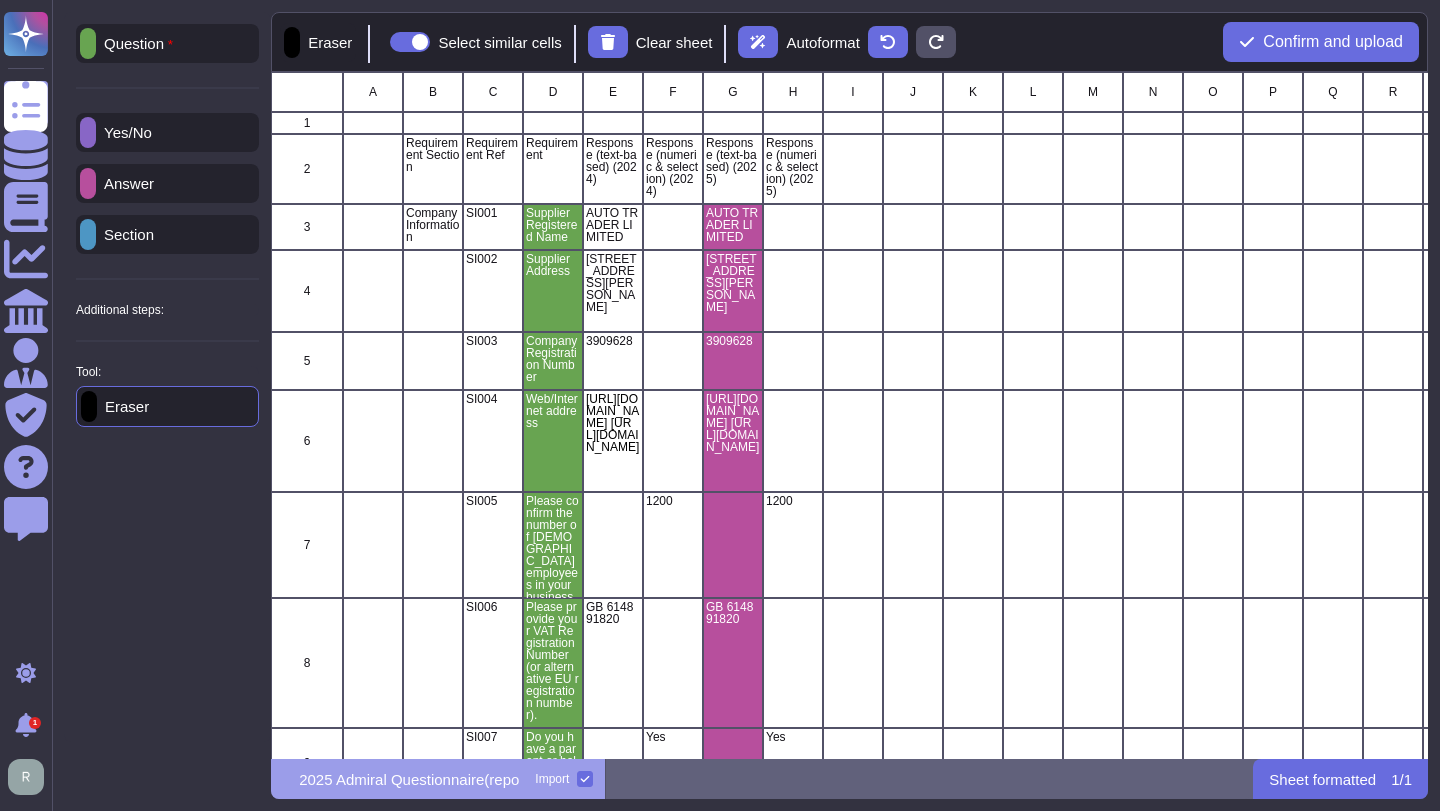 click on "Answer" at bounding box center [167, 183] 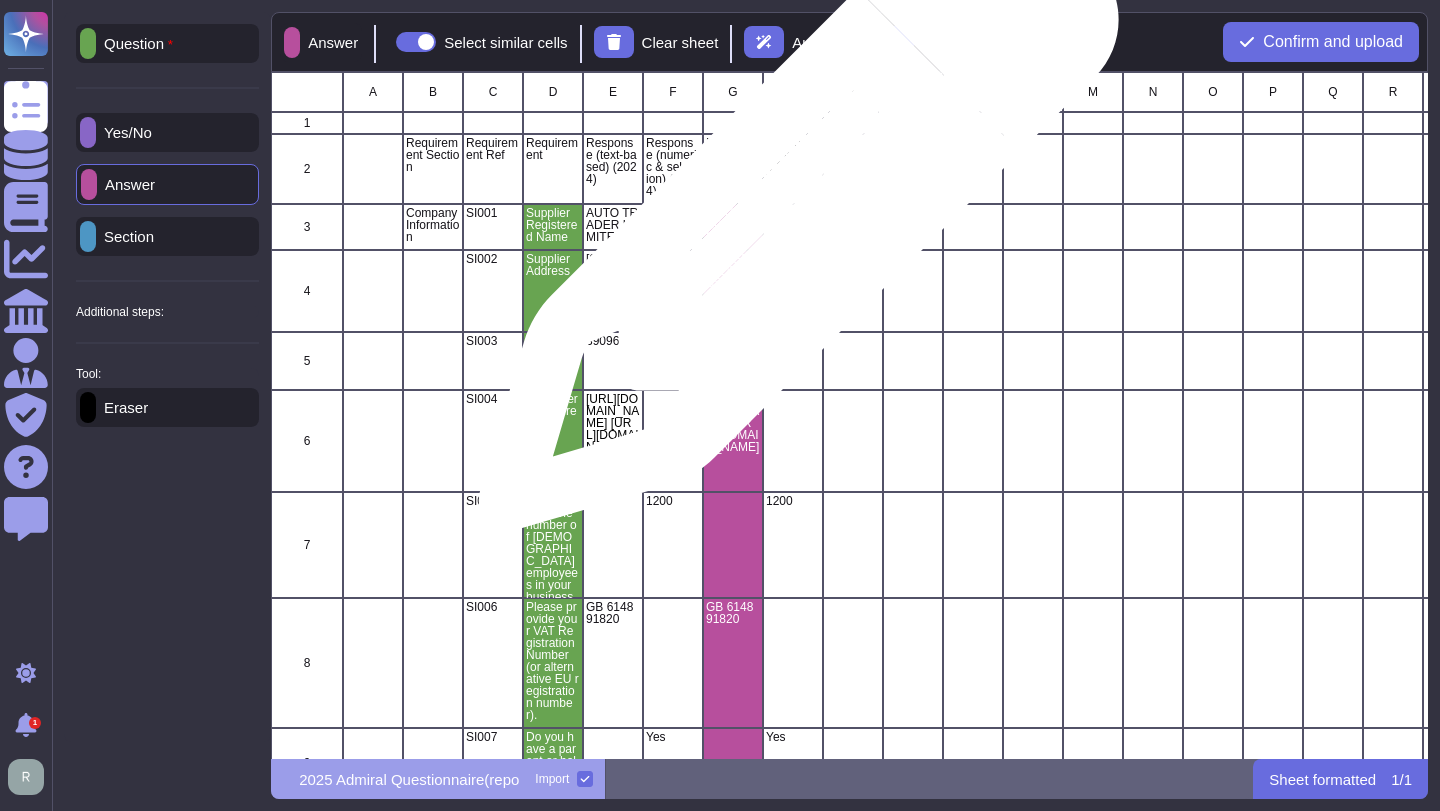 click at bounding box center (793, 227) 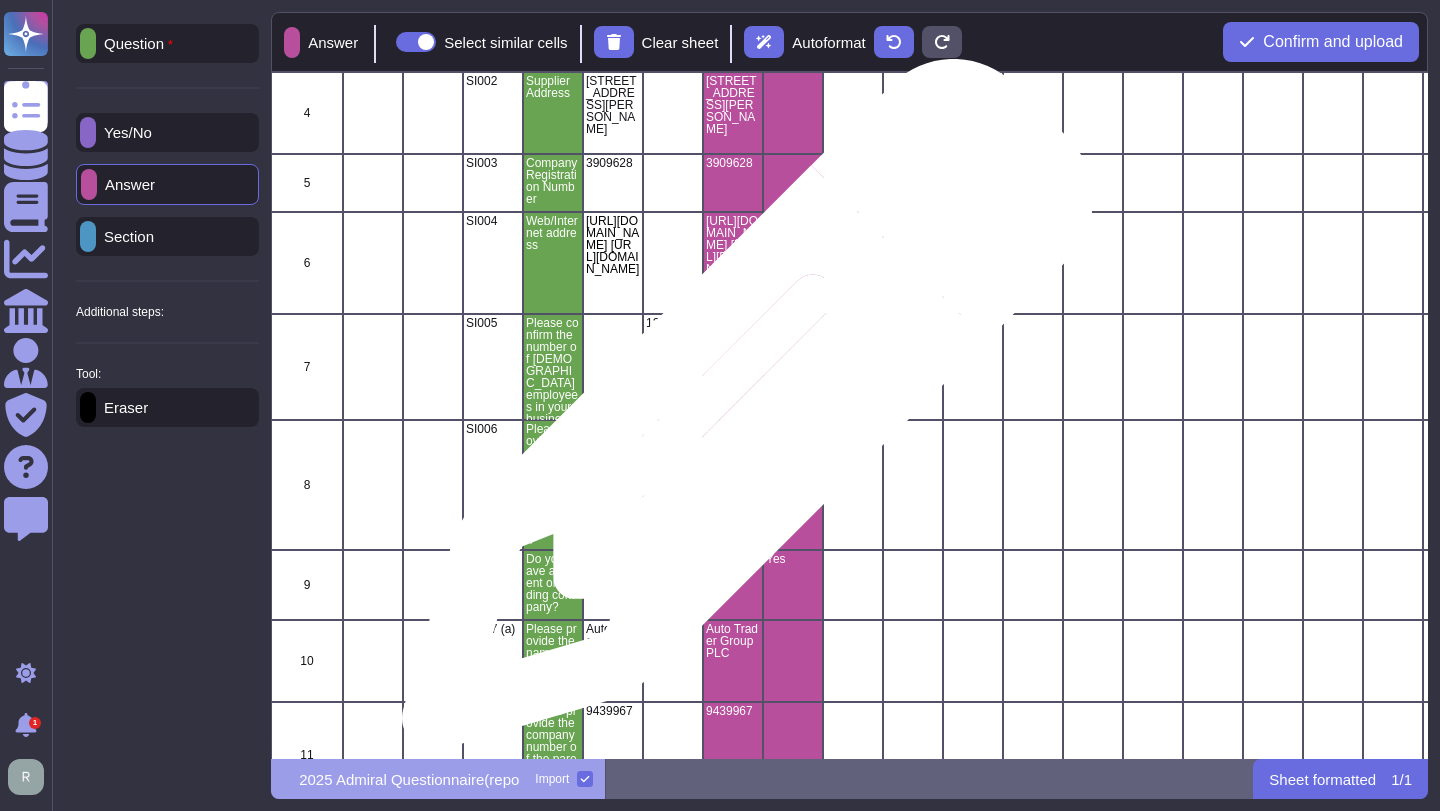 scroll, scrollTop: 0, scrollLeft: 0, axis: both 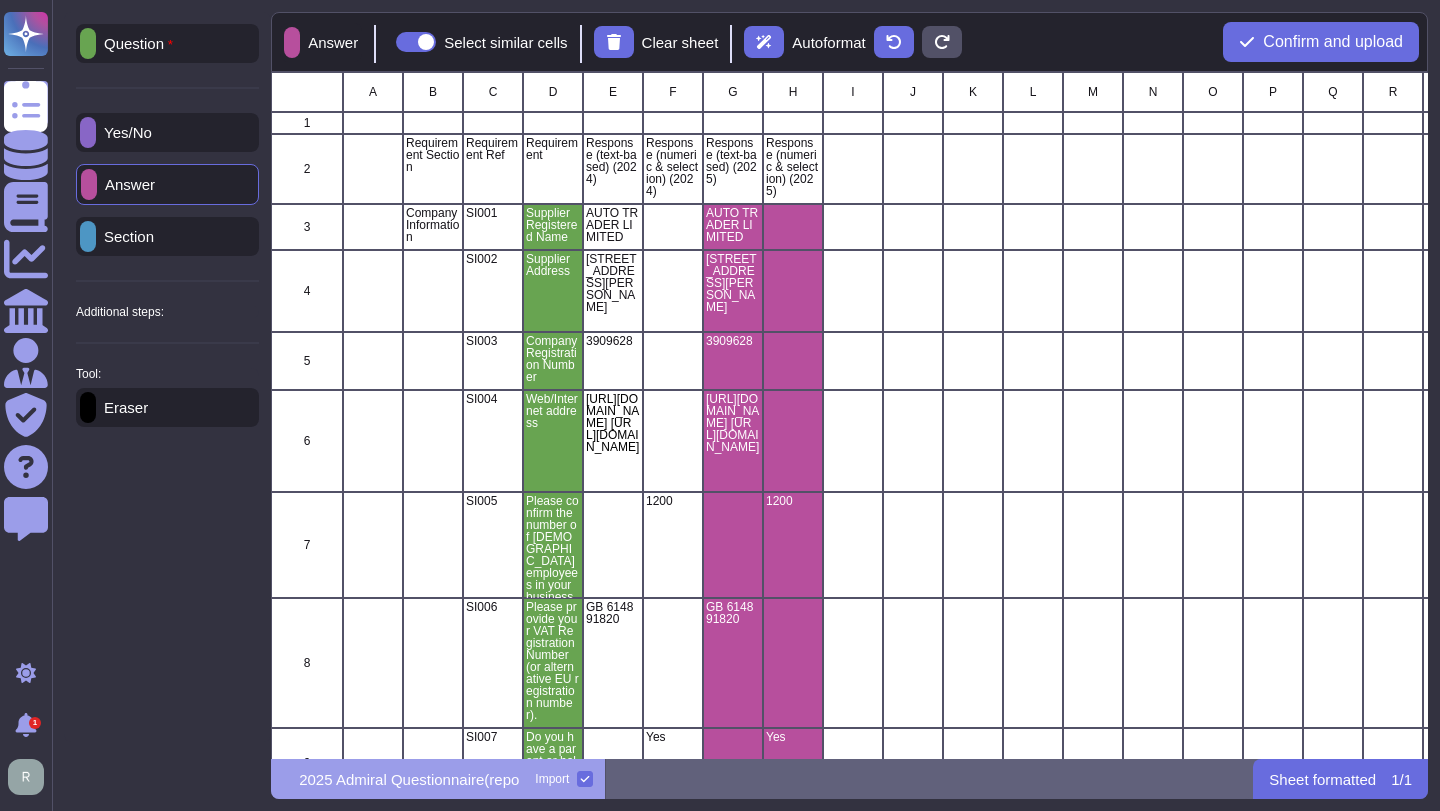 click on "Additional steps:" at bounding box center [167, 312] 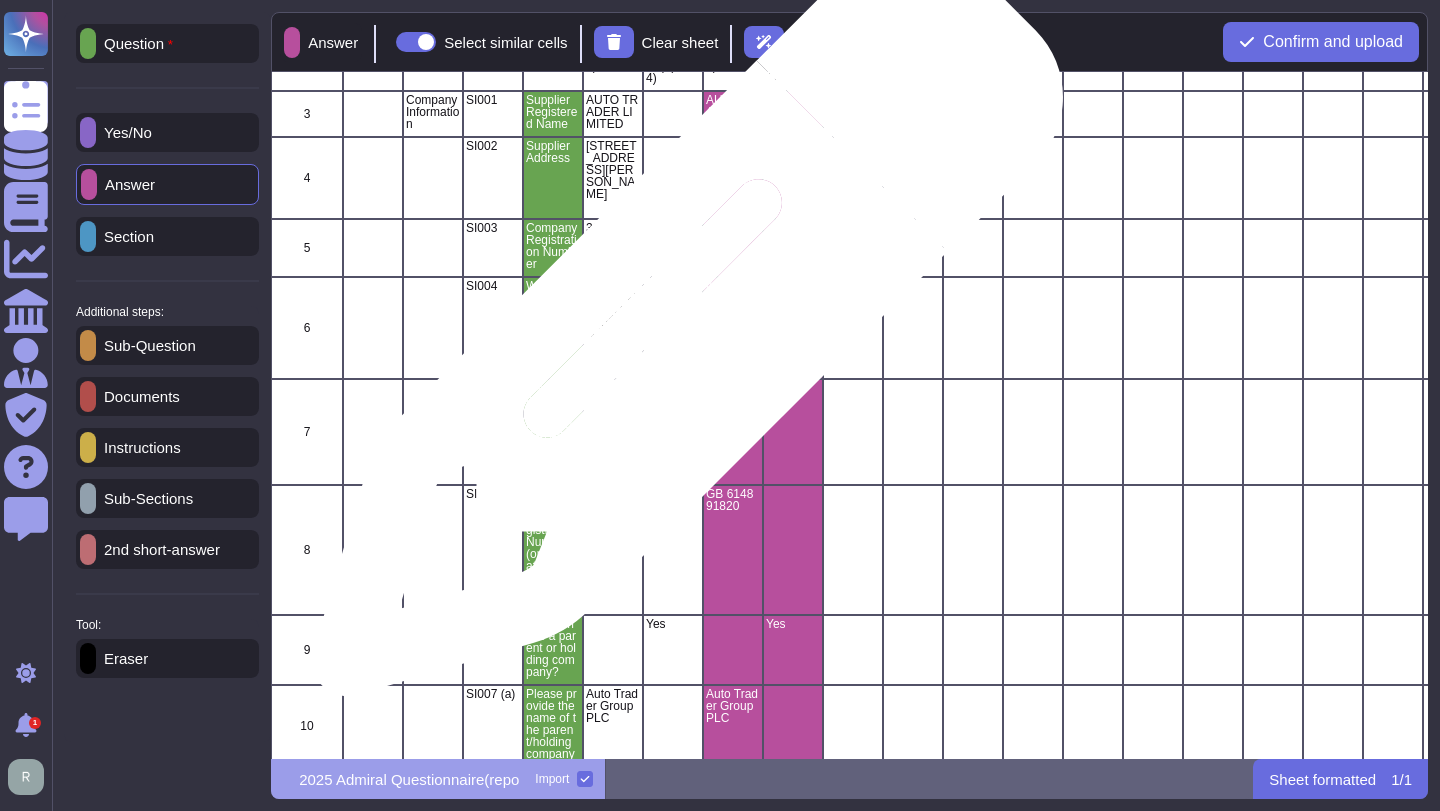 scroll, scrollTop: 0, scrollLeft: 0, axis: both 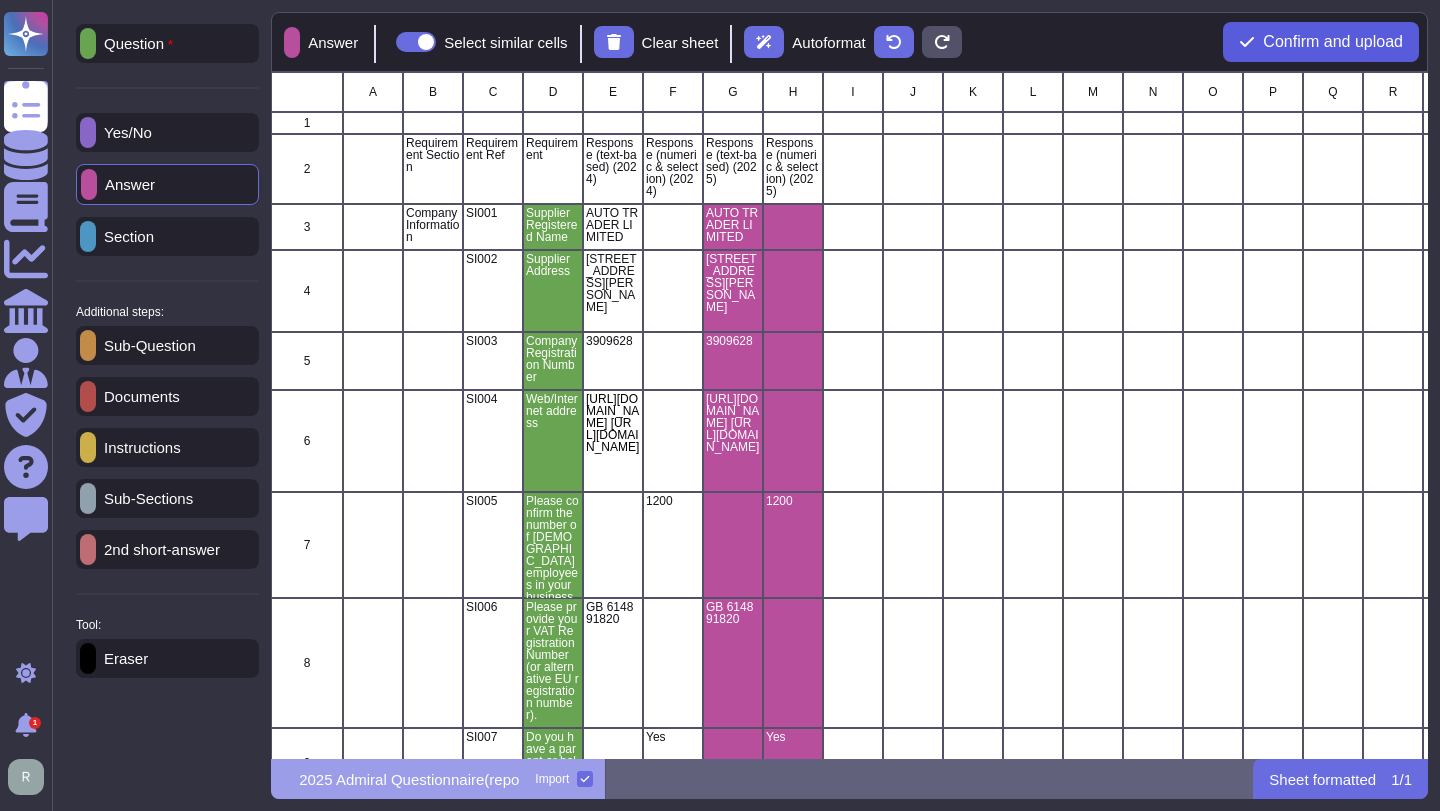 click on "Confirm and upload" at bounding box center [1333, 42] 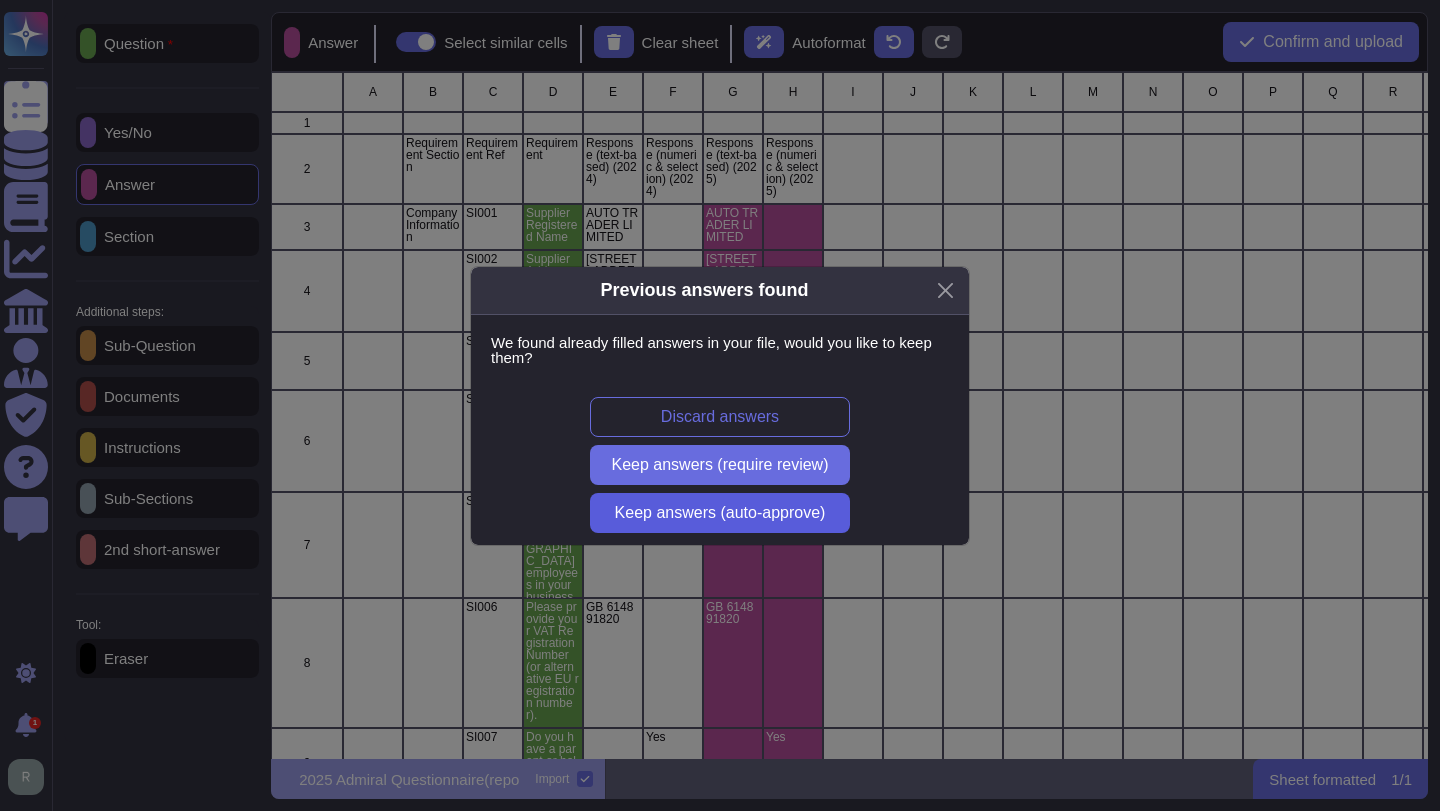 click on "Keep answers (auto-approve)" at bounding box center (720, 513) 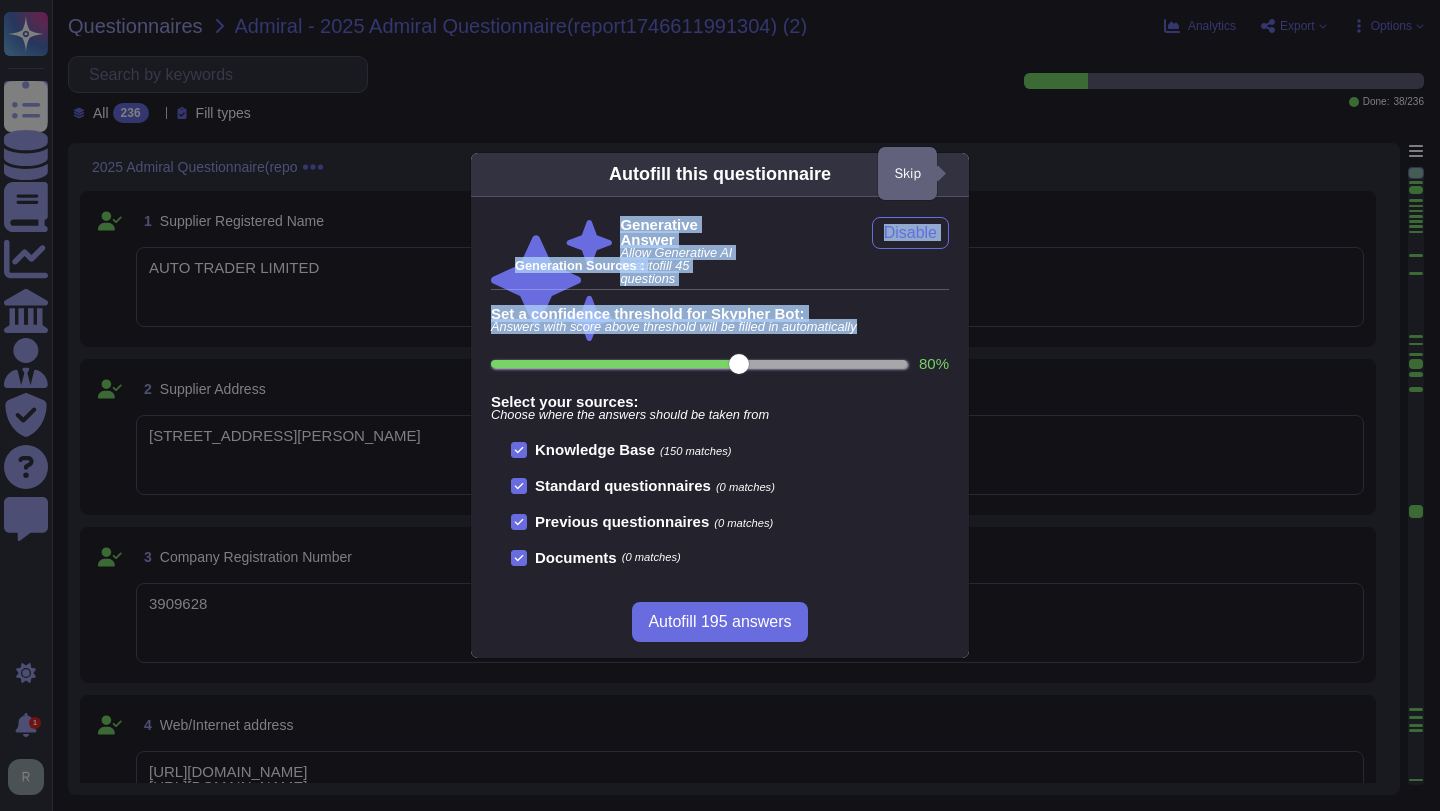 drag, startPoint x: 954, startPoint y: 167, endPoint x: 767, endPoint y: 346, distance: 258.86288 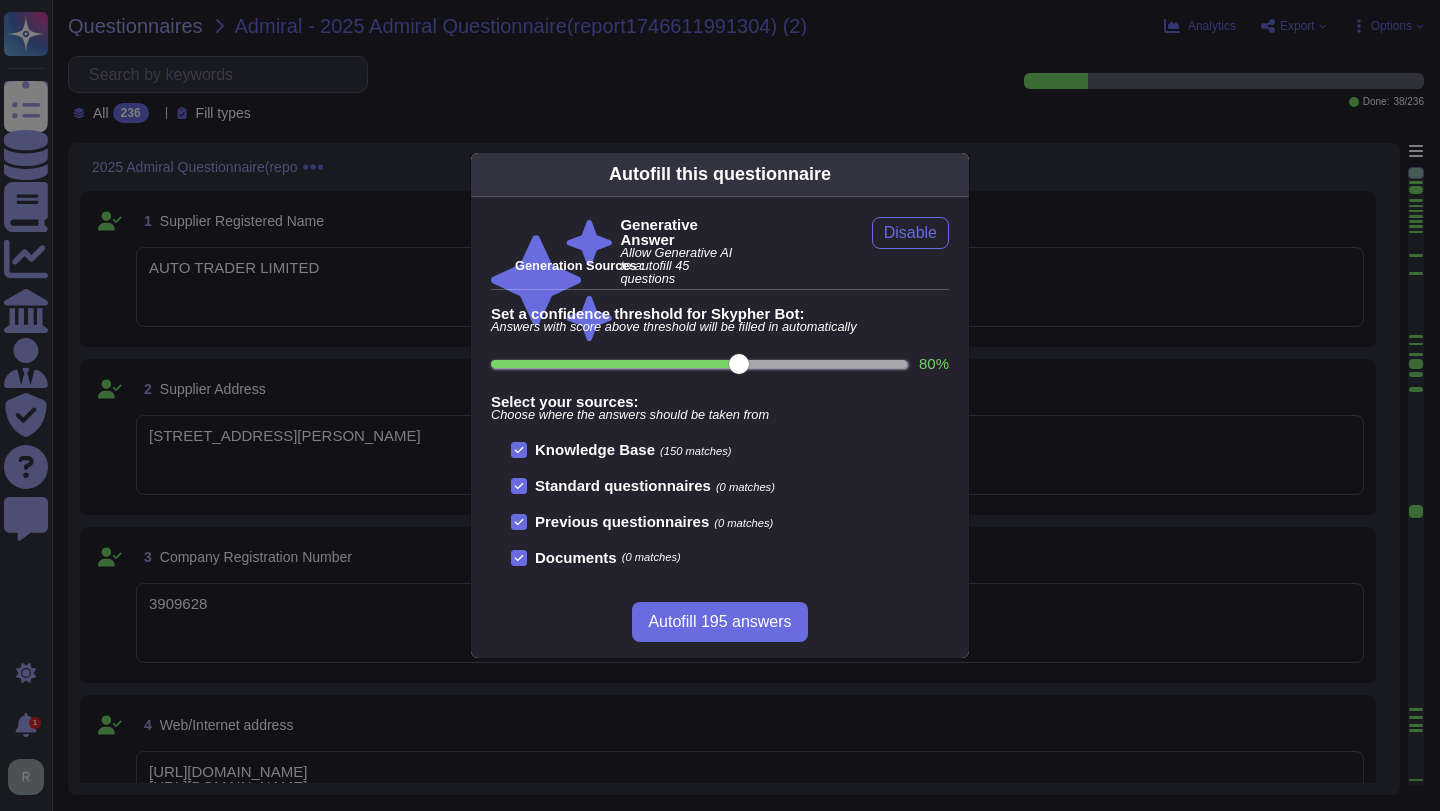 click on "Knowledge Base (150 matches) Standard questionnaires (0 matches) Previous questionnaires (0 matches) Documents (0 matches)" at bounding box center [730, 504] 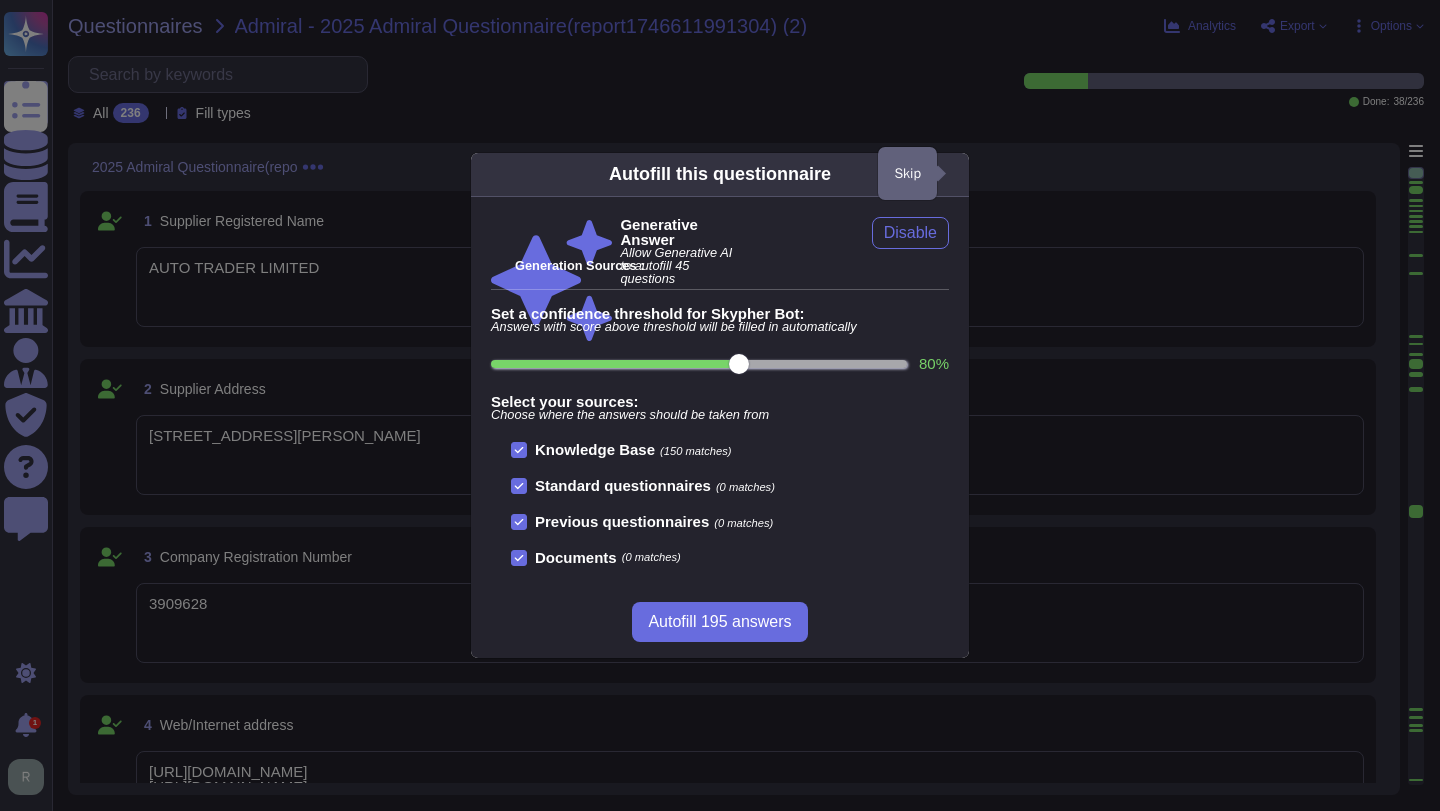 click 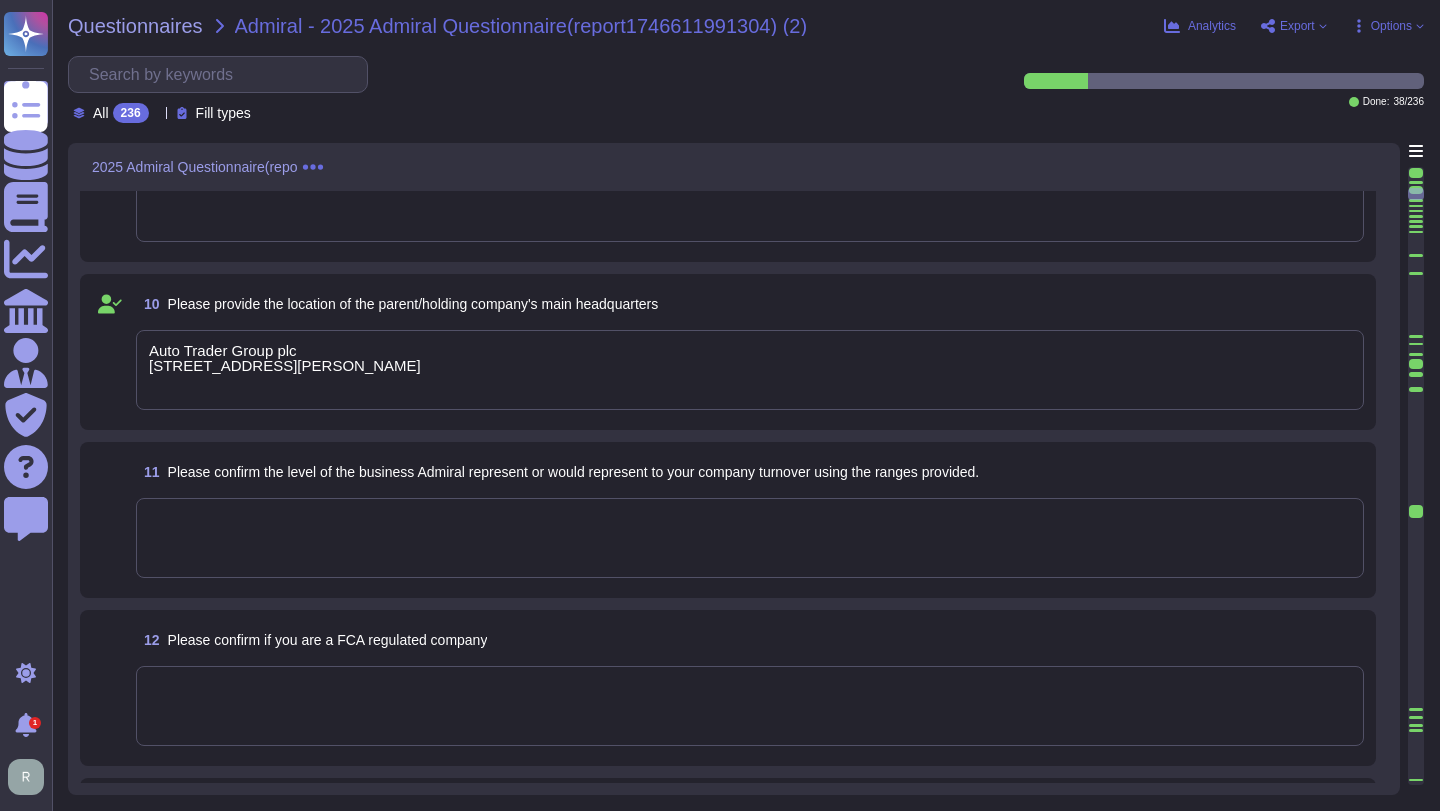 scroll, scrollTop: 1372, scrollLeft: 0, axis: vertical 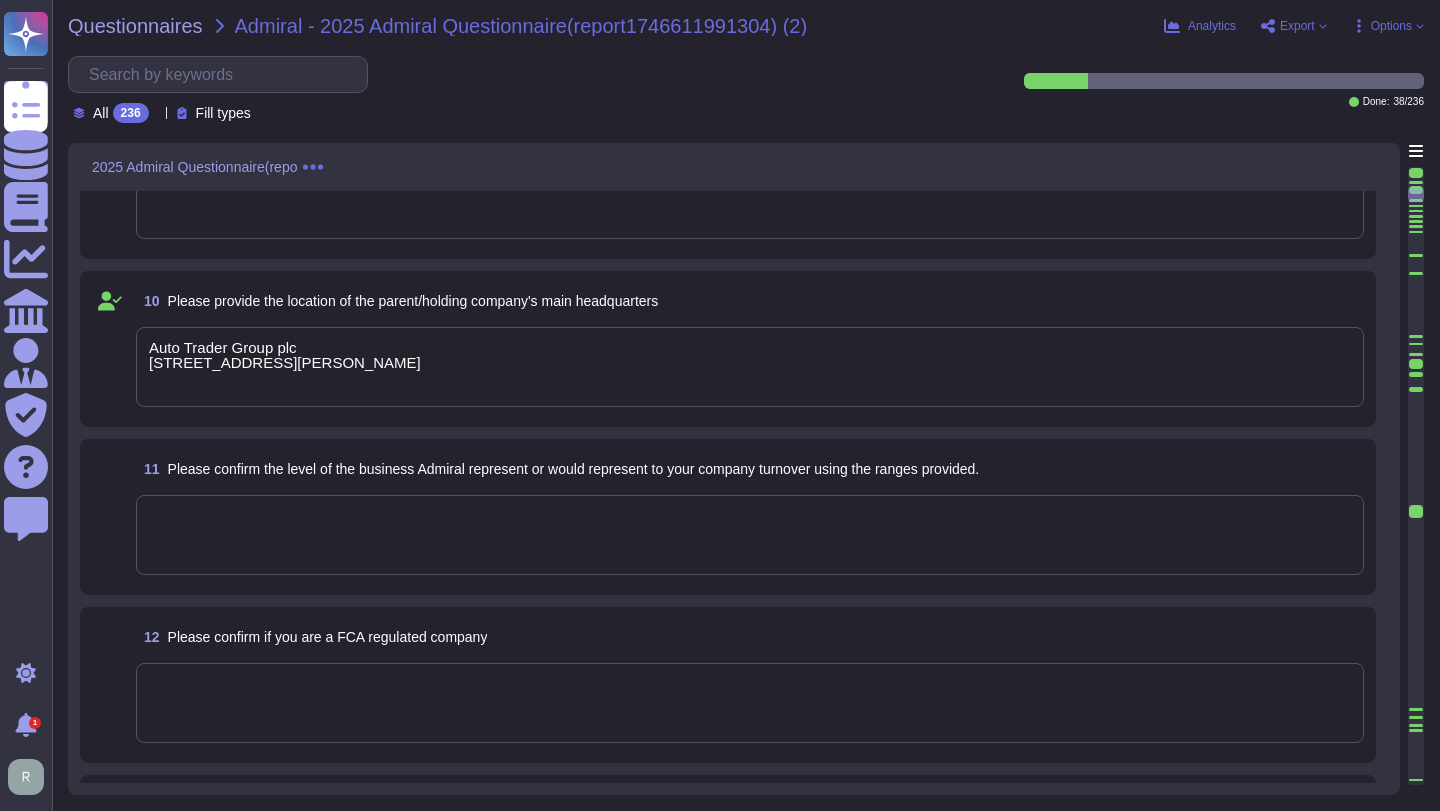 click at bounding box center [750, 535] 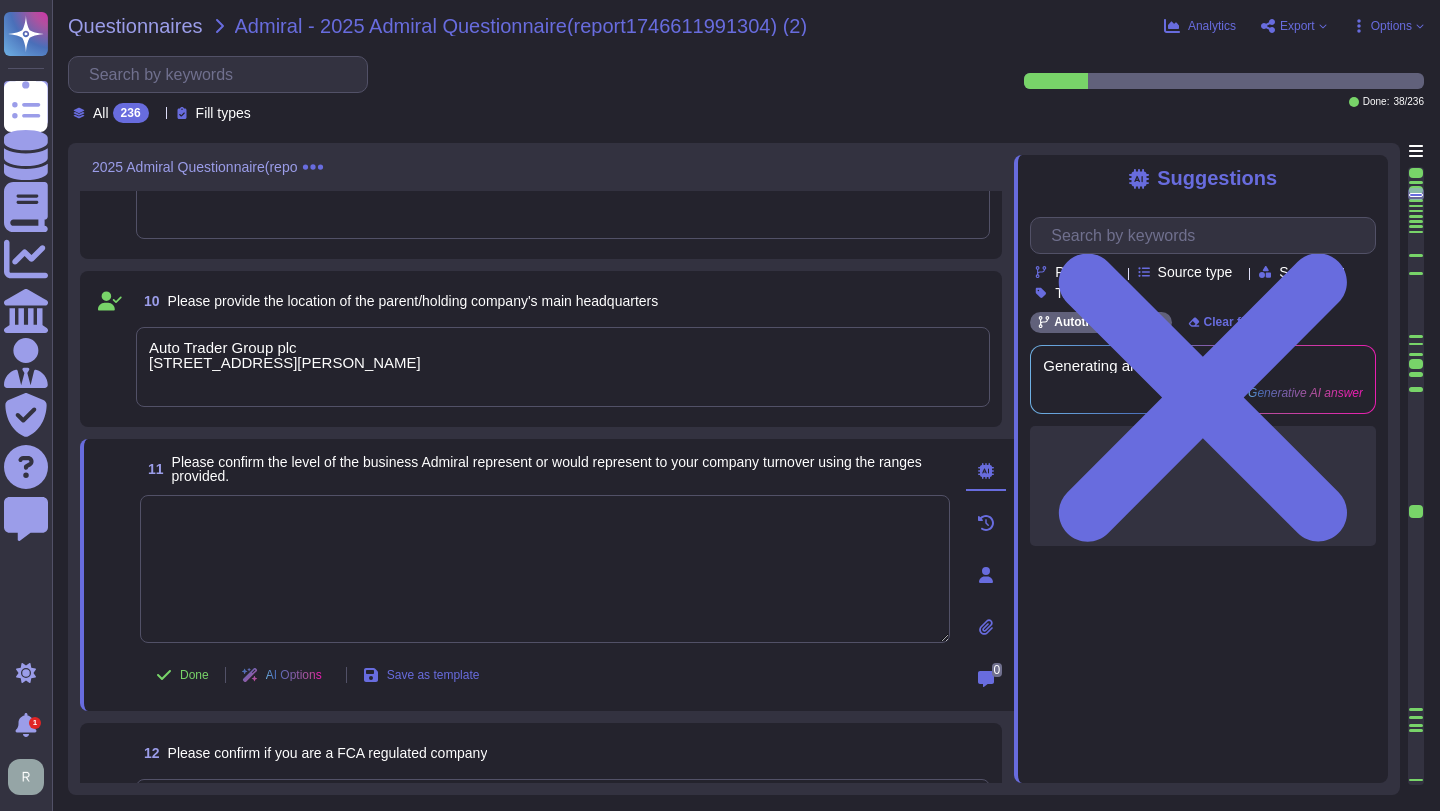 click on "6 Please provide your VAT Registration Number (or alternative EU registration number). GB 614891820 7 Do you have a parent or holding company? 8 Please provide the name of the parent/holding company Auto Trader Group PLC 9 Please provide the company number of the parent/holding company 9439967 10 Please provide the location of the parent/holding company's main headquarters Auto Trader Group plc
1 Tony Wilson Place
Manchester
M15 4FN 11 Please confirm the level of the business Admiral represent or would represent to your company turnover using the ranges provided. Done AI Options Save as template 0 12 Please confirm if you are a FCA regulated company 13 What is your FCA number? Auto Trader Limited is FCA regulated (Auto Trader Limited is a credit broker and not a lender). Its FCA firm reference number is 735711 14 Please confirm if you are regulated under another regulated authority 15 Please confirm the name of your regulator Auto Trader is Regulated by the Financial Conduct Authority" at bounding box center (547, 17321) 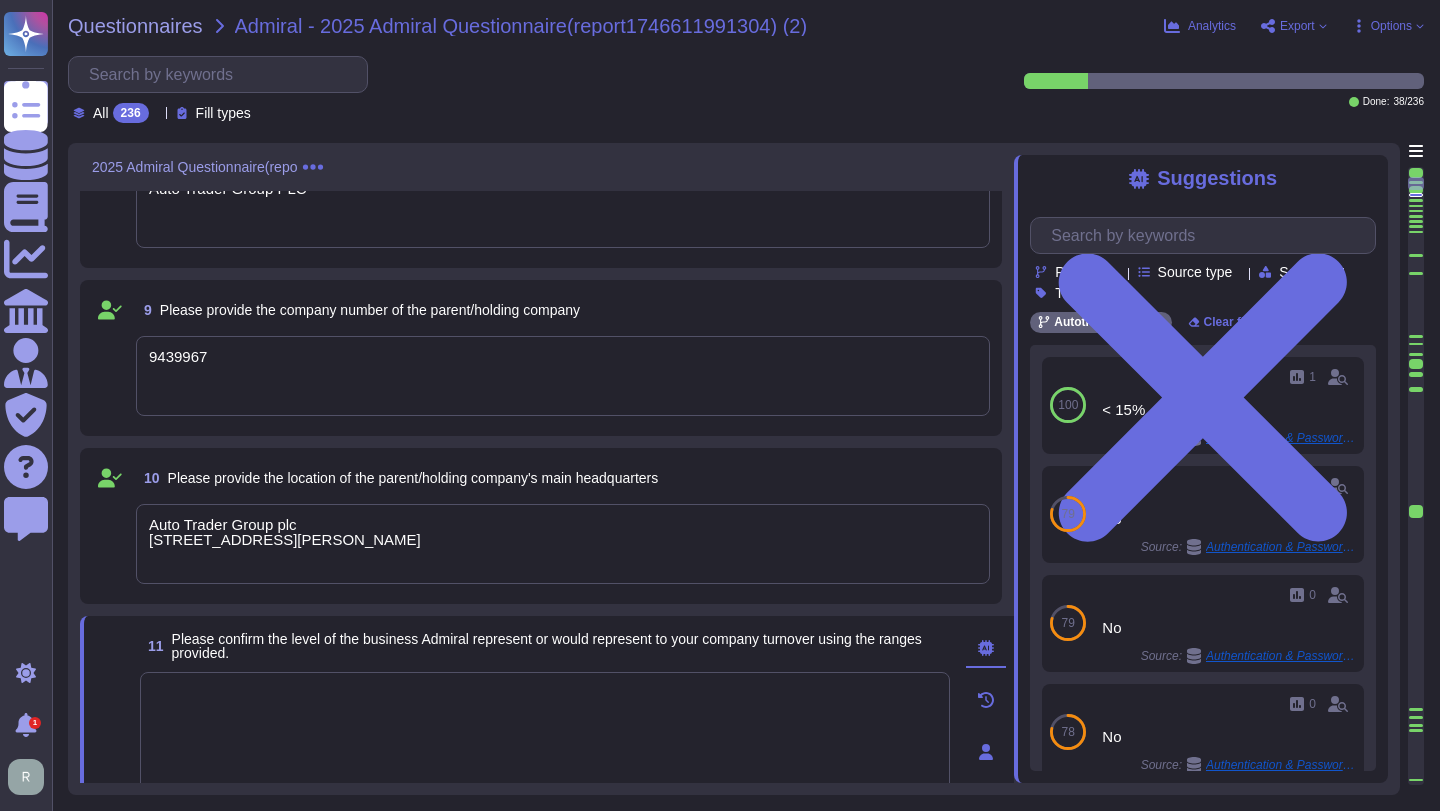 scroll, scrollTop: 702, scrollLeft: 0, axis: vertical 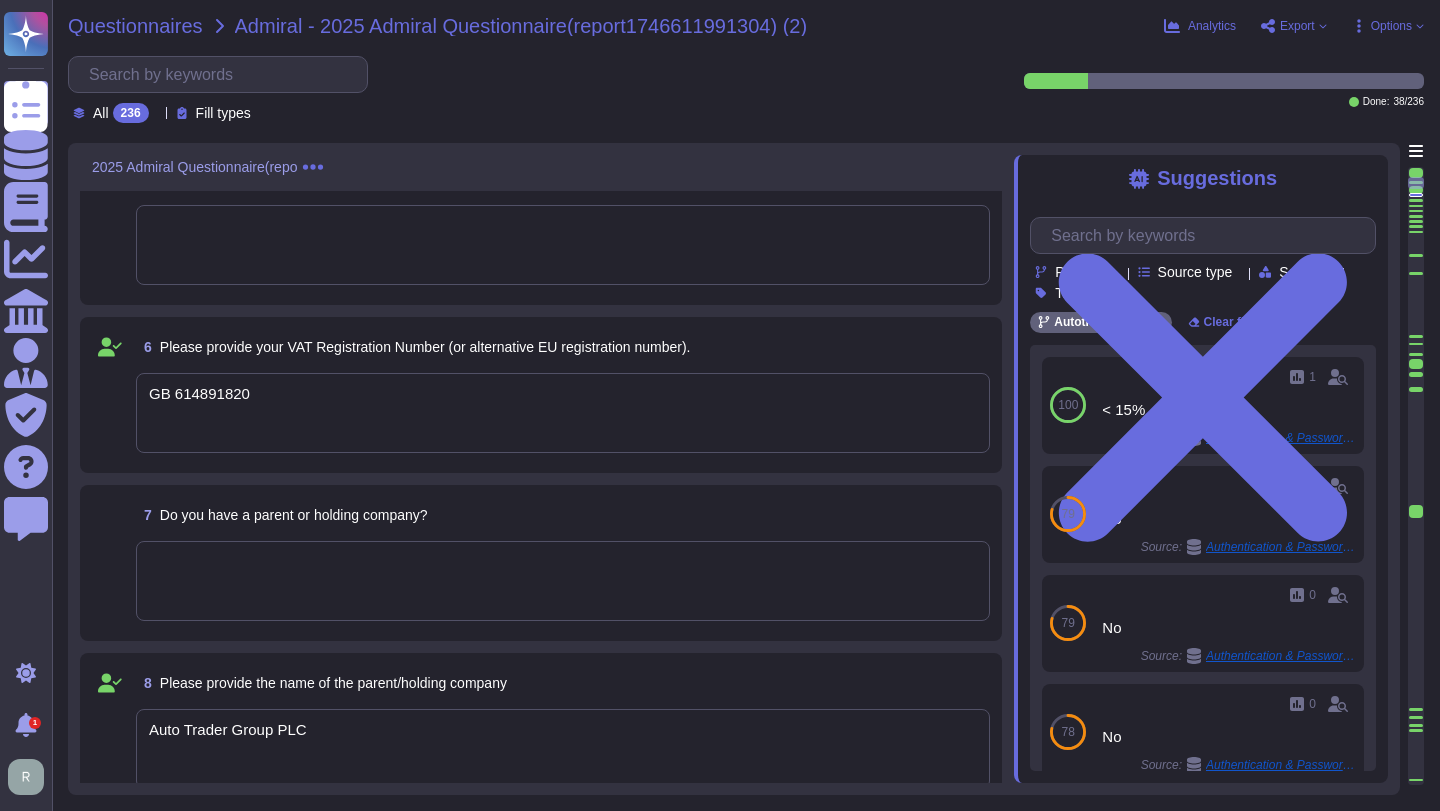 click on "Questionnaires" at bounding box center [135, 26] 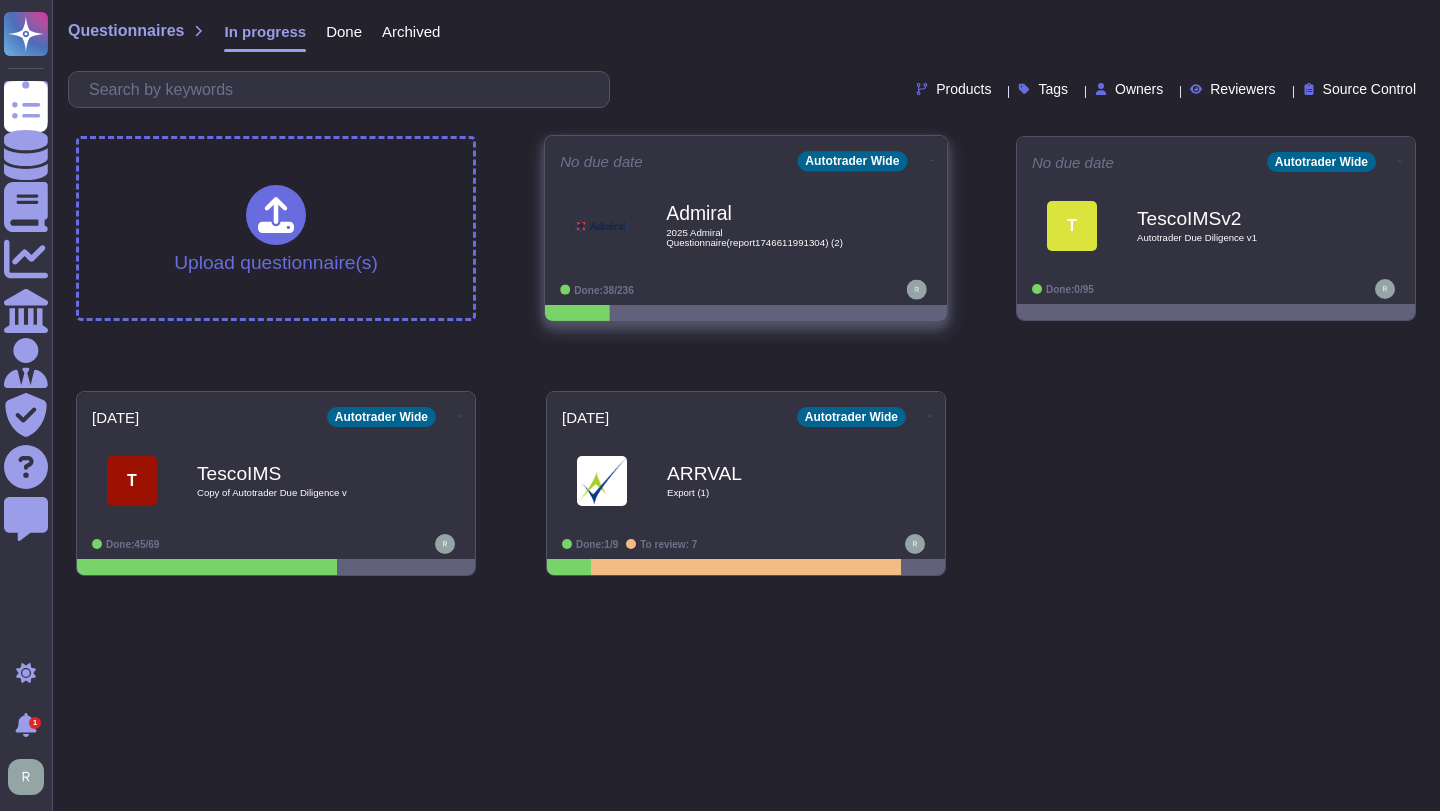 click 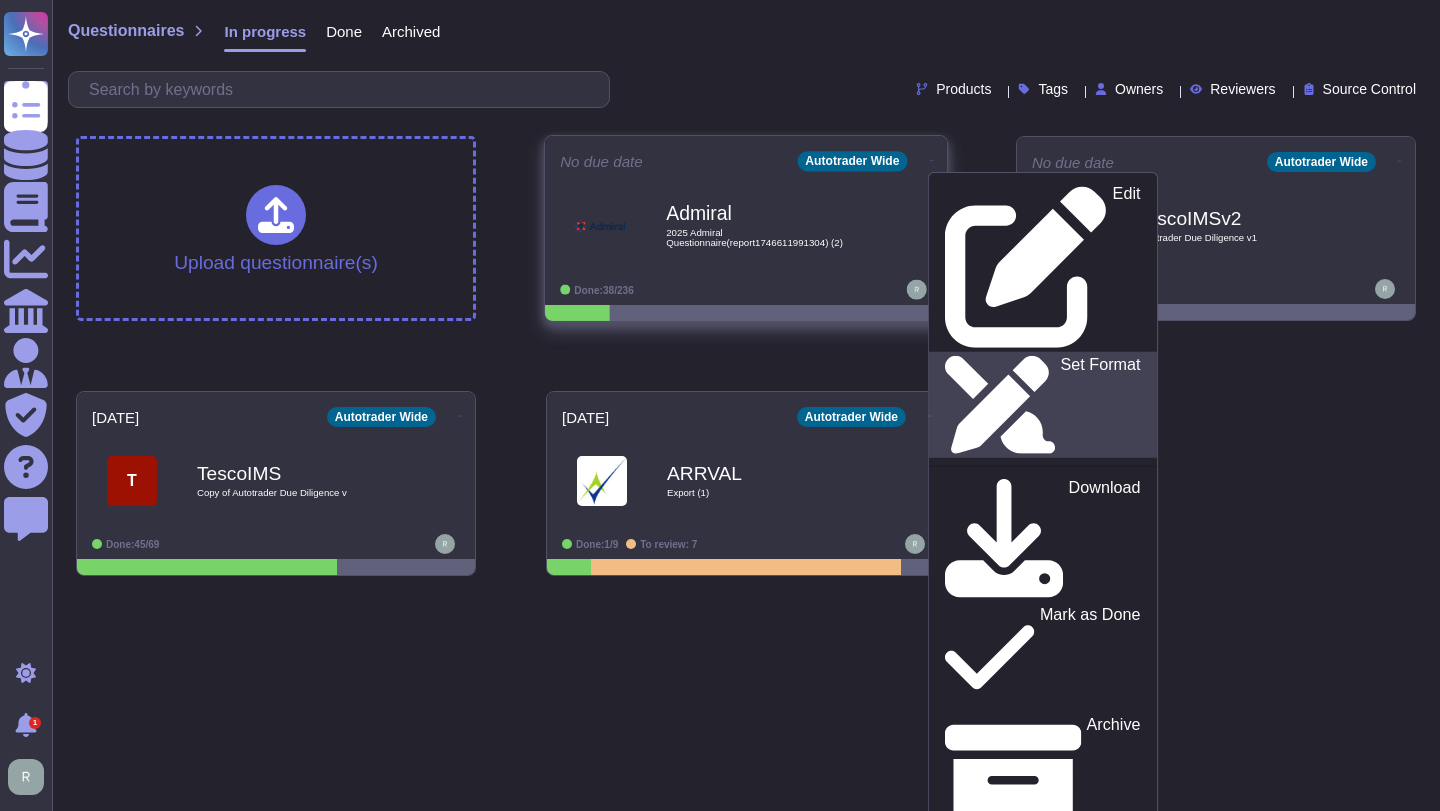 click on "Set Format" at bounding box center [1101, 405] 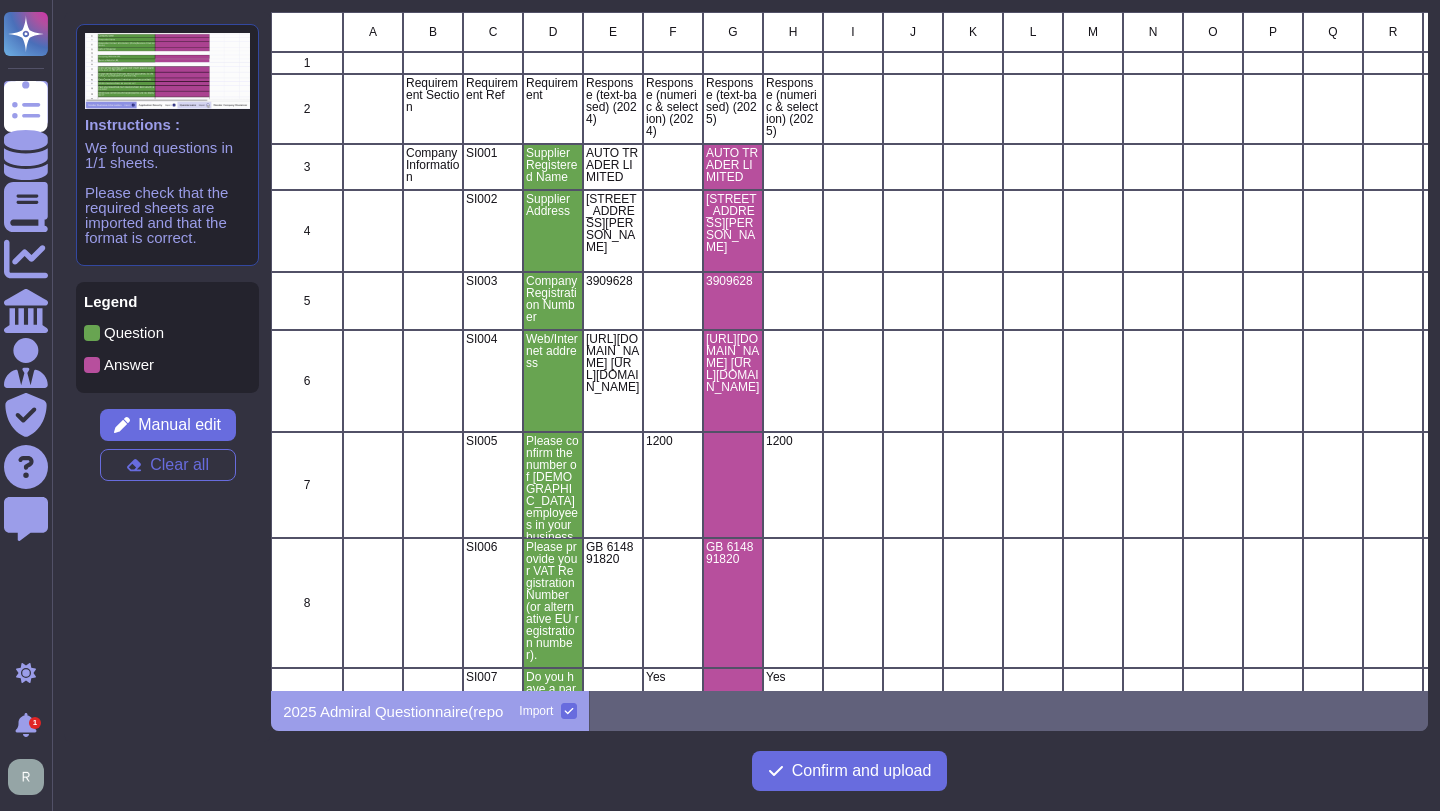 scroll, scrollTop: 1, scrollLeft: 1, axis: both 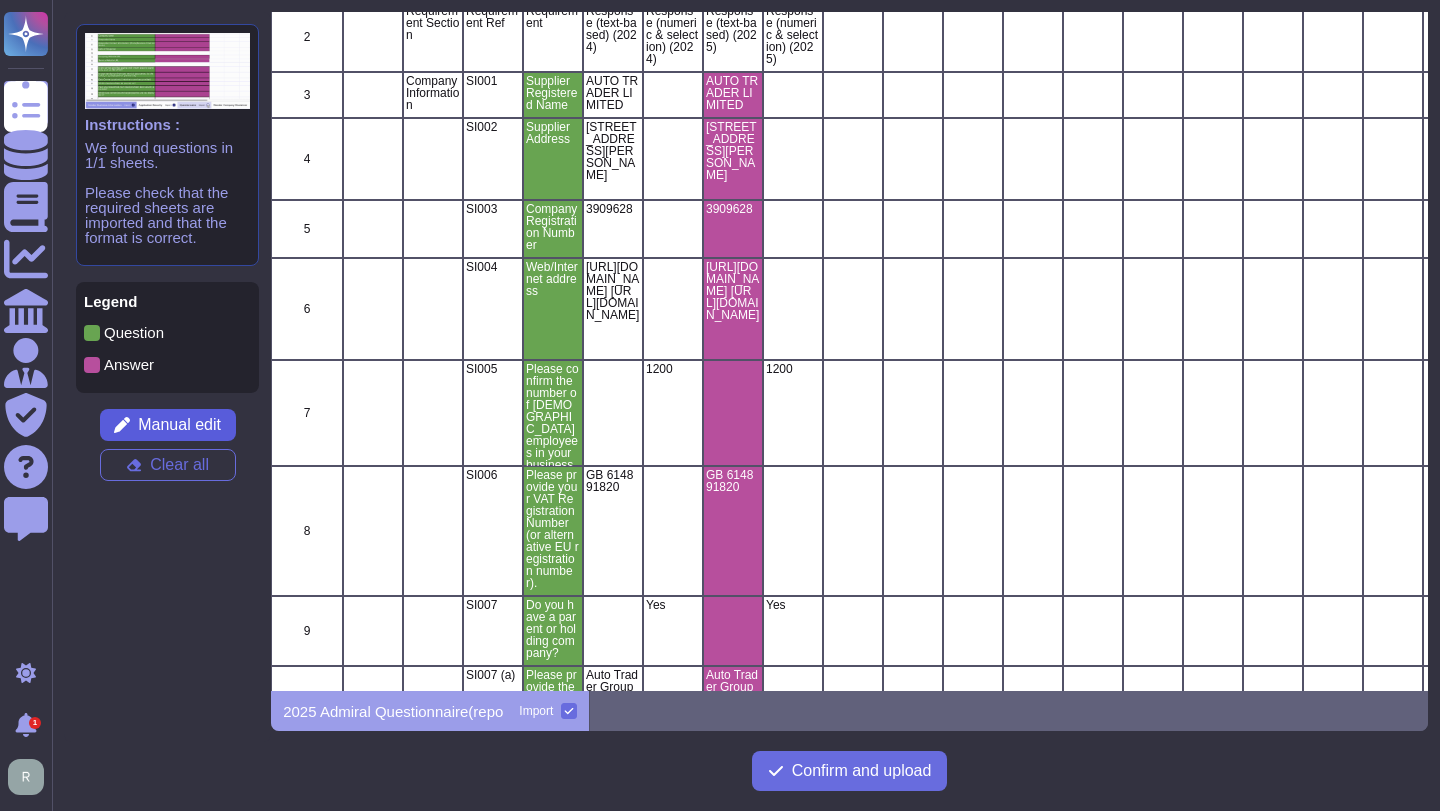 click on "Manual edit" at bounding box center [168, 425] 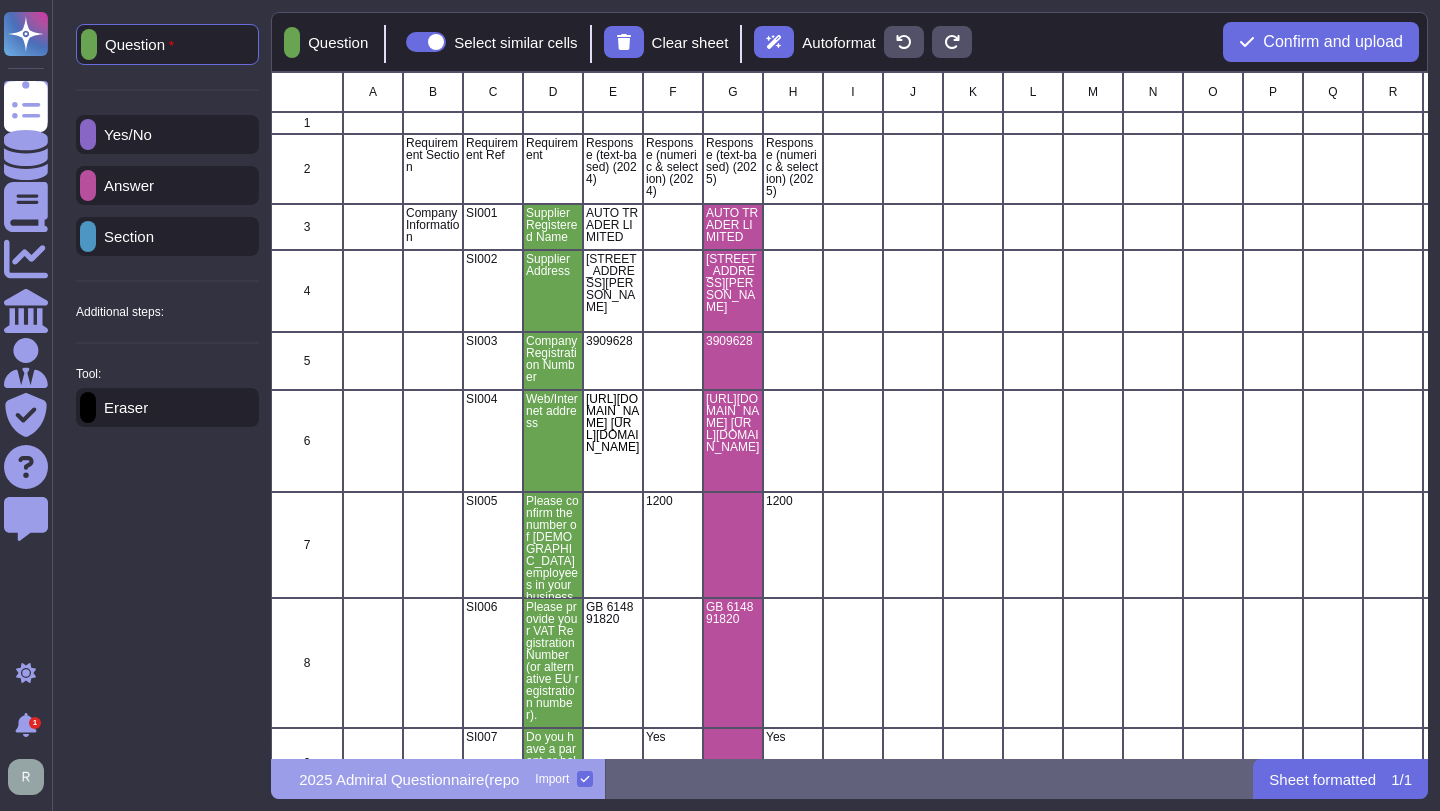 scroll, scrollTop: 1, scrollLeft: 1, axis: both 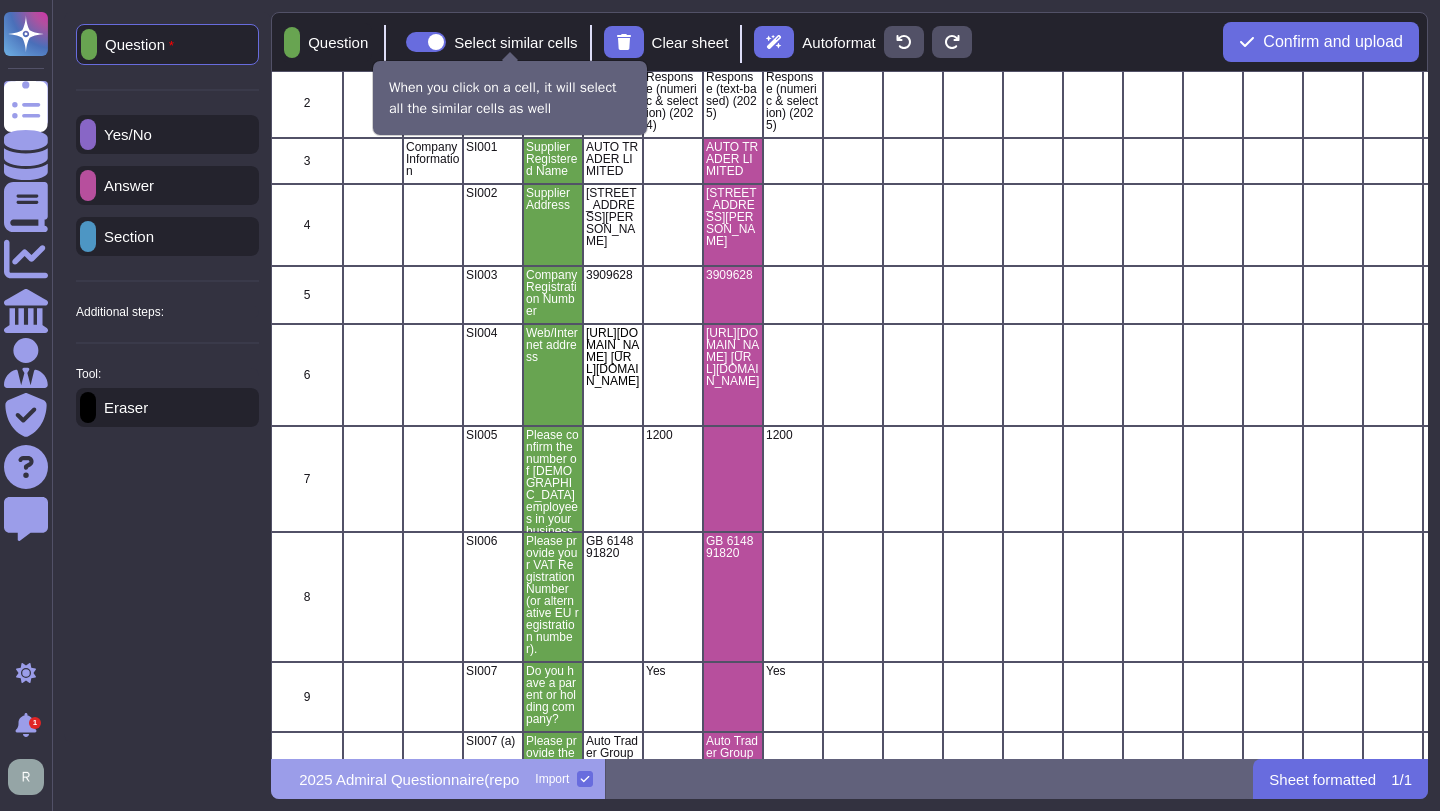 click at bounding box center (426, 42) 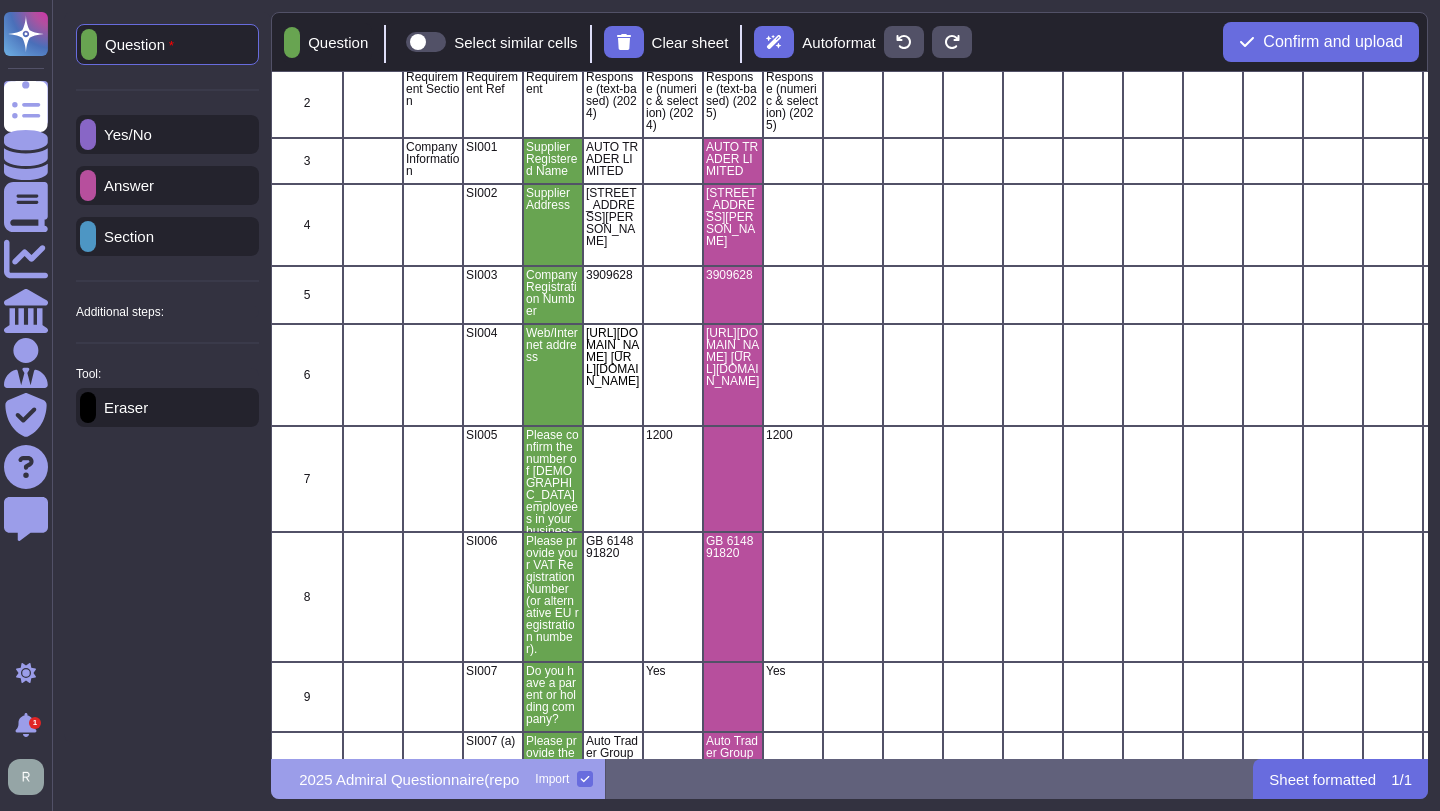click on "Eraser" at bounding box center [167, 407] 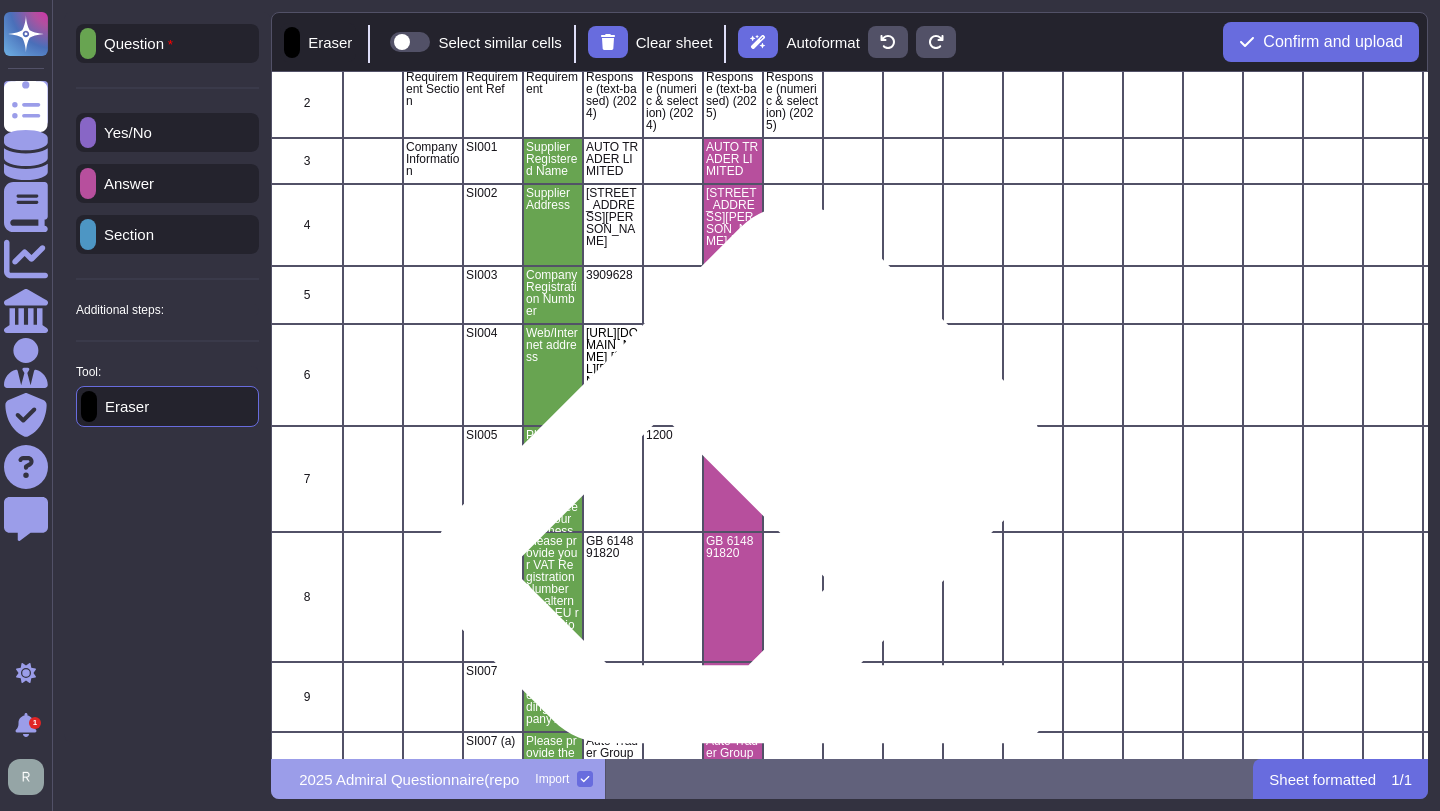 click at bounding box center (733, 479) 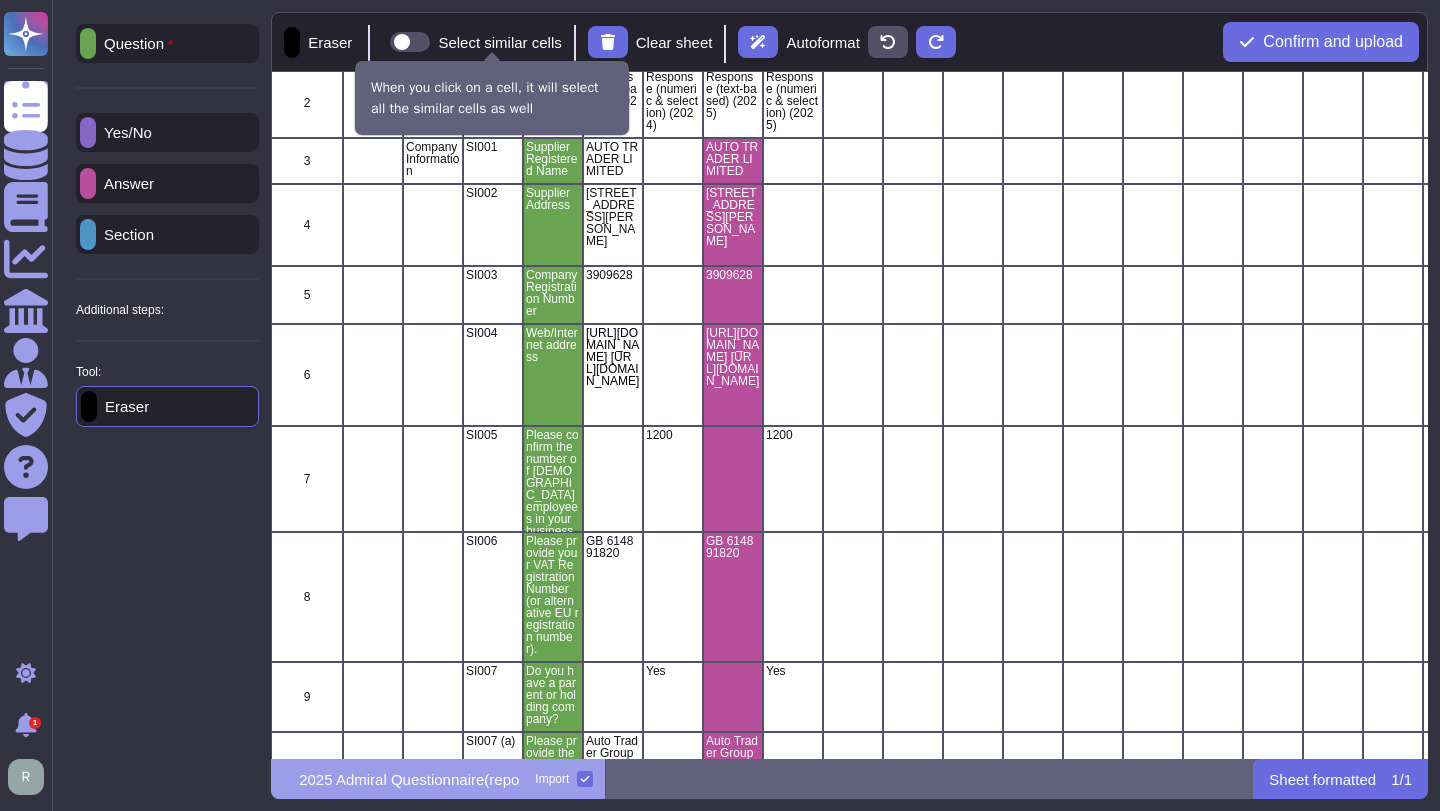click at bounding box center [410, 42] 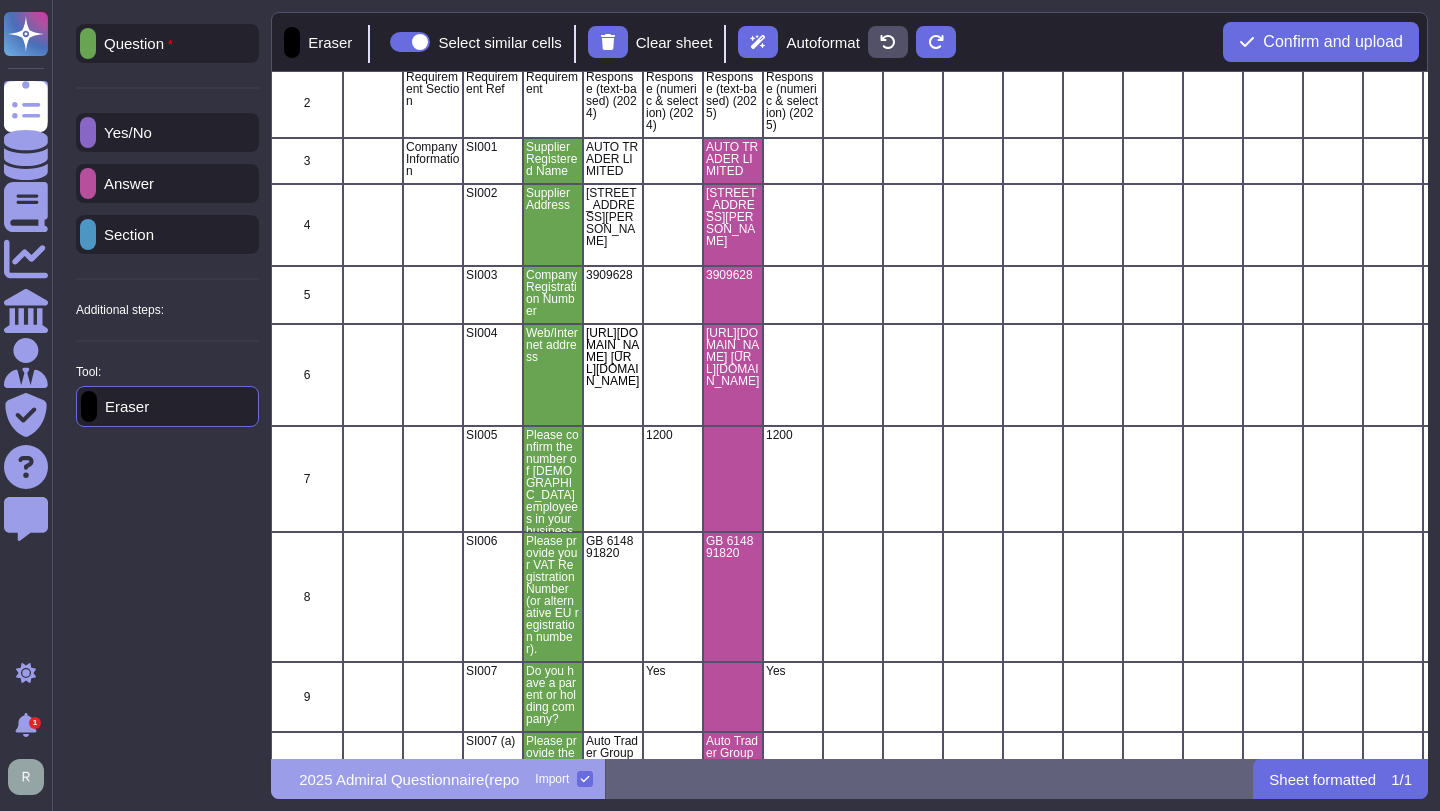 click on "Answer" at bounding box center [125, 183] 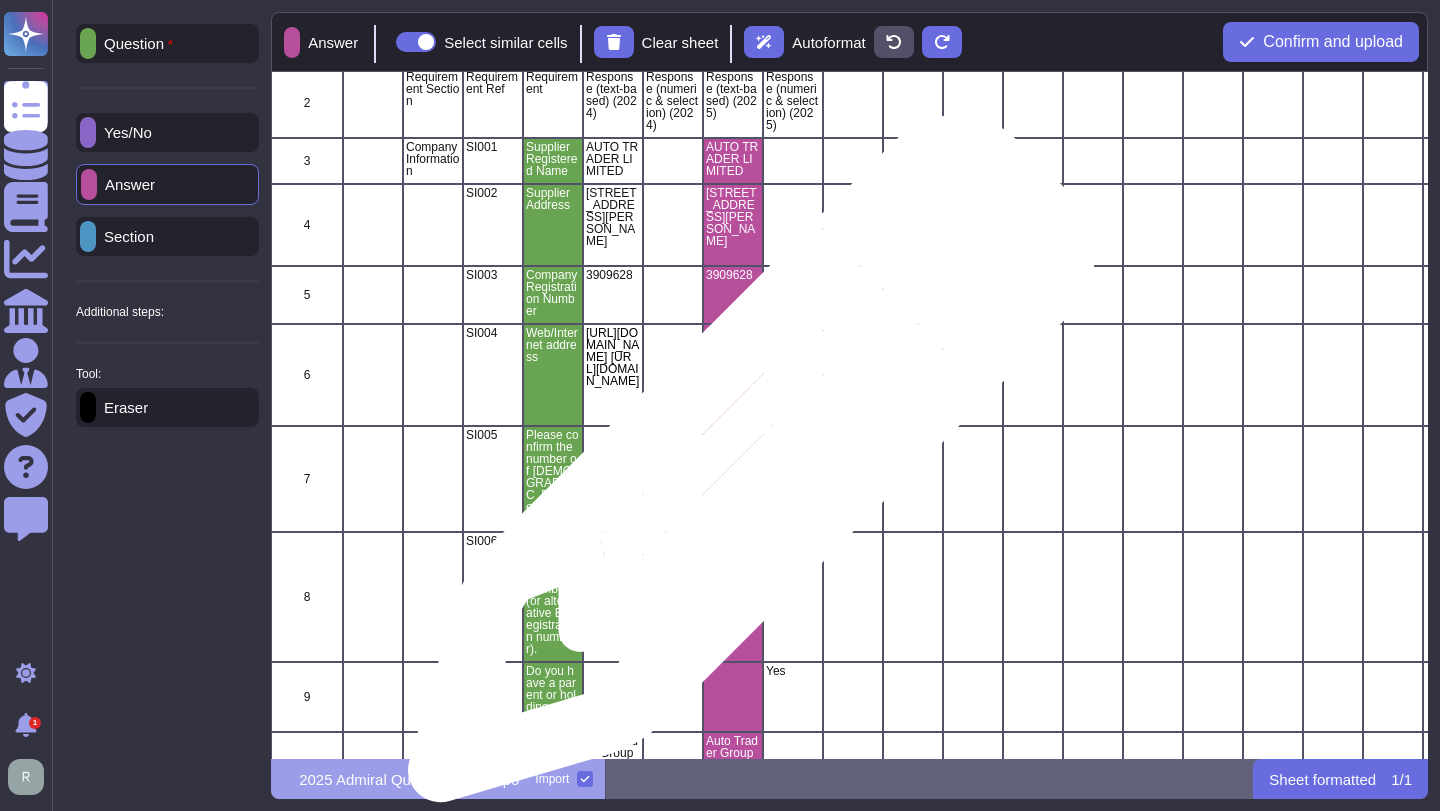 click at bounding box center (733, 479) 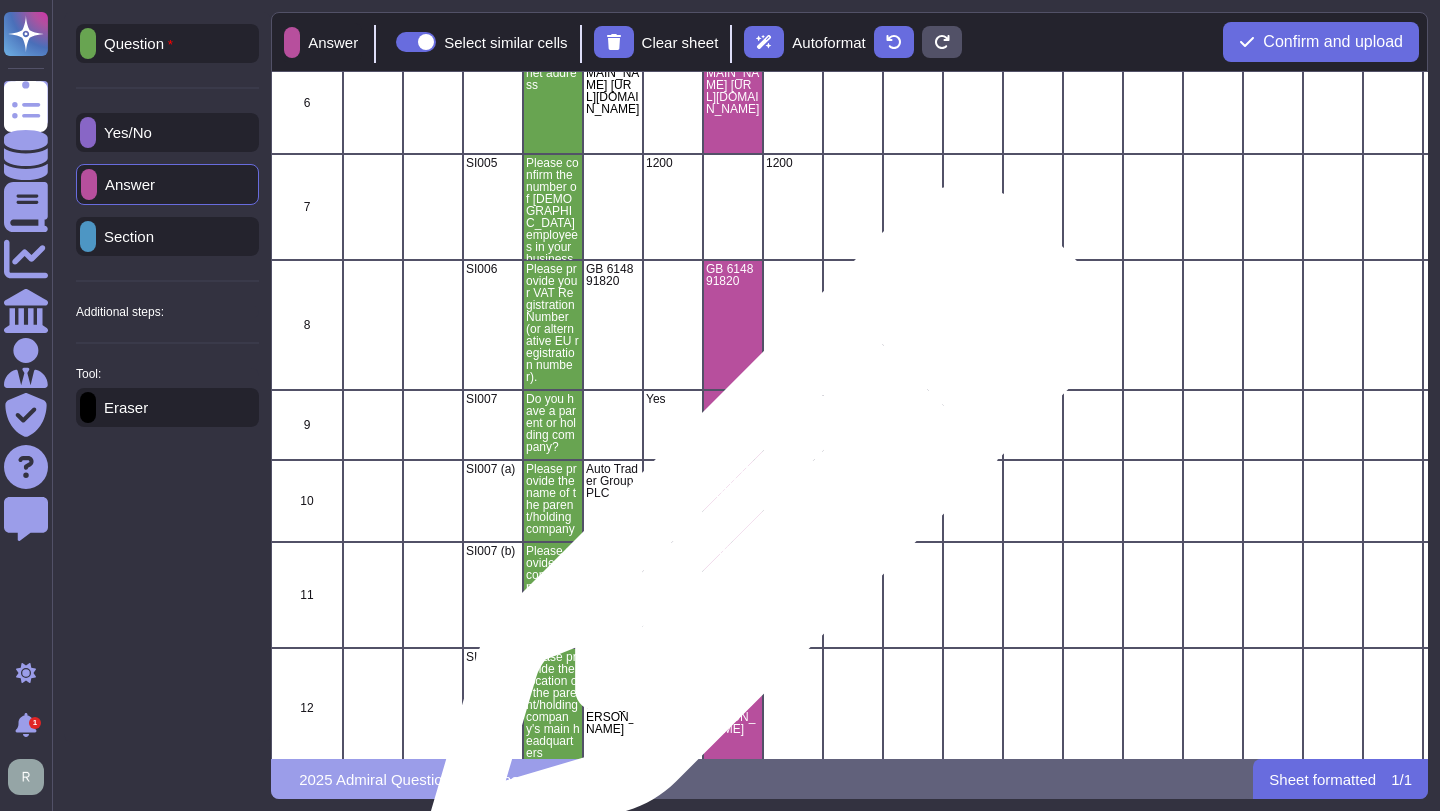 scroll, scrollTop: 404, scrollLeft: 0, axis: vertical 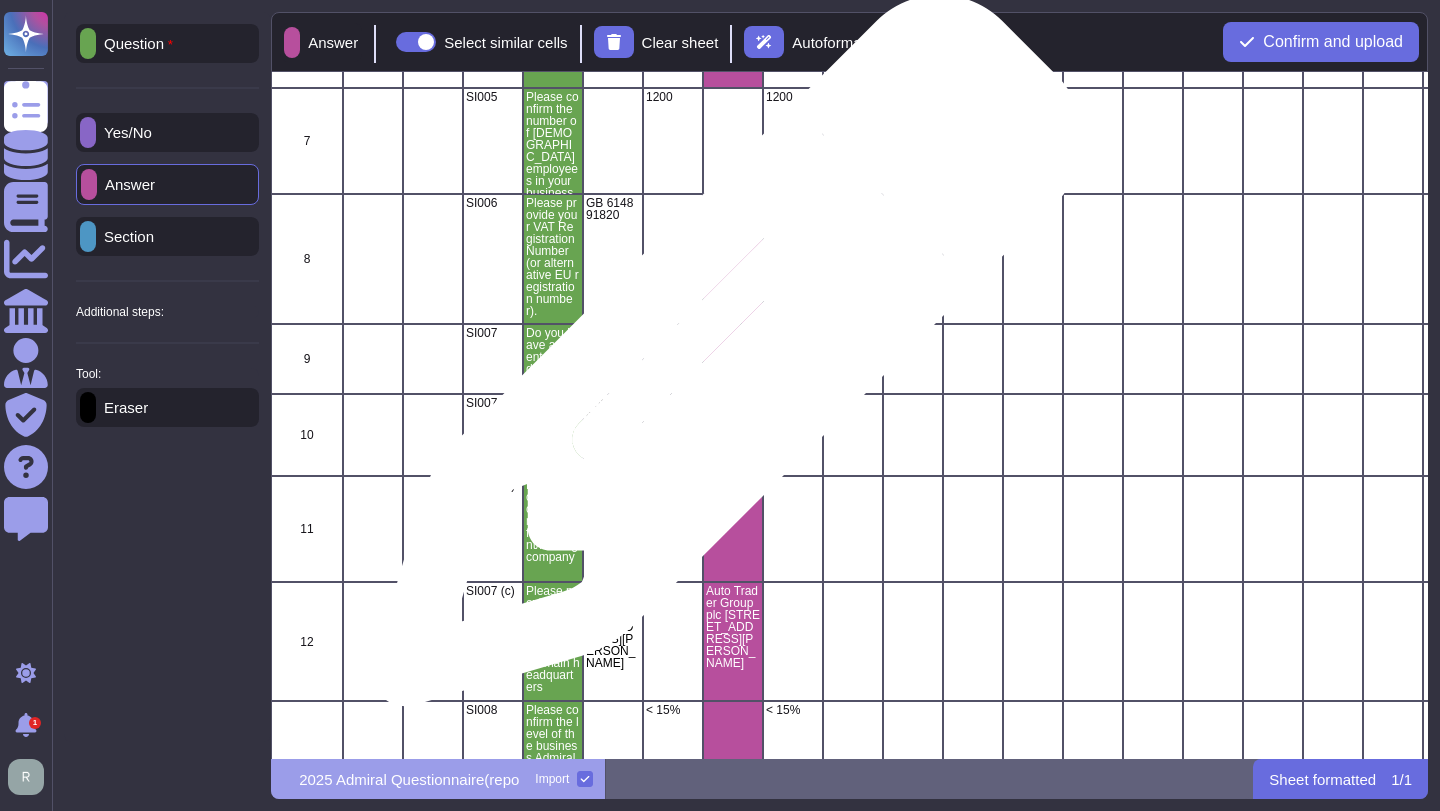 click at bounding box center [733, 359] 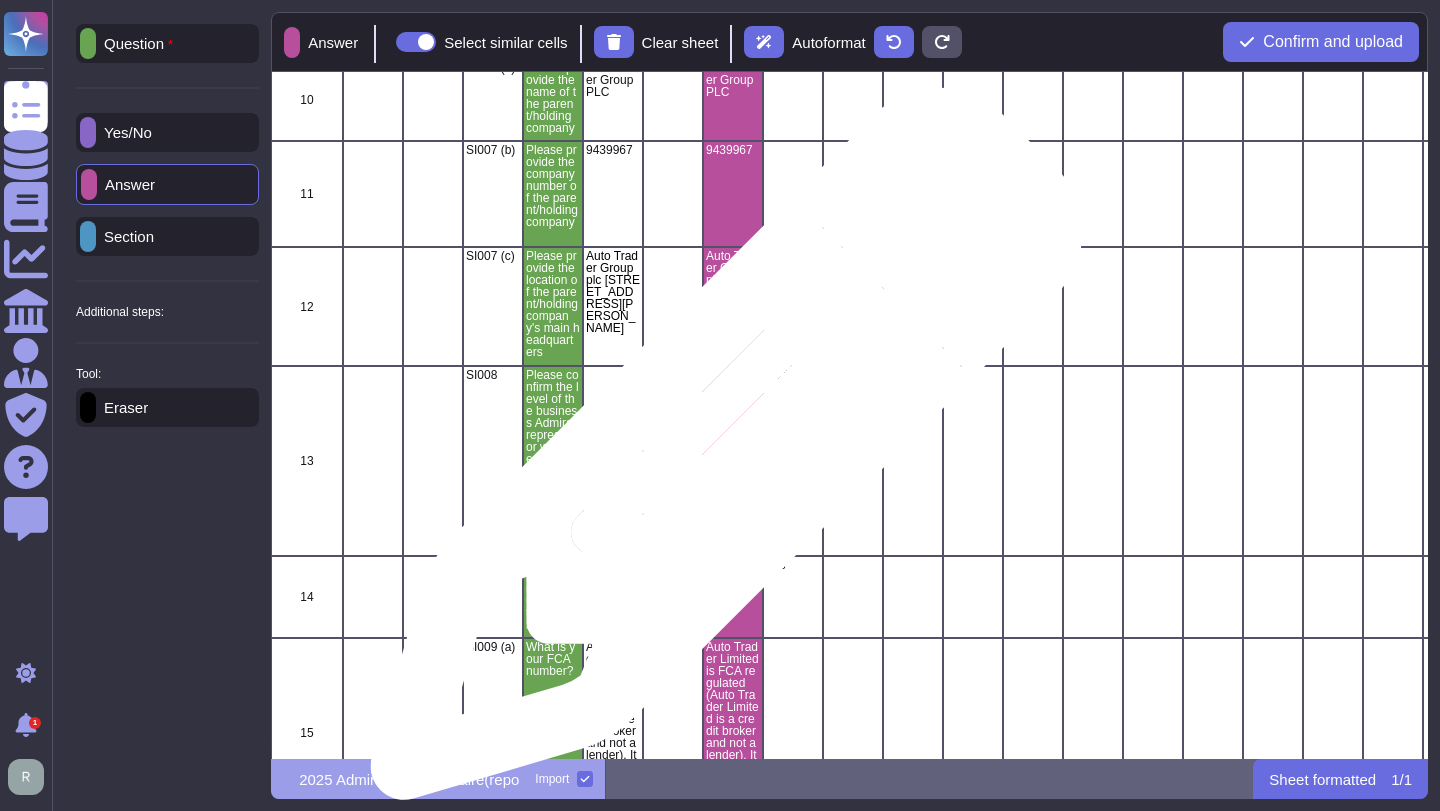 scroll, scrollTop: 855, scrollLeft: 0, axis: vertical 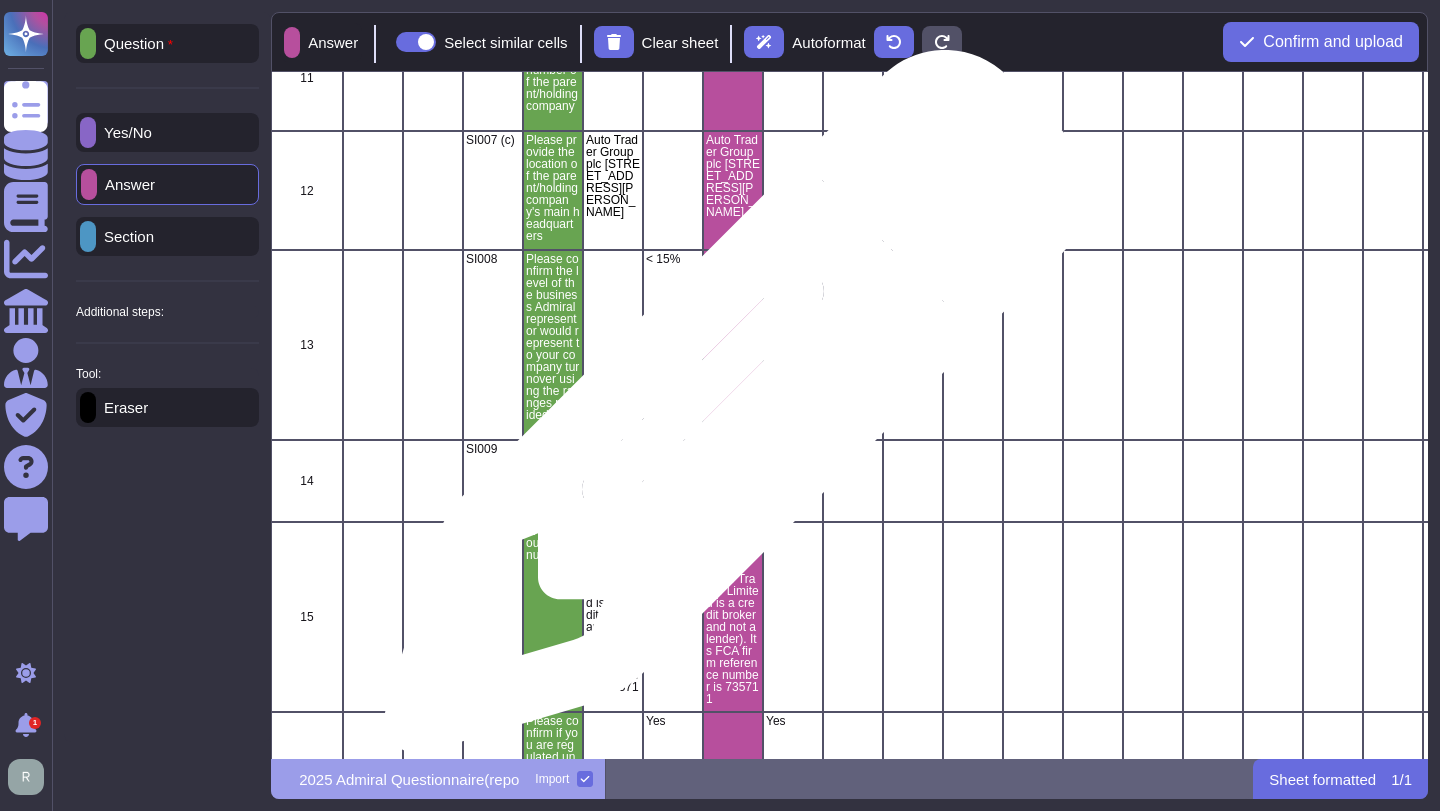 click at bounding box center (733, 345) 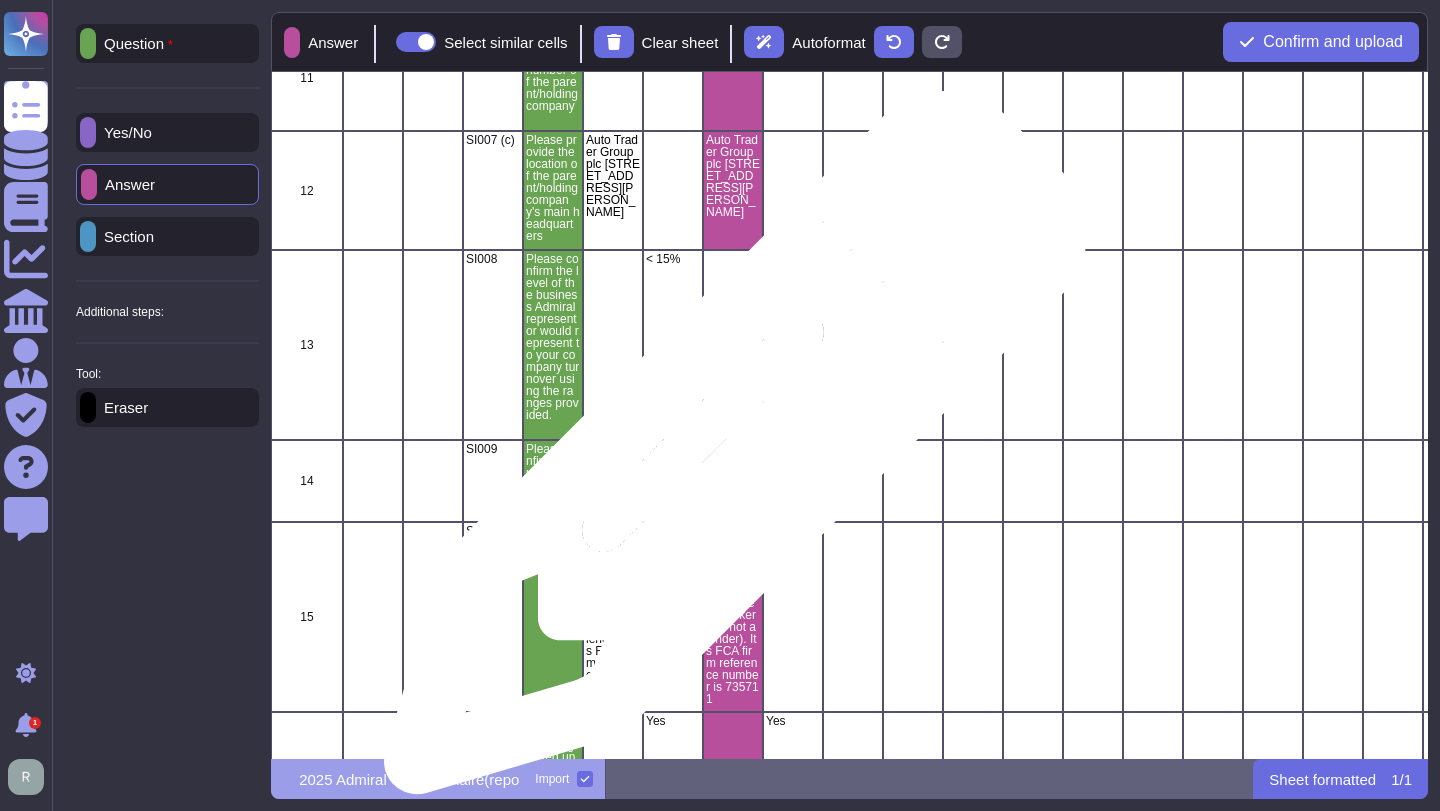 click at bounding box center [733, 481] 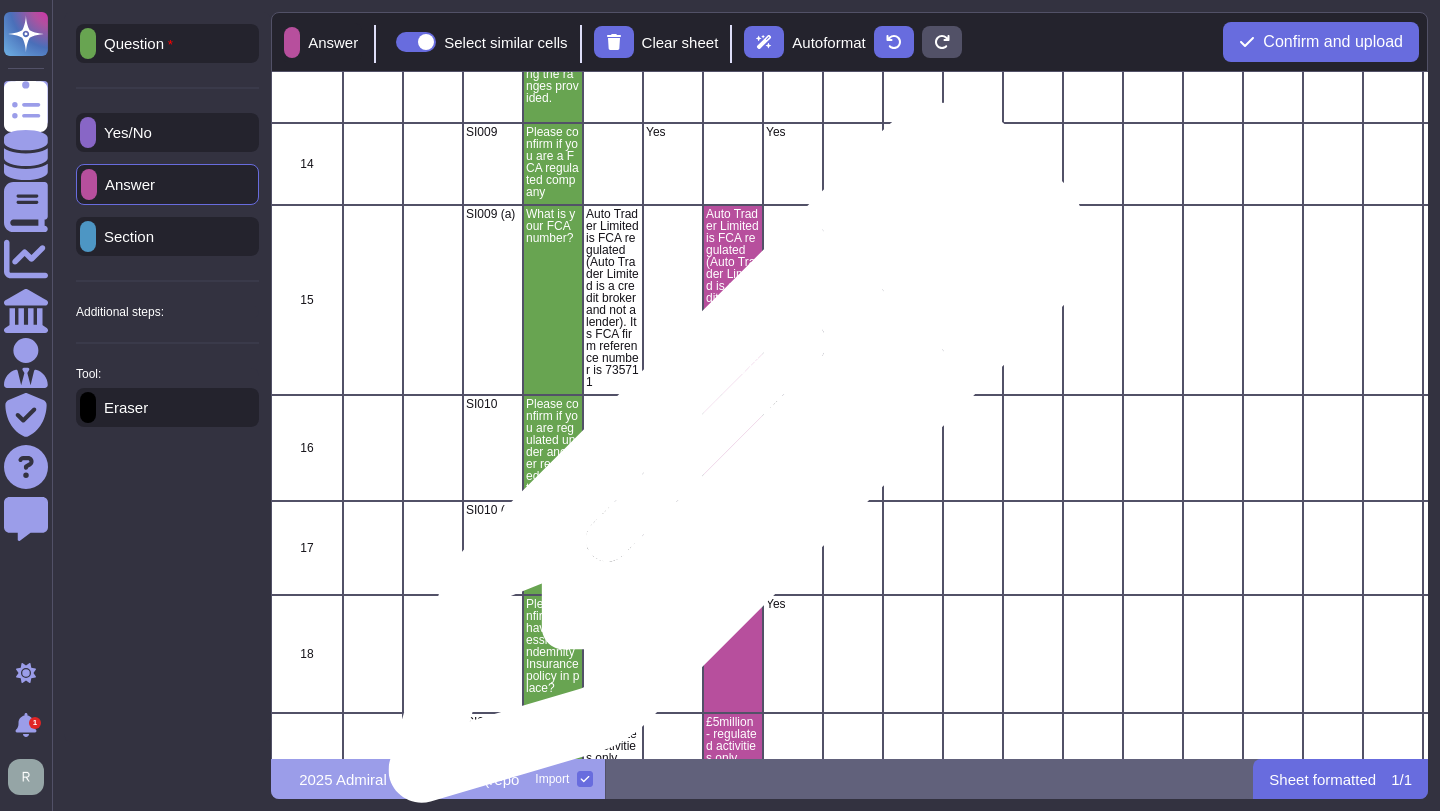 click at bounding box center (733, 448) 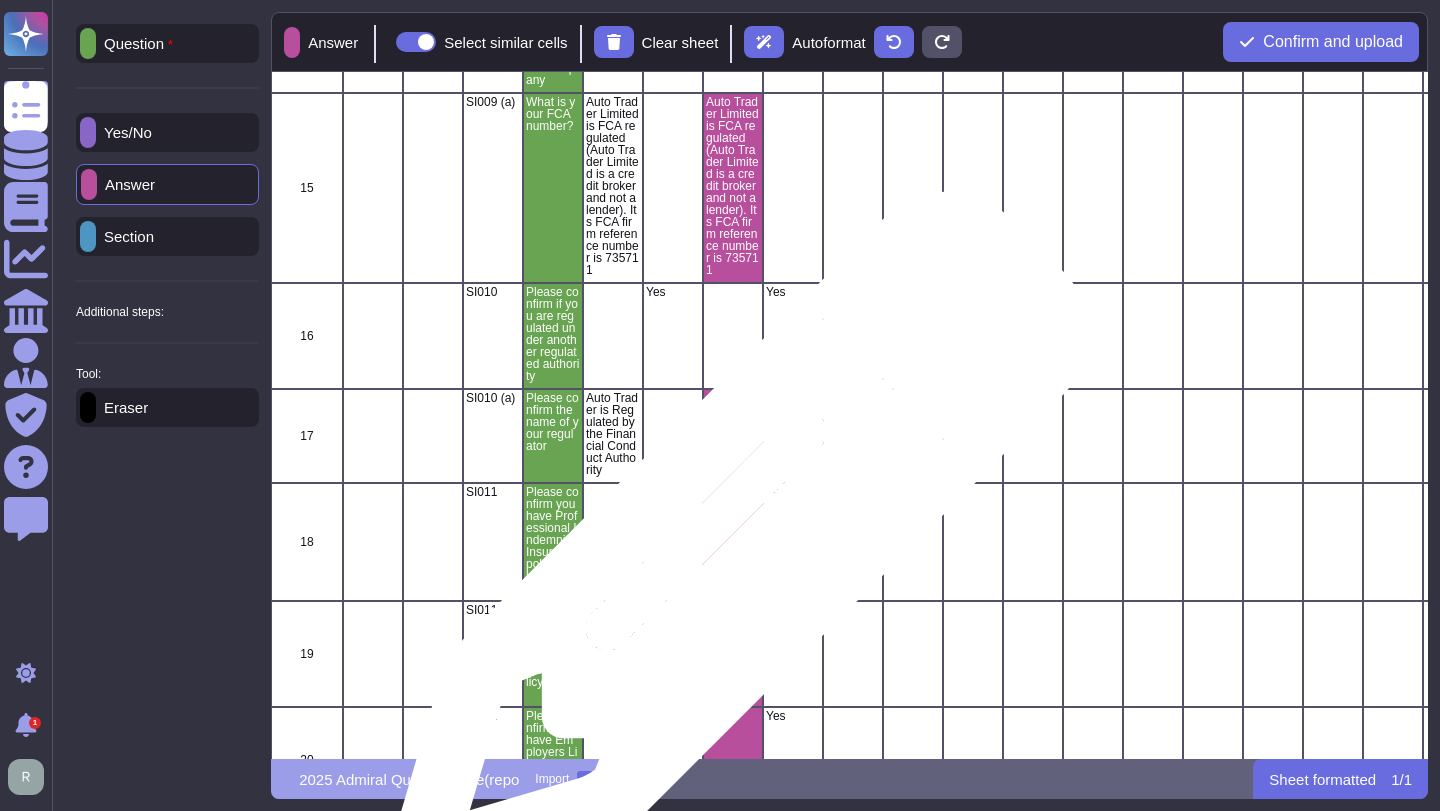 scroll, scrollTop: 1548, scrollLeft: 0, axis: vertical 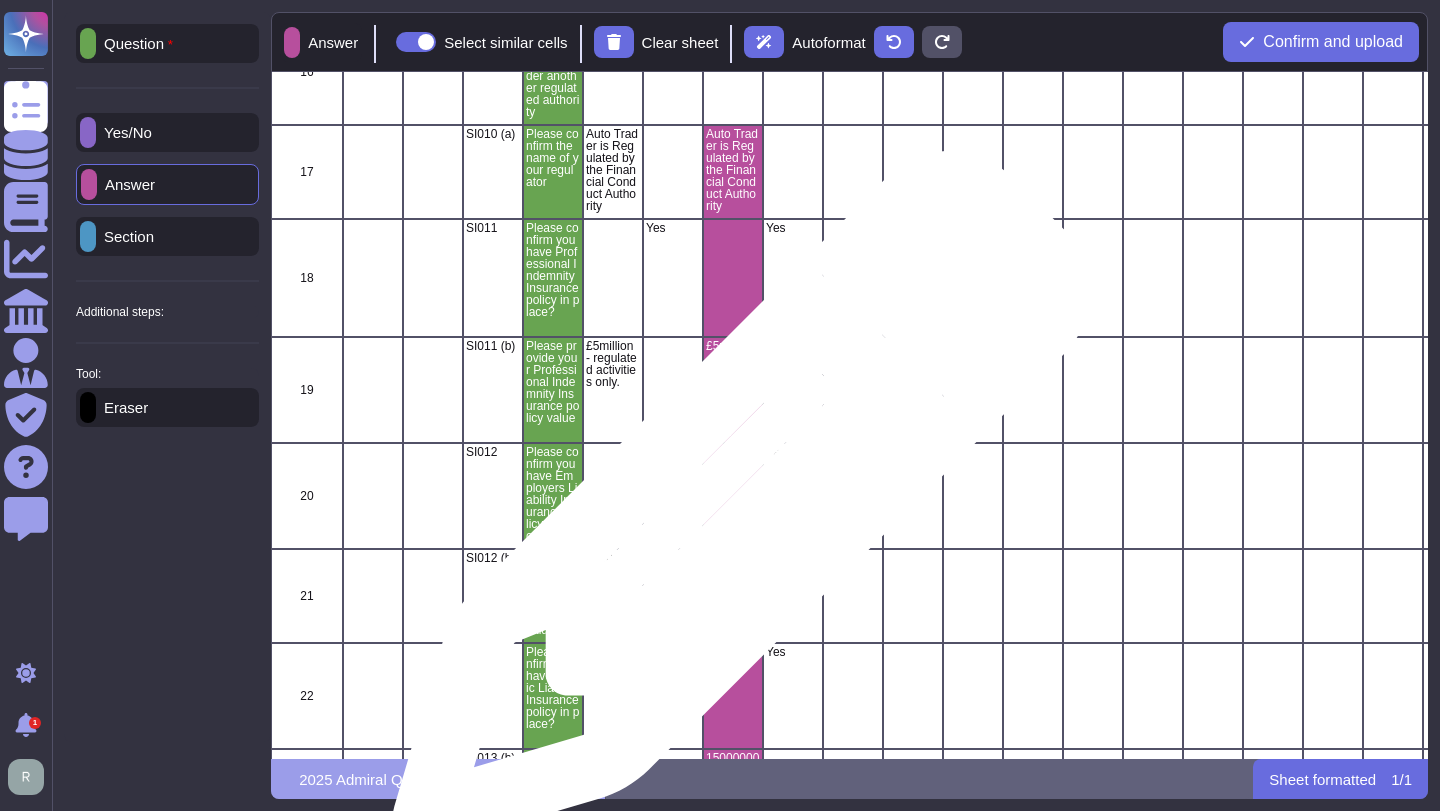 click at bounding box center [733, 496] 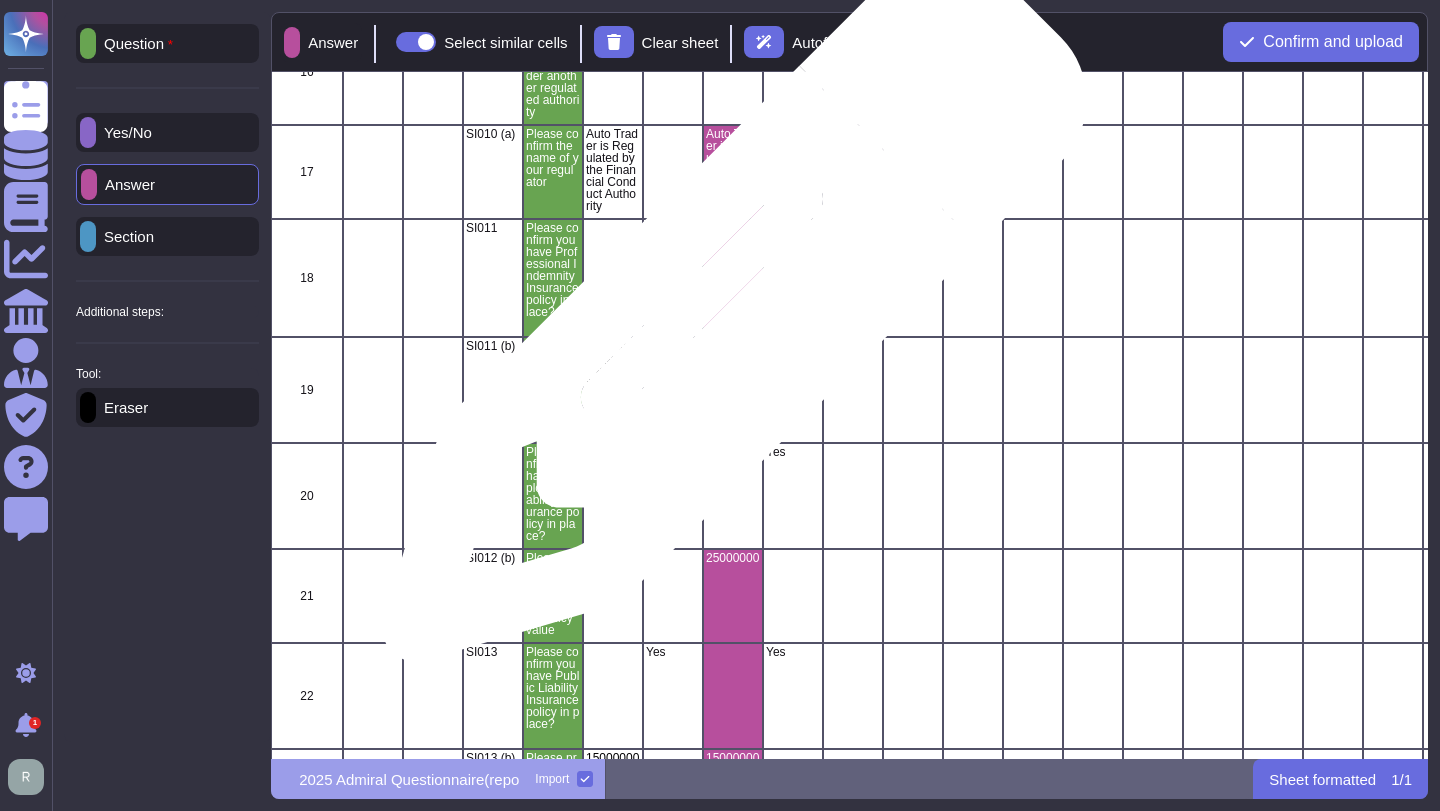 click at bounding box center [733, 278] 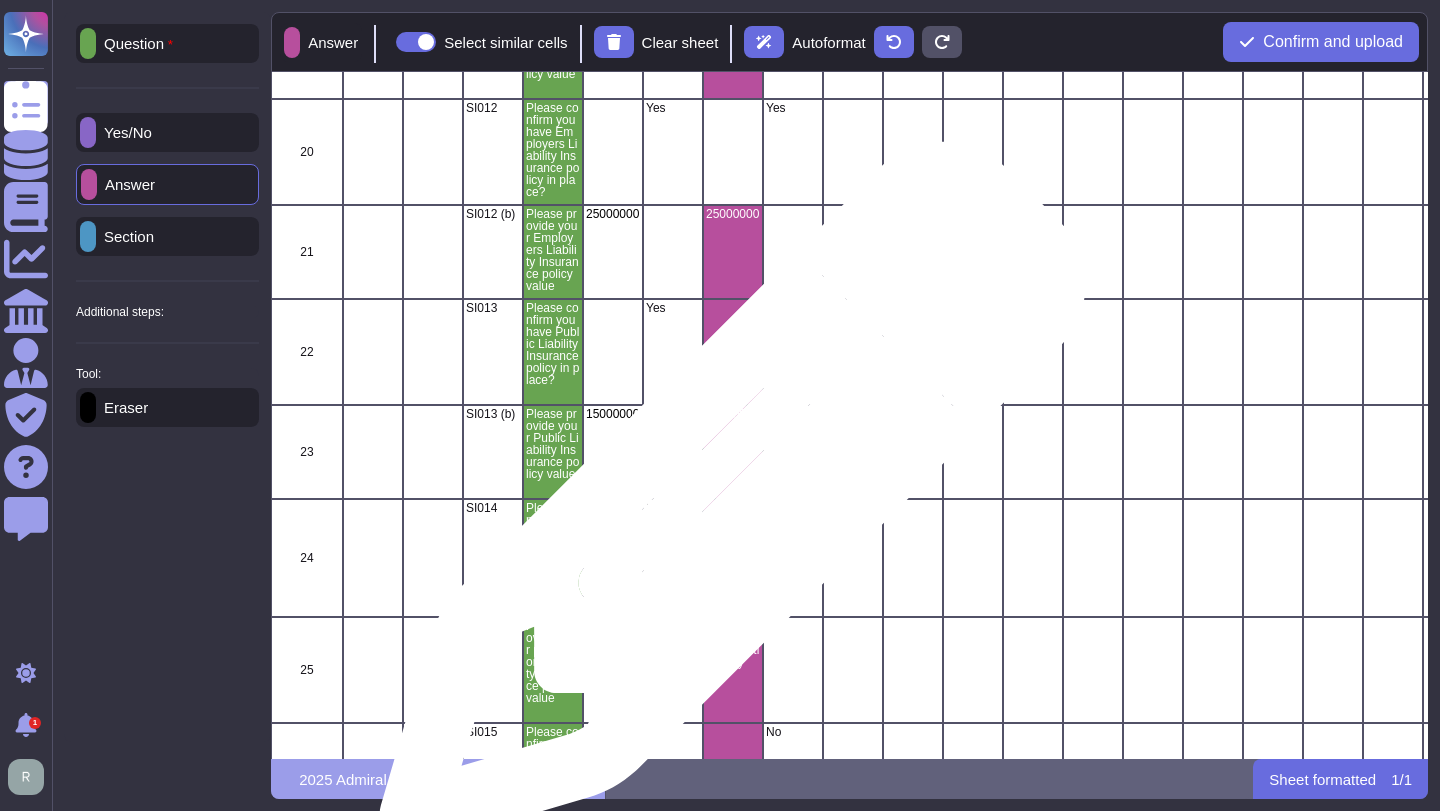 scroll, scrollTop: 1924, scrollLeft: 0, axis: vertical 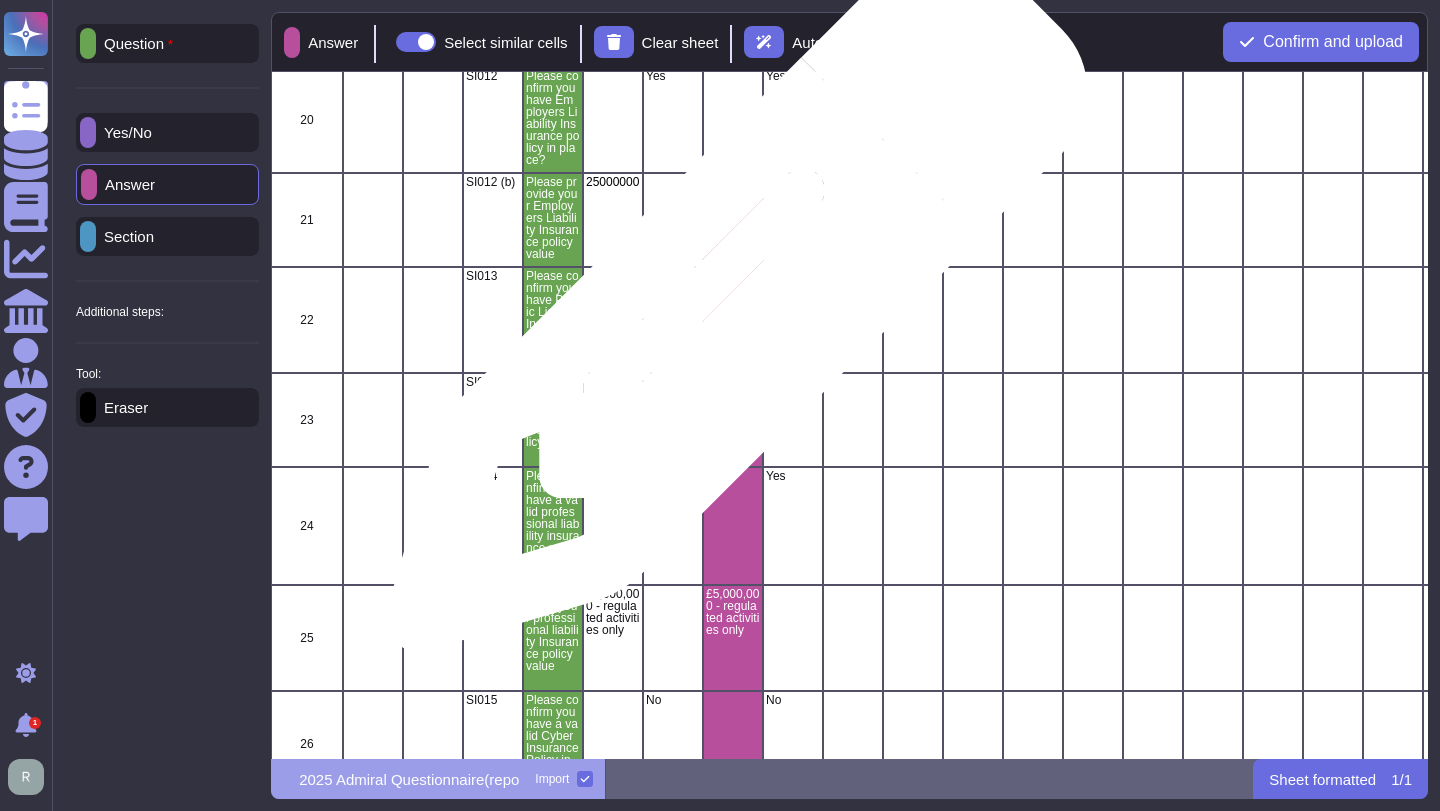 click at bounding box center (733, 320) 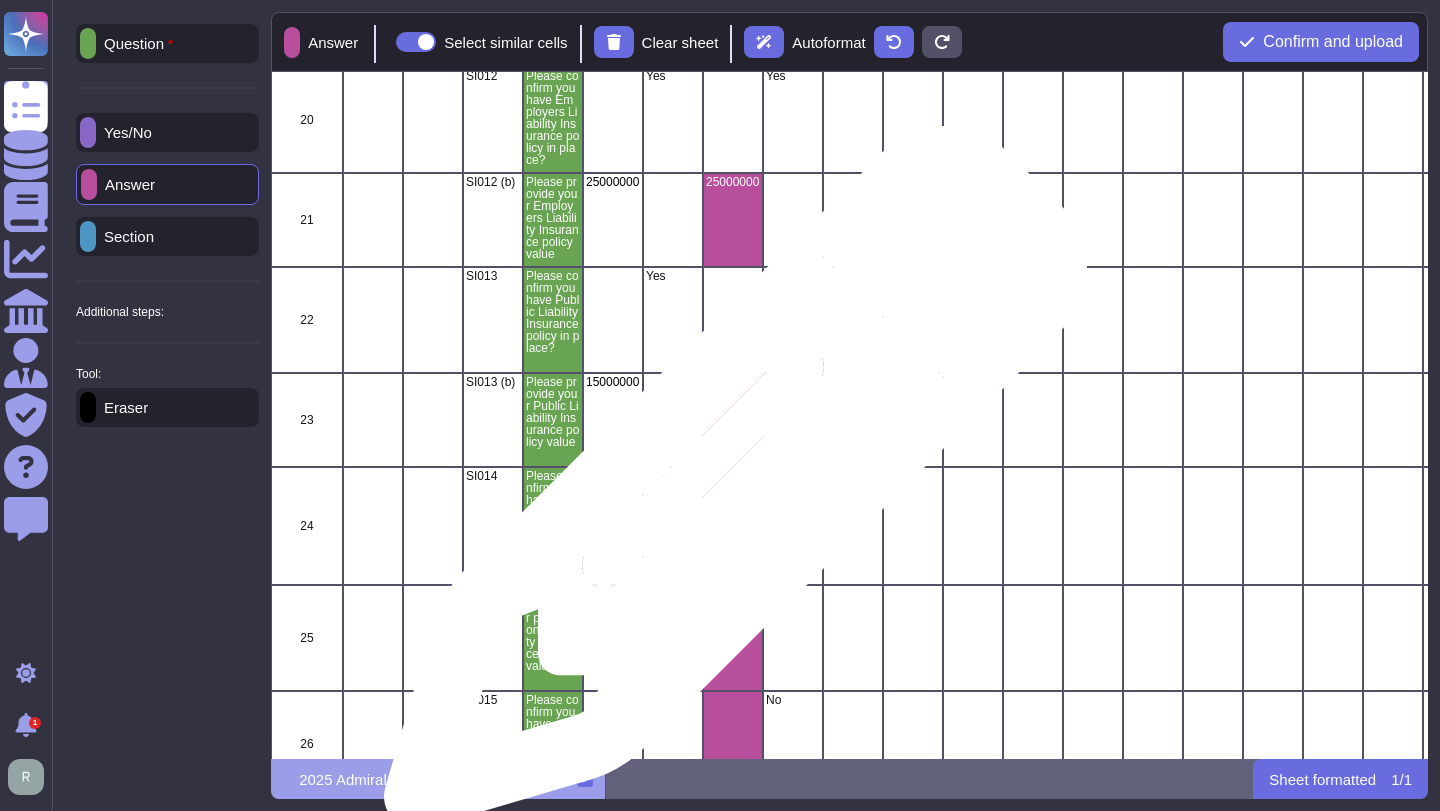 click at bounding box center (733, 526) 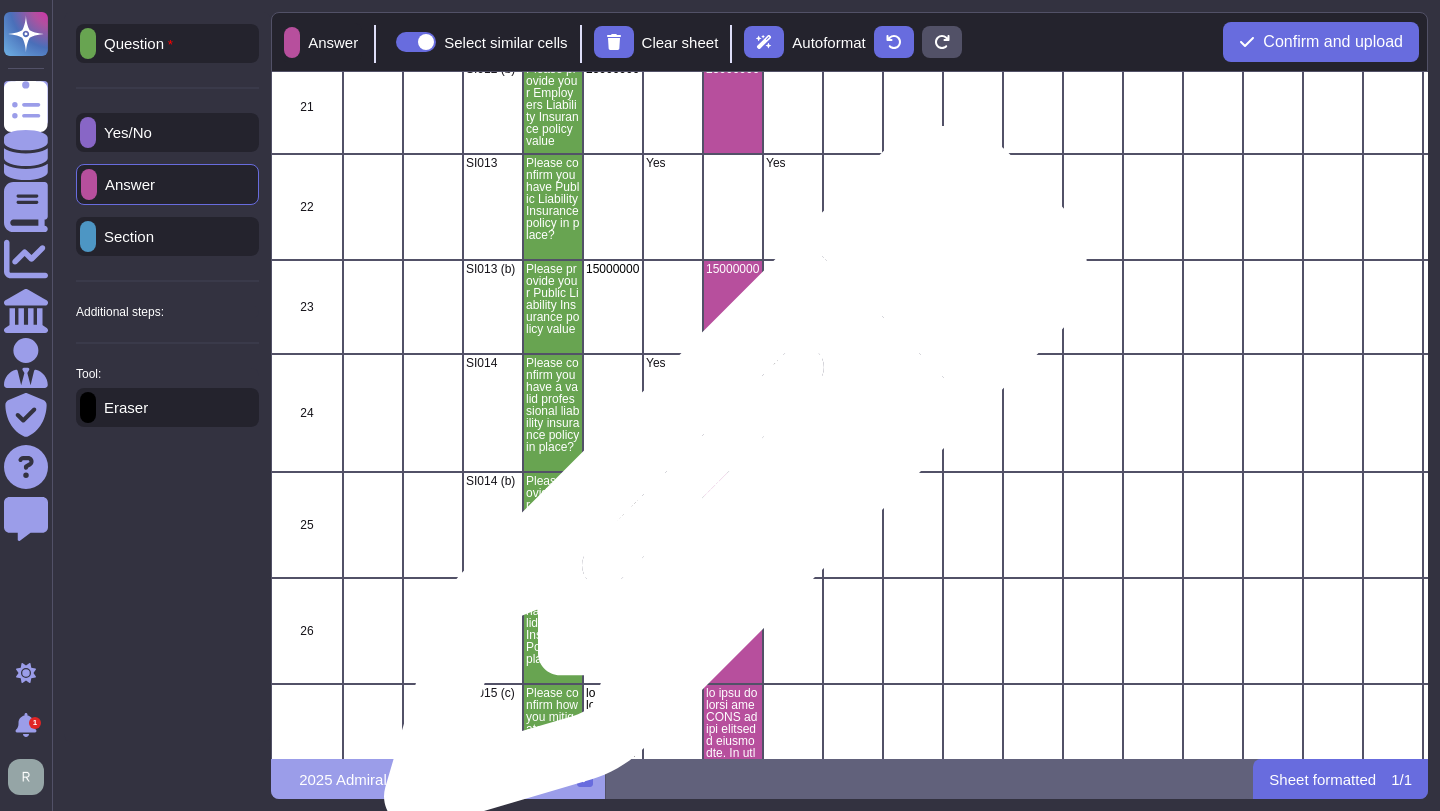 scroll, scrollTop: 2236, scrollLeft: 0, axis: vertical 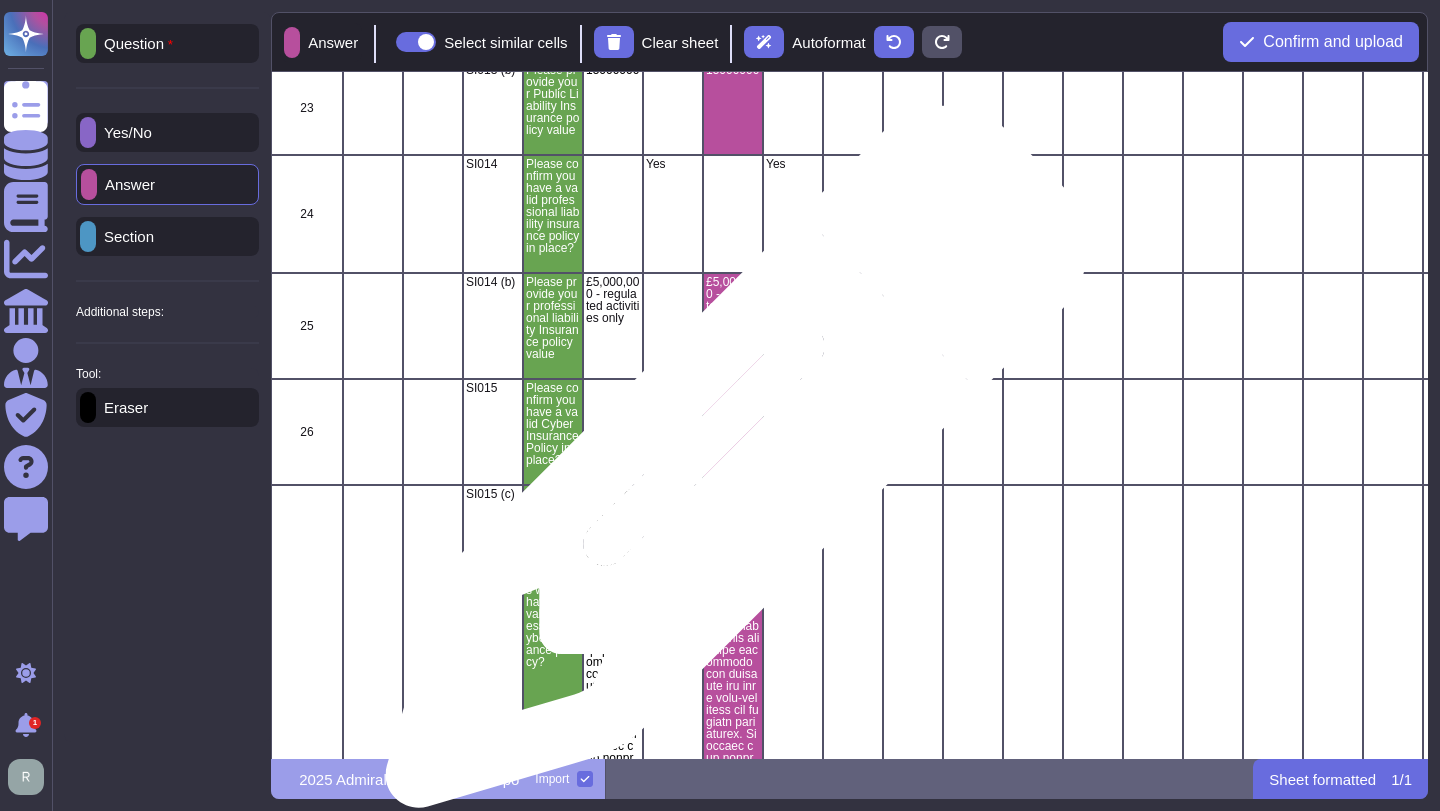 click at bounding box center [733, 432] 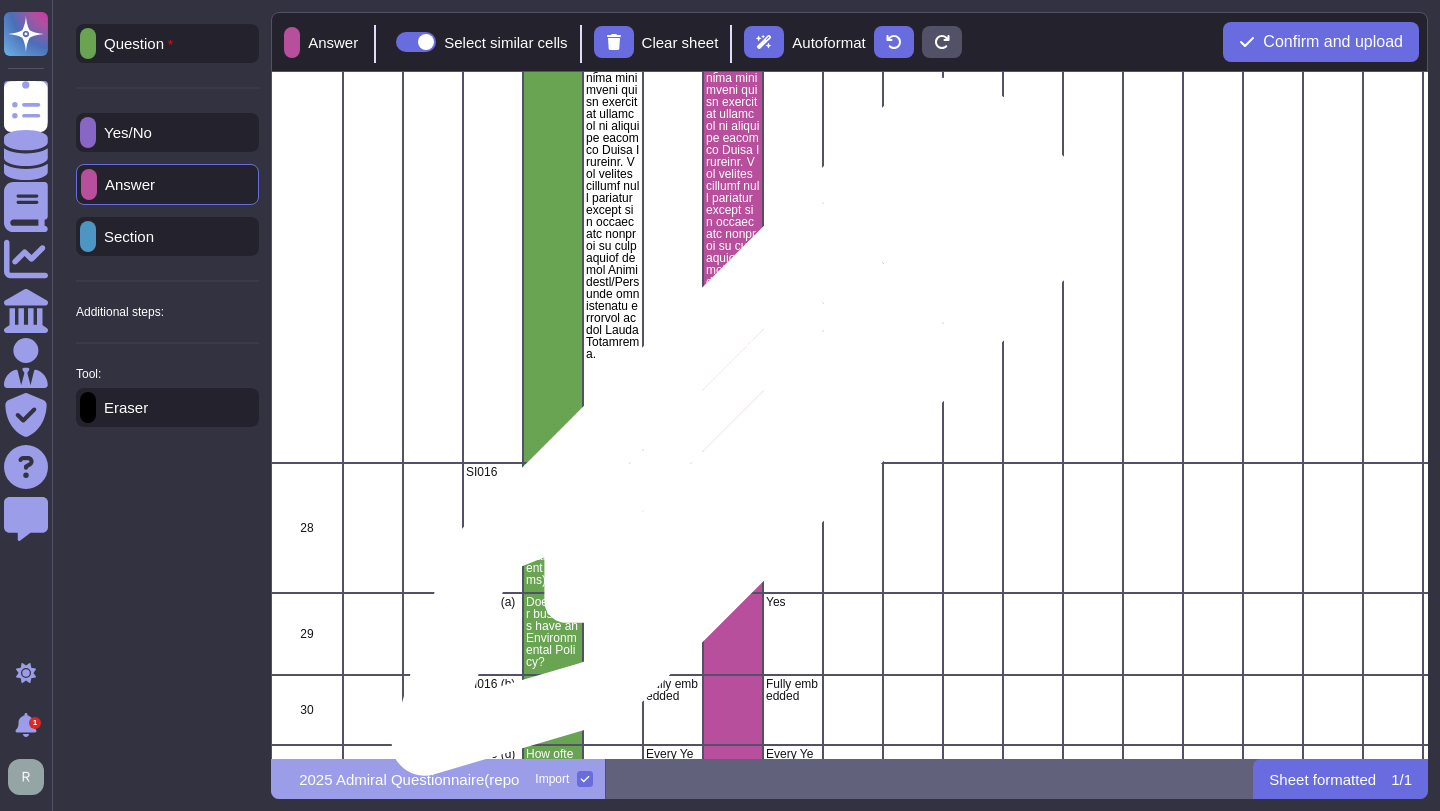 scroll, scrollTop: 3982, scrollLeft: 0, axis: vertical 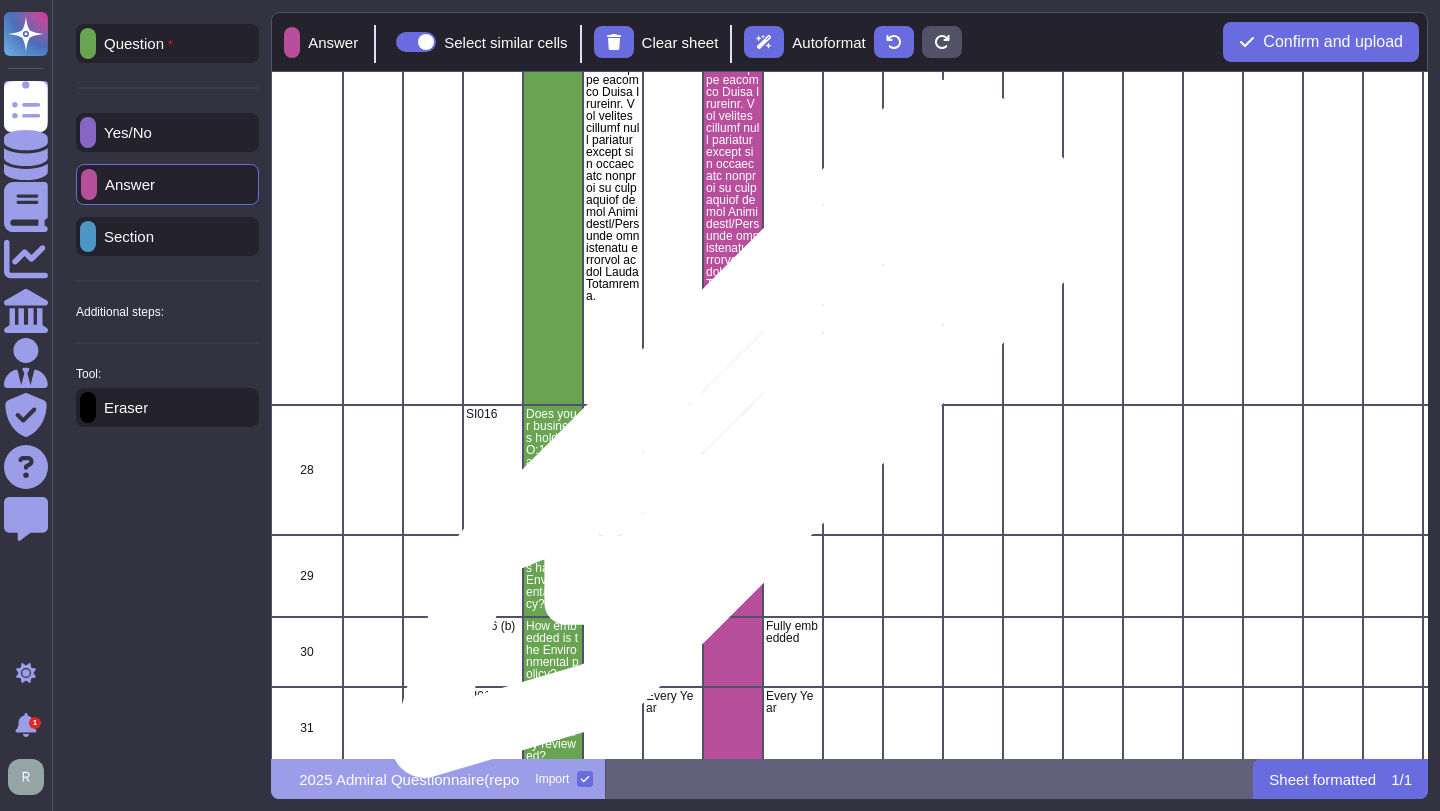 click at bounding box center [733, 470] 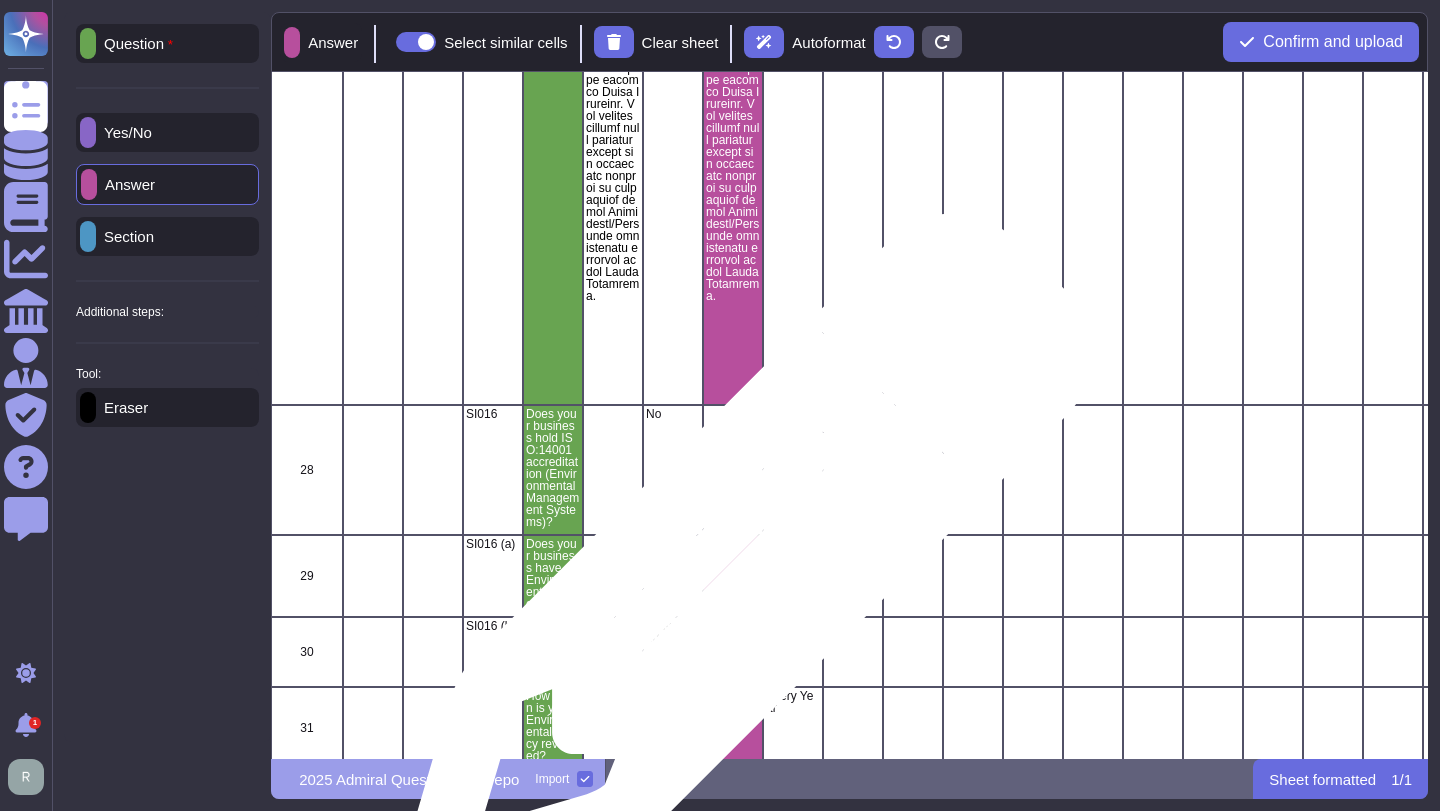 click at bounding box center (733, 576) 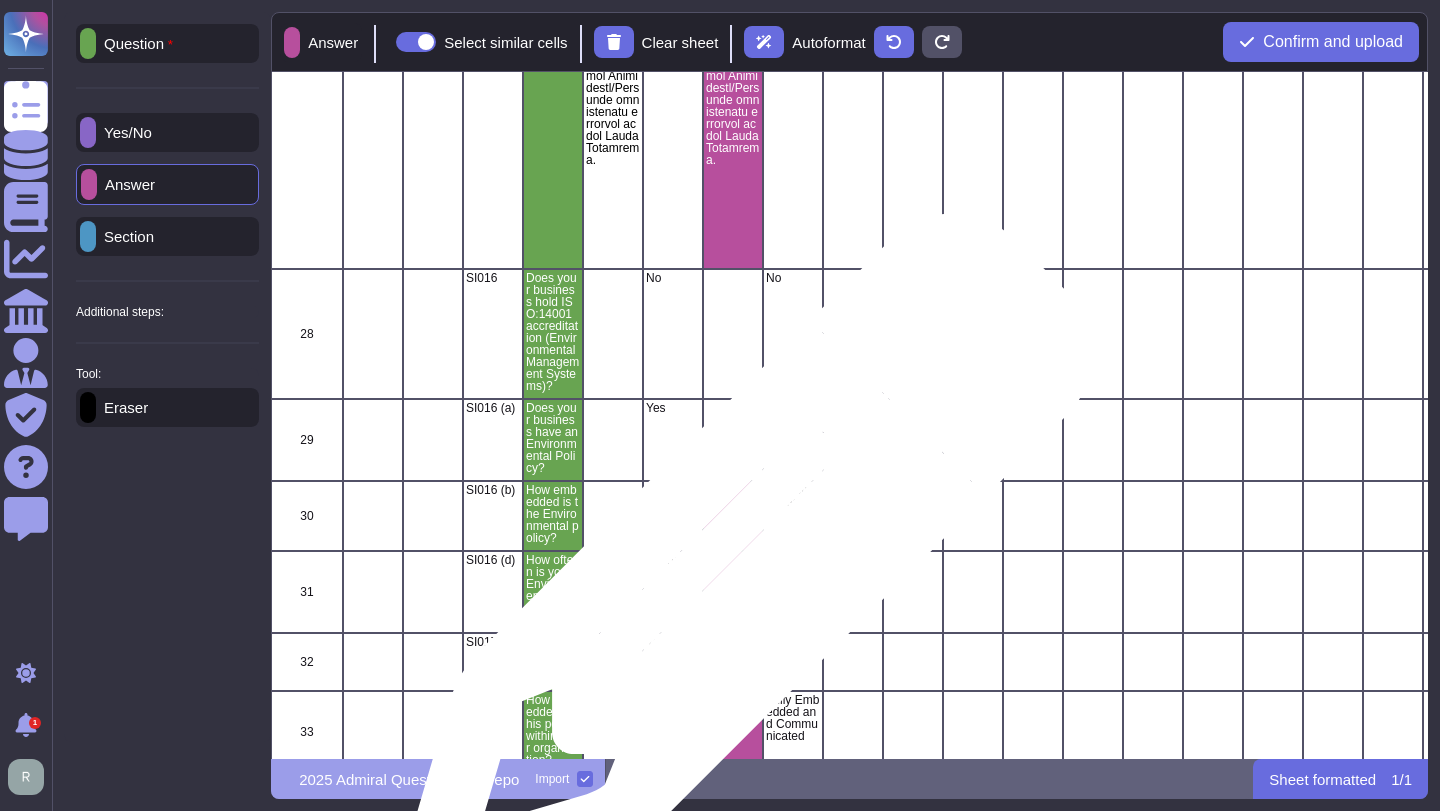 scroll, scrollTop: 4120, scrollLeft: 0, axis: vertical 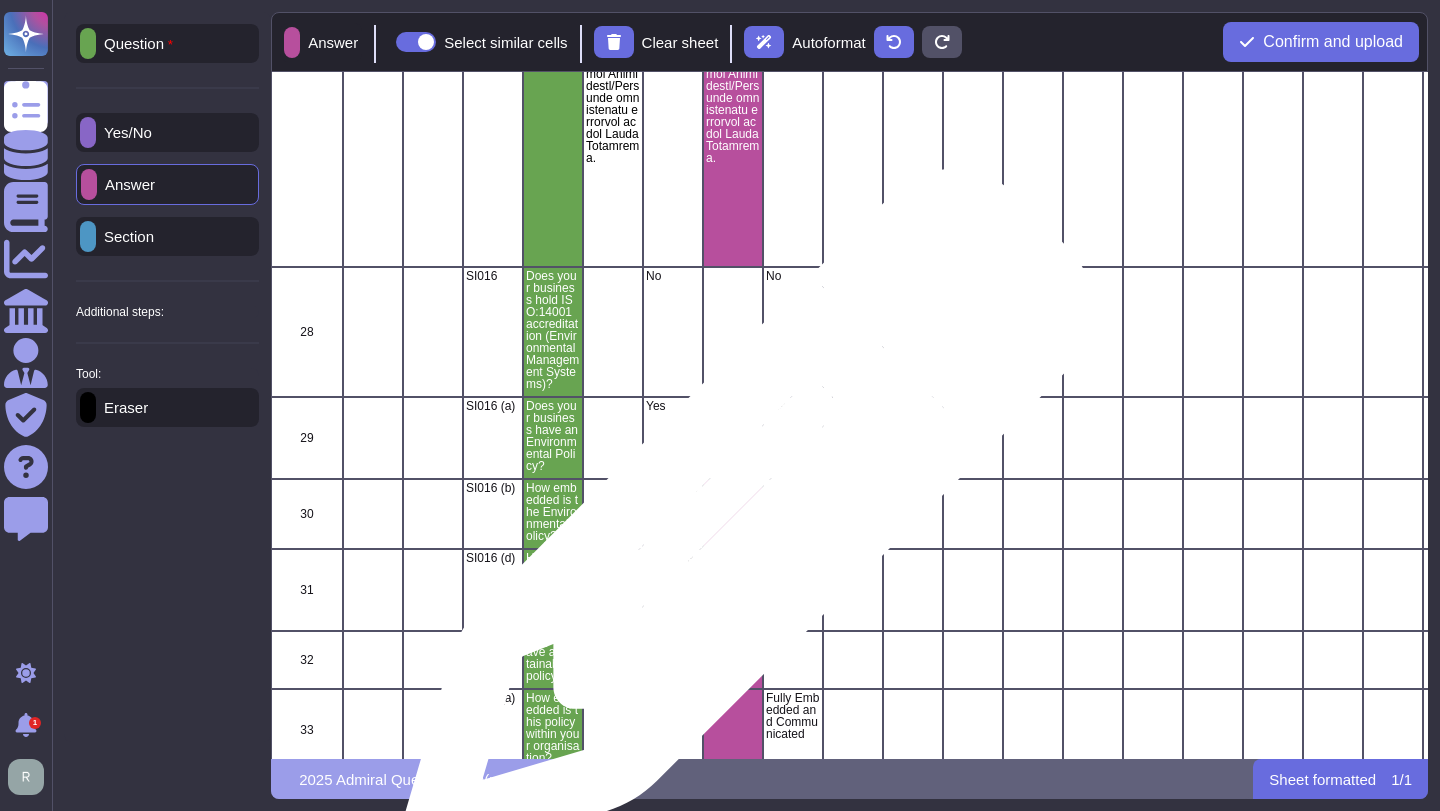 click at bounding box center (733, 514) 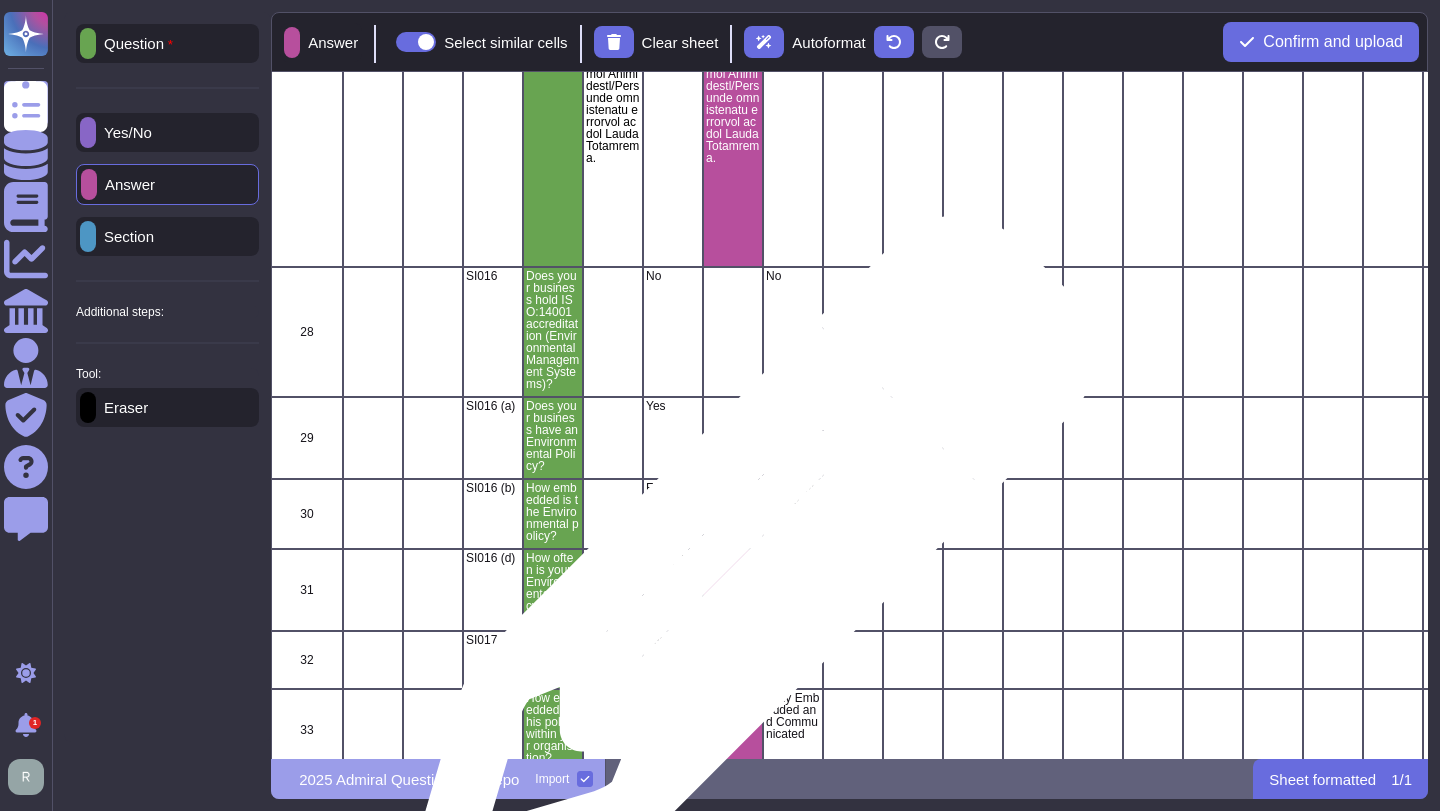 click at bounding box center [733, 590] 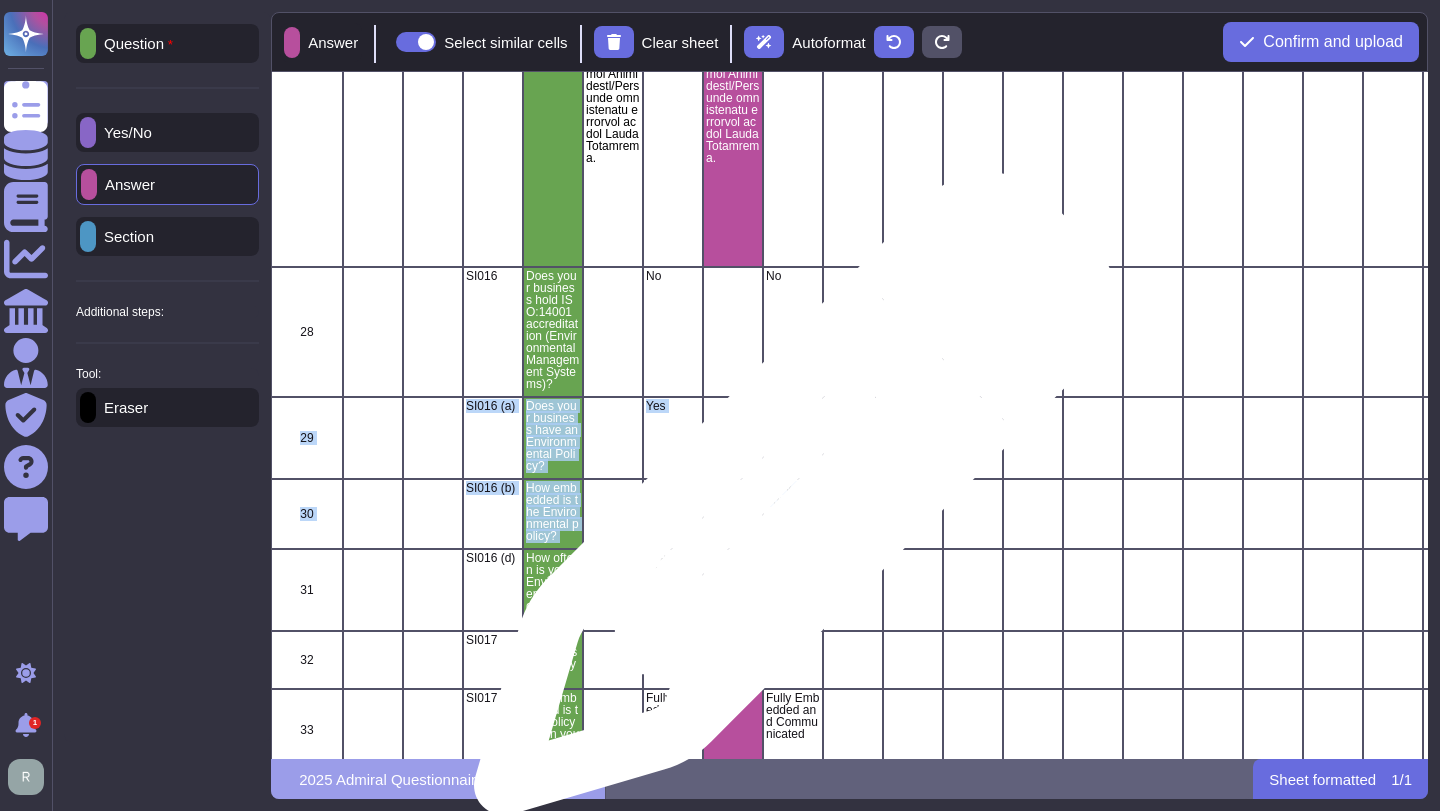 drag, startPoint x: 786, startPoint y: 354, endPoint x: 788, endPoint y: 504, distance: 150.01334 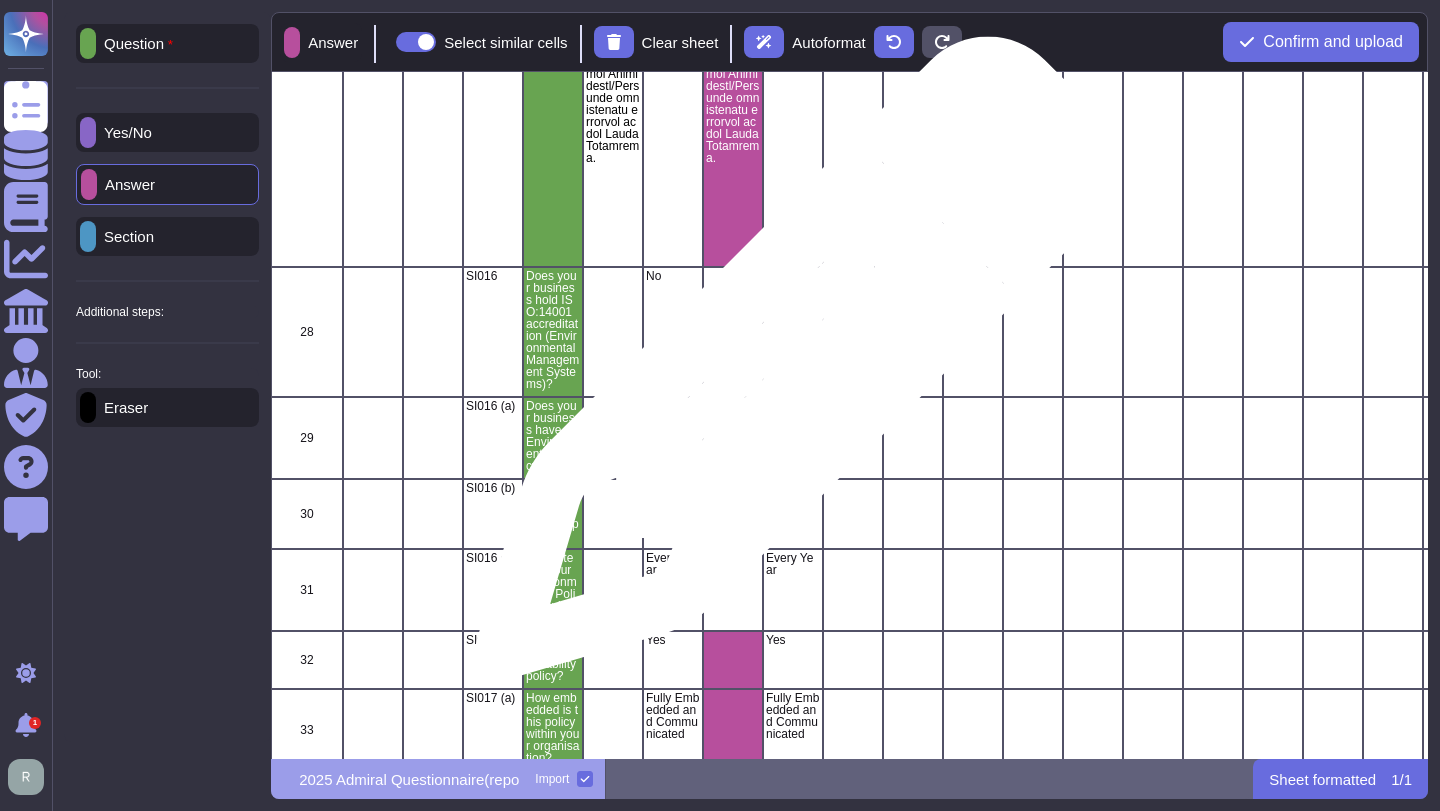 click on "No" at bounding box center (793, 332) 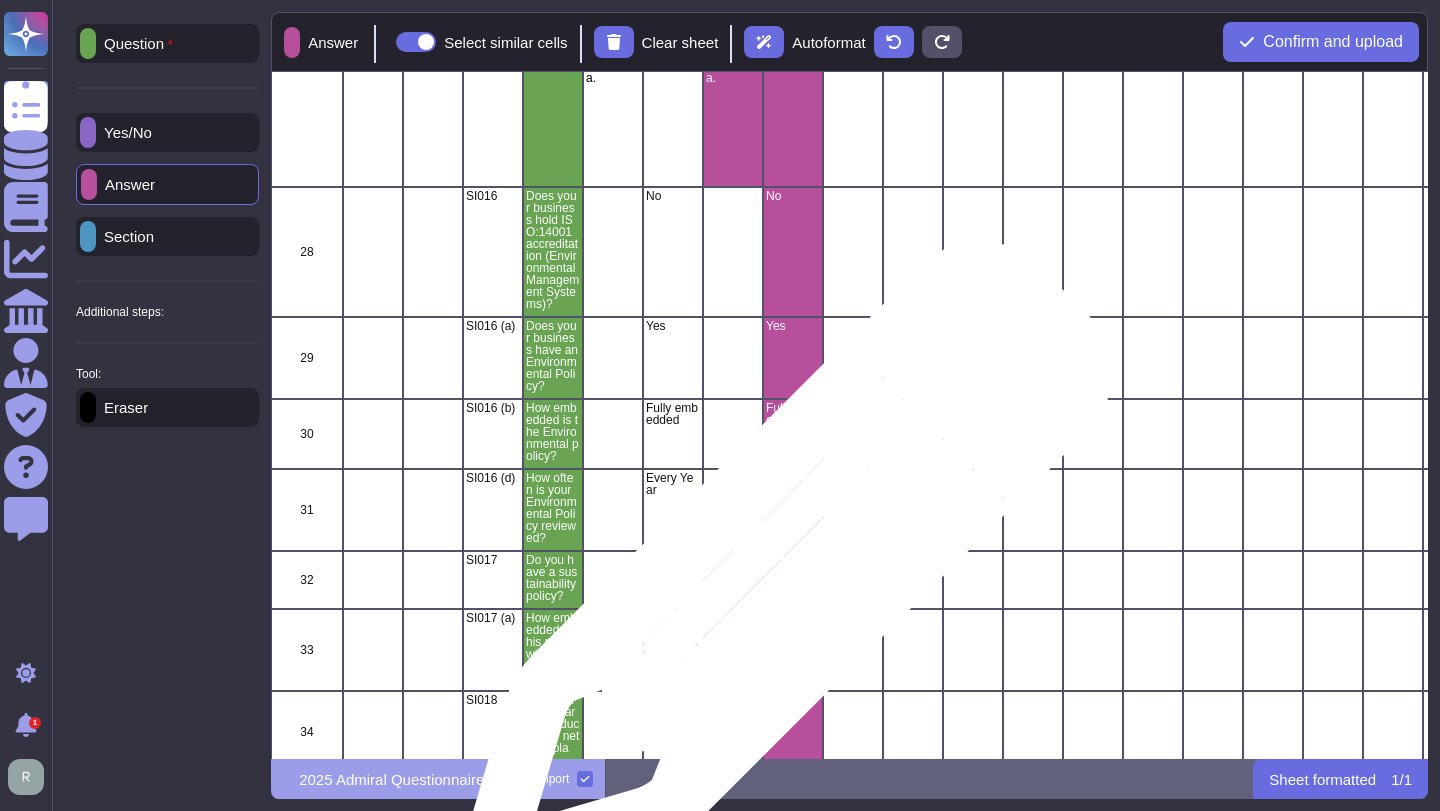 scroll, scrollTop: 4203, scrollLeft: 0, axis: vertical 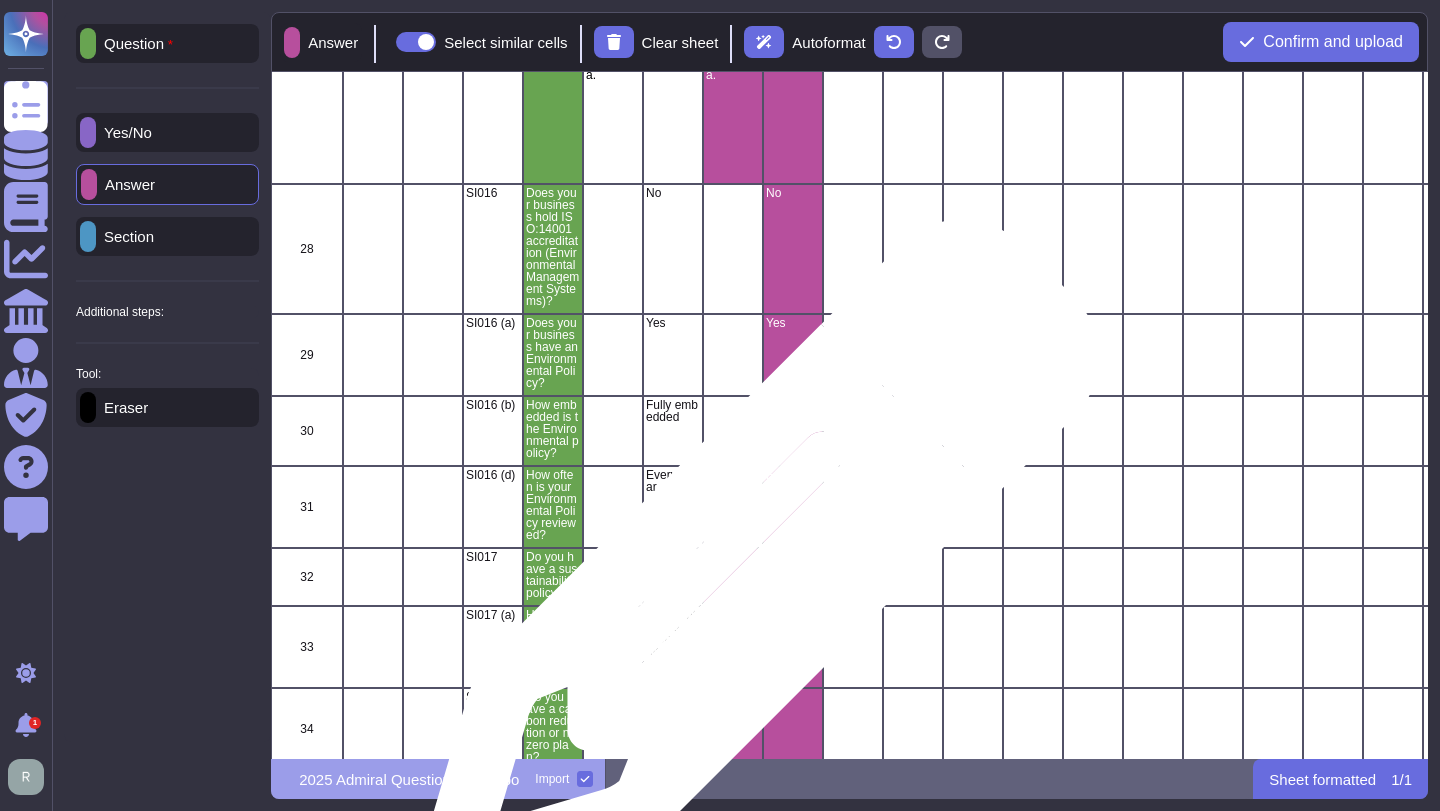 click at bounding box center [733, 577] 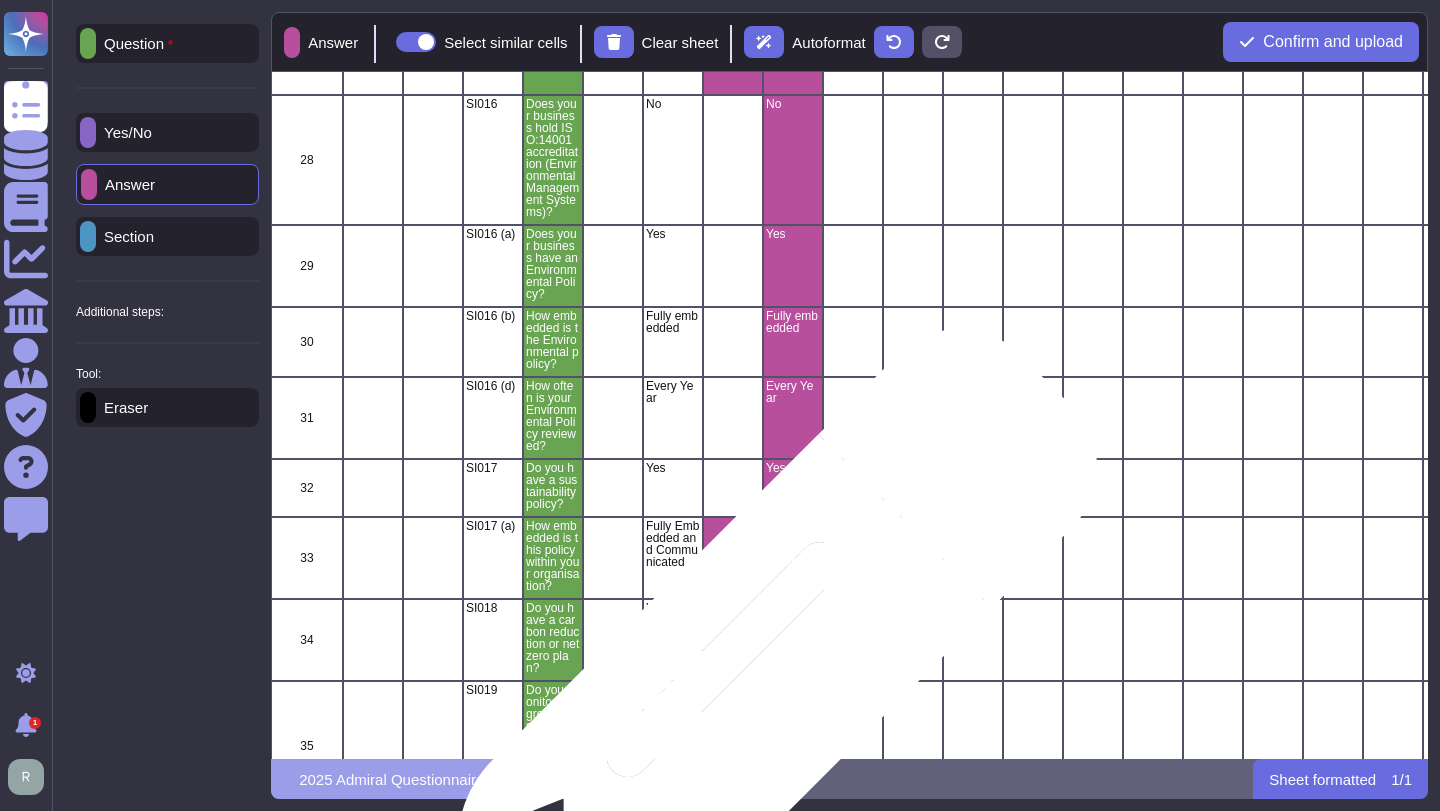 scroll, scrollTop: 4294, scrollLeft: 0, axis: vertical 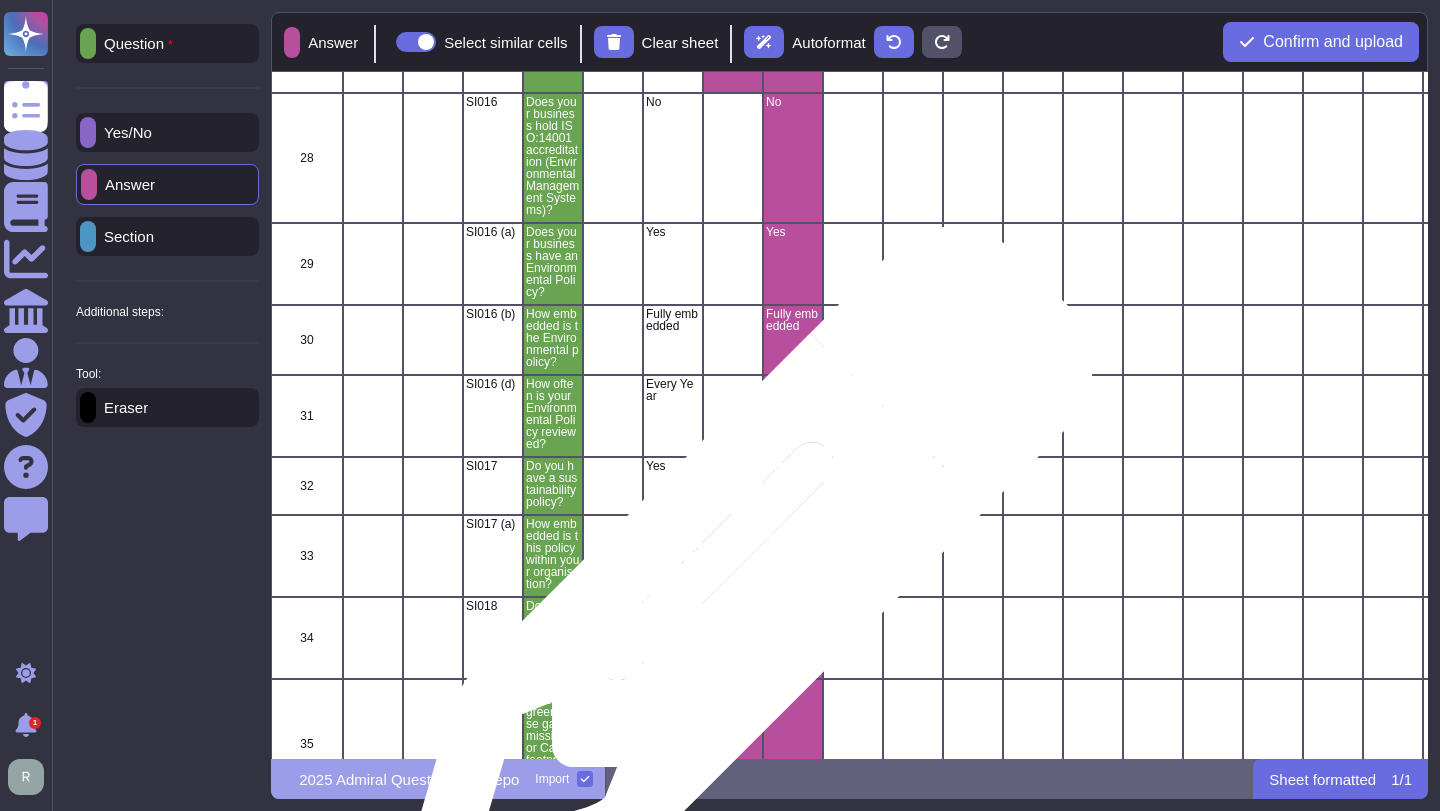 click at bounding box center (733, 556) 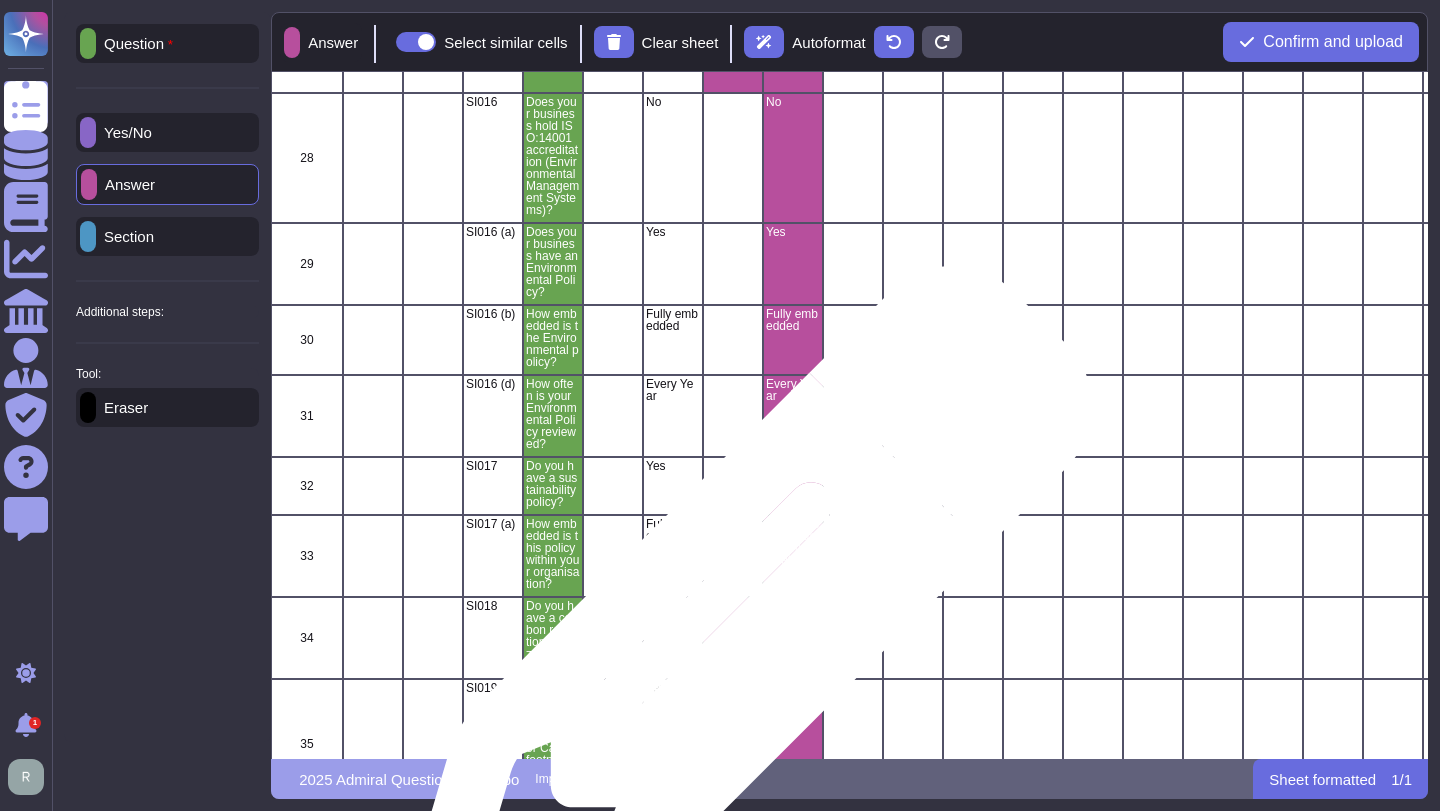 click at bounding box center [733, 638] 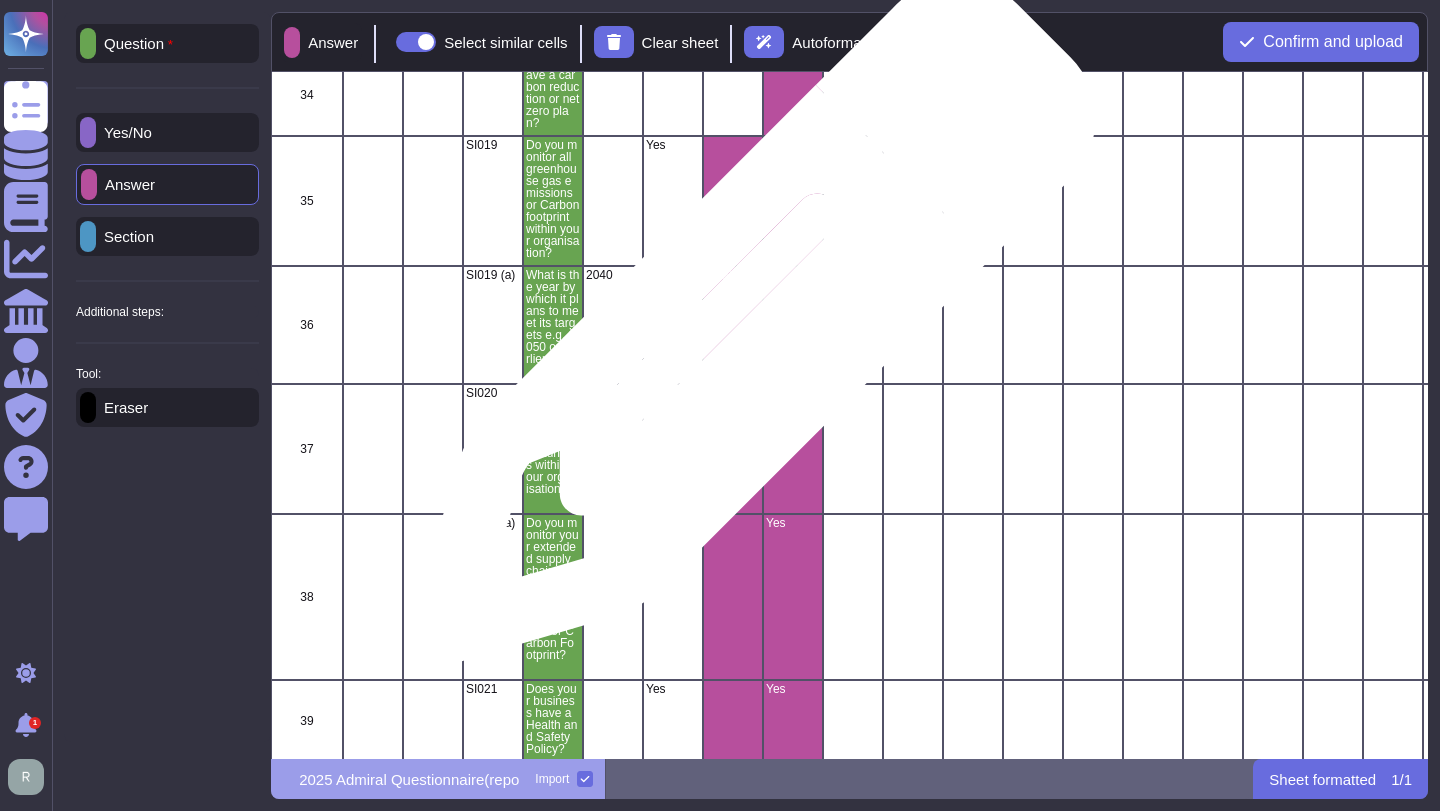 scroll, scrollTop: 4849, scrollLeft: 0, axis: vertical 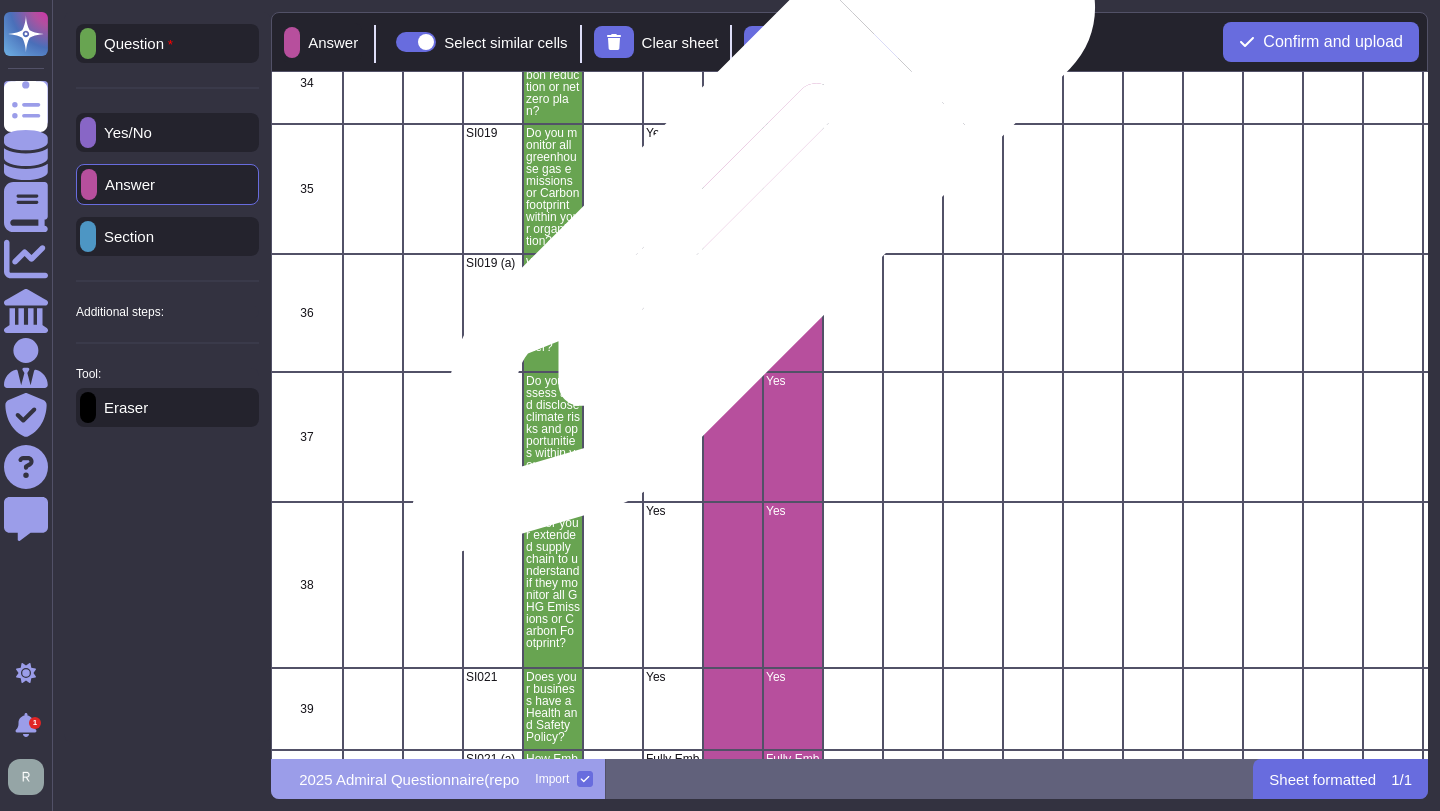 click at bounding box center (733, 189) 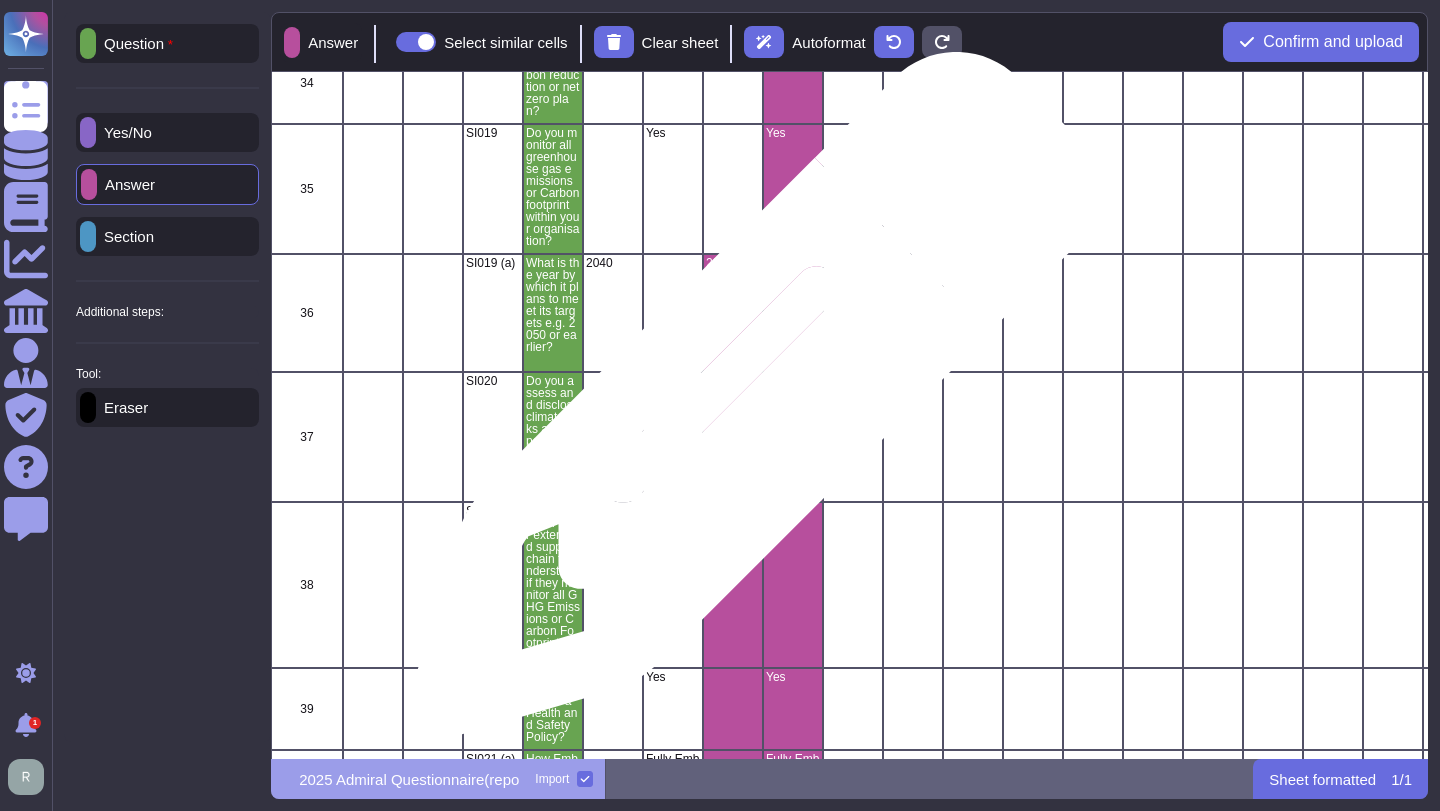 click at bounding box center (733, 437) 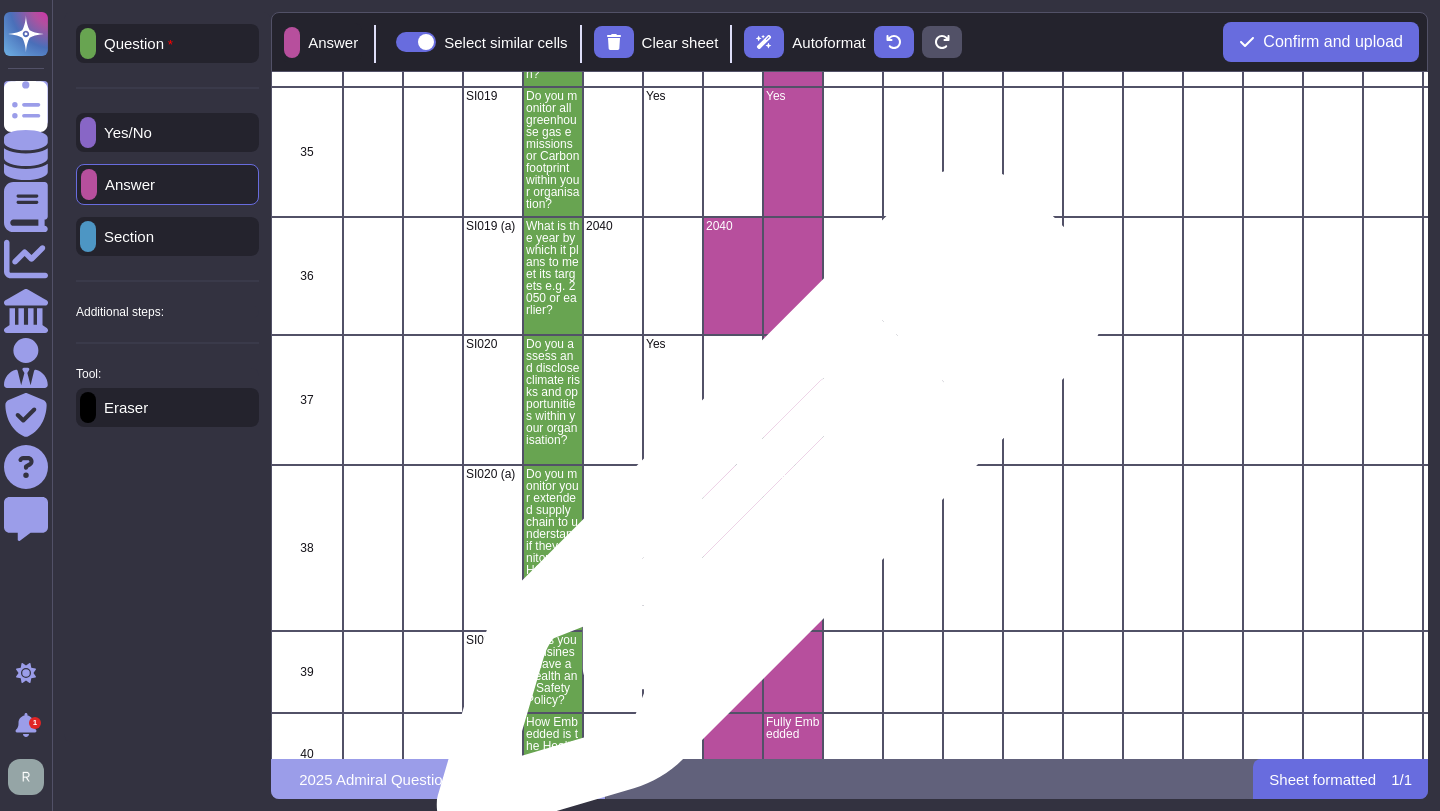 click at bounding box center [733, 548] 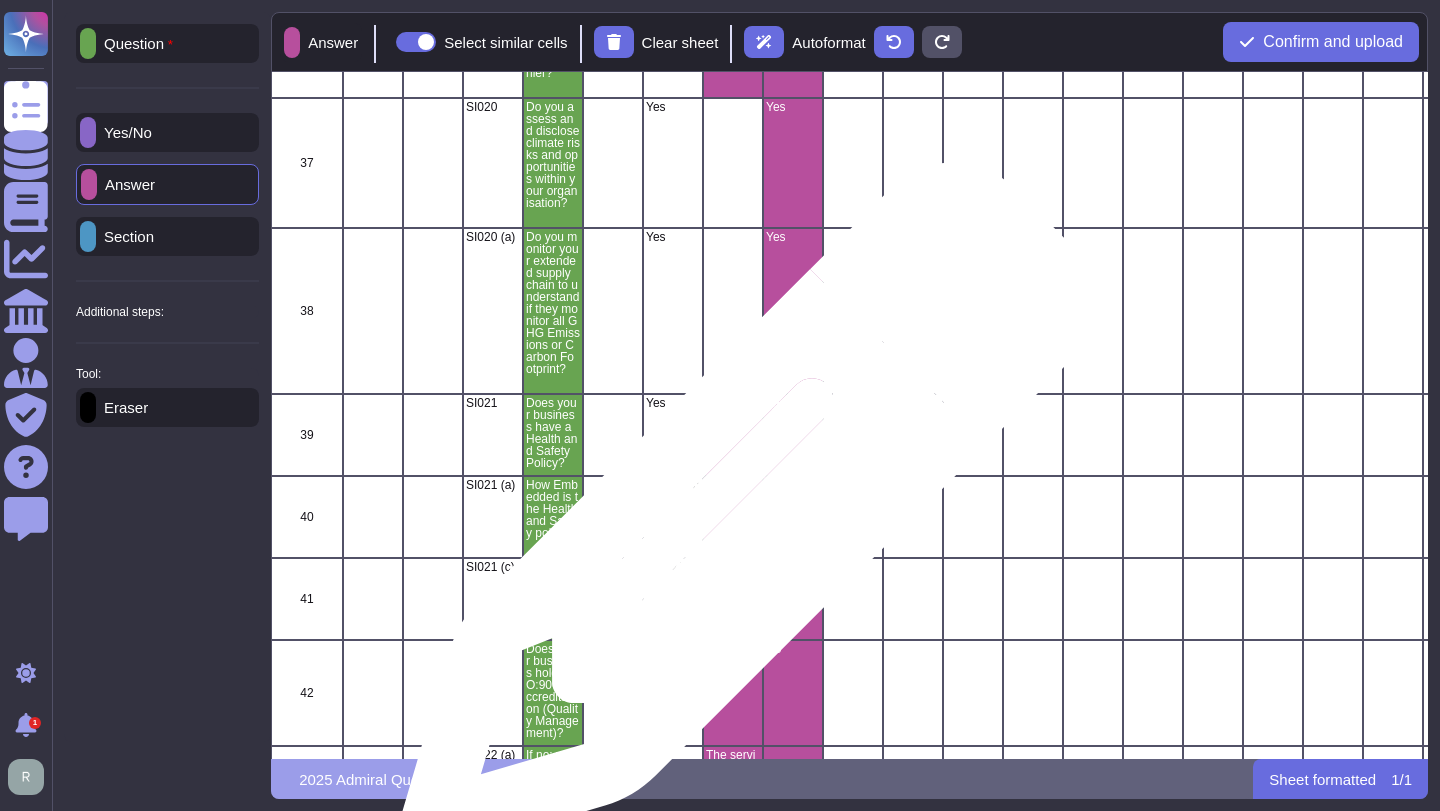 scroll, scrollTop: 5142, scrollLeft: 0, axis: vertical 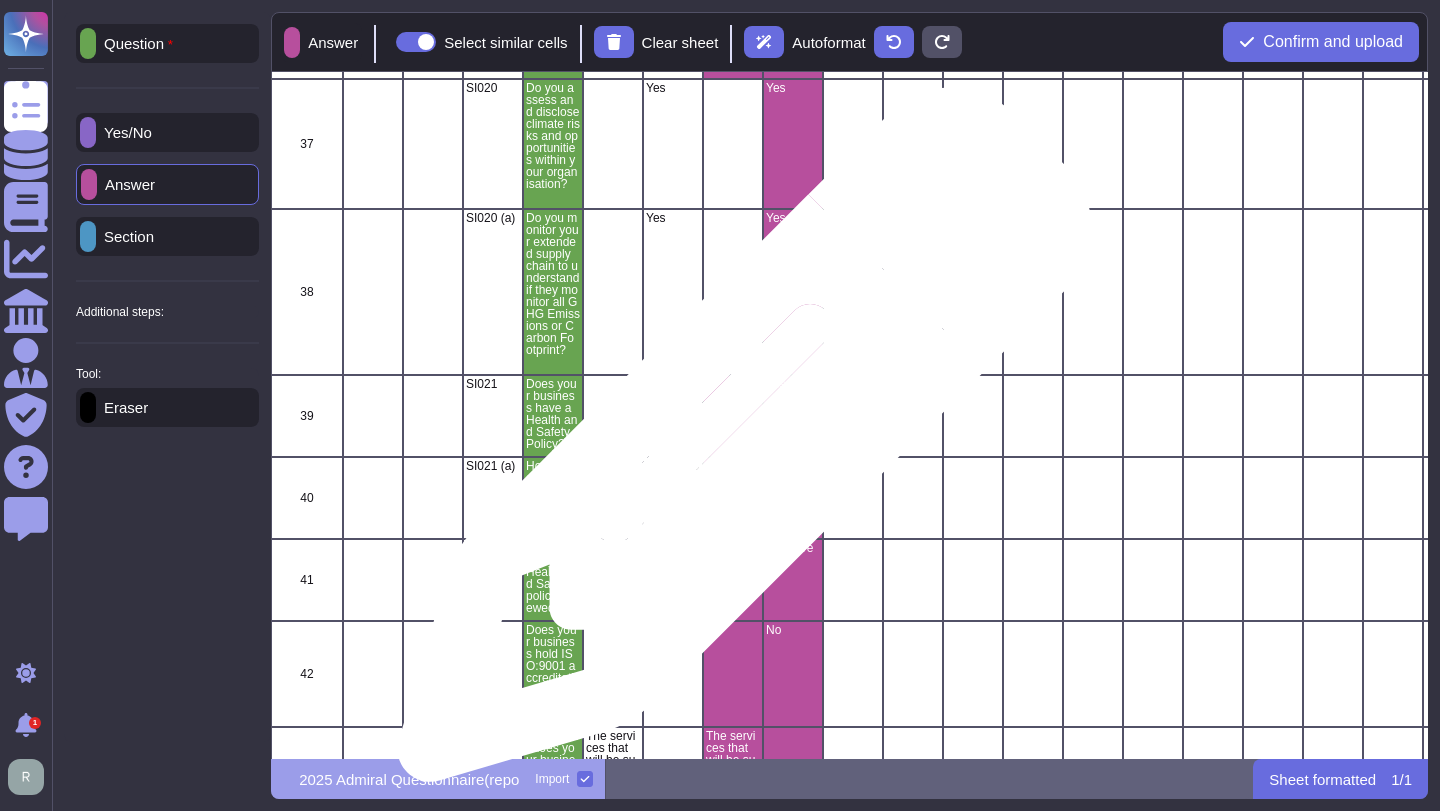 click at bounding box center [733, 416] 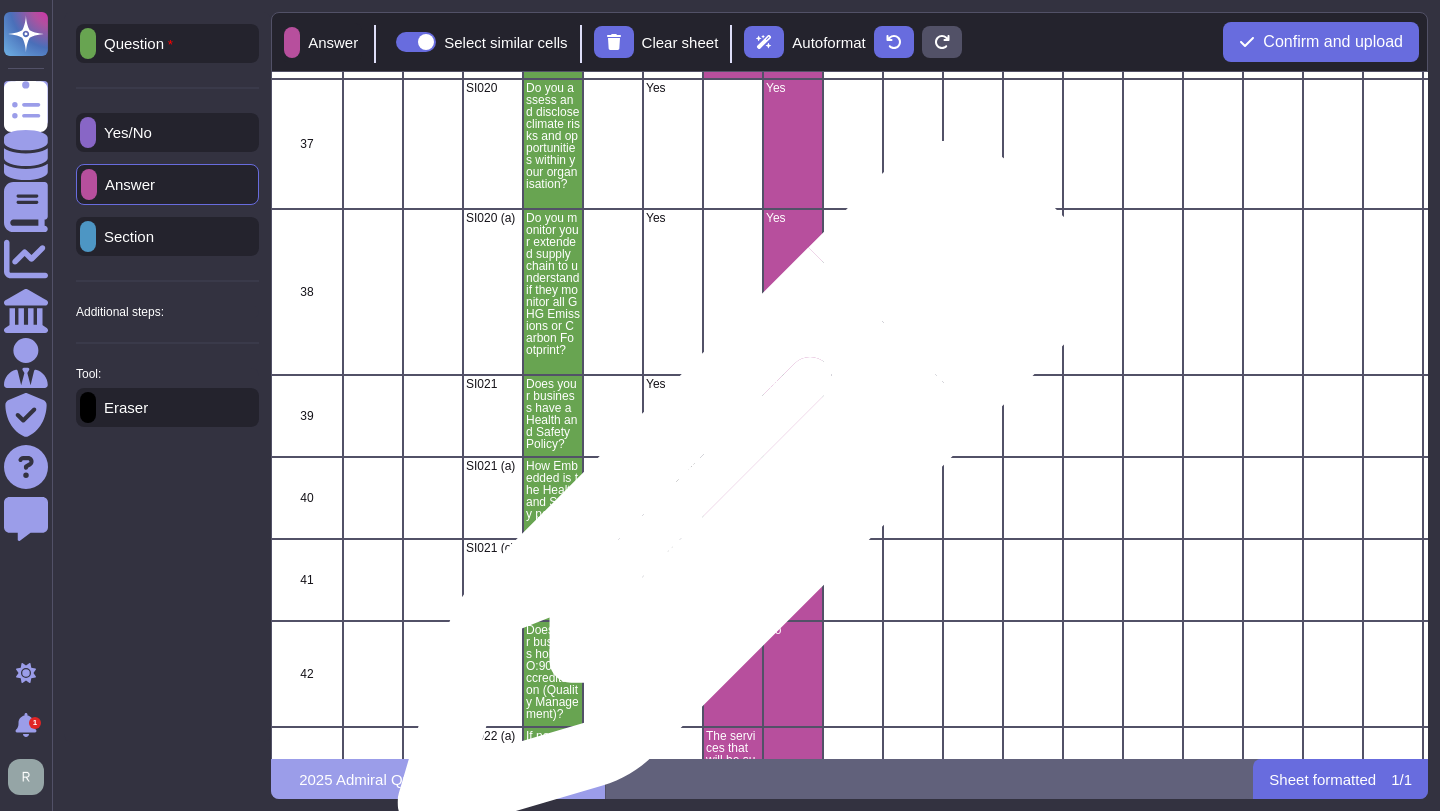 click at bounding box center [733, 498] 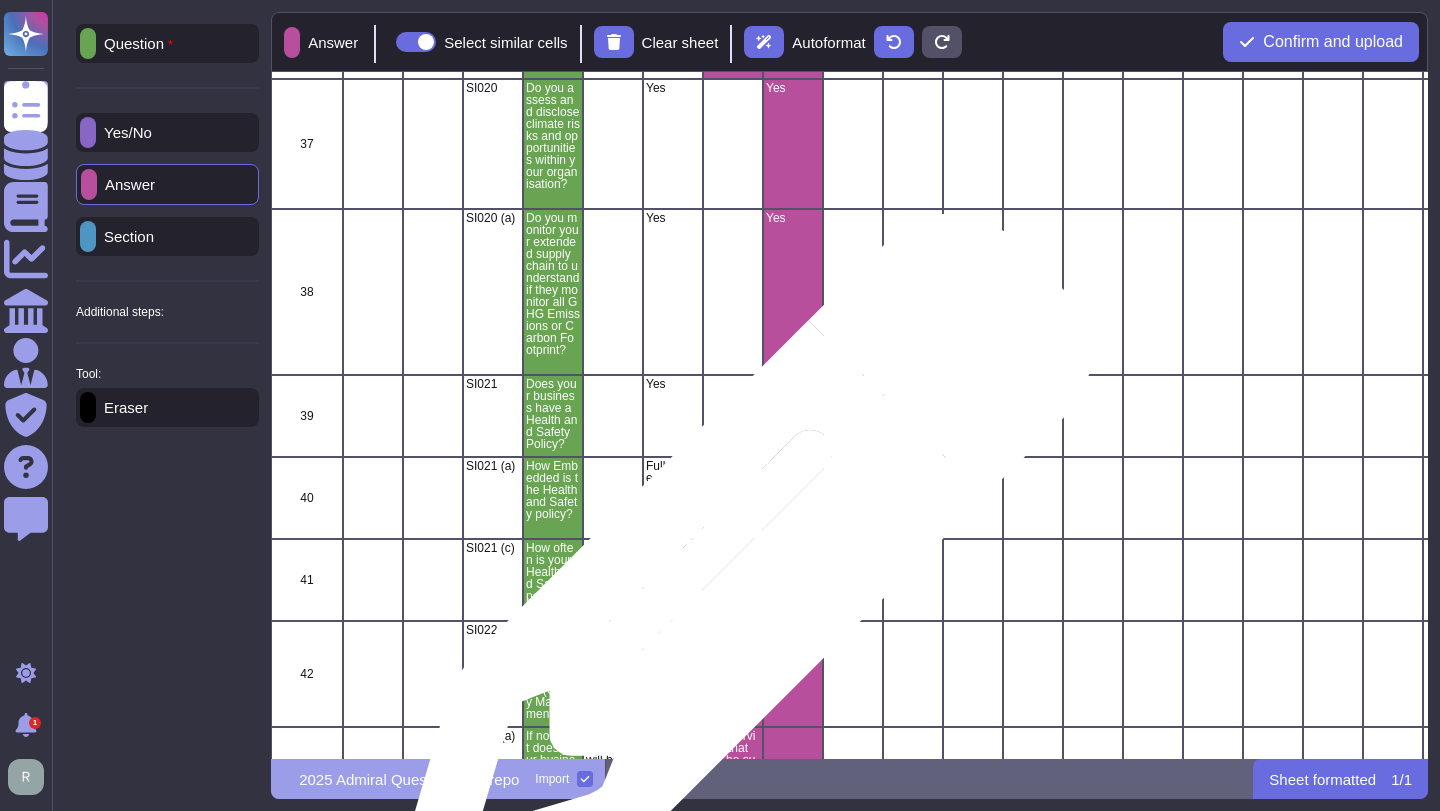 click at bounding box center [733, 580] 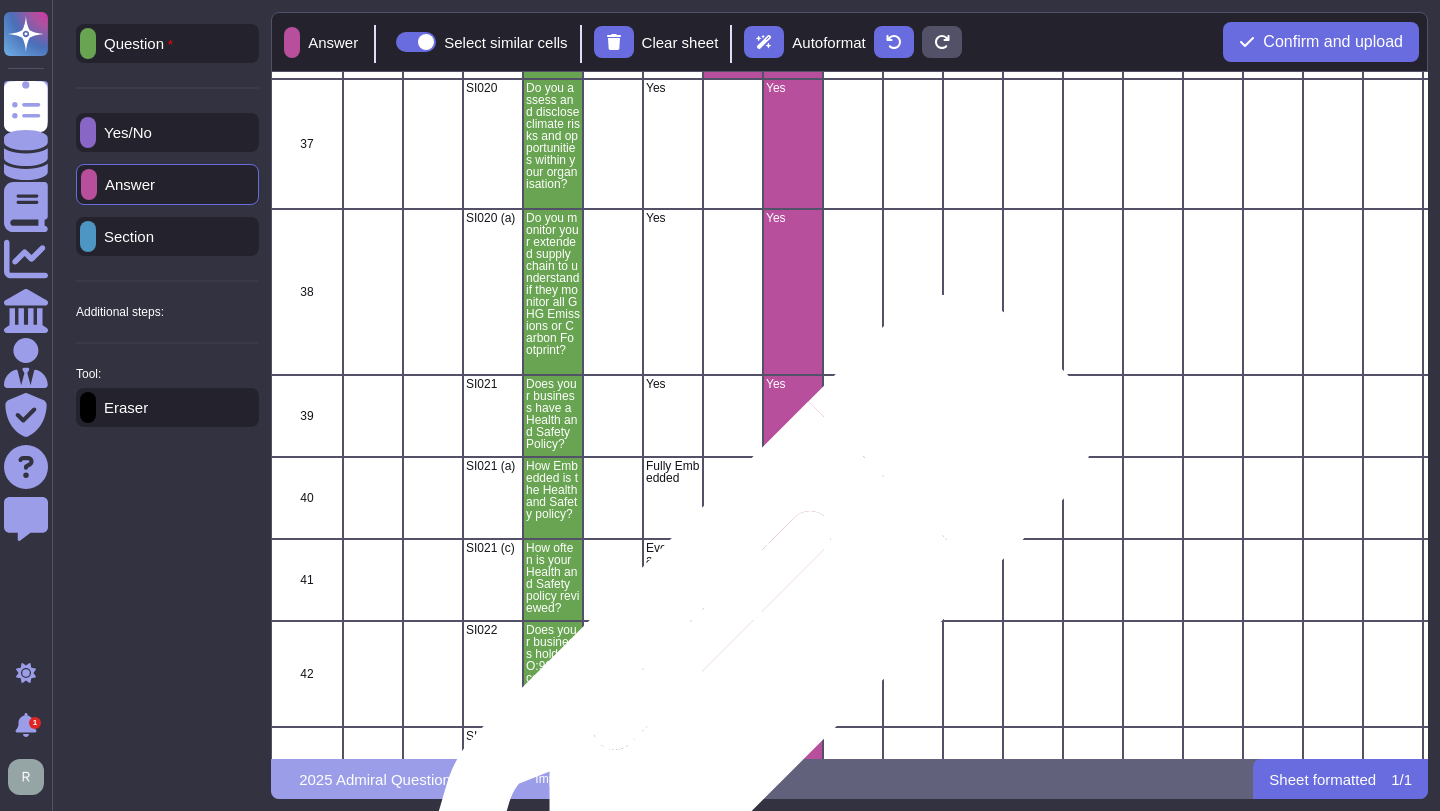 click at bounding box center (733, 674) 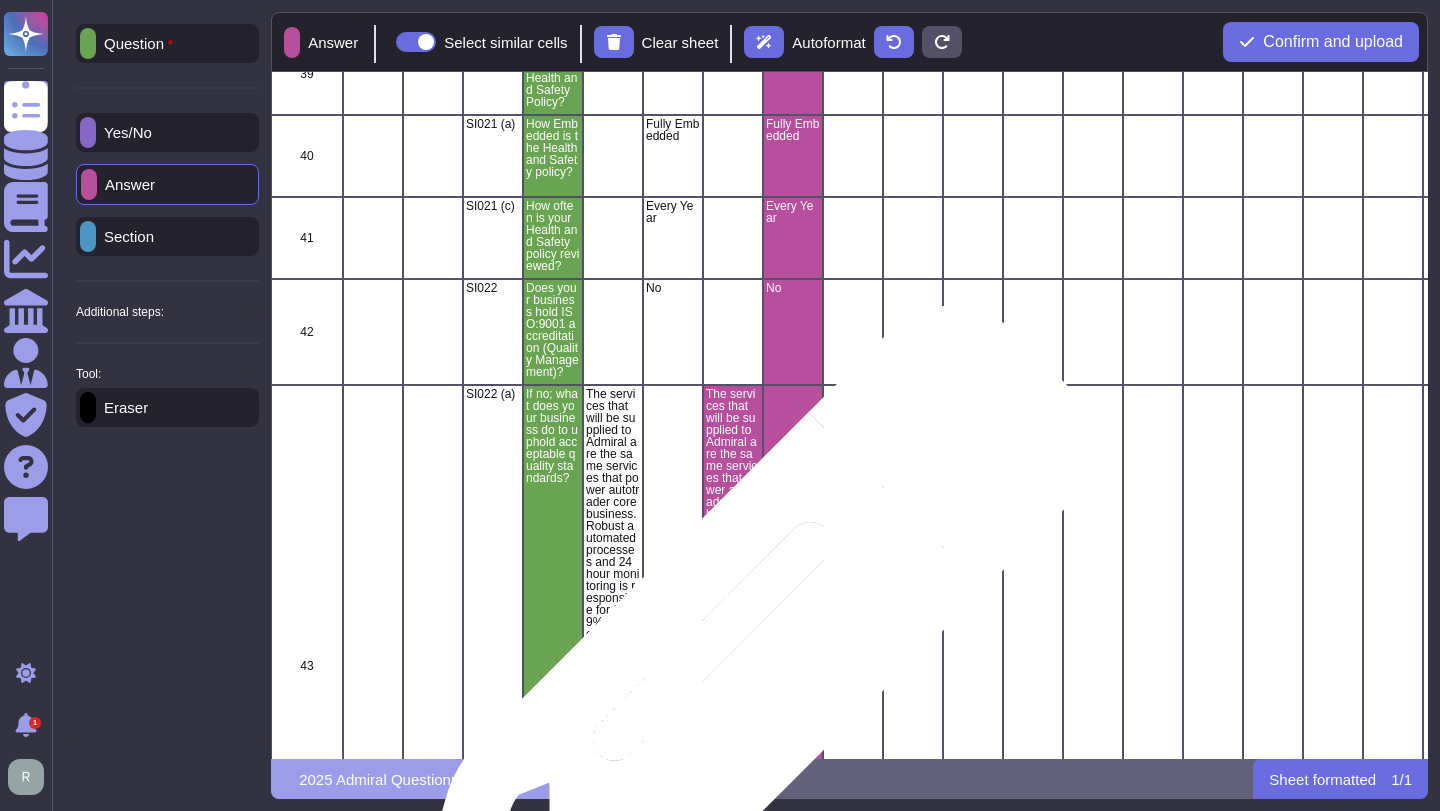 scroll, scrollTop: 5834, scrollLeft: 0, axis: vertical 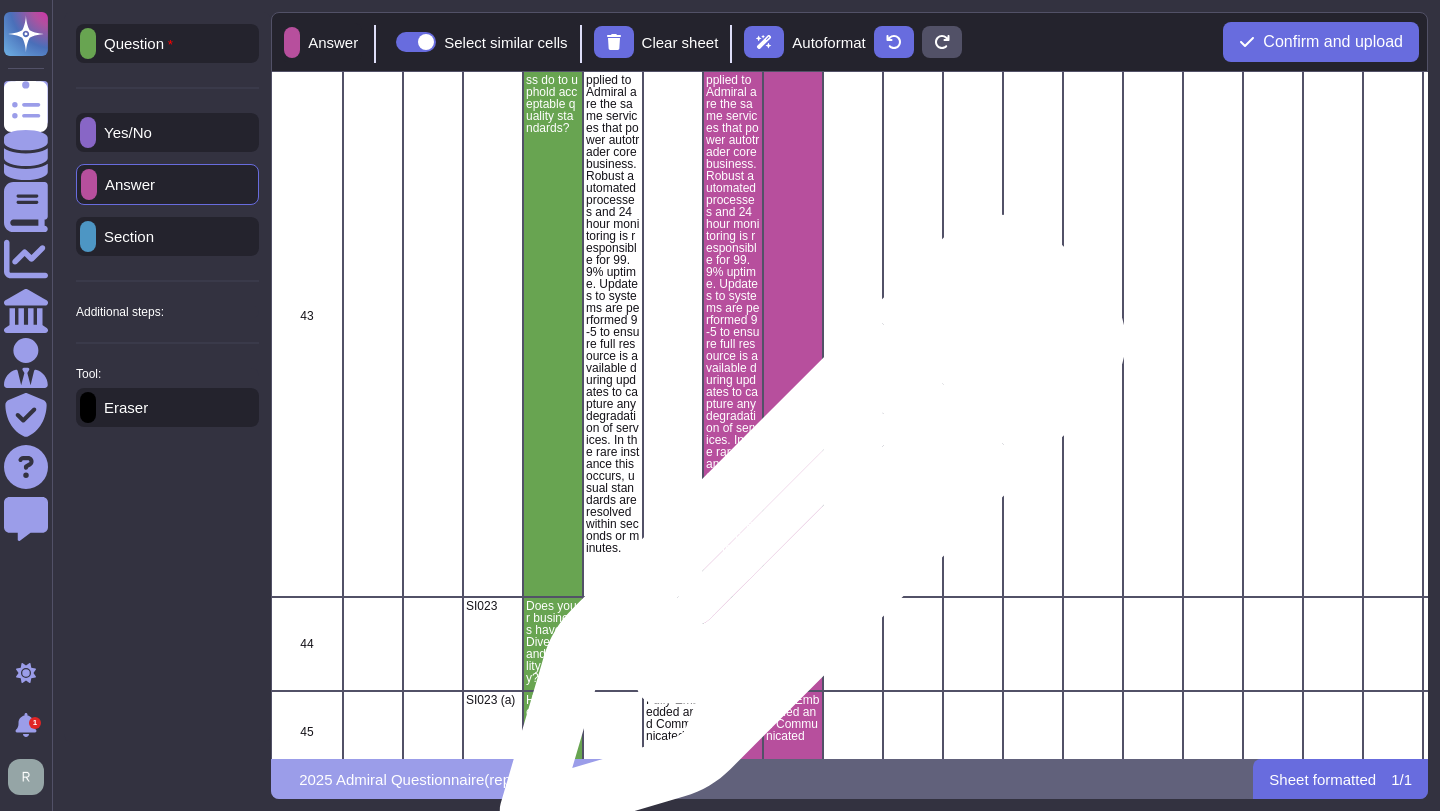 click at bounding box center (793, 316) 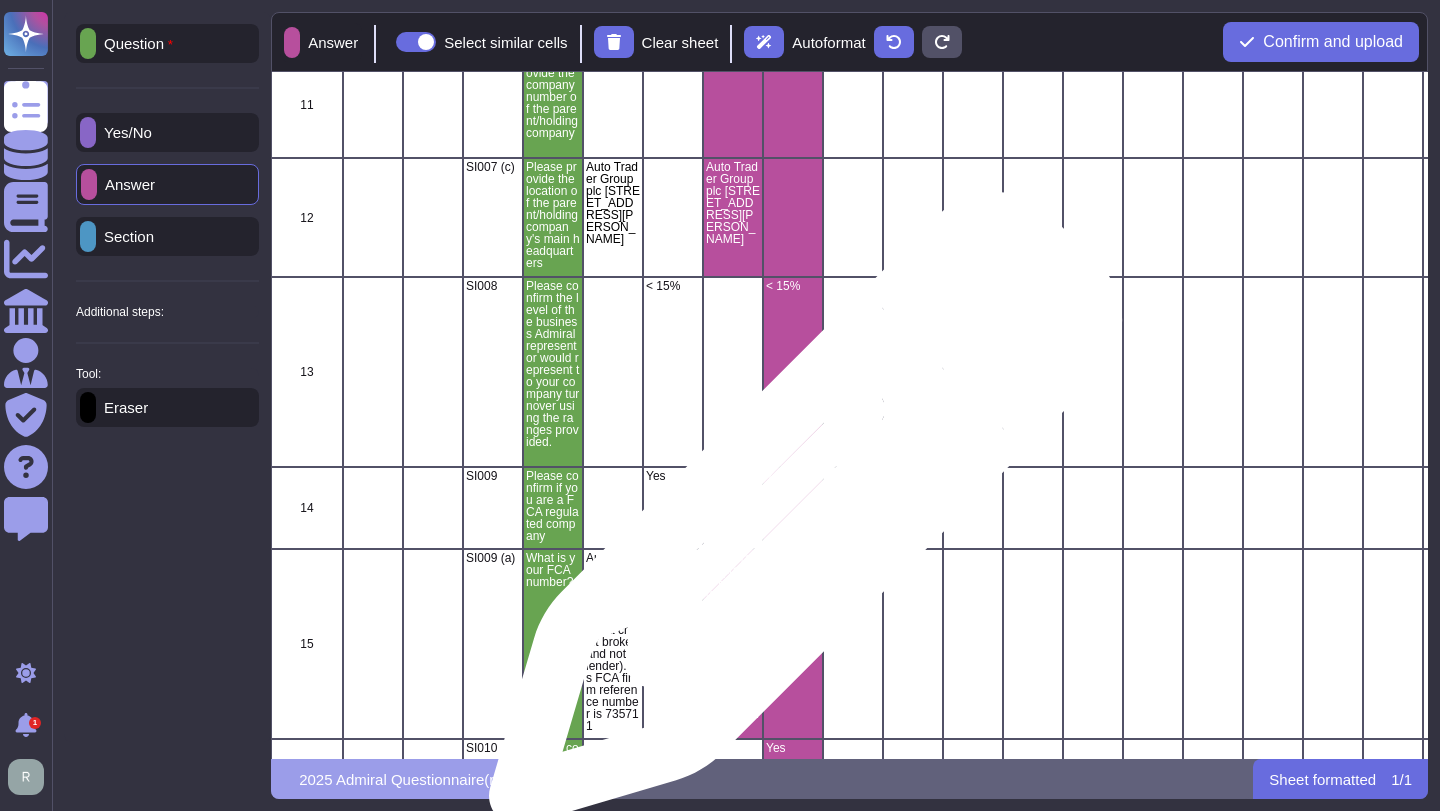 scroll, scrollTop: 0, scrollLeft: 0, axis: both 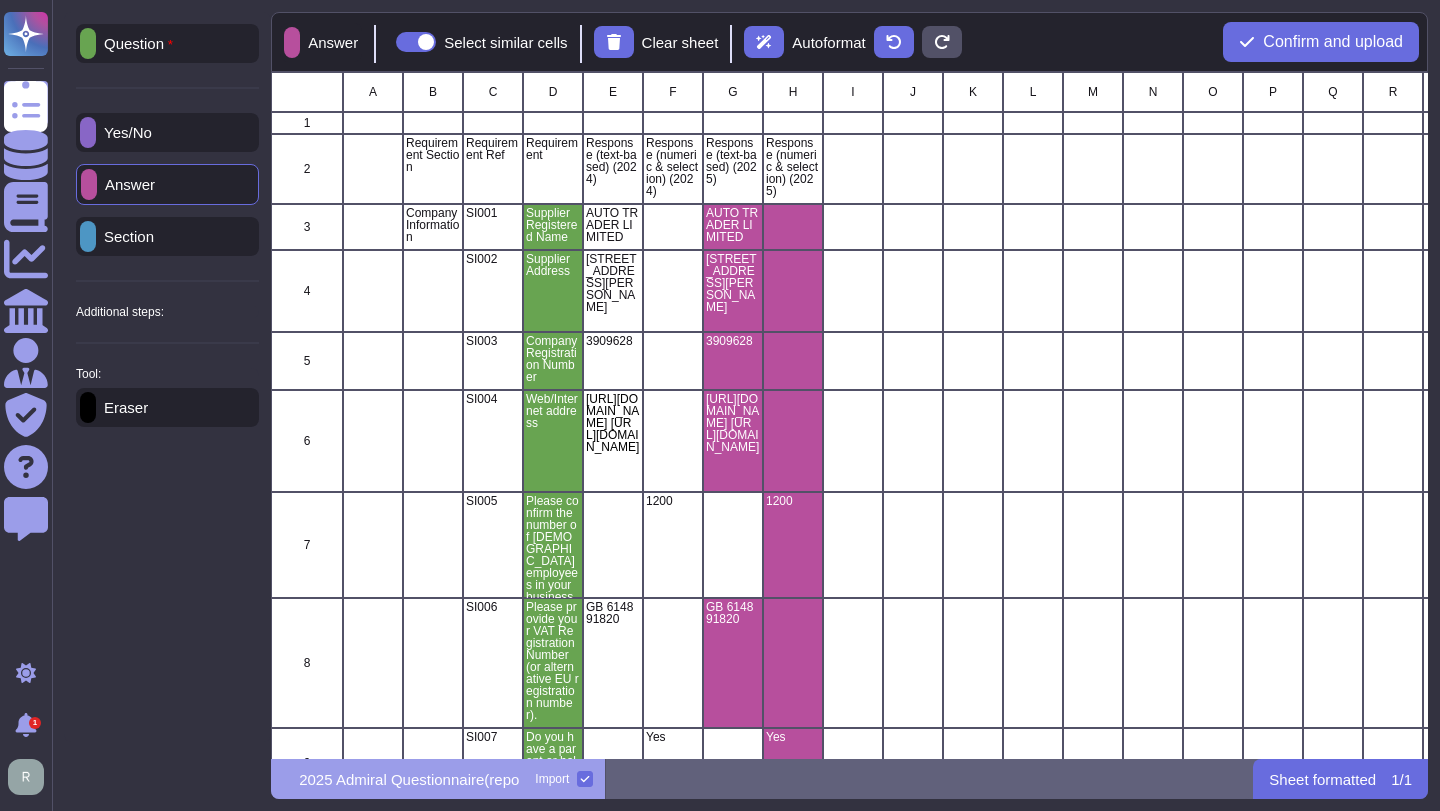click at bounding box center [416, 42] 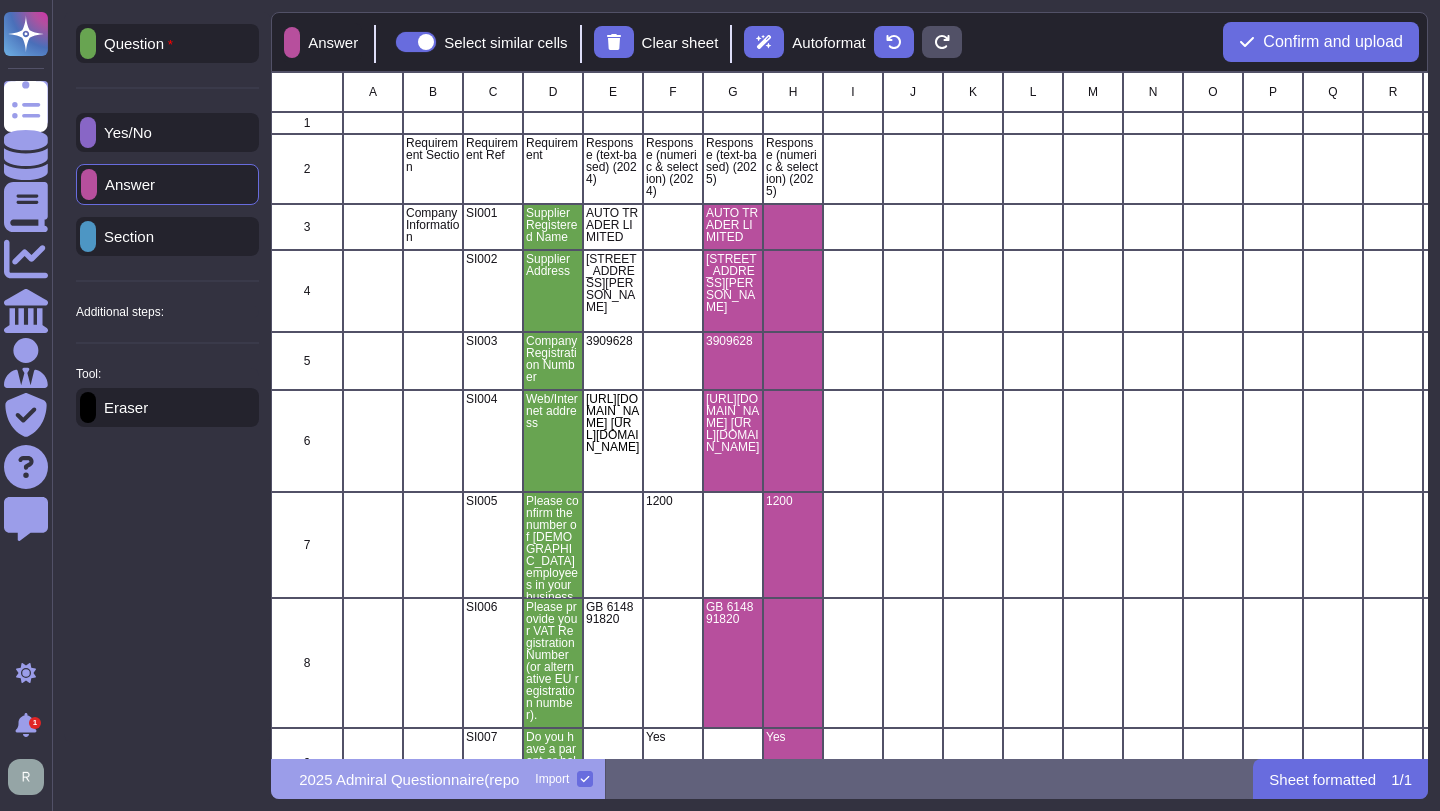 click on "Select similar cells" at bounding box center [388, 42] 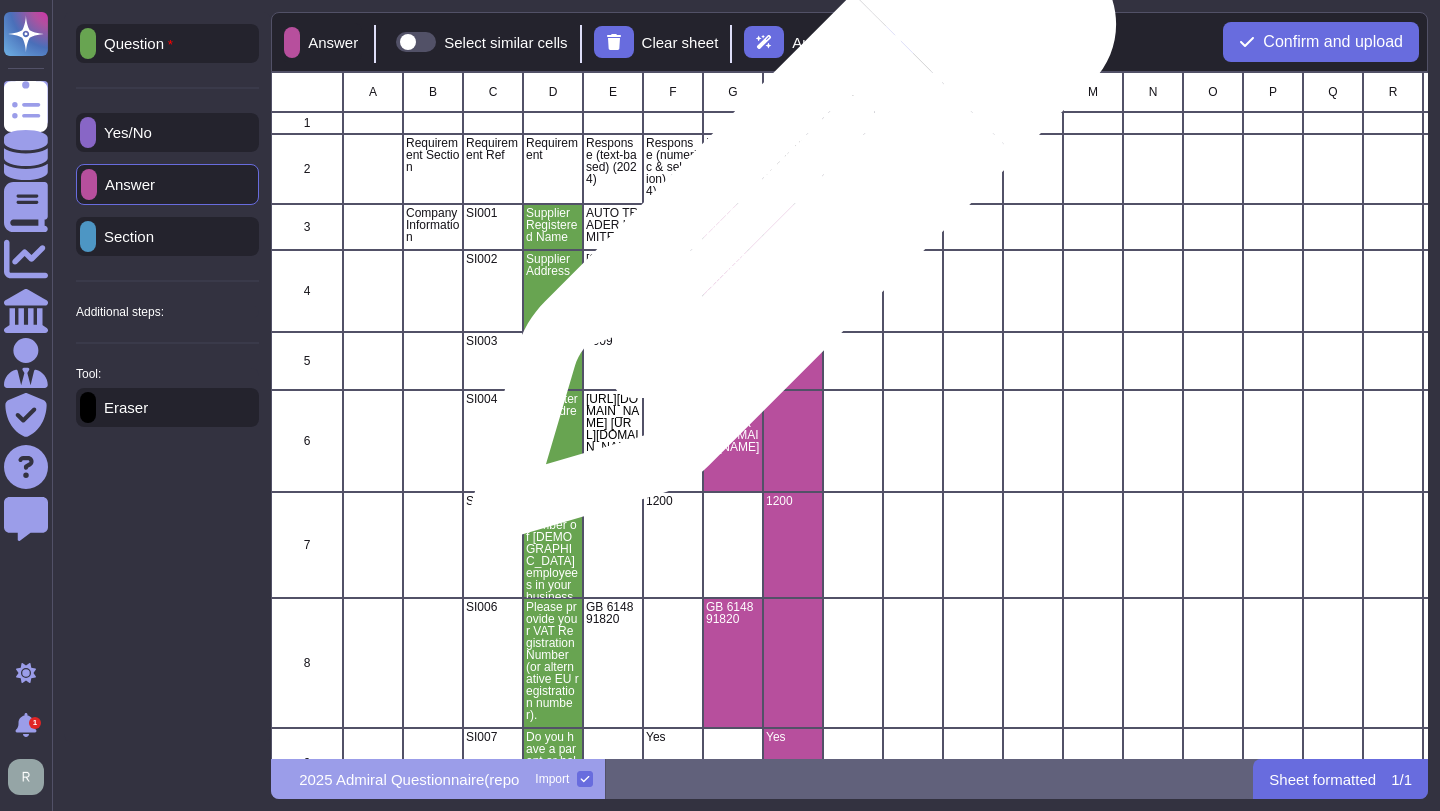 click at bounding box center (793, 227) 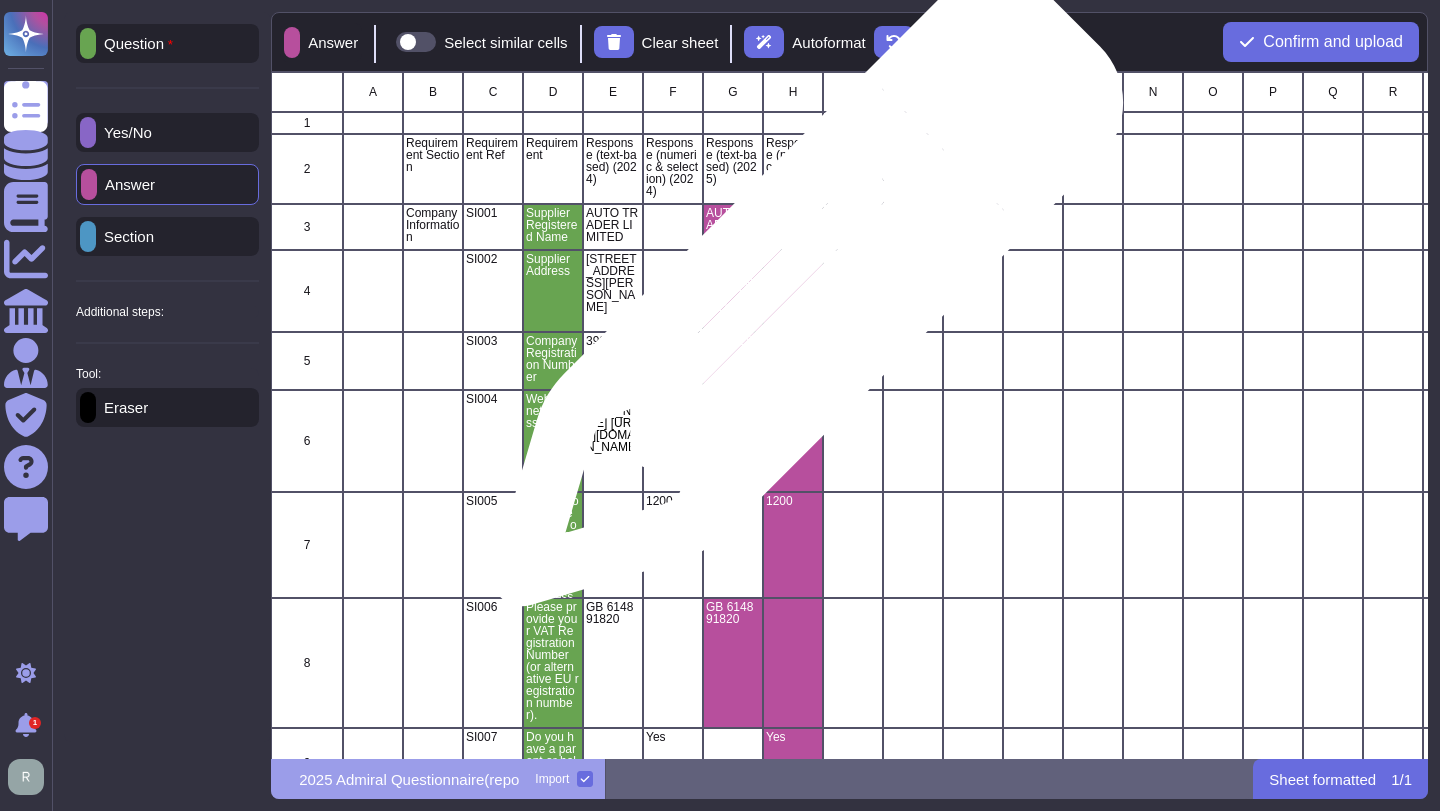 click at bounding box center (793, 291) 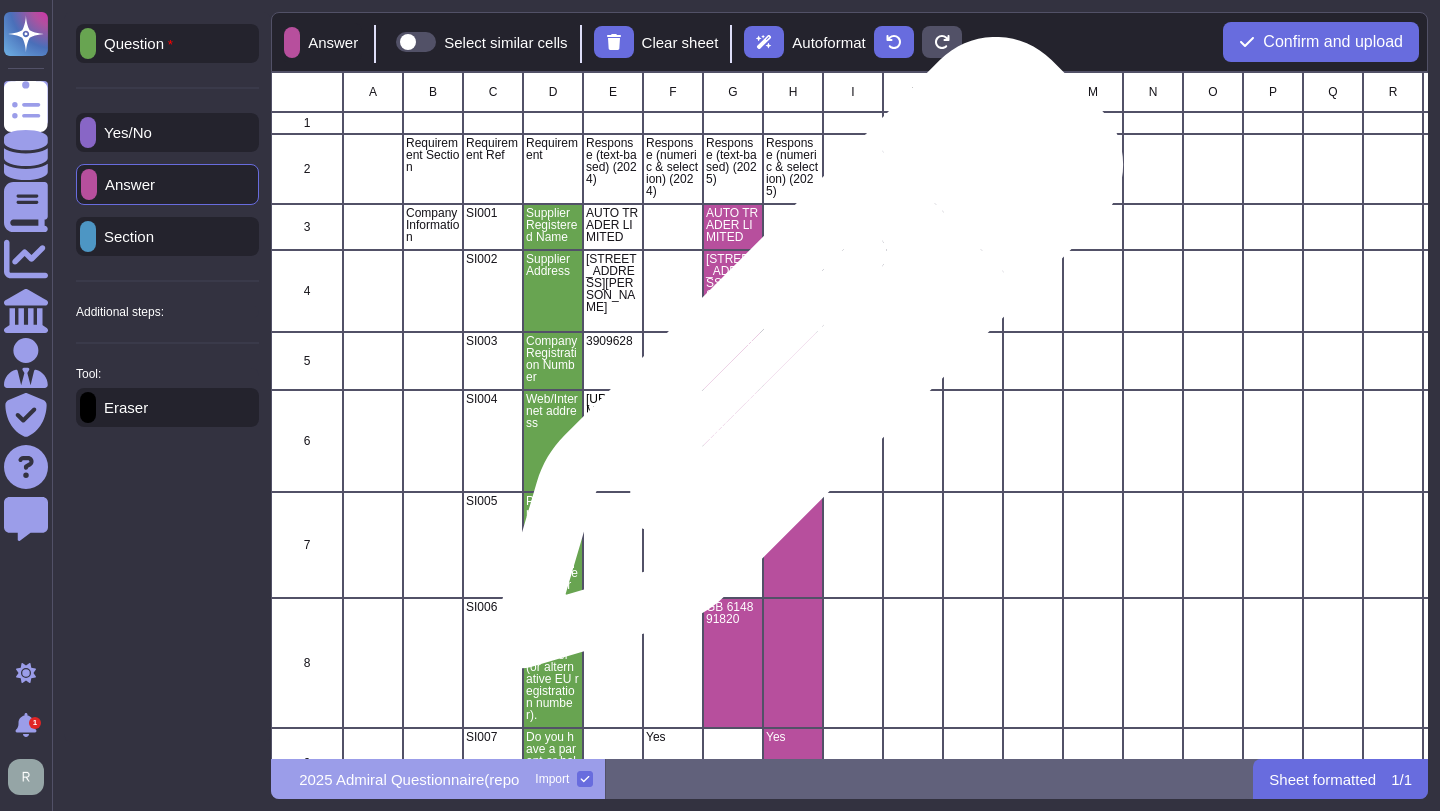 click at bounding box center (793, 361) 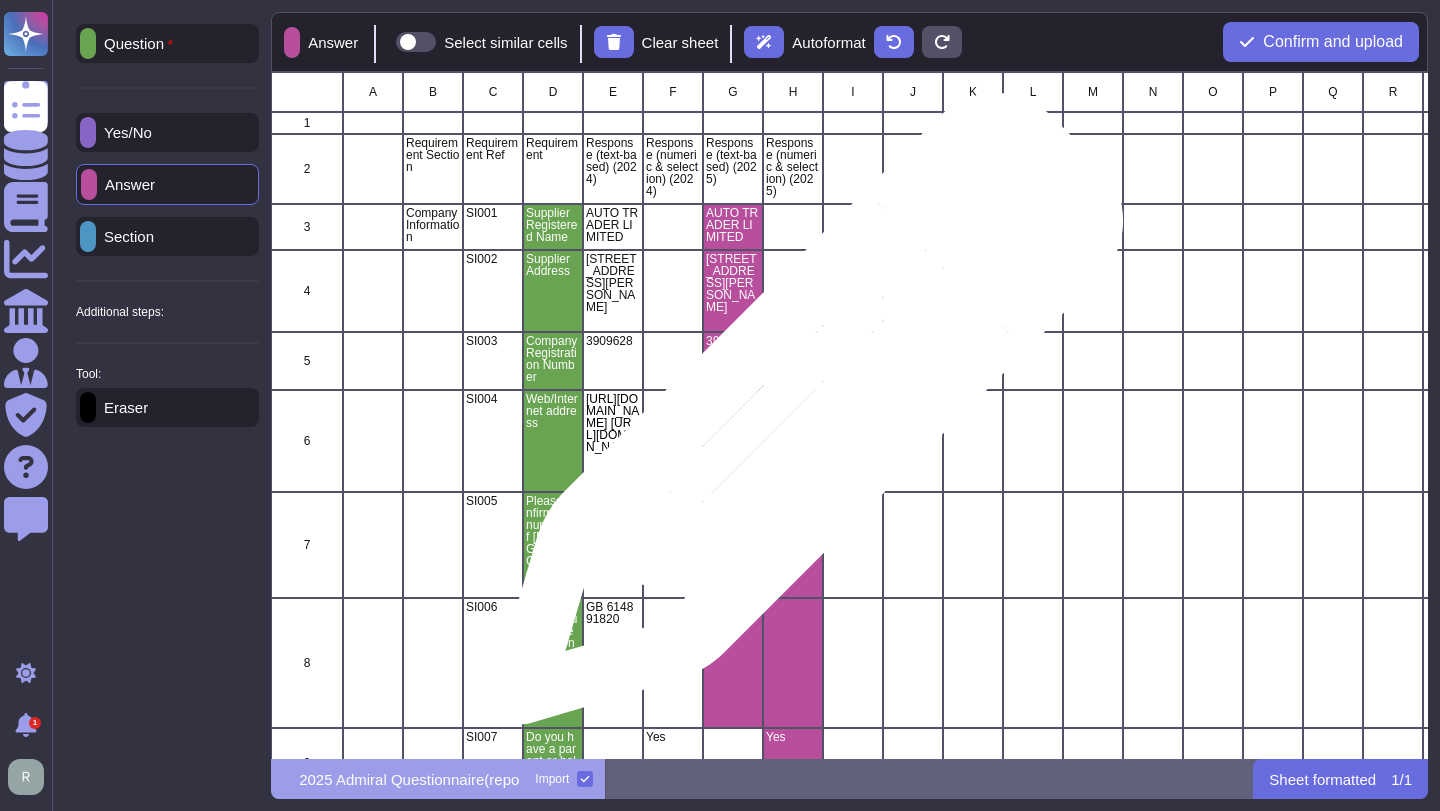 click at bounding box center [793, 441] 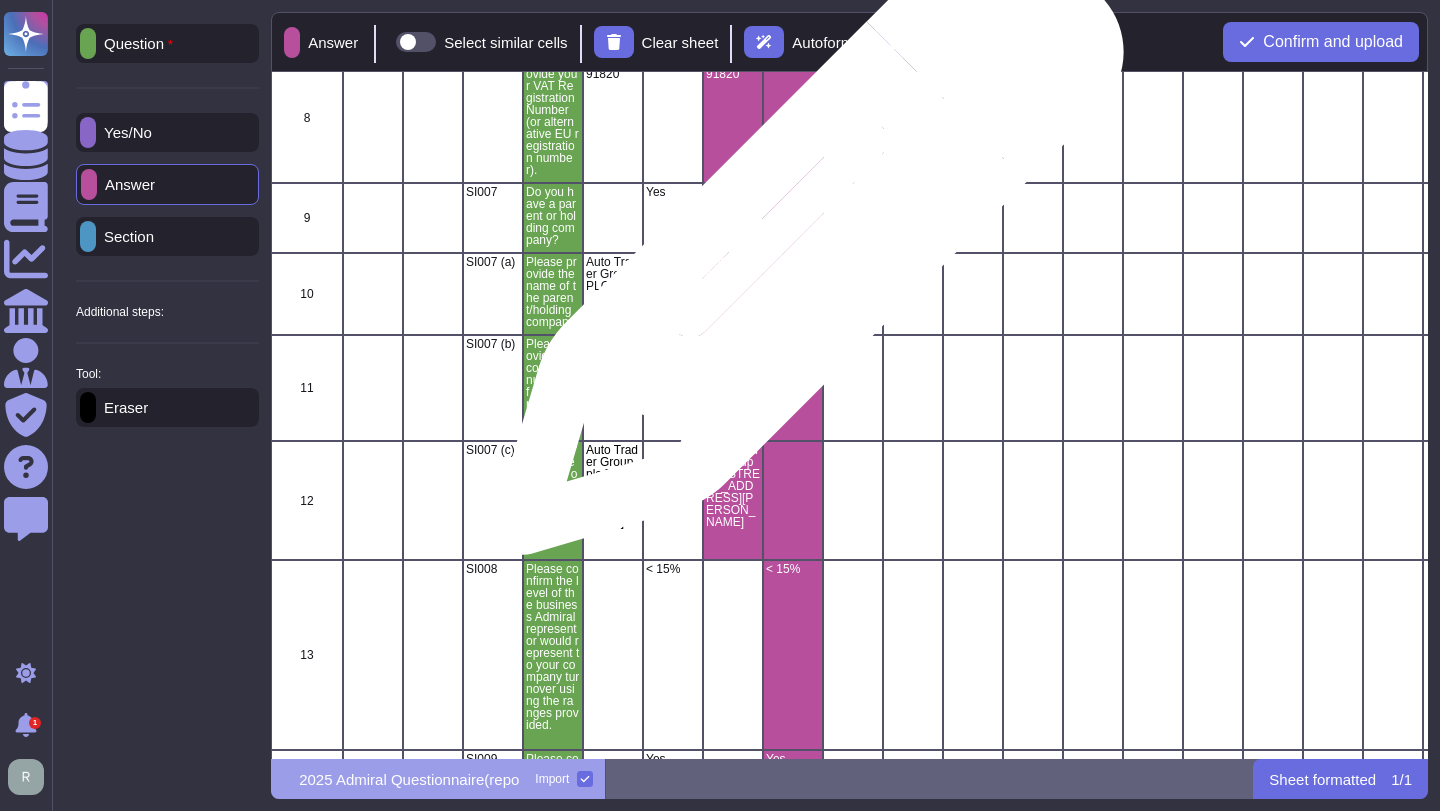 scroll, scrollTop: 655, scrollLeft: 0, axis: vertical 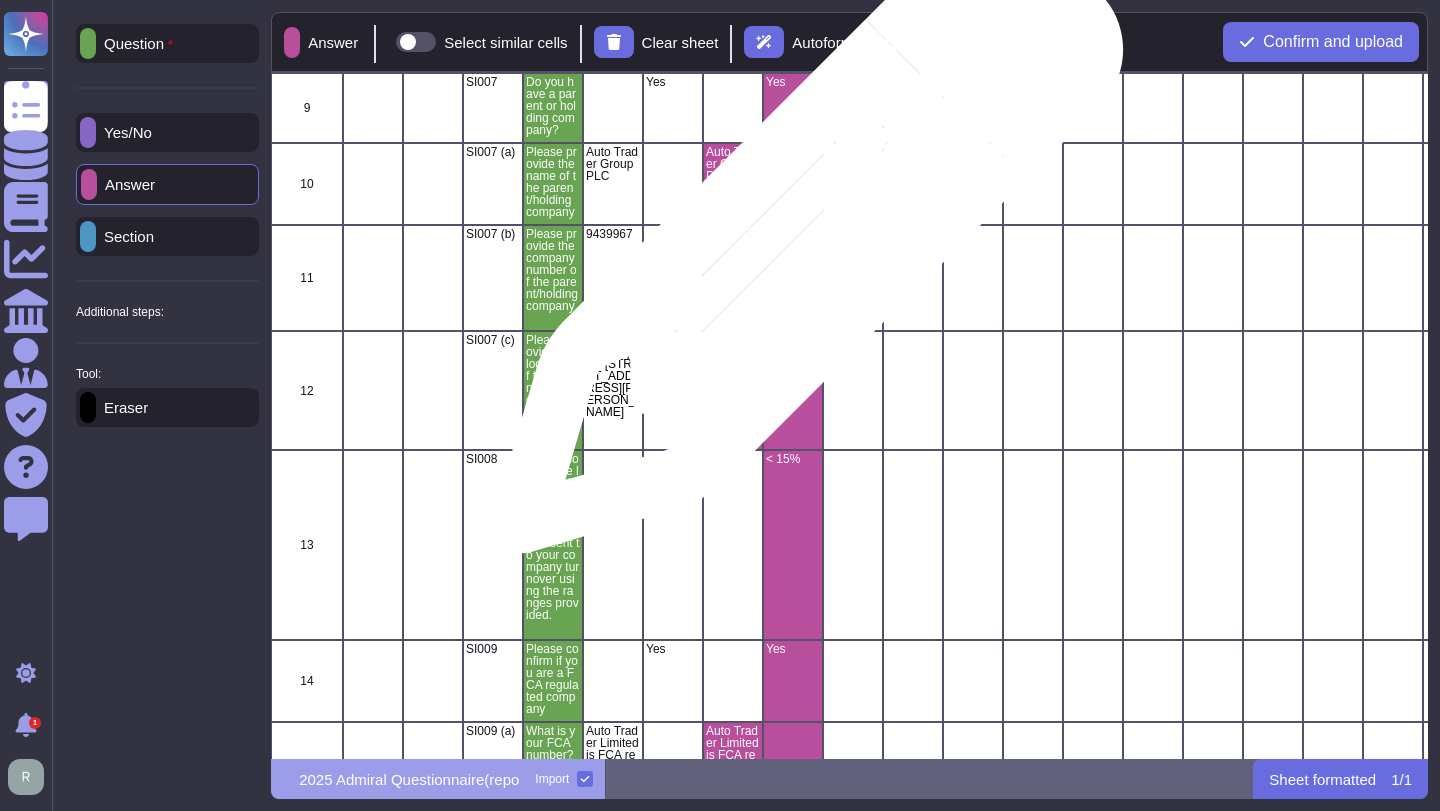 click at bounding box center (793, 278) 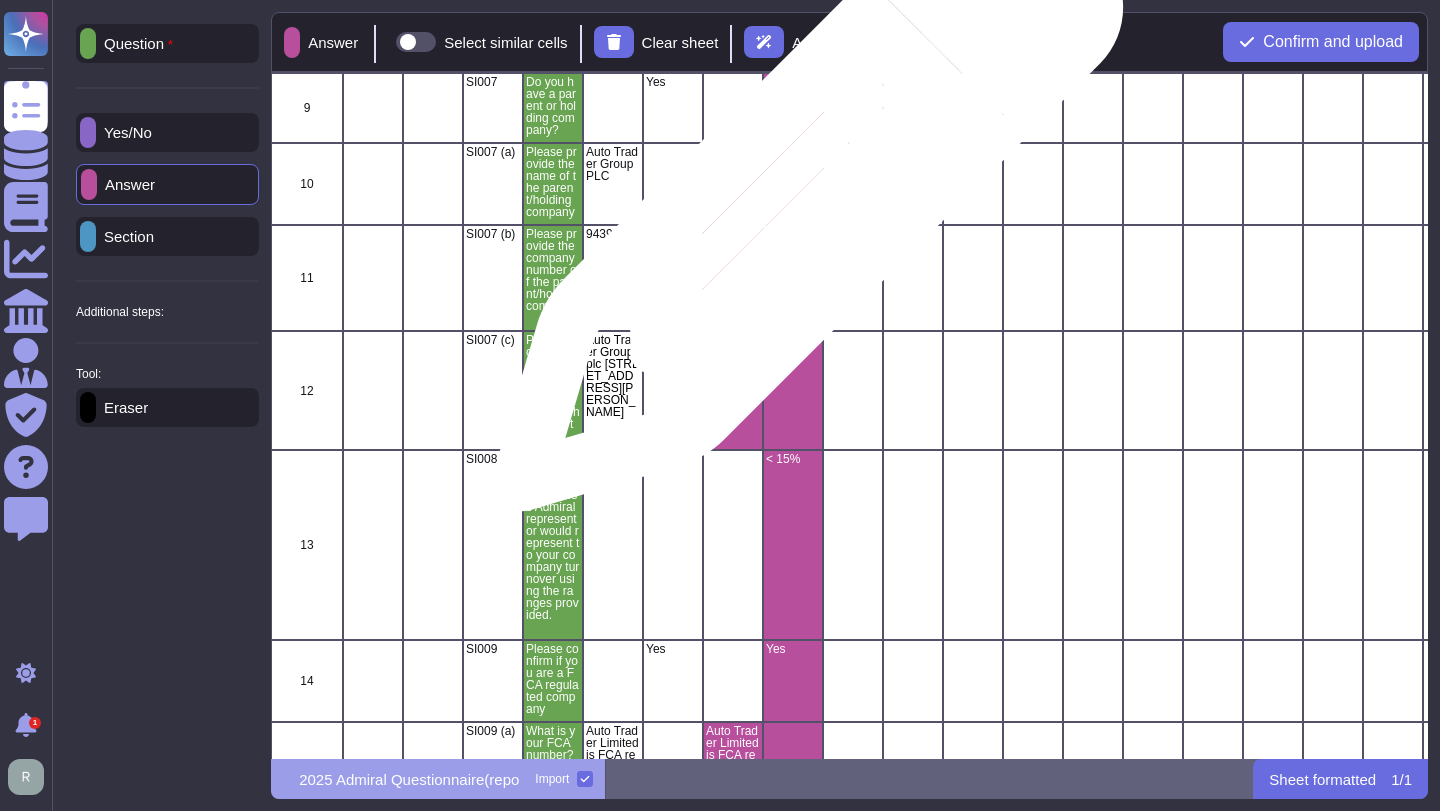 click at bounding box center (793, 184) 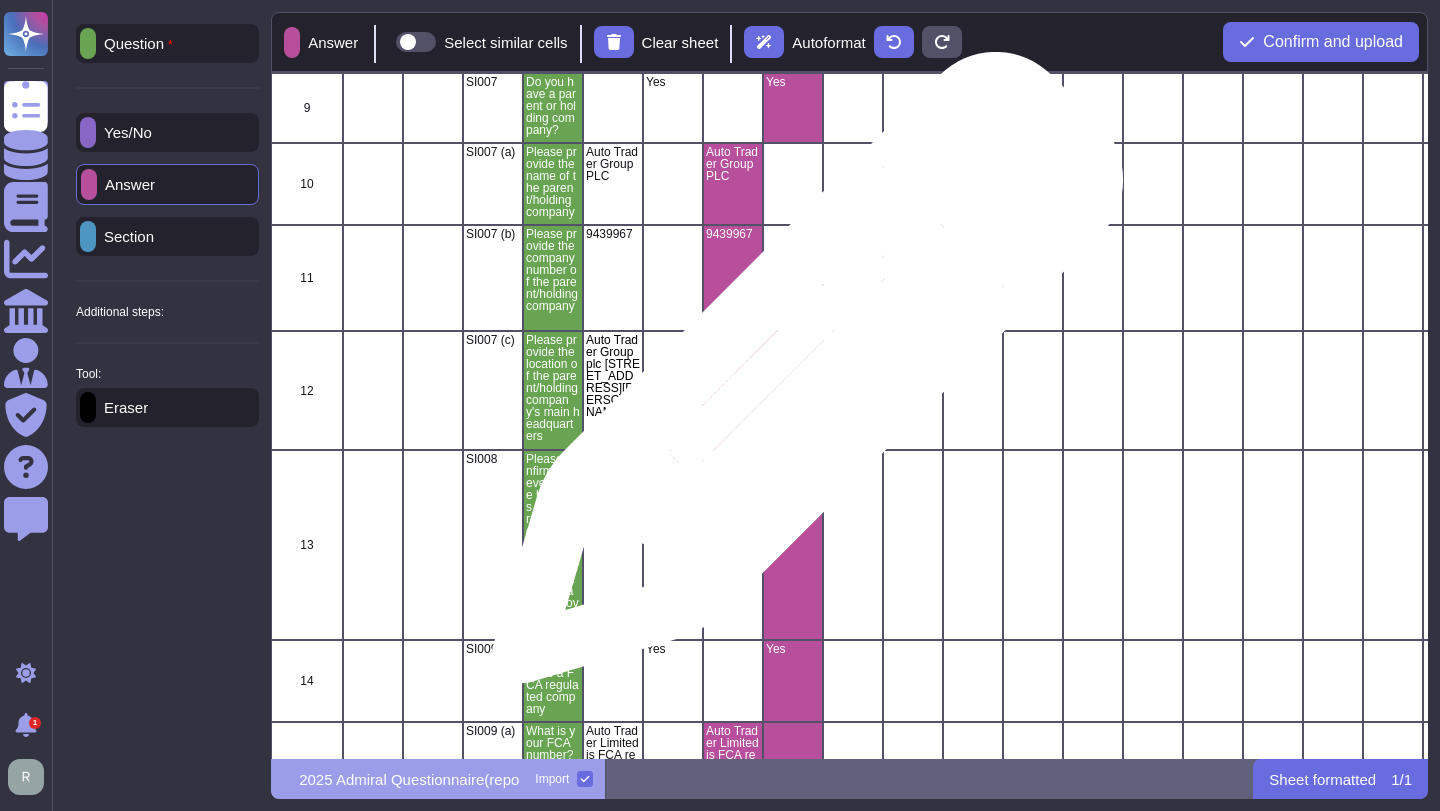 click at bounding box center (793, 390) 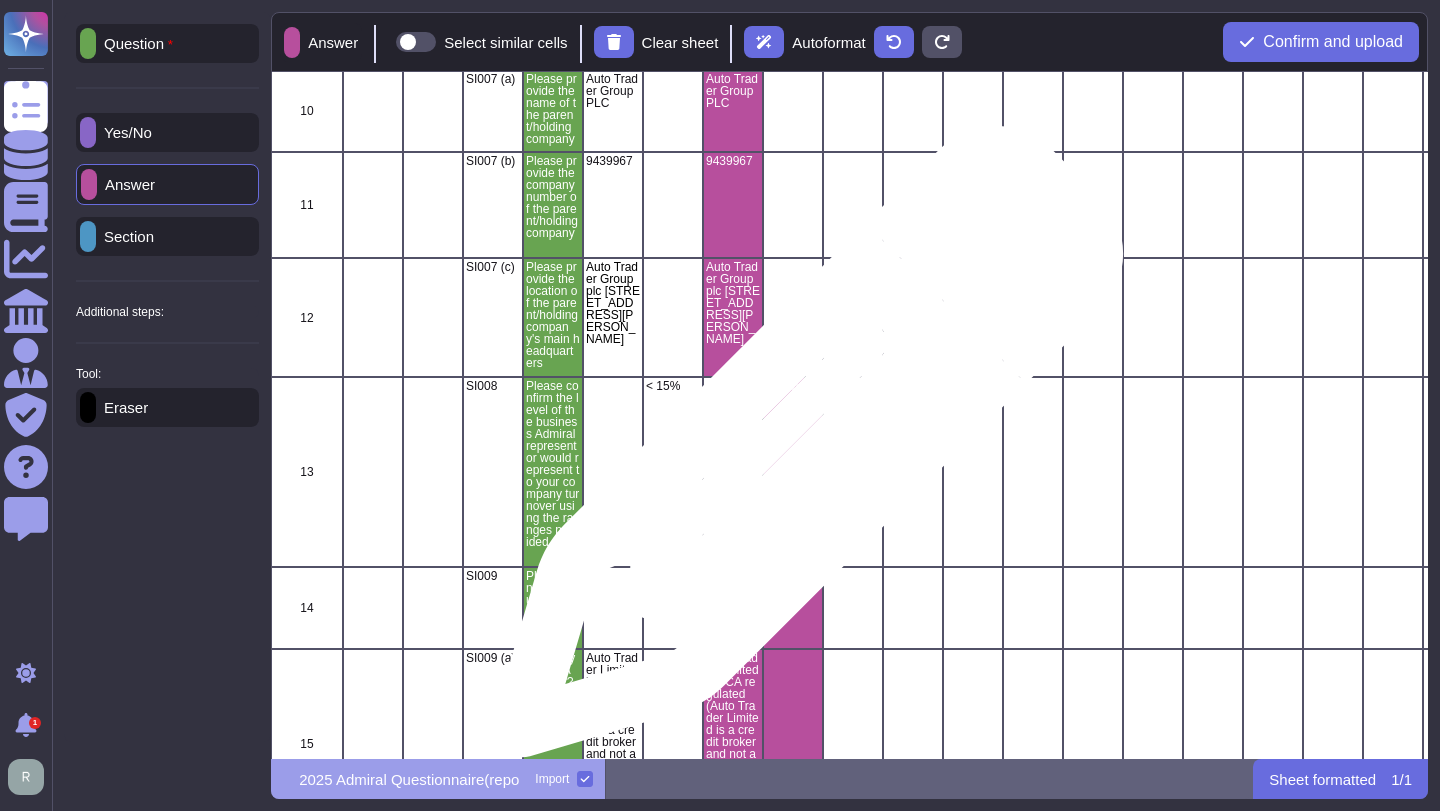 scroll, scrollTop: 1009, scrollLeft: 0, axis: vertical 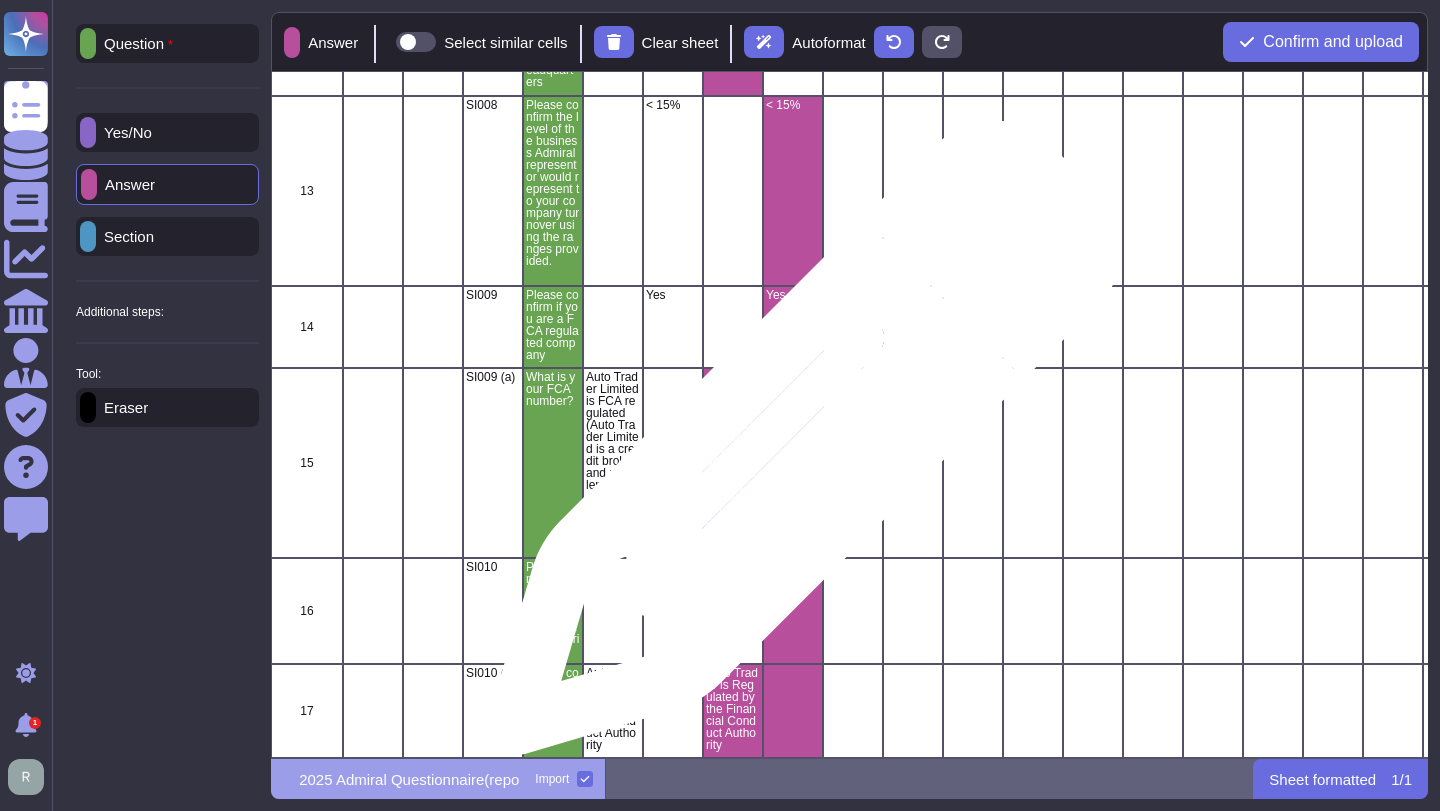 click at bounding box center [793, 463] 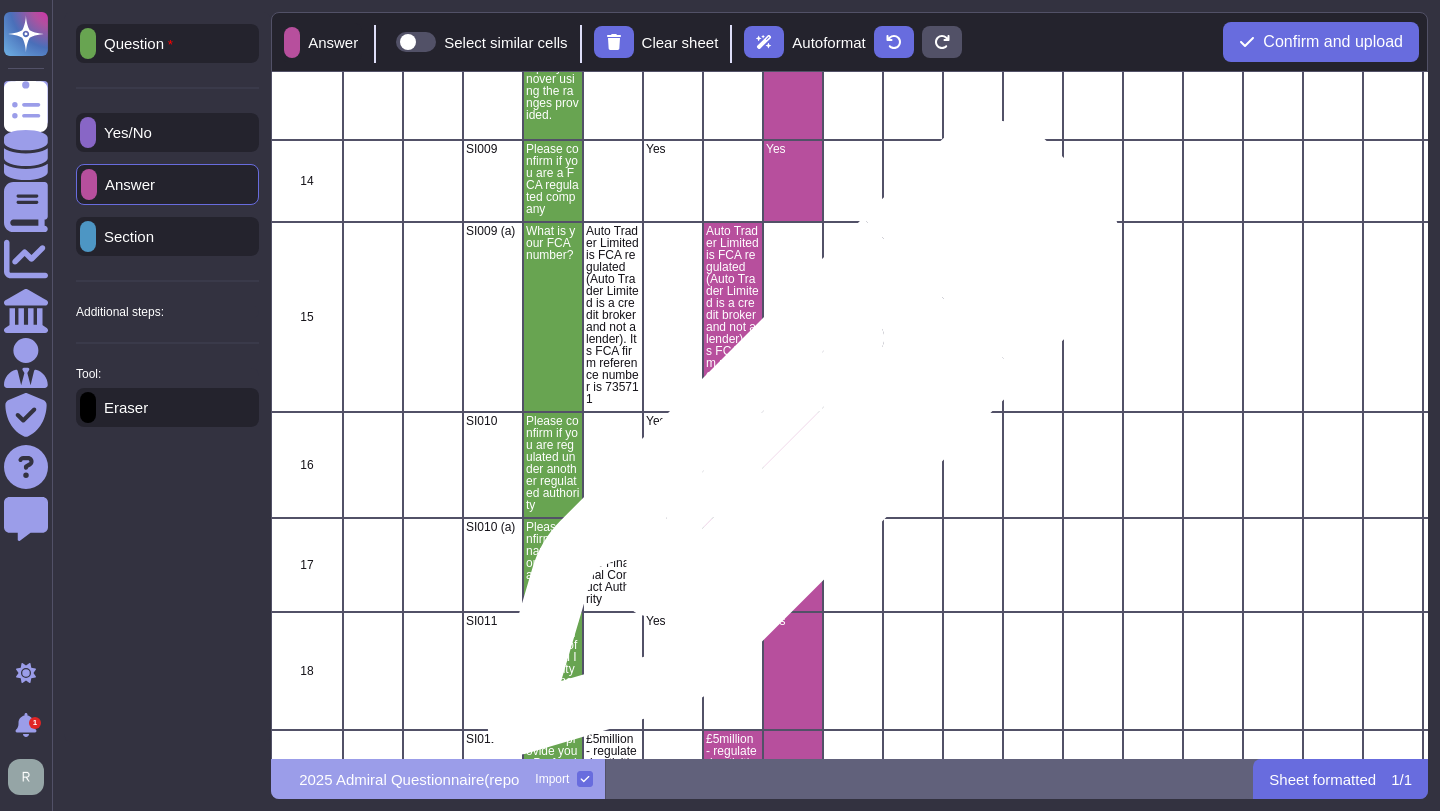 scroll, scrollTop: 1370, scrollLeft: 0, axis: vertical 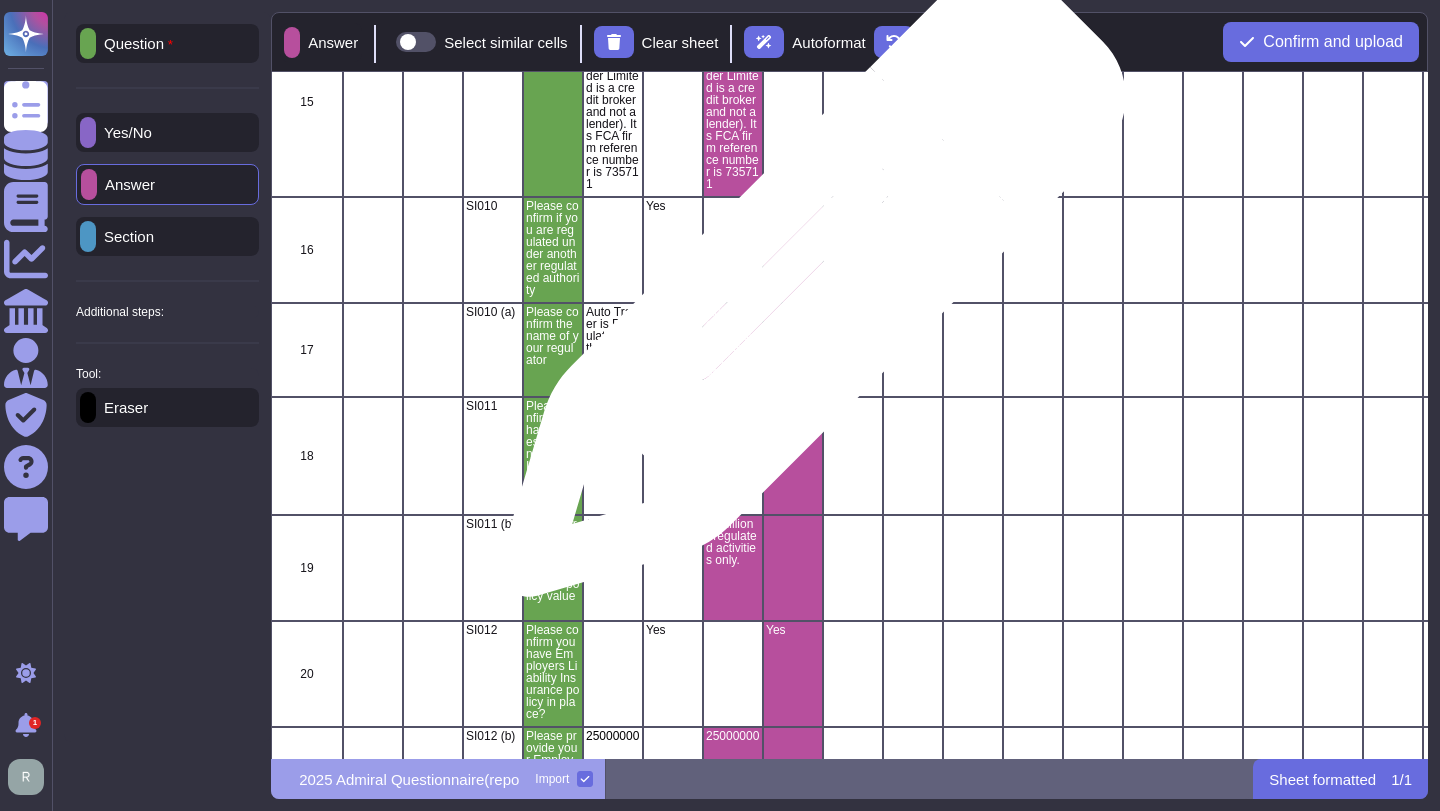 click at bounding box center (793, 350) 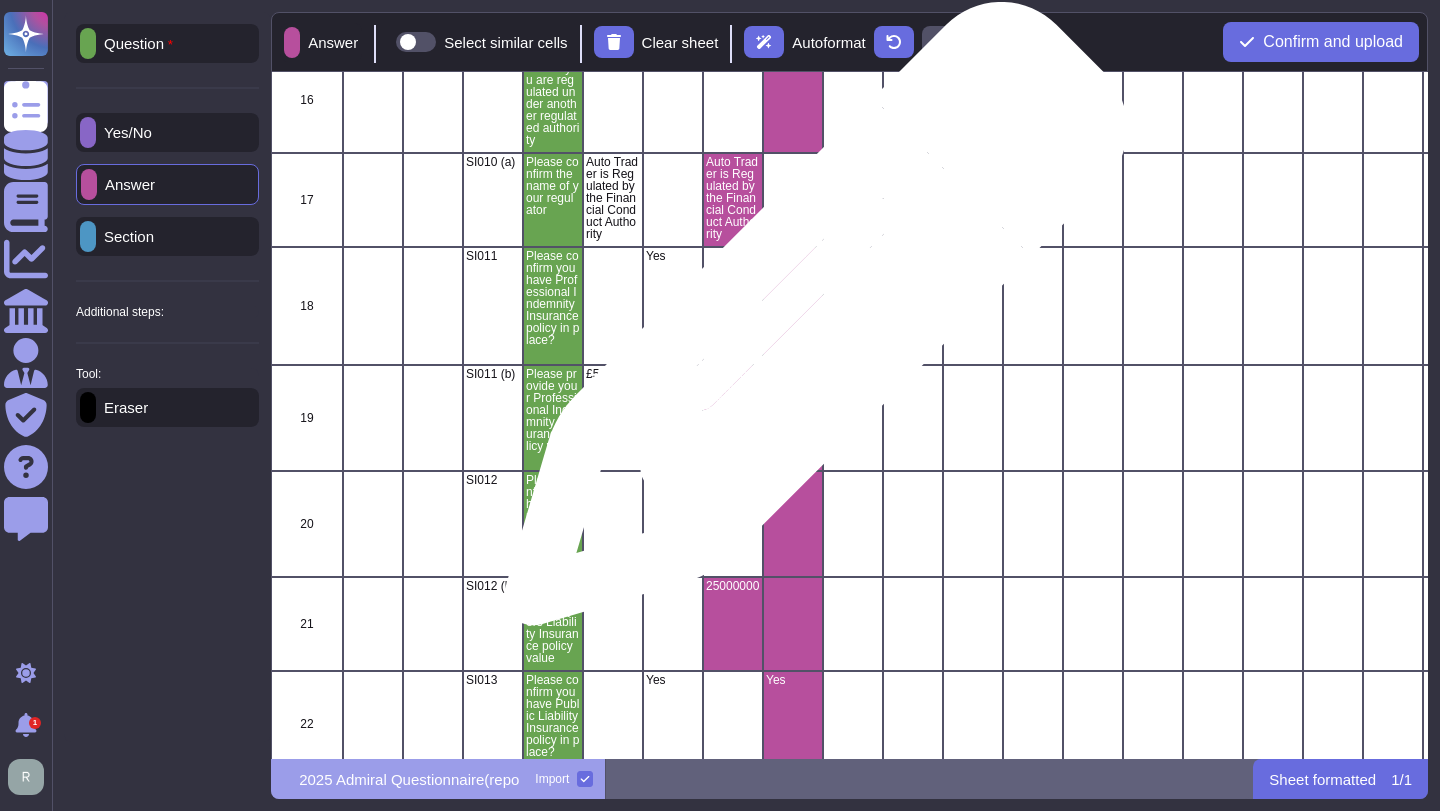 scroll, scrollTop: 1600, scrollLeft: 0, axis: vertical 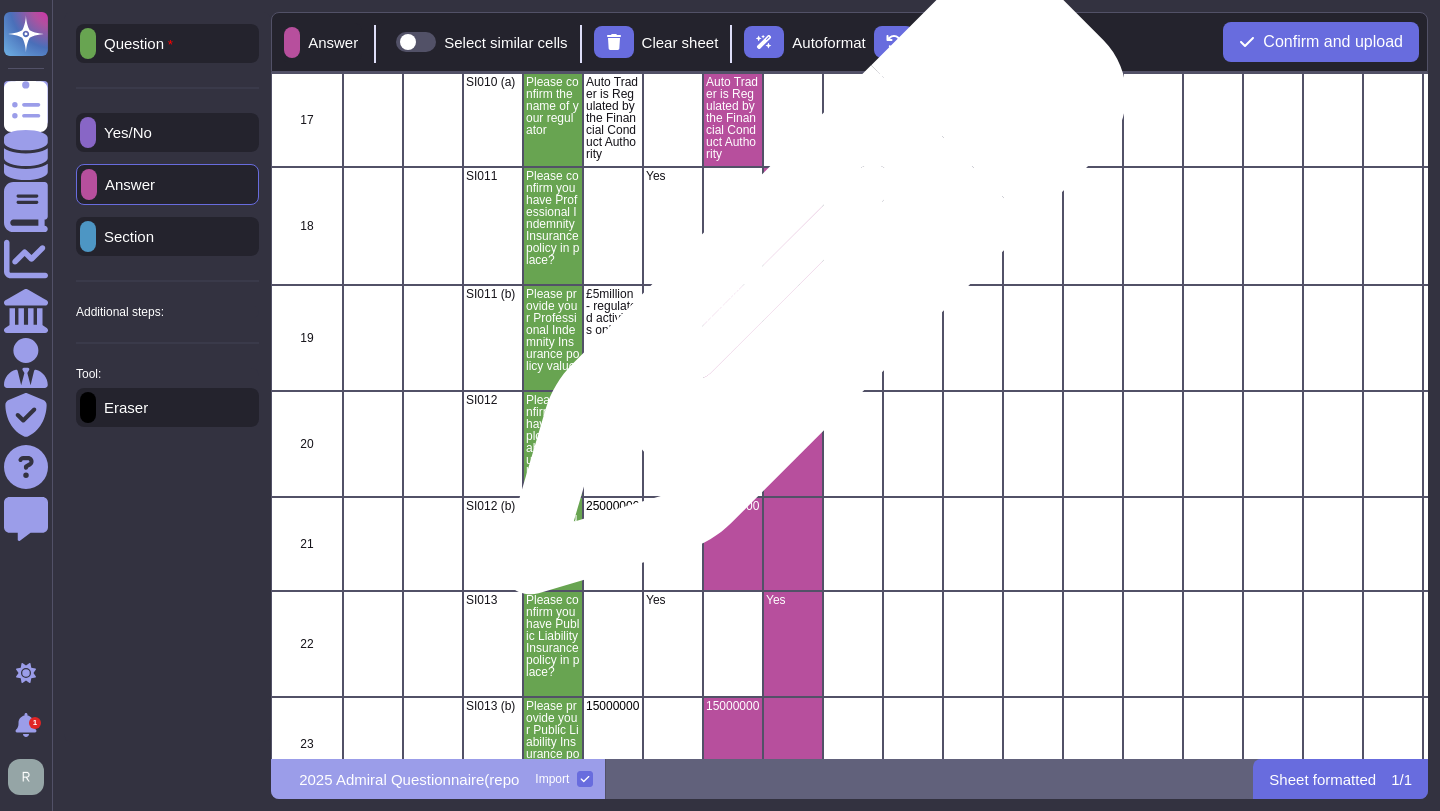click at bounding box center (793, 338) 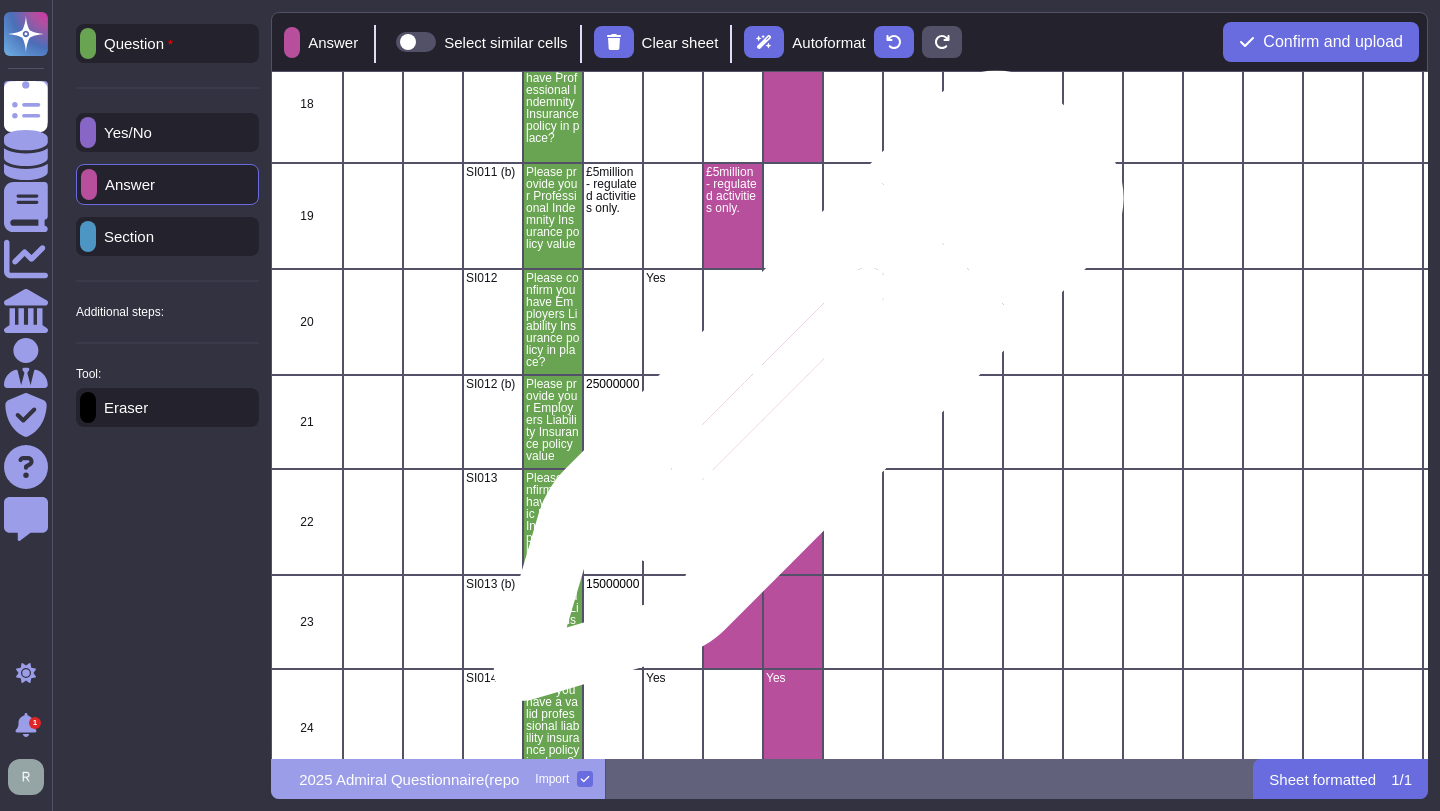 click at bounding box center [793, 422] 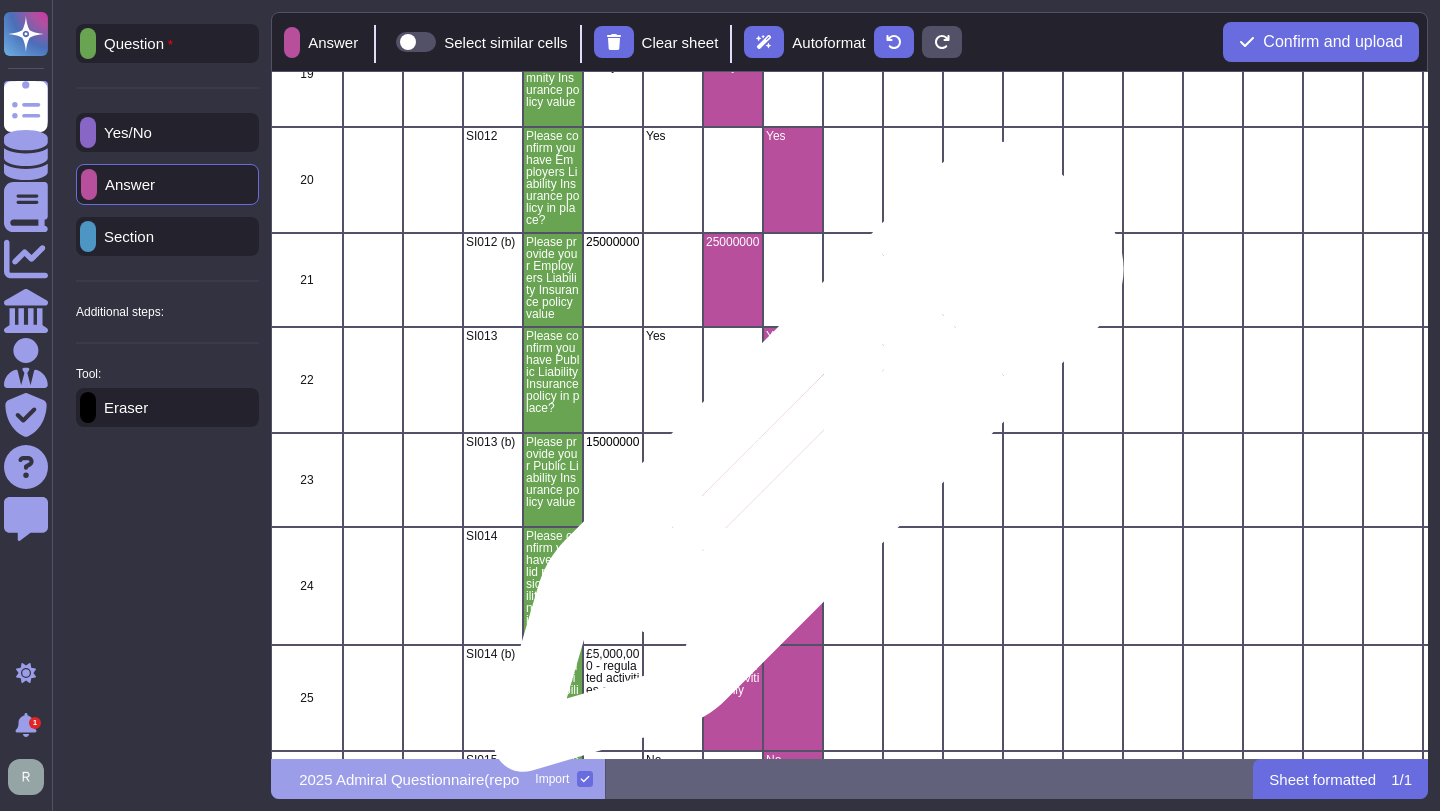click at bounding box center (793, 480) 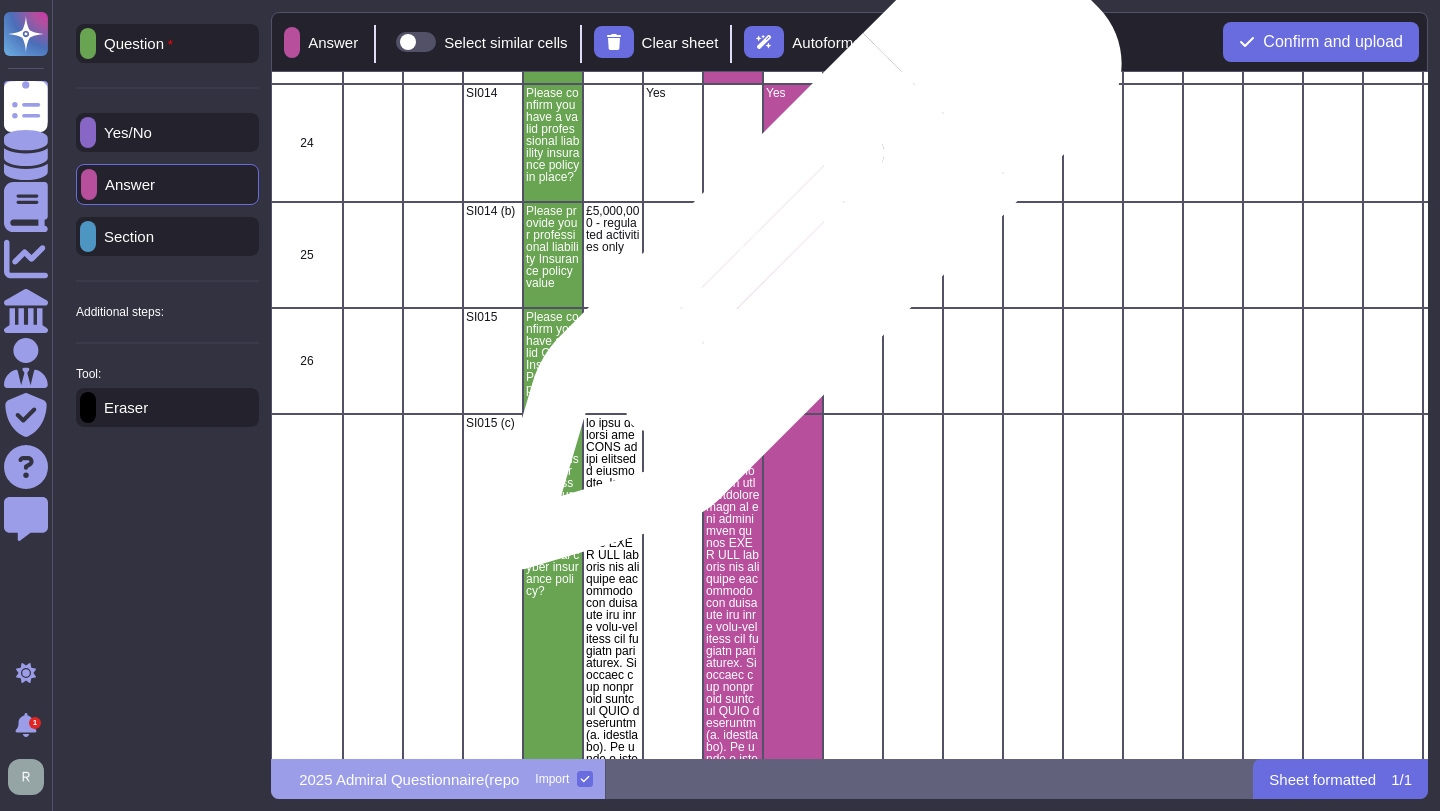 click at bounding box center (793, 255) 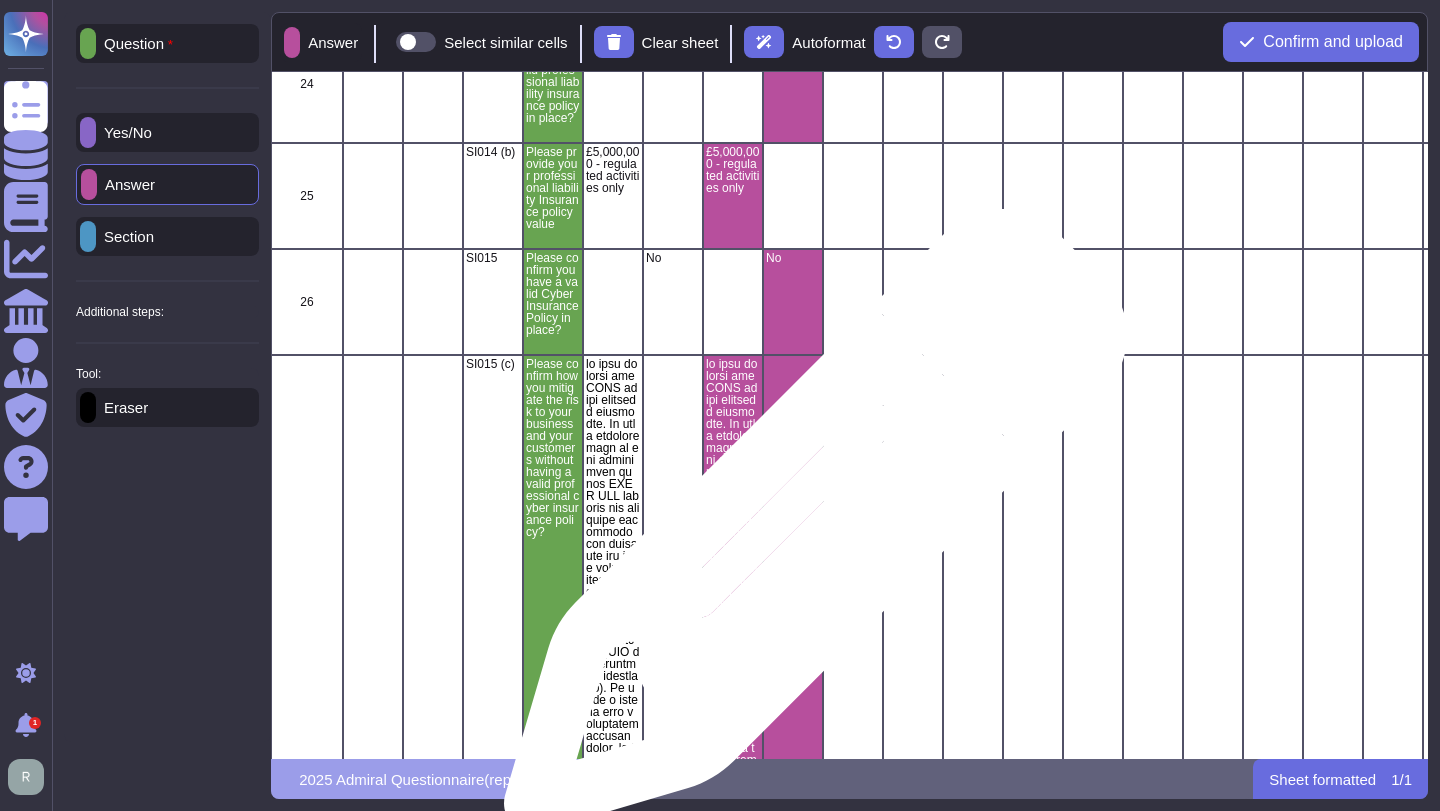 click at bounding box center [793, 1188] 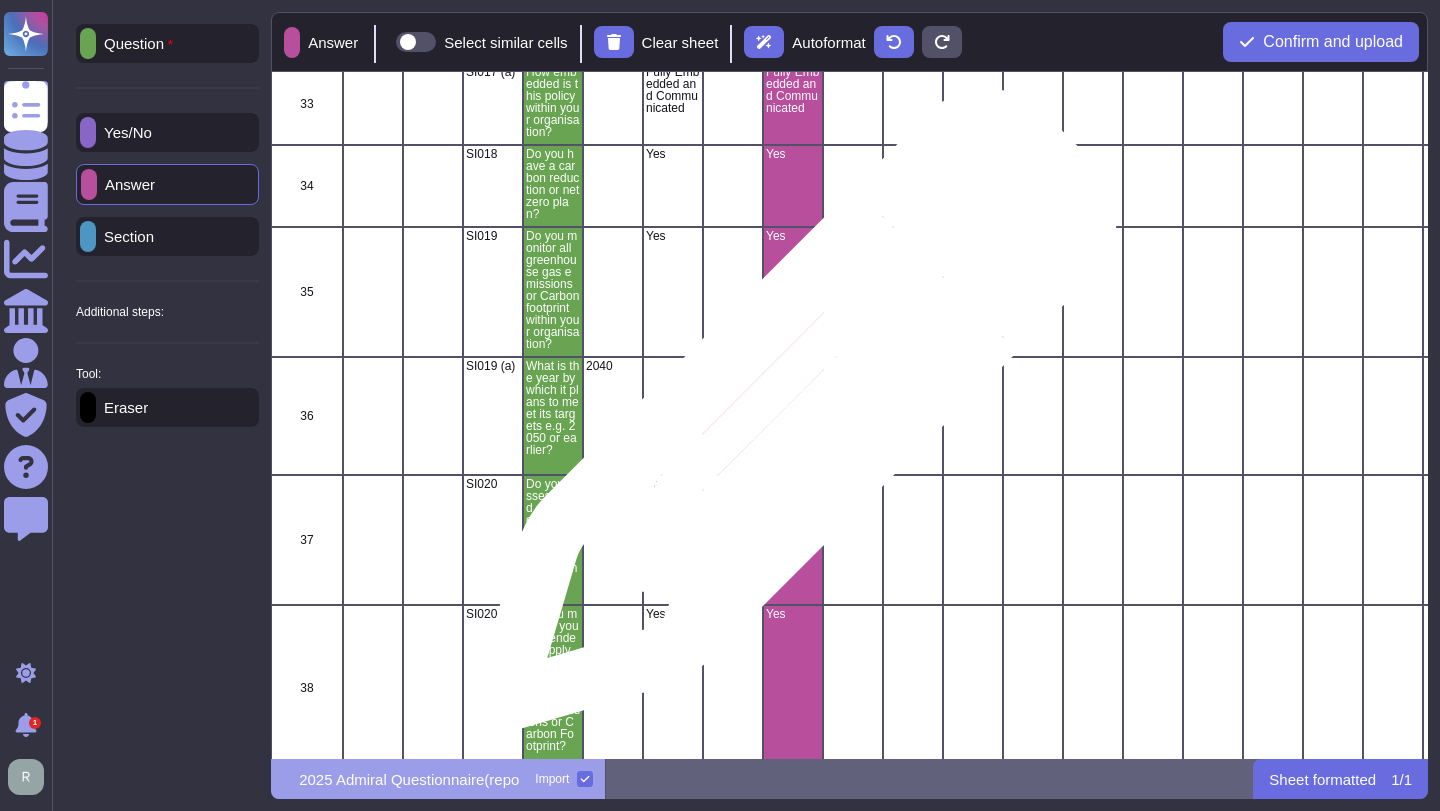 click at bounding box center [793, 416] 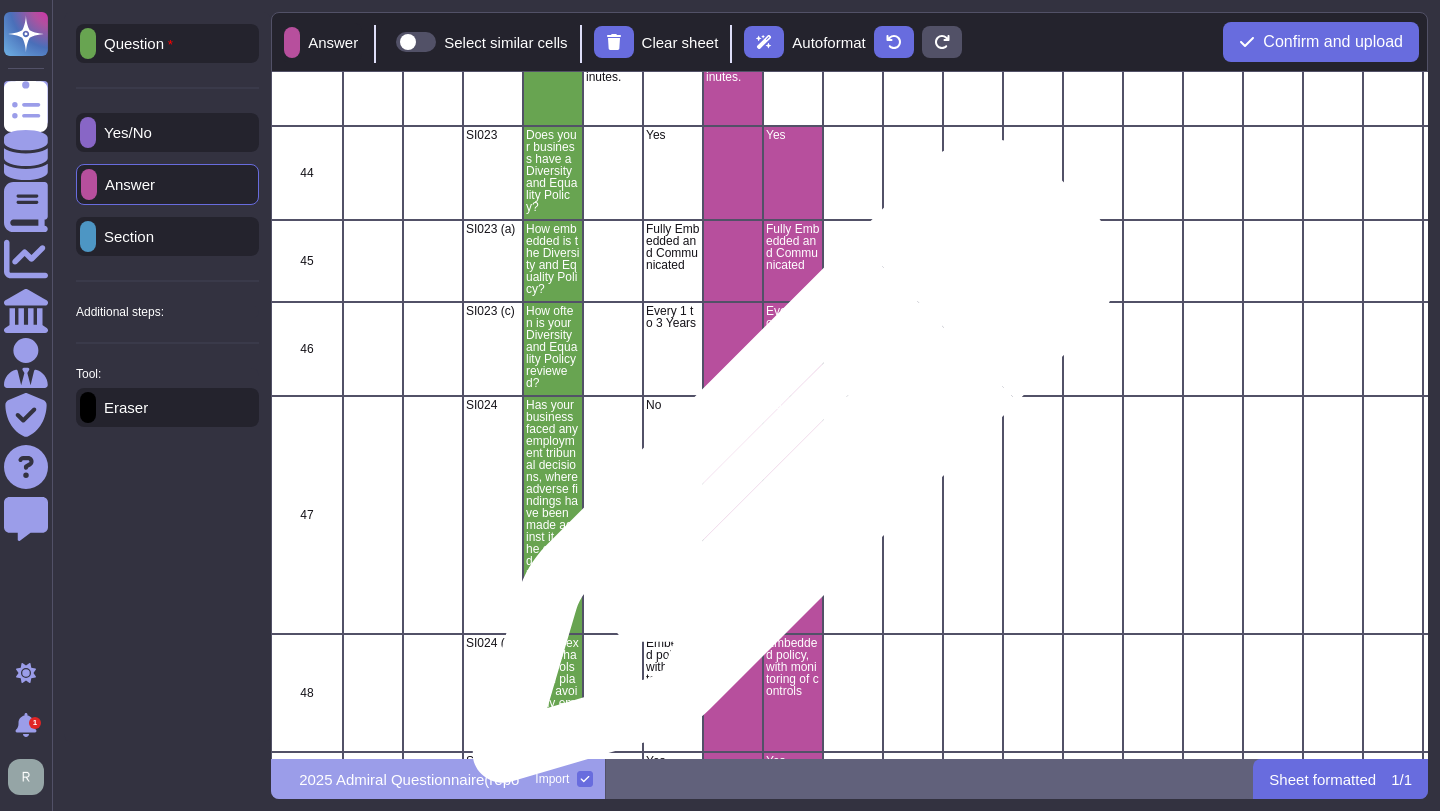 scroll, scrollTop: 6324, scrollLeft: 0, axis: vertical 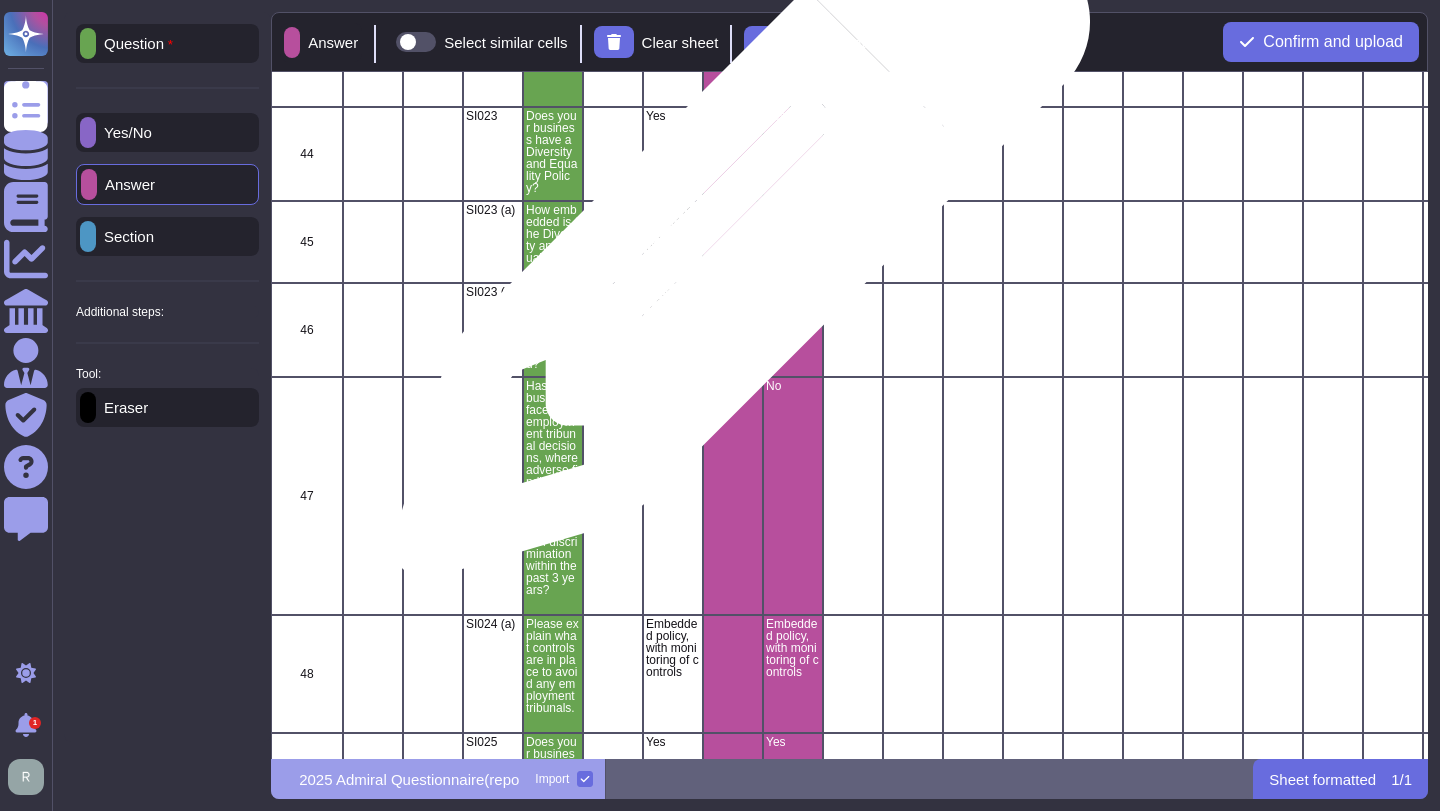 click at bounding box center [733, 242] 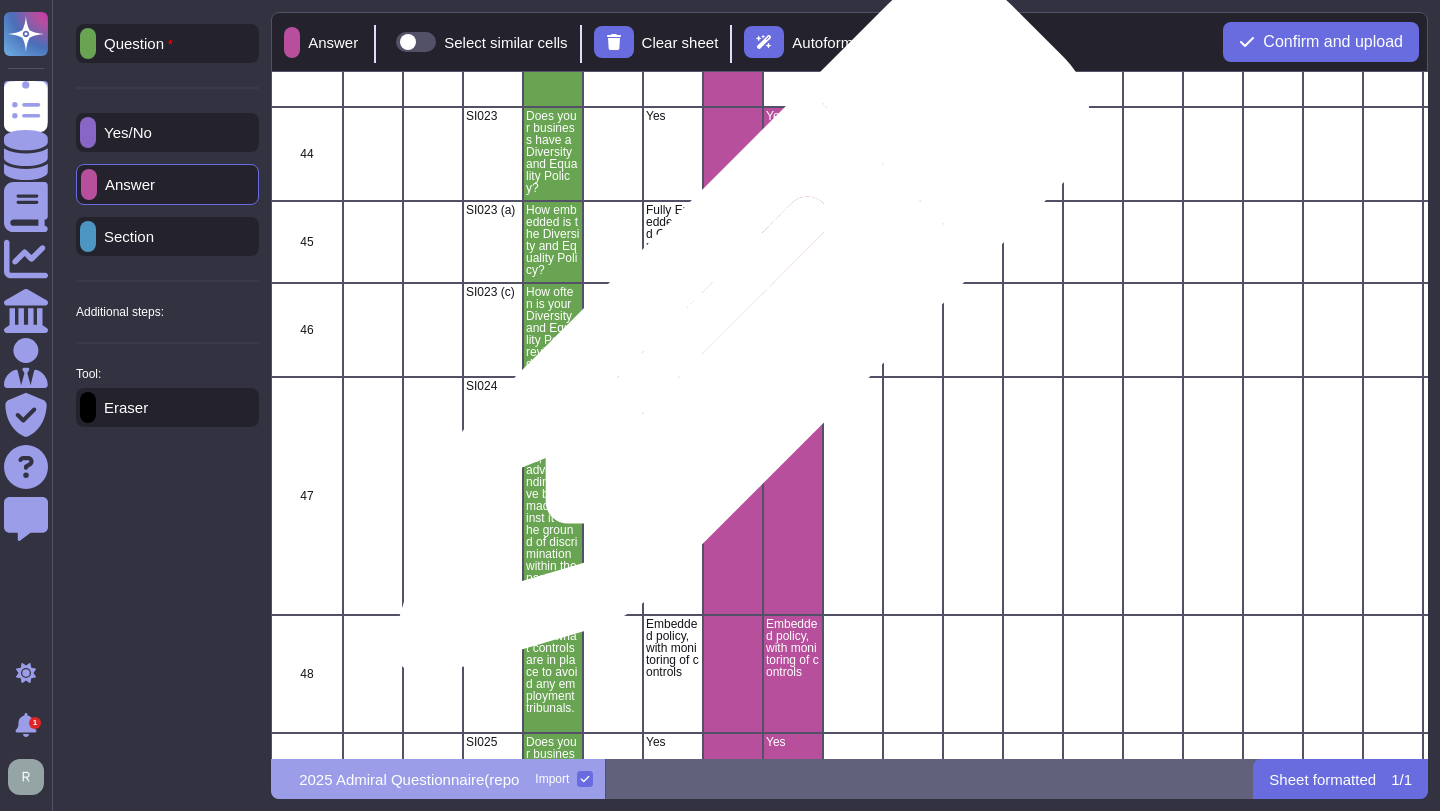 click at bounding box center (733, 330) 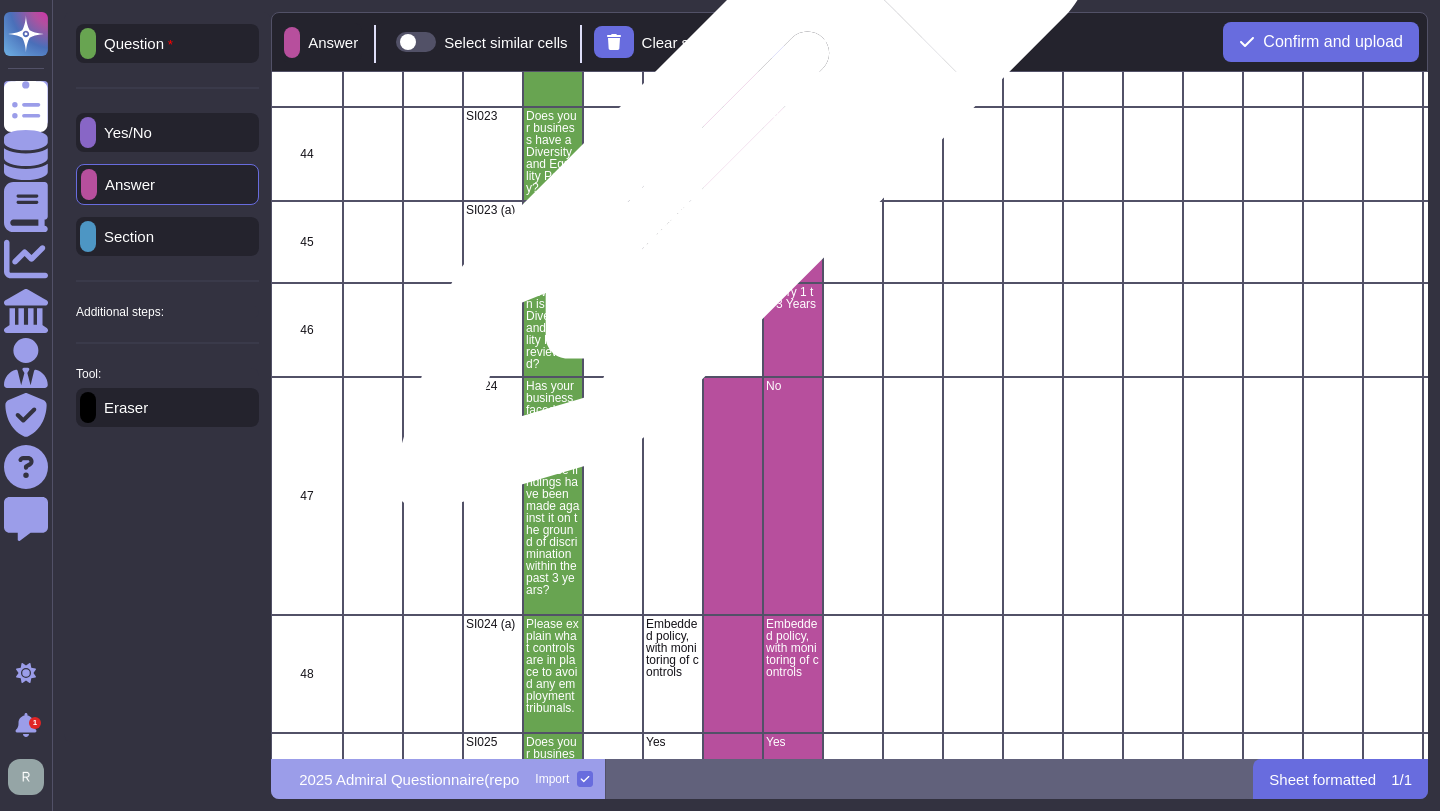 click at bounding box center (733, 154) 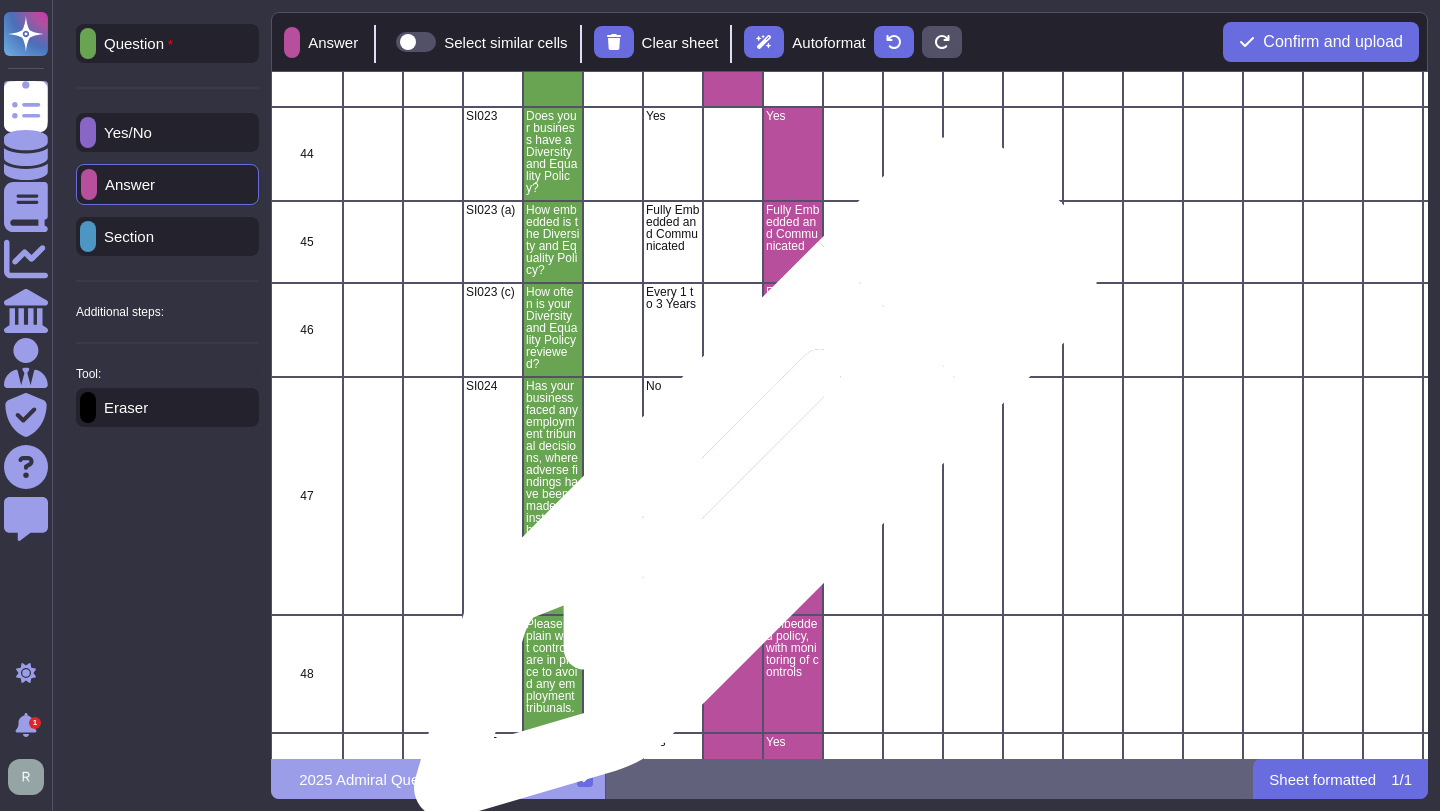 click at bounding box center (733, 496) 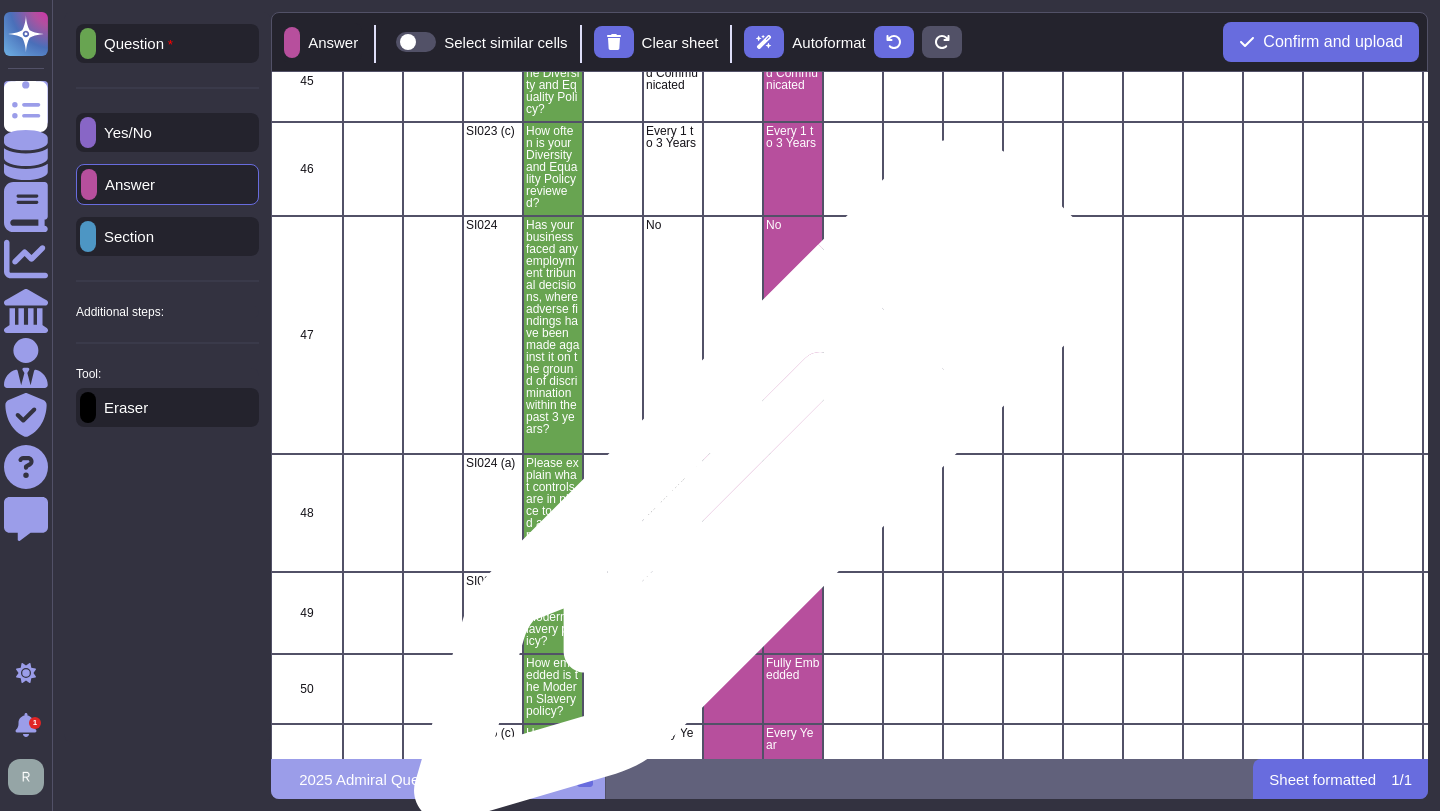 scroll, scrollTop: 6629, scrollLeft: 0, axis: vertical 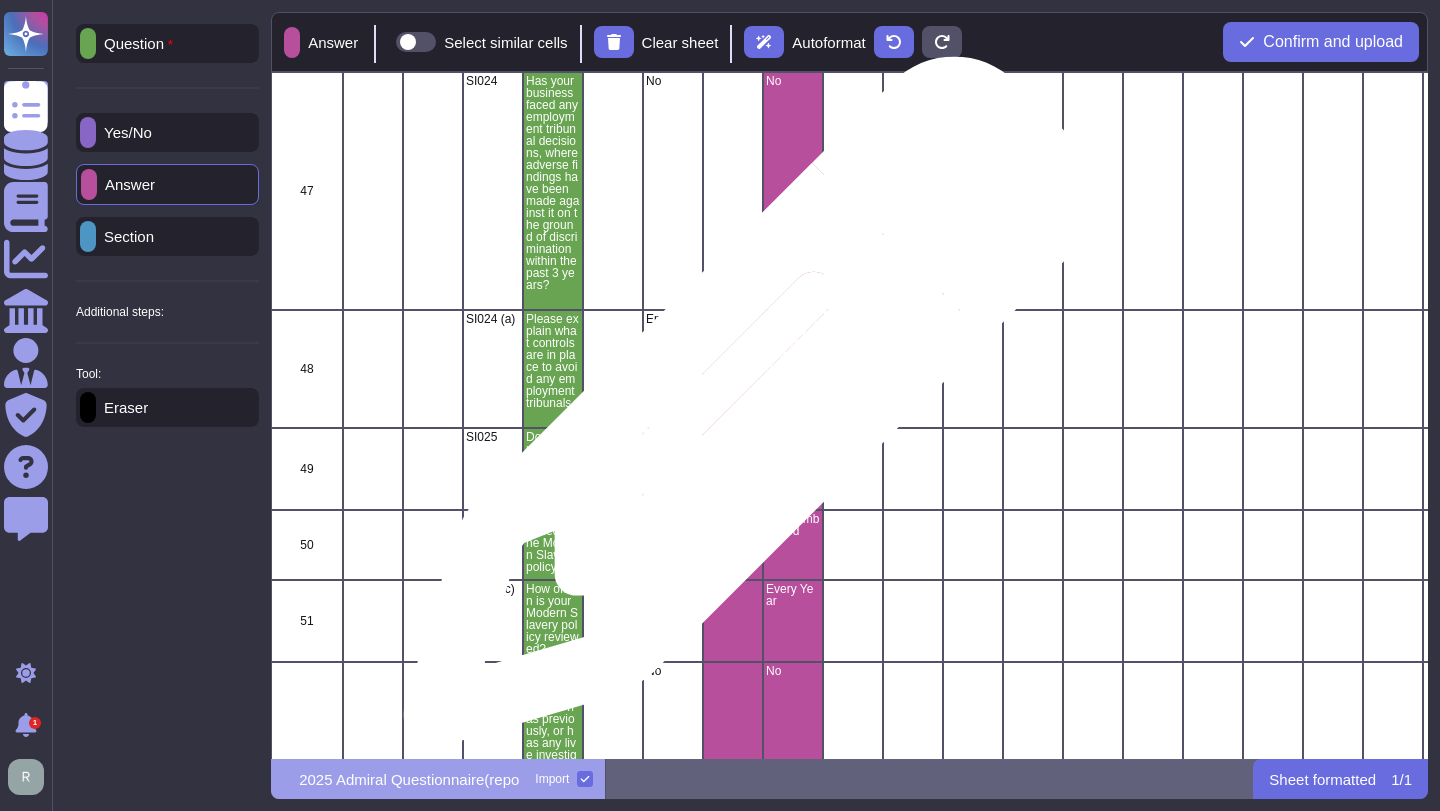 click at bounding box center [733, 369] 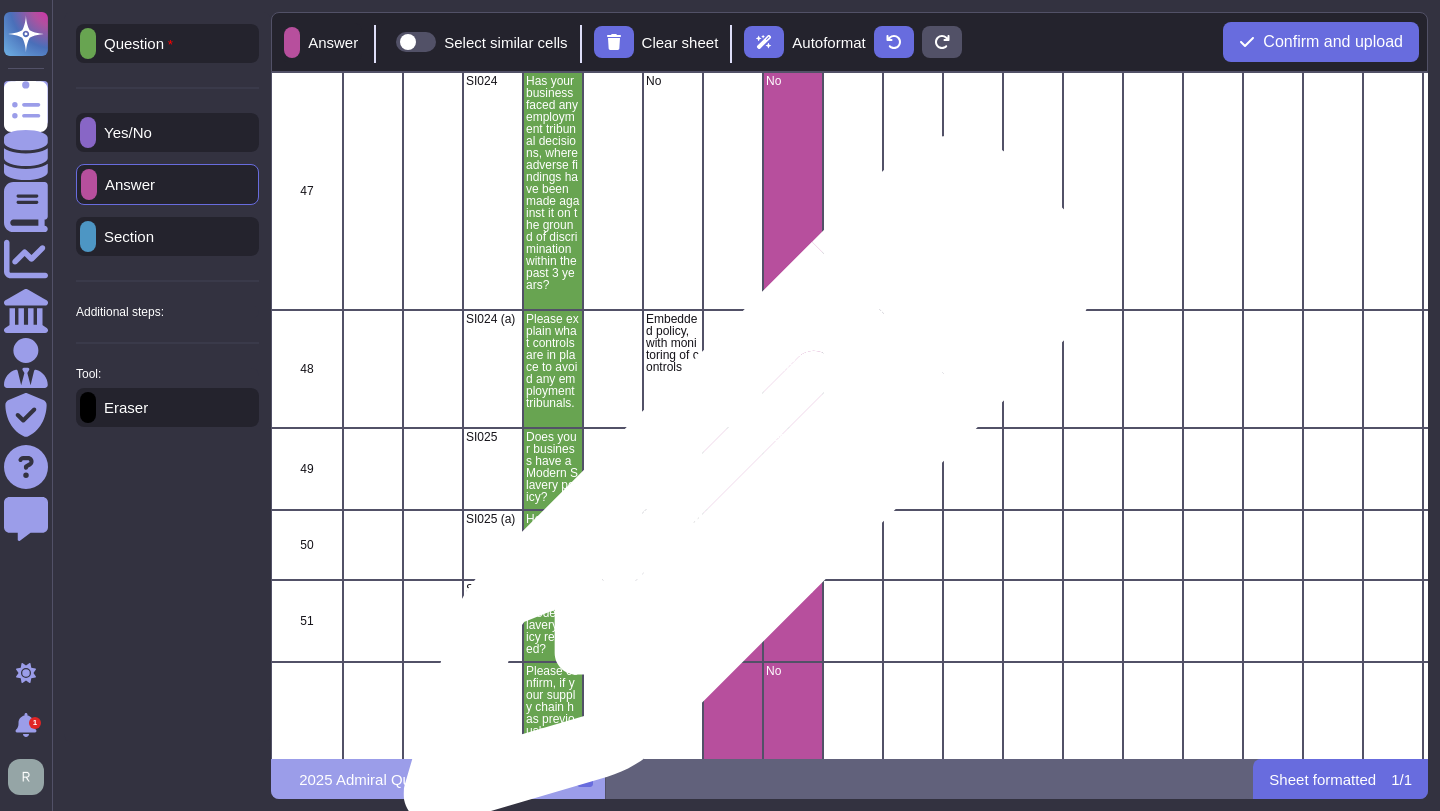 click at bounding box center [733, 545] 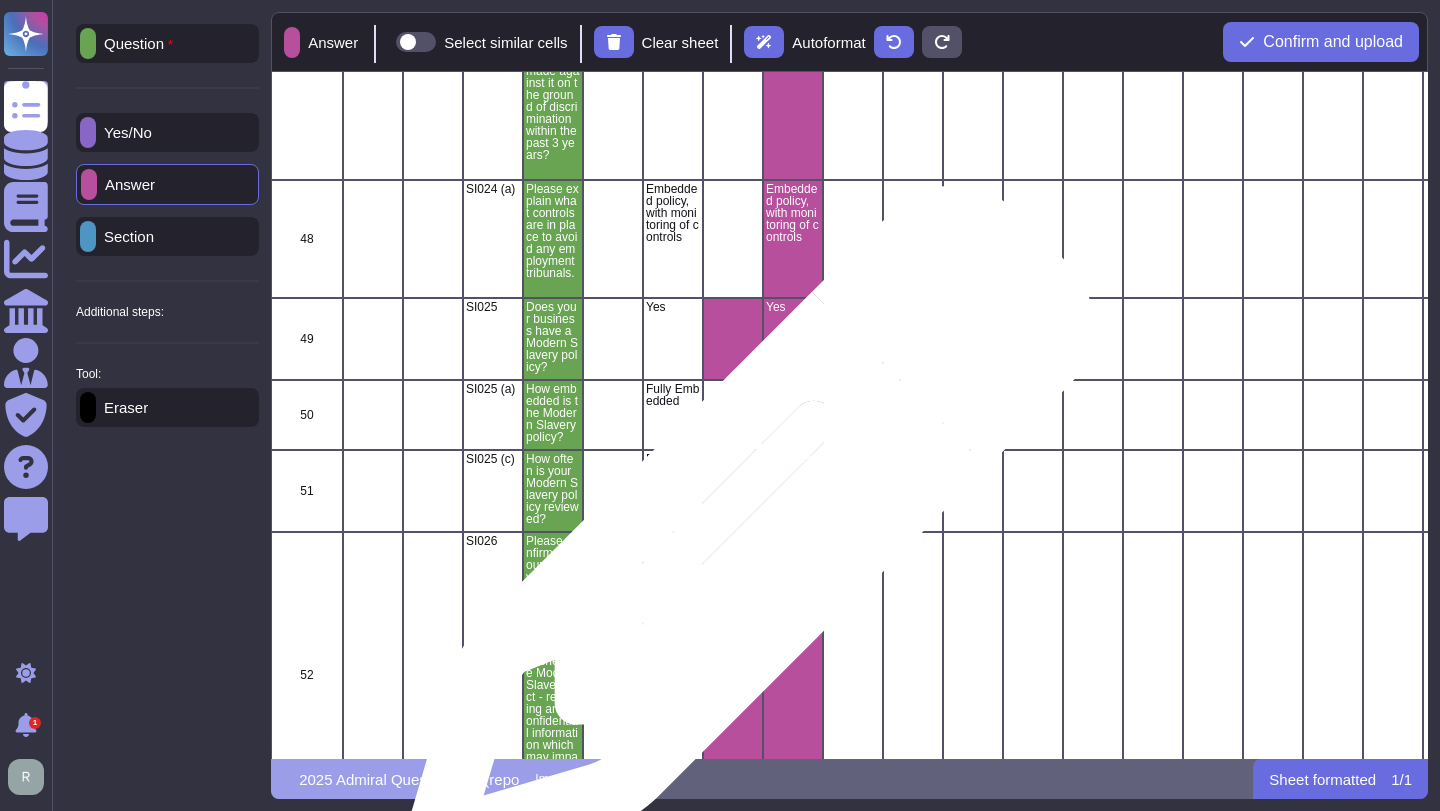 scroll, scrollTop: 6893, scrollLeft: 0, axis: vertical 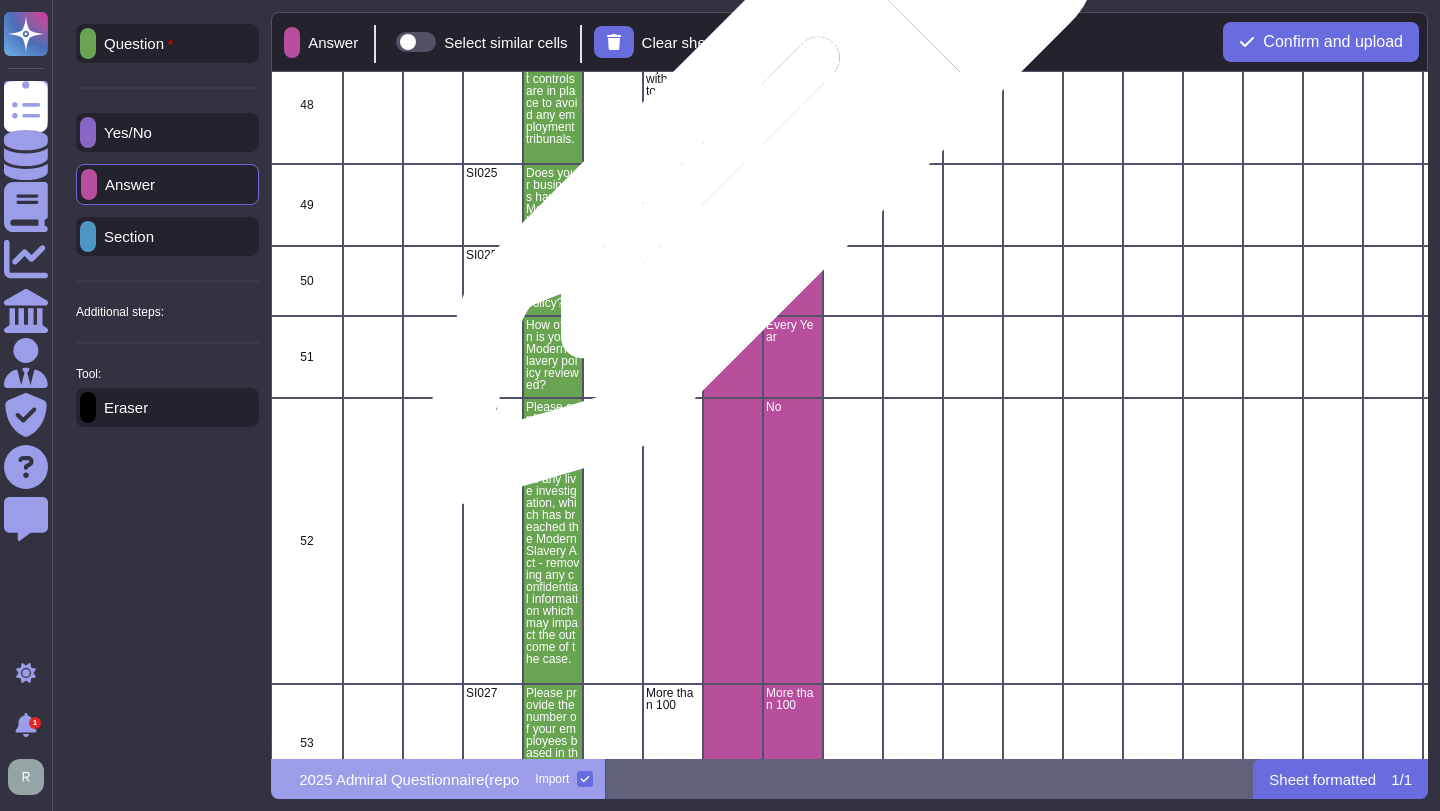 click at bounding box center (733, 205) 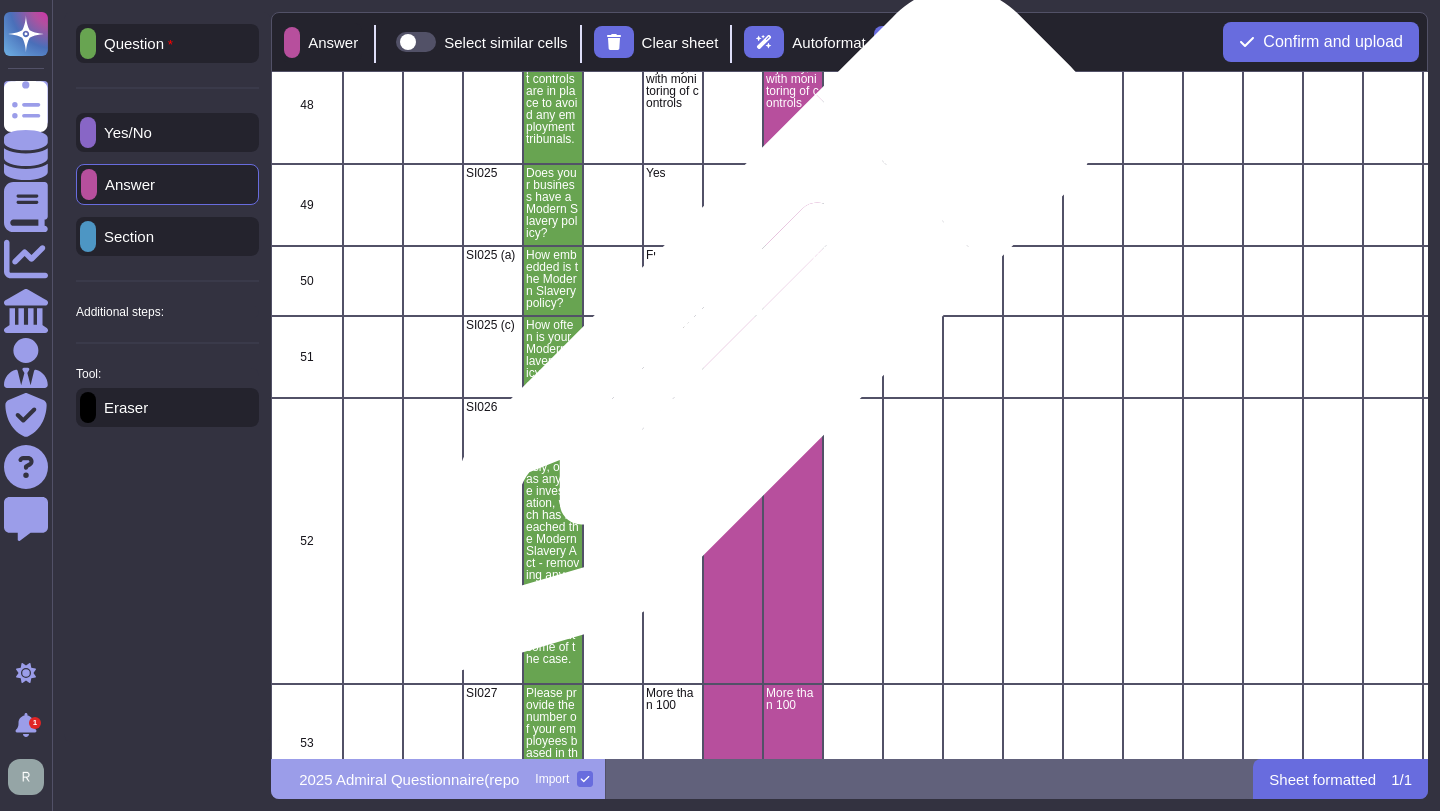 click at bounding box center (733, 357) 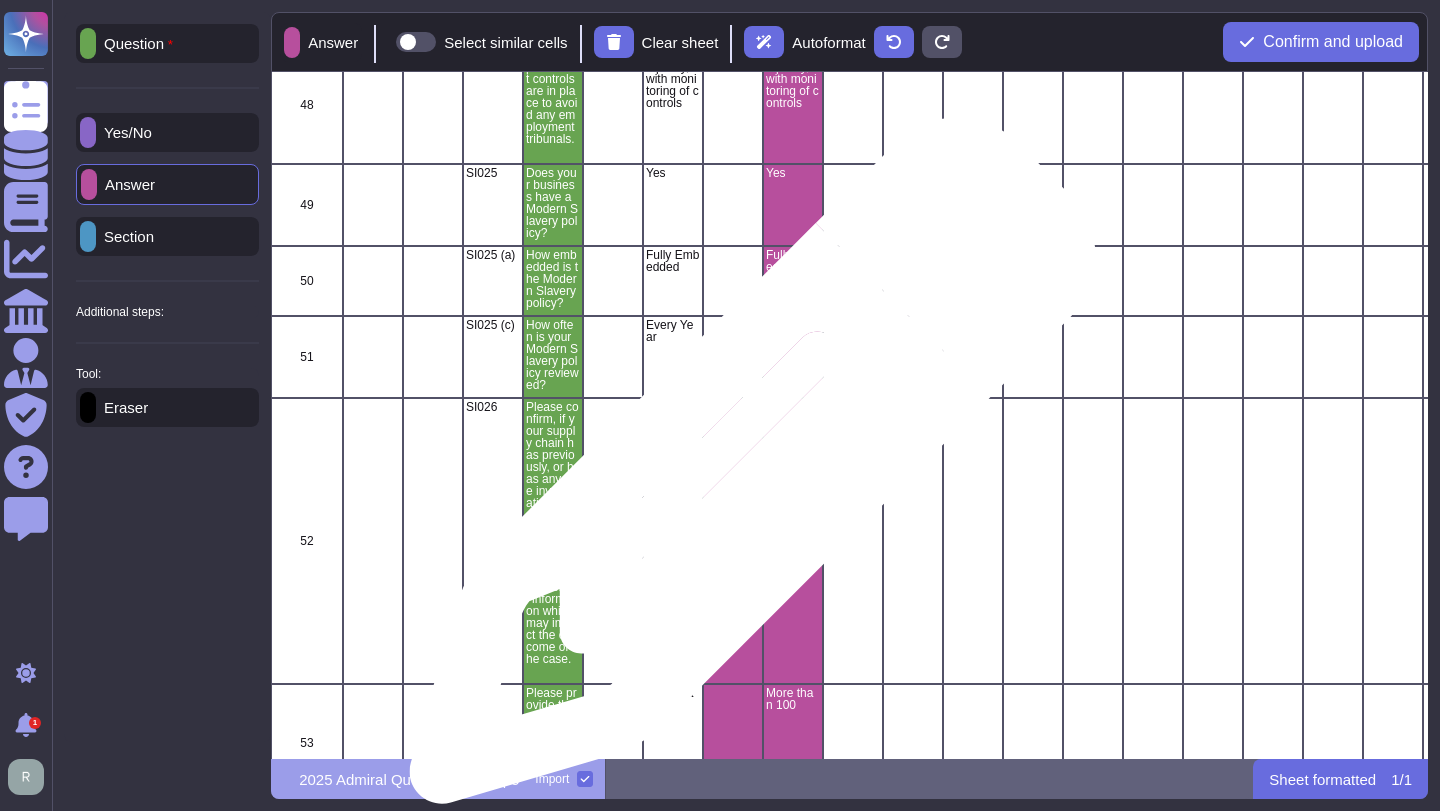 click at bounding box center (733, 541) 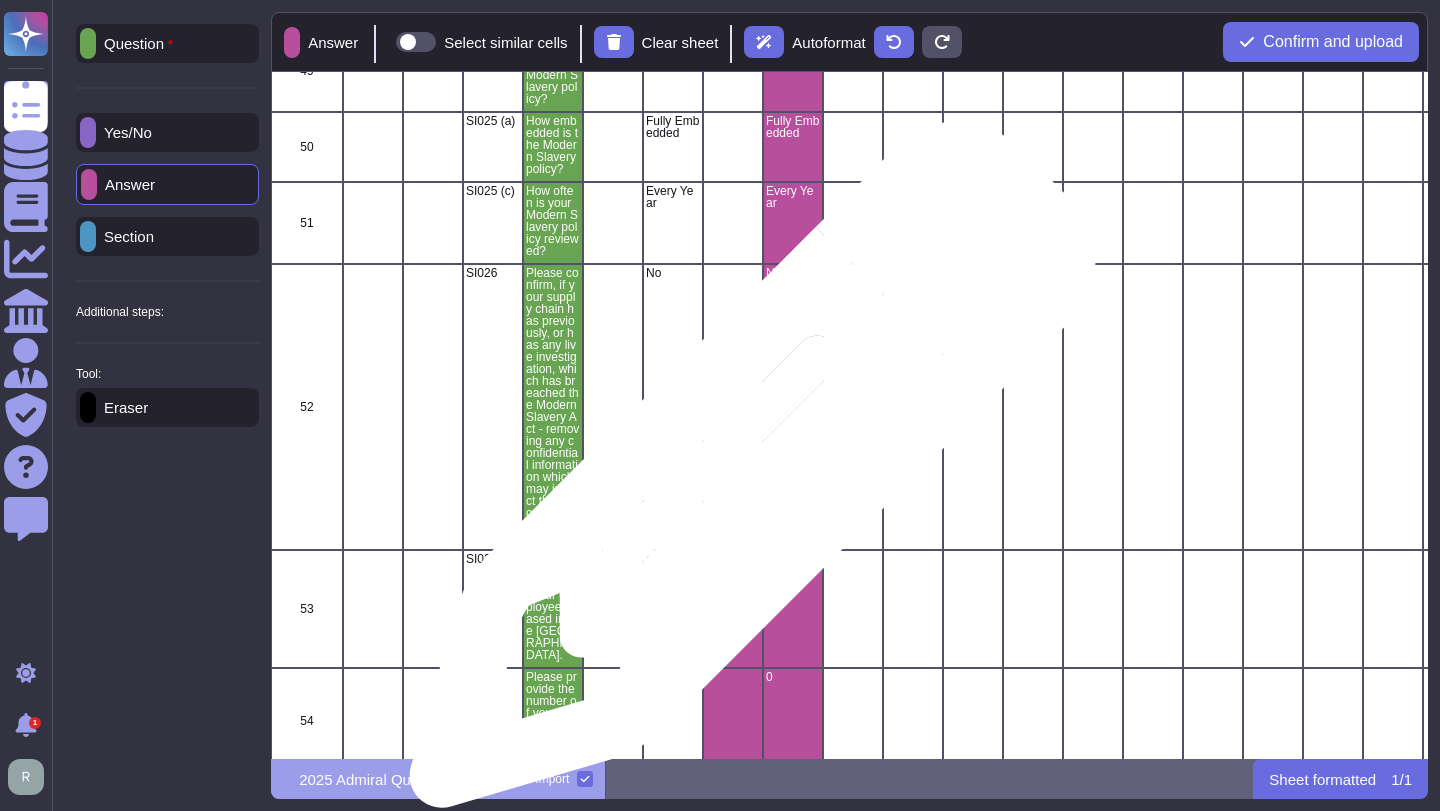 scroll, scrollTop: 7233, scrollLeft: 0, axis: vertical 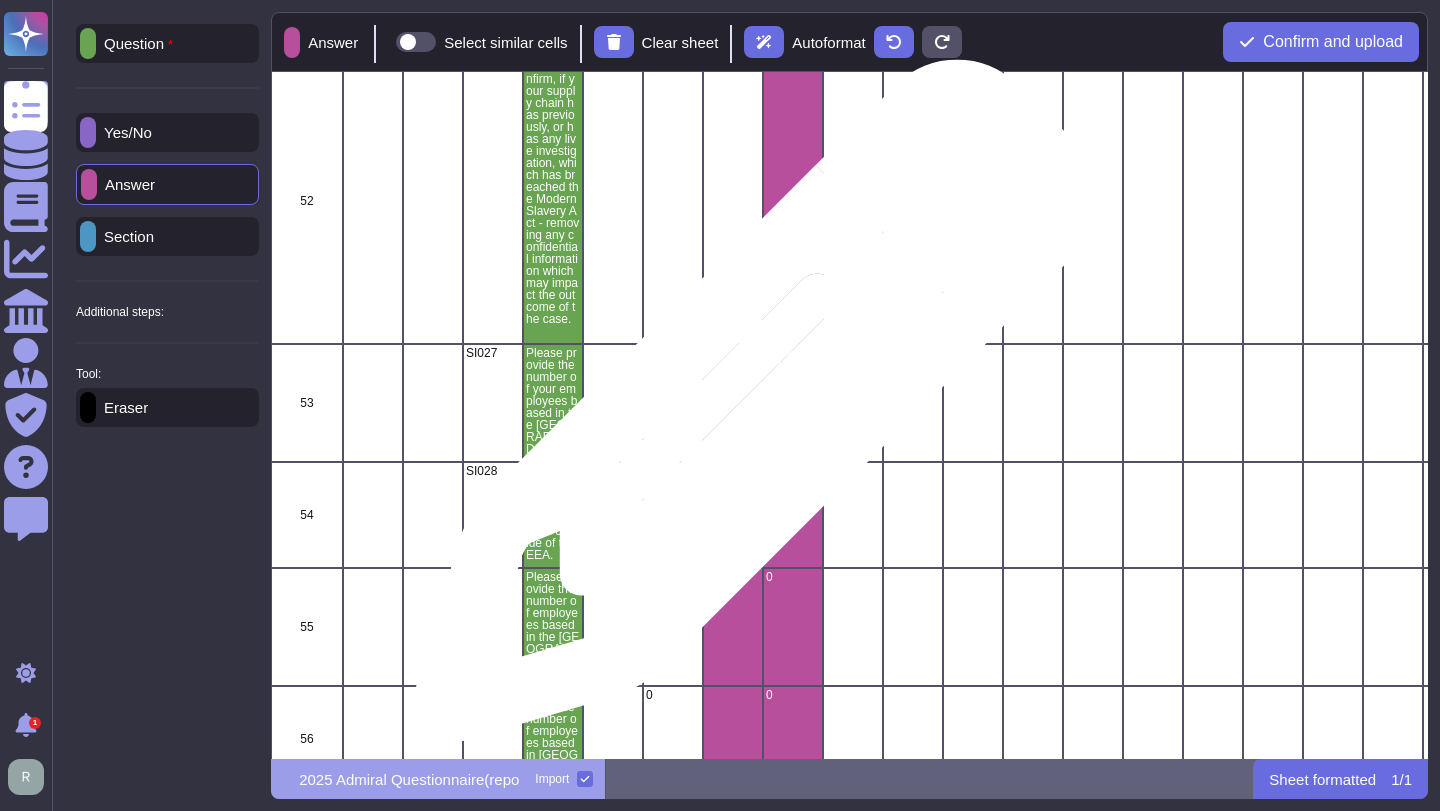 click at bounding box center (733, 403) 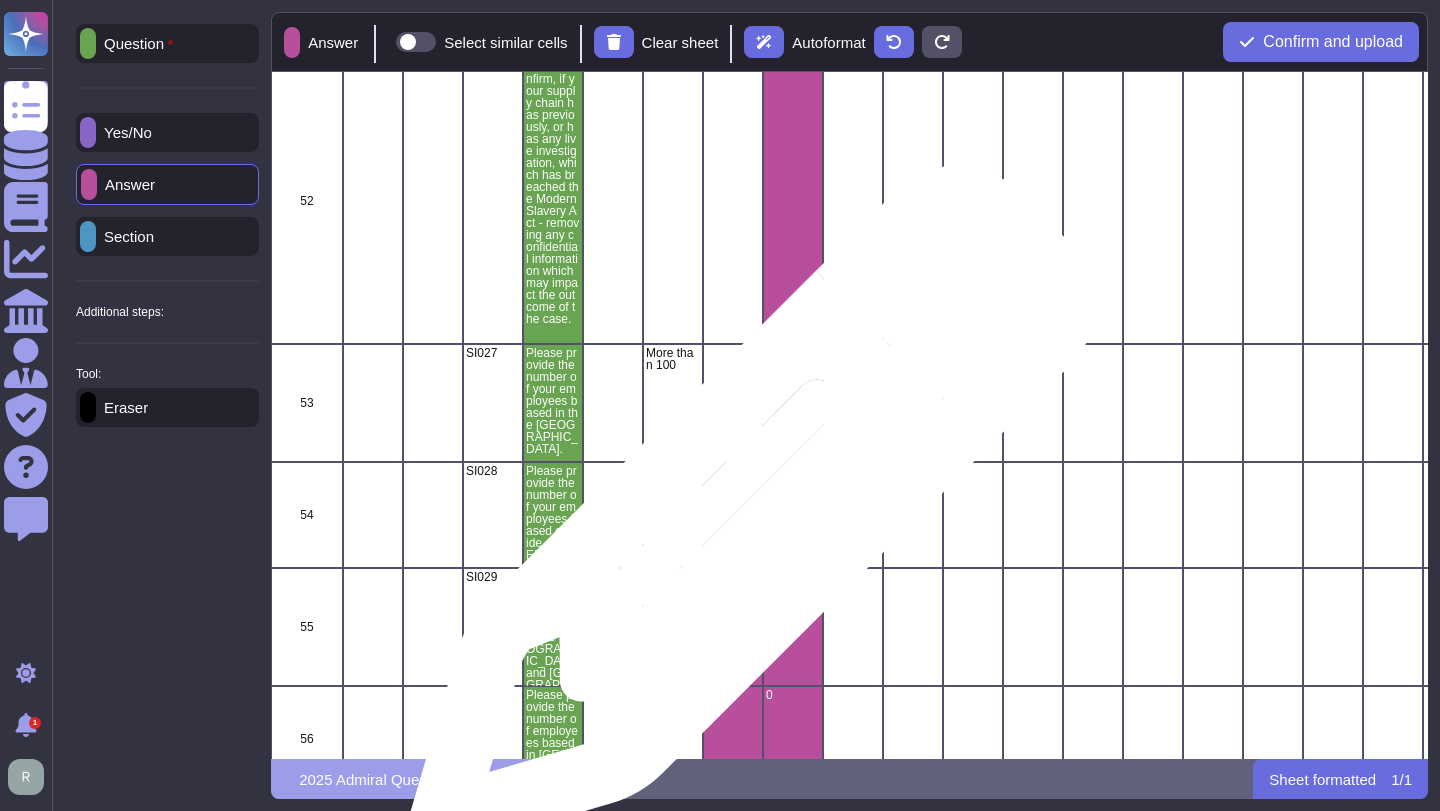 click at bounding box center (733, 515) 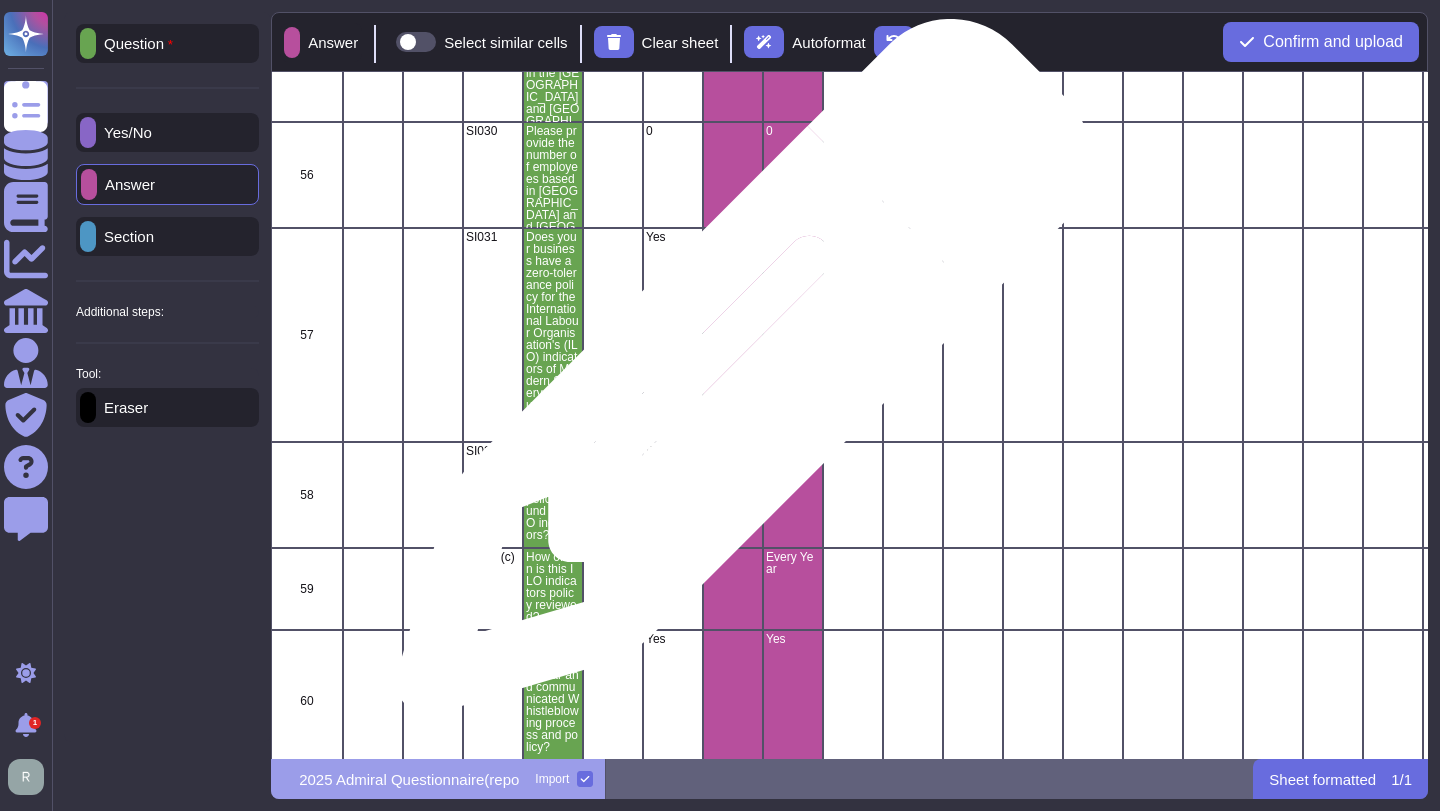 scroll, scrollTop: 7393, scrollLeft: 0, axis: vertical 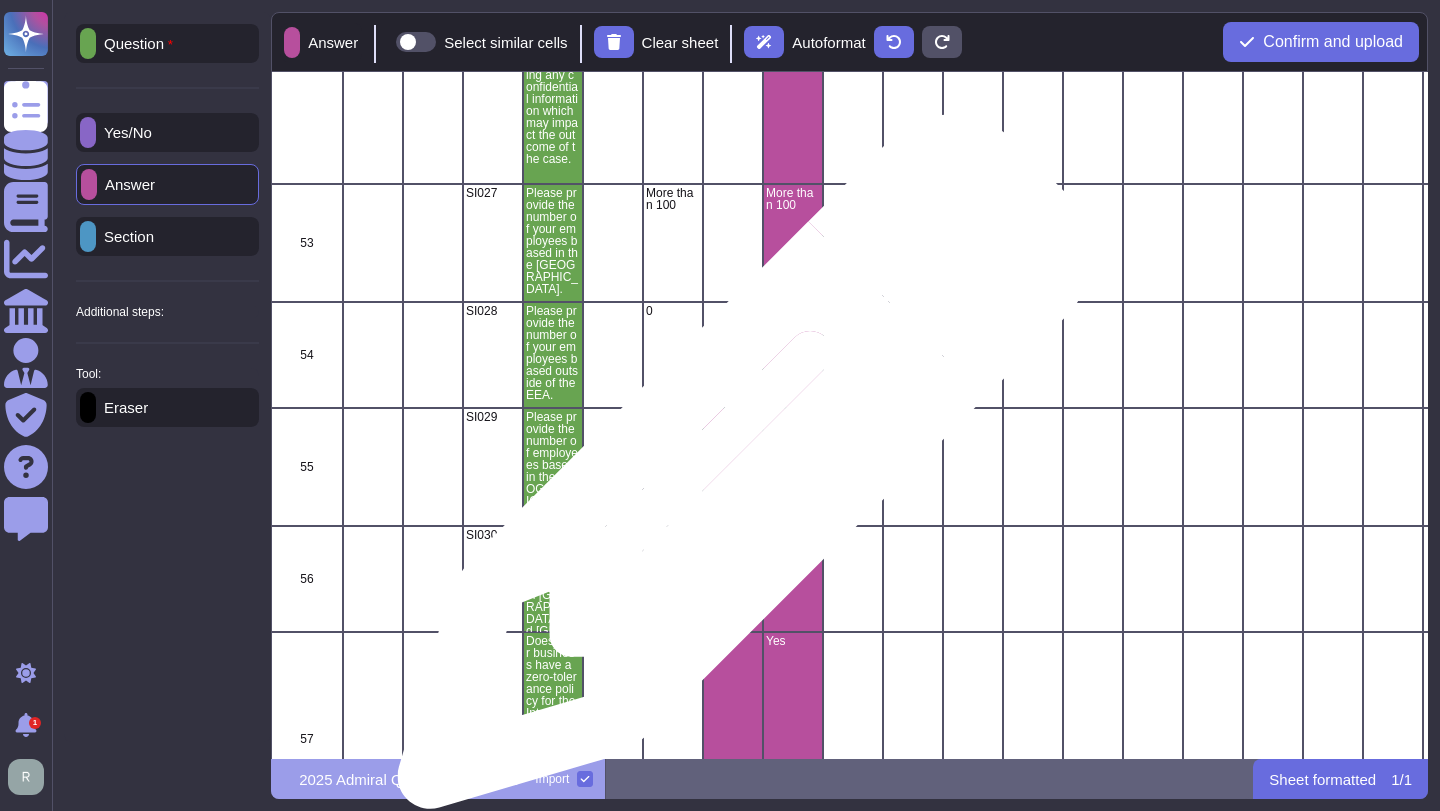 click at bounding box center (733, 467) 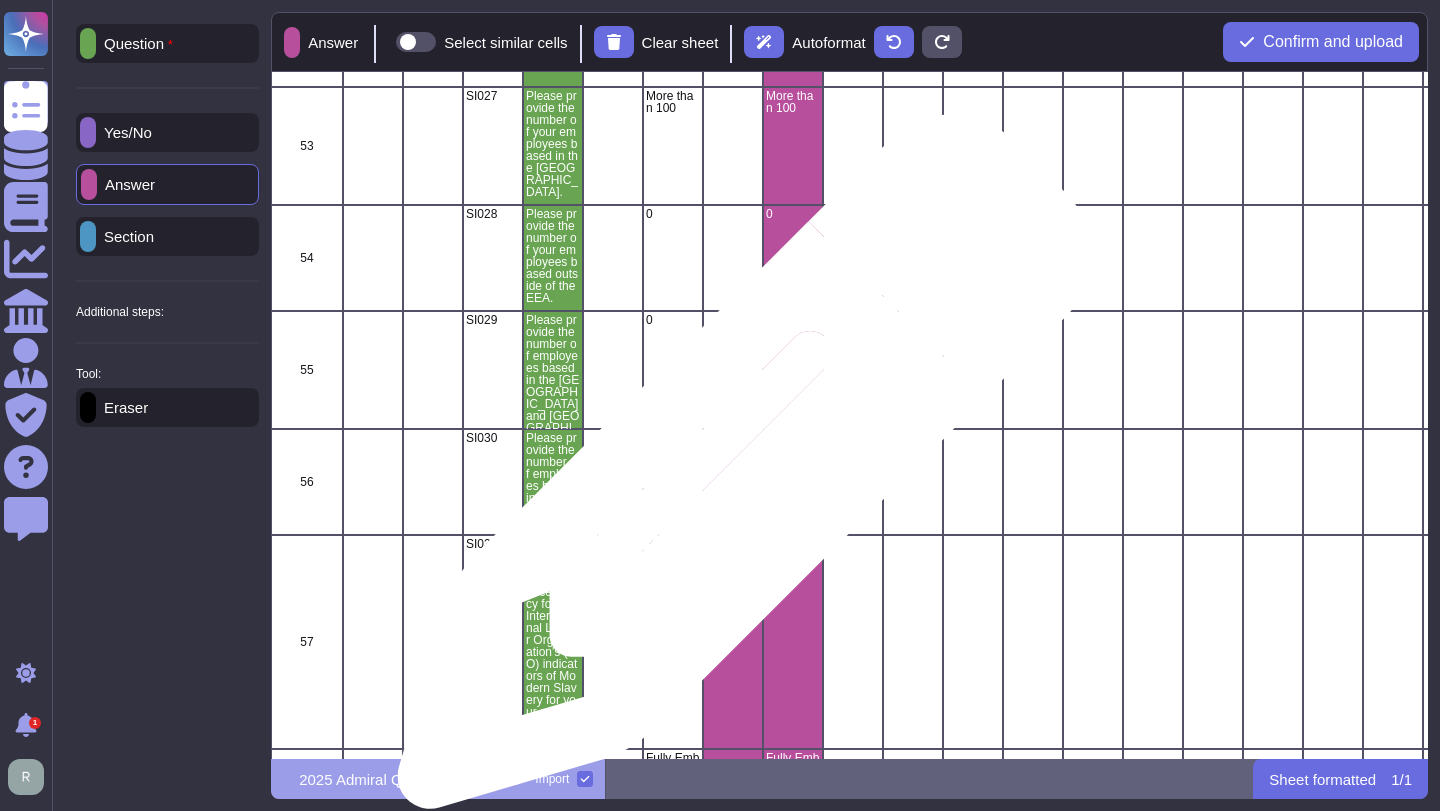 scroll, scrollTop: 7617, scrollLeft: 0, axis: vertical 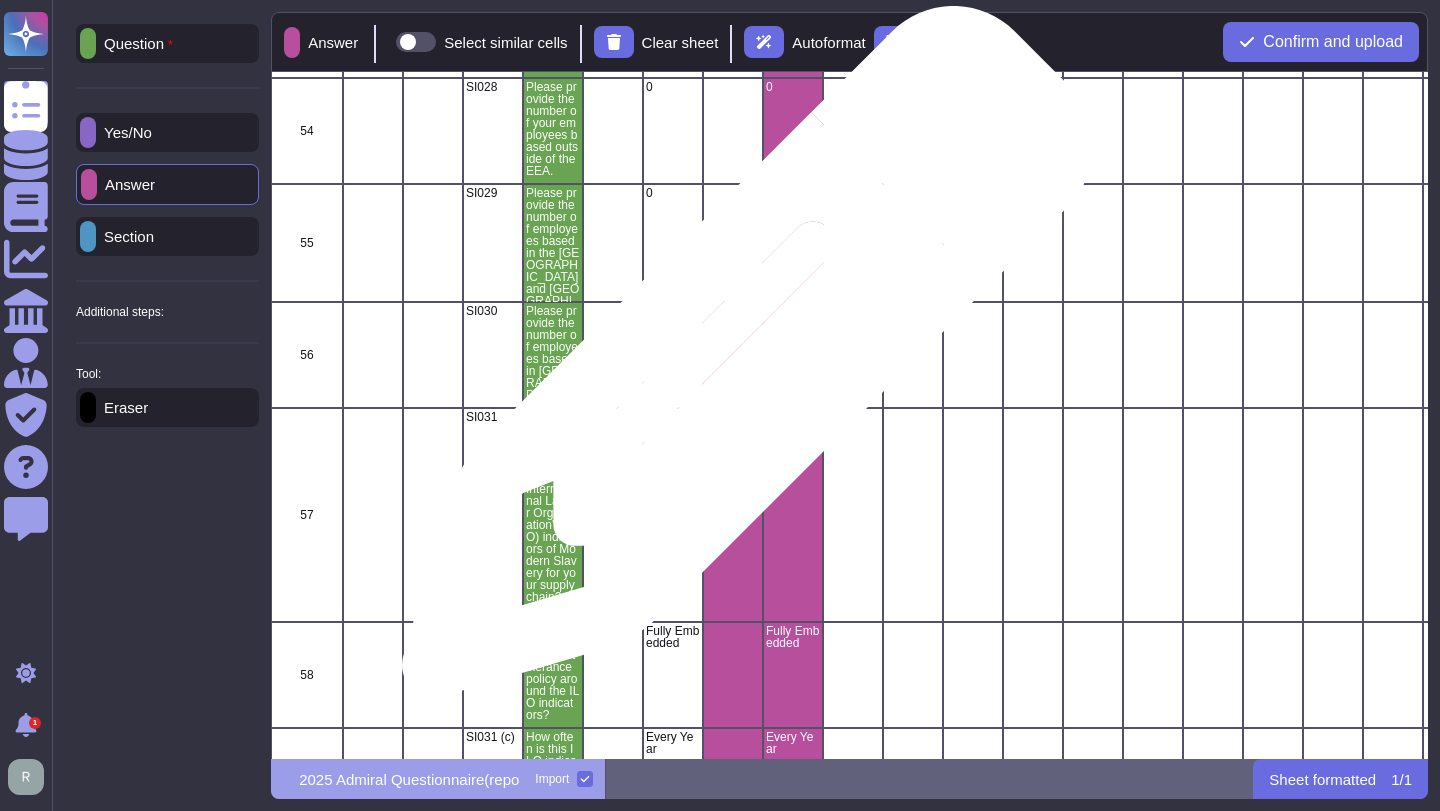click at bounding box center [733, 355] 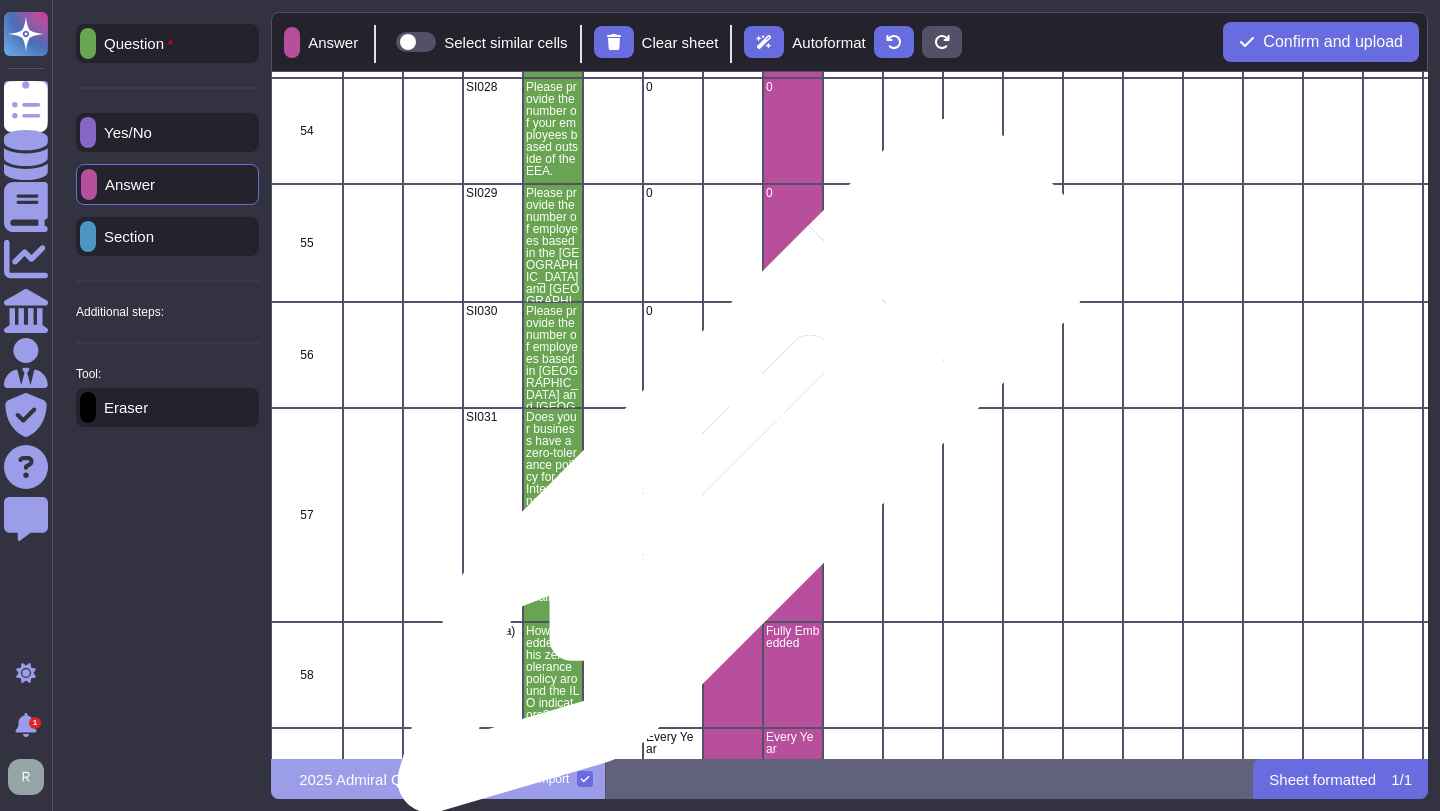 click at bounding box center [733, 515] 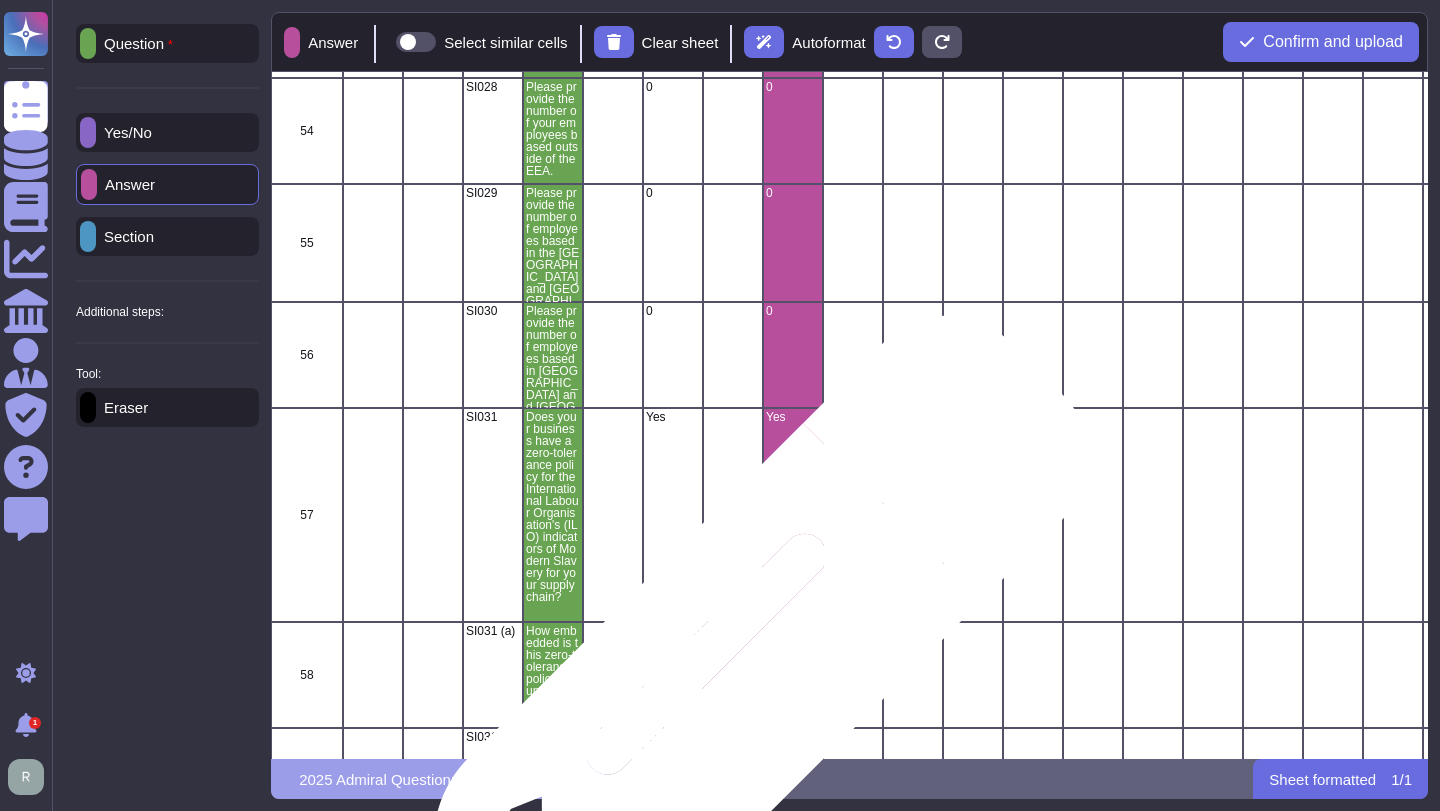 click at bounding box center (733, 675) 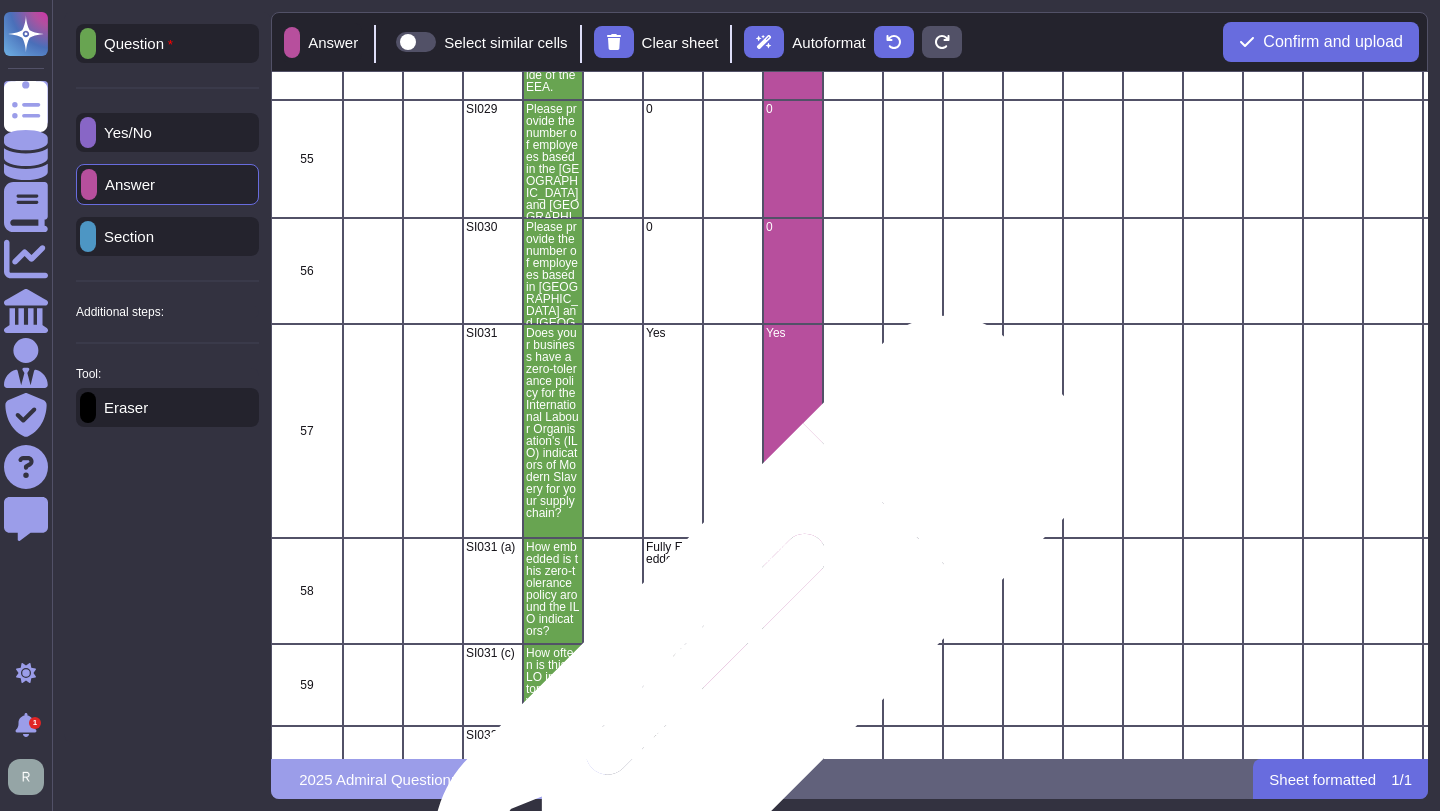 scroll, scrollTop: 7964, scrollLeft: 0, axis: vertical 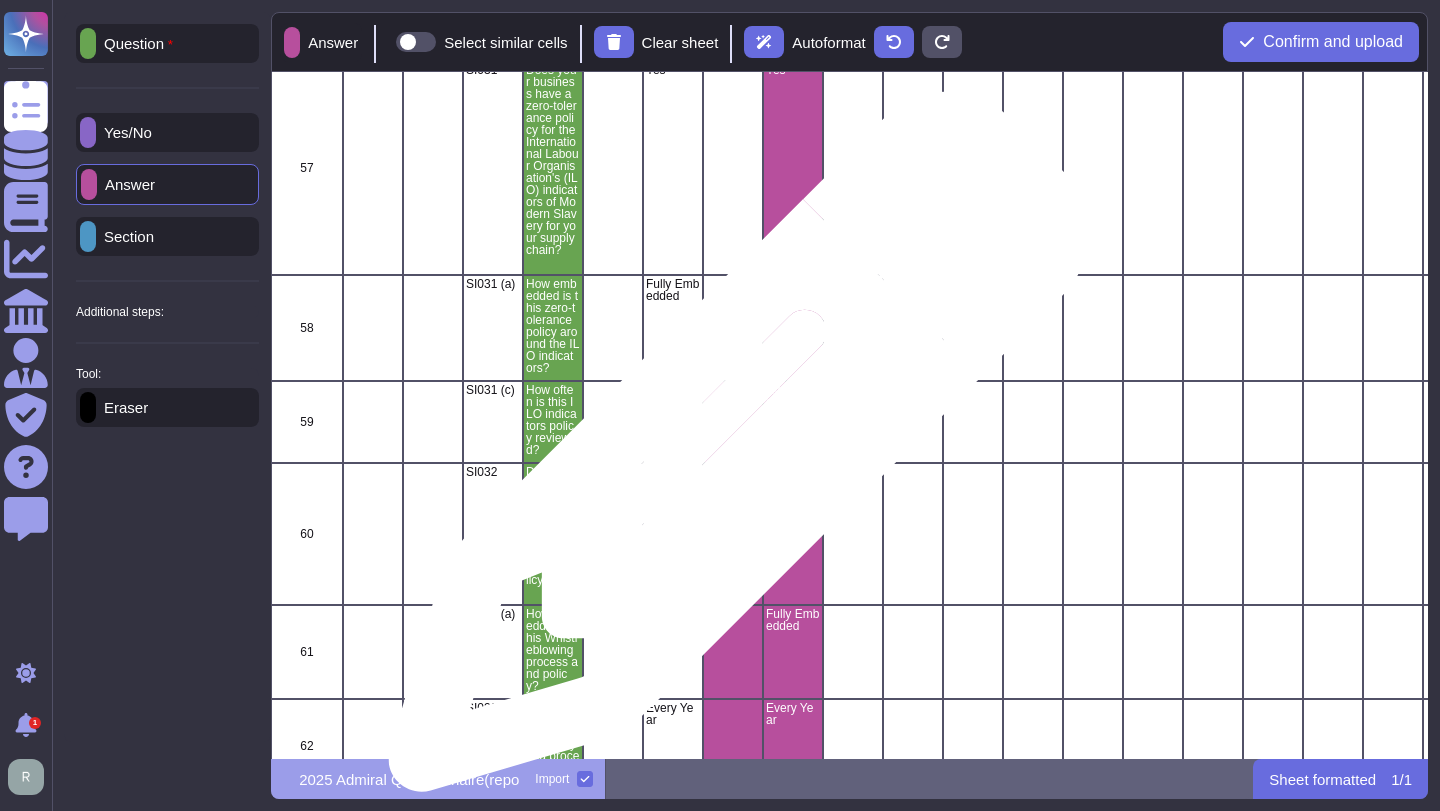 click at bounding box center [733, 422] 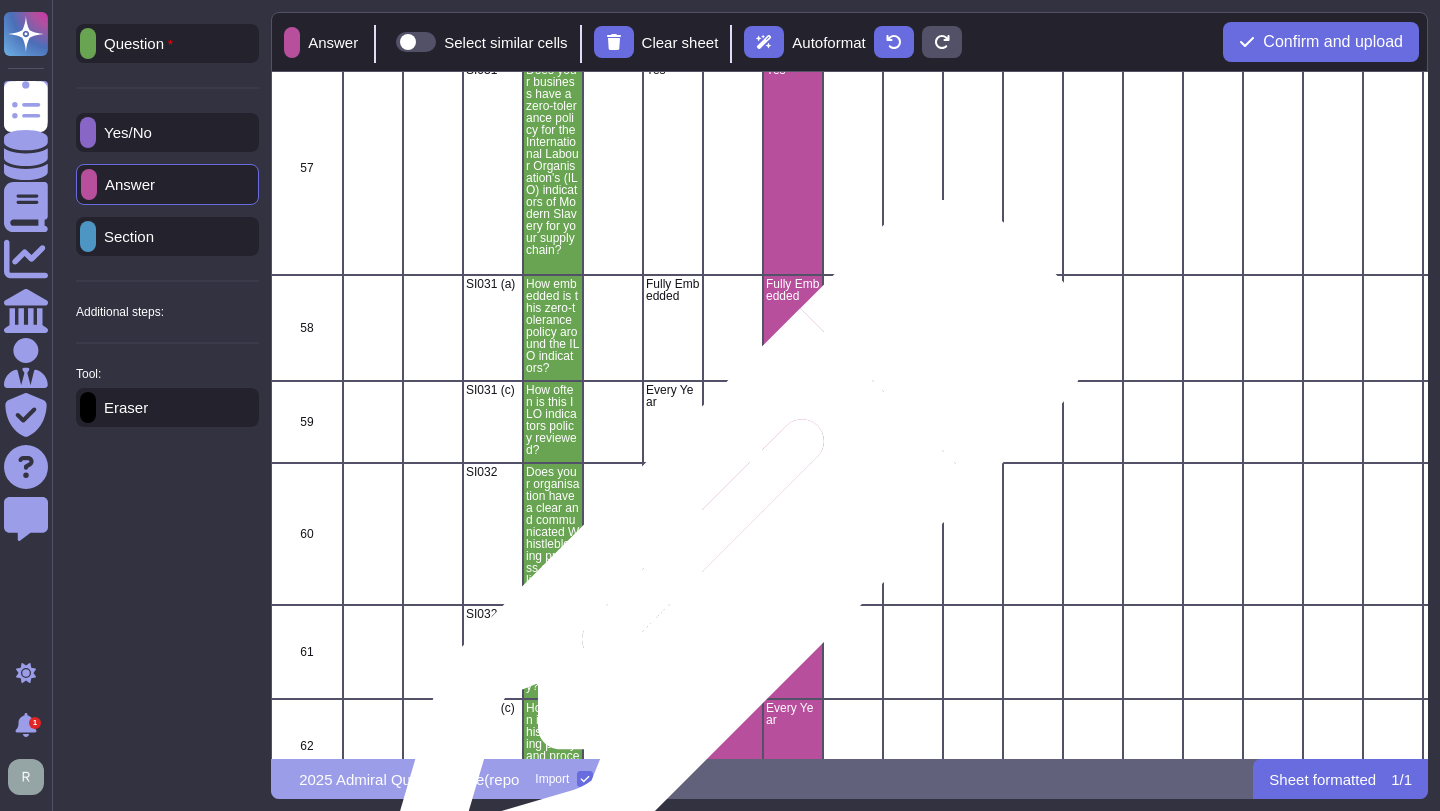 click at bounding box center (733, 534) 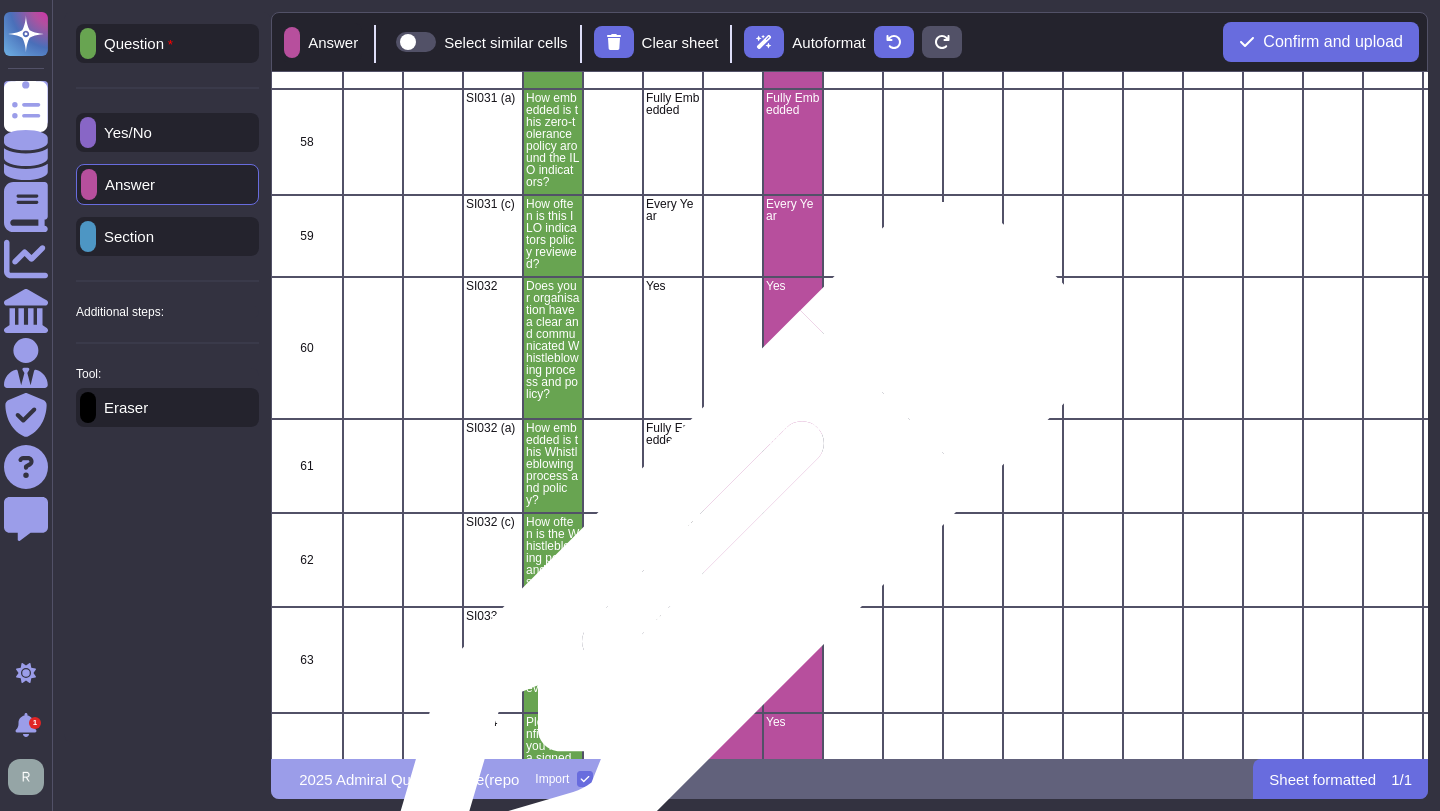 scroll, scrollTop: 8452, scrollLeft: 0, axis: vertical 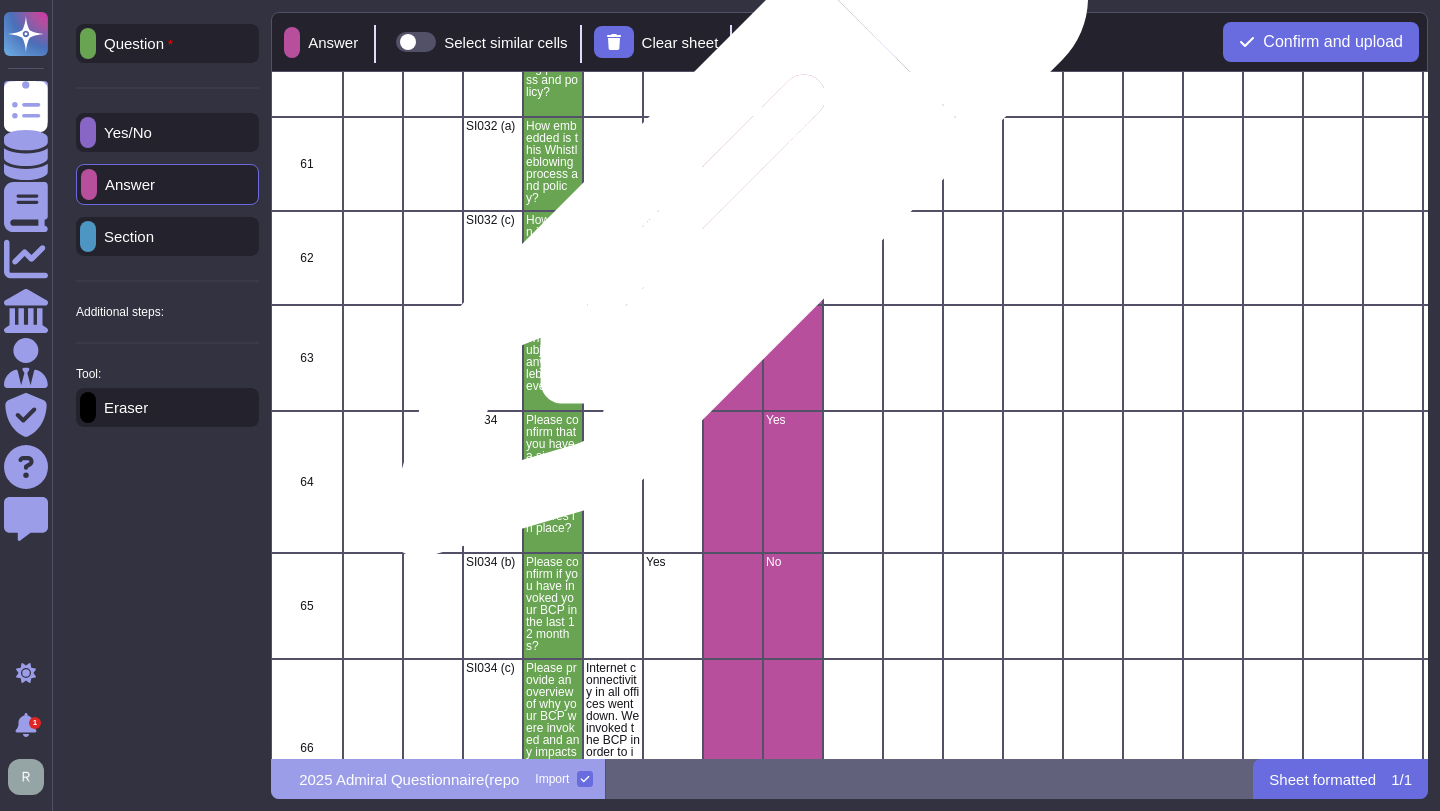 click at bounding box center (733, 258) 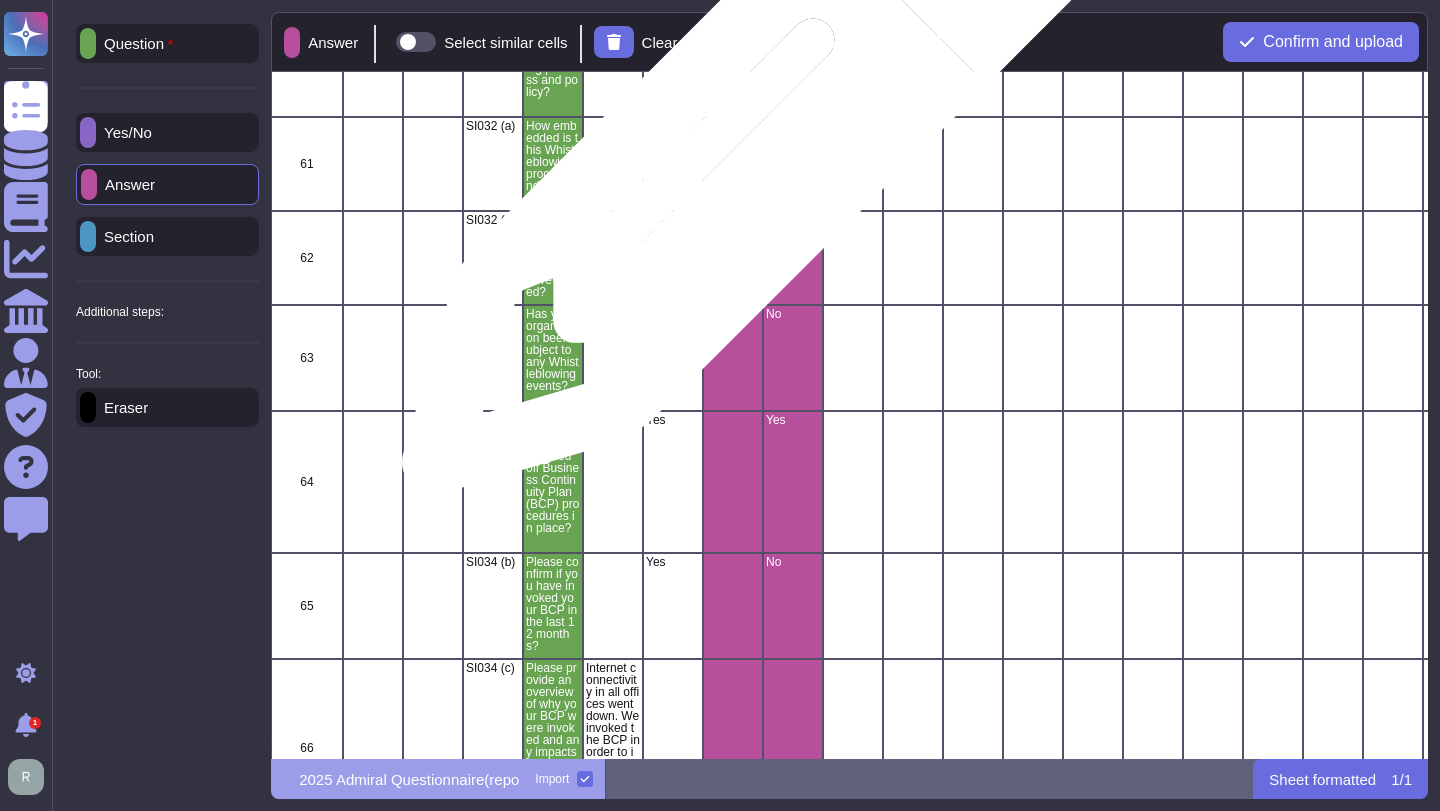 click at bounding box center [733, 164] 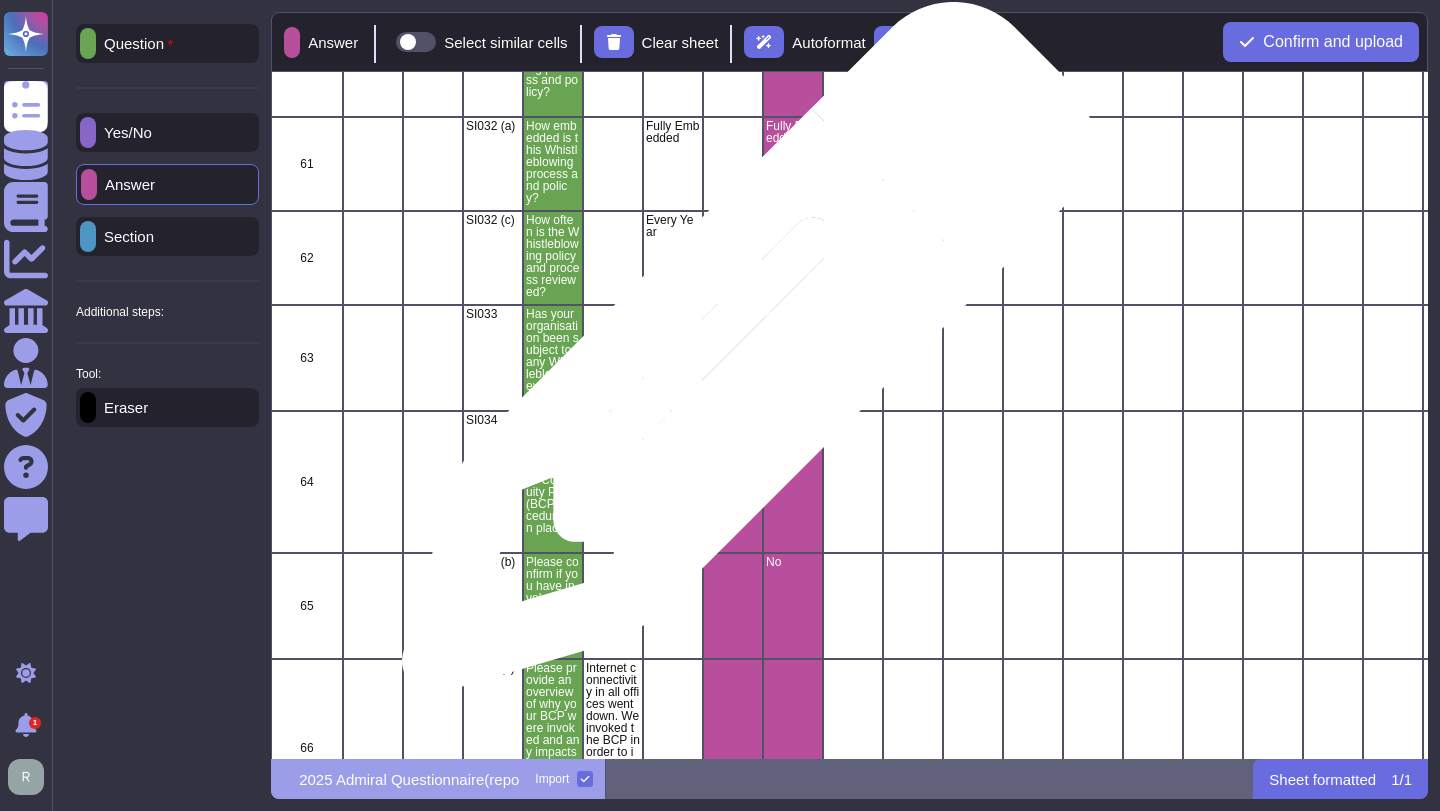 click at bounding box center [733, 358] 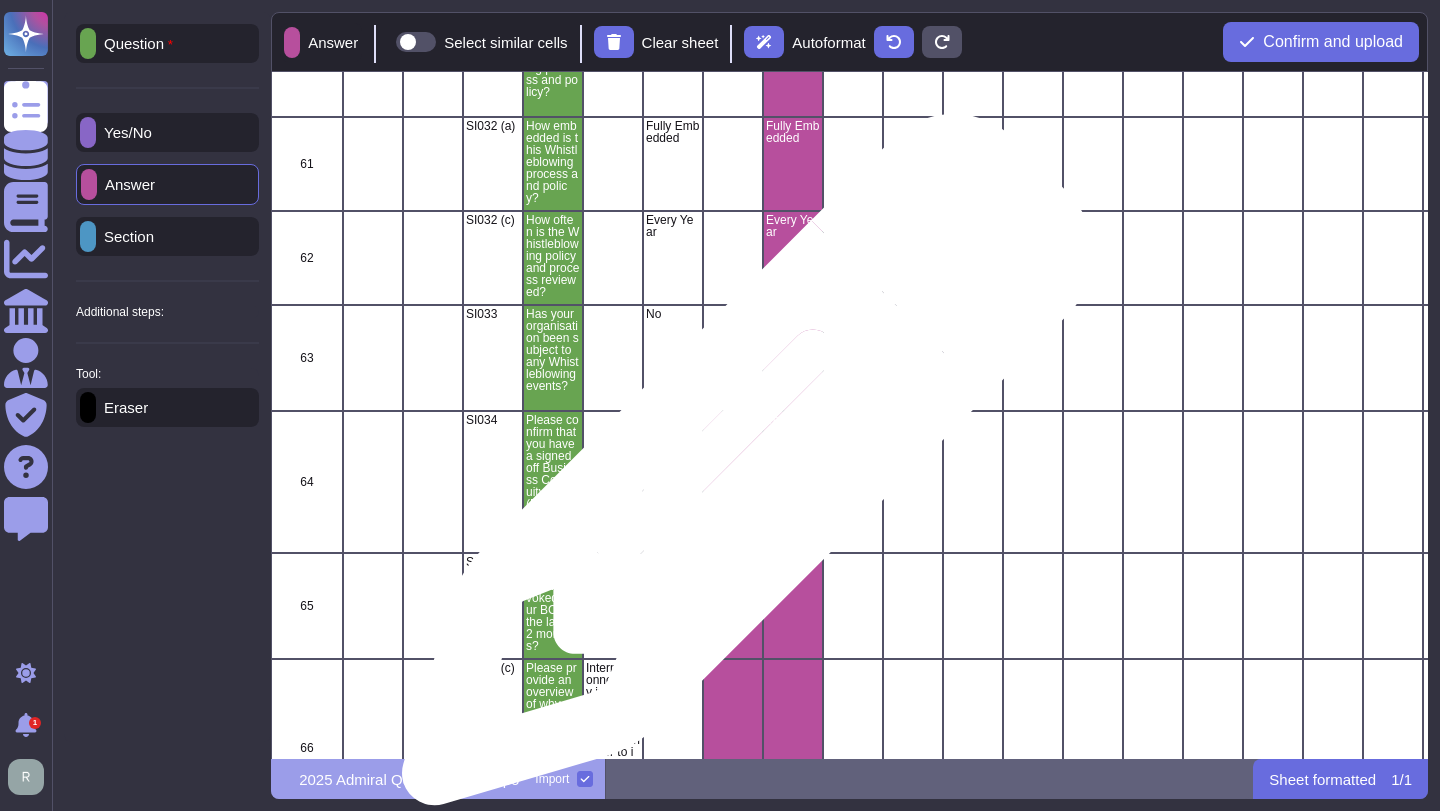 click at bounding box center (733, 482) 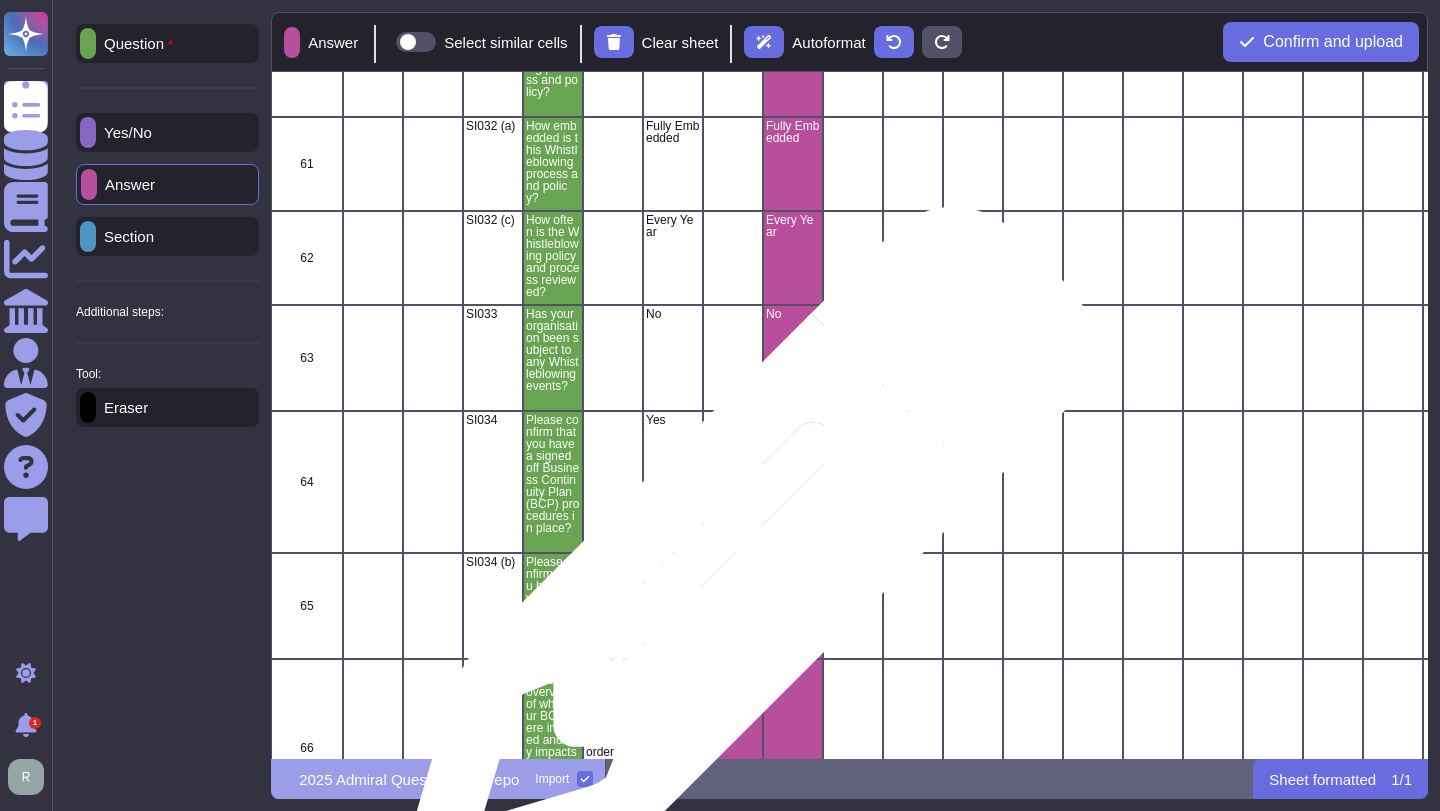 click at bounding box center [733, 606] 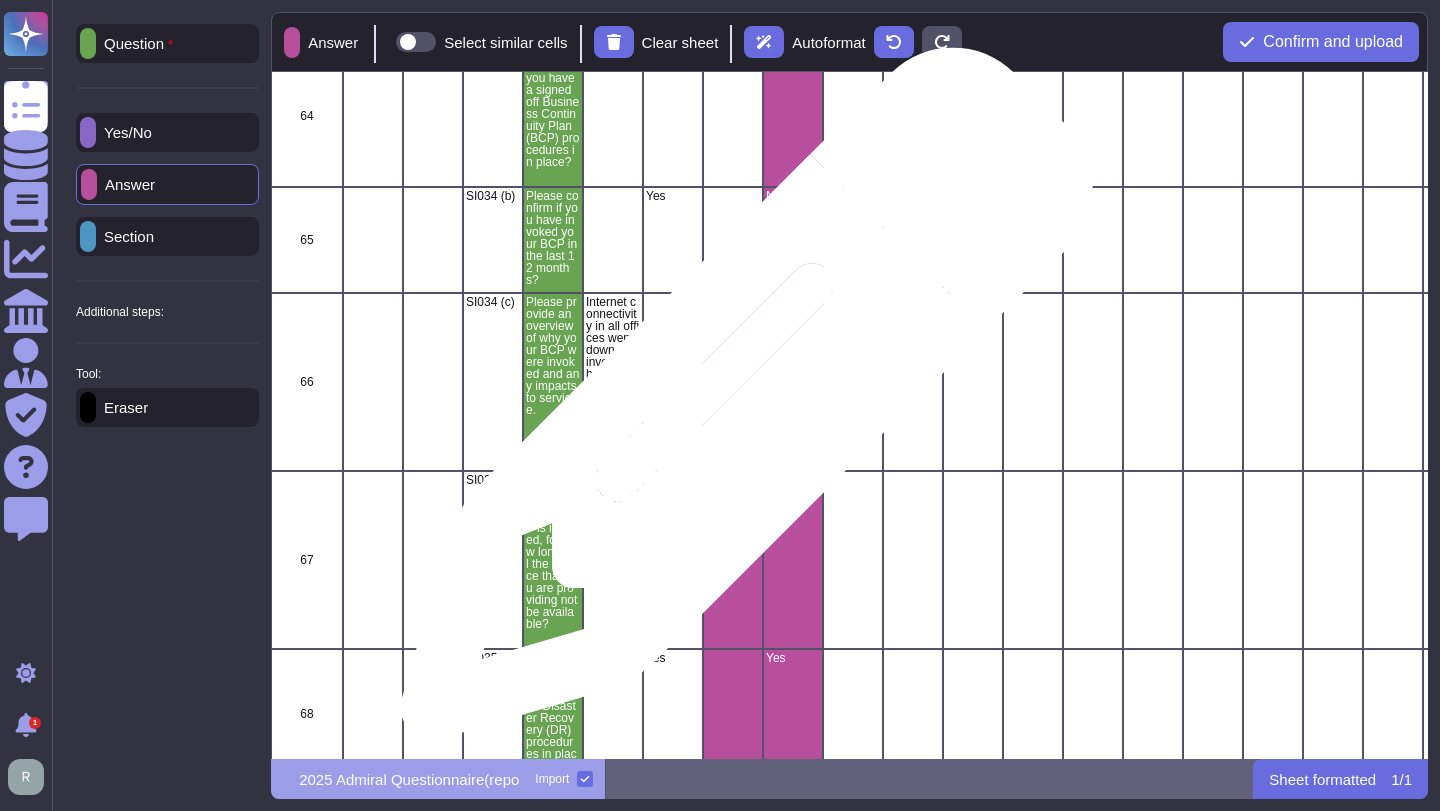click at bounding box center (733, 382) 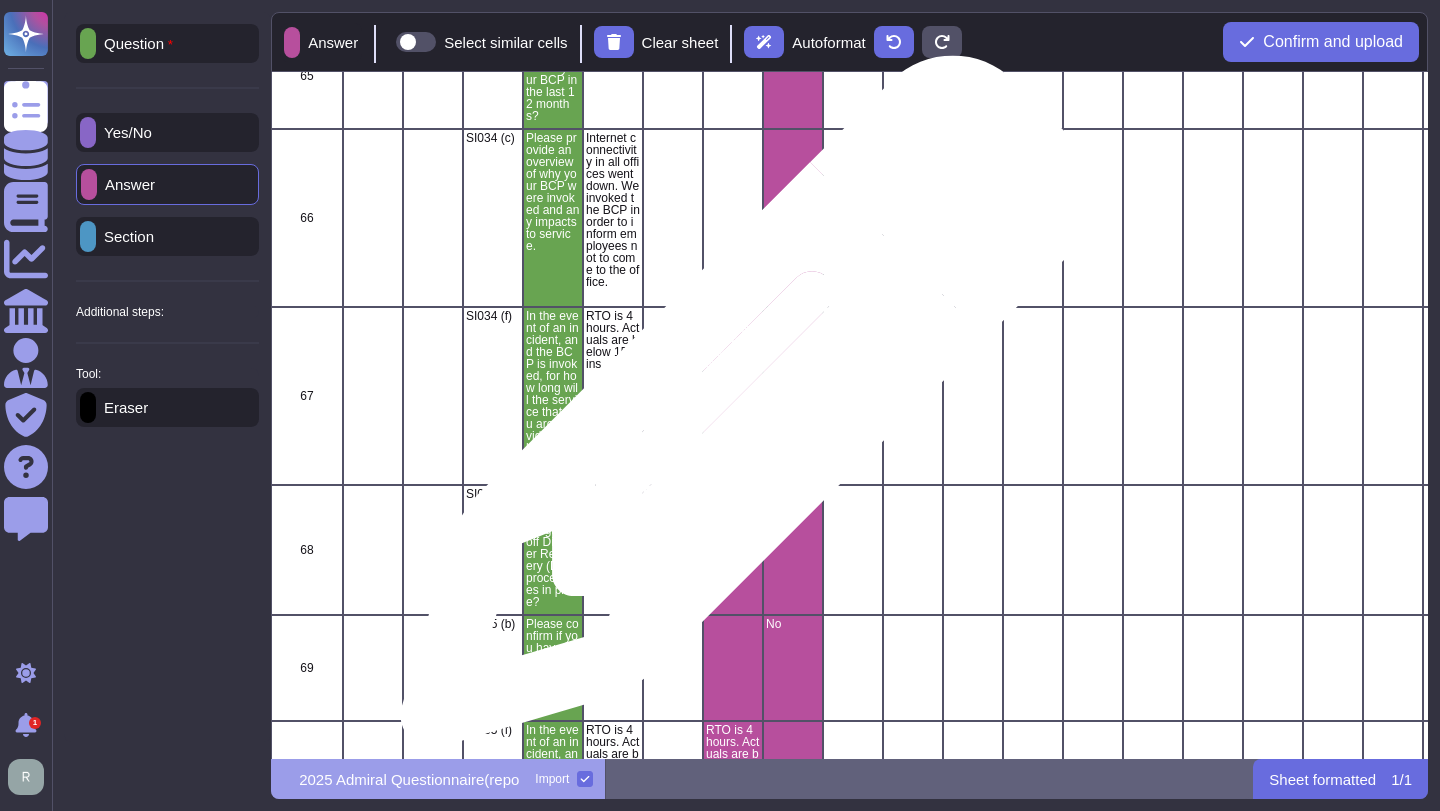 scroll, scrollTop: 9014, scrollLeft: 0, axis: vertical 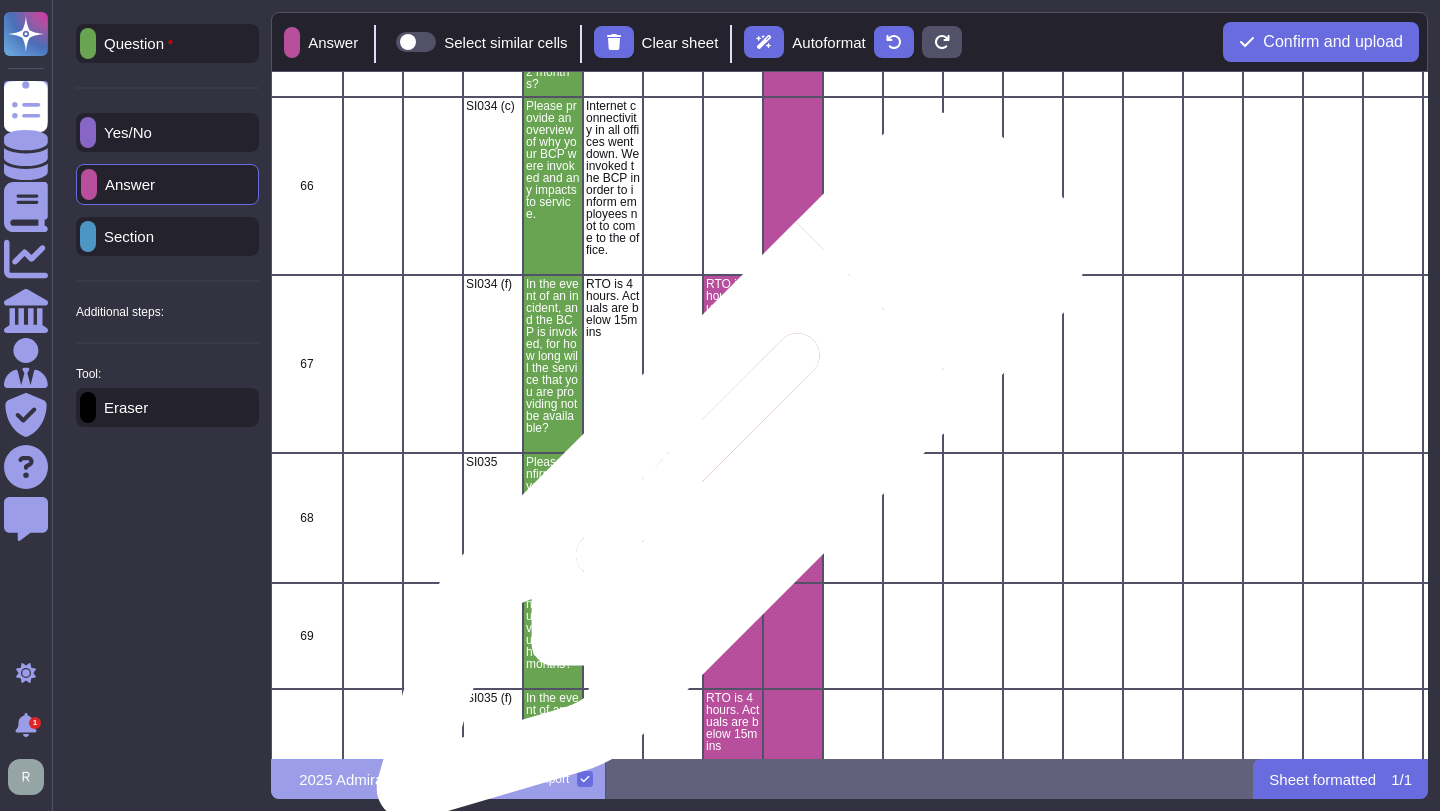 click at bounding box center (733, 518) 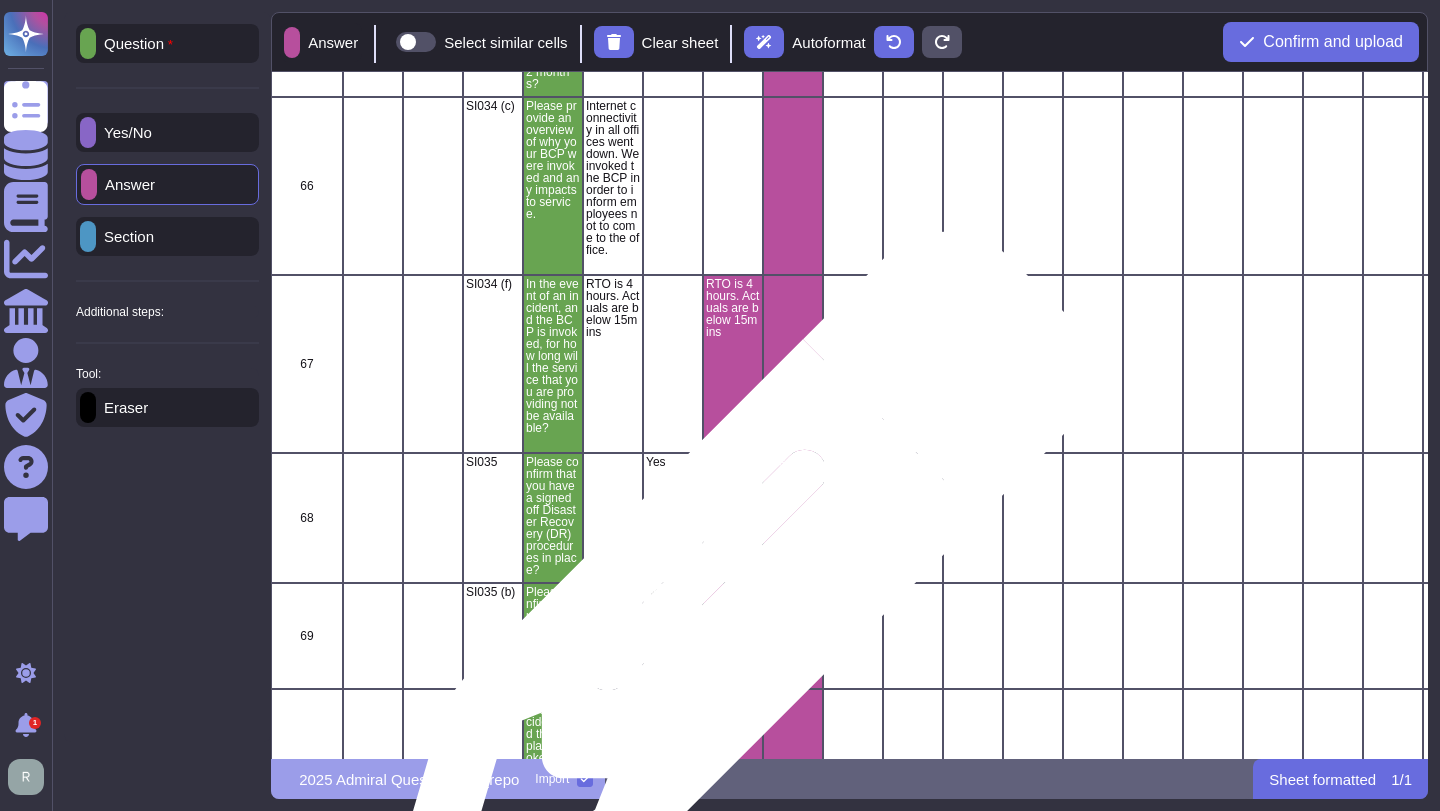 click at bounding box center (733, 636) 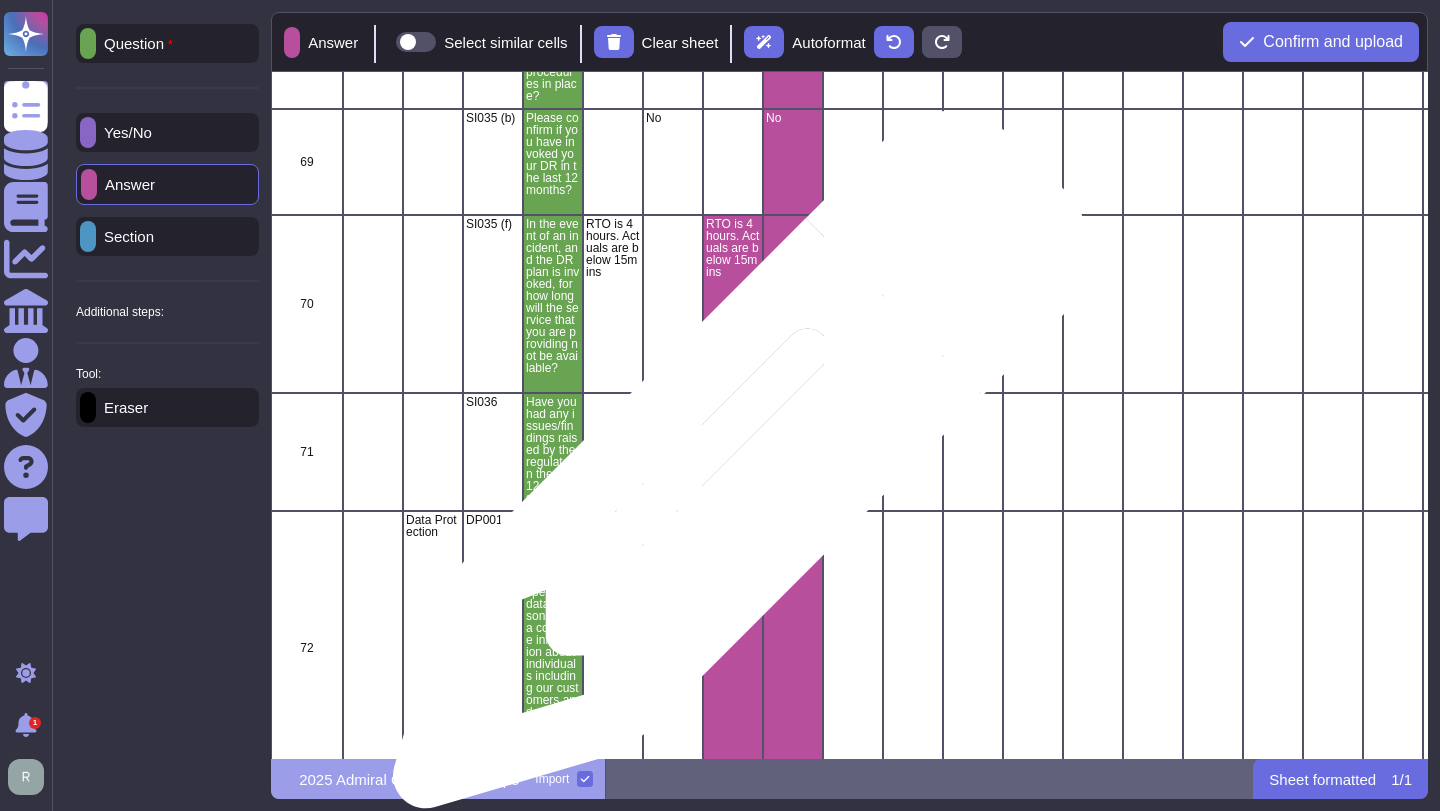 click at bounding box center [733, 452] 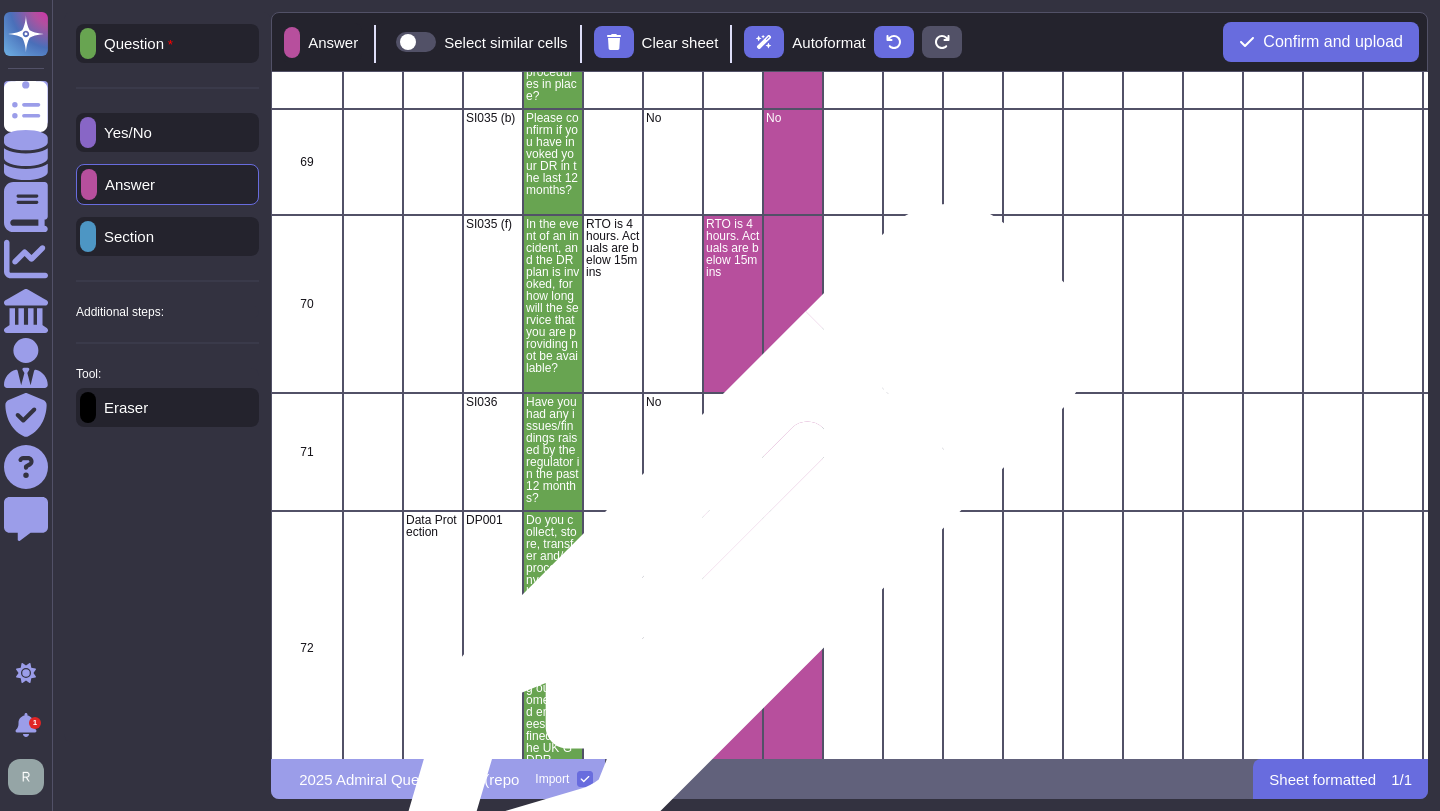 click at bounding box center (733, 648) 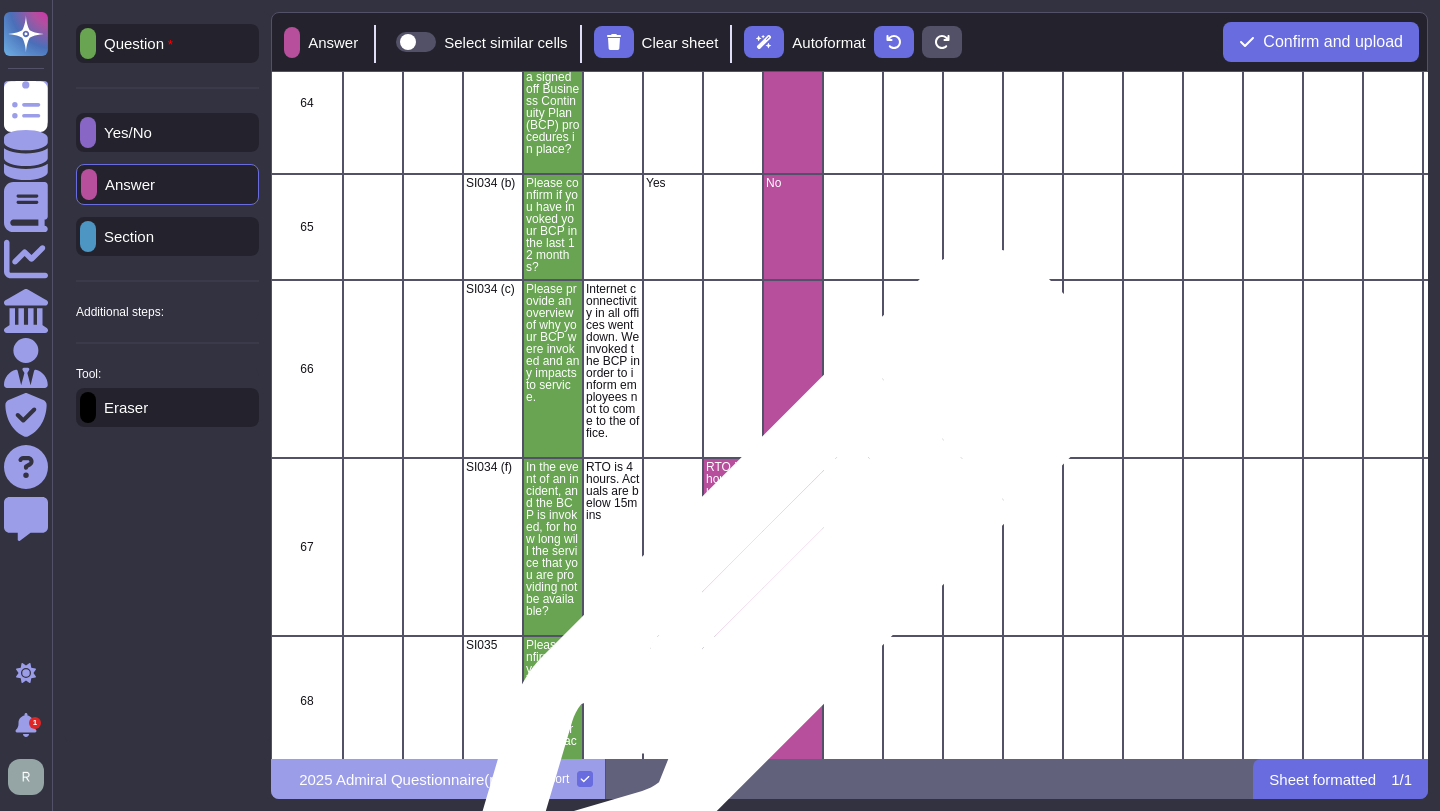 click at bounding box center (793, 547) 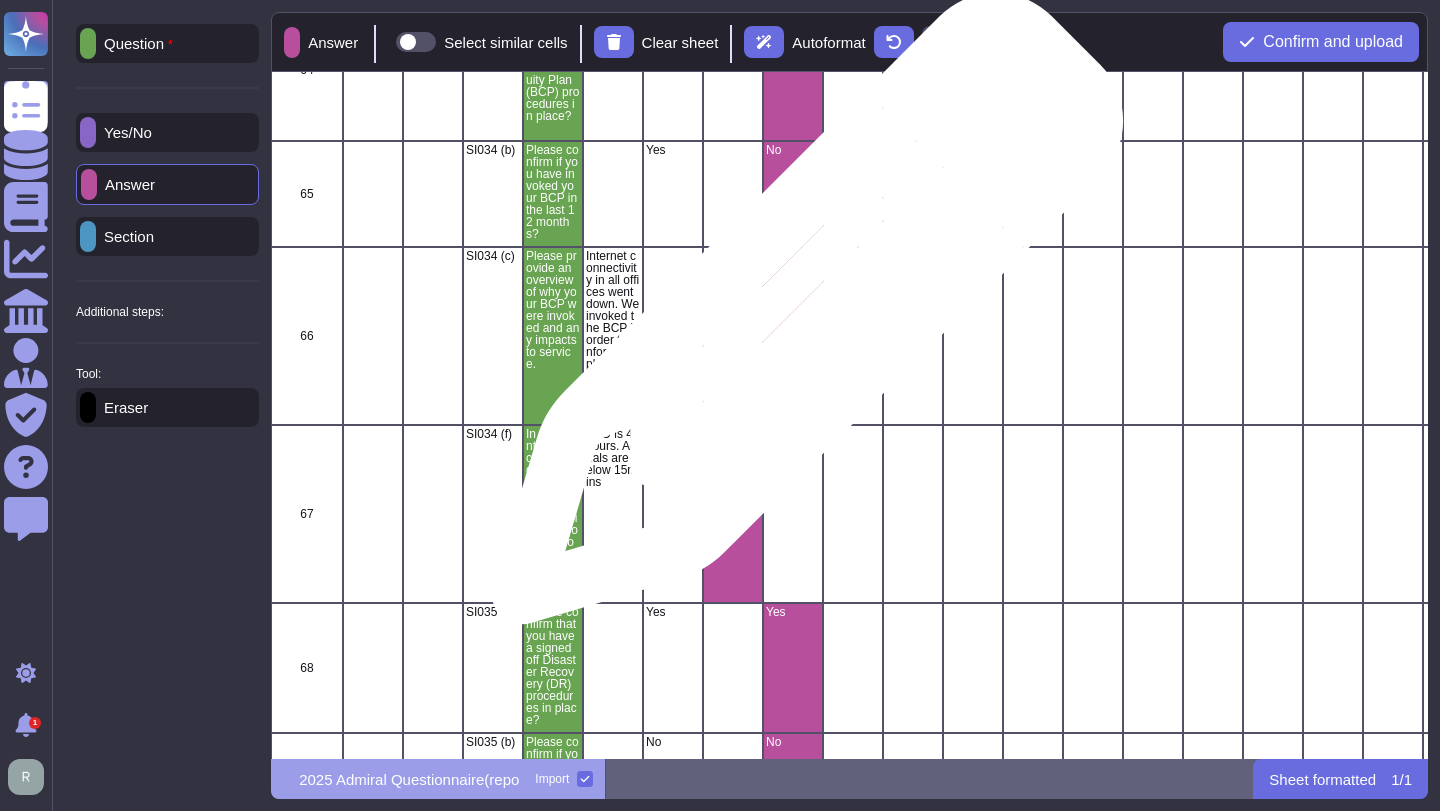 click at bounding box center (793, 336) 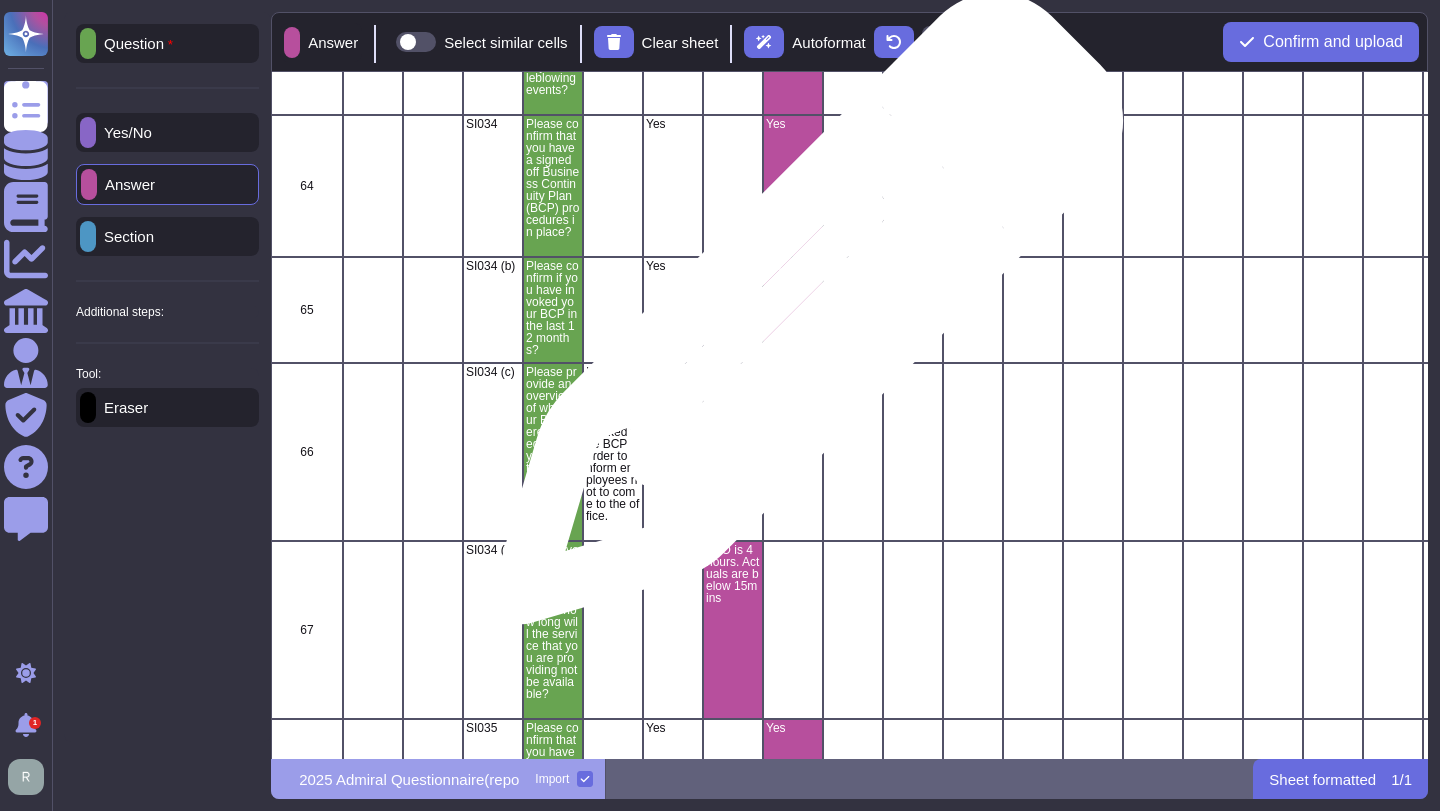 scroll, scrollTop: 8736, scrollLeft: 0, axis: vertical 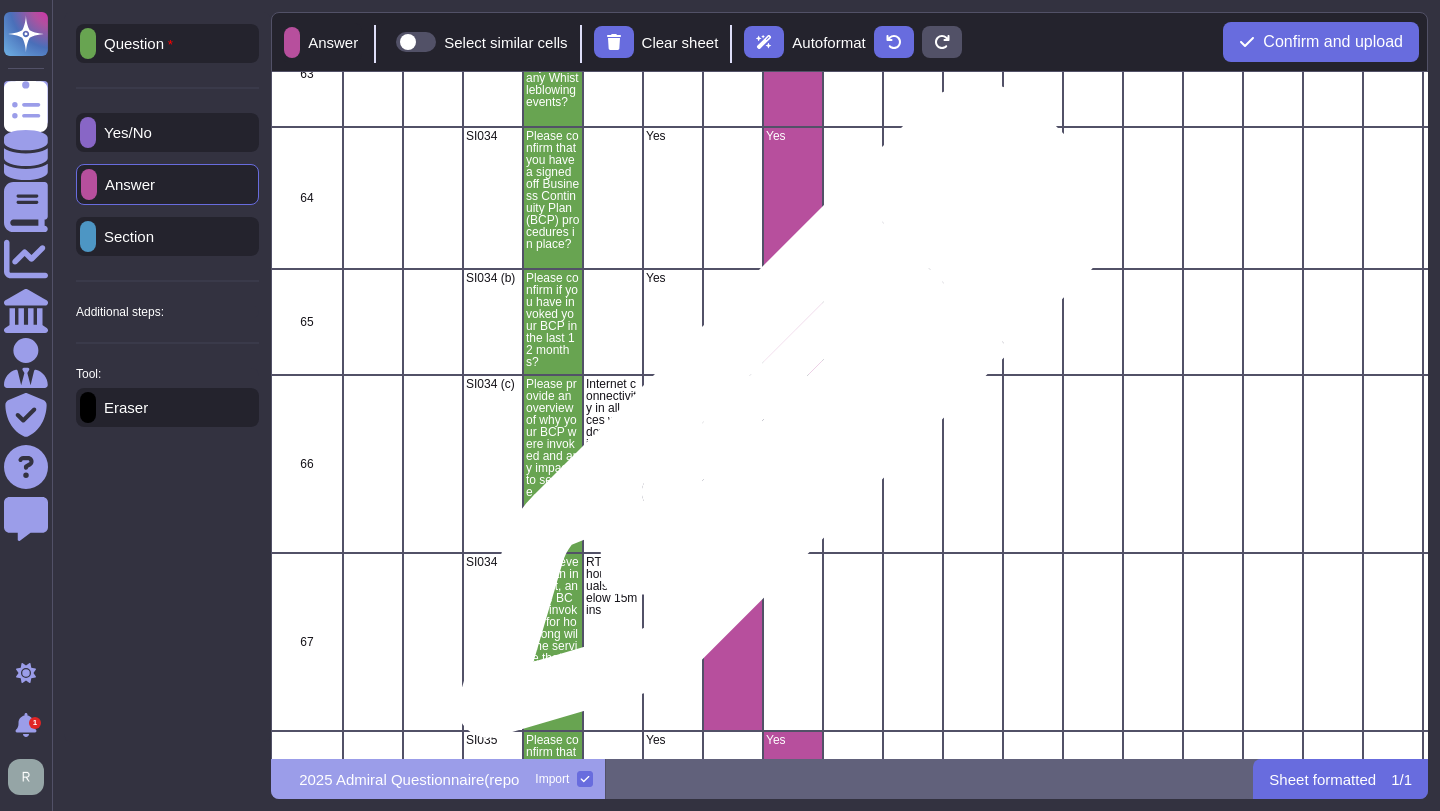 click at bounding box center [793, 464] 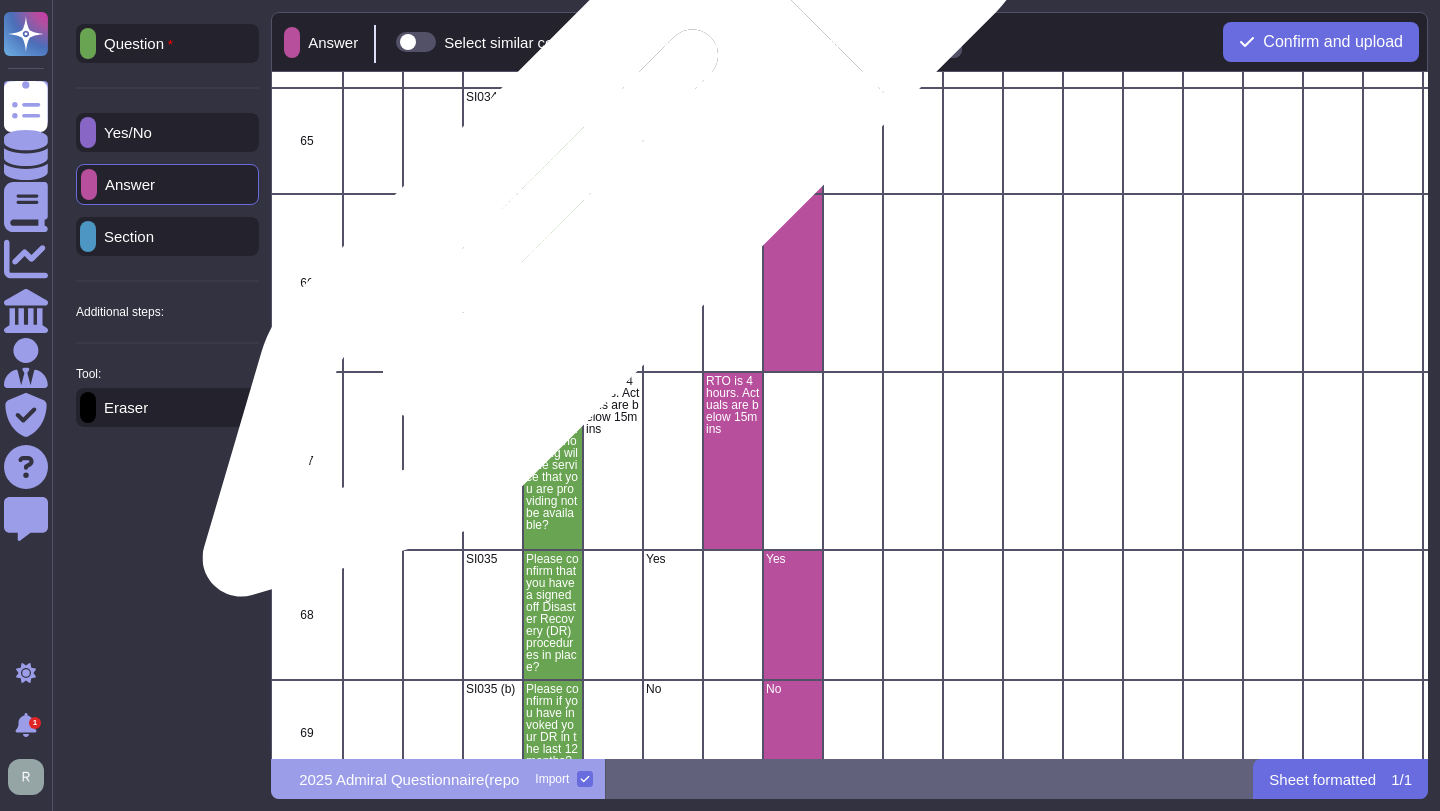 scroll, scrollTop: 8914, scrollLeft: 0, axis: vertical 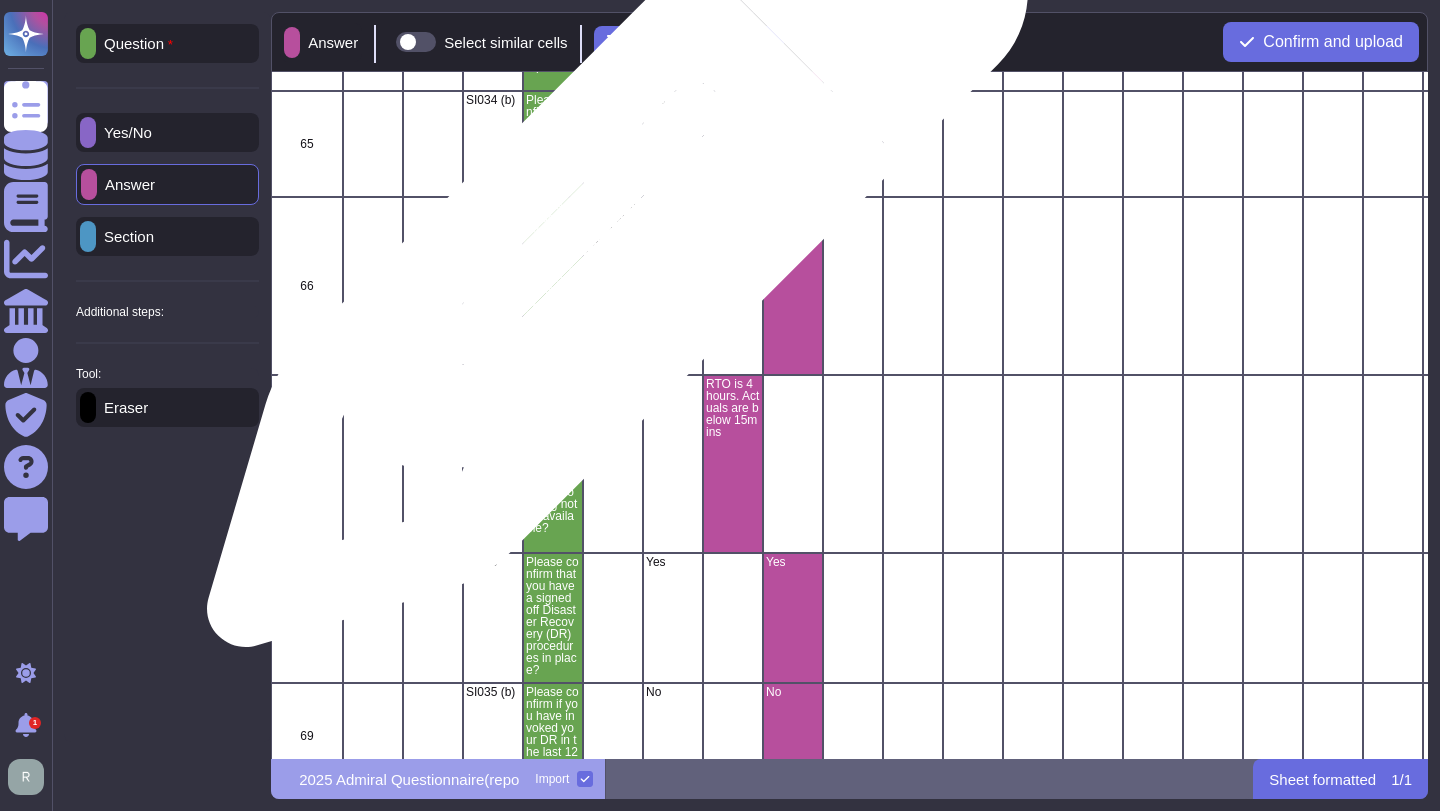 click on "Internet connectivity in all offices went down. We invoked the BCP in order to inform employees not to come to the office." at bounding box center (613, 278) 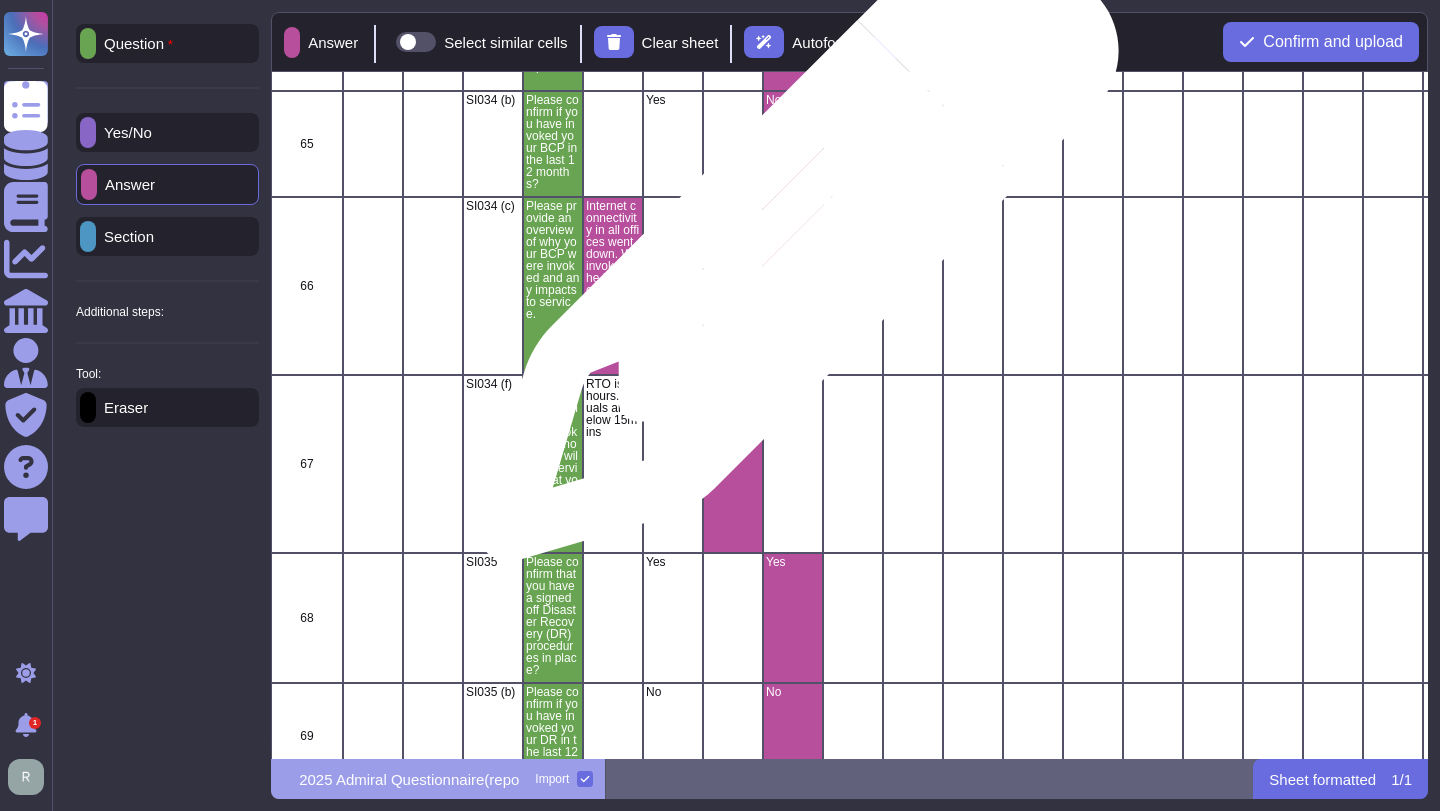 click at bounding box center [793, 286] 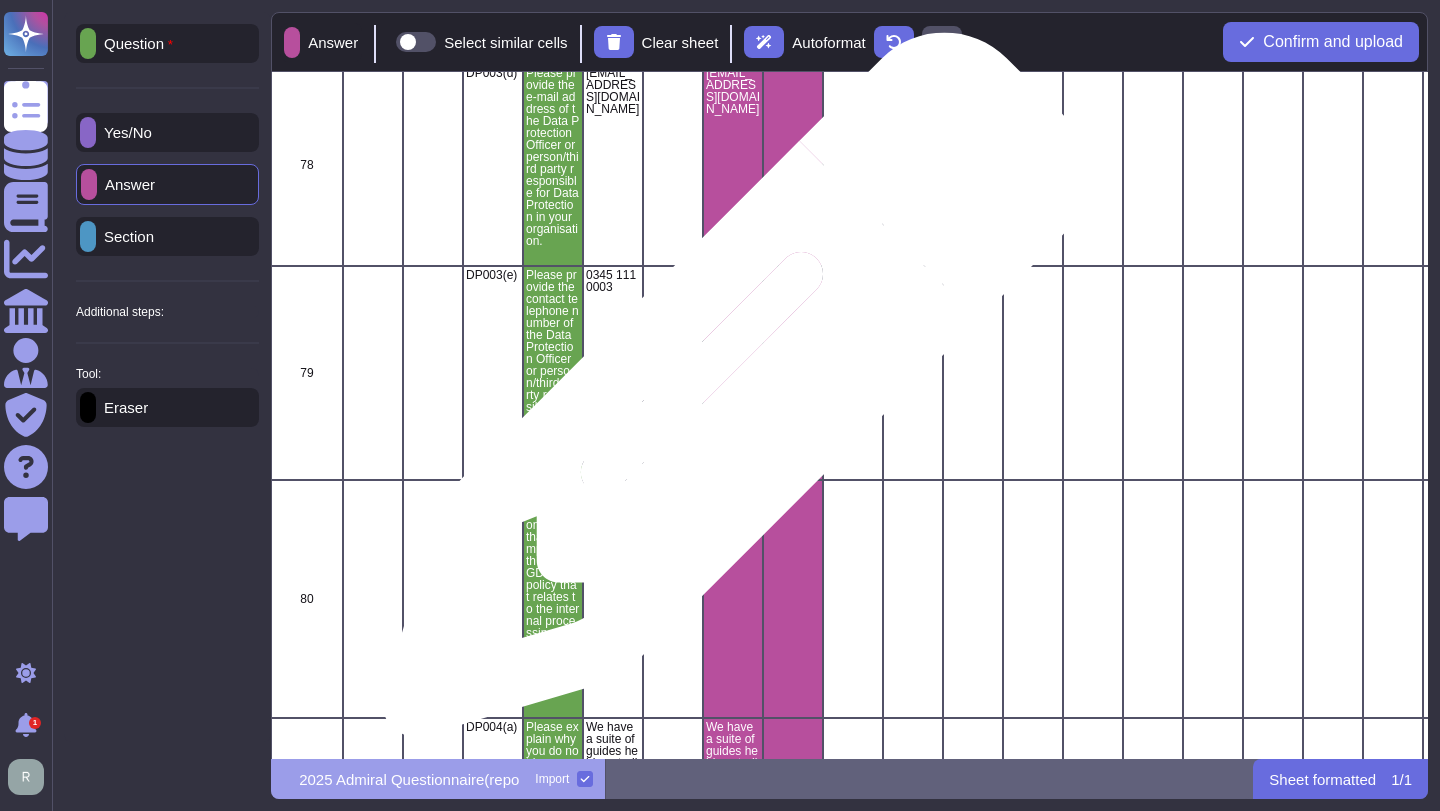 scroll, scrollTop: 10892, scrollLeft: 0, axis: vertical 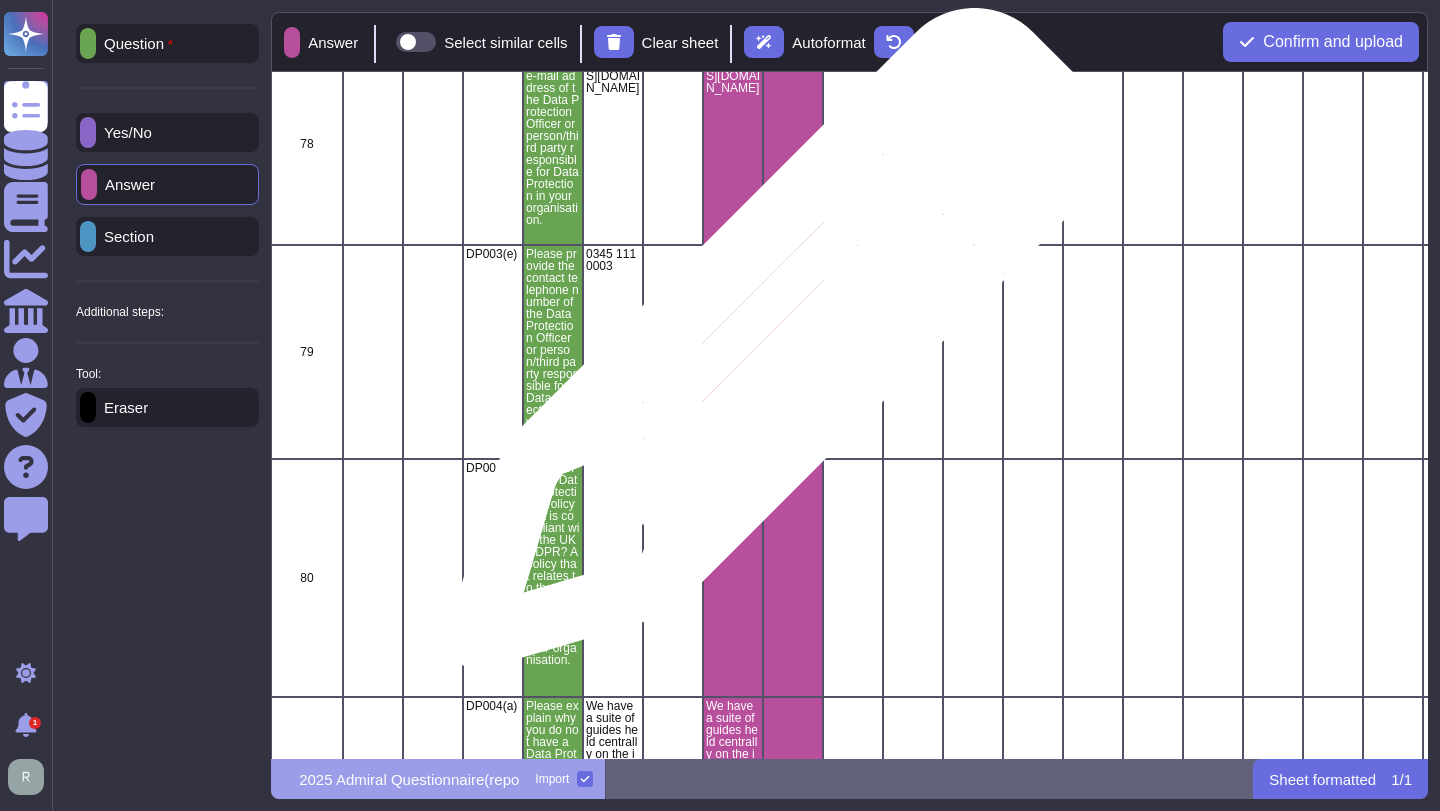 click at bounding box center (793, 352) 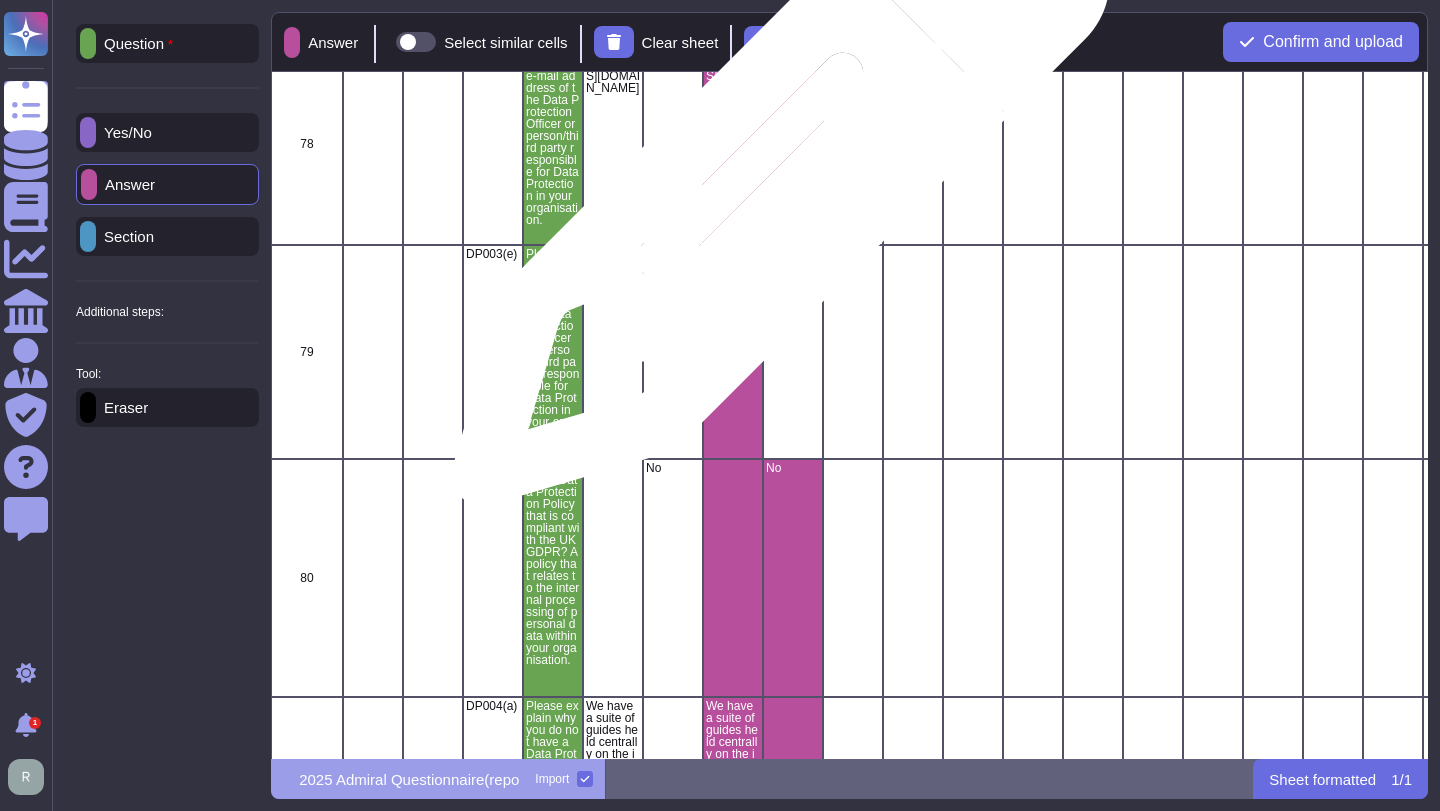 click at bounding box center (793, 144) 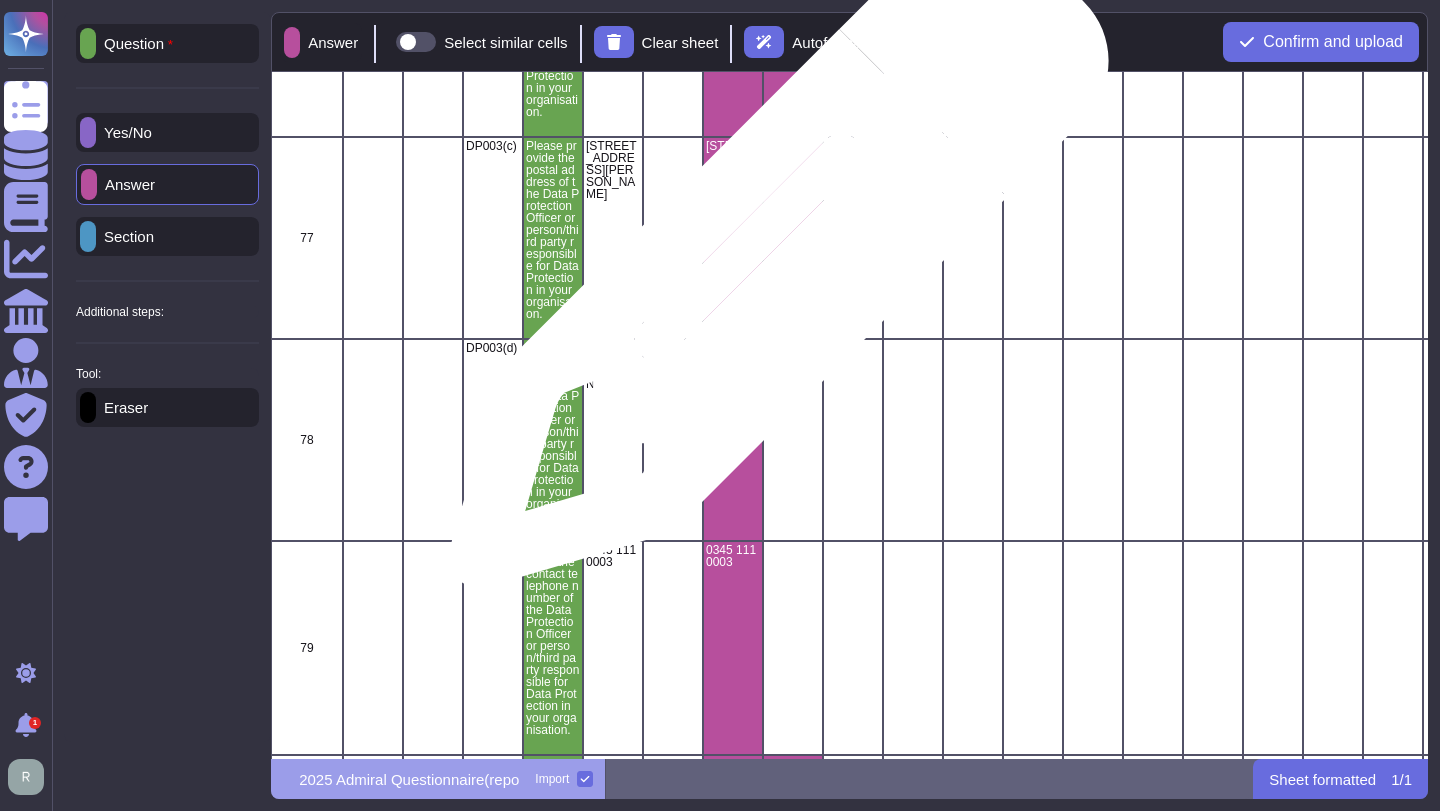 click at bounding box center [793, 238] 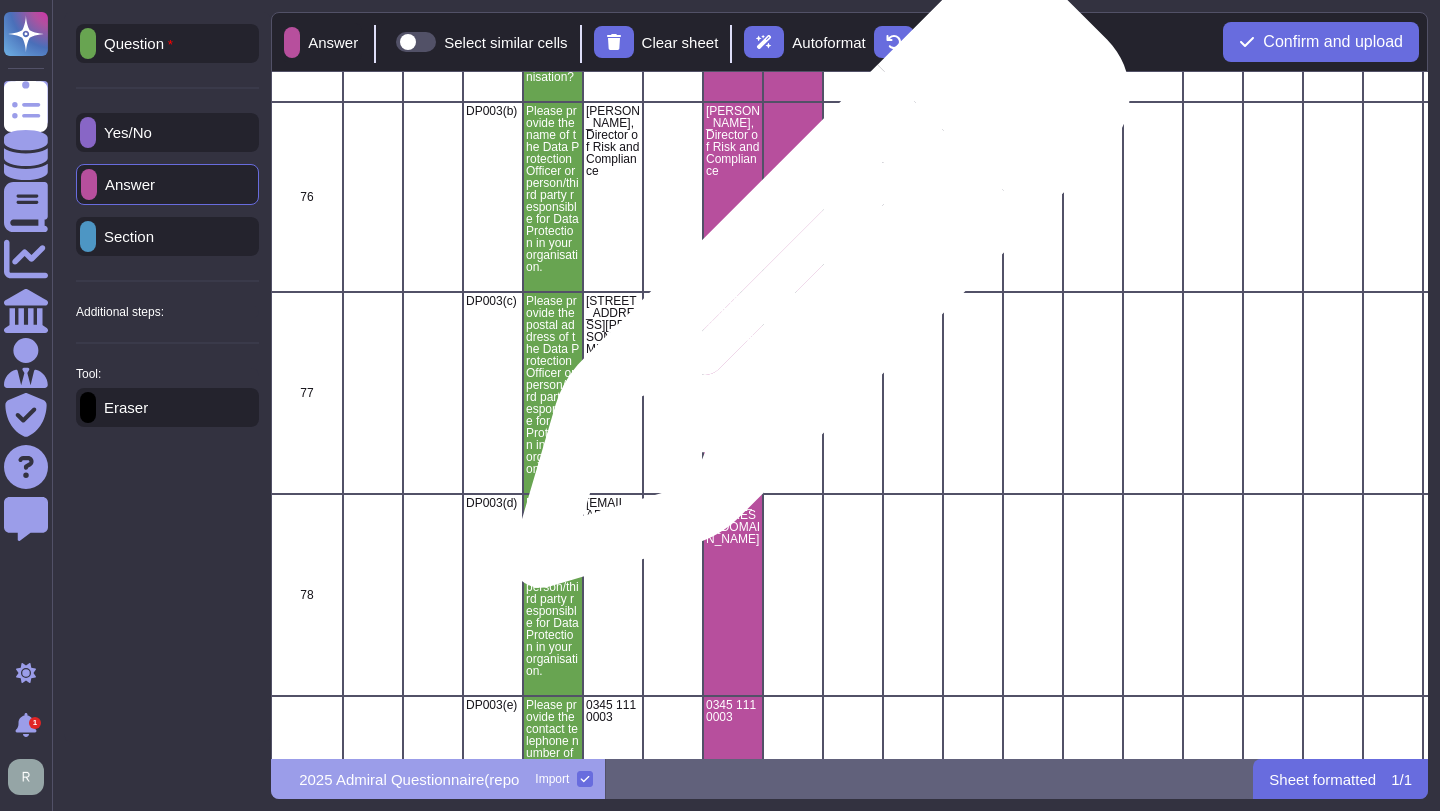 click at bounding box center [793, 197] 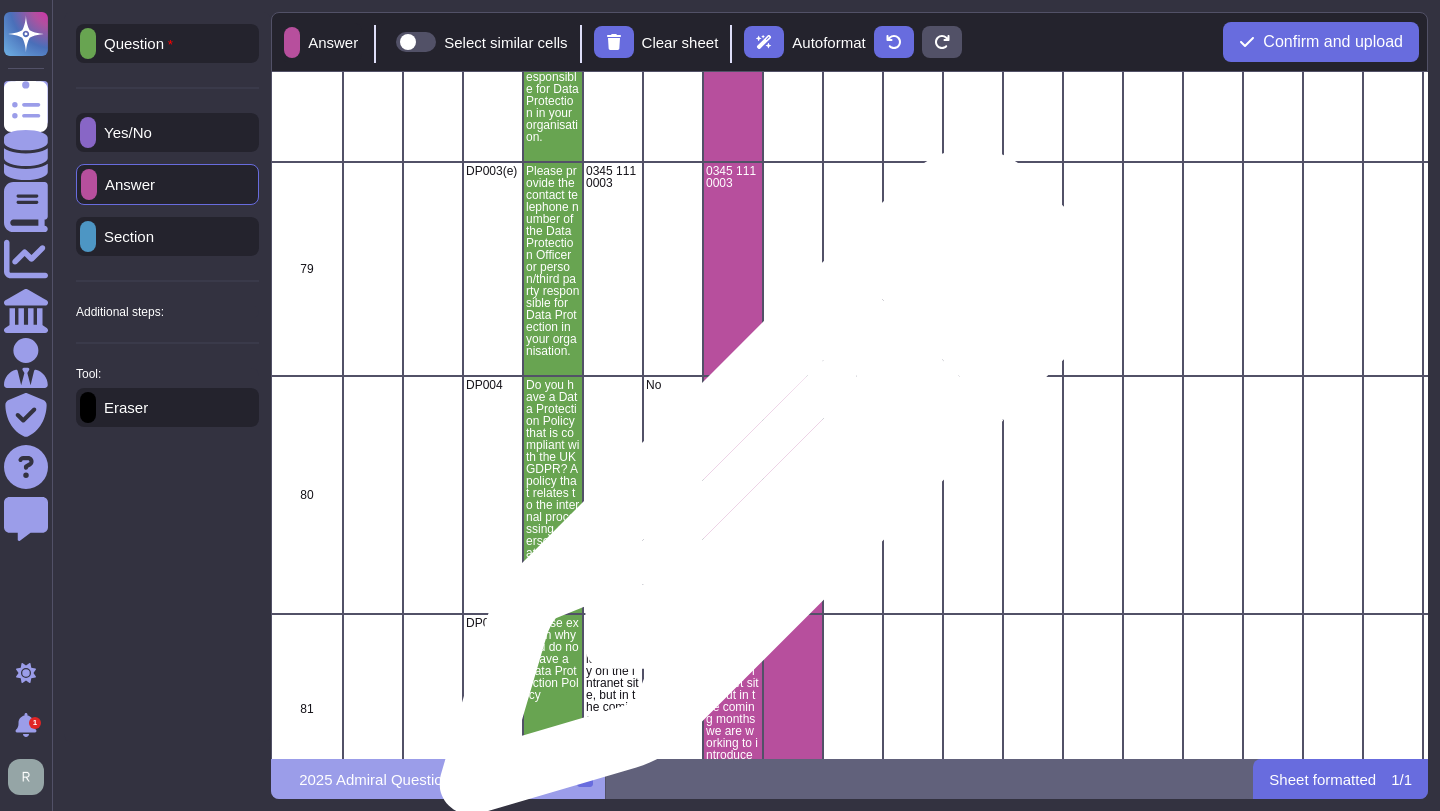scroll, scrollTop: 11028, scrollLeft: 0, axis: vertical 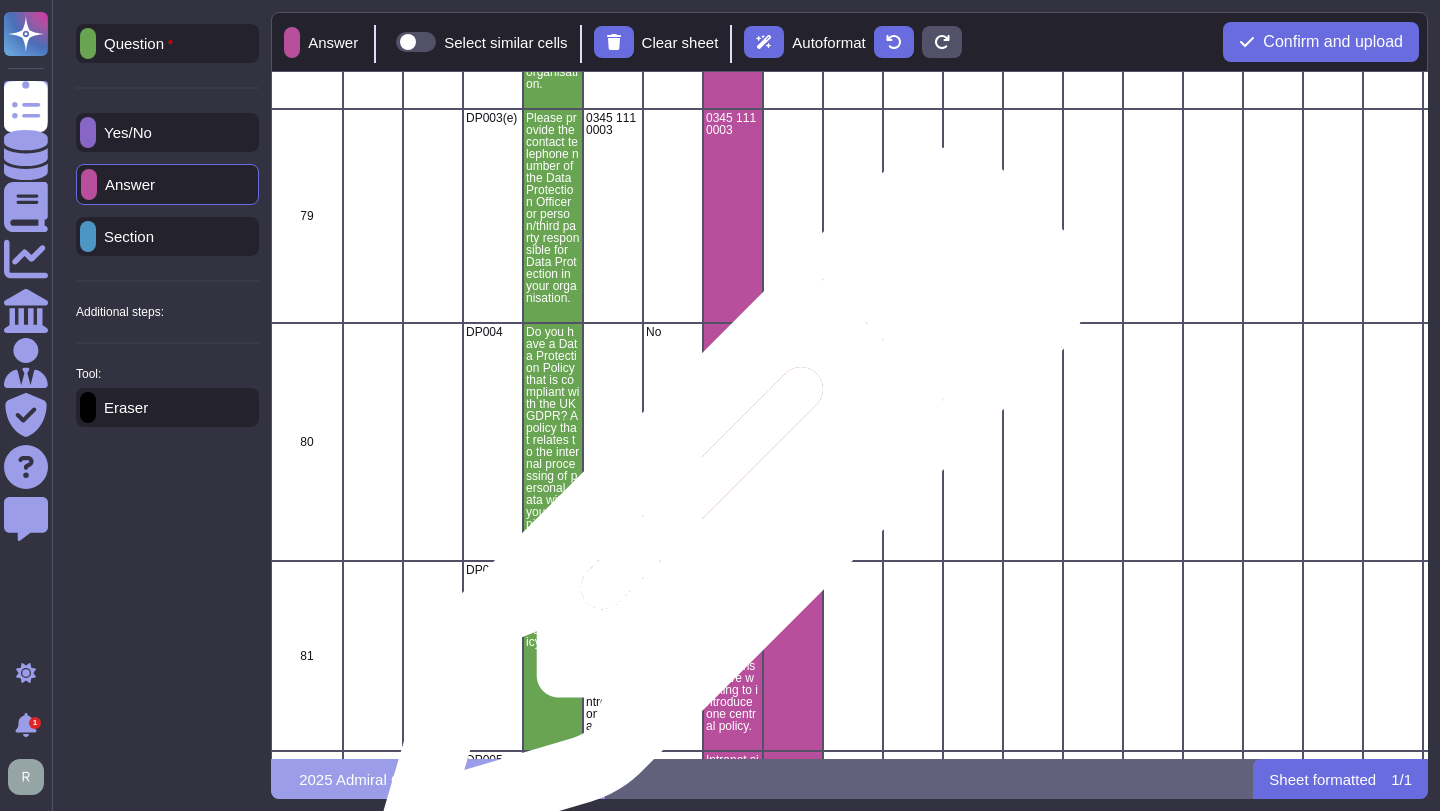 click at bounding box center [733, 442] 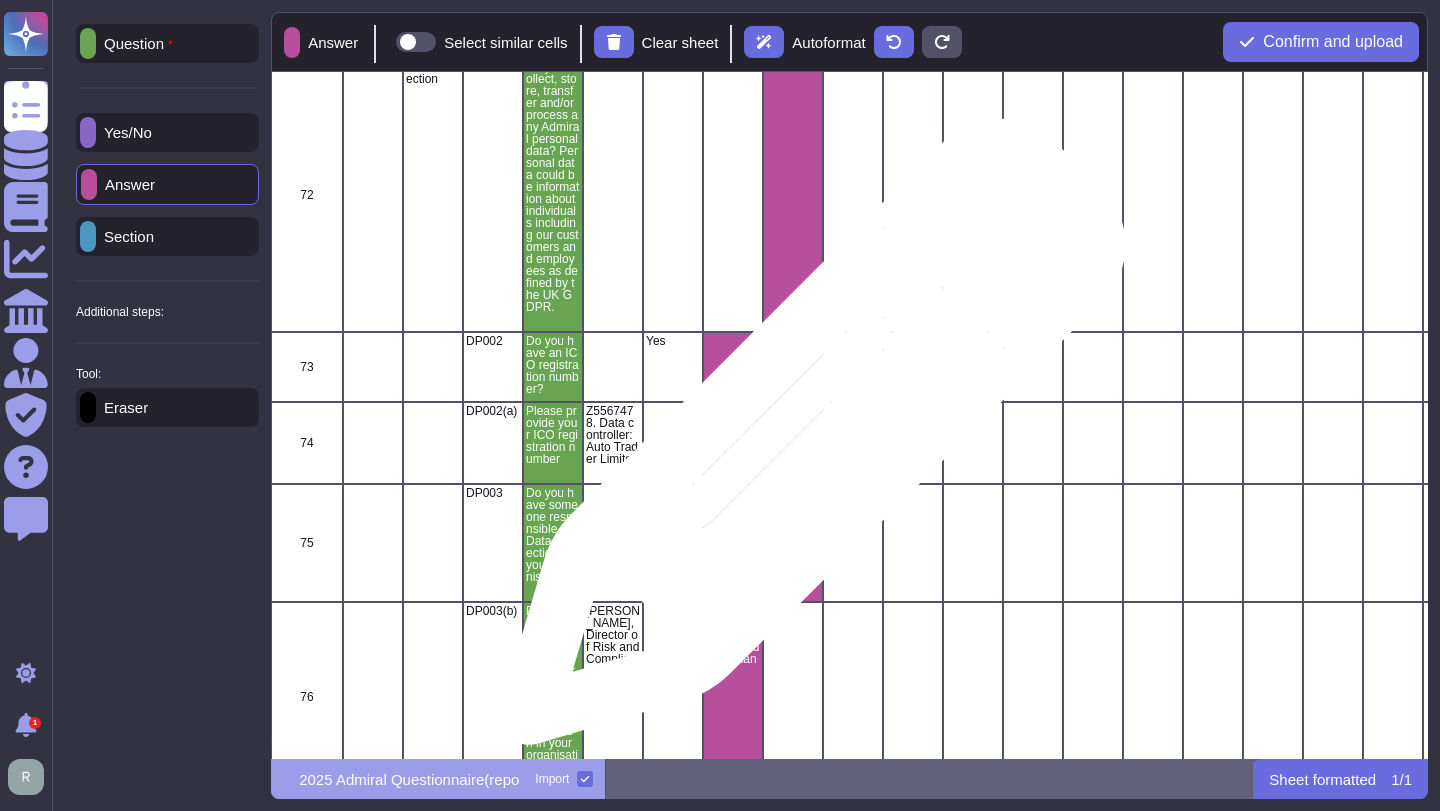 click at bounding box center [793, 443] 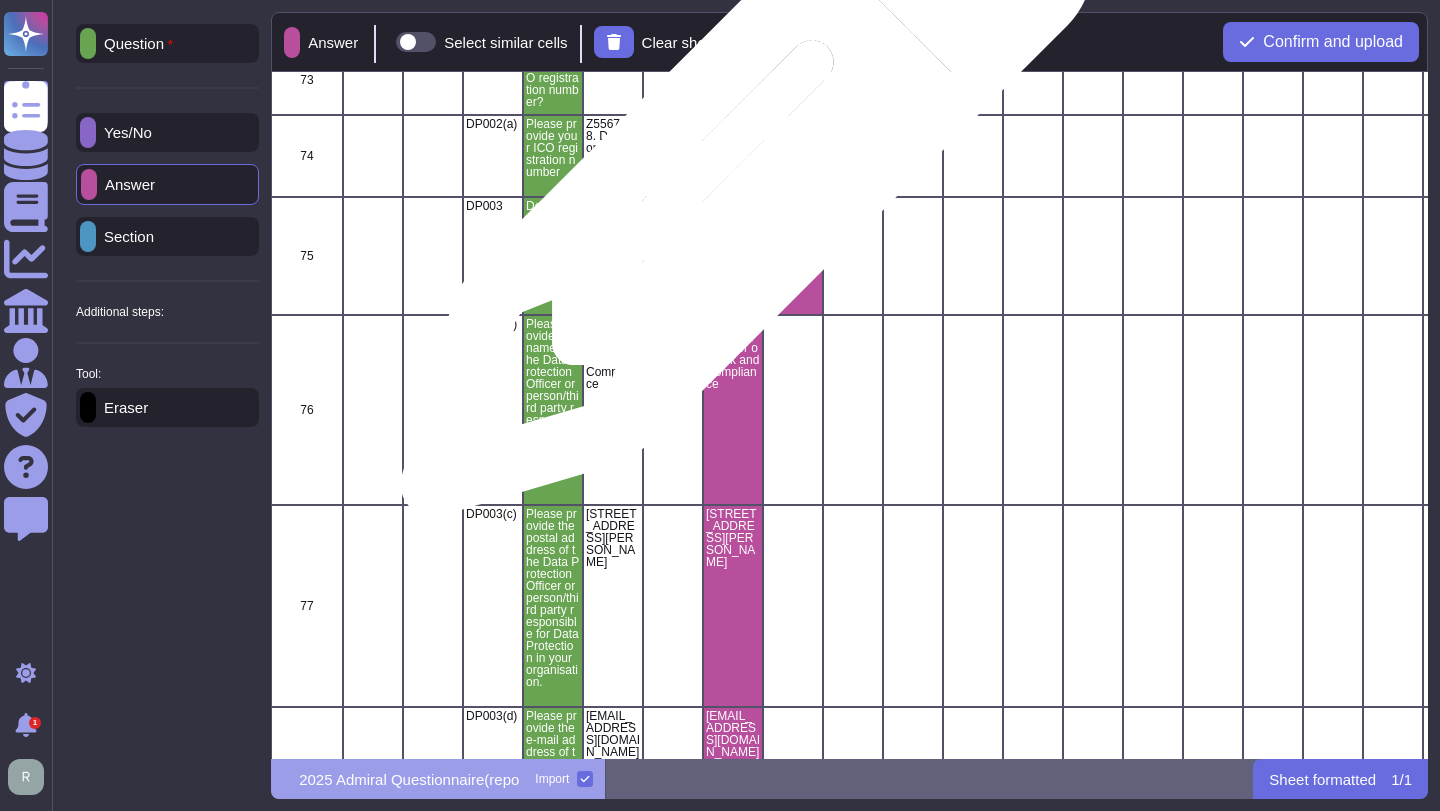 scroll, scrollTop: 10216, scrollLeft: 0, axis: vertical 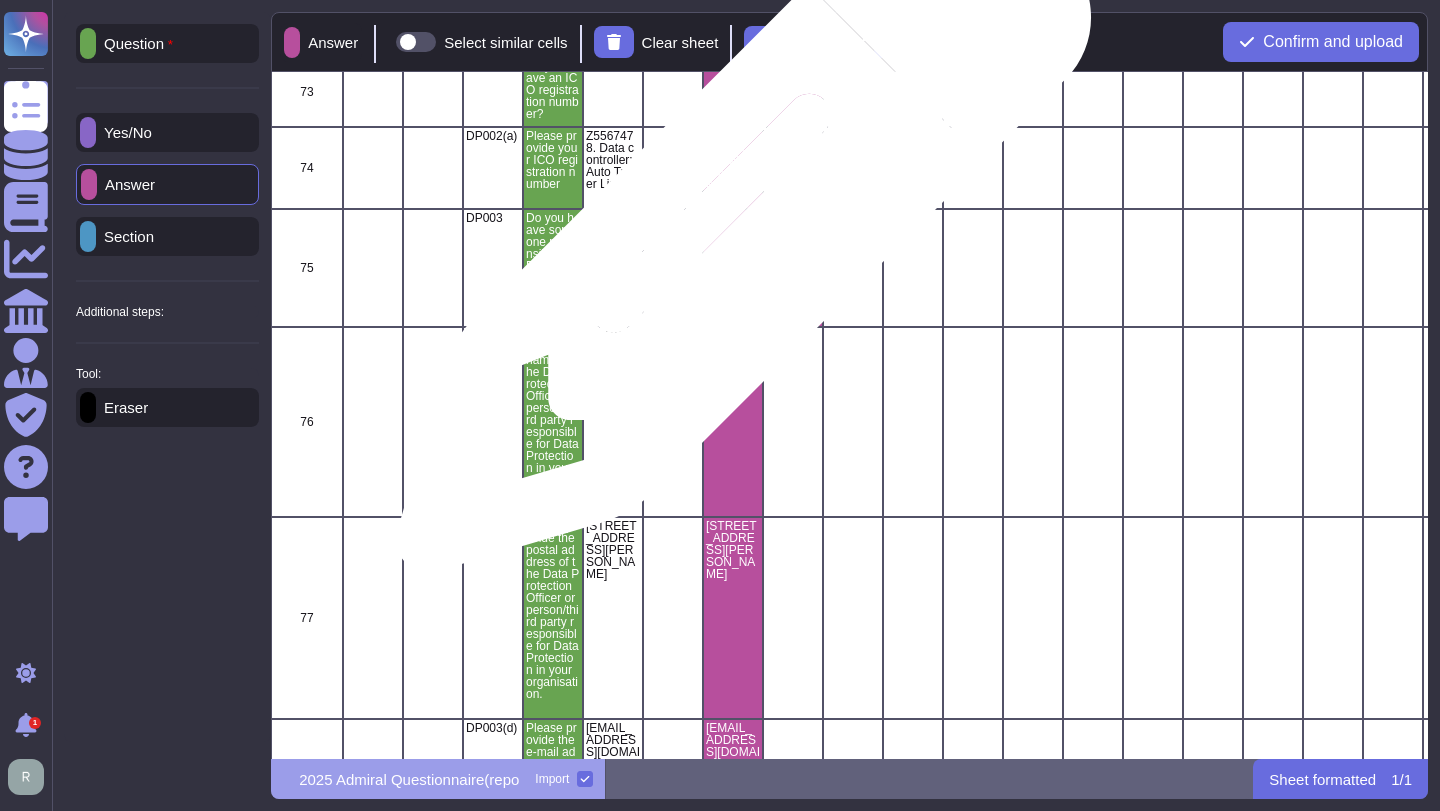 click at bounding box center [733, 268] 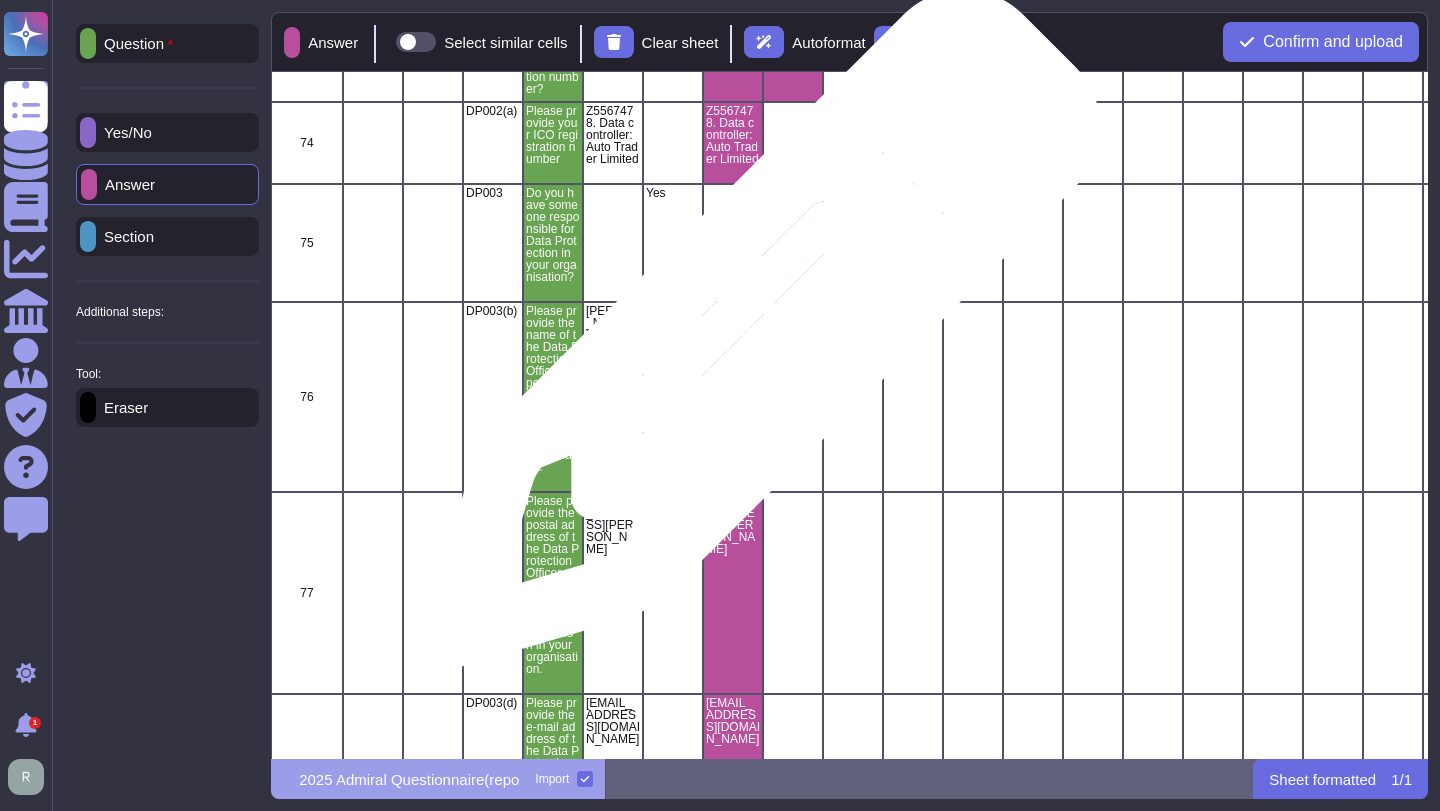 scroll, scrollTop: 10025, scrollLeft: 0, axis: vertical 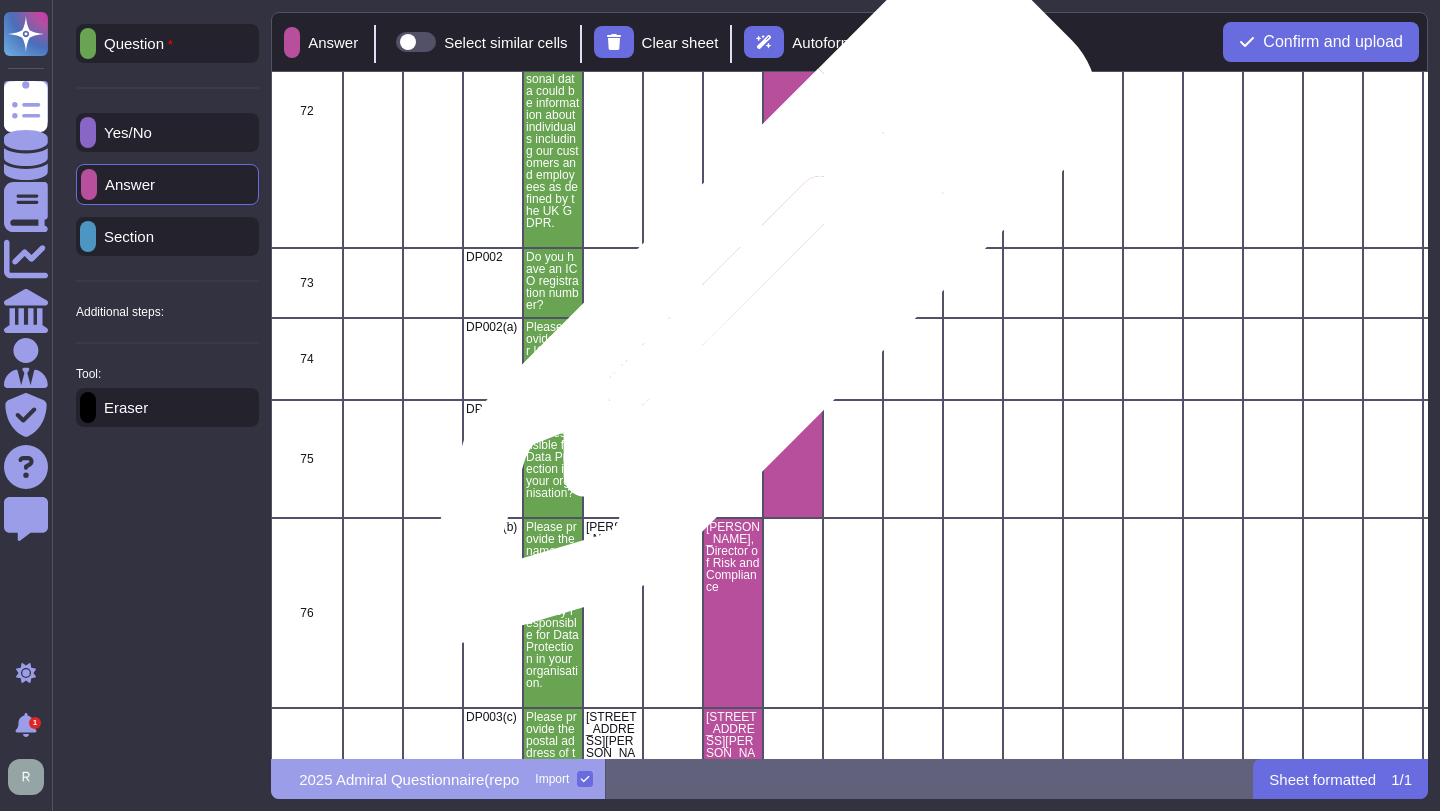 click at bounding box center [733, 283] 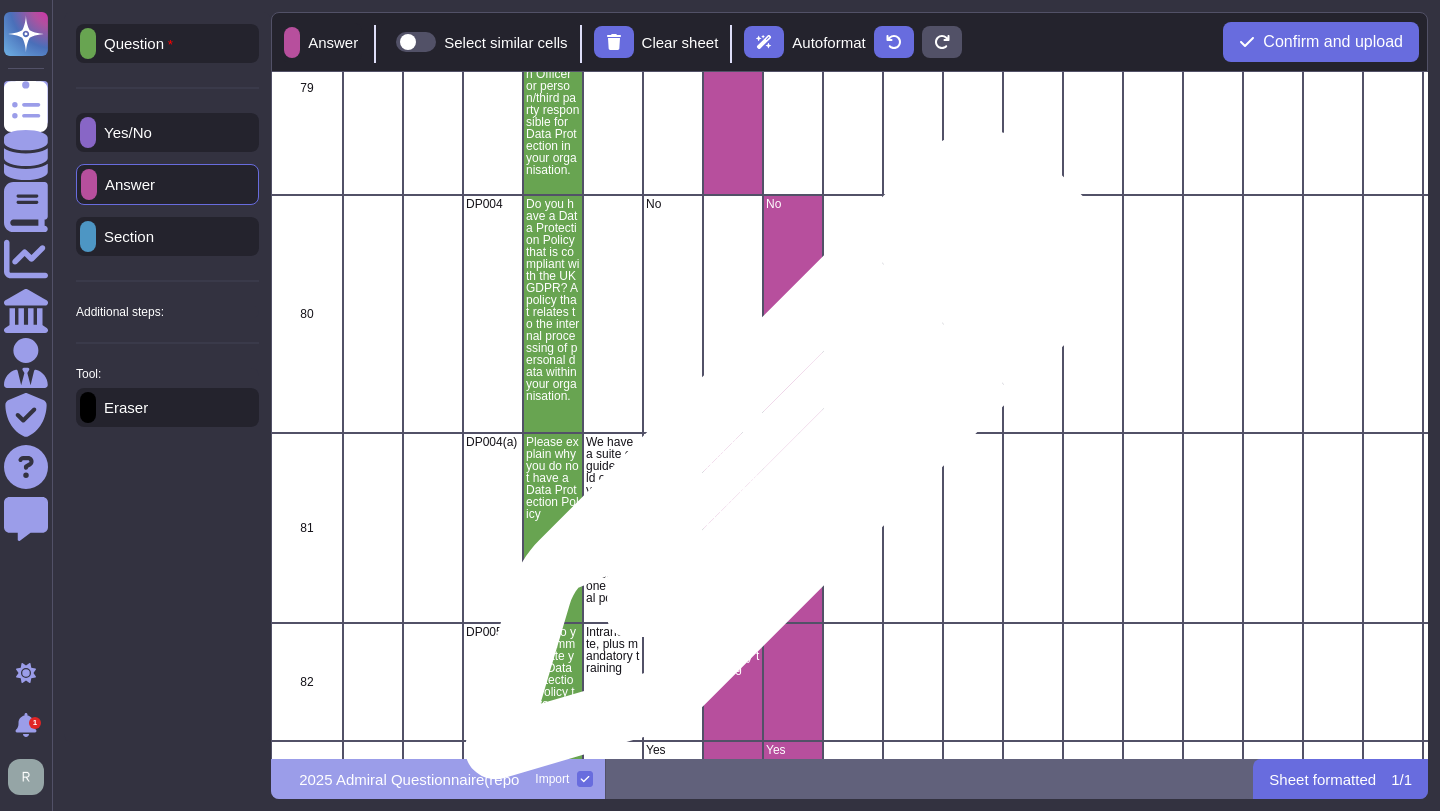 click at bounding box center (793, 528) 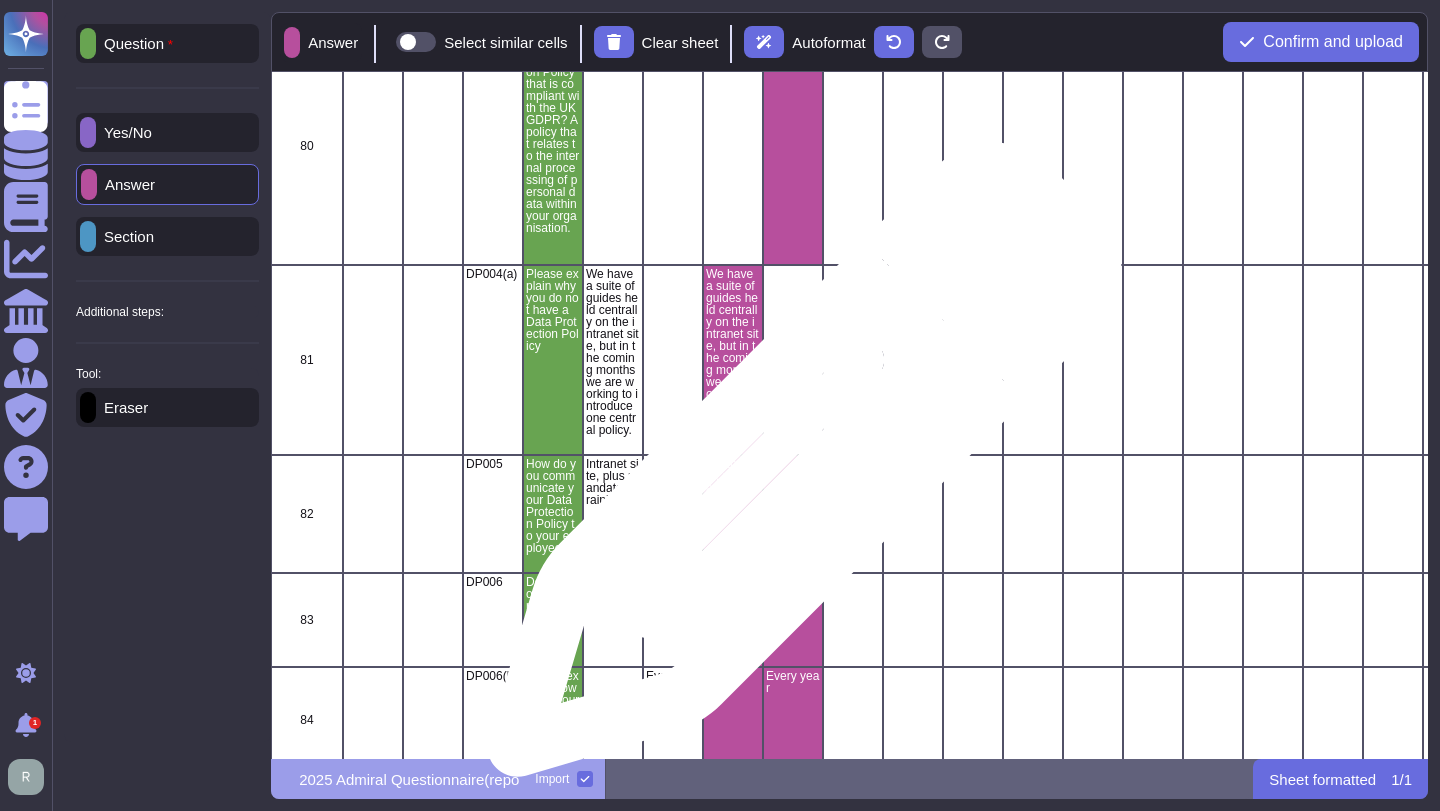 click at bounding box center [793, 514] 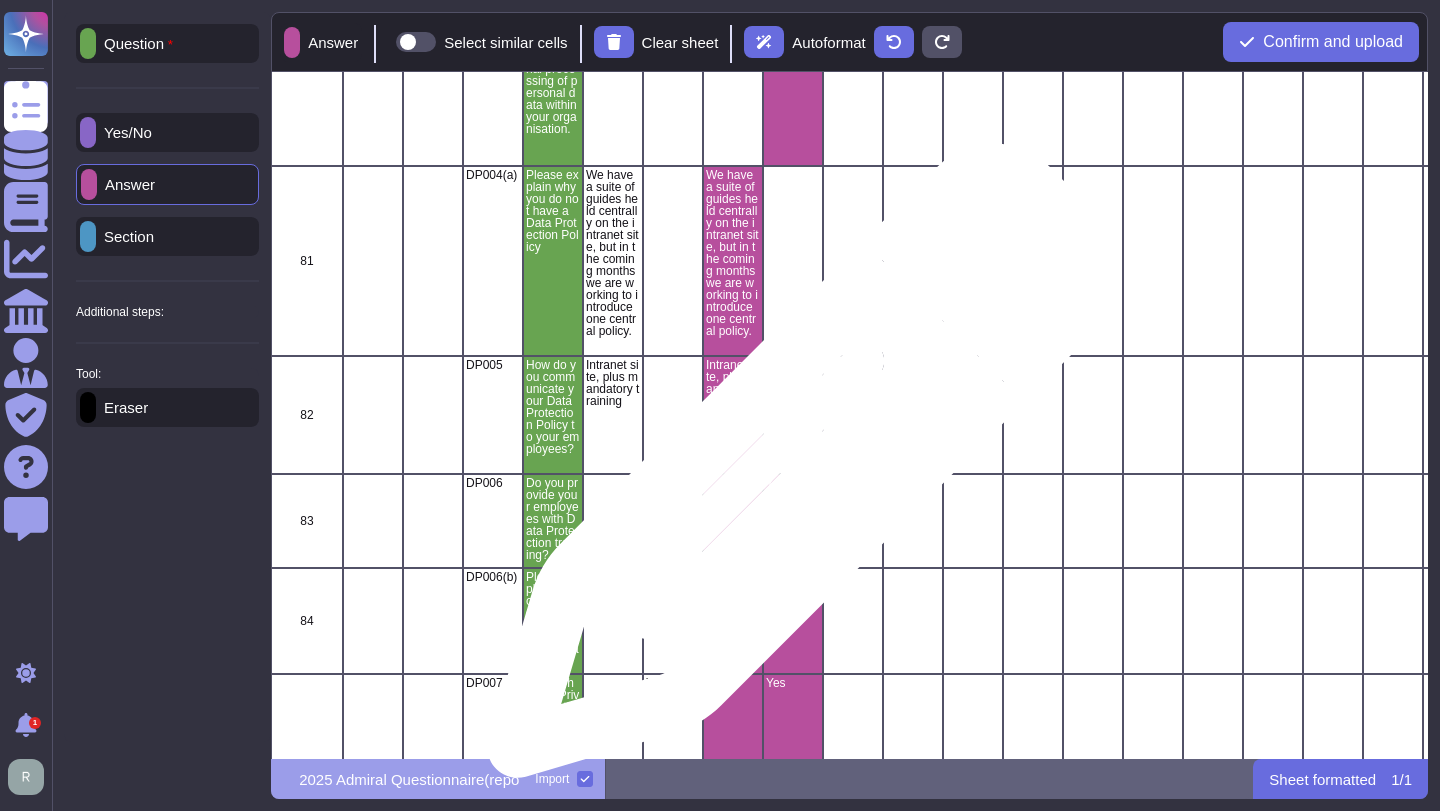 scroll, scrollTop: 11560, scrollLeft: 0, axis: vertical 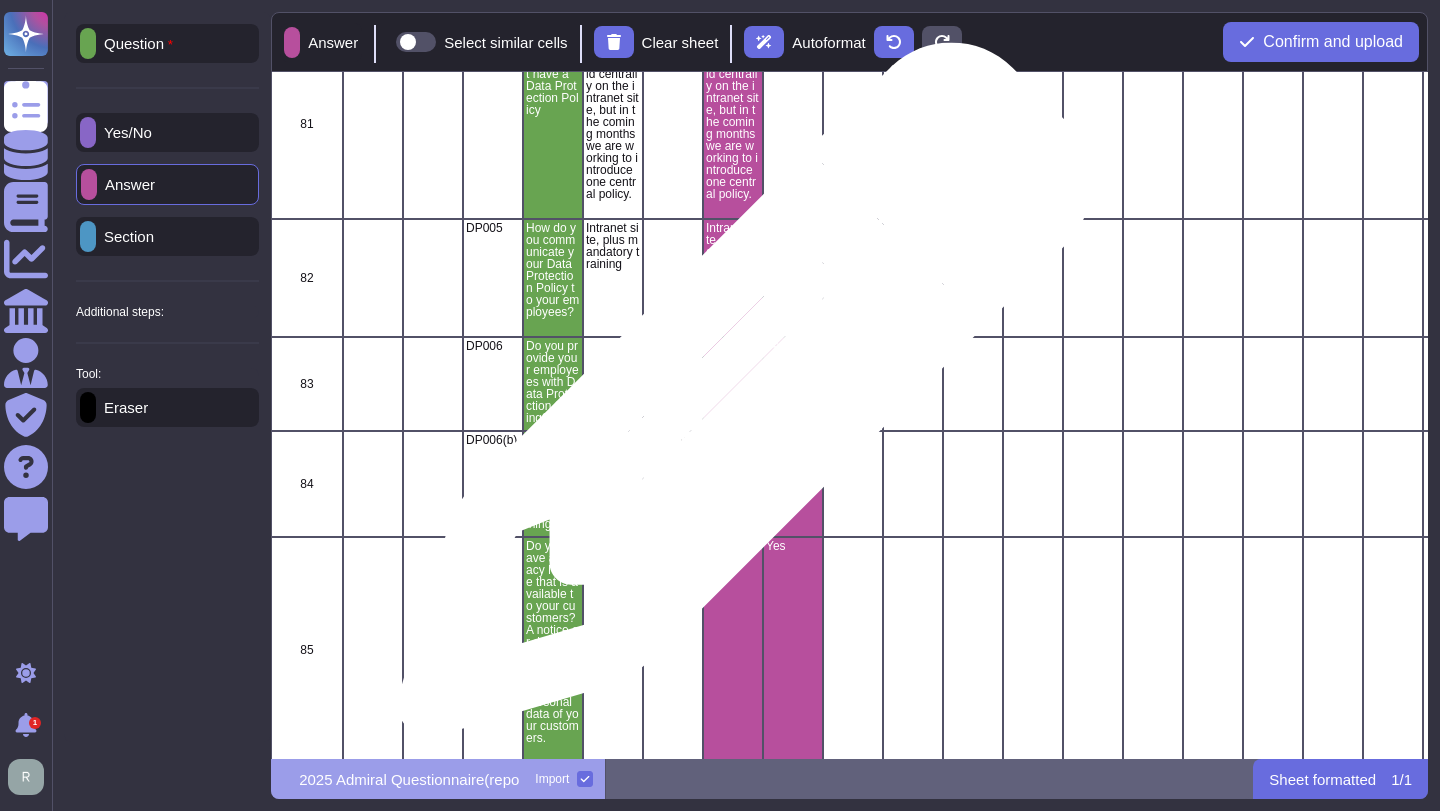 click at bounding box center (733, 384) 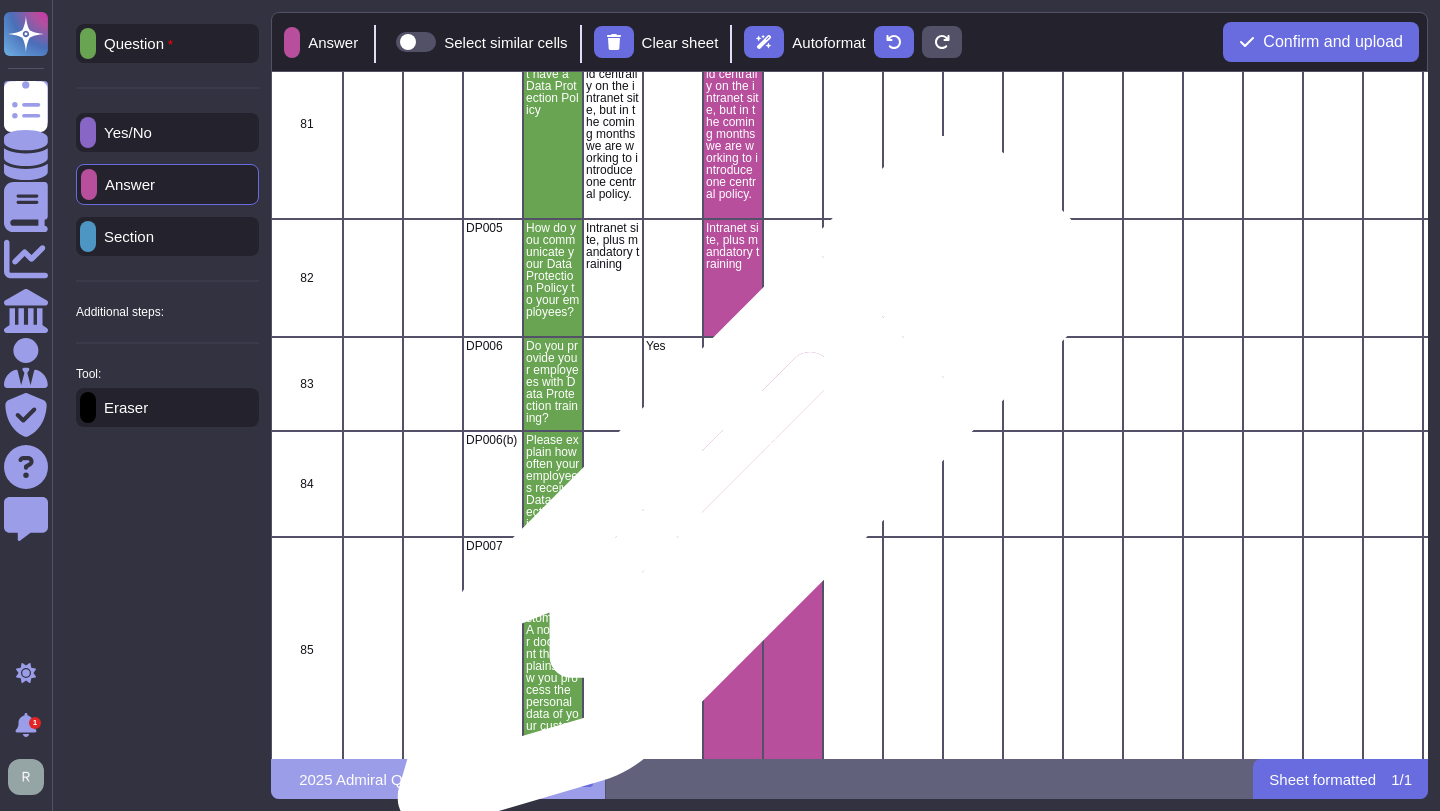 click at bounding box center (733, 484) 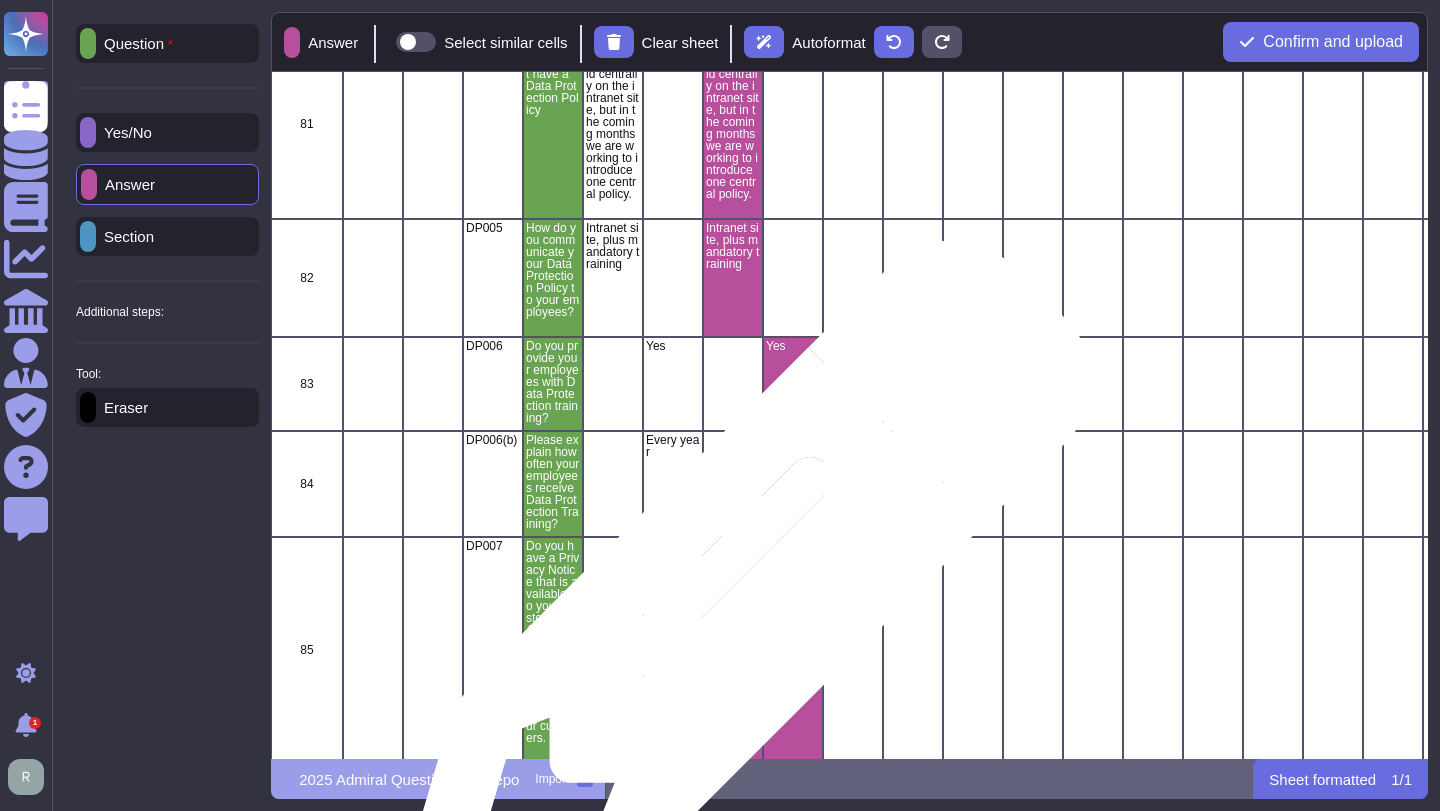 click at bounding box center (733, 650) 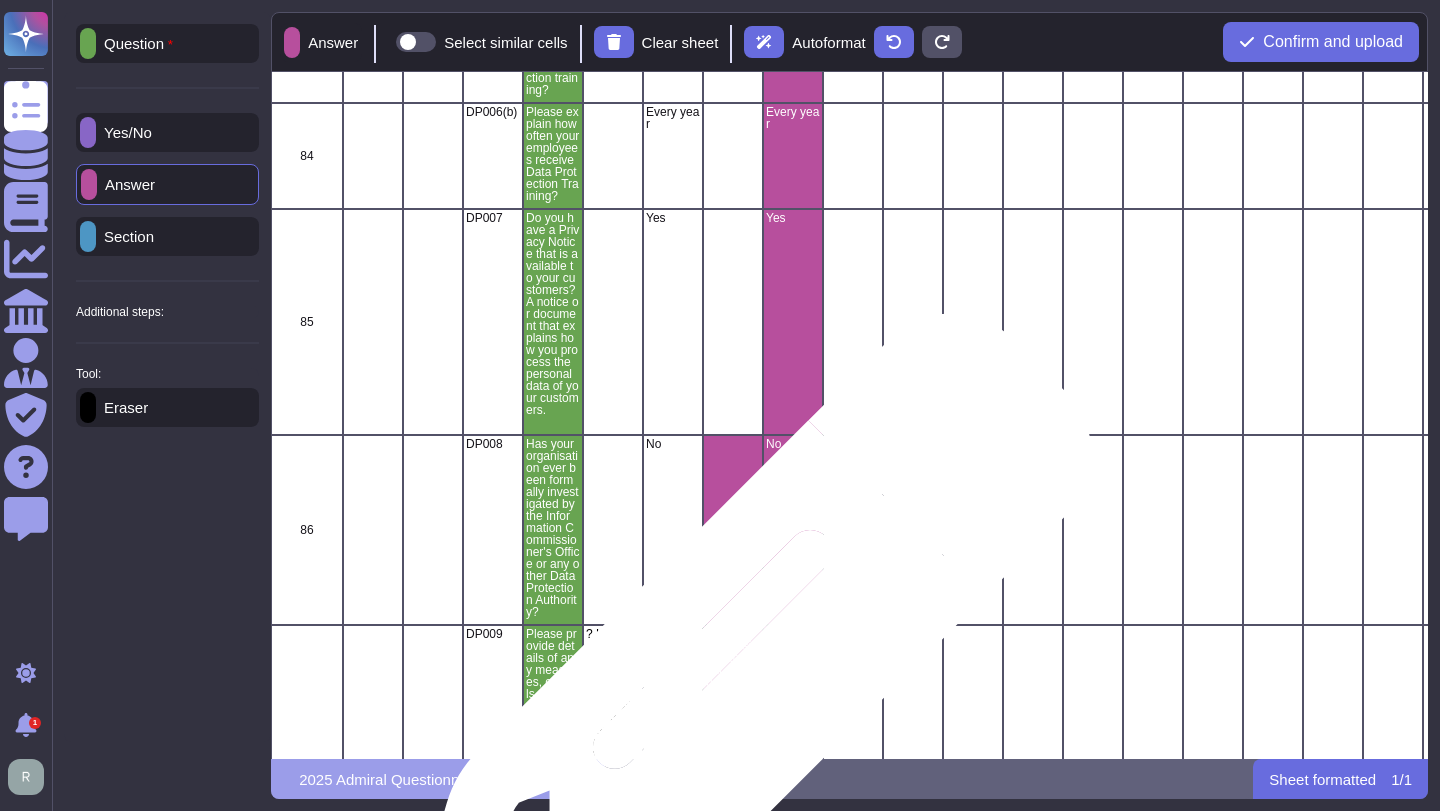 scroll, scrollTop: 12006, scrollLeft: 0, axis: vertical 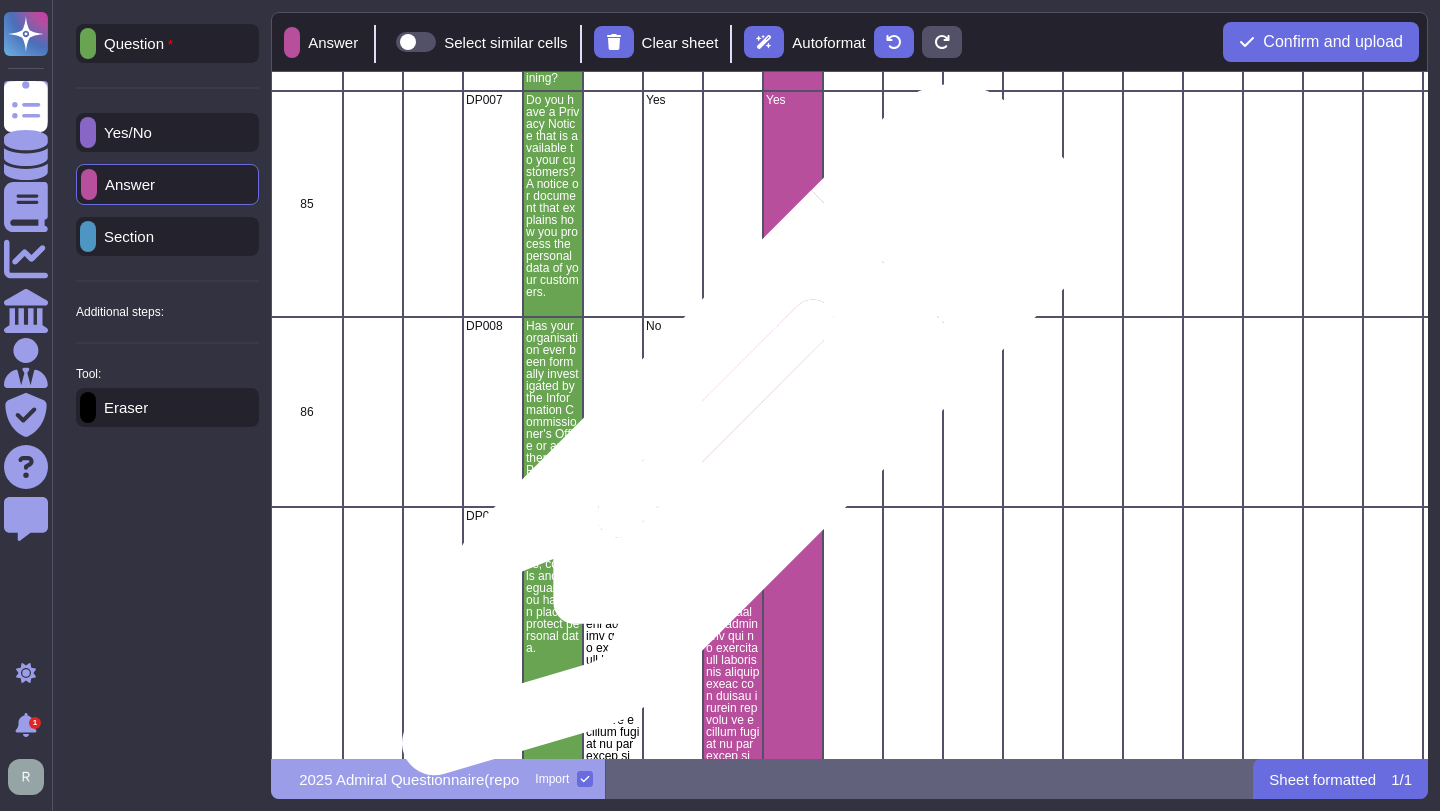 click at bounding box center (733, 412) 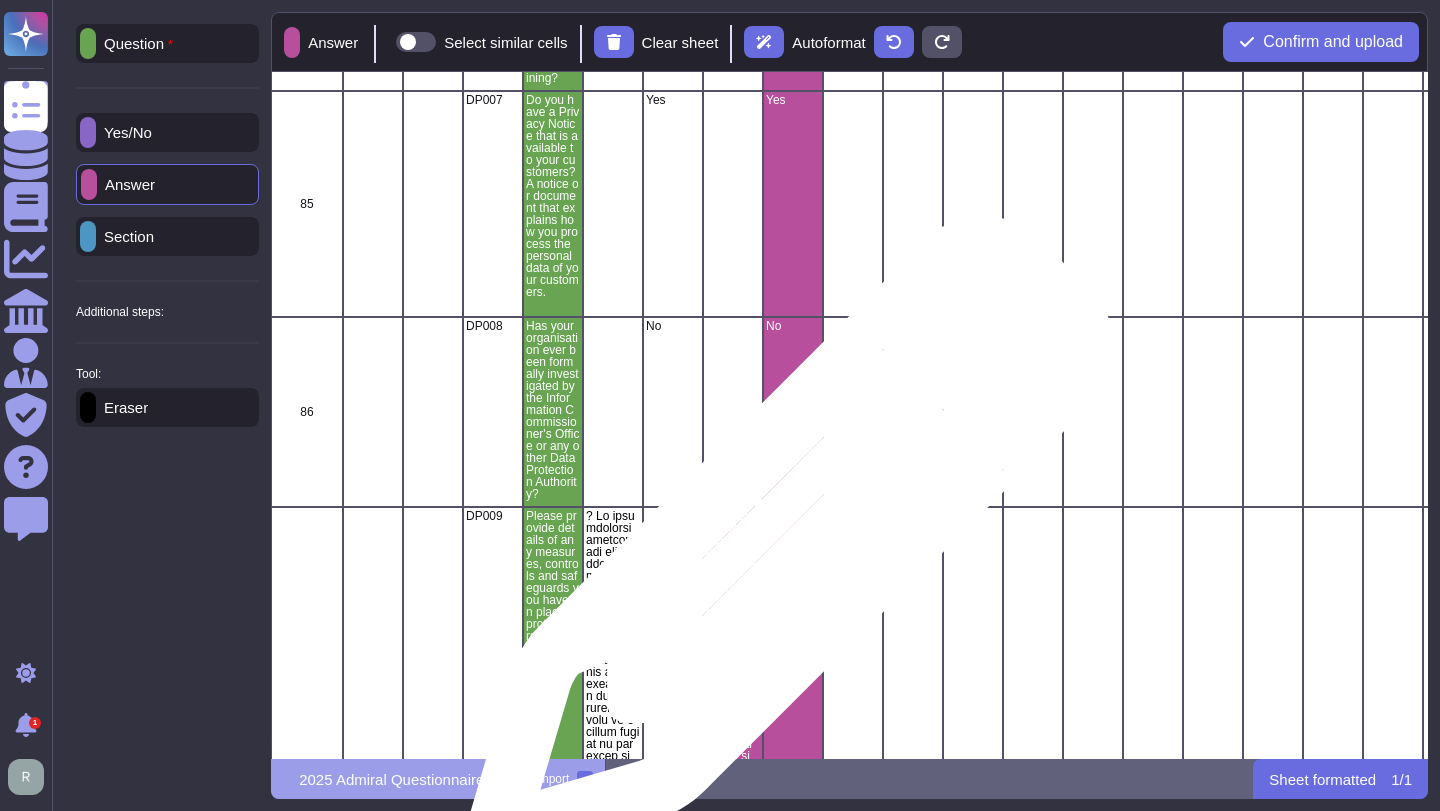 click at bounding box center (793, 1916) 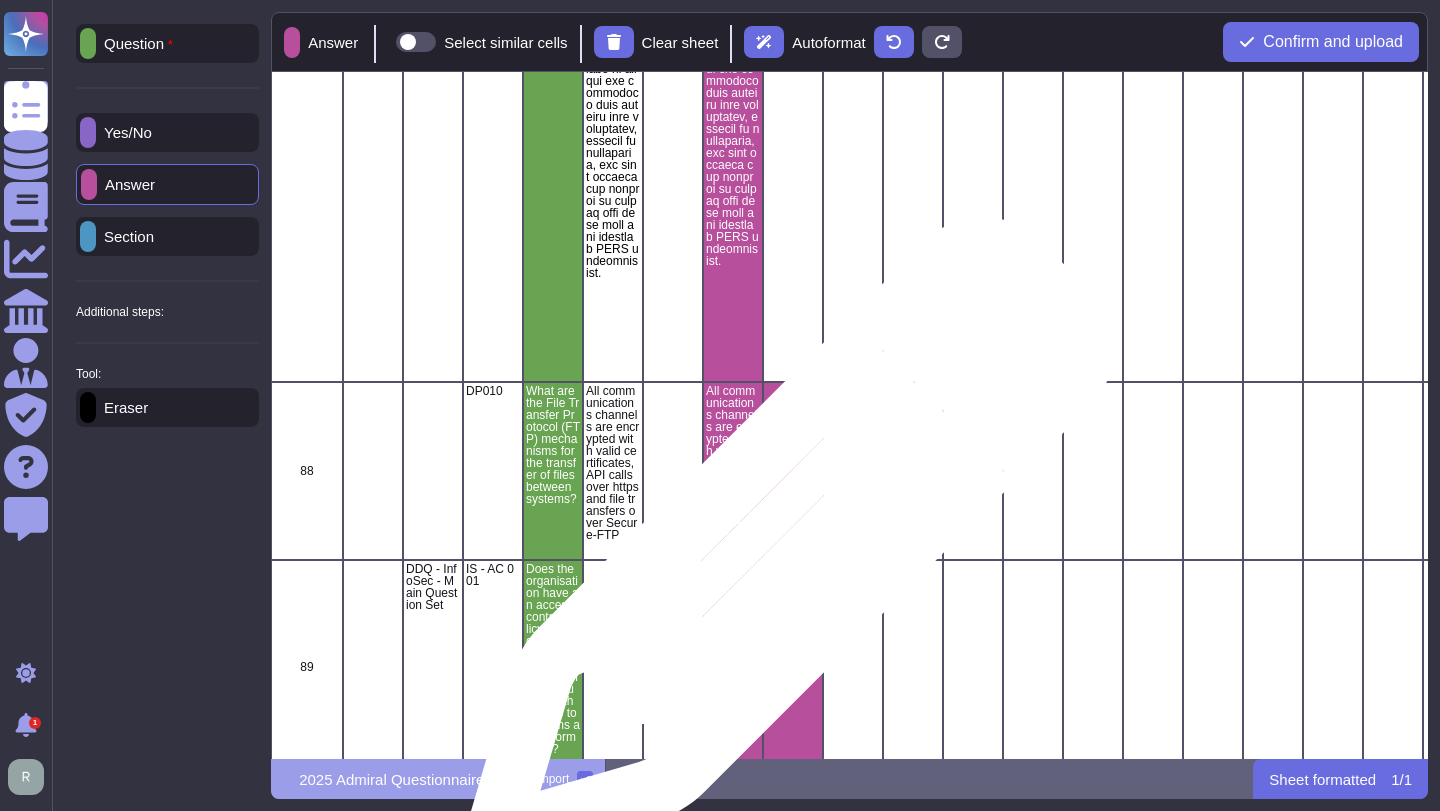 scroll, scrollTop: 14966, scrollLeft: 0, axis: vertical 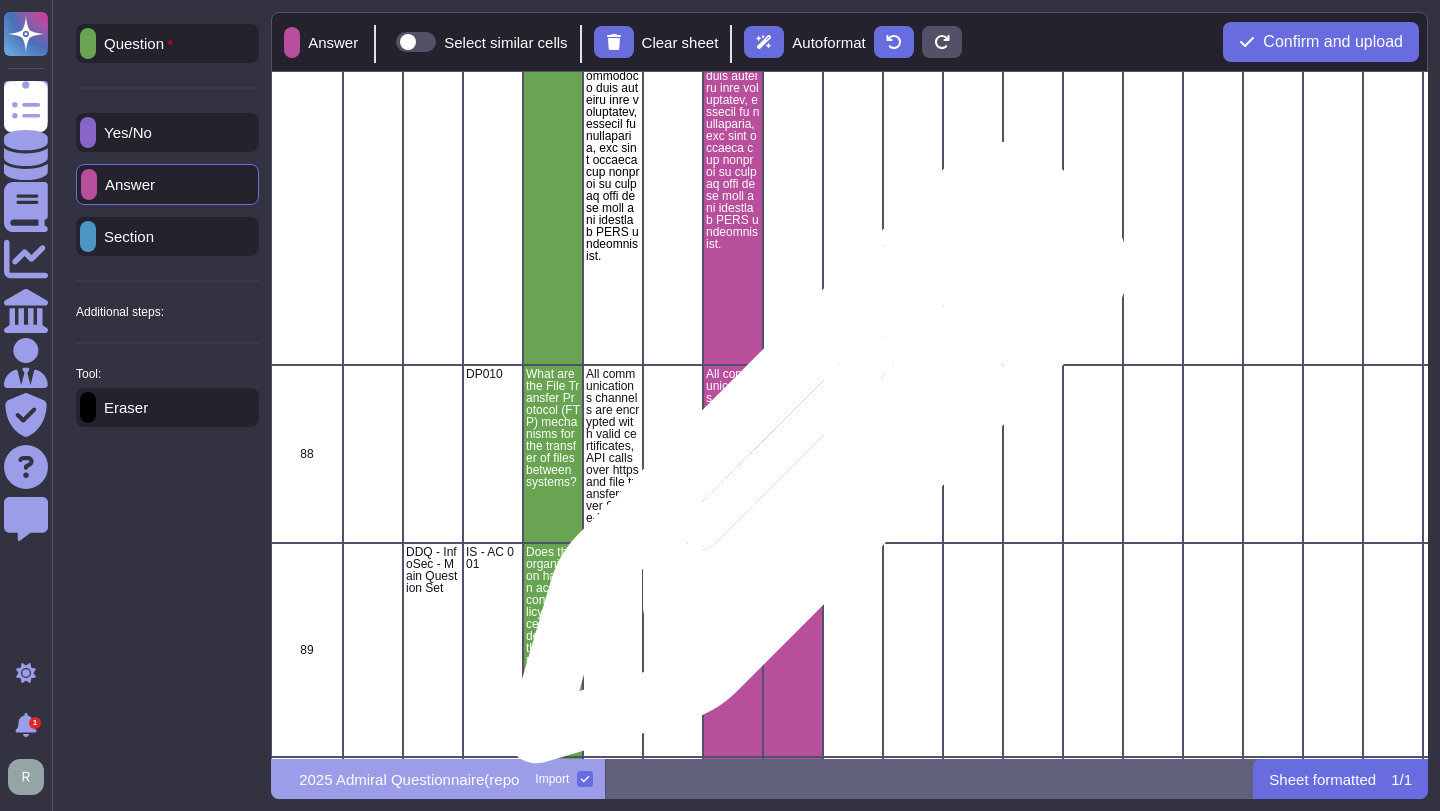 click at bounding box center [793, 454] 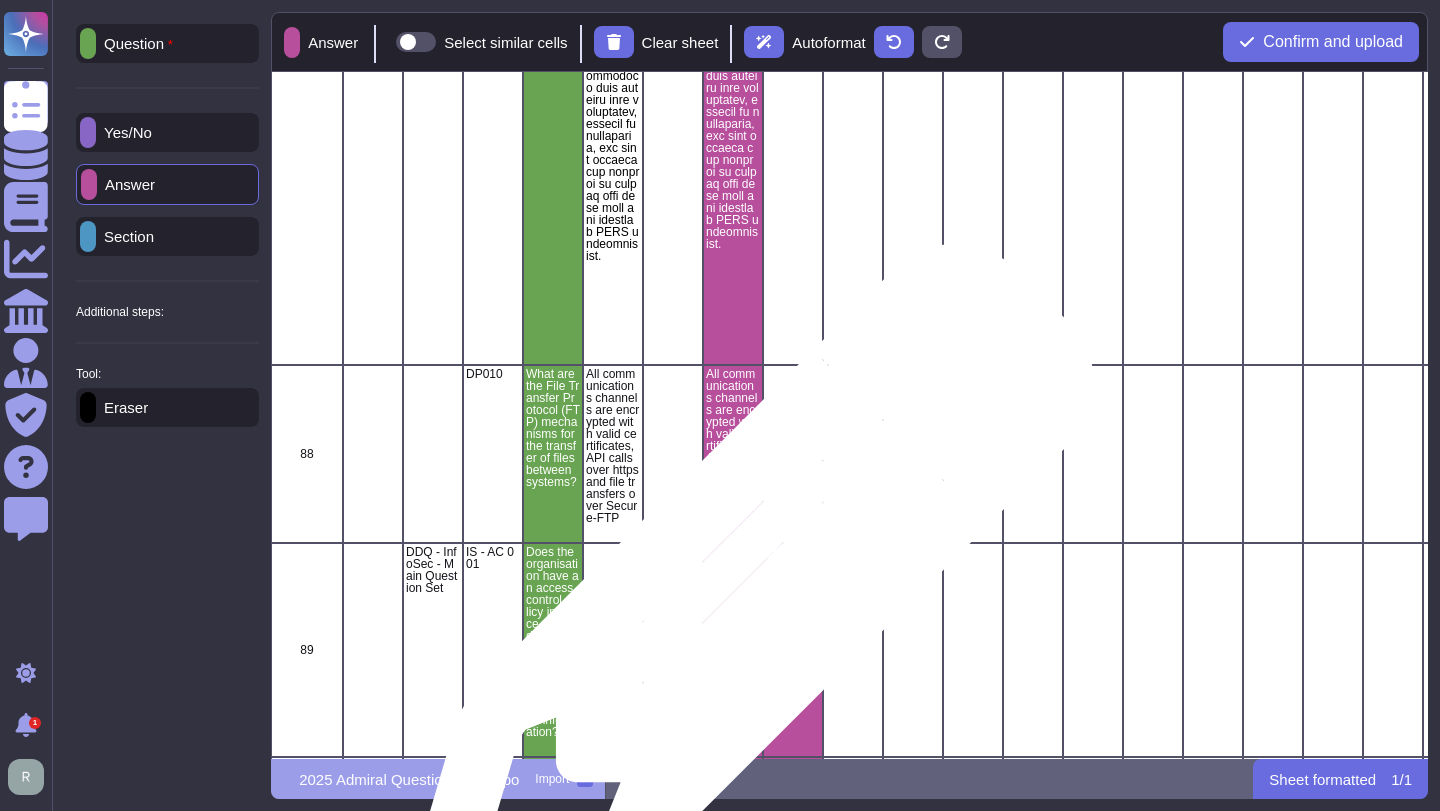 drag, startPoint x: 771, startPoint y: 597, endPoint x: 742, endPoint y: 599, distance: 29.068884 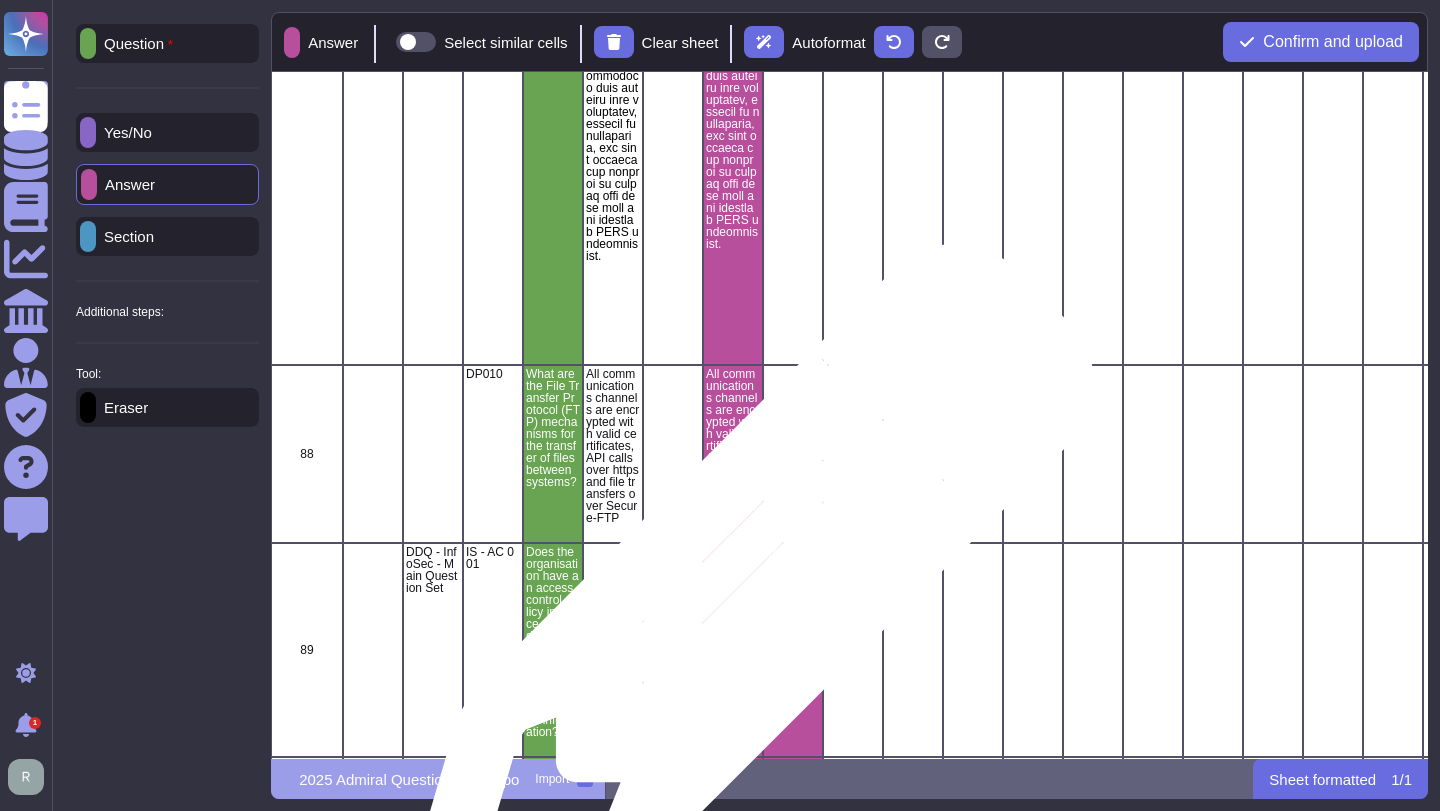 click at bounding box center (733, 650) 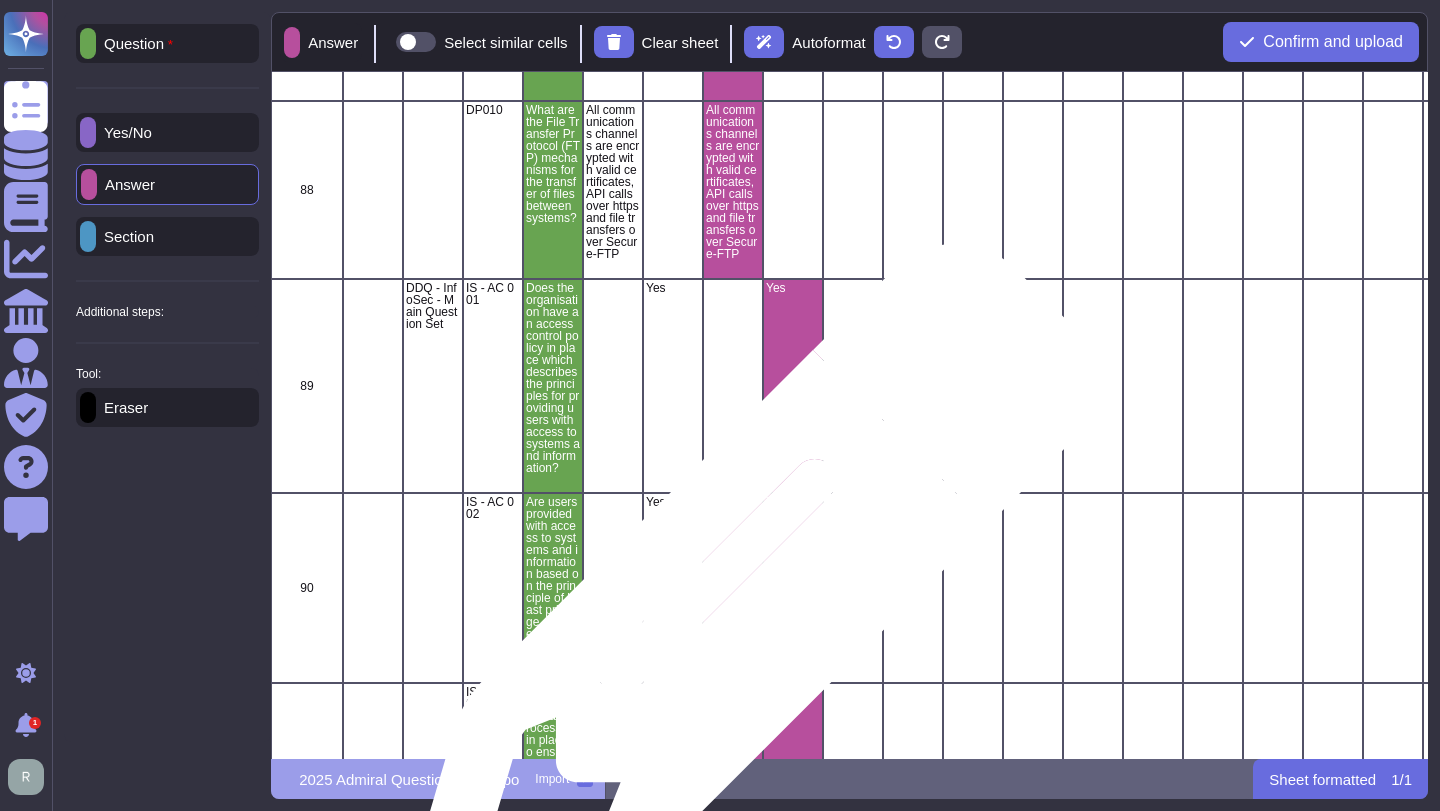 scroll, scrollTop: 15545, scrollLeft: 0, axis: vertical 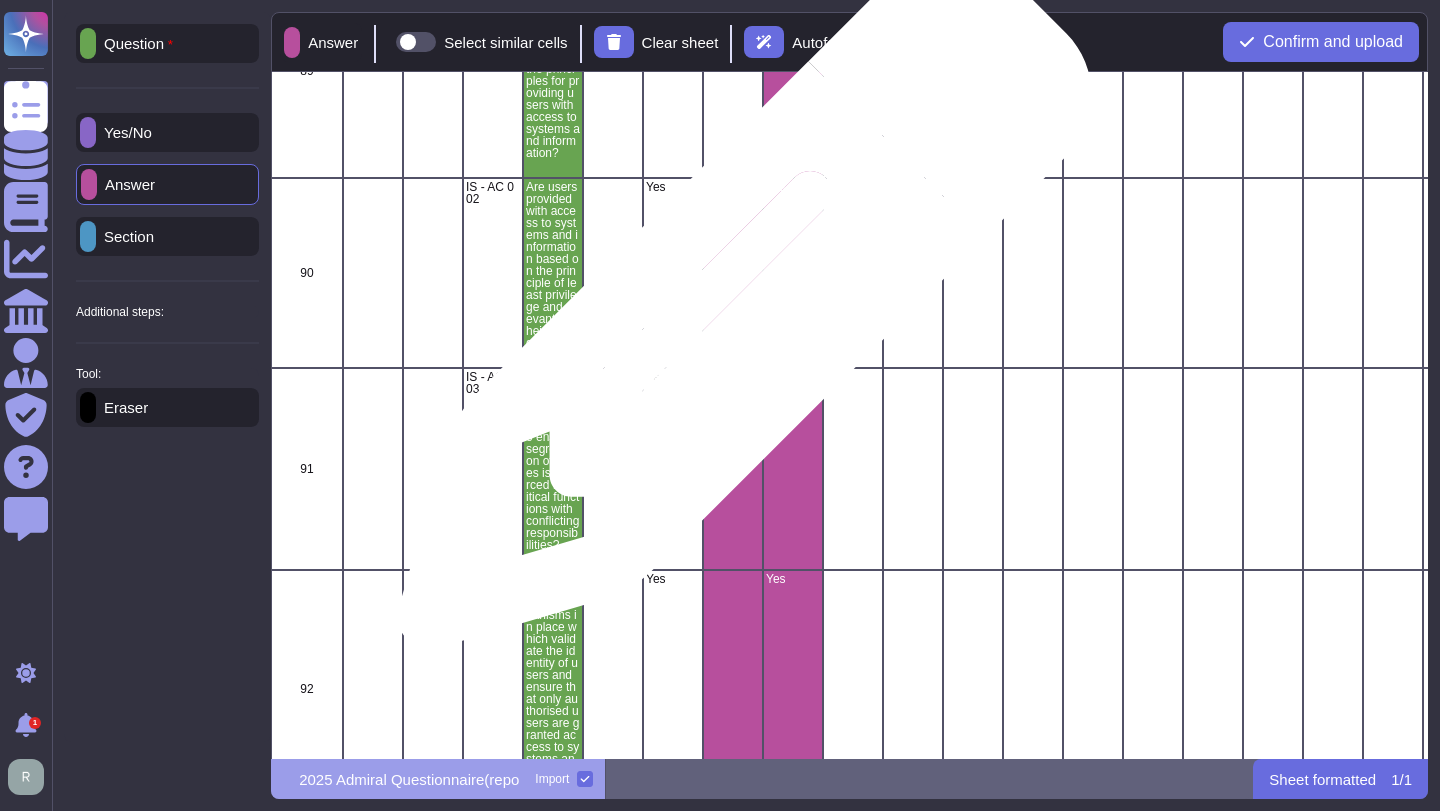 click at bounding box center (733, 273) 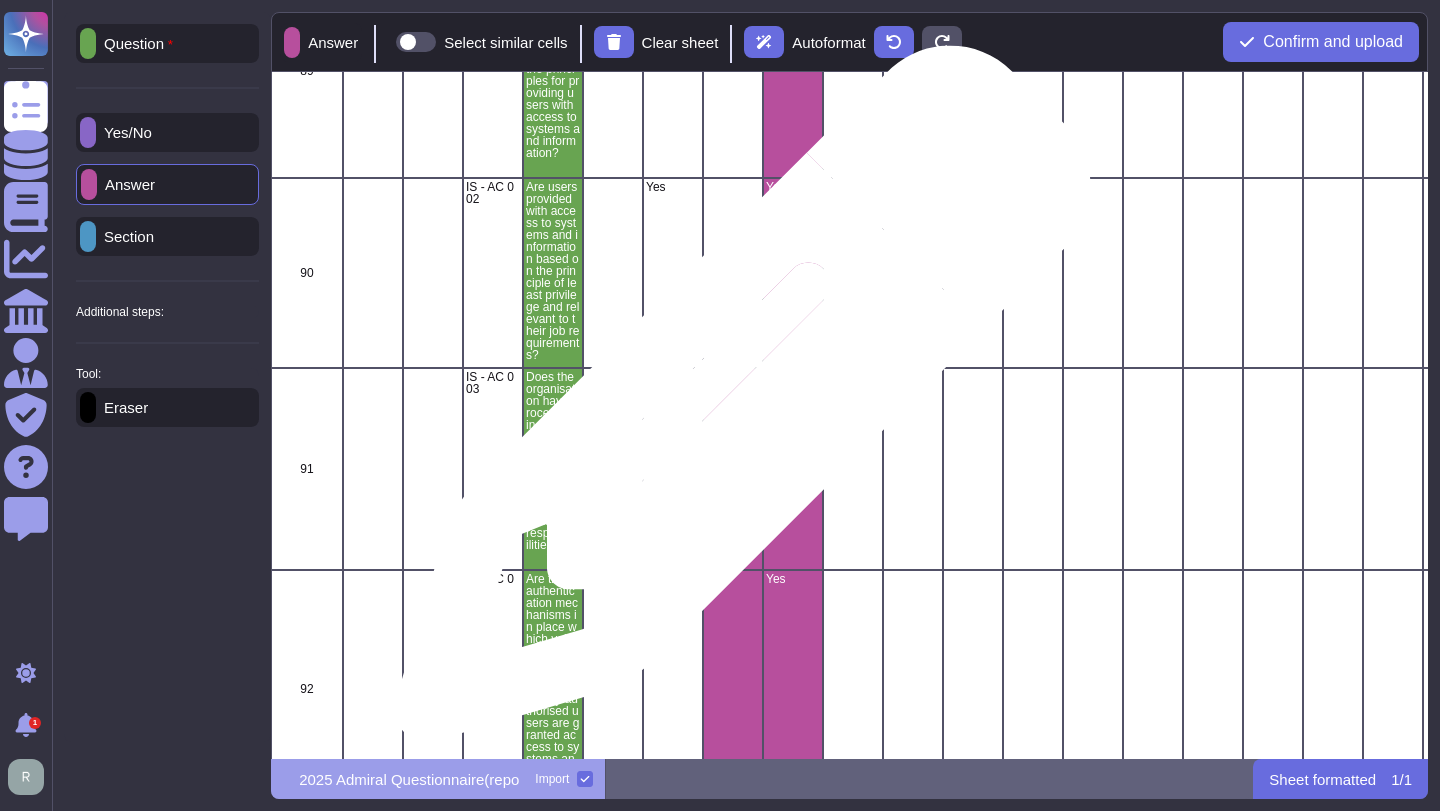click at bounding box center [733, 469] 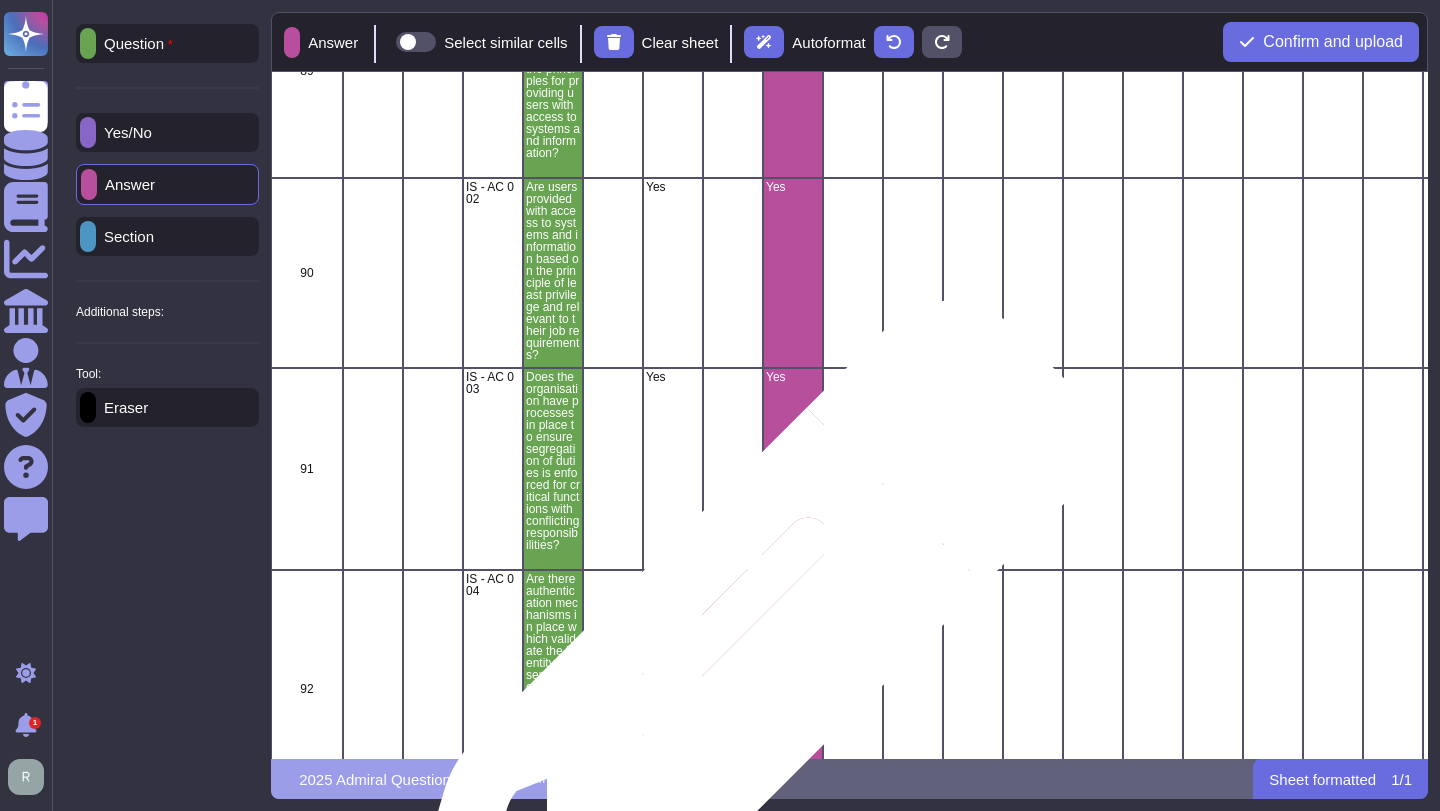 click at bounding box center (733, 689) 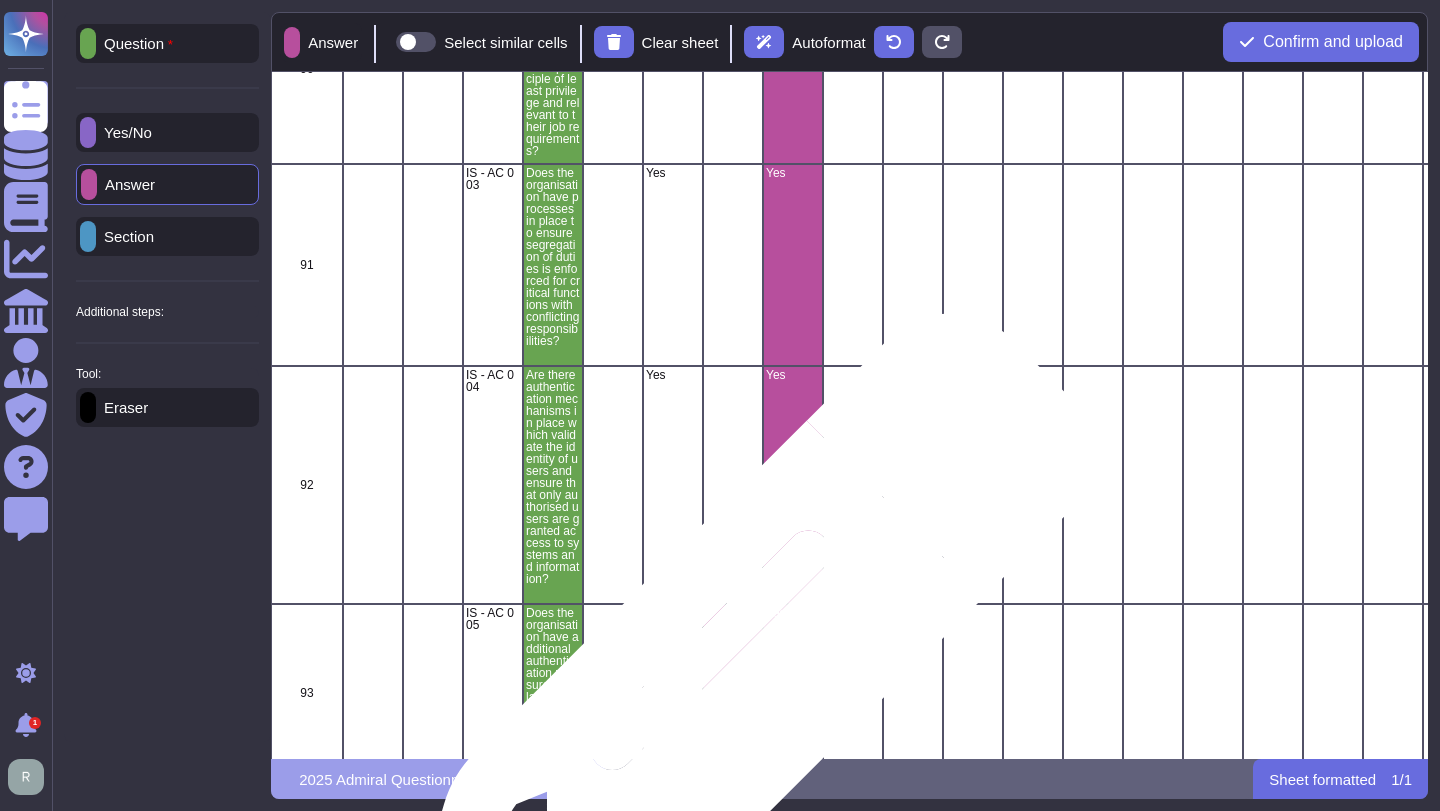 scroll, scrollTop: 15976, scrollLeft: 0, axis: vertical 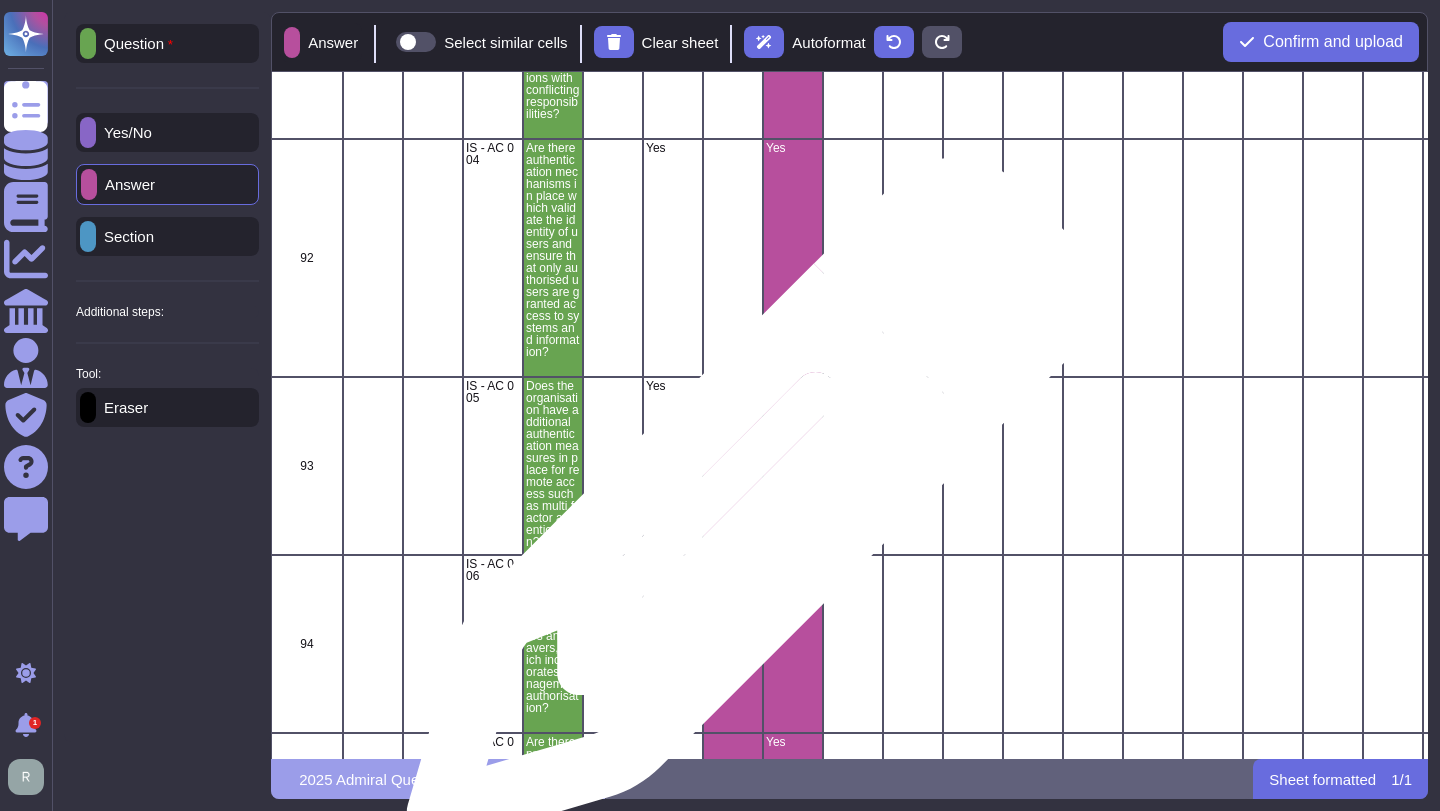 click at bounding box center [733, 466] 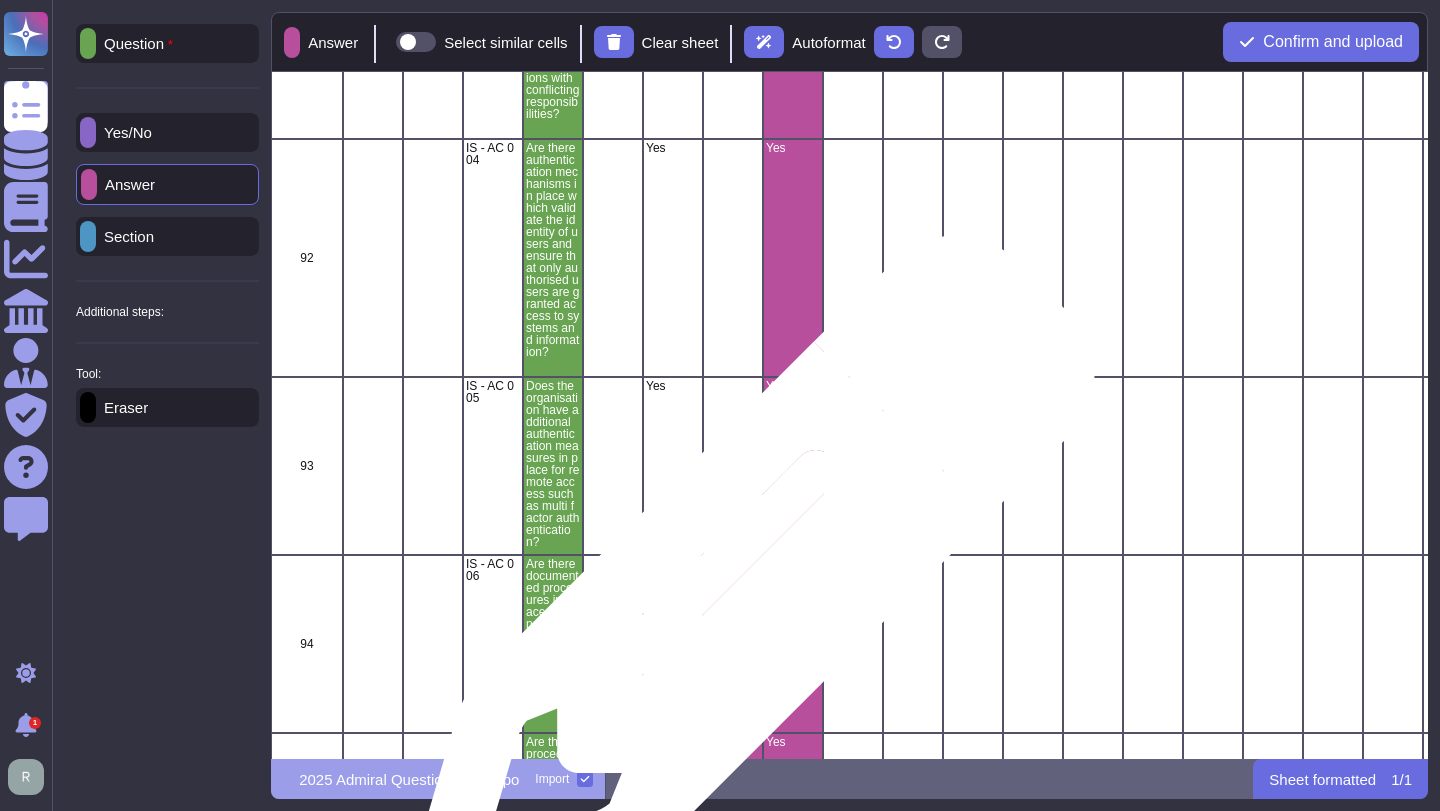 click at bounding box center [733, 644] 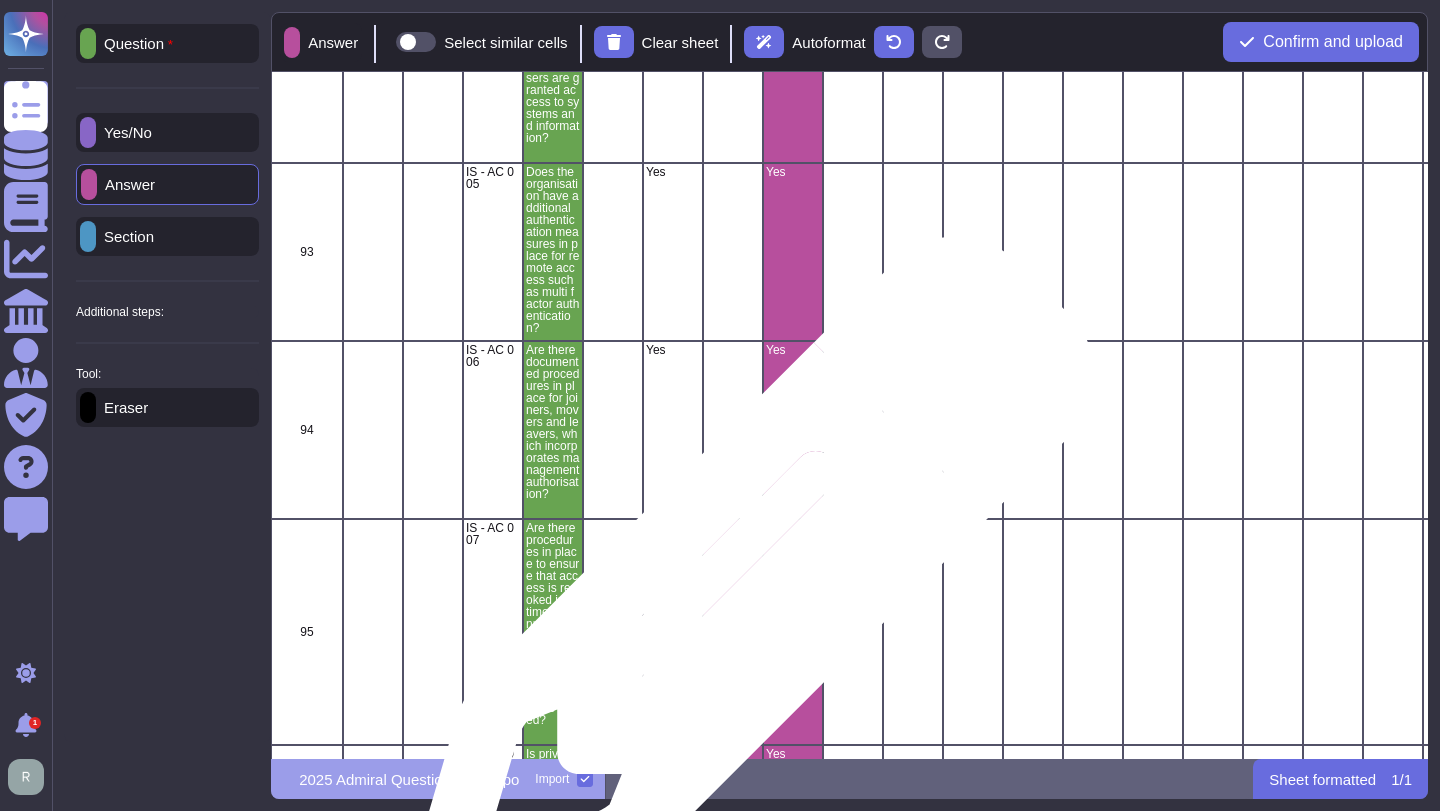 scroll, scrollTop: 16400, scrollLeft: 0, axis: vertical 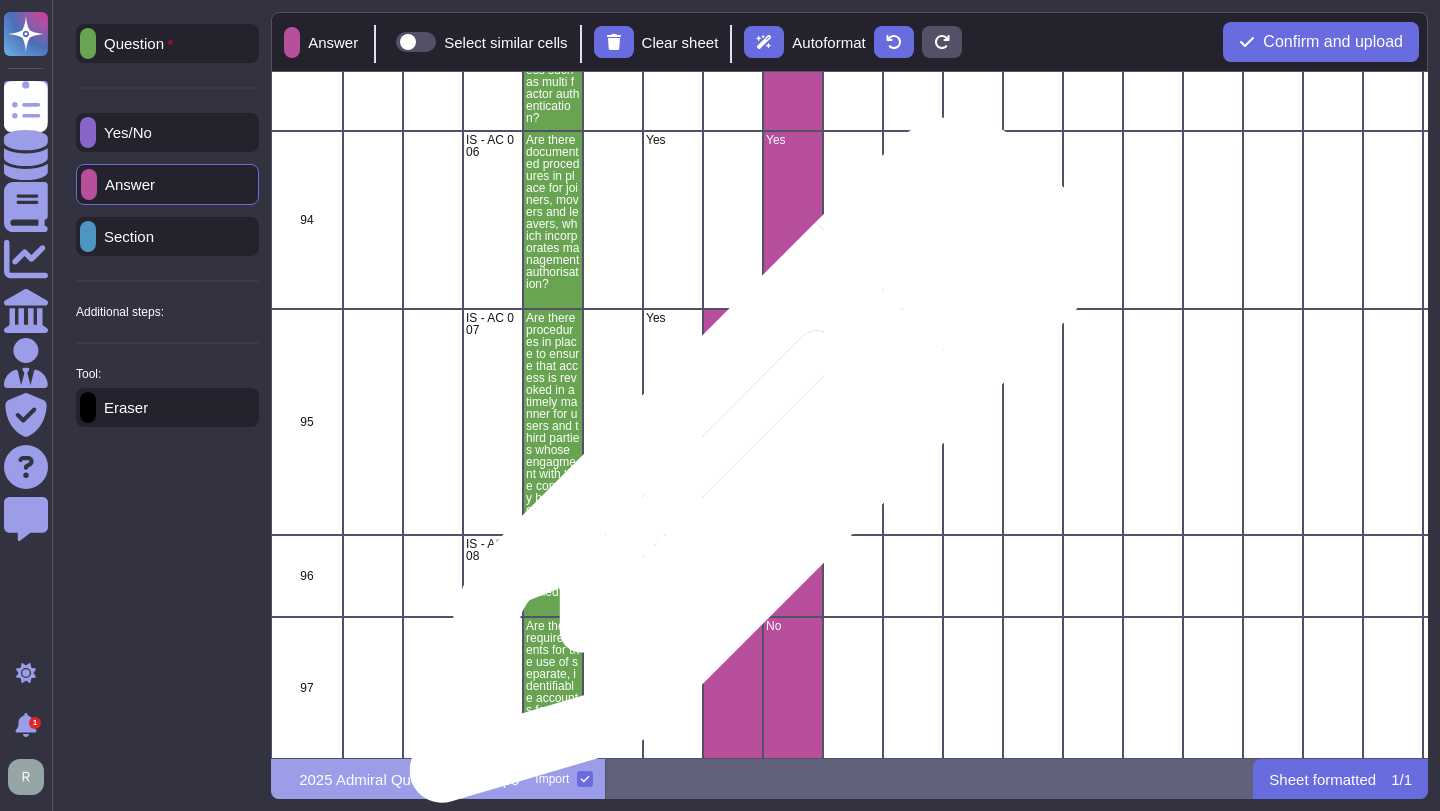 click at bounding box center [733, 422] 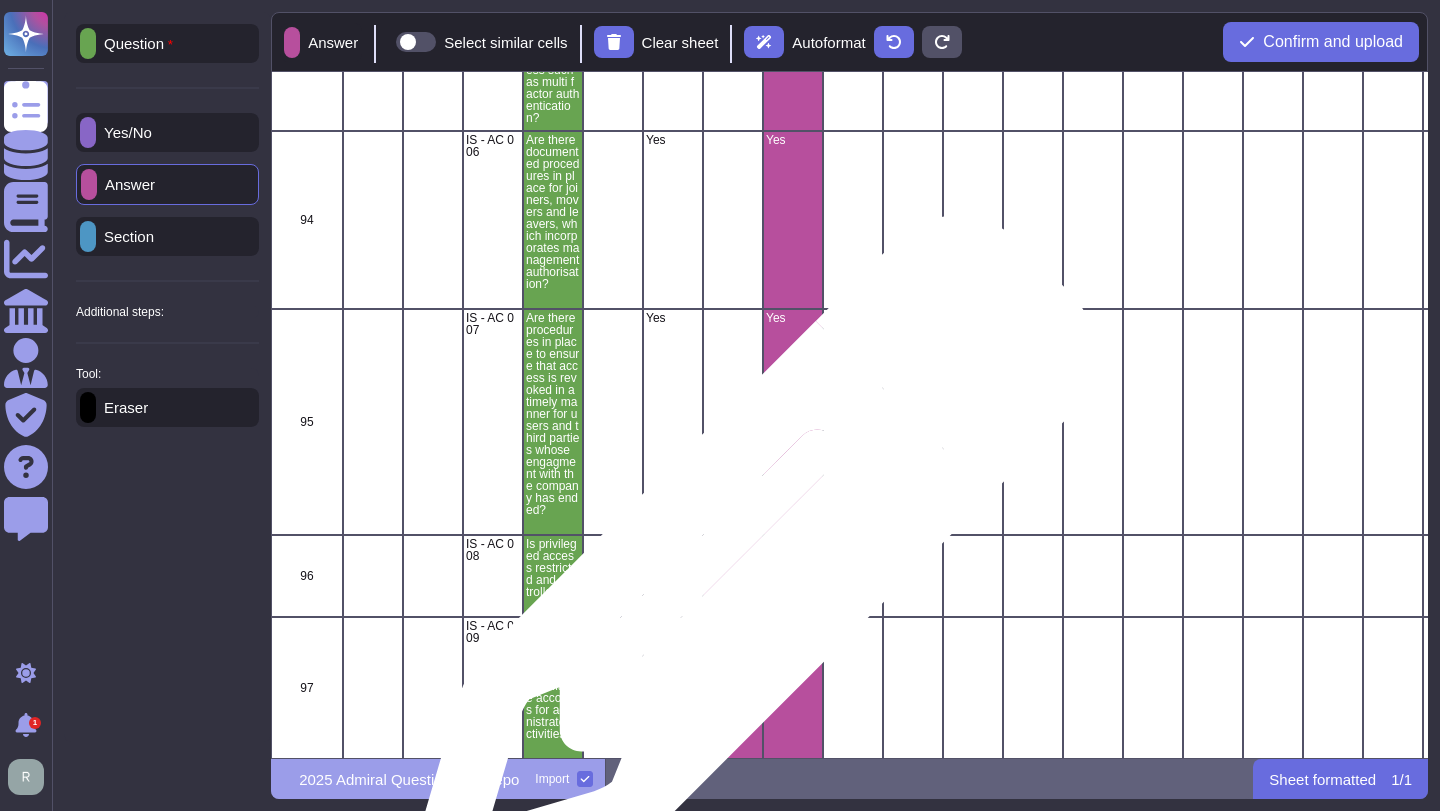 click at bounding box center (733, 576) 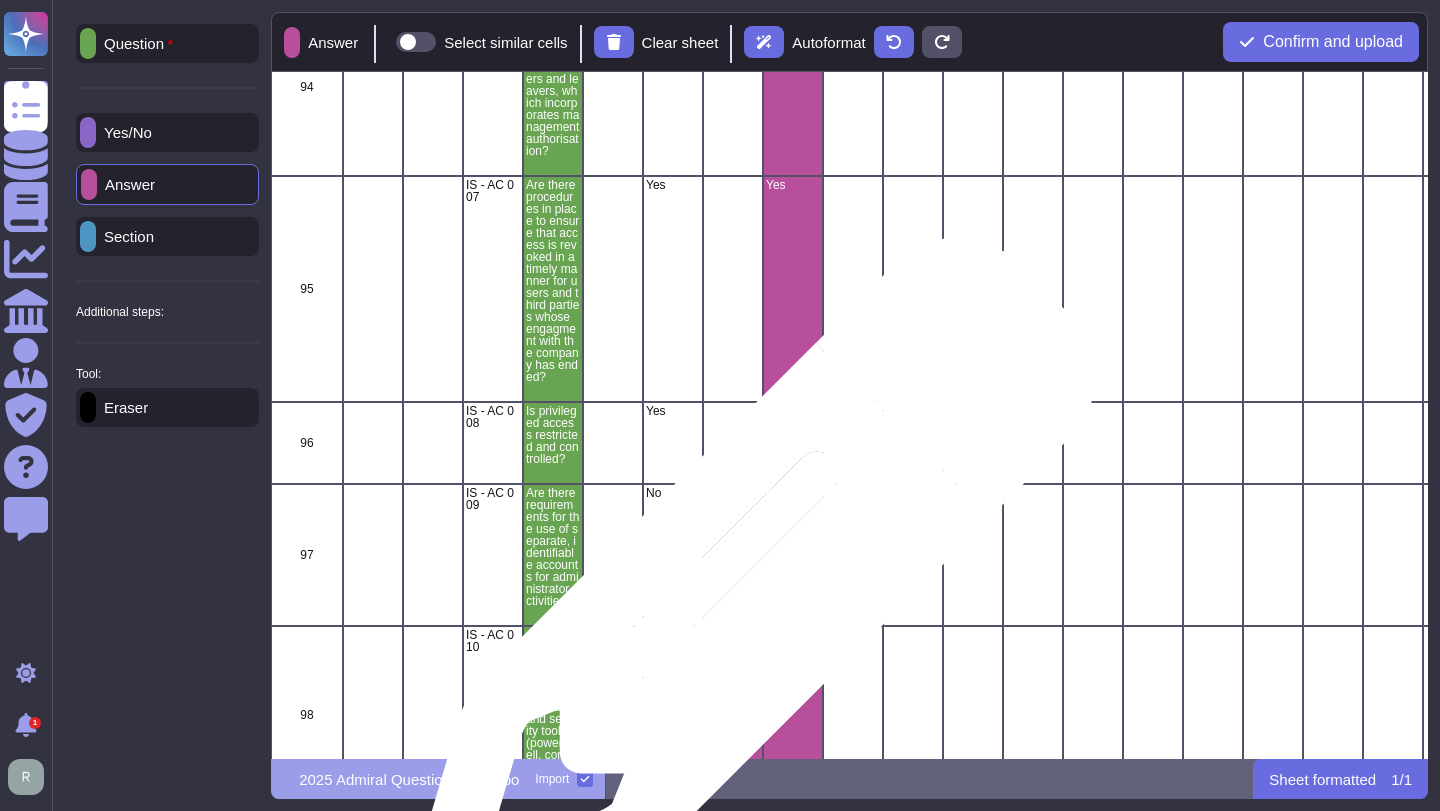 scroll, scrollTop: 16691, scrollLeft: 0, axis: vertical 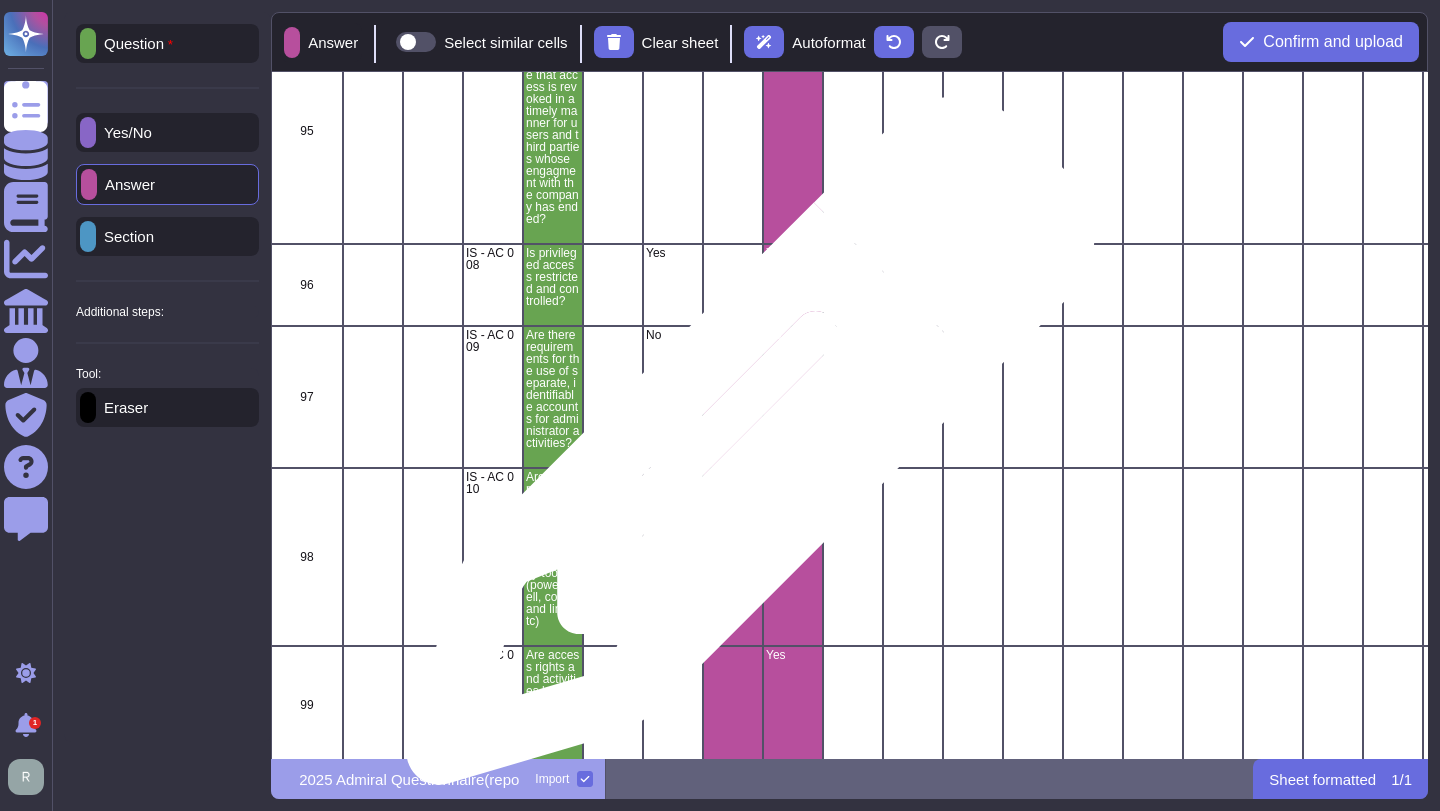 click at bounding box center (733, 397) 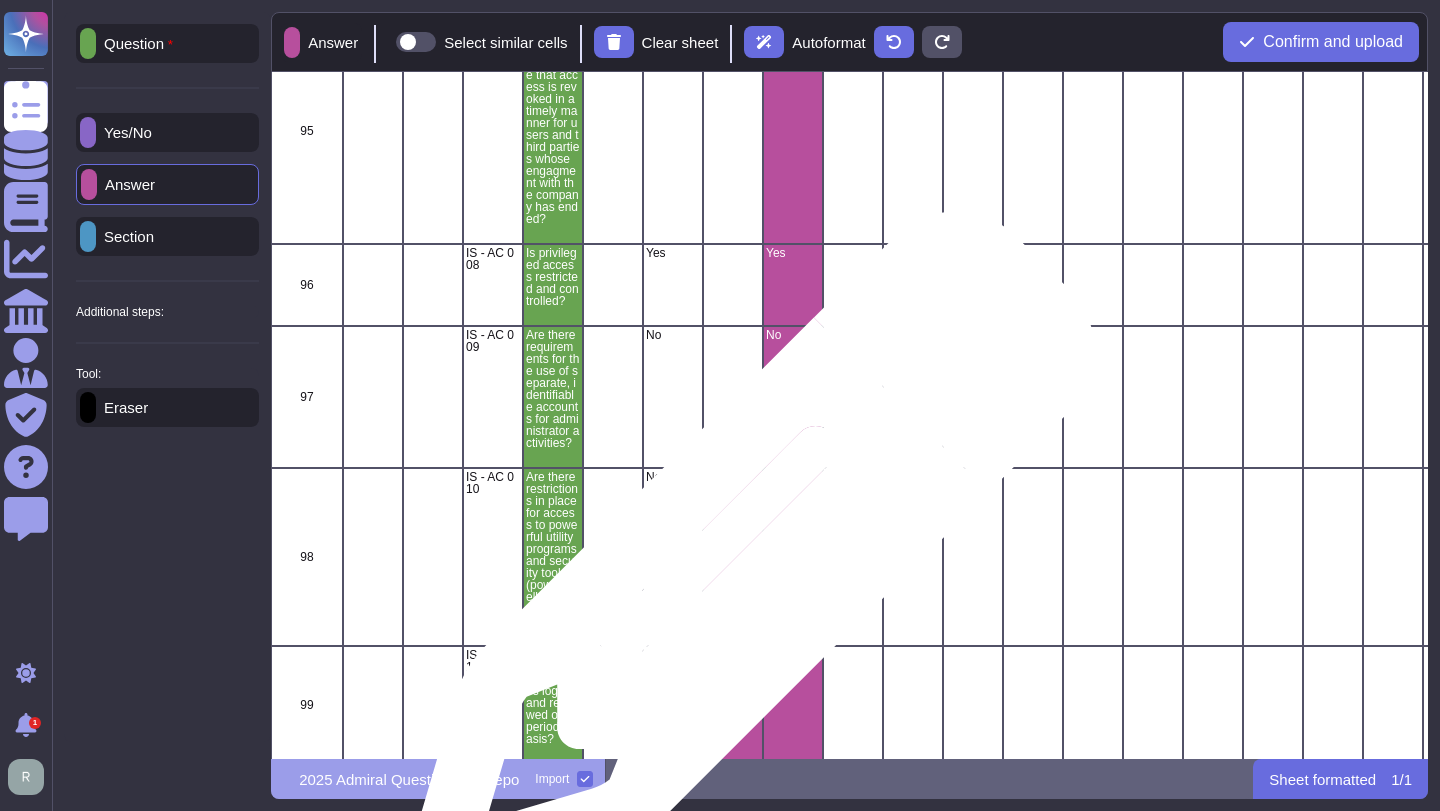 click at bounding box center (733, 557) 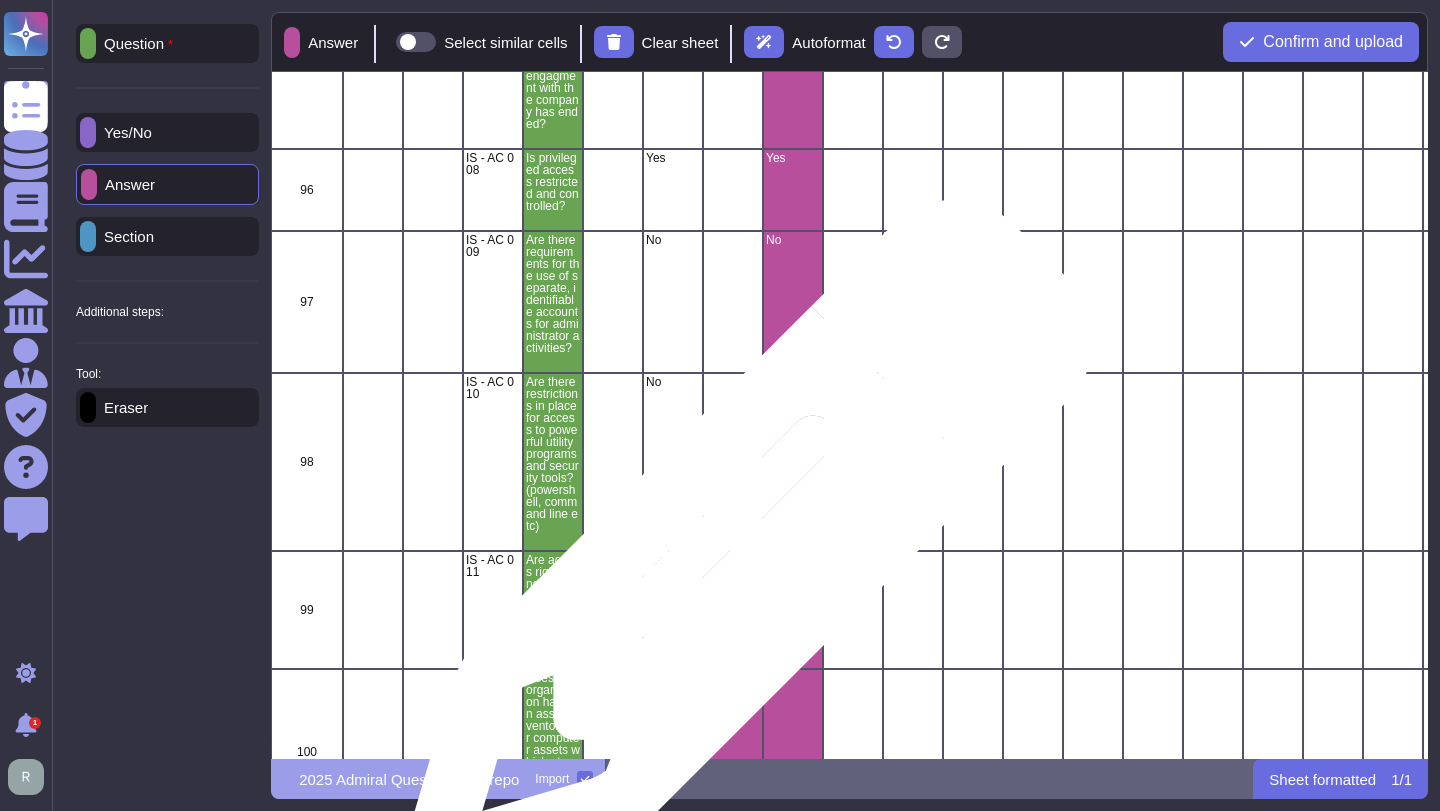scroll, scrollTop: 17017, scrollLeft: 0, axis: vertical 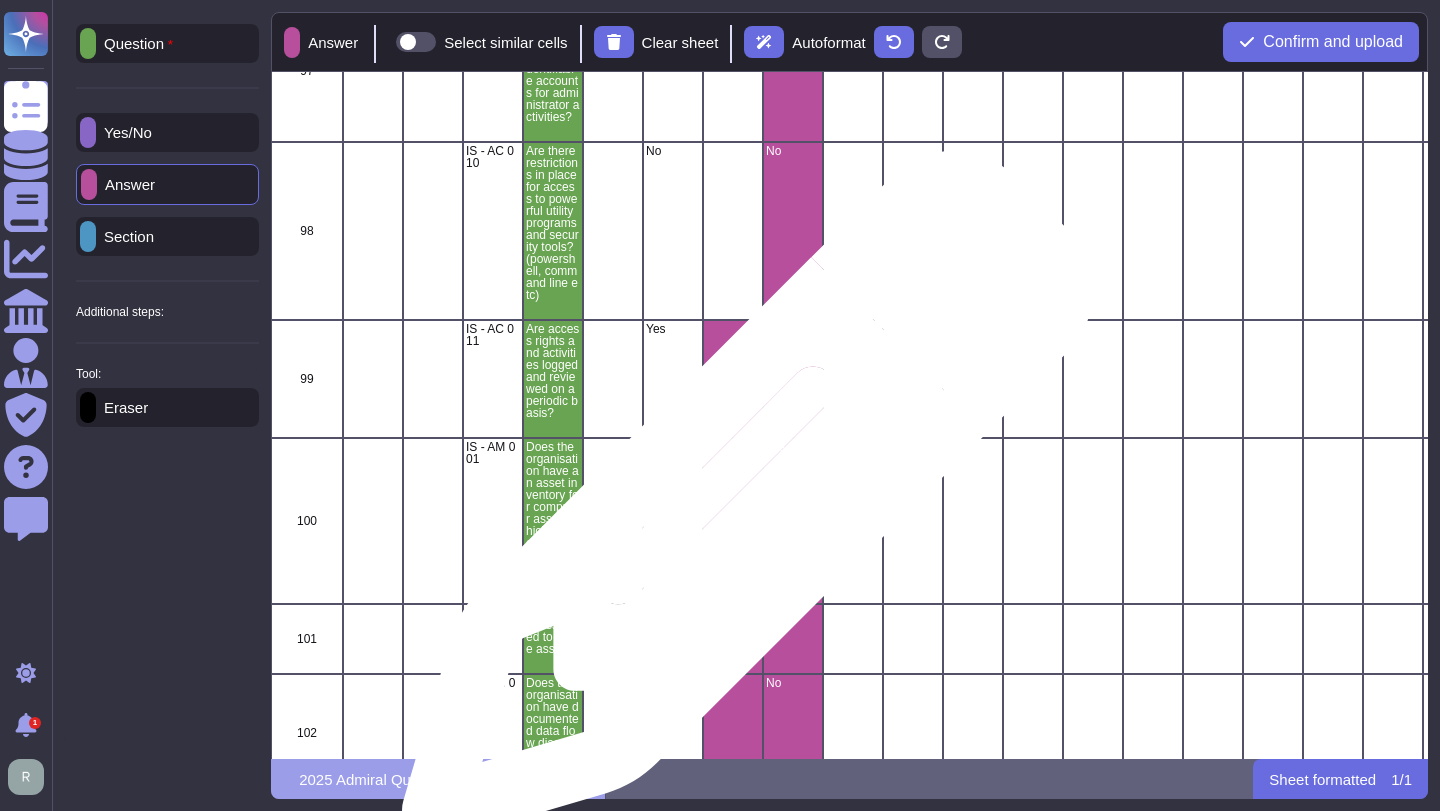click at bounding box center (733, 521) 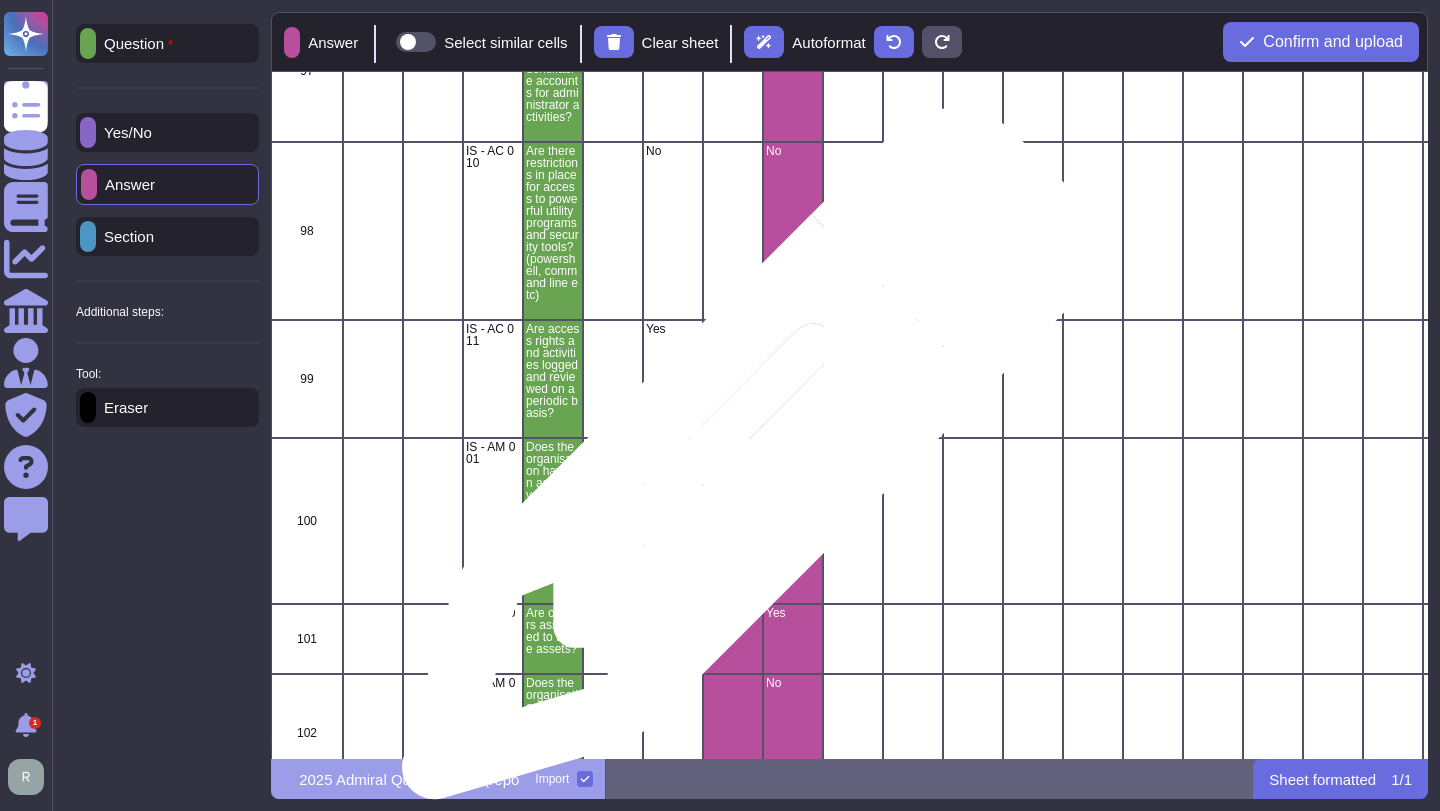 click at bounding box center (733, 379) 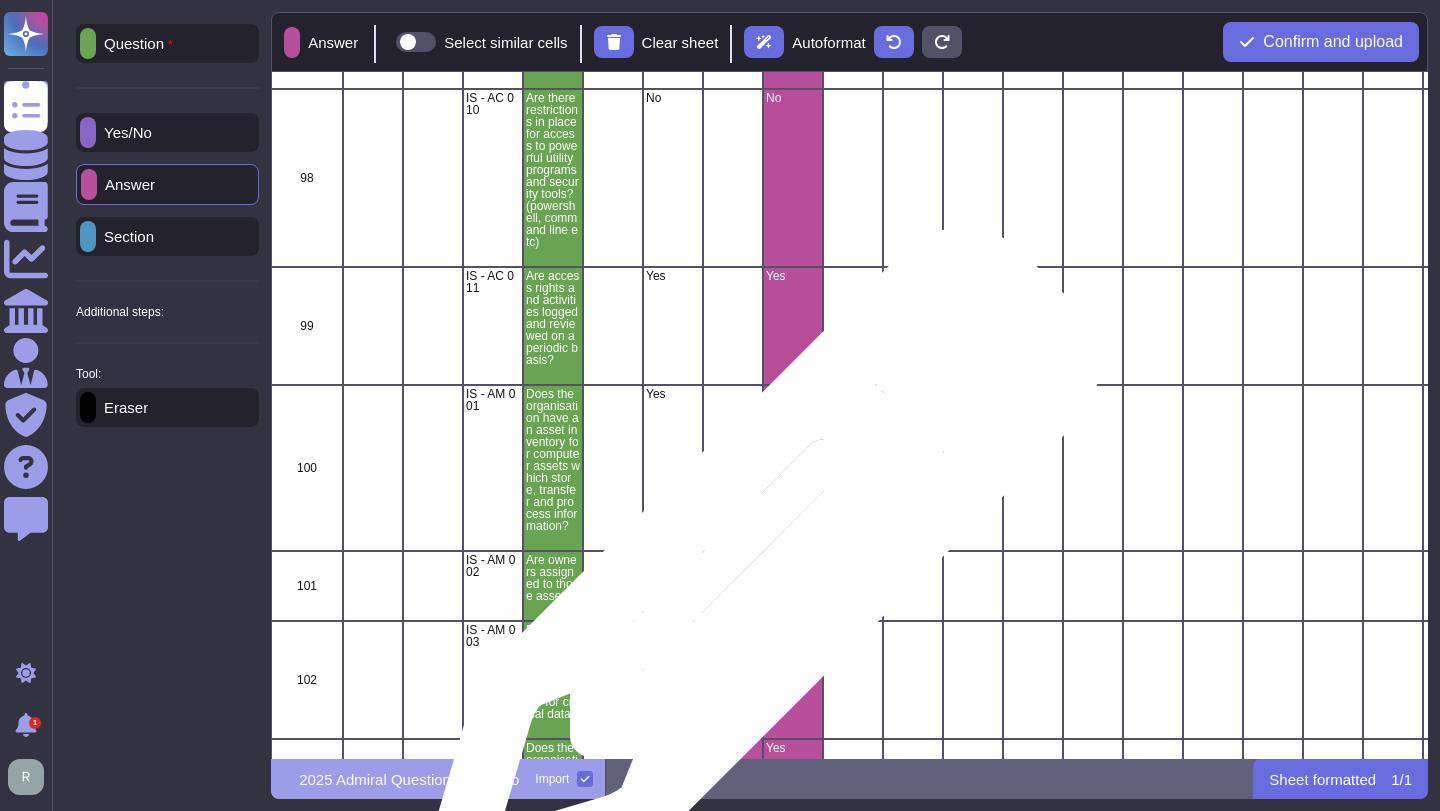 click at bounding box center (733, 586) 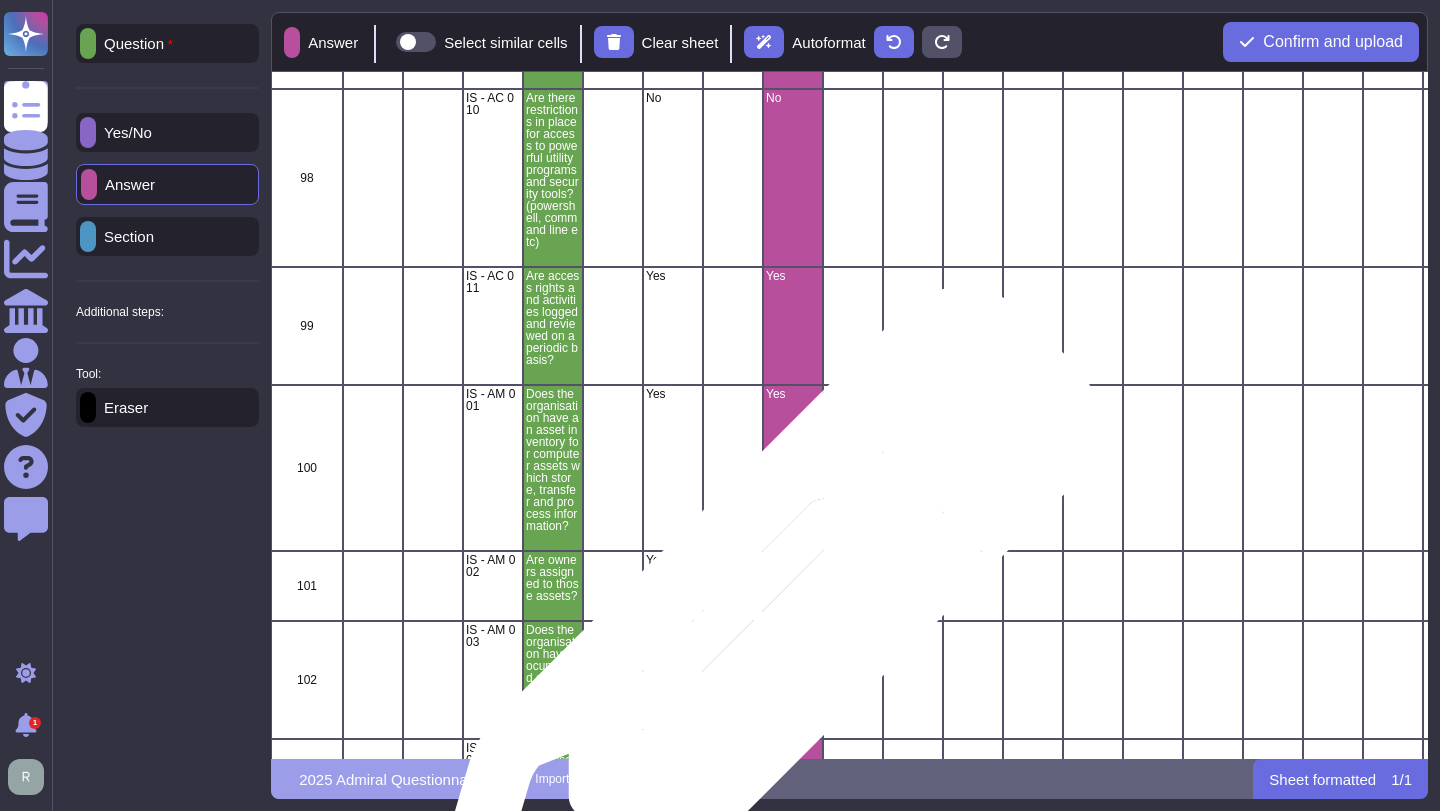 click at bounding box center [733, 680] 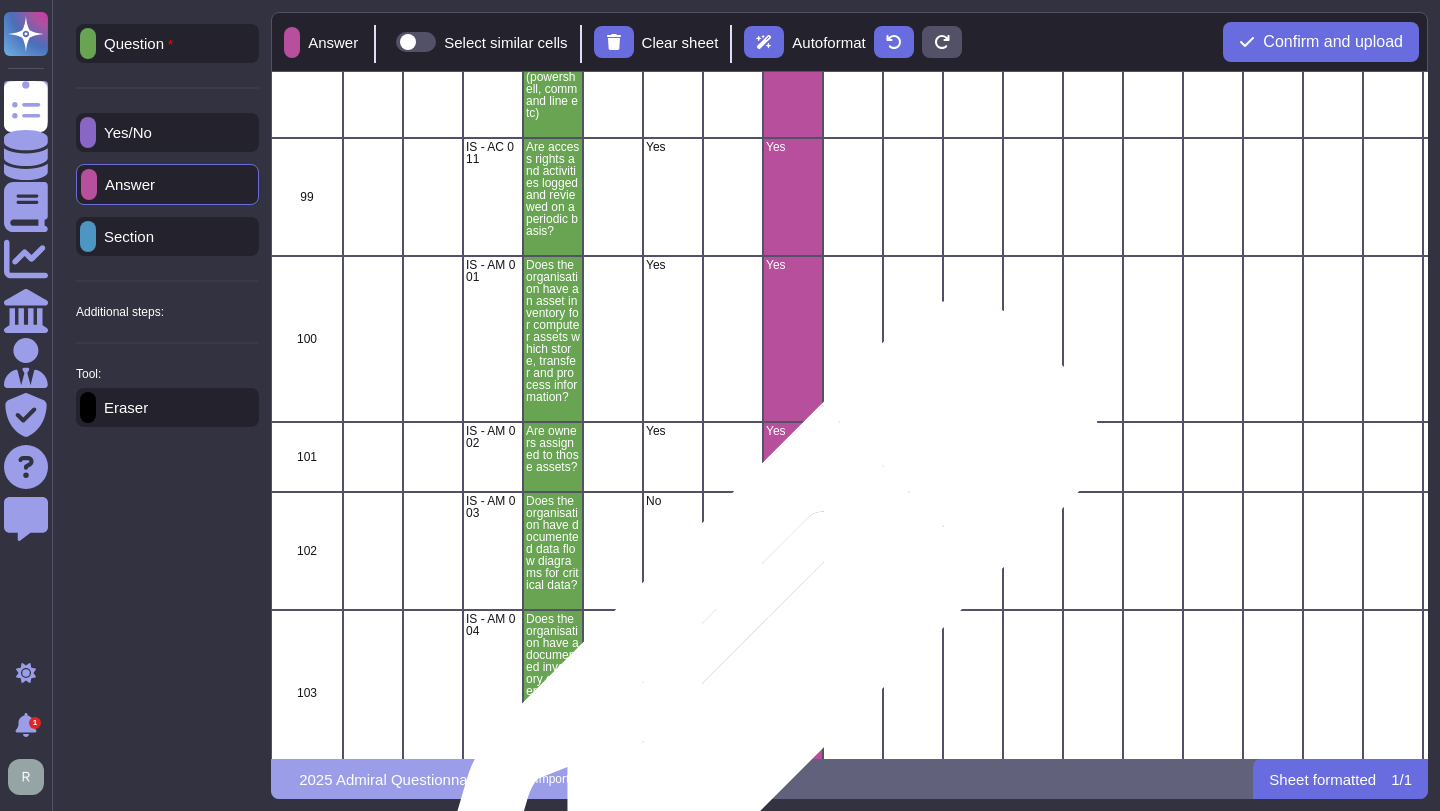 scroll, scrollTop: 17396, scrollLeft: 0, axis: vertical 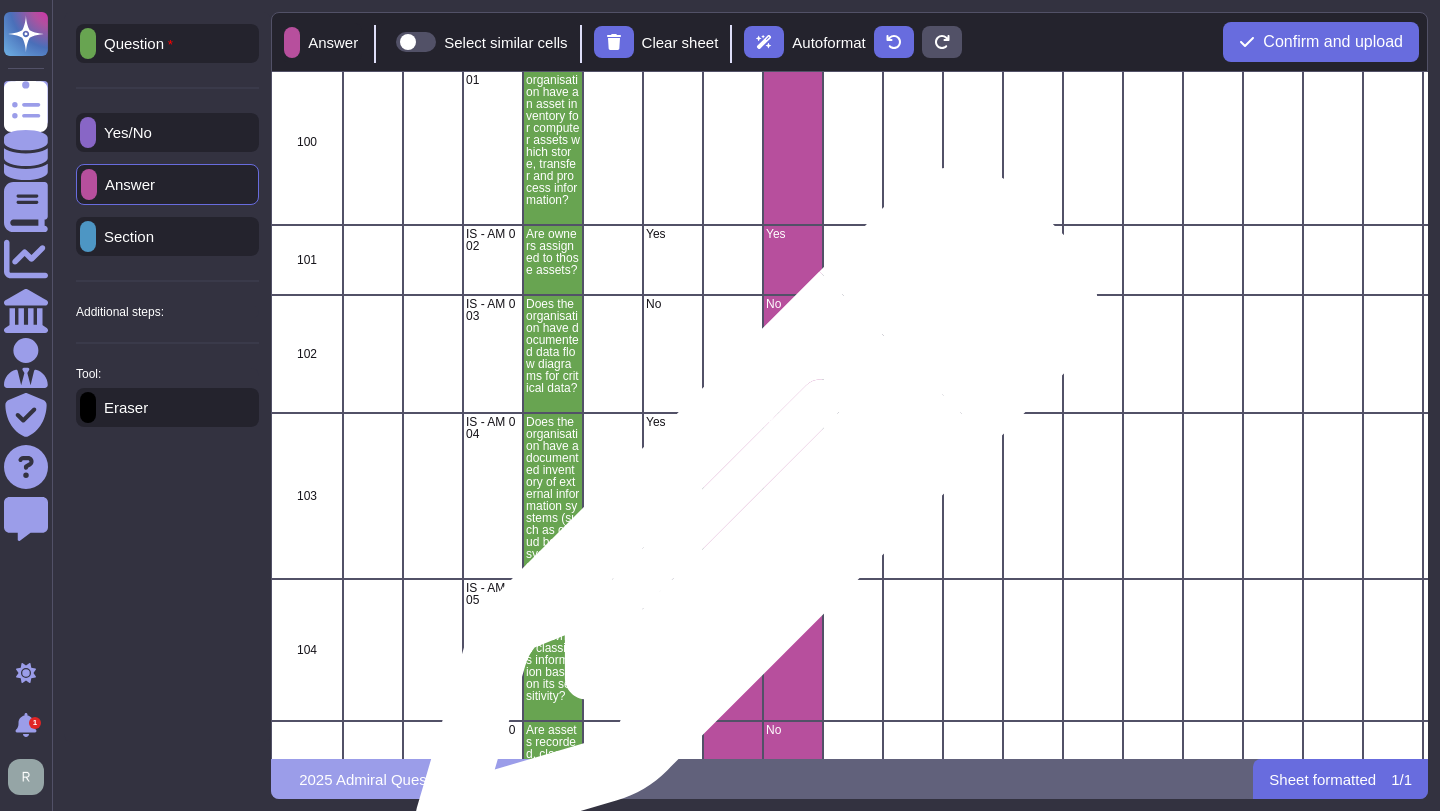 click at bounding box center [733, 496] 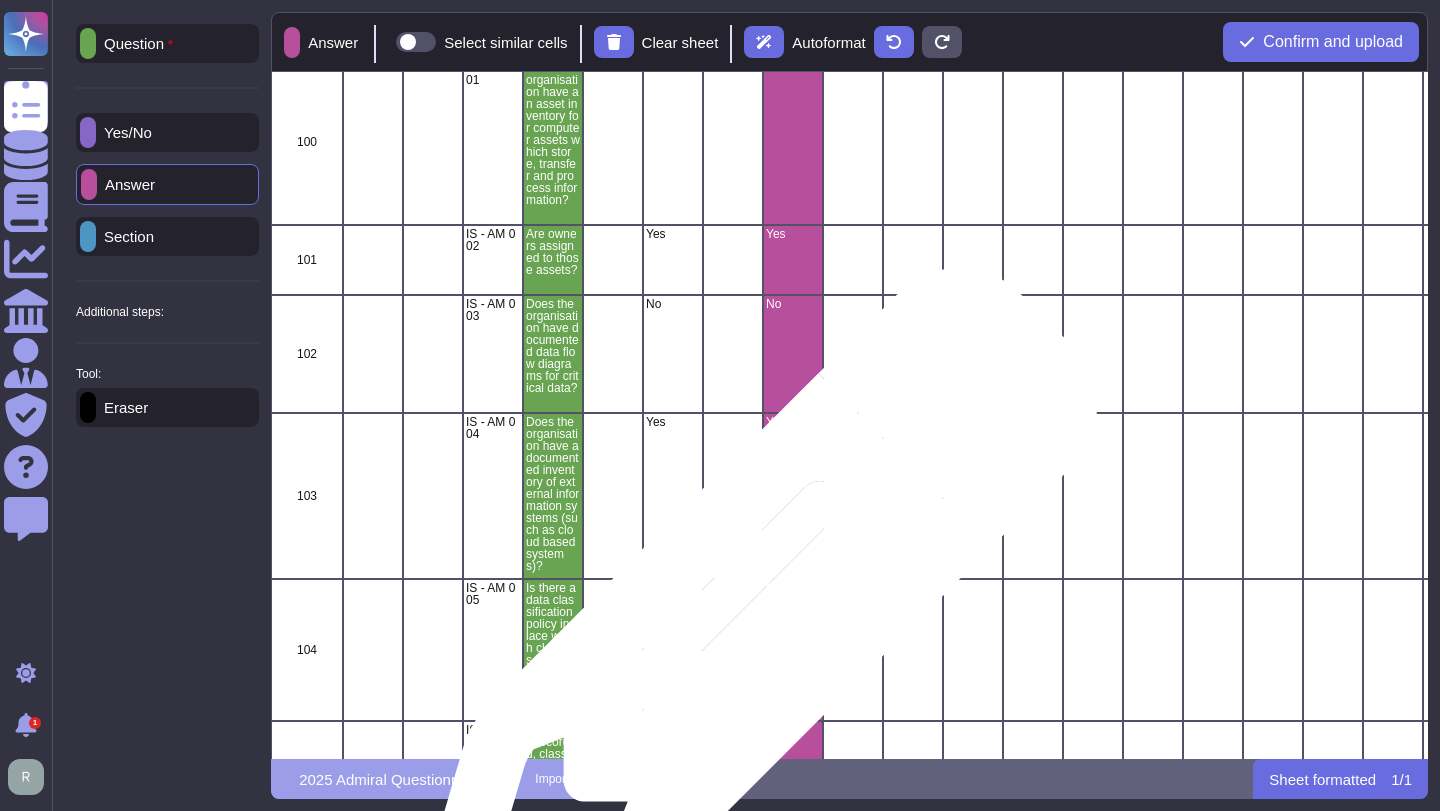 click at bounding box center [733, 650] 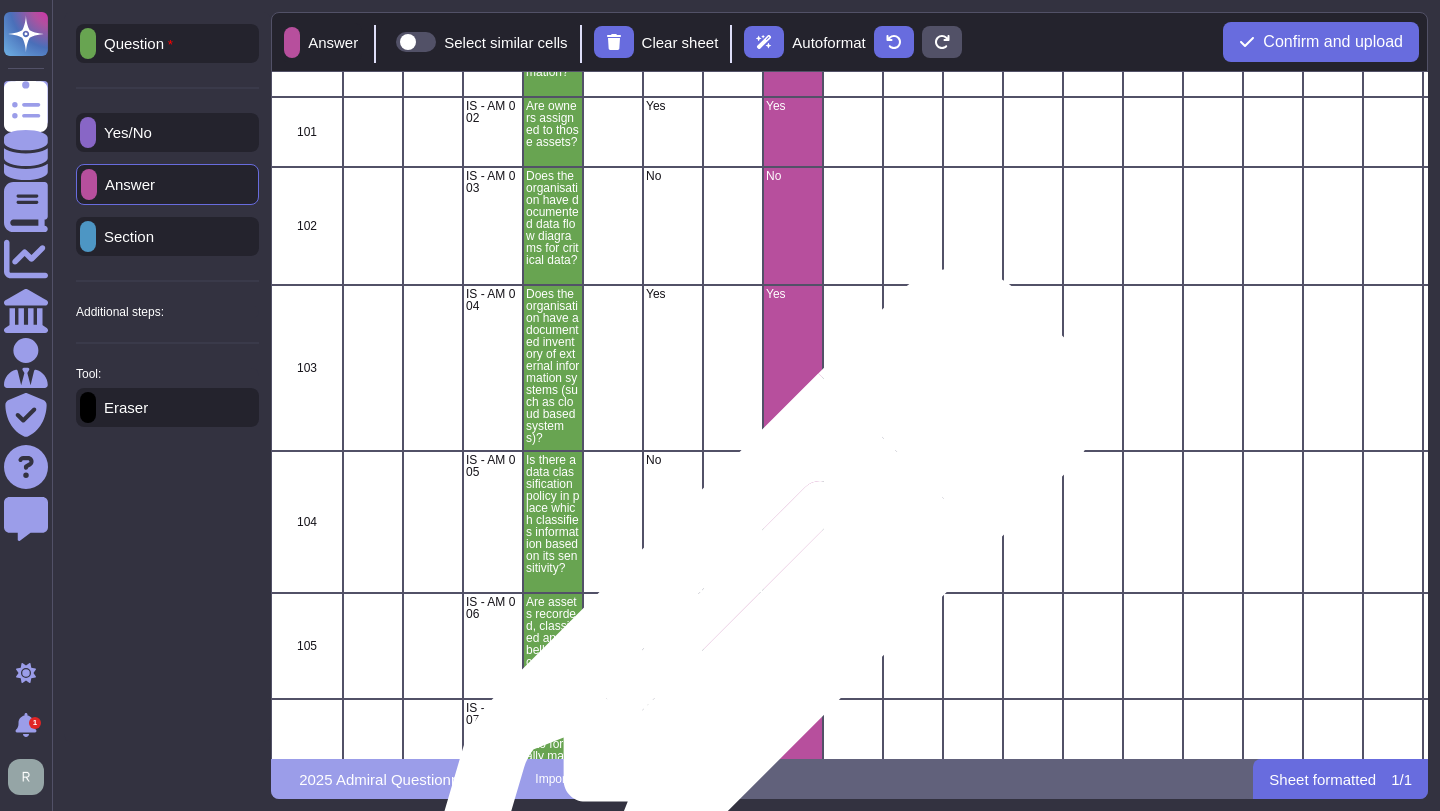 scroll, scrollTop: 17764, scrollLeft: 0, axis: vertical 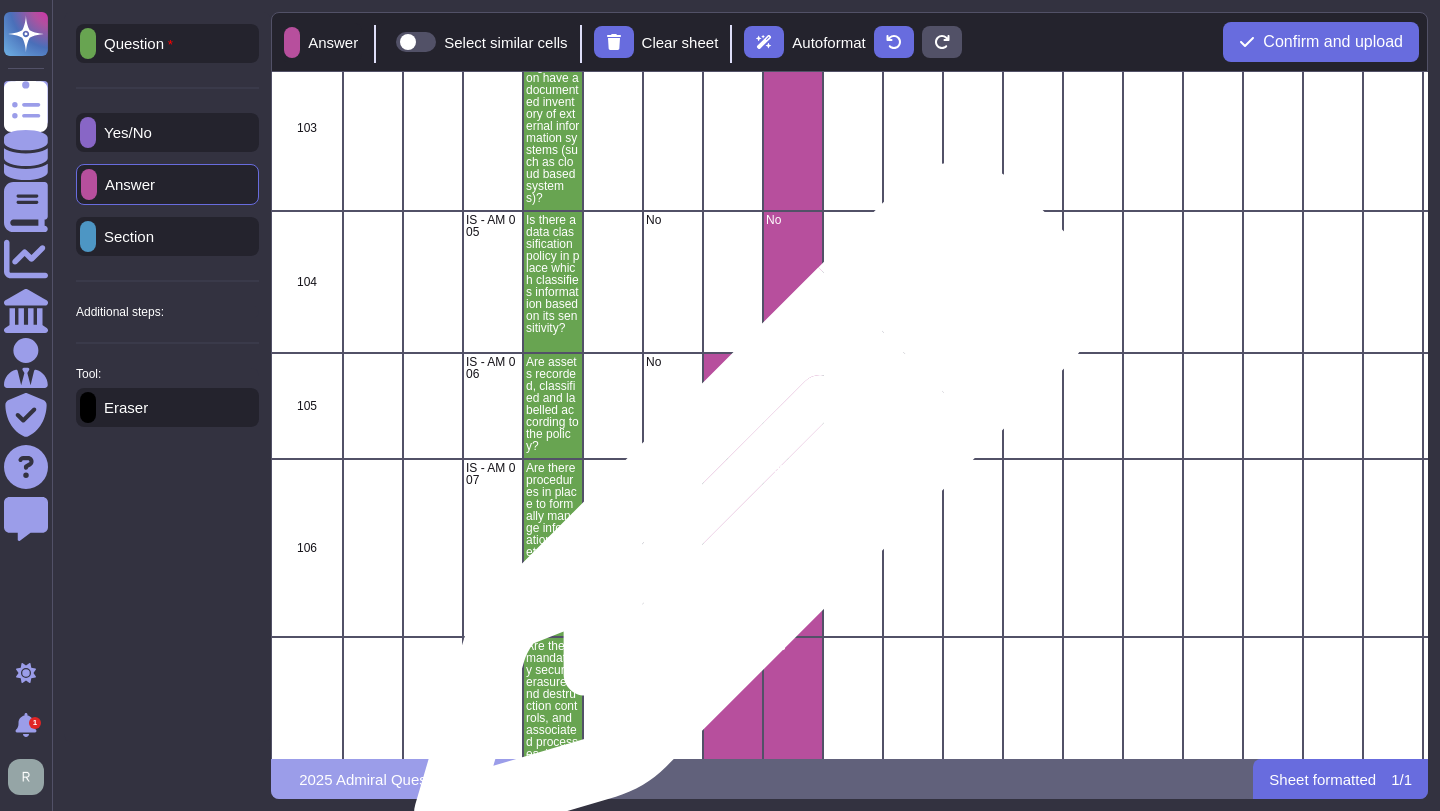 click at bounding box center (733, 548) 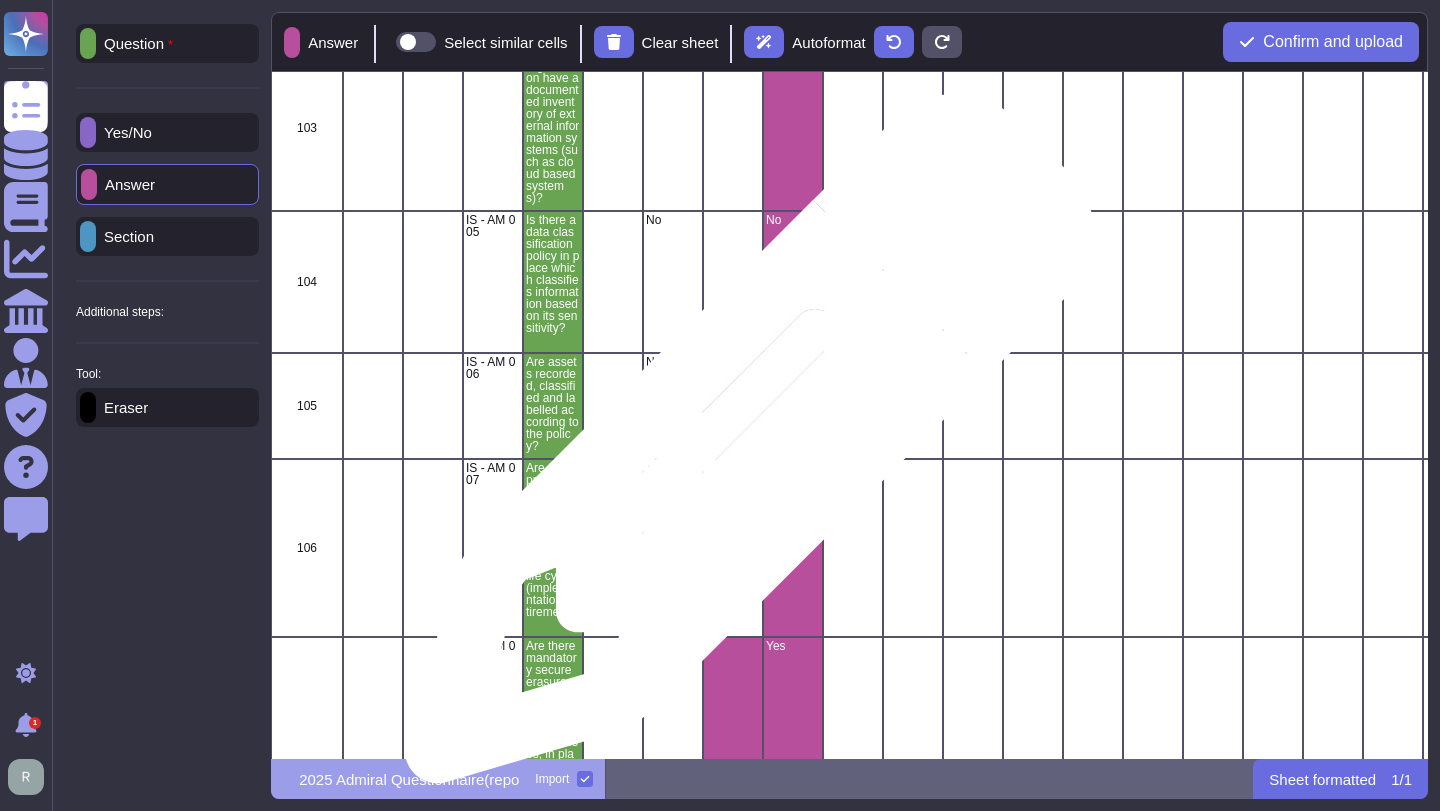 click at bounding box center (733, 406) 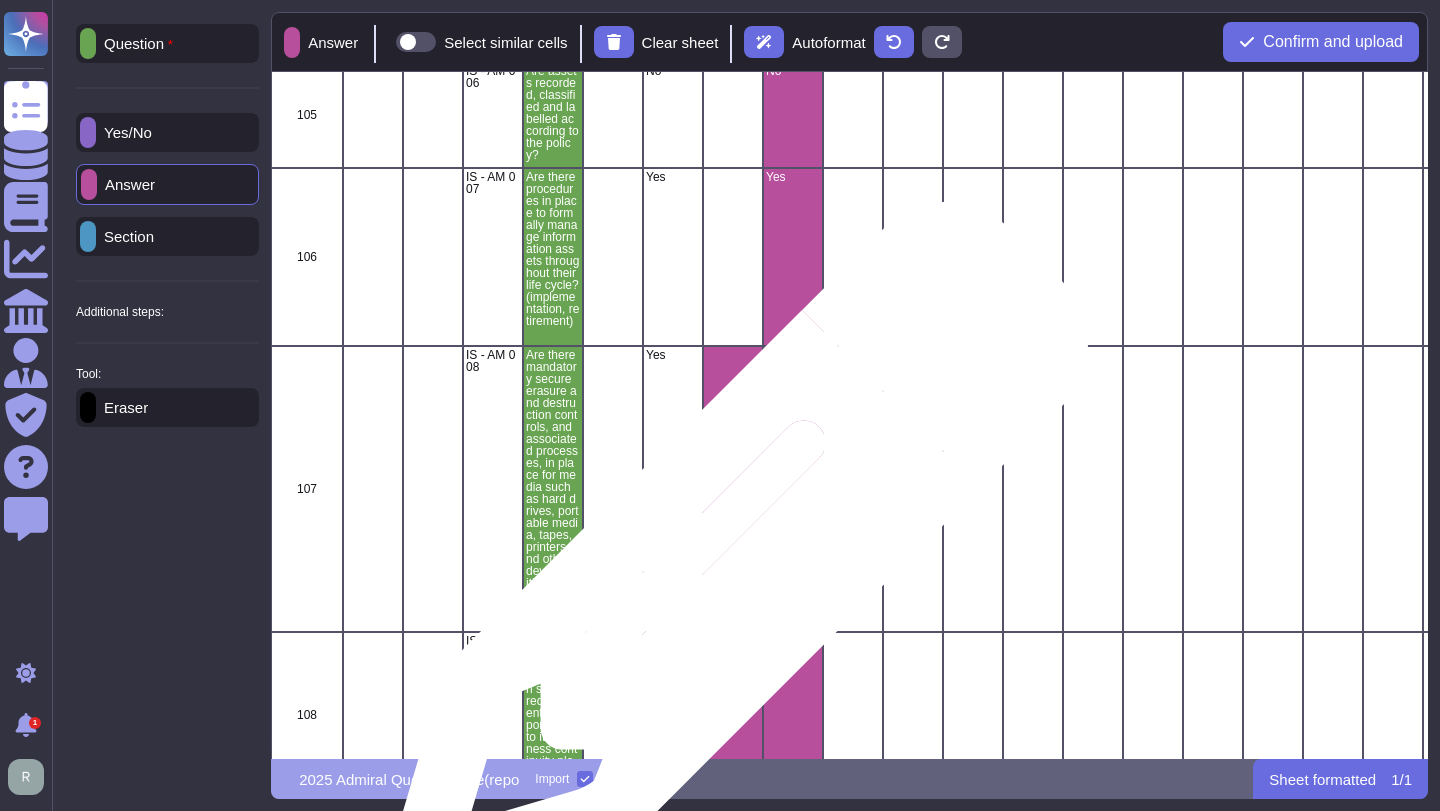 click at bounding box center [733, 489] 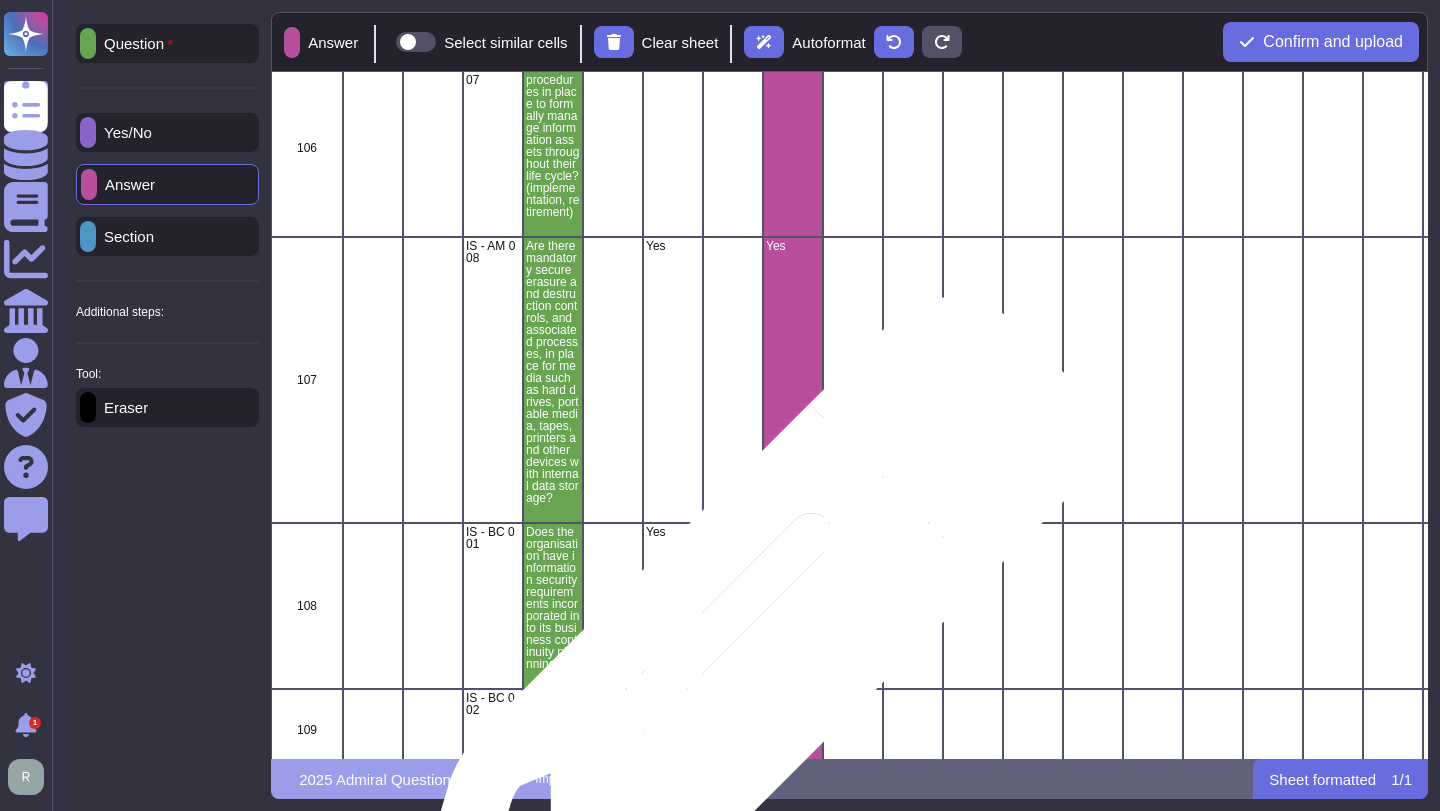 scroll, scrollTop: 18408, scrollLeft: 0, axis: vertical 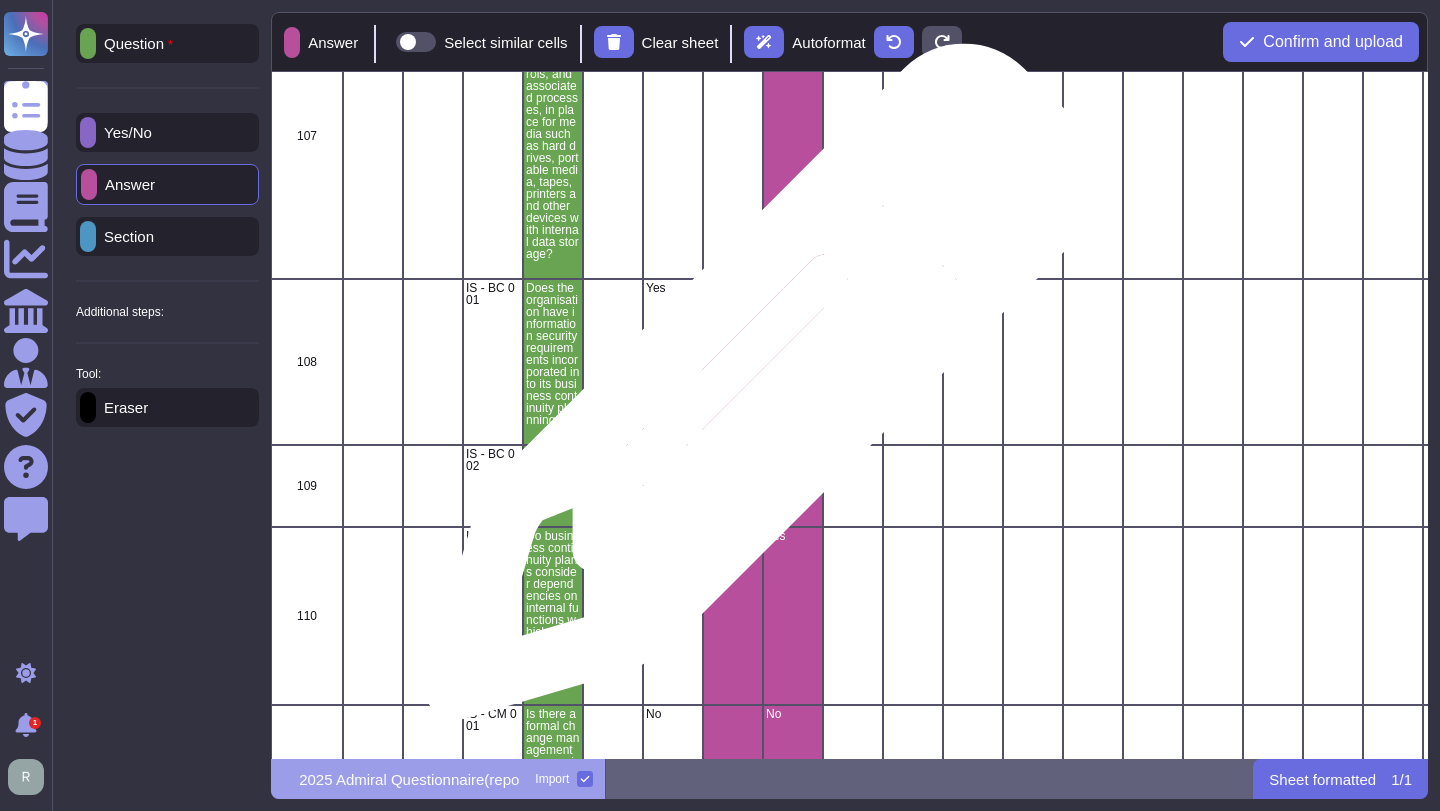 click at bounding box center (733, 362) 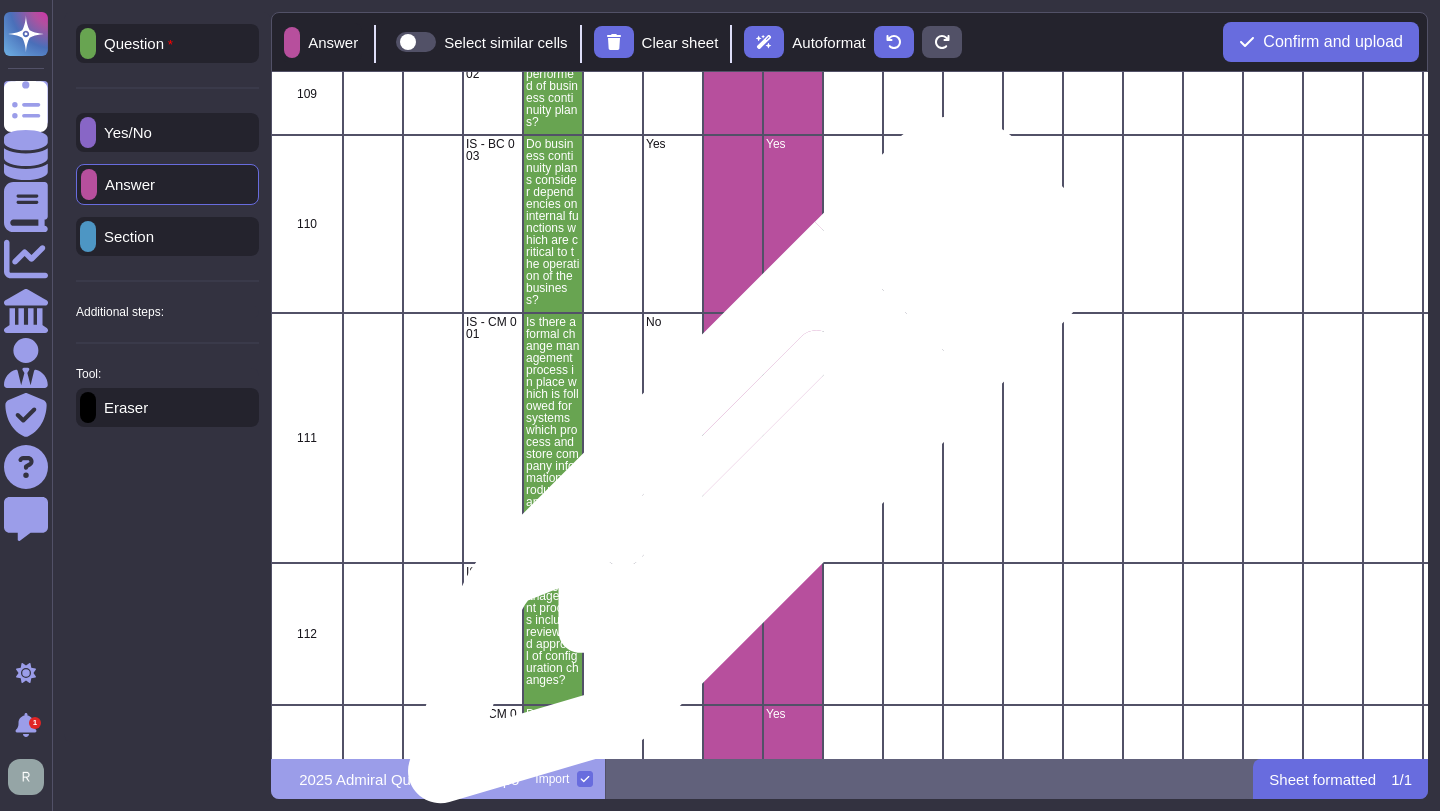 scroll, scrollTop: 18786, scrollLeft: 0, axis: vertical 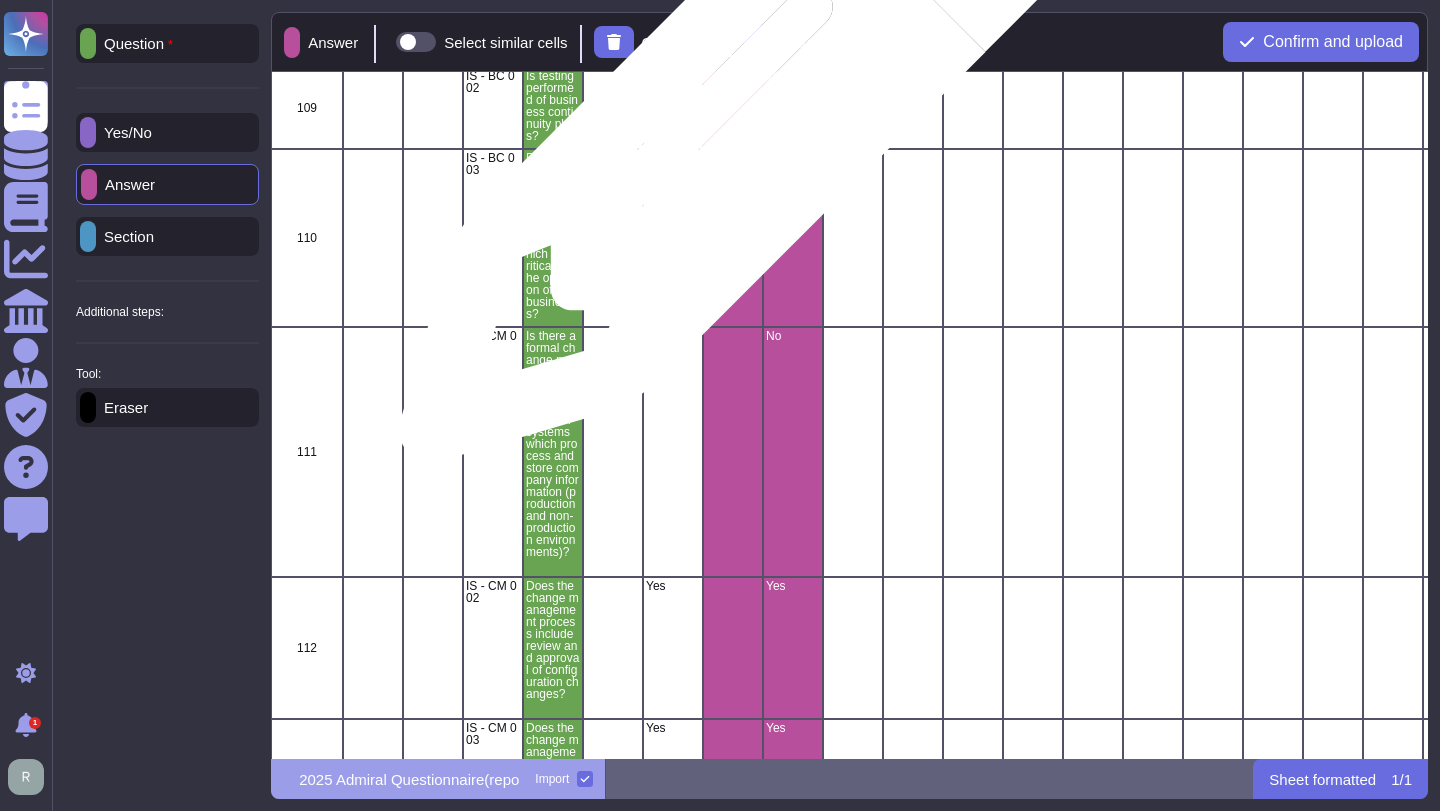click at bounding box center [733, 108] 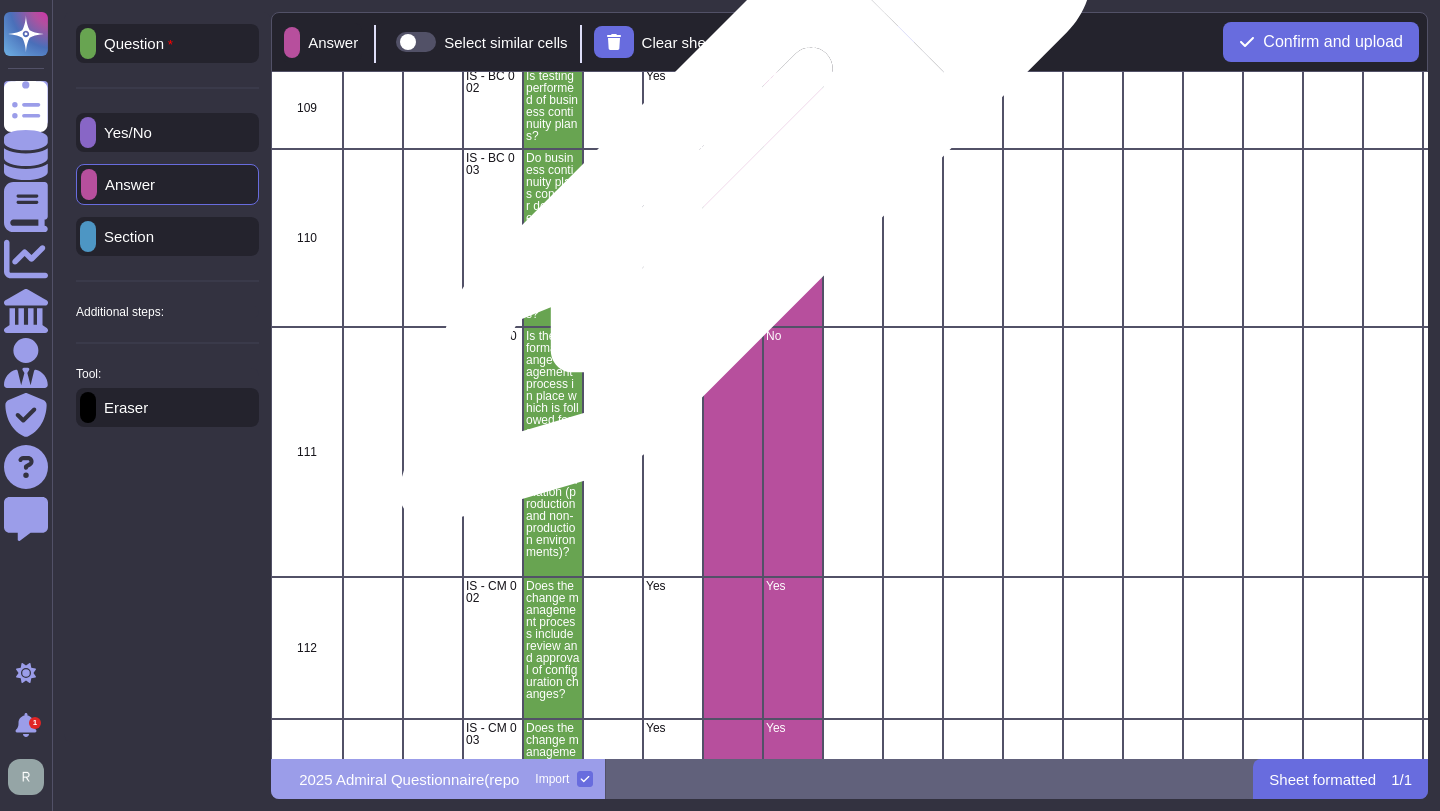 click at bounding box center [733, 238] 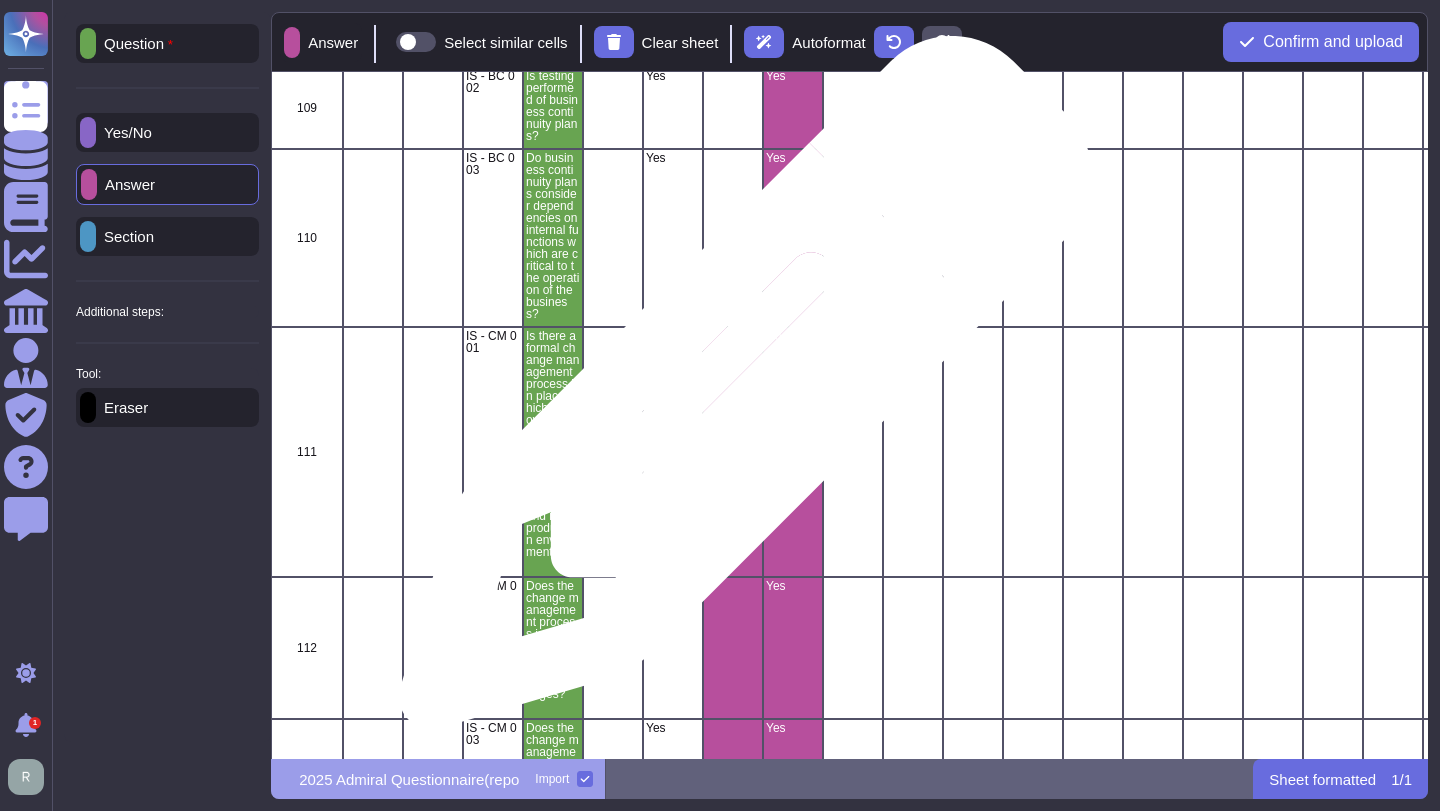 click at bounding box center (733, 452) 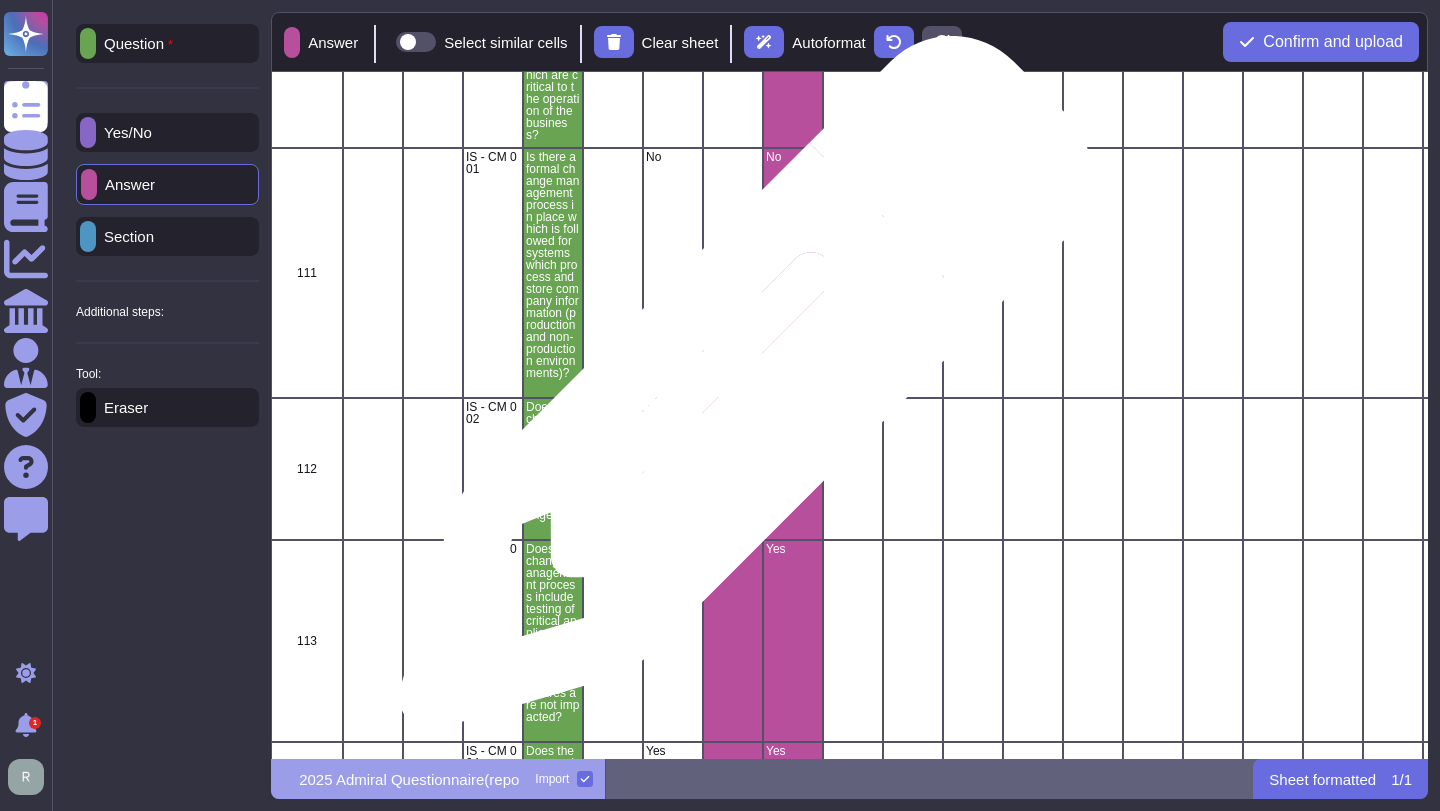 scroll, scrollTop: 19145, scrollLeft: 0, axis: vertical 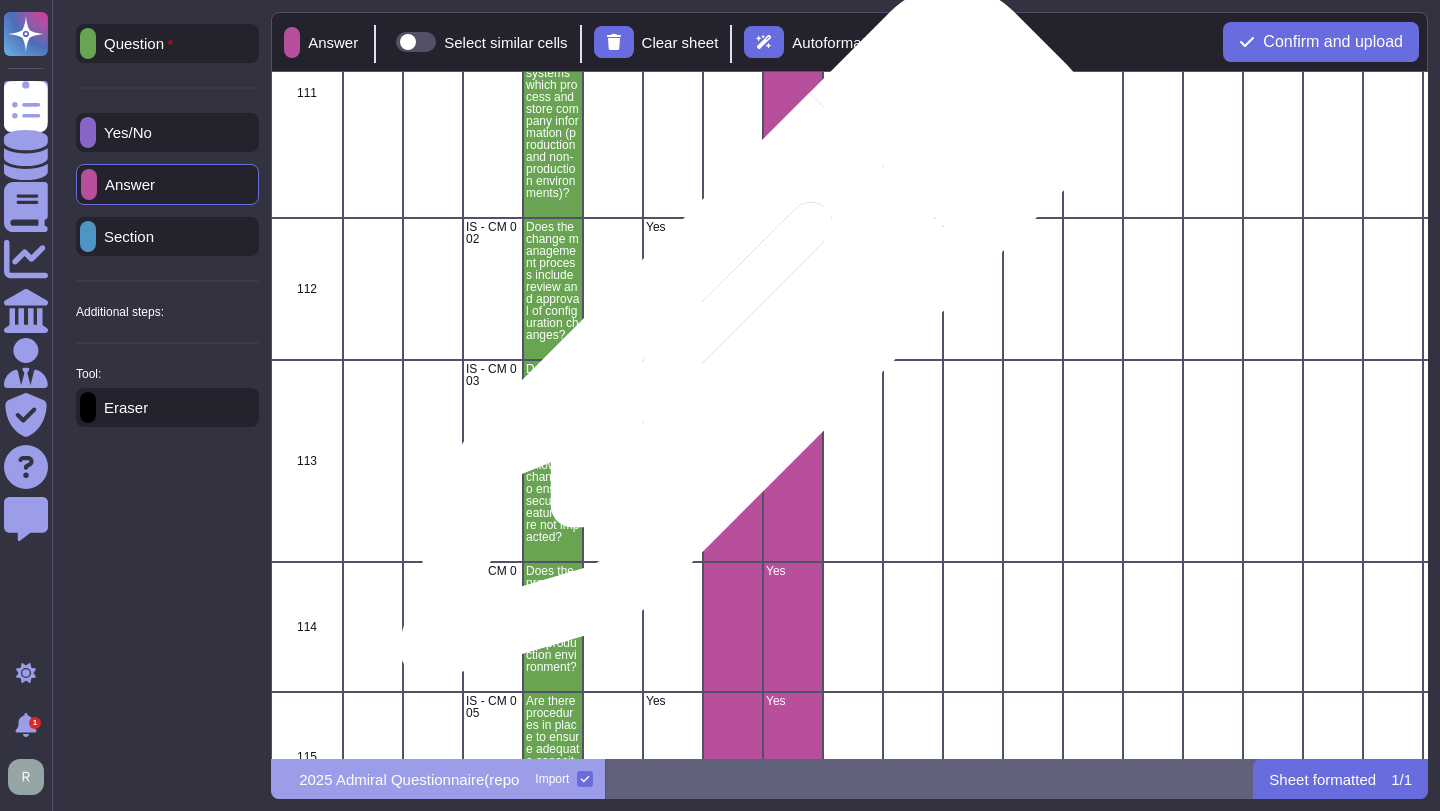 click at bounding box center [733, 289] 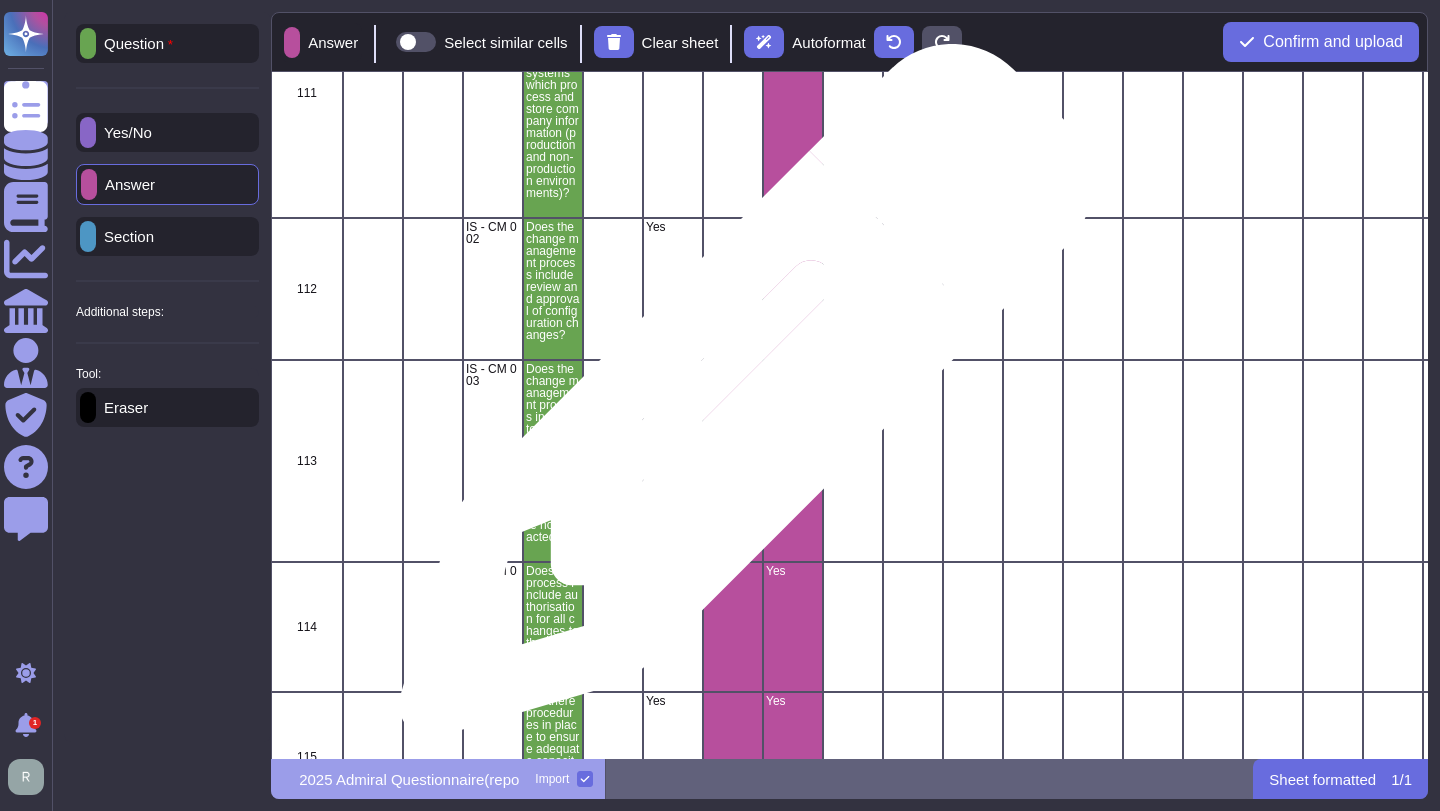 click at bounding box center (733, 461) 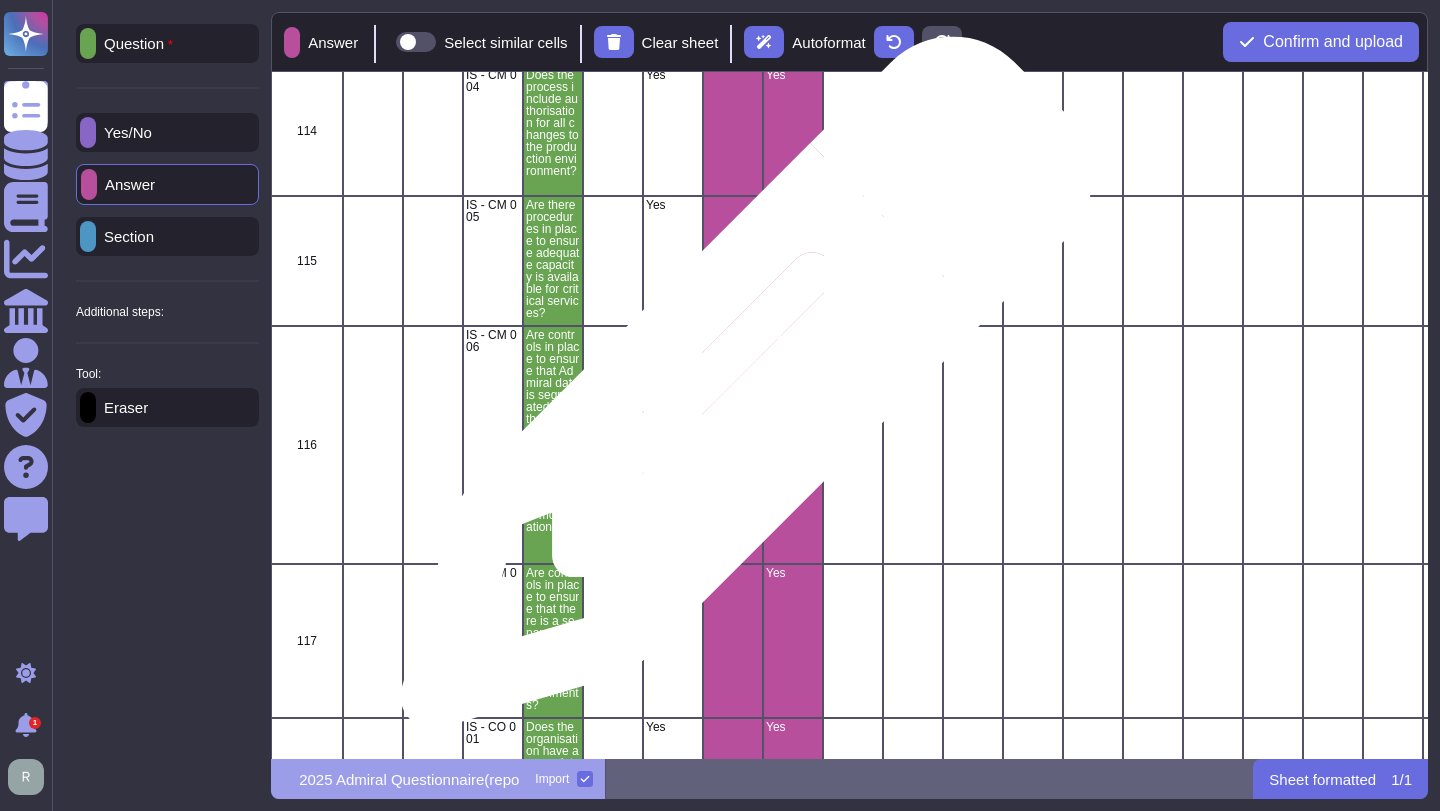 scroll, scrollTop: 19680, scrollLeft: 0, axis: vertical 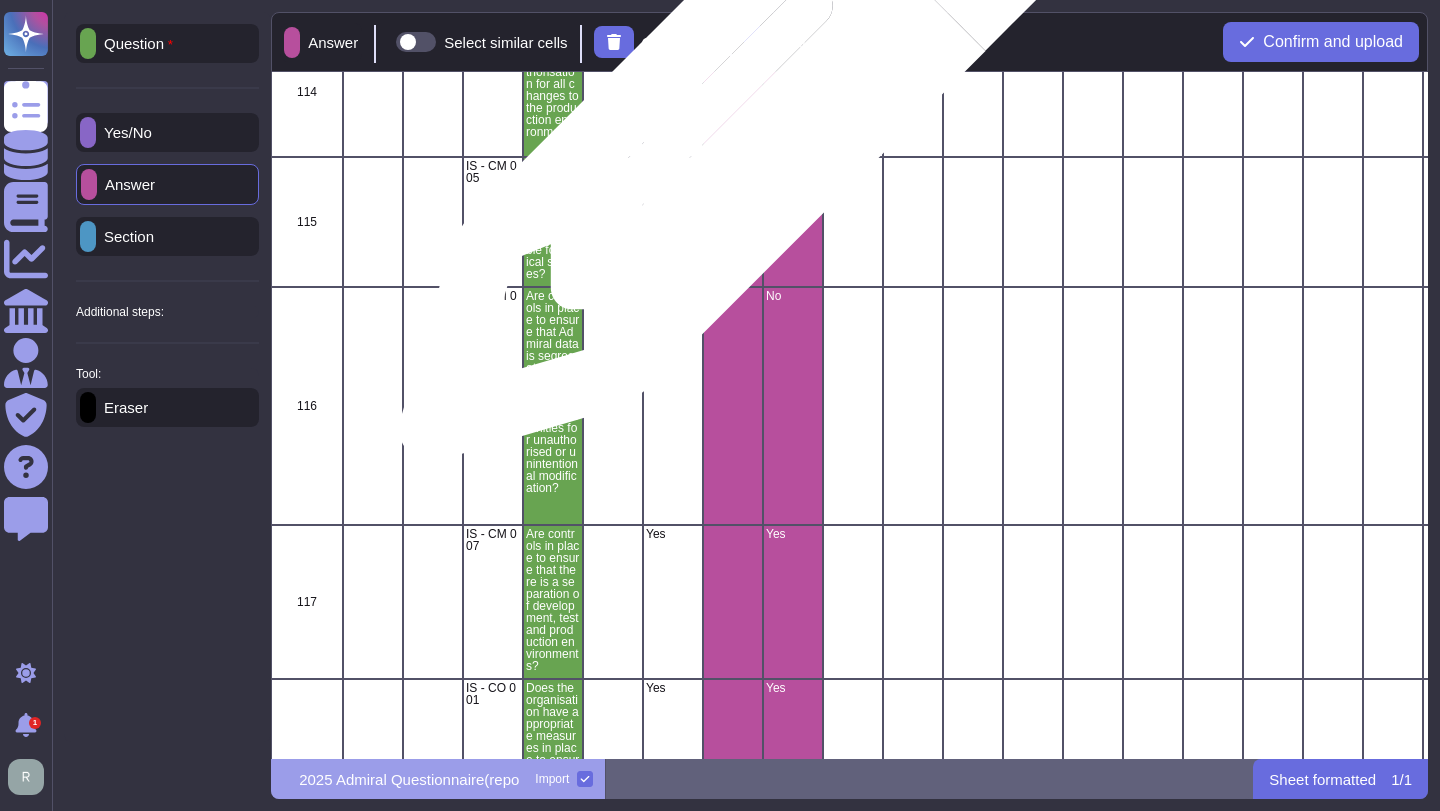 click at bounding box center [733, 92] 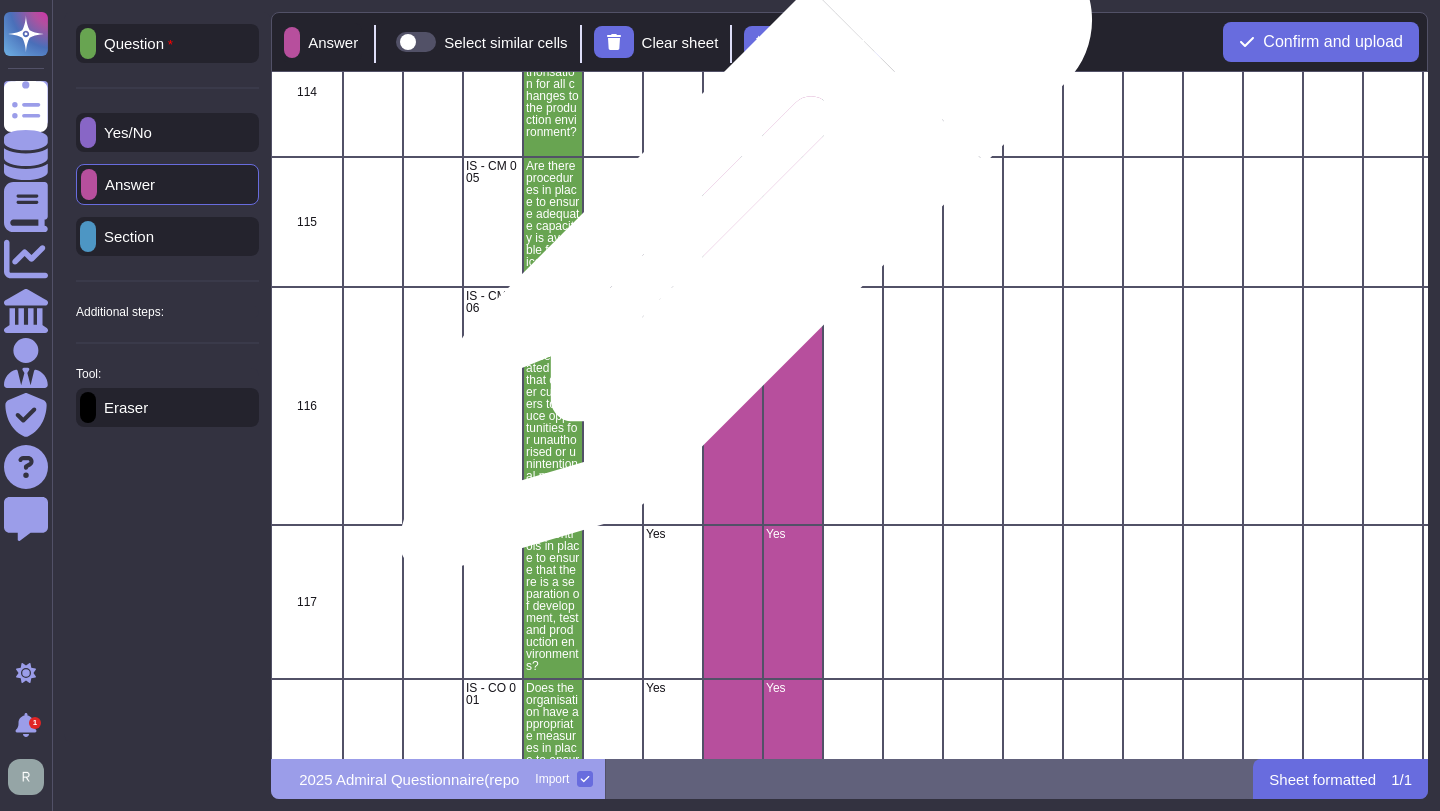 click at bounding box center (733, 222) 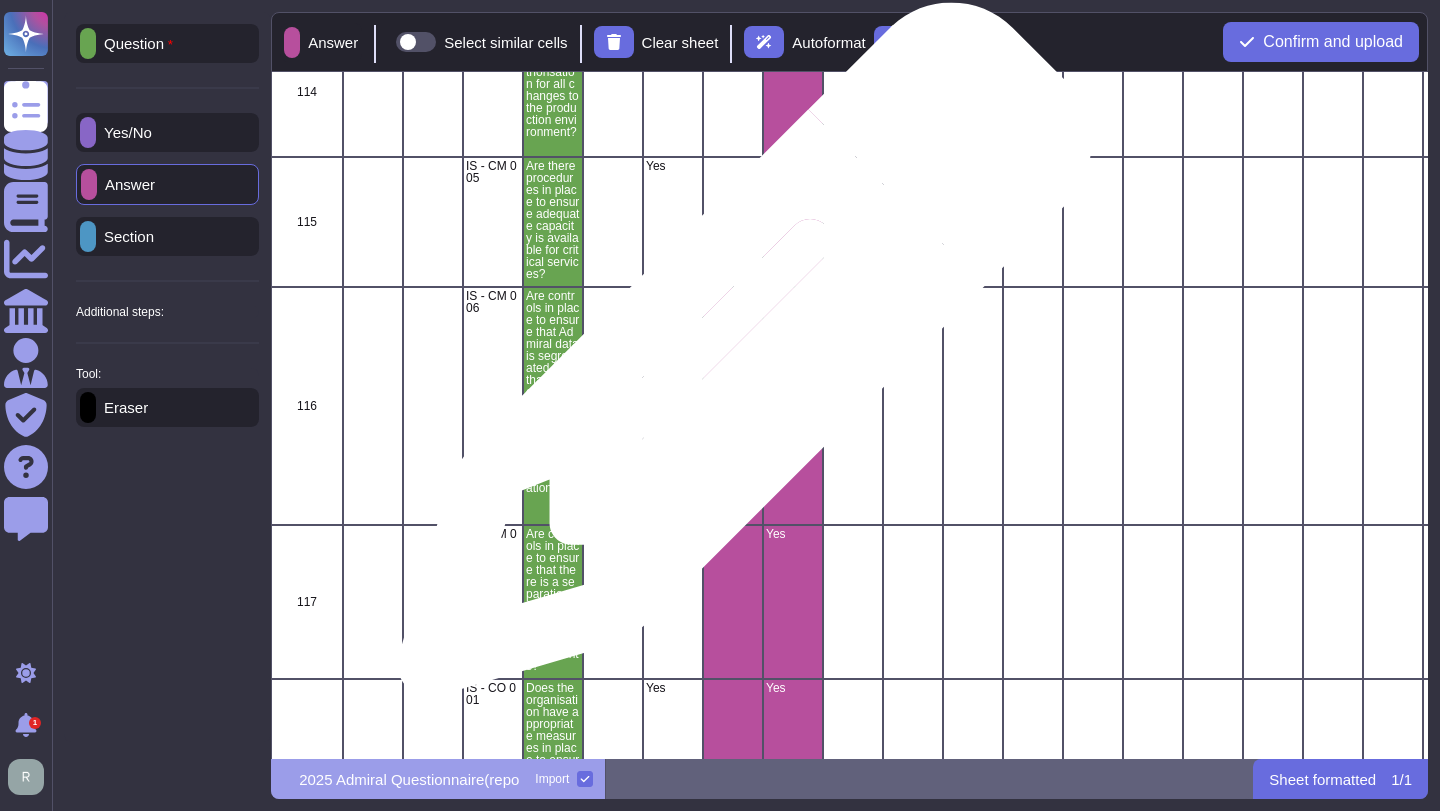click at bounding box center [733, 406] 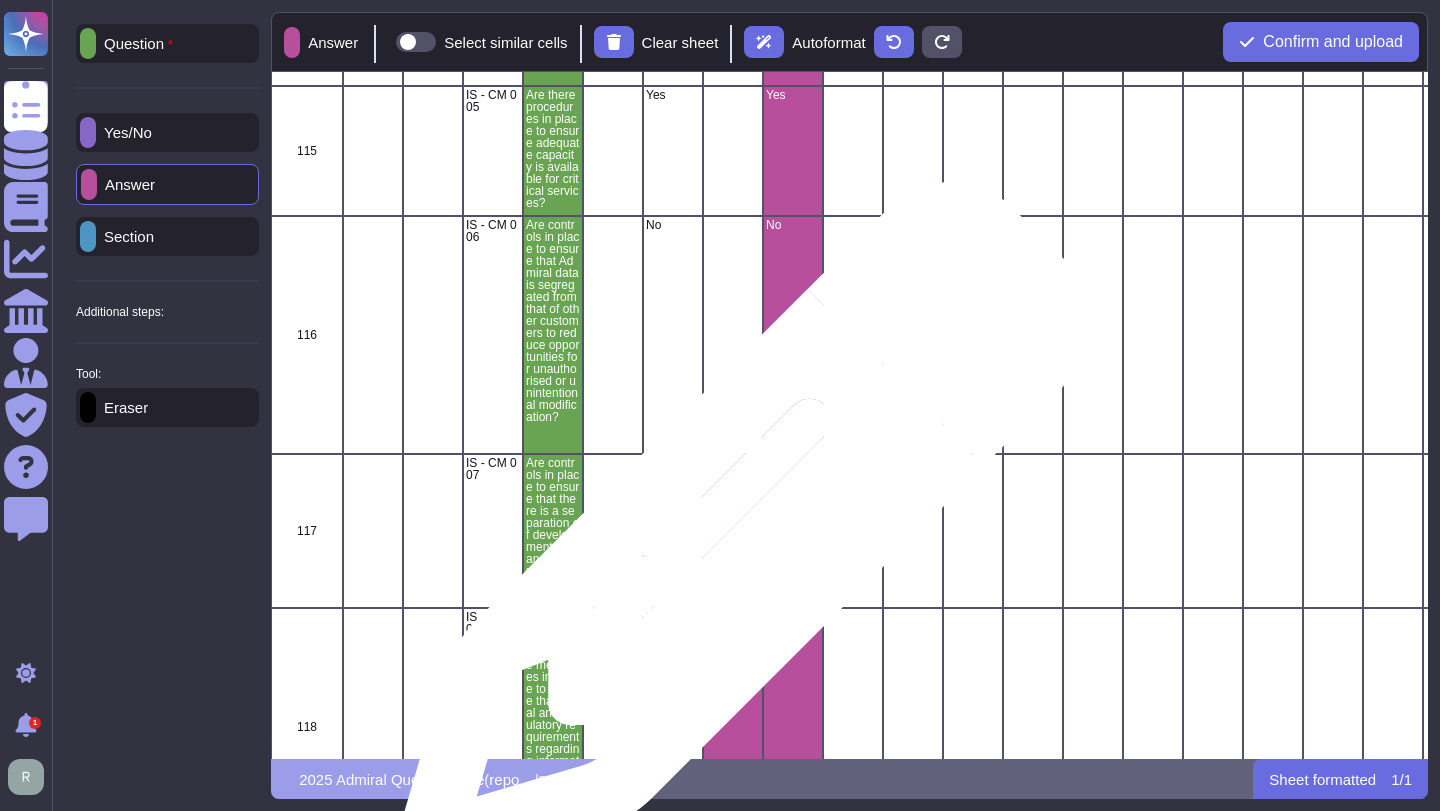 click at bounding box center (733, 531) 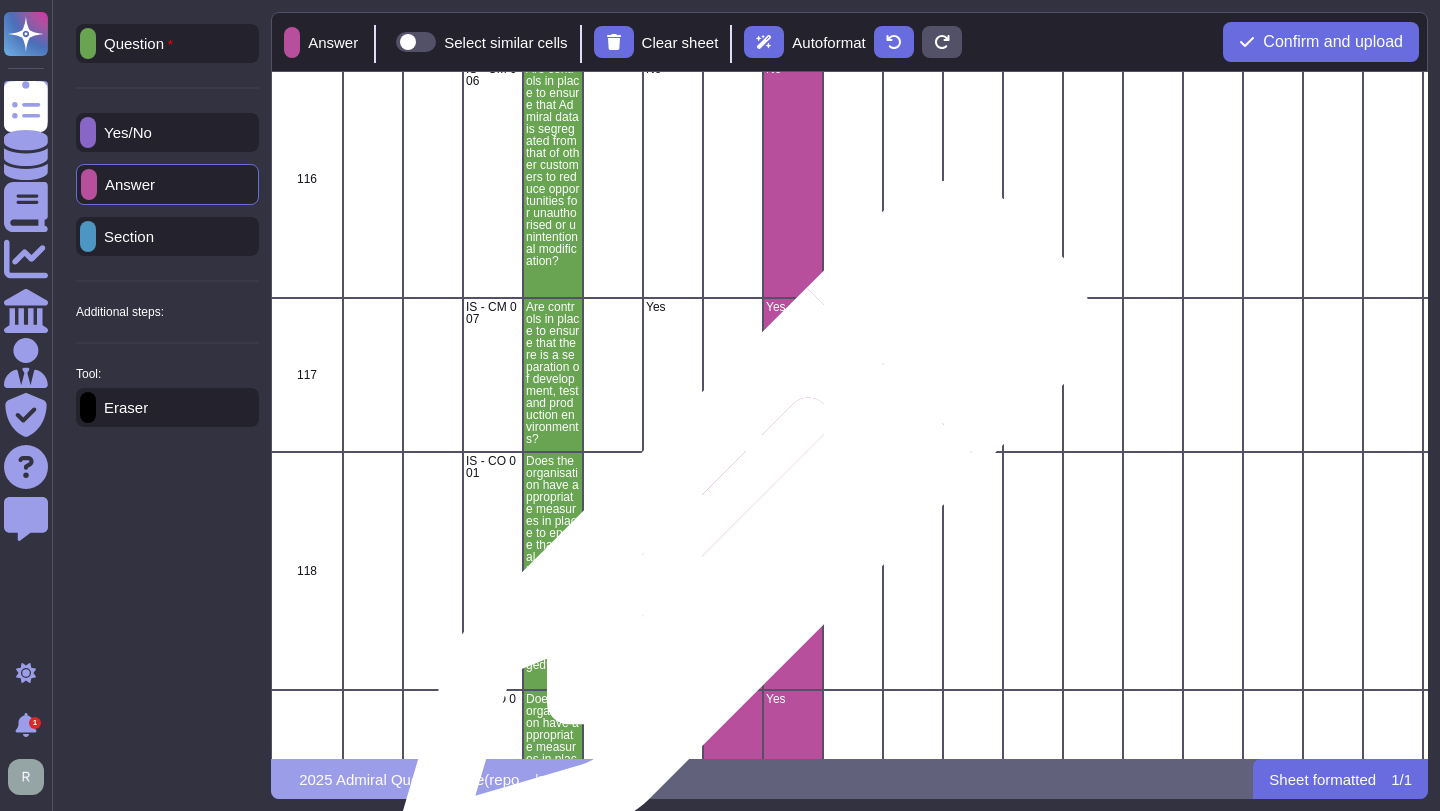 scroll, scrollTop: 20063, scrollLeft: 0, axis: vertical 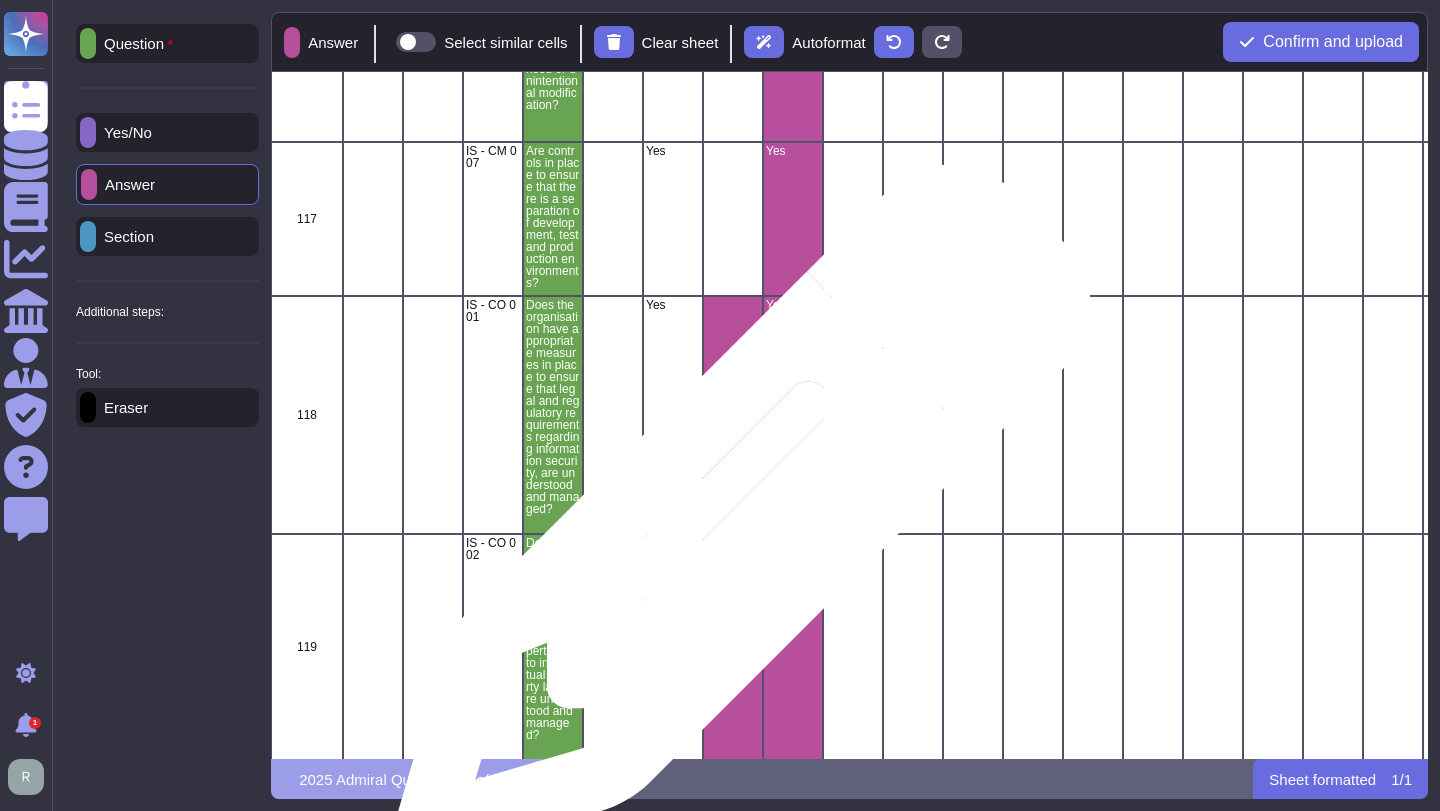 click at bounding box center [733, 415] 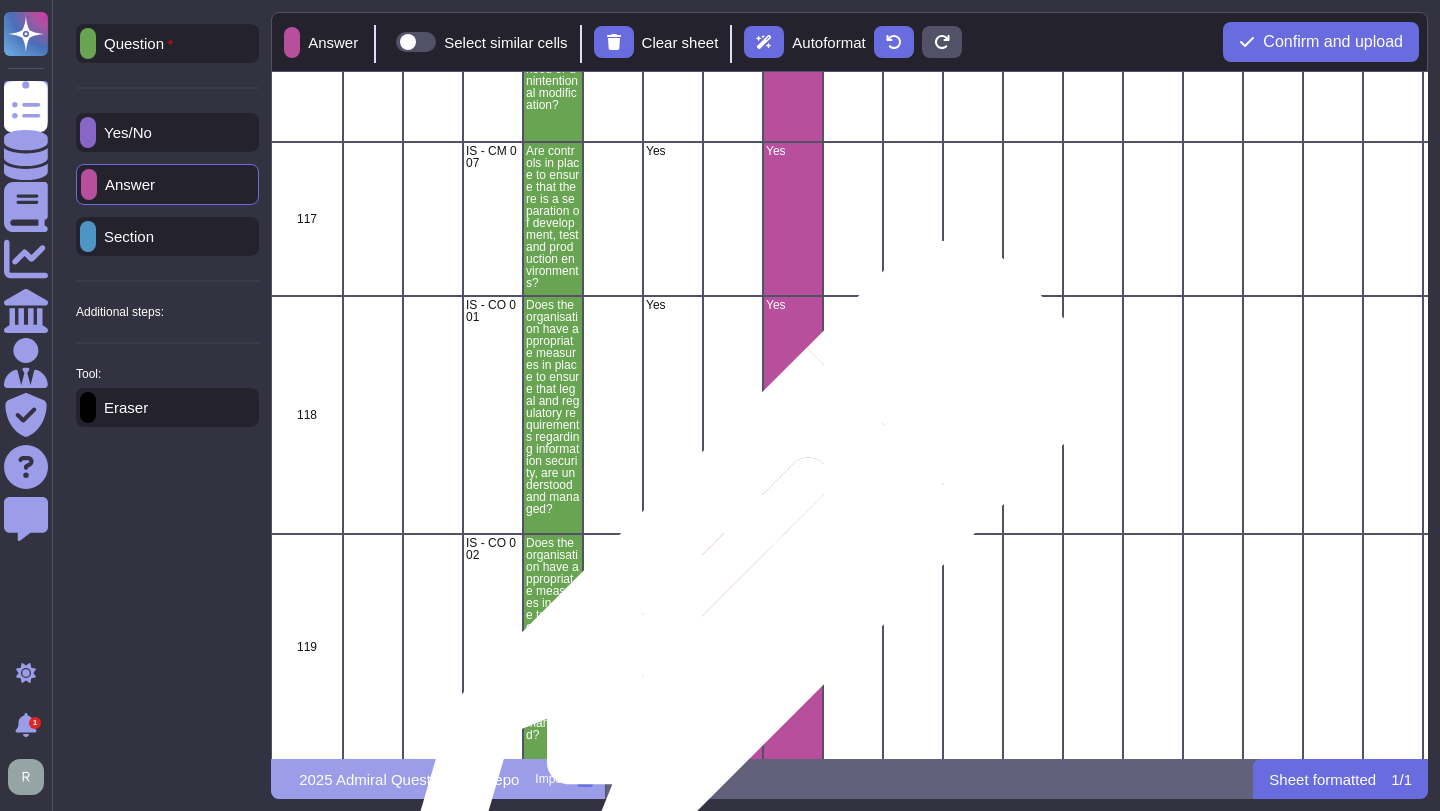 click at bounding box center [733, 647] 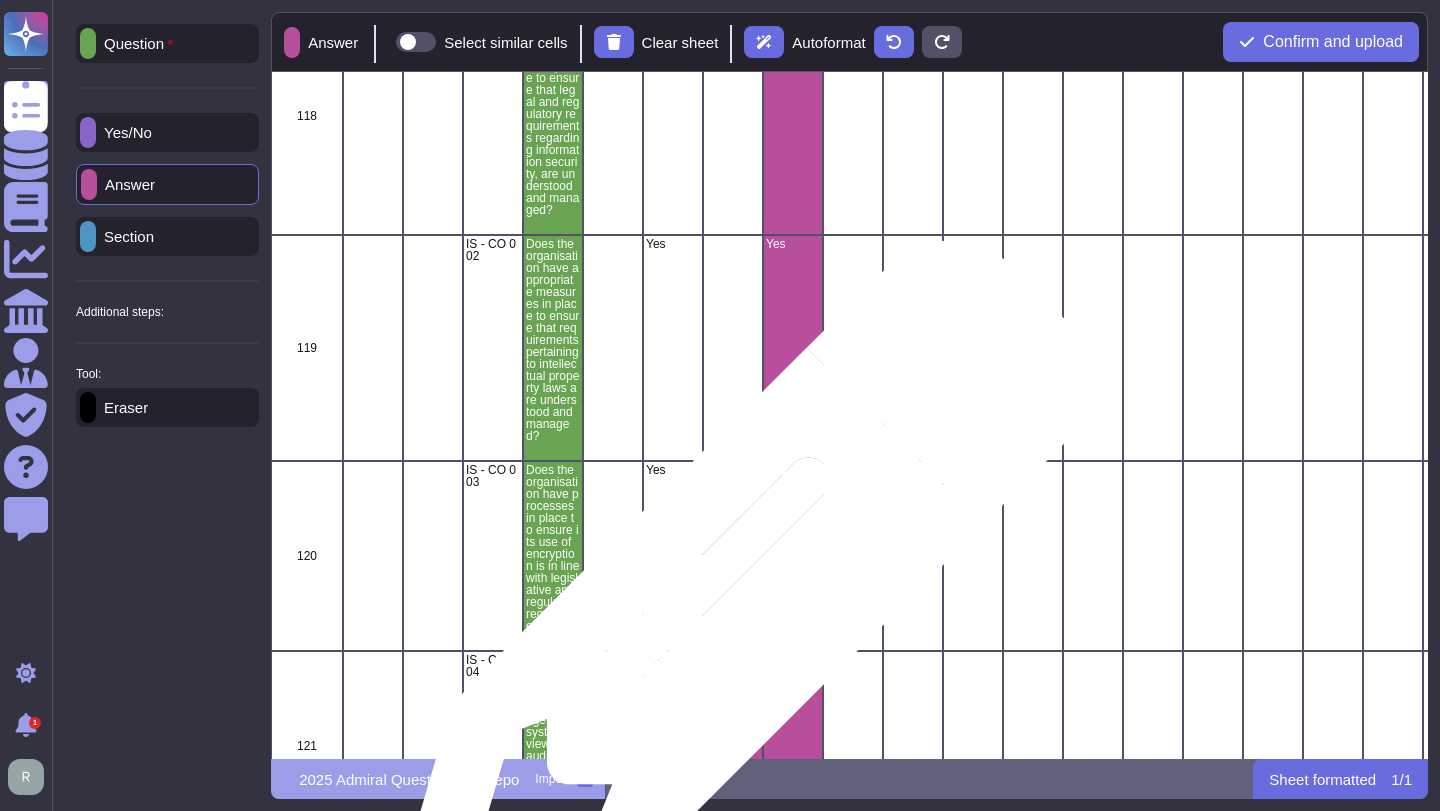 scroll, scrollTop: 20641, scrollLeft: 0, axis: vertical 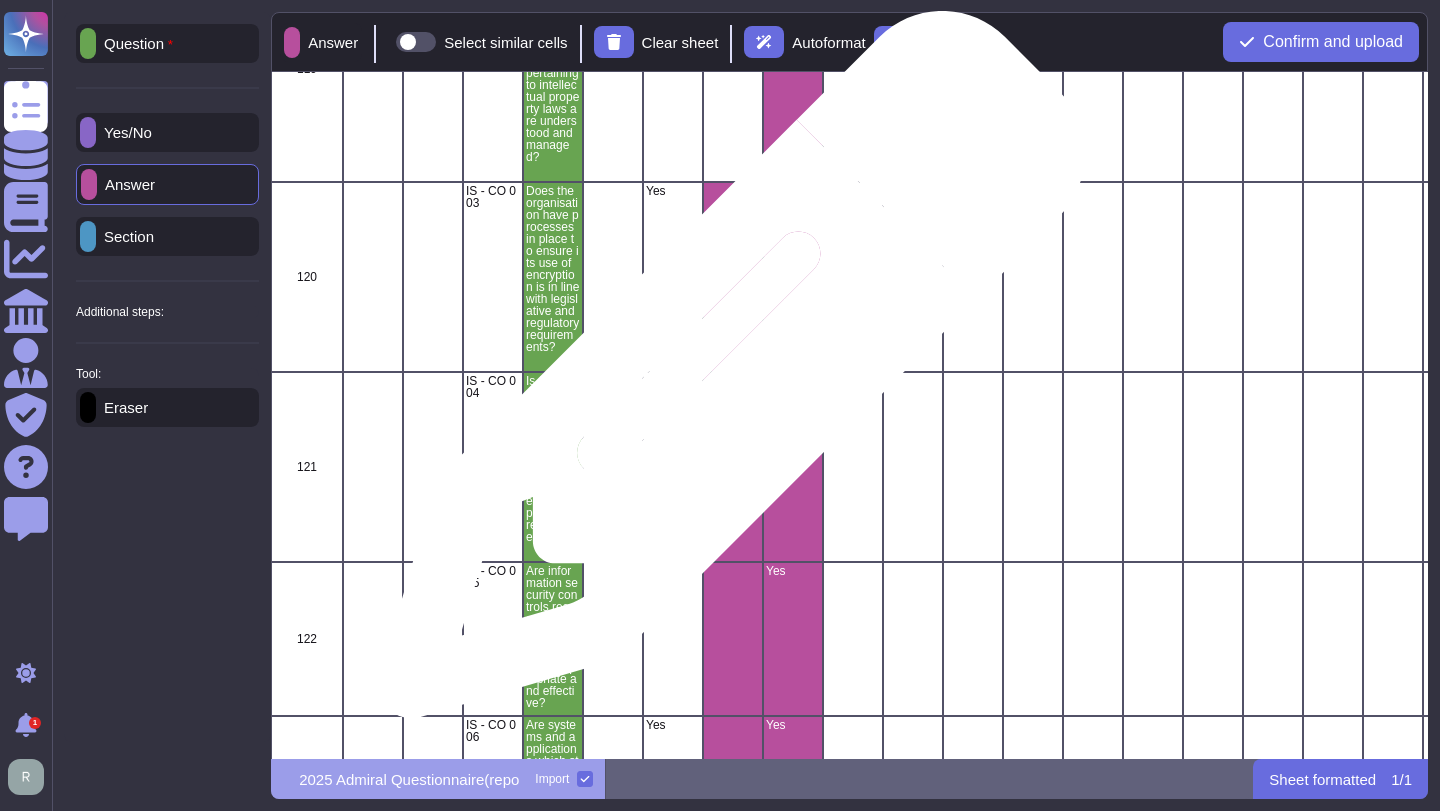 click at bounding box center (733, 277) 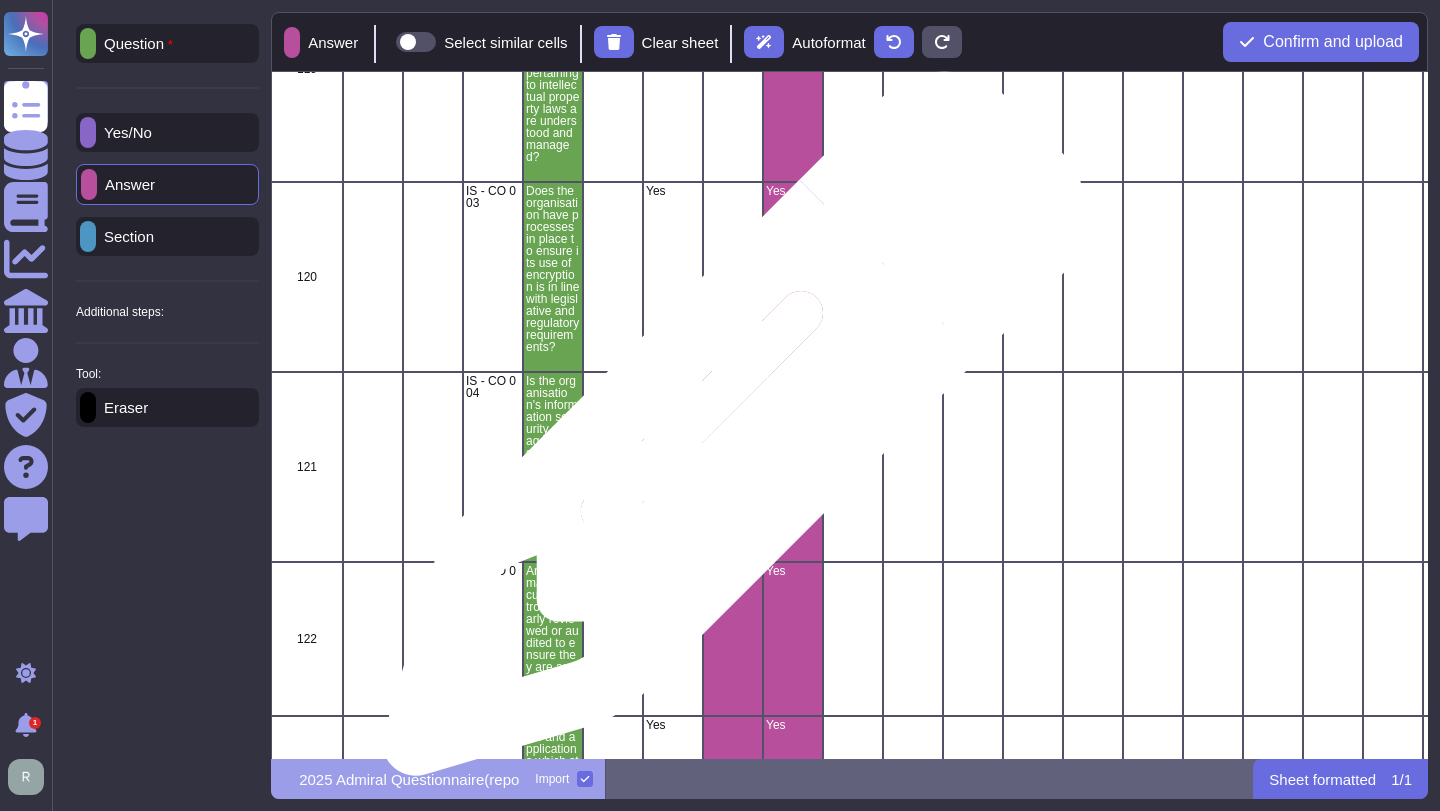 click at bounding box center (733, 467) 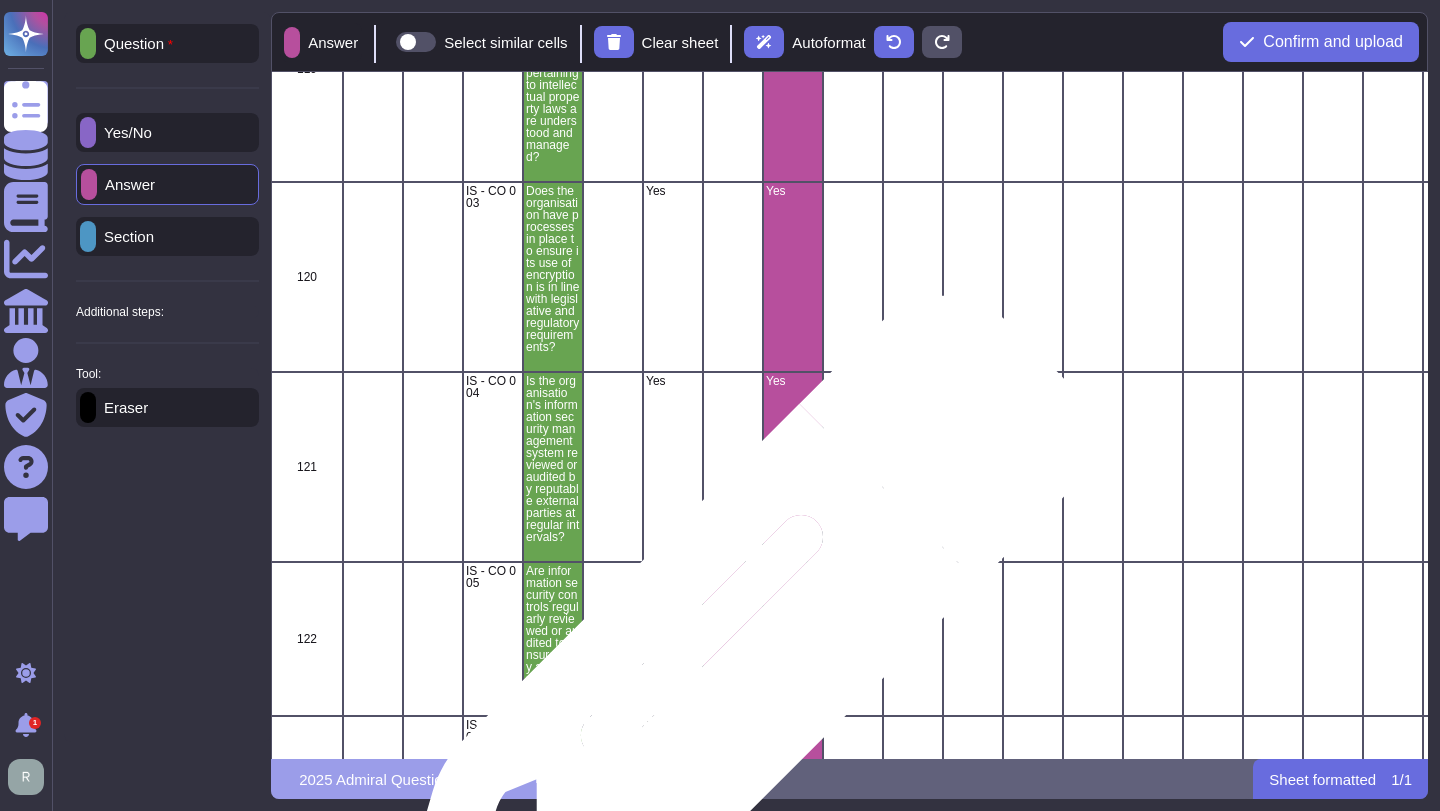 click at bounding box center (733, 639) 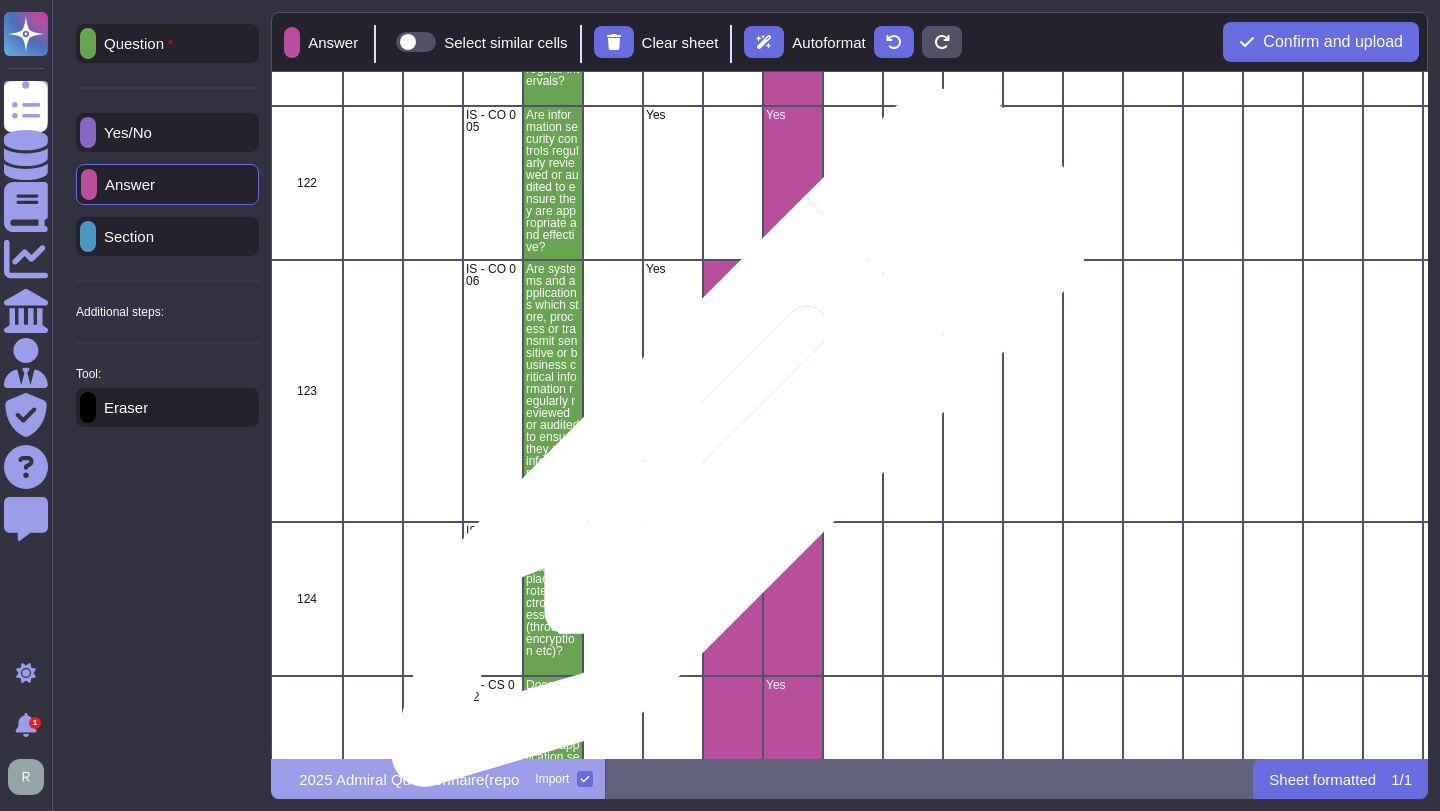 click at bounding box center (733, 391) 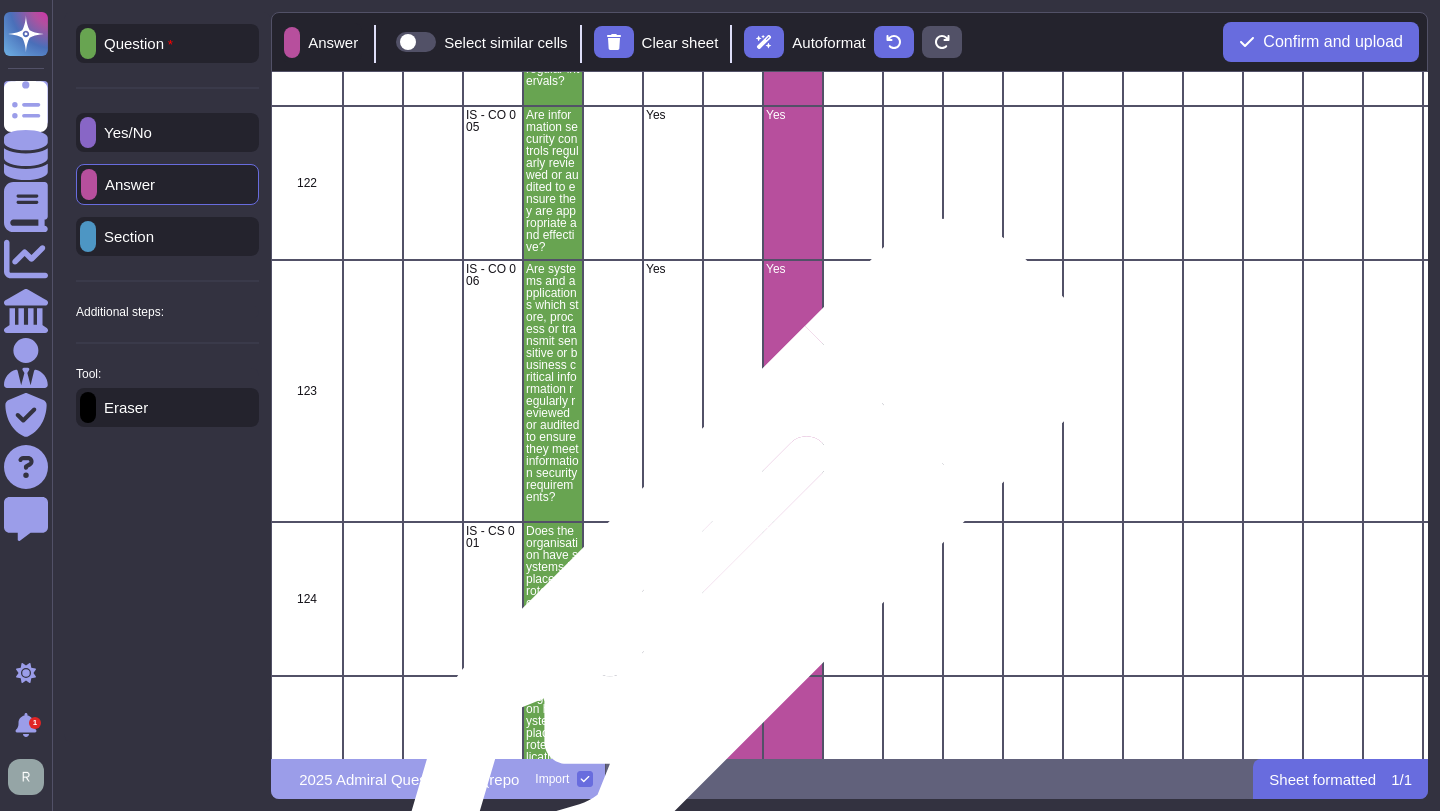 click at bounding box center (733, 599) 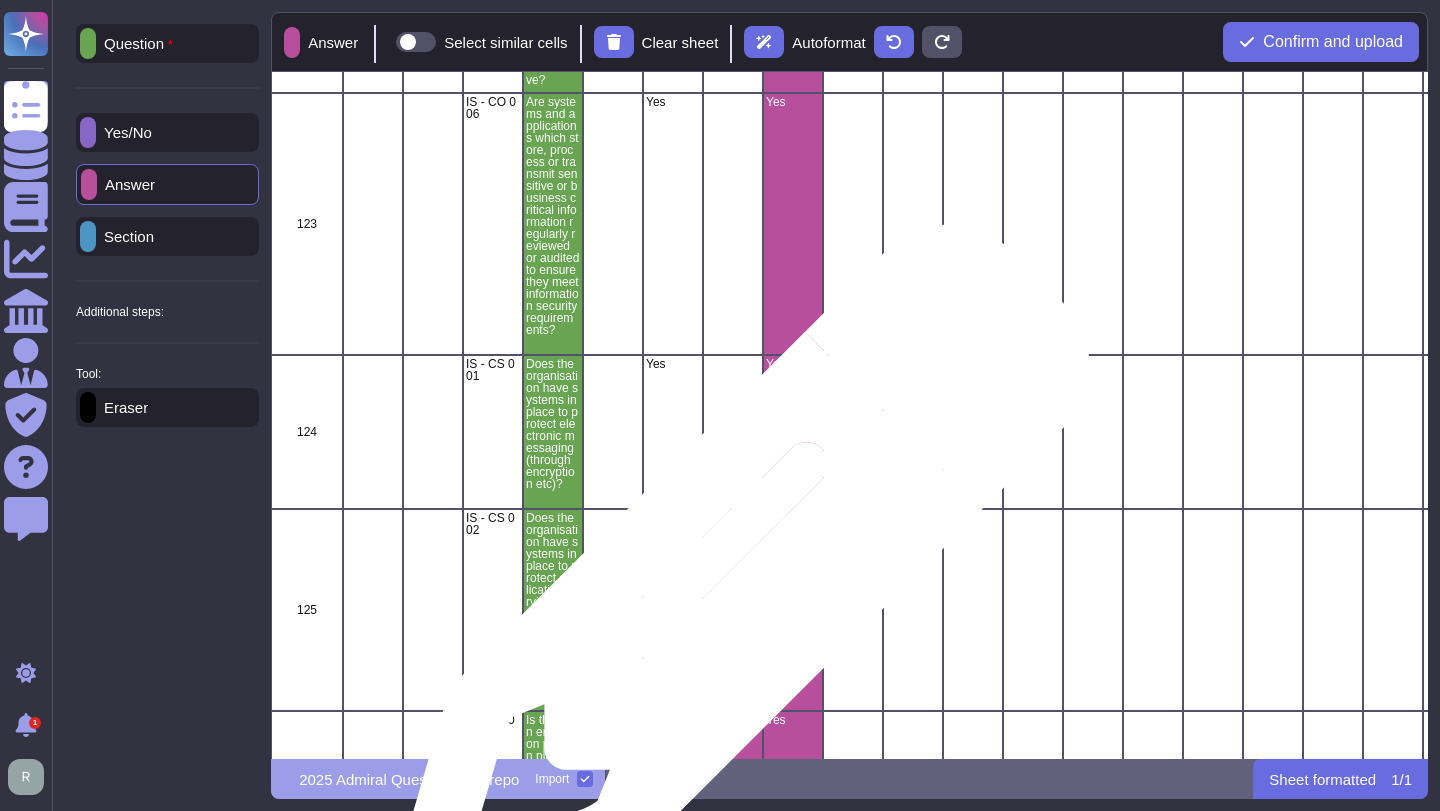 scroll, scrollTop: 21515, scrollLeft: 0, axis: vertical 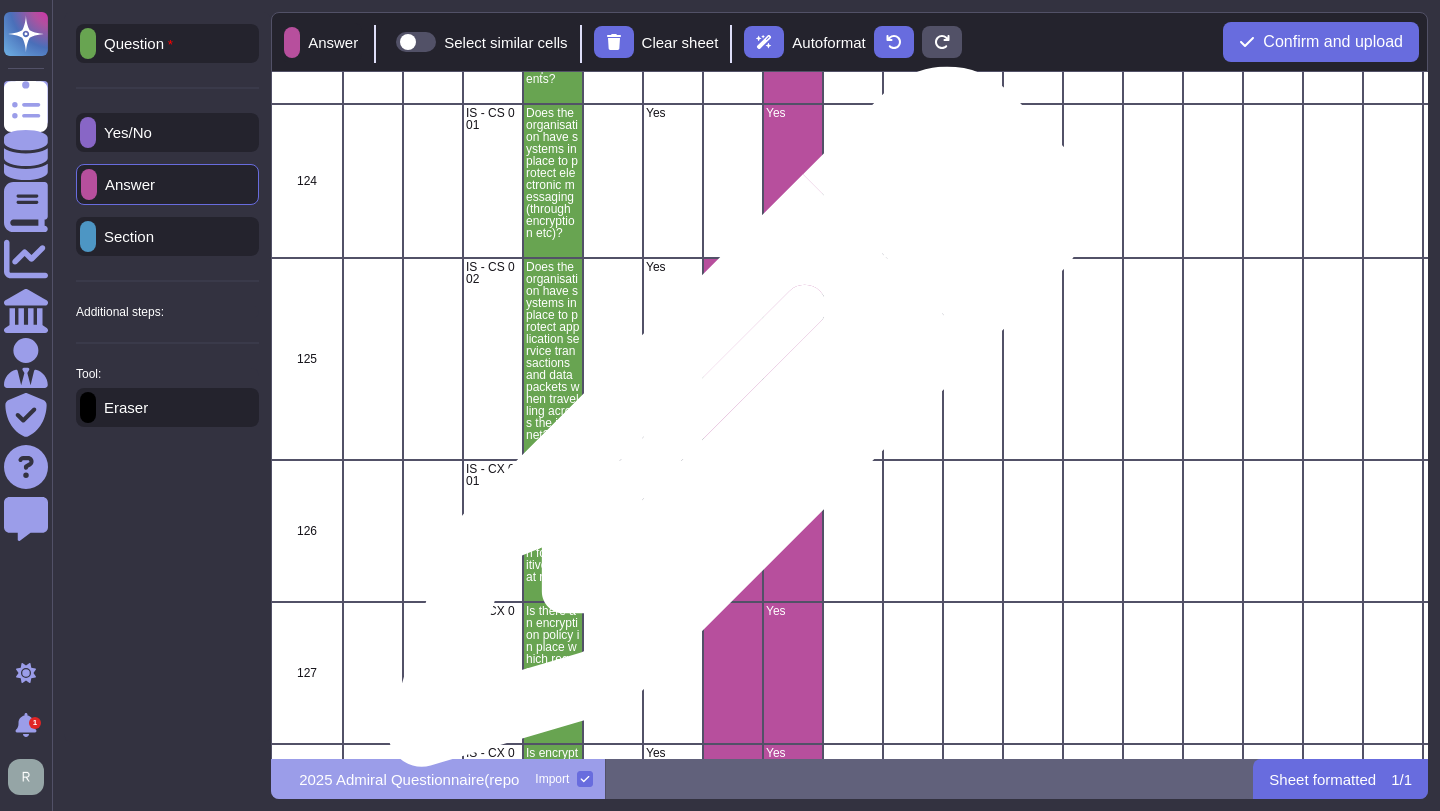 click at bounding box center (733, 359) 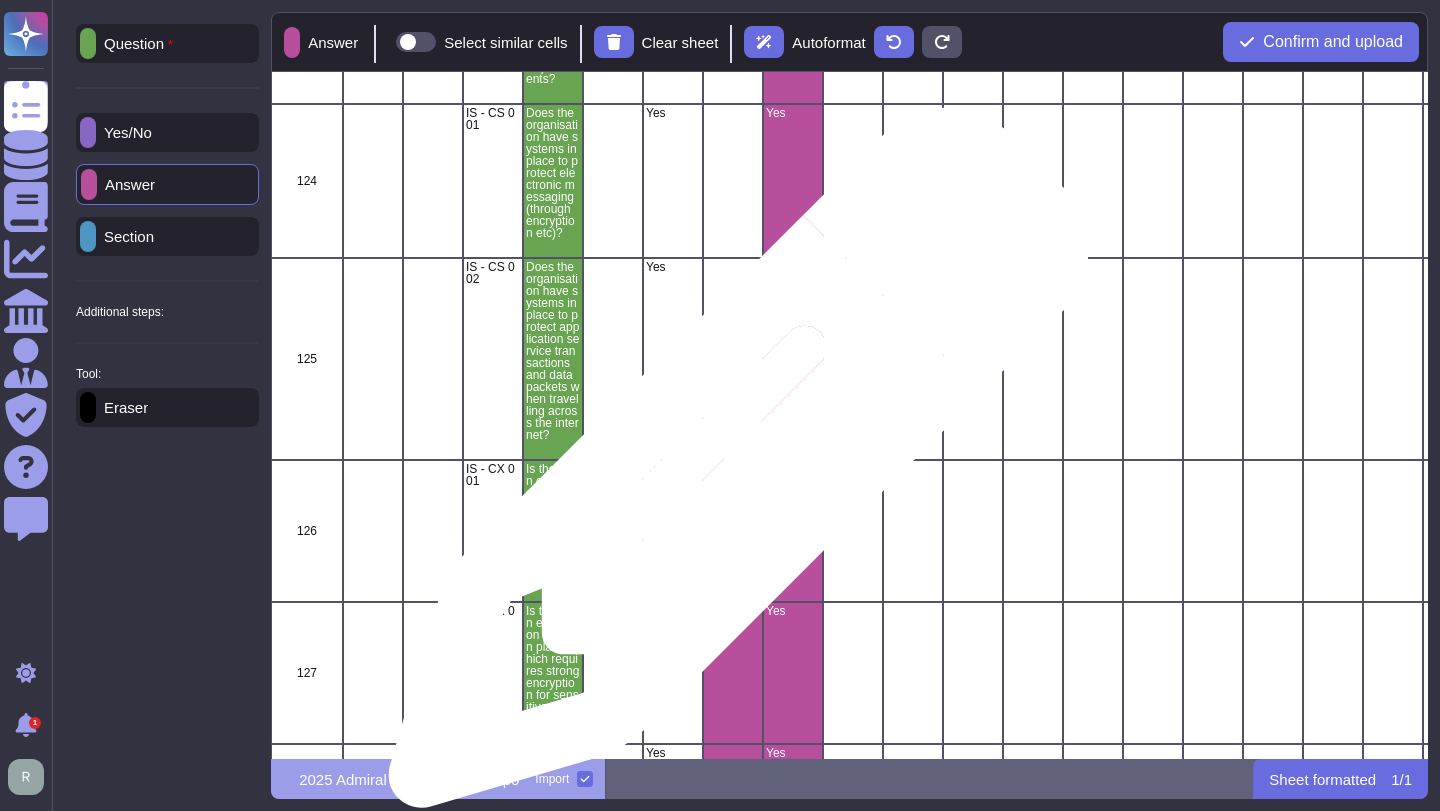 click at bounding box center [733, 531] 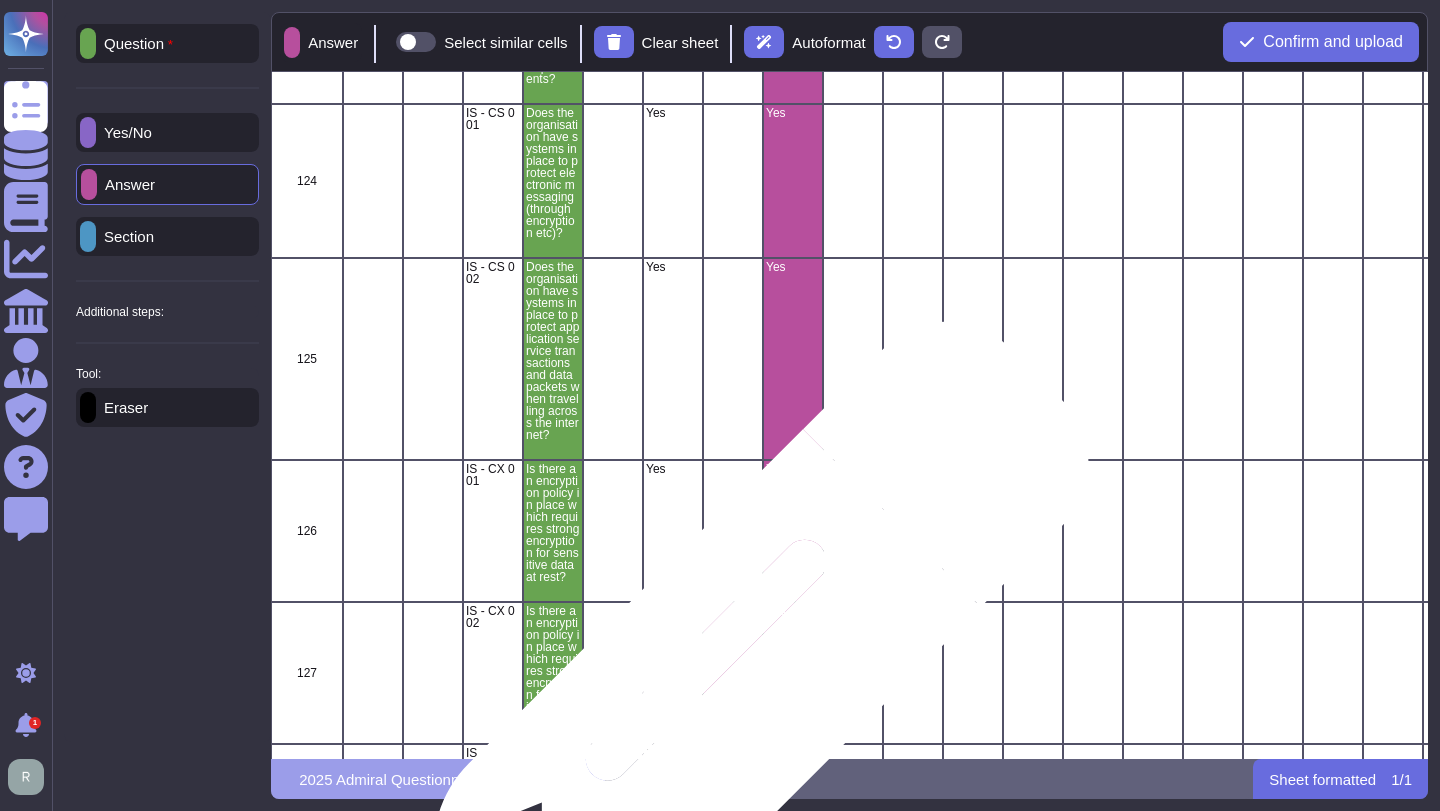 click at bounding box center (733, 673) 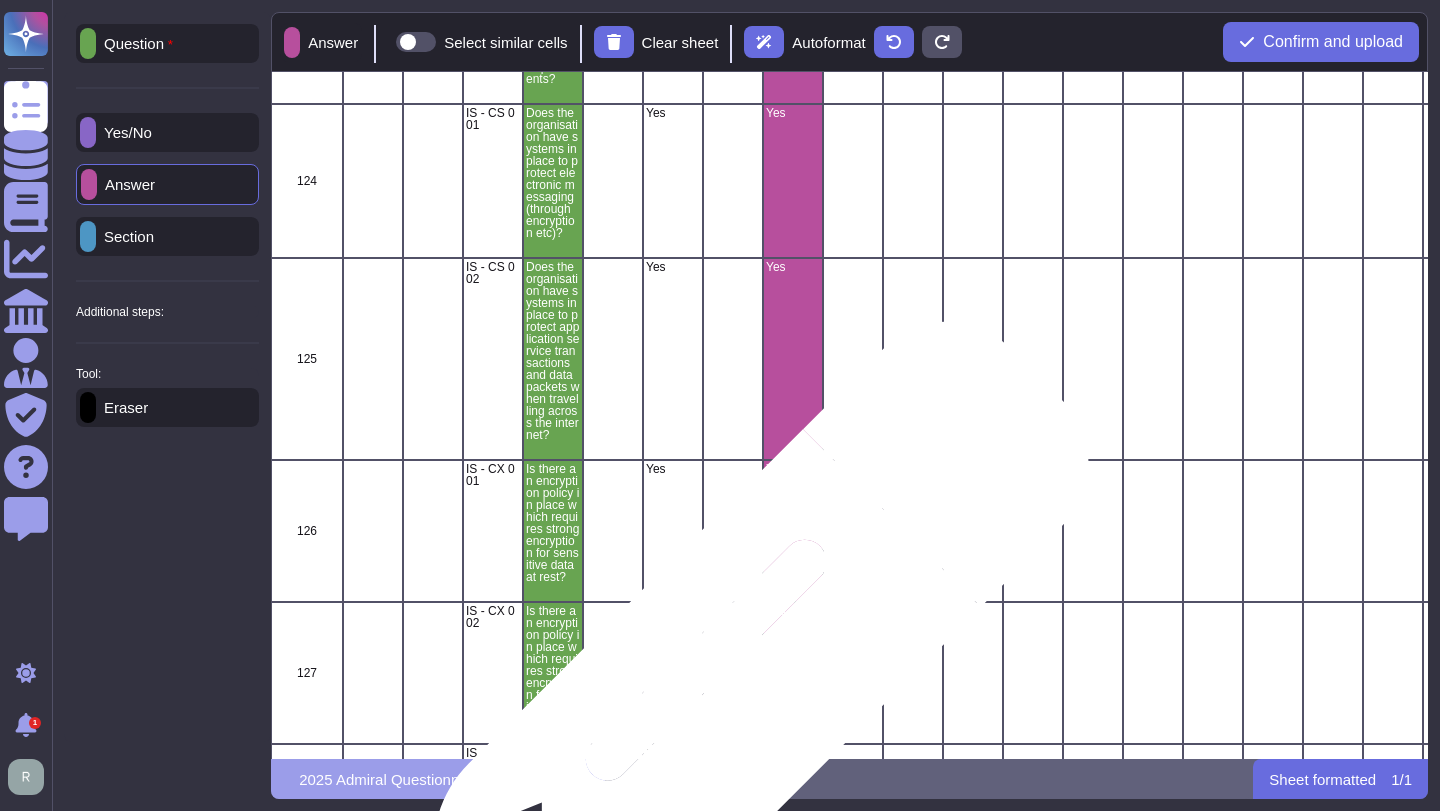 scroll, scrollTop: 21864, scrollLeft: 0, axis: vertical 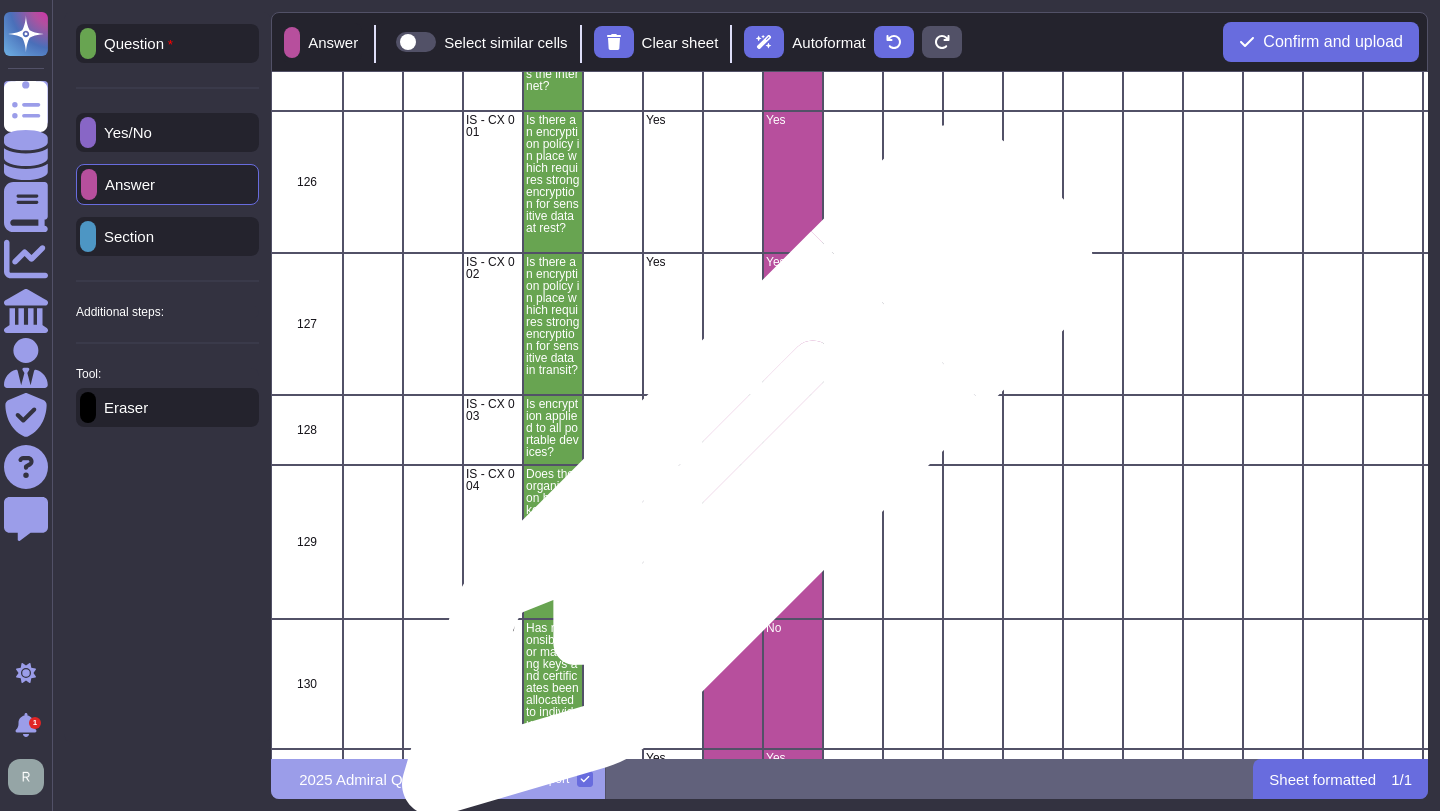 click at bounding box center [733, 542] 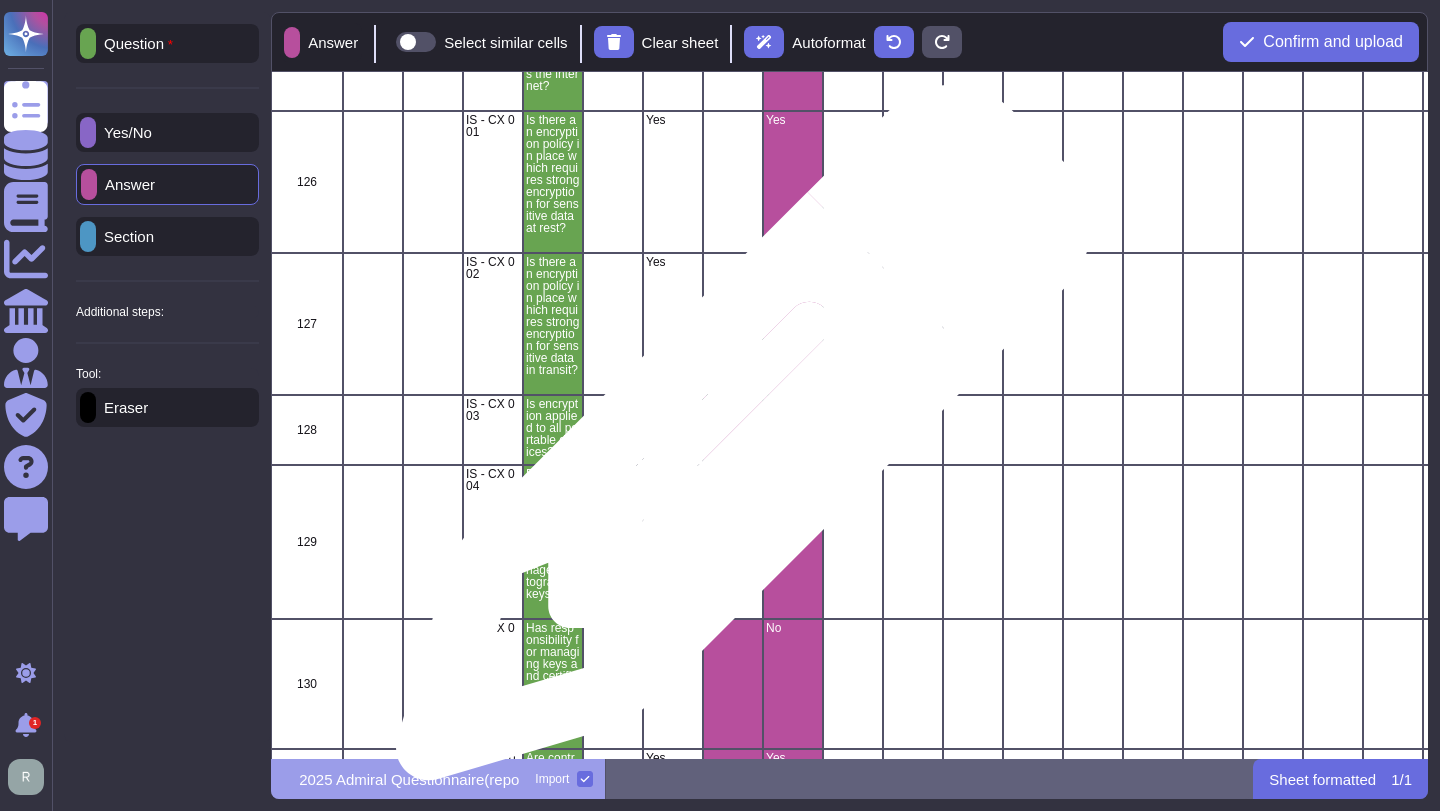 click at bounding box center [733, 430] 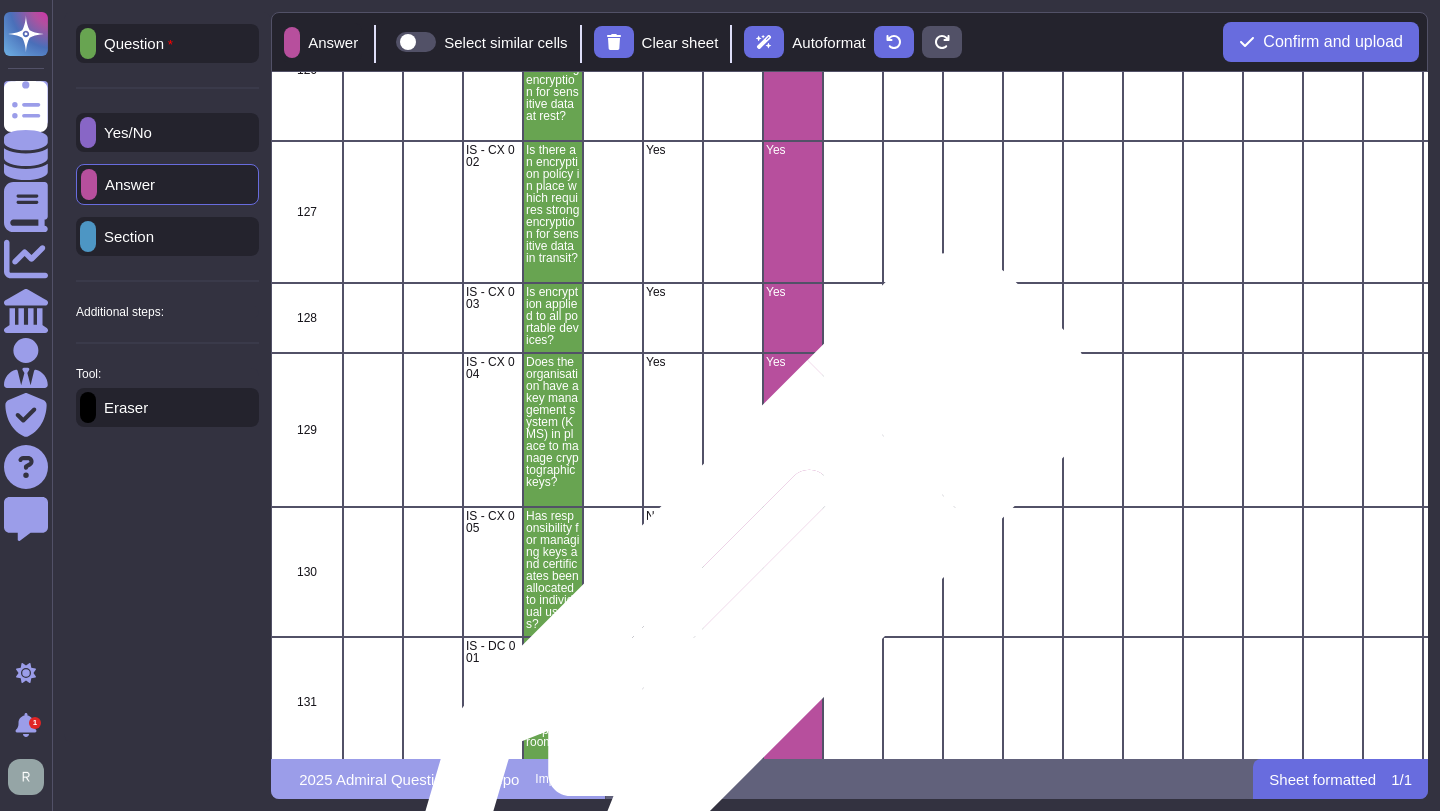 scroll, scrollTop: 22108, scrollLeft: 0, axis: vertical 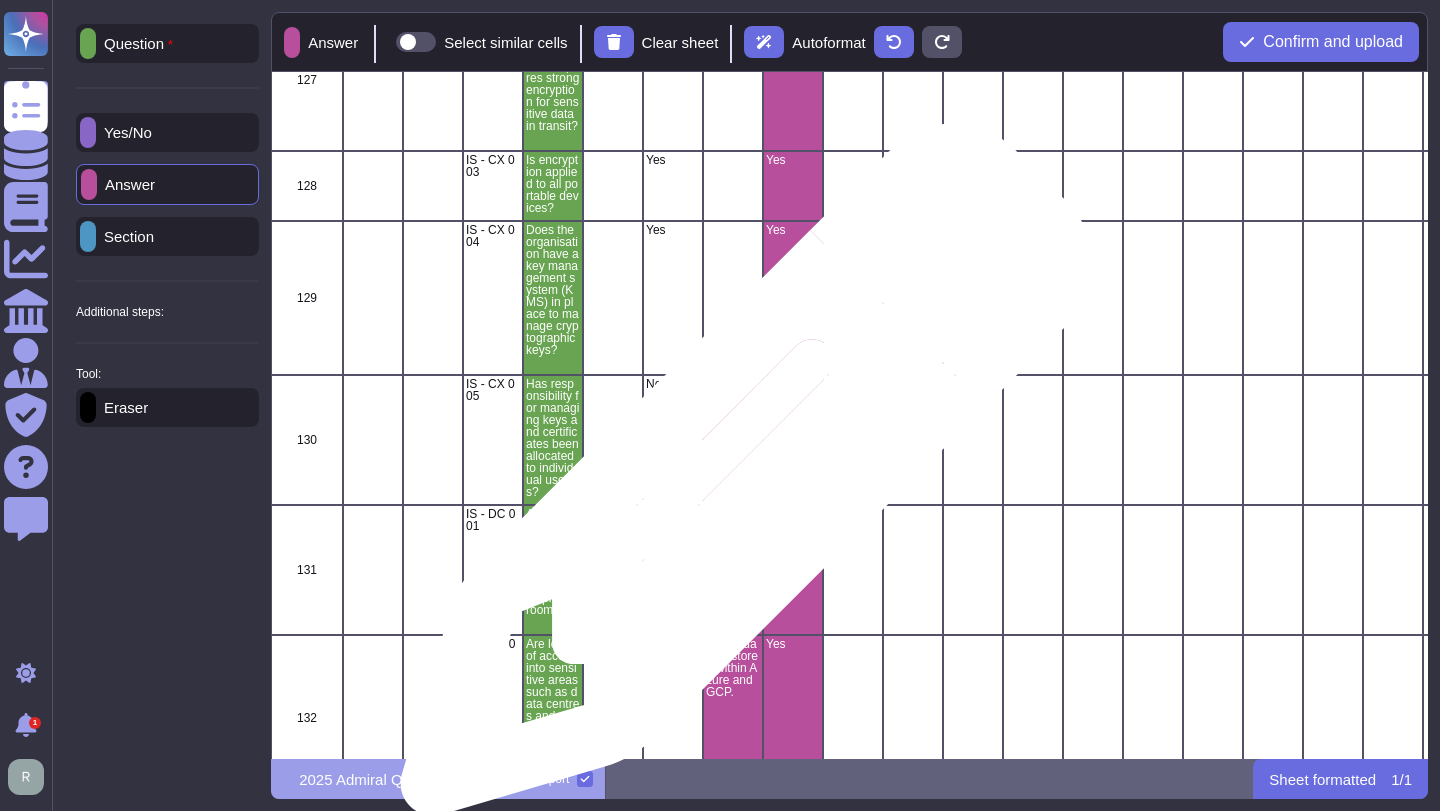 click at bounding box center (733, 440) 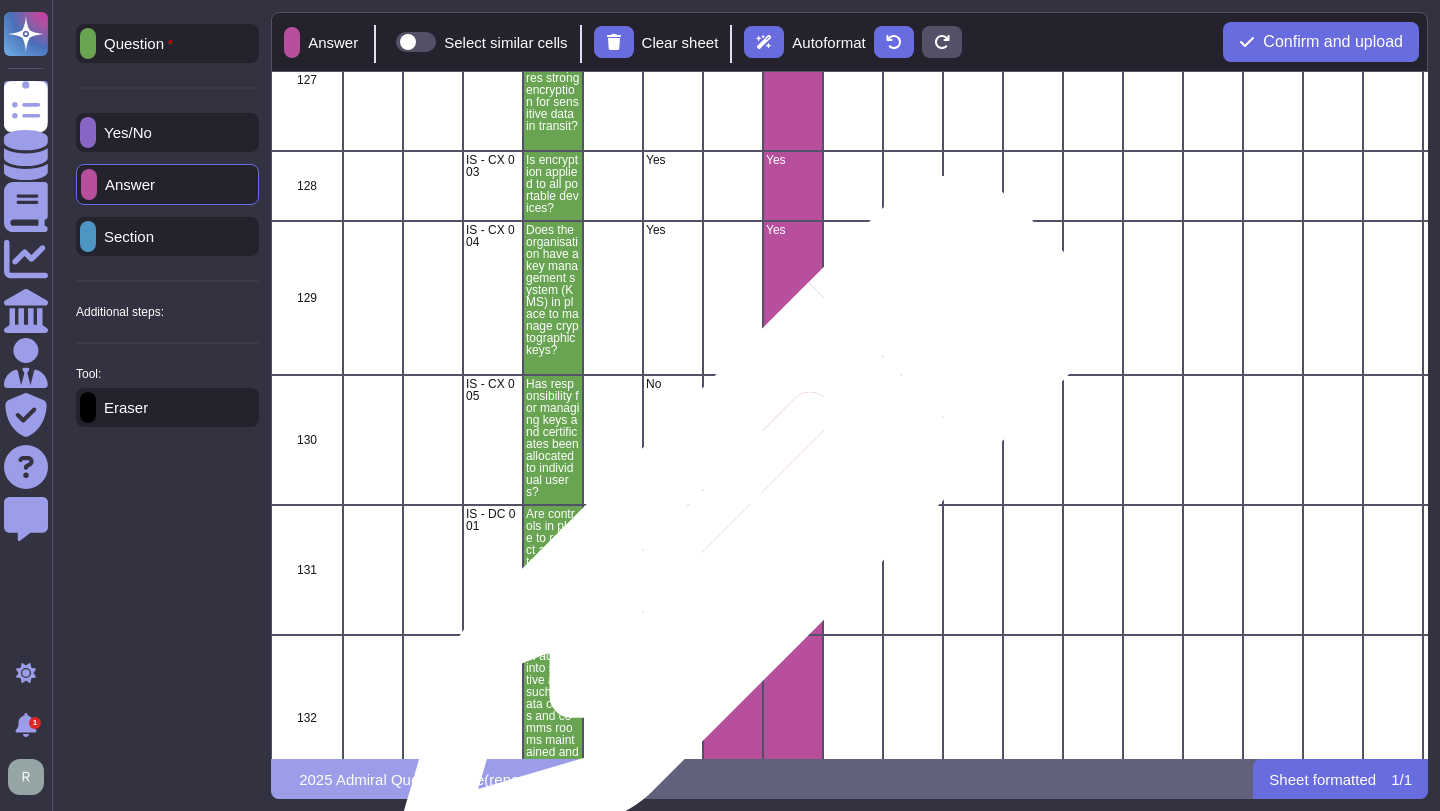 click at bounding box center (733, 570) 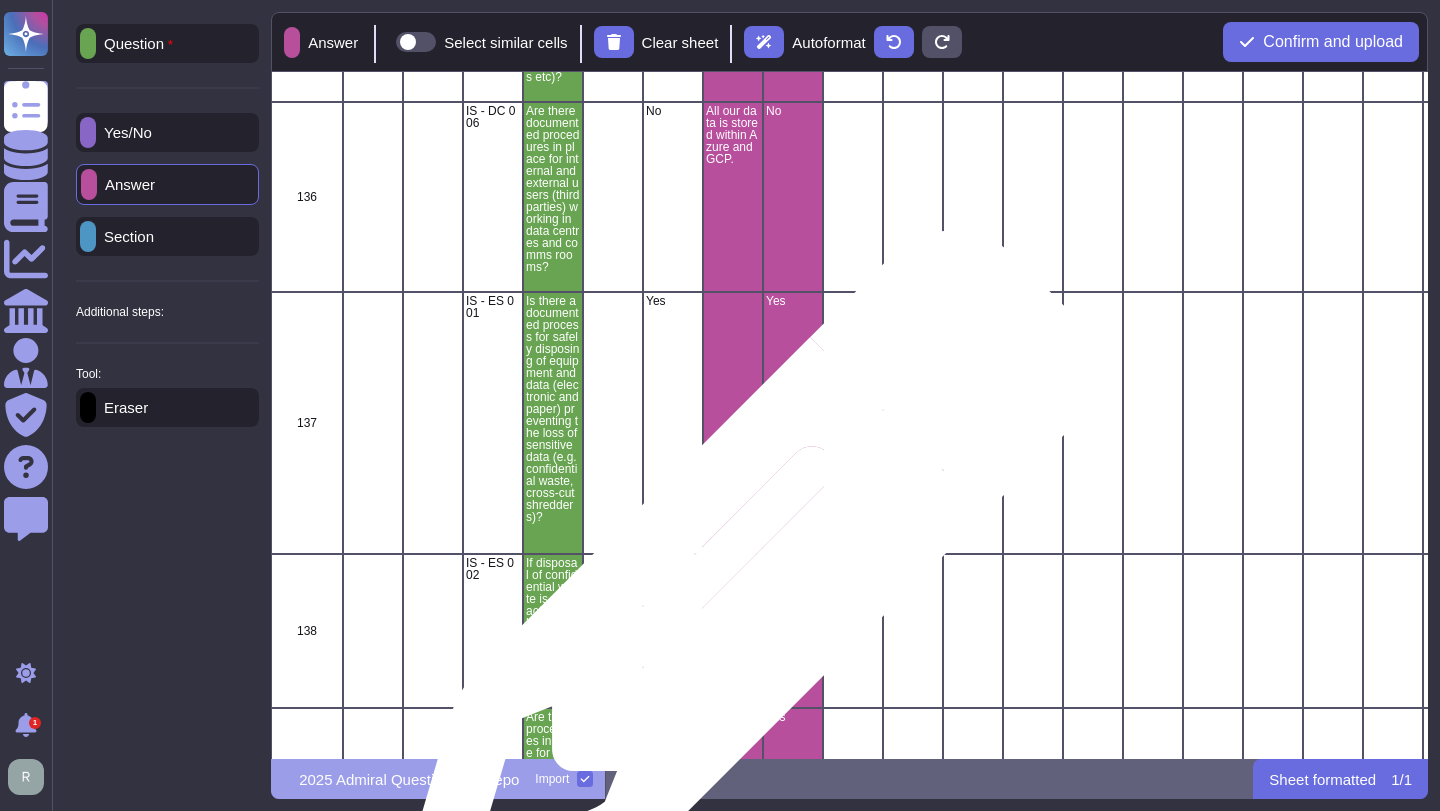 scroll, scrollTop: 23330, scrollLeft: 0, axis: vertical 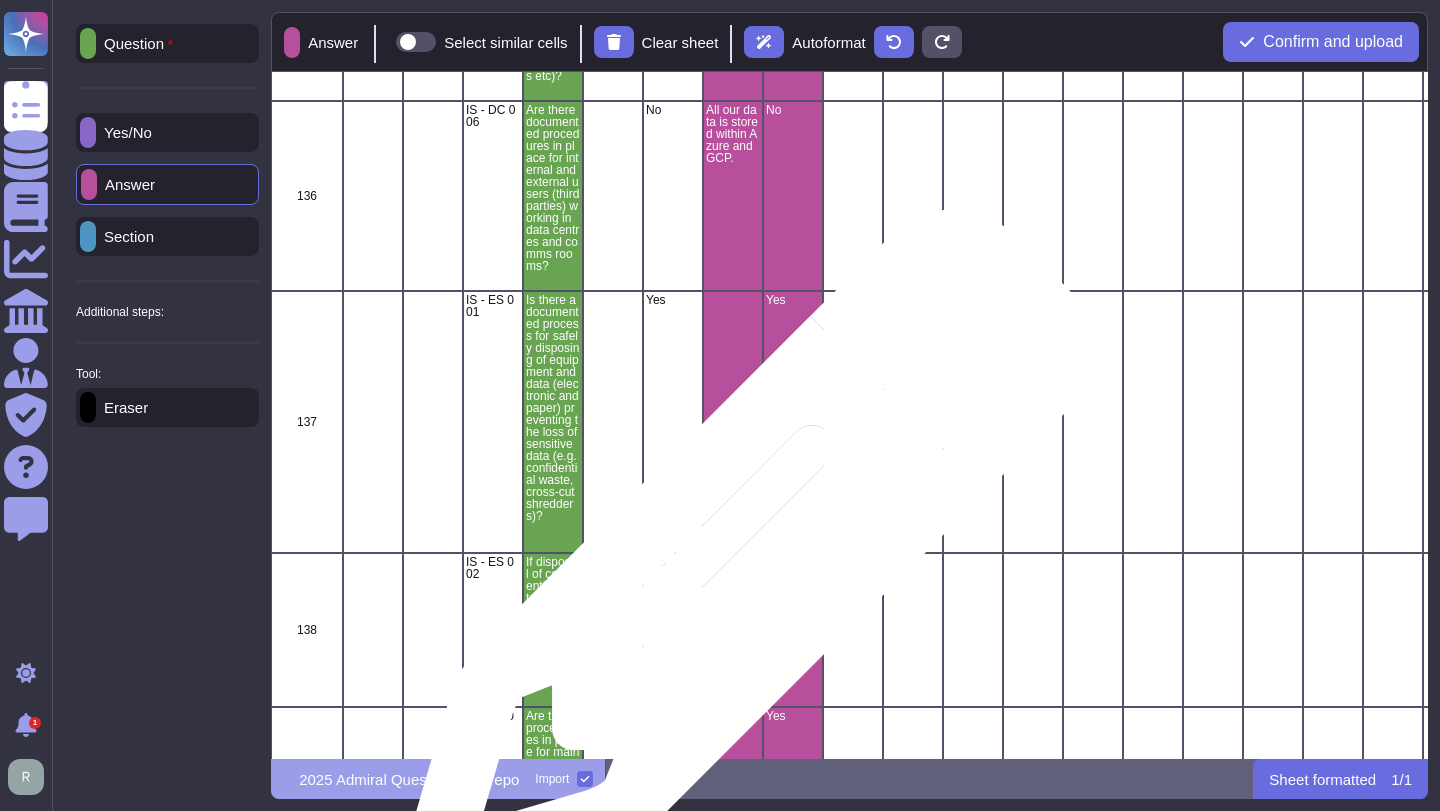 click at bounding box center (733, 422) 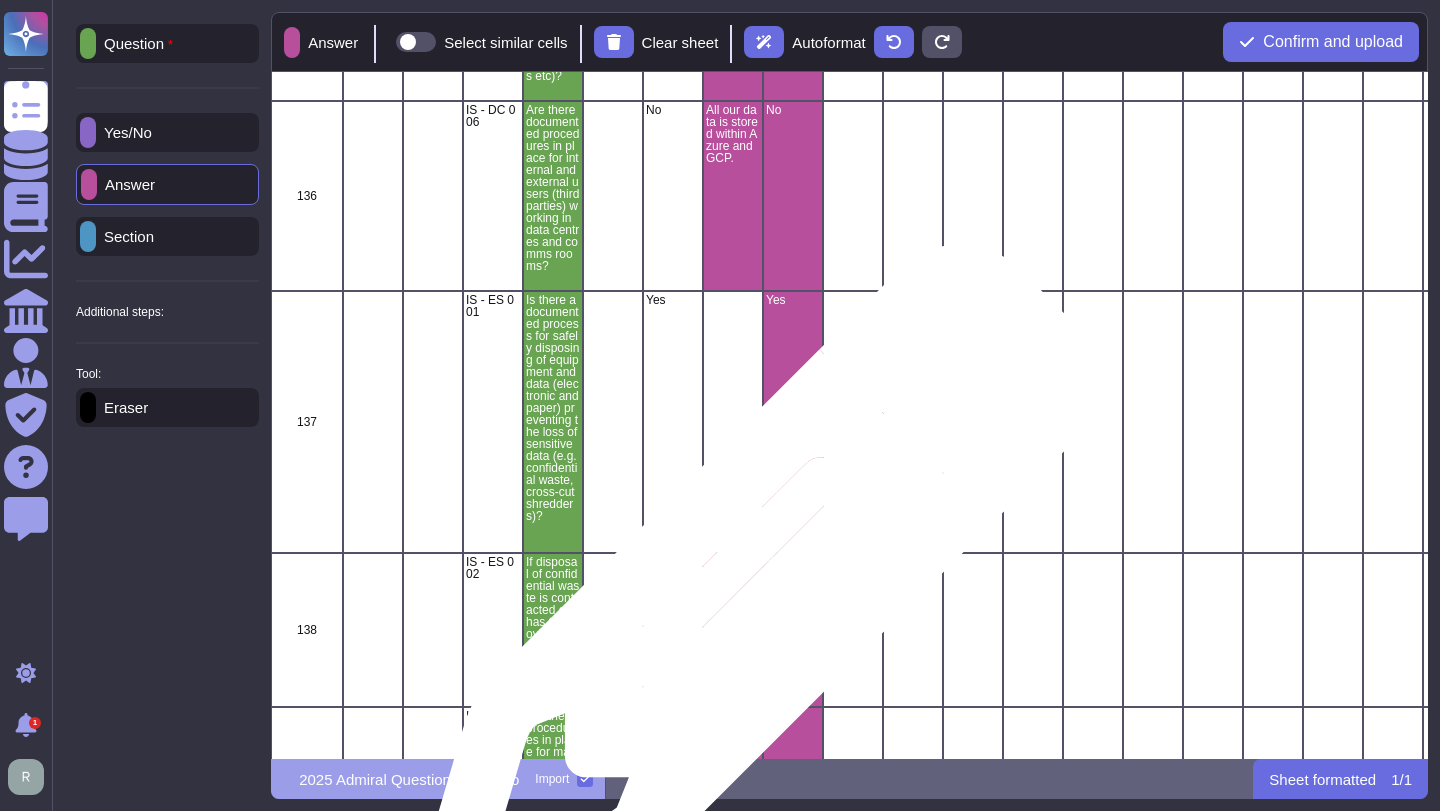 click at bounding box center (733, 630) 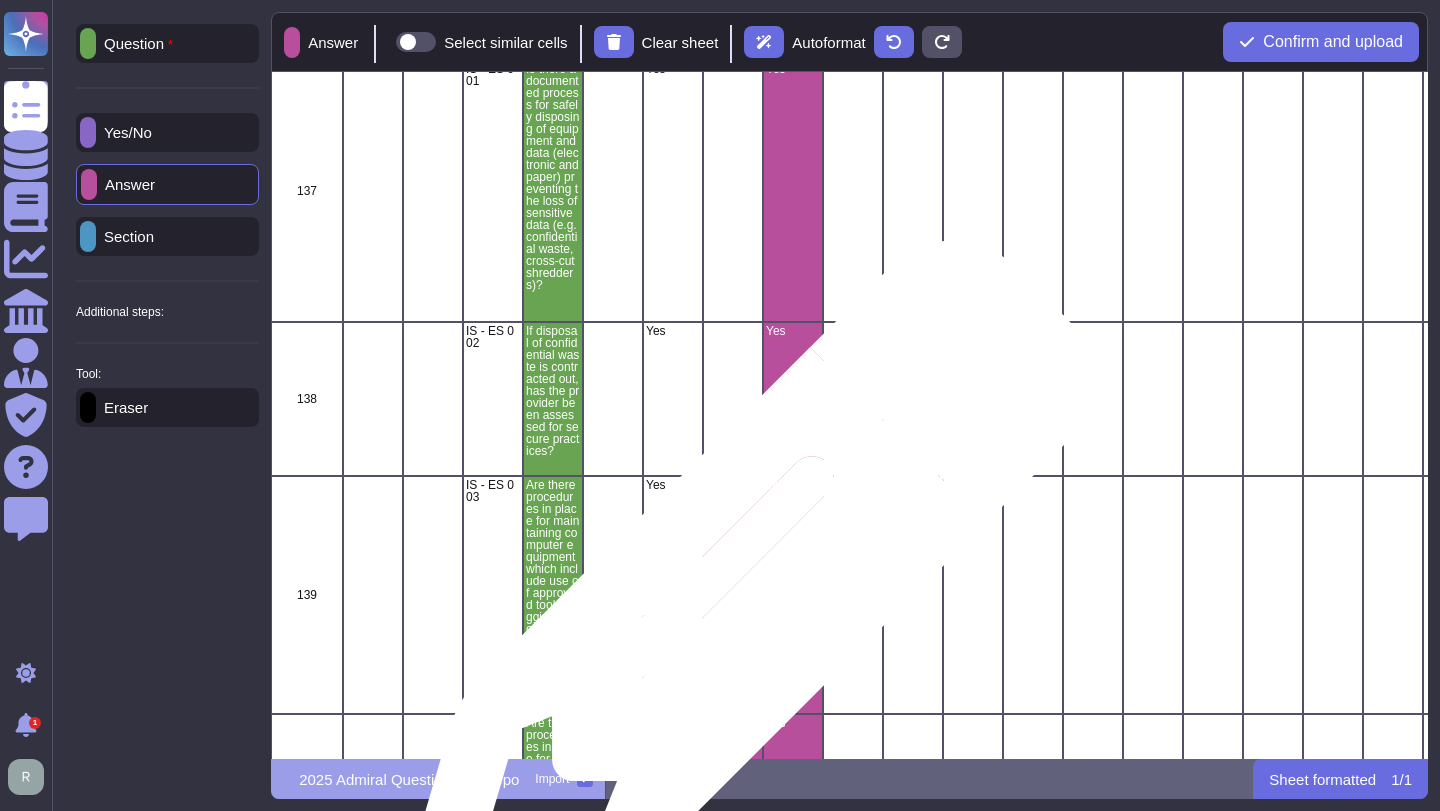 click at bounding box center (733, 595) 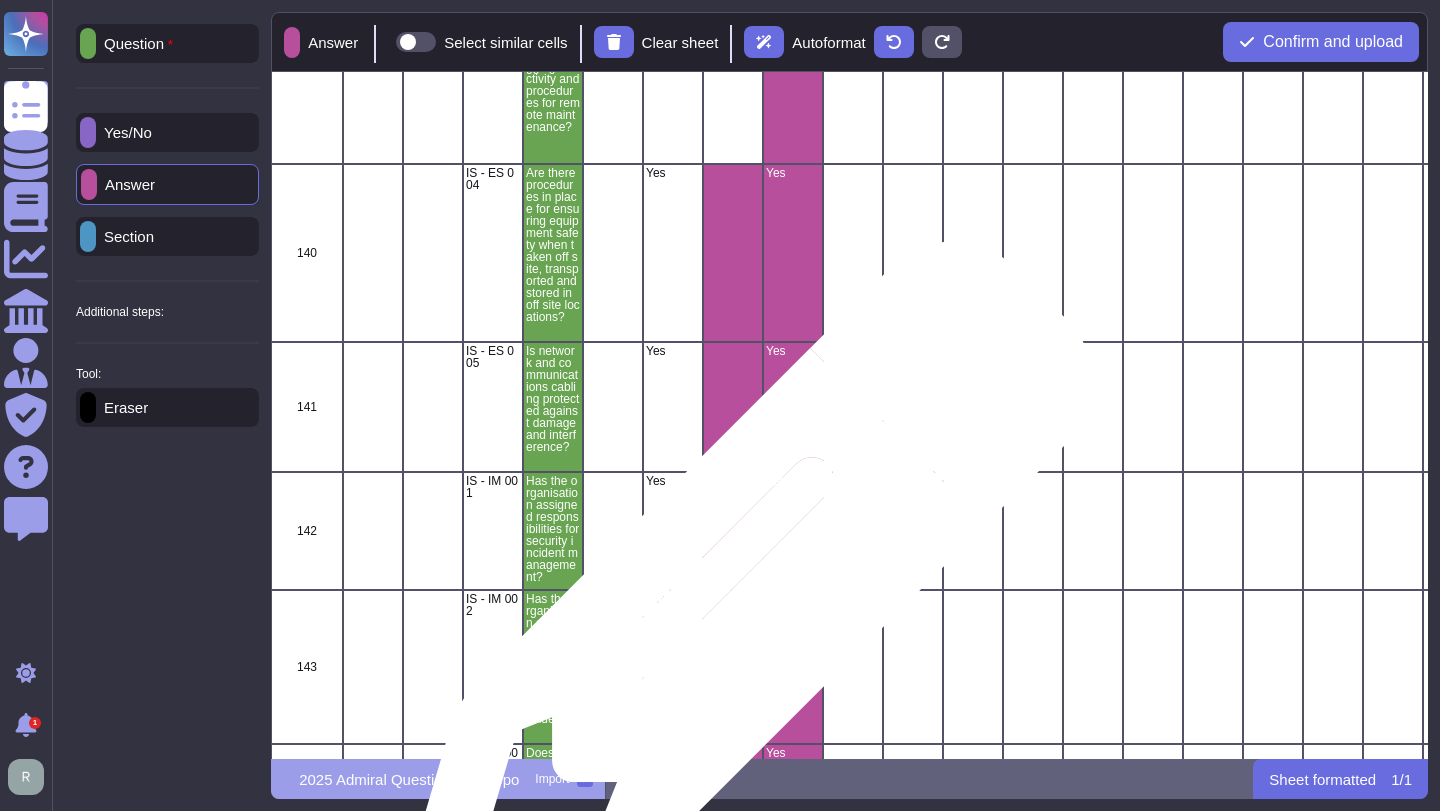 scroll, scrollTop: 24169, scrollLeft: 0, axis: vertical 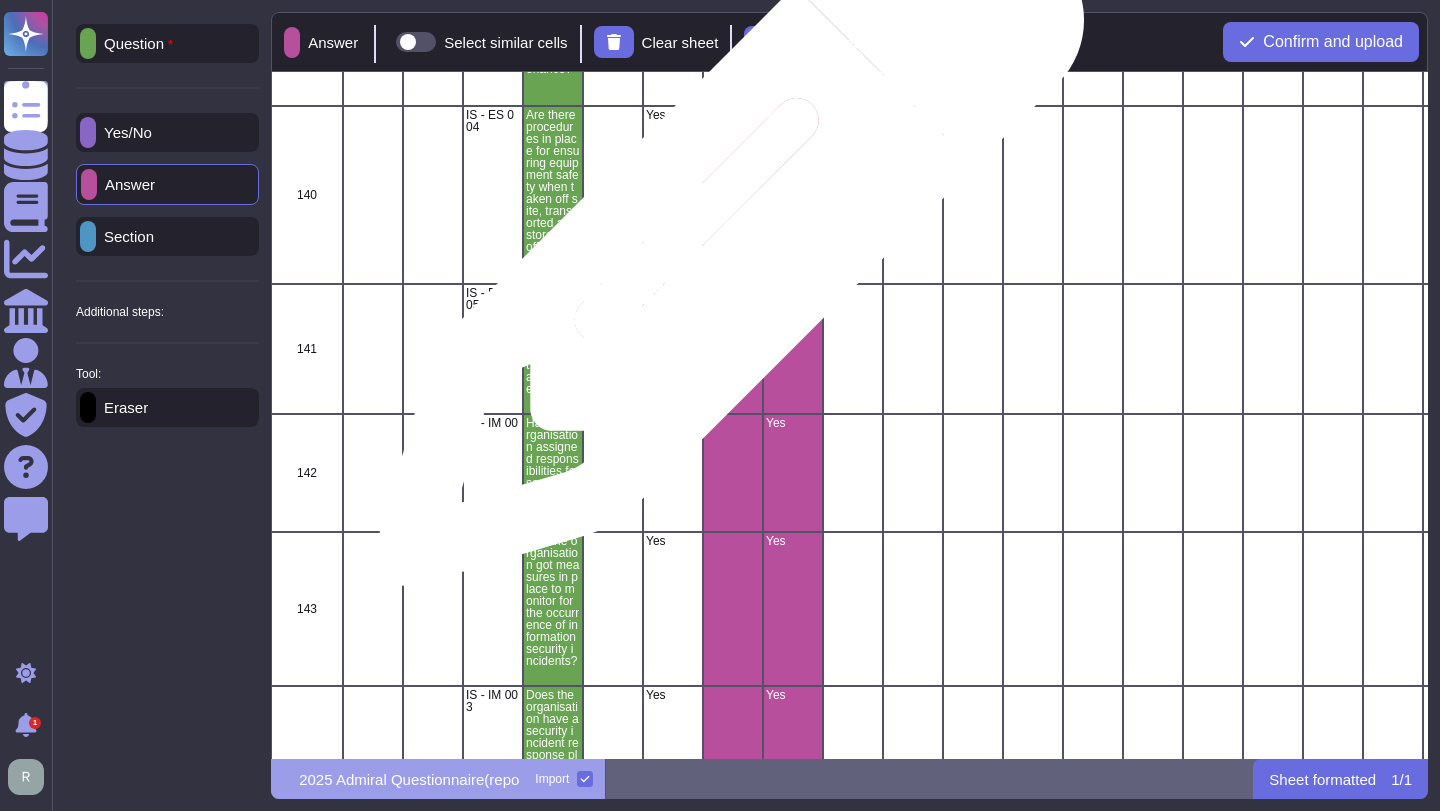 click at bounding box center (733, 195) 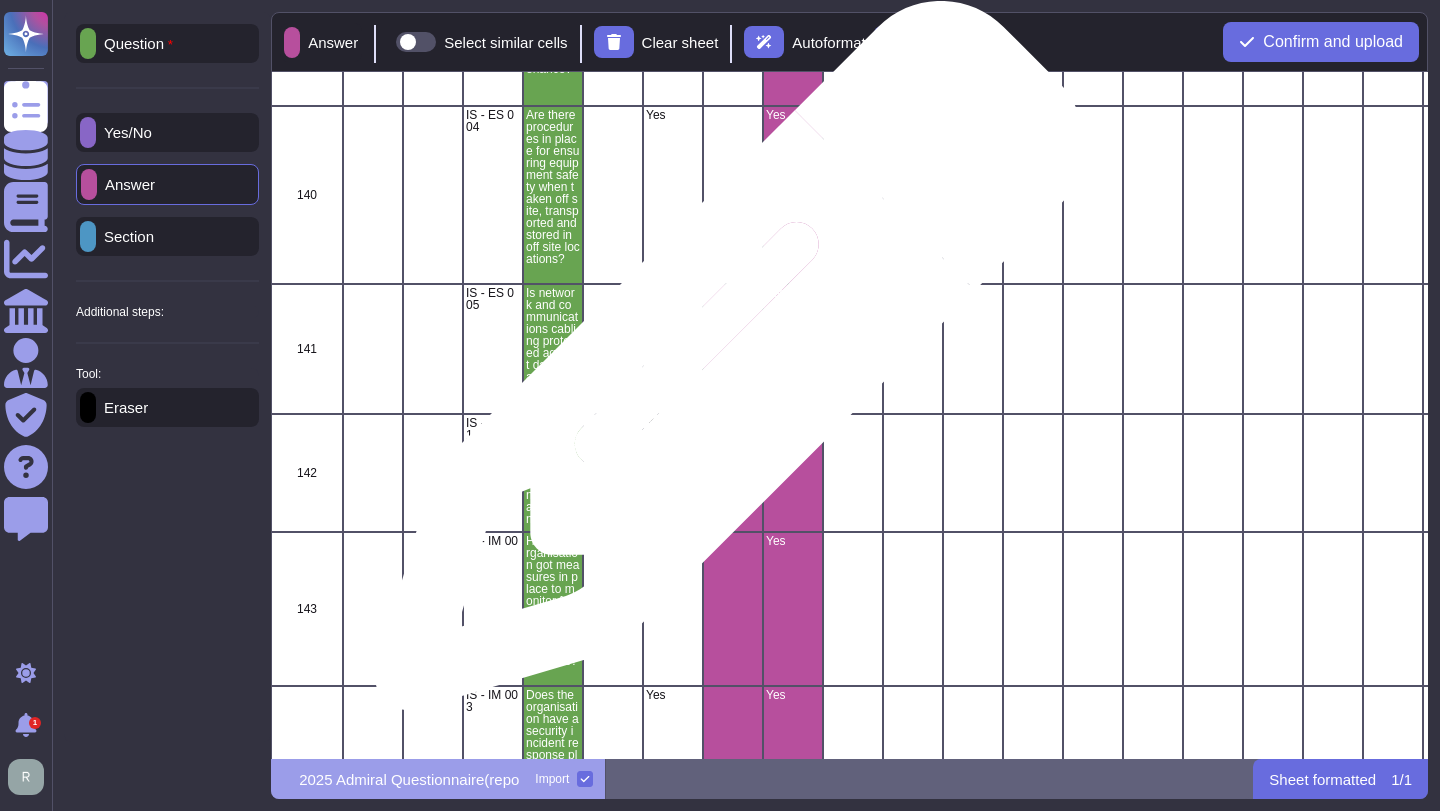 click at bounding box center [733, 349] 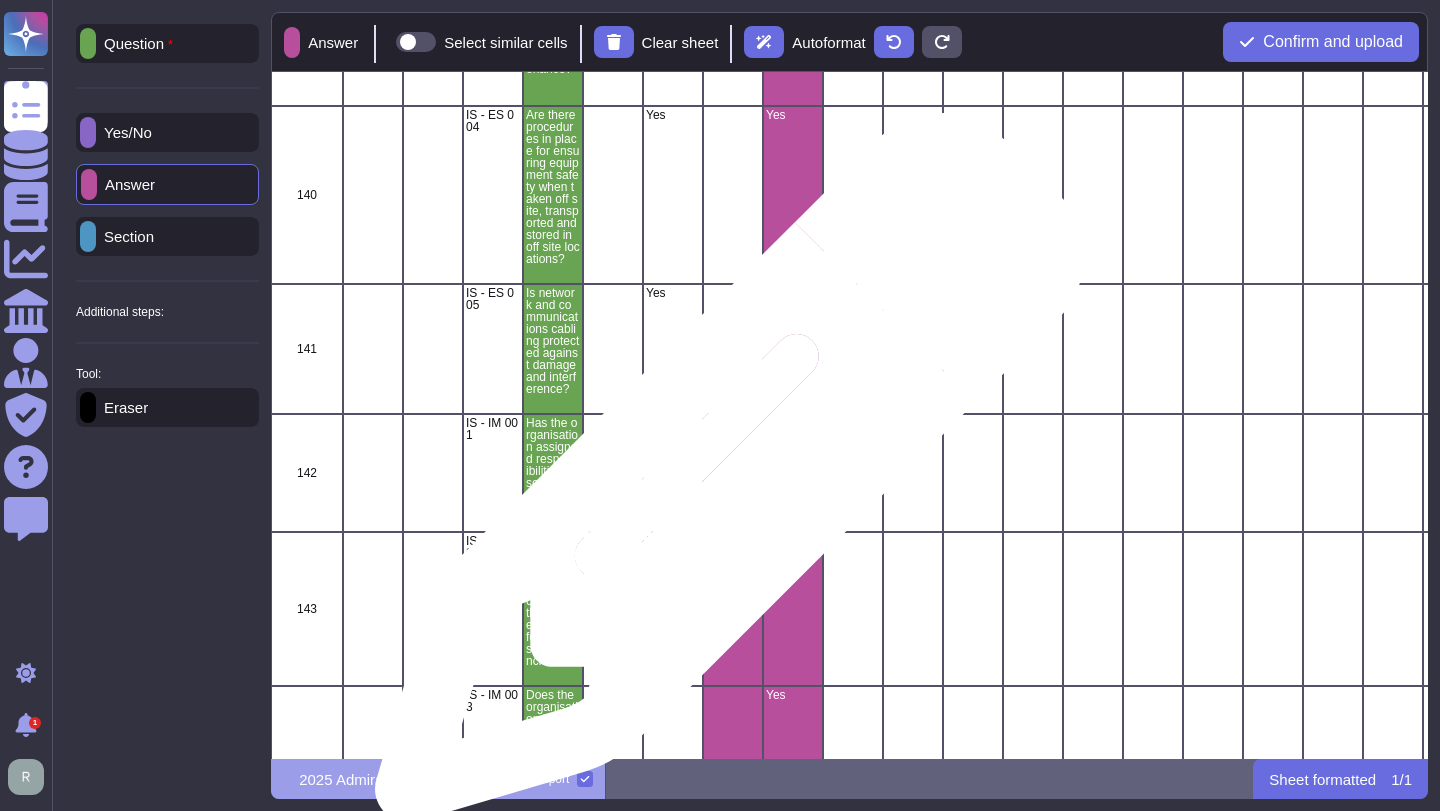 click at bounding box center [733, 473] 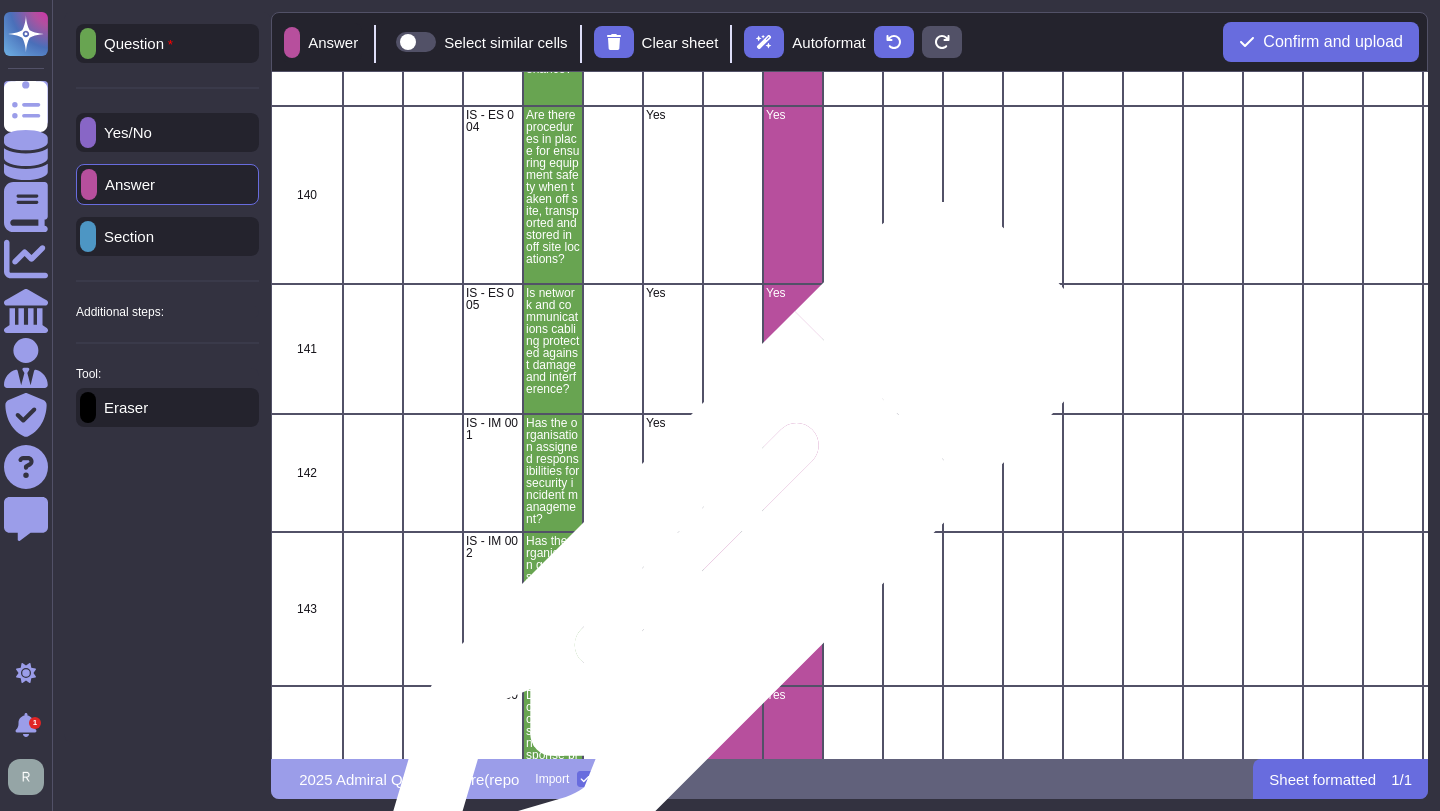 click at bounding box center (733, 609) 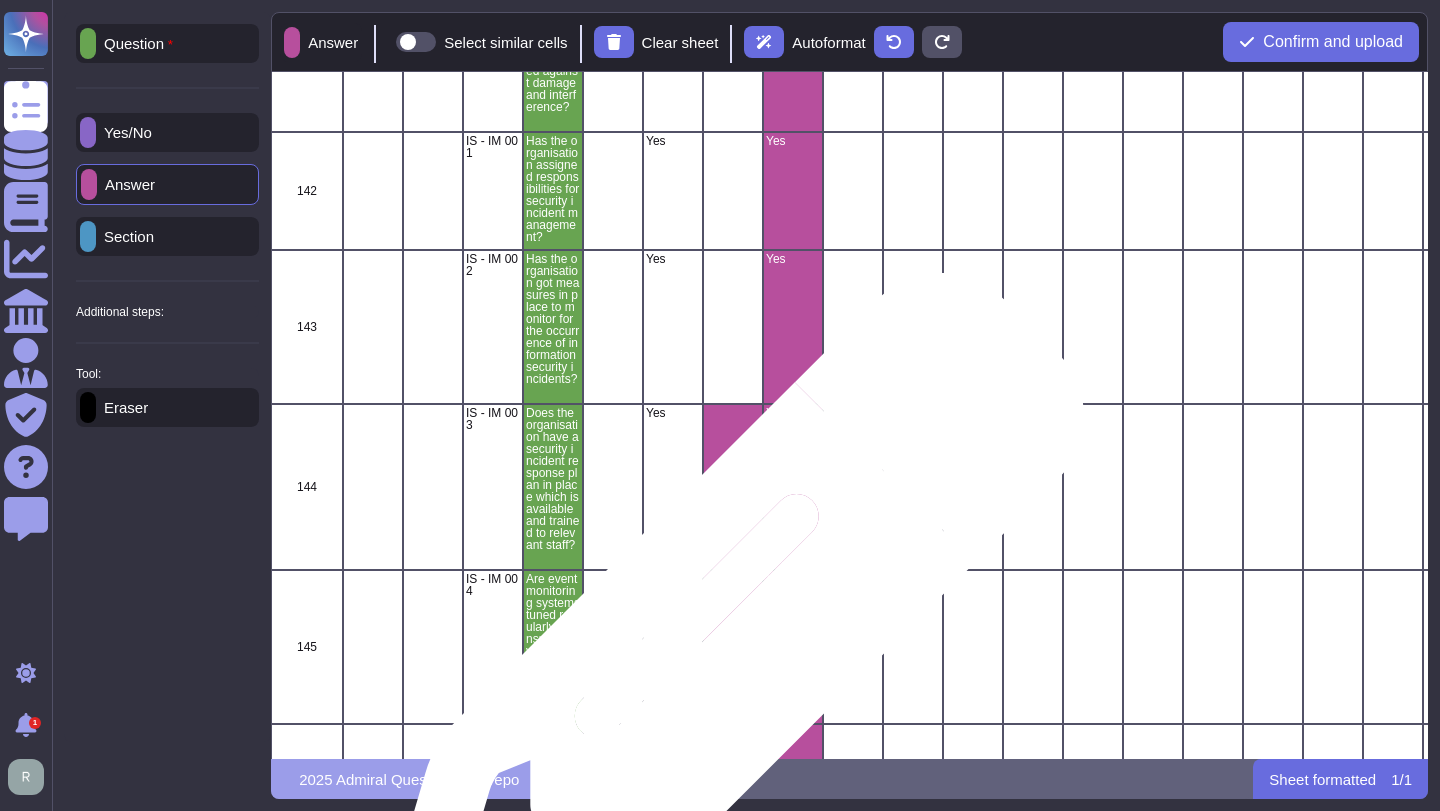 scroll, scrollTop: 24485, scrollLeft: 0, axis: vertical 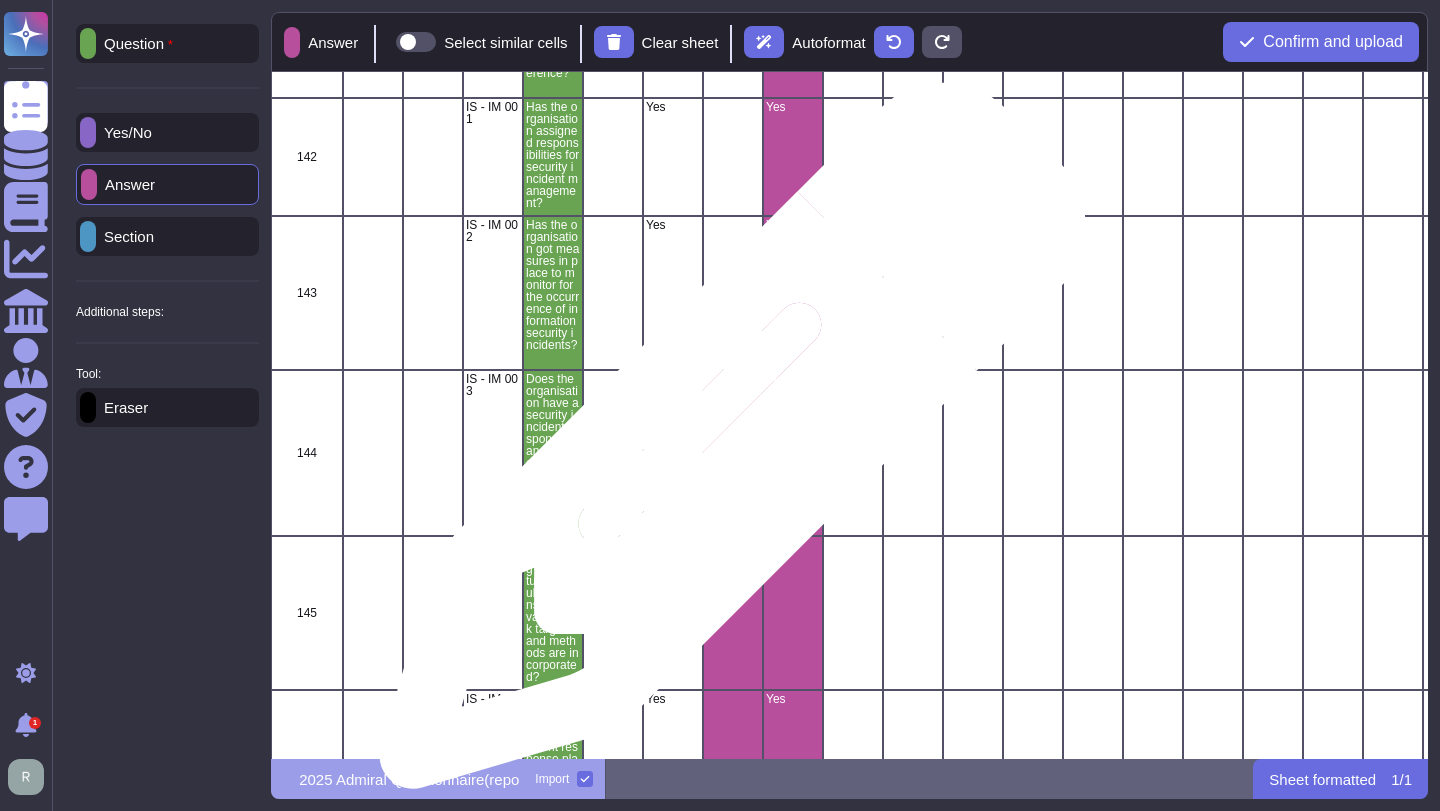 click at bounding box center (733, 453) 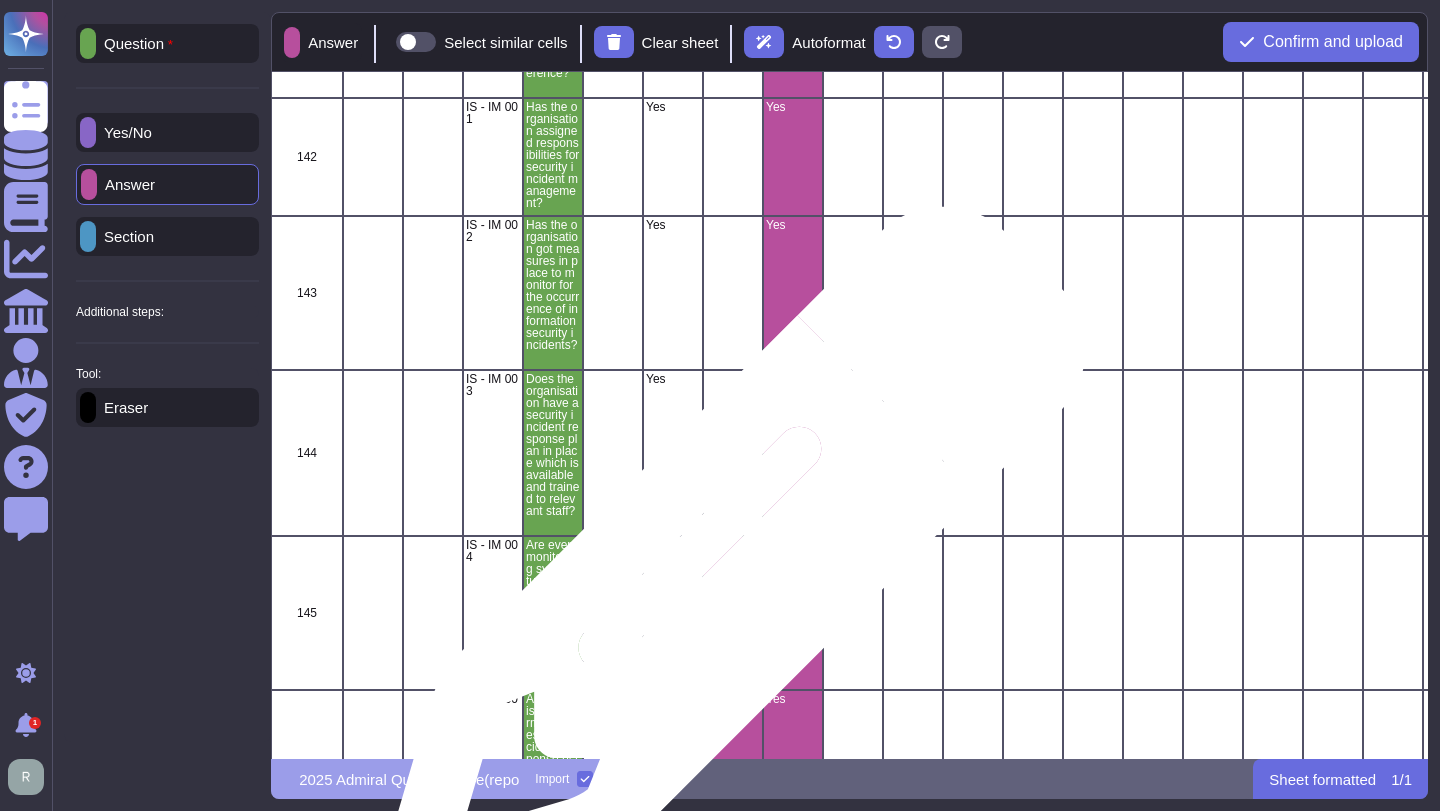 click at bounding box center (733, 613) 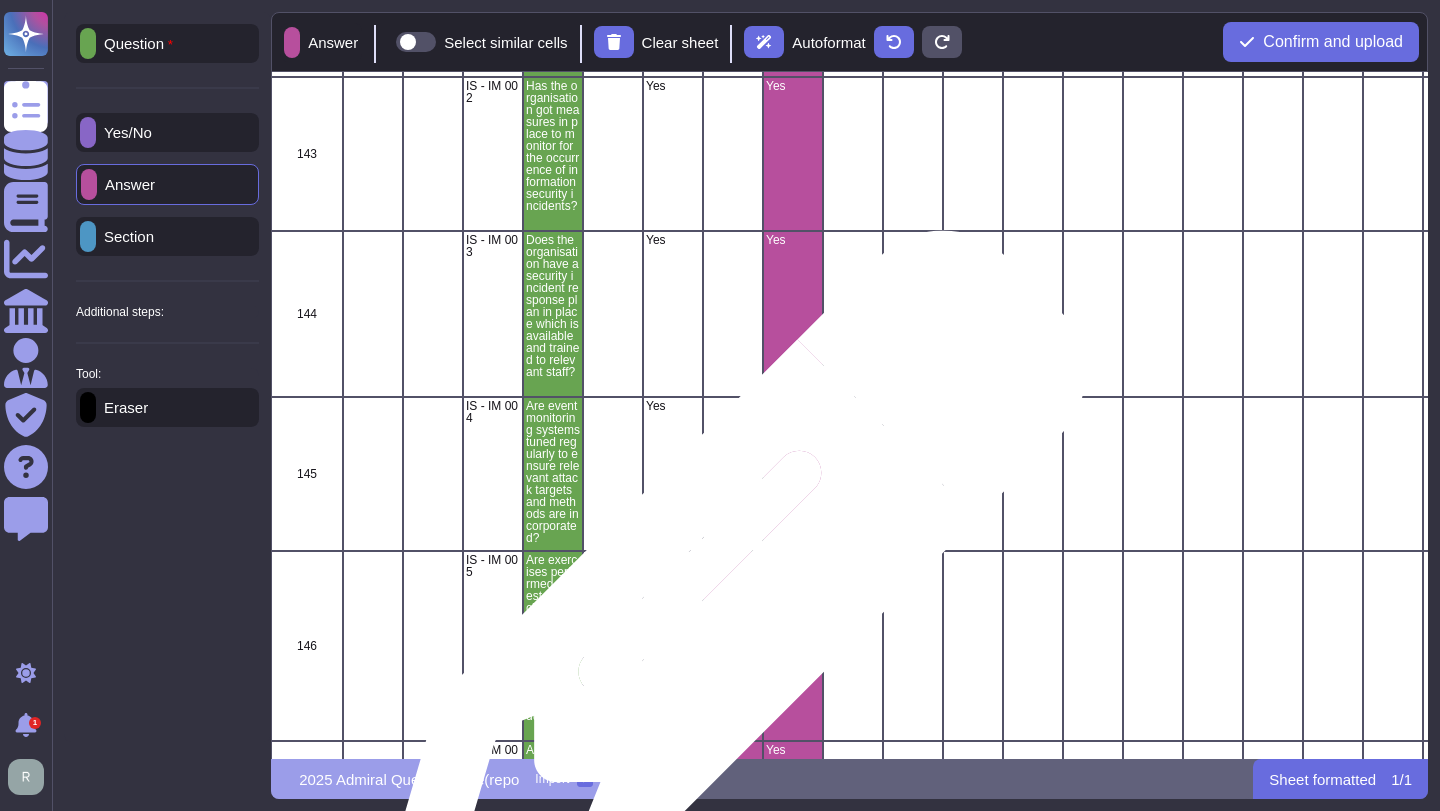 scroll, scrollTop: 24848, scrollLeft: 0, axis: vertical 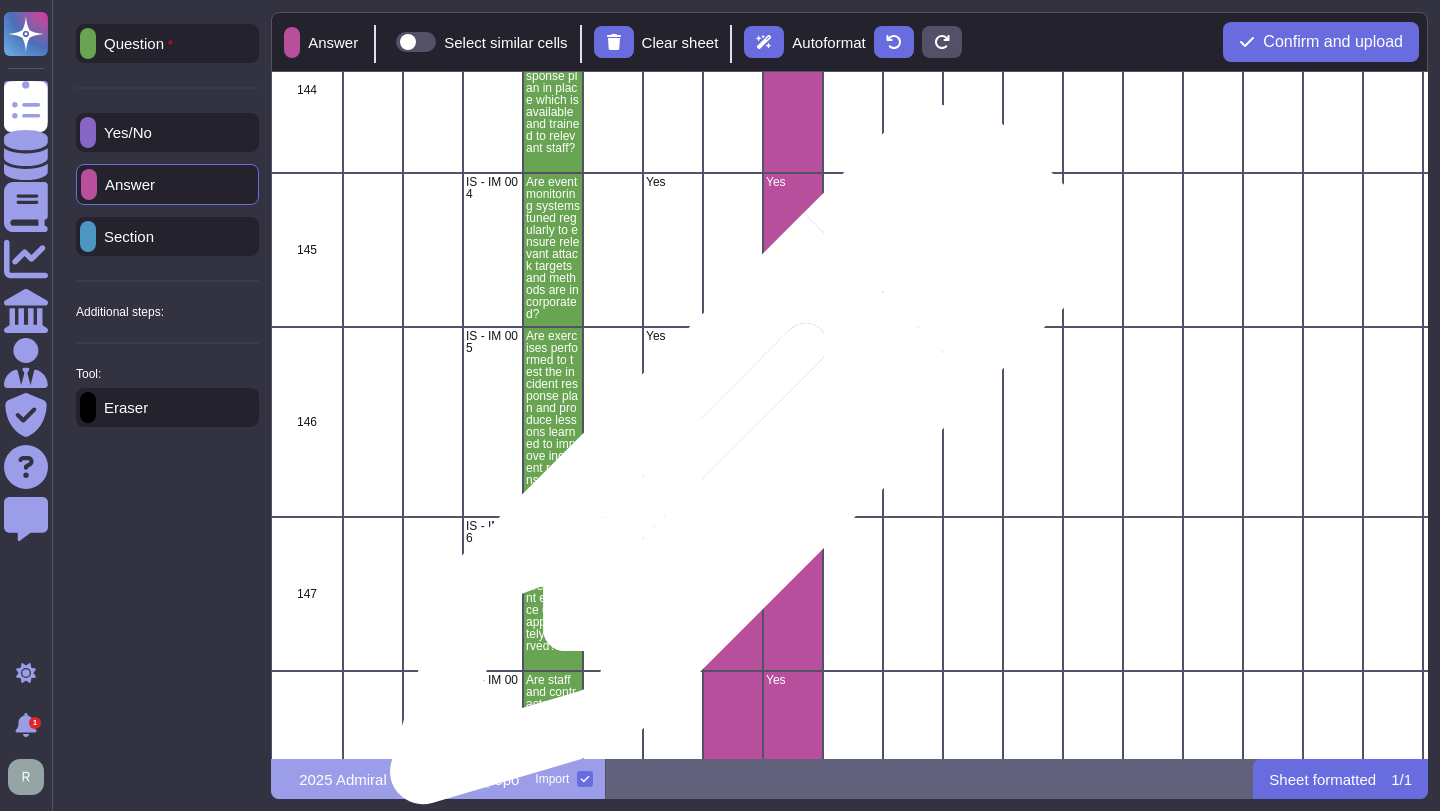 click at bounding box center [733, 422] 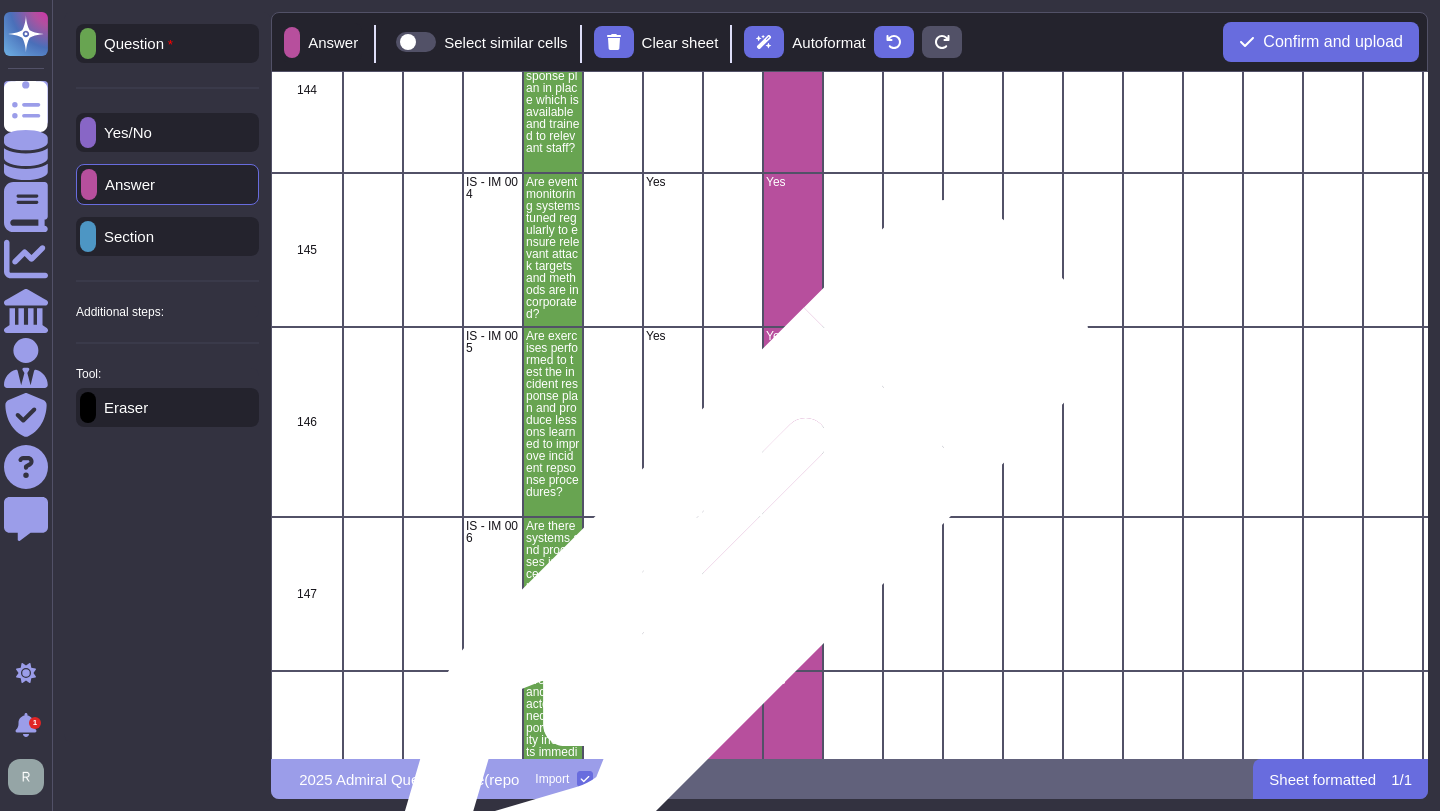 click at bounding box center (733, 594) 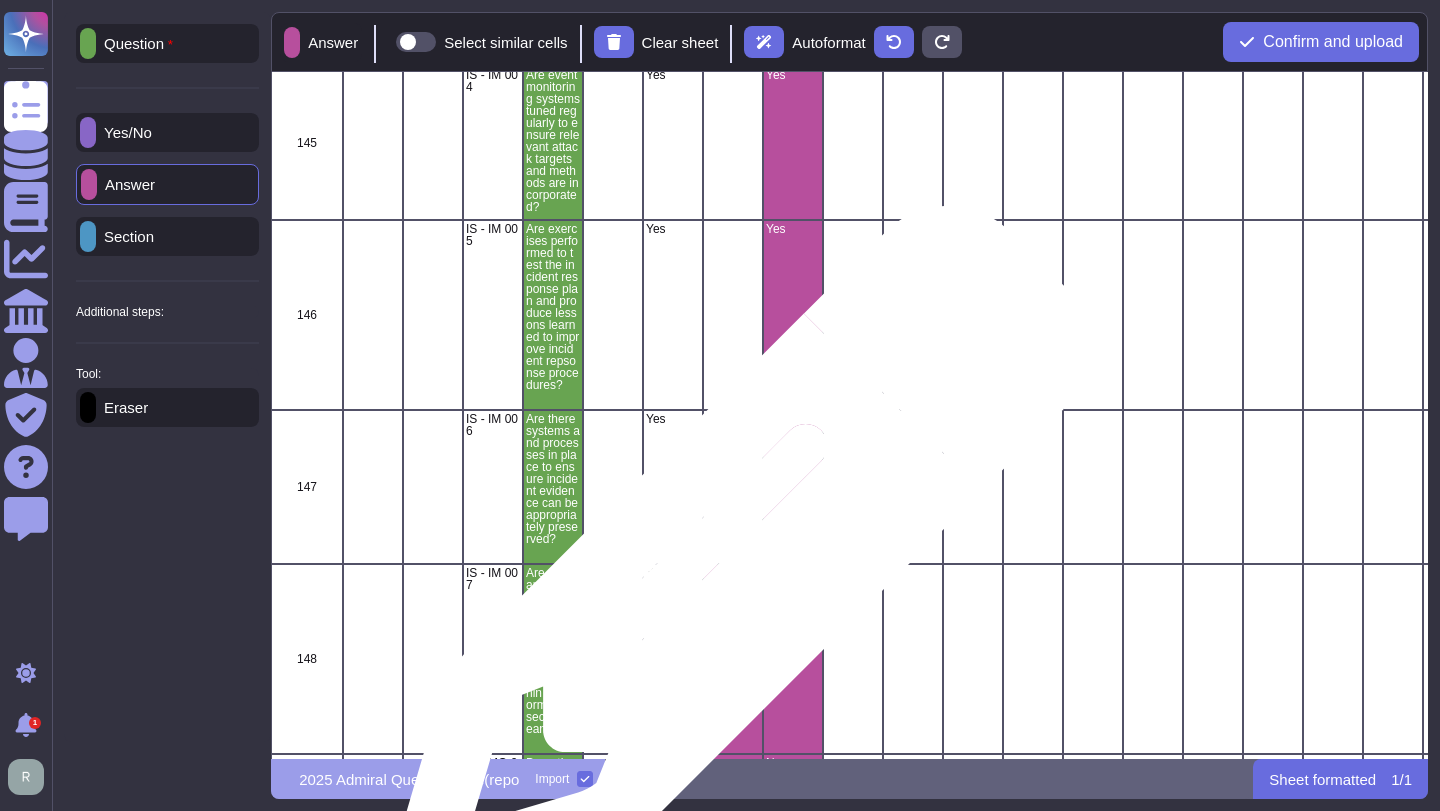 scroll, scrollTop: 25217, scrollLeft: 0, axis: vertical 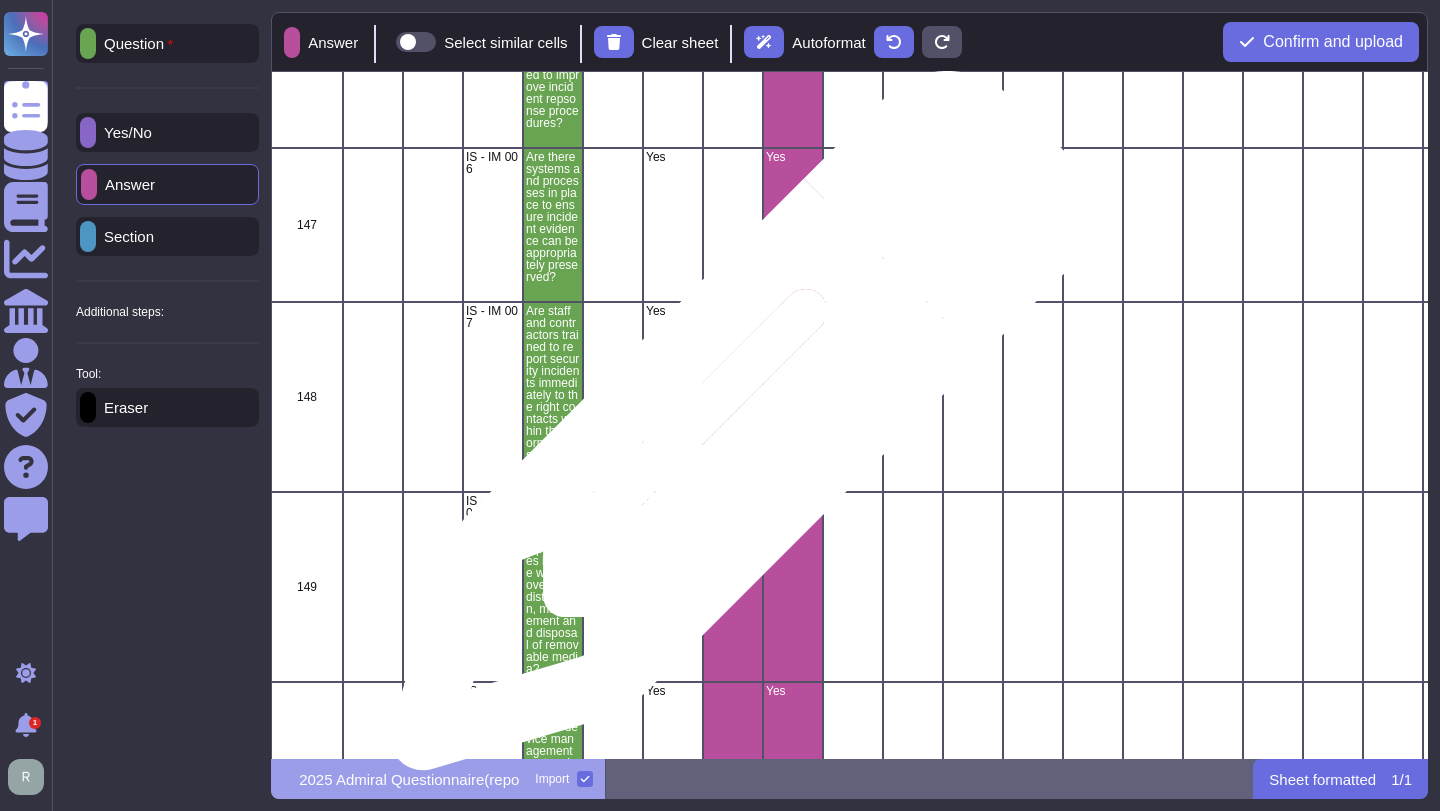 click at bounding box center (733, 397) 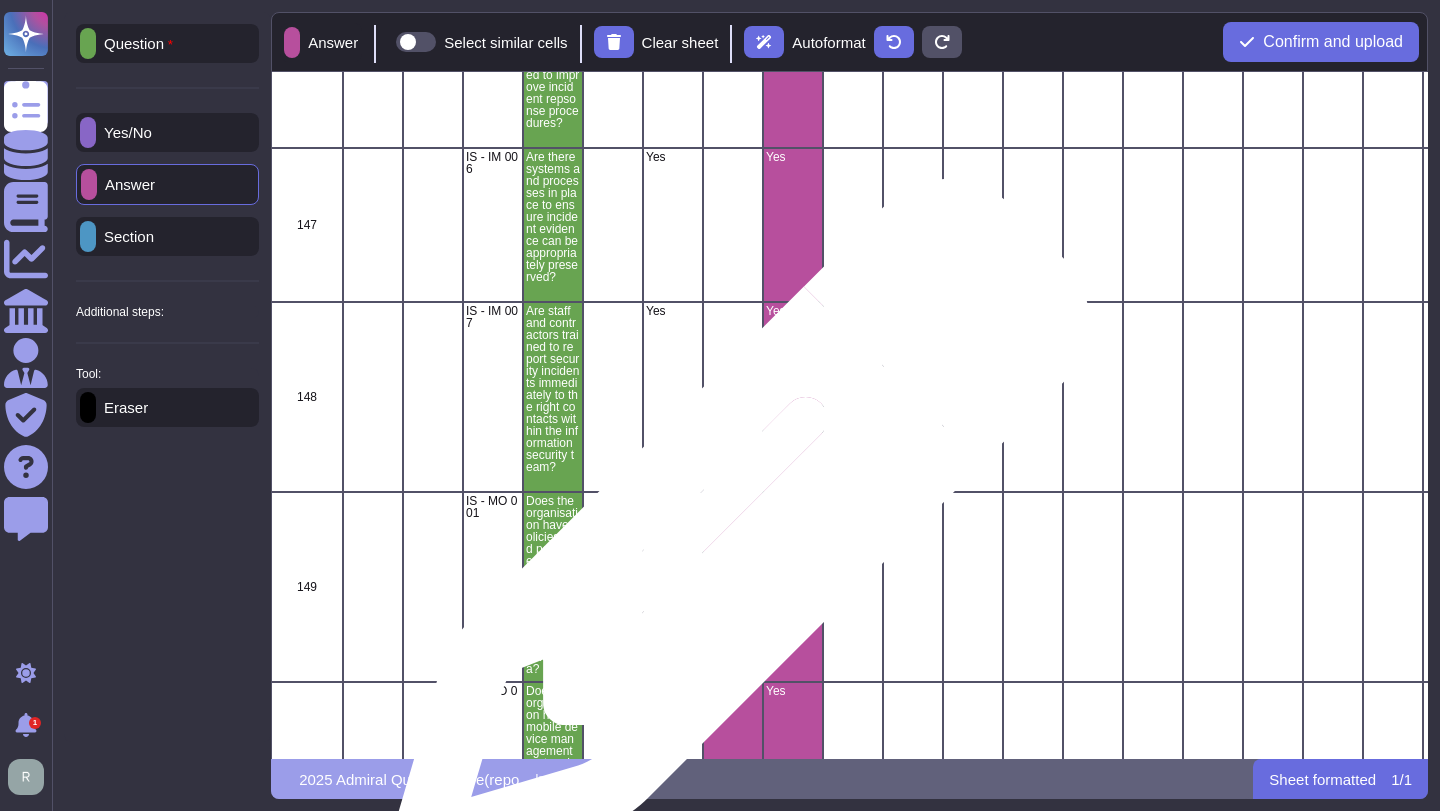click at bounding box center [733, 587] 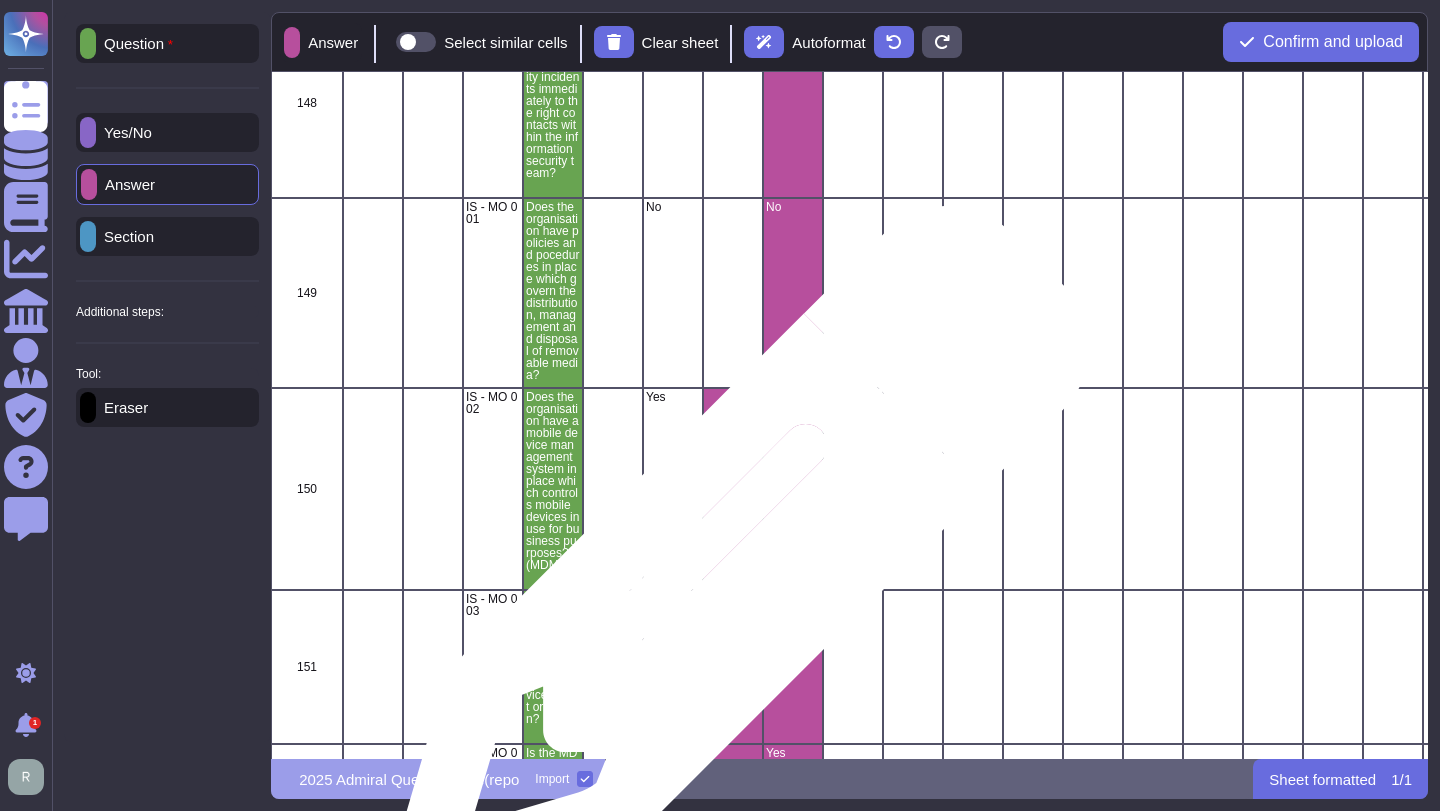 scroll, scrollTop: 25719, scrollLeft: 0, axis: vertical 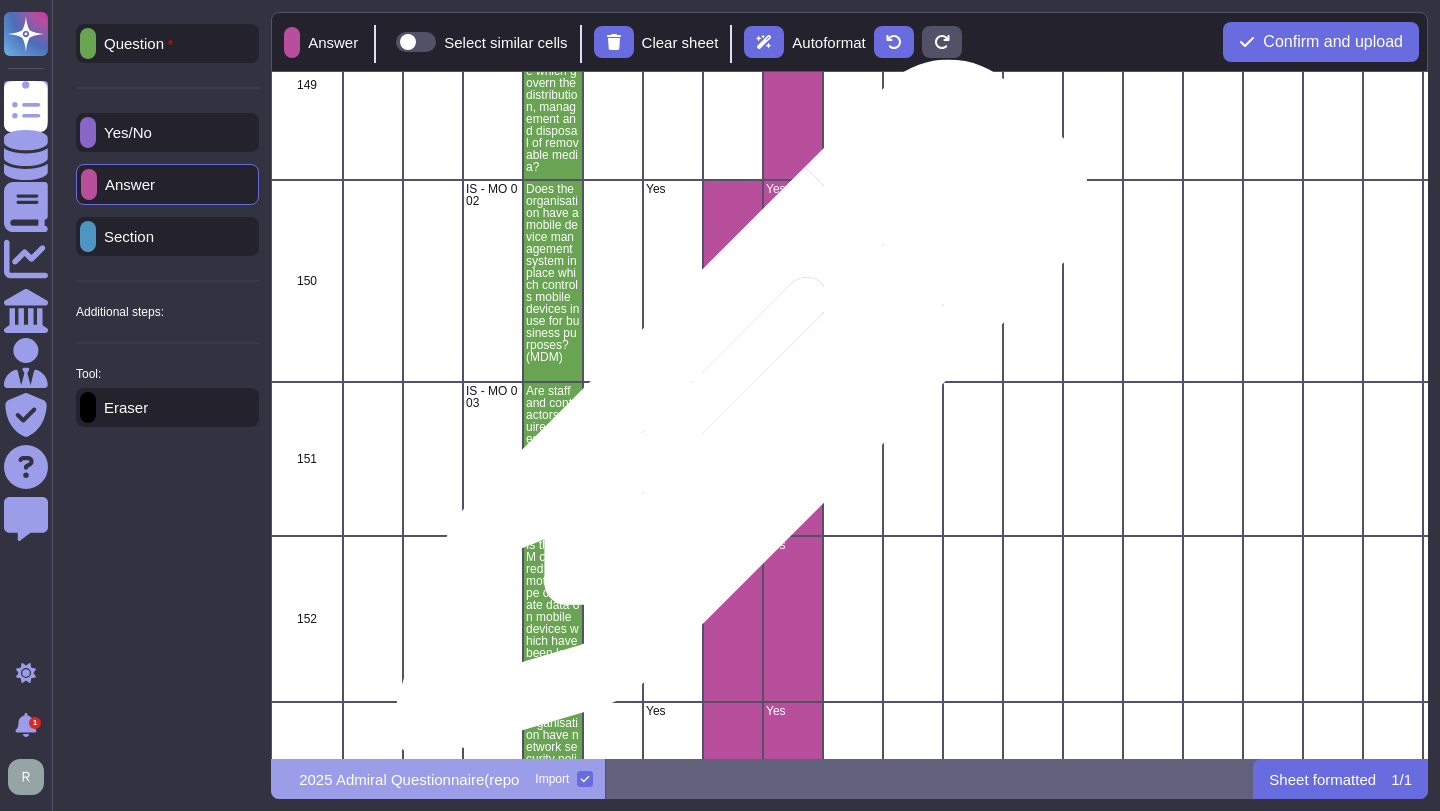 click at bounding box center (733, 459) 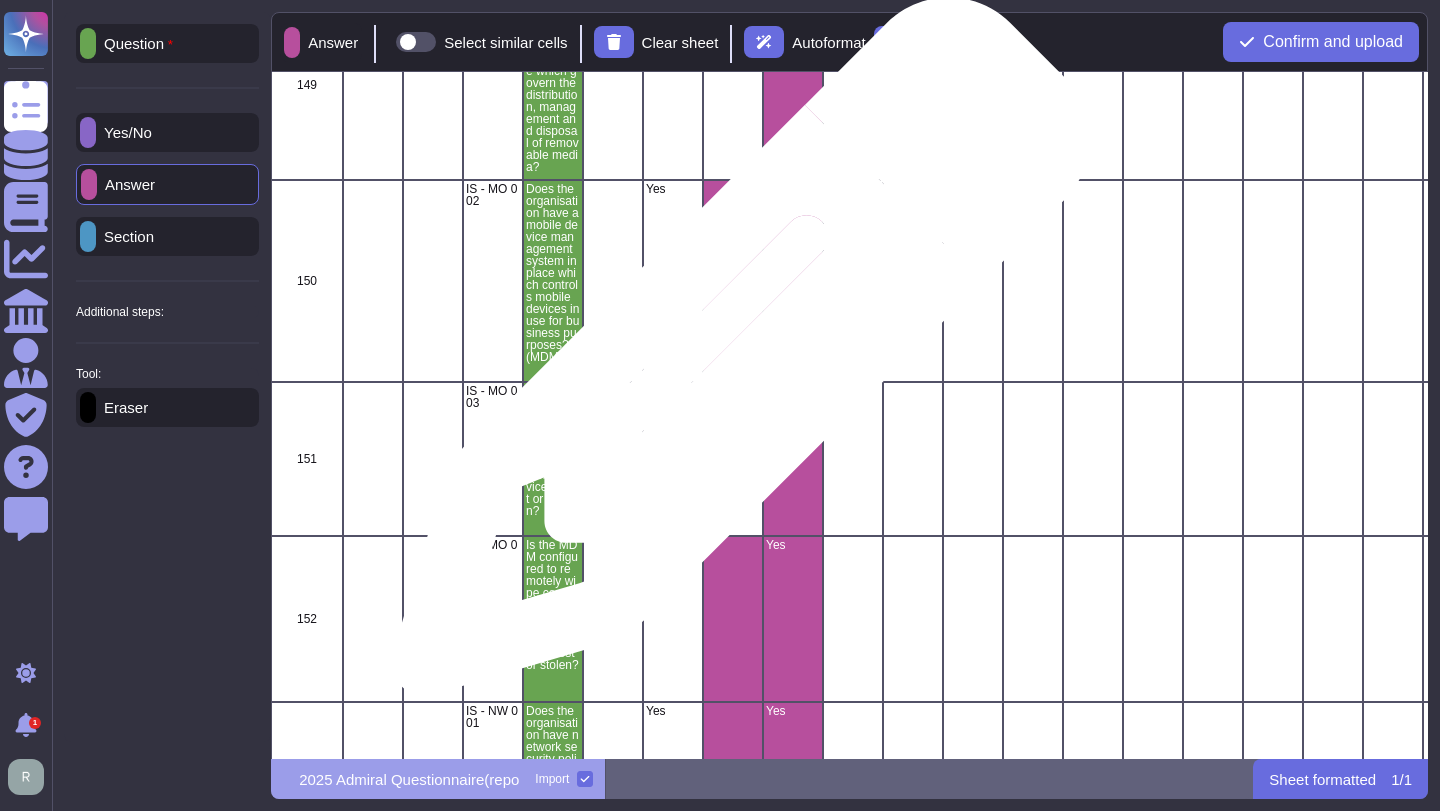 click at bounding box center [733, 281] 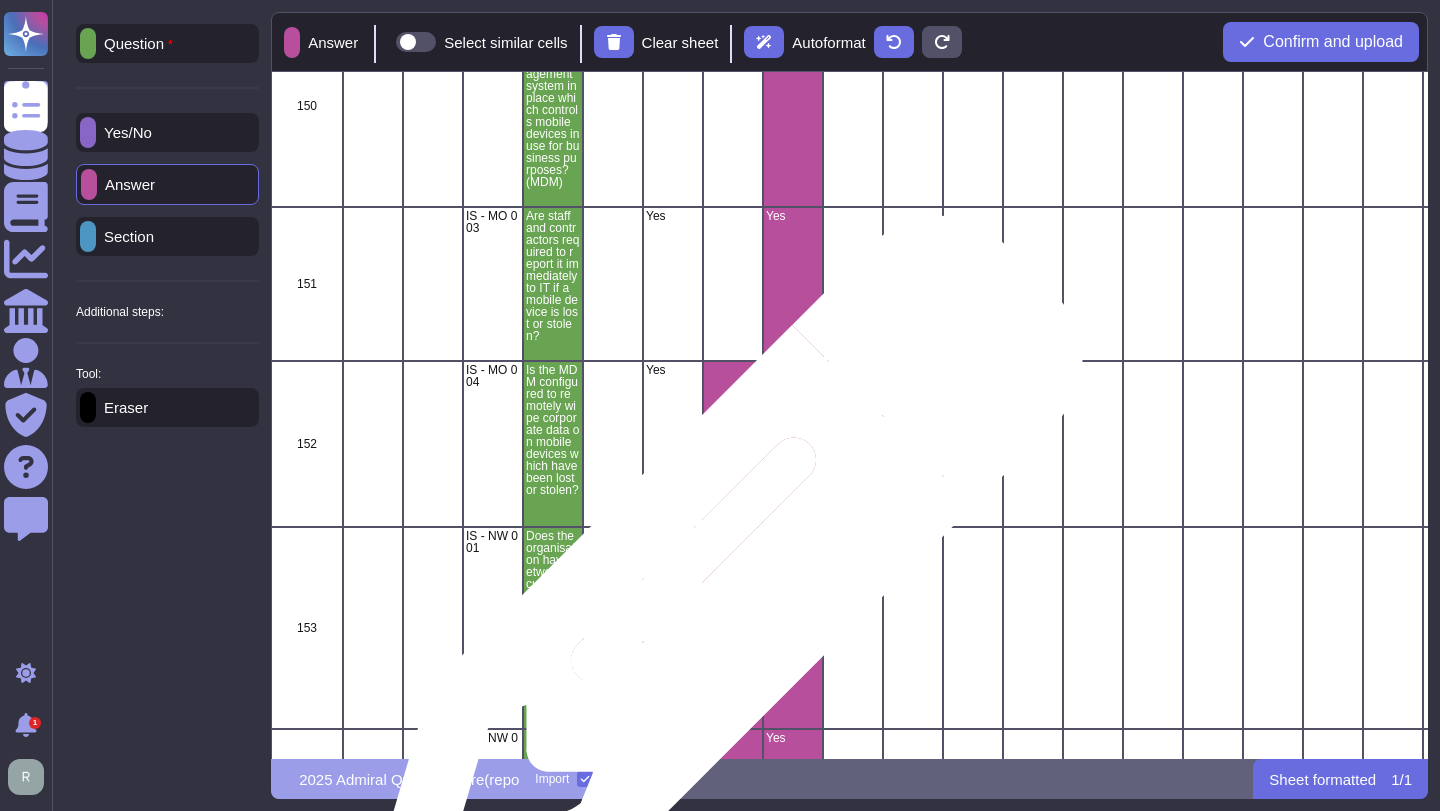 scroll, scrollTop: 26085, scrollLeft: 0, axis: vertical 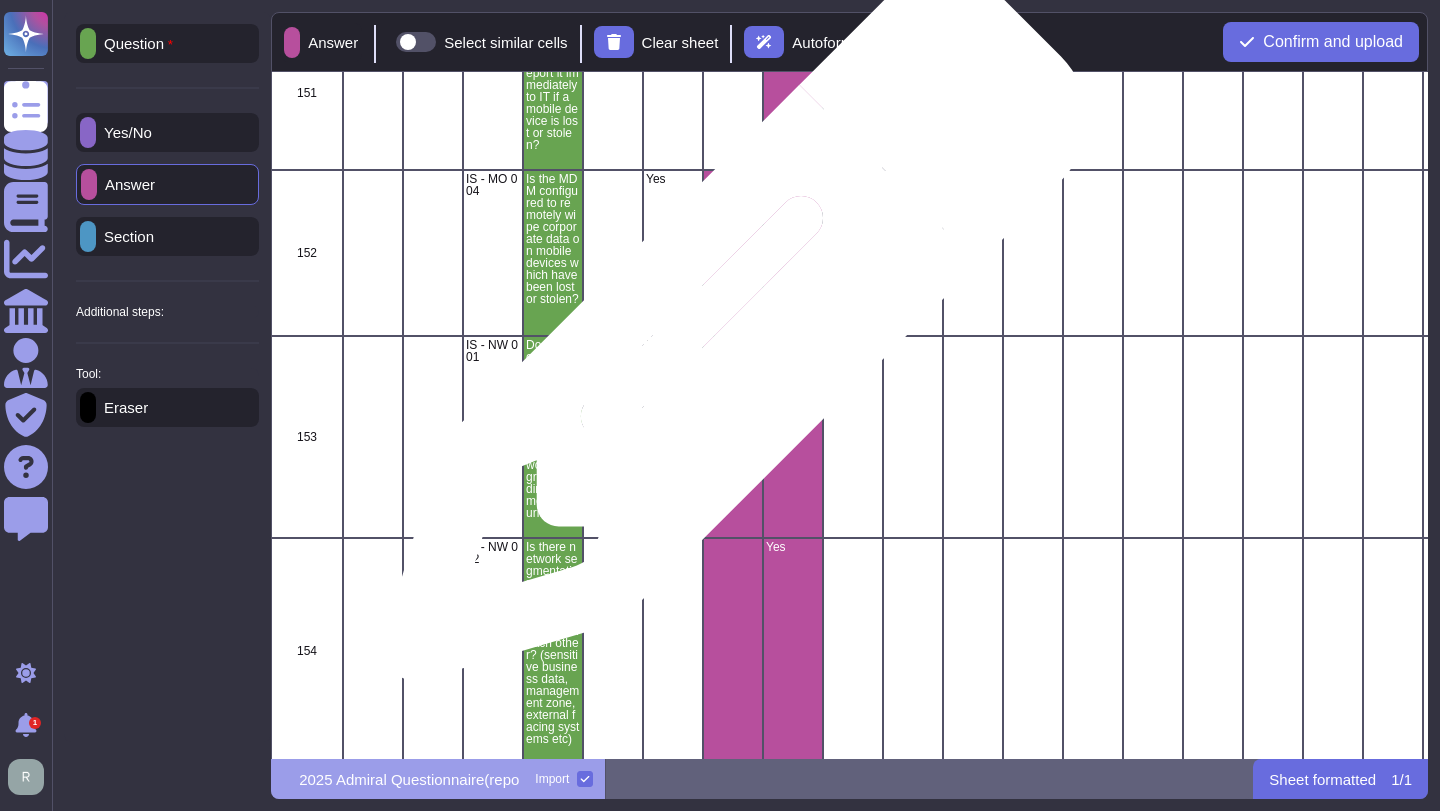 click at bounding box center [733, 437] 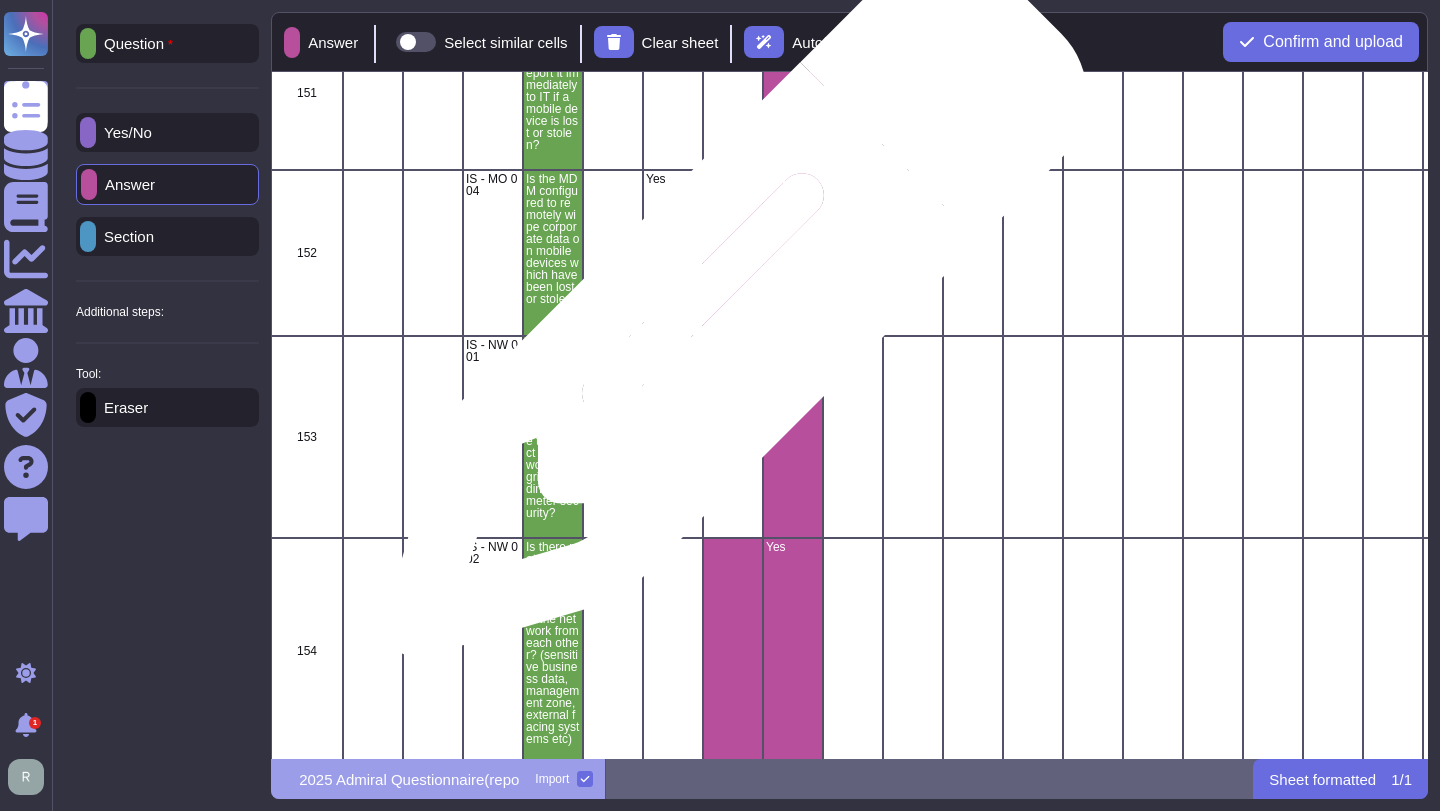 click at bounding box center (733, 253) 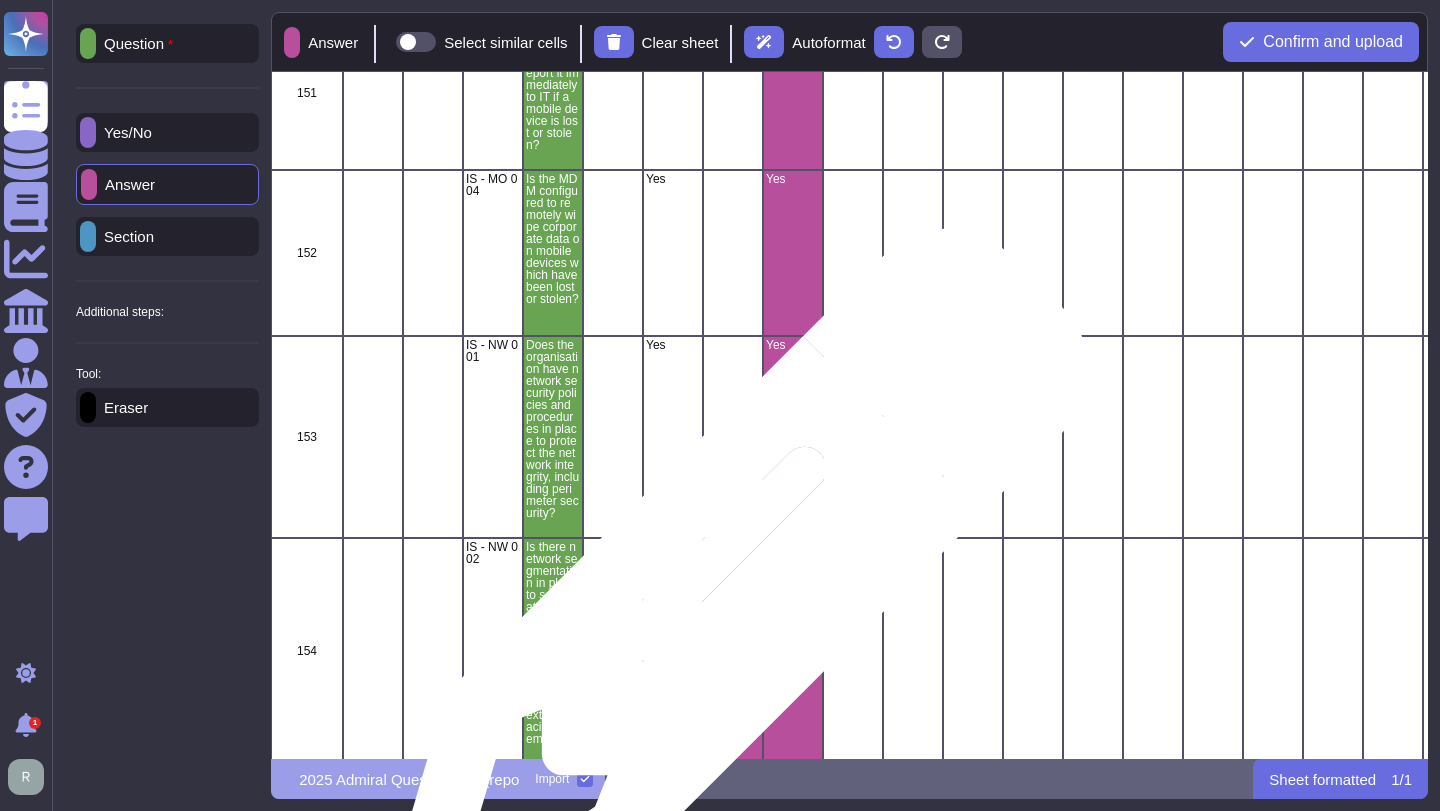 click at bounding box center (733, 651) 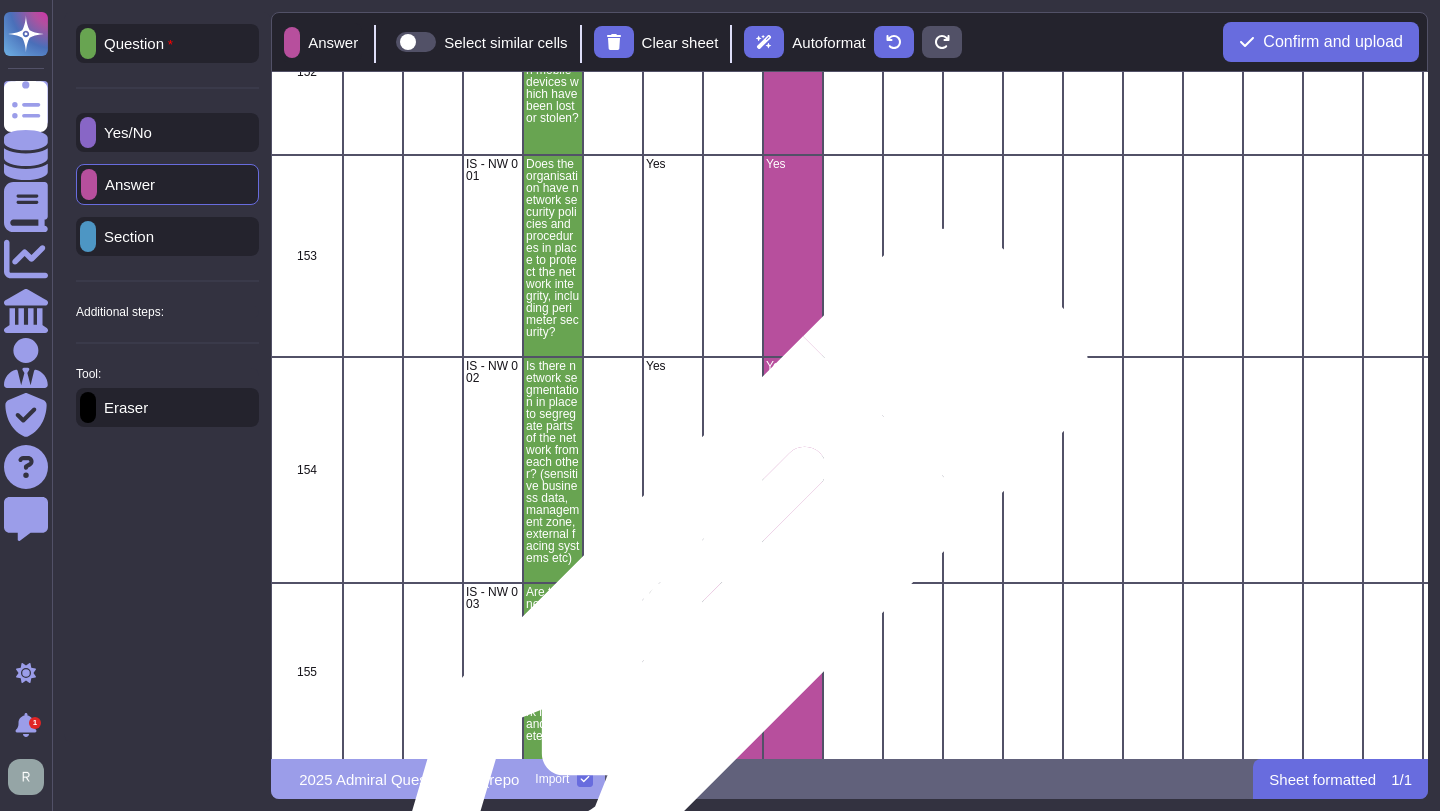 scroll, scrollTop: 26559, scrollLeft: 0, axis: vertical 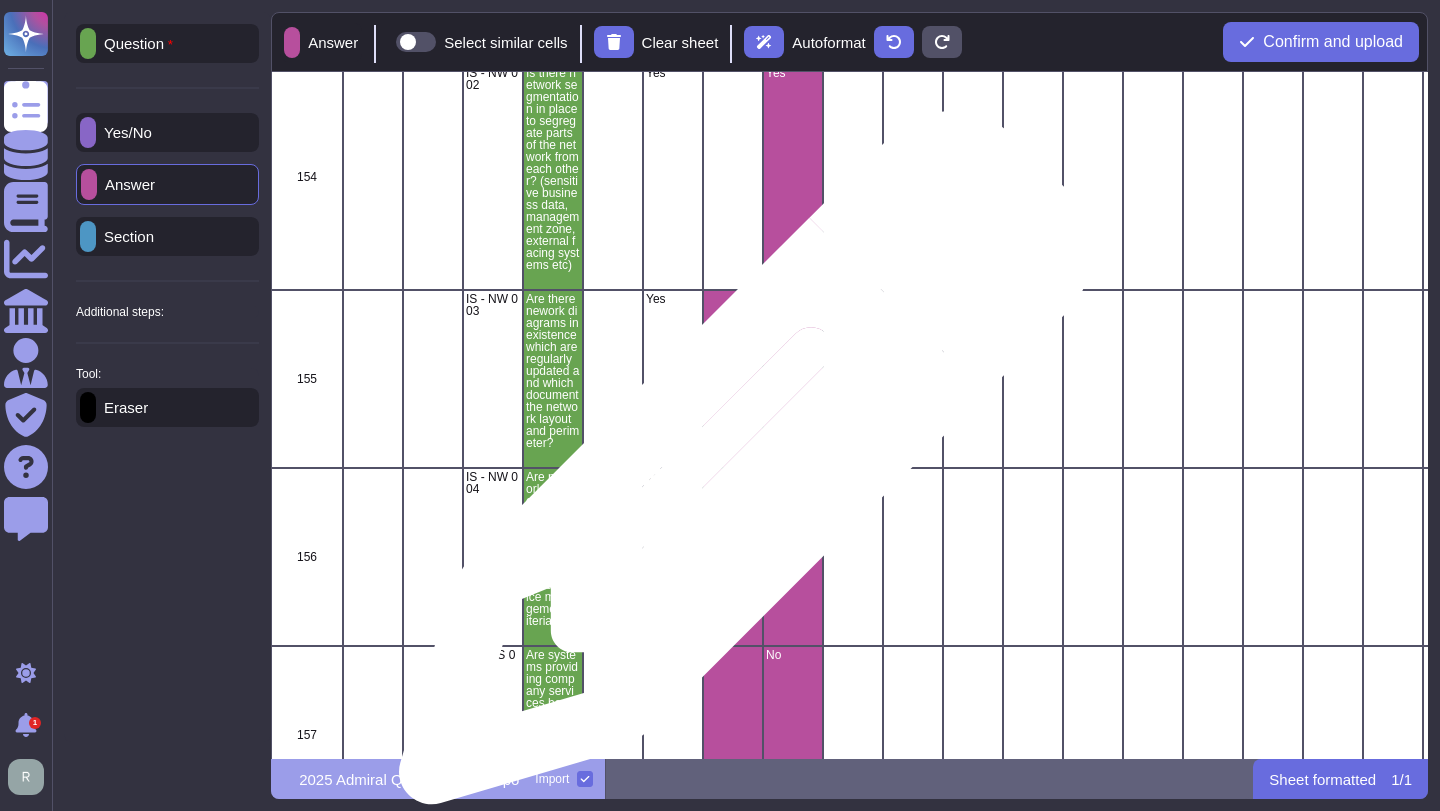 click at bounding box center [733, 379] 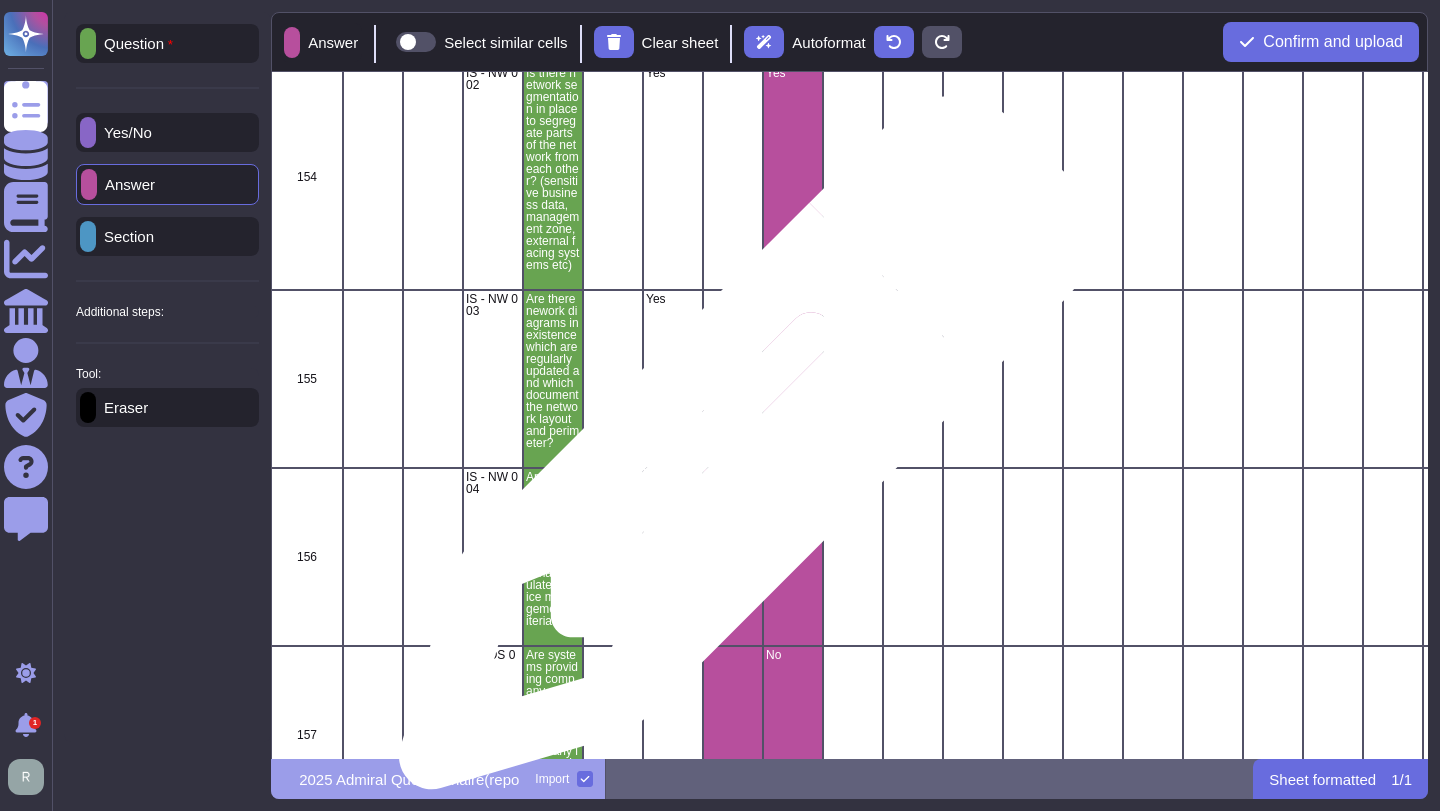 click at bounding box center (733, 379) 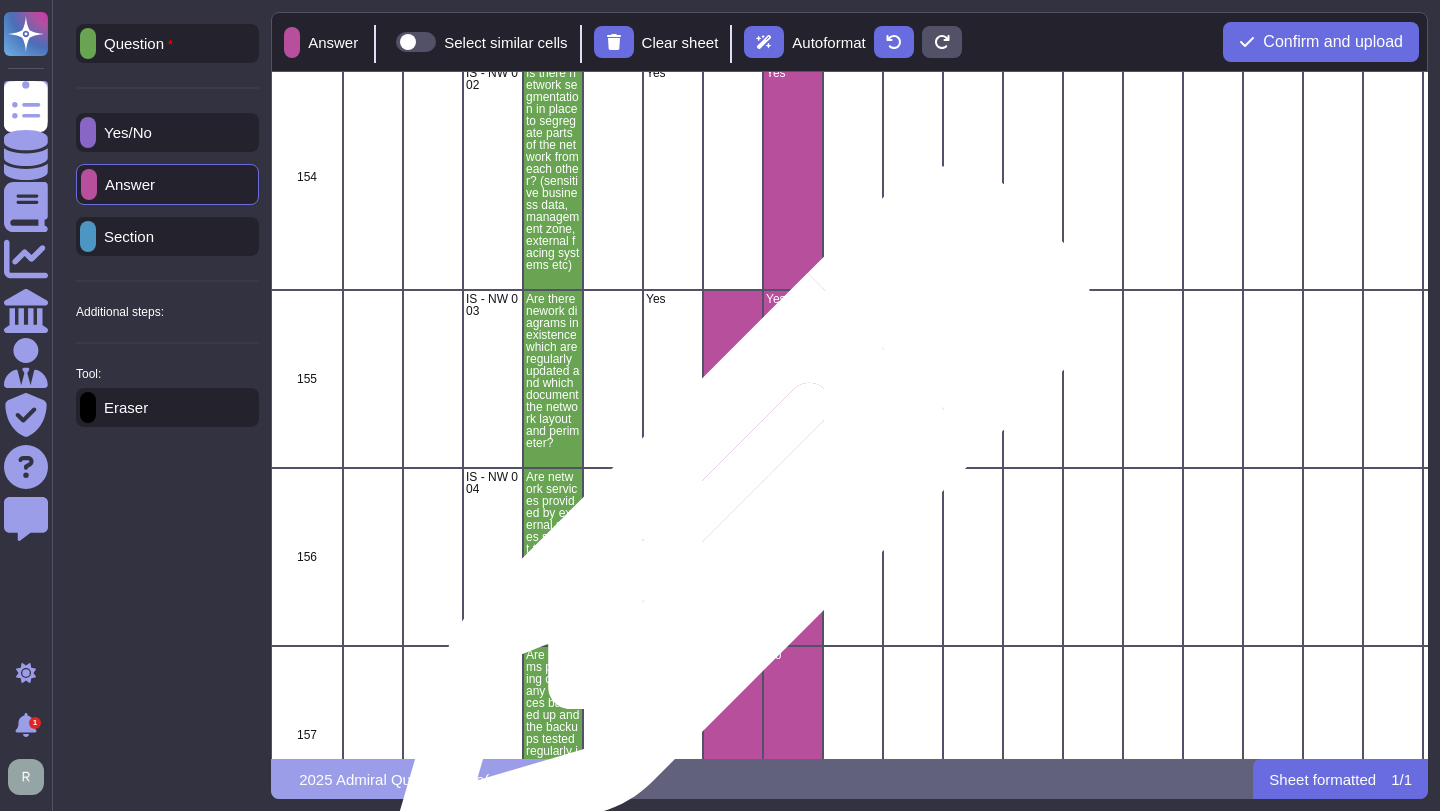 click at bounding box center (733, 557) 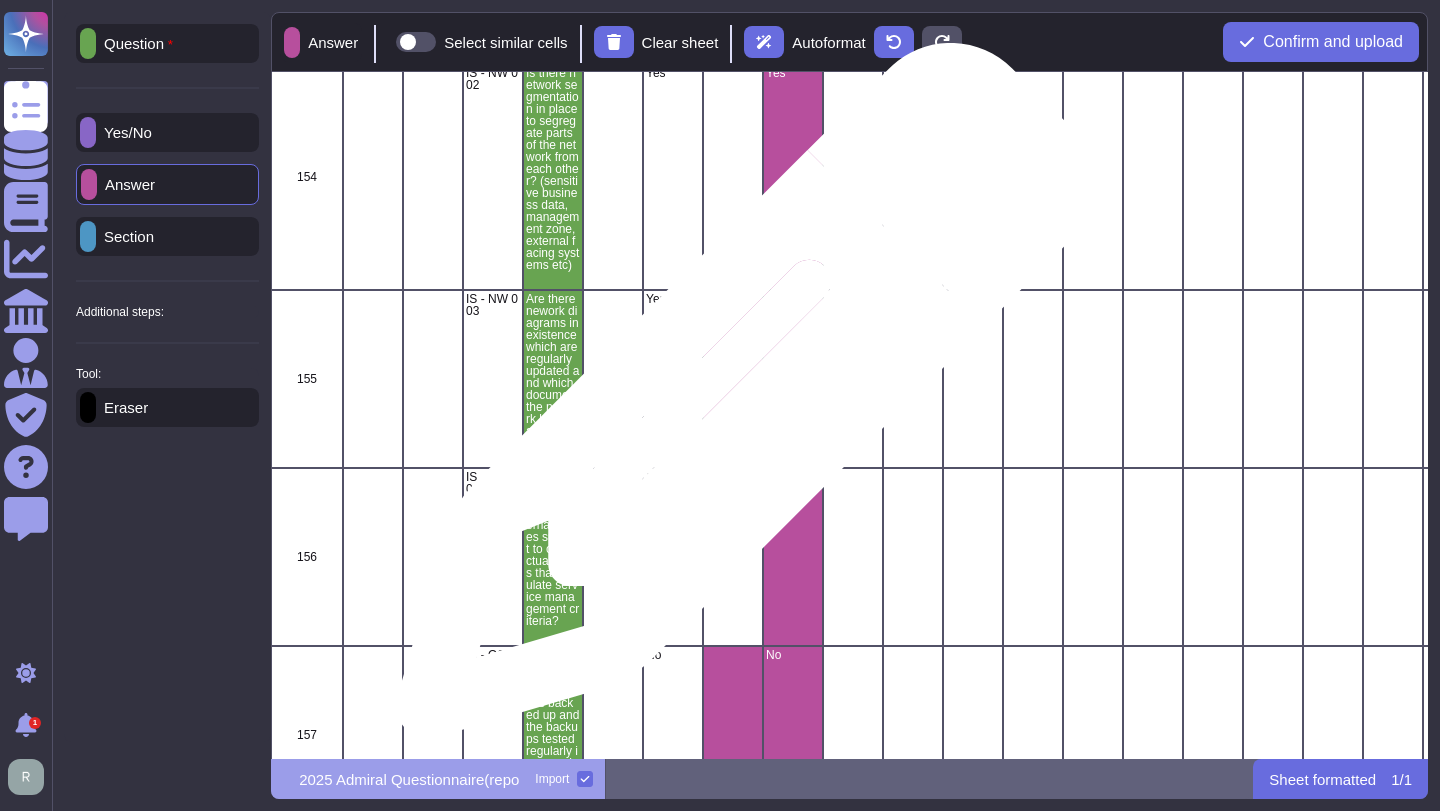 click at bounding box center (733, 379) 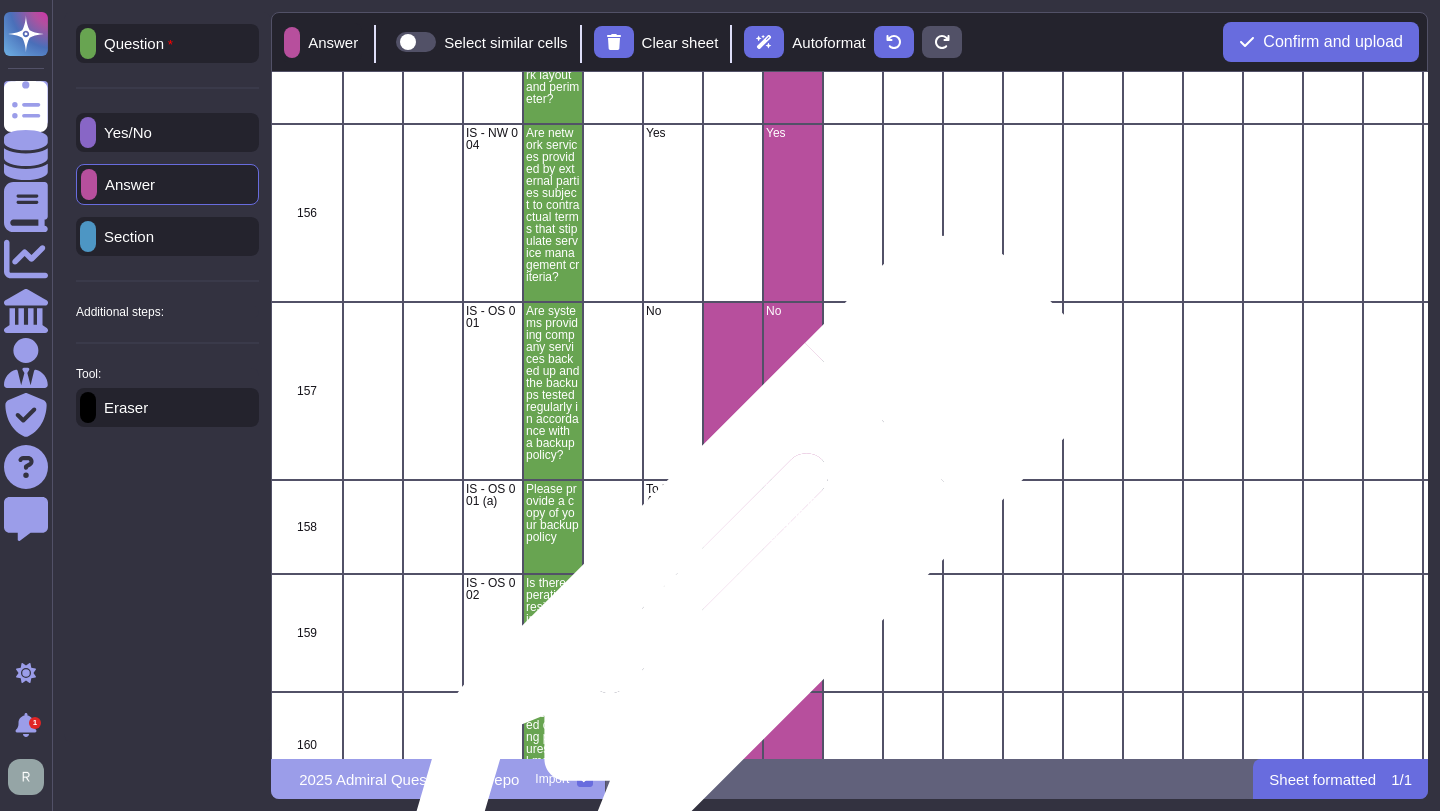 scroll, scrollTop: 27021, scrollLeft: 0, axis: vertical 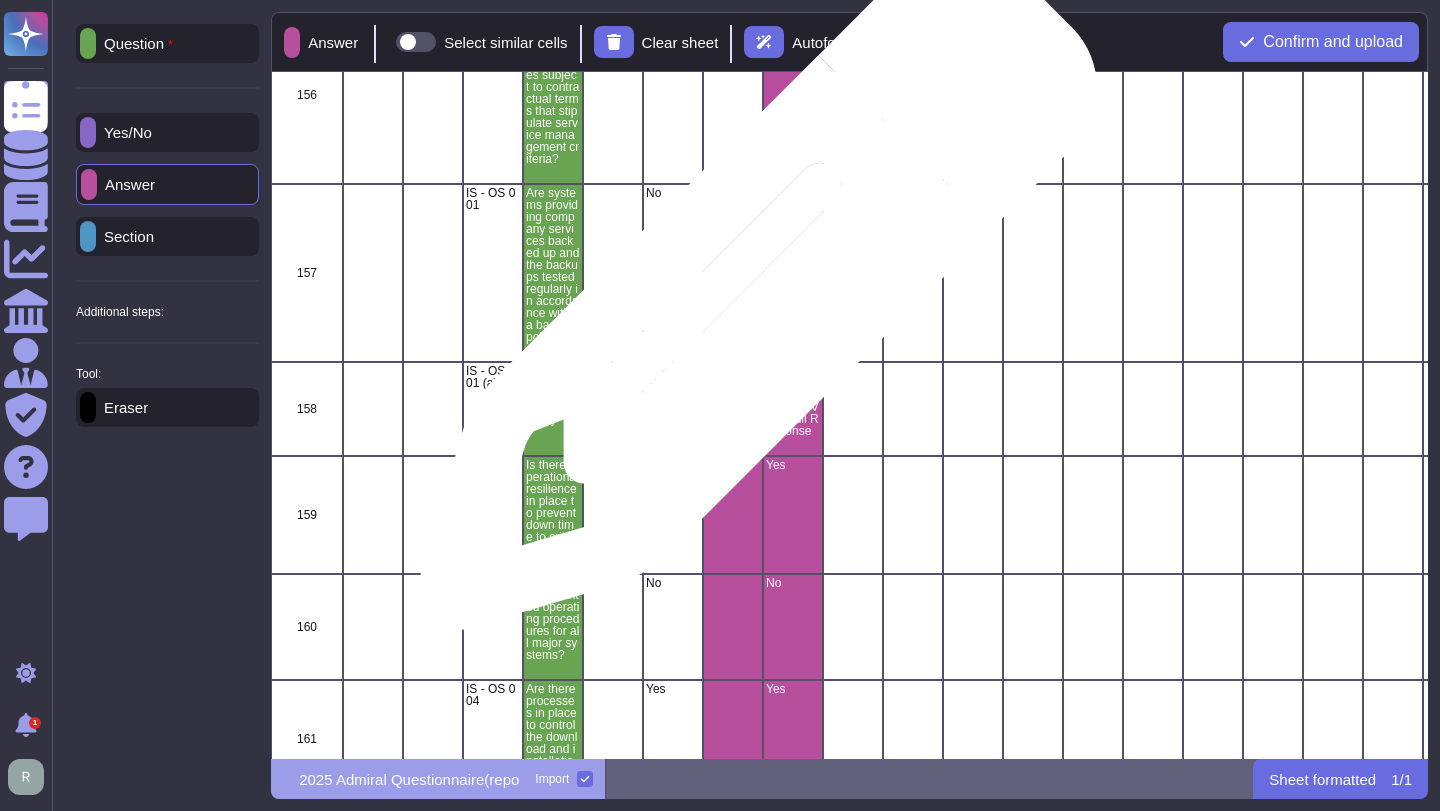 click at bounding box center [733, 273] 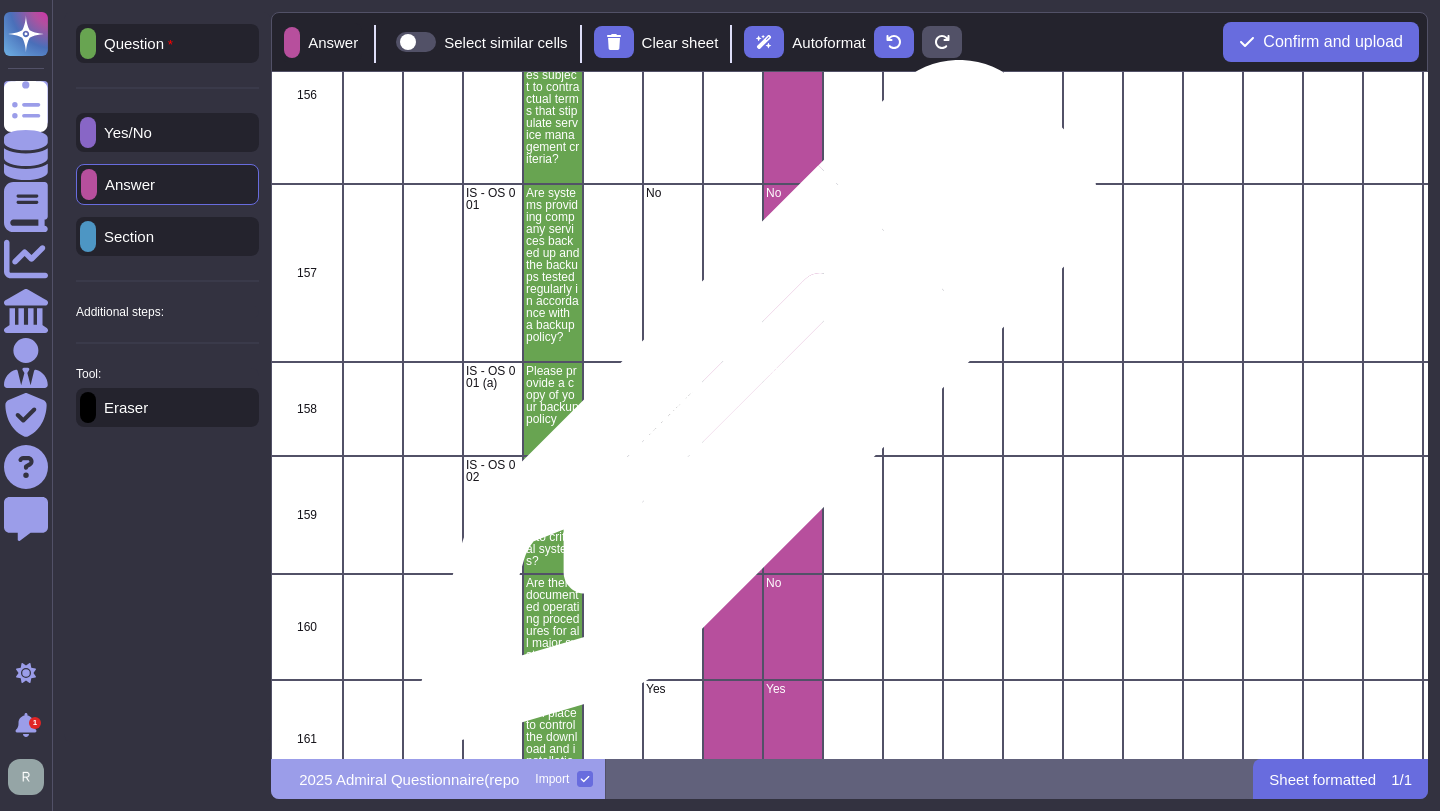 click at bounding box center [733, 409] 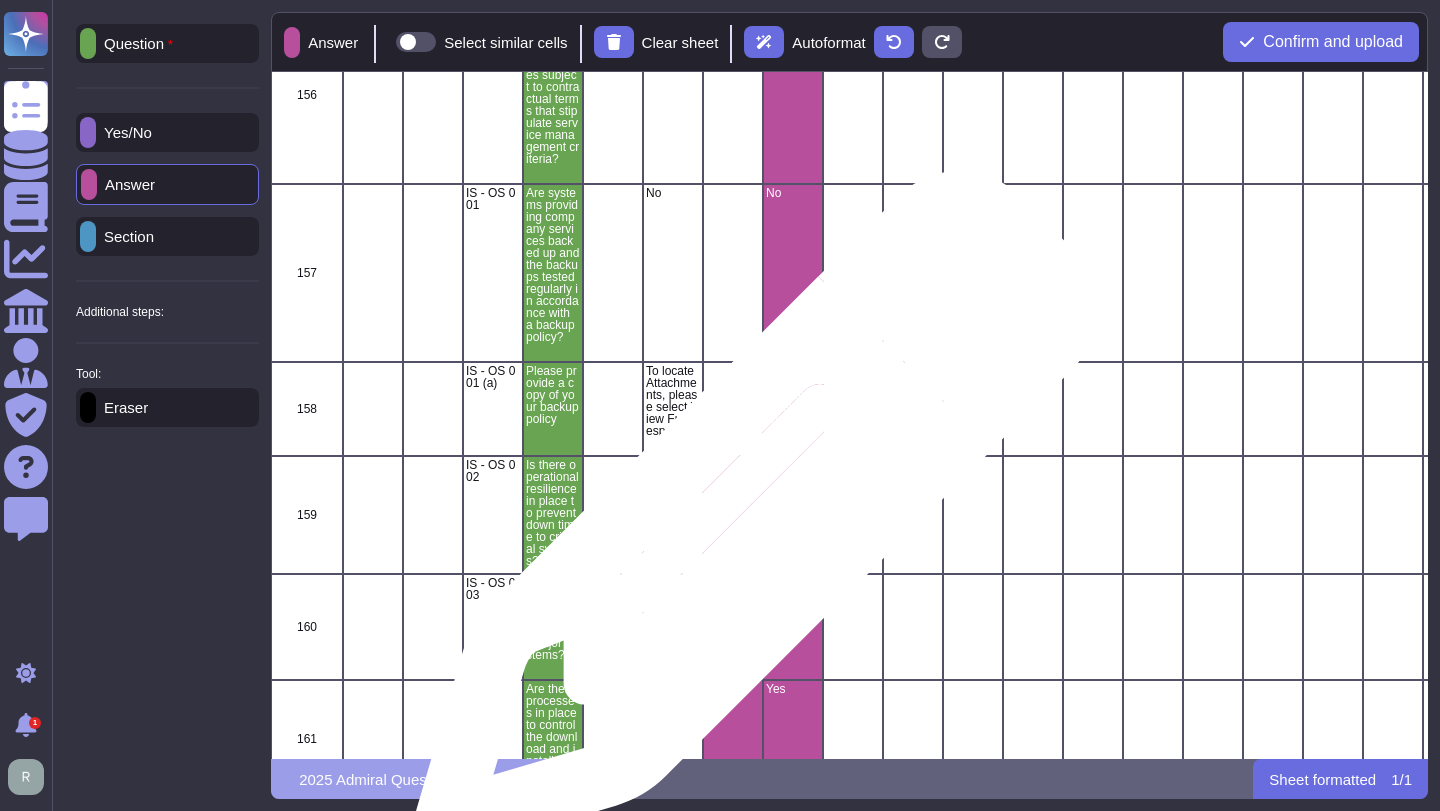 click at bounding box center (733, 515) 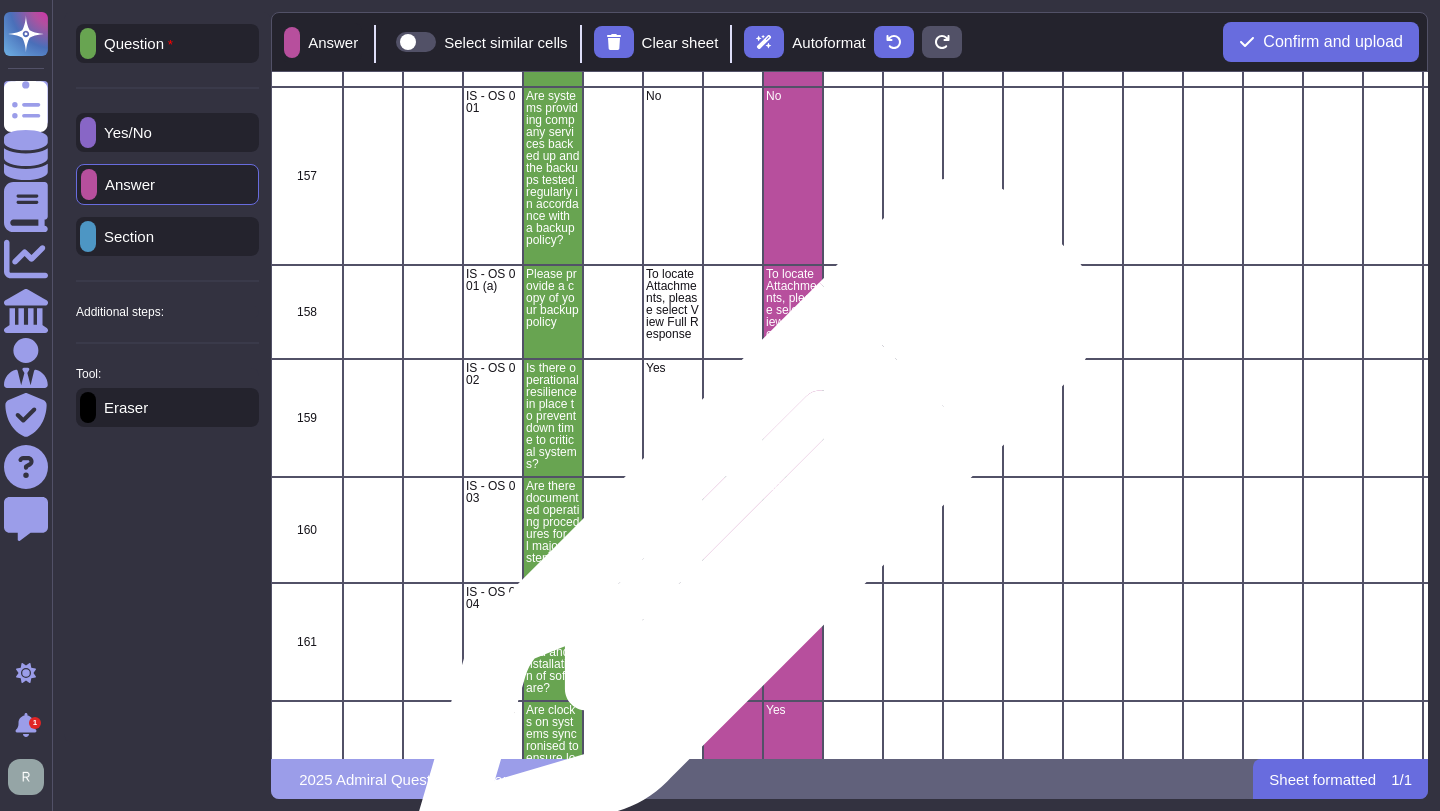 click at bounding box center [733, 530] 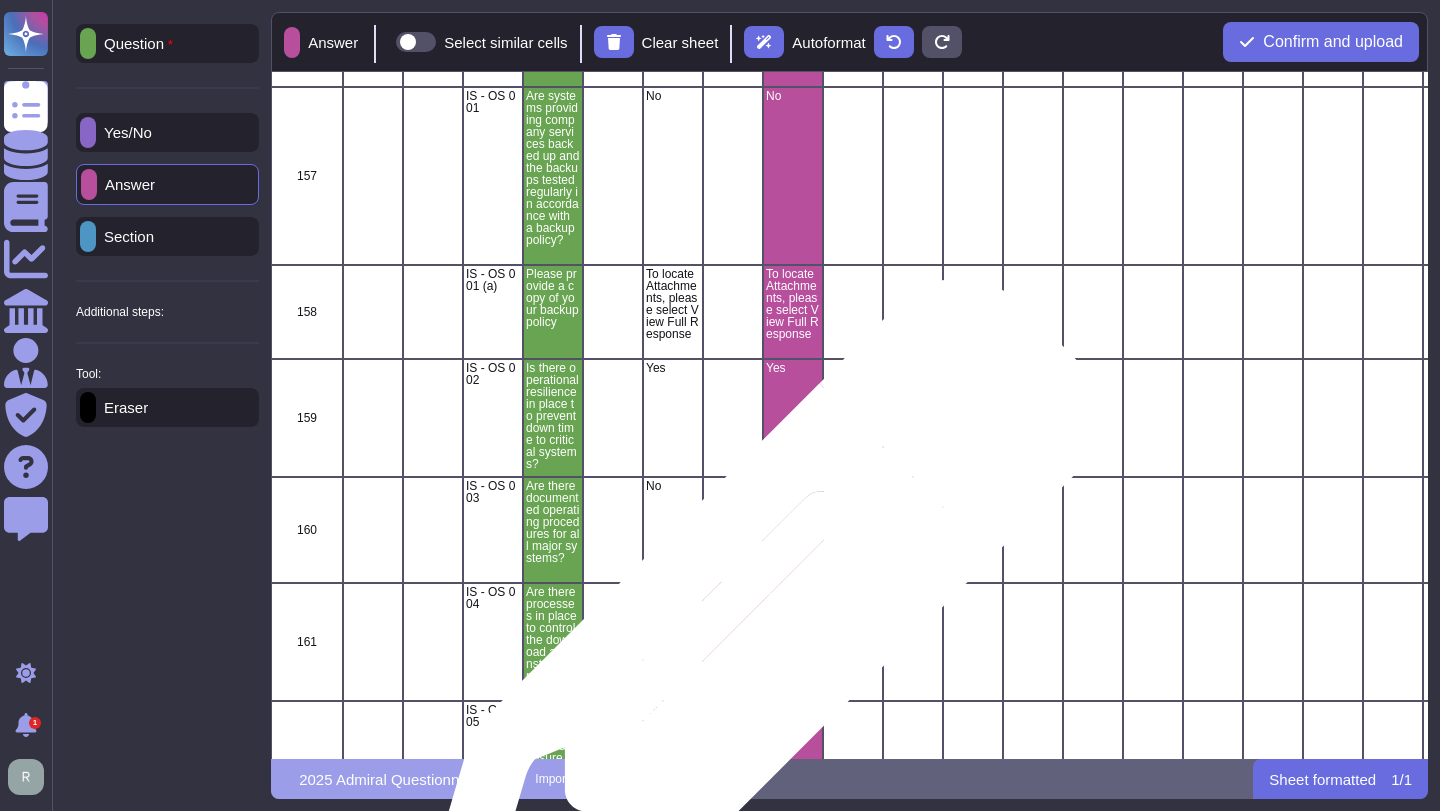 click at bounding box center [733, 642] 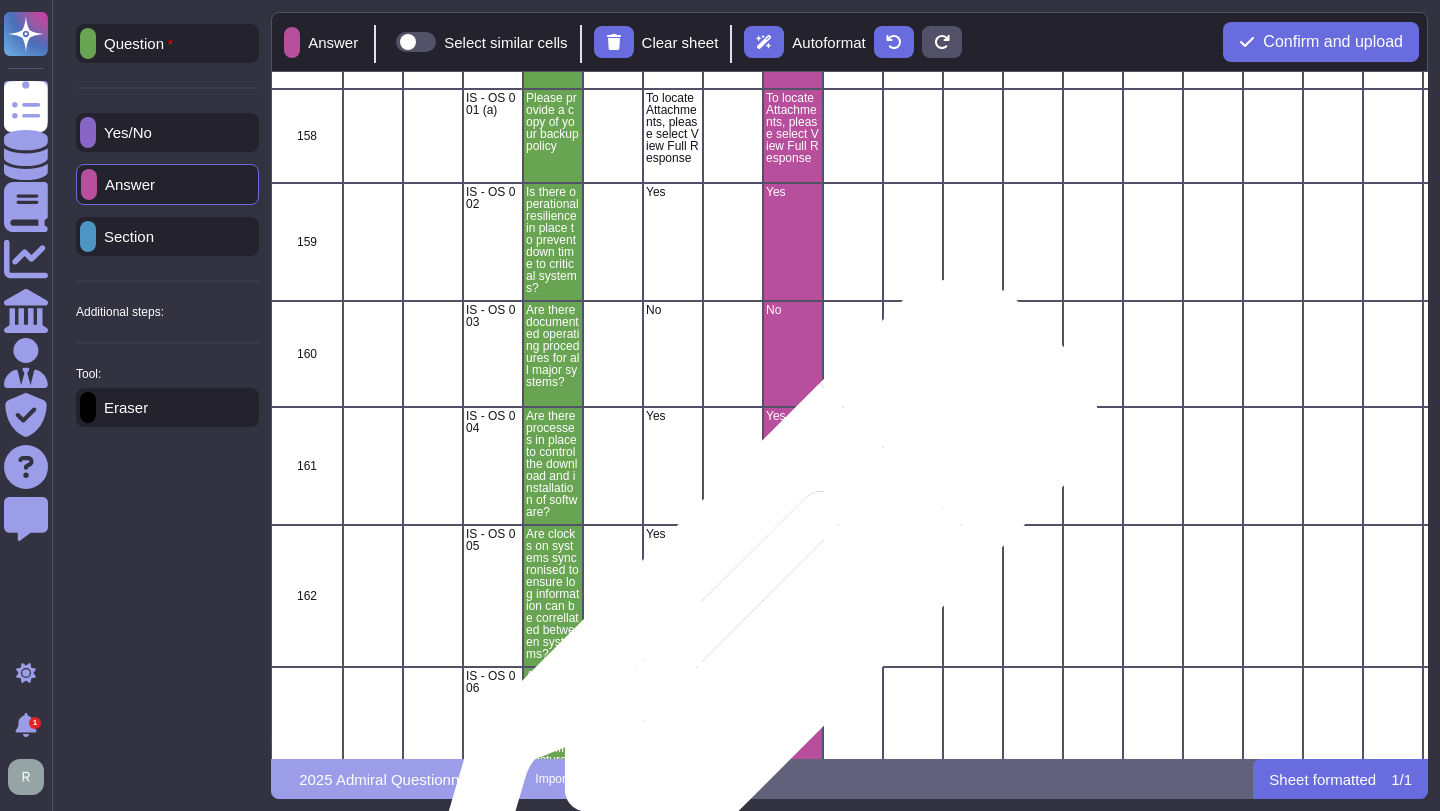 scroll, scrollTop: 27513, scrollLeft: 0, axis: vertical 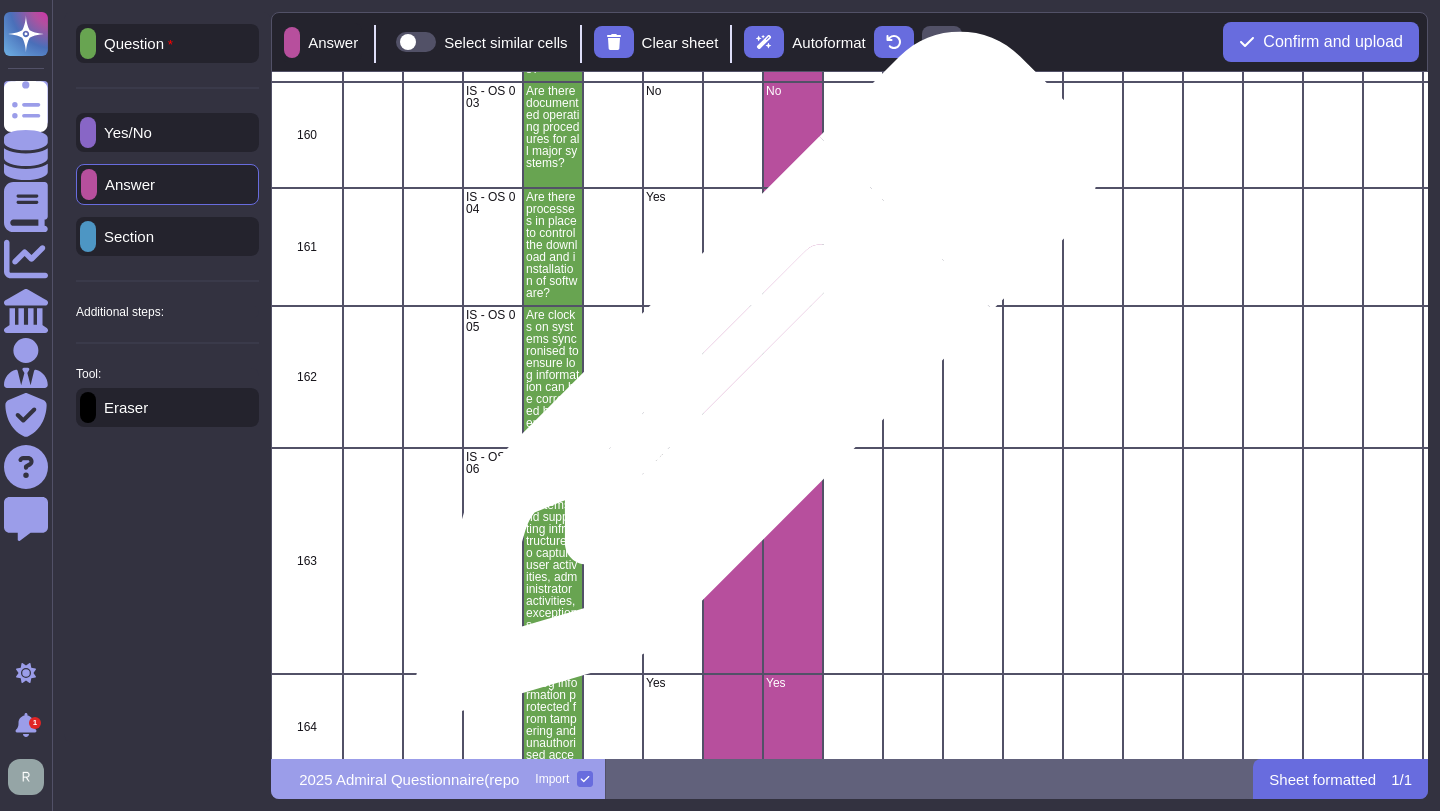 click at bounding box center [733, 377] 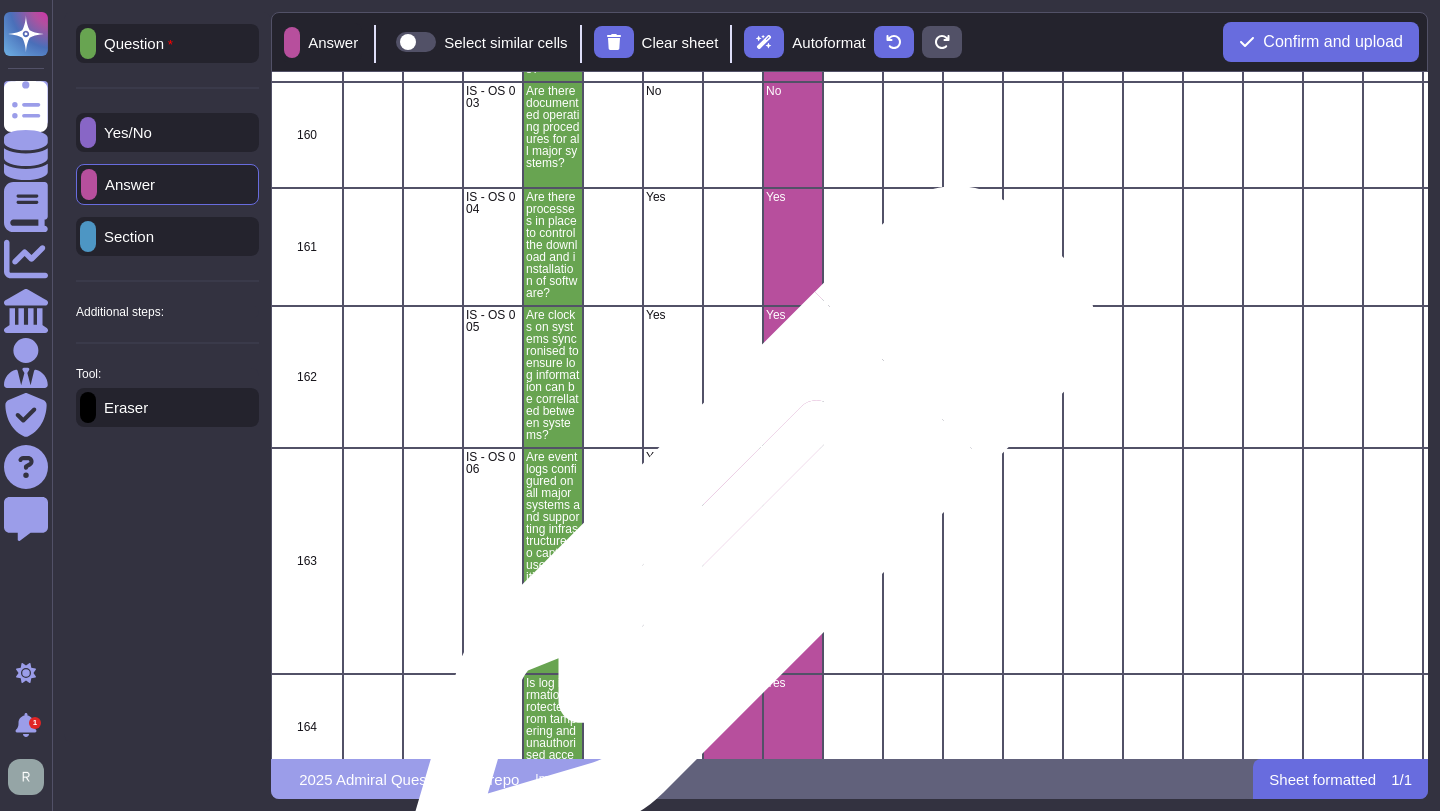 click at bounding box center [733, 561] 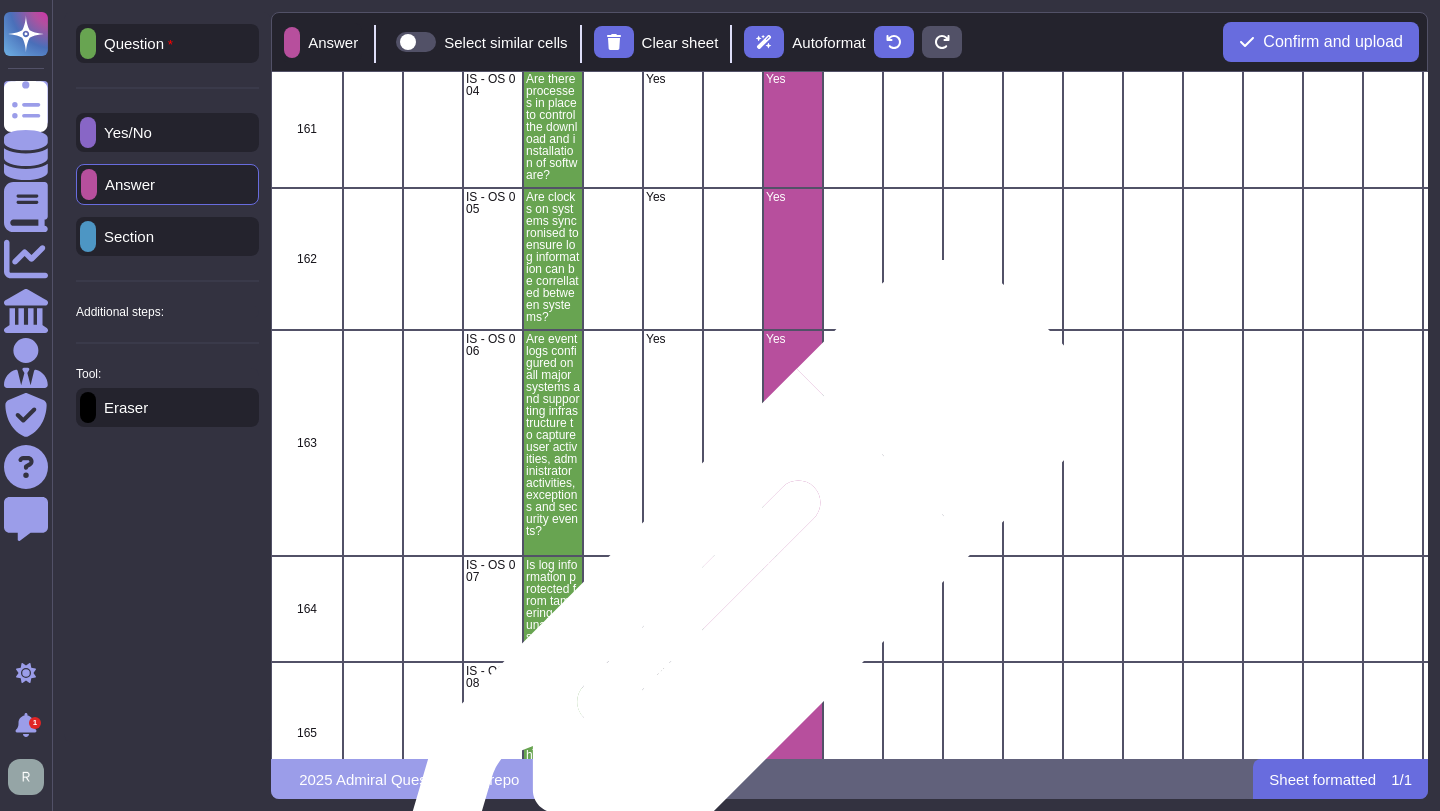 scroll, scrollTop: 27794, scrollLeft: 0, axis: vertical 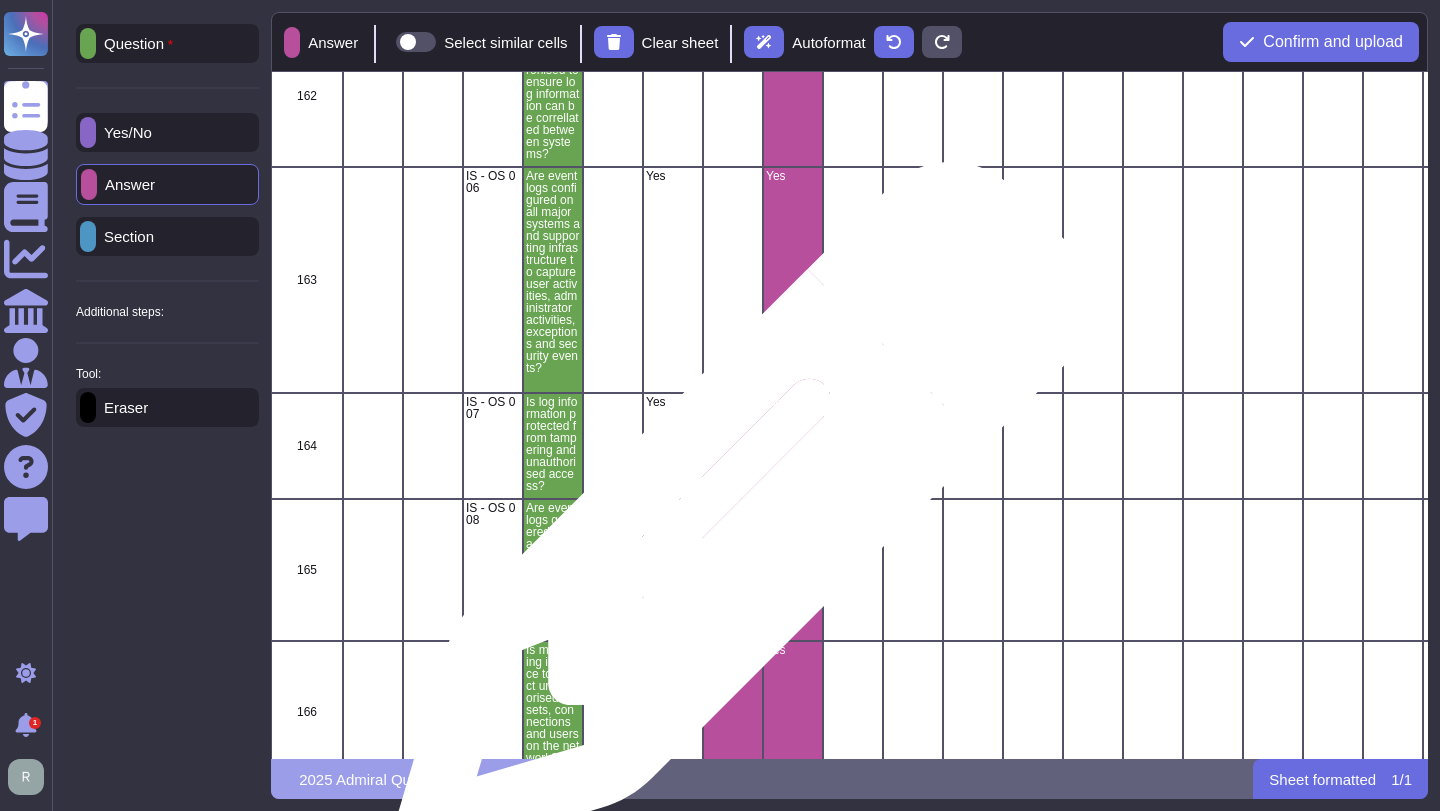 click at bounding box center [733, 570] 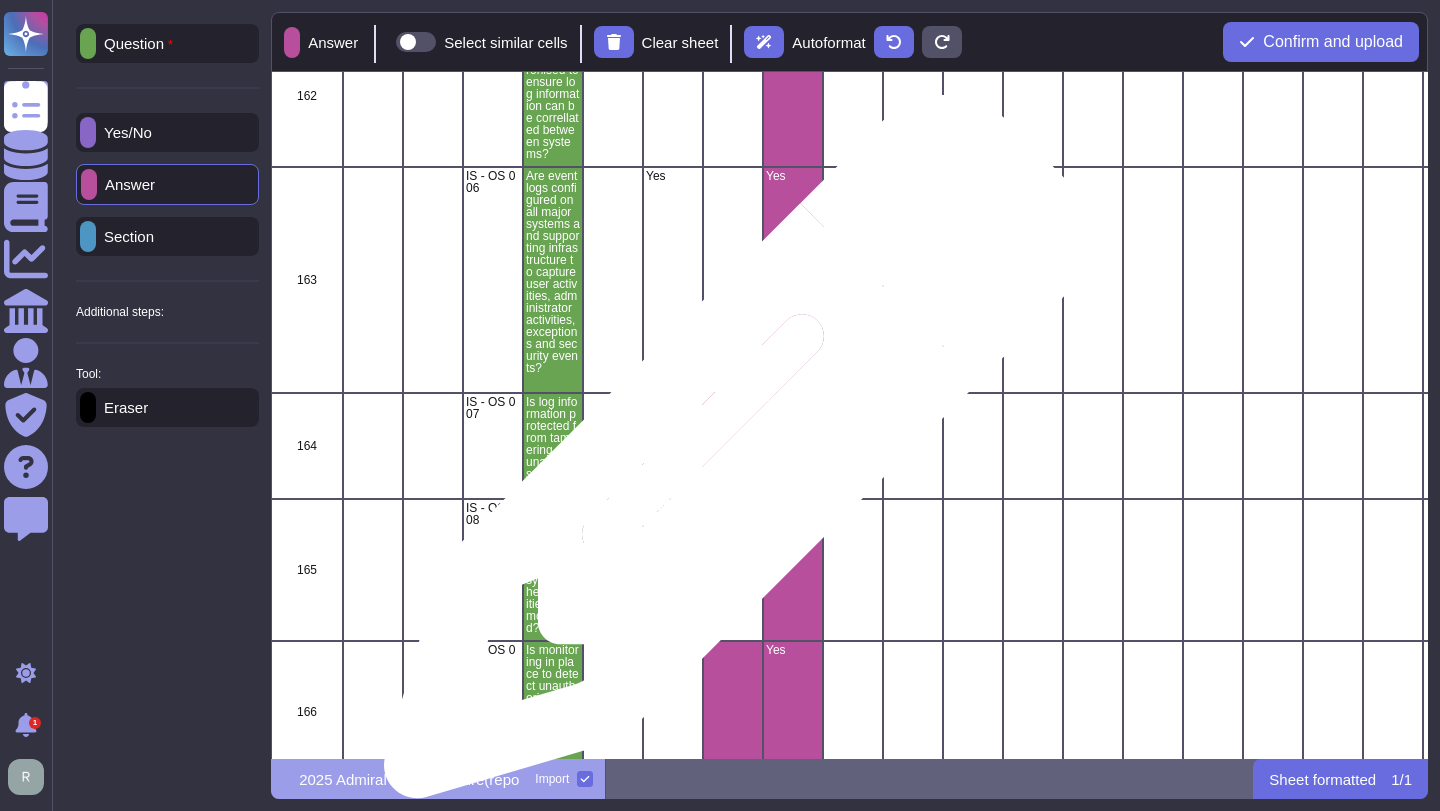 click at bounding box center [733, 446] 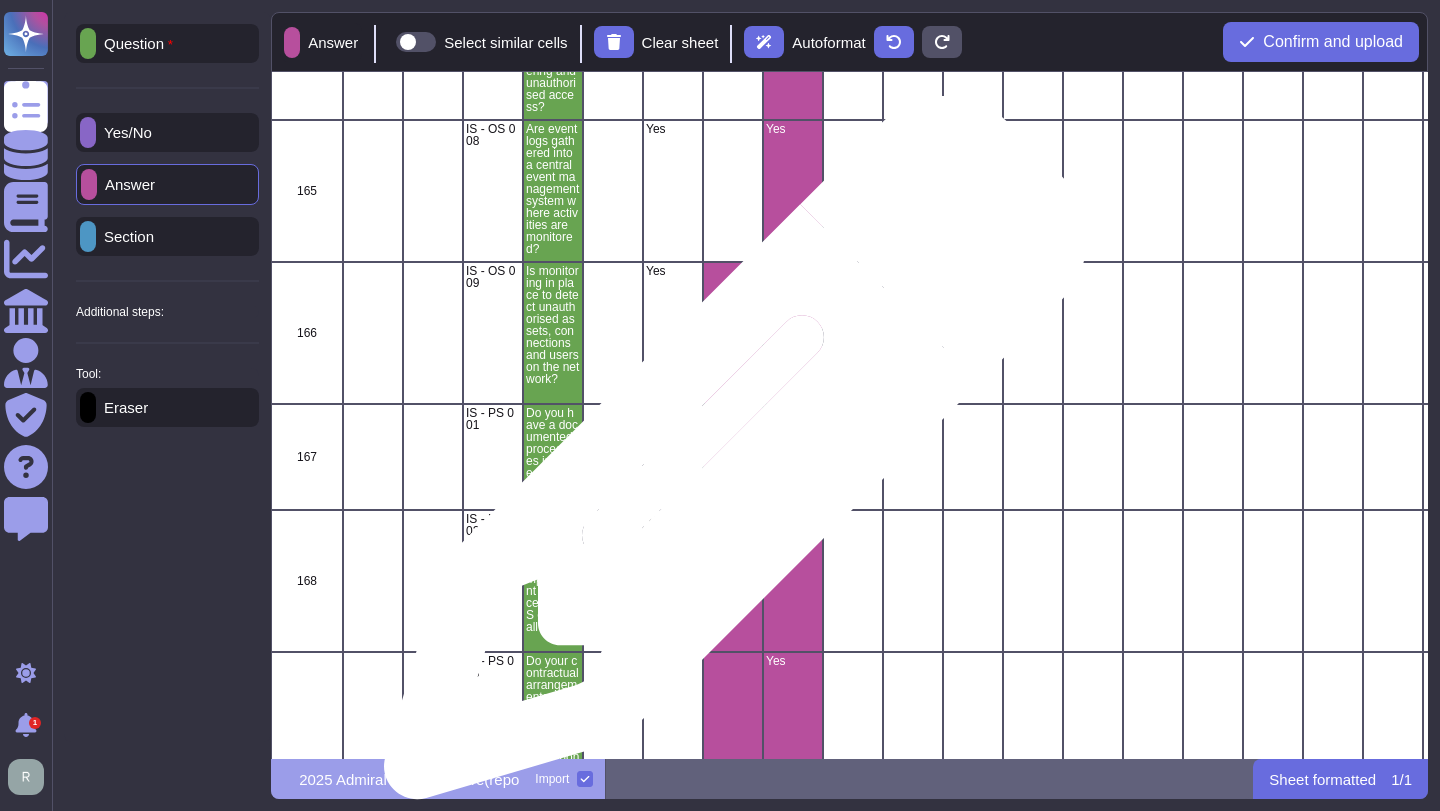 scroll 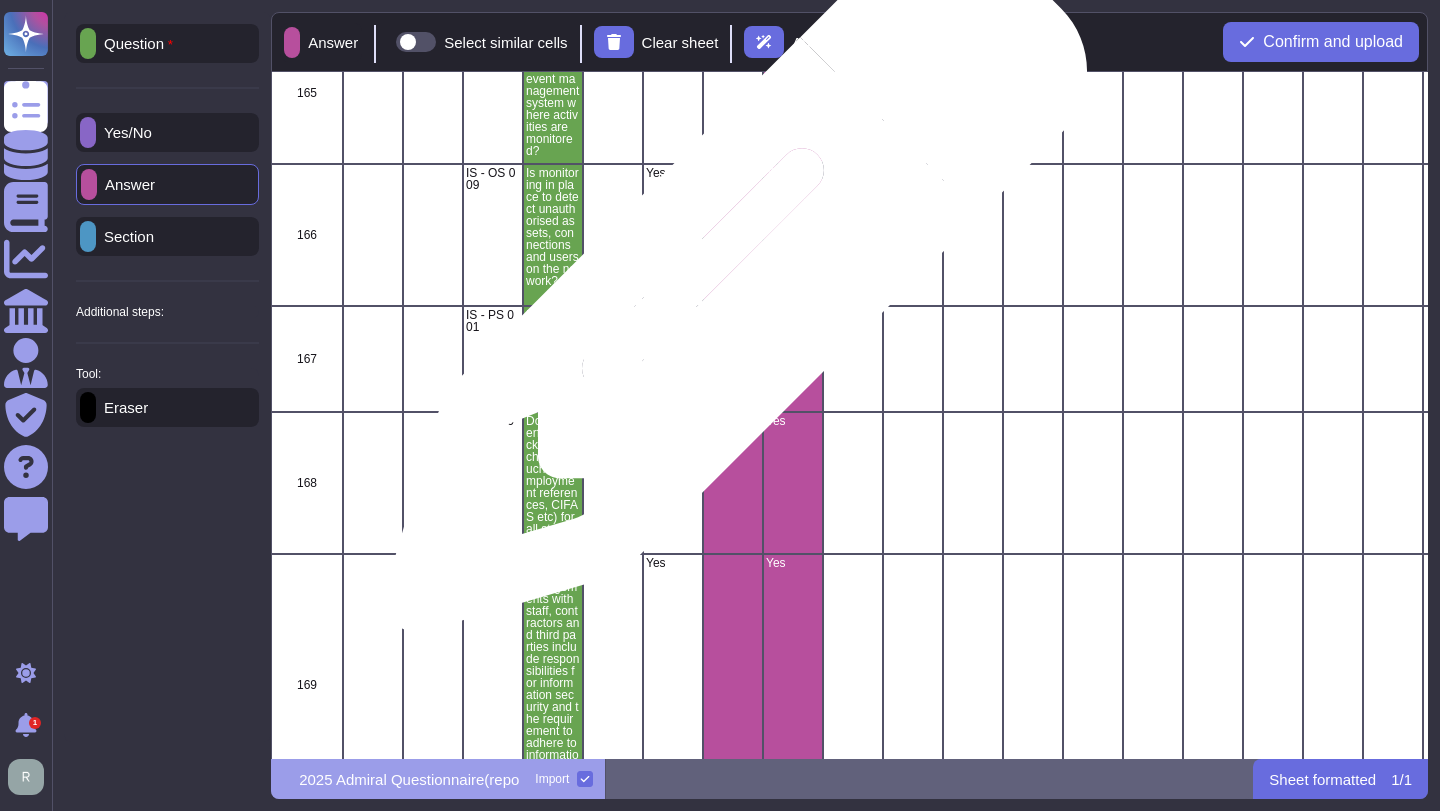 click at bounding box center (733, 235) 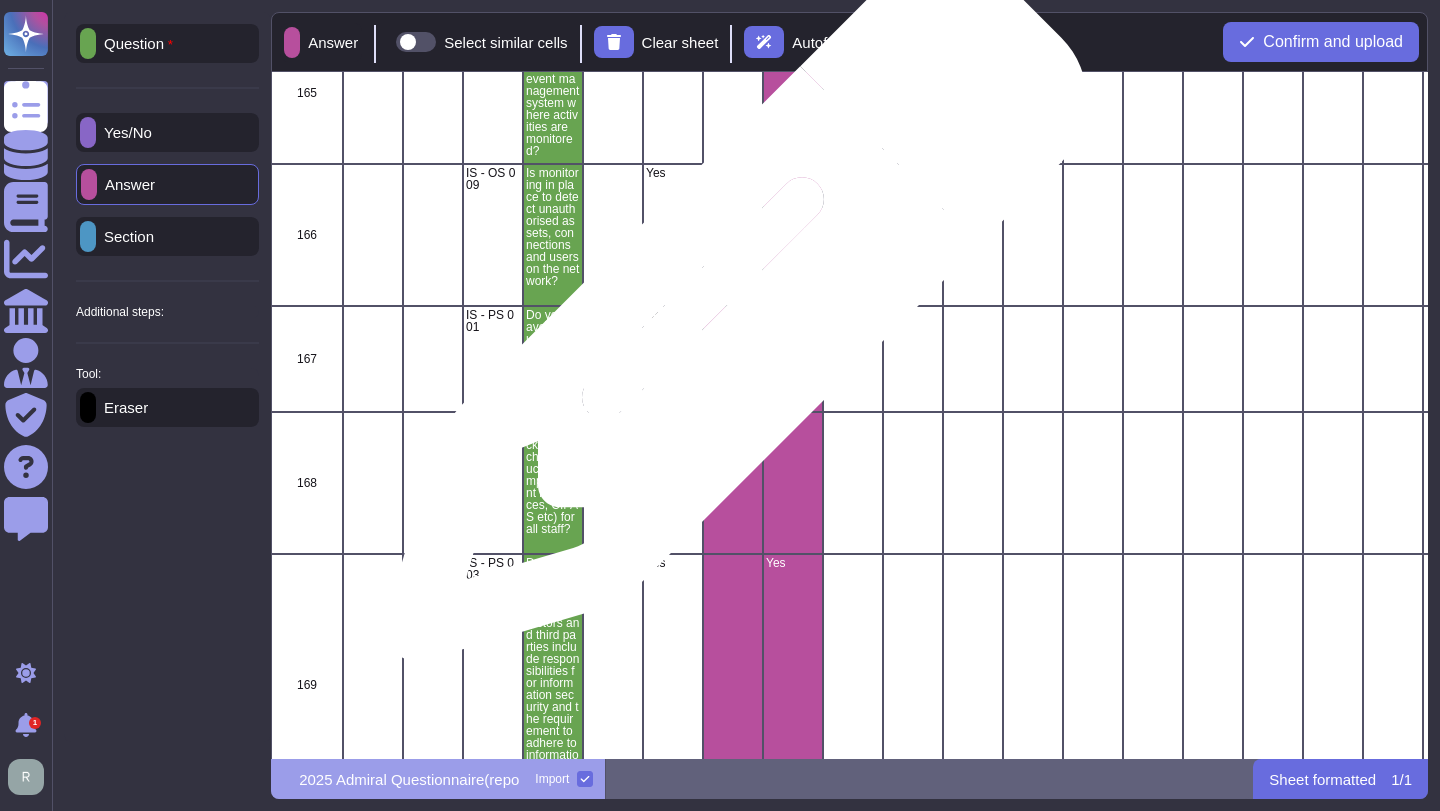 click at bounding box center (733, 359) 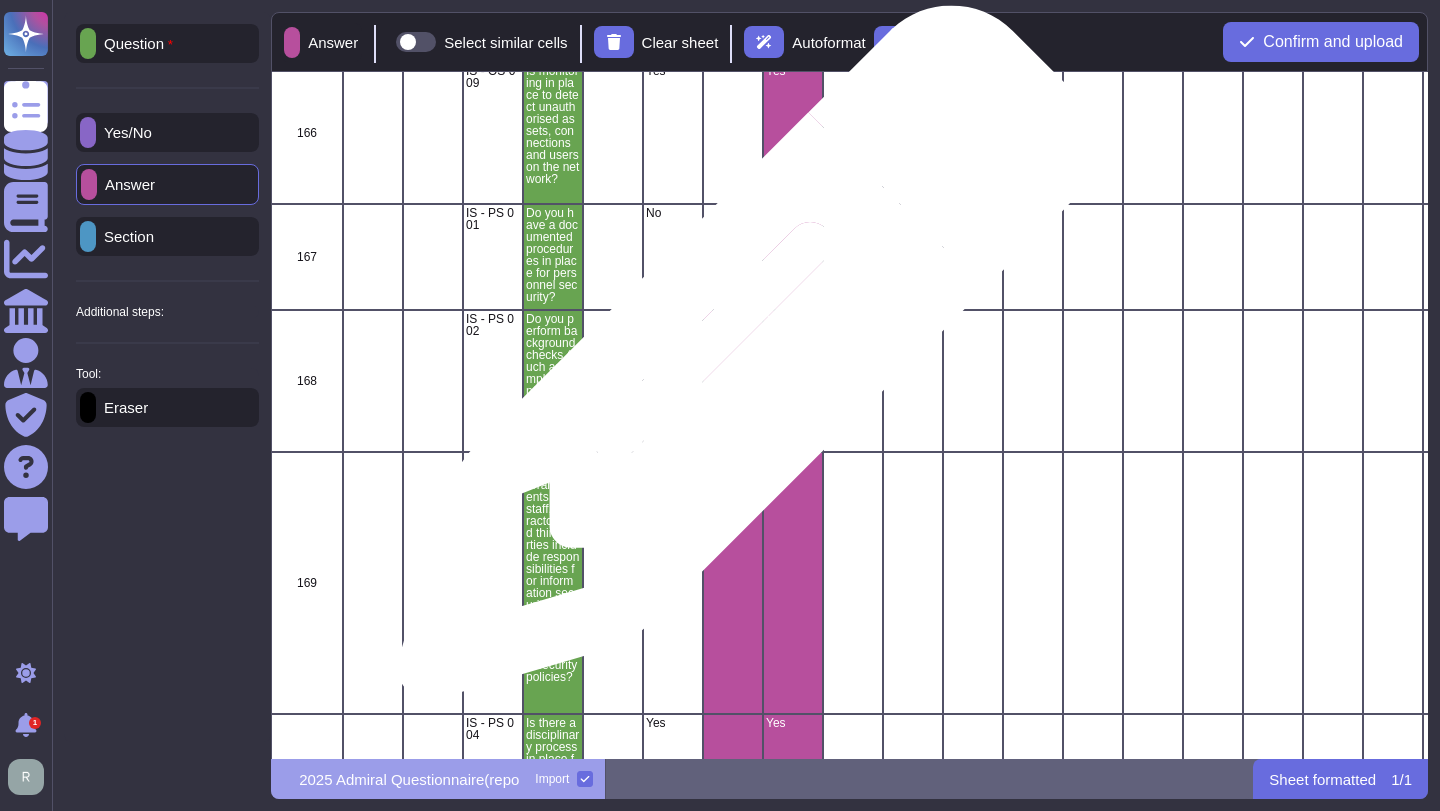 click at bounding box center (733, 381) 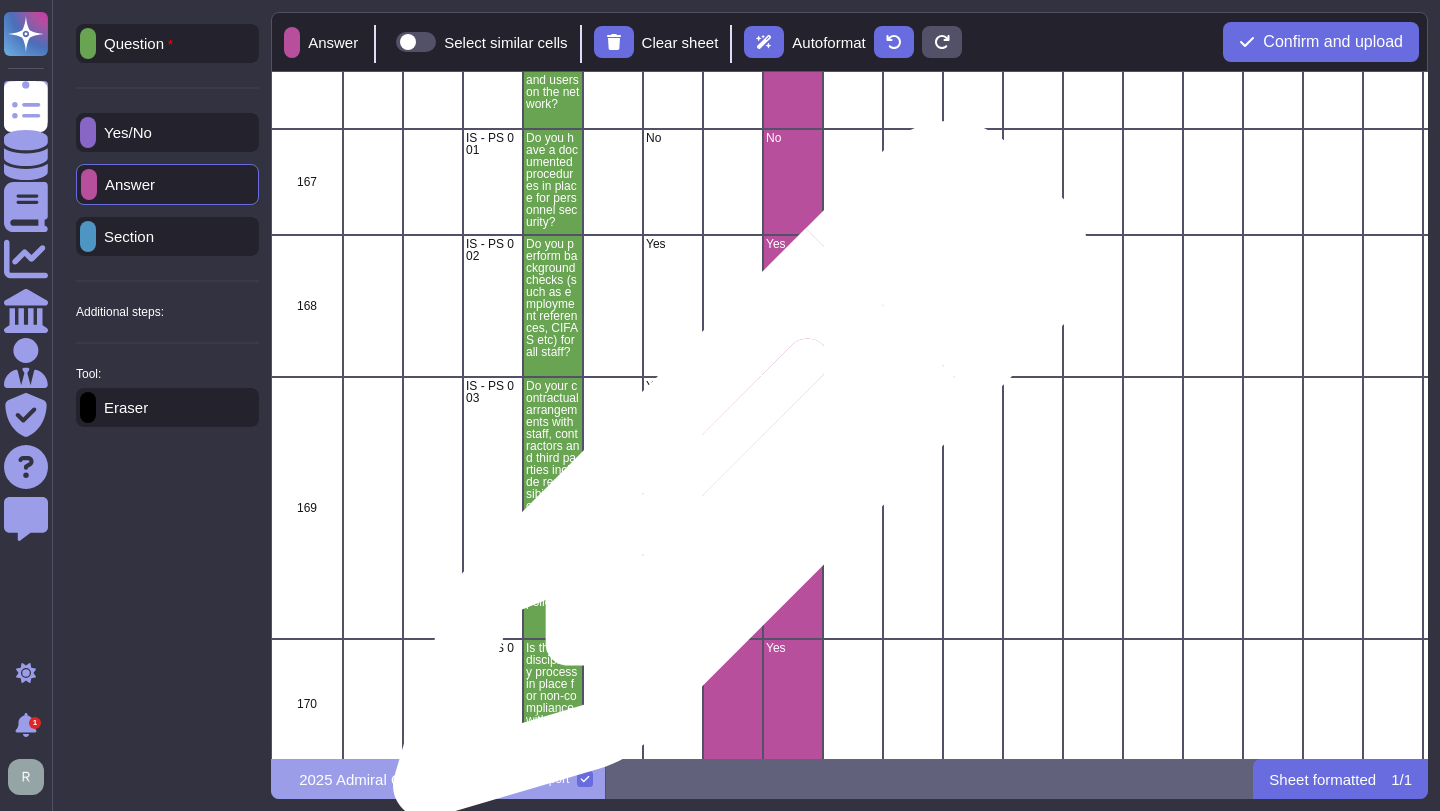 click at bounding box center [733, 508] 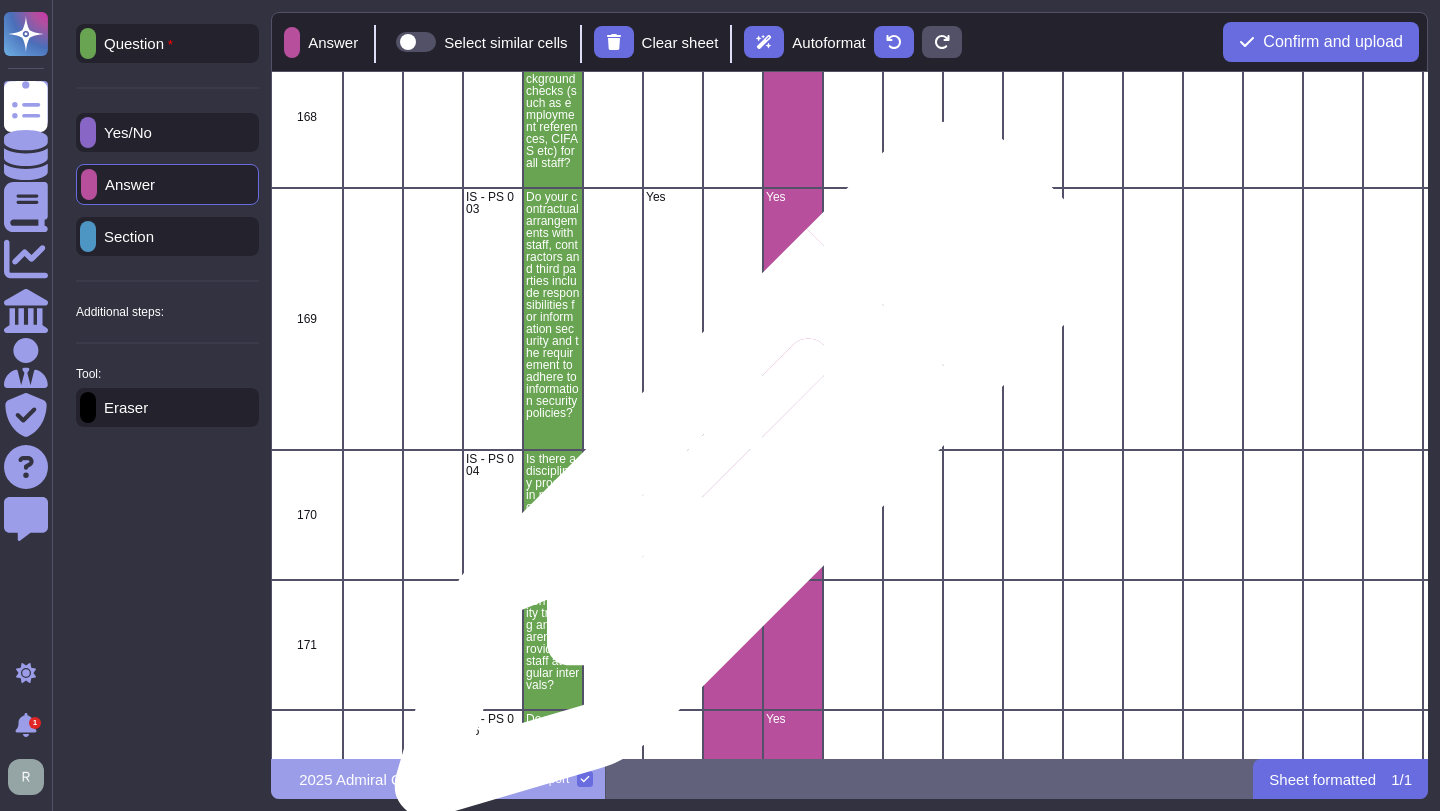 scroll, scrollTop: 28799, scrollLeft: 0, axis: vertical 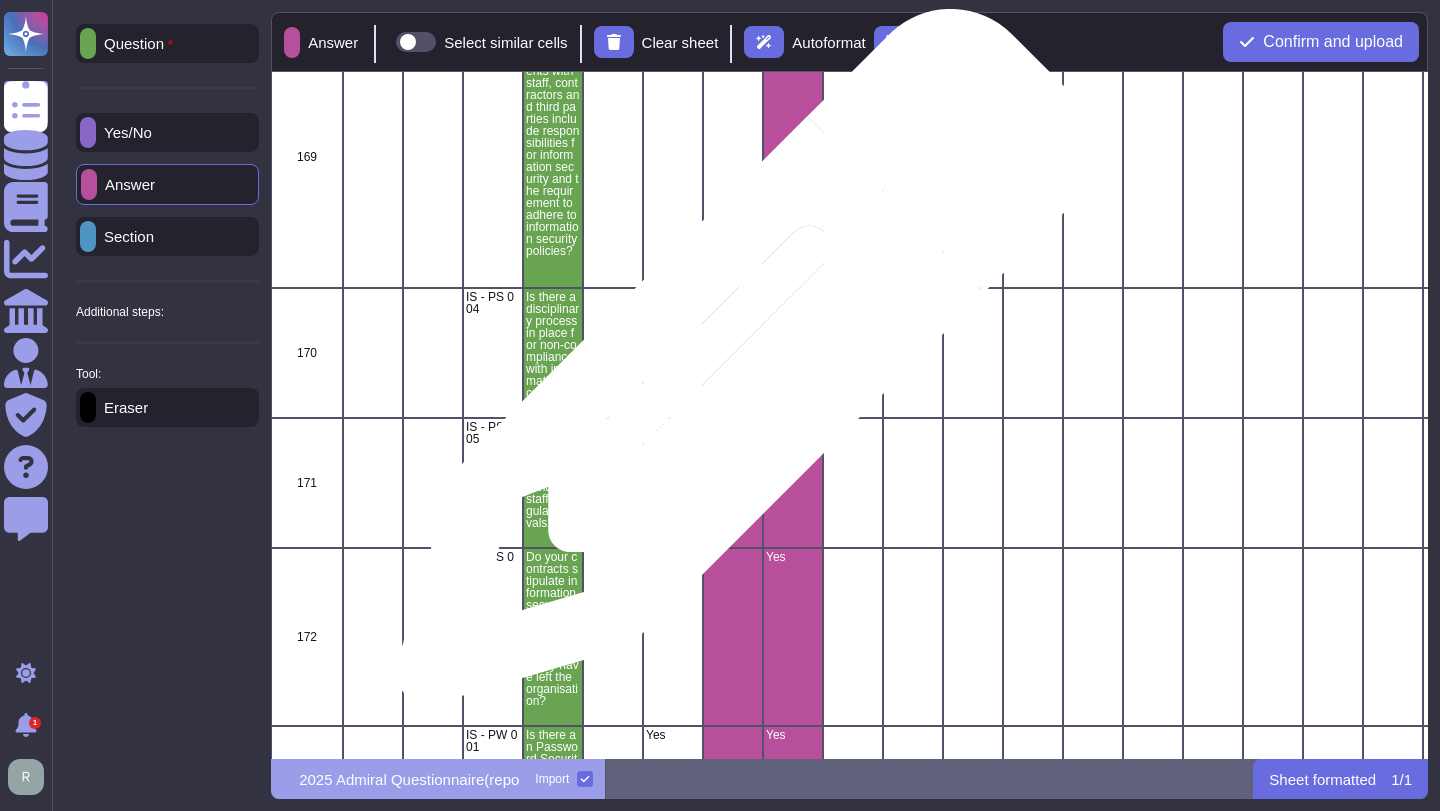 click at bounding box center [733, 353] 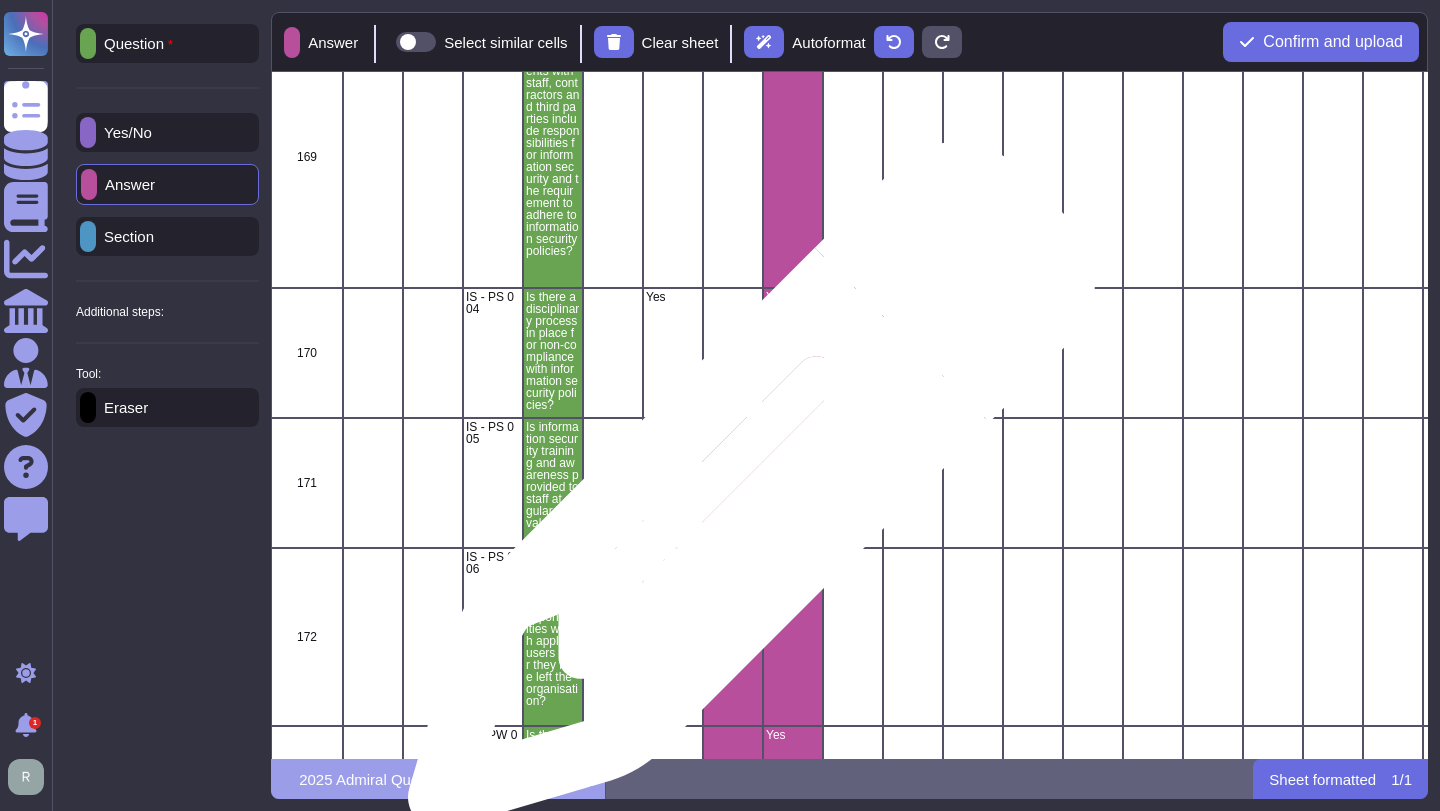 click at bounding box center (733, 483) 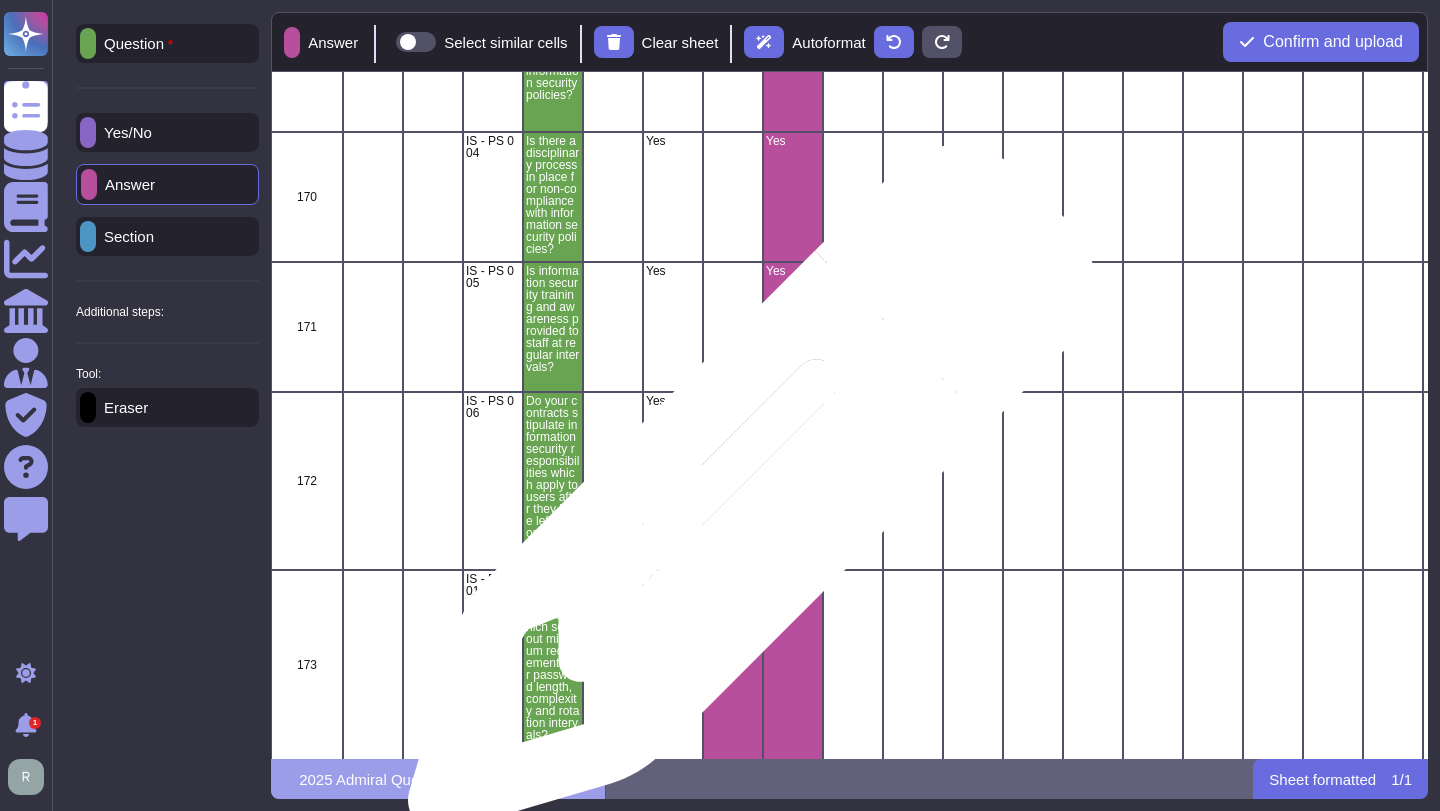 scroll, scrollTop: 29156, scrollLeft: 0, axis: vertical 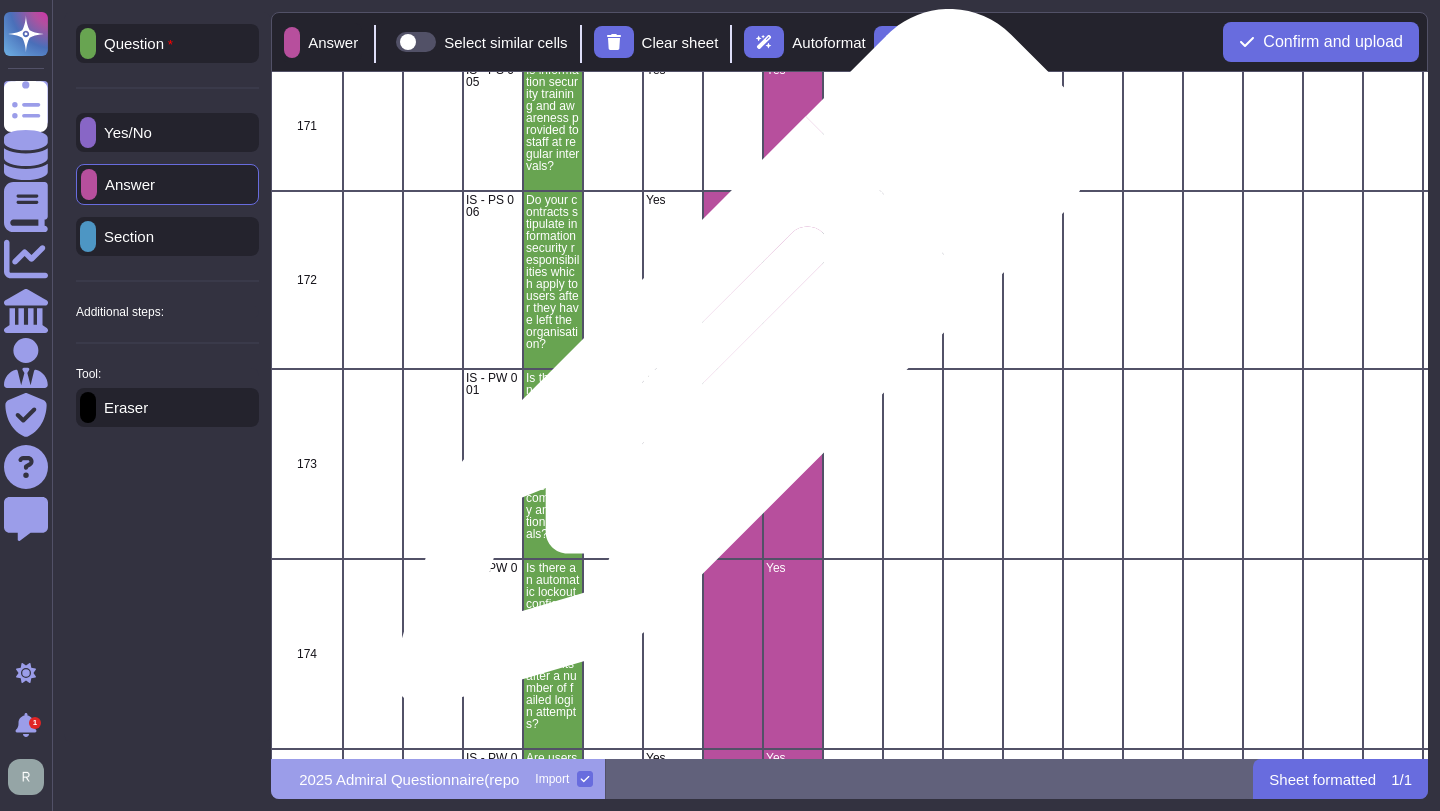 click at bounding box center (733, 280) 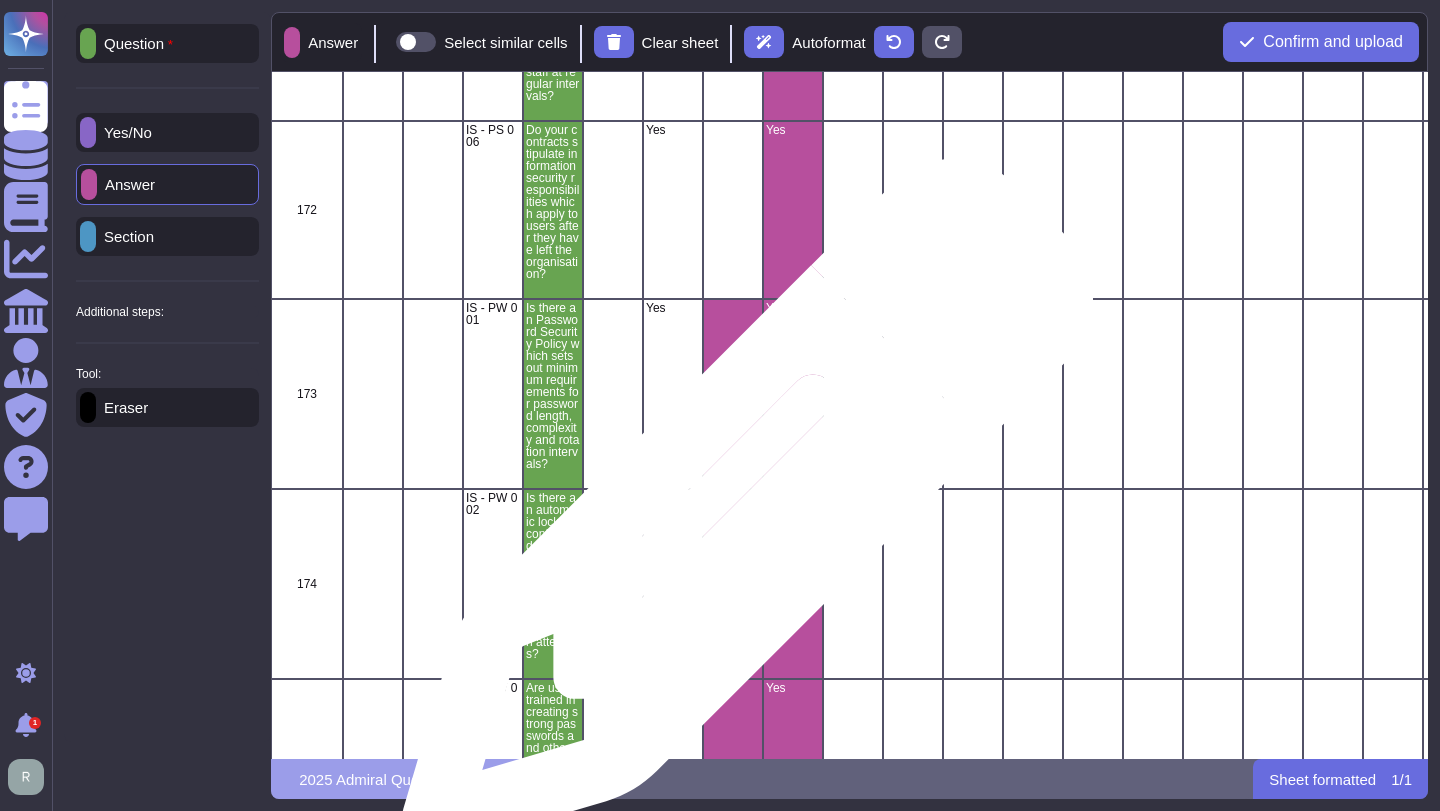 scroll, scrollTop: 29268, scrollLeft: 0, axis: vertical 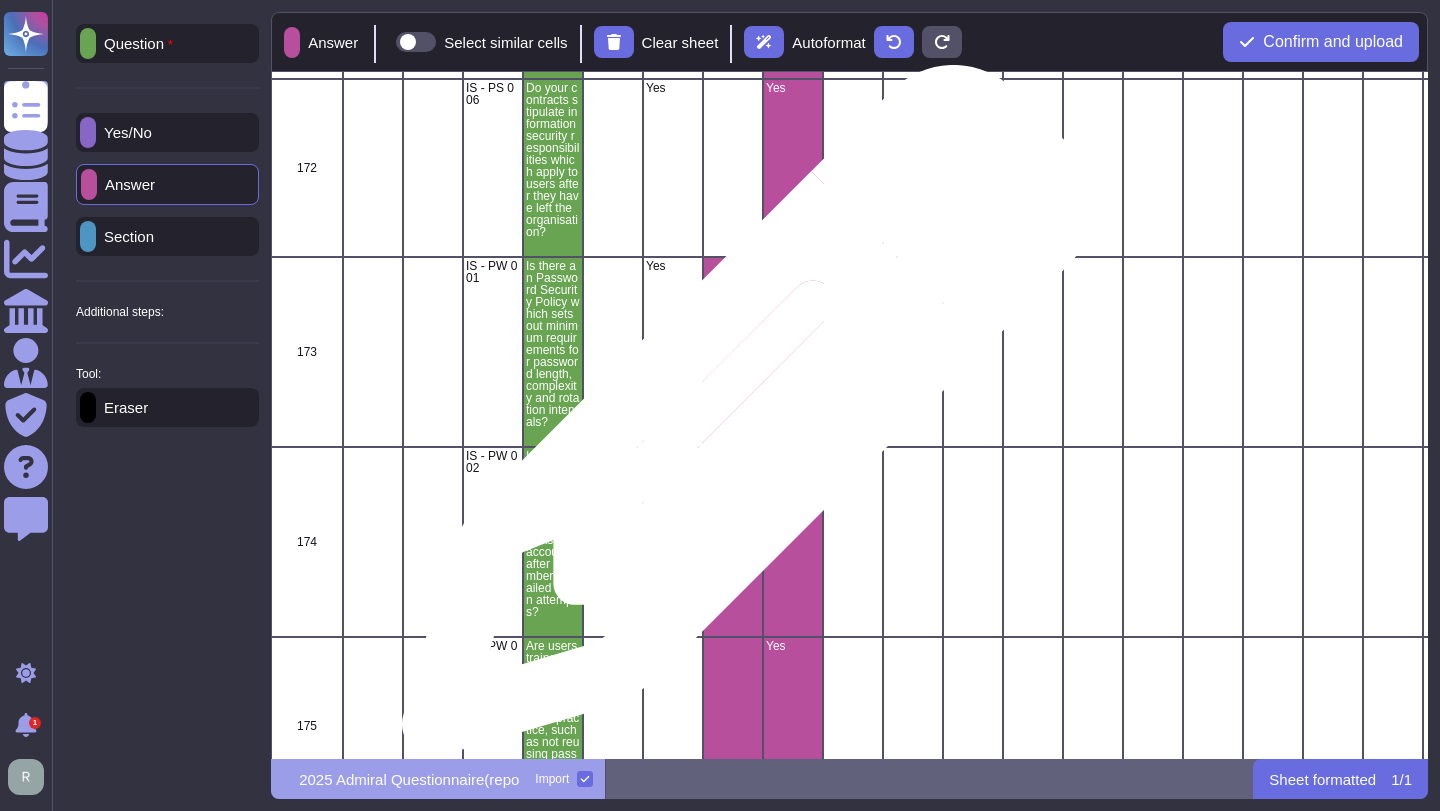 click at bounding box center [733, 352] 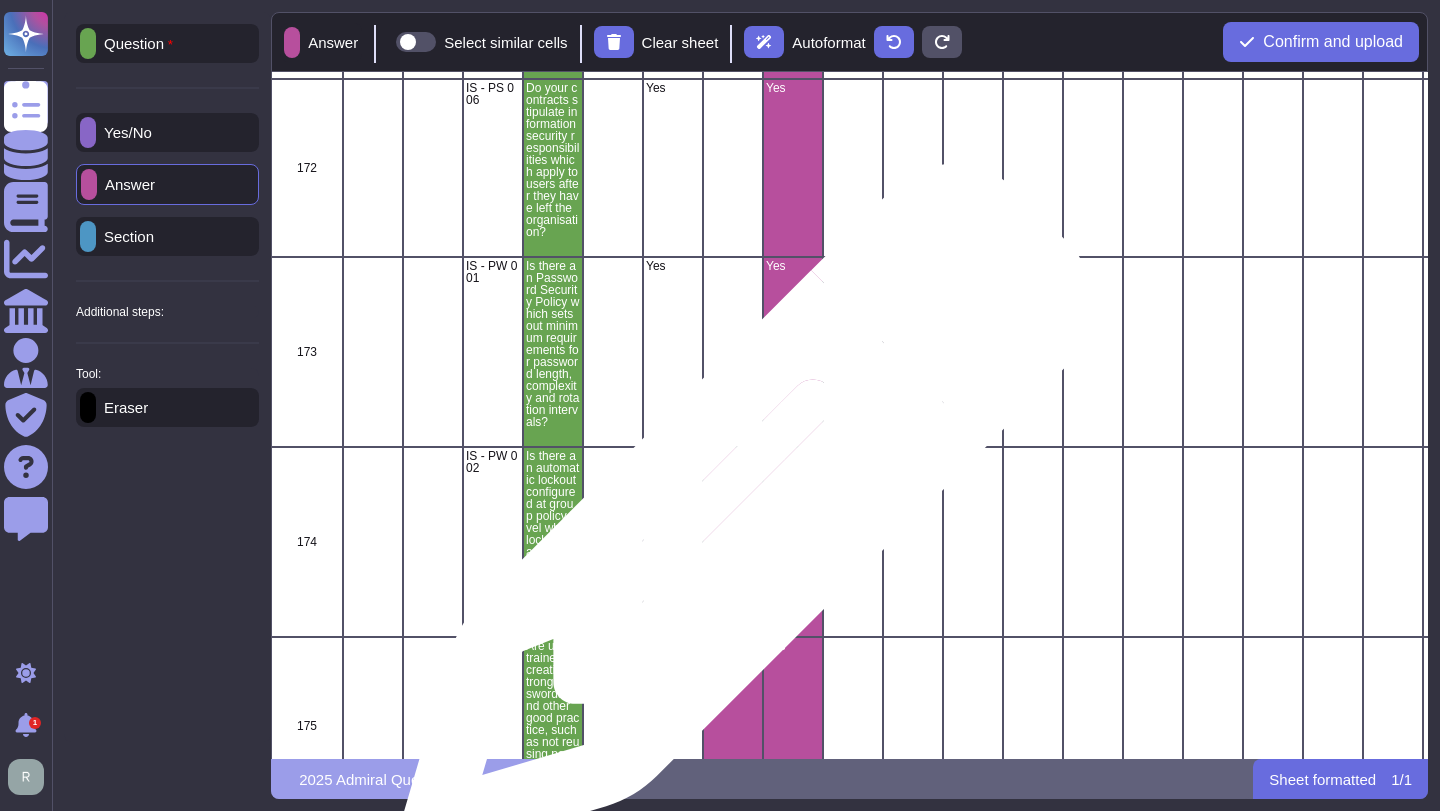 click at bounding box center [733, 542] 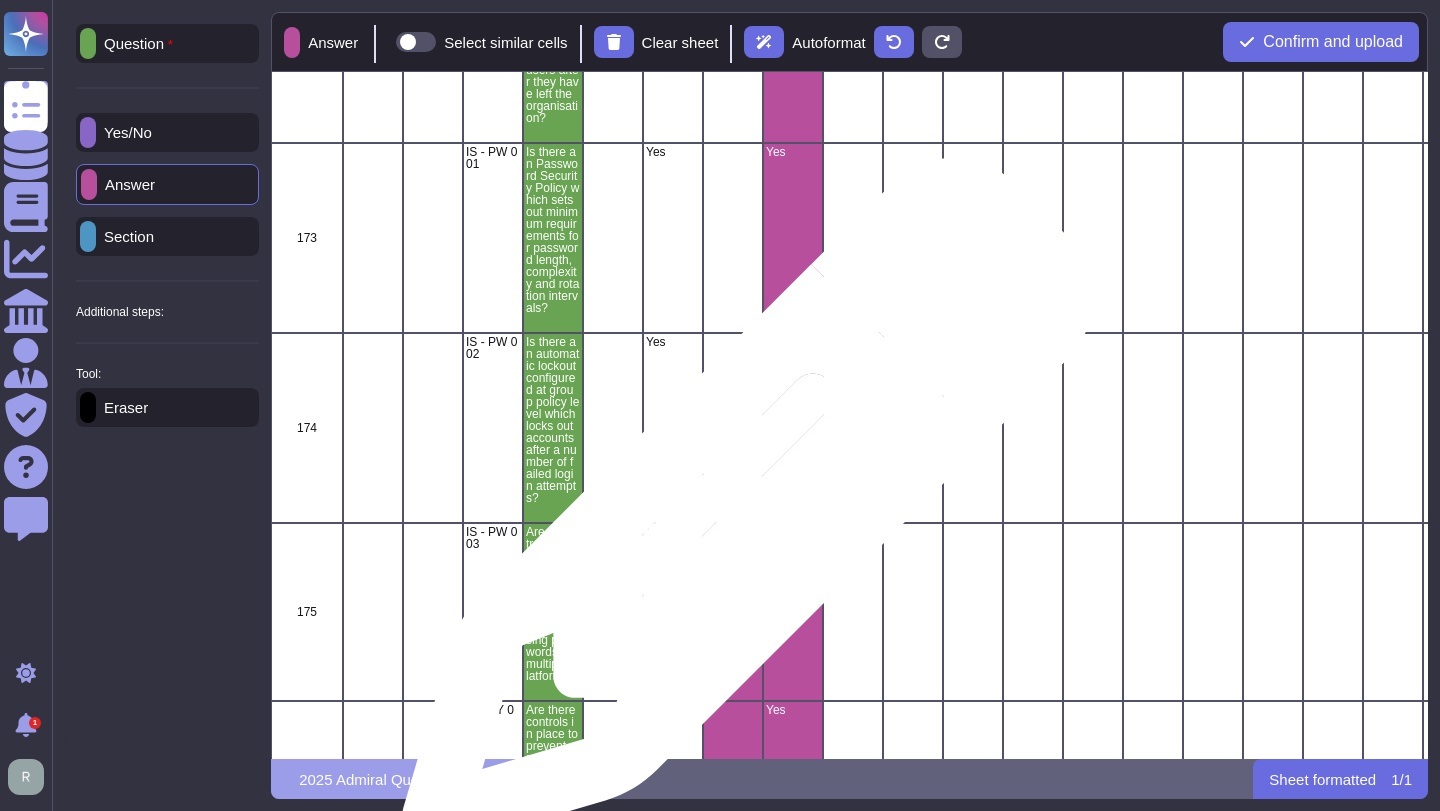 scroll, scrollTop: 29652, scrollLeft: 0, axis: vertical 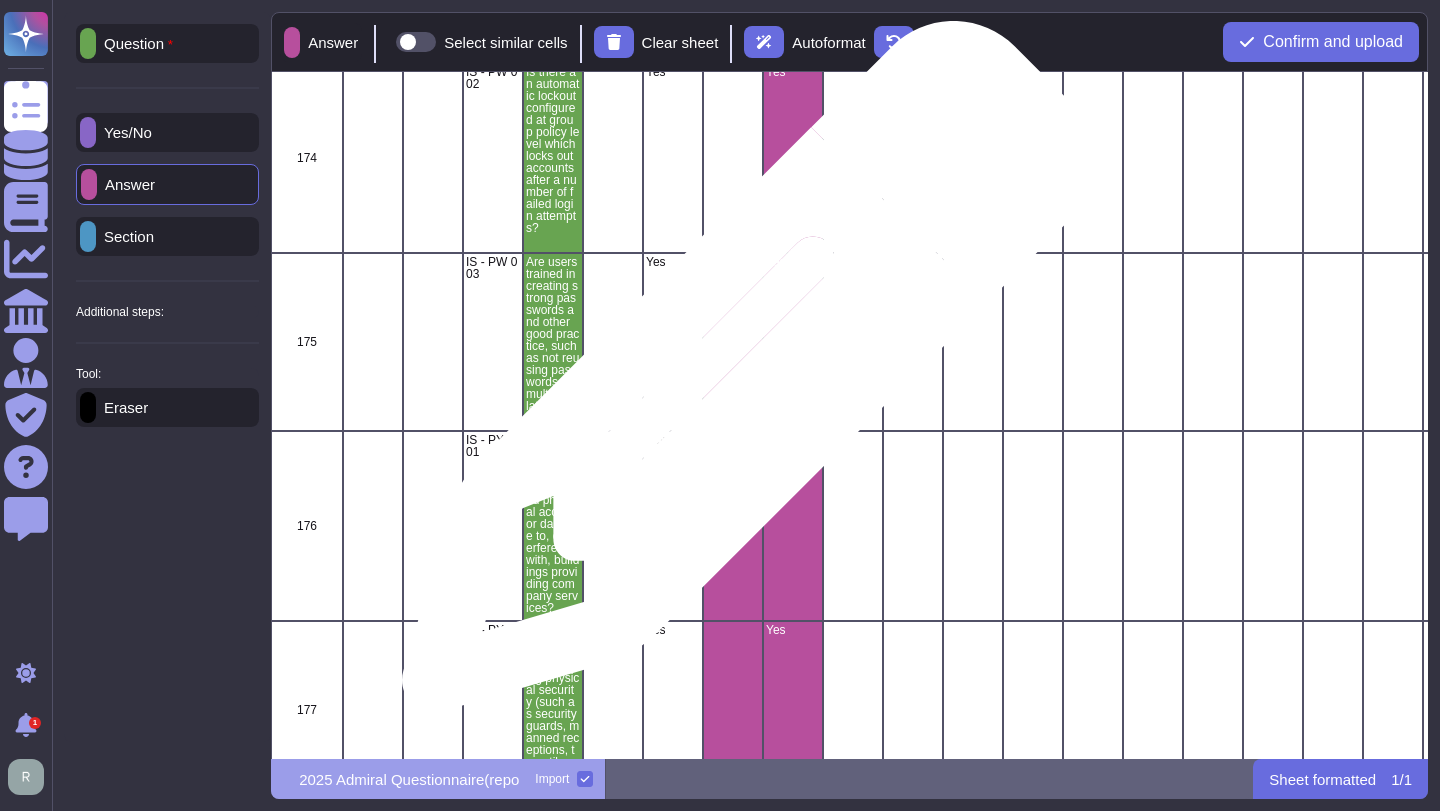 click at bounding box center [733, 342] 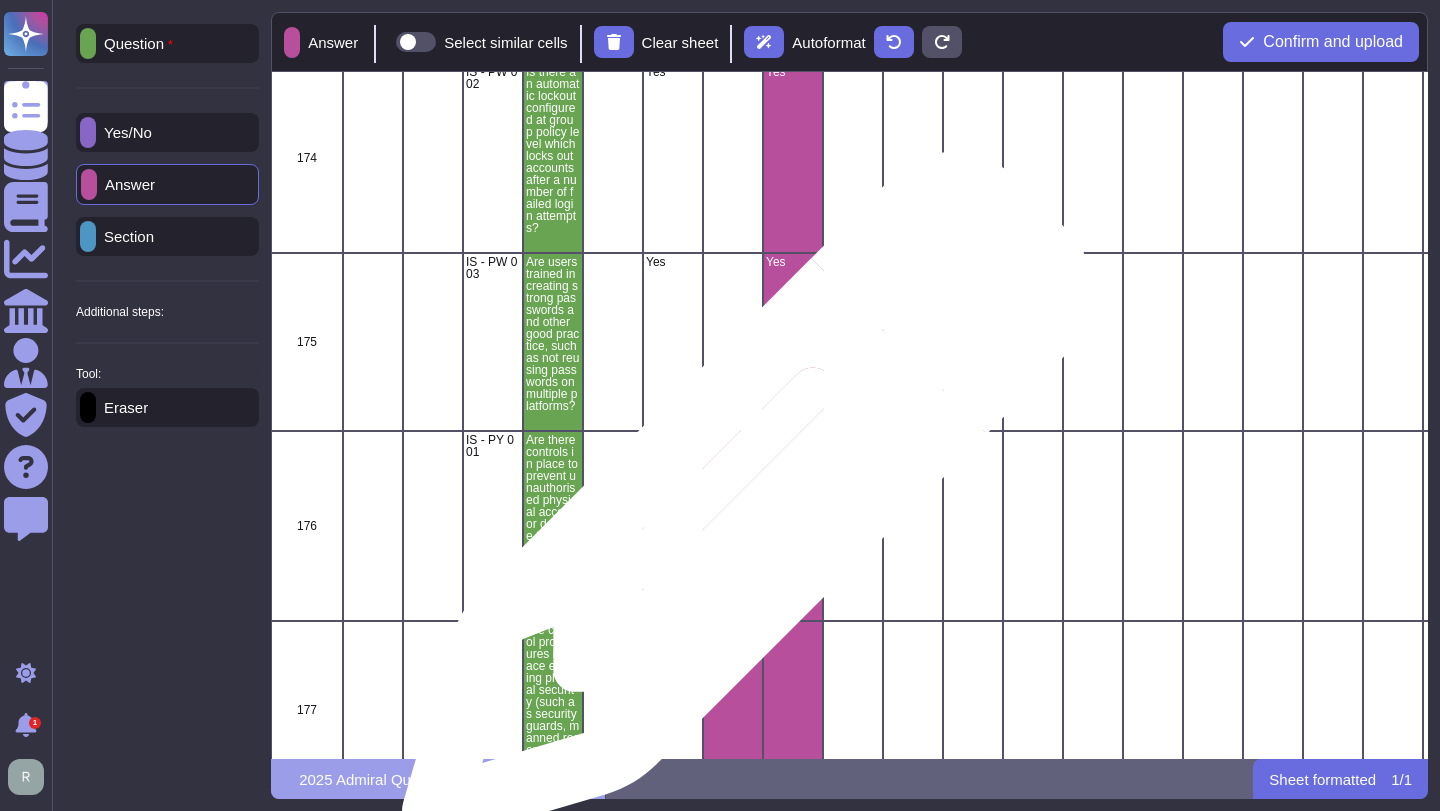 click at bounding box center [733, 526] 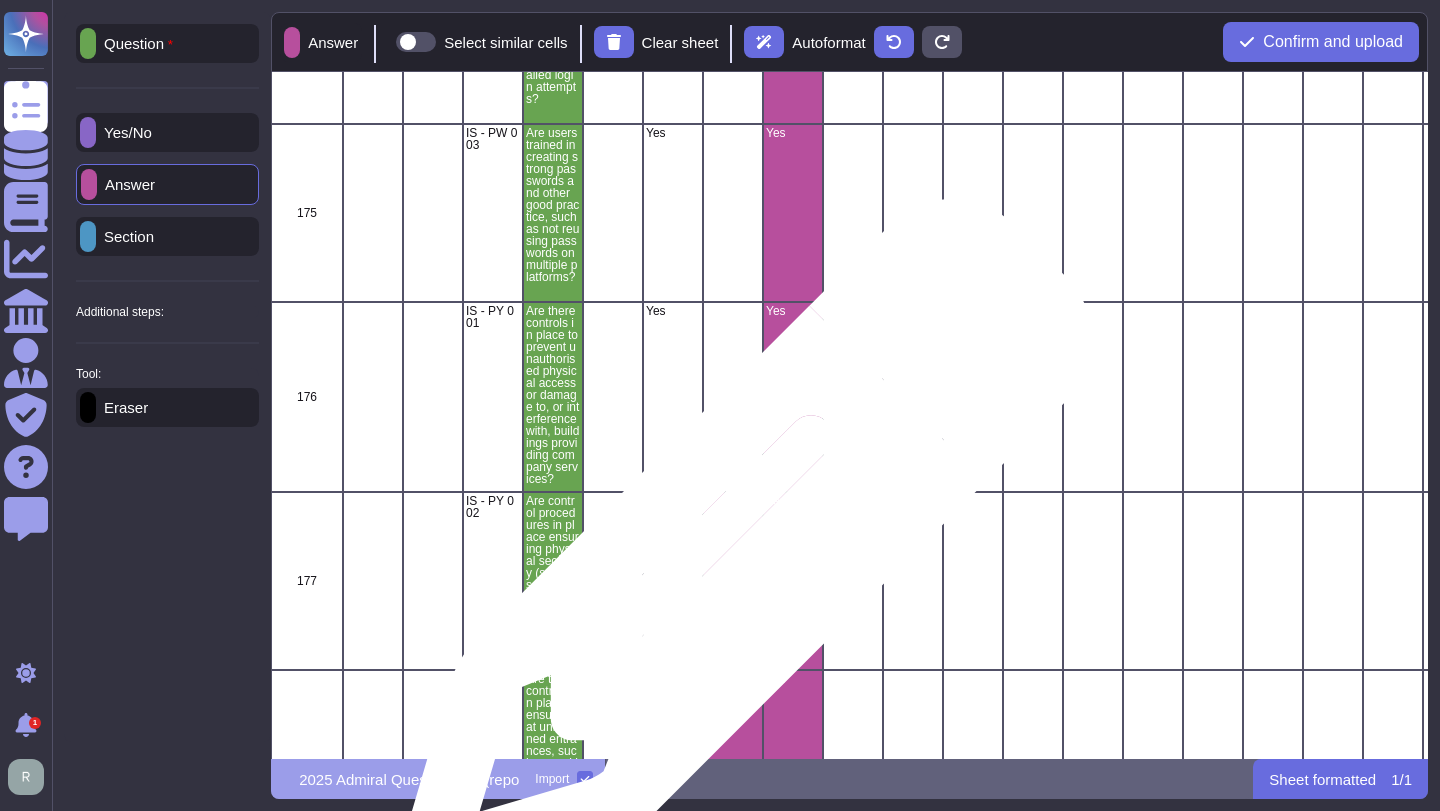 click at bounding box center (733, 581) 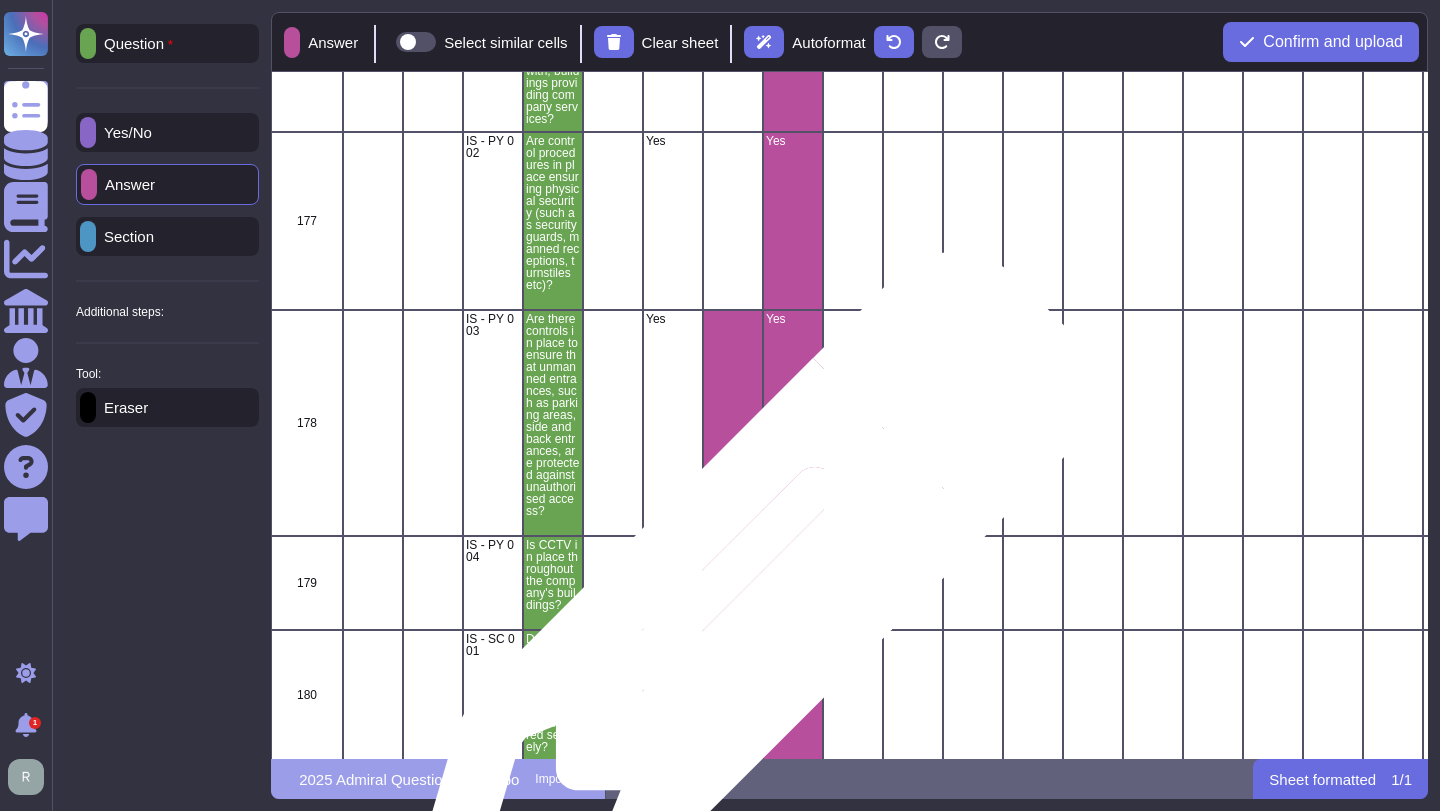 scroll, scrollTop: 30142, scrollLeft: 0, axis: vertical 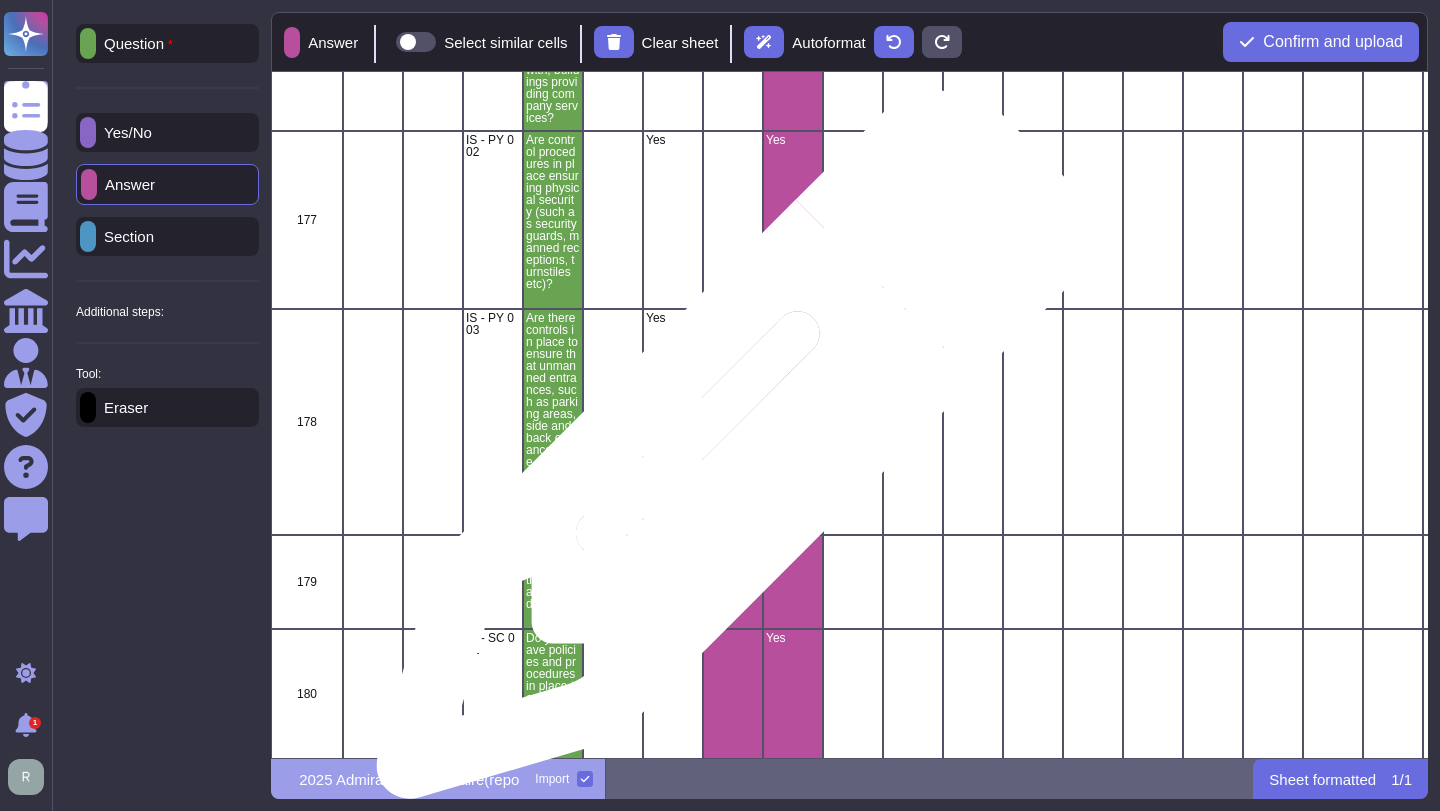 click at bounding box center (733, 422) 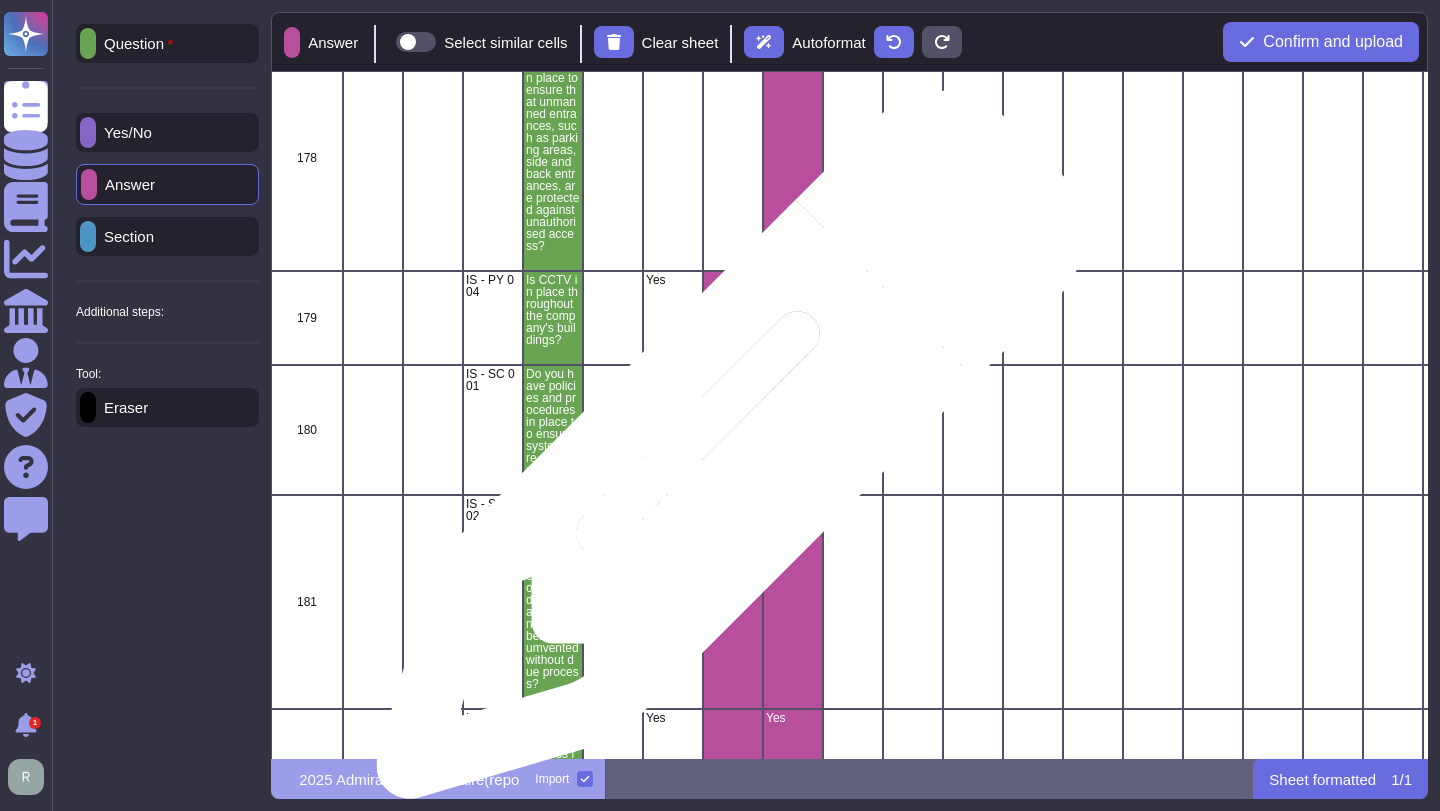 scroll, scrollTop: 30567, scrollLeft: 0, axis: vertical 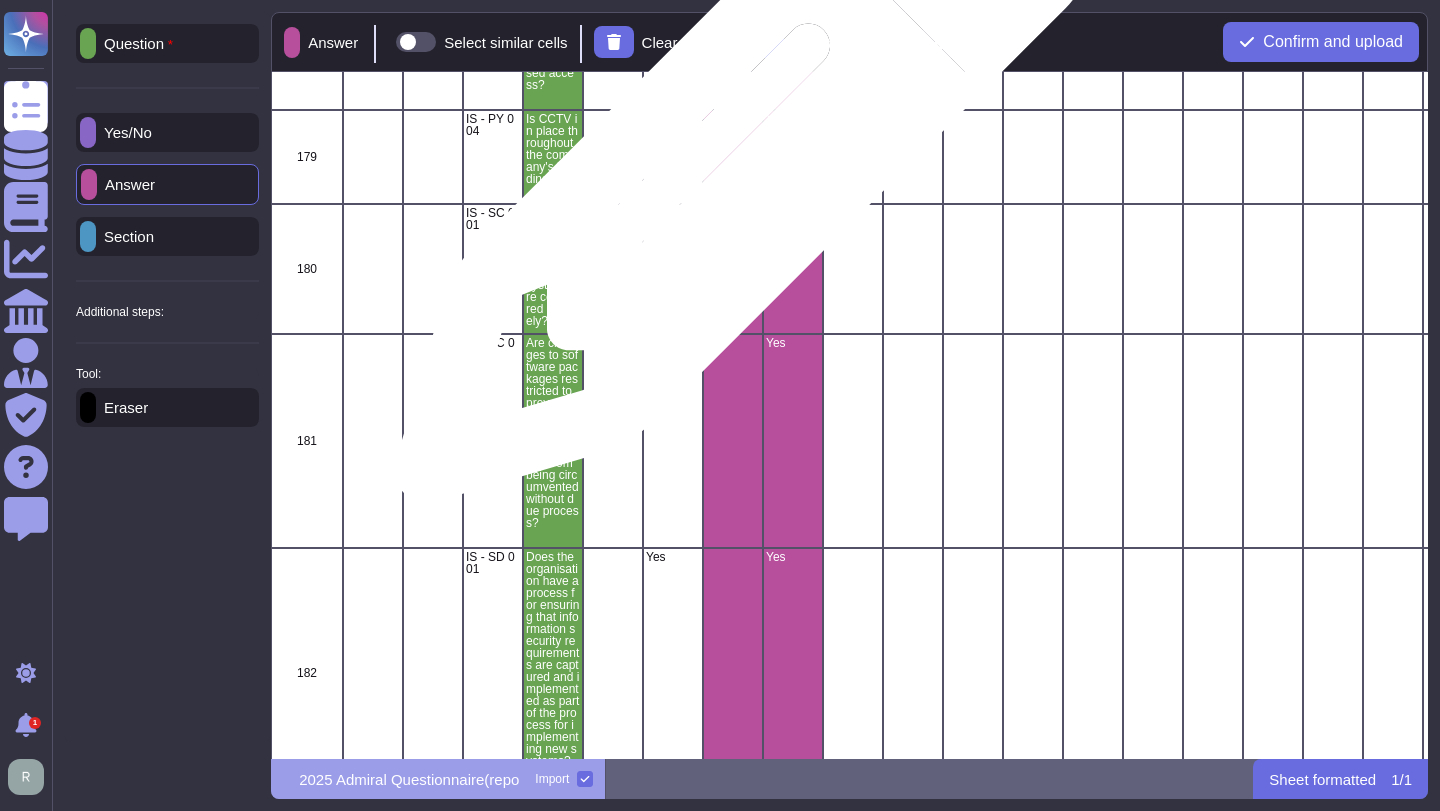 click at bounding box center (733, 157) 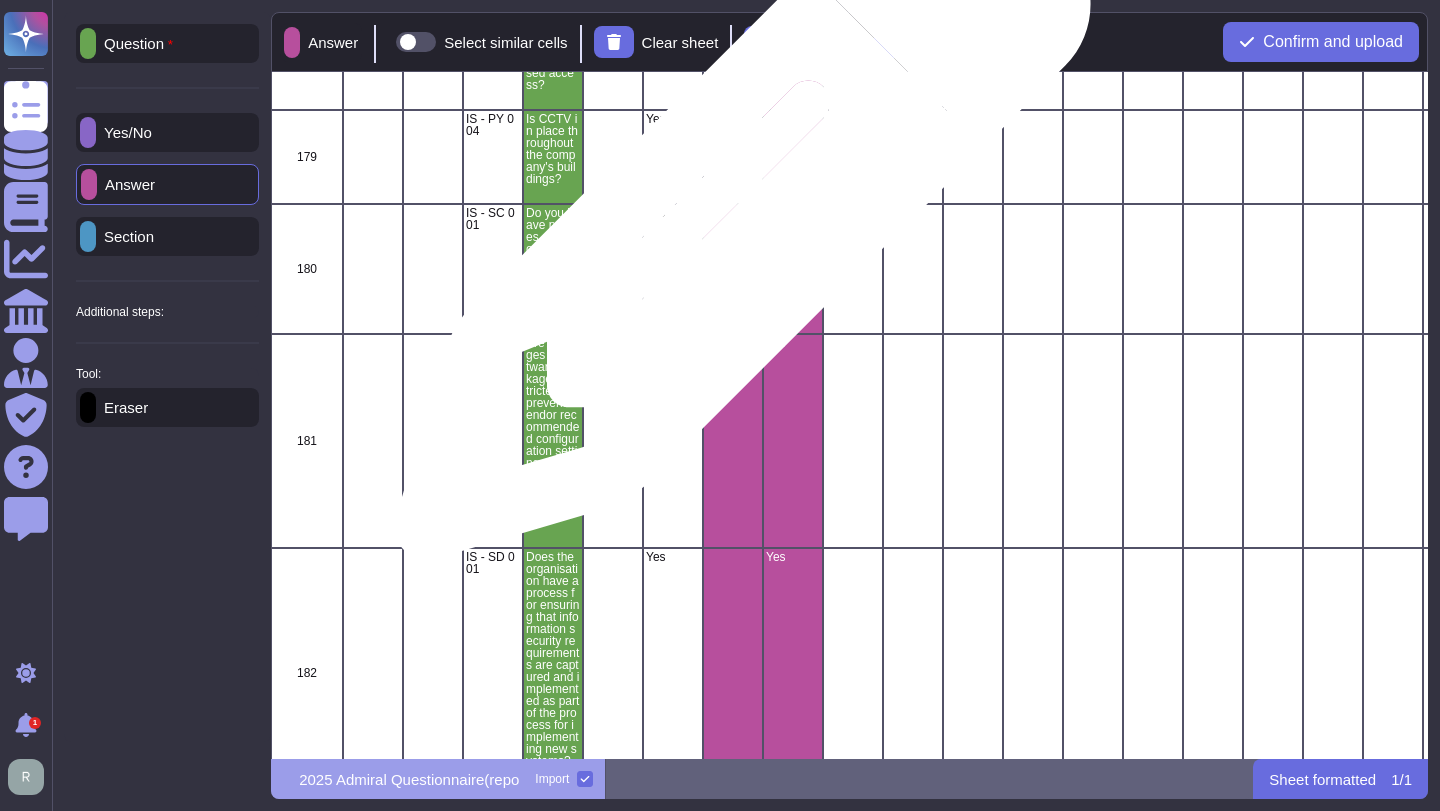 click at bounding box center [733, 269] 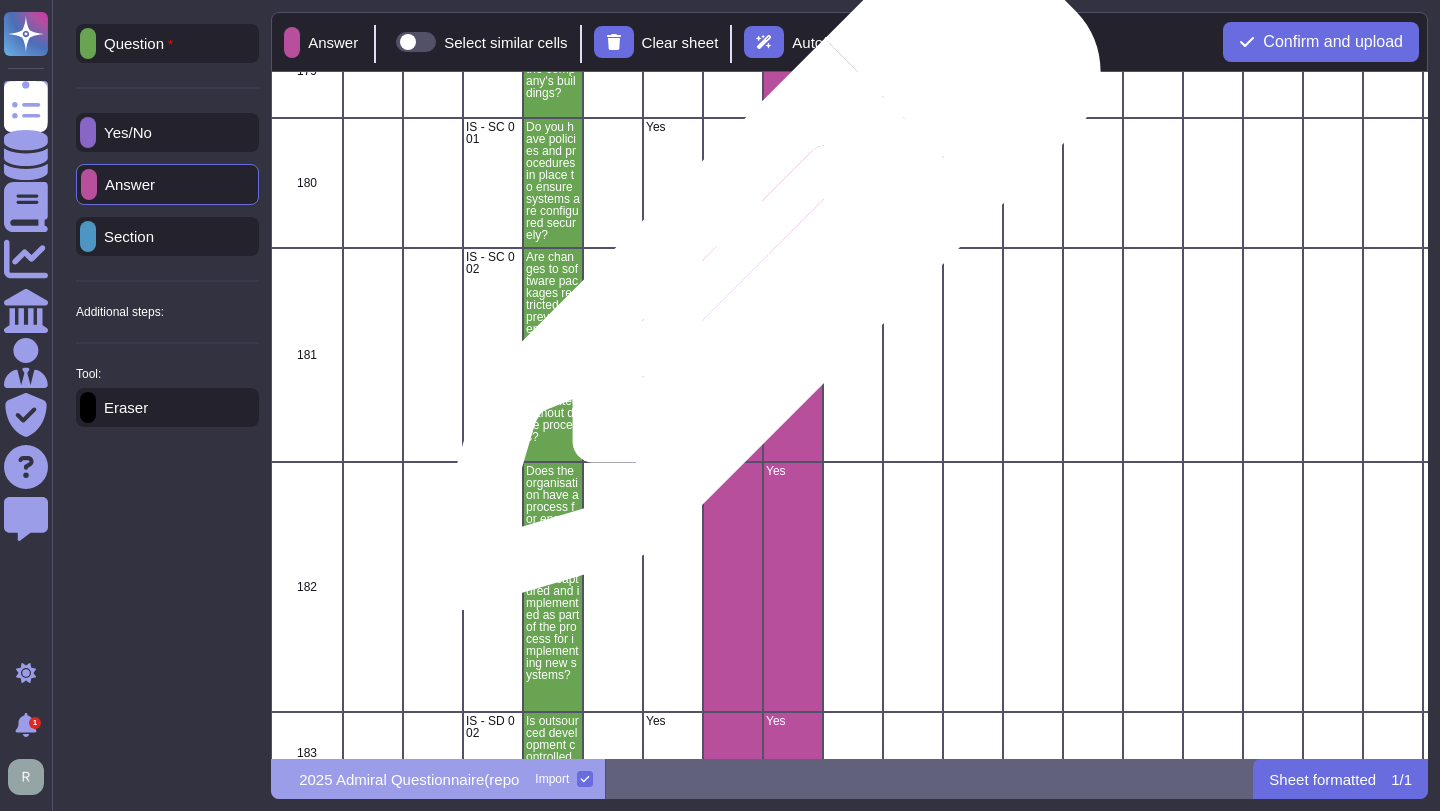 click at bounding box center (733, 355) 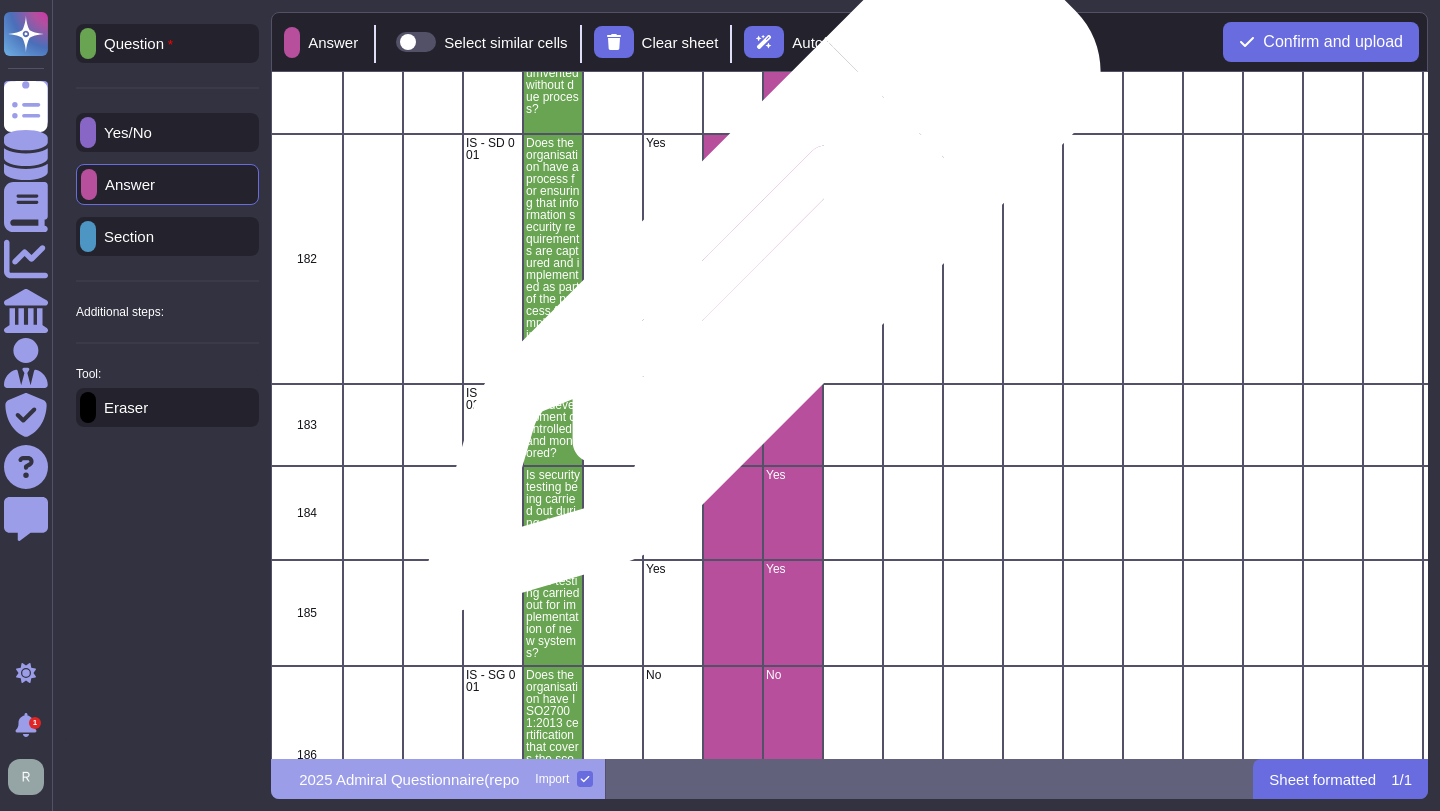 scroll, scrollTop: 31054, scrollLeft: 0, axis: vertical 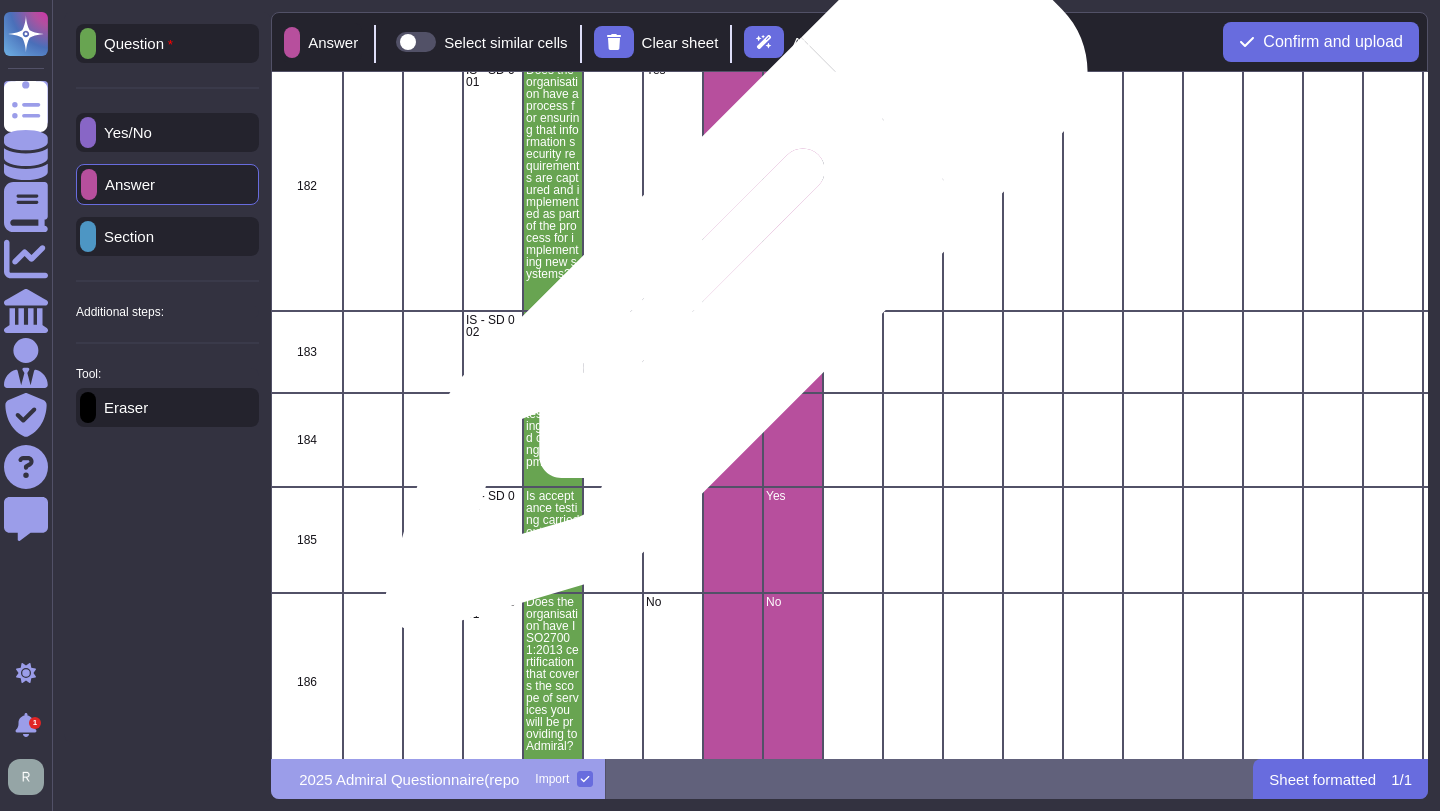 click at bounding box center [733, 186] 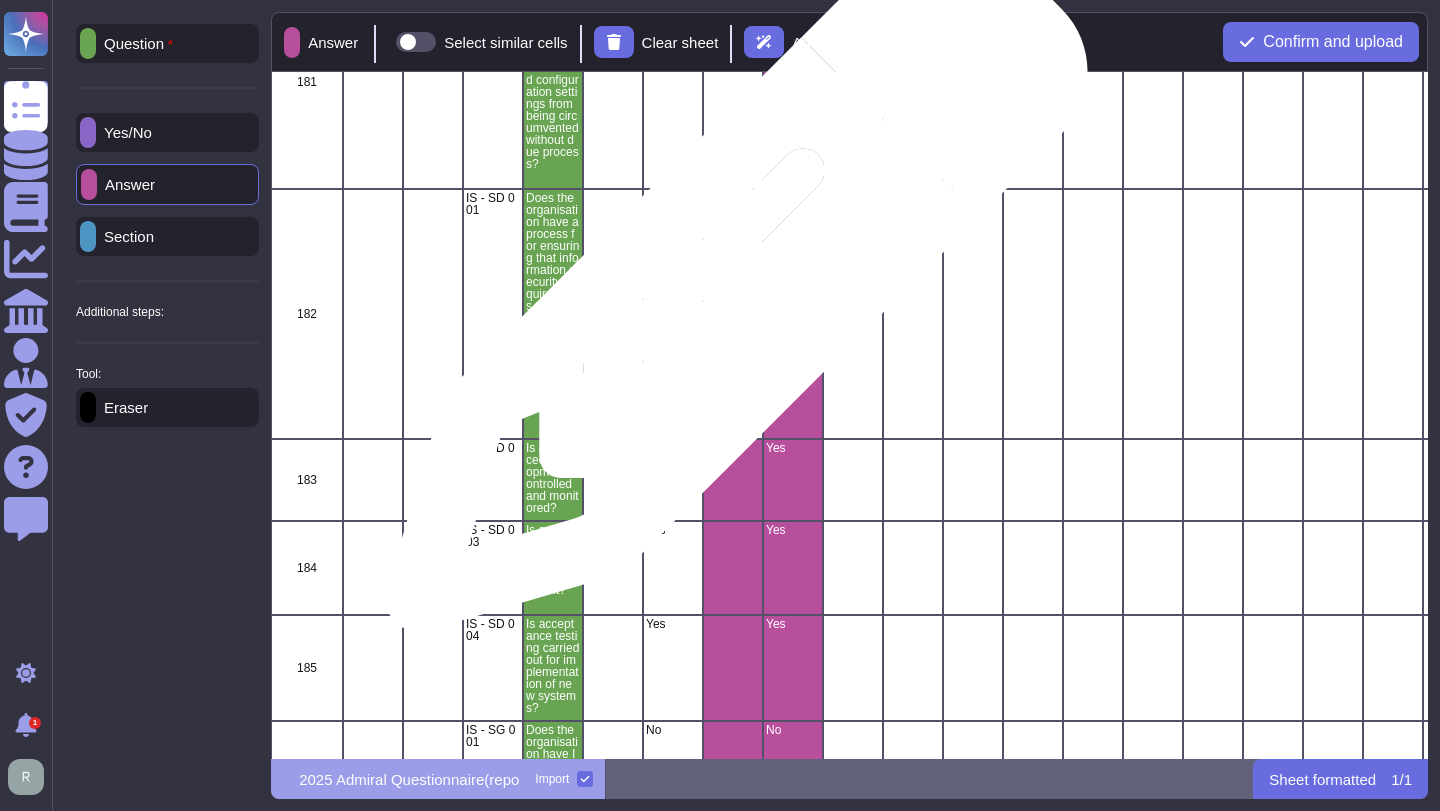 scroll, scrollTop: 30928, scrollLeft: 0, axis: vertical 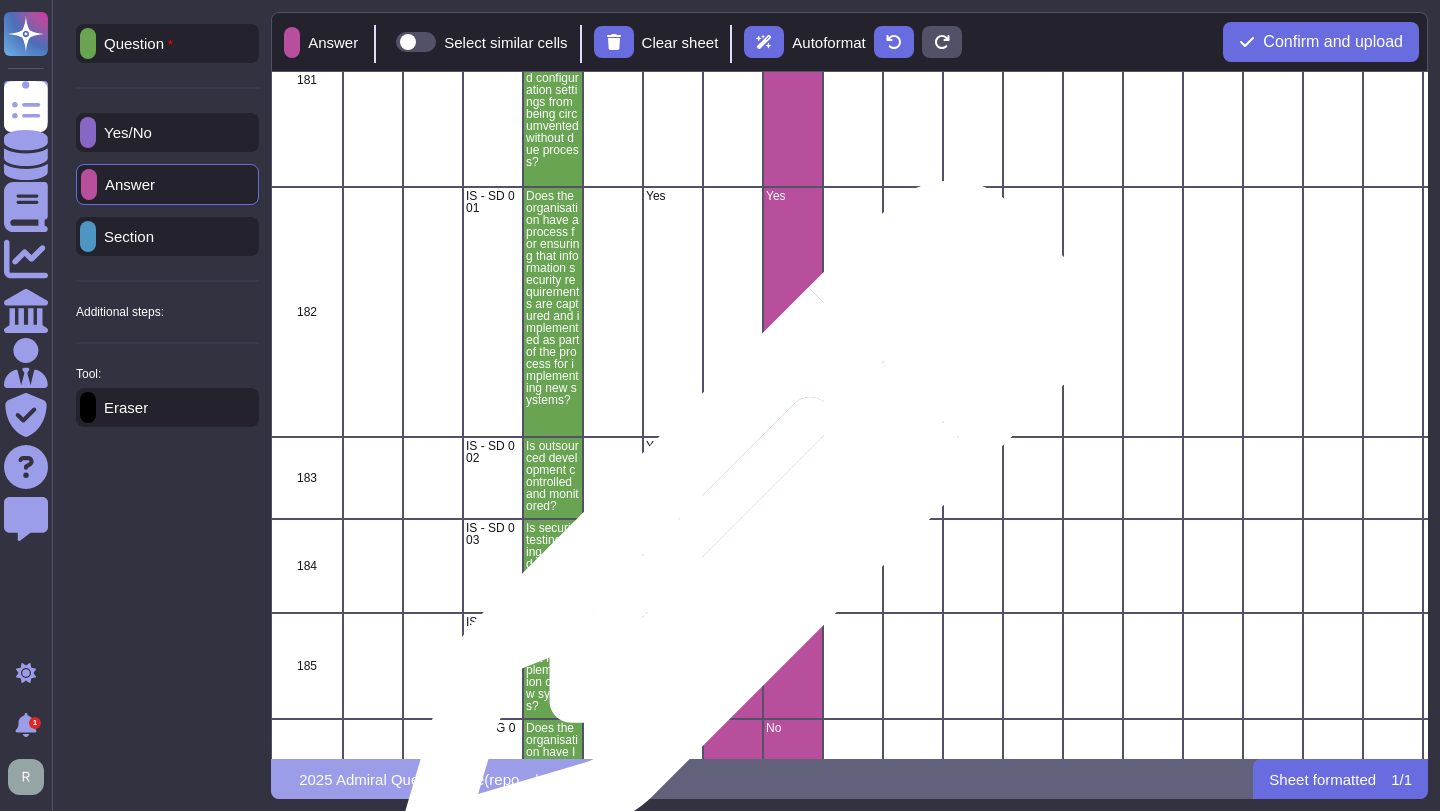 click at bounding box center (733, 566) 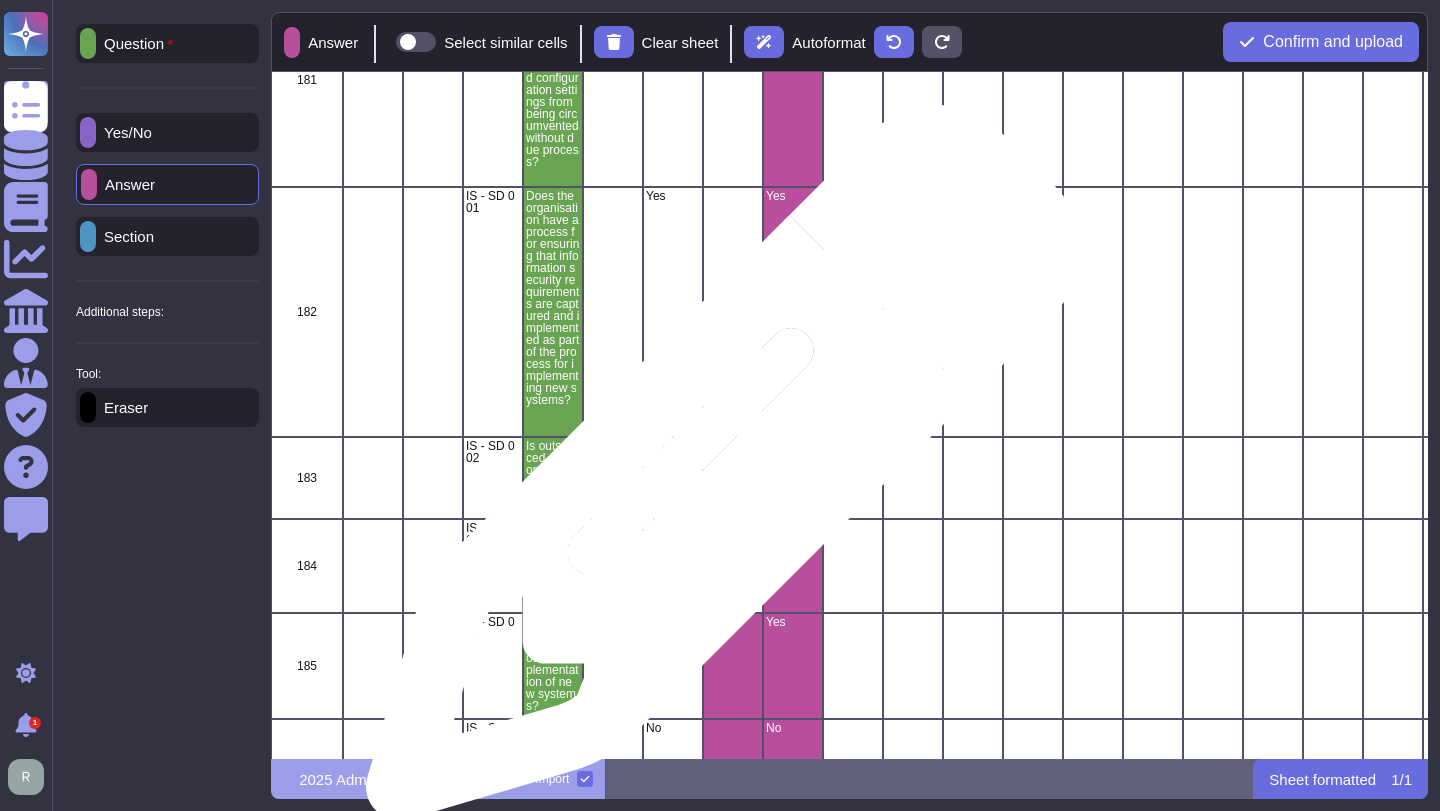 click at bounding box center (733, 478) 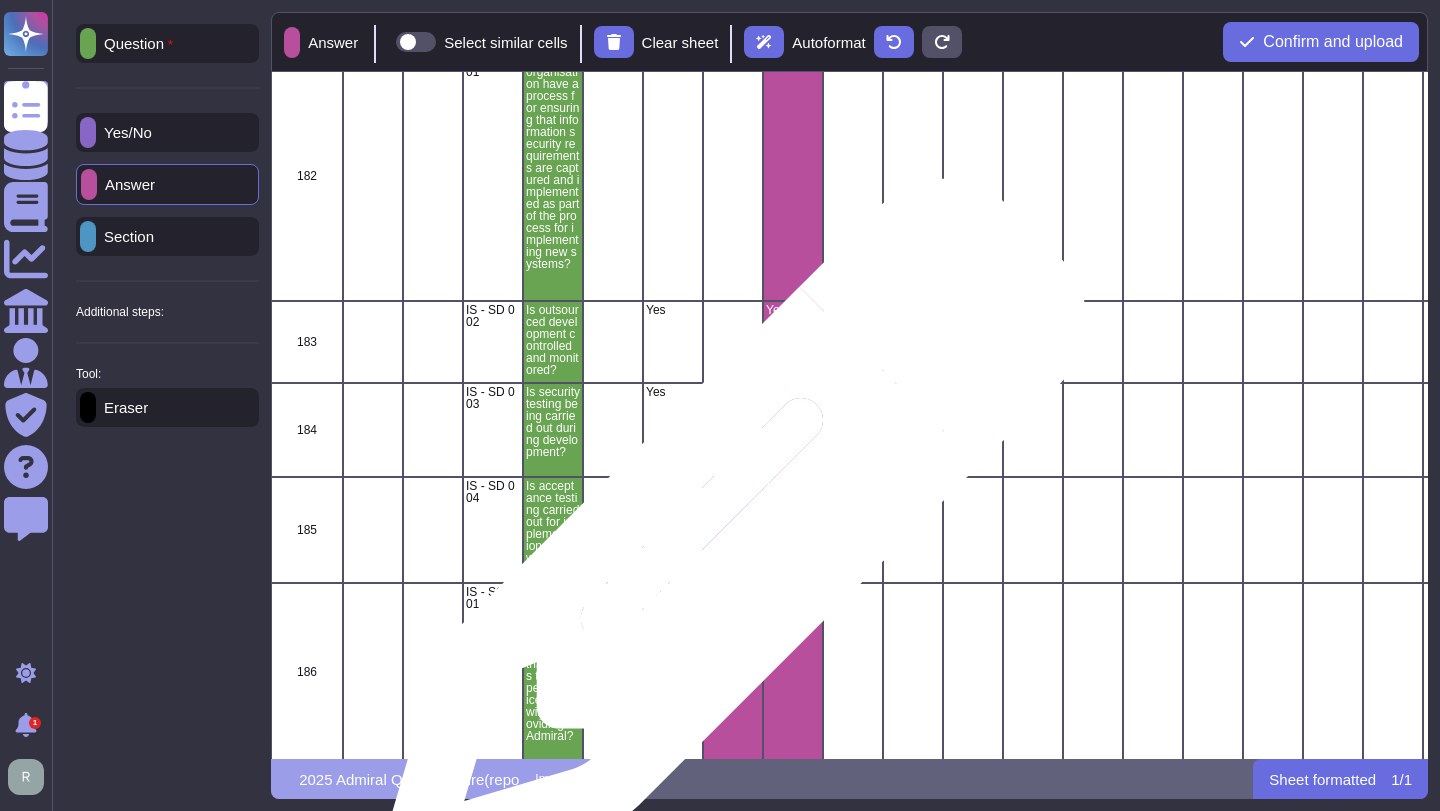 click at bounding box center [733, 530] 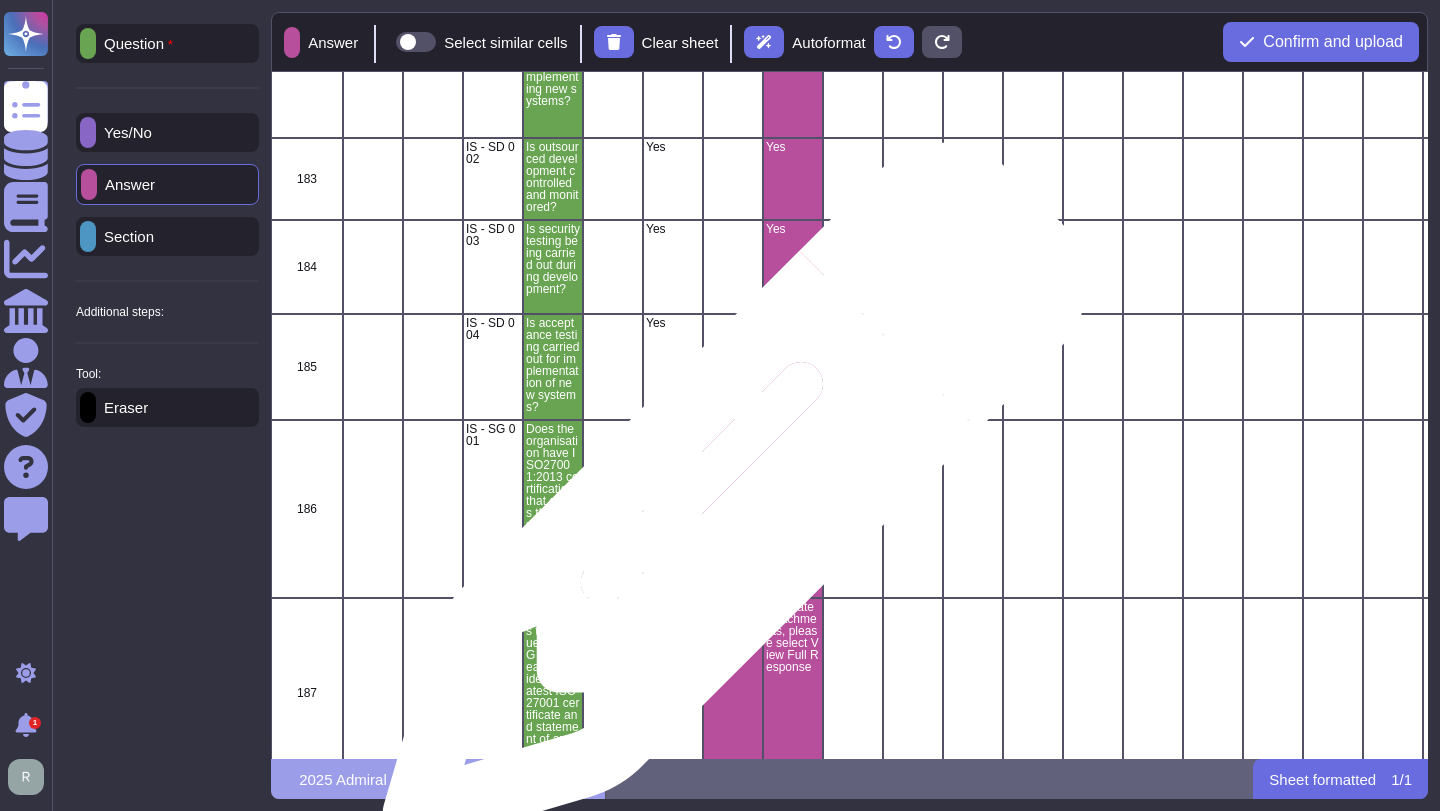 click at bounding box center (733, 509) 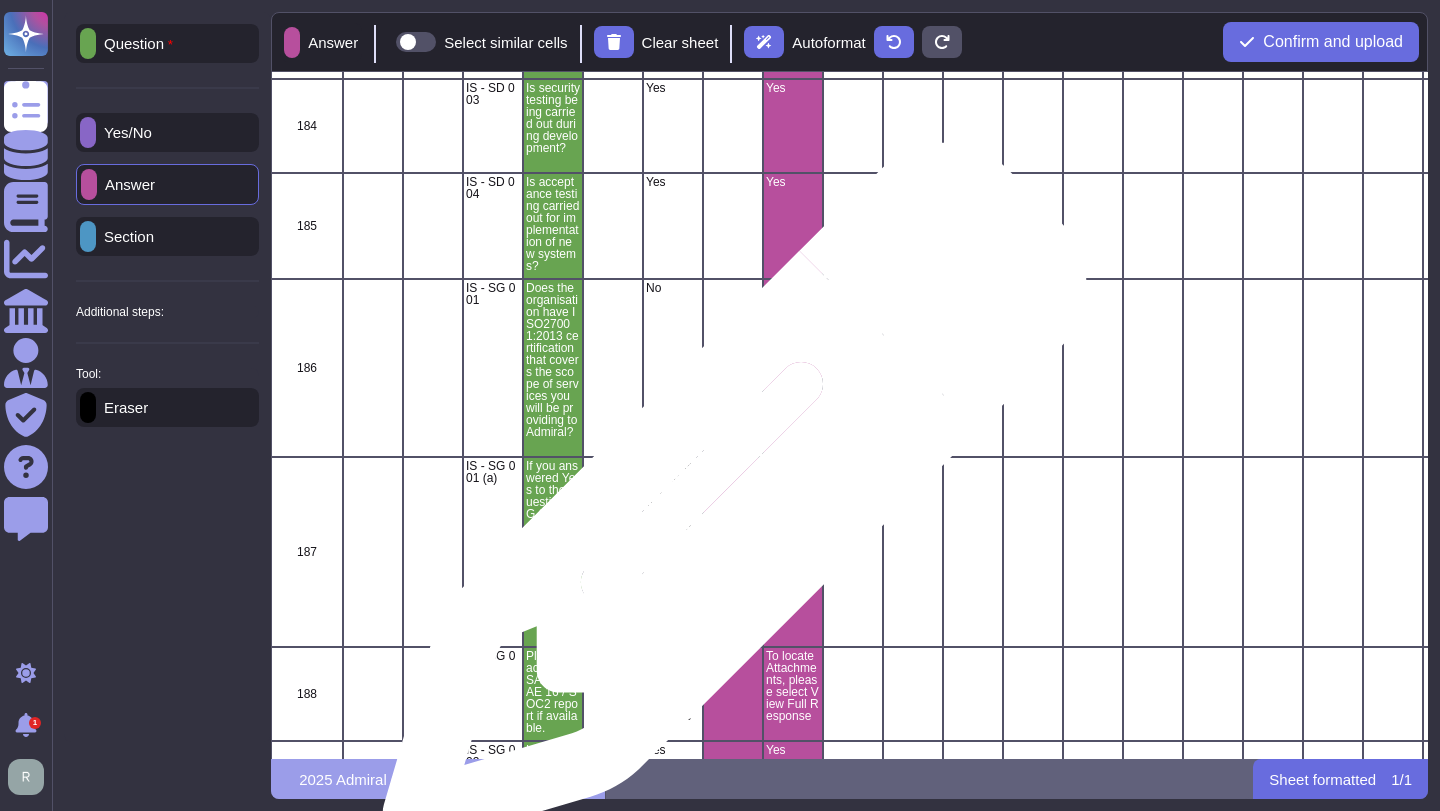 click at bounding box center [733, 552] 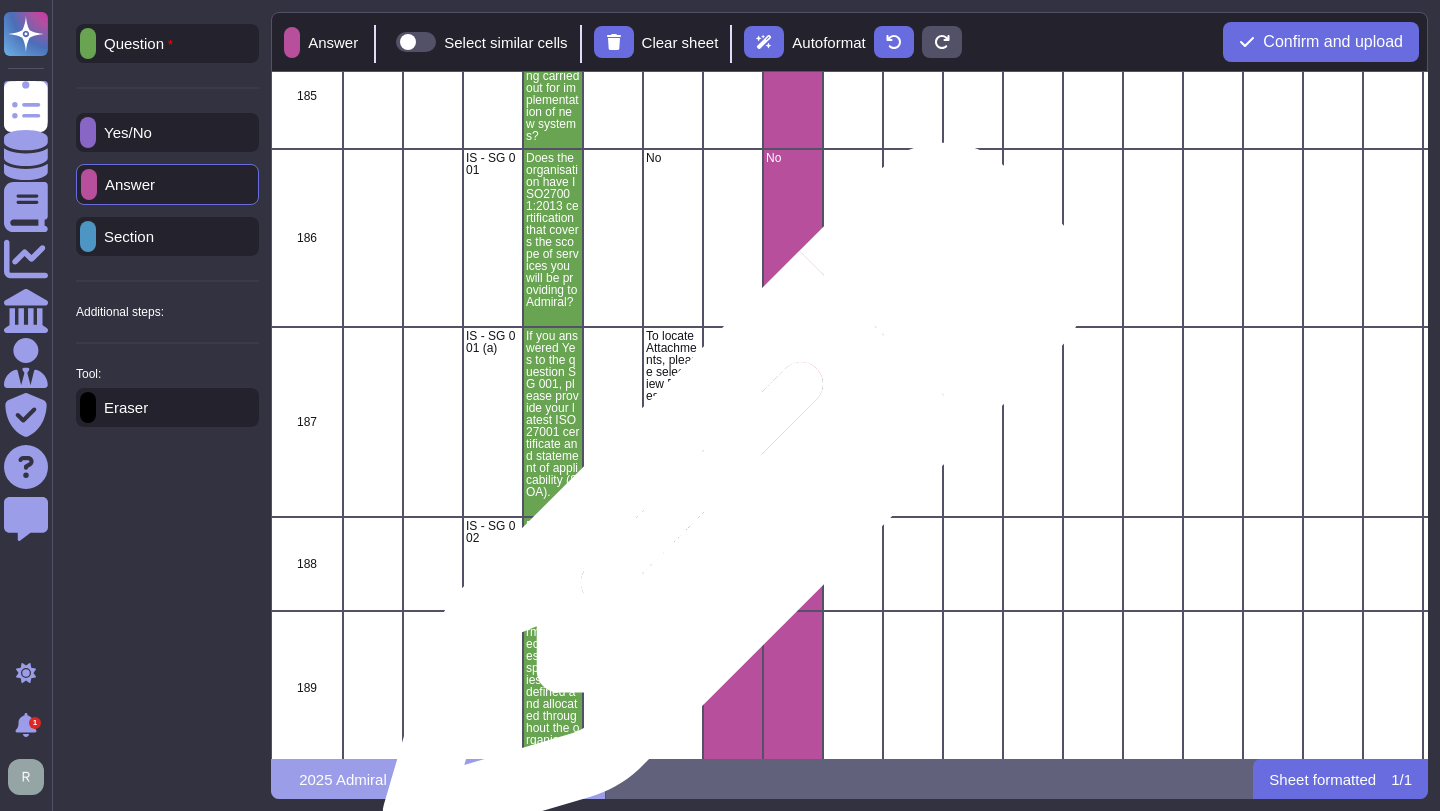 scroll, scrollTop: 31523, scrollLeft: 0, axis: vertical 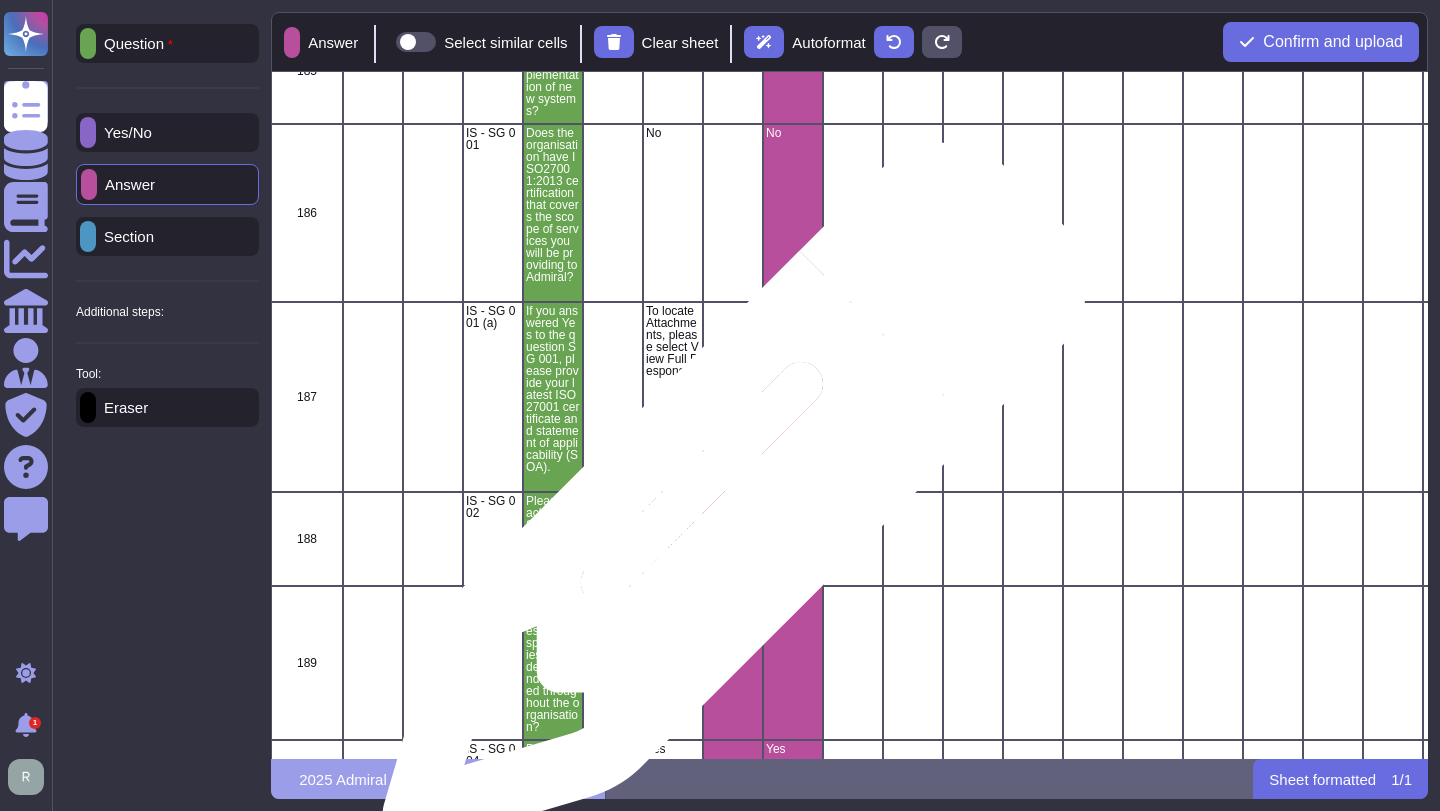 click on "175 IS - PW 003 Are users trained in creating strong passwords and other good practice, such as not reusing passwords on multiple platforms? Yes Yes 176 IS - PY 001 Are there controls in place to prevent unauthorised physical access or damage to, or interference with, buildings providing company services? Yes Yes 177 IS - PY 002 Are control procedures in place ensuring physical security (such as security guards, manned receptions, turnstiles etc)? Yes Yes 178 IS - PY 003 Are there controls in place to ensure that unmanned entrances, such as parking areas, side and back entrances, are protected against unauthorised access? Yes Yes 179 IS - PY 004 Is CCTV in place throughout the company's buildings? Yes Yes 180 IS - SC 001 Do you have policies and procedures in place to ensure systems are configured securely? Yes Yes 181 IS - SC 002 Are changes to software packages restricted to prevent vendor recommended configuration settings from being circumvented without due process? Yes Yes 182 IS - SD 001 Yes Yes 183 Yes" at bounding box center (849, 415) 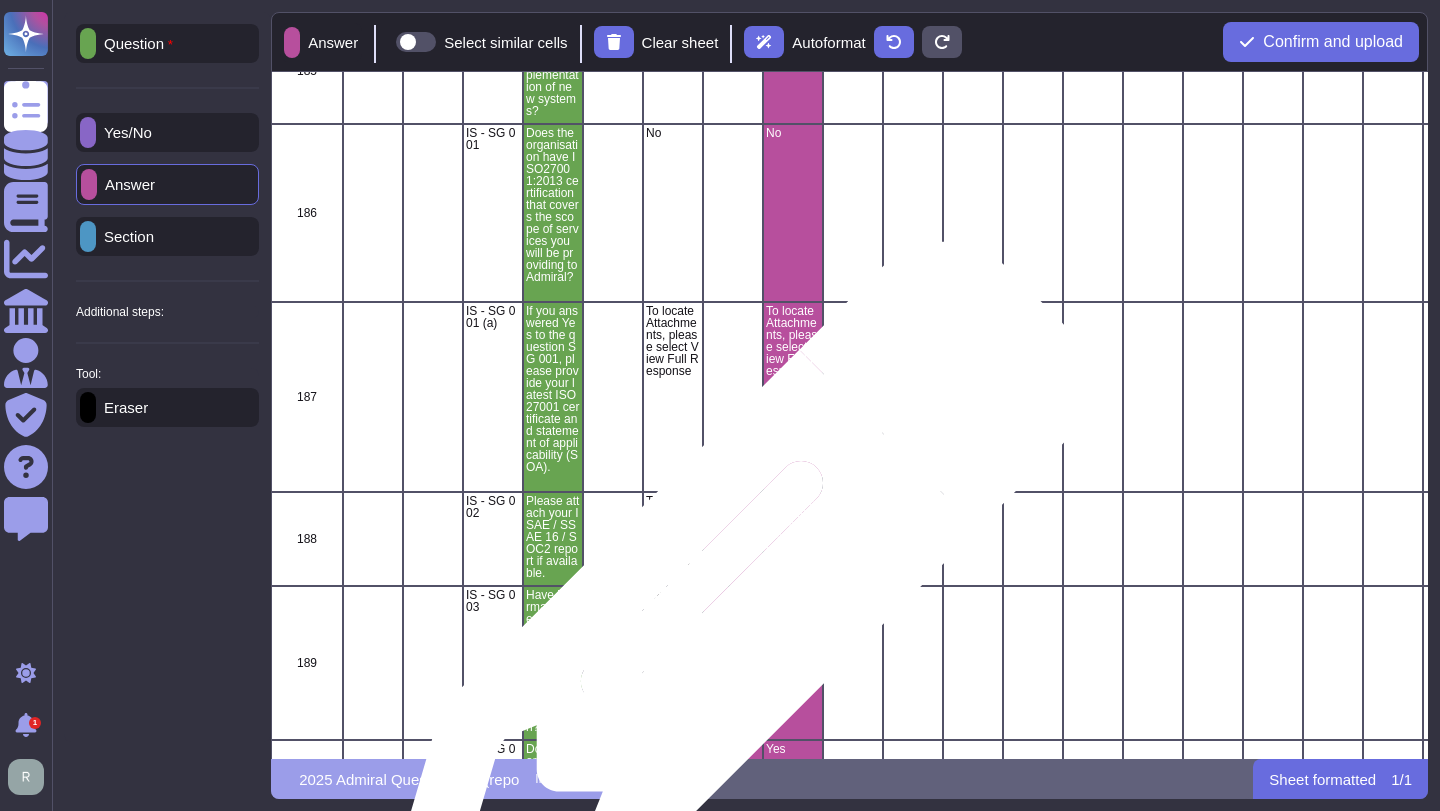 click at bounding box center [733, 663] 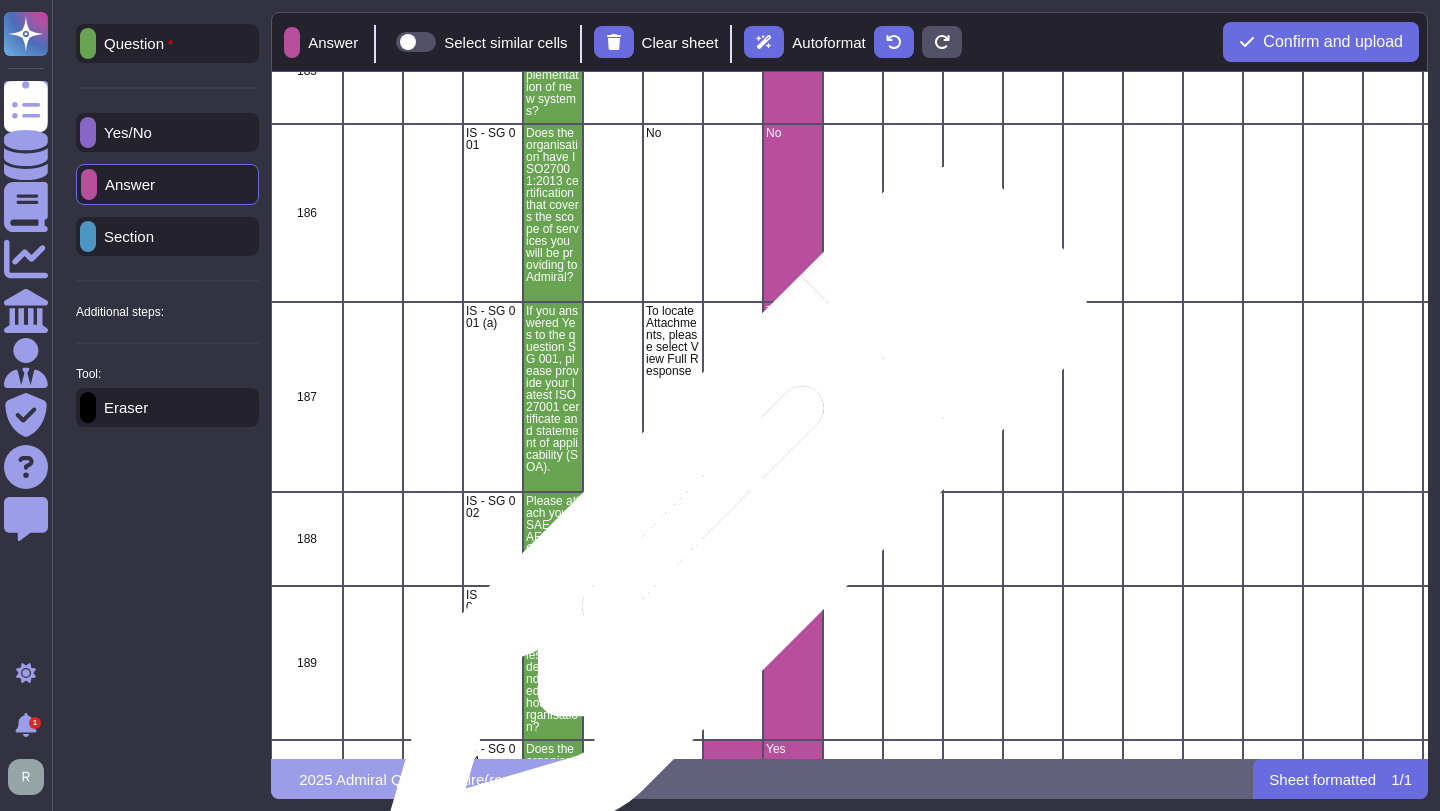 click at bounding box center [733, 539] 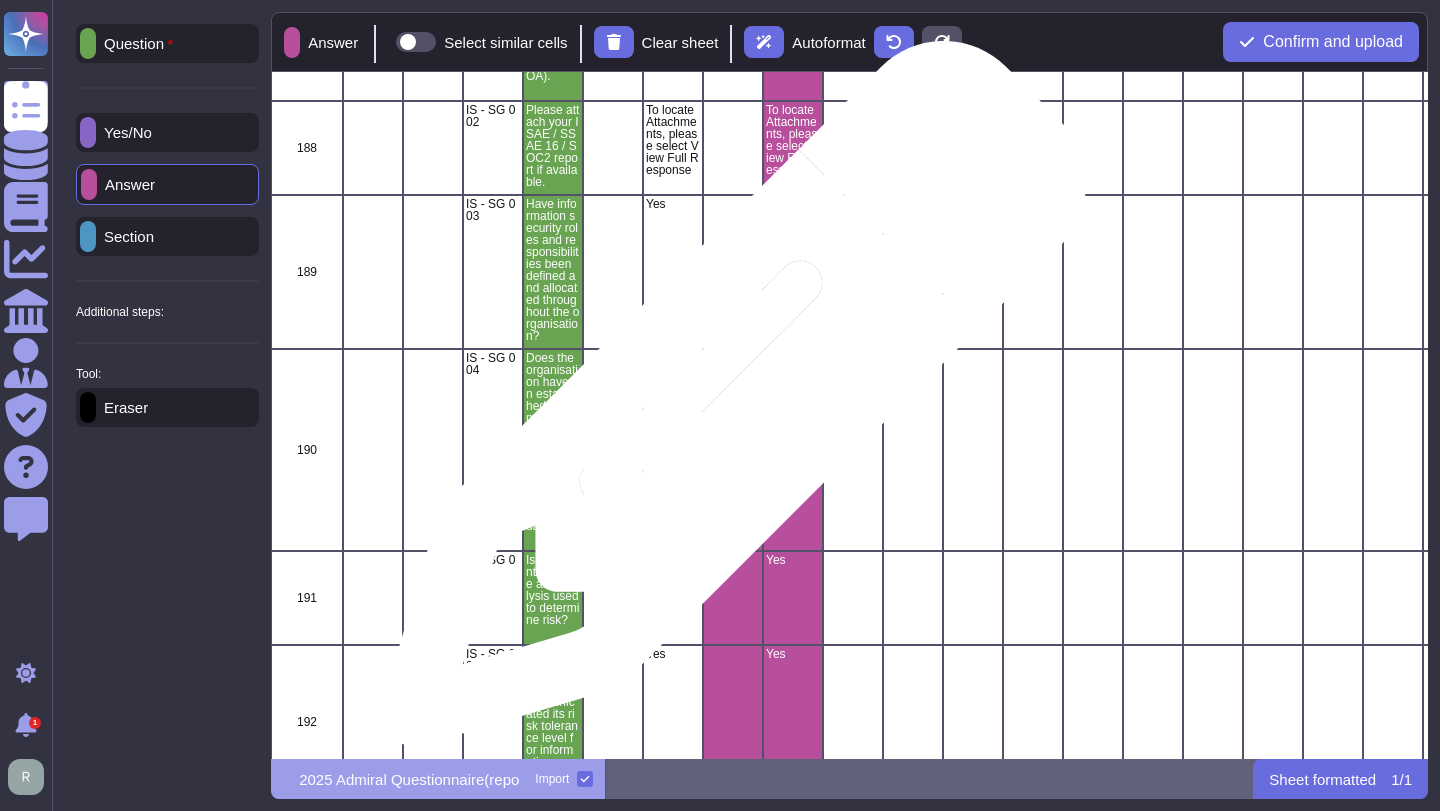 click at bounding box center [733, 450] 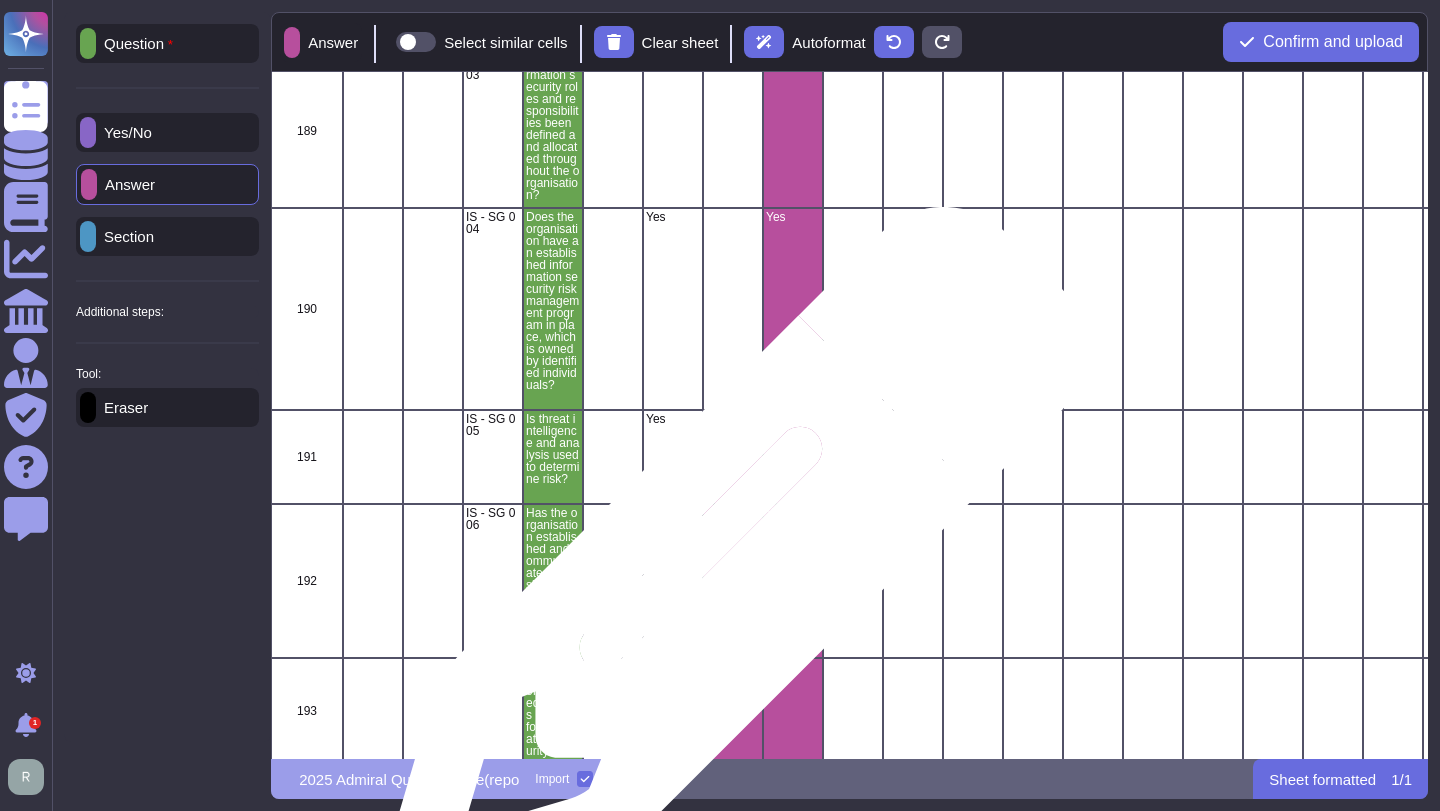 scroll, scrollTop: 32061, scrollLeft: 0, axis: vertical 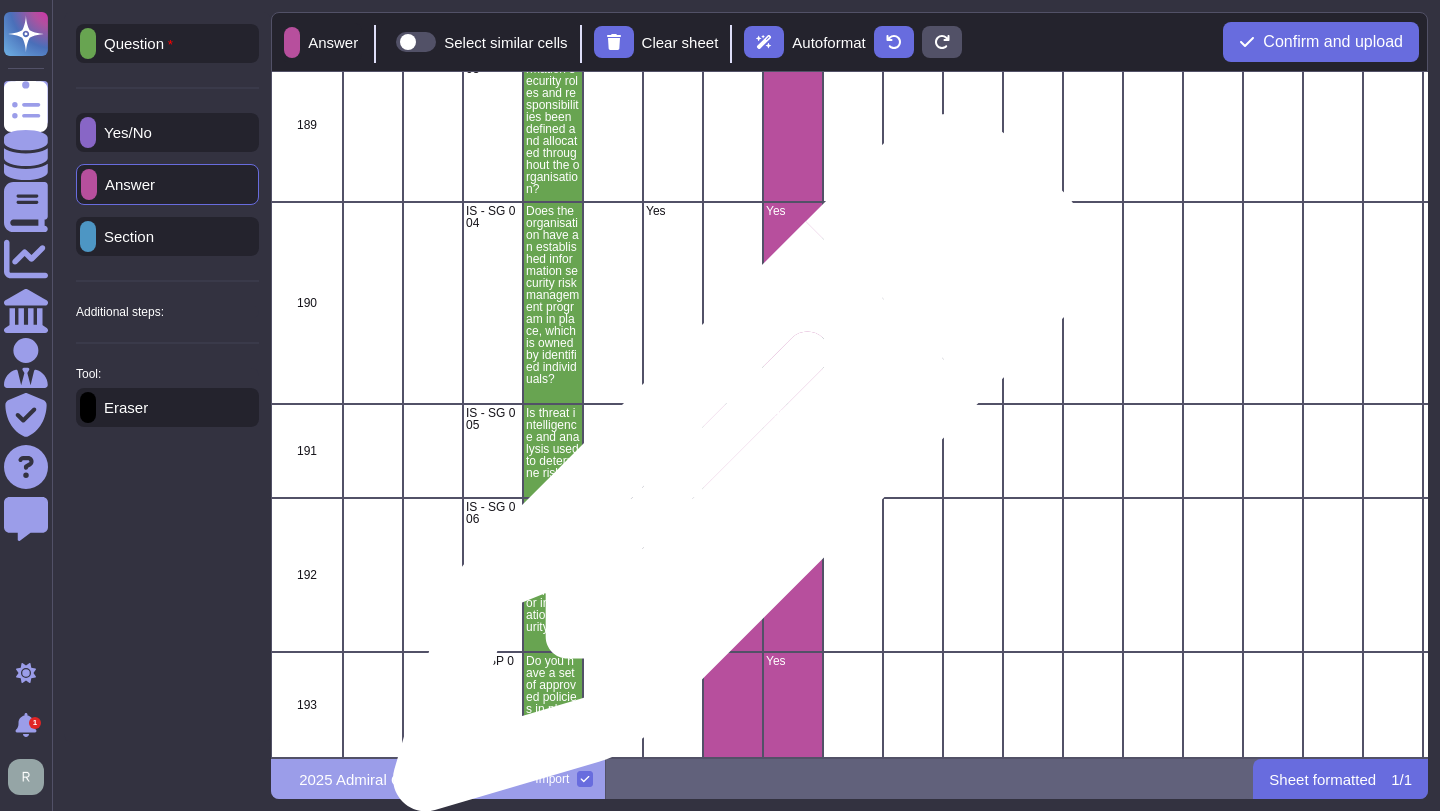 click at bounding box center [733, 451] 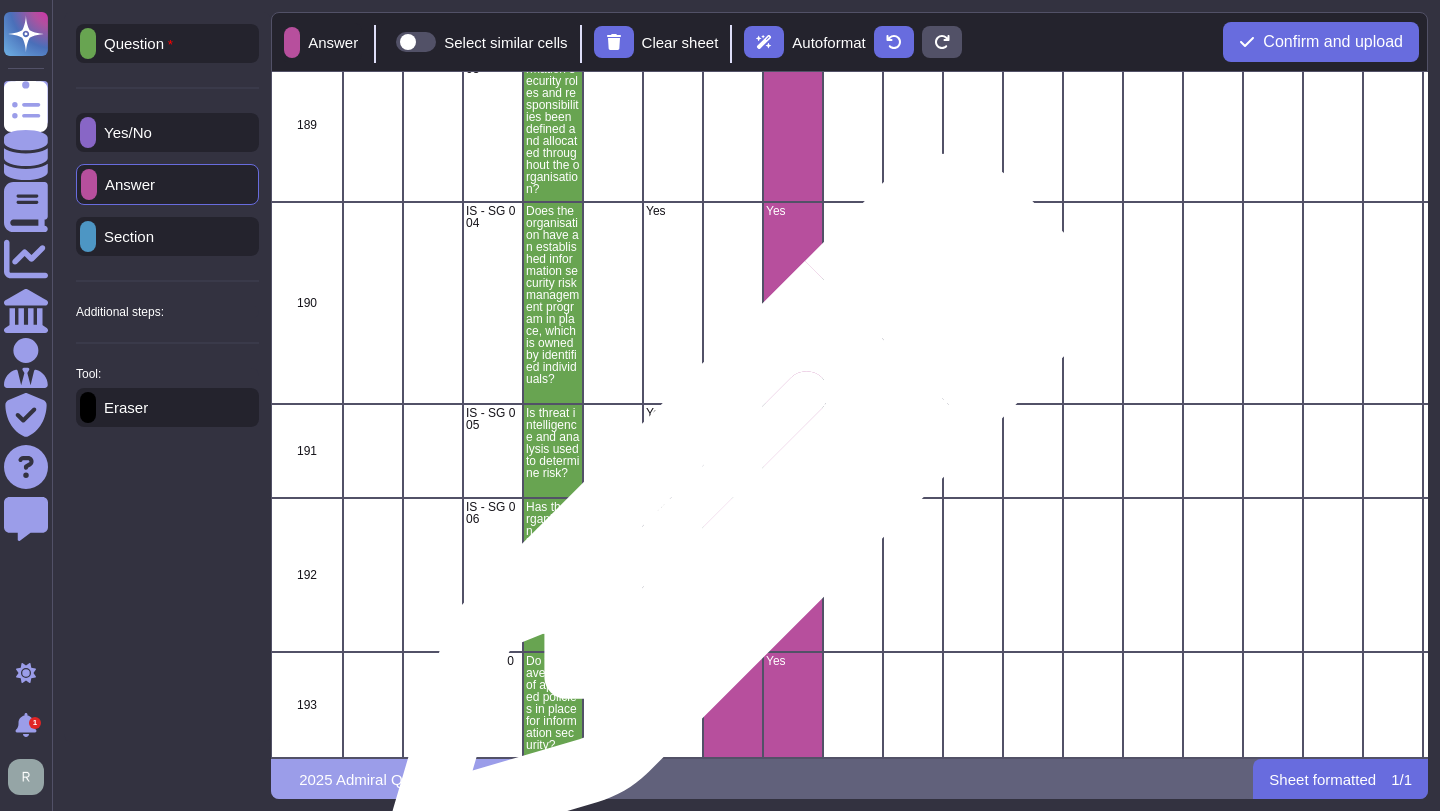 click at bounding box center [733, 575] 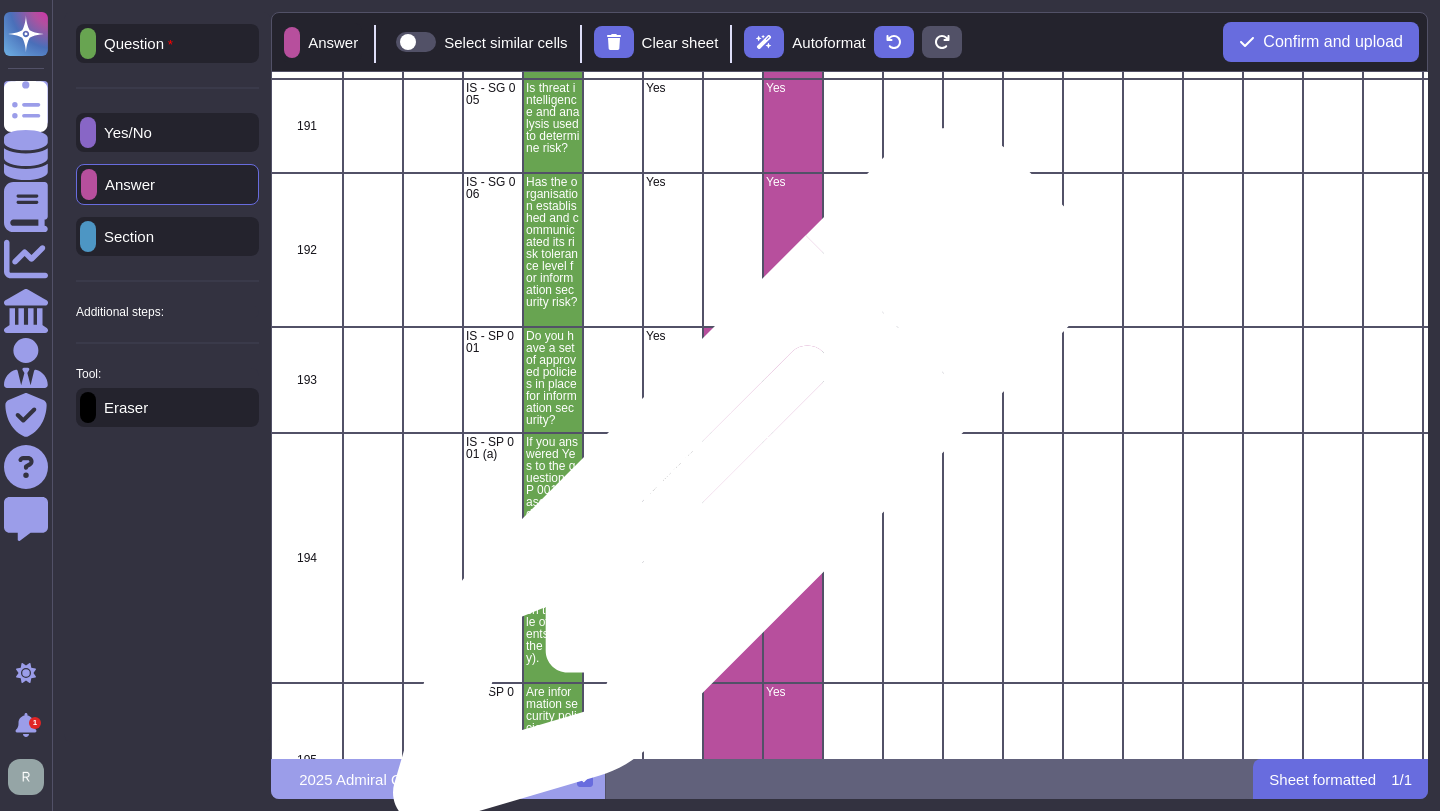 scroll, scrollTop: 32395, scrollLeft: 0, axis: vertical 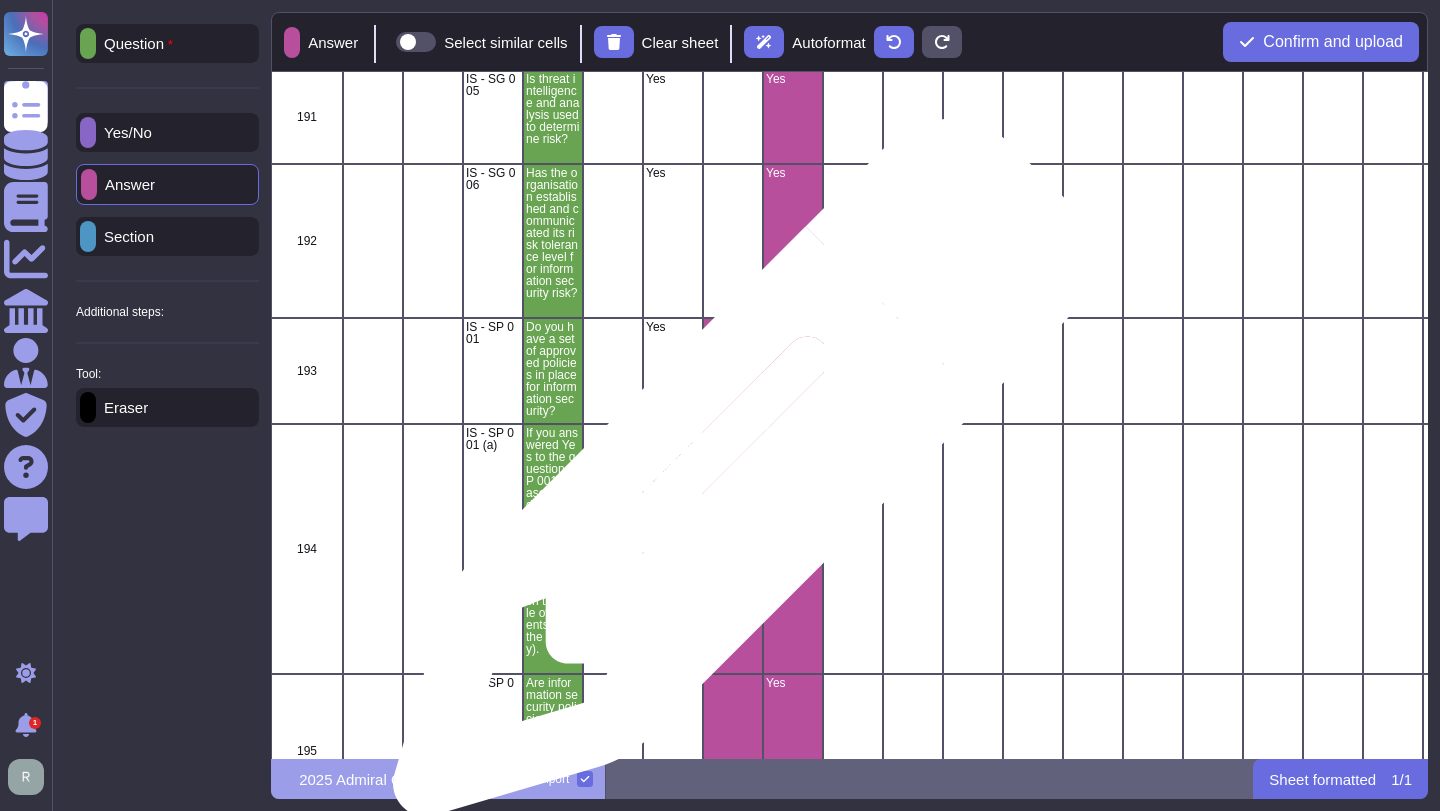 click at bounding box center [733, 549] 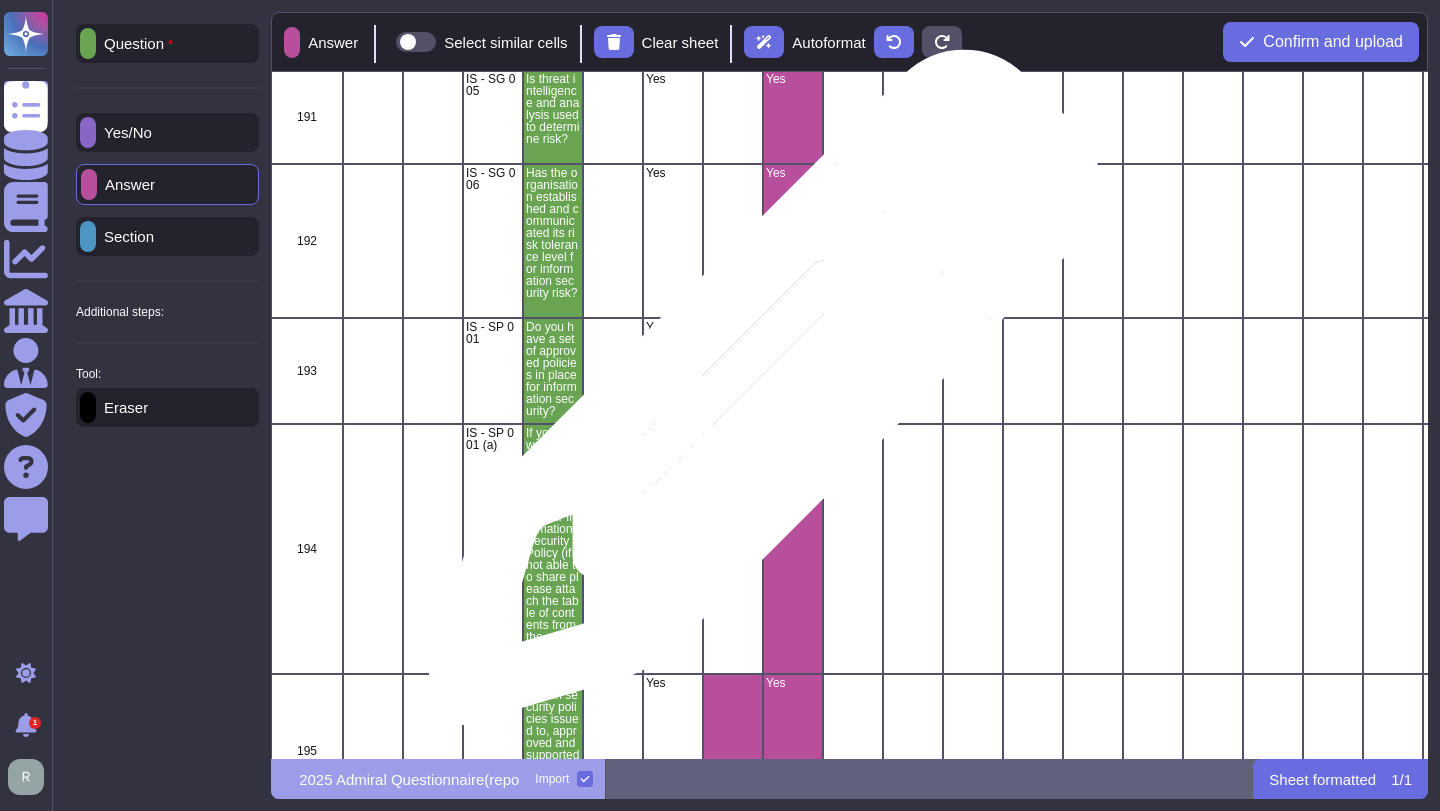 click at bounding box center [733, 371] 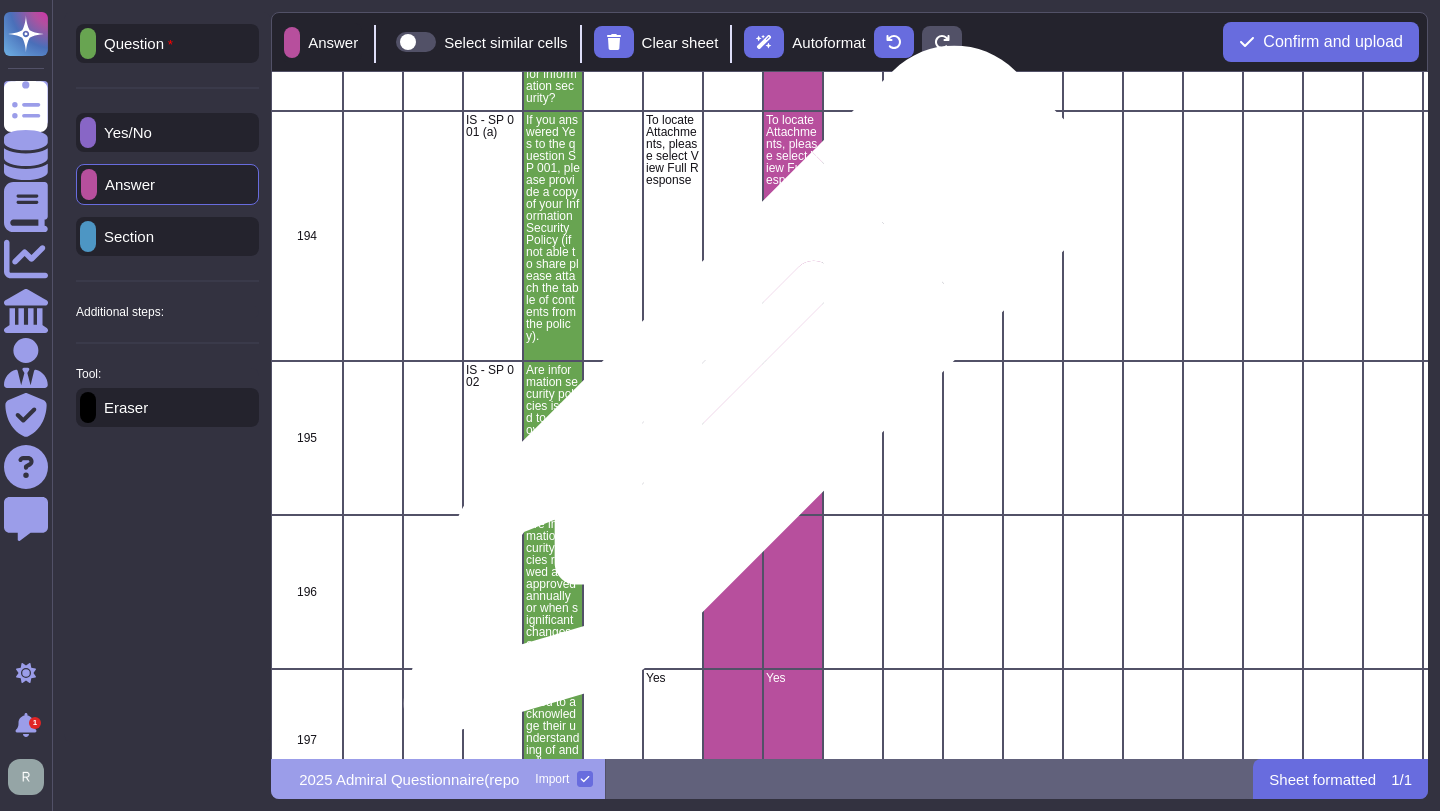 click at bounding box center (733, 438) 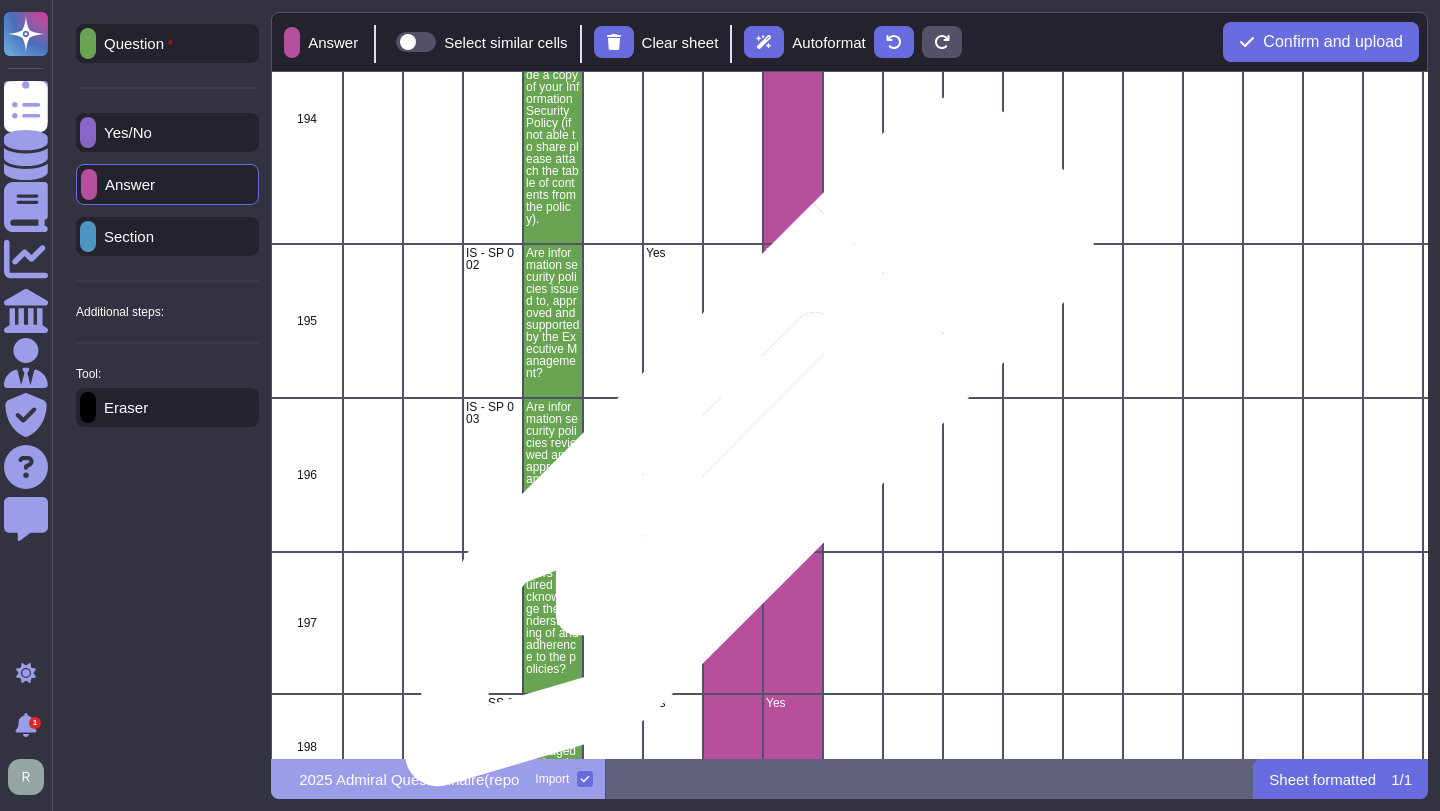 click at bounding box center (733, 475) 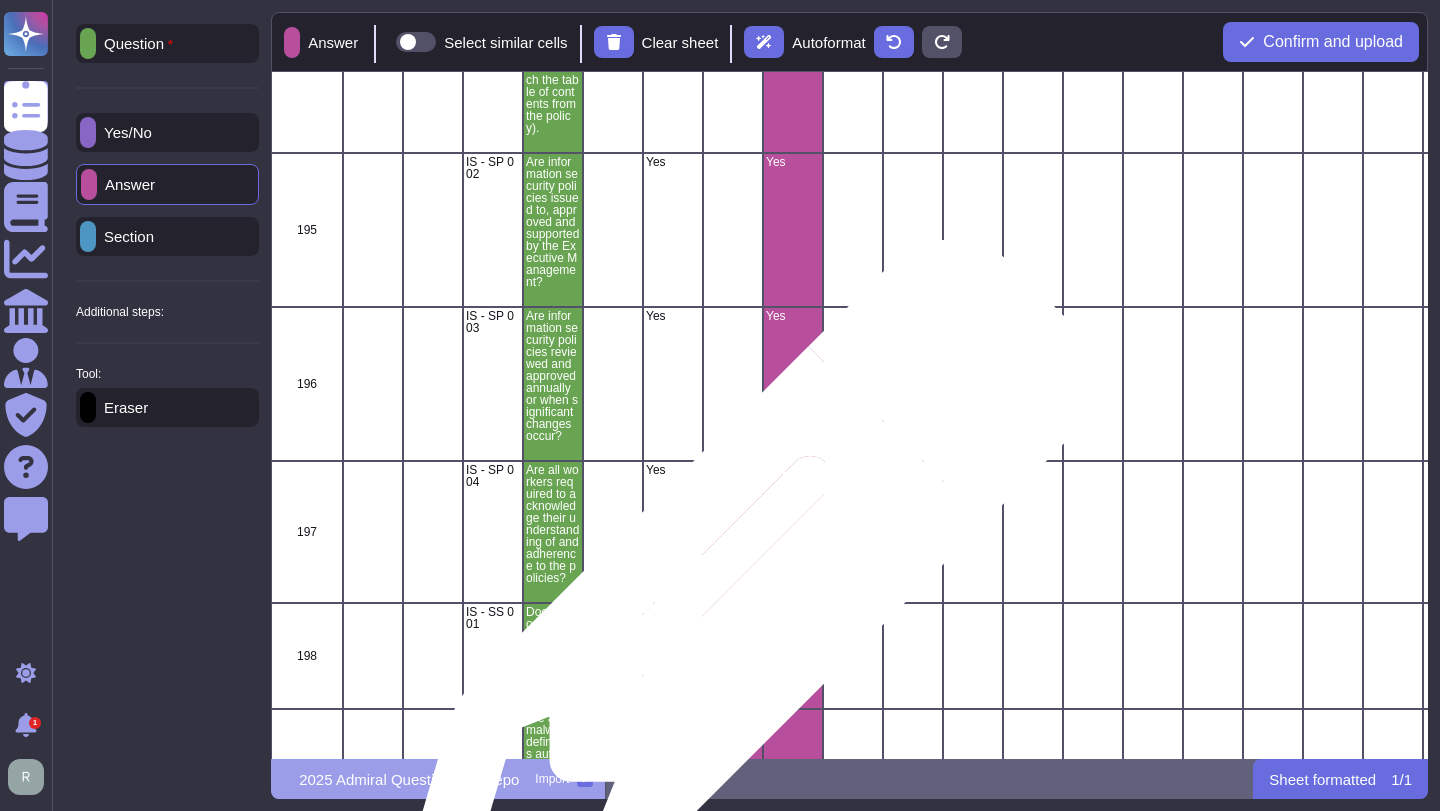 scroll, scrollTop: 32928, scrollLeft: 0, axis: vertical 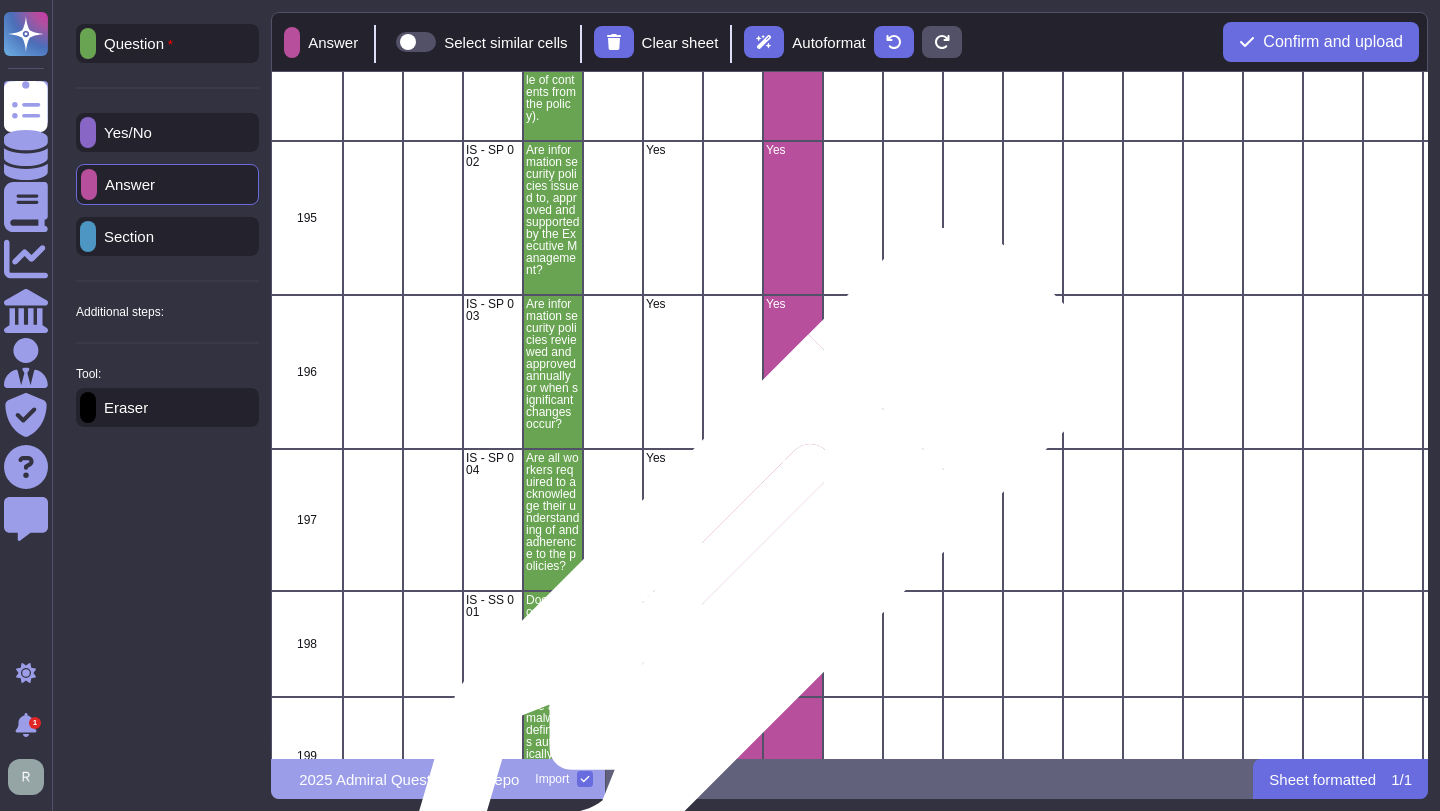 click at bounding box center (733, 520) 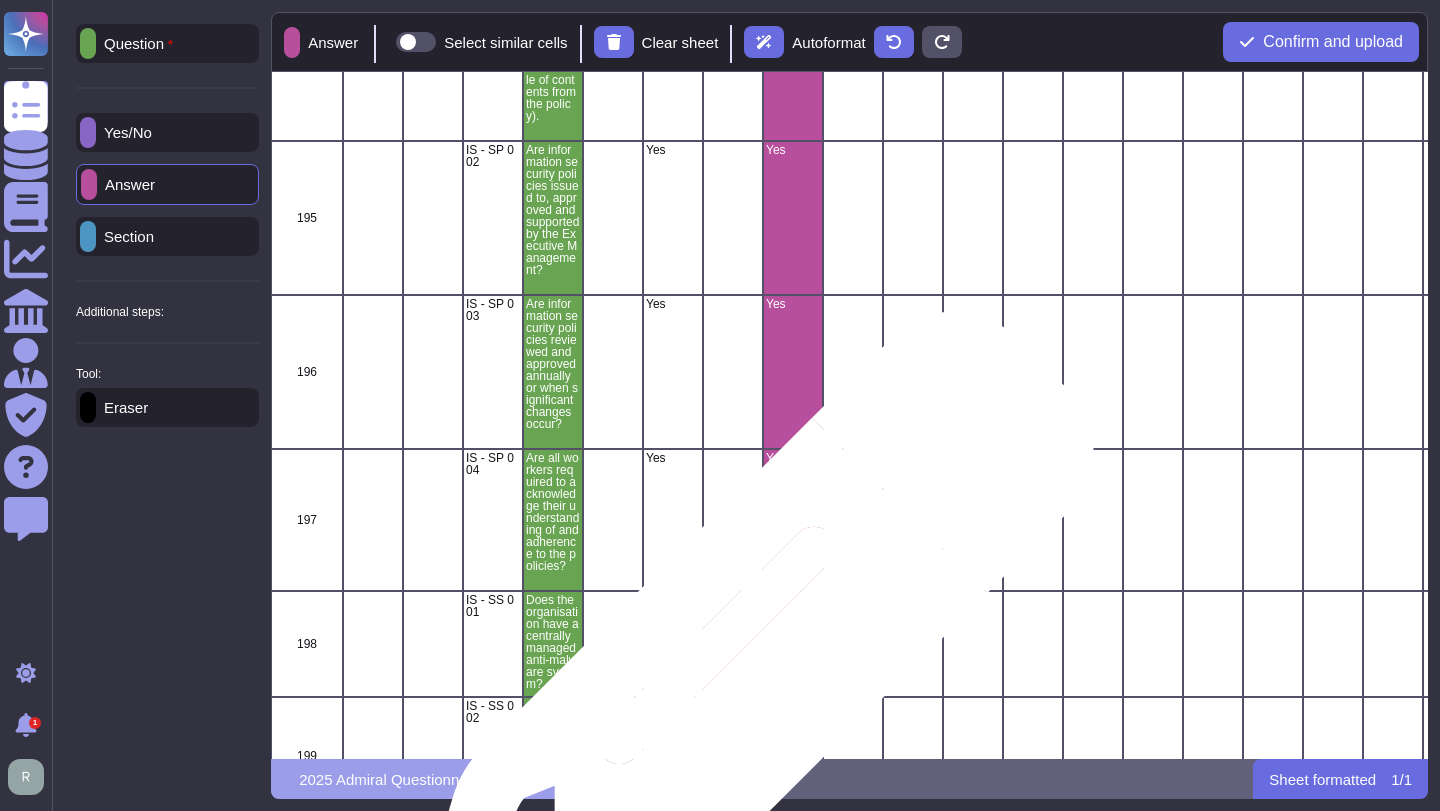 click at bounding box center (733, 644) 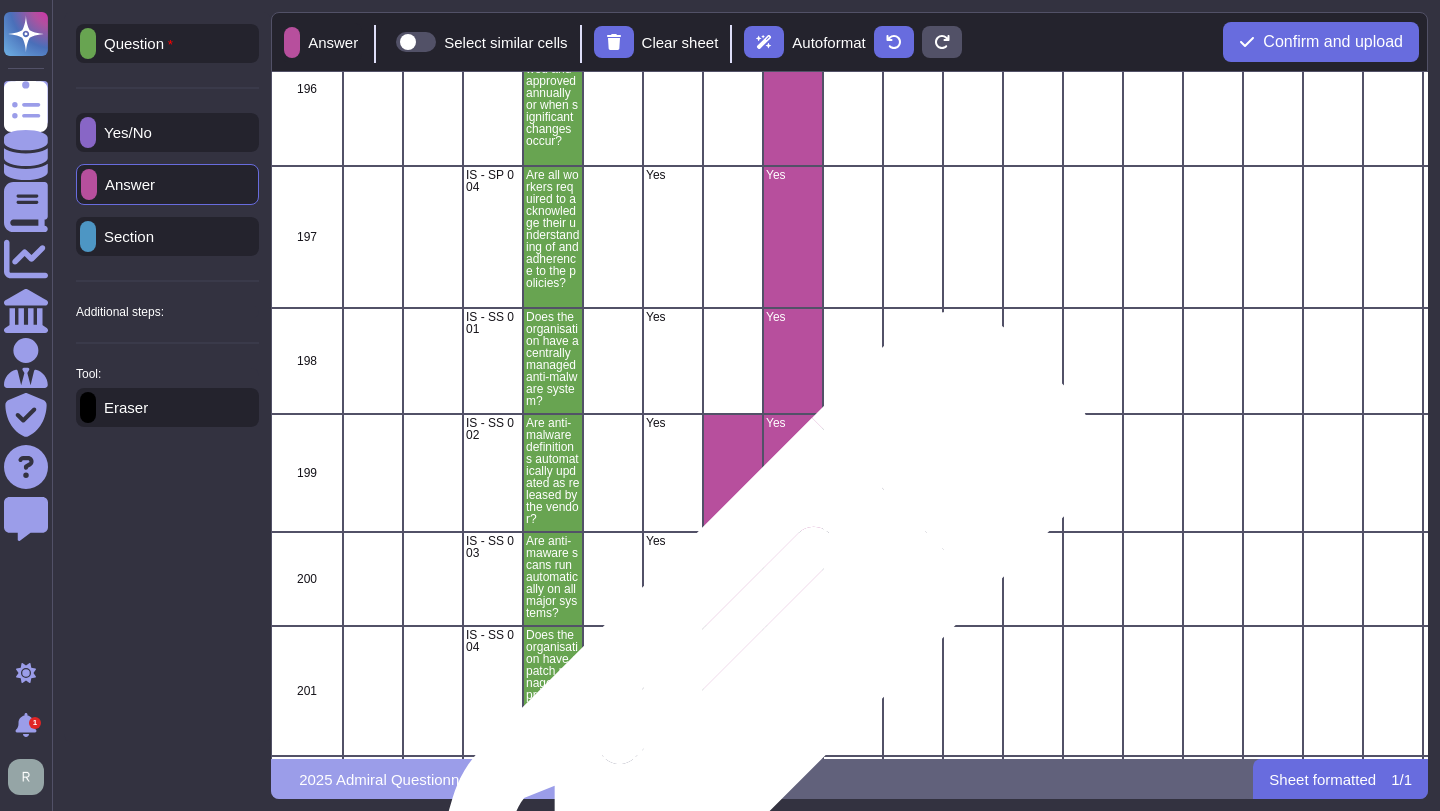 scroll, scrollTop: 33432, scrollLeft: 0, axis: vertical 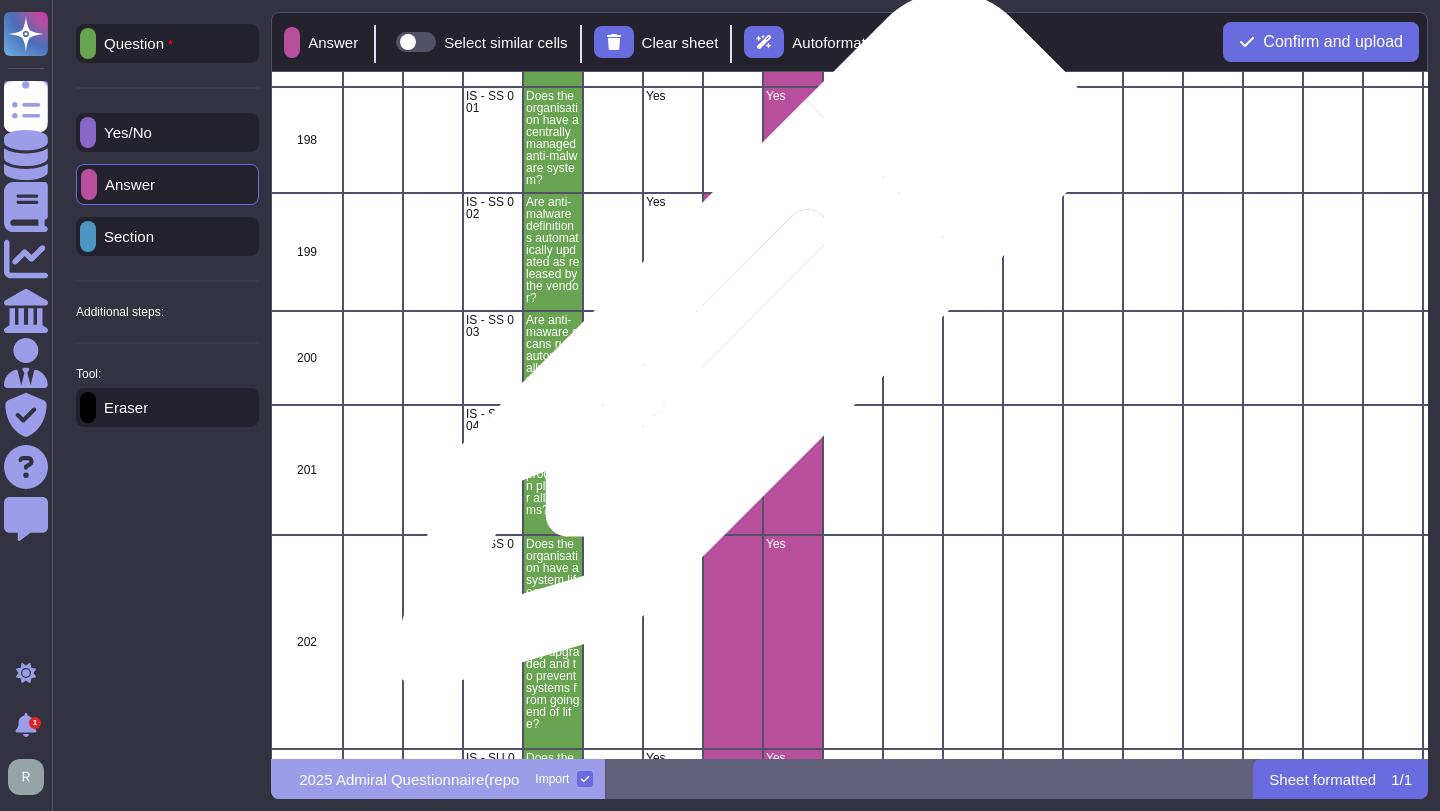 click at bounding box center (733, 358) 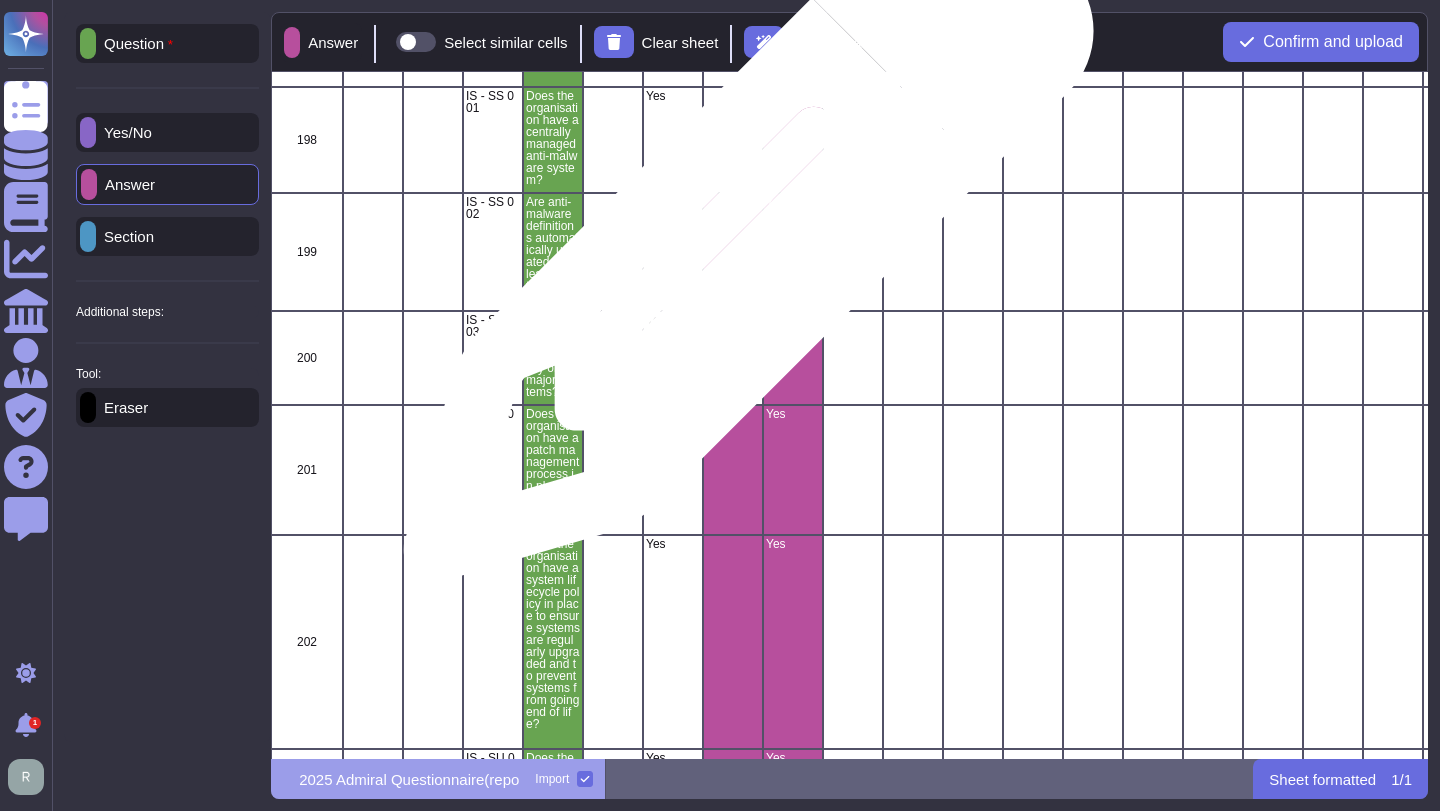 click at bounding box center [733, 252] 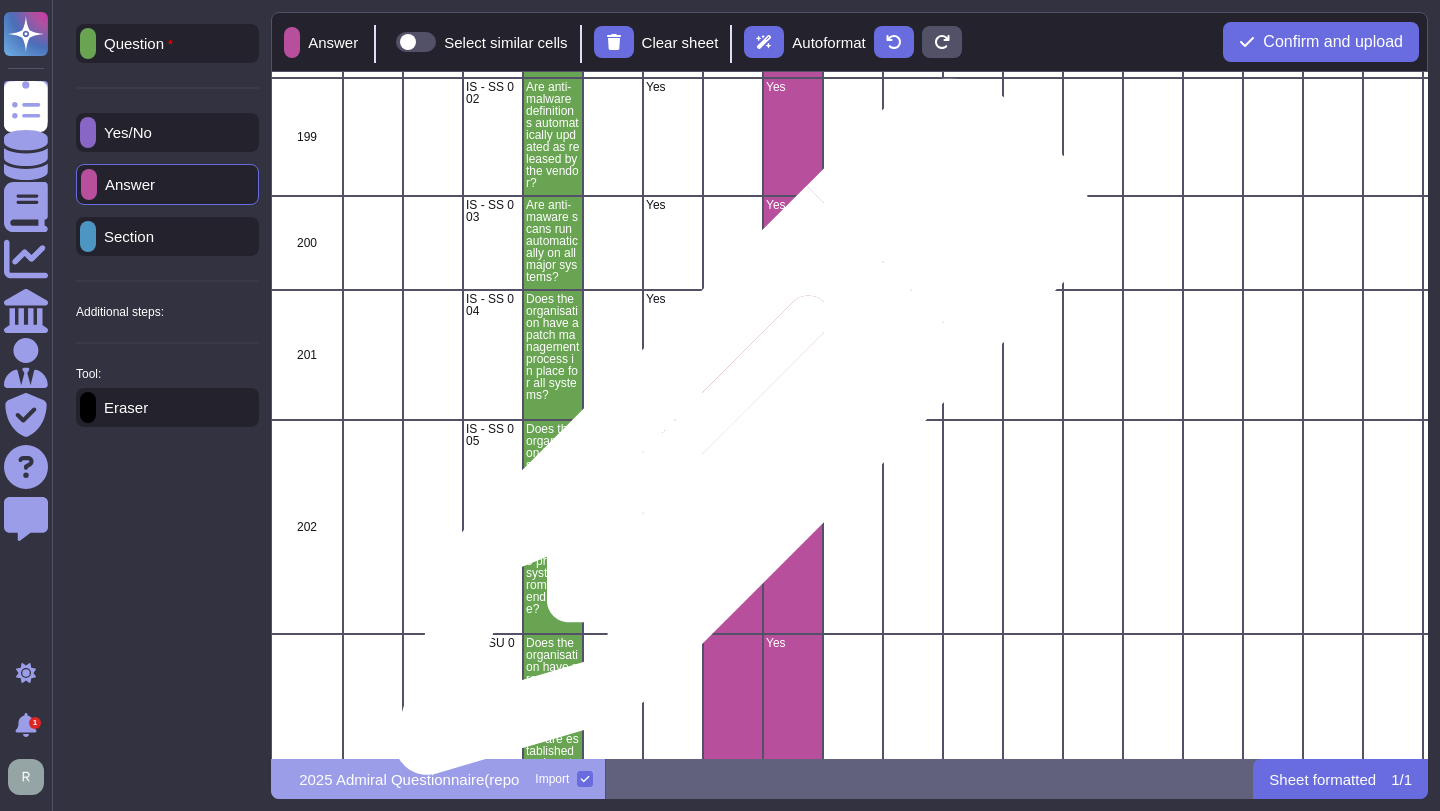 scroll, scrollTop: 33588, scrollLeft: 0, axis: vertical 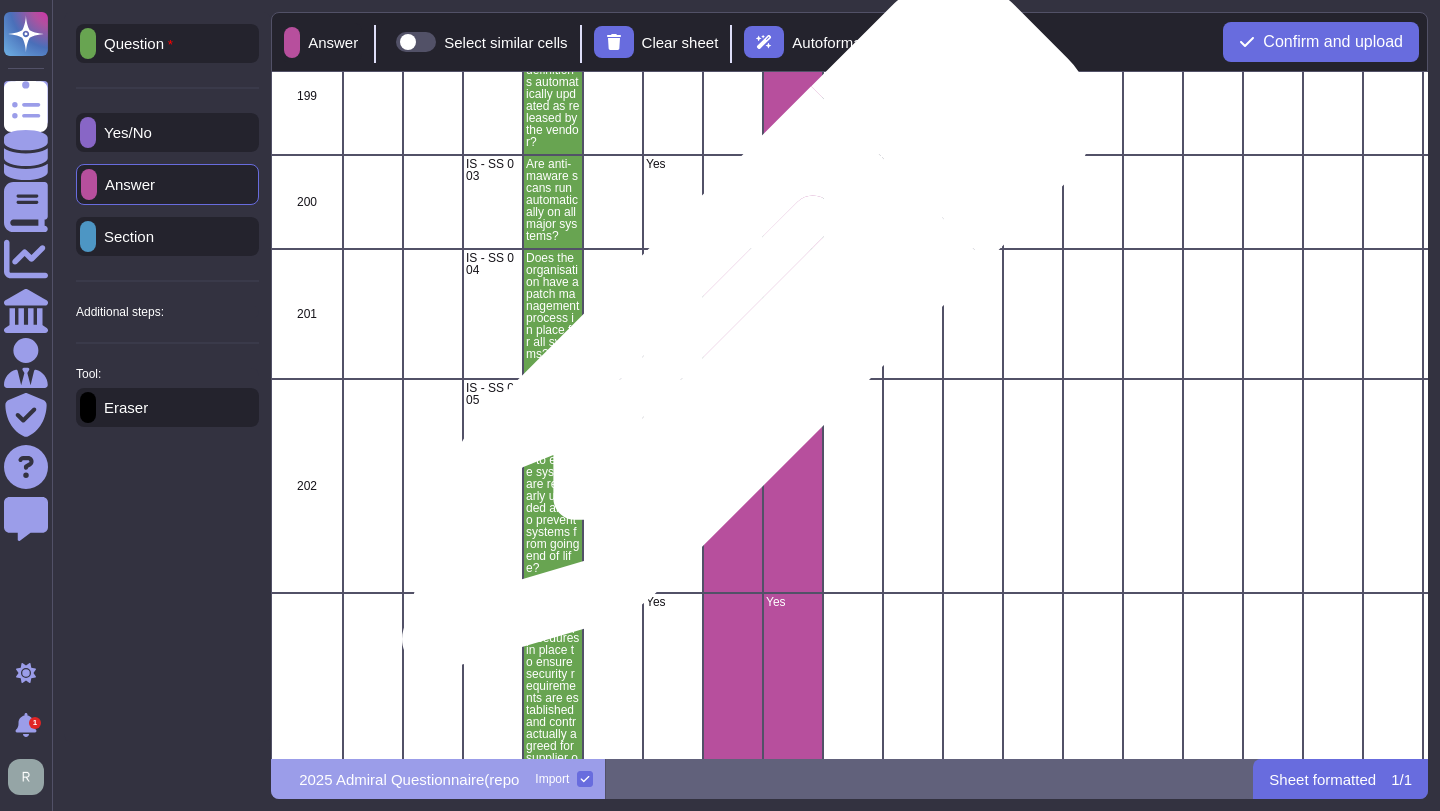 click at bounding box center [733, 314] 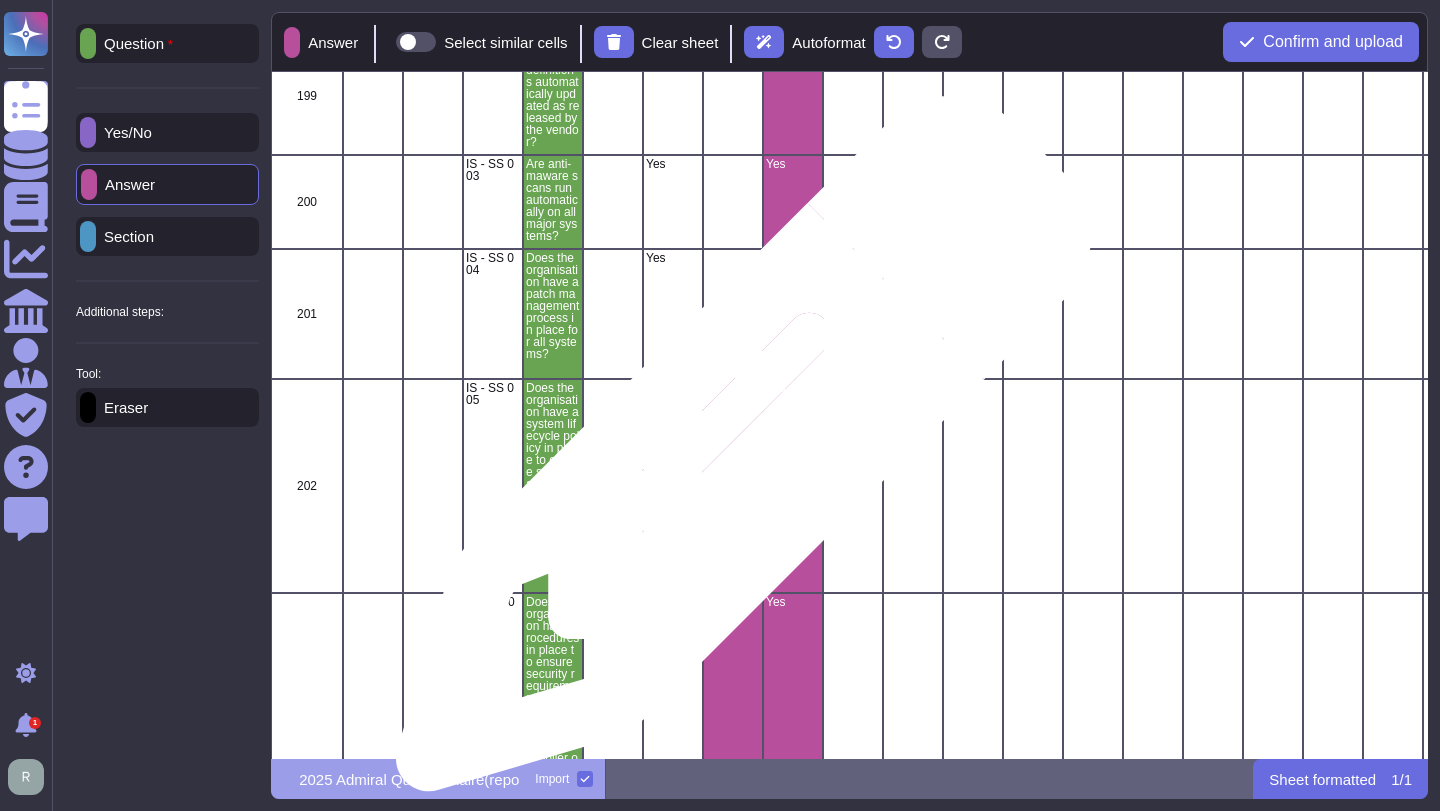 click at bounding box center (733, 486) 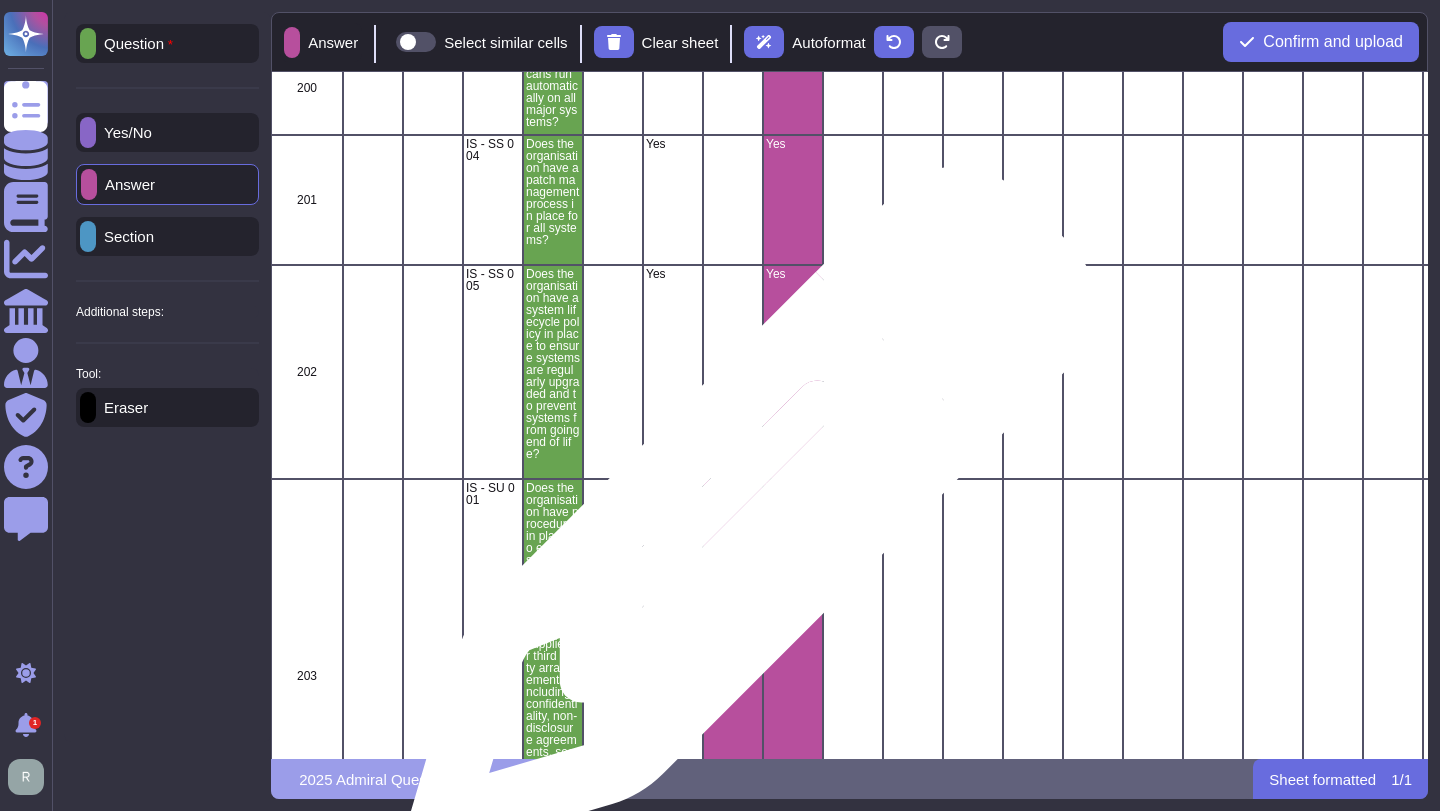 click at bounding box center [733, 676] 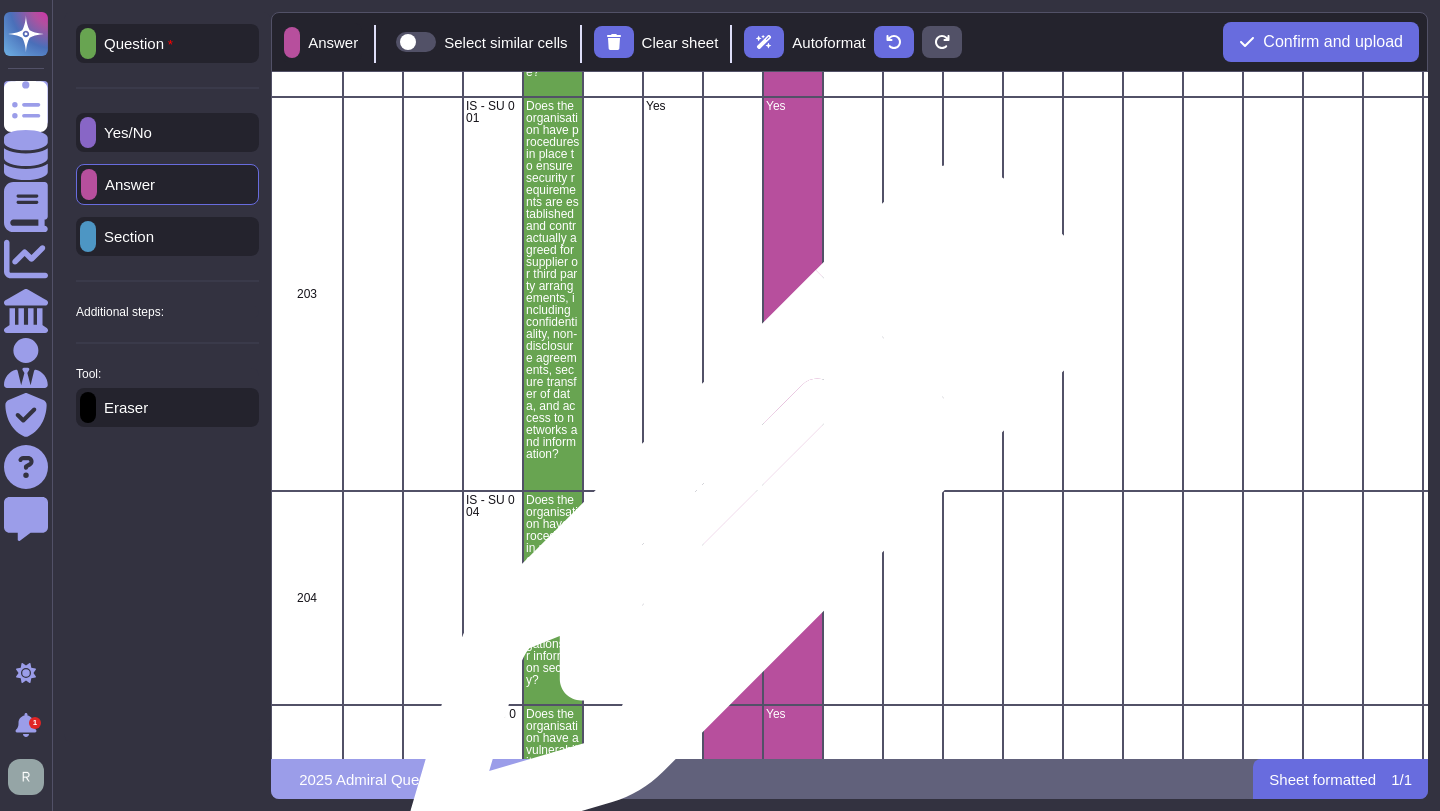 scroll, scrollTop: 34838, scrollLeft: 0, axis: vertical 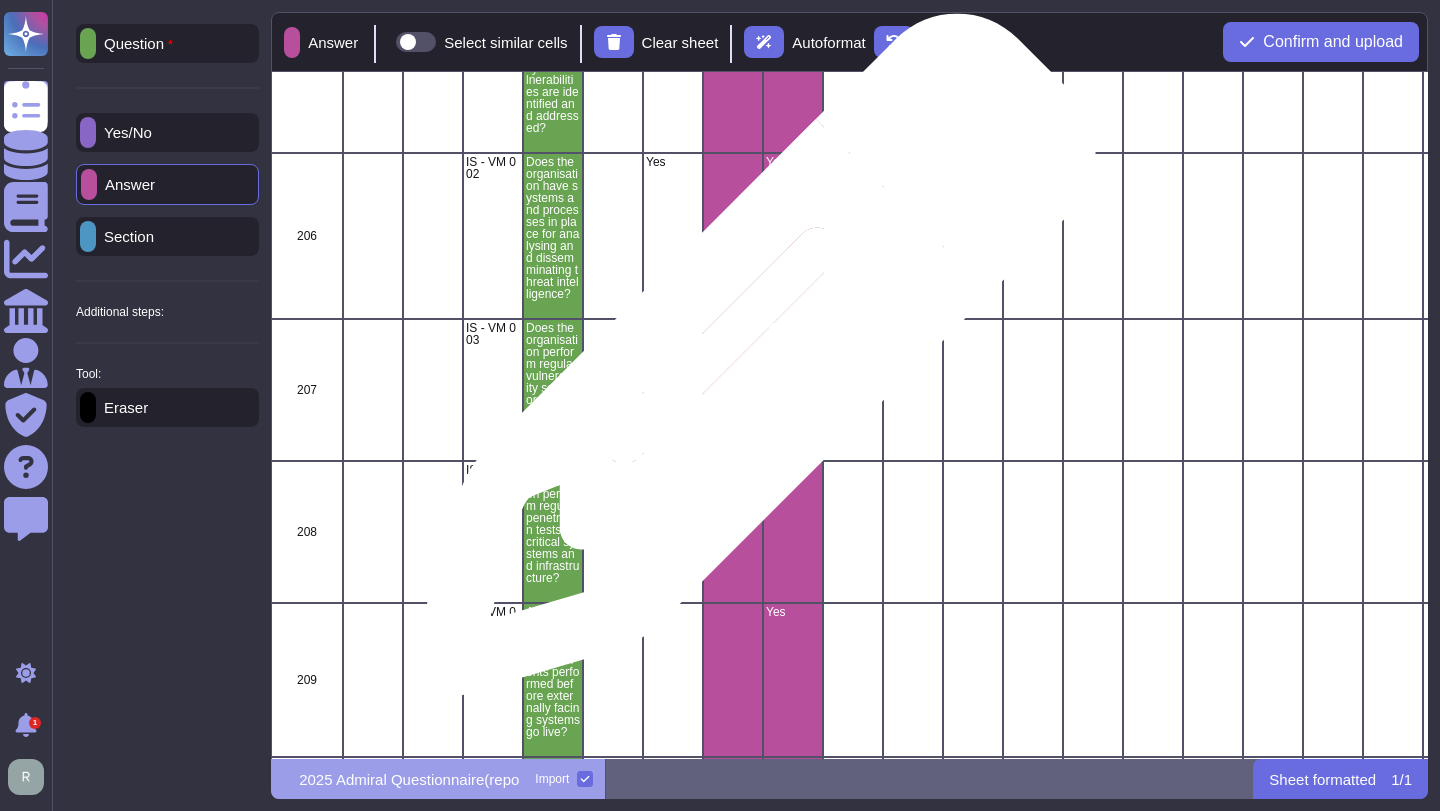 click at bounding box center [733, 390] 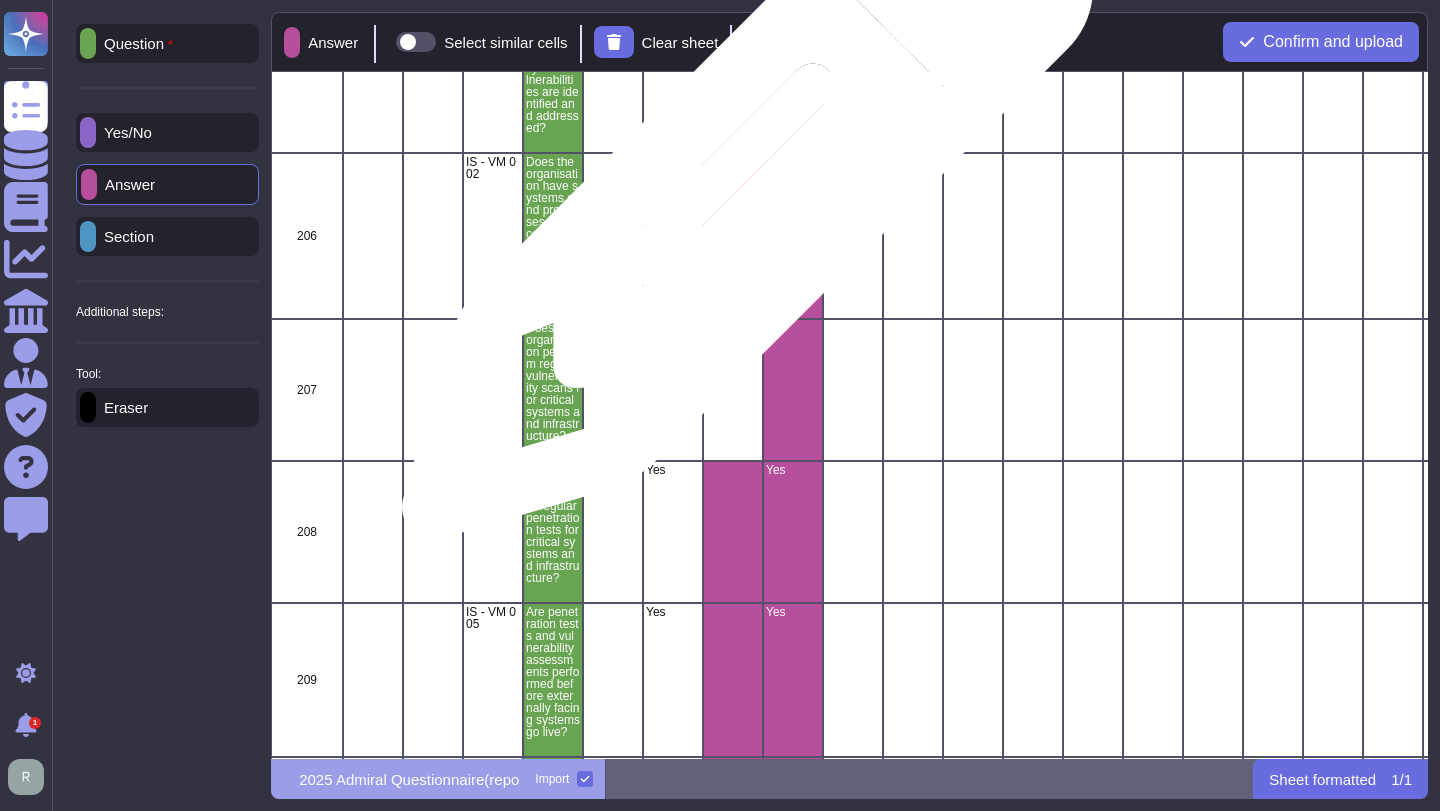 click at bounding box center [733, 236] 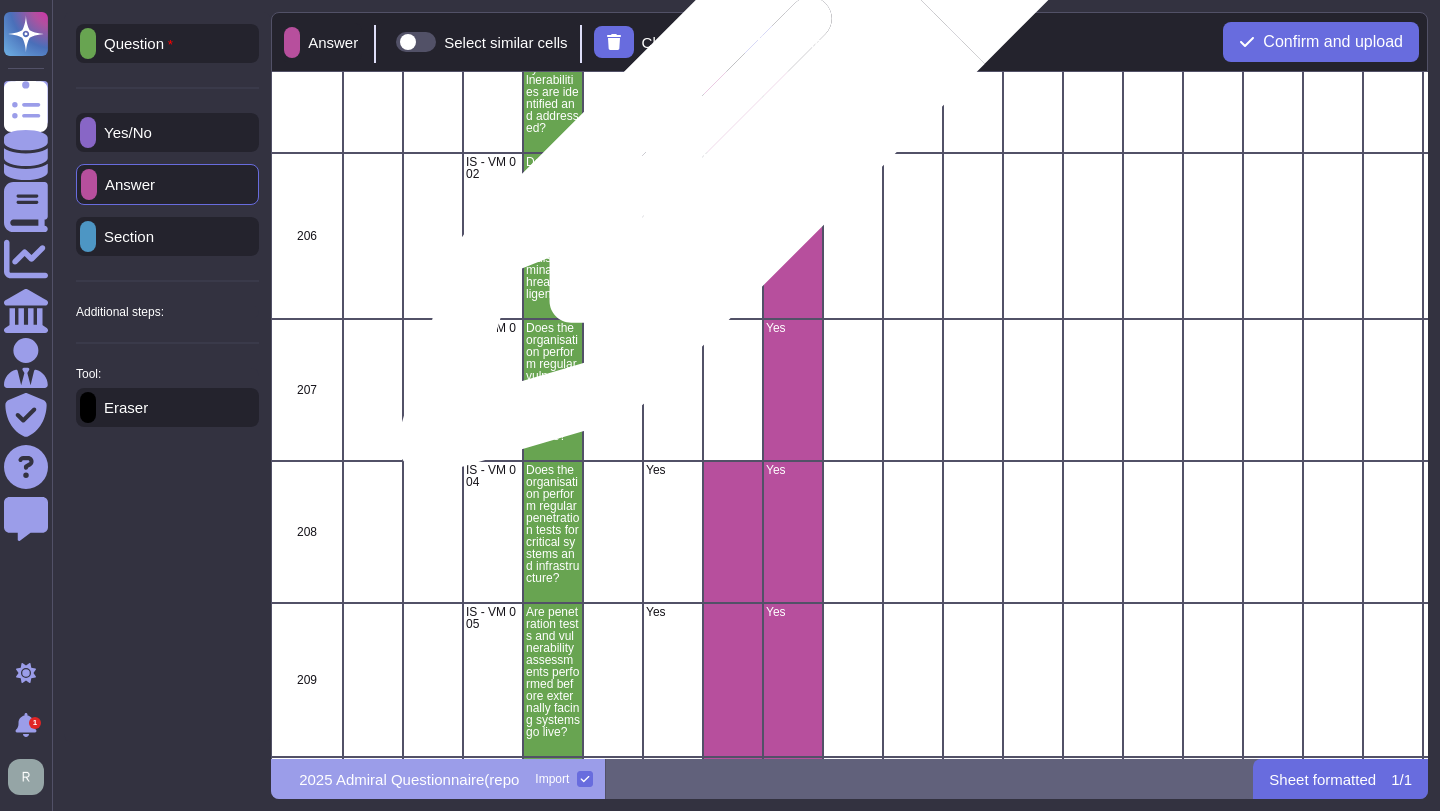 click at bounding box center (733, 52) 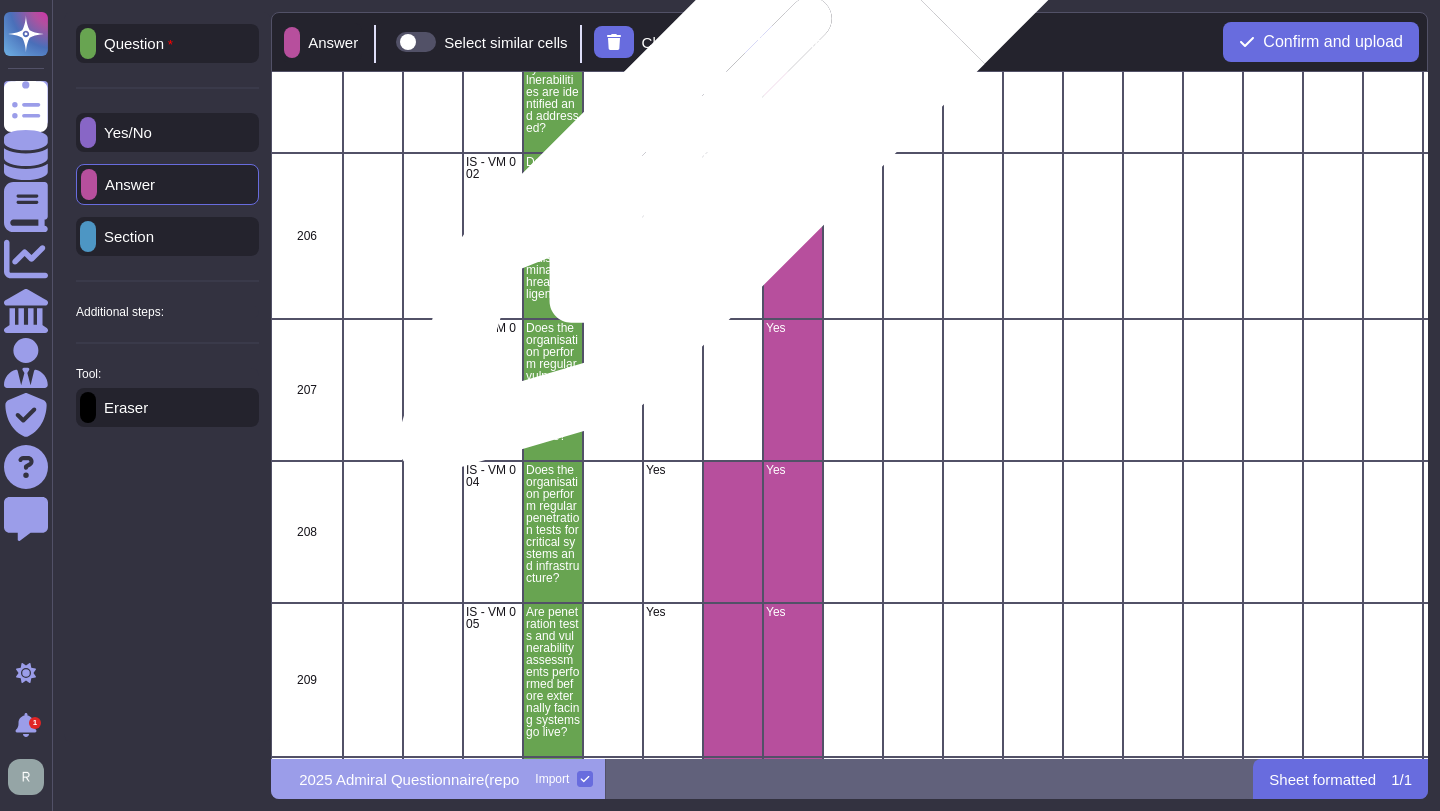 drag, startPoint x: 737, startPoint y: 138, endPoint x: 733, endPoint y: 190, distance: 52.153618 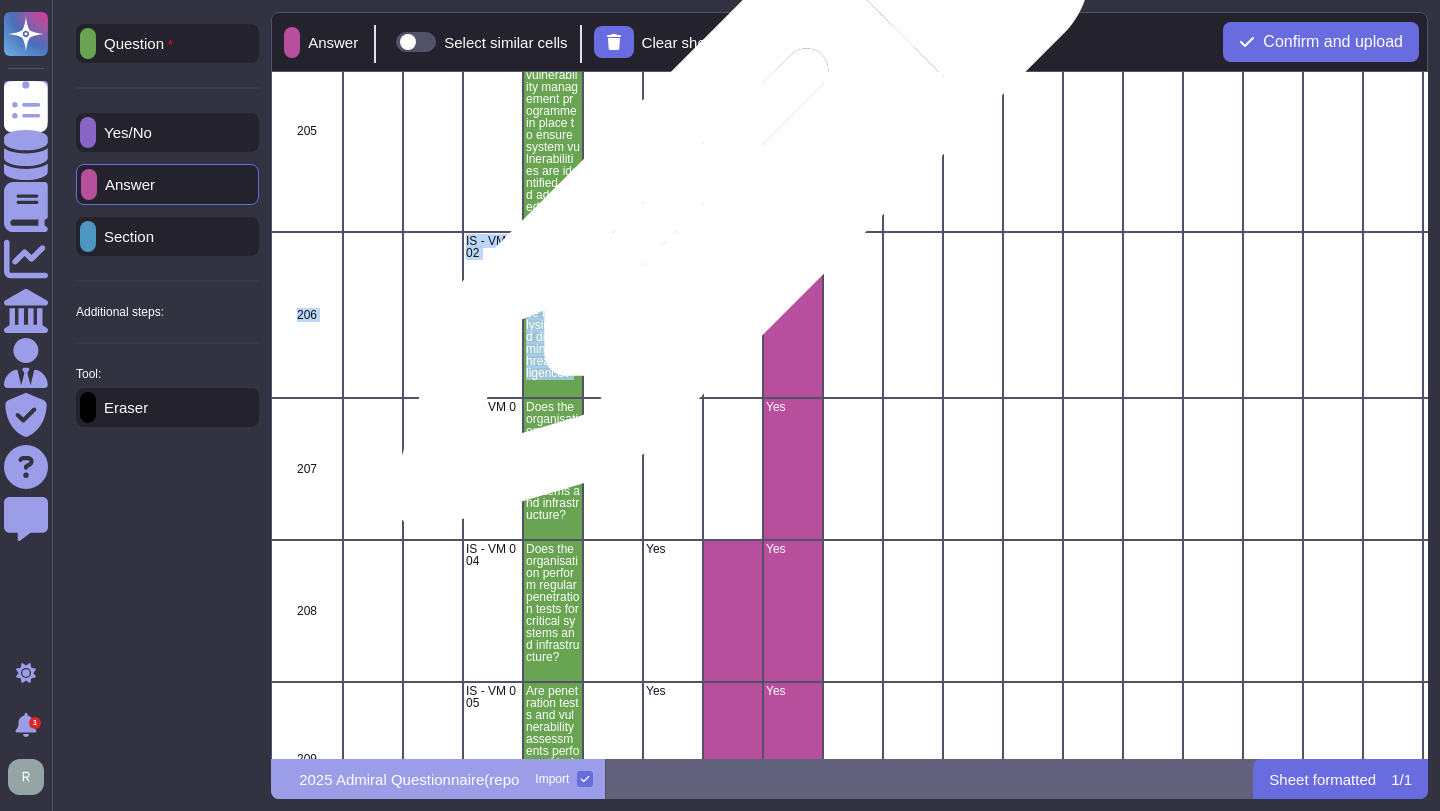 scroll, scrollTop: 34753, scrollLeft: 0, axis: vertical 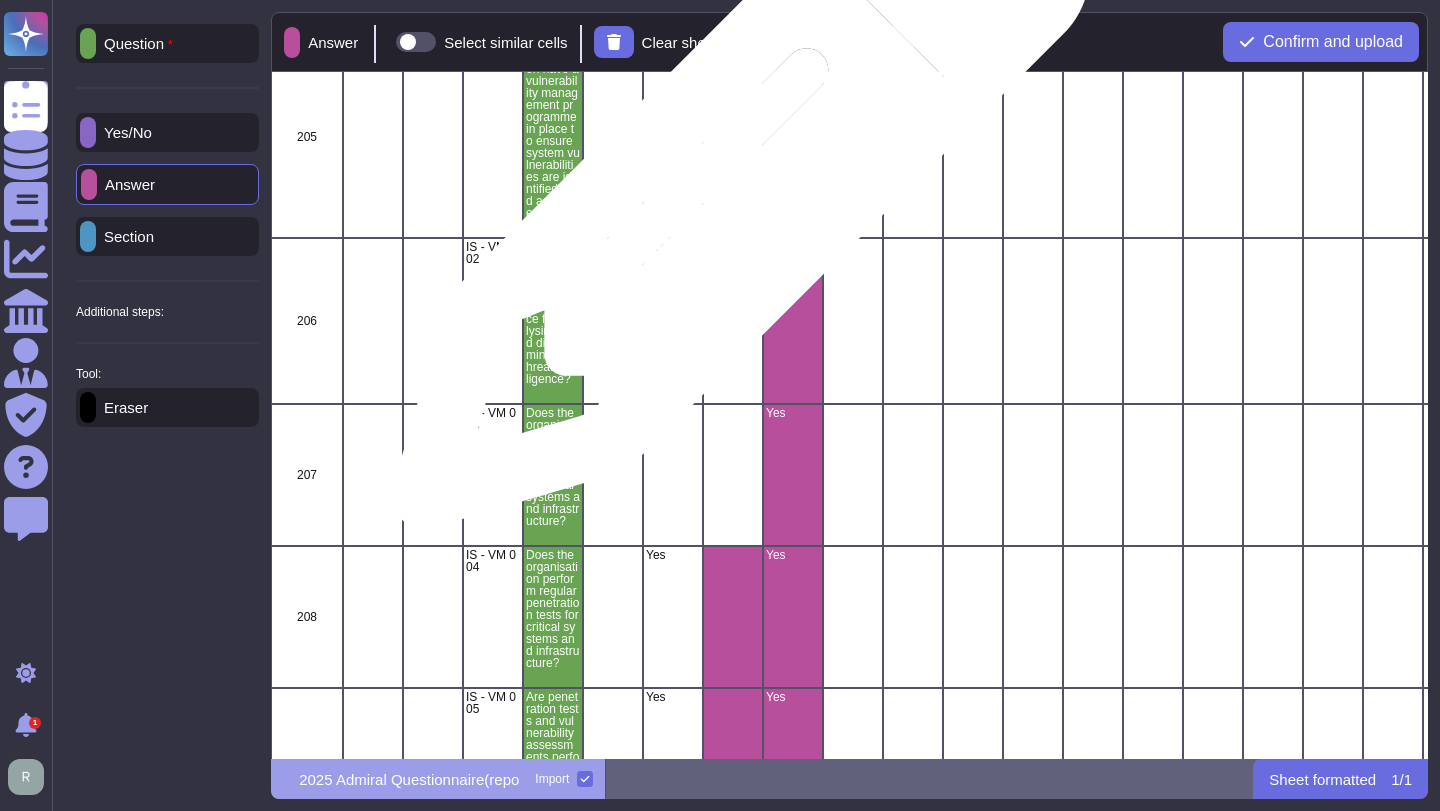 click at bounding box center (733, 137) 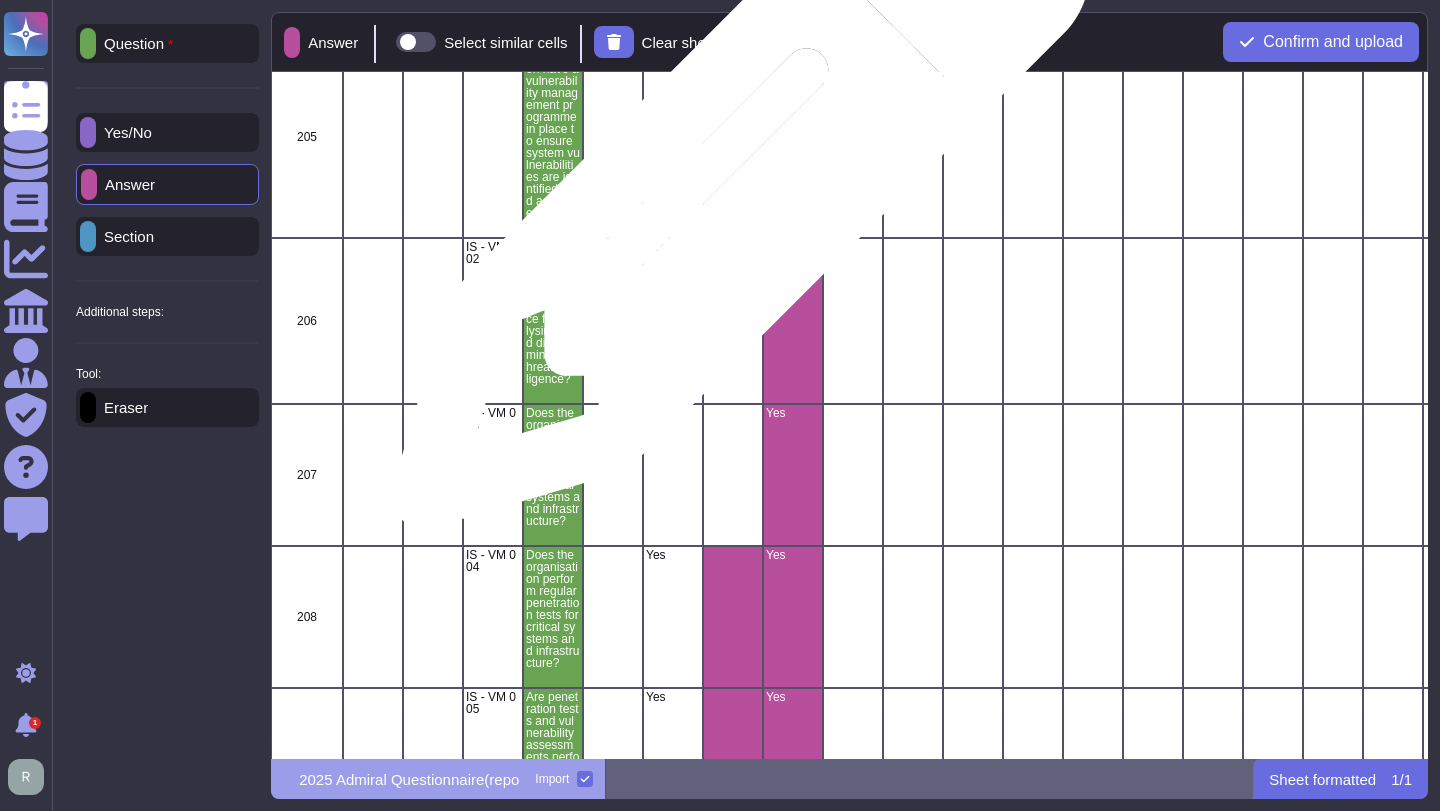 click at bounding box center (733, 137) 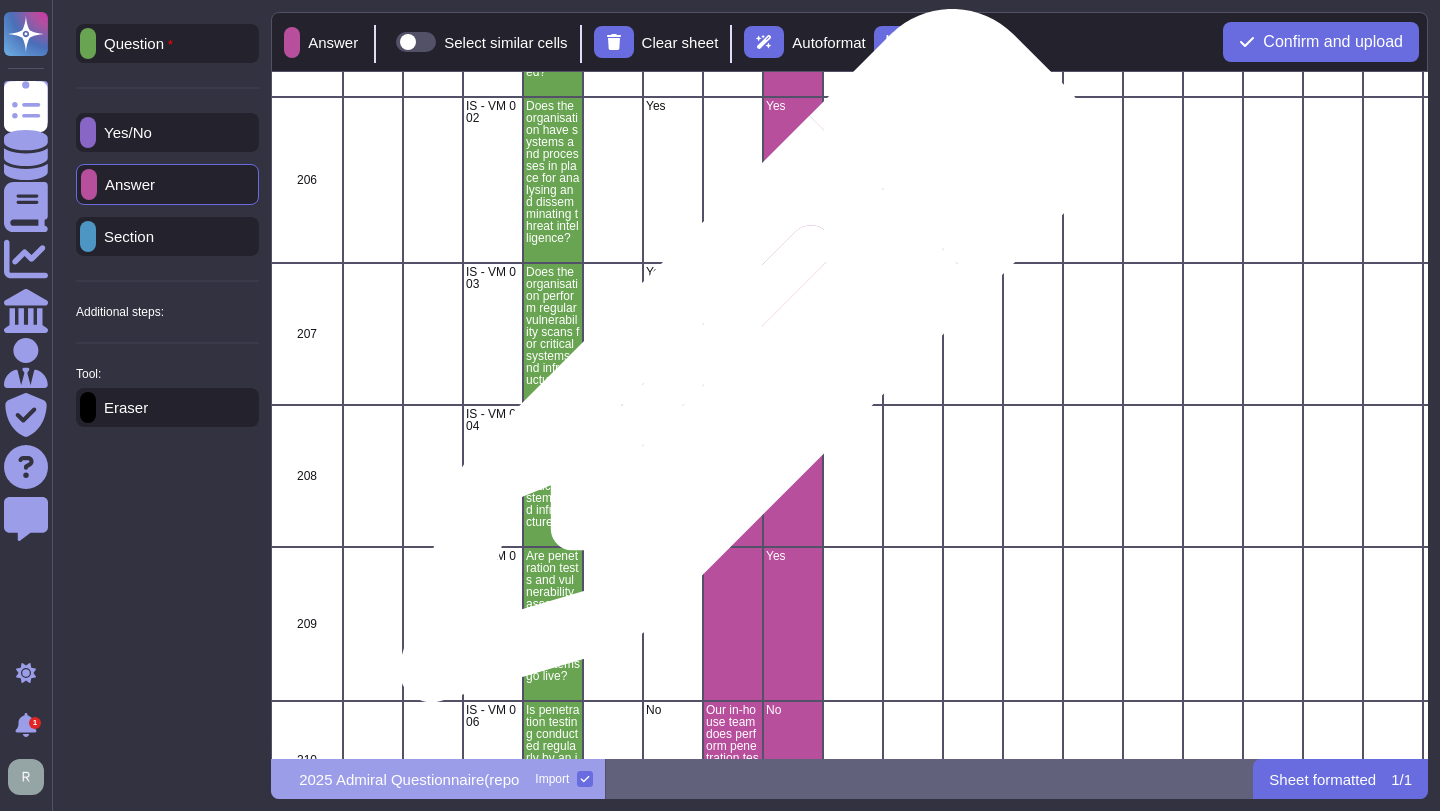 scroll, scrollTop: 35023, scrollLeft: 0, axis: vertical 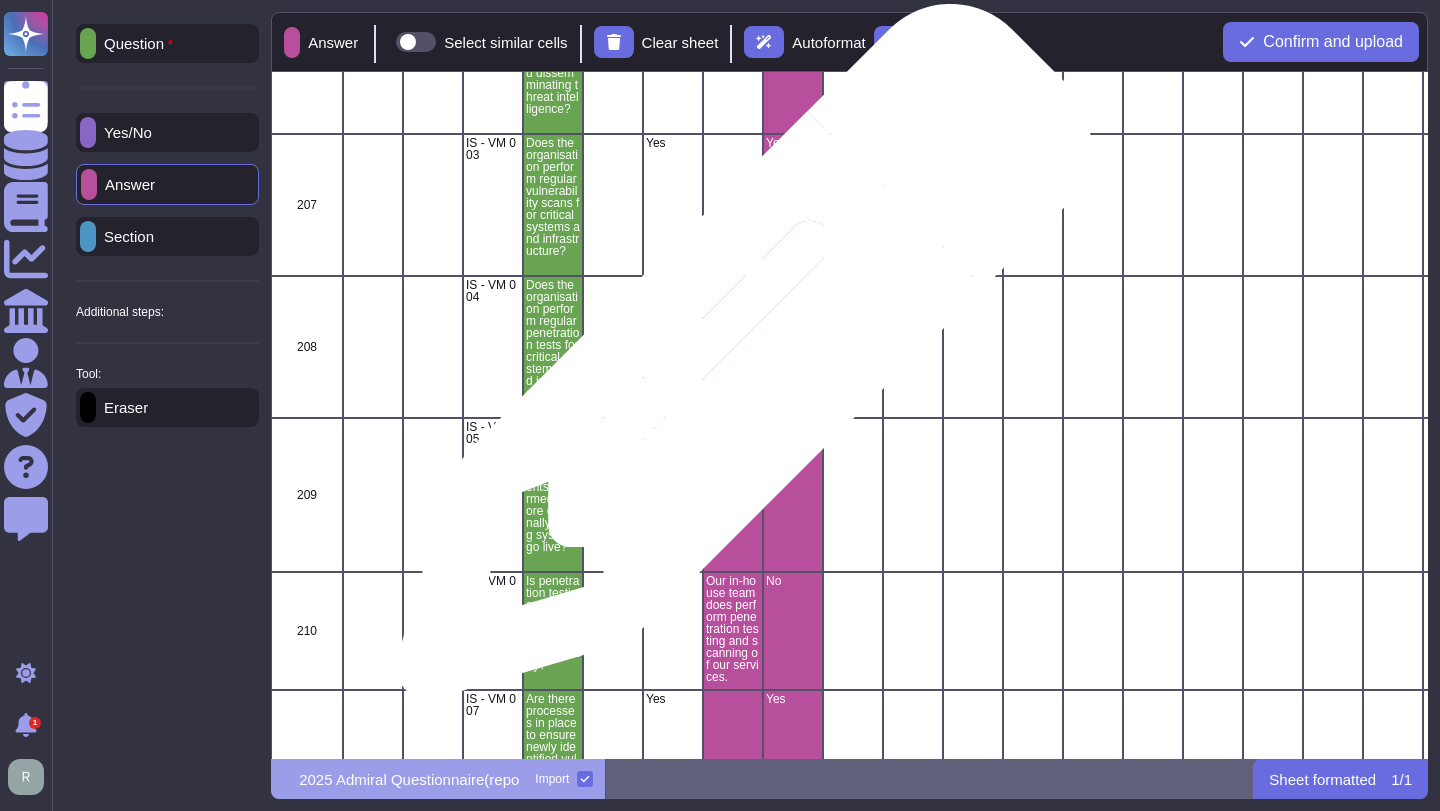 click at bounding box center [733, 347] 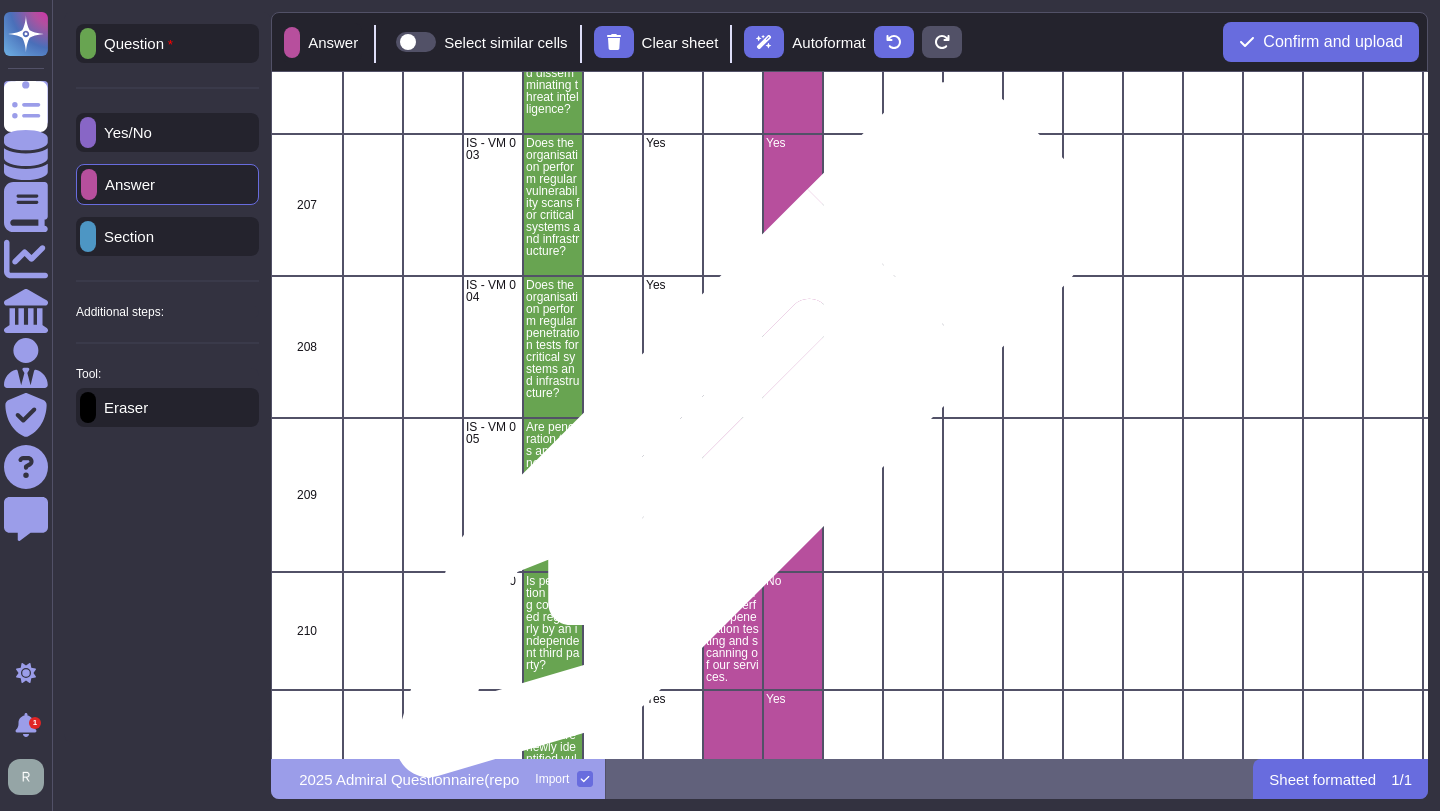 click at bounding box center (733, 495) 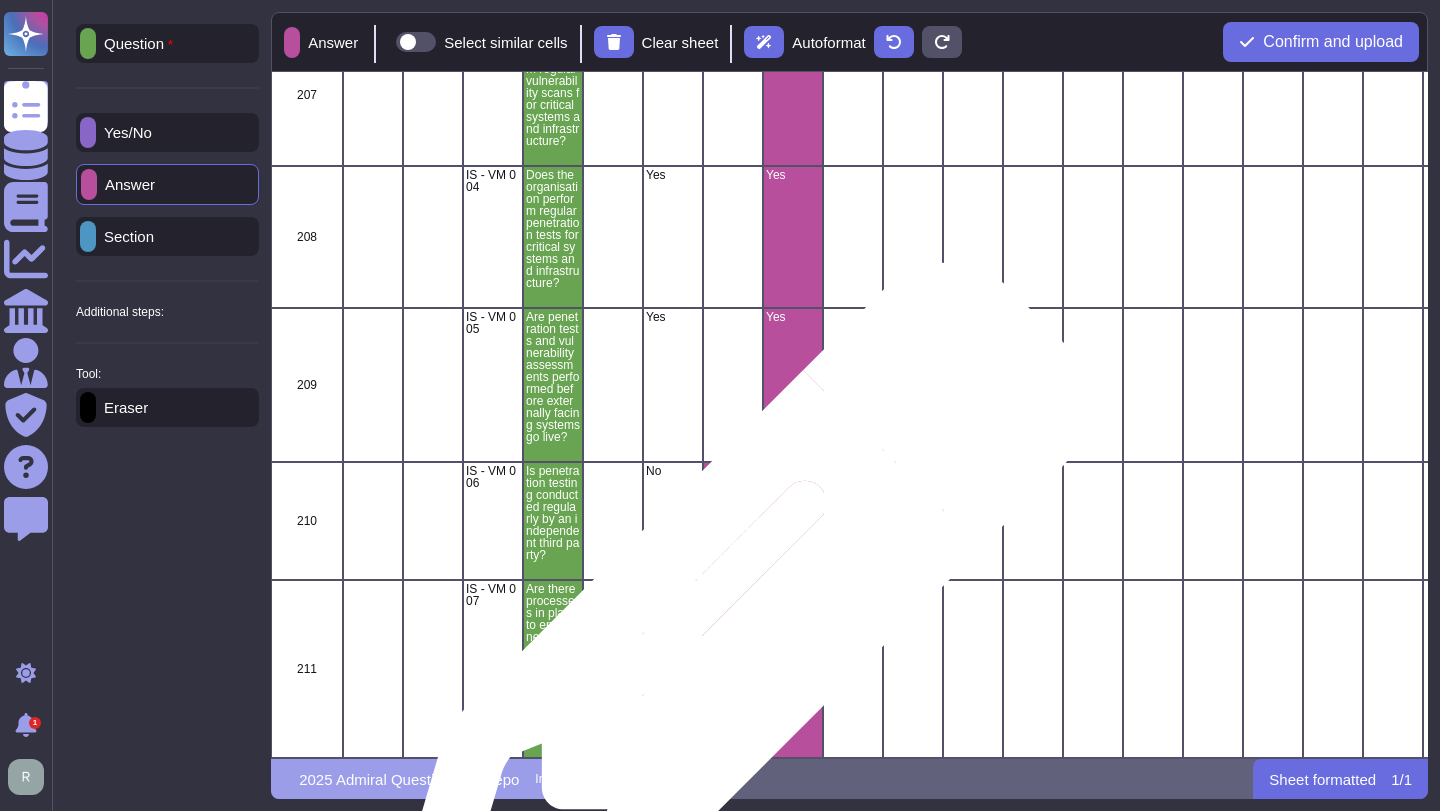 click at bounding box center (733, 669) 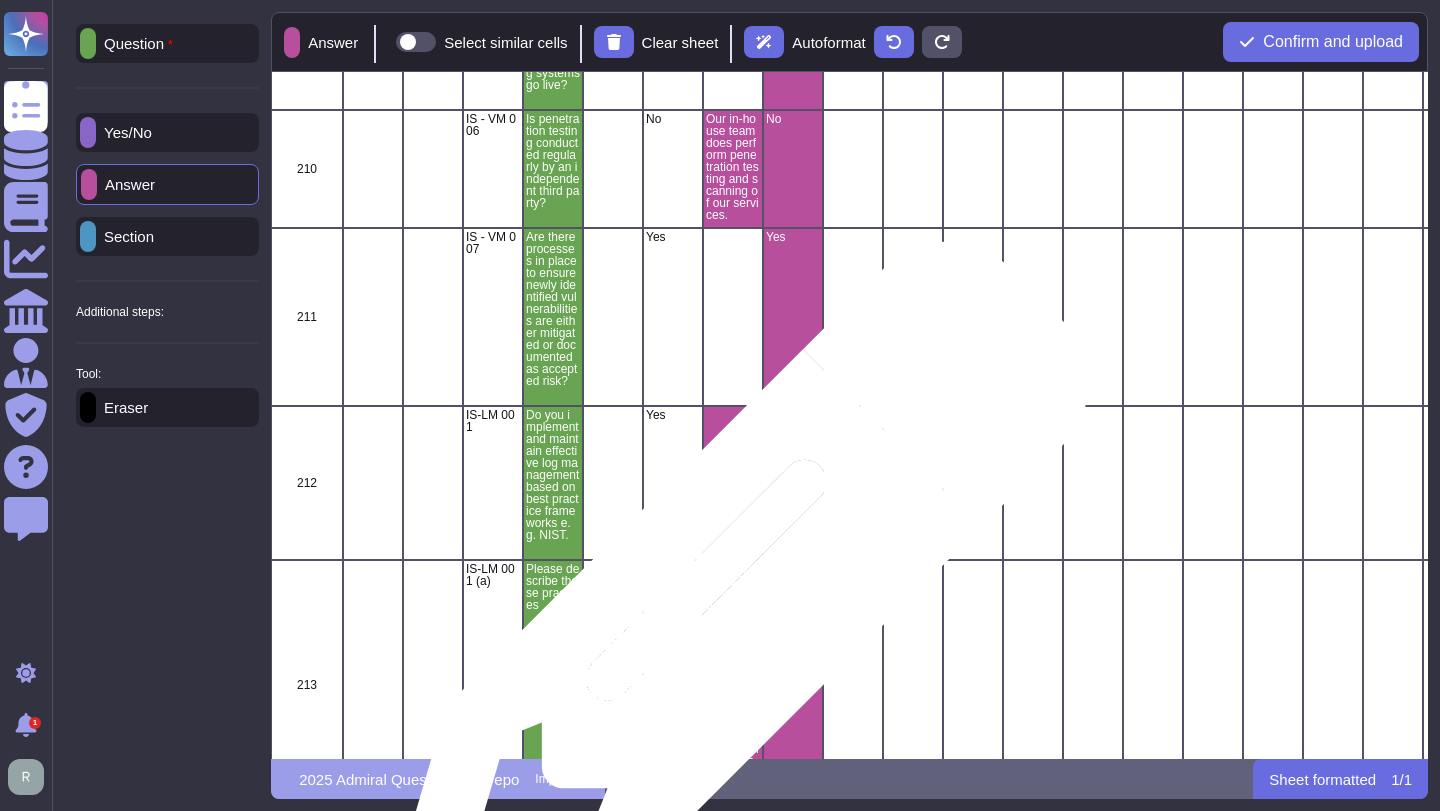scroll, scrollTop: 35486, scrollLeft: 0, axis: vertical 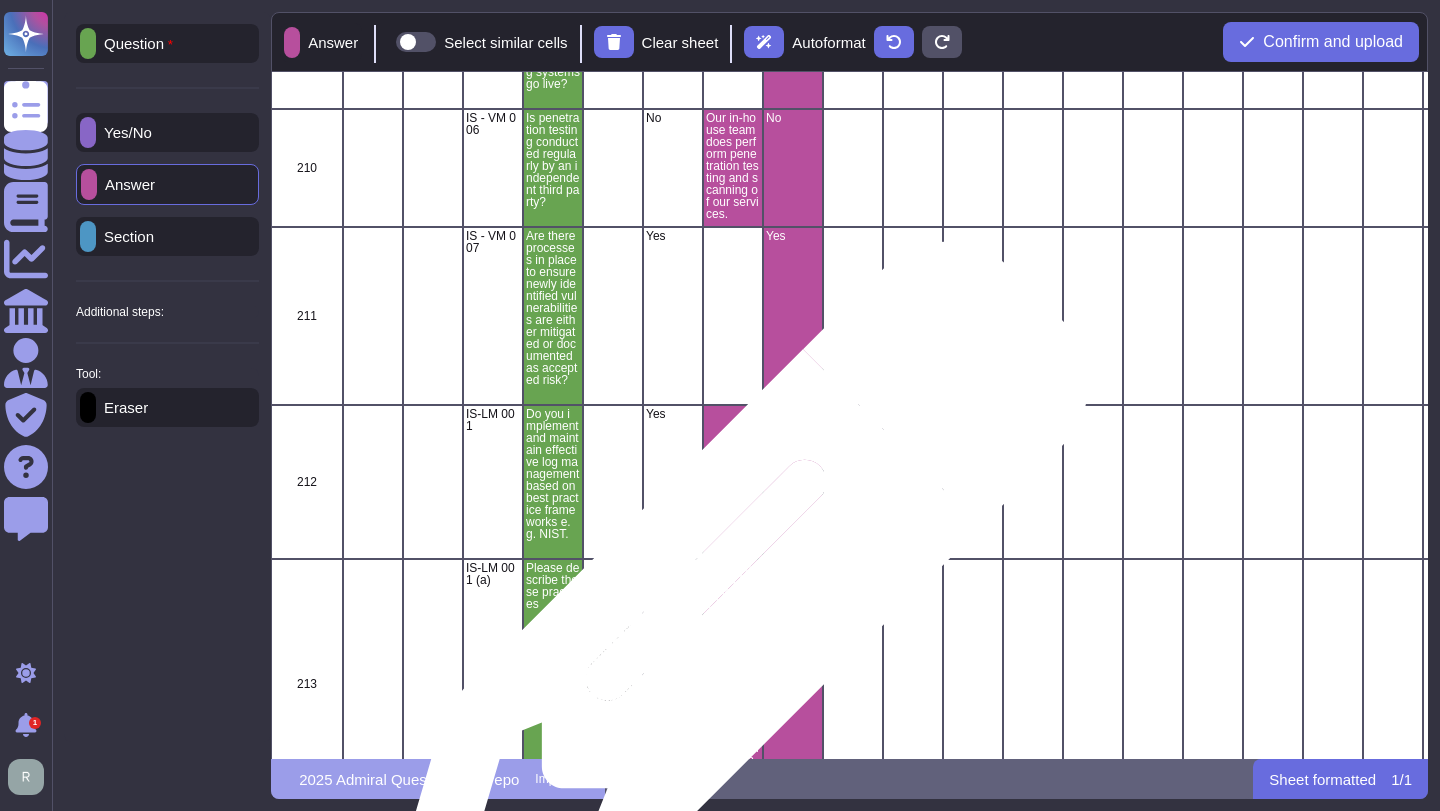 click on "199 IS - SS 002 Are anti-malware definitions automatically updated as released by the vendor? Yes Yes 200 IS - SS 003 Are anti-maware scans run automatically on all major systems? Yes Yes 201 IS - SS 004 Does the organisation have a patch management process in place for all systems? Yes Yes 202 IS - SS 005 Does the organisation have a system lifecycle policy in place to ensure systems are regularly upgraded and to prevent systems from going end of life? Yes Yes 203 IS - SU 001 Does the organisation have procedures in place to ensure security requirements are established and contractually agreed for supplier or third party arrangements, including confidentiality, non-disclosure agreements, secure transfer of data, and access to networks and information? Yes Yes 204 IS - SU 004 Does the organisation have procedures in place to monitor and audit how high risk suppliers meet the contractual obligations for information security? Yes Yes 205 IS - VM 001 Yes Yes 206 IS - VM 002 Yes Yes 207 IS - VM 003 Yes Yes 208 No" at bounding box center [849, 415] 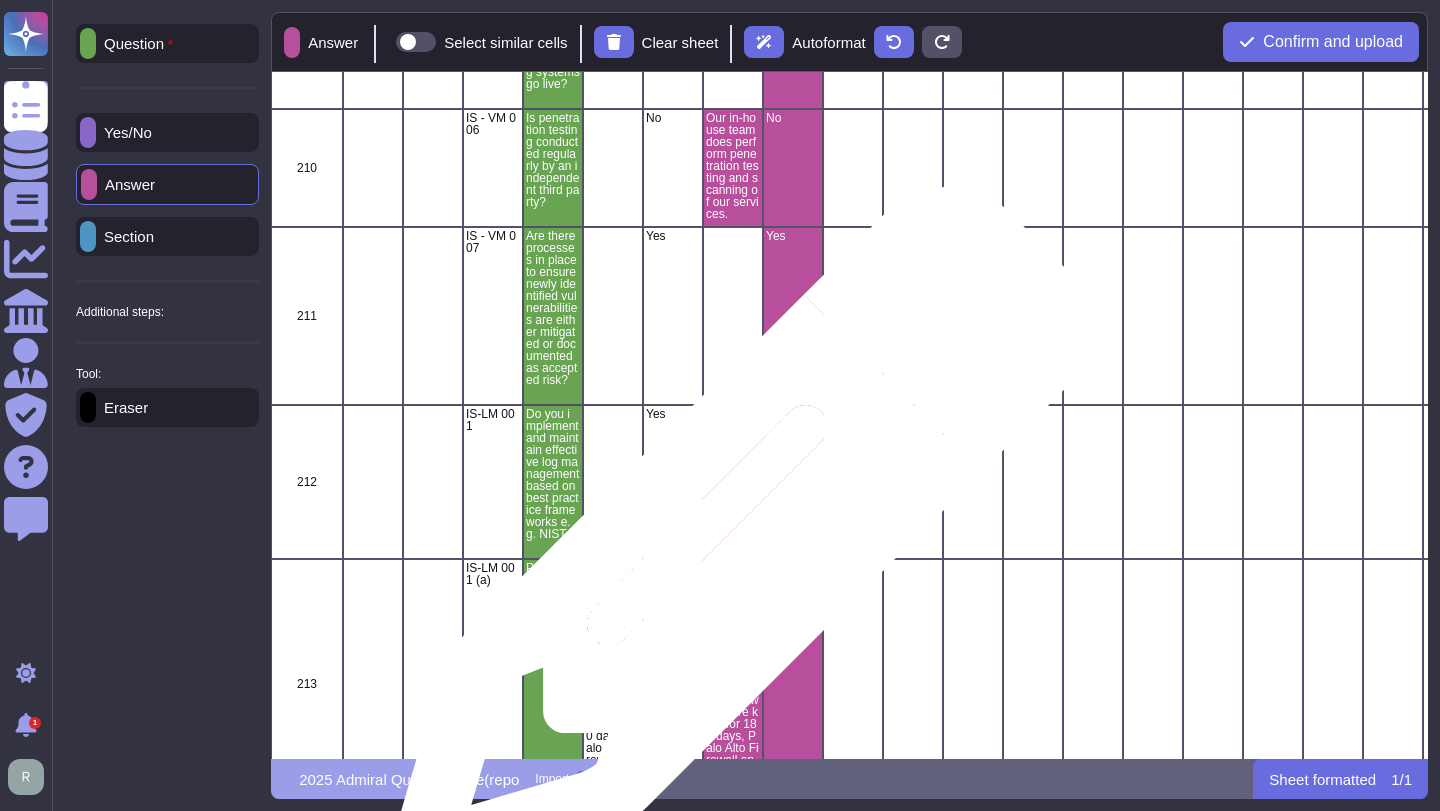 click at bounding box center (733, 482) 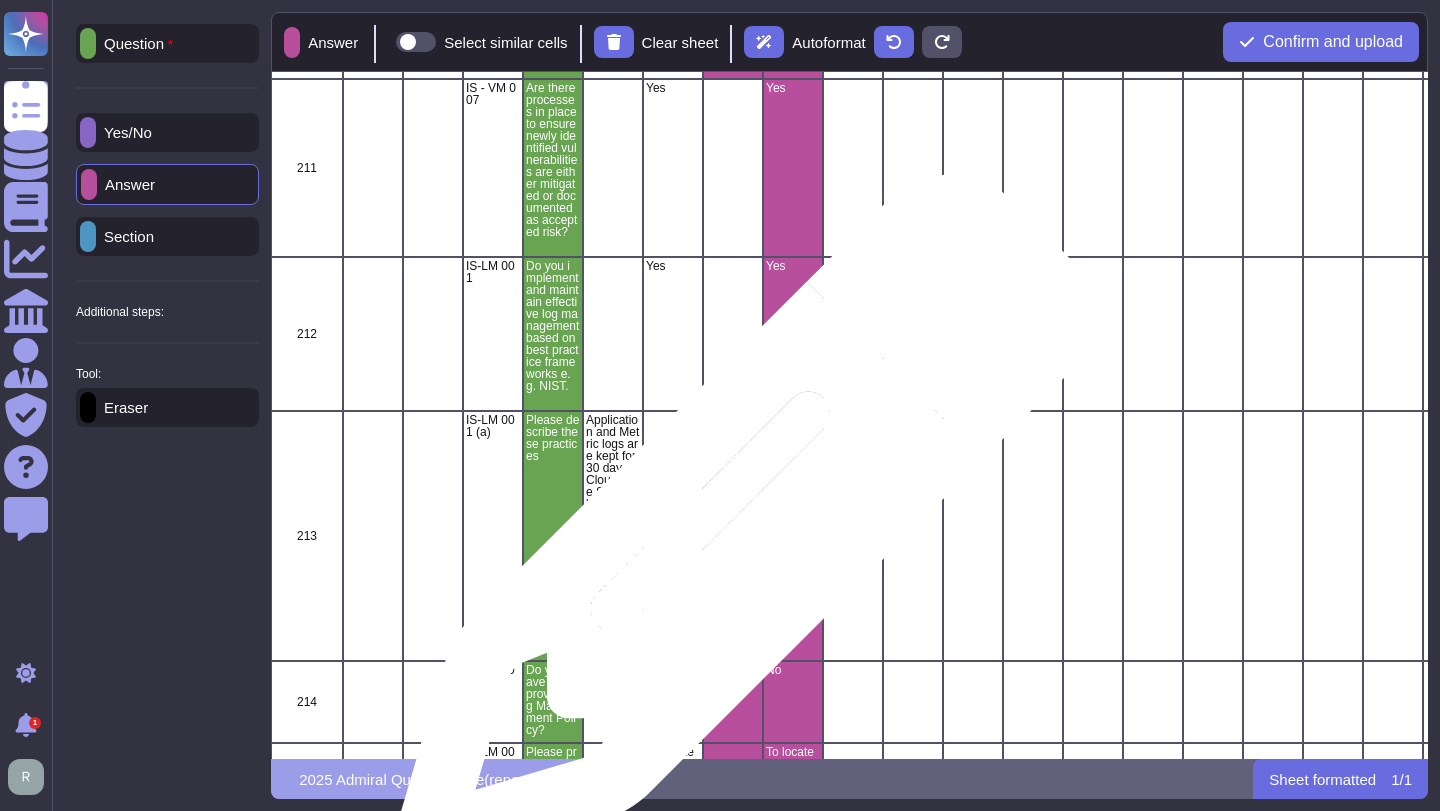 scroll, scrollTop: 35824, scrollLeft: 0, axis: vertical 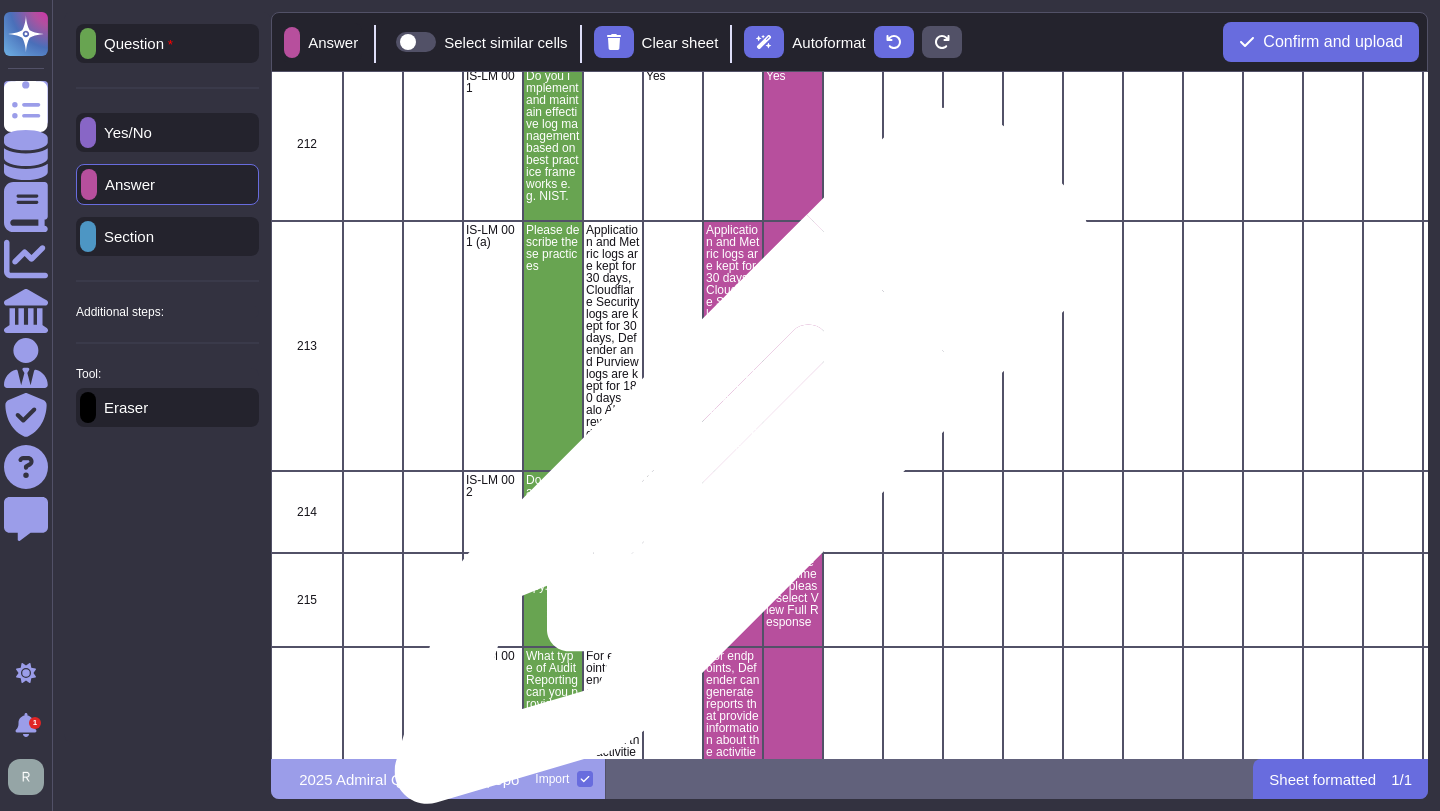 click on "Application and Metric logs are kept for 30 days, Cloudflare Security logs are kept for 30 days, Defender and Purview logs are kept for 180 days, Palo Alto Firewall and VPN - 60 days." at bounding box center [733, 346] 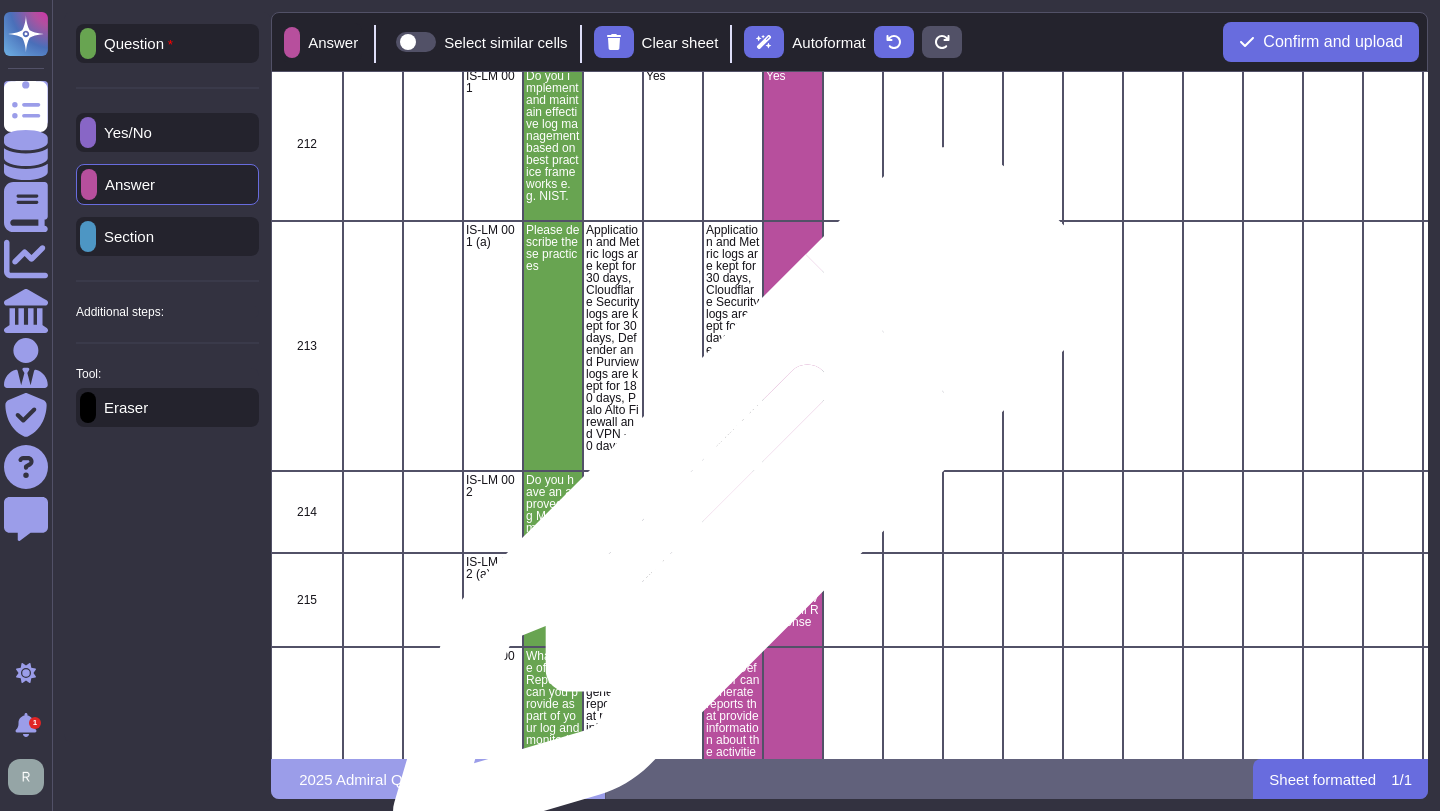 click at bounding box center [733, 512] 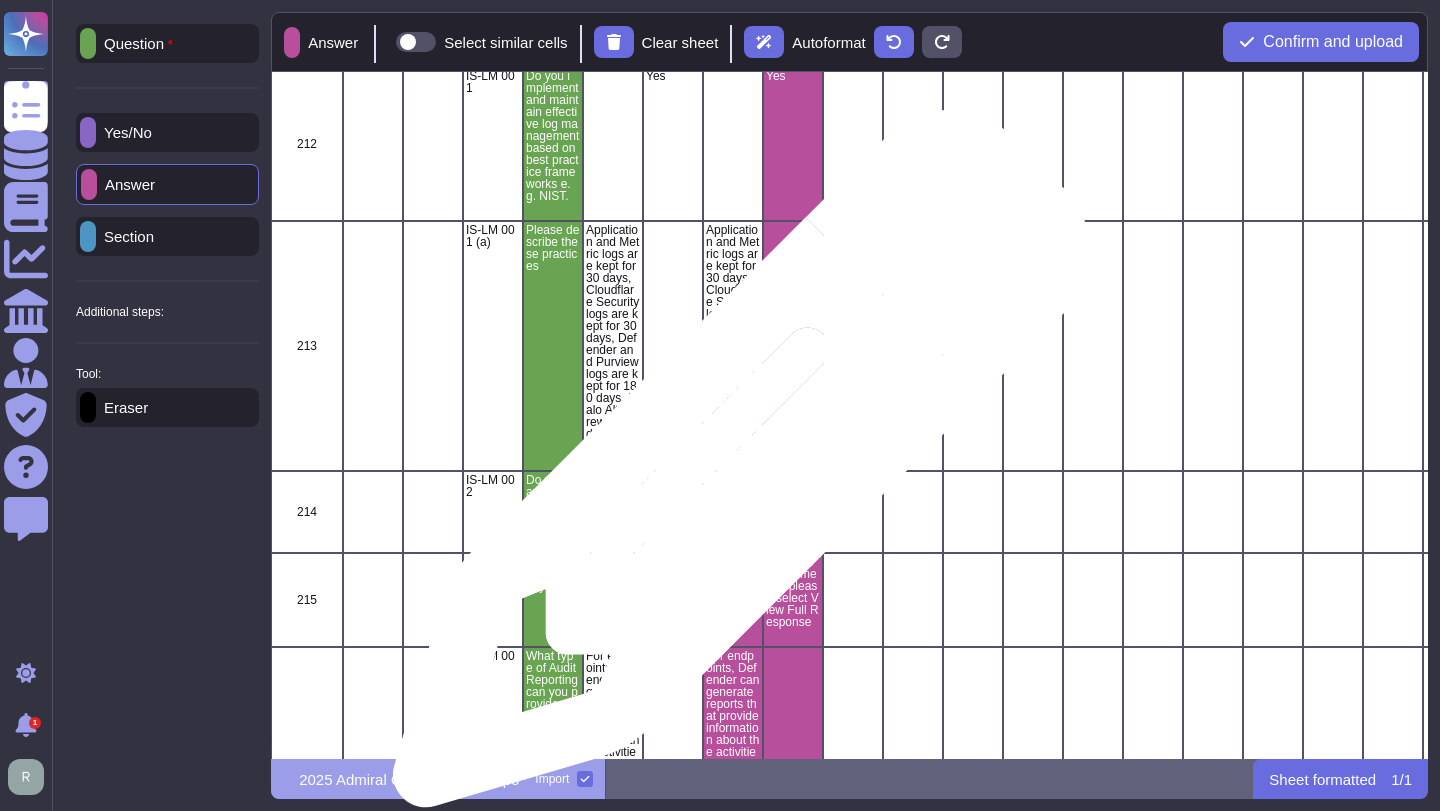 click on "Application and Metric logs are kept for 30 days, Cloudflare Security logs are kept for 30 days, Defender and Purview logs are kept for 180 days, Palo Alto Firewall and VPN - 60 days." at bounding box center (733, 338) 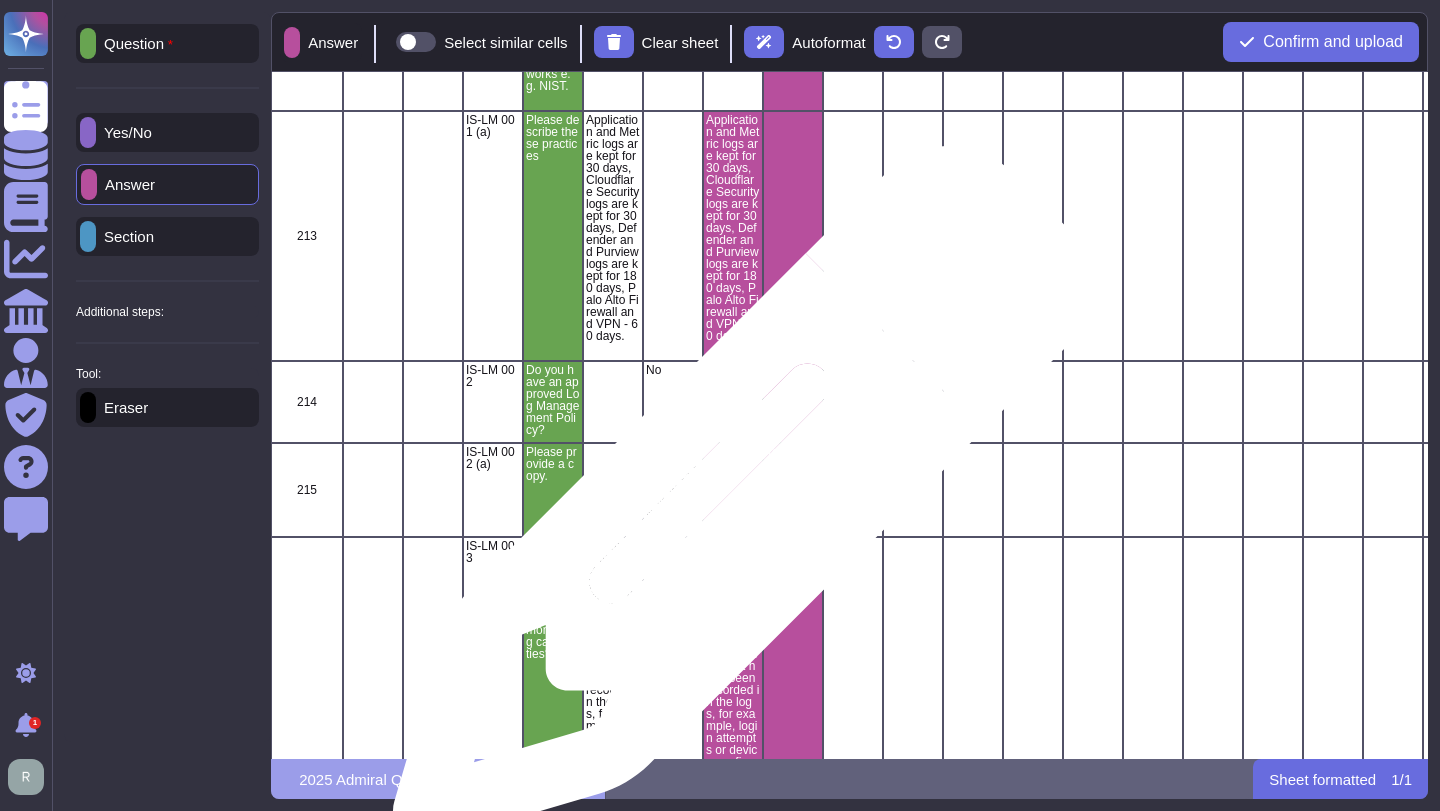 click at bounding box center (733, 490) 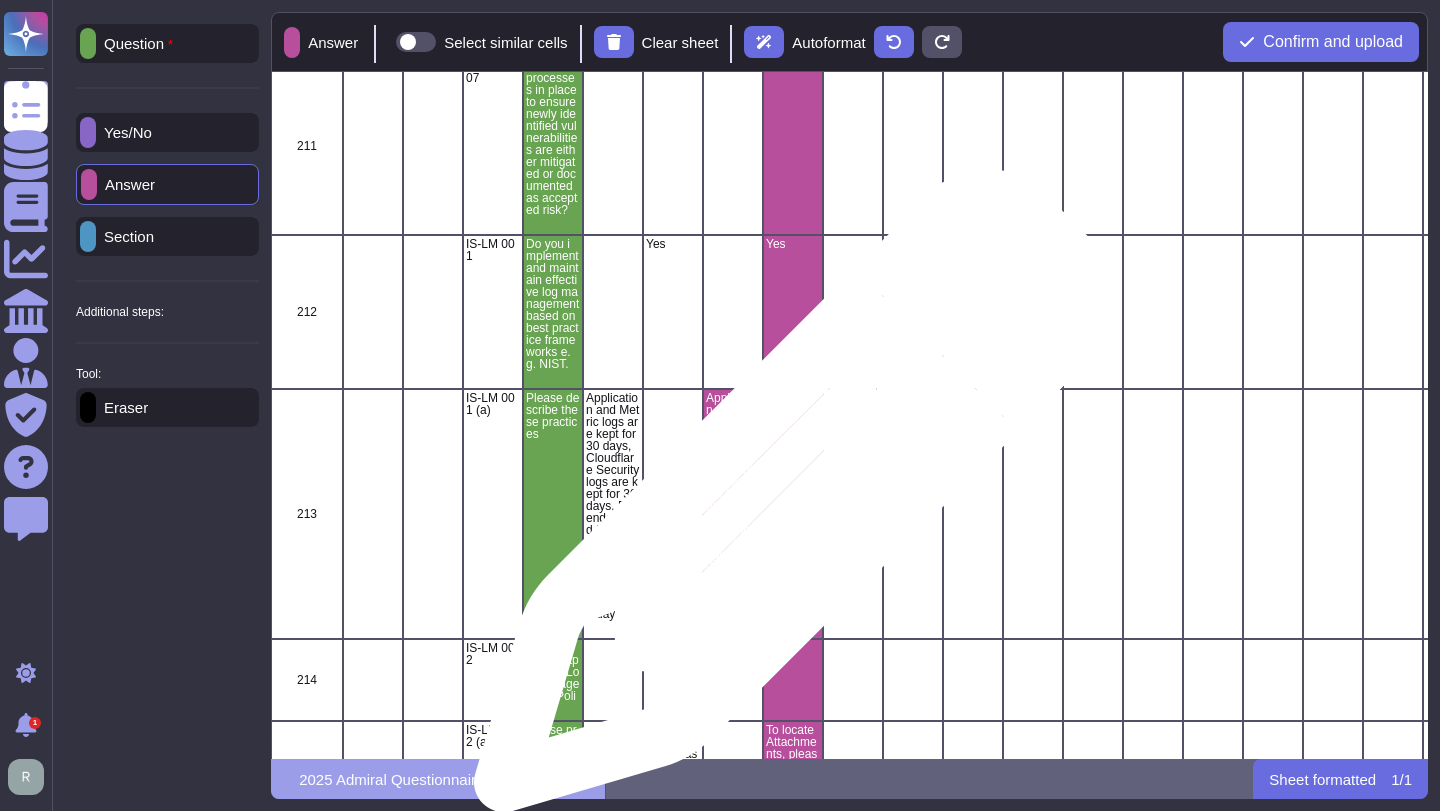 click at bounding box center [793, 514] 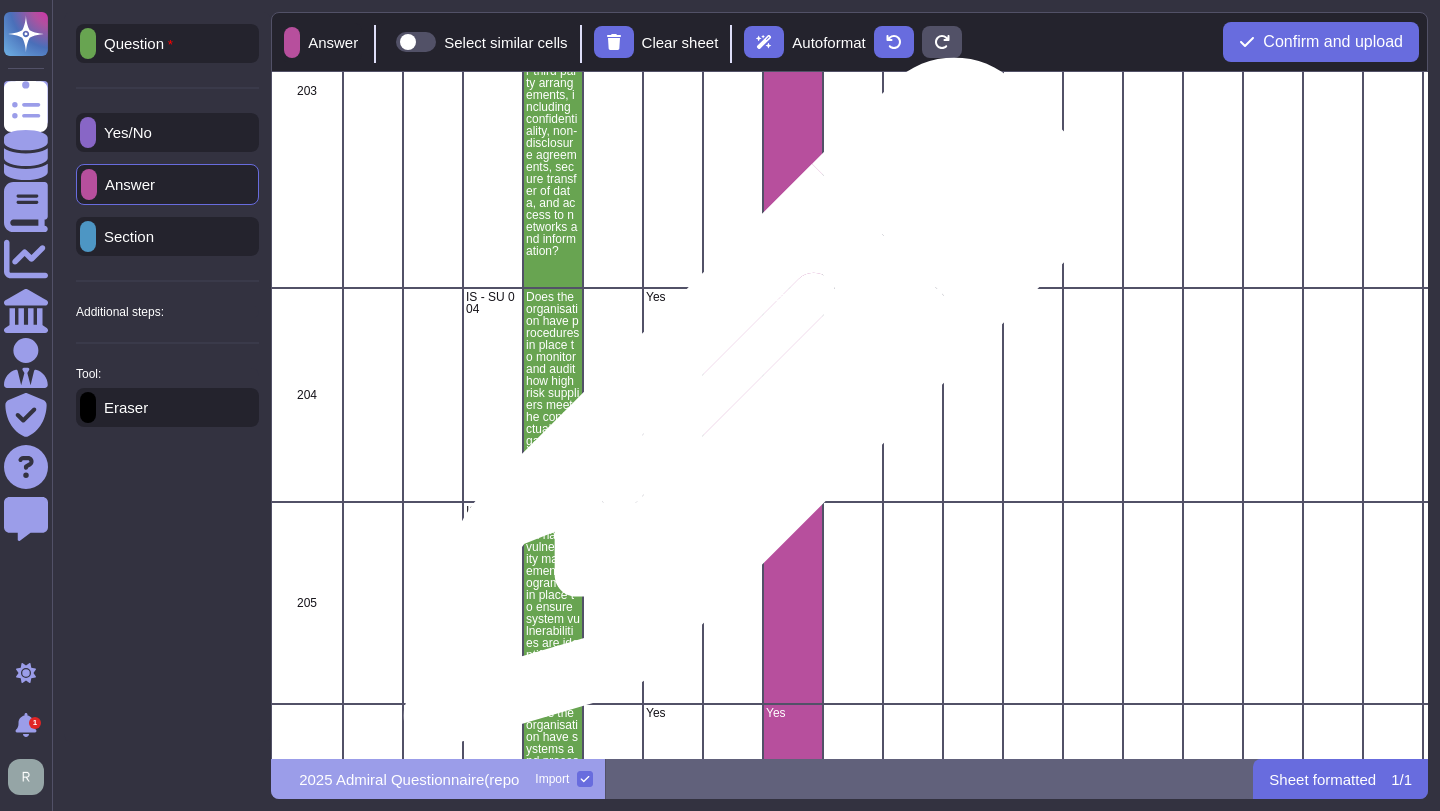 click at bounding box center [733, 395] 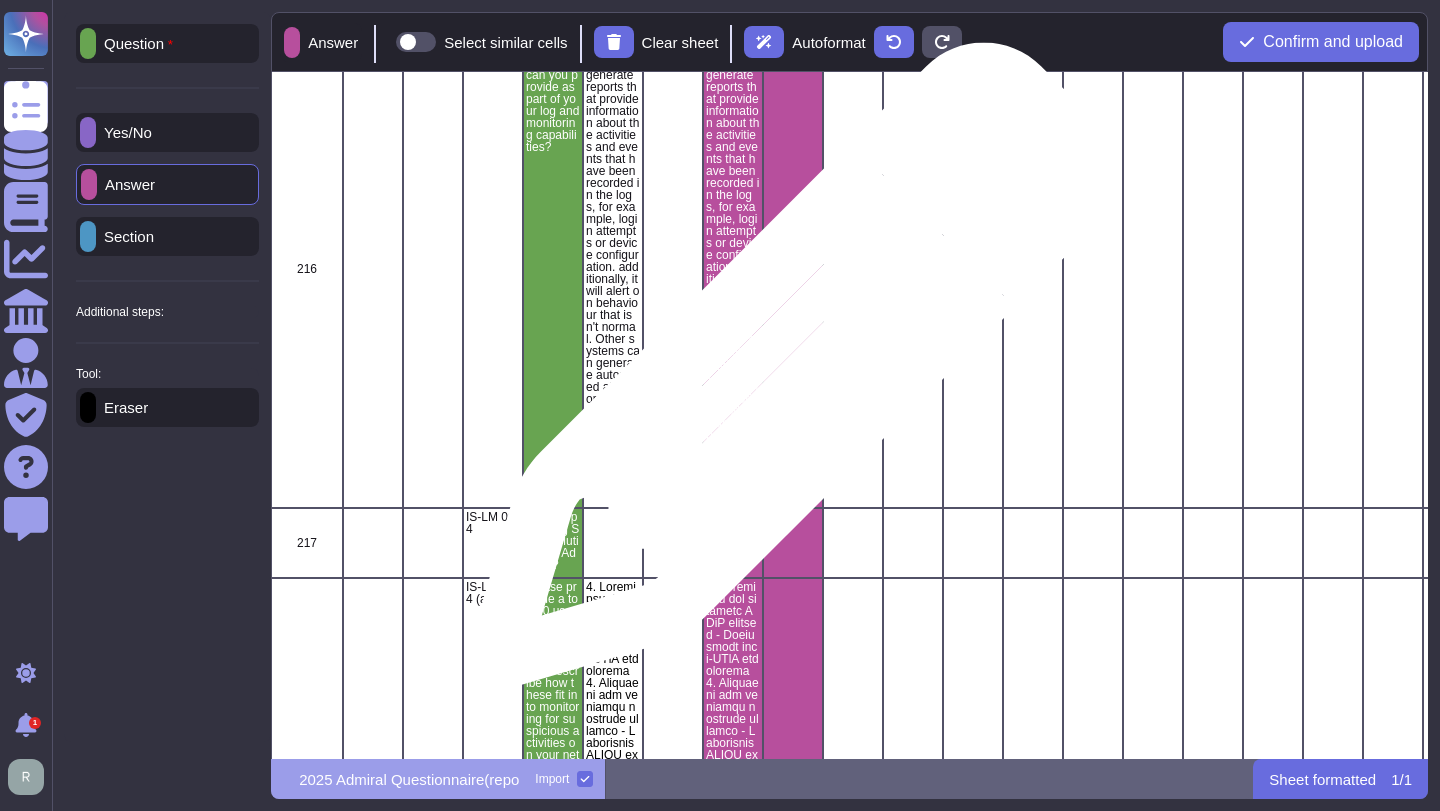 scroll, scrollTop: 36449, scrollLeft: 0, axis: vertical 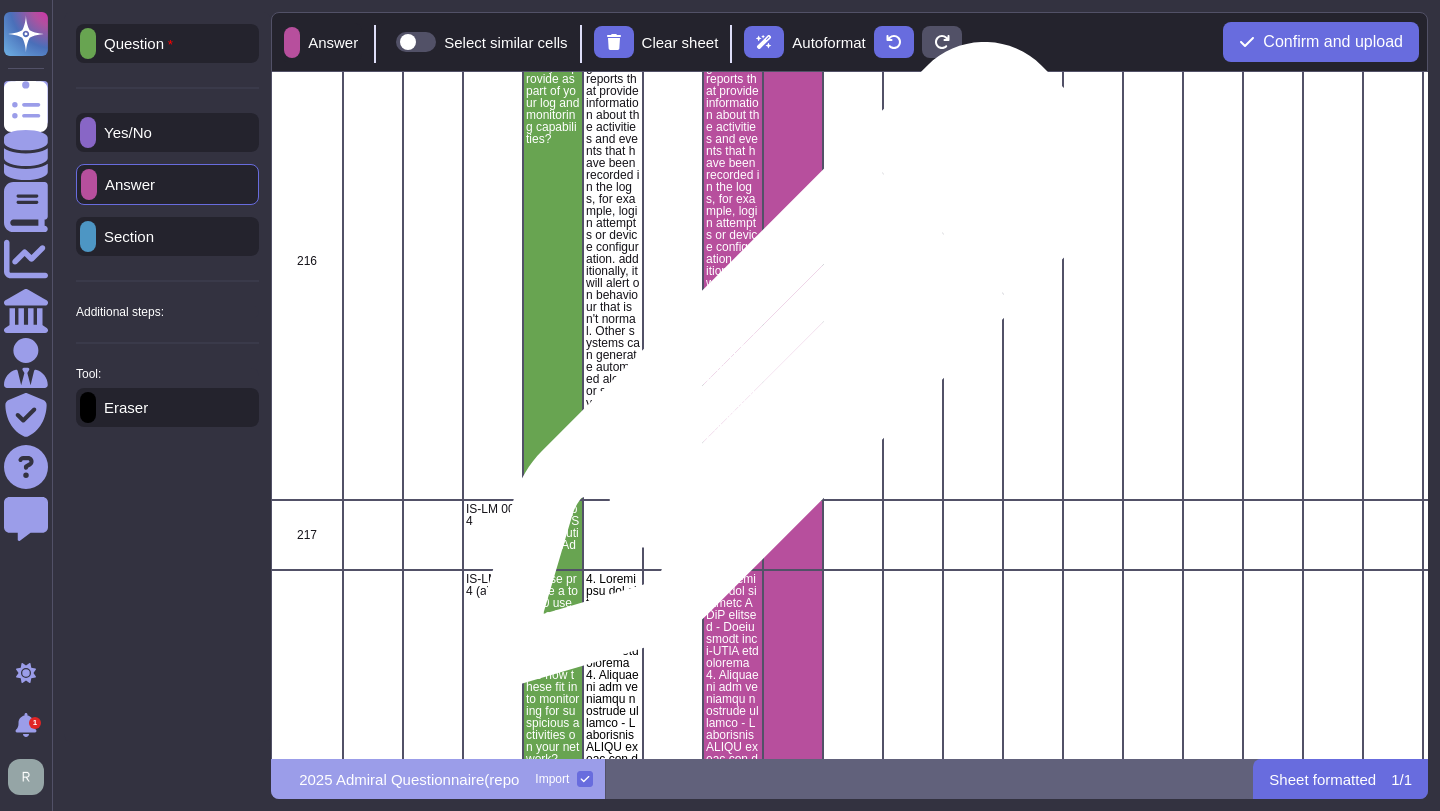 click on "206 IS - VM 002 Does the organisation have systems and processes in place for analysing and dissemminating threat intelligence? Yes Yes 207 IS - VM 003 Does the organisation perform regular vulnerability scans for critical systems and infrastructure? Yes Yes 208 IS - VM 004 Does the organisation perform regular penetration tests for critical systems and infrastructure? Yes Yes 209 IS - VM 005 Are penetration tests and vulnerability assessments performed before externally facing systems go live? Yes Yes 210 IS - VM 006 Is penetration testing conducted regularly by an independent third party? No Our in-house team does perform penetration testing and scanning of our services. No 211 IS - VM 007 Are there processes in place to ensure newly identified vulnerabilities are either mitigated or documented as accepted risk? Yes Yes 212 IS-LM 001 Do you implement and maintain effective log management based on best practice frameworks e.g. NIST. Yes Yes 213 IS-LM 001 (a) Please describe these practices 214 IS-LM 002 No" at bounding box center [849, 415] 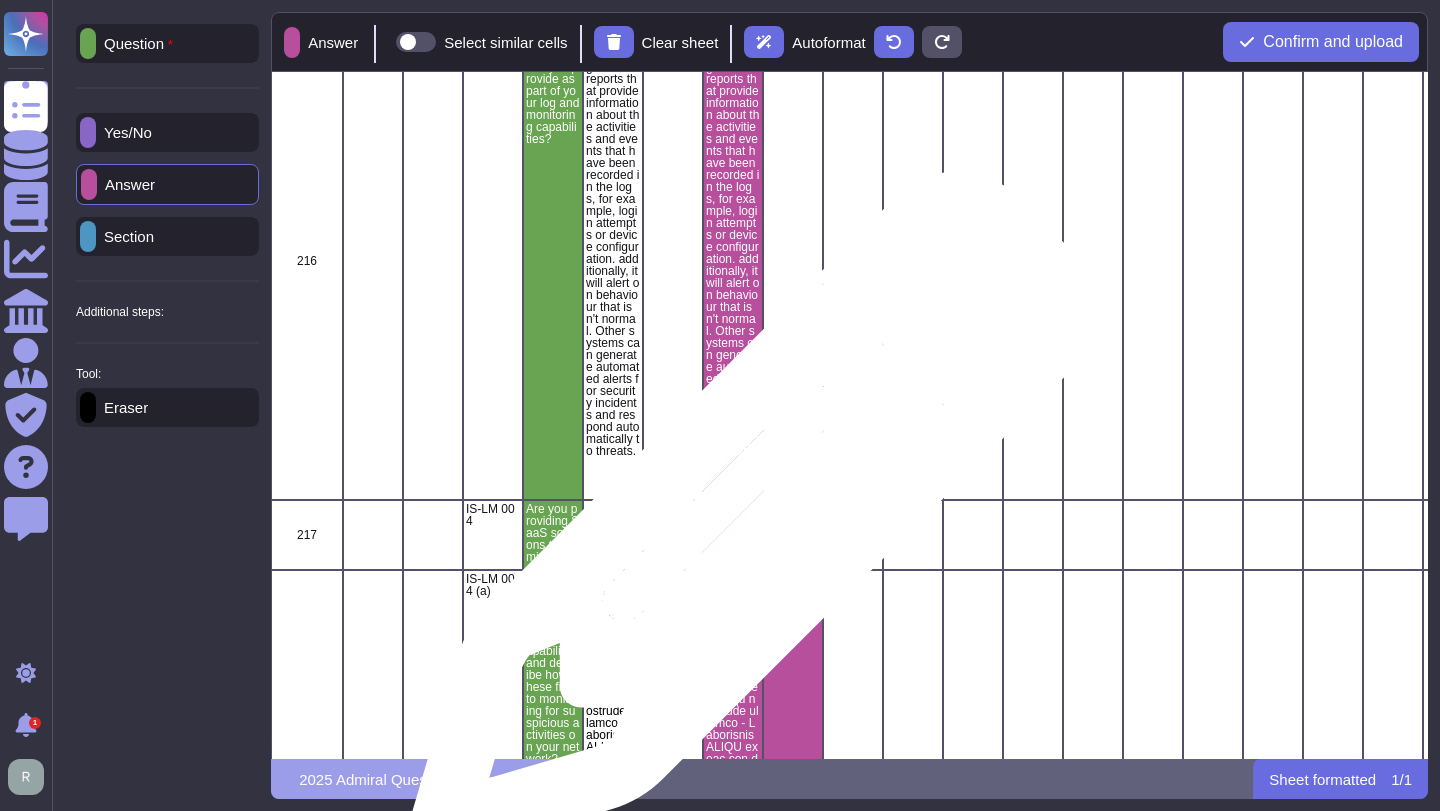 click at bounding box center (733, 535) 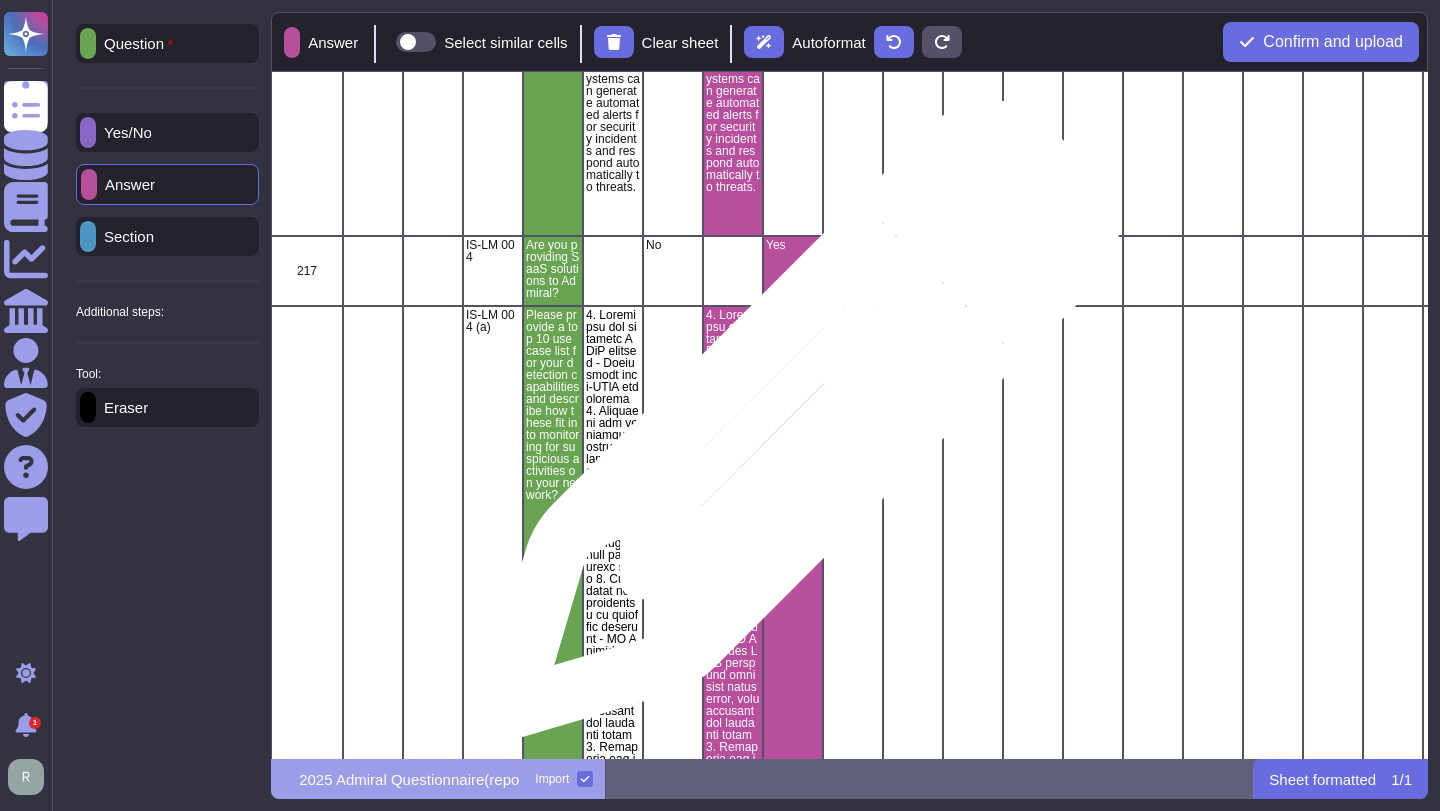 click at bounding box center (793, 1193) 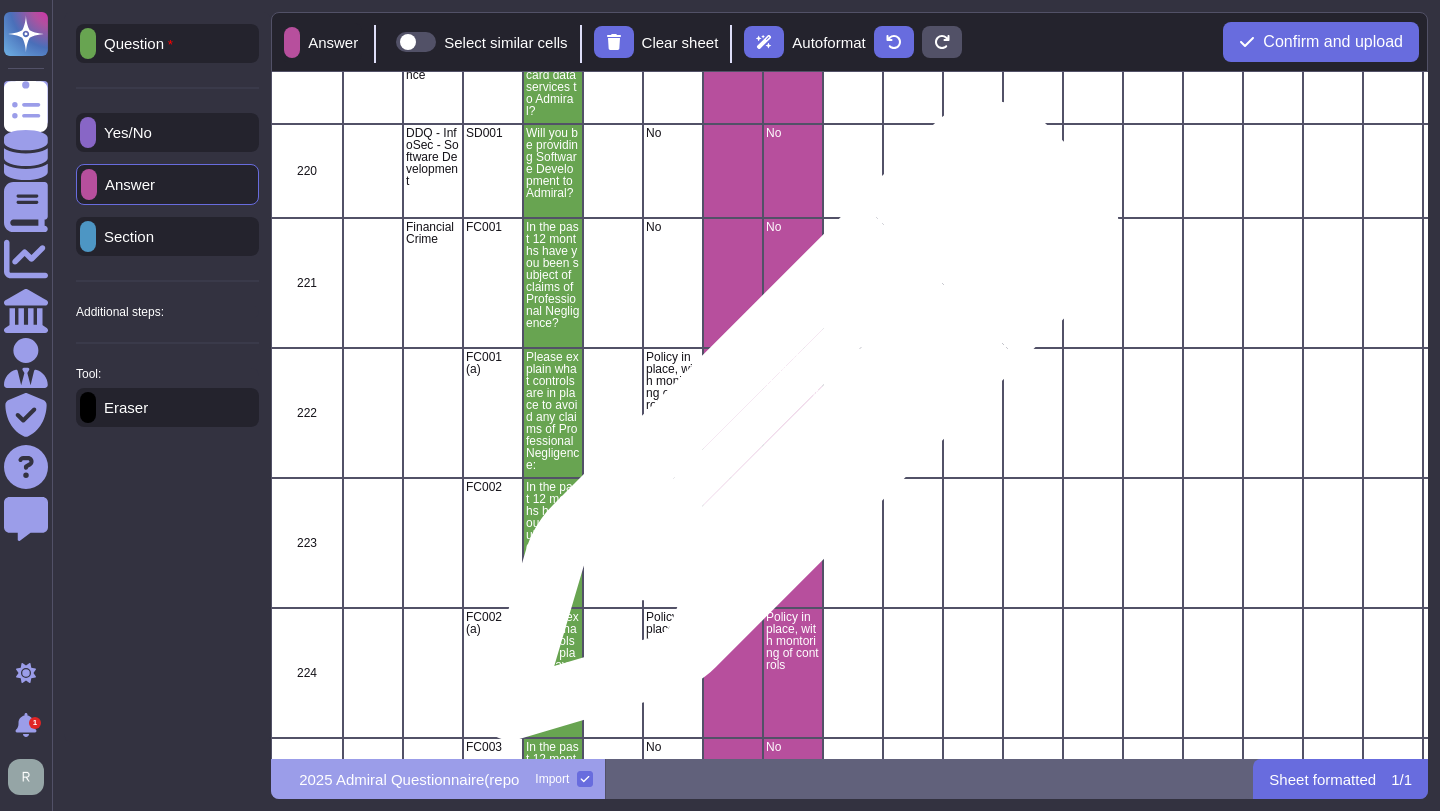 scroll, scrollTop: 38696, scrollLeft: 0, axis: vertical 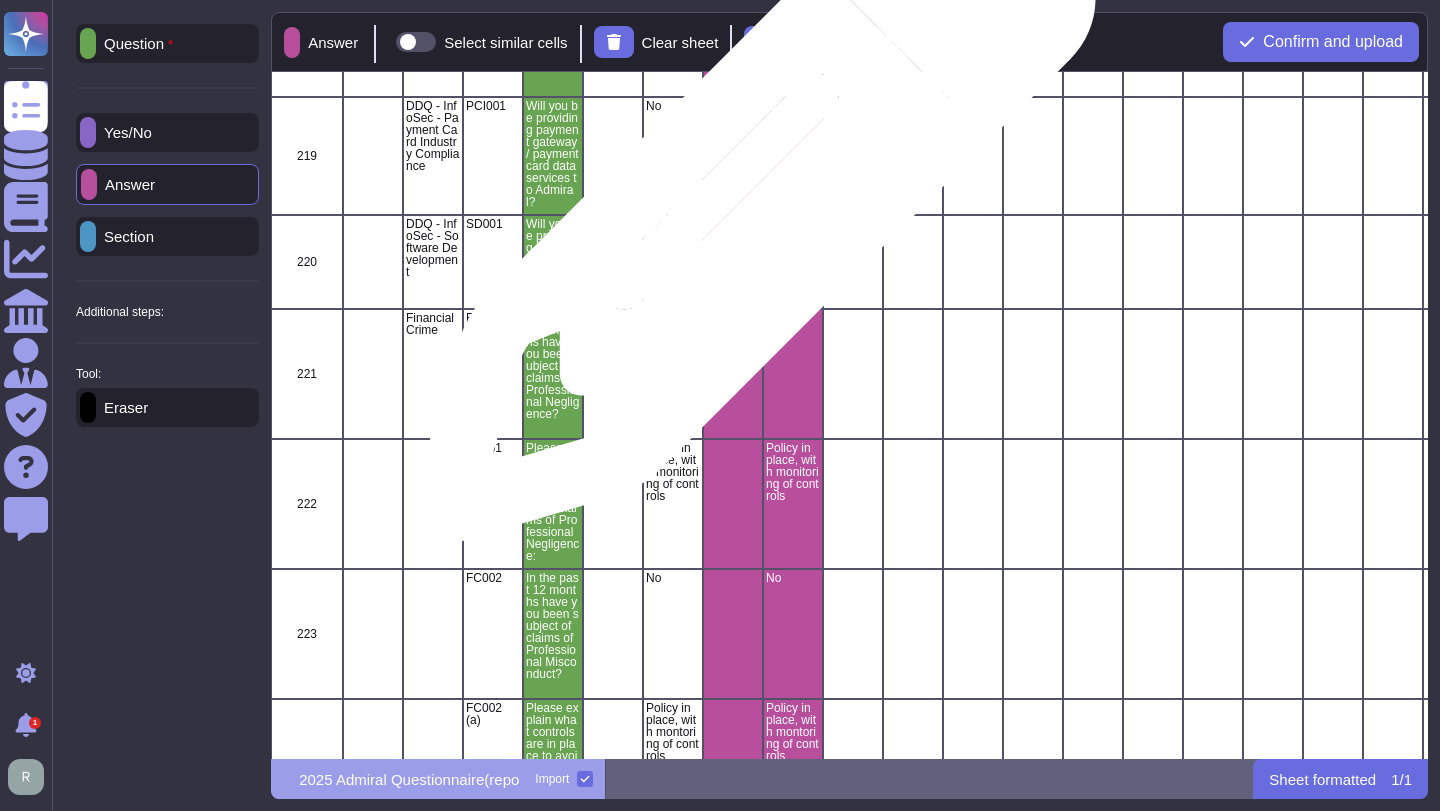 click at bounding box center [733, 156] 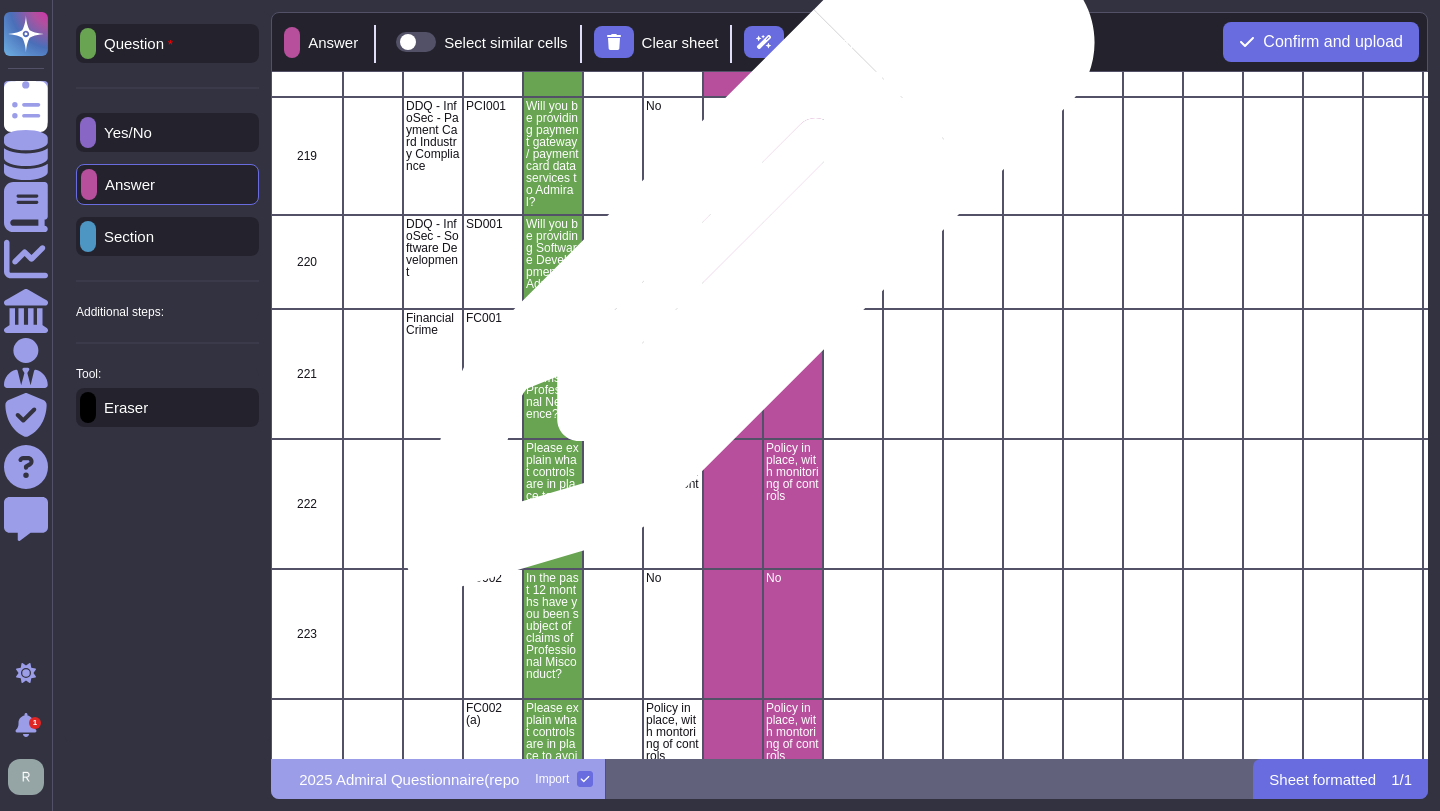 click at bounding box center [733, 262] 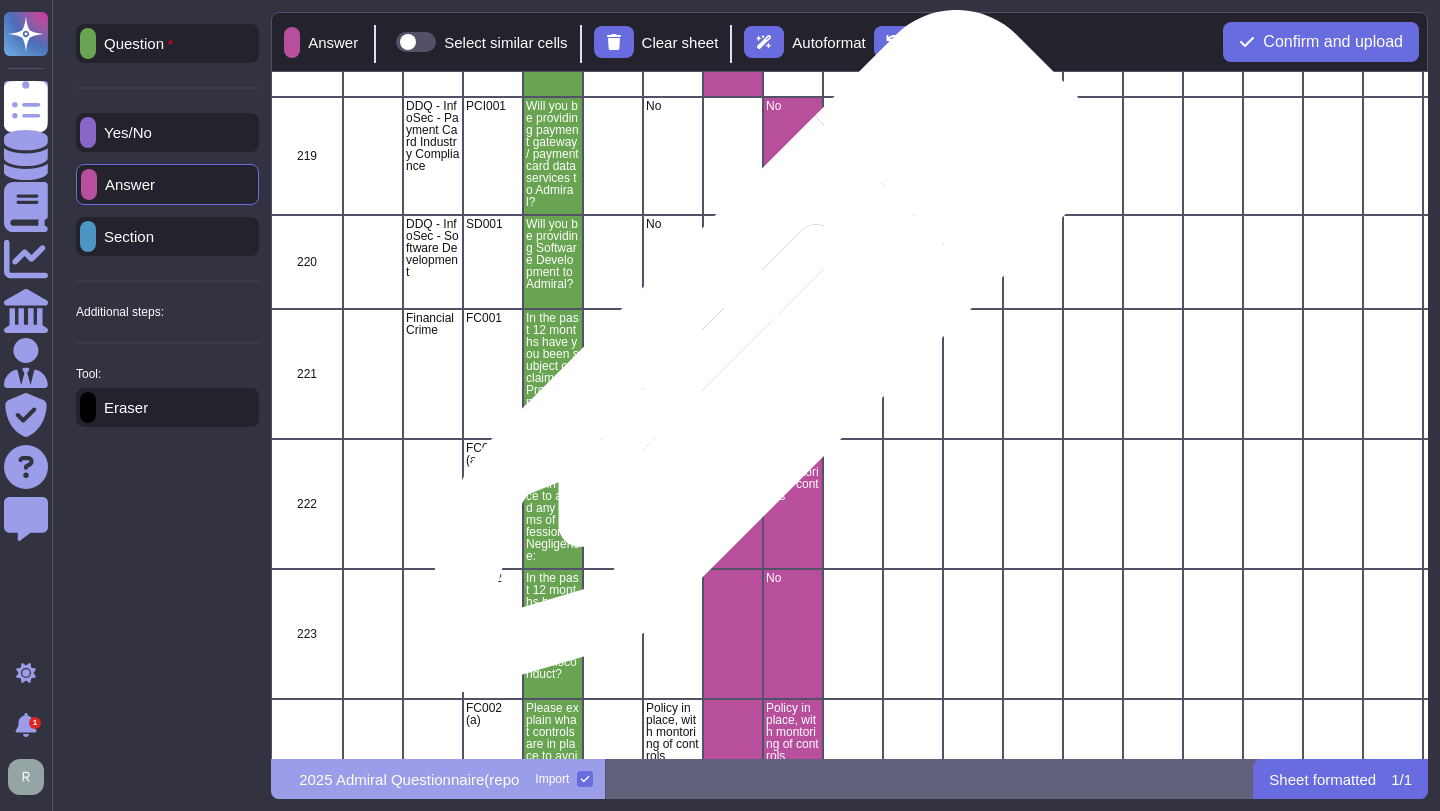 click at bounding box center (733, 374) 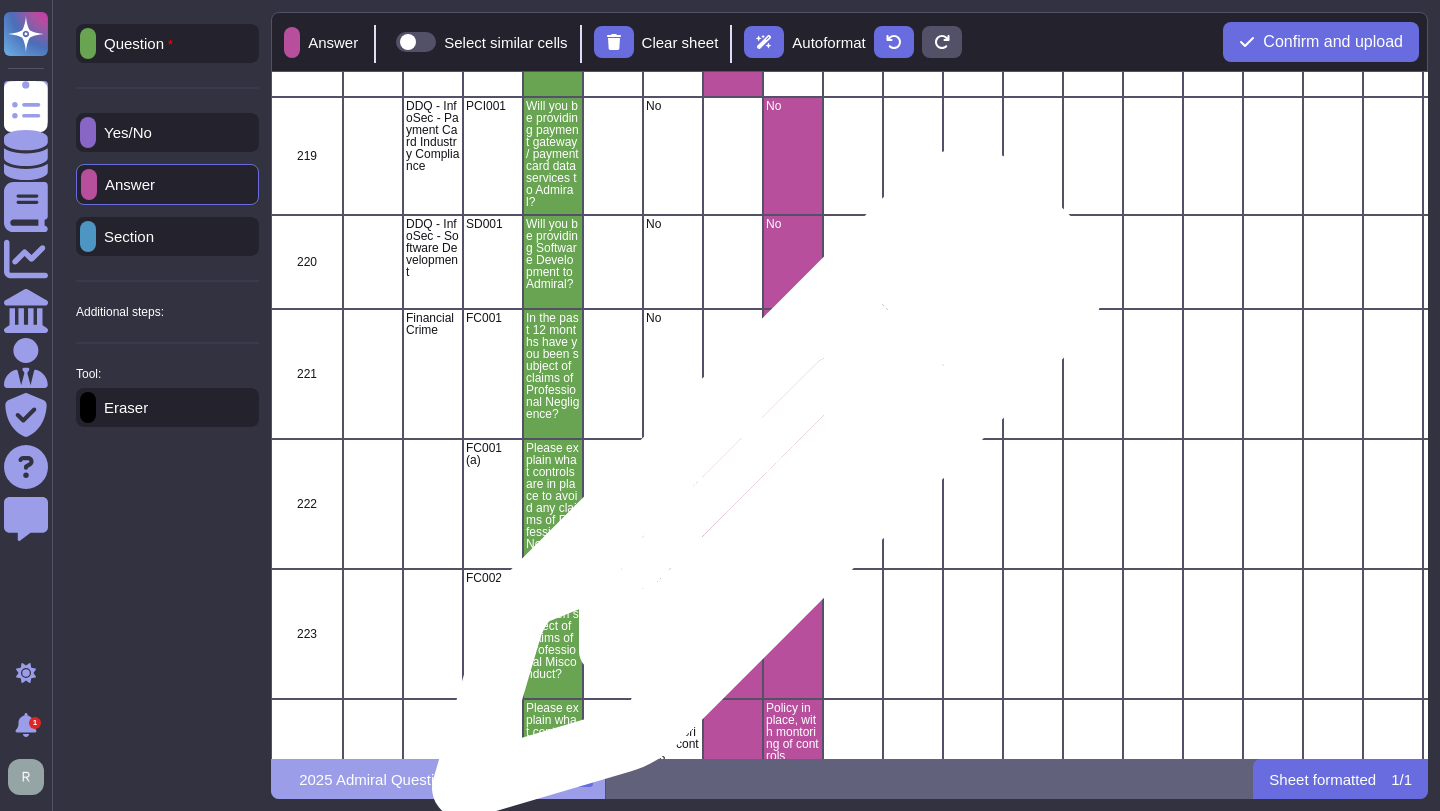 click at bounding box center [733, 504] 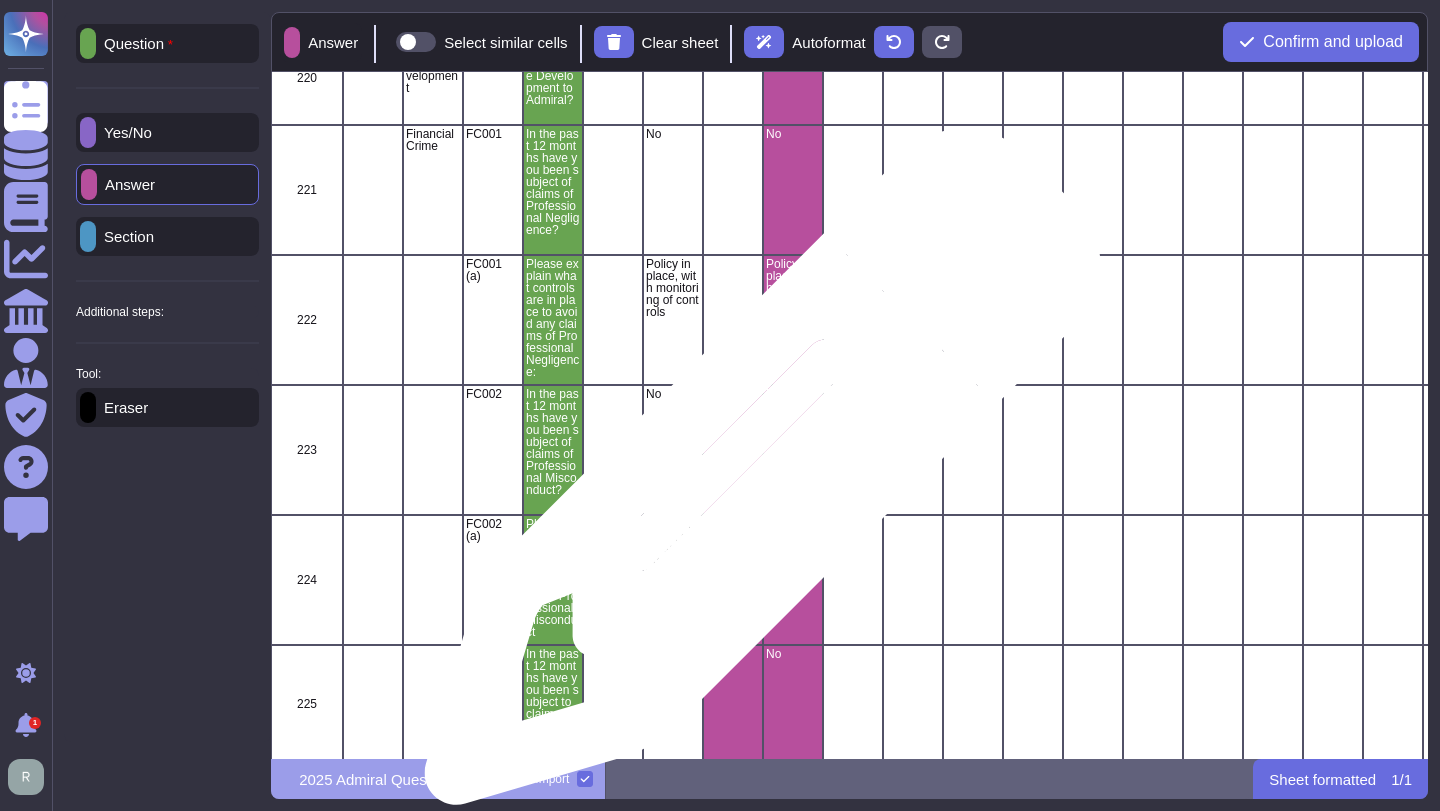 click at bounding box center [733, 450] 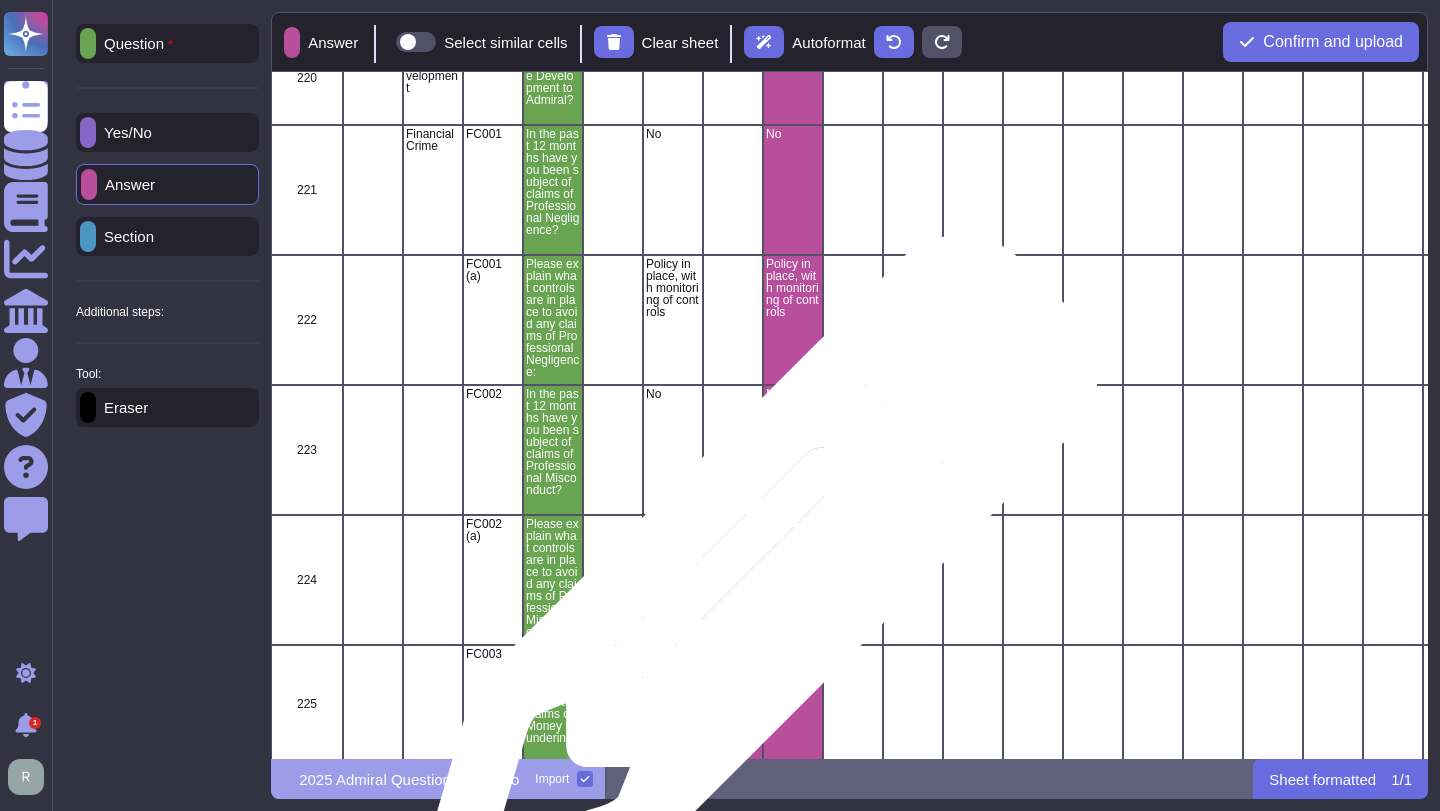 click at bounding box center (733, 580) 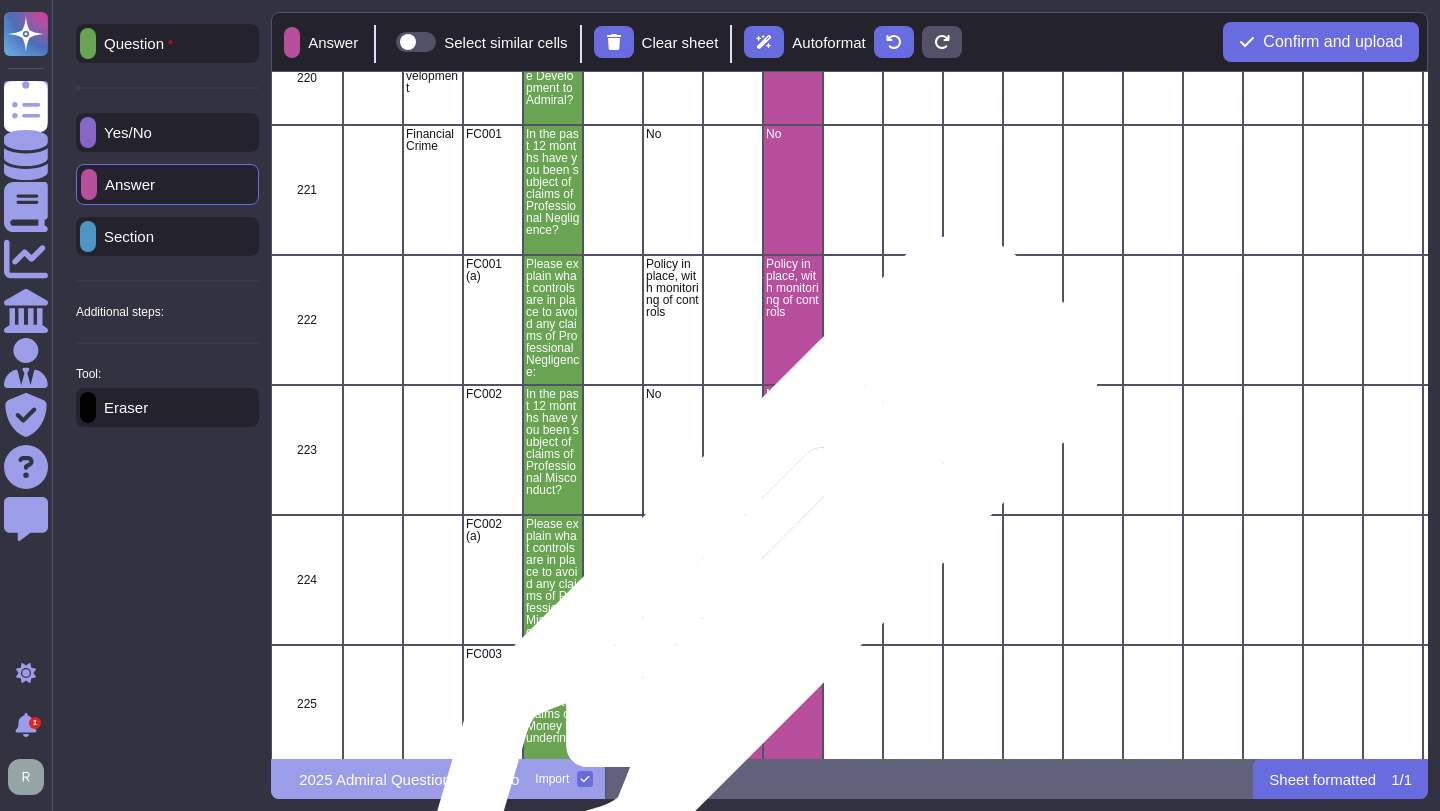 scroll, scrollTop: 39133, scrollLeft: 0, axis: vertical 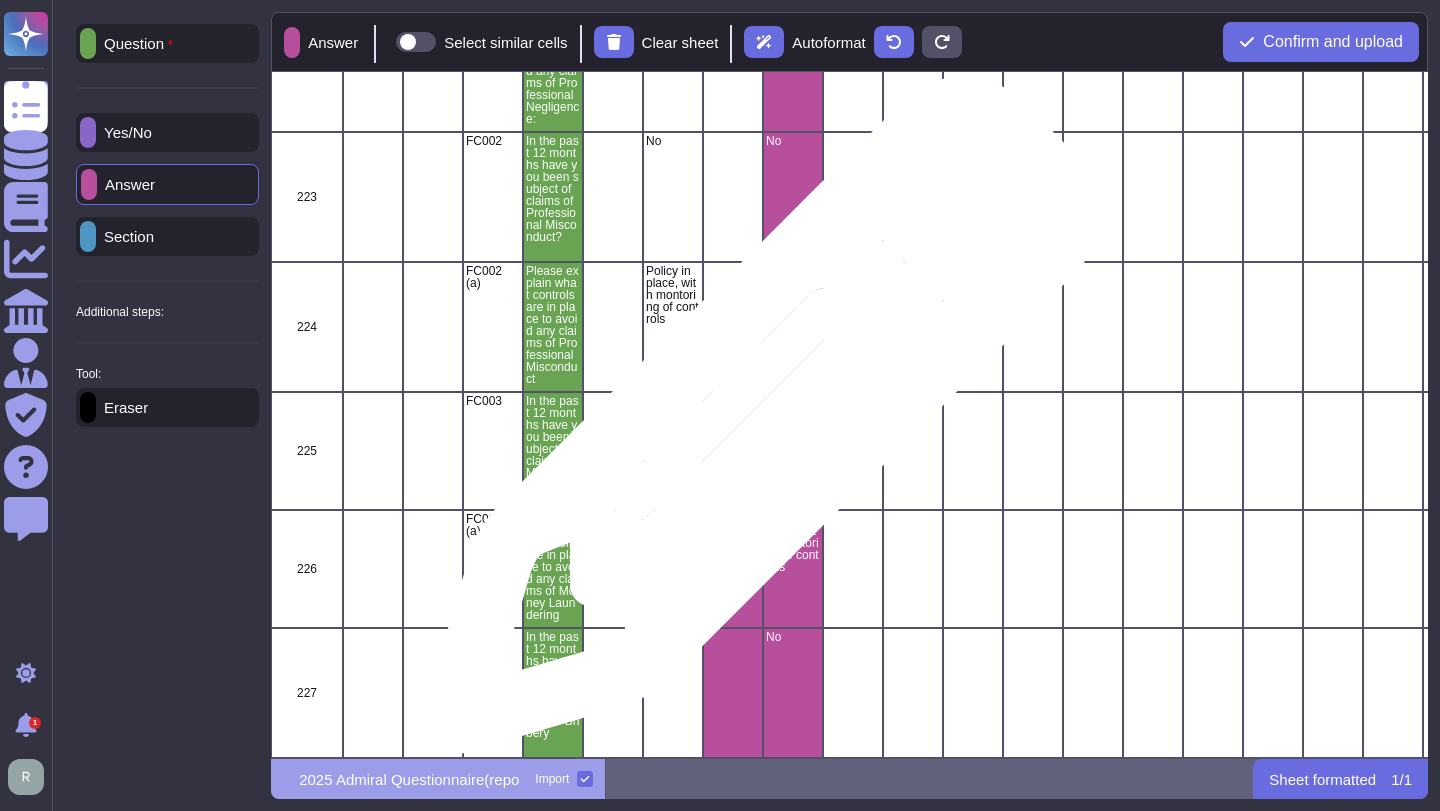 click at bounding box center (733, 451) 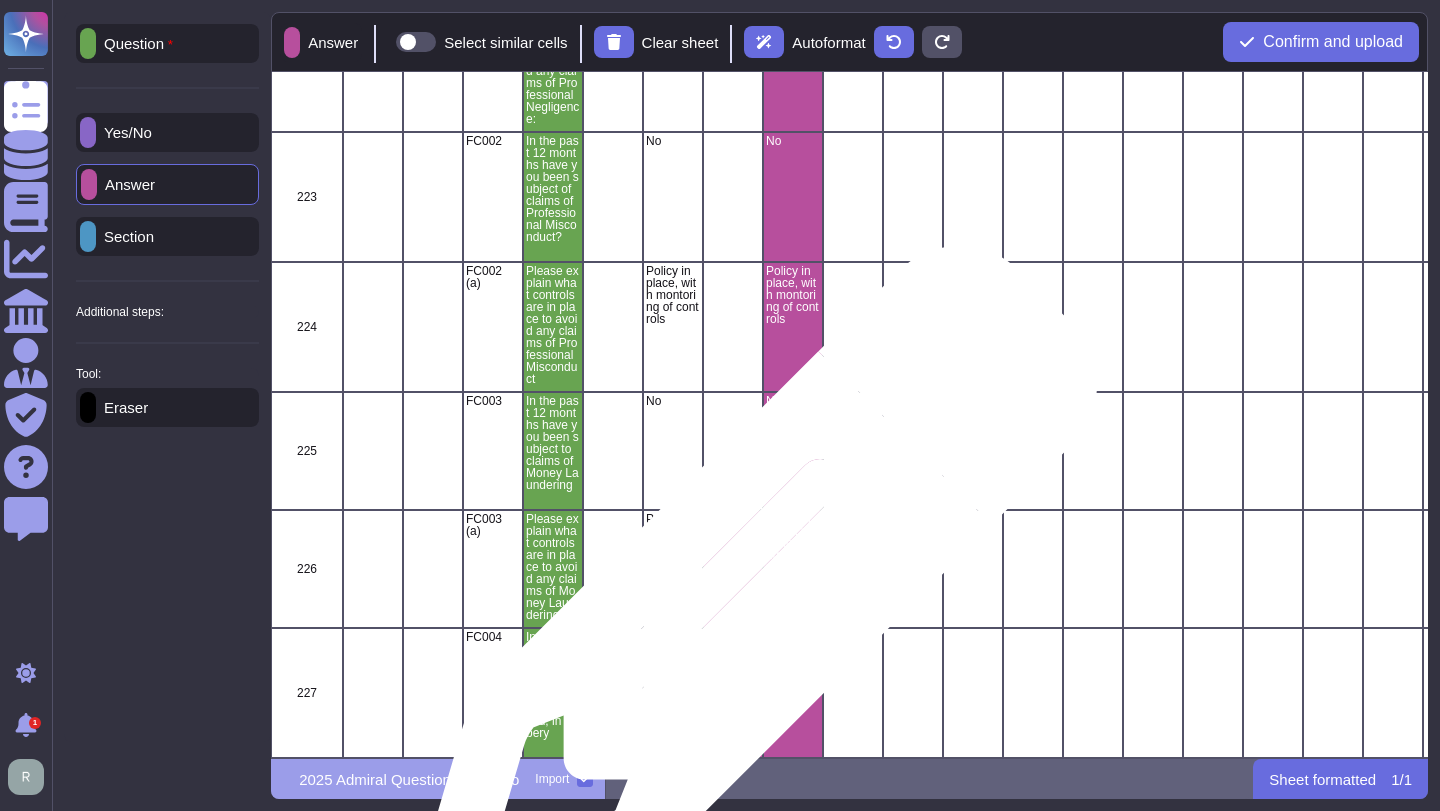 click at bounding box center [733, 569] 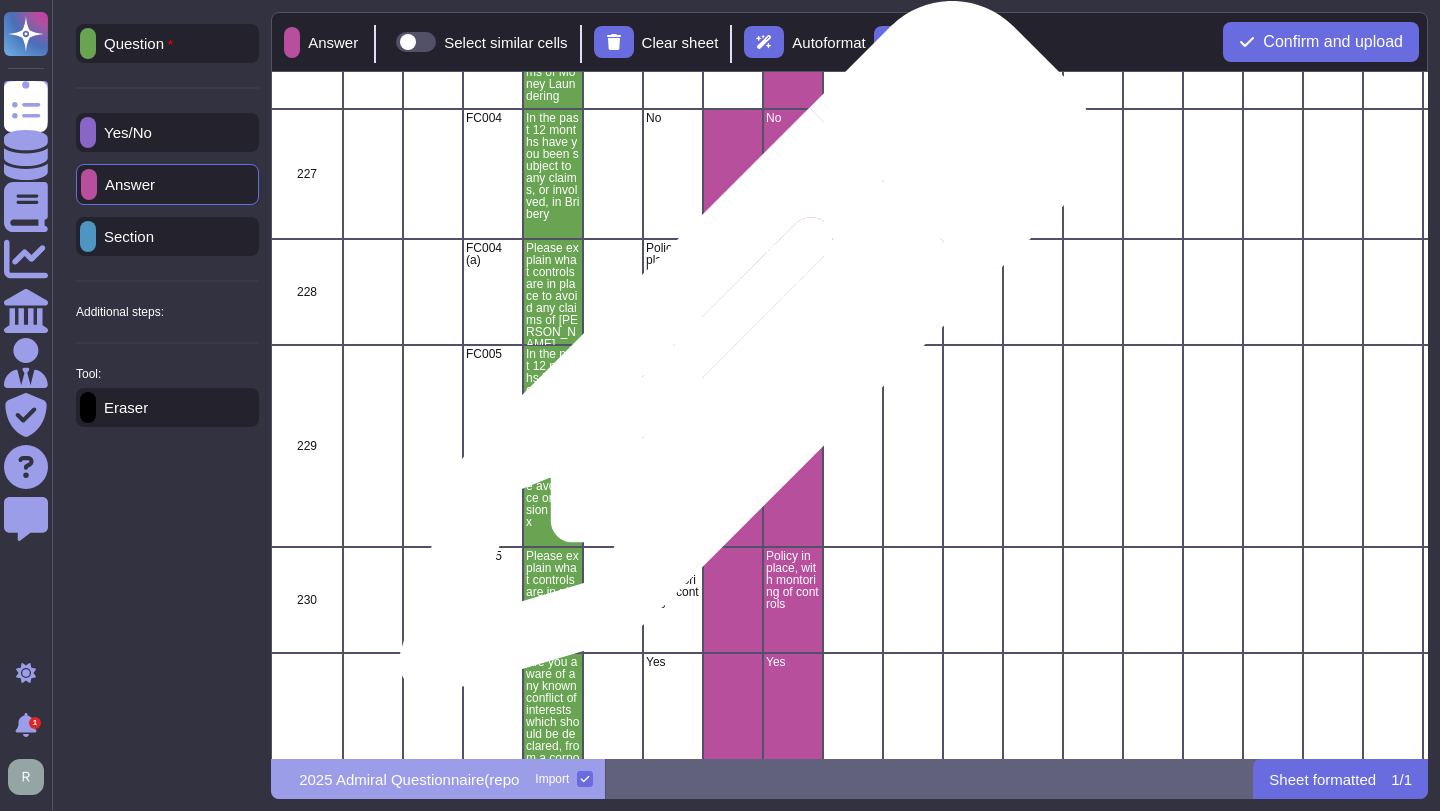 scroll, scrollTop: 39663, scrollLeft: 0, axis: vertical 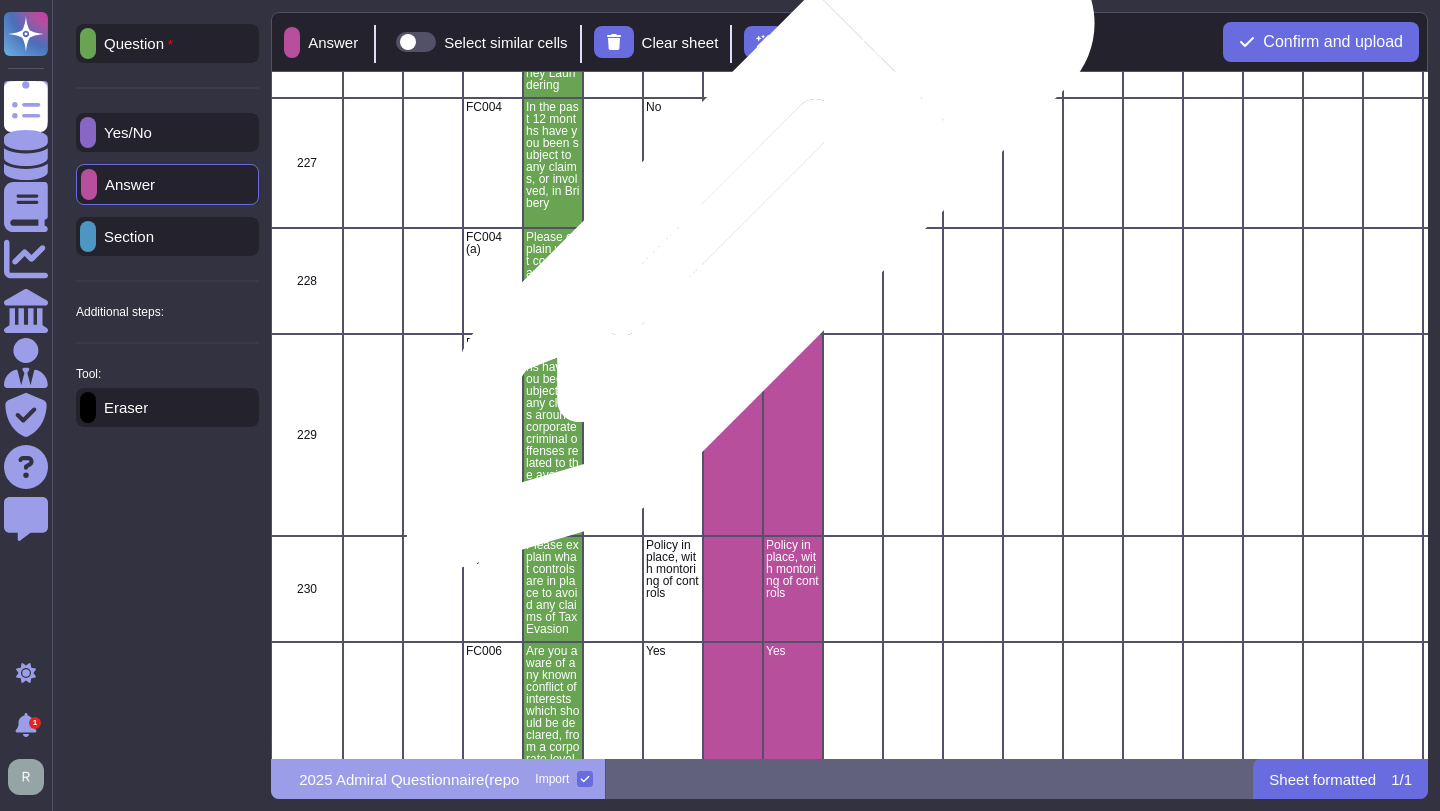 click at bounding box center (733, 281) 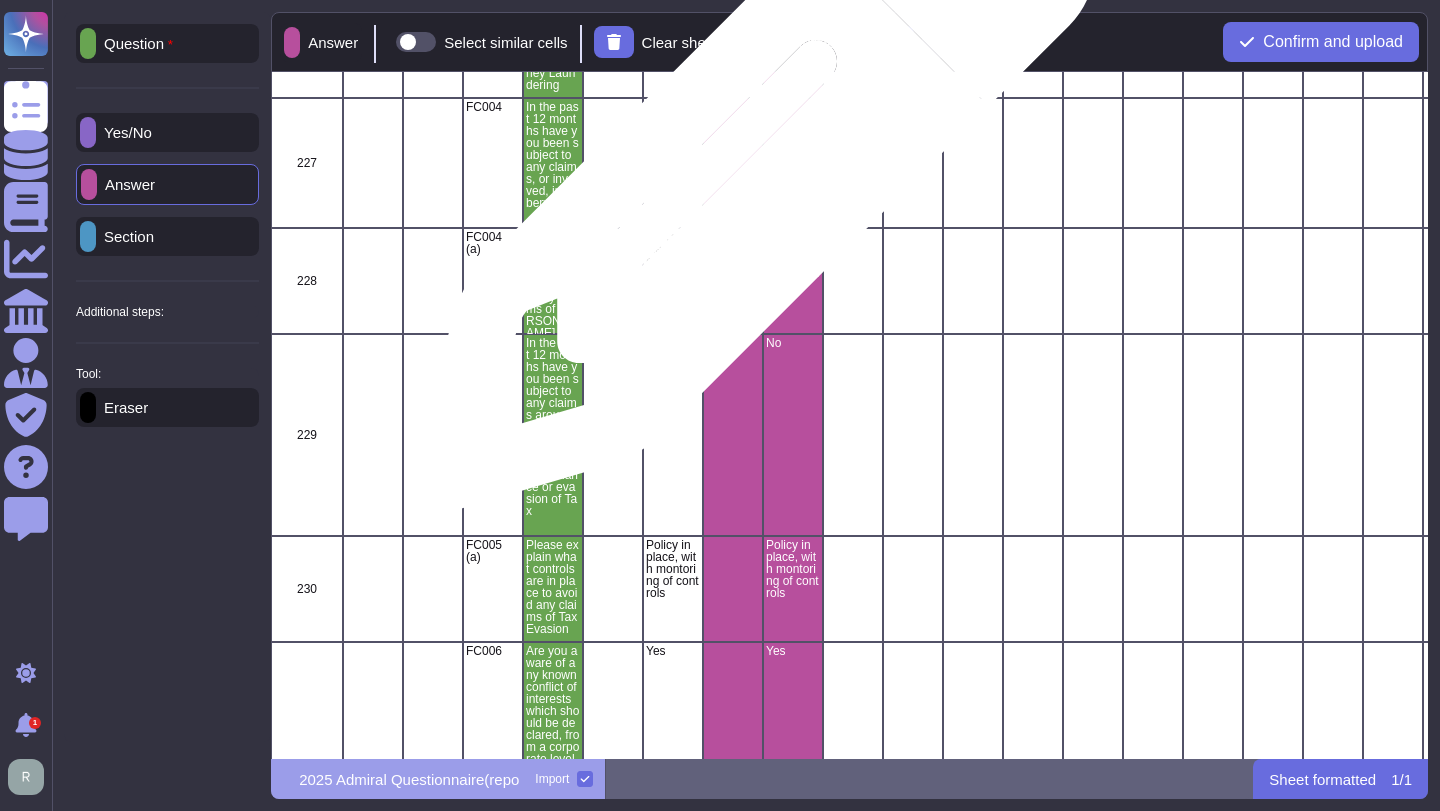 click at bounding box center [733, 163] 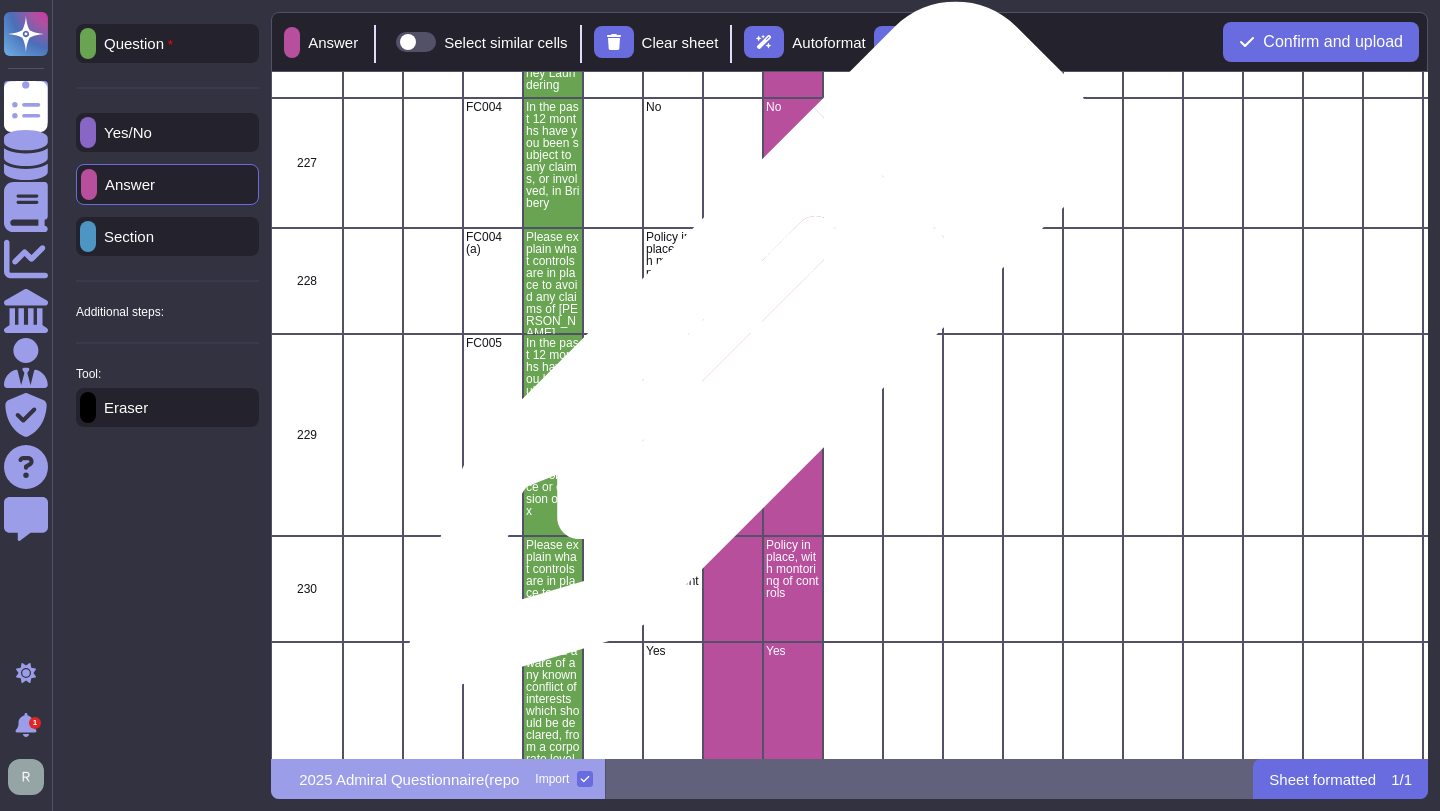 click at bounding box center [733, 435] 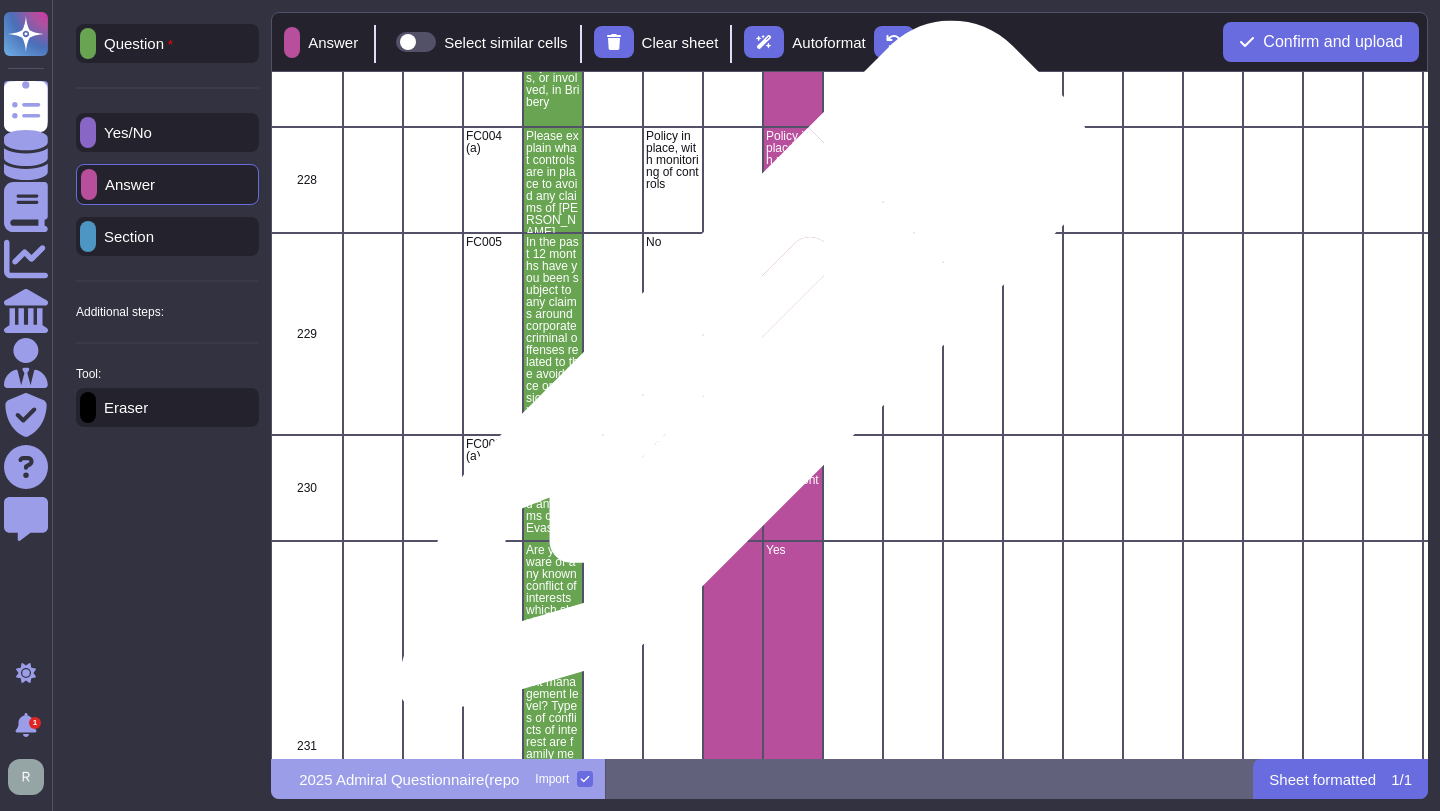 scroll, scrollTop: 39886, scrollLeft: 0, axis: vertical 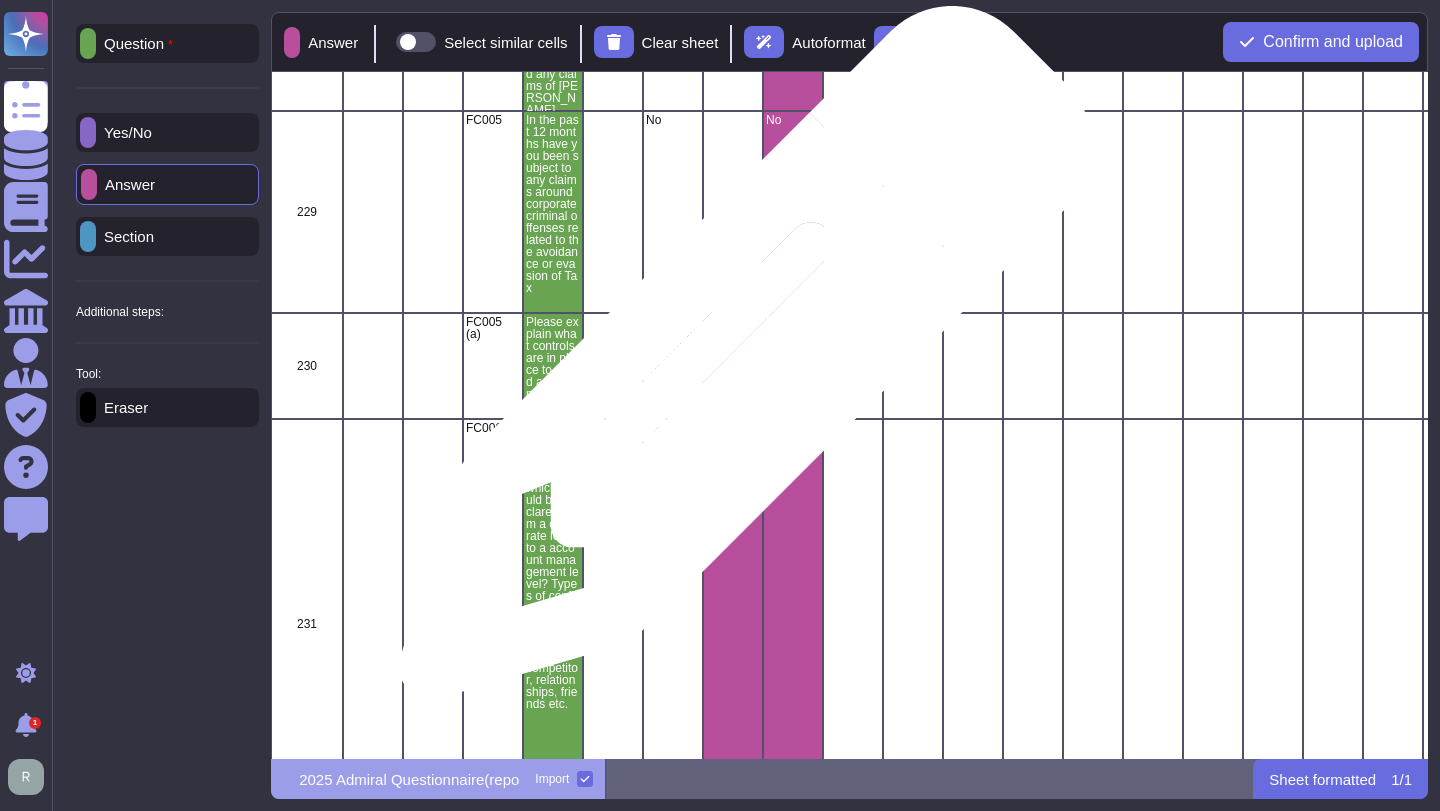 click at bounding box center [733, 366] 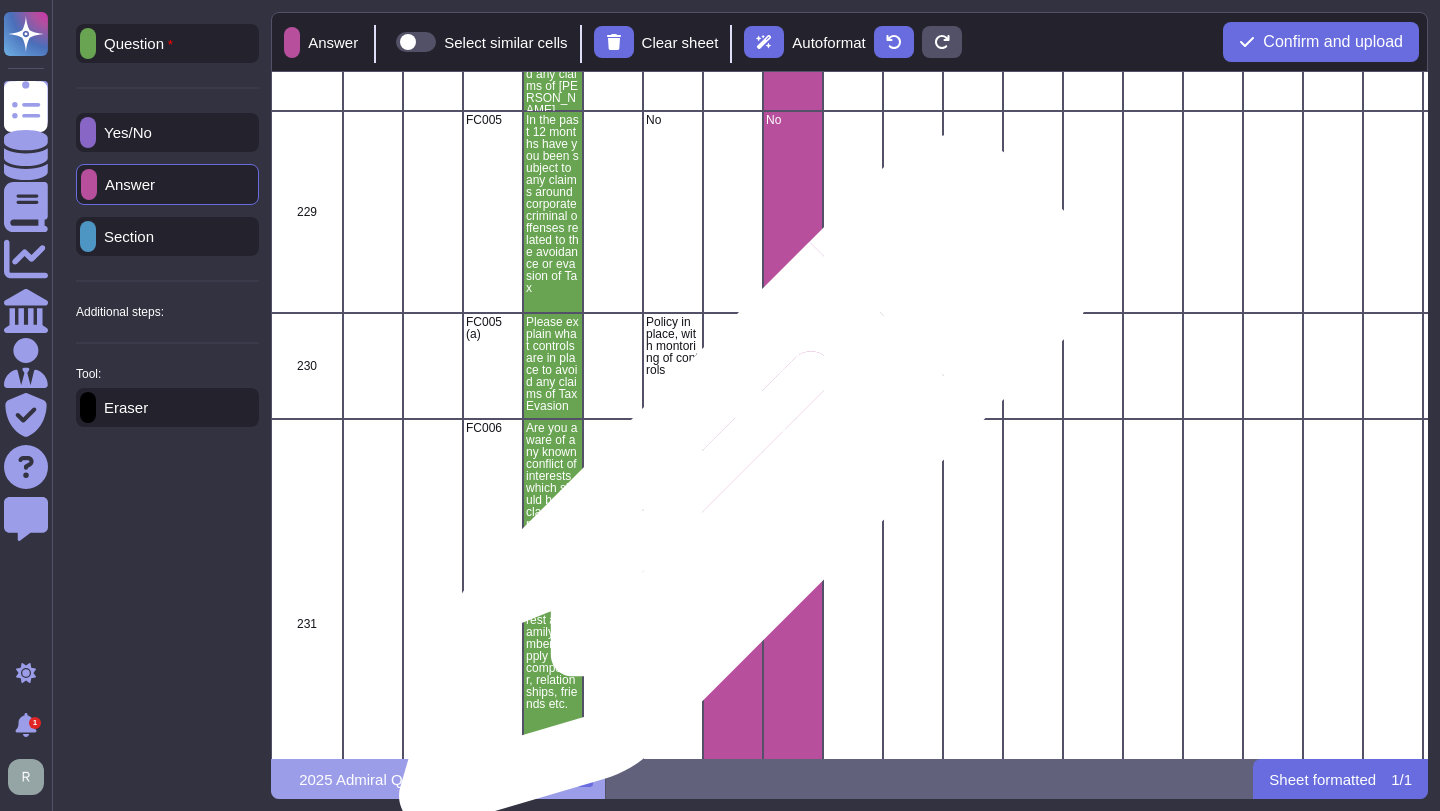click at bounding box center [733, 624] 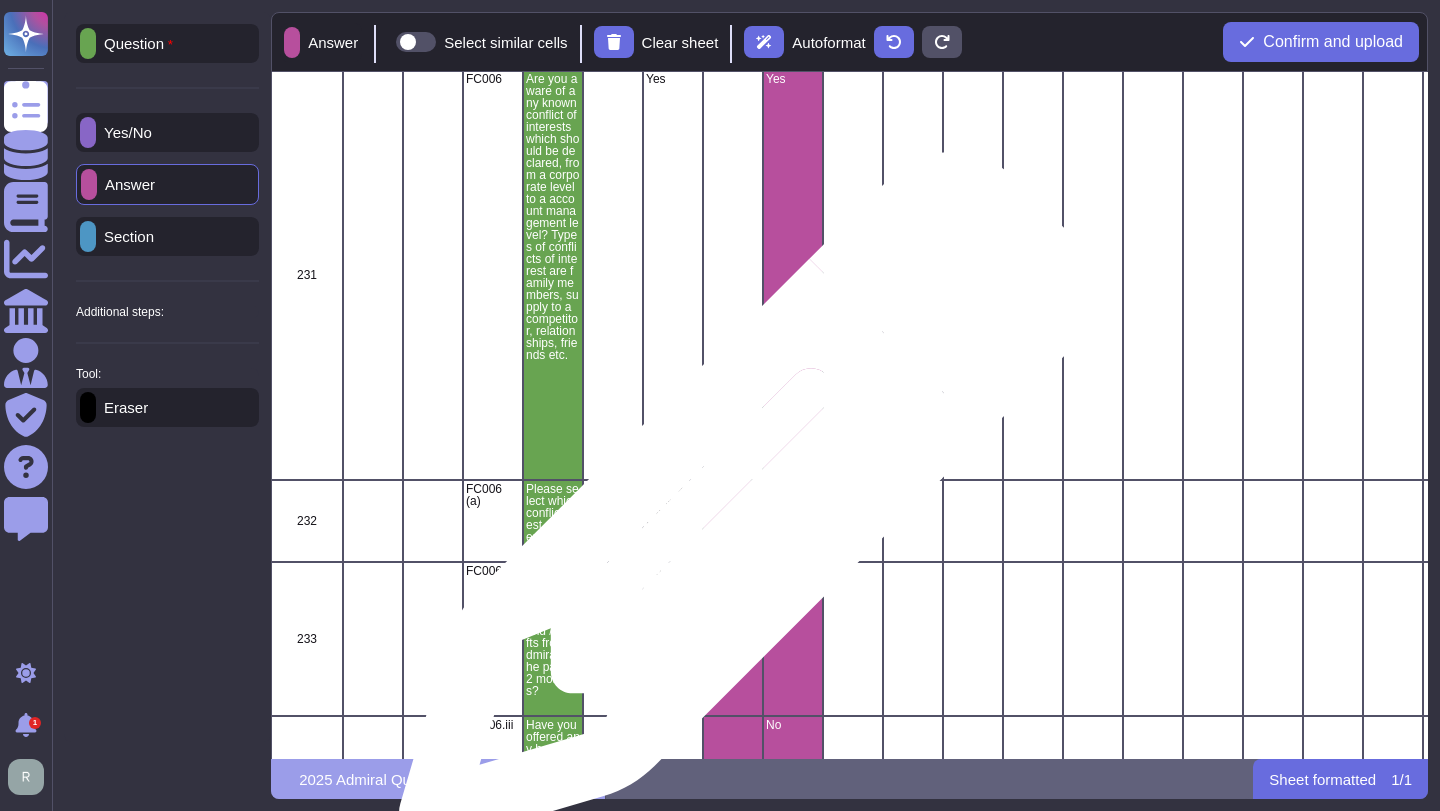 scroll, scrollTop: 40267, scrollLeft: 0, axis: vertical 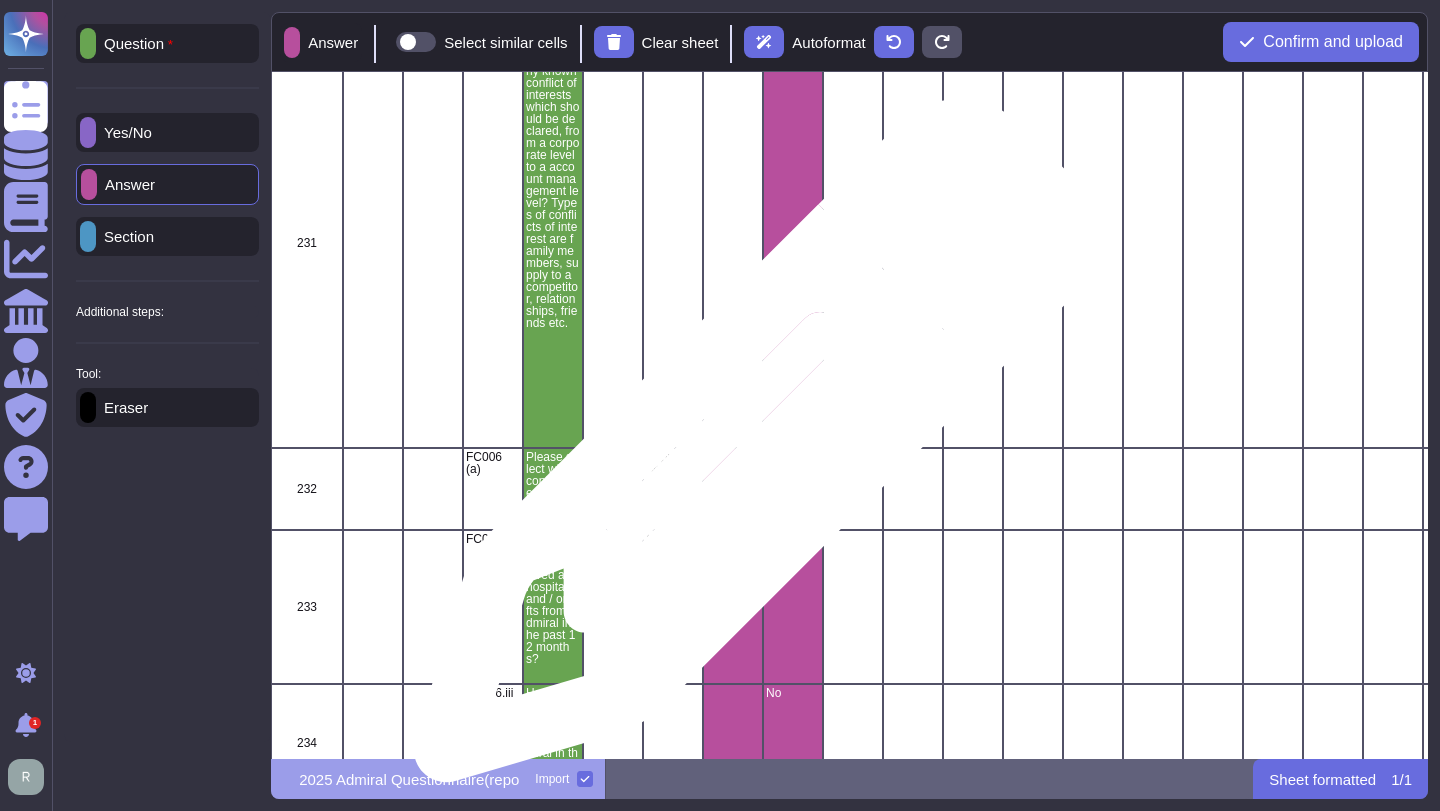click at bounding box center [733, 489] 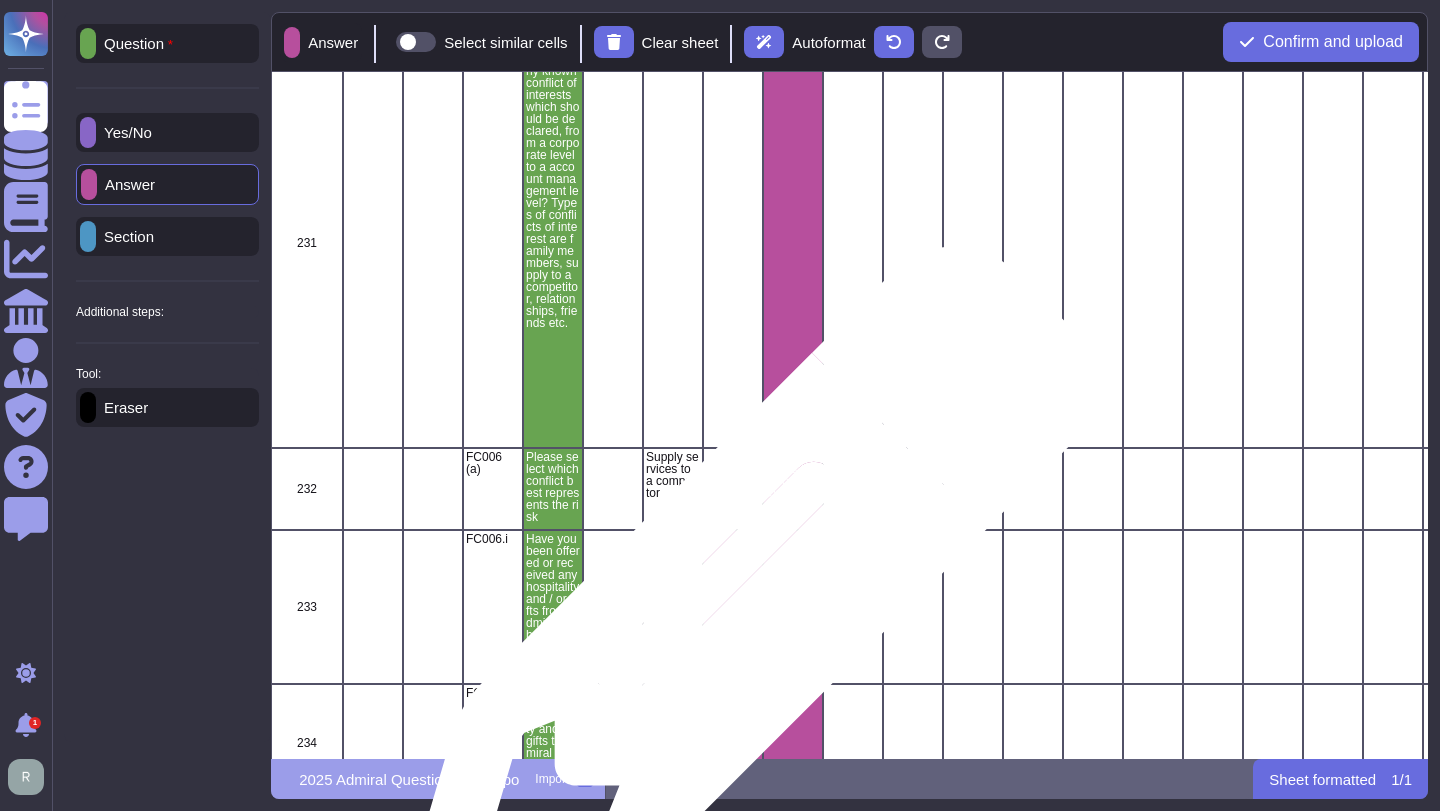 click at bounding box center (733, 607) 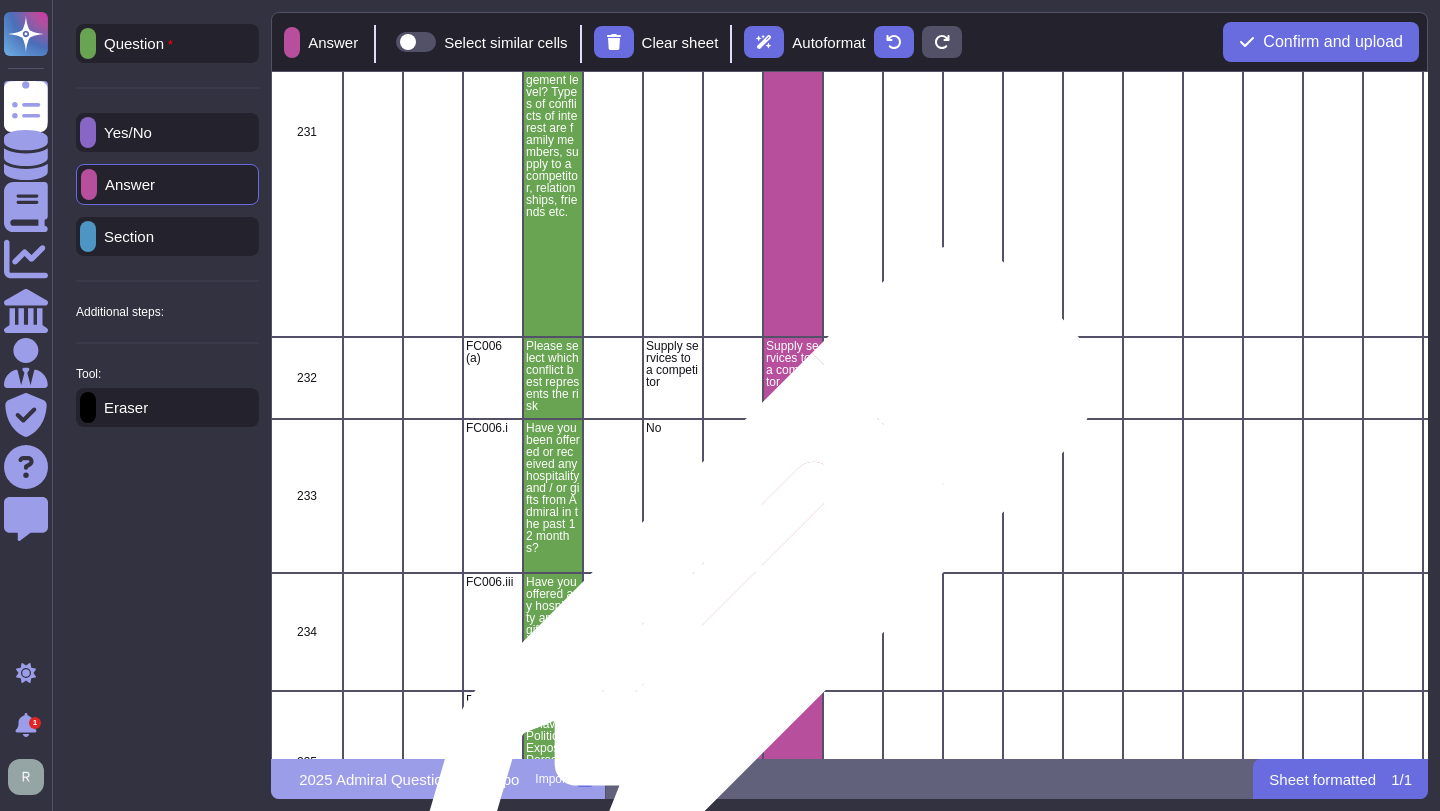 scroll, scrollTop: 40627, scrollLeft: 0, axis: vertical 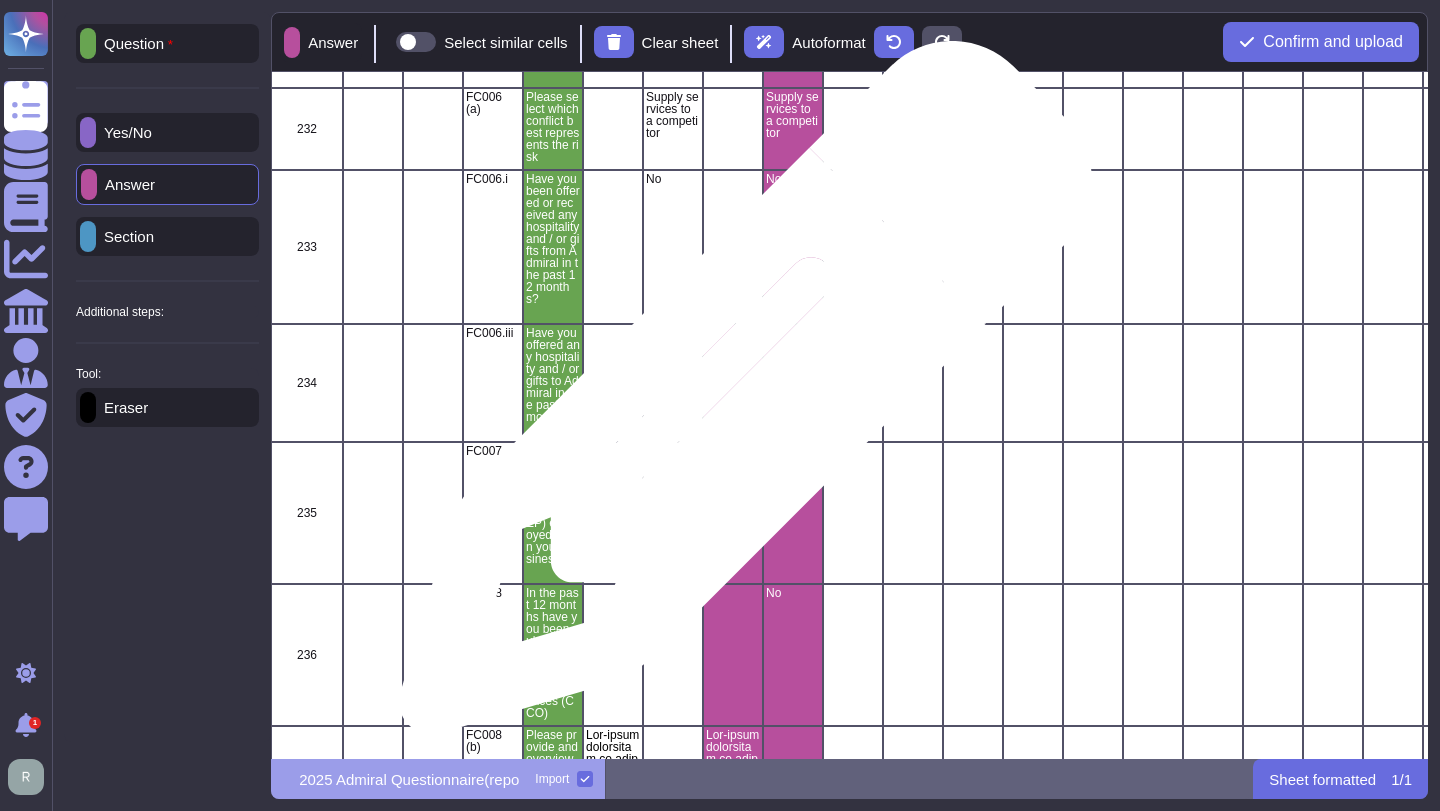 click at bounding box center (733, 383) 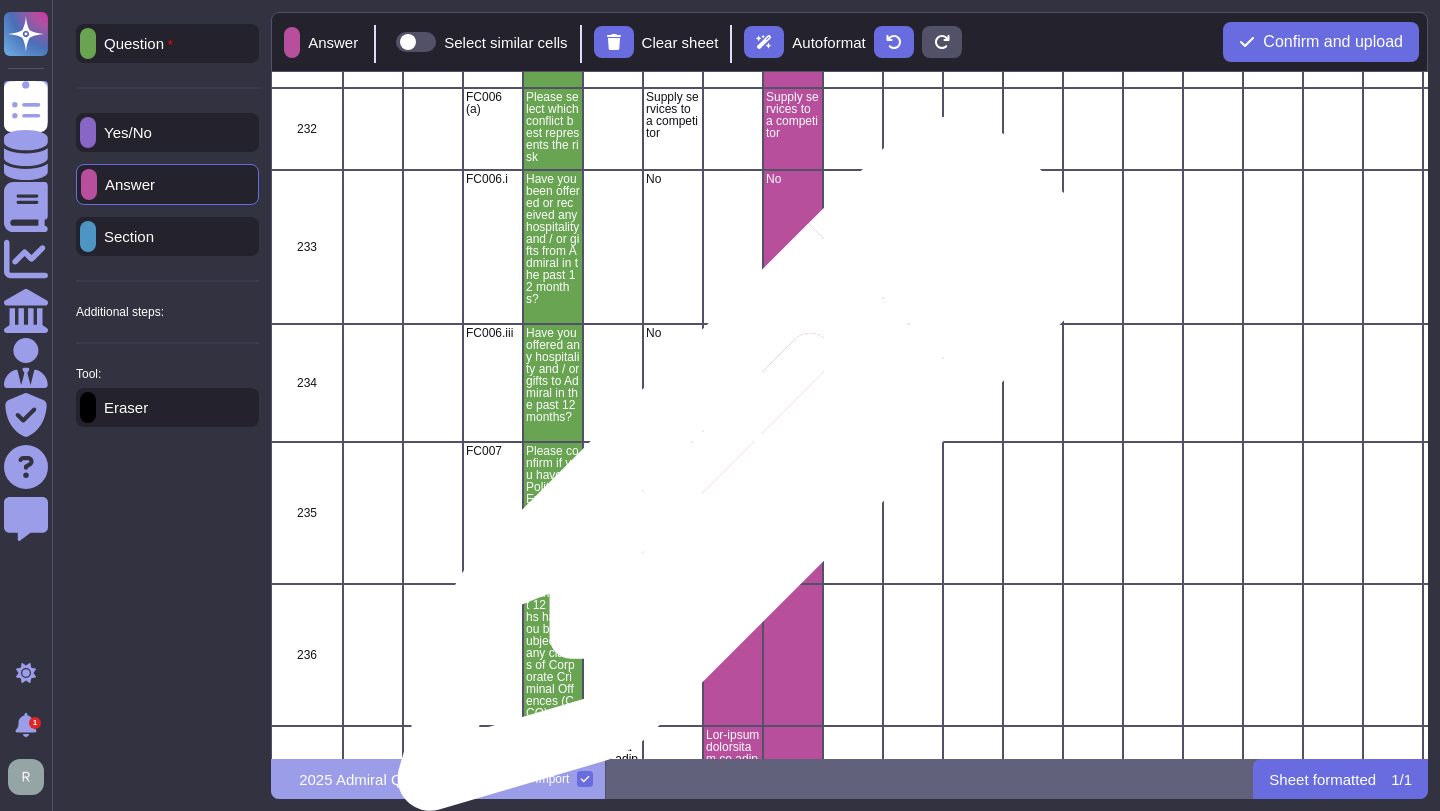 click at bounding box center [733, 513] 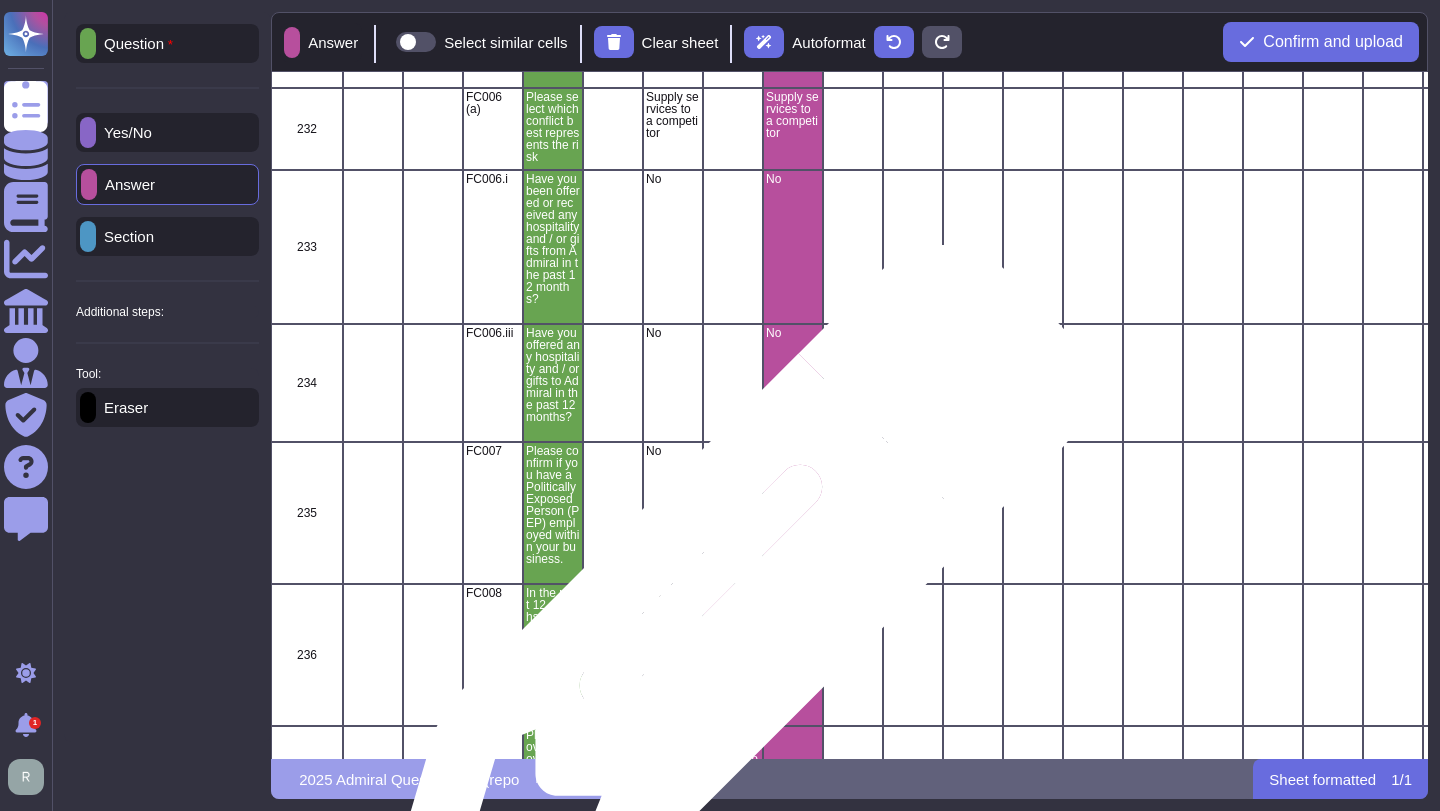 click at bounding box center [733, 655] 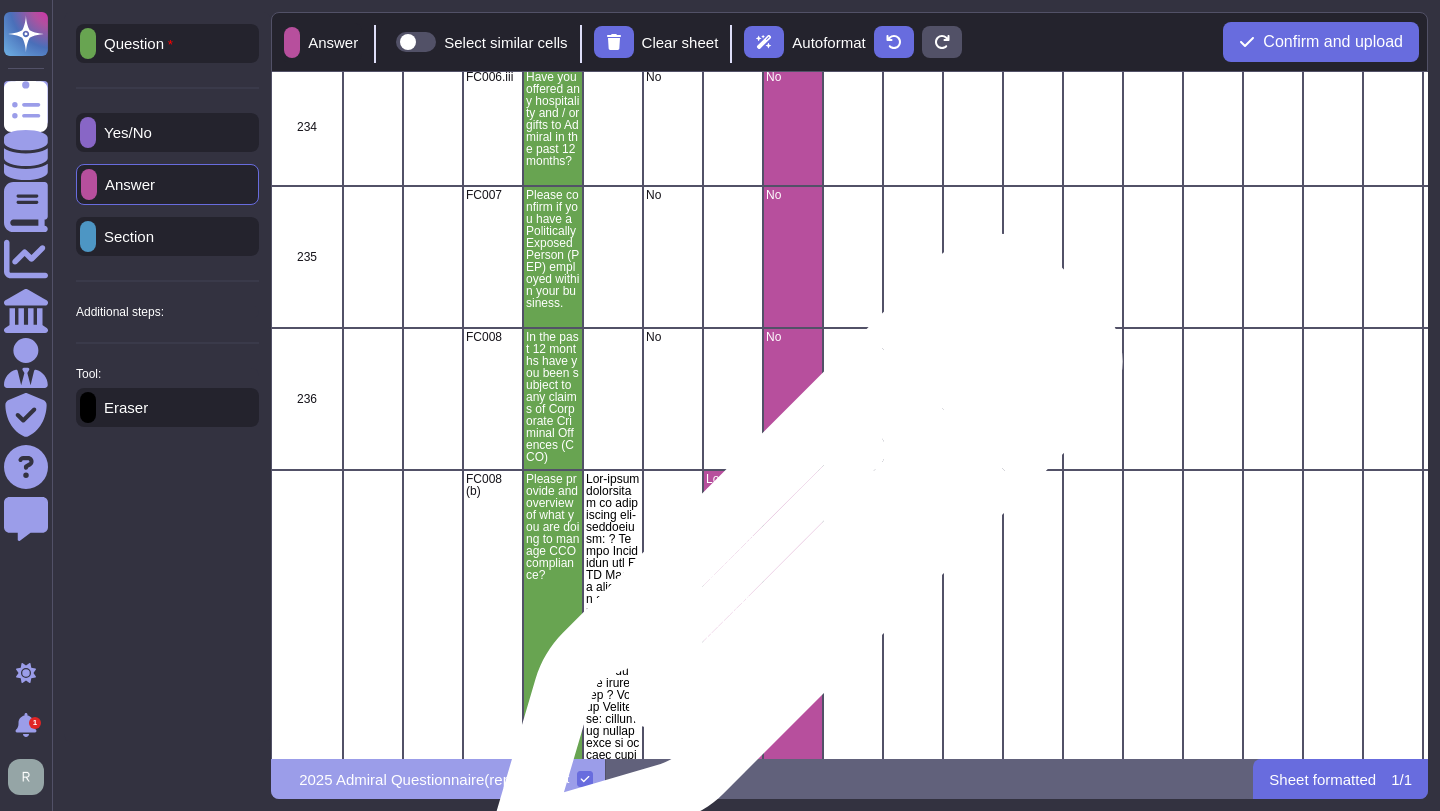 click at bounding box center (793, 1597) 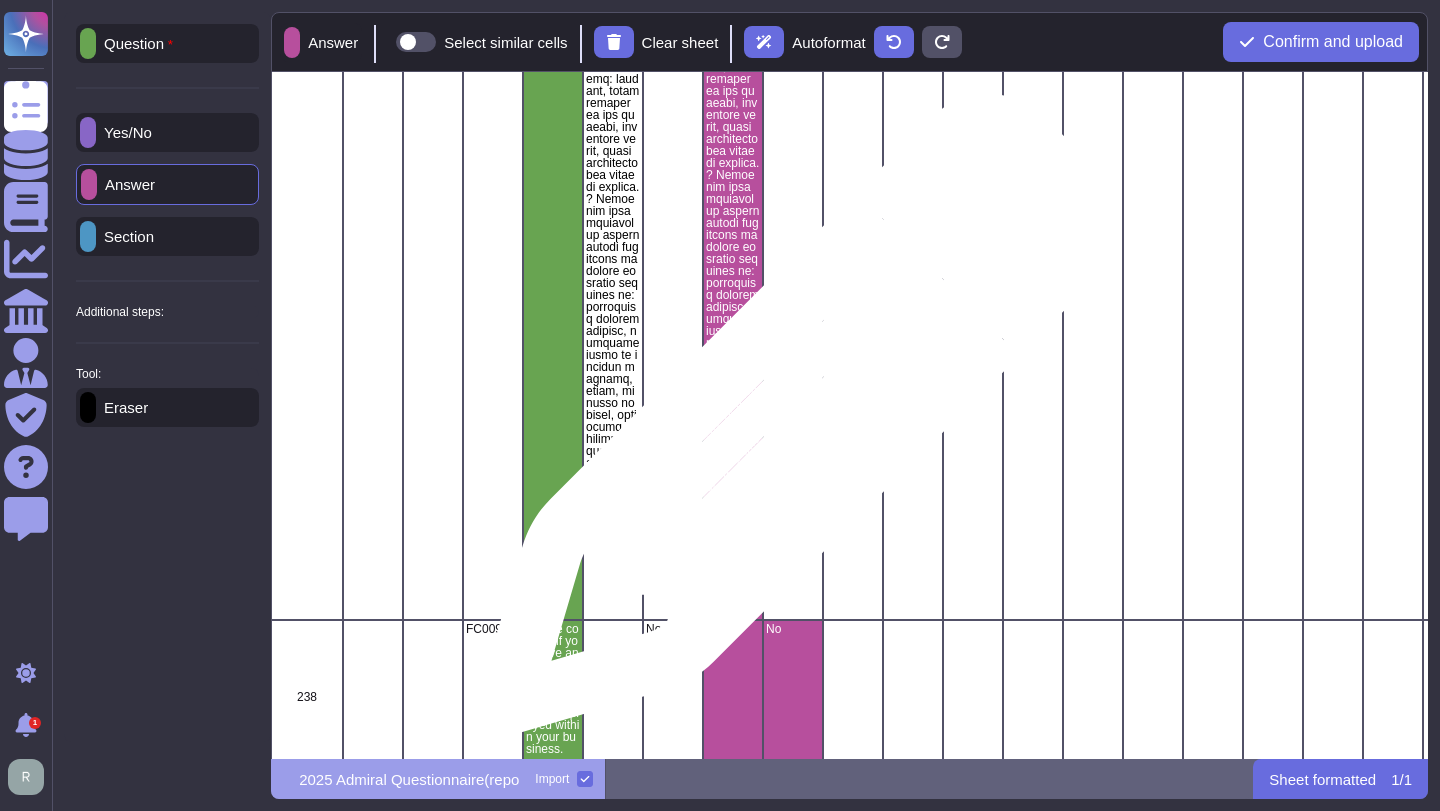 scroll, scrollTop: 43023, scrollLeft: 0, axis: vertical 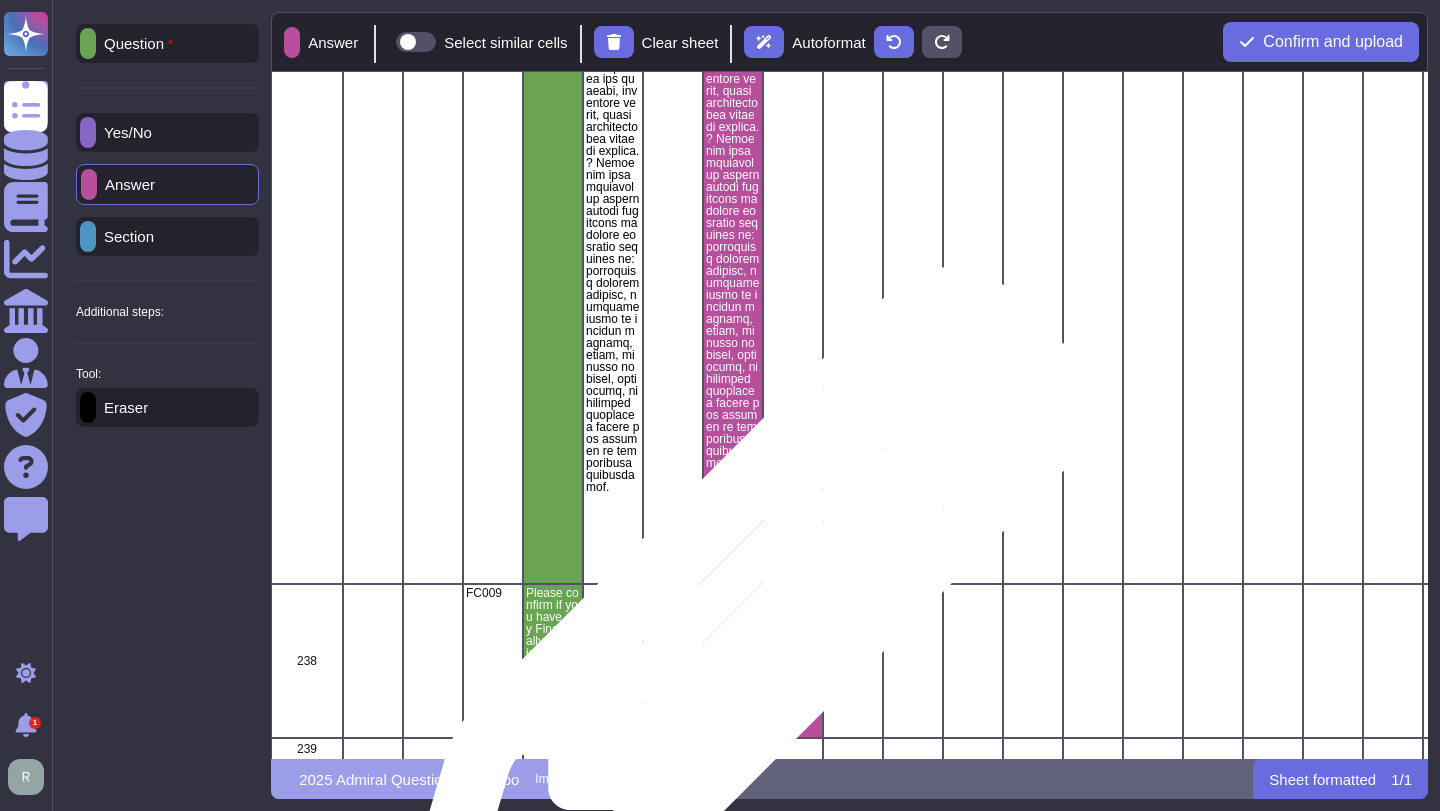 click at bounding box center [733, 661] 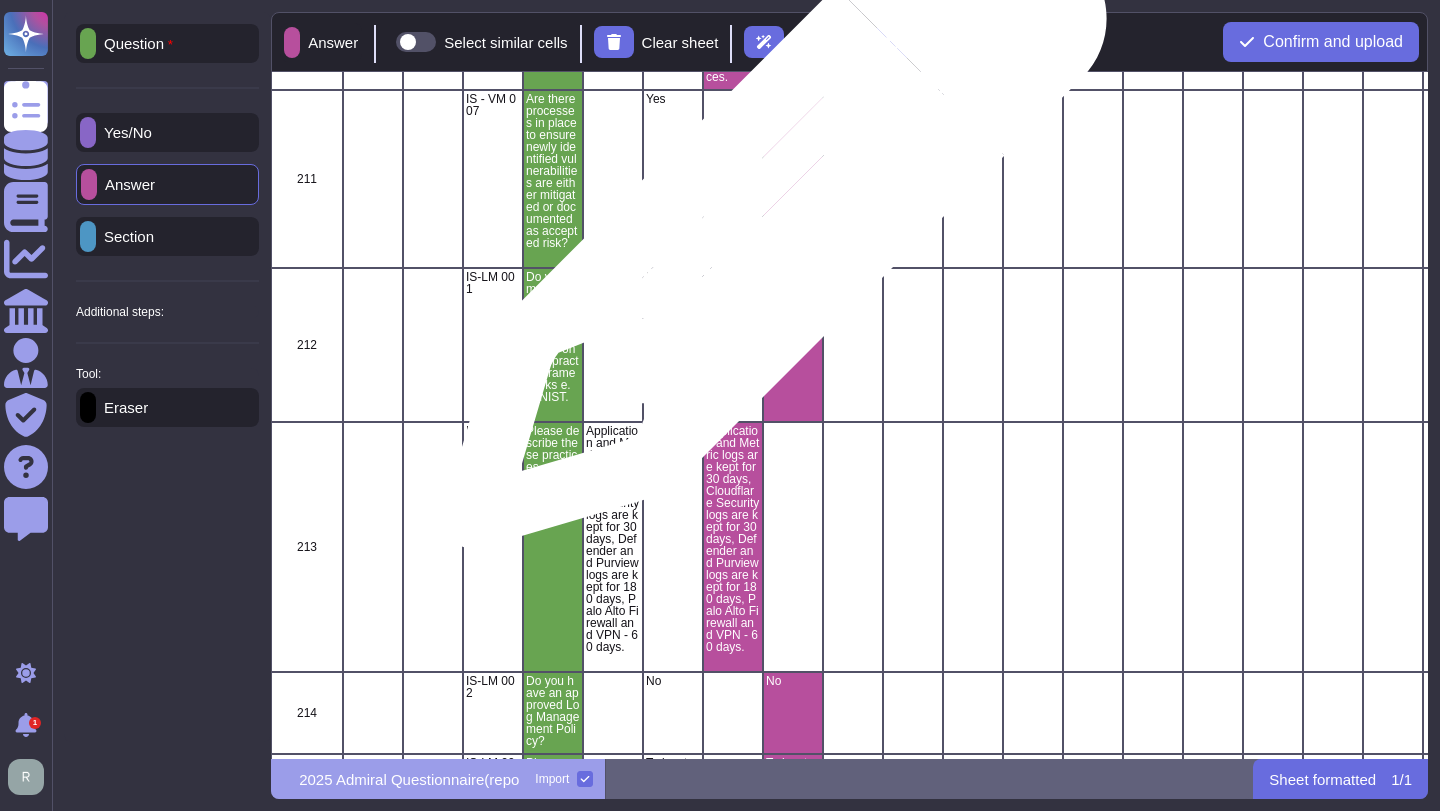 scroll, scrollTop: 35558, scrollLeft: 0, axis: vertical 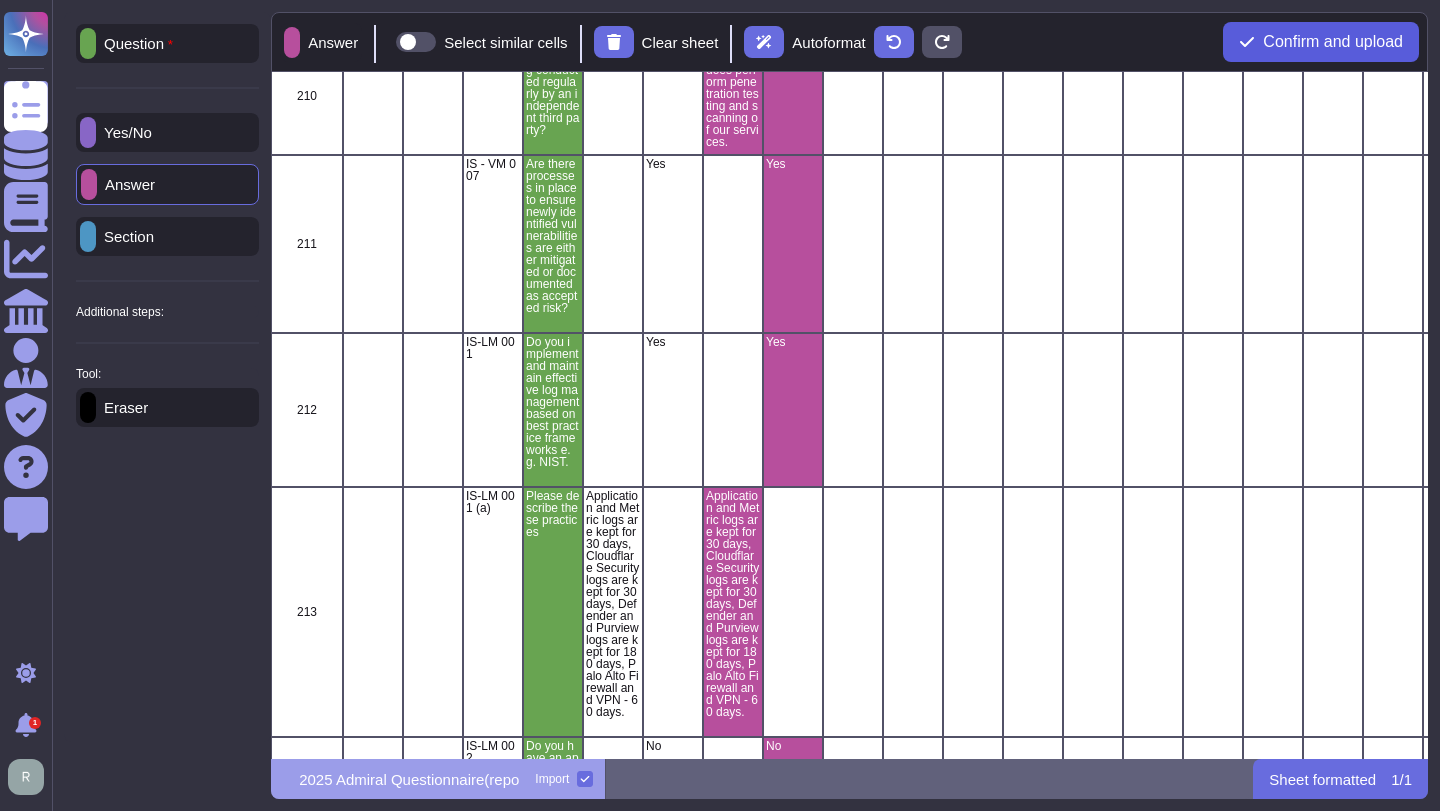 click on "Confirm and upload" at bounding box center [1333, 42] 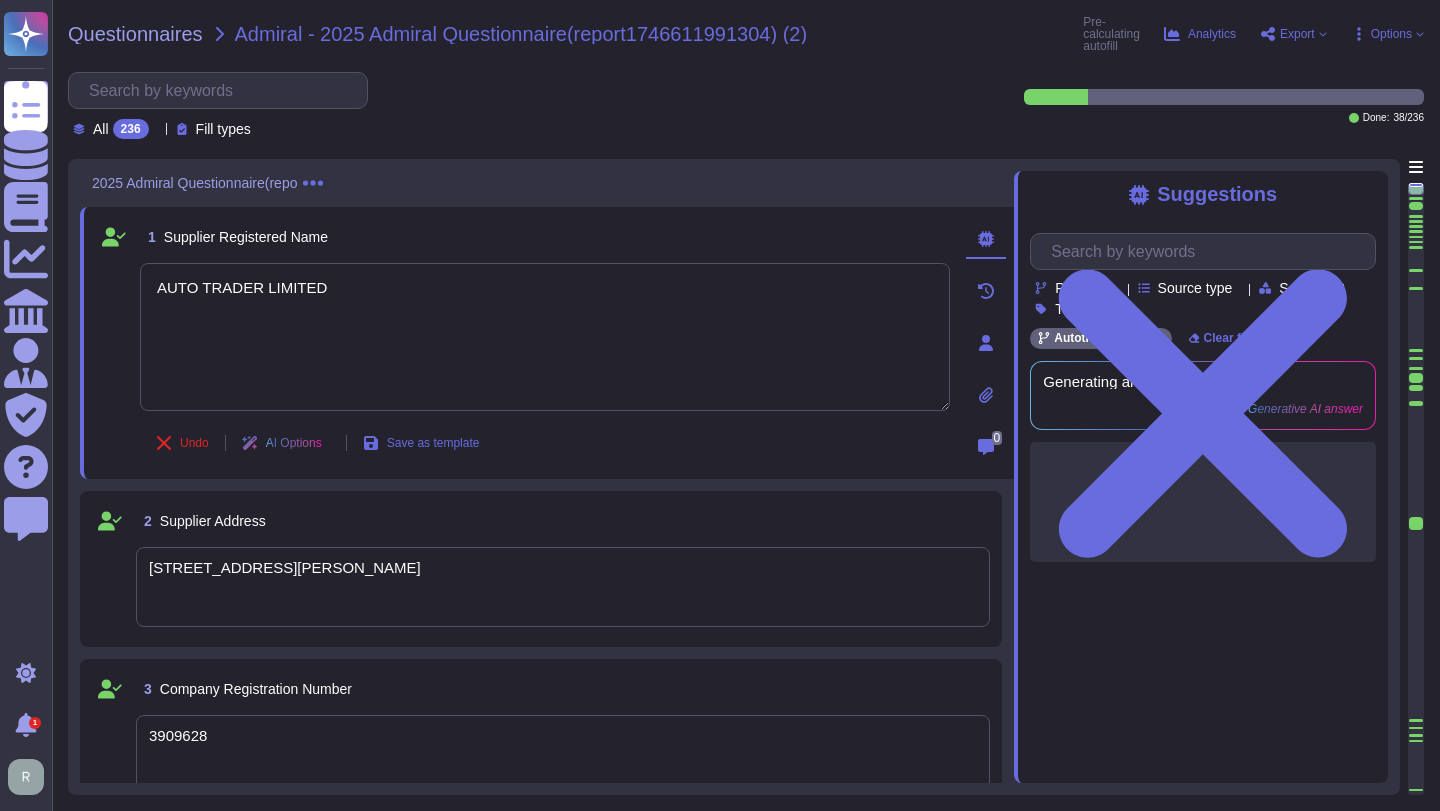 type on "AUTO TRADER LIMITED" 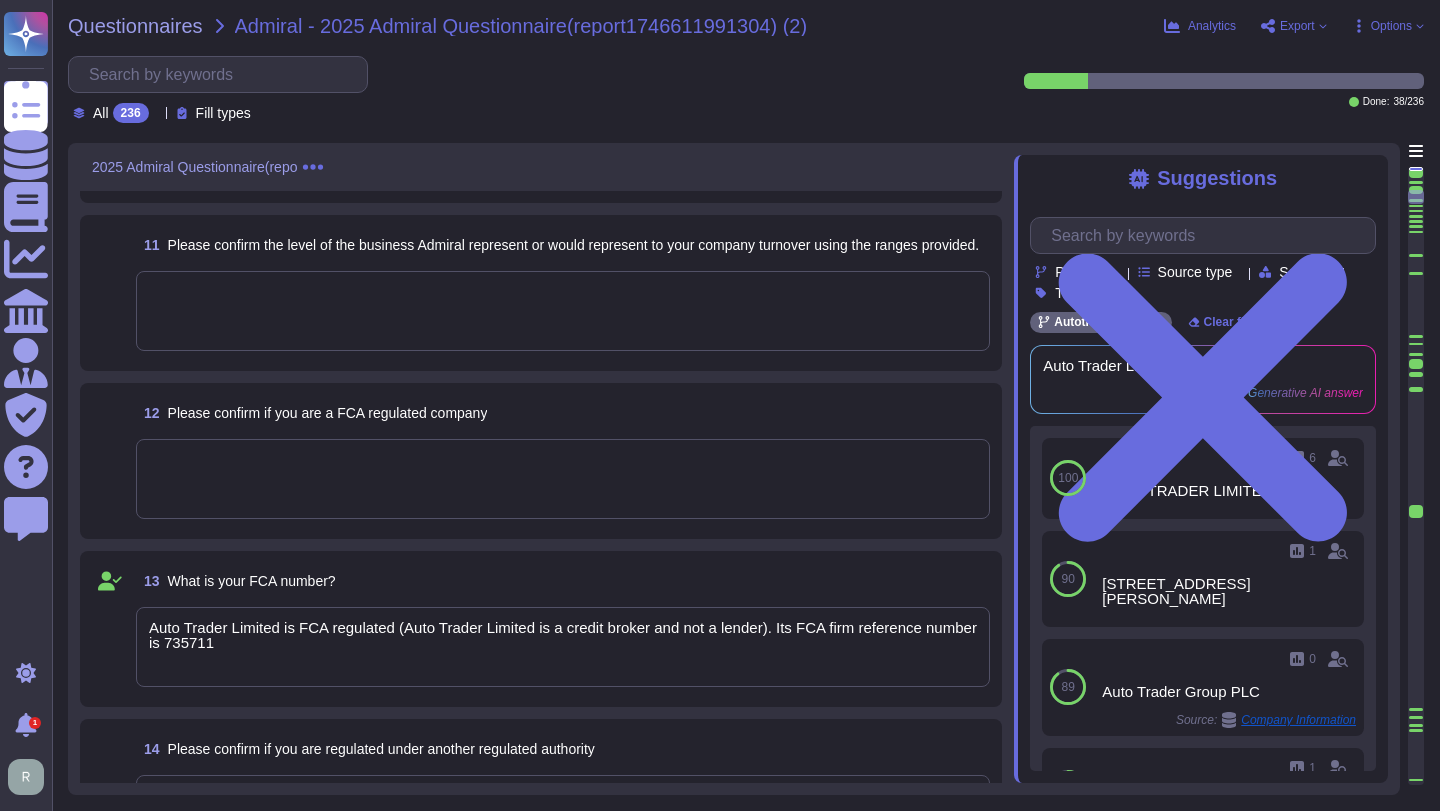 click at bounding box center [563, 479] 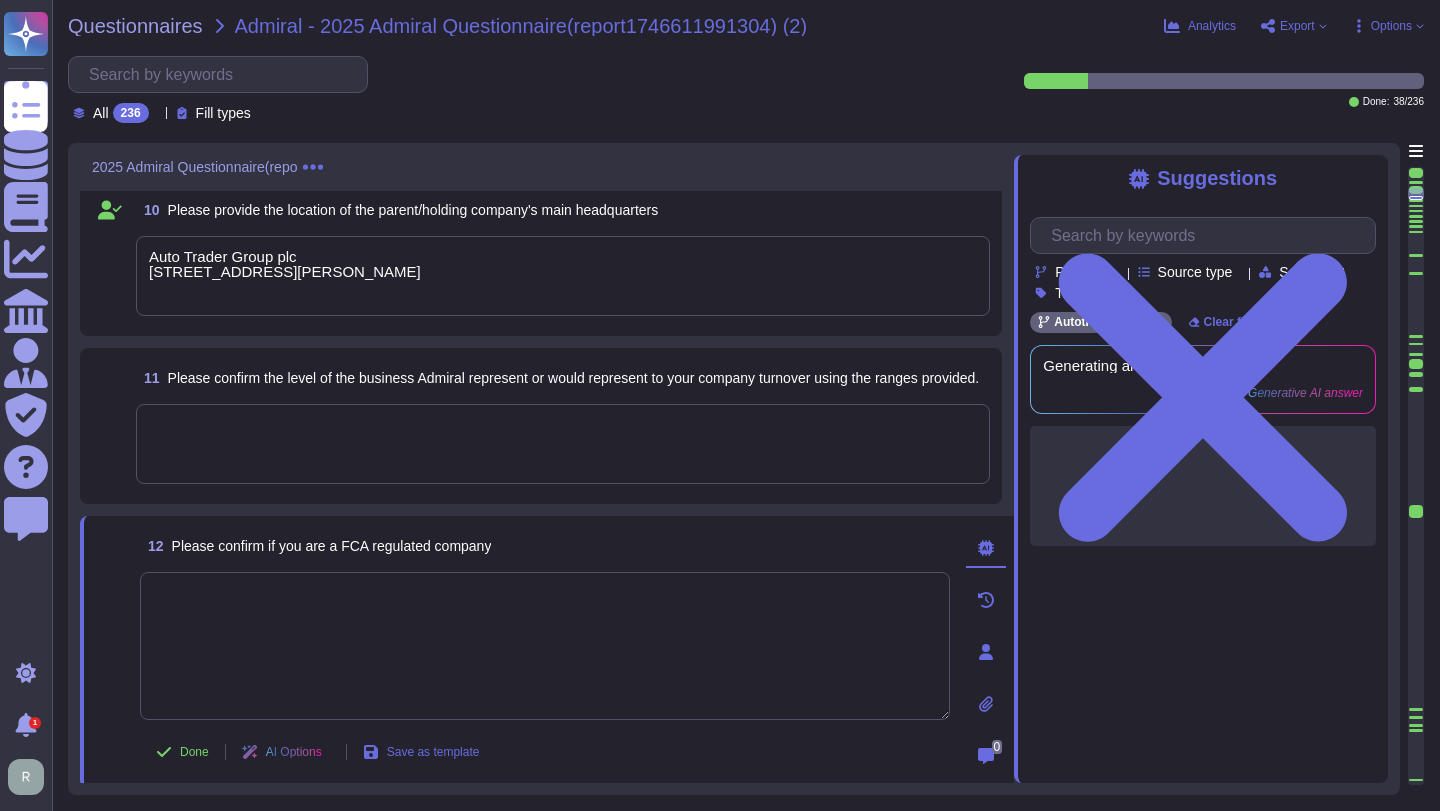click at bounding box center (563, 444) 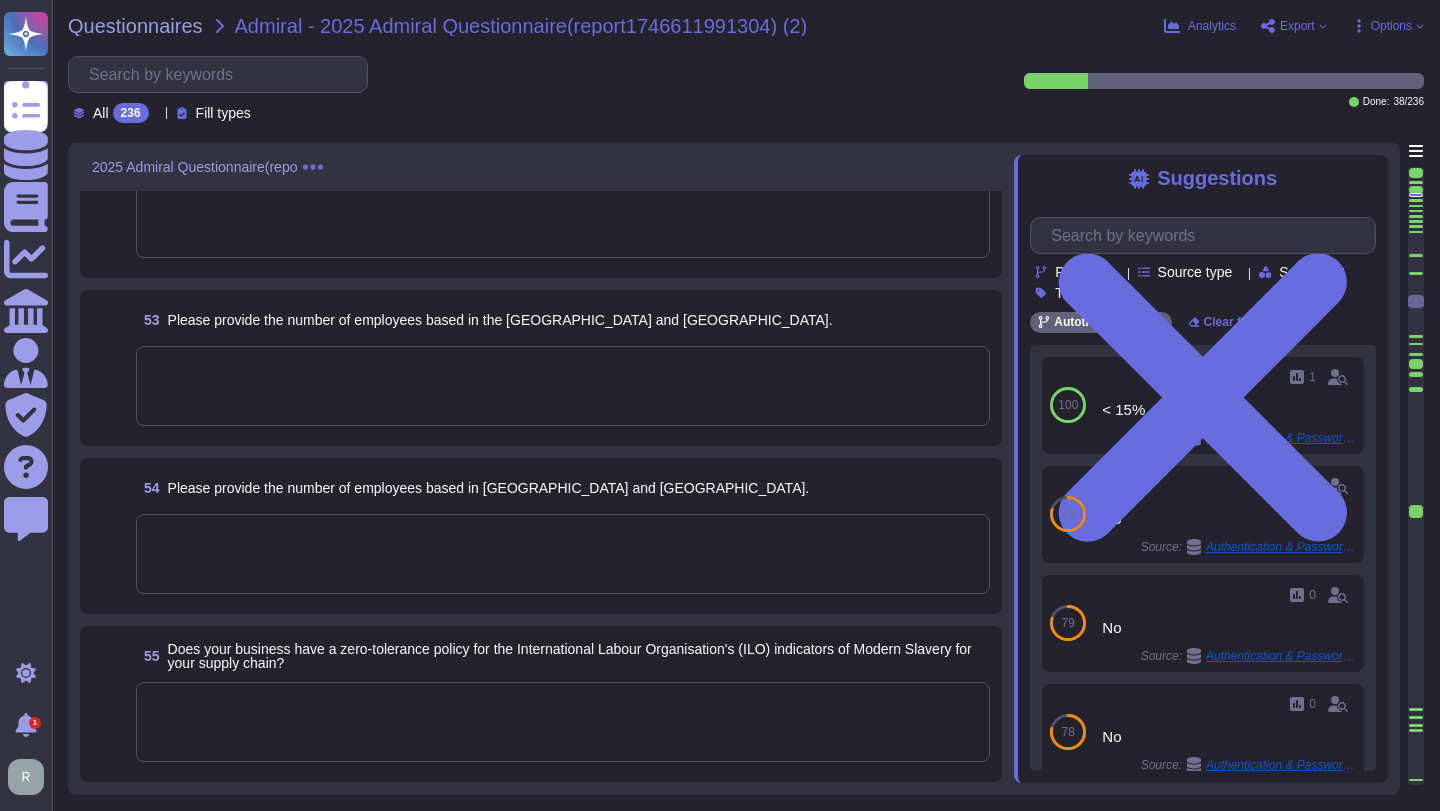 scroll, scrollTop: 8618, scrollLeft: 0, axis: vertical 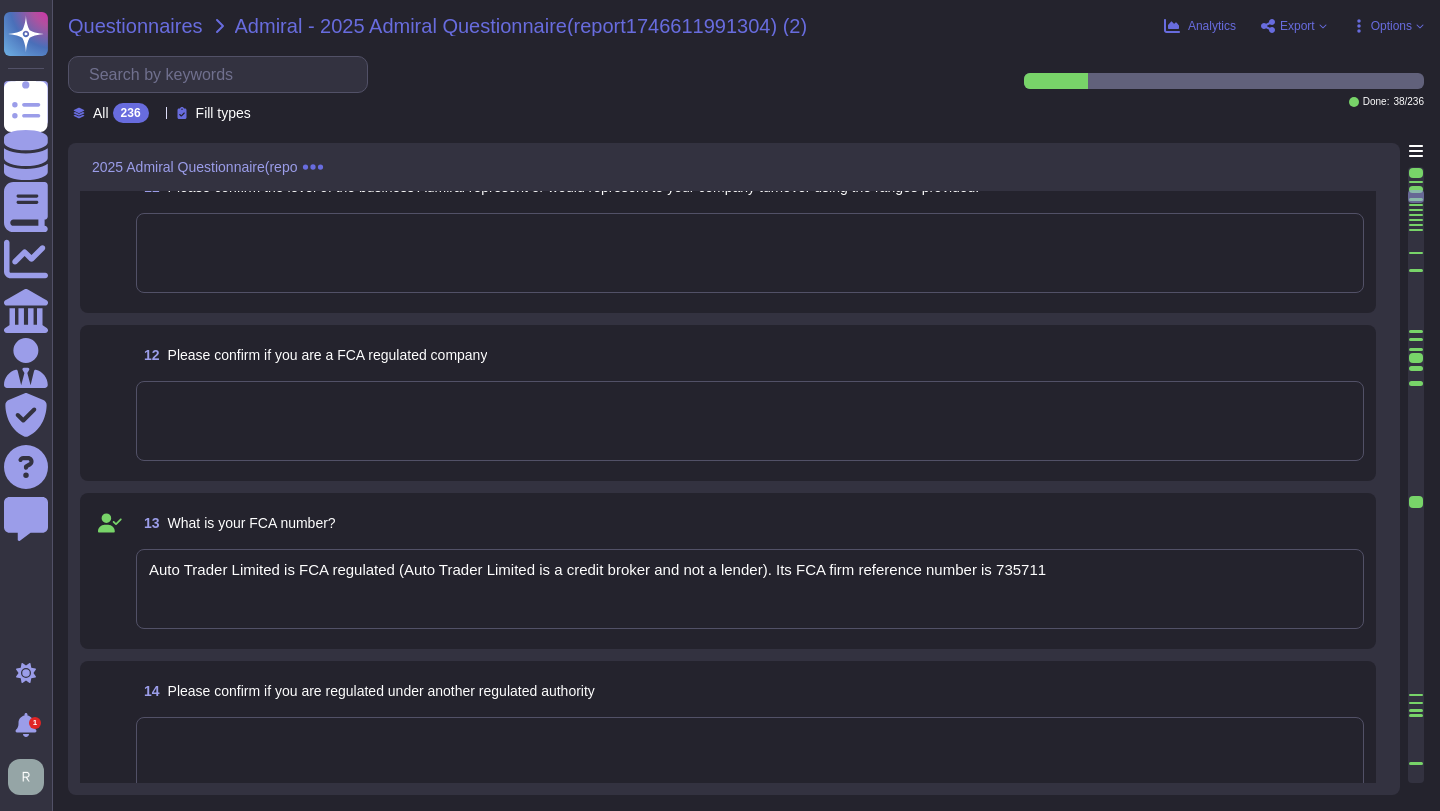 click on "Questionnaires" at bounding box center [135, 26] 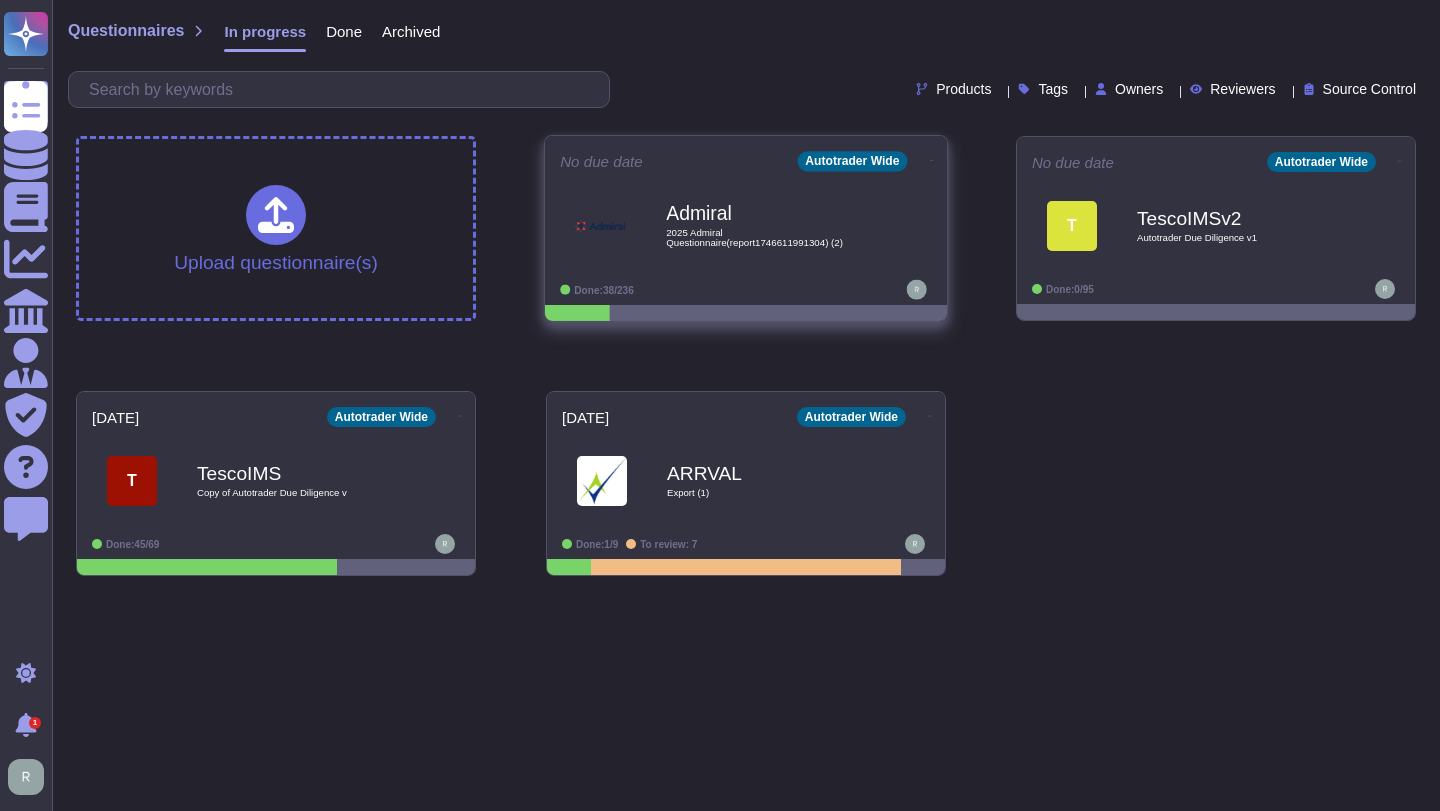 click 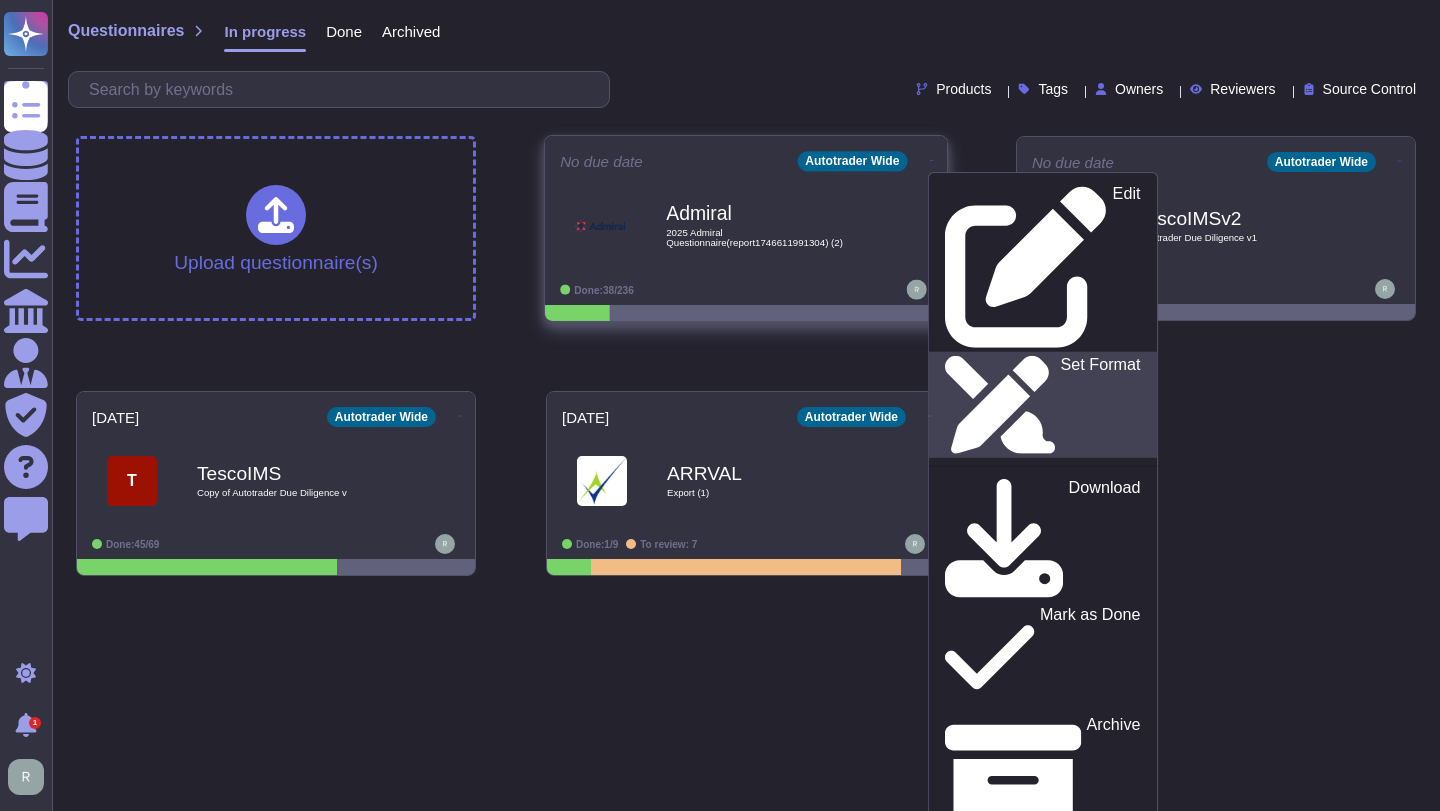 click on "Set Format" at bounding box center (1101, 405) 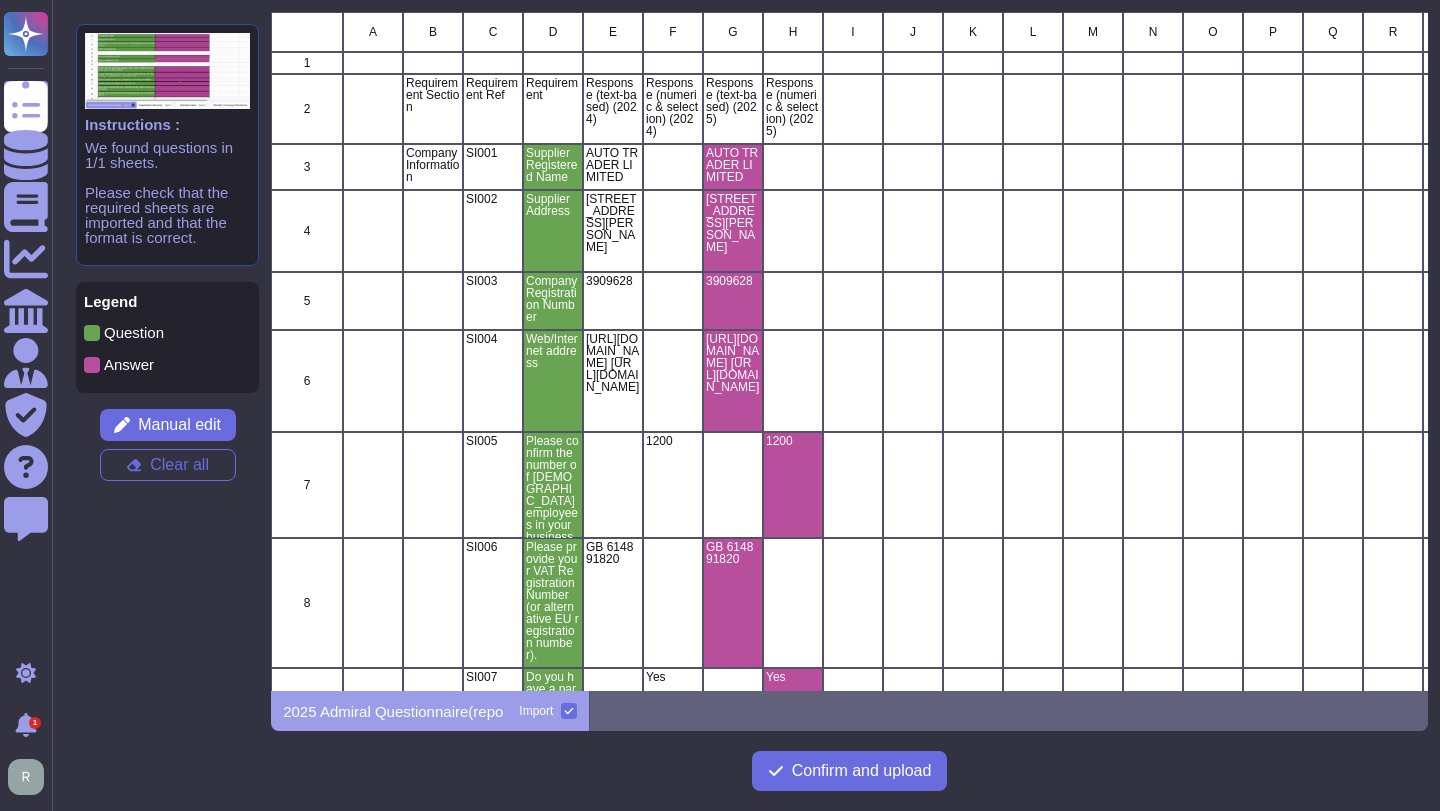 scroll, scrollTop: 1, scrollLeft: 1, axis: both 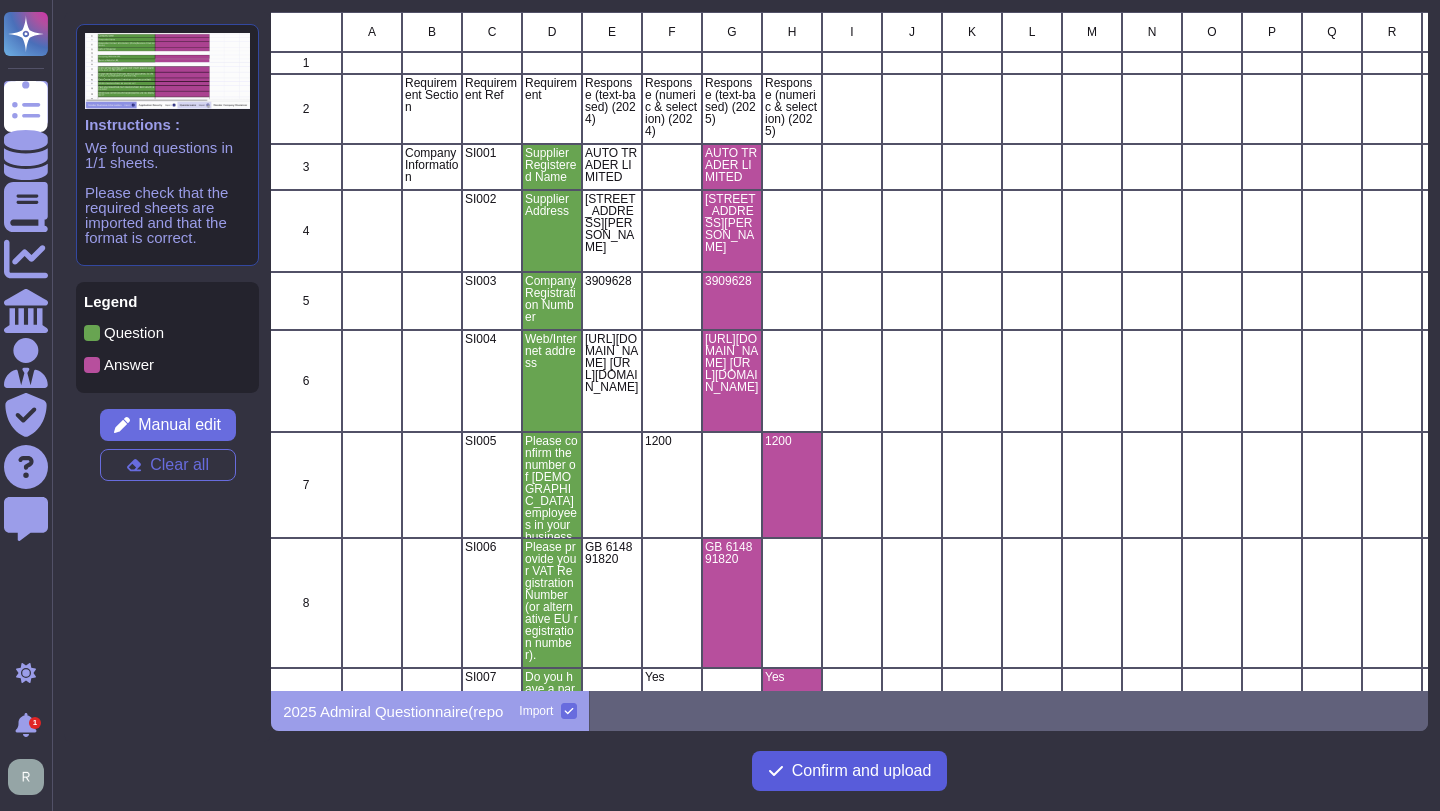 click on "Confirm and upload" at bounding box center [862, 771] 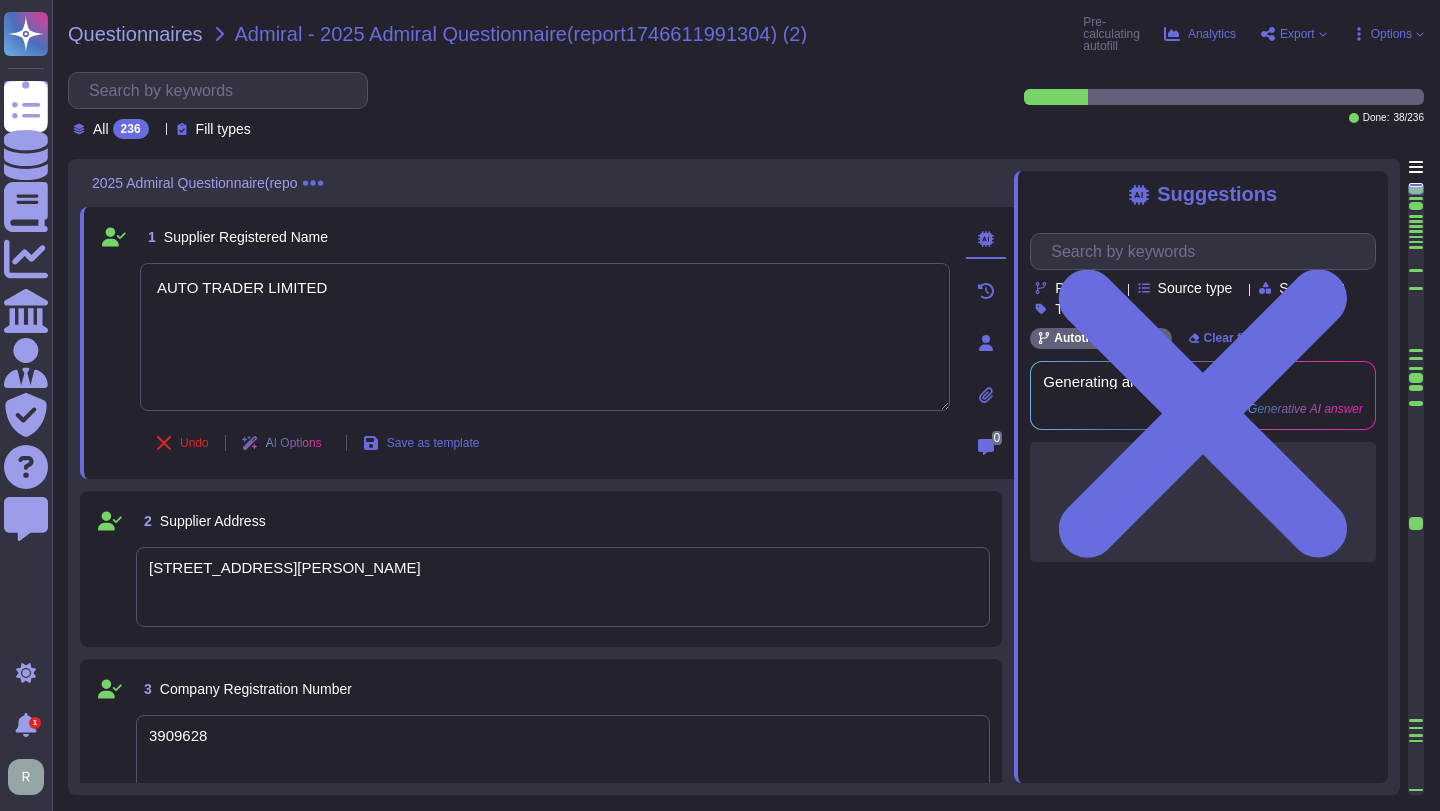 type on "AUTO TRADER LIMITED" 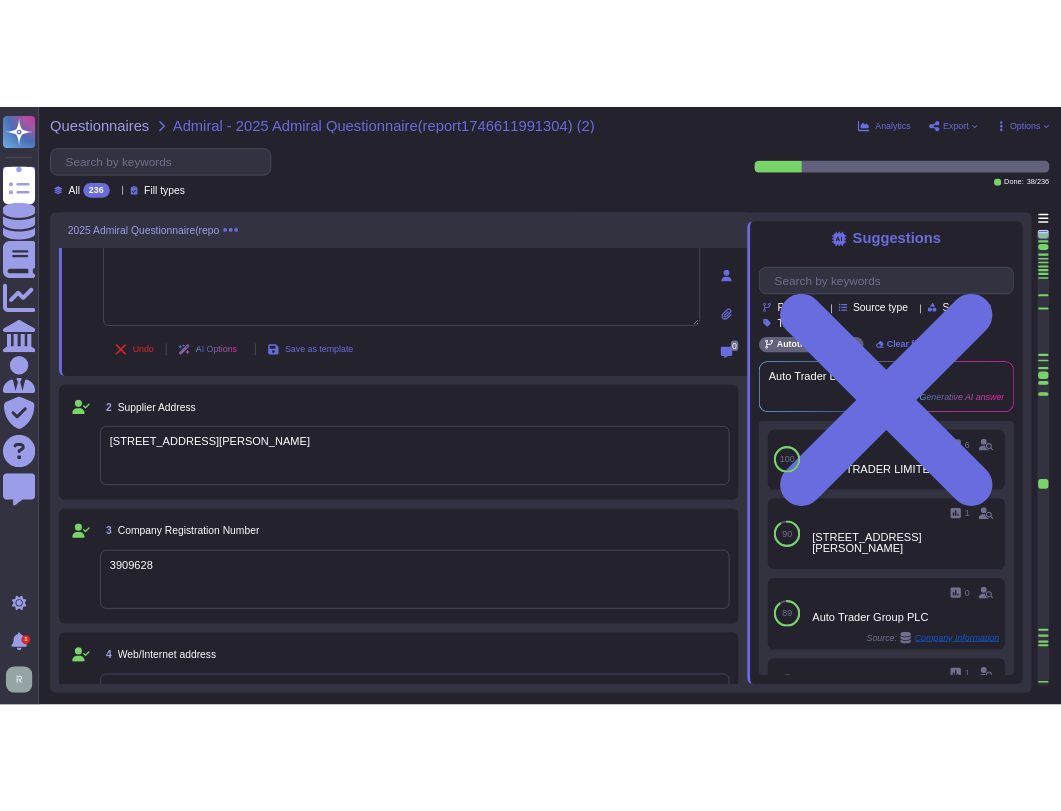 scroll, scrollTop: 102, scrollLeft: 0, axis: vertical 